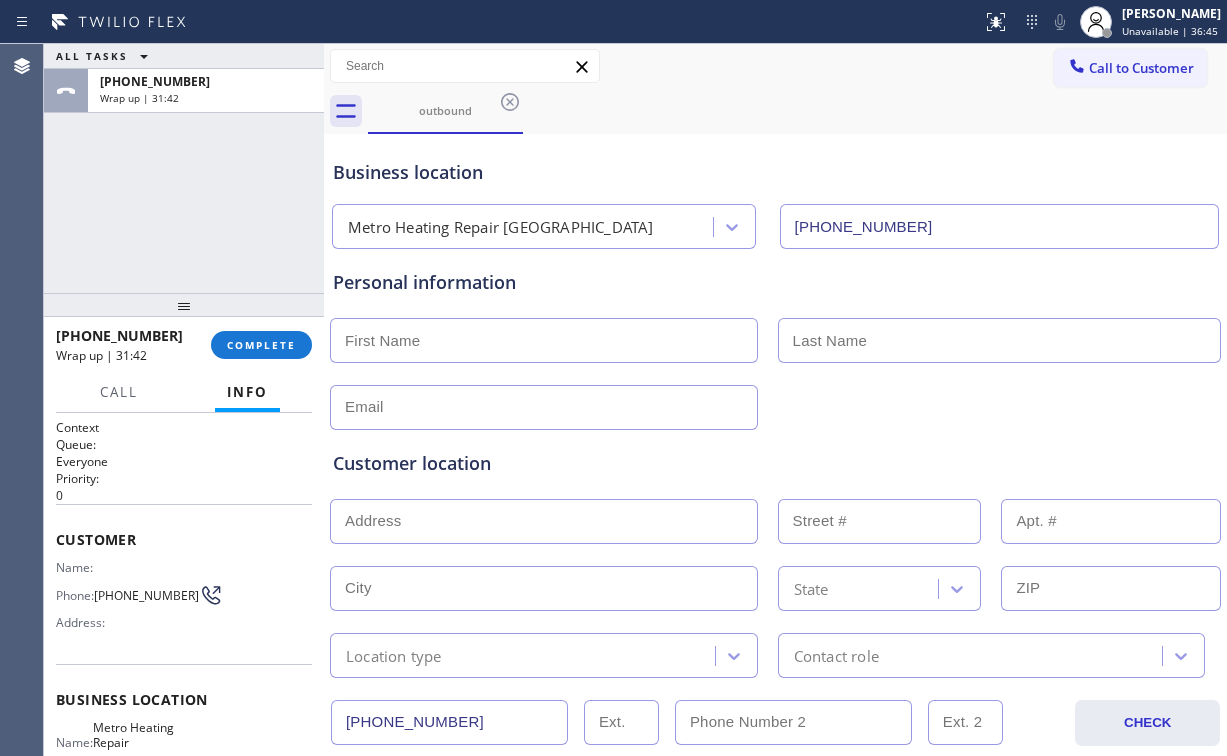 click on "COMPLETE" at bounding box center (261, 345) 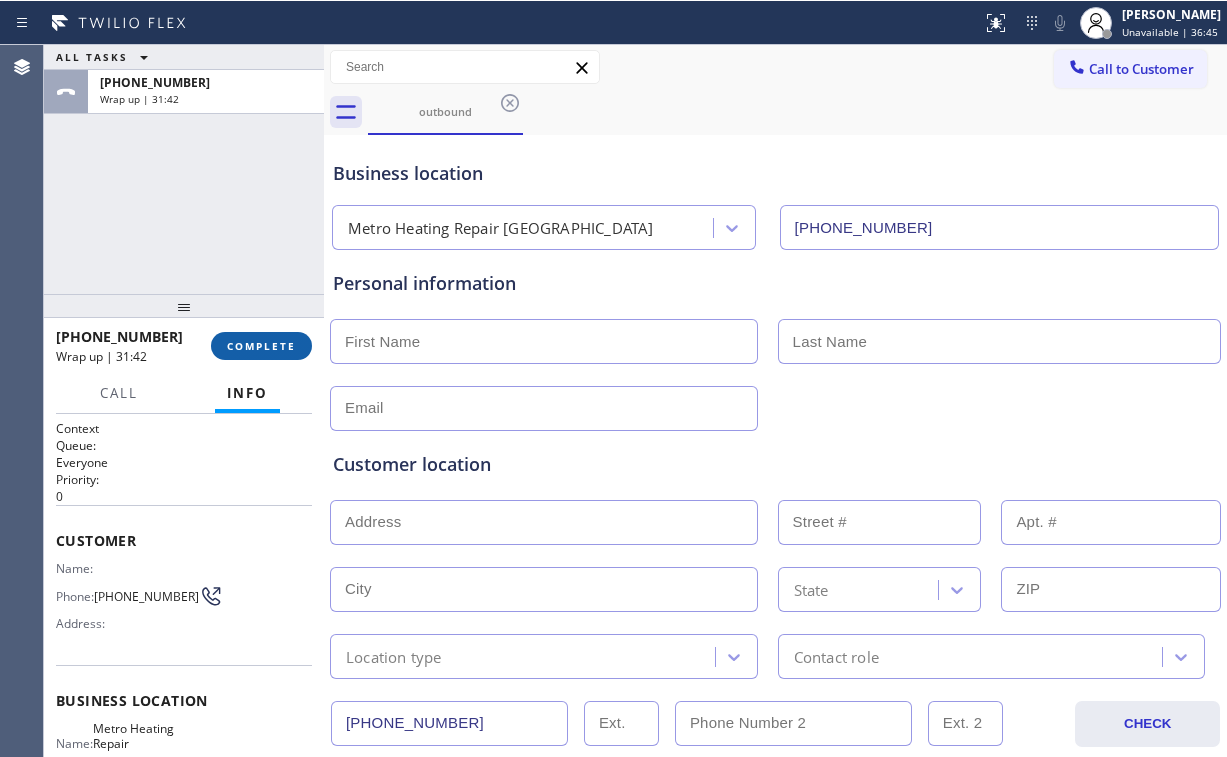 scroll, scrollTop: 0, scrollLeft: 0, axis: both 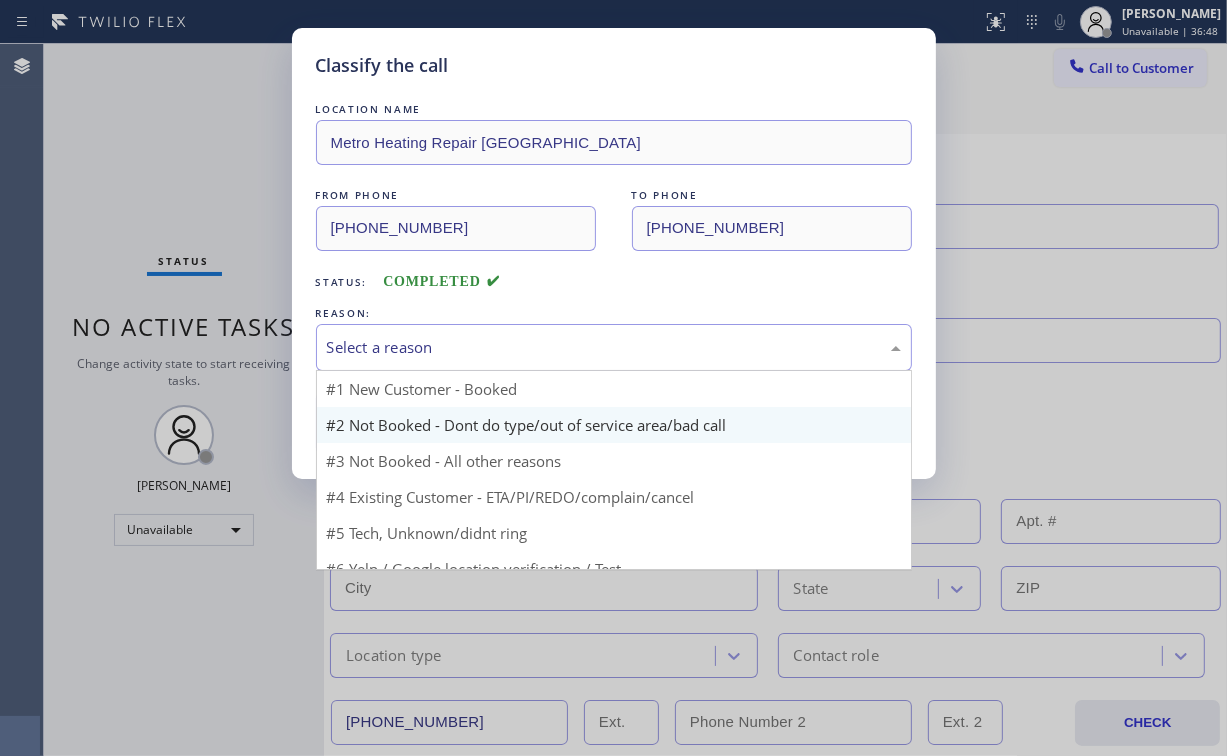 drag, startPoint x: 382, startPoint y: 342, endPoint x: 393, endPoint y: 420, distance: 78.77182 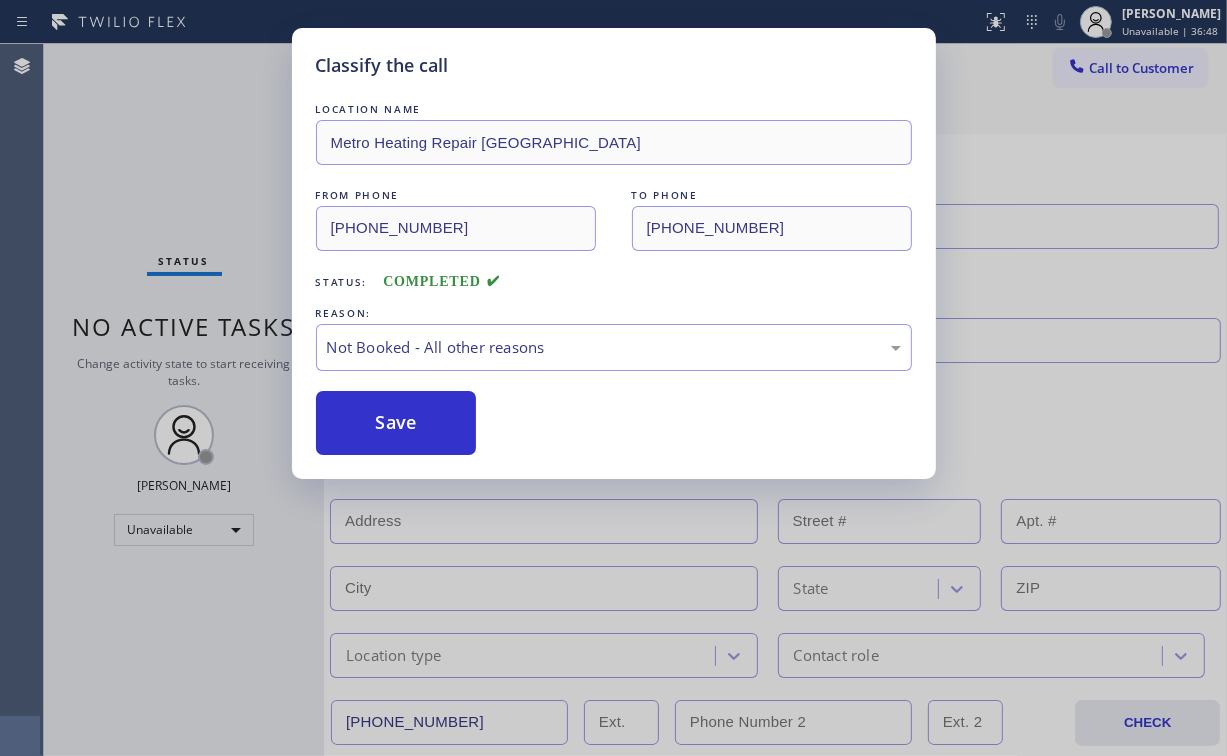 drag, startPoint x: 393, startPoint y: 420, endPoint x: 196, endPoint y: 220, distance: 280.7294 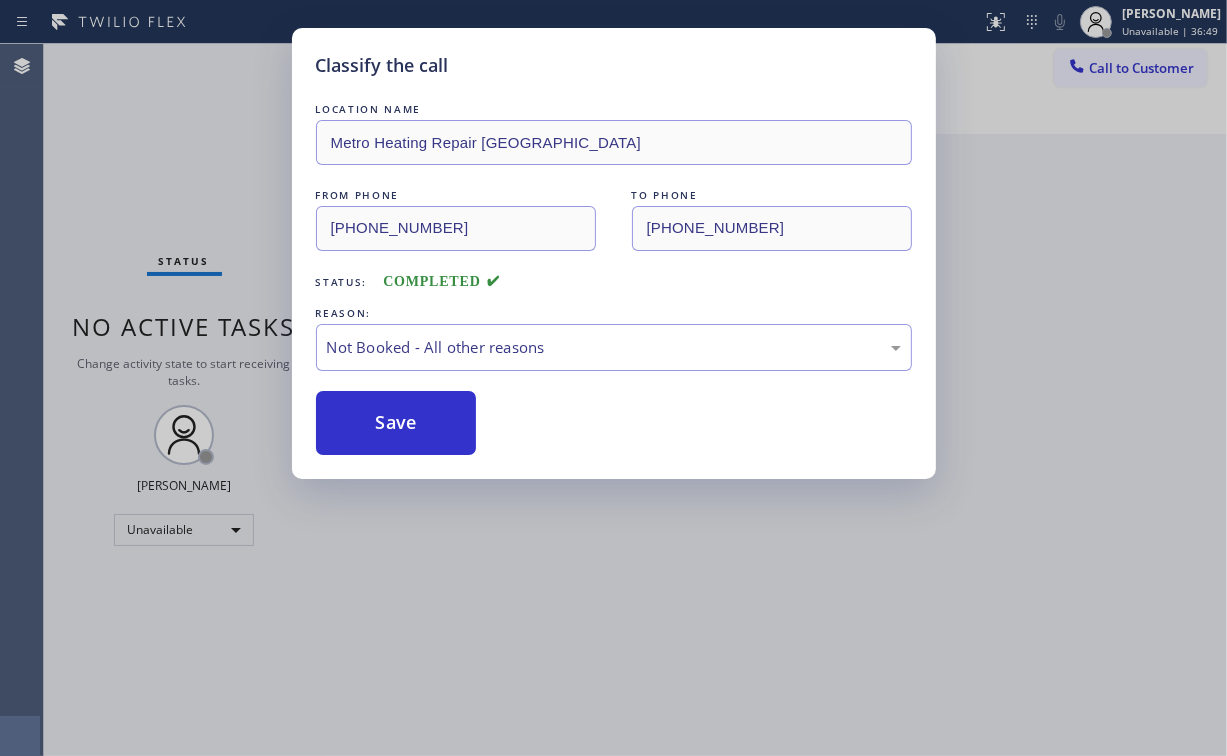 click on "Classify the call LOCATION NAME Metro Heating Repair Santa Clarita FROM PHONE [PHONE_NUMBER] TO PHONE [PHONE_NUMBER] Status: COMPLETED REASON: Not Booked - All other reasons Save" at bounding box center (613, 378) 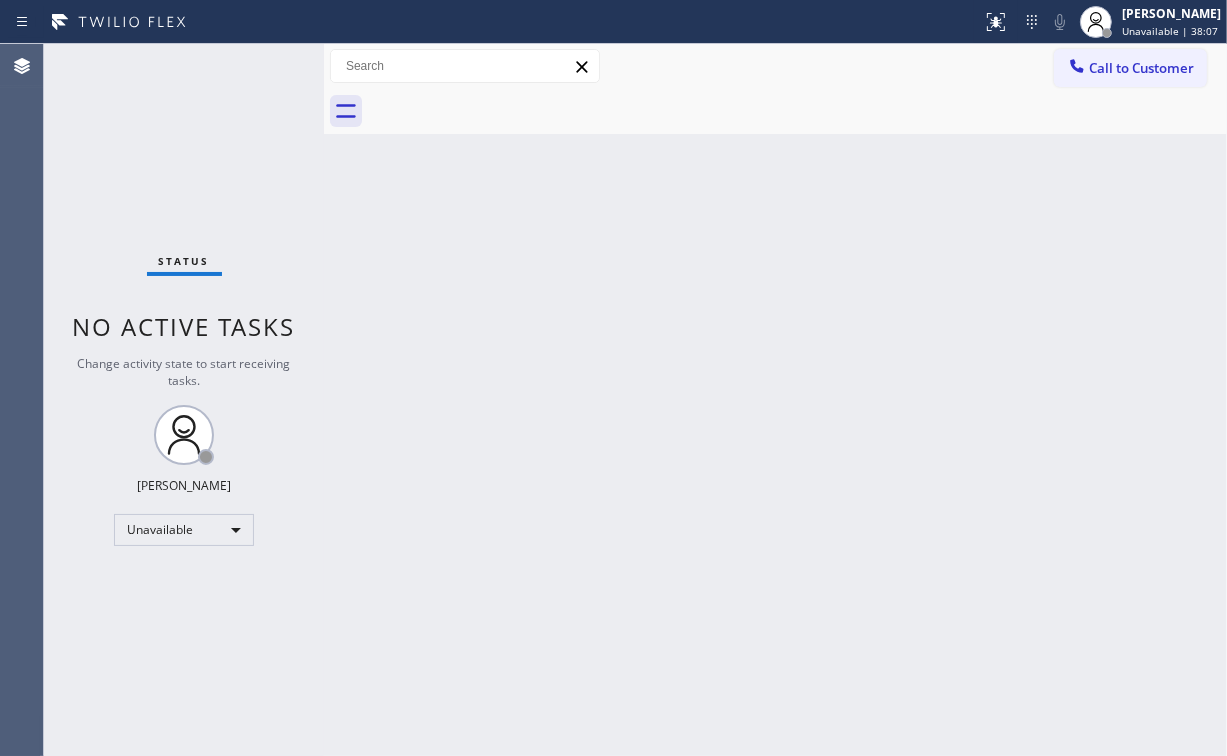 drag, startPoint x: 125, startPoint y: 149, endPoint x: 127, endPoint y: 101, distance: 48.04165 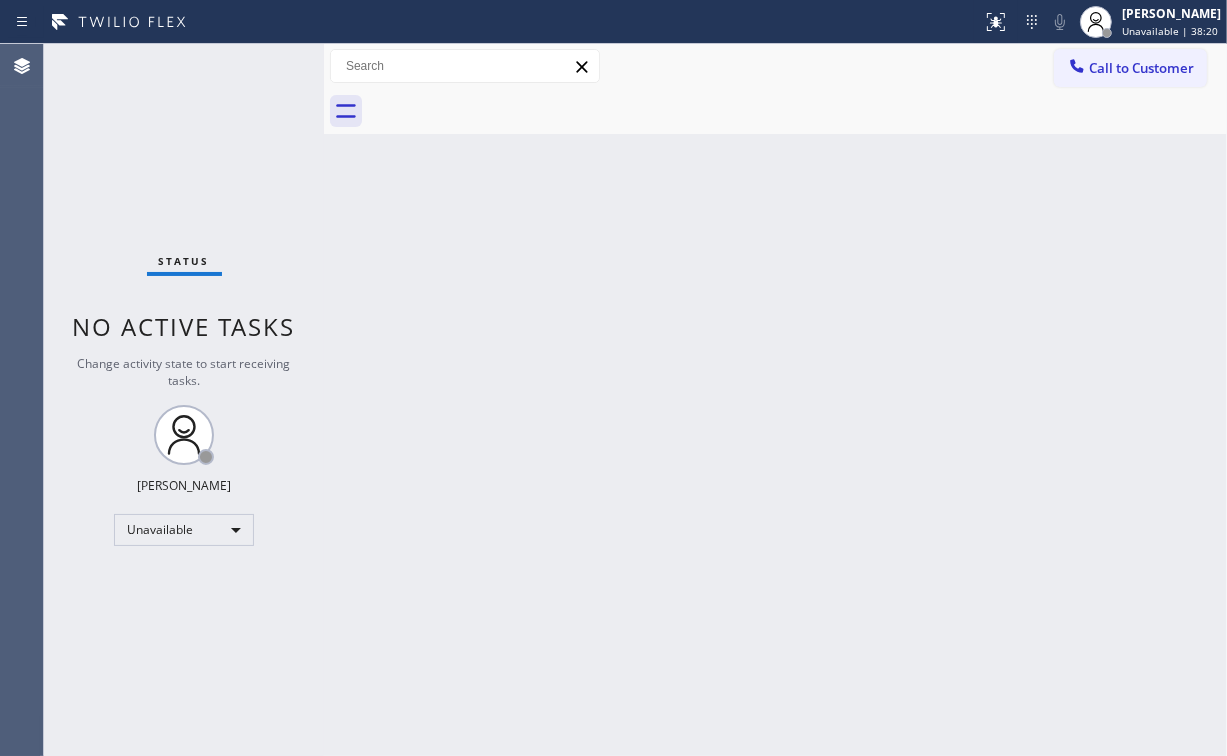 click on "Status   No active tasks     Change activity state to start receiving tasks.   [PERSON_NAME] Unavailable" at bounding box center (184, 400) 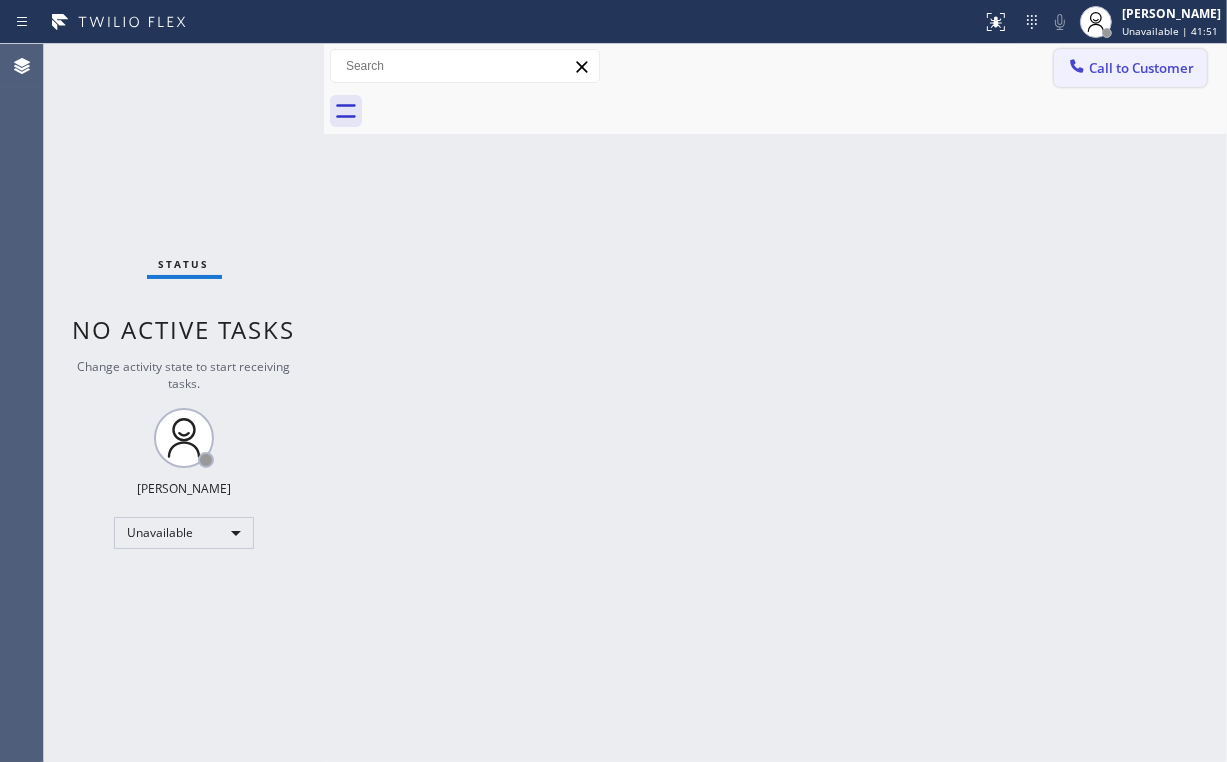 click on "Call to Customer" at bounding box center [1141, 68] 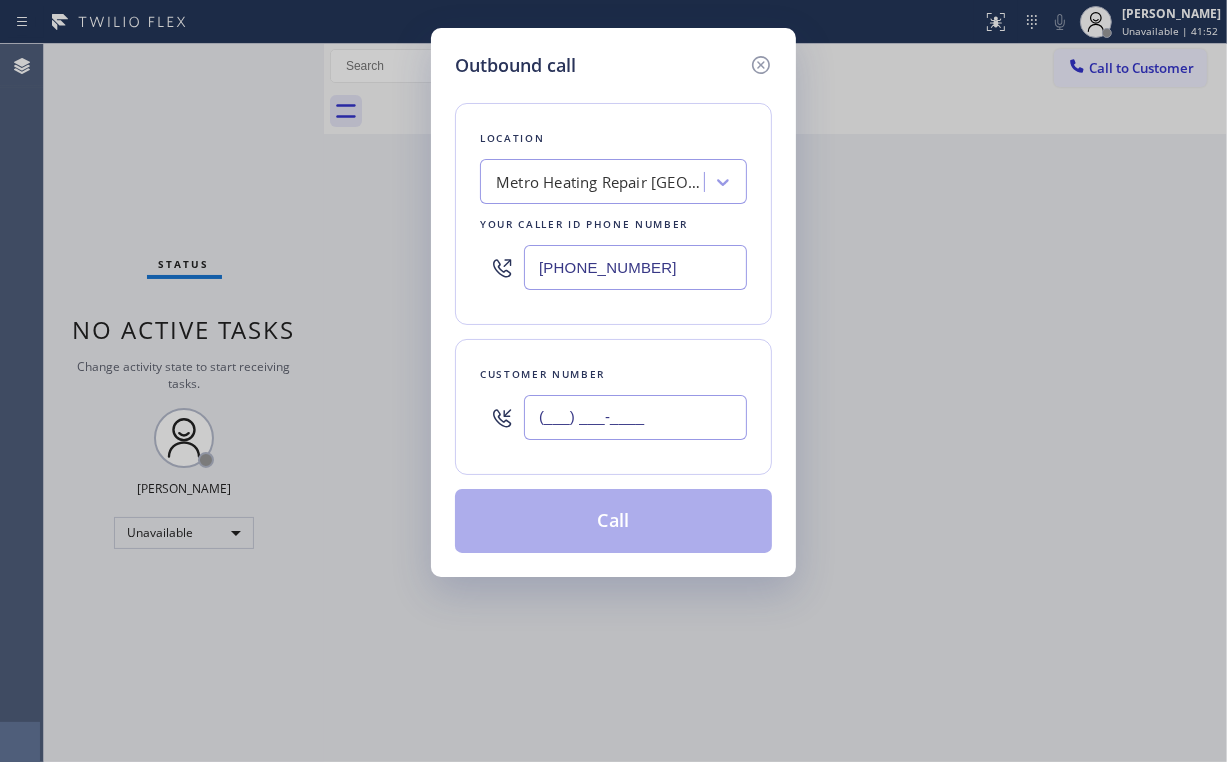 click on "(___) ___-____" at bounding box center (635, 417) 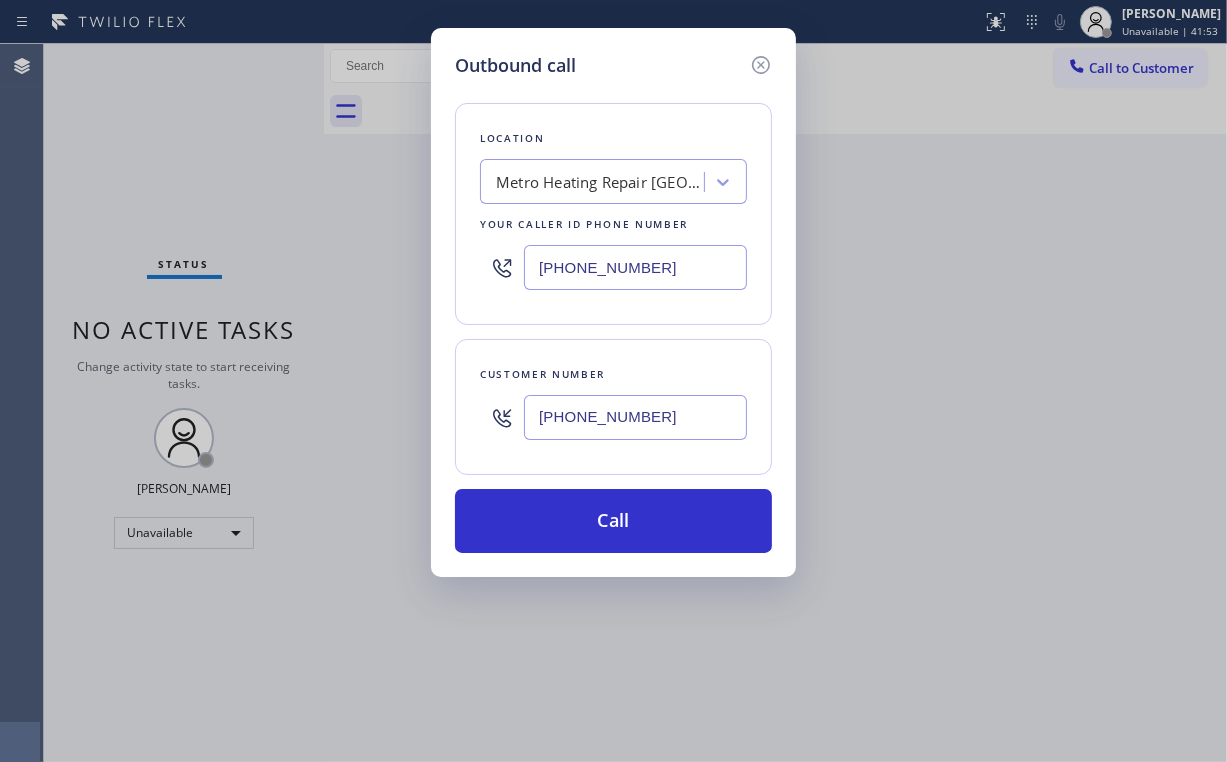 type on "[PHONE_NUMBER]" 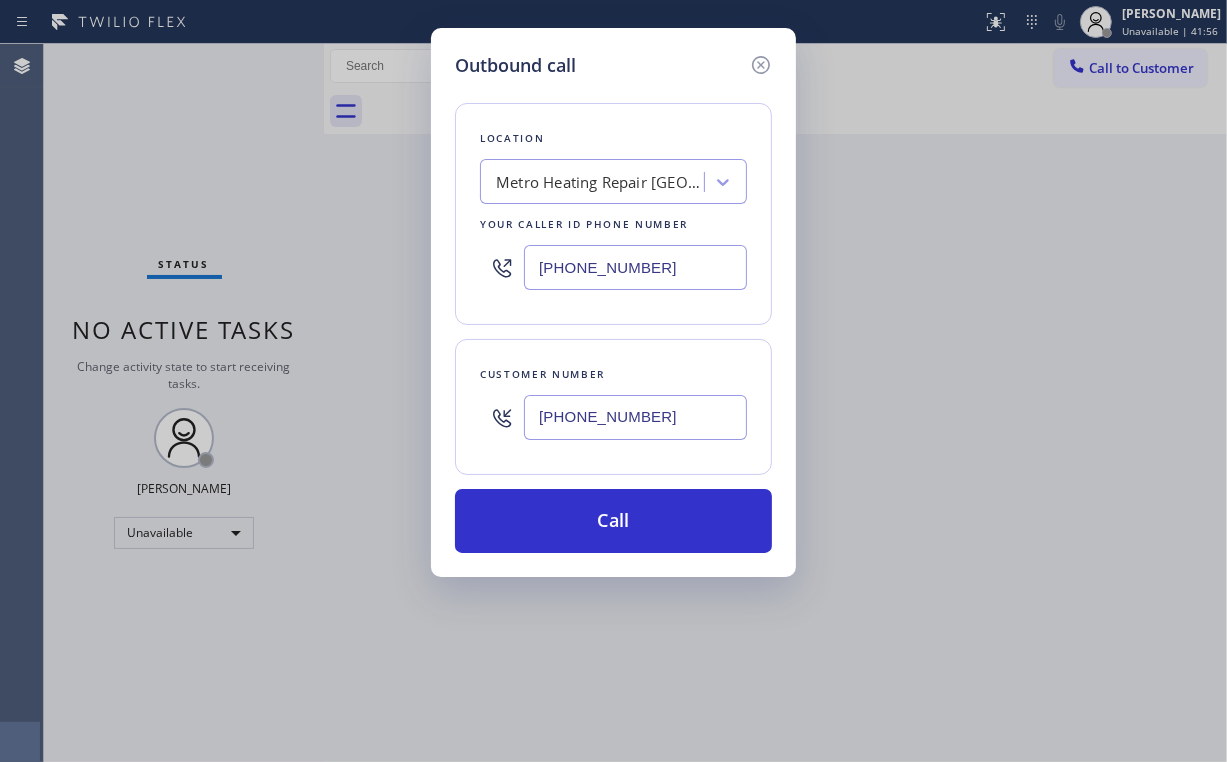 click on "Location Metro Heating Repair [GEOGRAPHIC_DATA] Your caller id phone number [PHONE_NUMBER]" at bounding box center [613, 214] 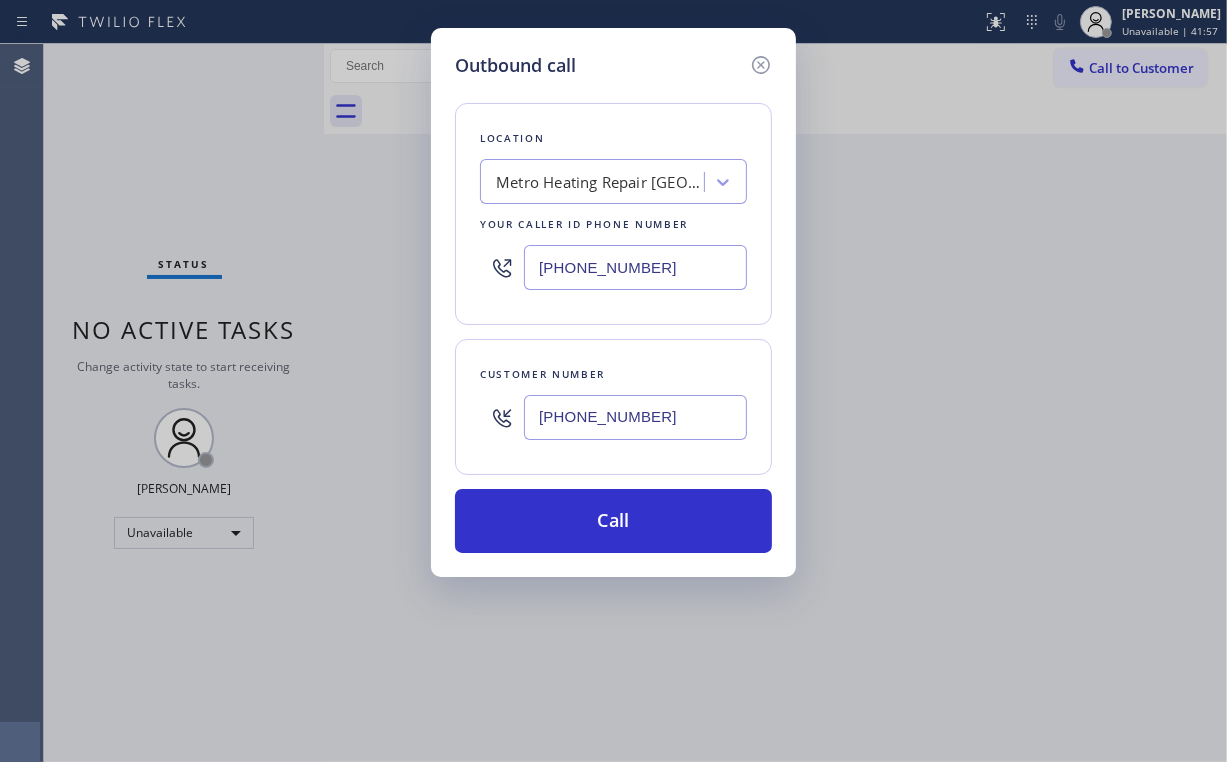 drag, startPoint x: 517, startPoint y: 269, endPoint x: 339, endPoint y: 269, distance: 178 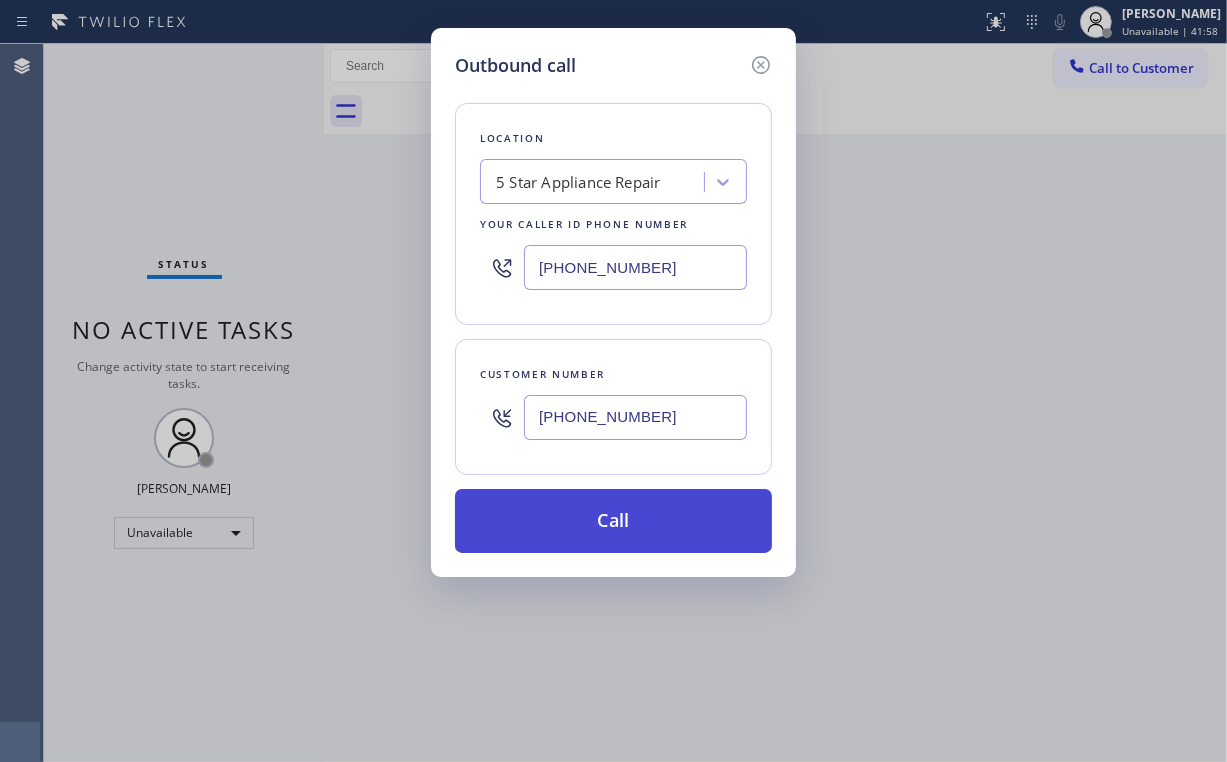 type on "[PHONE_NUMBER]" 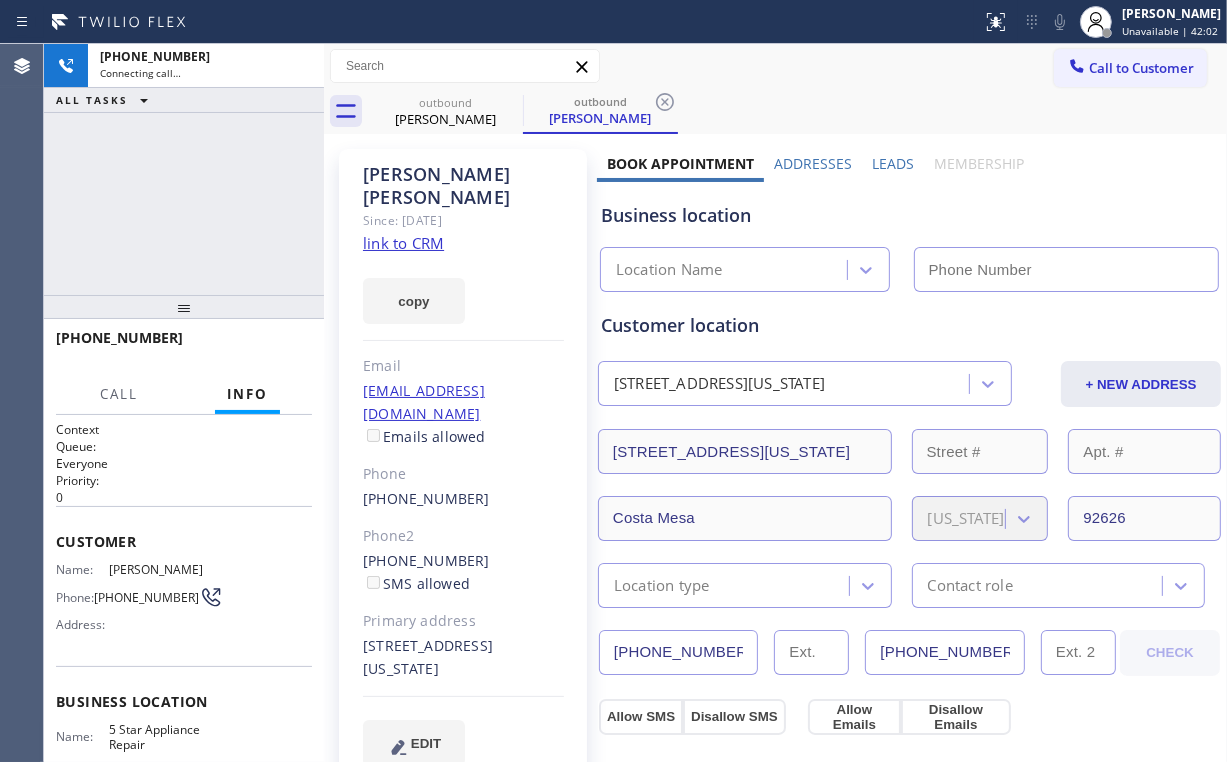 type on "[PHONE_NUMBER]" 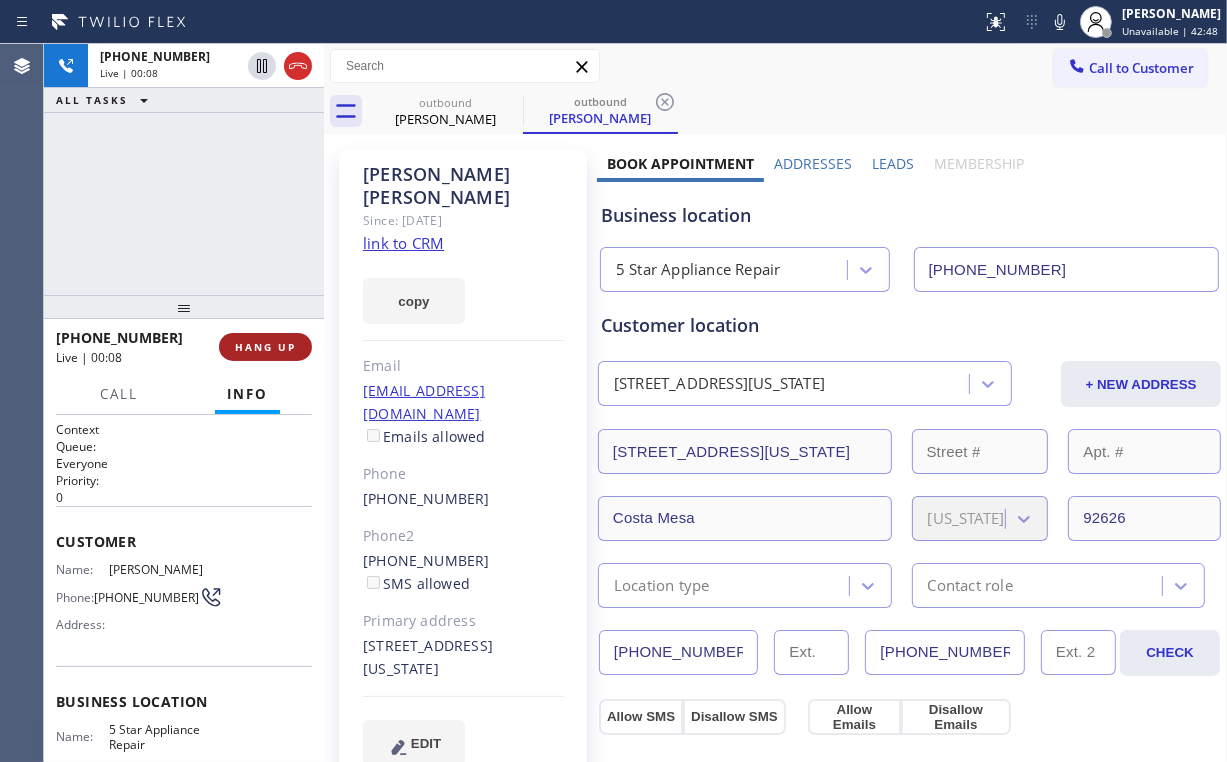 click on "HANG UP" at bounding box center [265, 347] 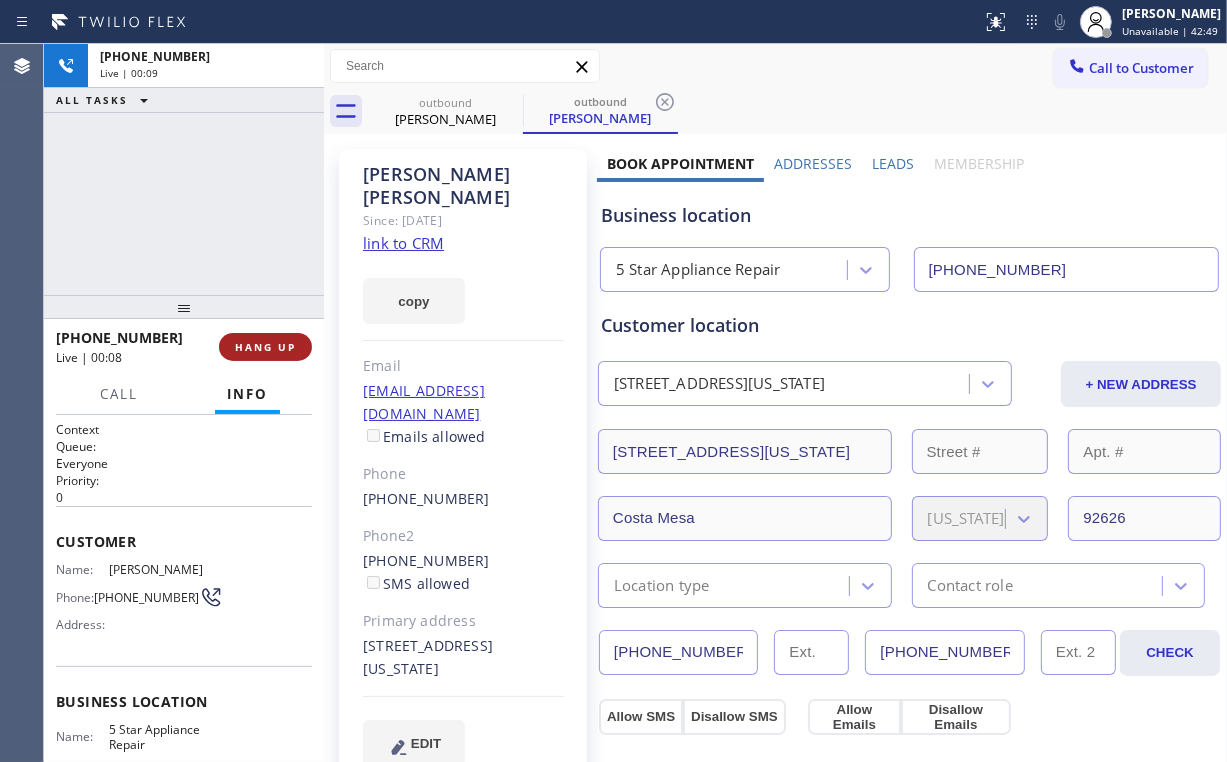 click on "HANG UP" at bounding box center [265, 347] 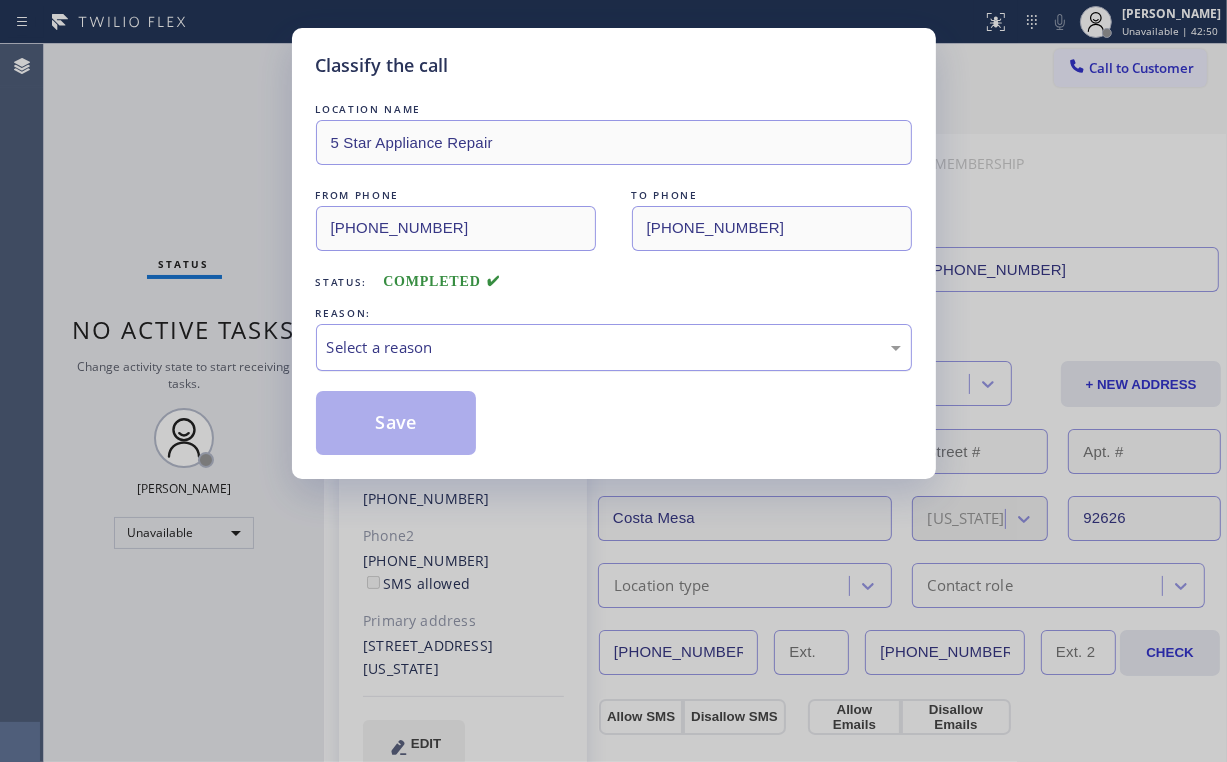 click on "Select a reason" at bounding box center (614, 347) 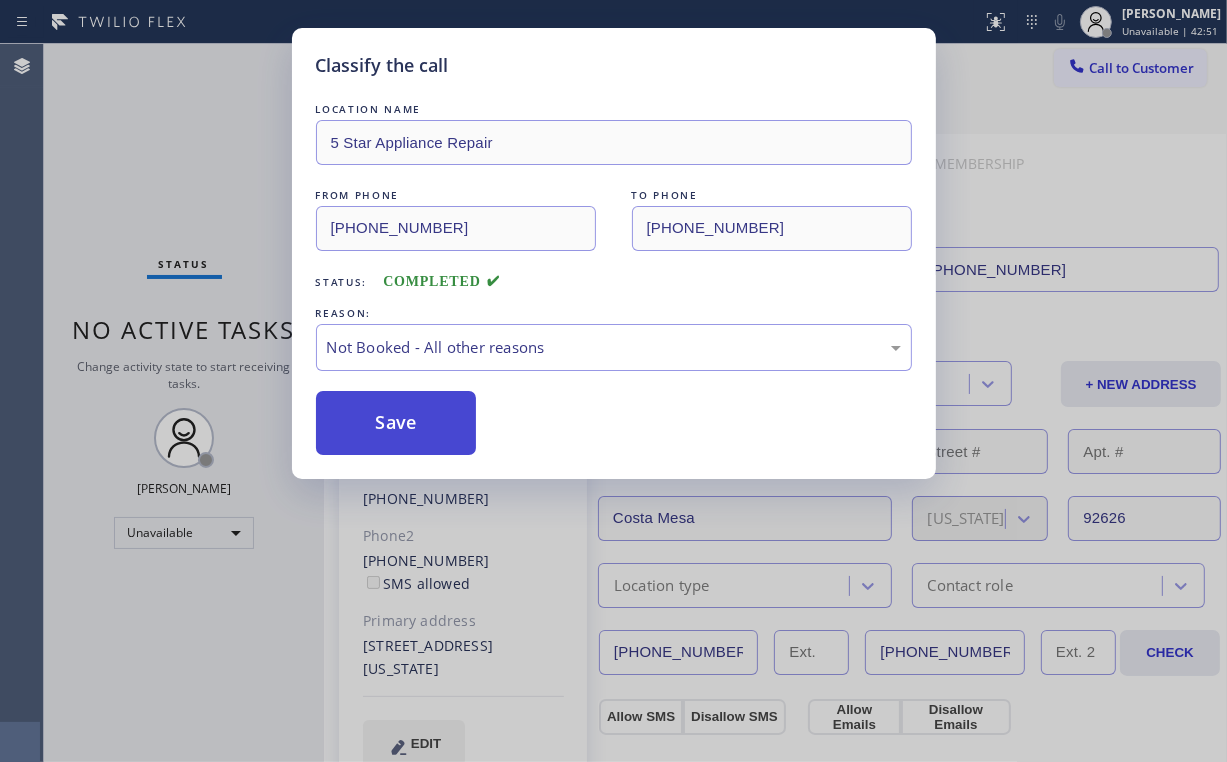 click on "Save" at bounding box center [396, 423] 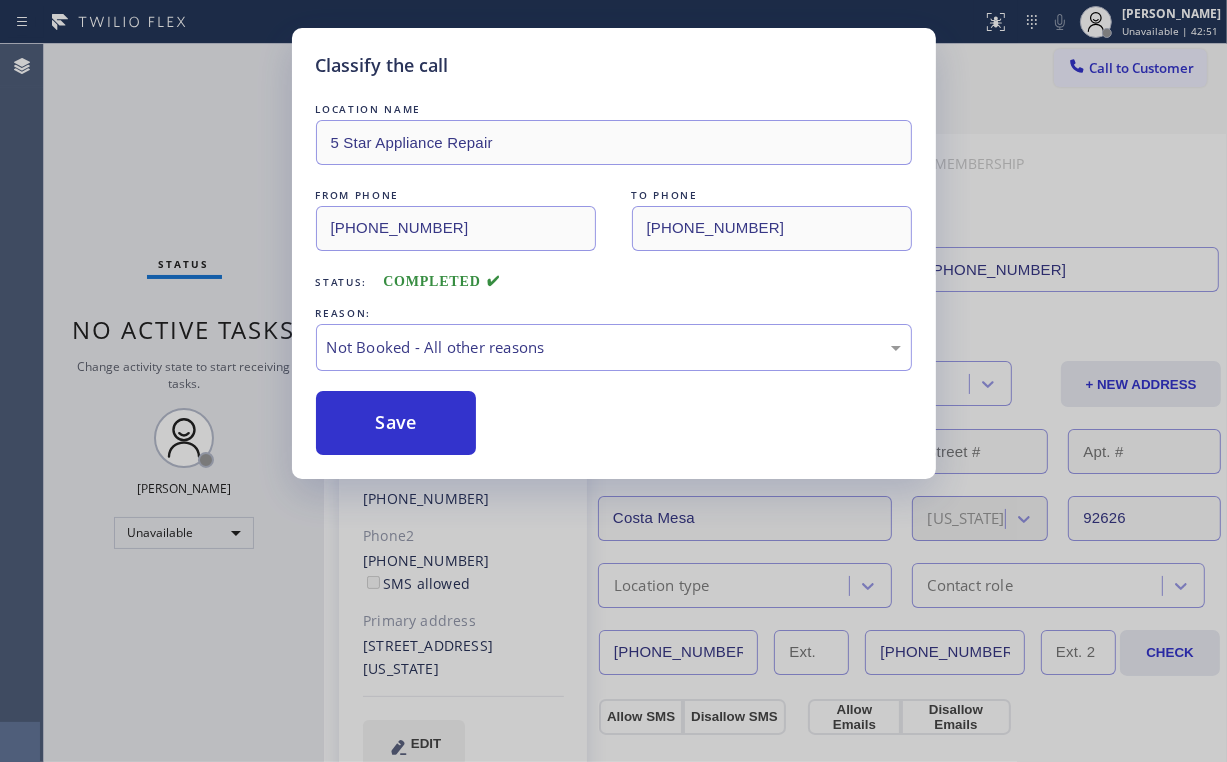 click on "Classify the call LOCATION NAME 5 Star Appliance Repair FROM PHONE [PHONE_NUMBER] TO PHONE [PHONE_NUMBER] Status: COMPLETED REASON: Not Booked - All other reasons Save" at bounding box center [613, 381] 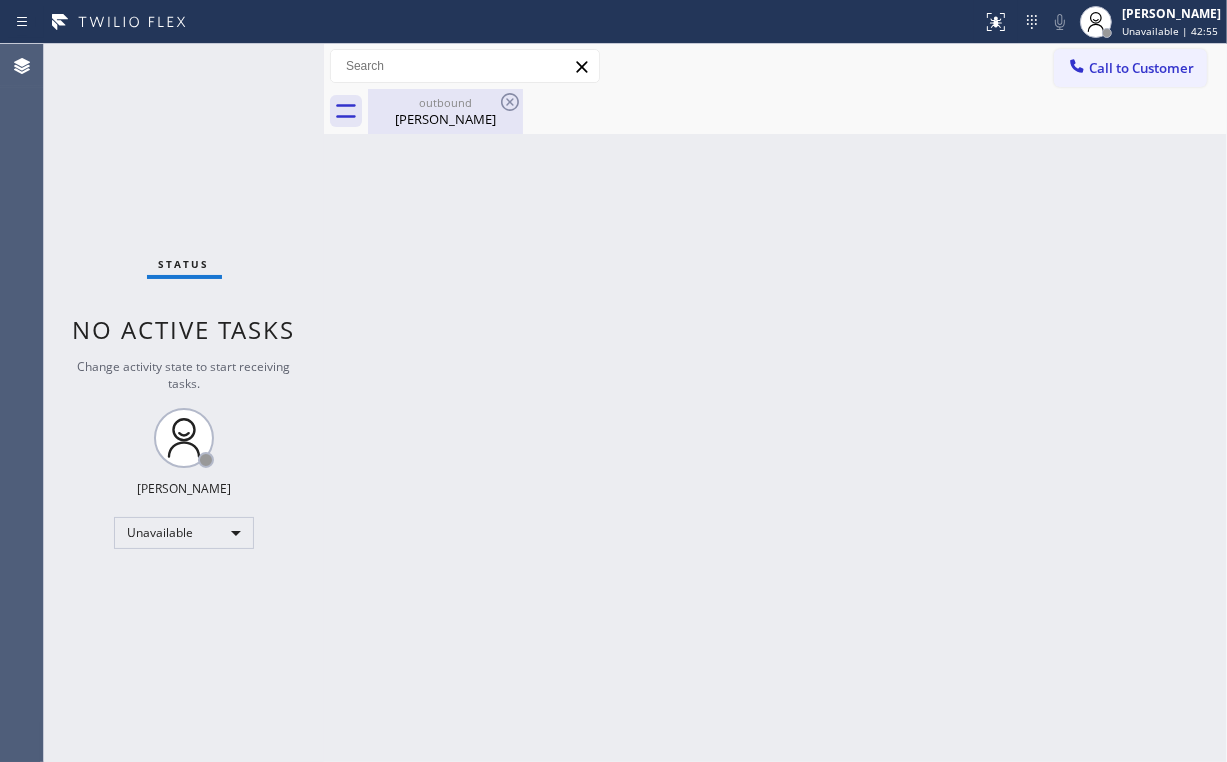 click on "outbound" at bounding box center [445, 102] 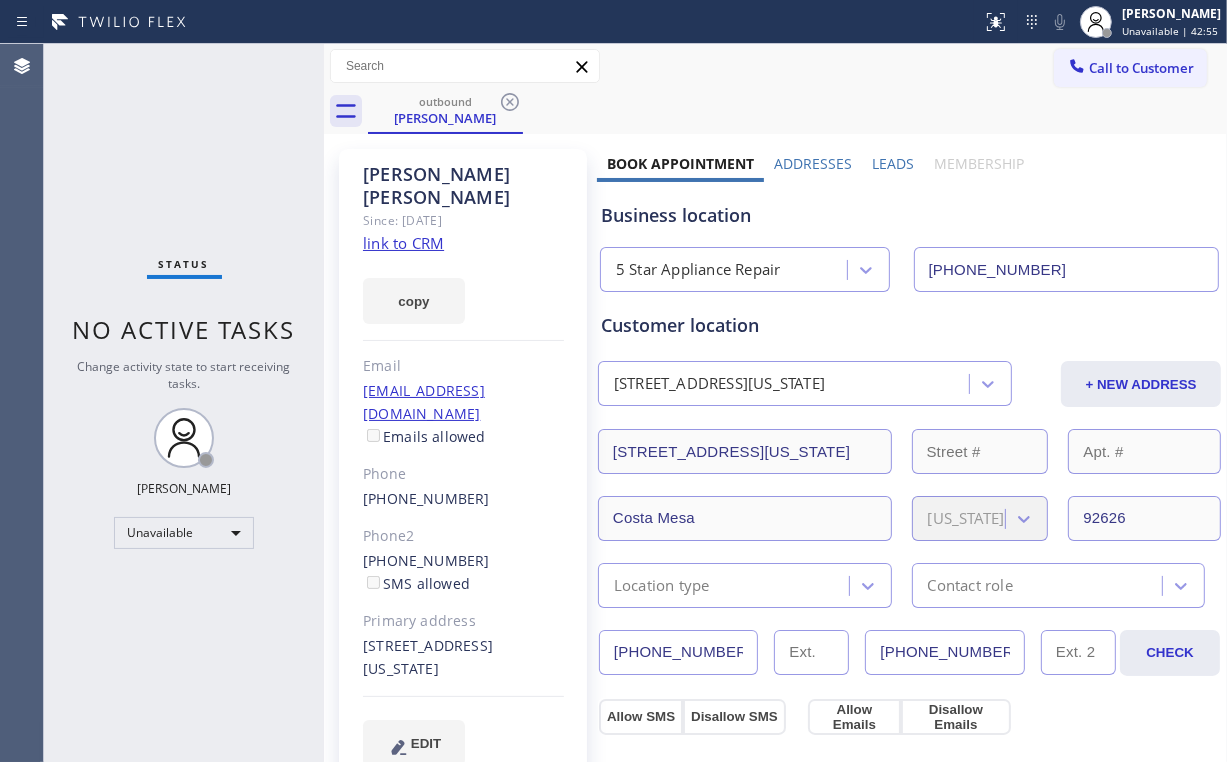 click 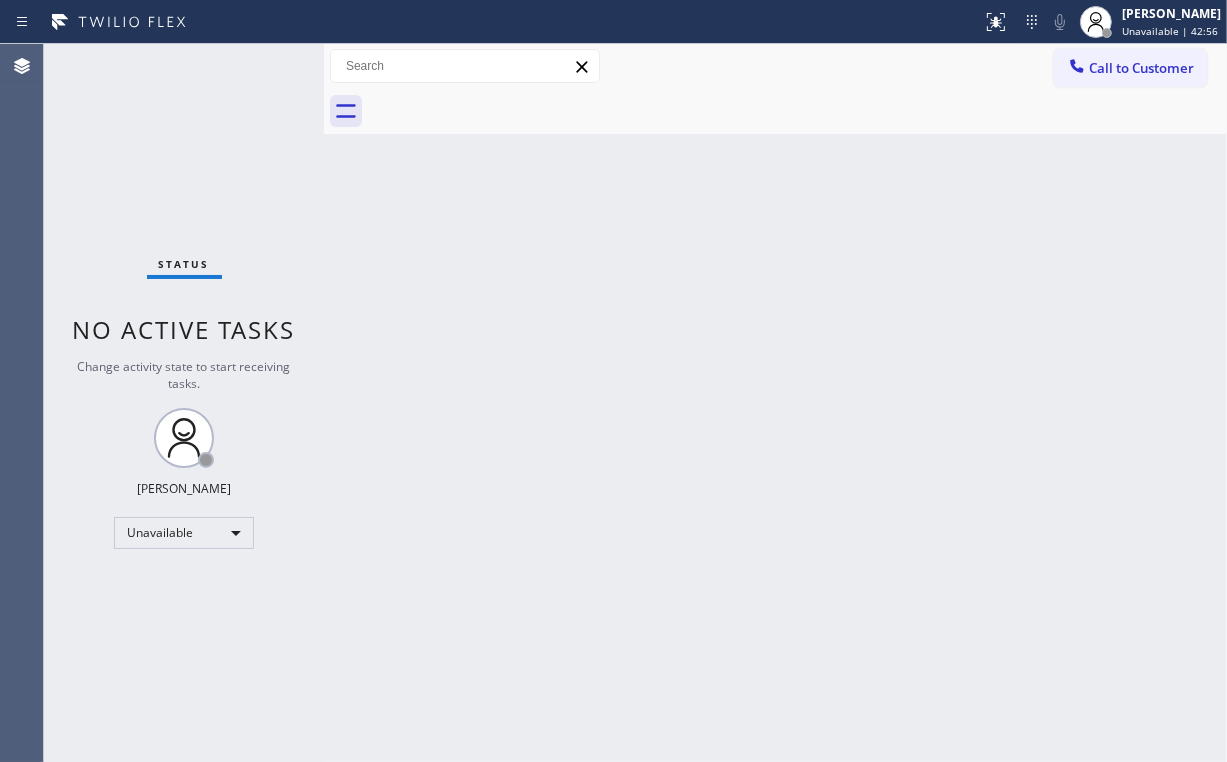 drag, startPoint x: 584, startPoint y: 237, endPoint x: 522, endPoint y: 186, distance: 80.280754 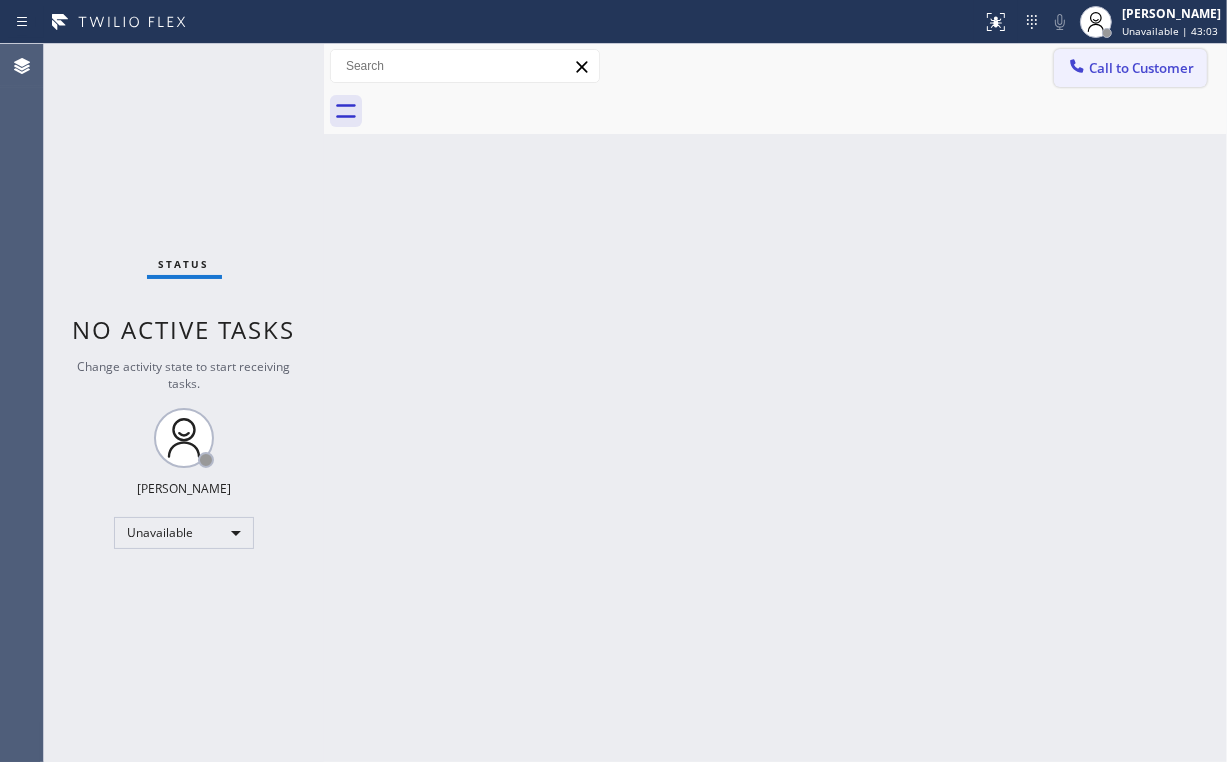 click on "Call to Customer" at bounding box center [1141, 68] 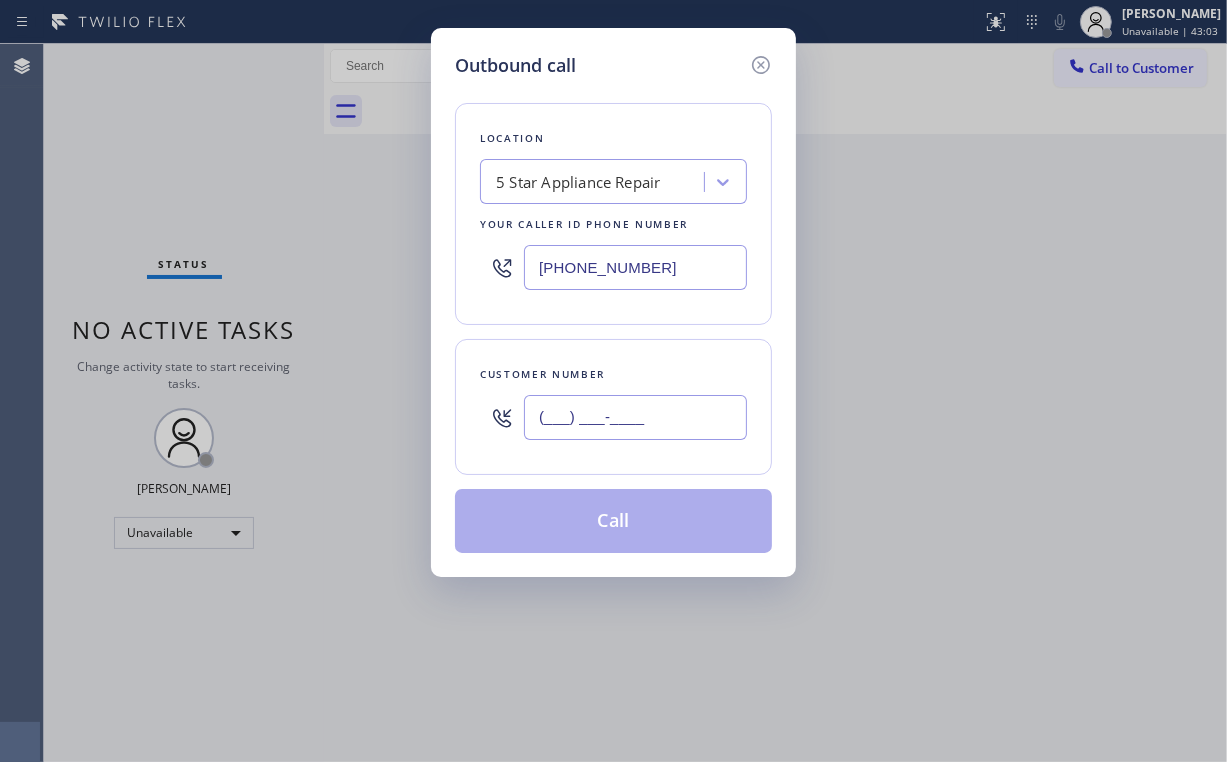 click on "(___) ___-____" at bounding box center (635, 417) 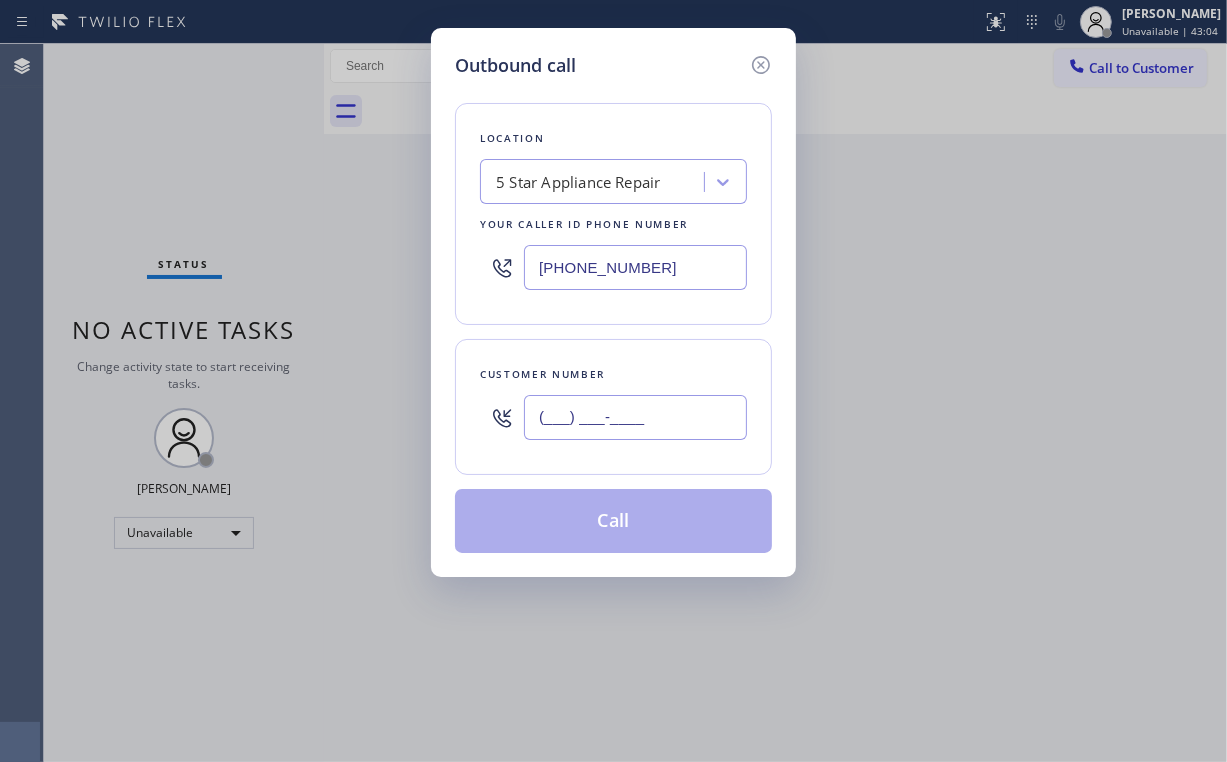 paste on "714) 606-0645" 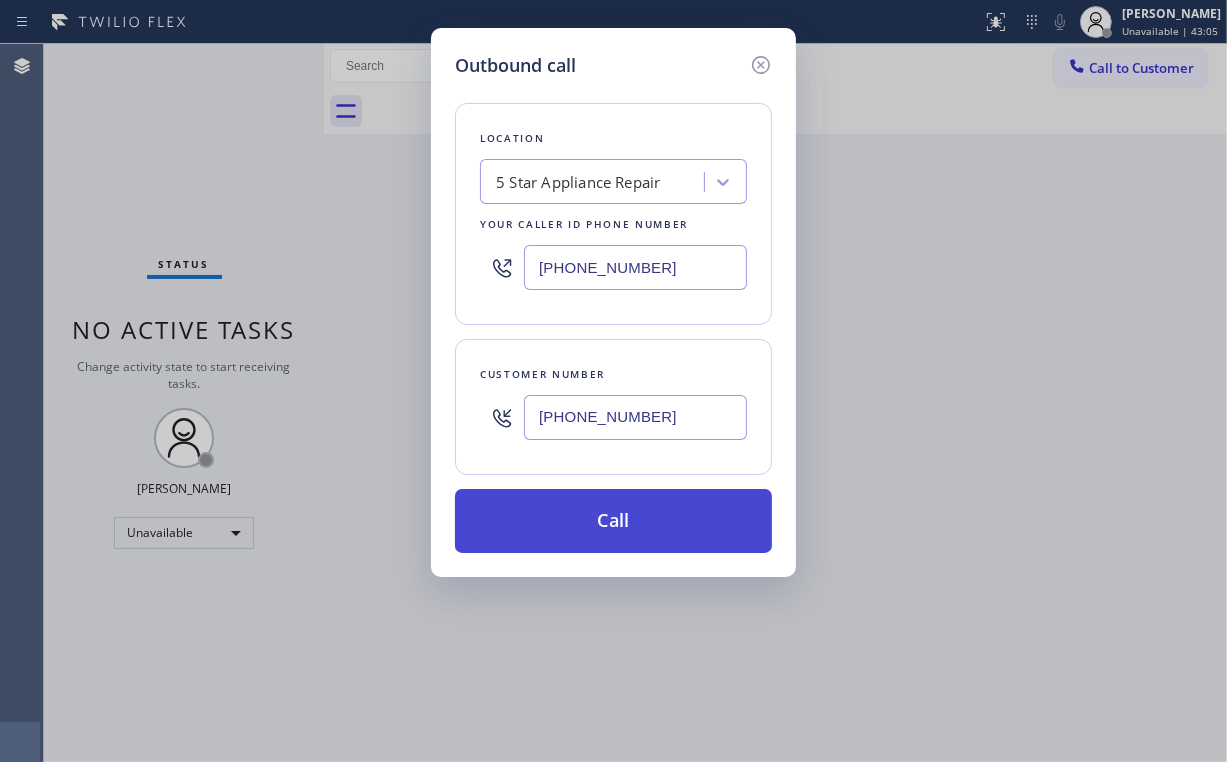 type on "[PHONE_NUMBER]" 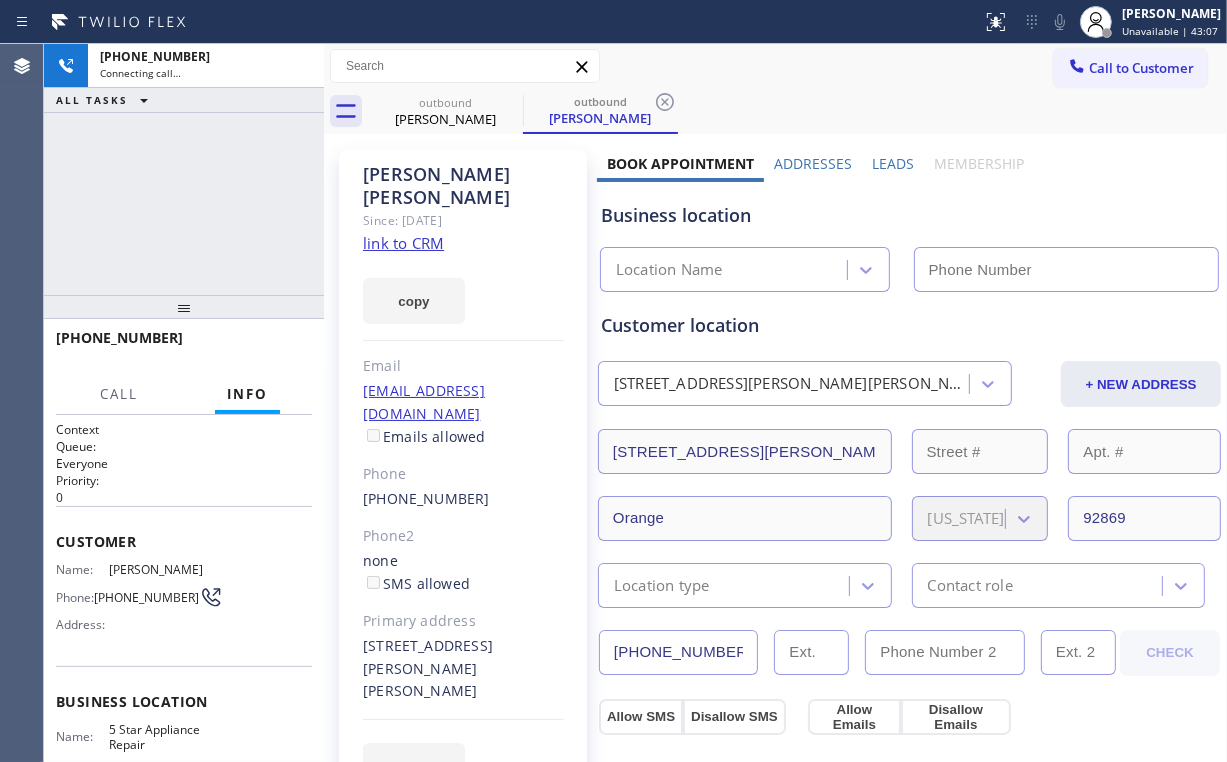 click on "[PHONE_NUMBER] Connecting call… ALL TASKS ALL TASKS ACTIVE TASKS TASKS IN WRAP UP" at bounding box center (184, 169) 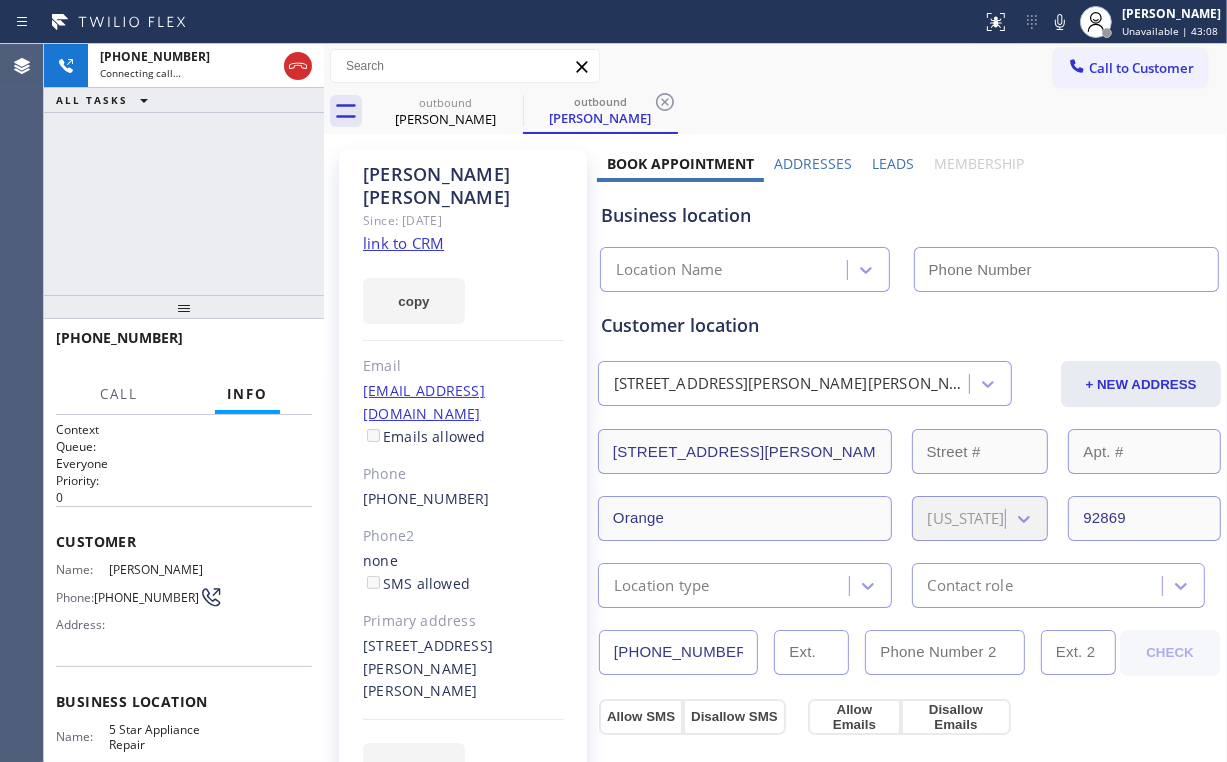 type on "[PHONE_NUMBER]" 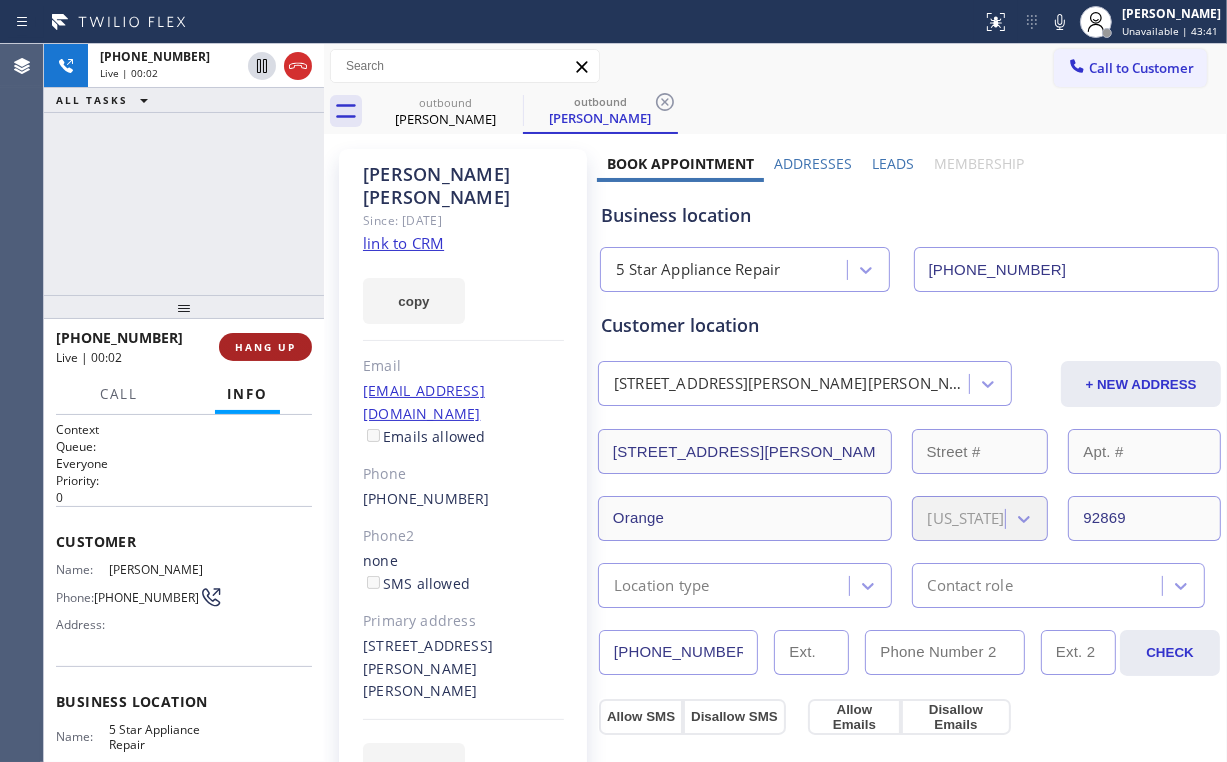 click on "HANG UP" at bounding box center (265, 347) 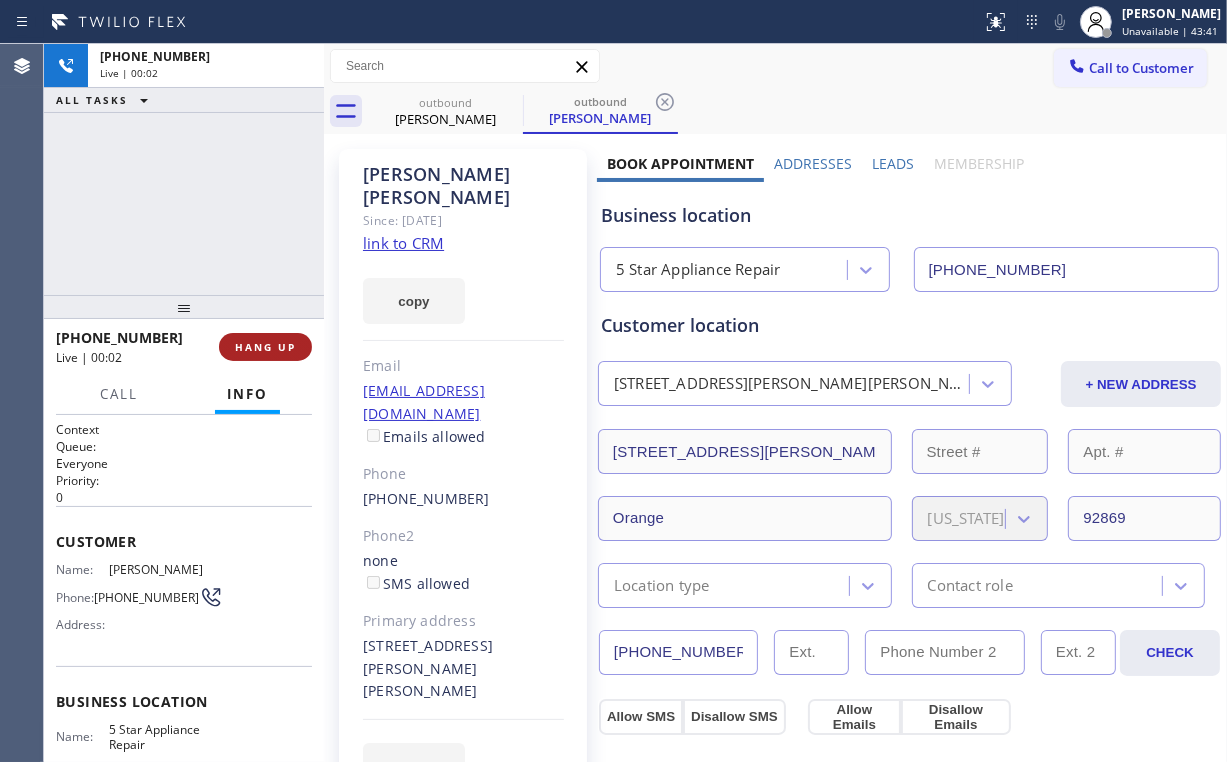 click on "HANG UP" at bounding box center (265, 347) 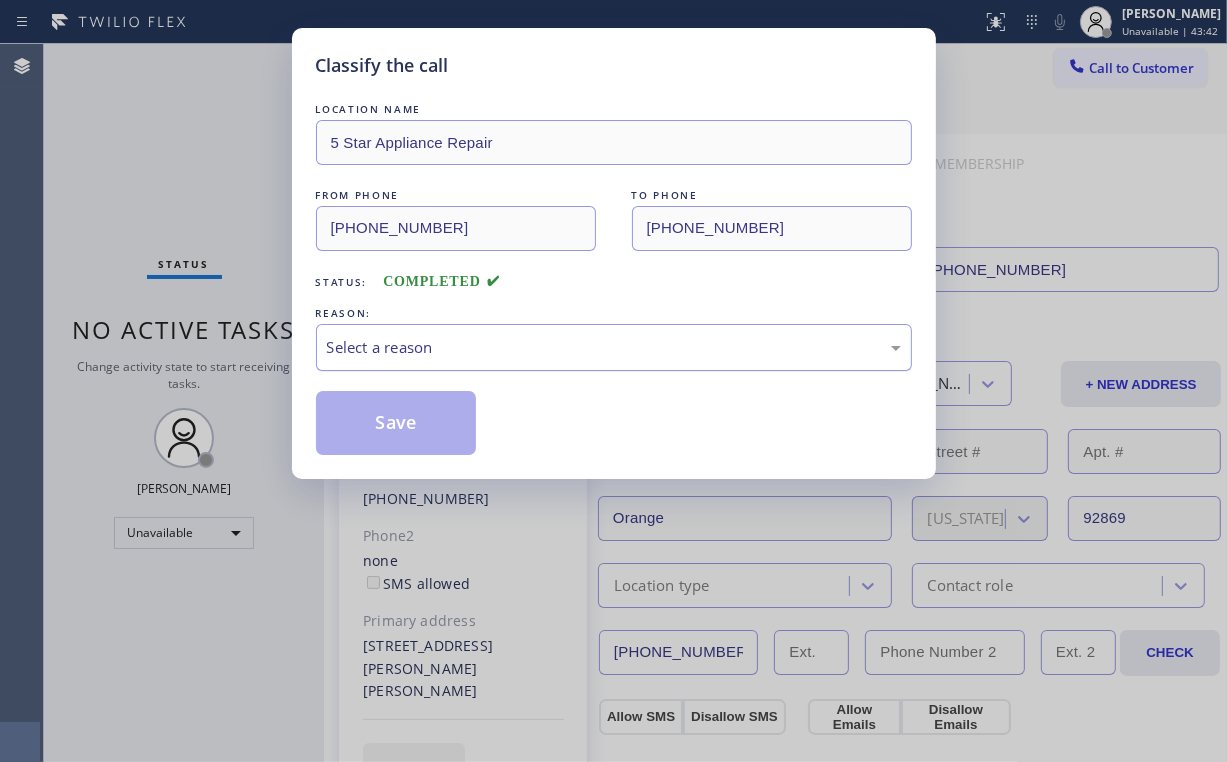 click on "Select a reason" at bounding box center (614, 347) 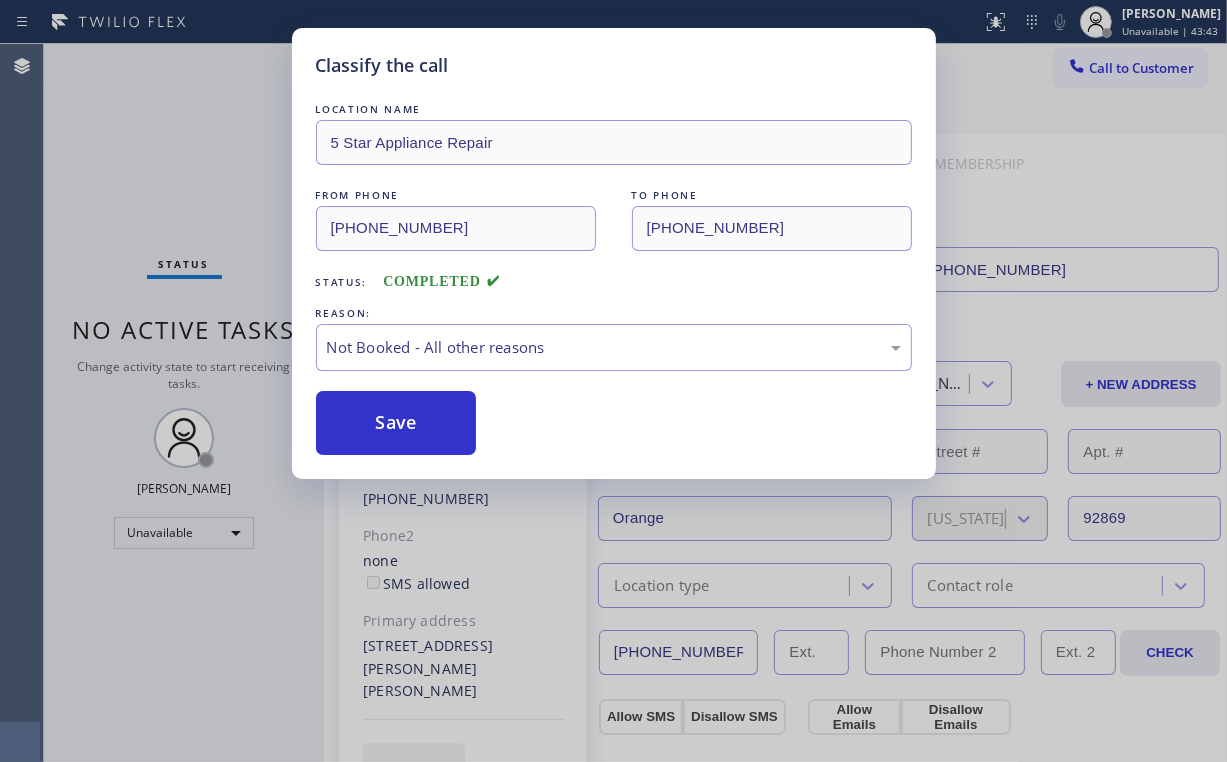 click on "Save" at bounding box center (396, 423) 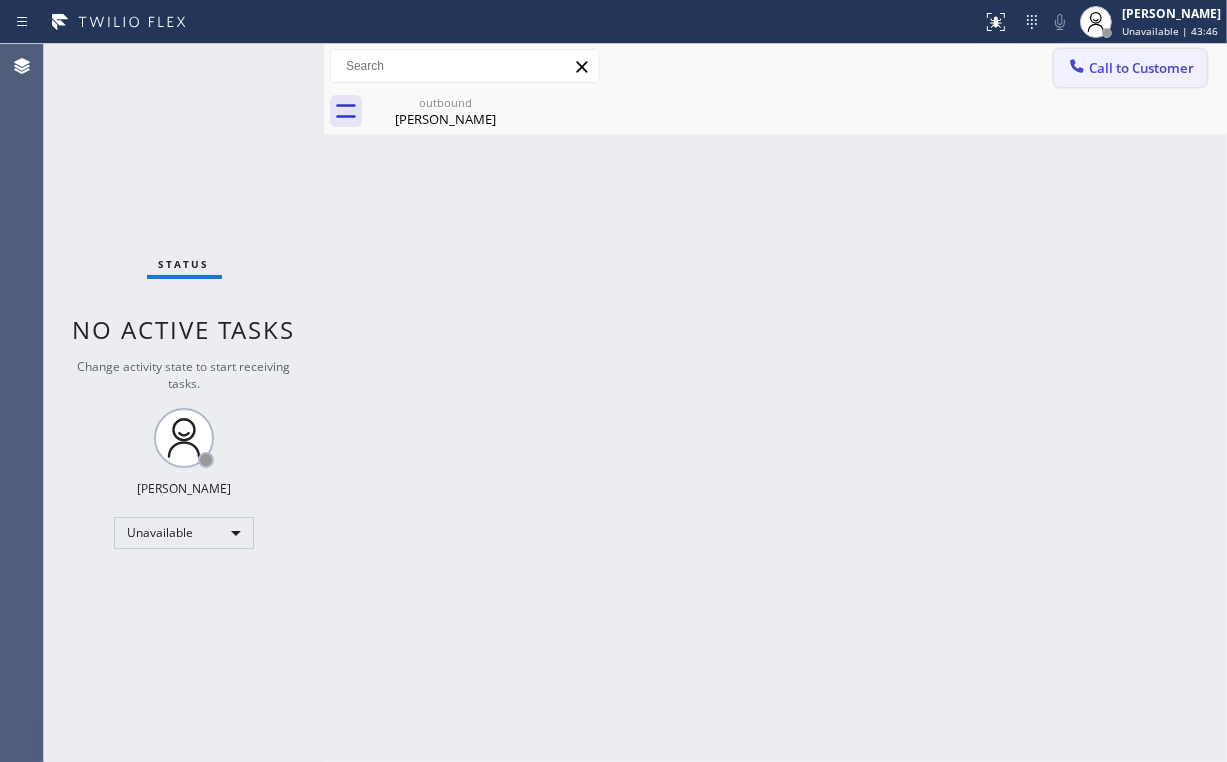 click on "Call to Customer" at bounding box center (1141, 68) 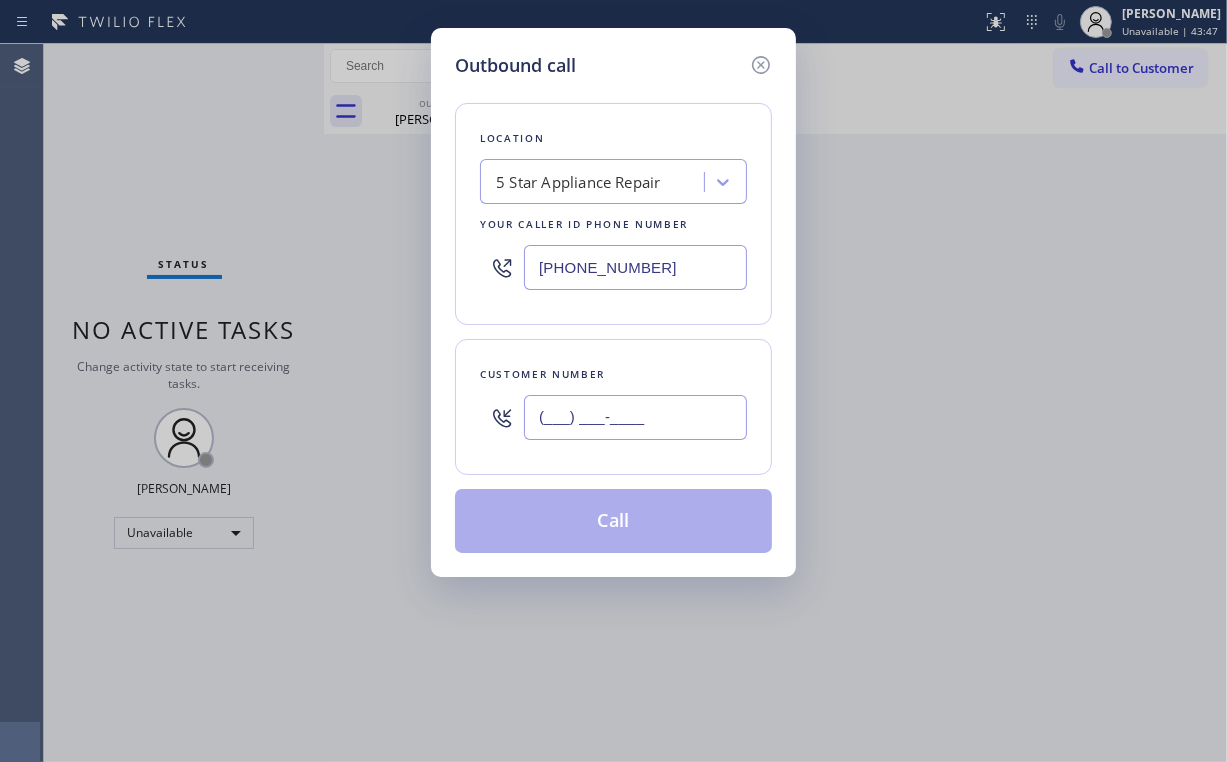 click on "(___) ___-____" at bounding box center [635, 417] 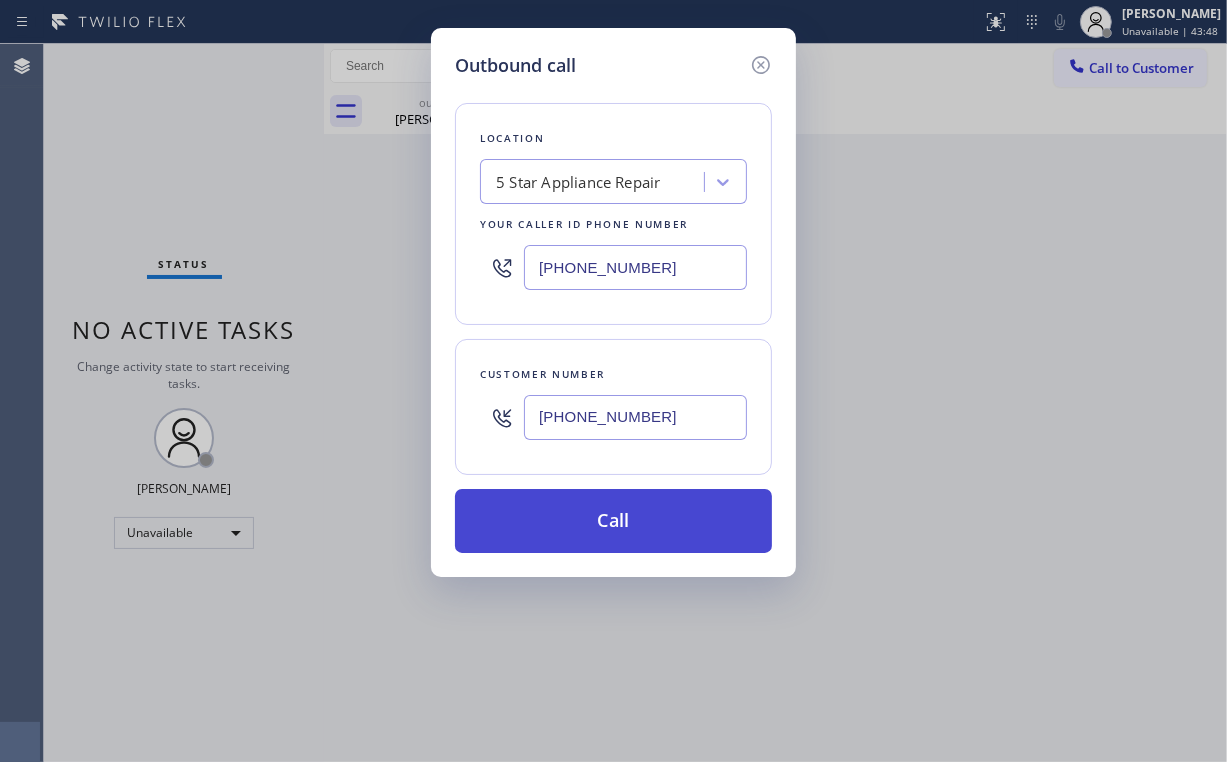 type on "[PHONE_NUMBER]" 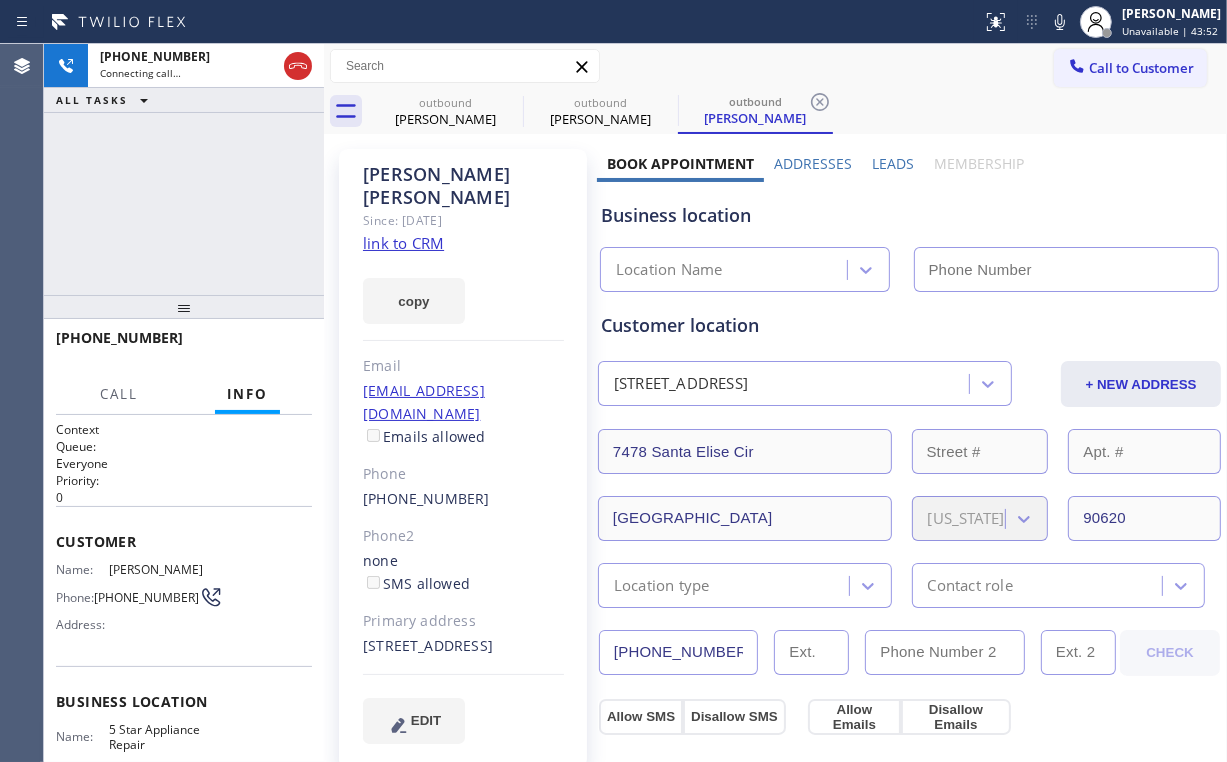 type on "[PHONE_NUMBER]" 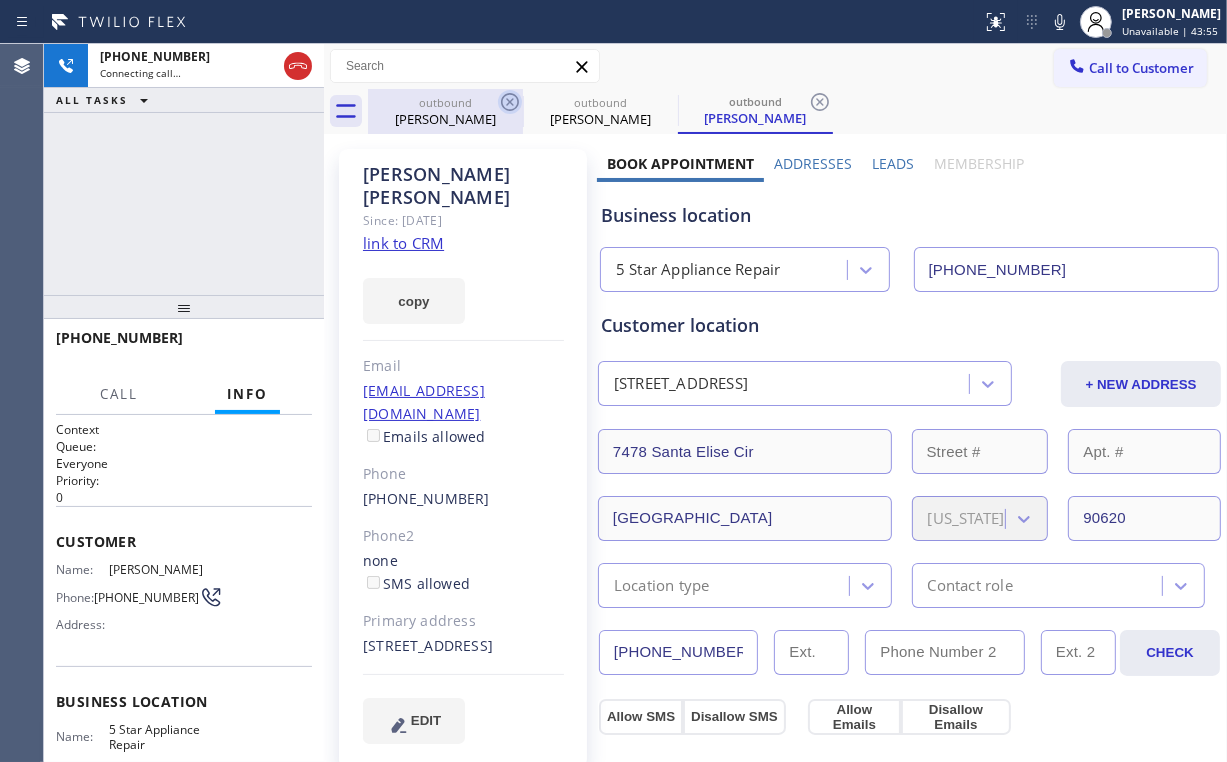 drag, startPoint x: 453, startPoint y: 115, endPoint x: 510, endPoint y: 112, distance: 57.07889 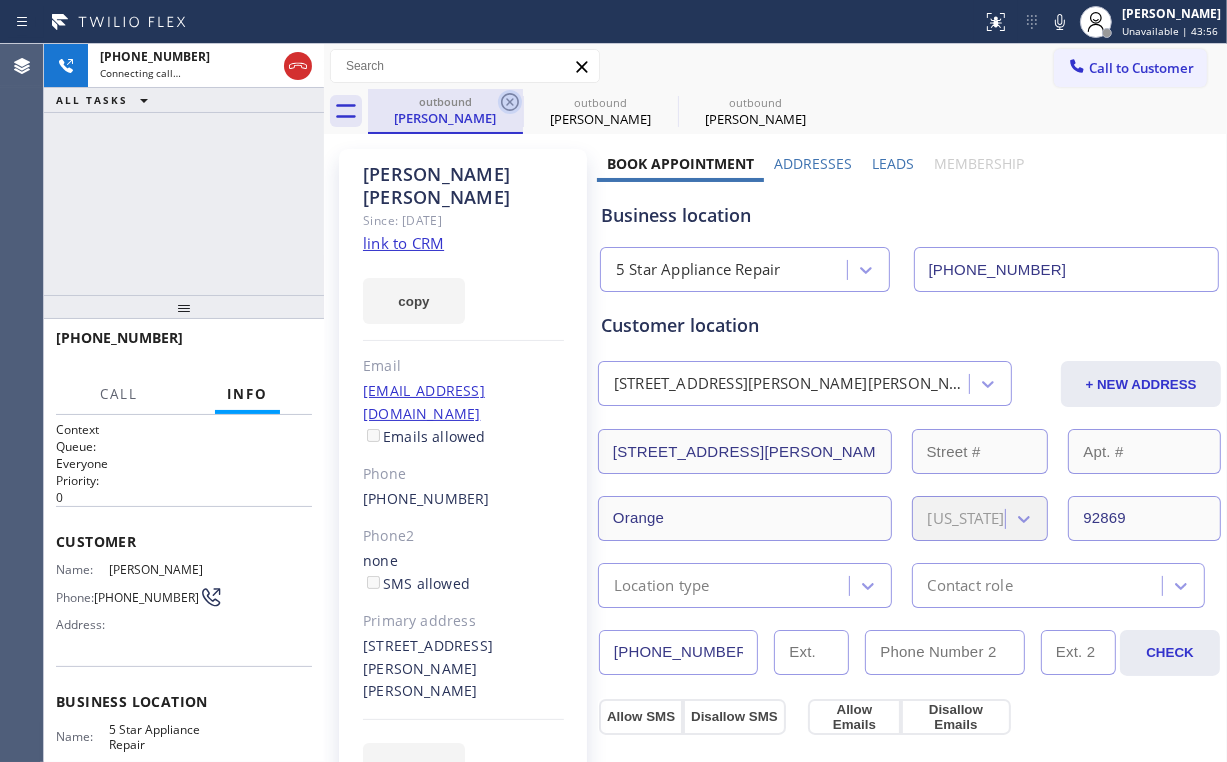 click 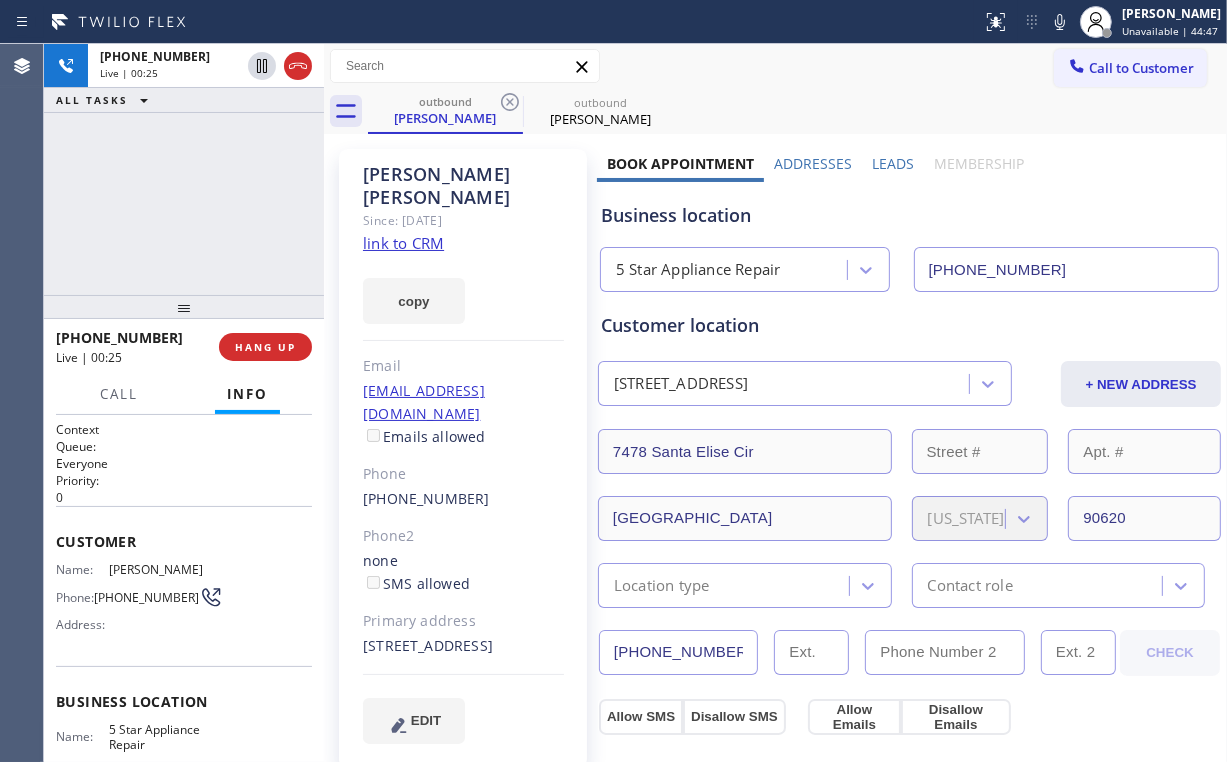 click on "[PHONE_NUMBER] Live | 00:25 HANG UP" at bounding box center (184, 347) 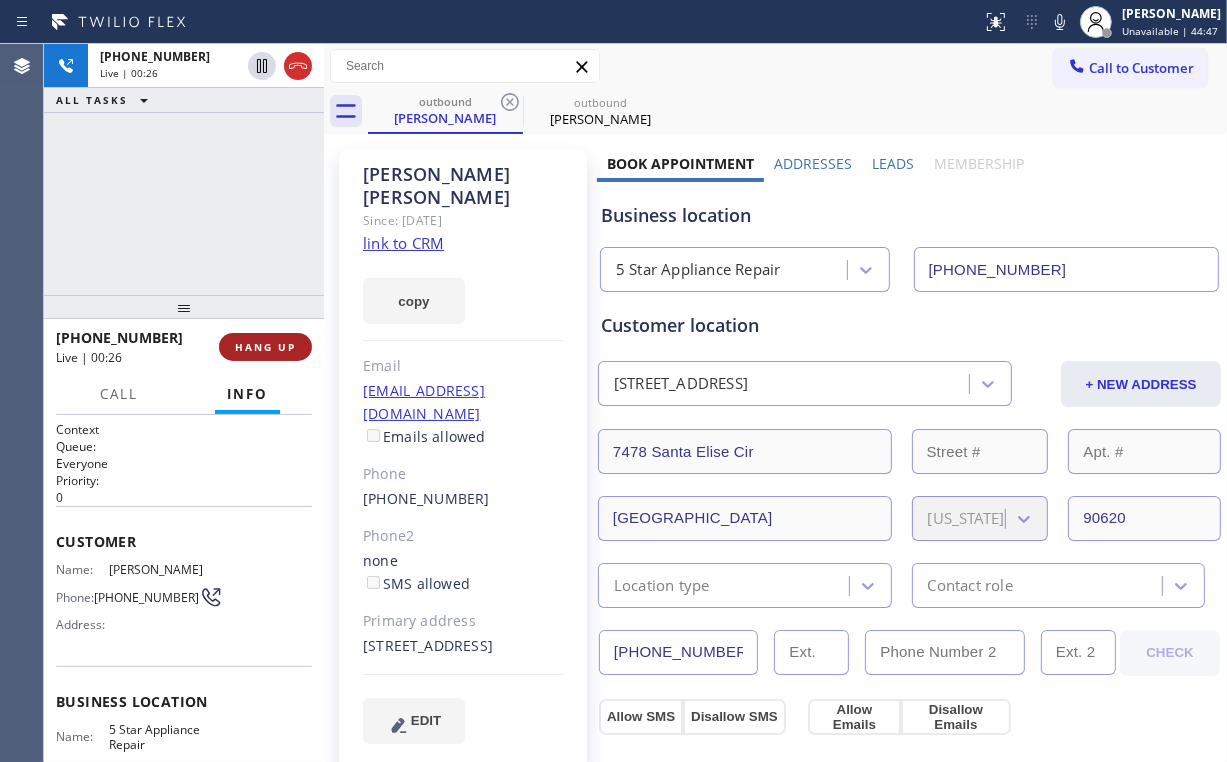 click on "HANG UP" at bounding box center (265, 347) 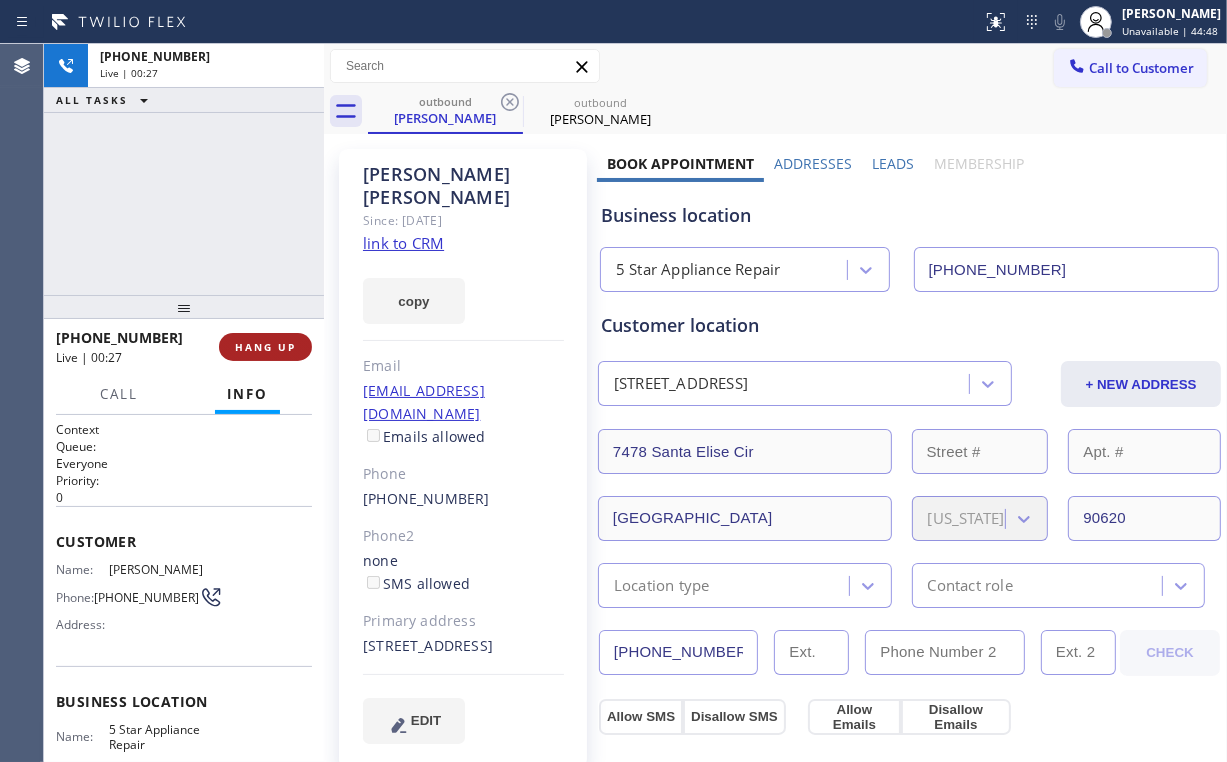 click on "HANG UP" at bounding box center [265, 347] 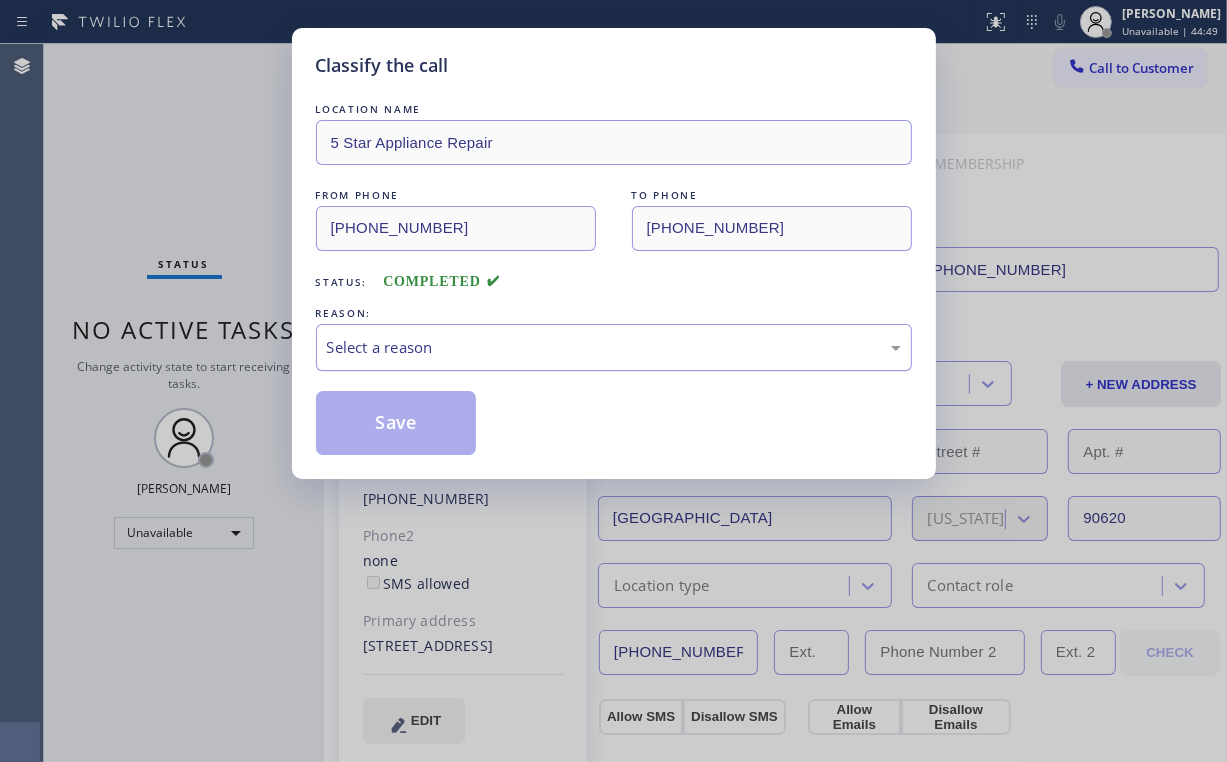 click on "Select a reason" at bounding box center [614, 347] 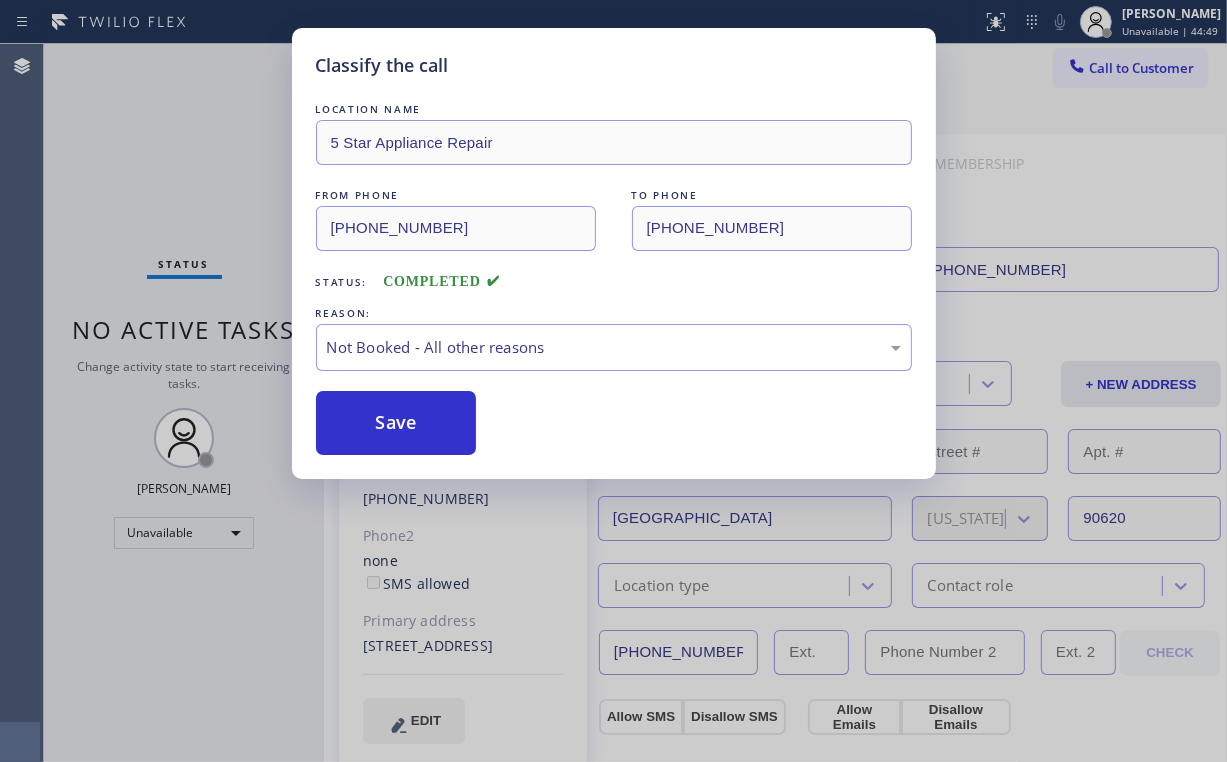 drag, startPoint x: 435, startPoint y: 428, endPoint x: 176, endPoint y: 199, distance: 345.71954 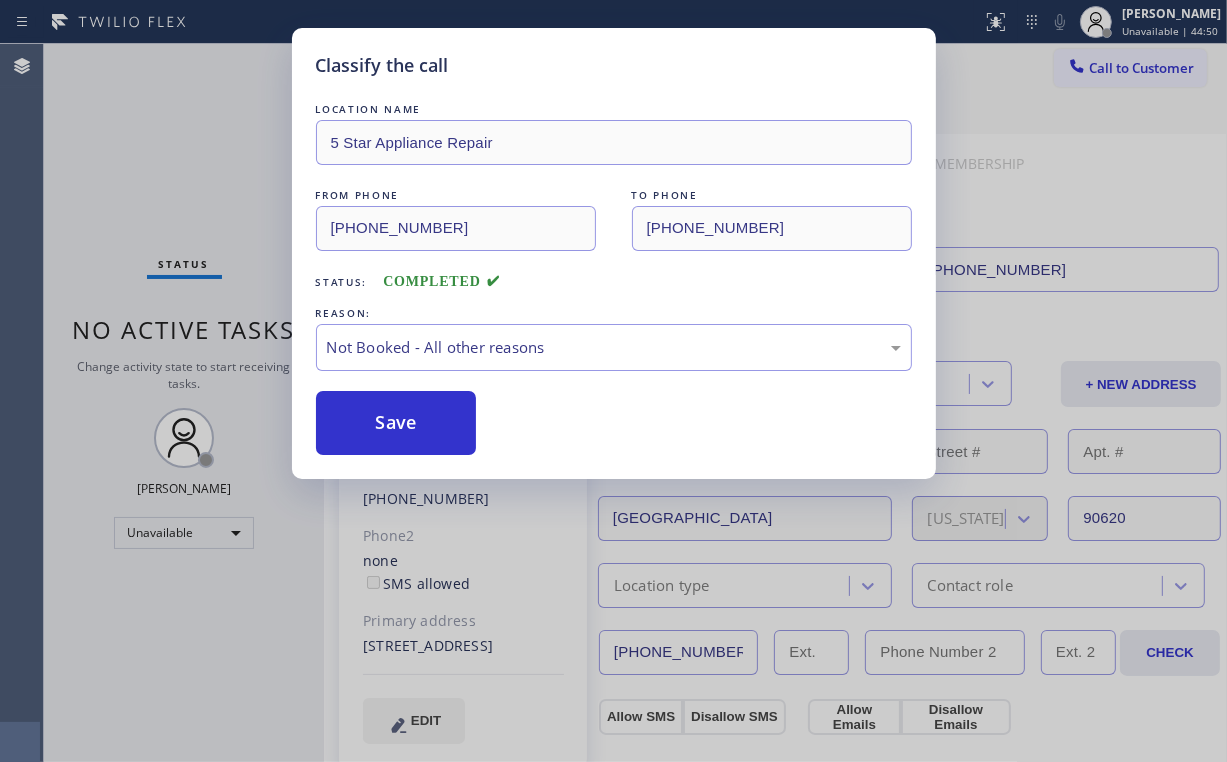 click on "Classify the call LOCATION NAME 5 Star Appliance Repair FROM PHONE [PHONE_NUMBER] TO PHONE [PHONE_NUMBER] Status: COMPLETED REASON: Not Booked - All other reasons Save" at bounding box center [613, 381] 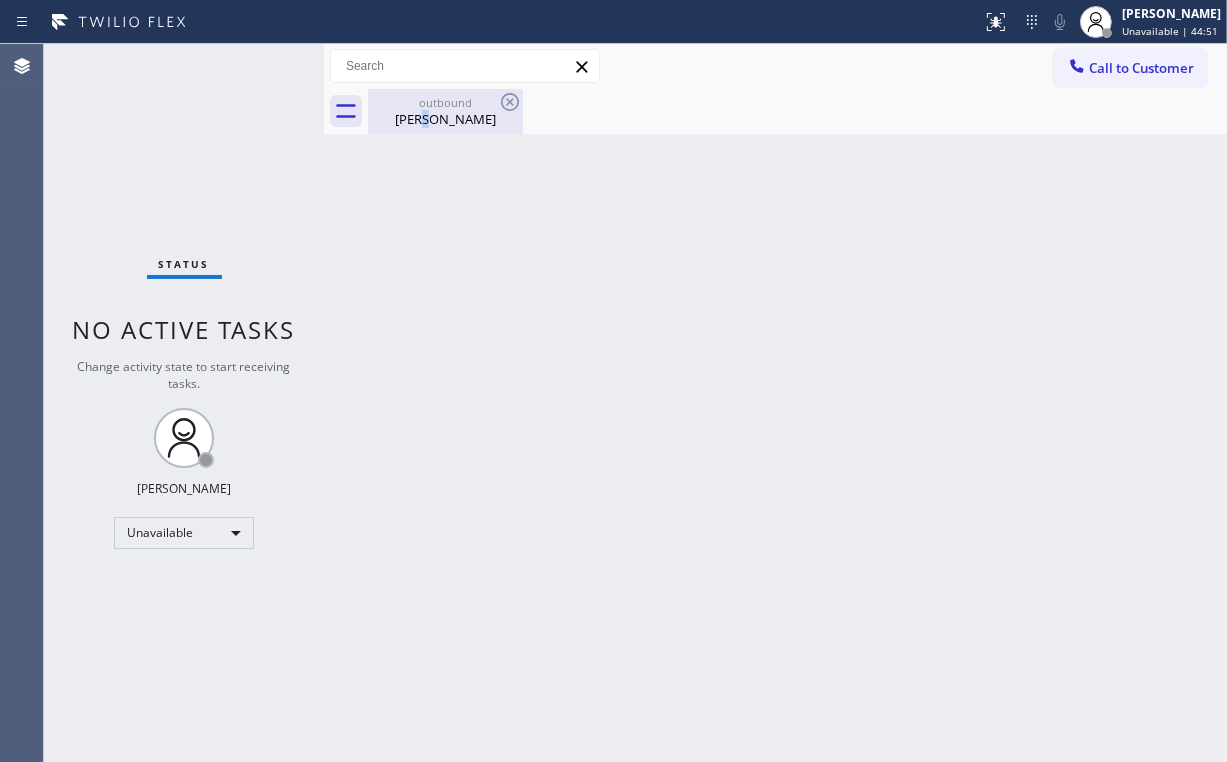drag, startPoint x: 429, startPoint y: 125, endPoint x: 462, endPoint y: 122, distance: 33.13608 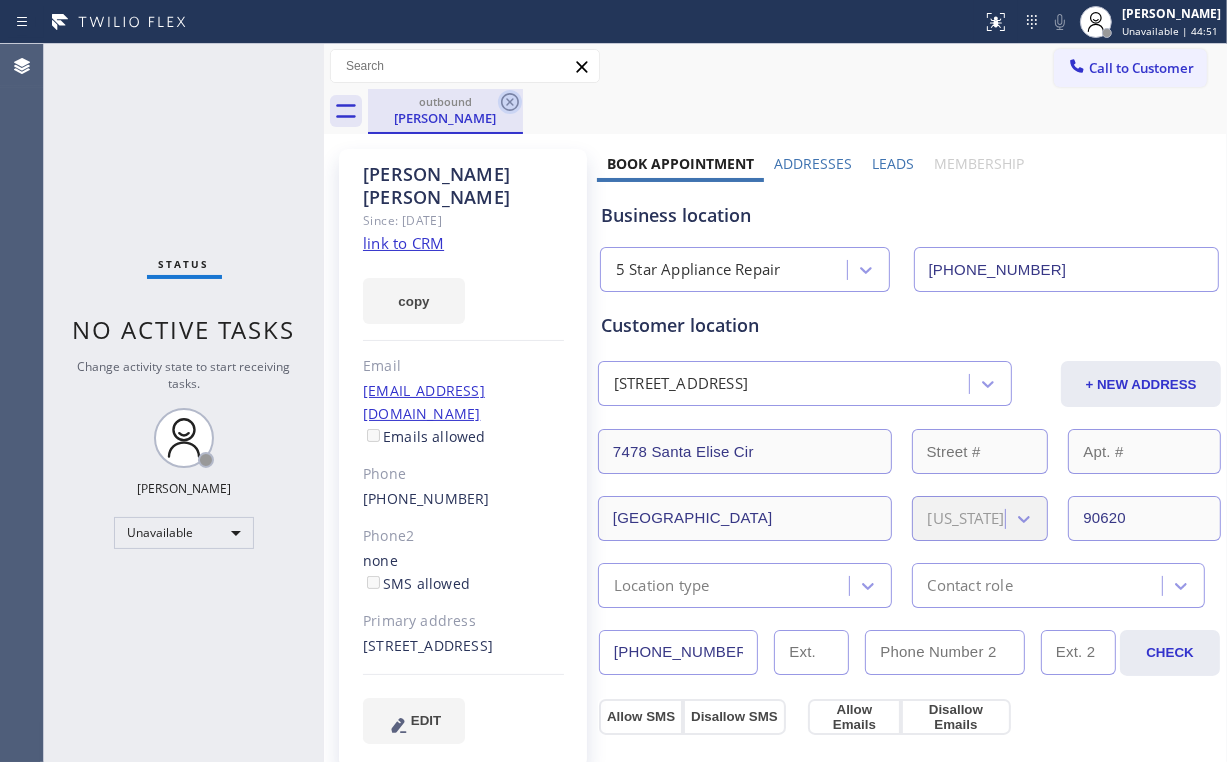 click 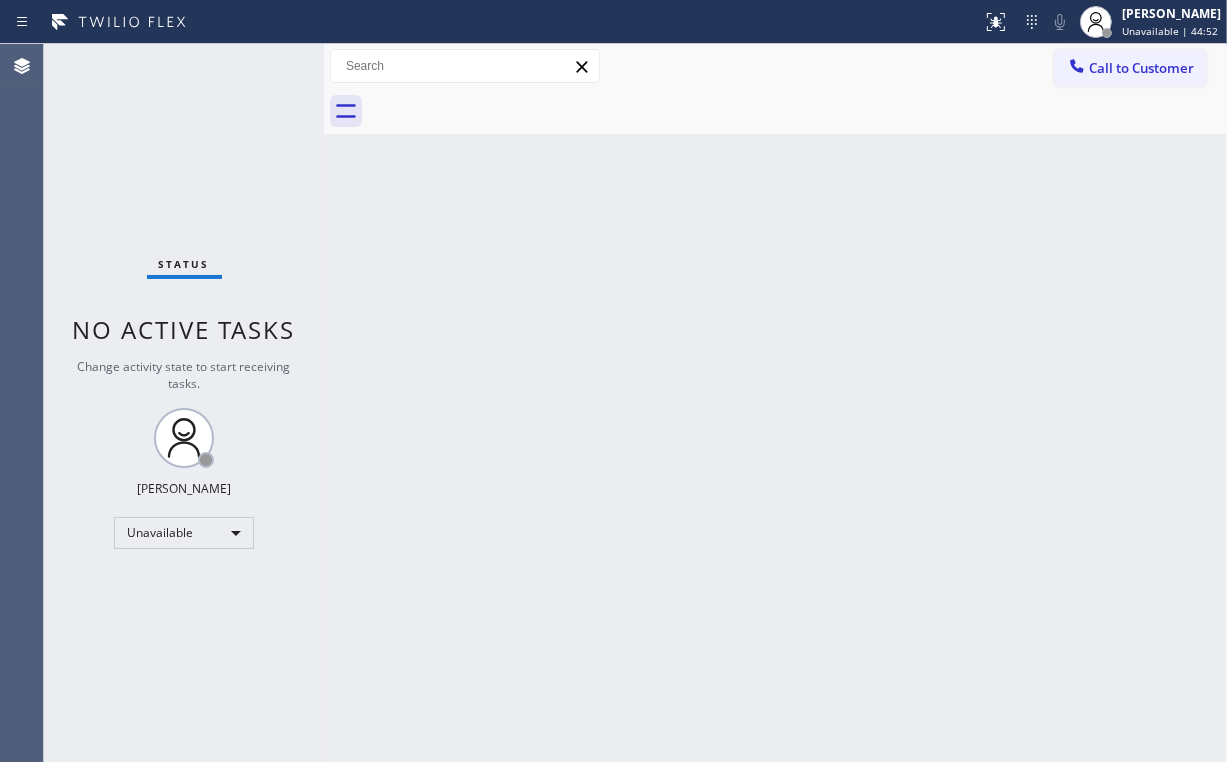 click on "Status   No active tasks     Change activity state to start receiving tasks.   [PERSON_NAME] Unavailable" at bounding box center [184, 403] 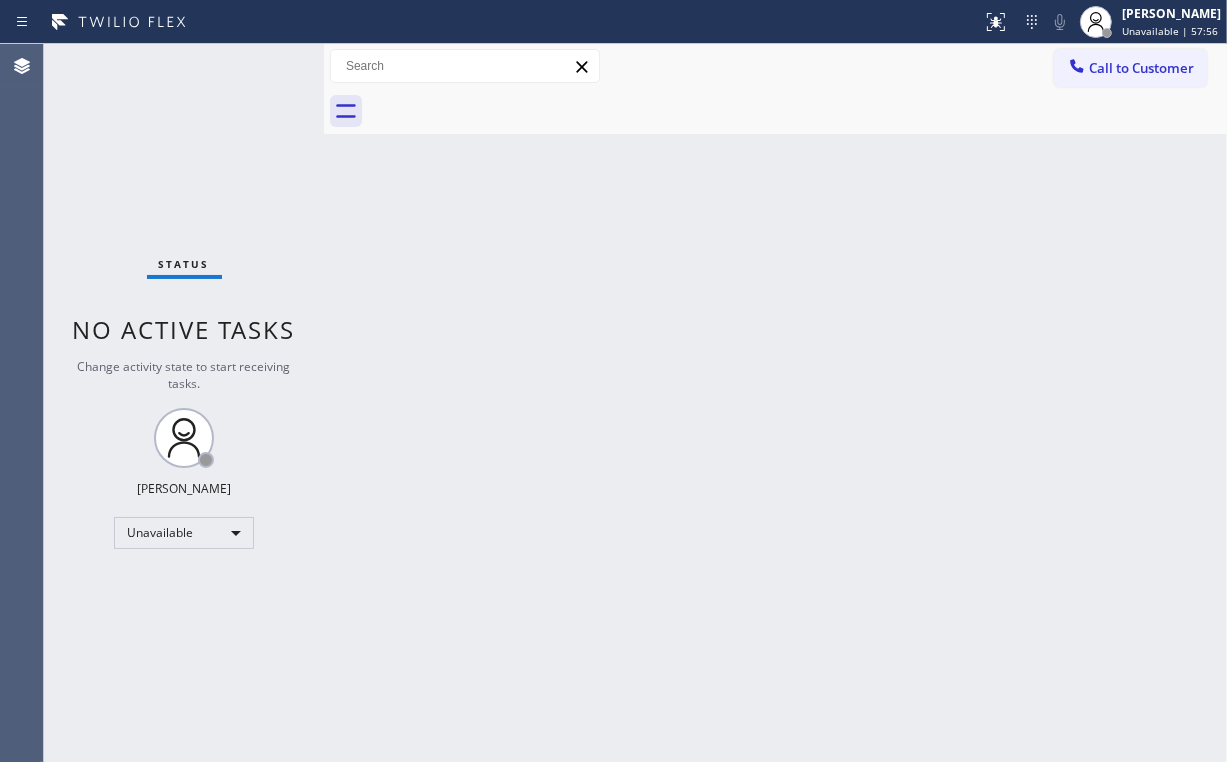 click on "Call to Customer Outbound call Location 5 Star Appliance Repair Your caller id phone number [PHONE_NUMBER] Customer number Call Outbound call Technician Search Technician Your caller id phone number Your caller id phone number Call" at bounding box center [775, 66] 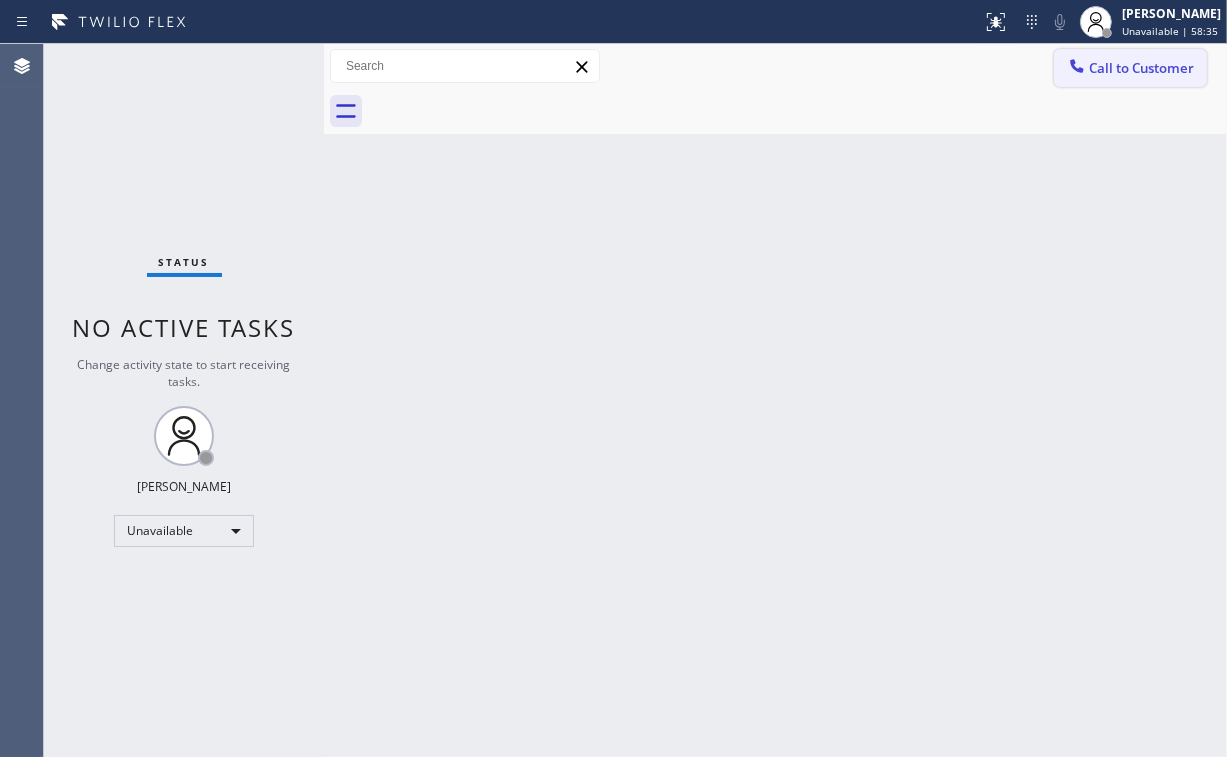drag, startPoint x: 1079, startPoint y: 72, endPoint x: 566, endPoint y: 280, distance: 553.5639 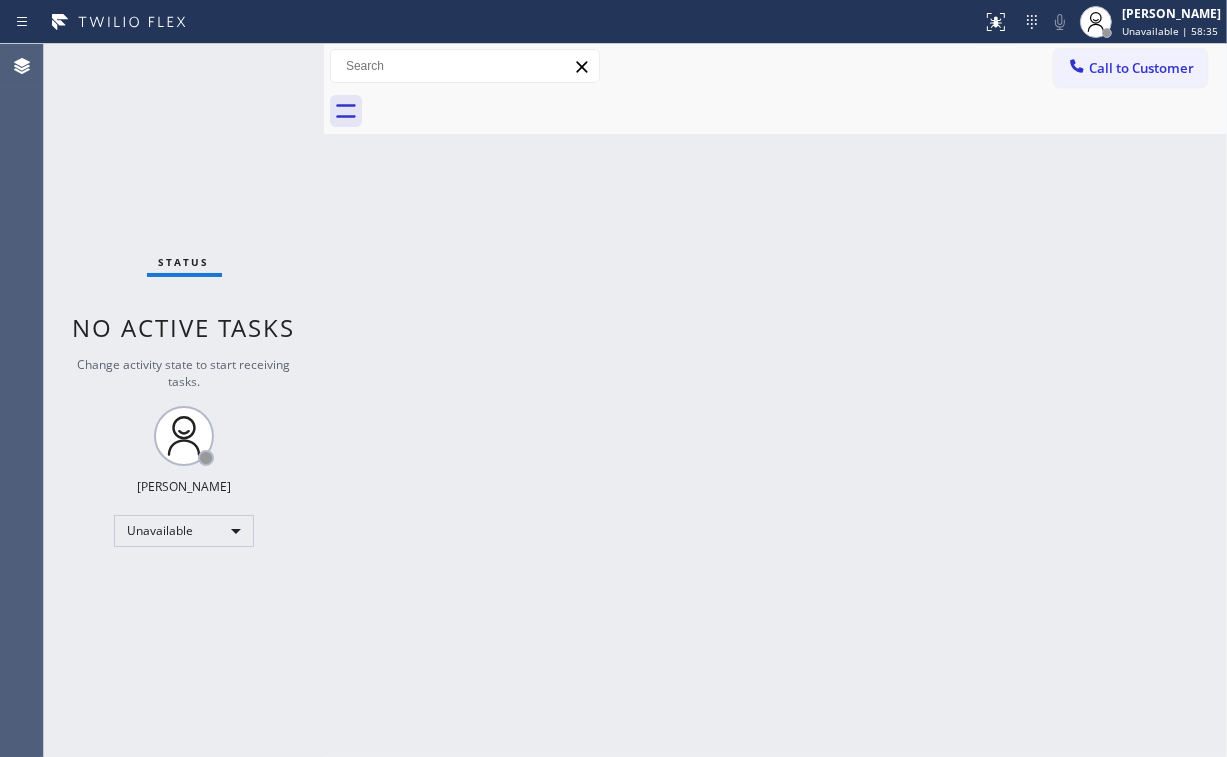 click 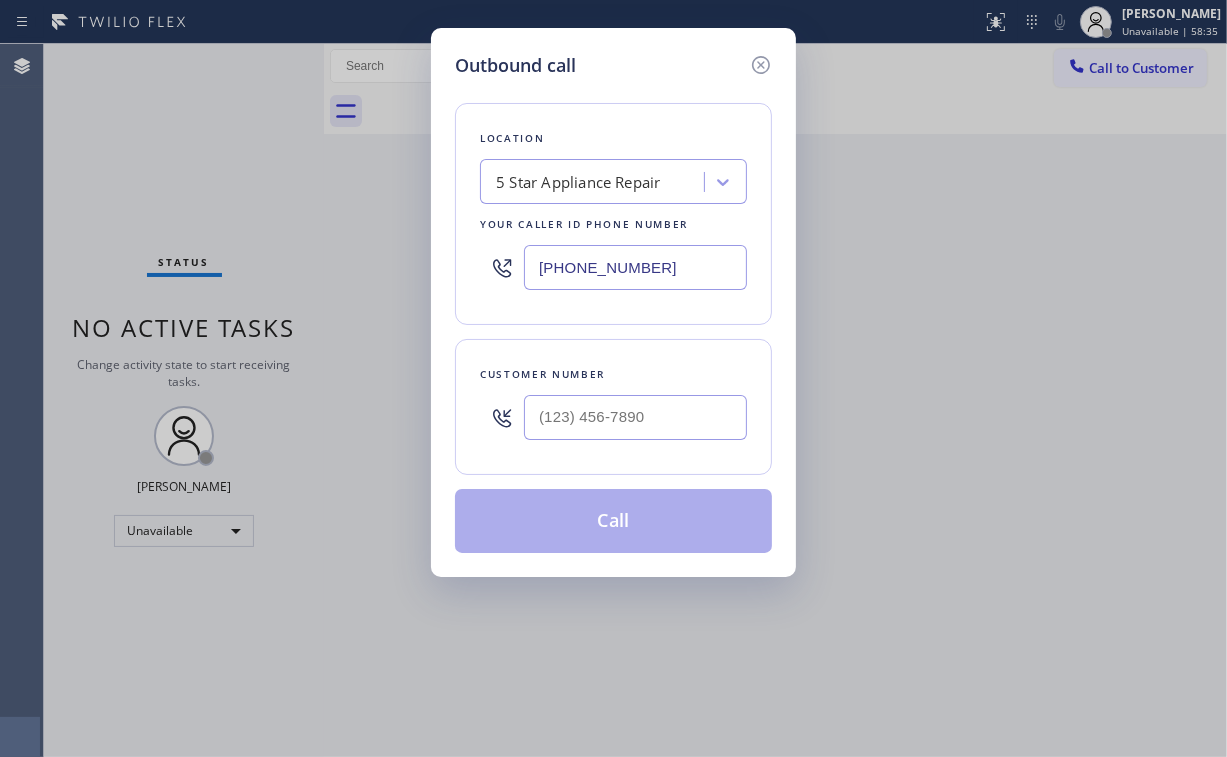 drag, startPoint x: 577, startPoint y: 269, endPoint x: 289, endPoint y: 299, distance: 289.5583 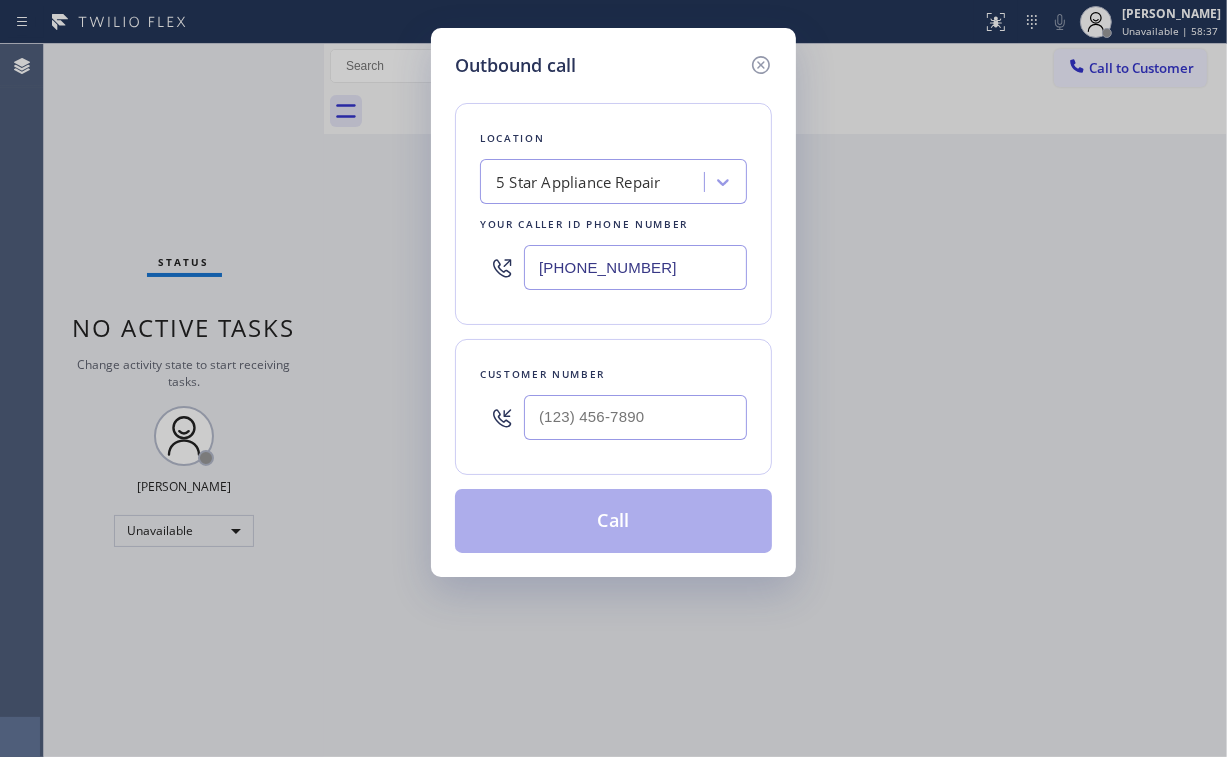 drag, startPoint x: 708, startPoint y: 255, endPoint x: 408, endPoint y: 306, distance: 304.30414 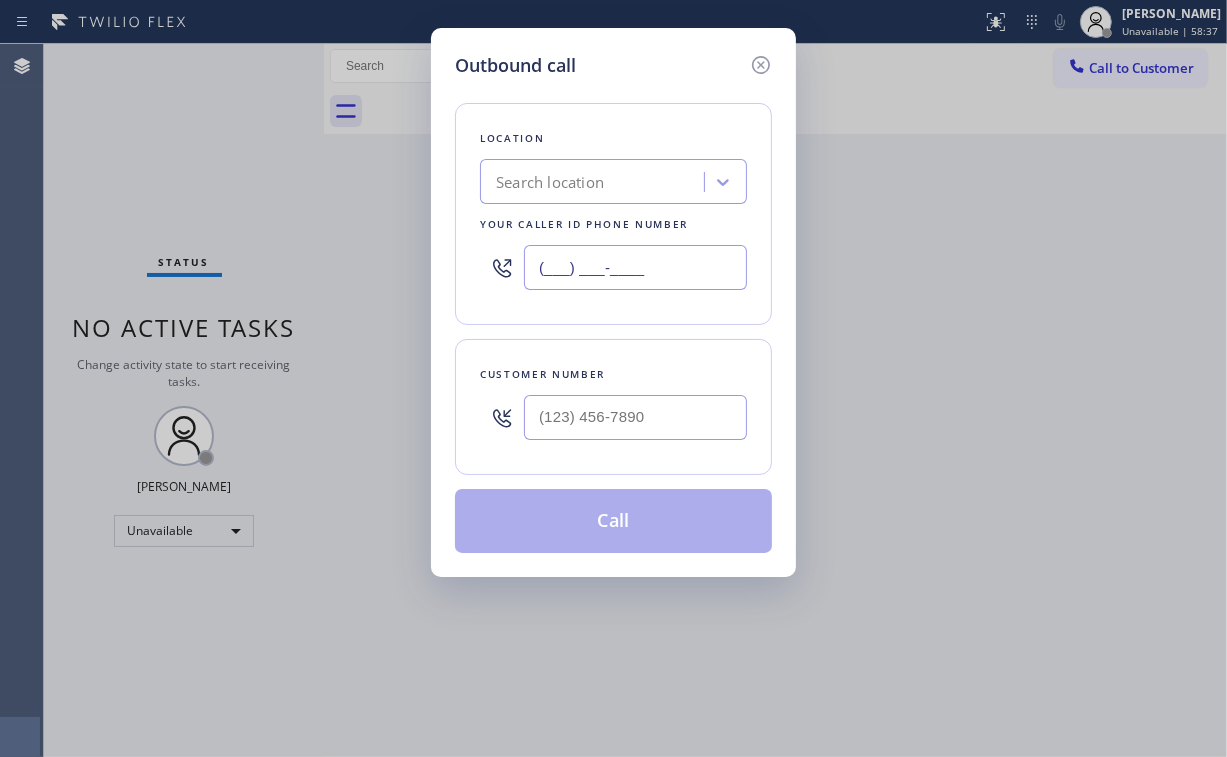type on "(___) ___-____" 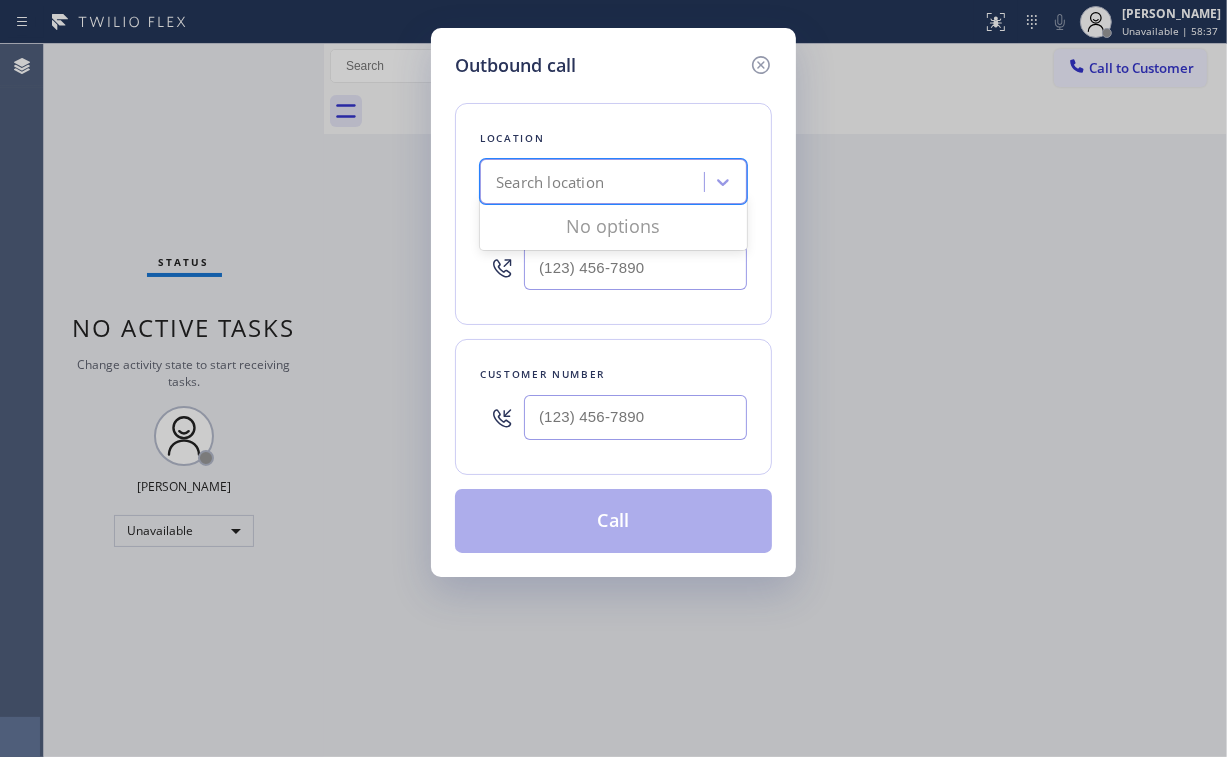 click on "Search location" at bounding box center [595, 182] 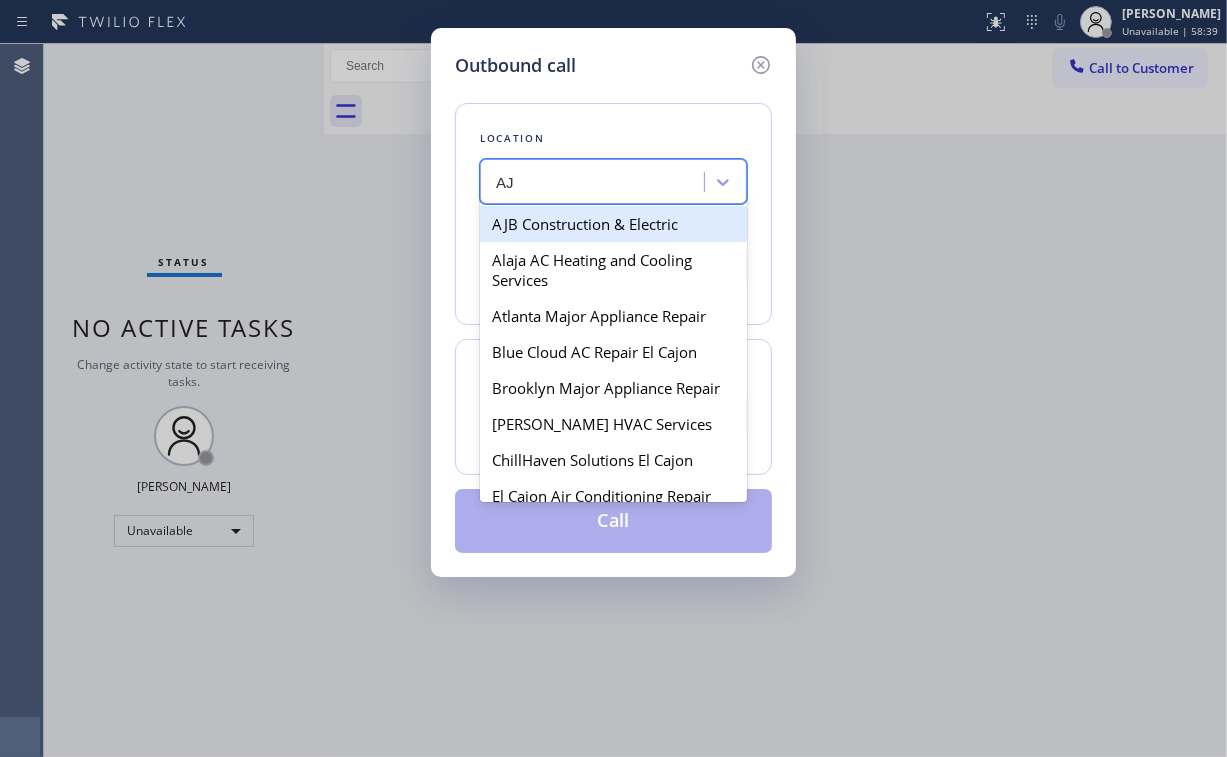 type on "AJB" 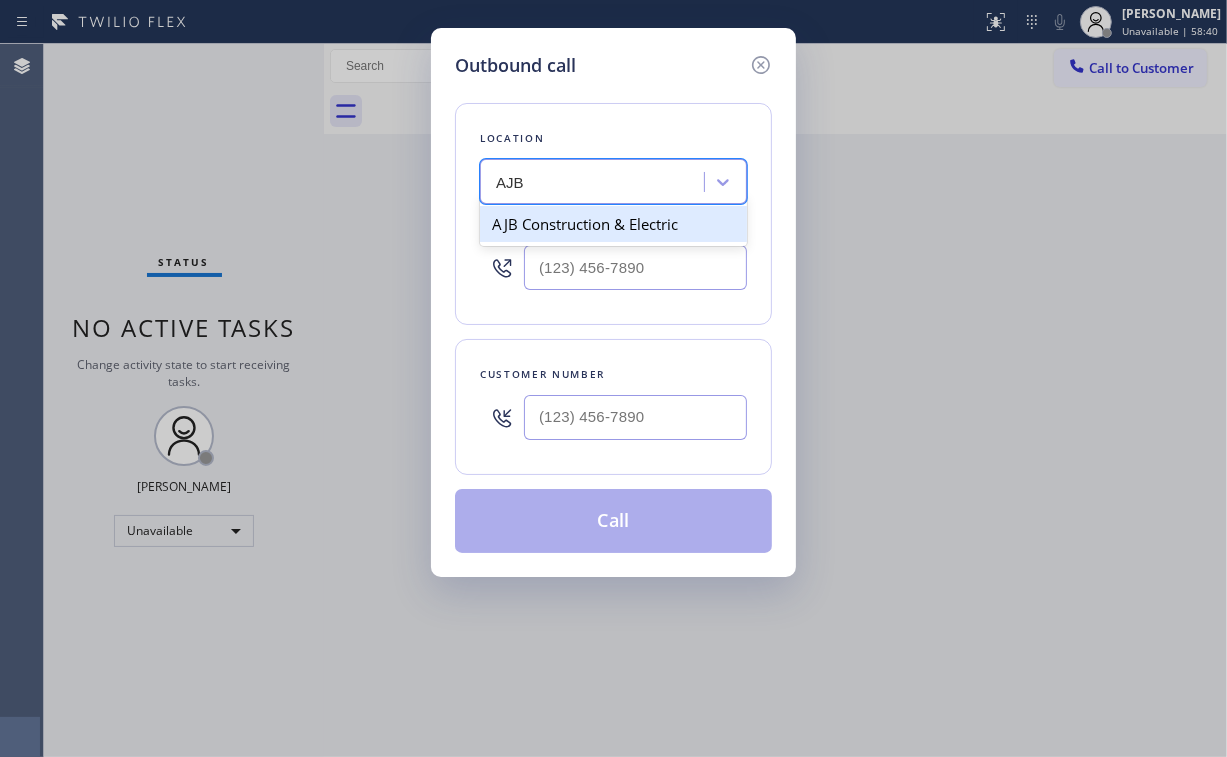 click on "AJB Construction & Electric" at bounding box center [613, 224] 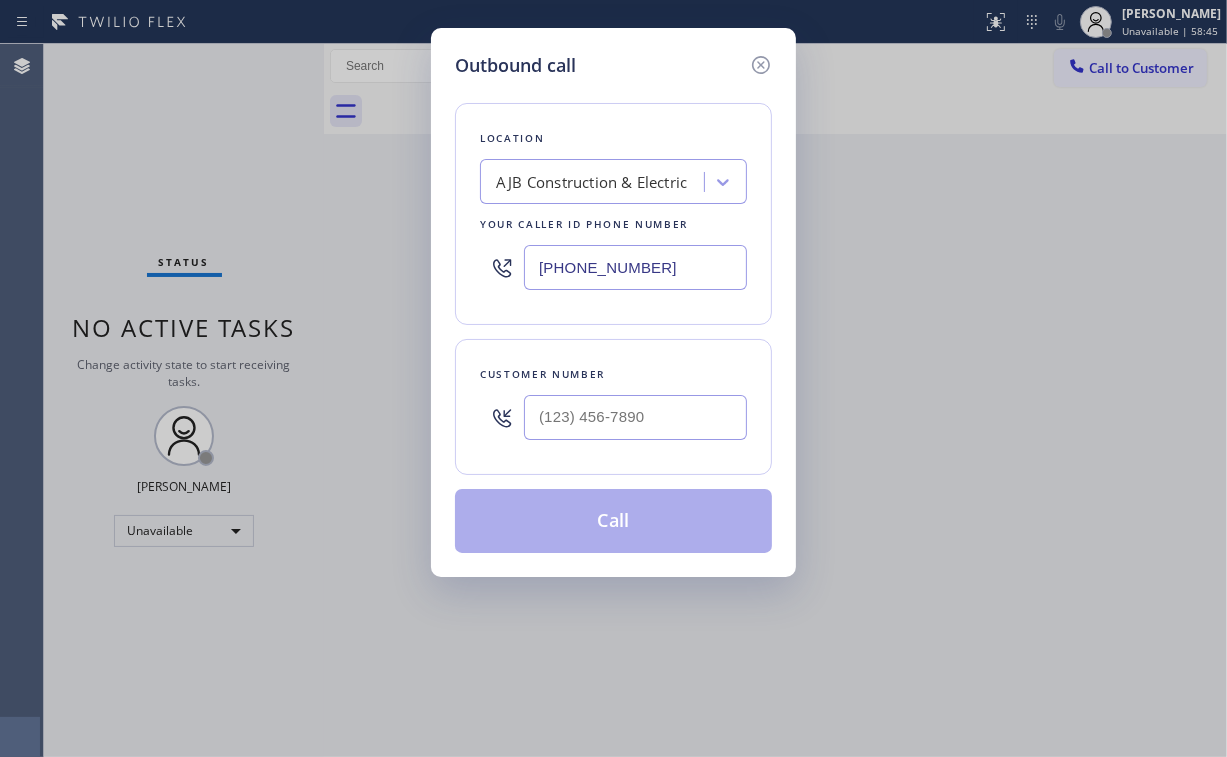 click on "Outbound call" at bounding box center [613, 65] 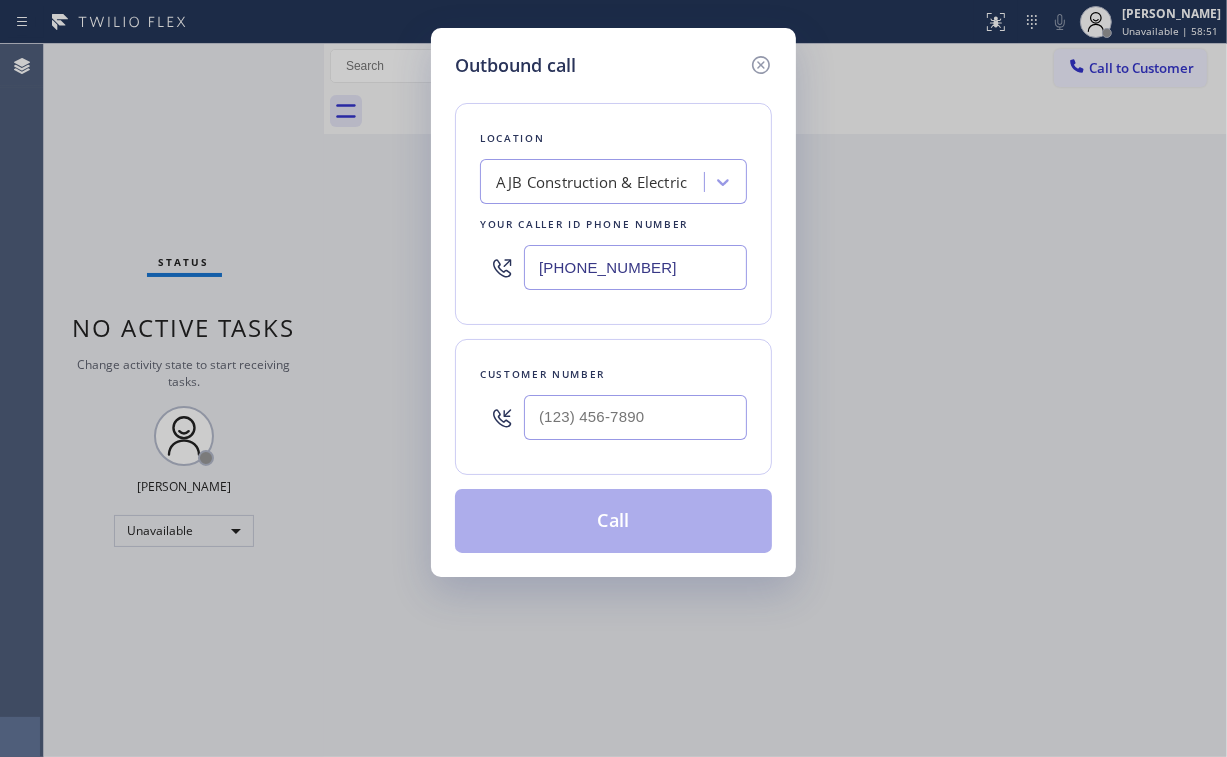 click at bounding box center (635, 417) 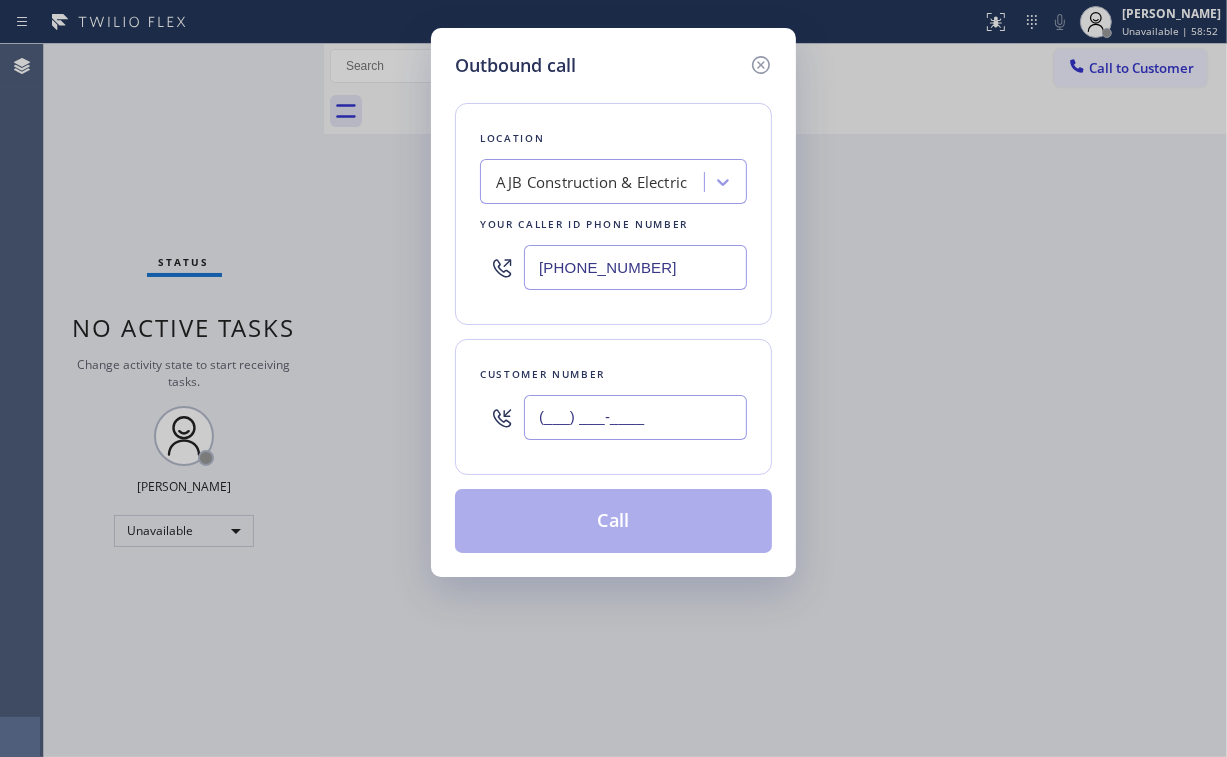 click on "(___) ___-____" at bounding box center [635, 417] 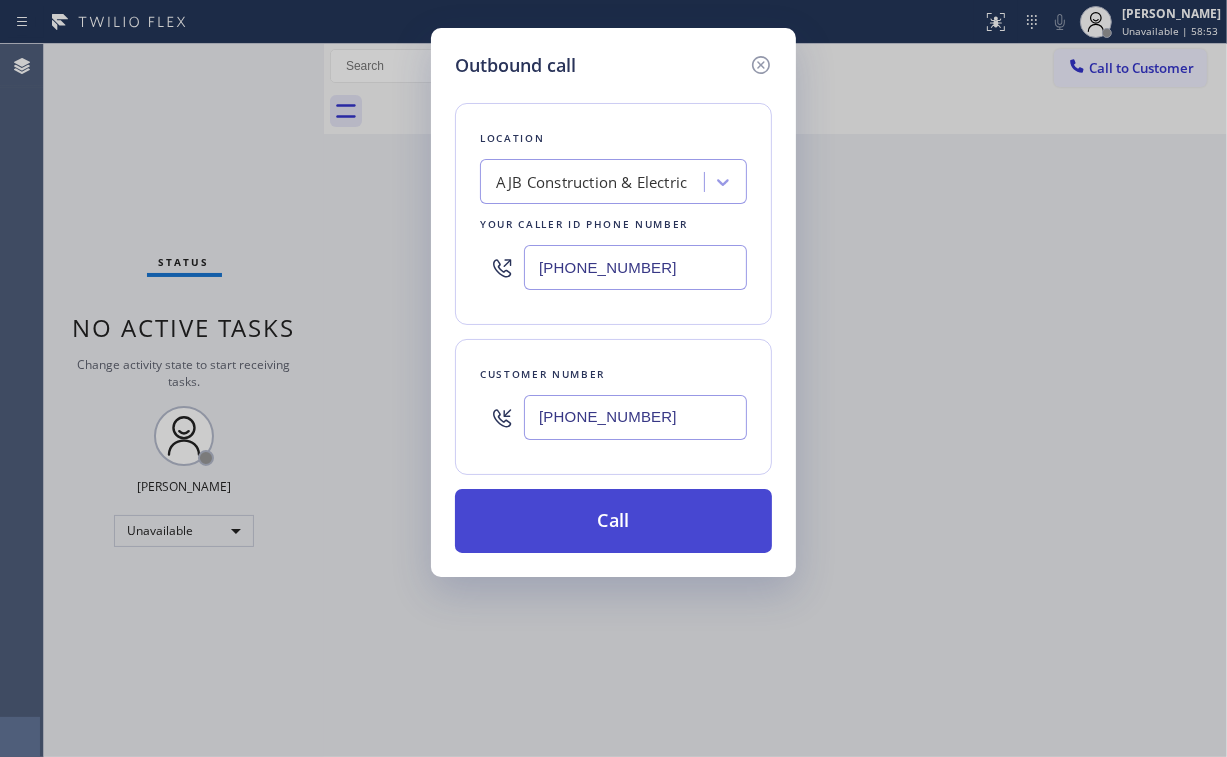 type on "[PHONE_NUMBER]" 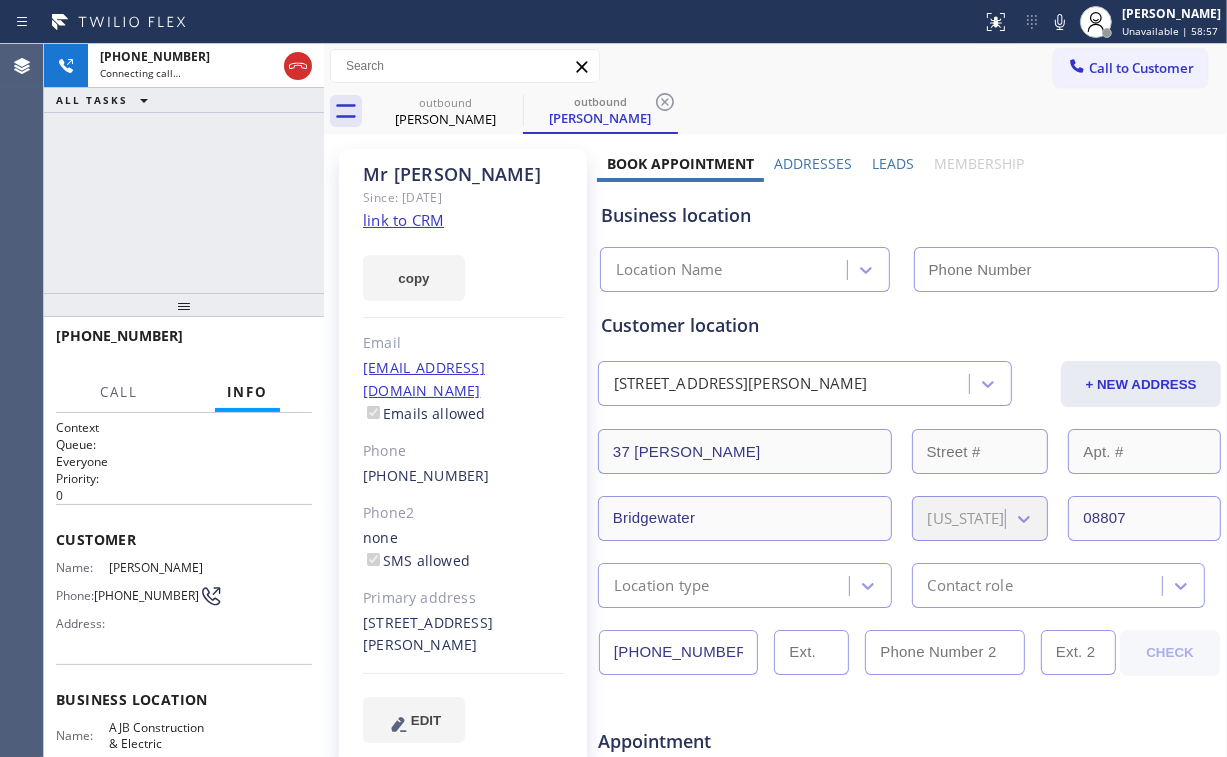 type on "[PHONE_NUMBER]" 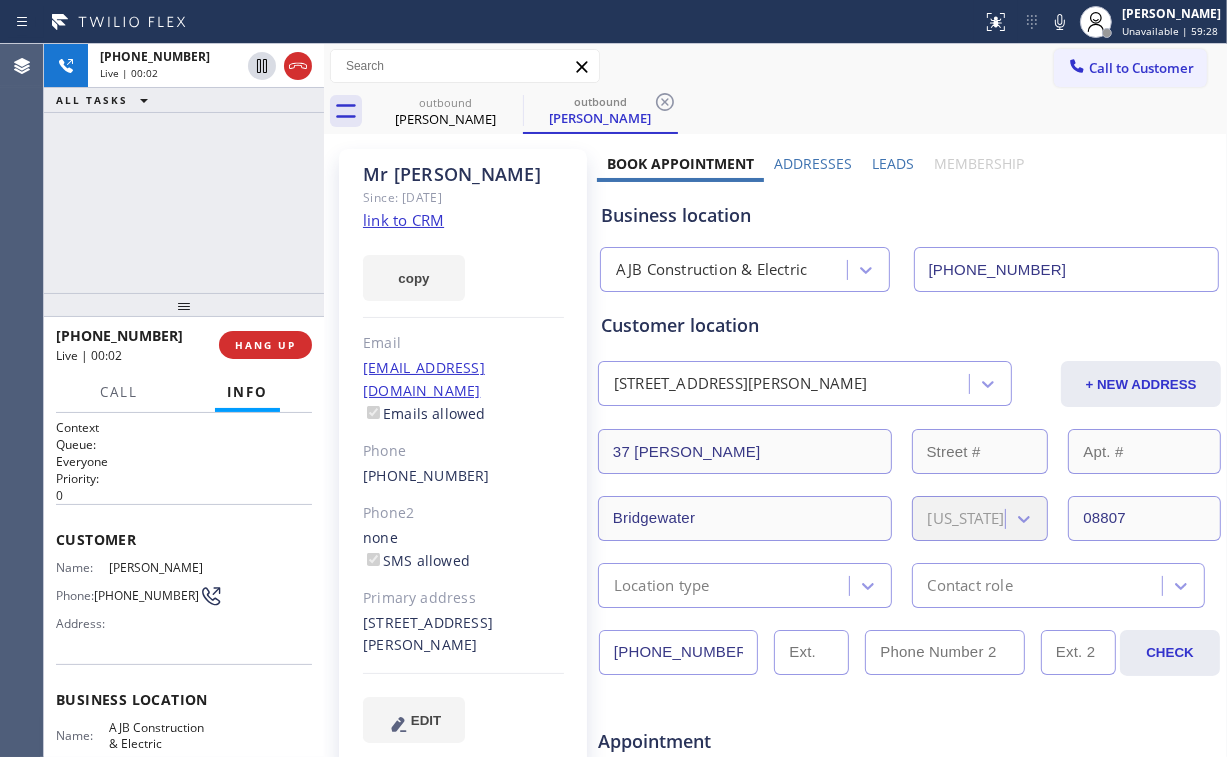 click on "[PHONE_NUMBER] Live | 00:02 ALL TASKS ALL TASKS ACTIVE TASKS TASKS IN WRAP UP" at bounding box center [184, 168] 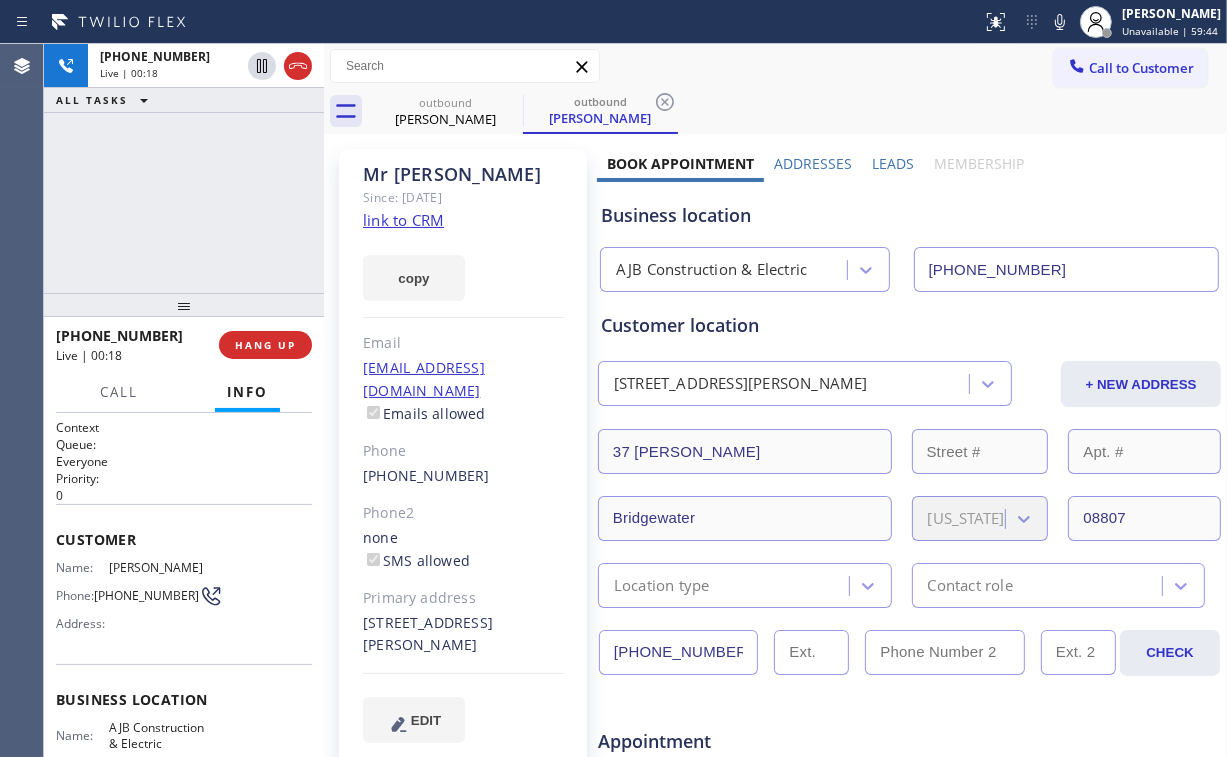 click on "[PHONE_NUMBER] Live | 00:18 ALL TASKS ALL TASKS ACTIVE TASKS TASKS IN WRAP UP" at bounding box center [184, 168] 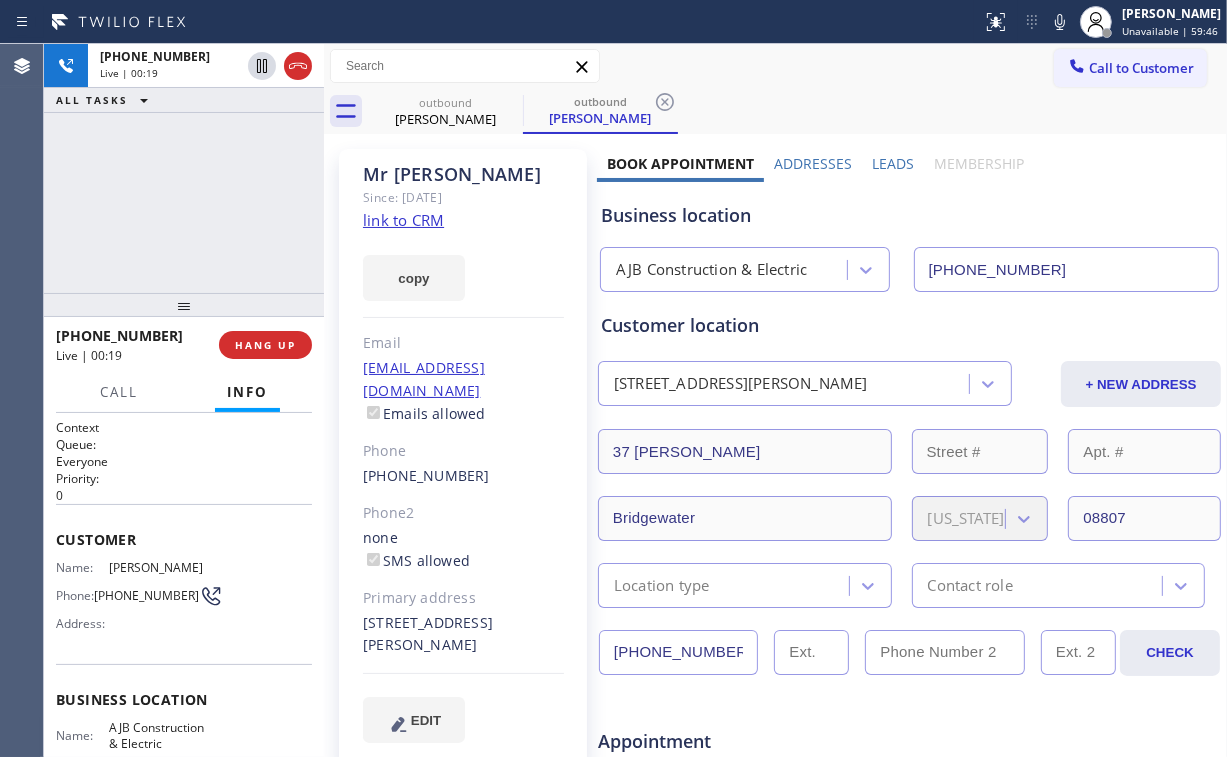 click on "[PHONE_NUMBER] Live | 00:19 ALL TASKS ALL TASKS ACTIVE TASKS TASKS IN WRAP UP" at bounding box center [184, 168] 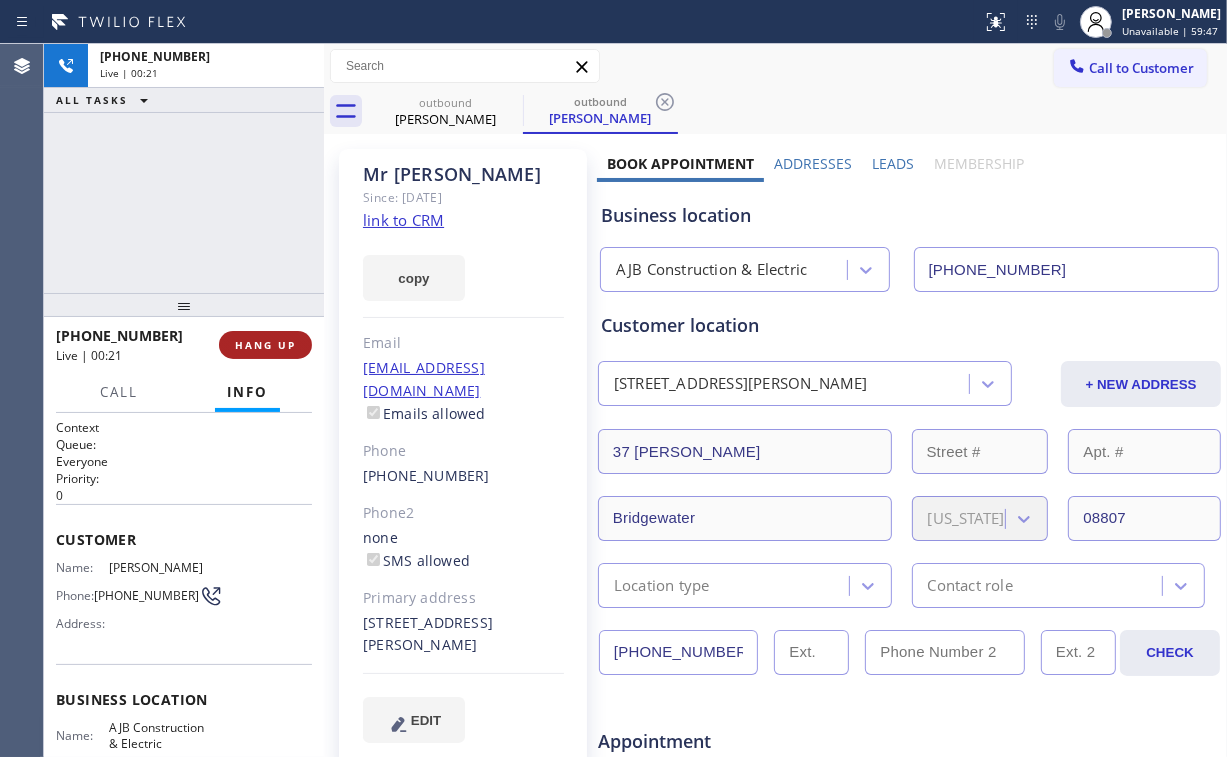 click on "HANG UP" at bounding box center [265, 345] 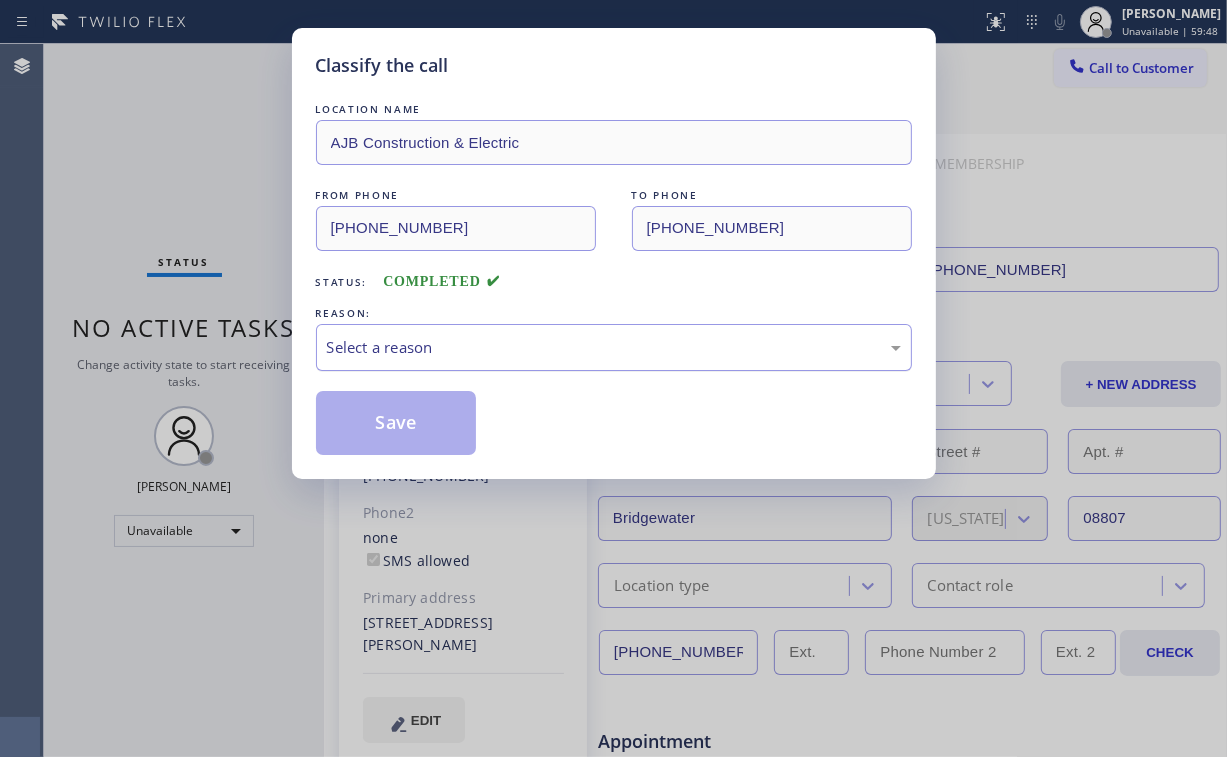 click on "Select a reason" at bounding box center (614, 347) 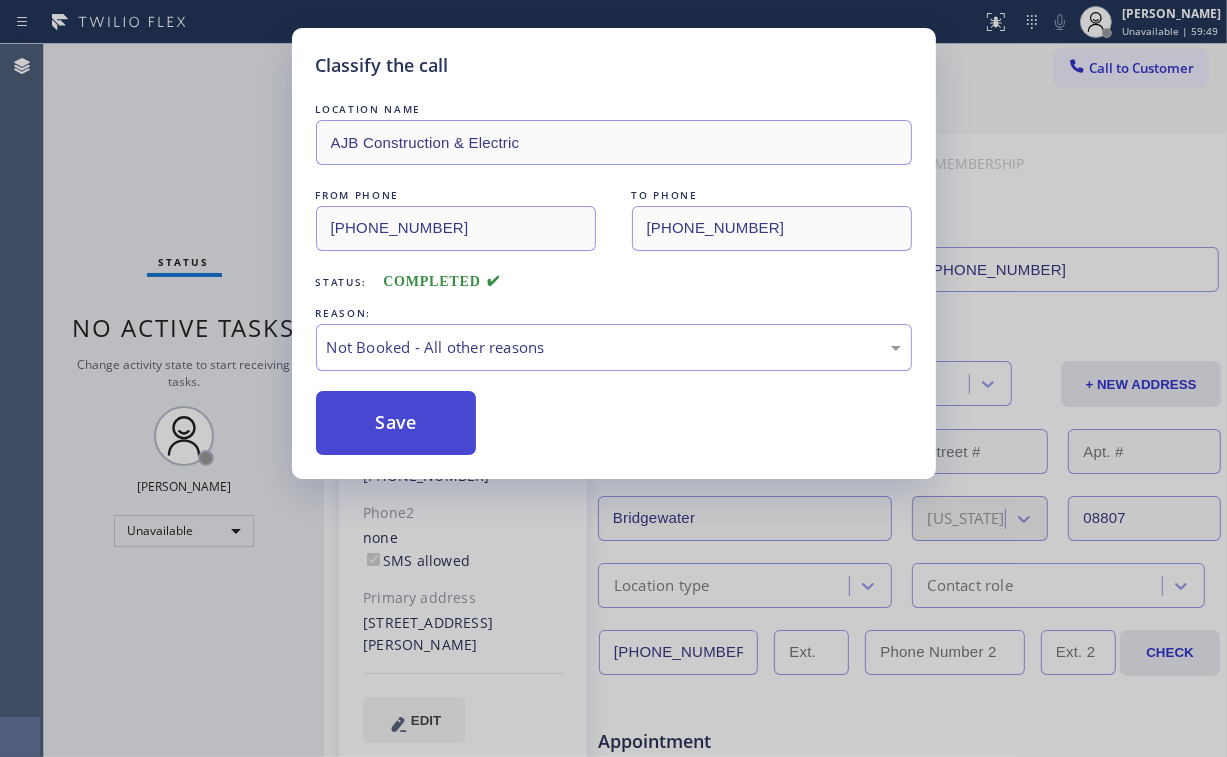 drag, startPoint x: 408, startPoint y: 425, endPoint x: 398, endPoint y: 408, distance: 19.723083 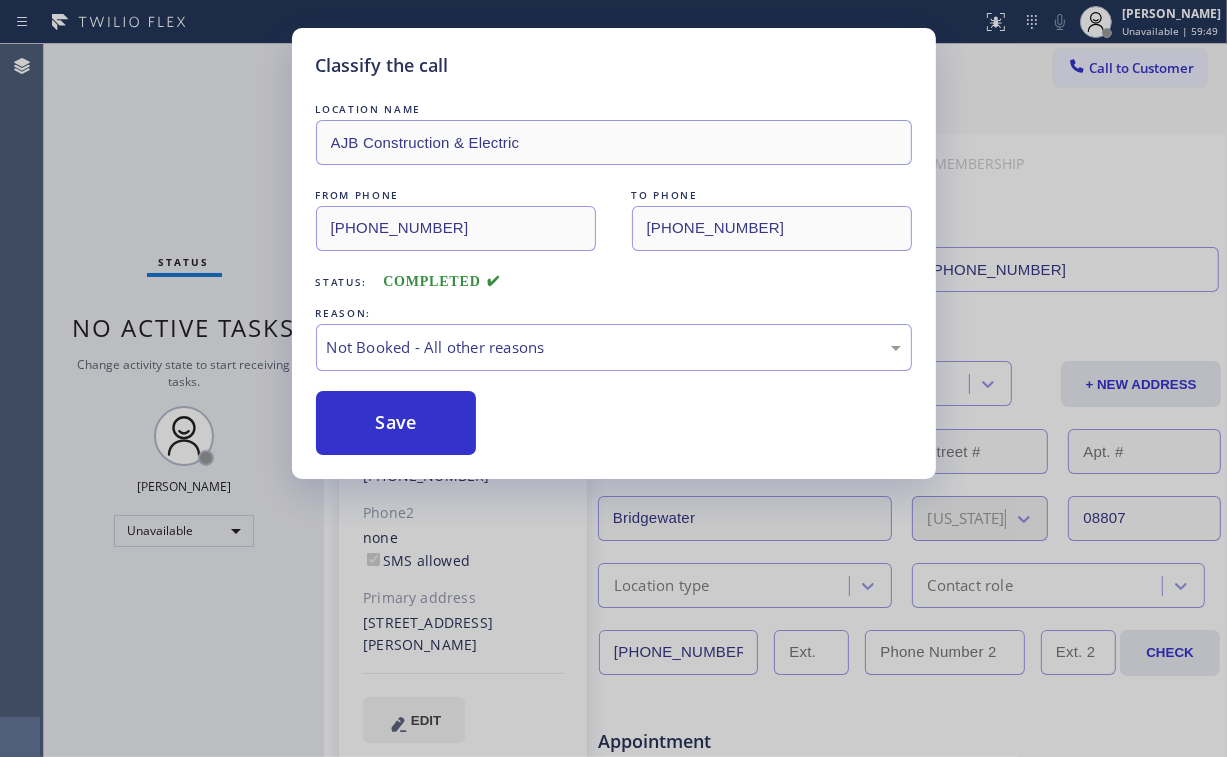 click on "Classify the call LOCATION NAME AJB Construction & Electric FROM PHONE [PHONE_NUMBER] TO PHONE [PHONE_NUMBER] Status: COMPLETED REASON: Not Booked - All other reasons Save" at bounding box center (613, 378) 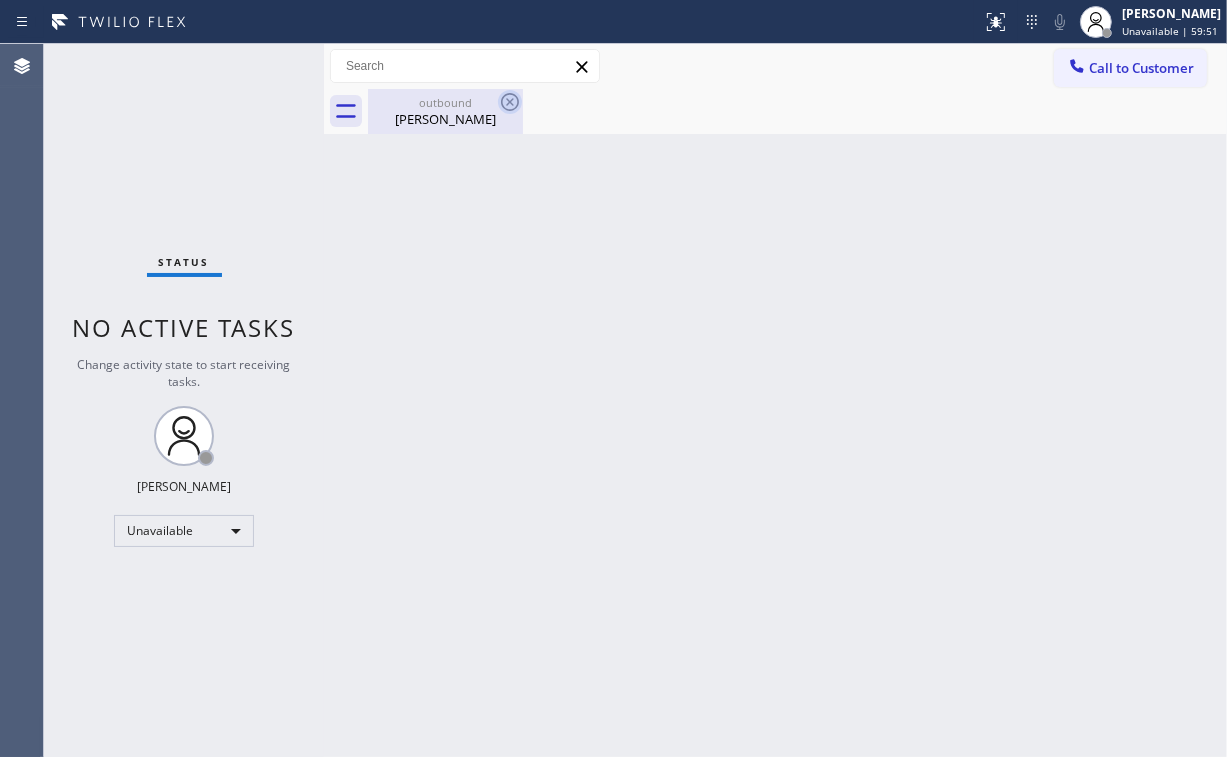 click 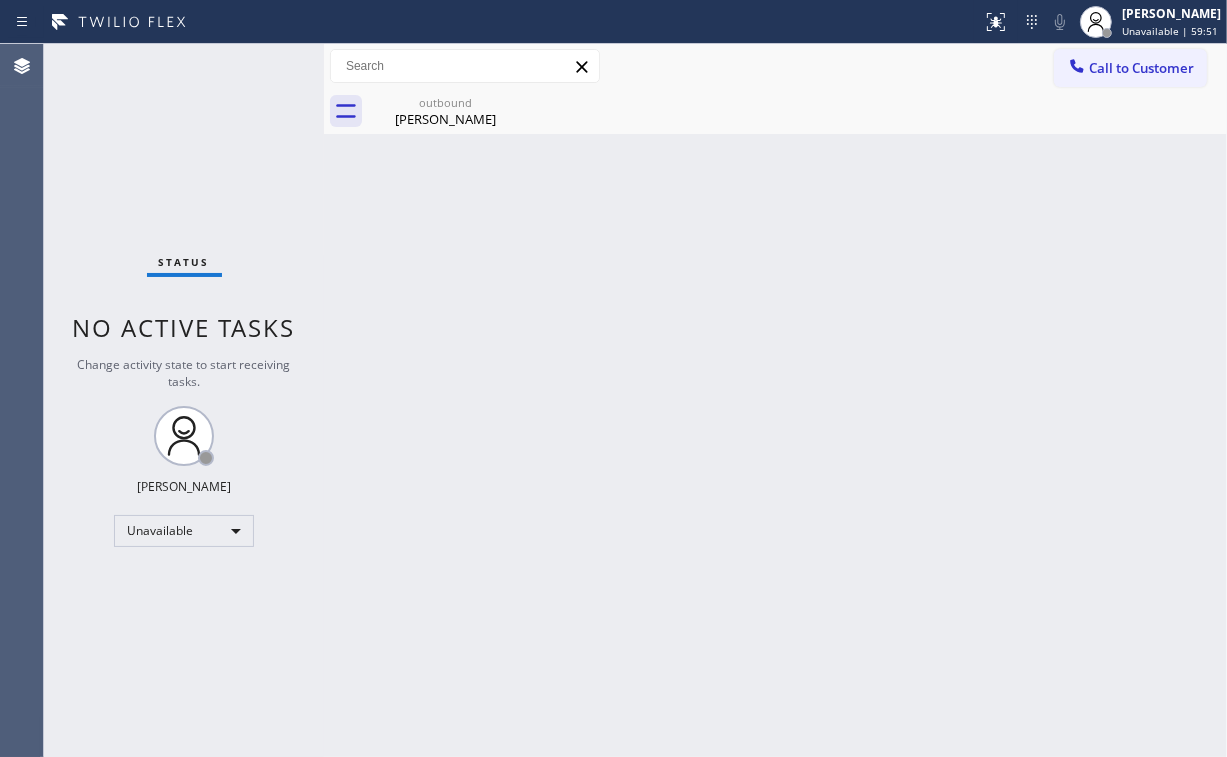 click on "outbound" at bounding box center (445, 102) 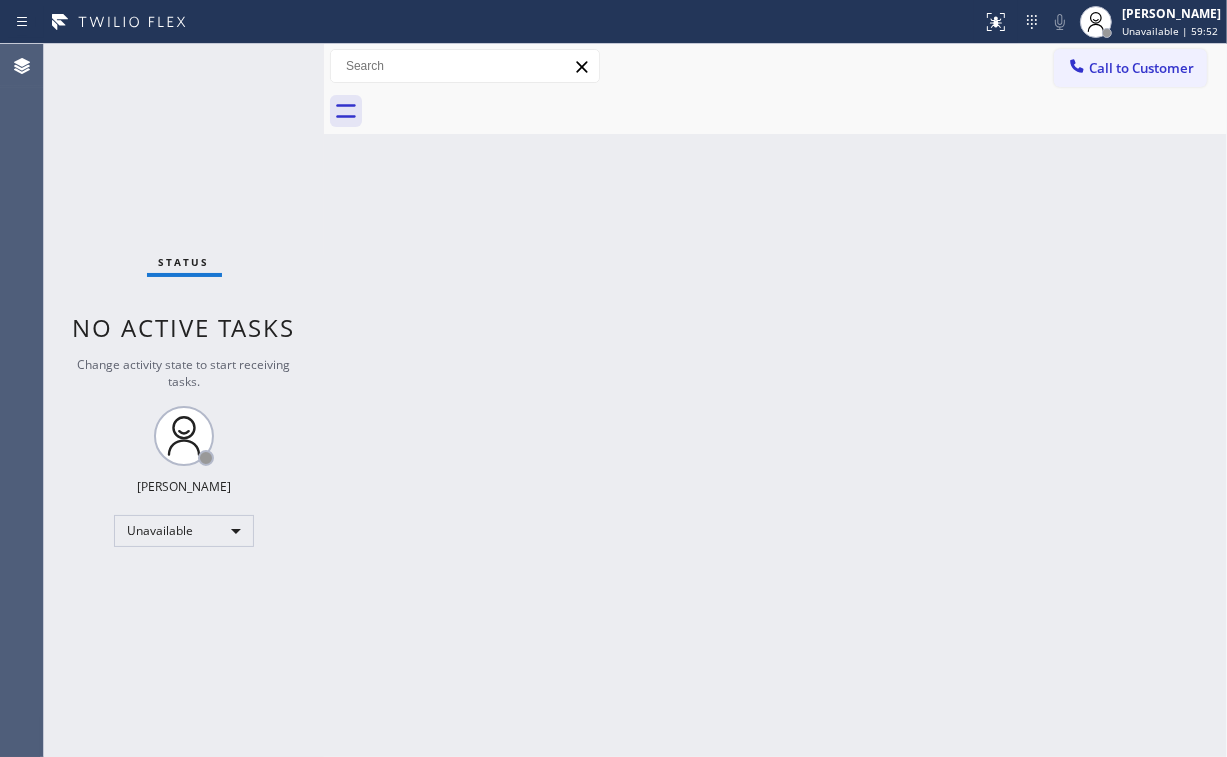 drag, startPoint x: 373, startPoint y: 192, endPoint x: 246, endPoint y: 14, distance: 218.66183 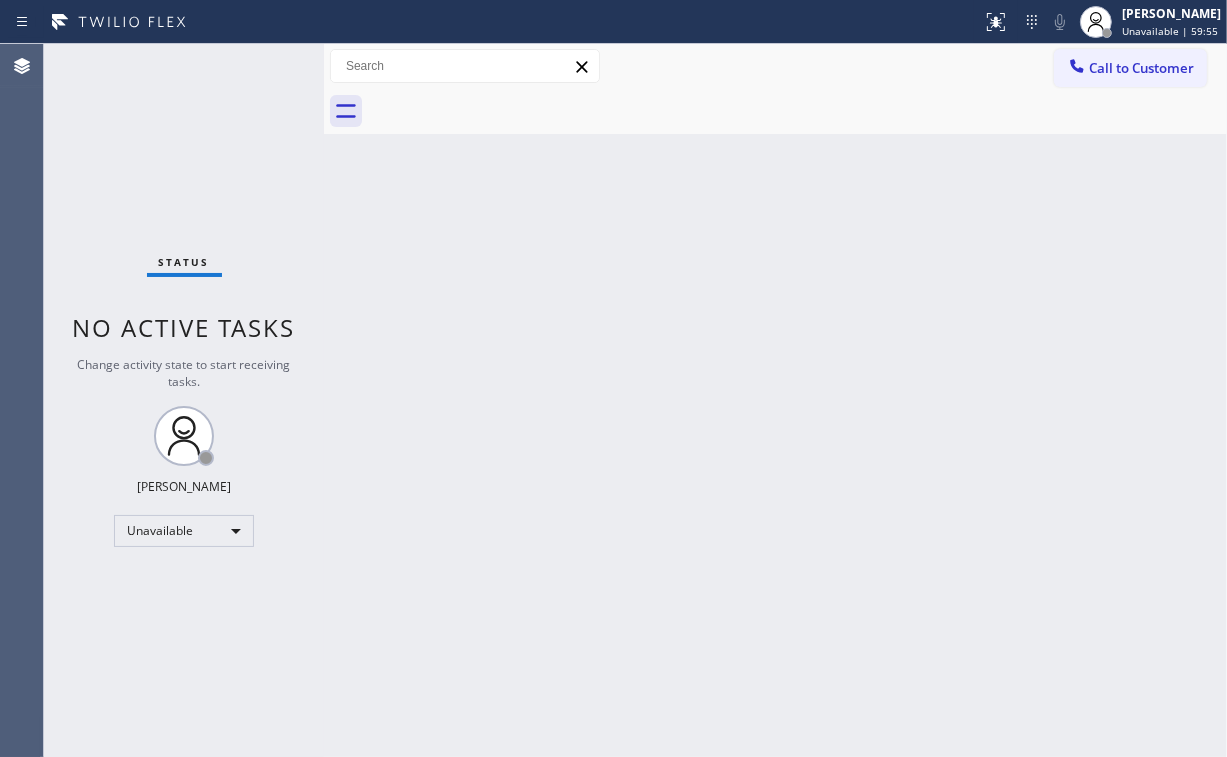 click at bounding box center [324, 400] 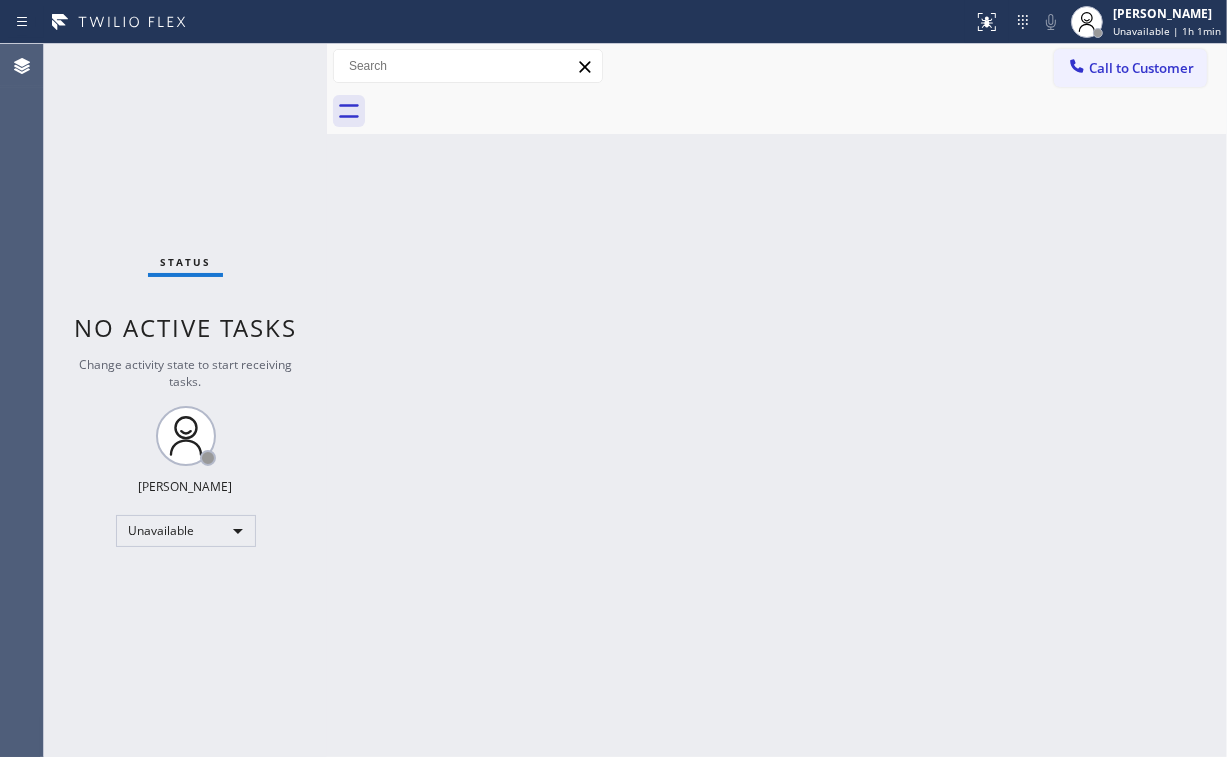 click on "Status   No active tasks     Change activity state to start receiving tasks.   [PERSON_NAME] Unavailable" at bounding box center (185, 400) 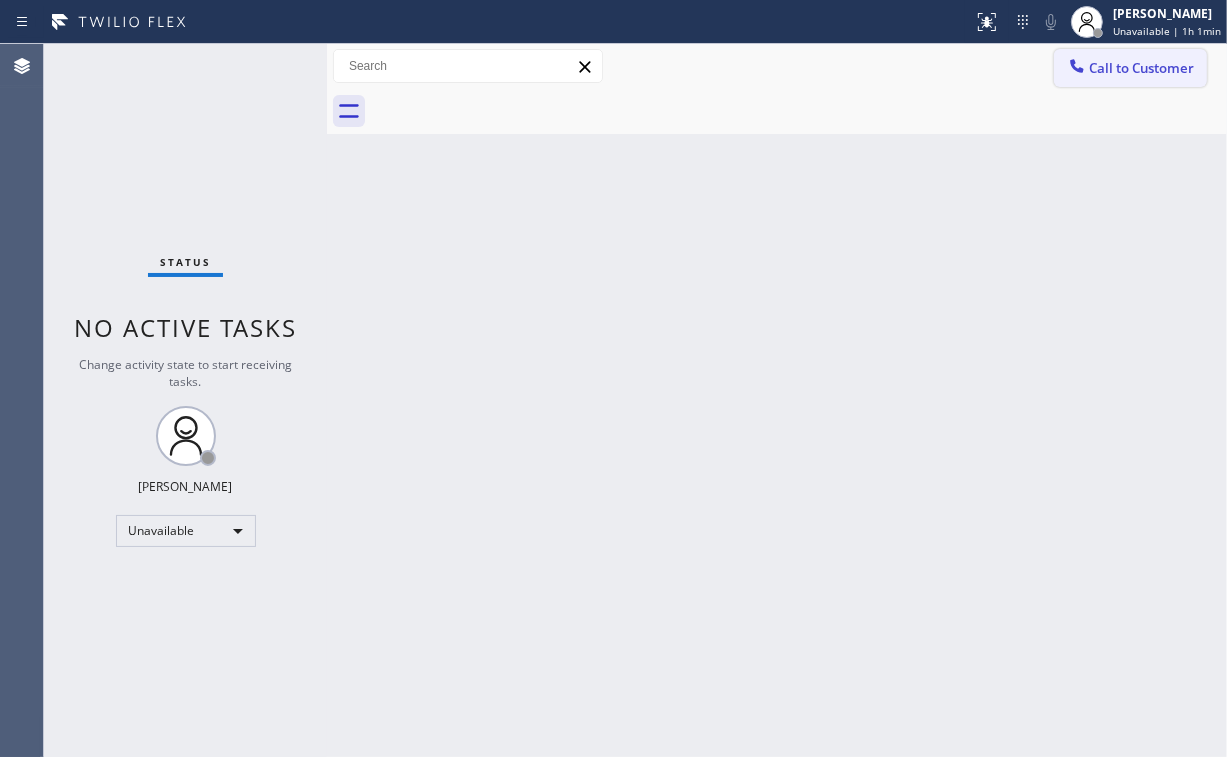 click on "Call to Customer" at bounding box center (1130, 68) 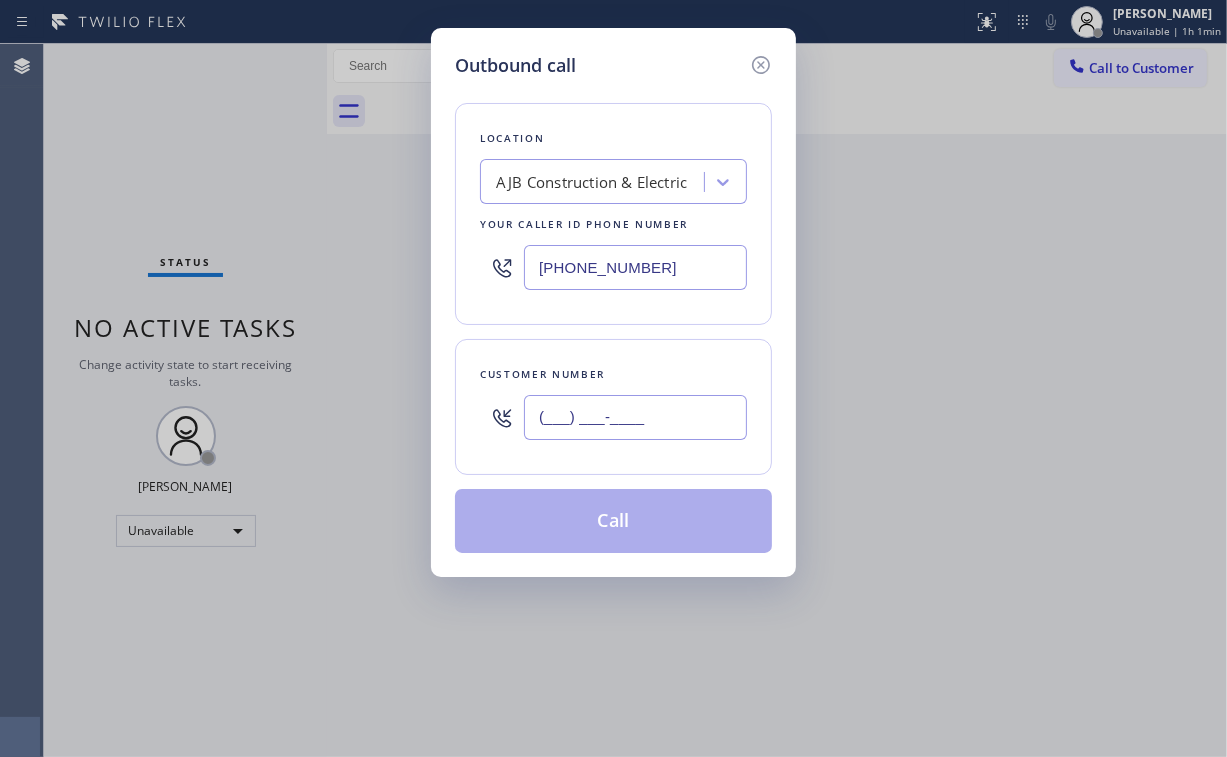 click on "(___) ___-____" at bounding box center (635, 417) 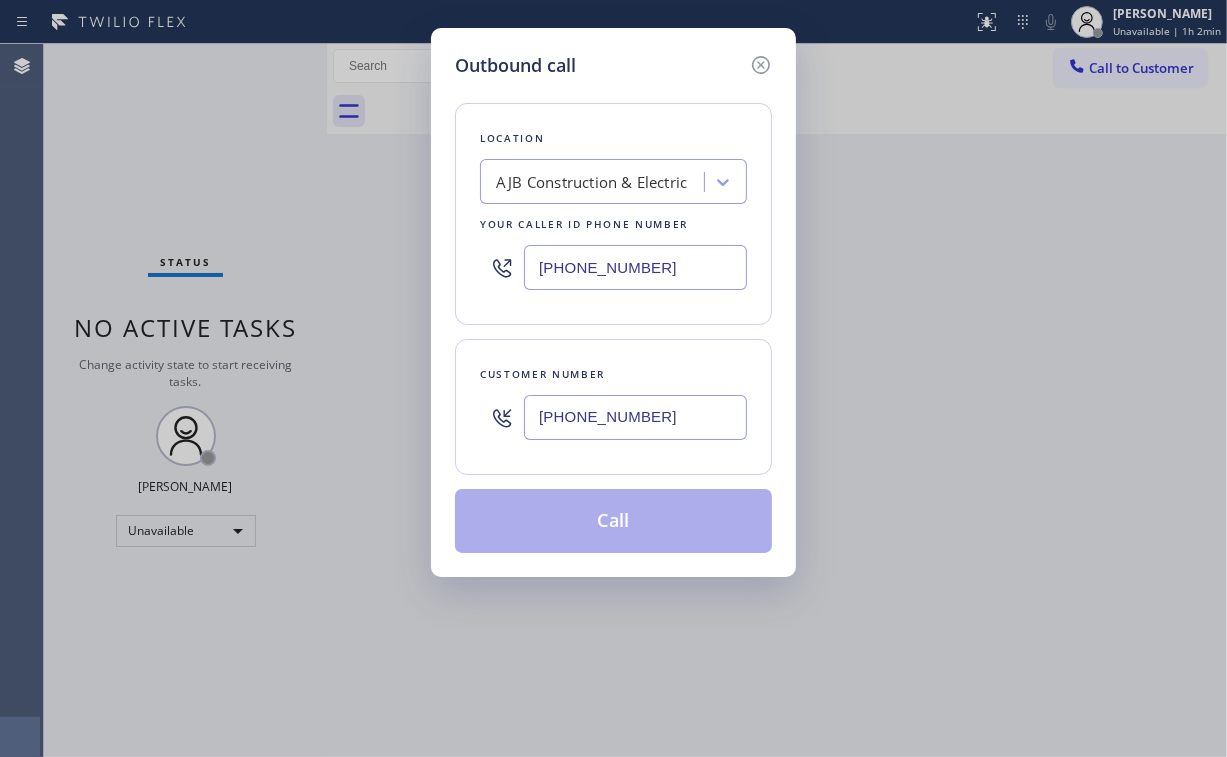type on "[PHONE_NUMBER]" 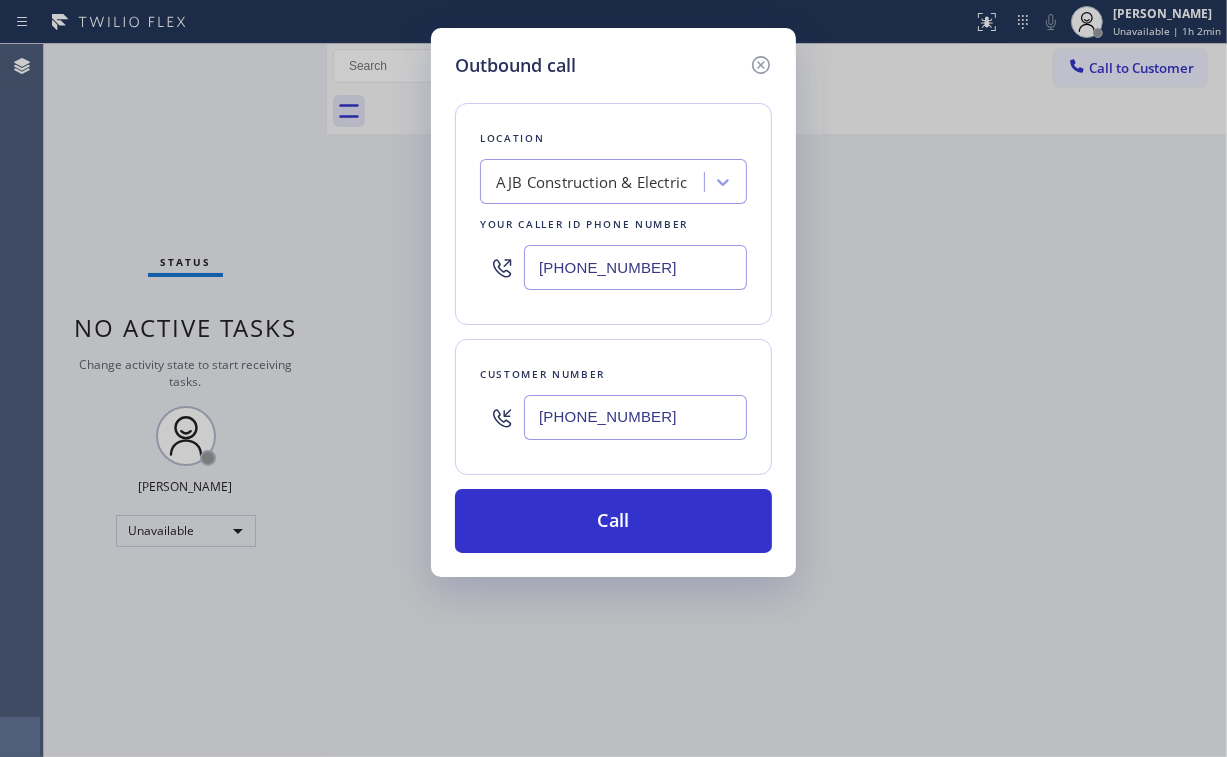 click on "Location AJB Construction & Electric Your caller id phone number [PHONE_NUMBER]" at bounding box center (613, 214) 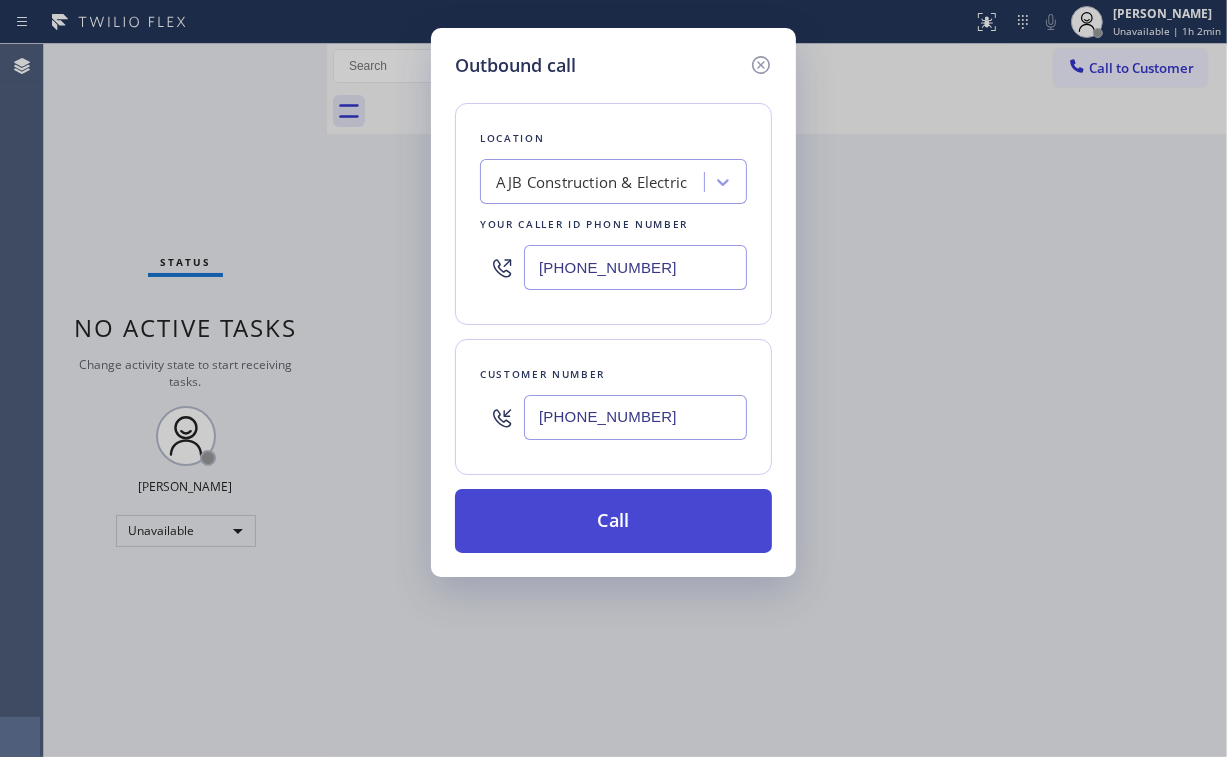 type on "[PHONE_NUMBER]" 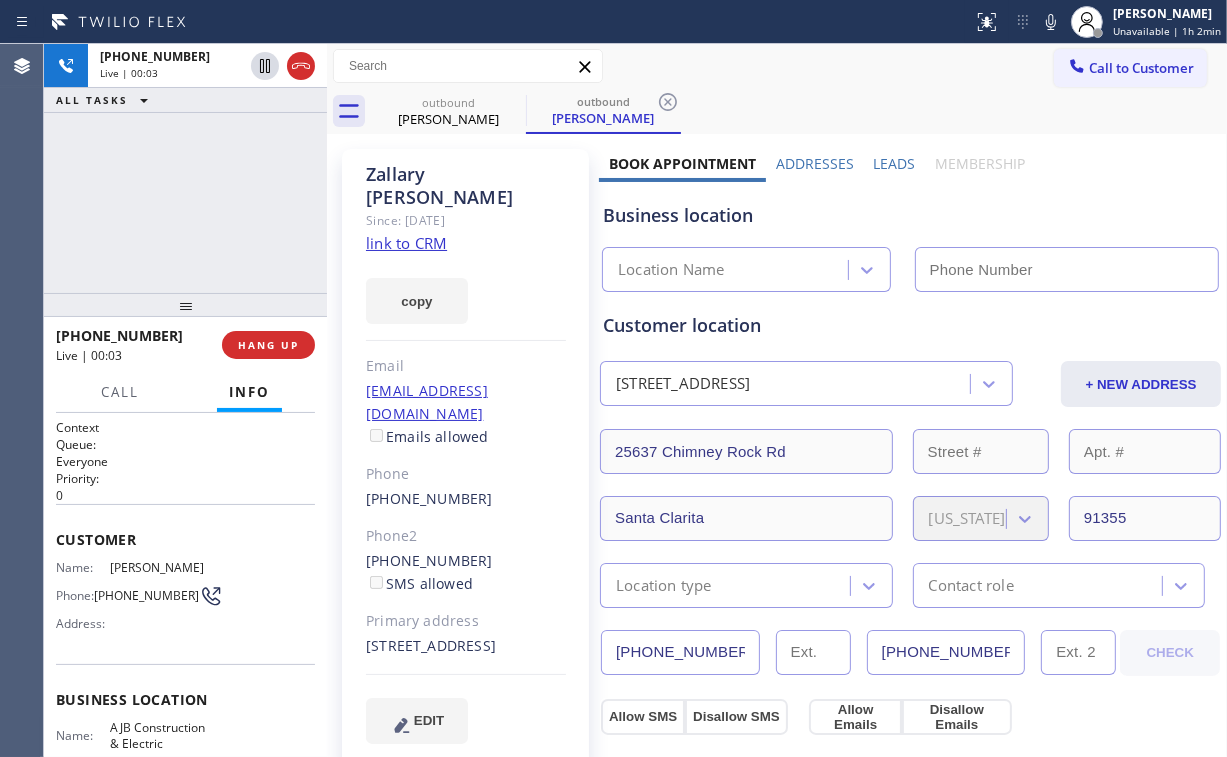 type on "[PHONE_NUMBER]" 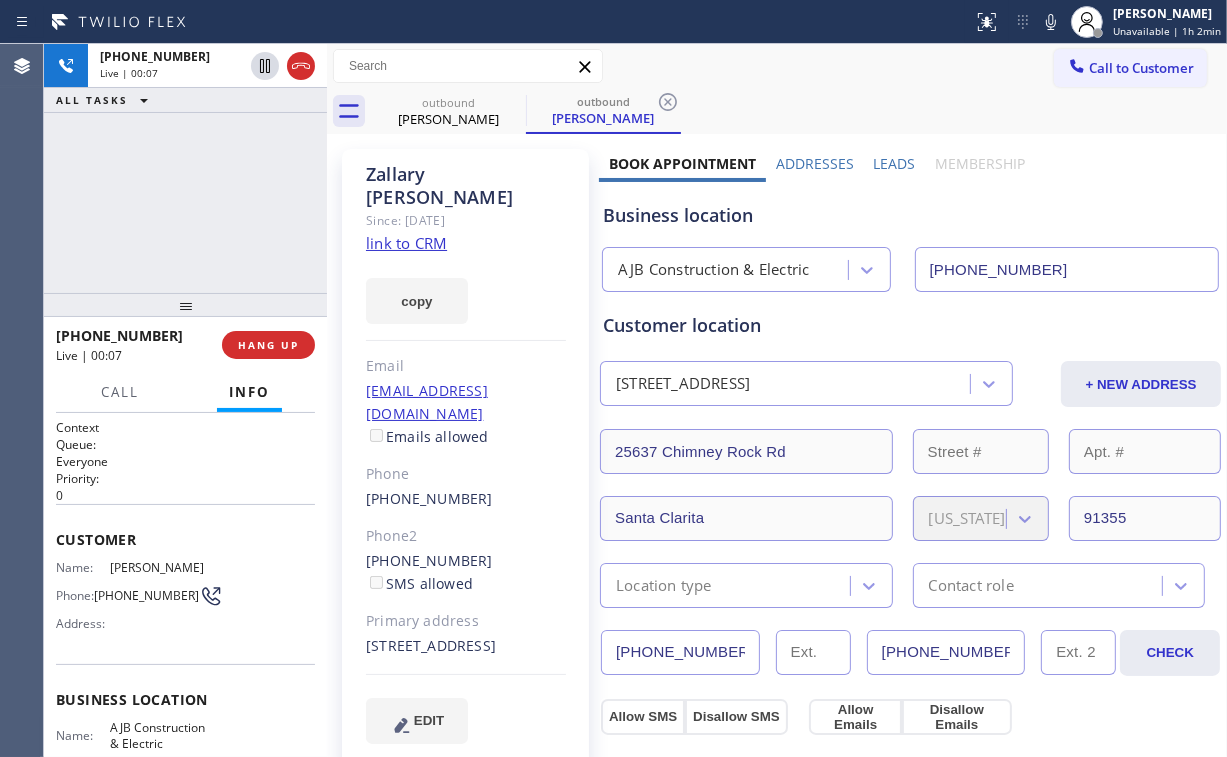 click on "[PHONE_NUMBER] Live | 00:07 ALL TASKS ALL TASKS ACTIVE TASKS TASKS IN WRAP UP" at bounding box center (185, 168) 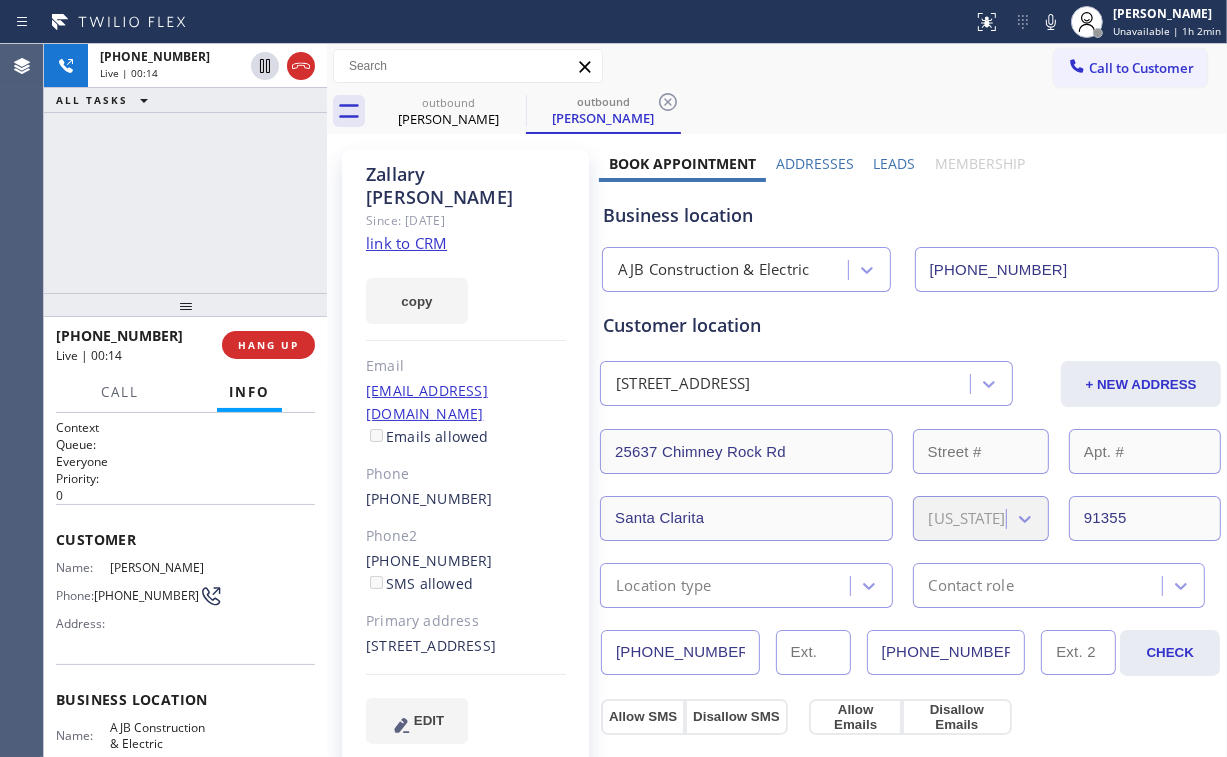 drag, startPoint x: 212, startPoint y: 205, endPoint x: 202, endPoint y: 204, distance: 10.049875 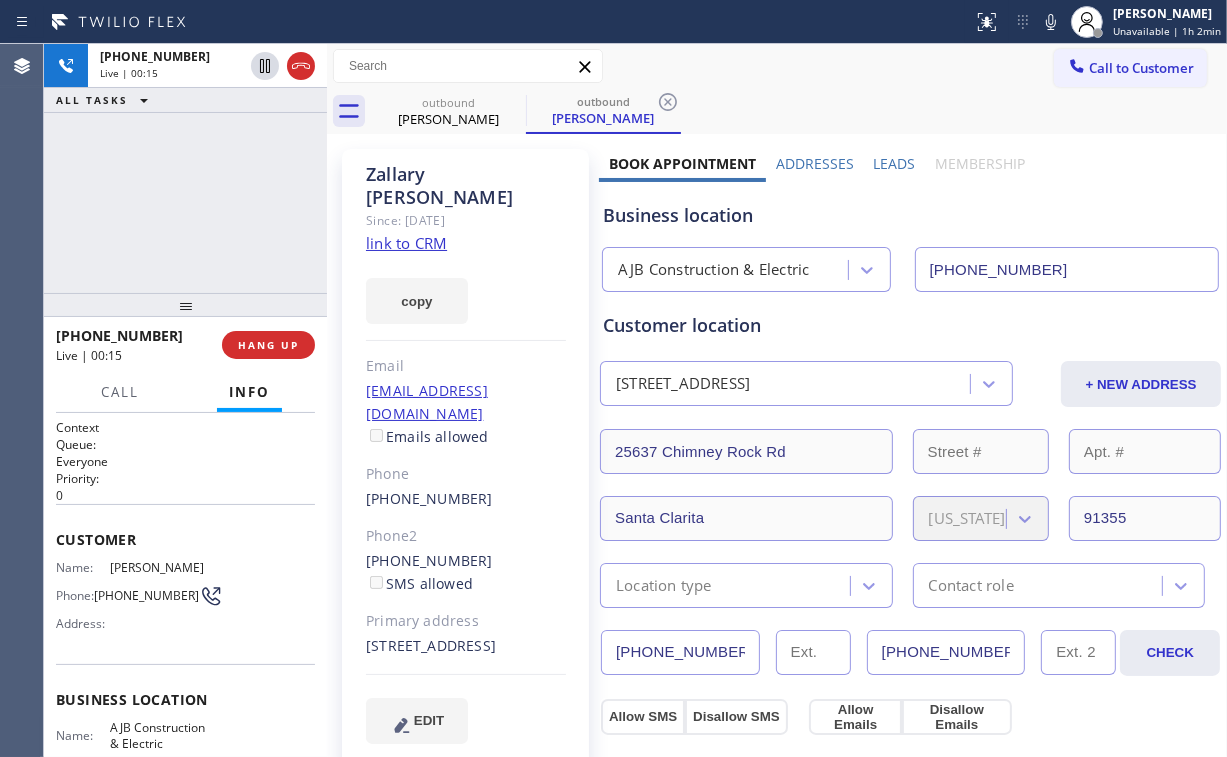 click on "[PHONE_NUMBER] Live | 00:15 ALL TASKS ALL TASKS ACTIVE TASKS TASKS IN WRAP UP" at bounding box center [185, 168] 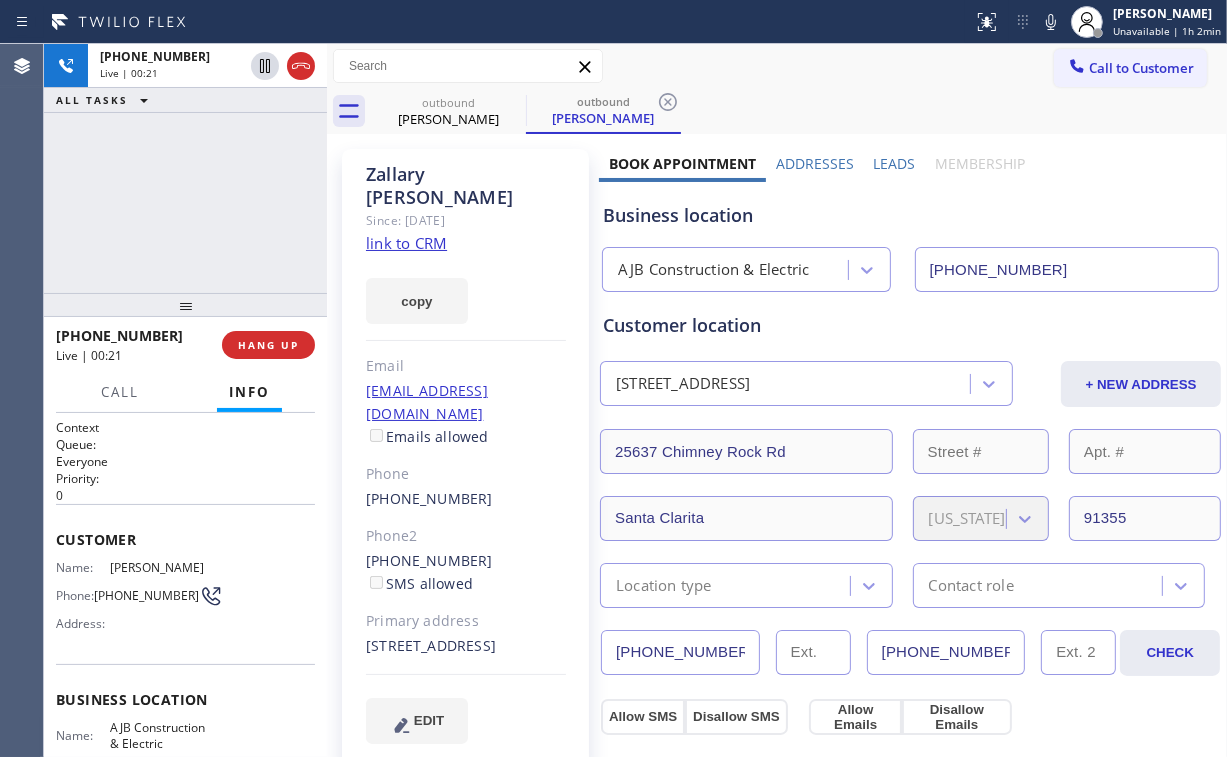 click on "[PHONE_NUMBER] Live | 00:21 ALL TASKS ALL TASKS ACTIVE TASKS TASKS IN WRAP UP" at bounding box center (185, 168) 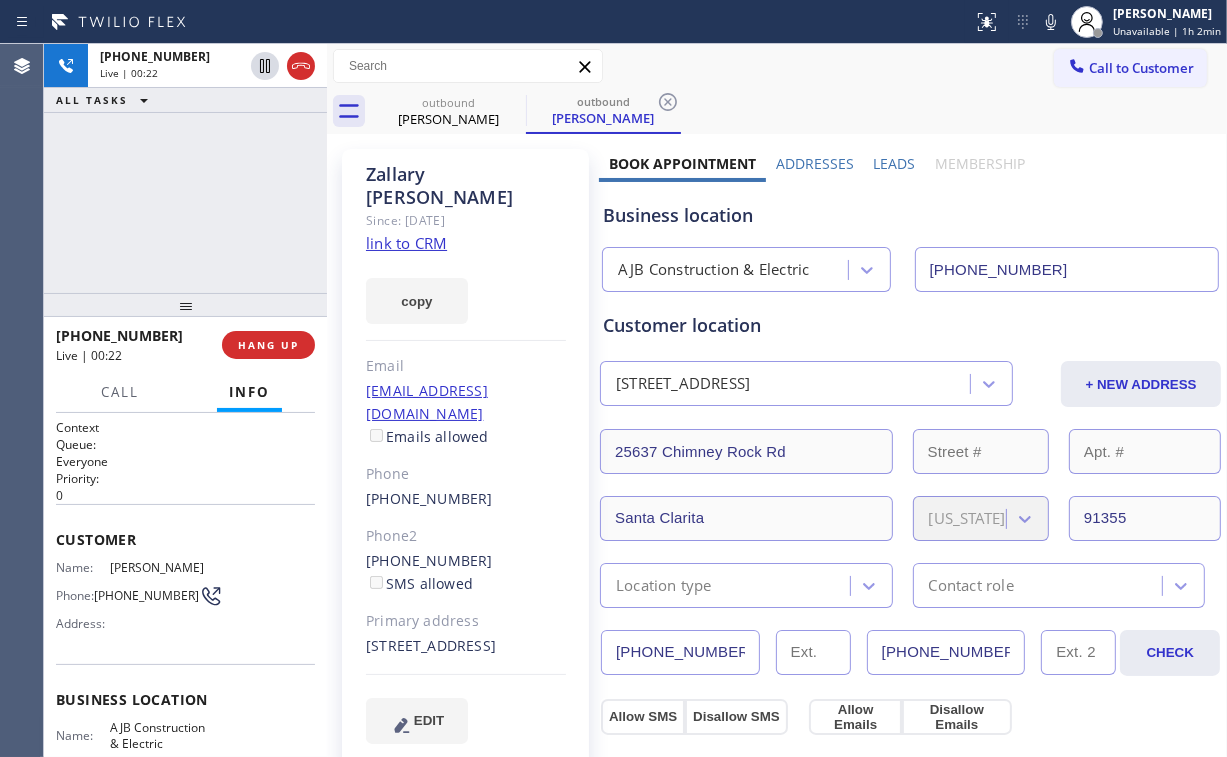 click on "[PHONE_NUMBER] Live | 00:22 ALL TASKS ALL TASKS ACTIVE TASKS TASKS IN WRAP UP" at bounding box center [185, 168] 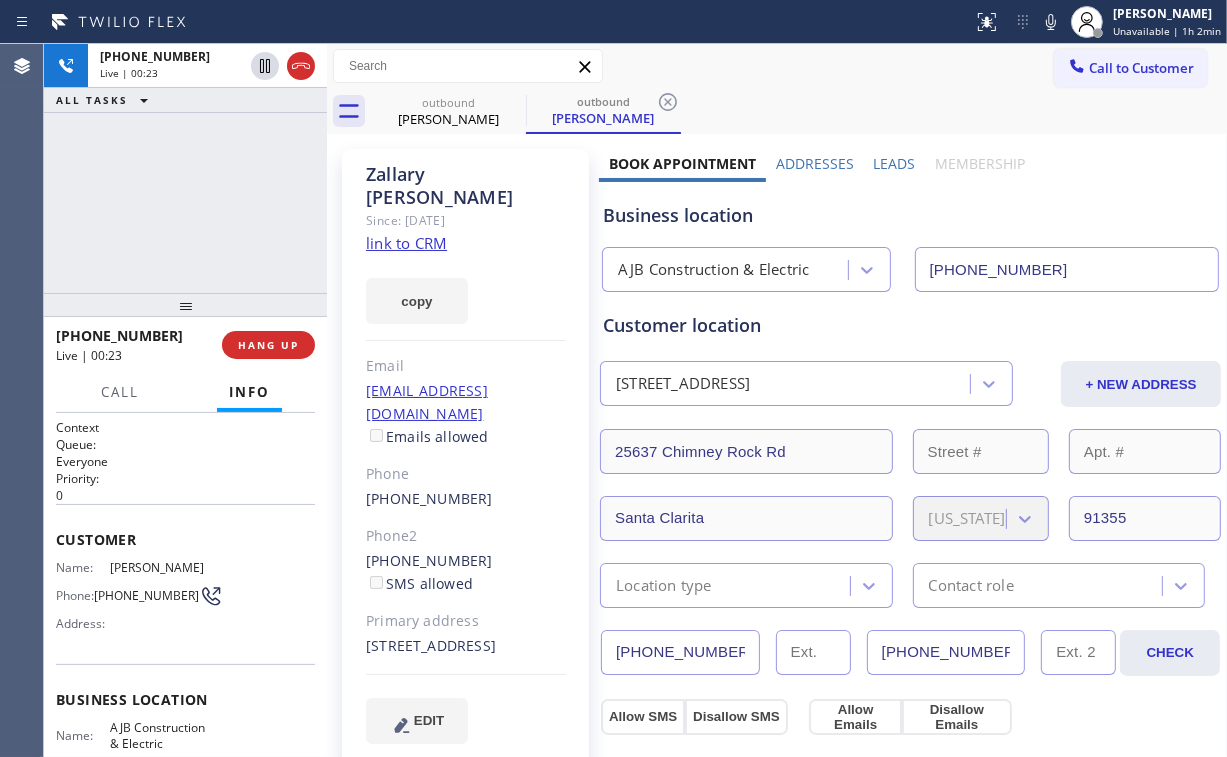 click on "[PHONE_NUMBER] Live | 00:23 ALL TASKS ALL TASKS ACTIVE TASKS TASKS IN WRAP UP" at bounding box center [185, 168] 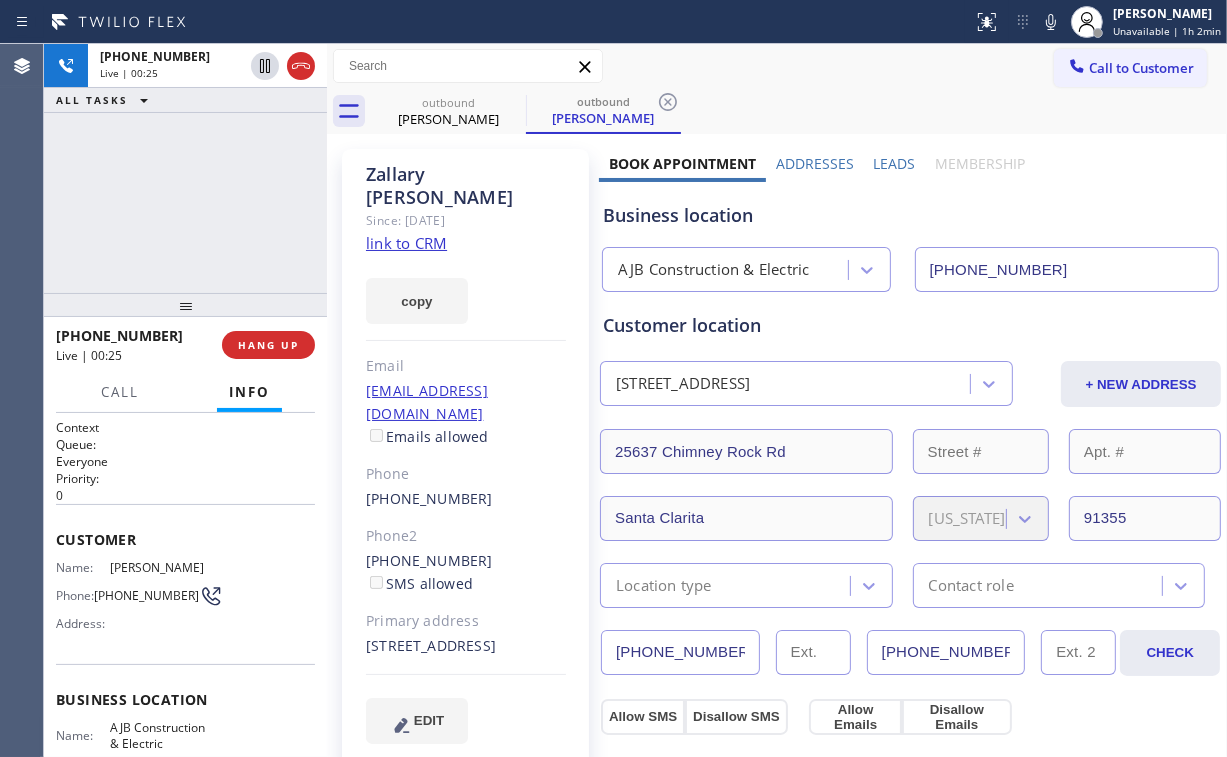 click on "[PHONE_NUMBER] Live | 00:25 ALL TASKS ALL TASKS ACTIVE TASKS TASKS IN WRAP UP" at bounding box center [185, 168] 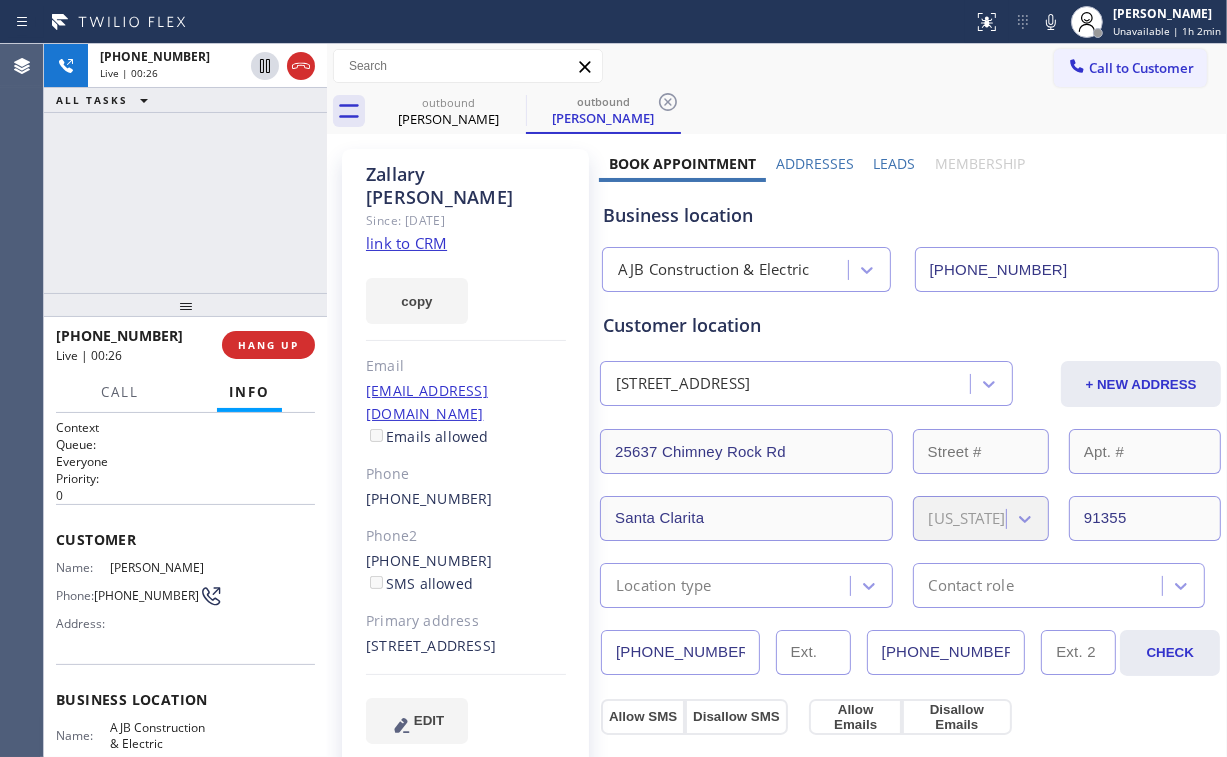 click on "[PHONE_NUMBER] Live | 00:26 ALL TASKS ALL TASKS ACTIVE TASKS TASKS IN WRAP UP" at bounding box center [185, 168] 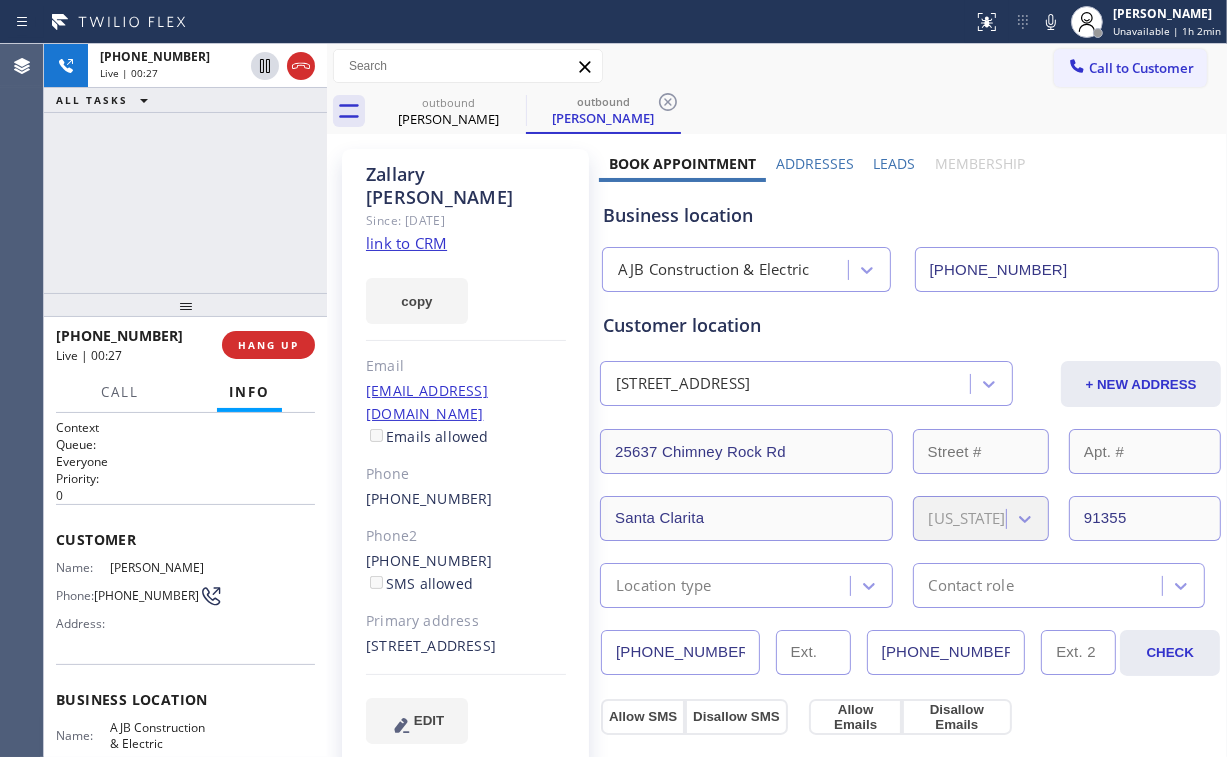 click on "[PHONE_NUMBER] Live | 00:27 ALL TASKS ALL TASKS ACTIVE TASKS TASKS IN WRAP UP" at bounding box center (185, 168) 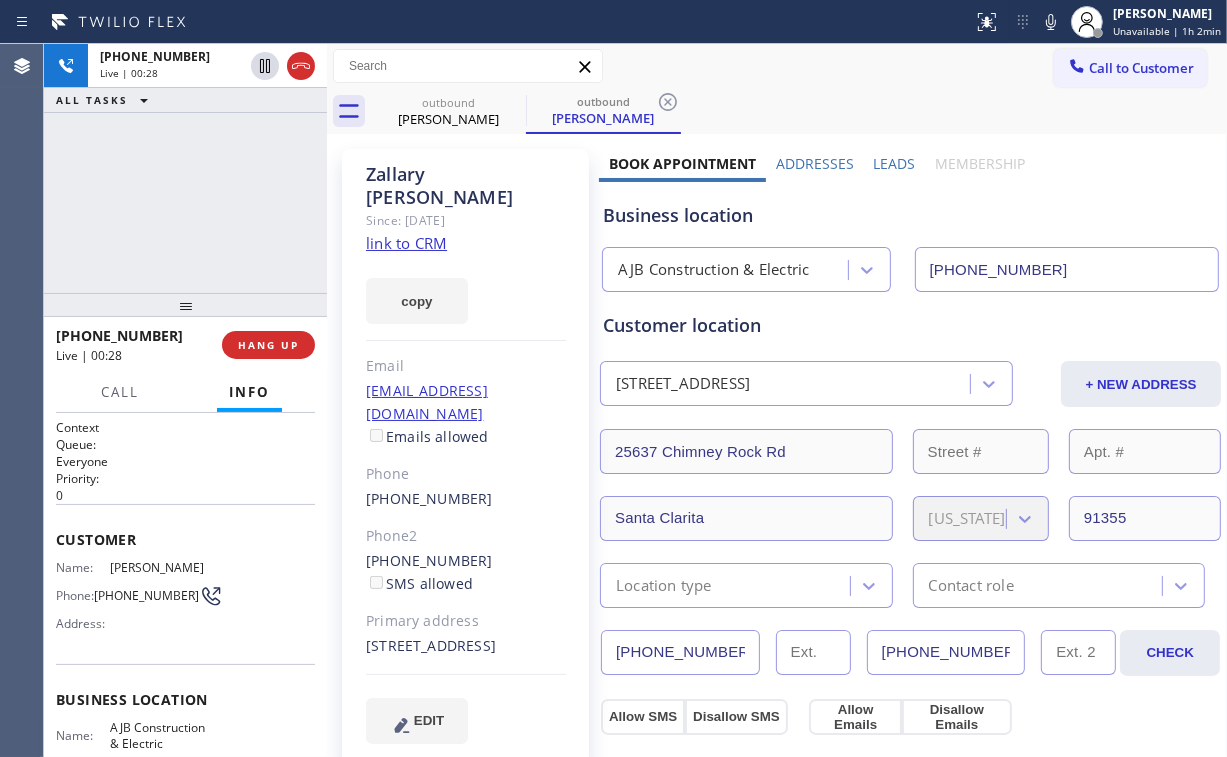 click on "[PHONE_NUMBER] Live | 00:28 ALL TASKS ALL TASKS ACTIVE TASKS TASKS IN WRAP UP" at bounding box center [185, 168] 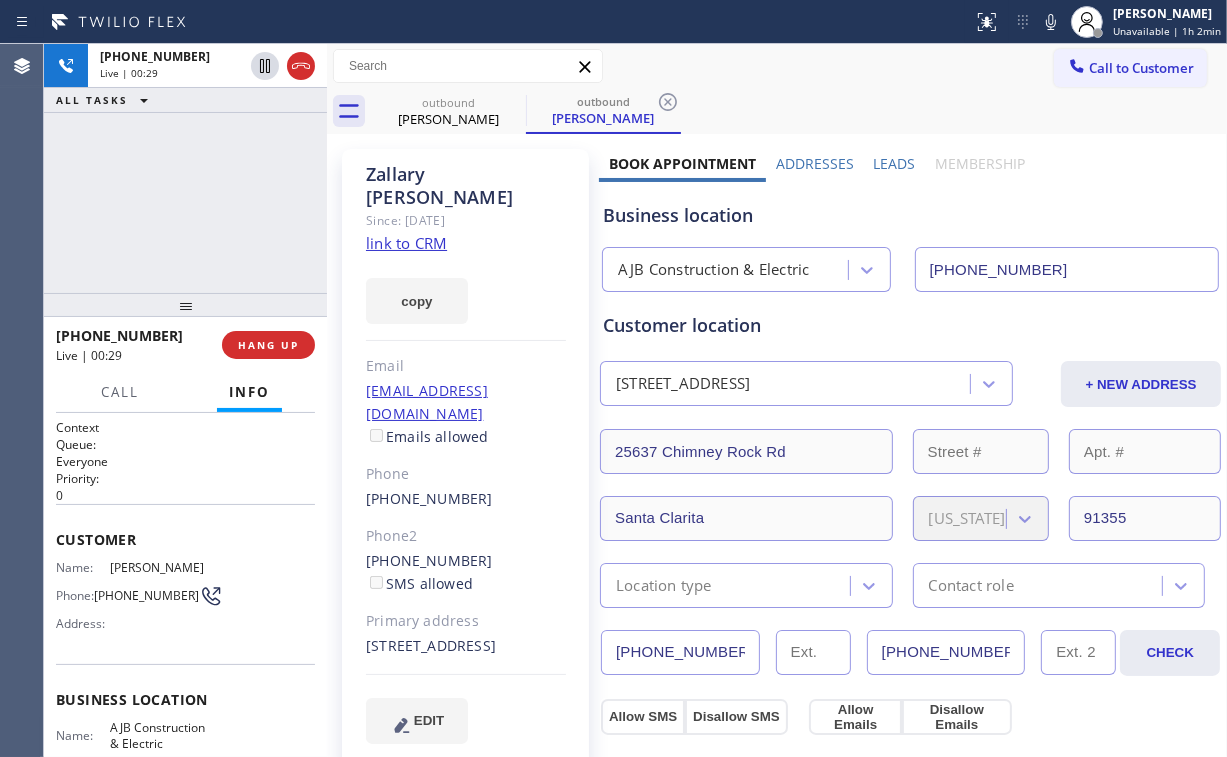 click on "[PHONE_NUMBER] Live | 00:29 ALL TASKS ALL TASKS ACTIVE TASKS TASKS IN WRAP UP" at bounding box center [185, 168] 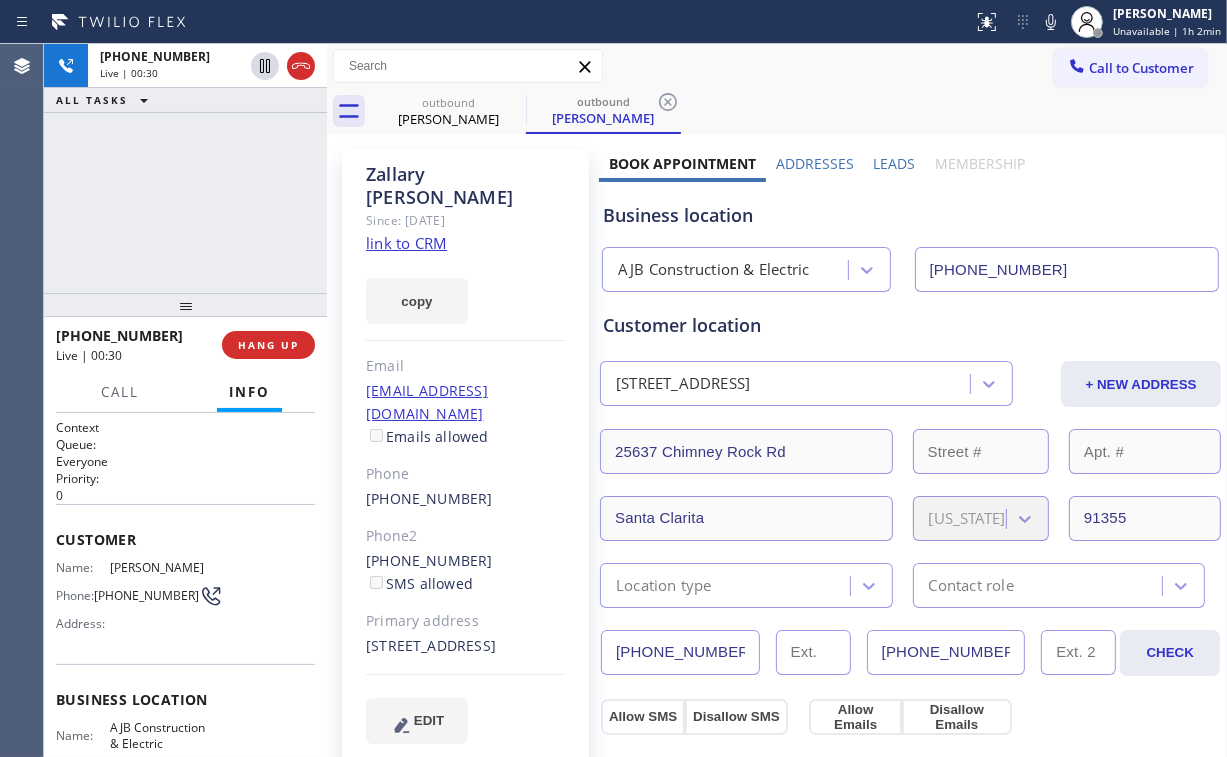 click on "[PHONE_NUMBER] Live | 00:30 ALL TASKS ALL TASKS ACTIVE TASKS TASKS IN WRAP UP" at bounding box center [185, 168] 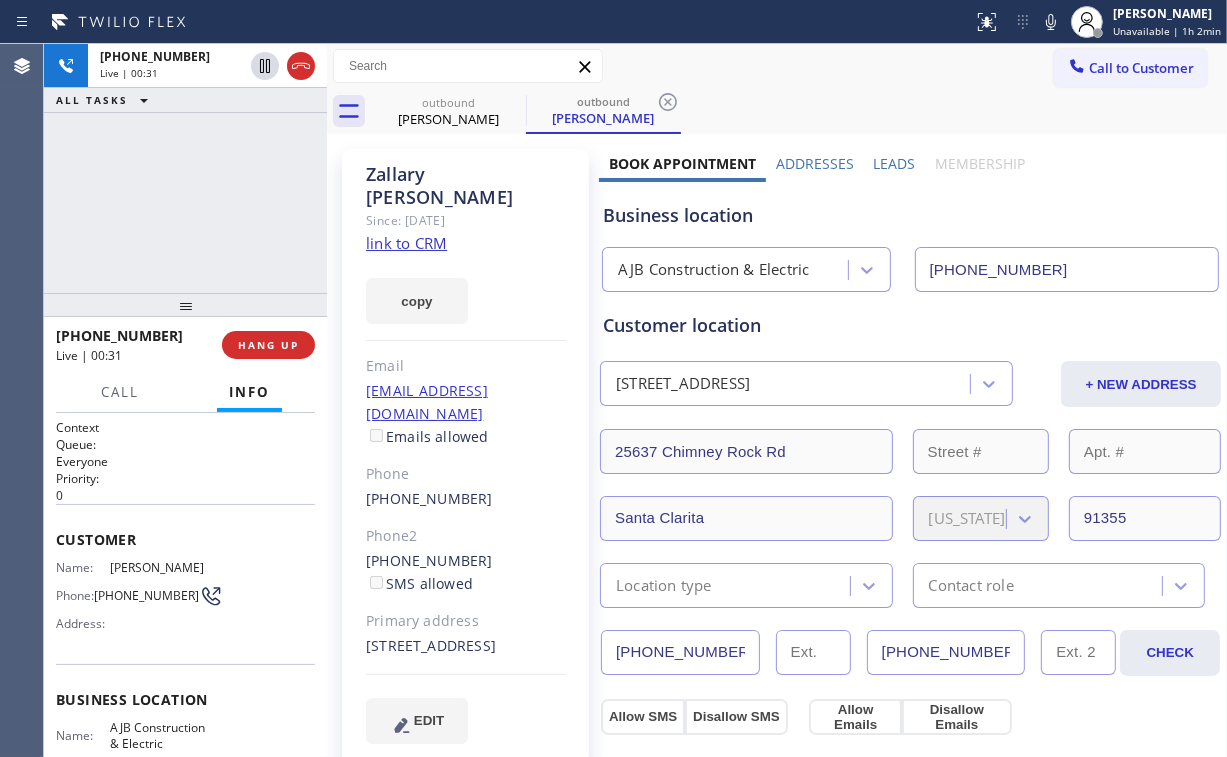 click on "[PHONE_NUMBER] Live | 00:31 ALL TASKS ALL TASKS ACTIVE TASKS TASKS IN WRAP UP" at bounding box center [185, 168] 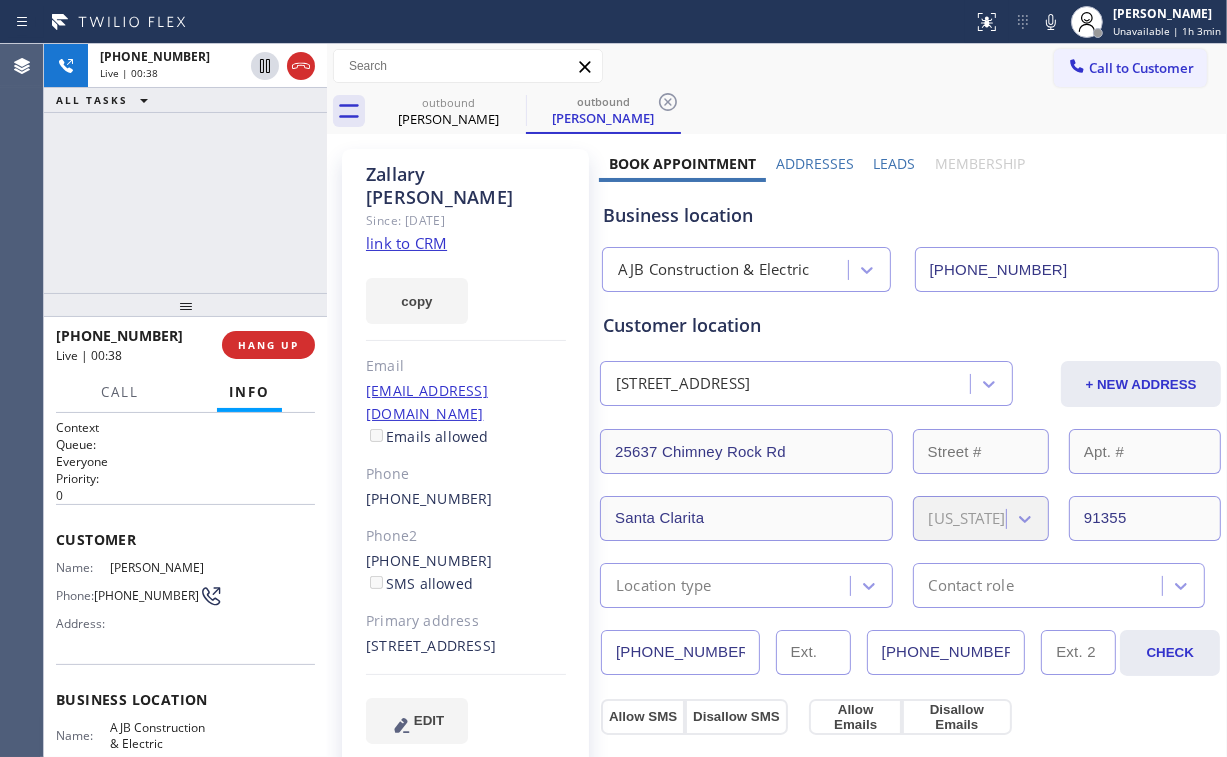 click on "[PHONE_NUMBER] Live | 00:38 ALL TASKS ALL TASKS ACTIVE TASKS TASKS IN WRAP UP" at bounding box center (185, 168) 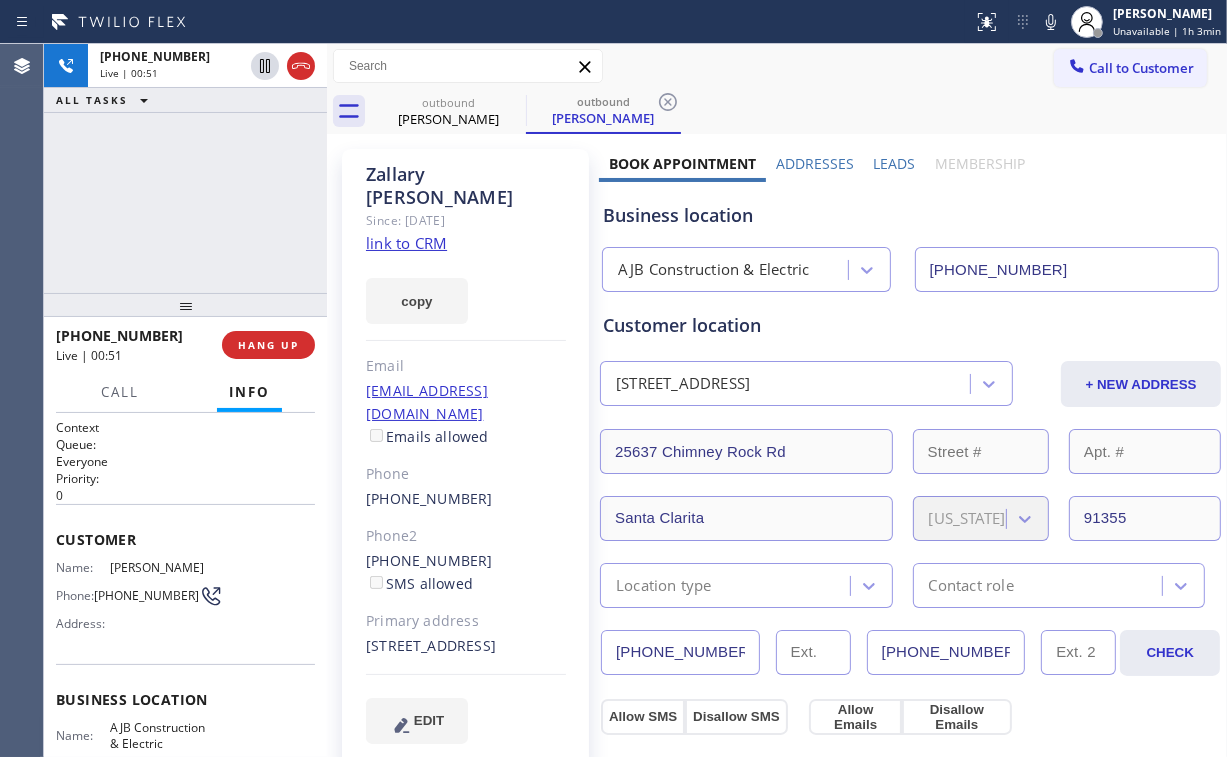 drag, startPoint x: 201, startPoint y: 201, endPoint x: 180, endPoint y: 209, distance: 22.472204 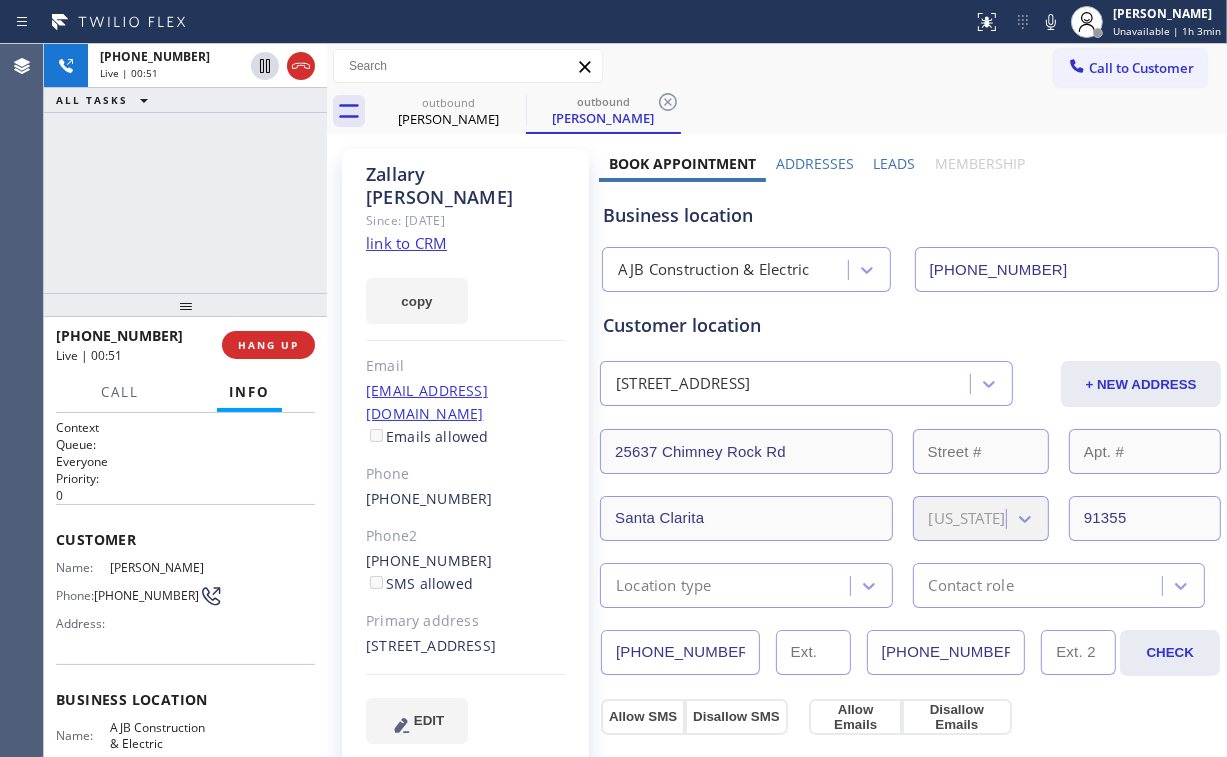 click on "[PHONE_NUMBER] Live | 00:51 ALL TASKS ALL TASKS ACTIVE TASKS TASKS IN WRAP UP" at bounding box center (185, 168) 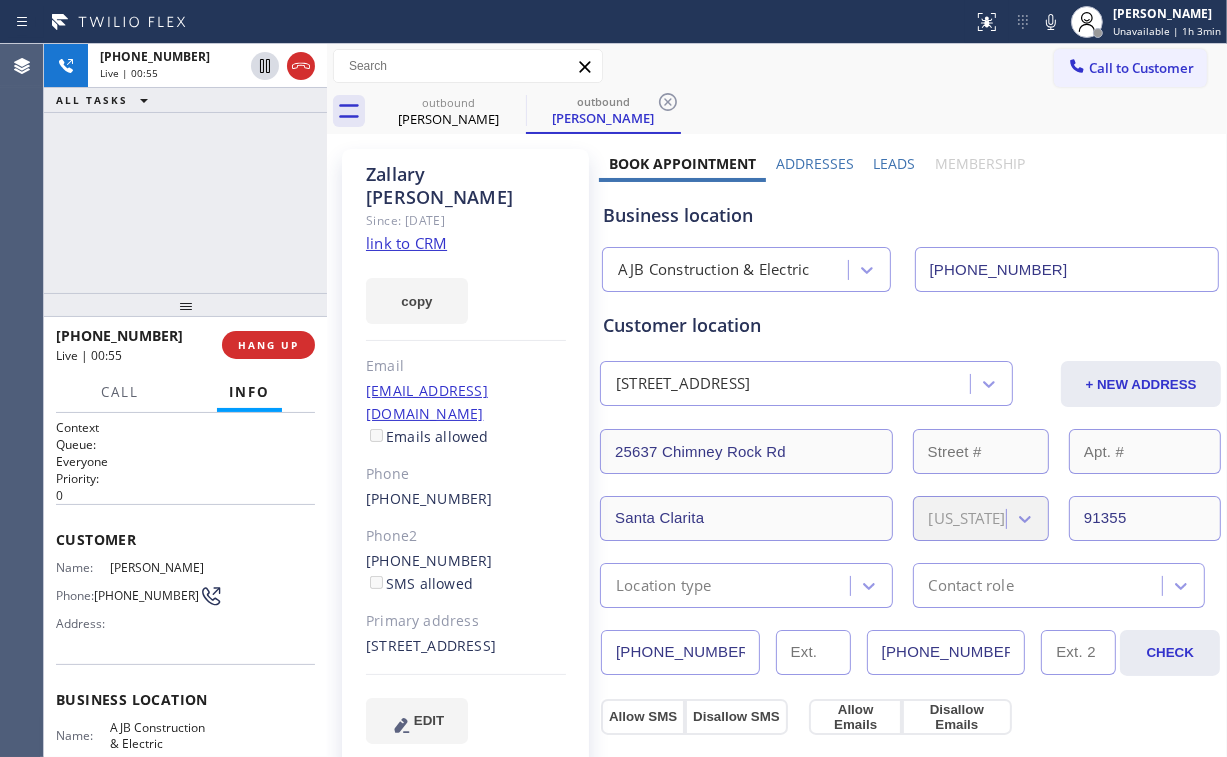 click on "[PHONE_NUMBER] Live | 00:55 ALL TASKS ALL TASKS ACTIVE TASKS TASKS IN WRAP UP" at bounding box center [185, 168] 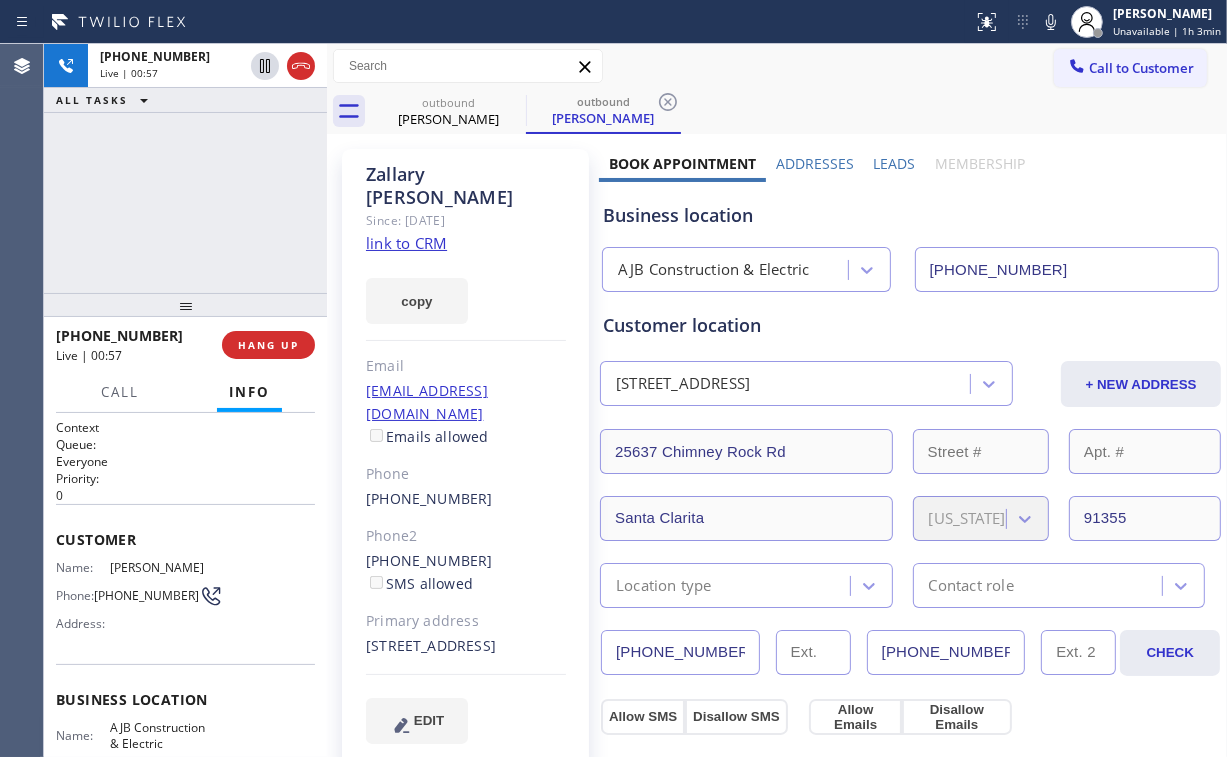 click on "[PHONE_NUMBER] Live | 00:57 ALL TASKS ALL TASKS ACTIVE TASKS TASKS IN WRAP UP" at bounding box center (185, 168) 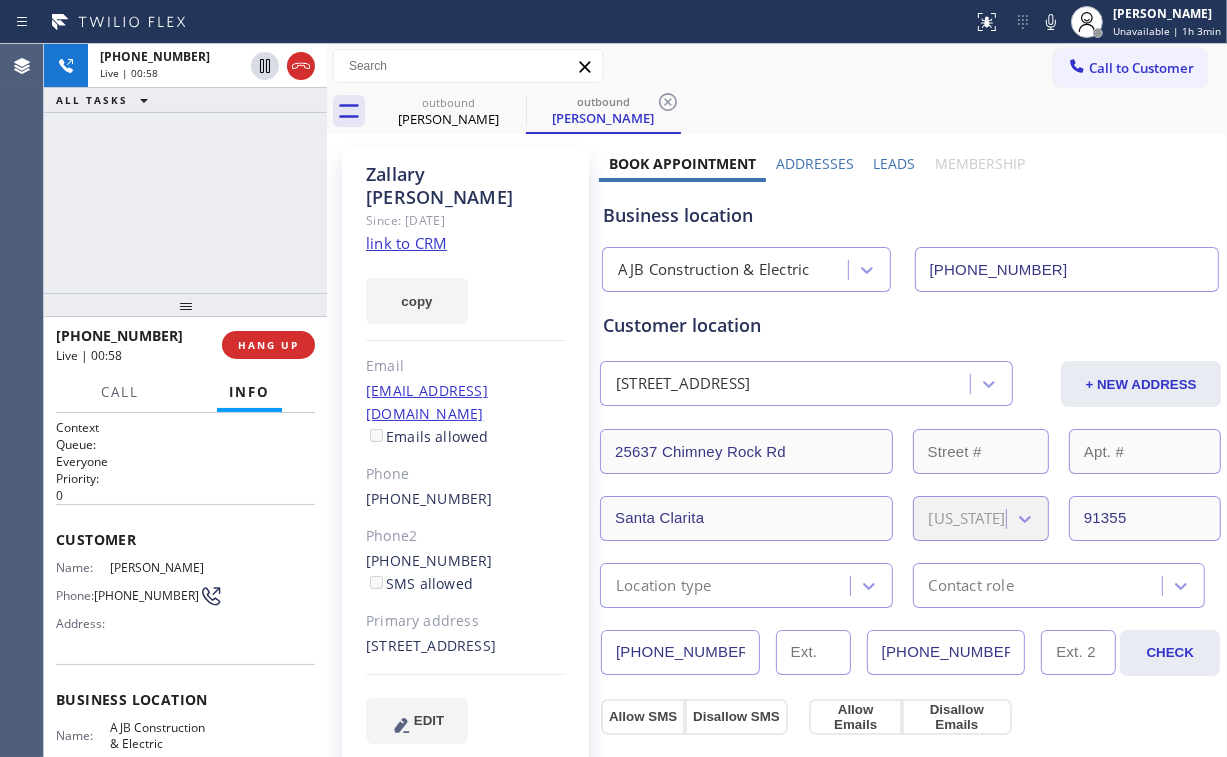 click on "[PHONE_NUMBER] Live | 00:58 ALL TASKS ALL TASKS ACTIVE TASKS TASKS IN WRAP UP" at bounding box center (185, 168) 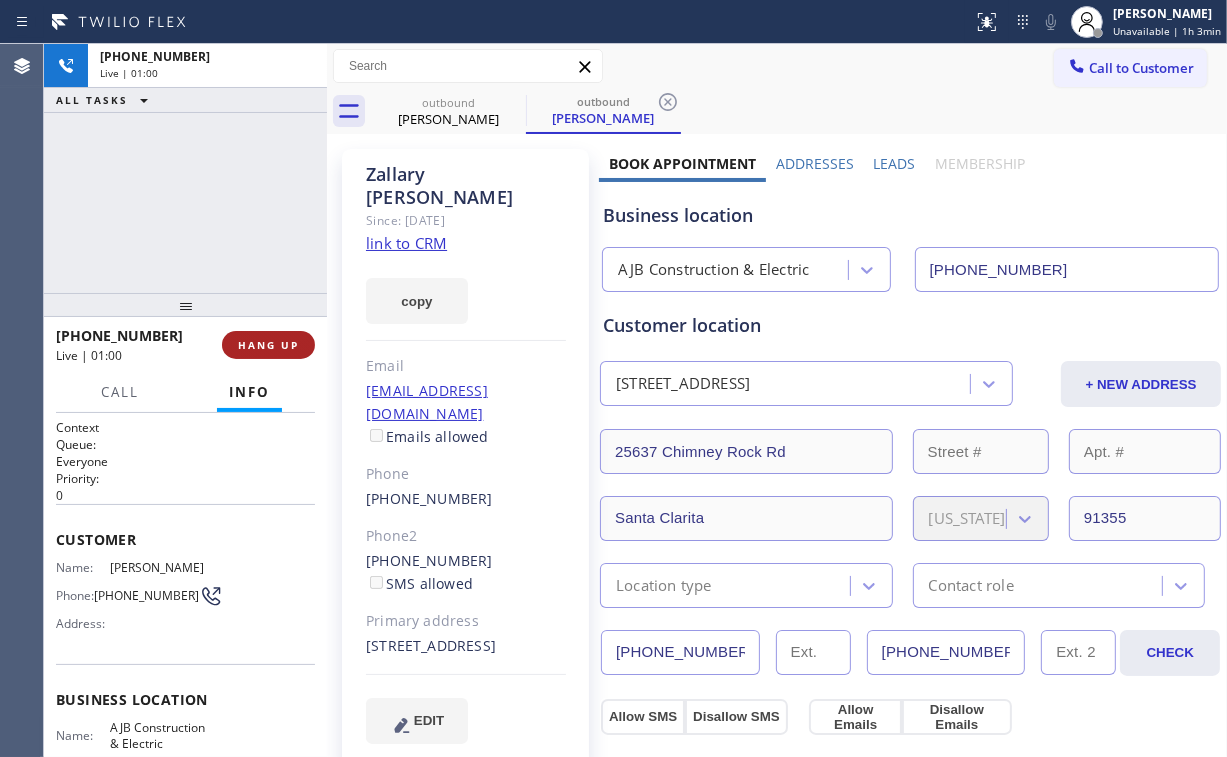 click on "HANG UP" at bounding box center (268, 345) 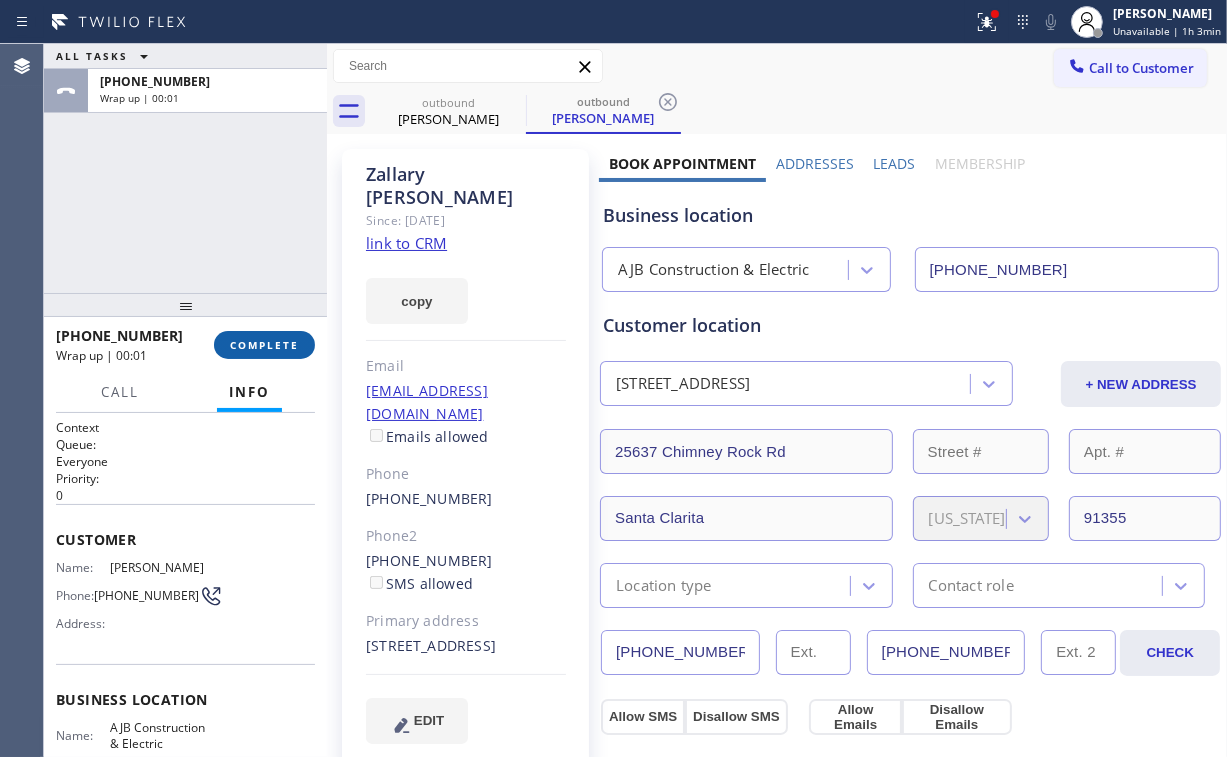 click on "COMPLETE" at bounding box center (264, 345) 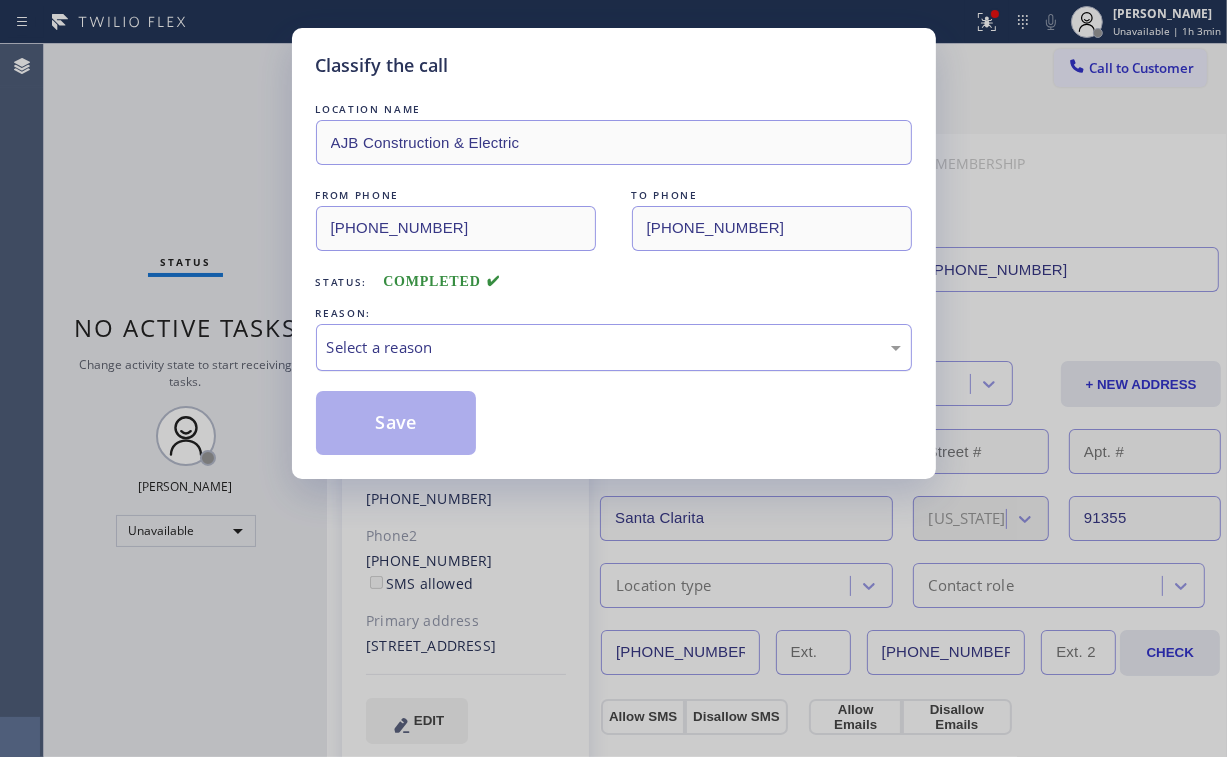 click on "Select a reason" at bounding box center [614, 347] 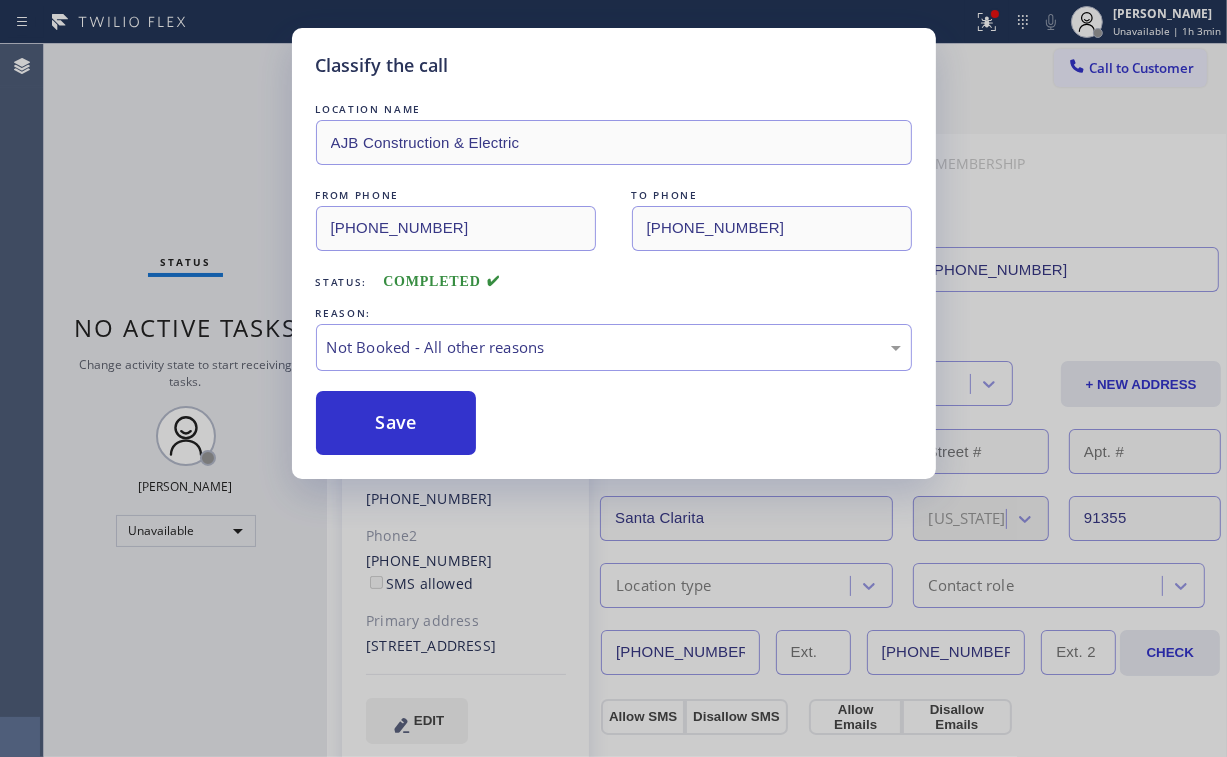click on "Save" at bounding box center [396, 423] 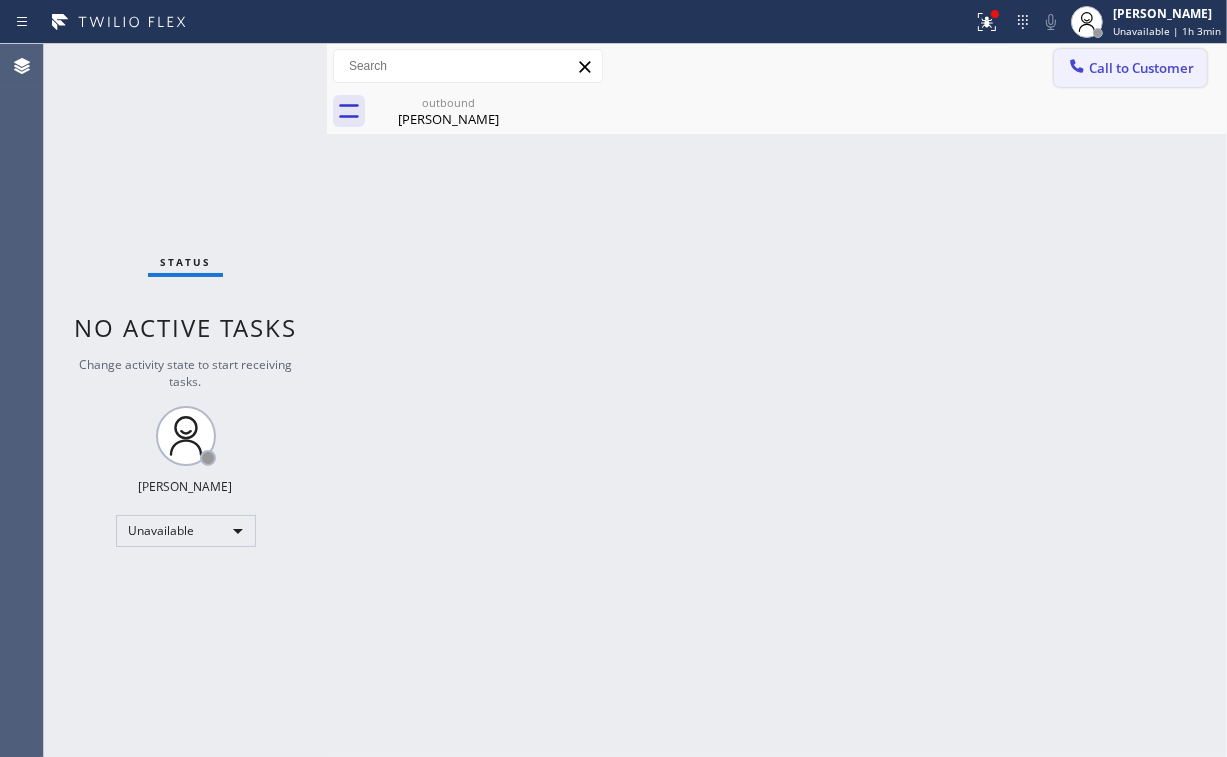drag, startPoint x: 1129, startPoint y: 70, endPoint x: 1115, endPoint y: 84, distance: 19.79899 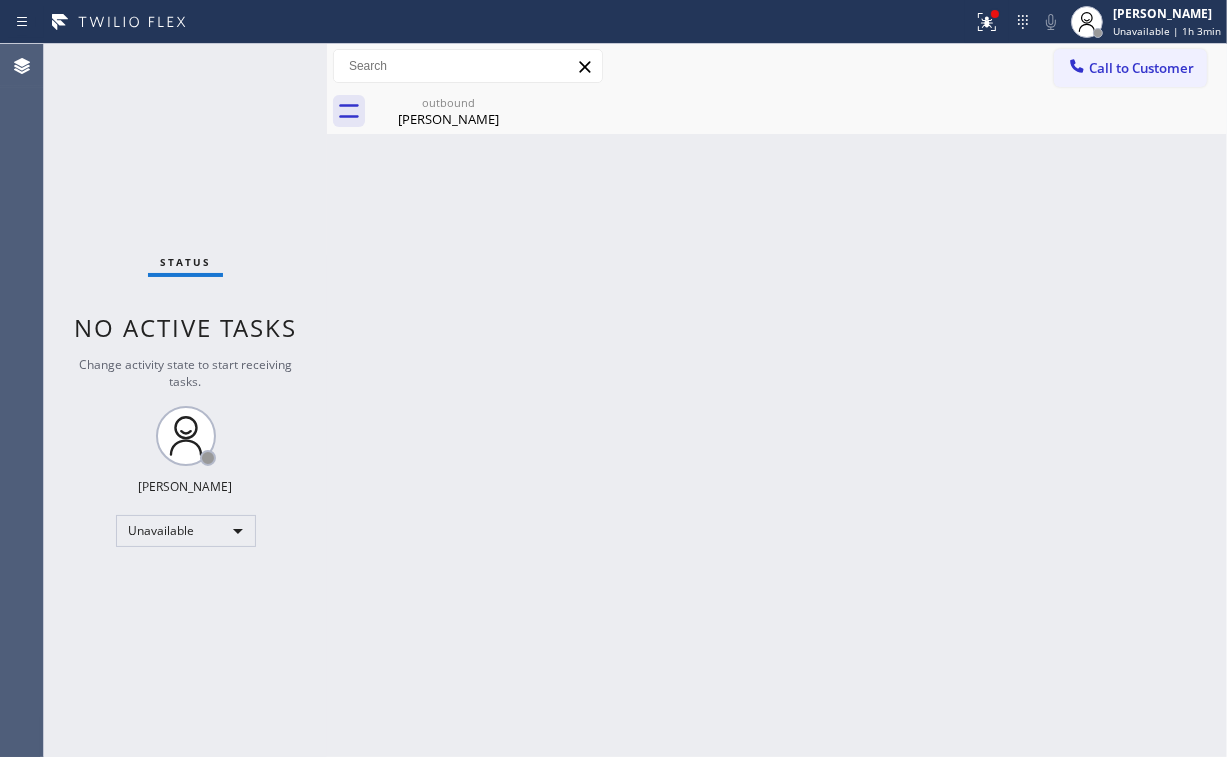click on "Call to Customer" at bounding box center [1141, 68] 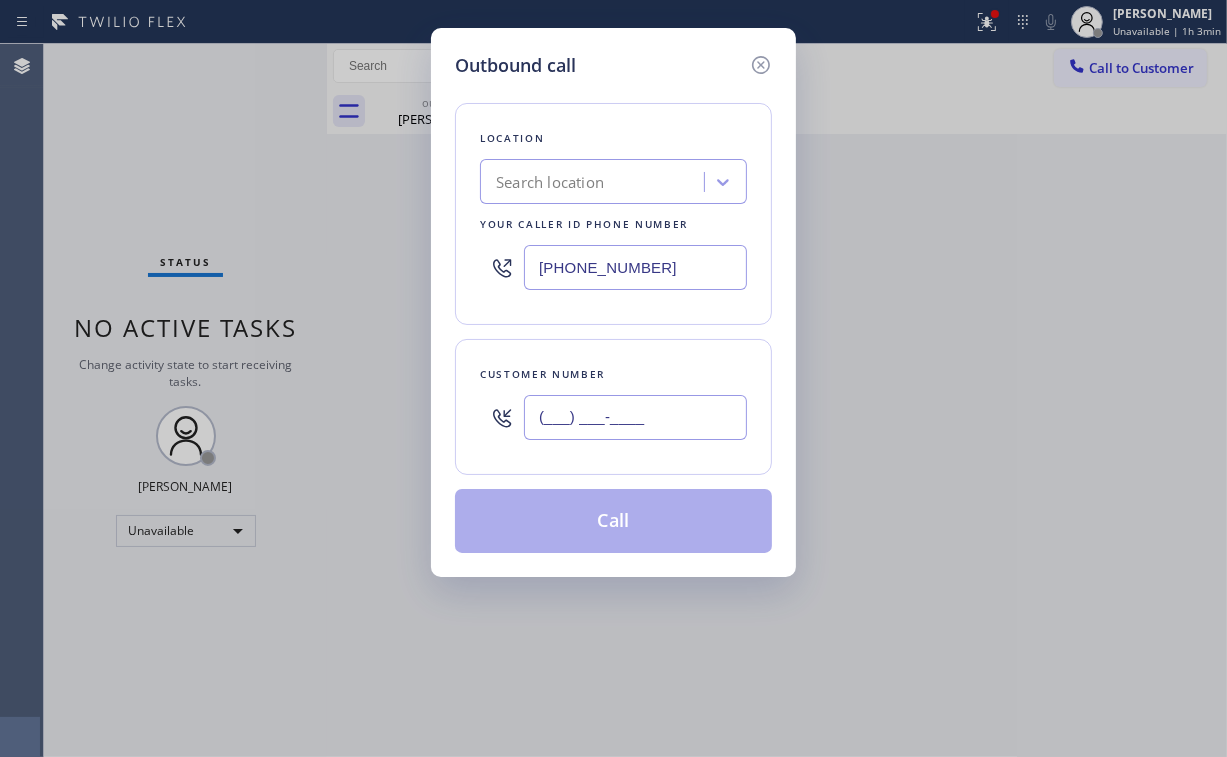 click on "(___) ___-____" at bounding box center [635, 417] 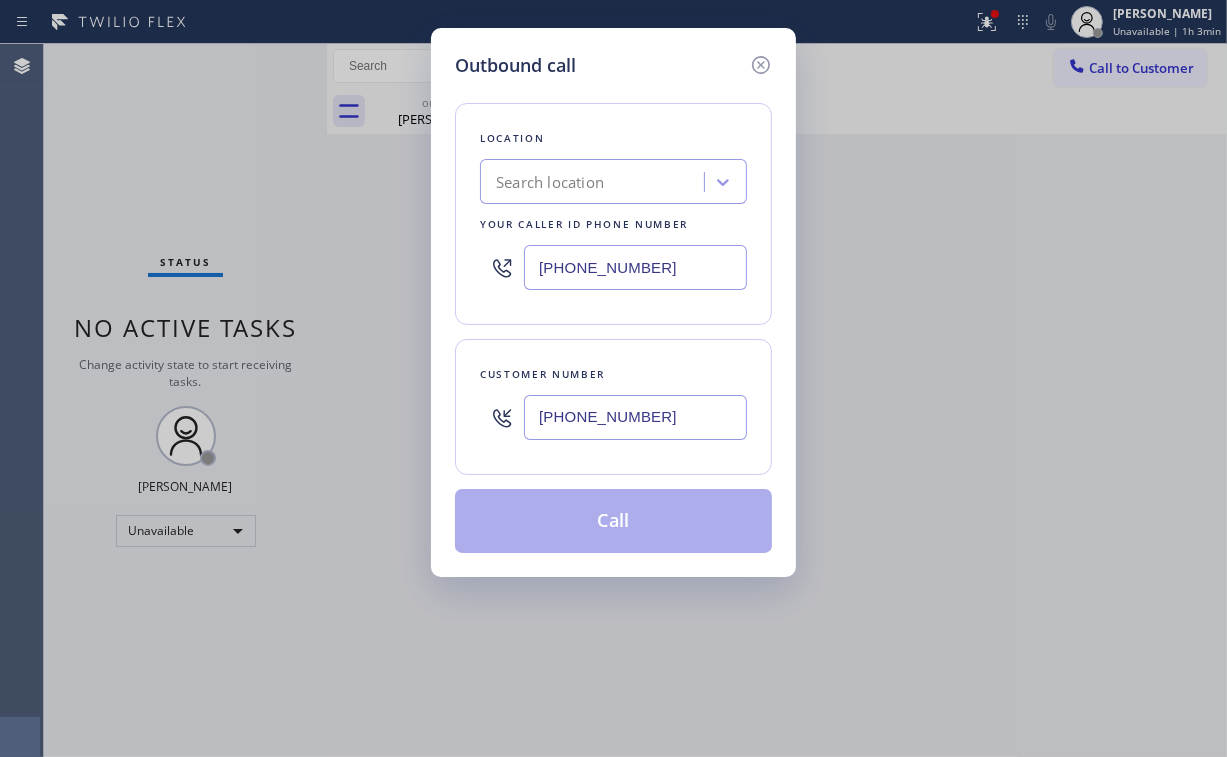 type on "[PHONE_NUMBER]" 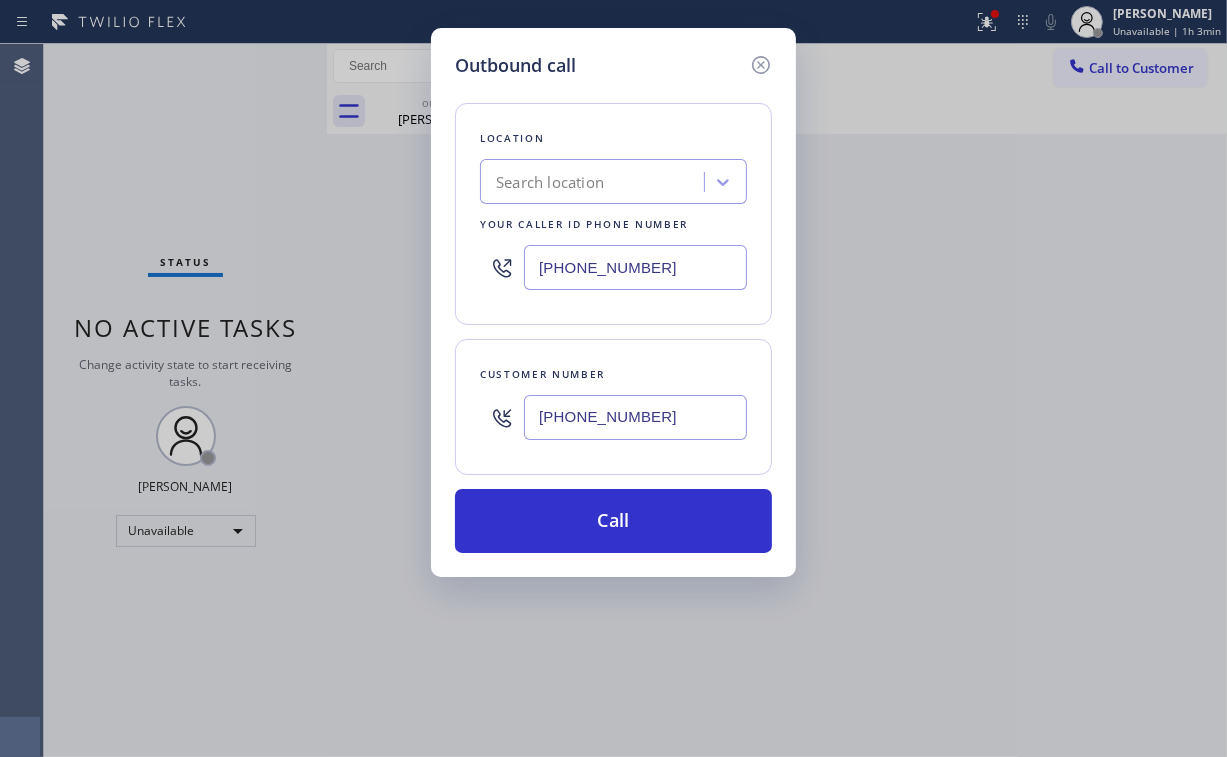 click on "Location Search location Your caller id phone number [PHONE_NUMBER] Customer number [PHONE_NUMBER] Call" at bounding box center [613, 316] 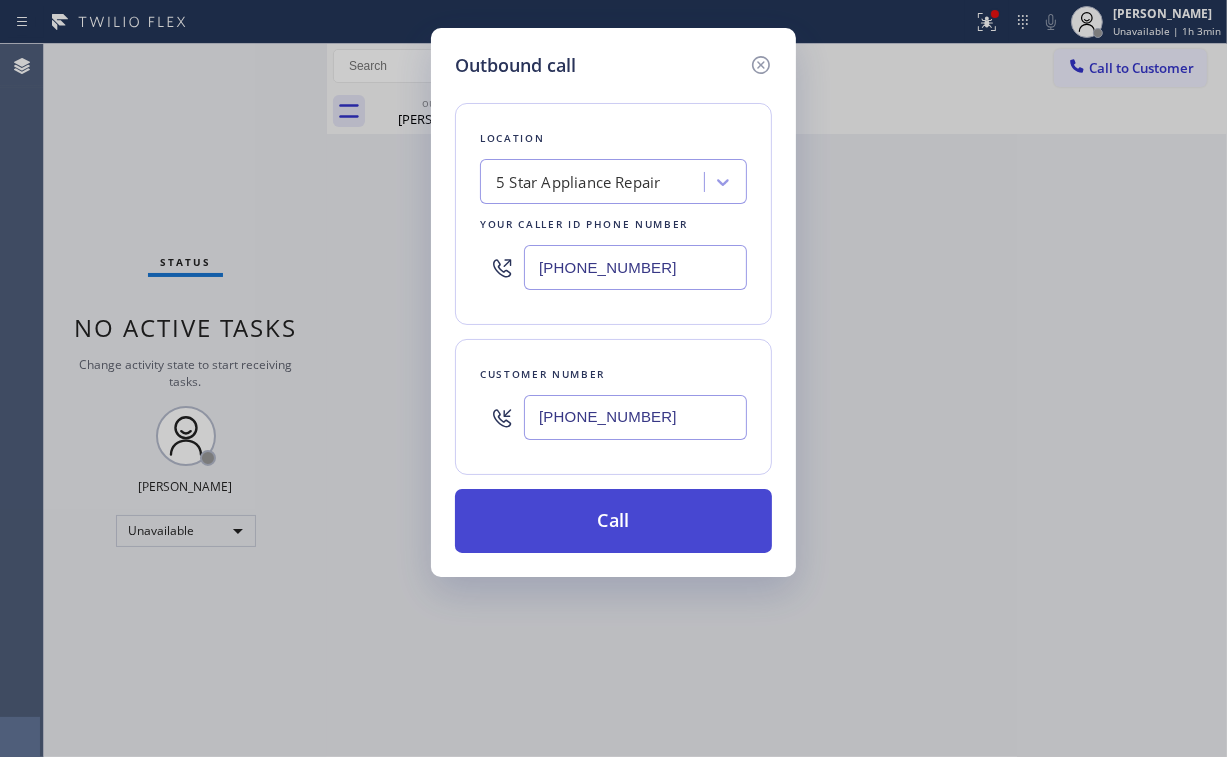 click on "Call" at bounding box center [613, 521] 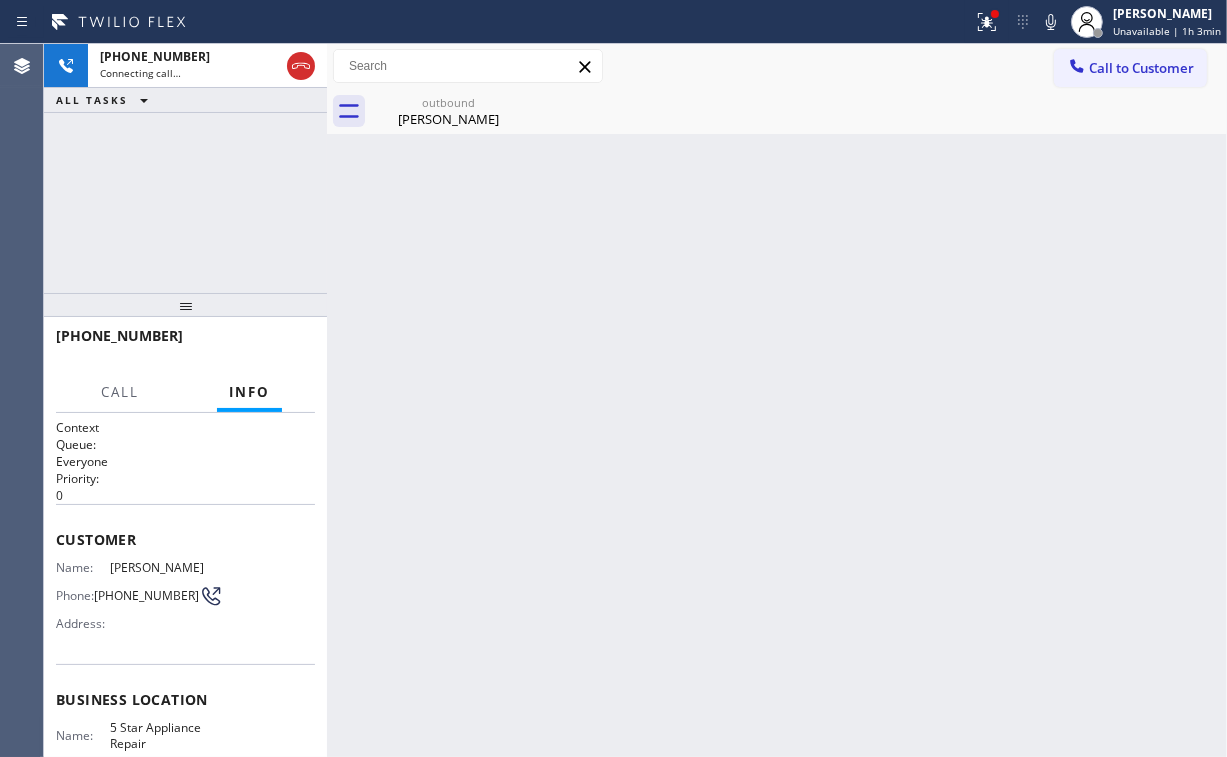 click on "Back to Dashboard Change Sender ID Customers Technicians Select a contact Outbound call Location Search location Your caller id phone number Customer number Call Customer info Name   Phone none Address none Change Sender ID HVAC [PHONE_NUMBER] 5 Star Appliance [PHONE_NUMBER] Appliance Repair [PHONE_NUMBER] Plumbing [PHONE_NUMBER] Air Duct Cleaning [PHONE_NUMBER]  Electricians [PHONE_NUMBER] Cancel Change Check personal SMS Reset Change outbound [PERSON_NAME] Call to Customer Outbound call Location Search location Your caller id phone number Customer number Call Outbound call Technician Search Technician Your caller id phone number Your caller id phone number Call outbound Zallary [PERSON_NAME] Zallary   [PERSON_NAME] Since: [DATE] link to CRM copy Email [EMAIL_ADDRESS][DOMAIN_NAME]   Emails allowed Phone [PHONE_NUMBER] Phone2 [PHONE_NUMBER]  SMS allowed Primary address  [STREET_ADDRESS] EDIT Outbound call Location AJB Construction & Electric Your caller id phone number [PHONE_NUMBER] Customer number Call MON" at bounding box center (777, 400) 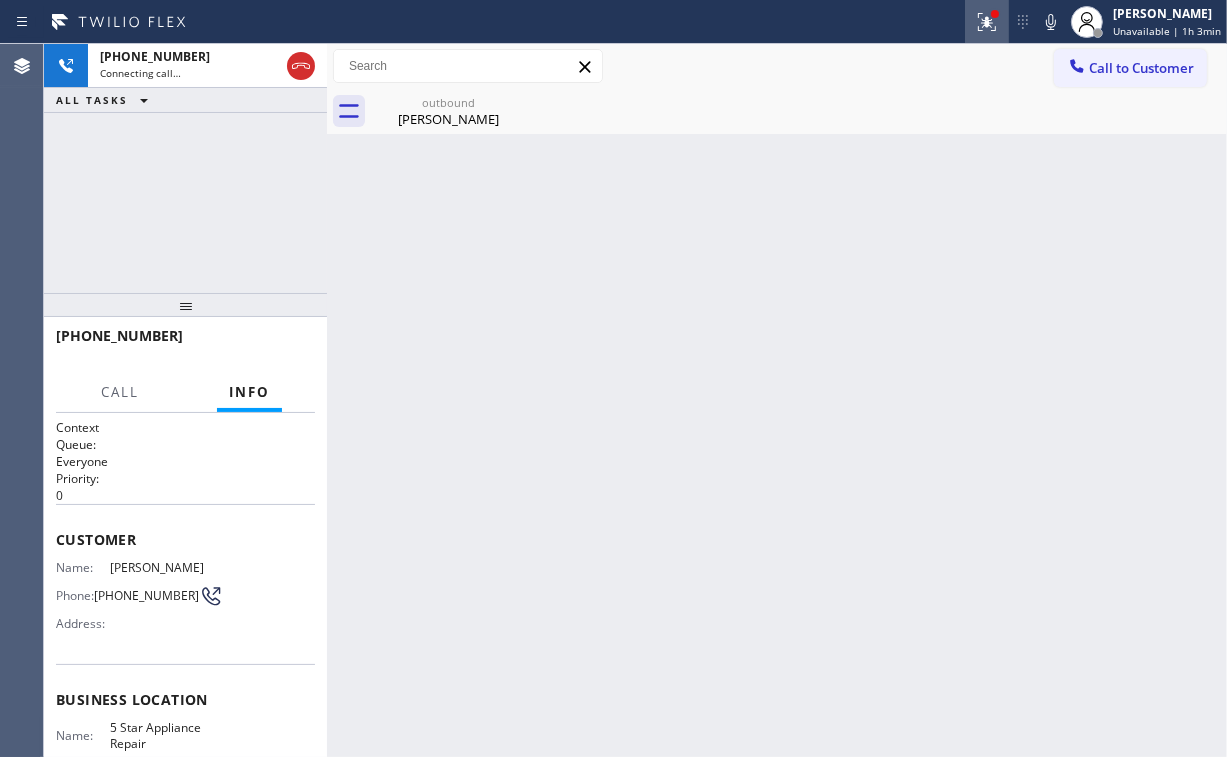 click on "Status report Issues detected These issues could affect your workflow. Please contact your support team. View issues Download report Clear issues [PERSON_NAME] Unavailable | 1h 3min Set your status Offline Available Unavailable Break Log out" at bounding box center [1096, 22] 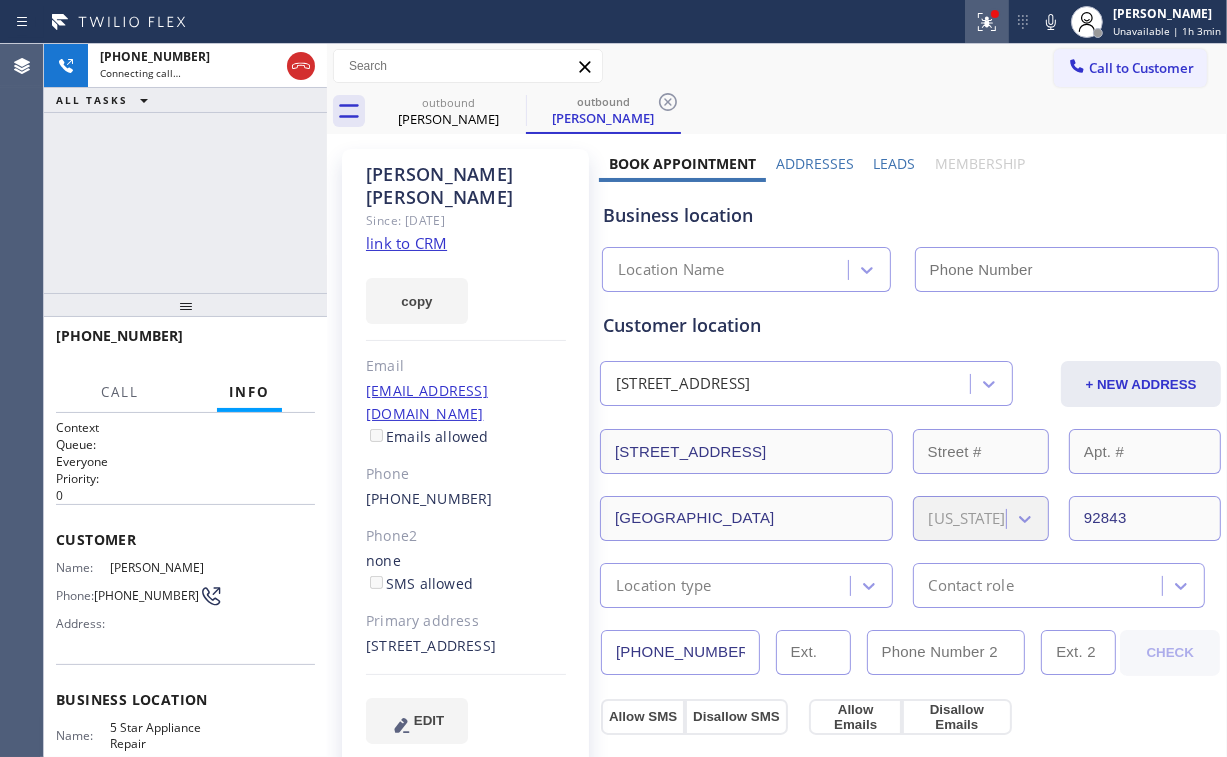 click 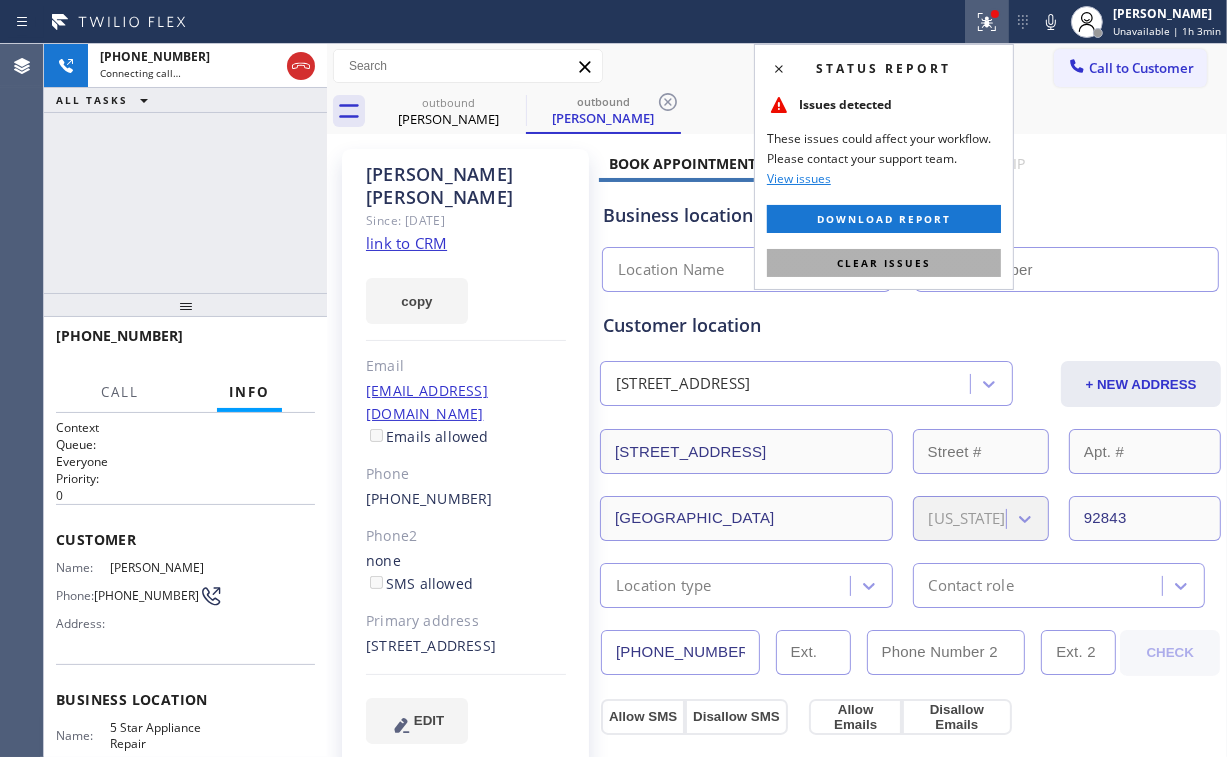 drag, startPoint x: 892, startPoint y: 256, endPoint x: 958, endPoint y: 253, distance: 66.068146 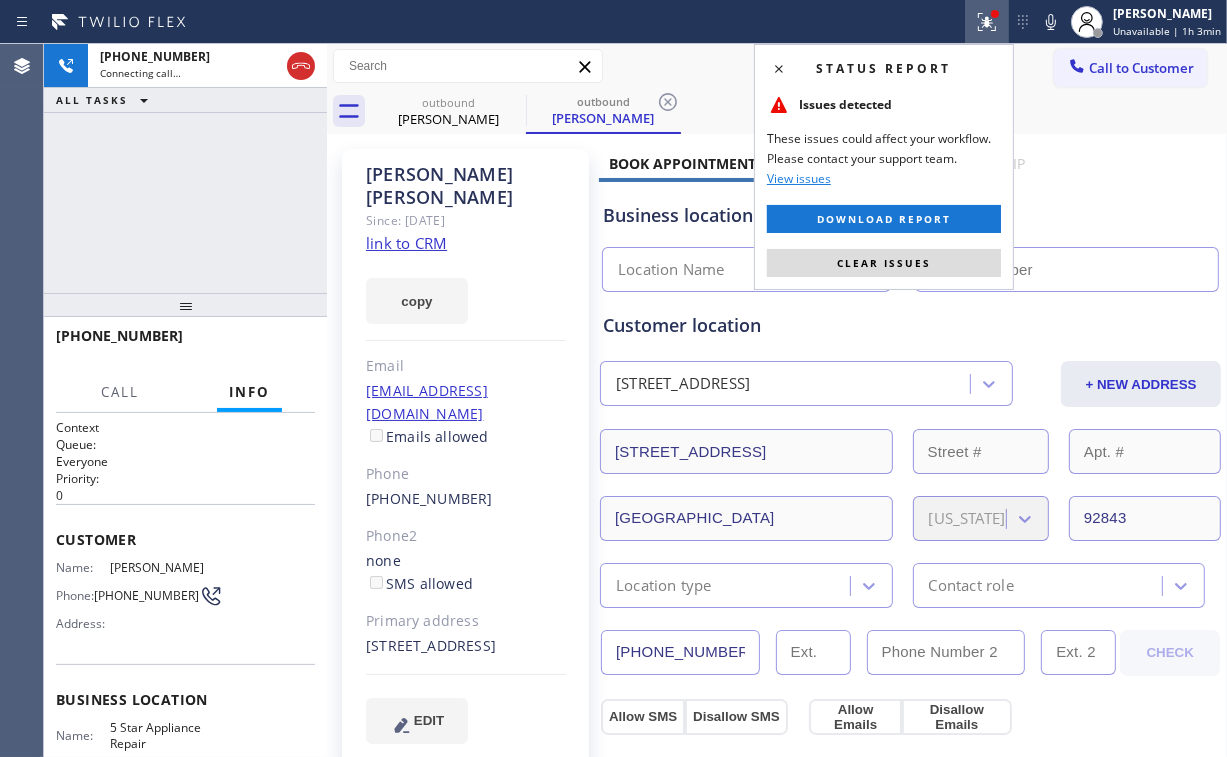click on "Clear issues" at bounding box center [884, 263] 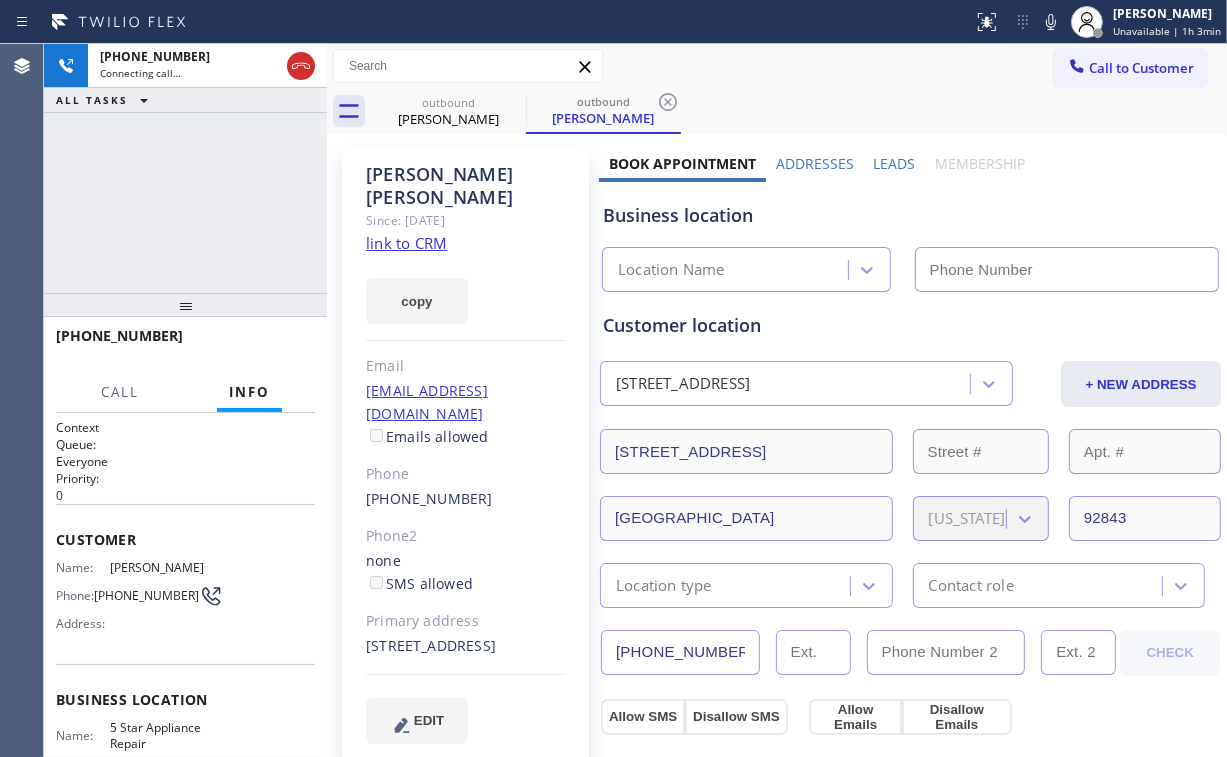 click on "Business location" at bounding box center (910, 215) 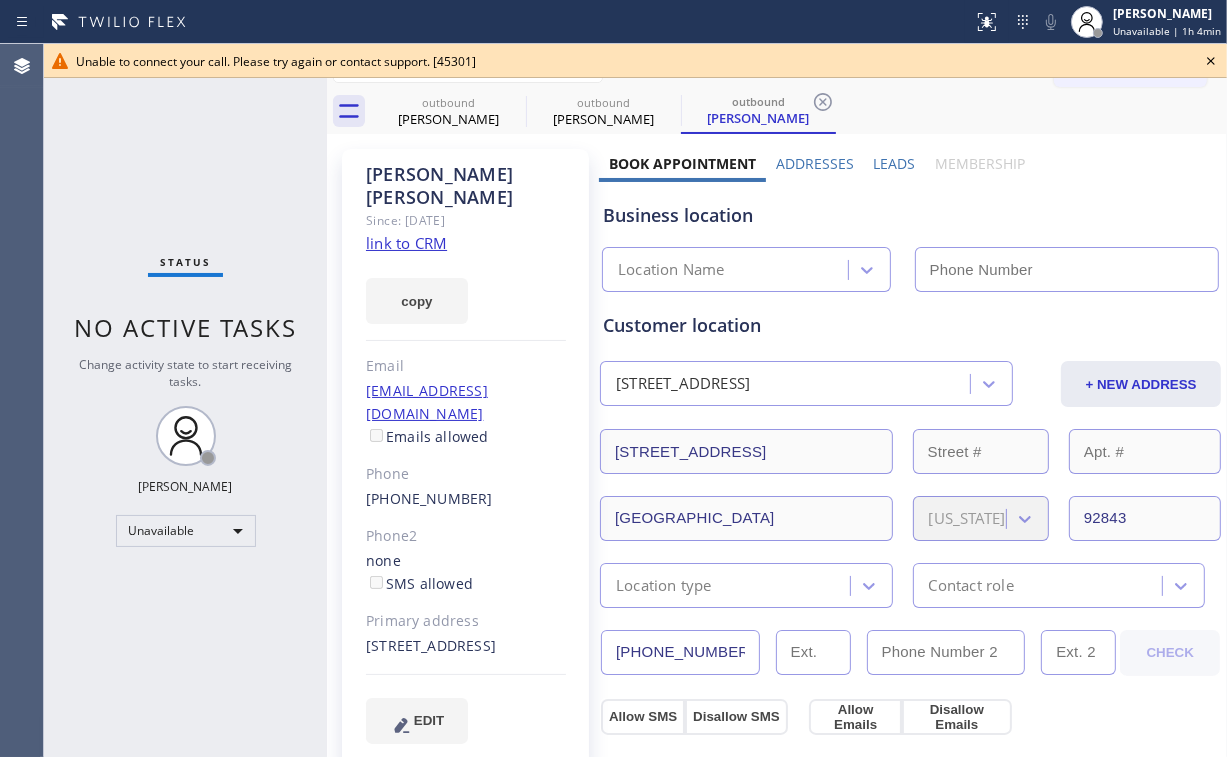 type on "[PHONE_NUMBER]" 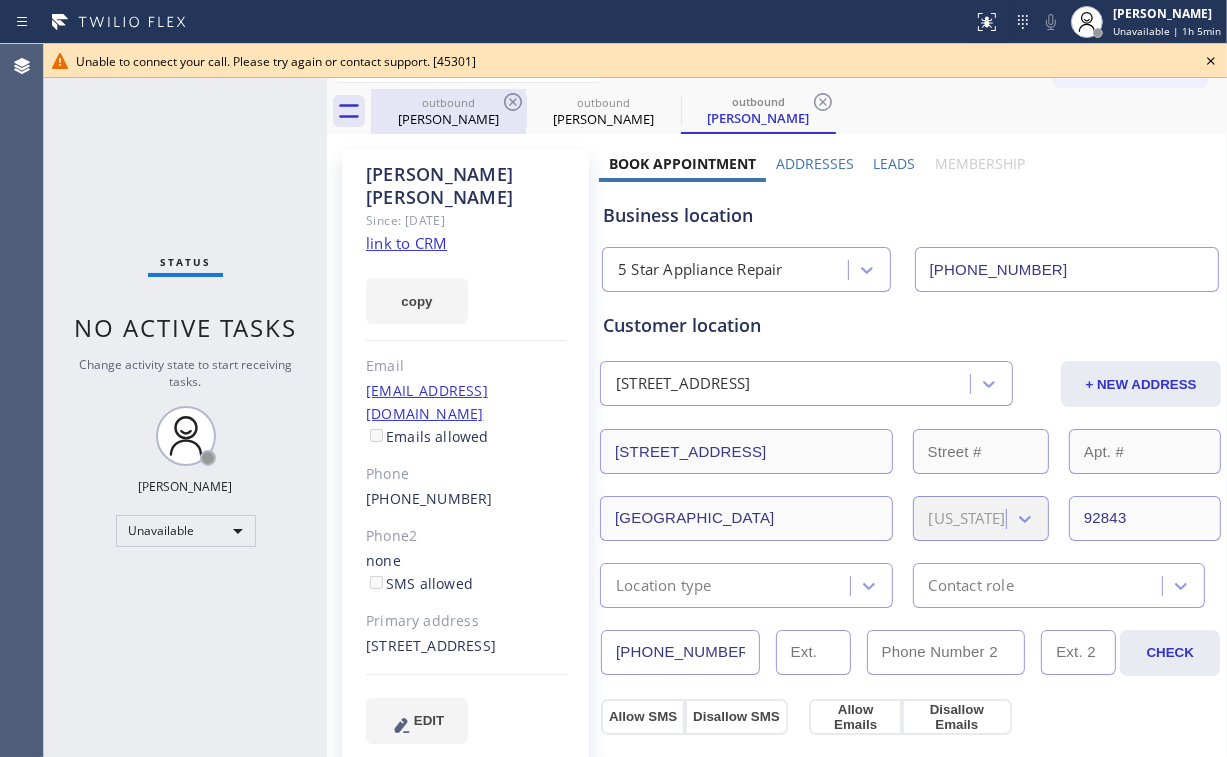 click on "outbound [PERSON_NAME]" at bounding box center [448, 111] 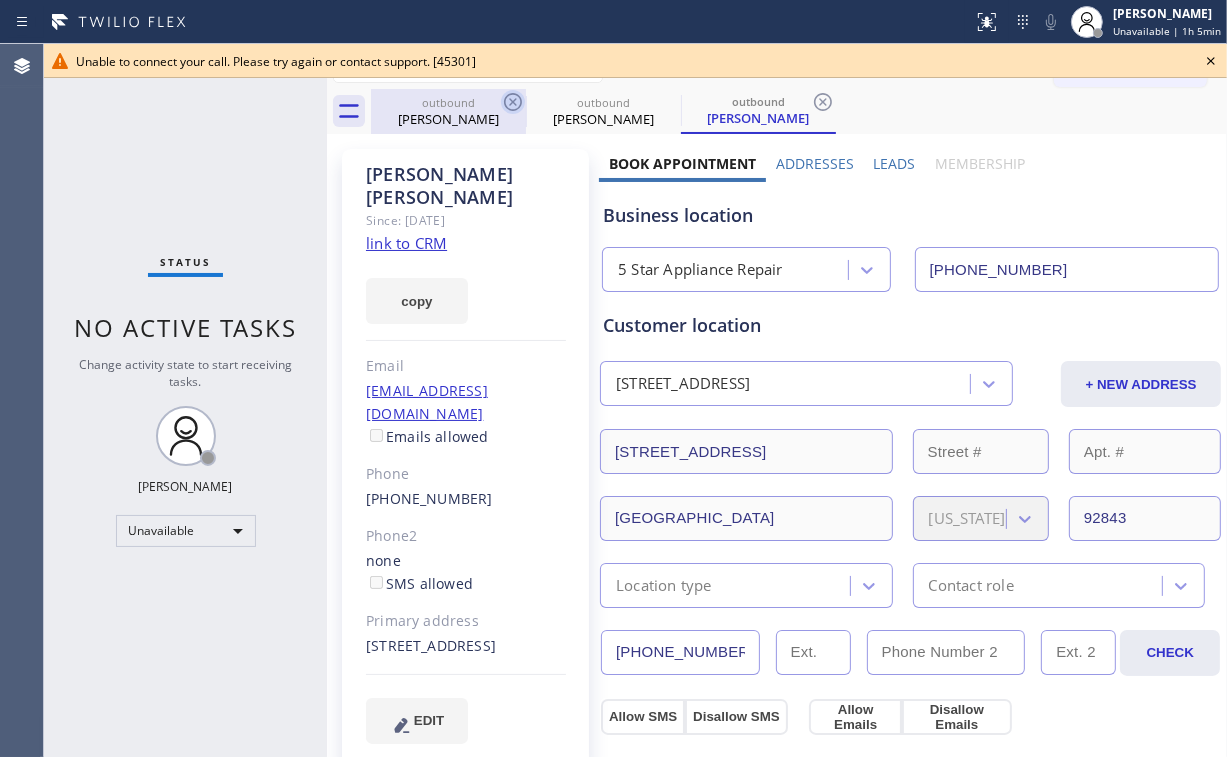 type on "[PHONE_NUMBER]" 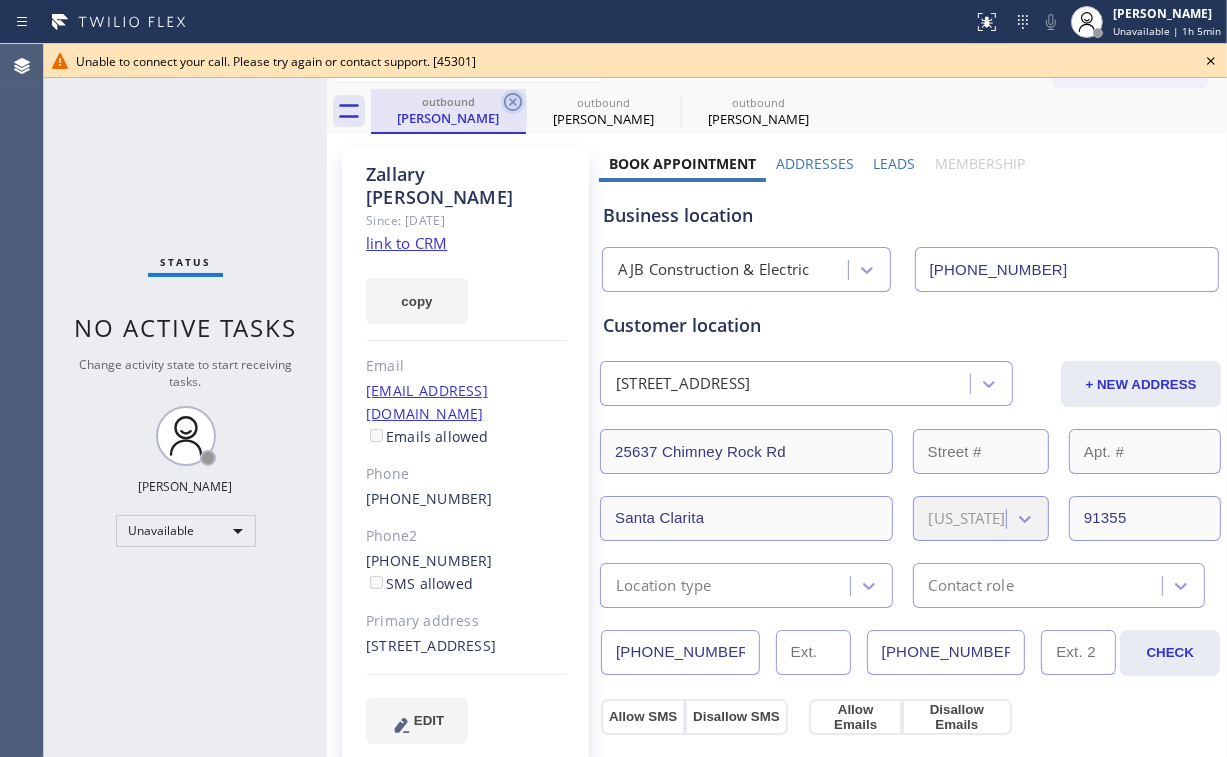 click 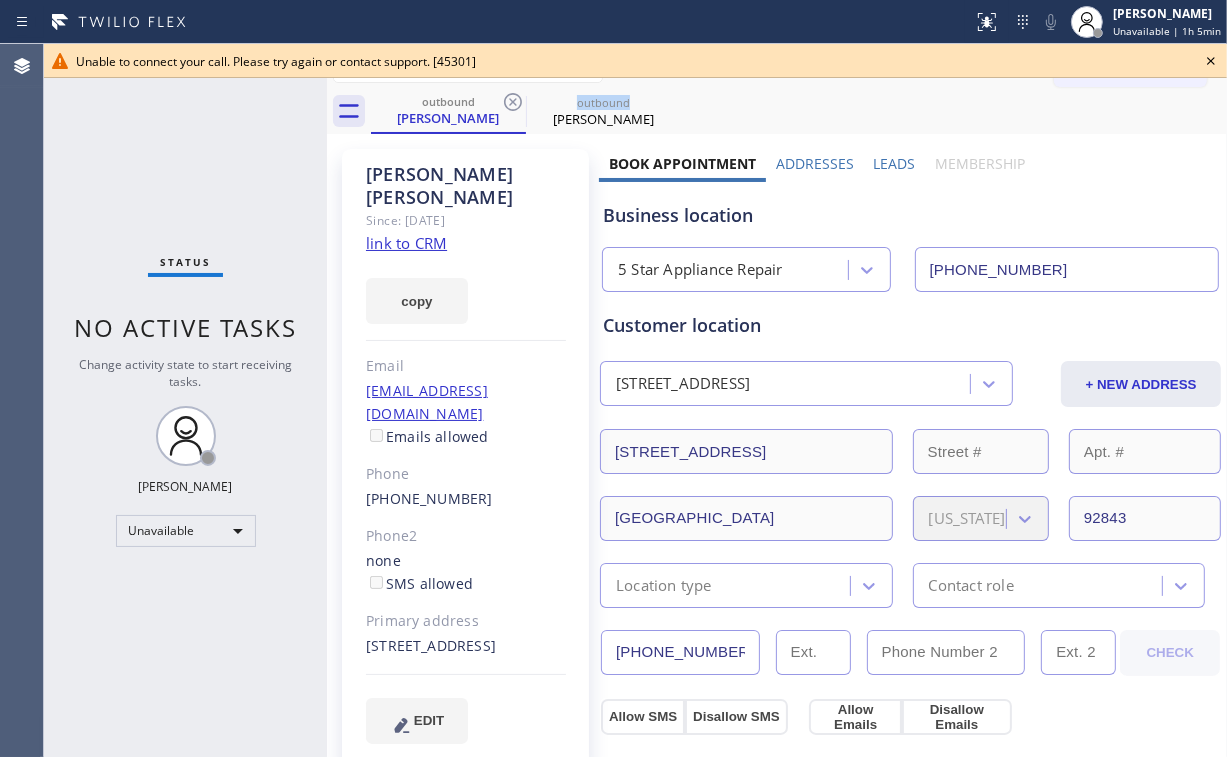 click 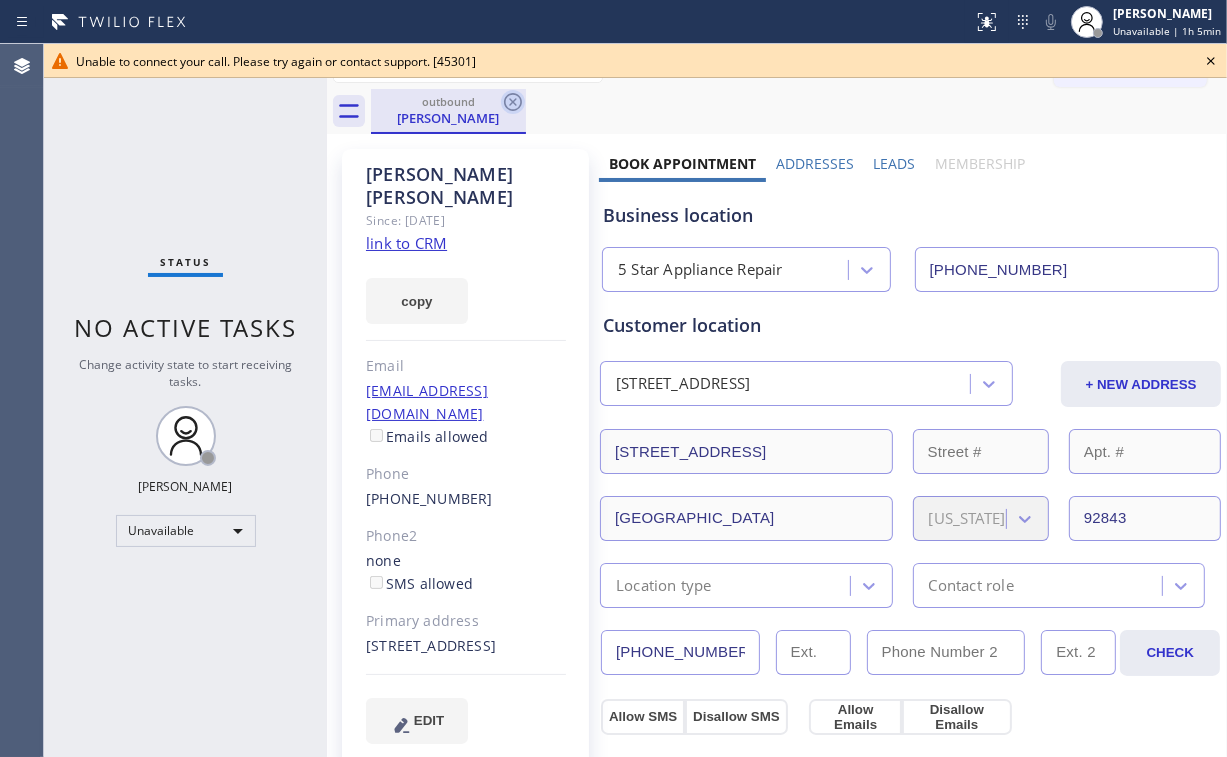 click 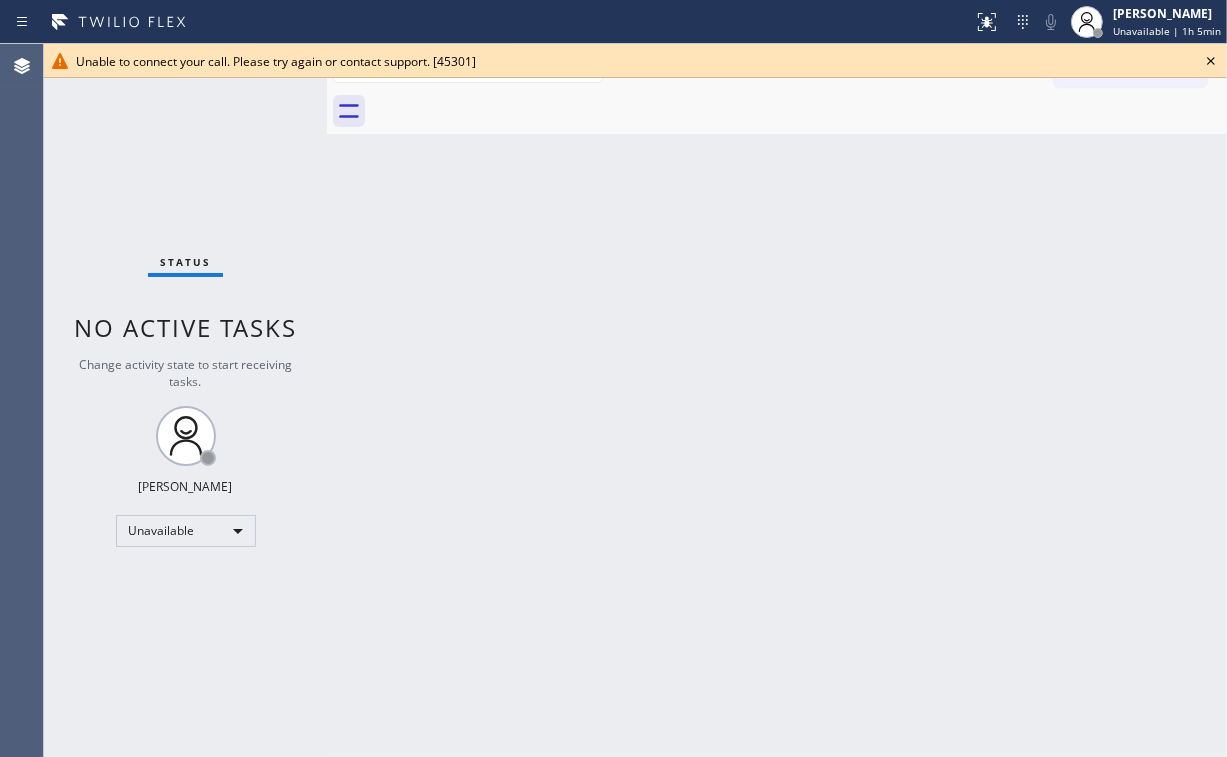 click on "Status   No active tasks     Change activity state to start receiving tasks.   [PERSON_NAME] Unavailable" at bounding box center (185, 400) 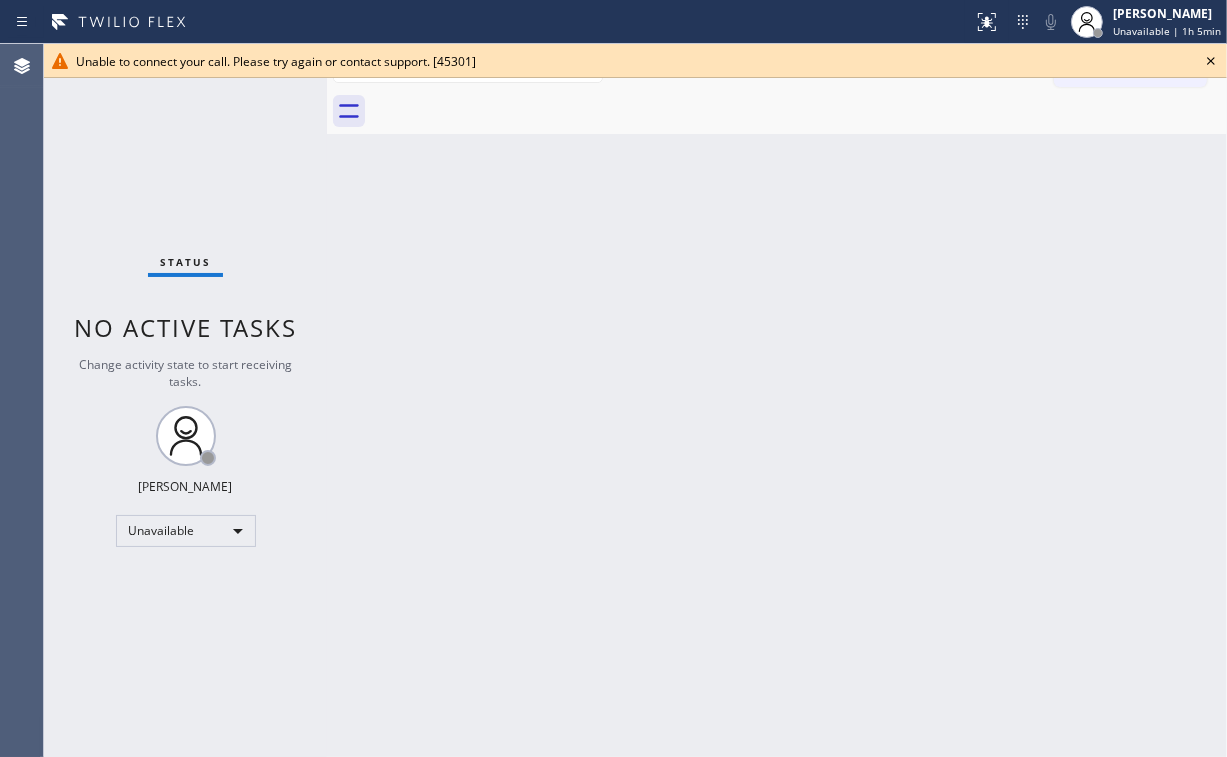 click 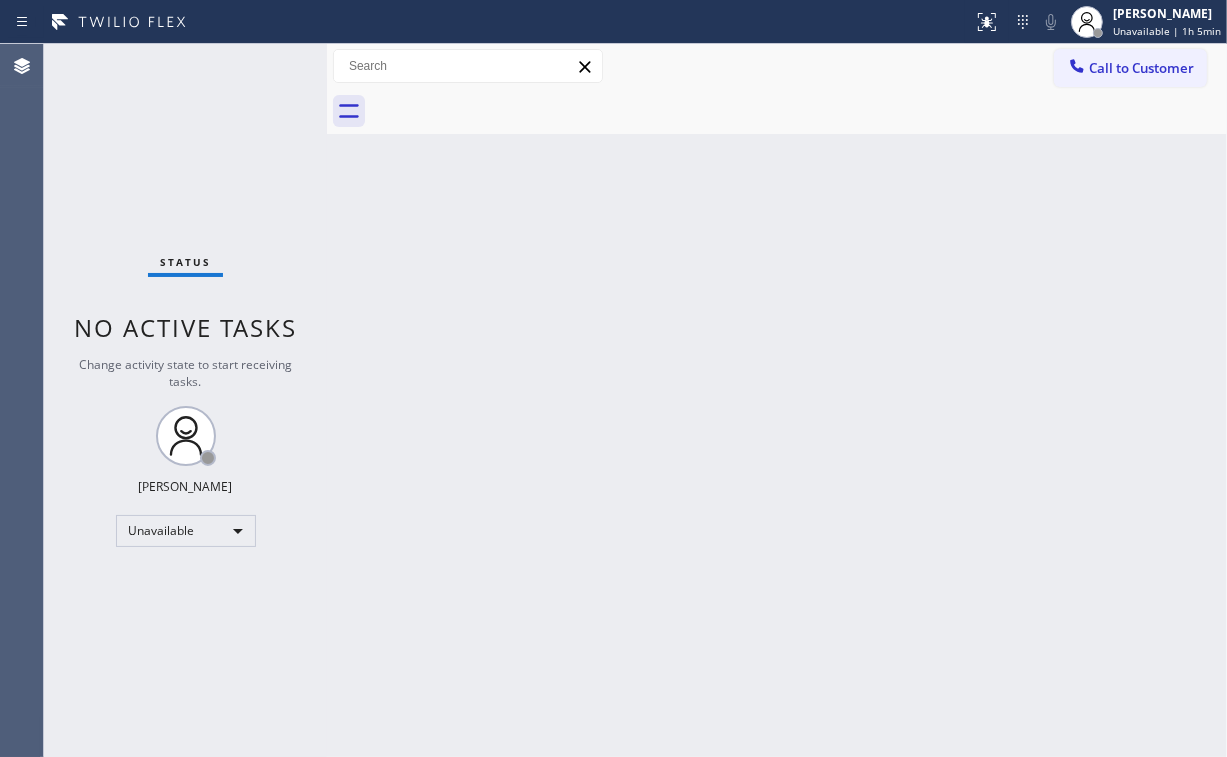 click on "Back to Dashboard Change Sender ID Customers Technicians Select a contact Outbound call Location Search location Your caller id phone number Customer number Call Customer info Name   Phone none Address none Change Sender ID HVAC [PHONE_NUMBER] 5 Star Appliance [PHONE_NUMBER] Appliance Repair [PHONE_NUMBER] Plumbing [PHONE_NUMBER] Air Duct Cleaning [PHONE_NUMBER]  Electricians [PHONE_NUMBER] Cancel Change Check personal SMS Reset Change No tabs Call to Customer Outbound call Location 5 Star Appliance Repair Your caller id phone number [PHONE_NUMBER] Customer number Call Outbound call Technician Search Technician Your caller id phone number Your caller id phone number Call" at bounding box center [777, 400] 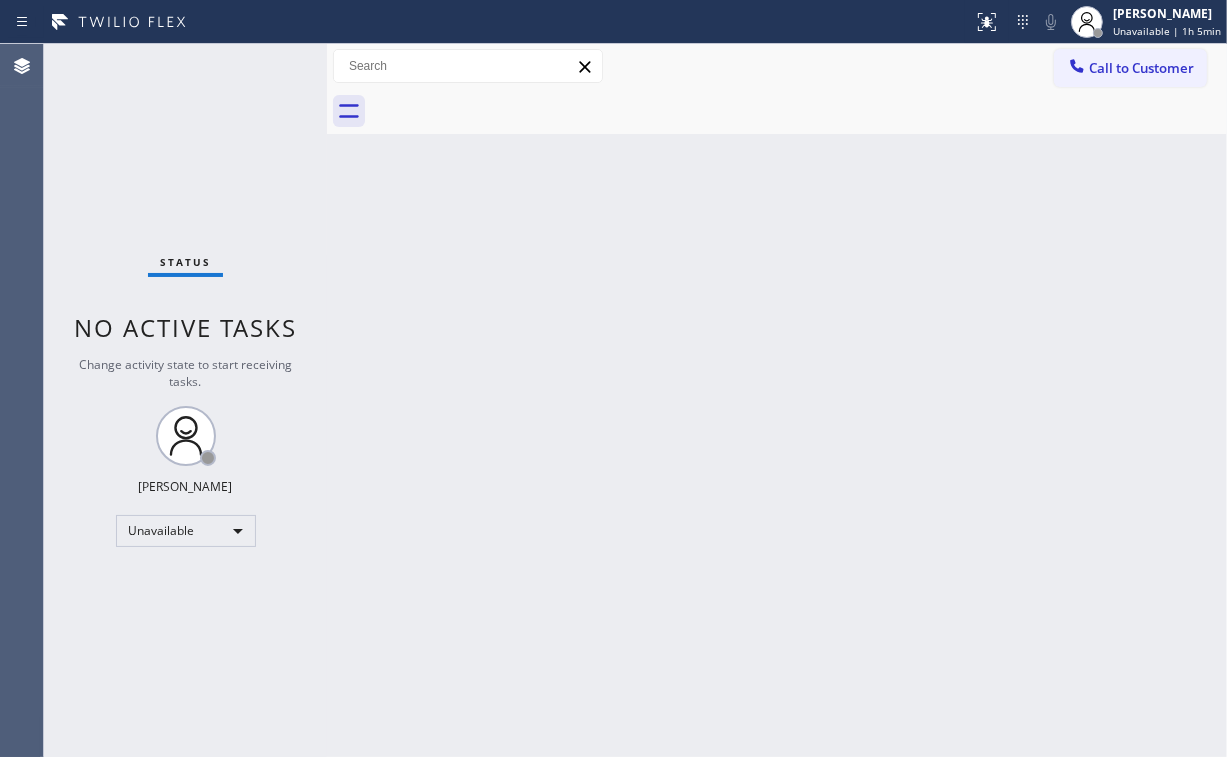 drag, startPoint x: 1140, startPoint y: 60, endPoint x: 858, endPoint y: 248, distance: 338.9218 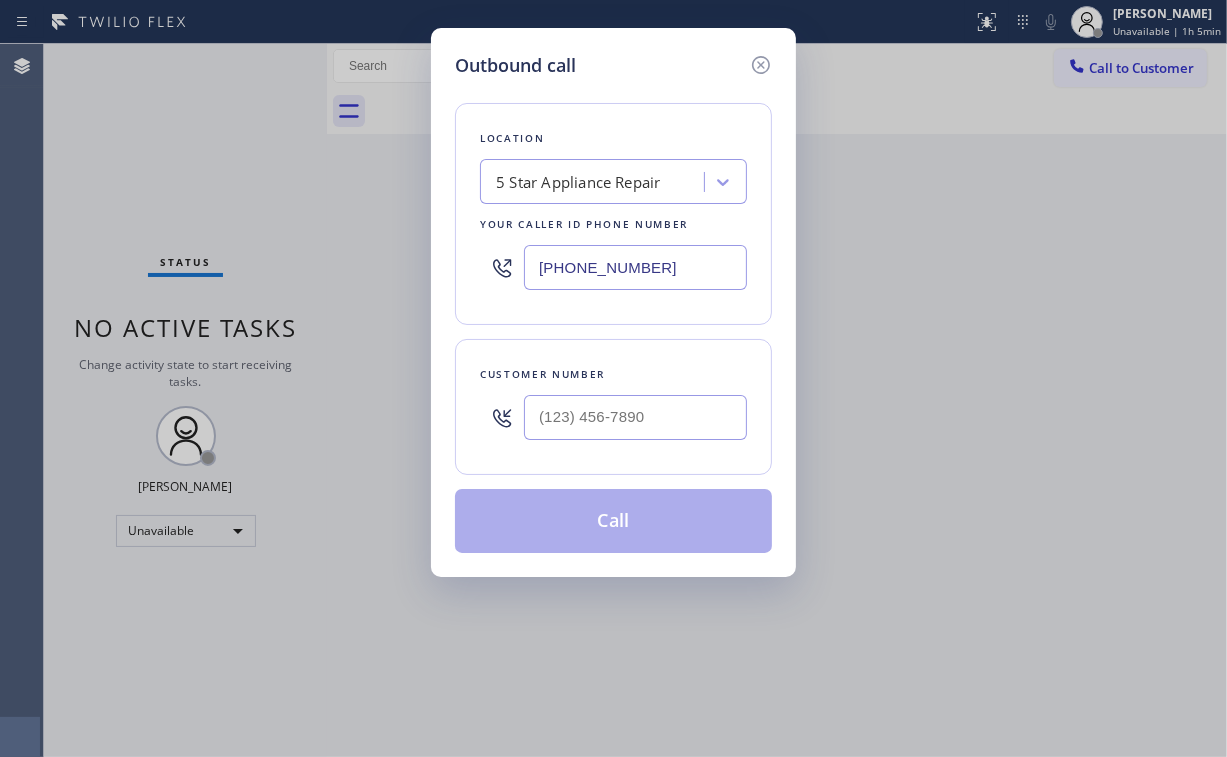 click at bounding box center [635, 417] 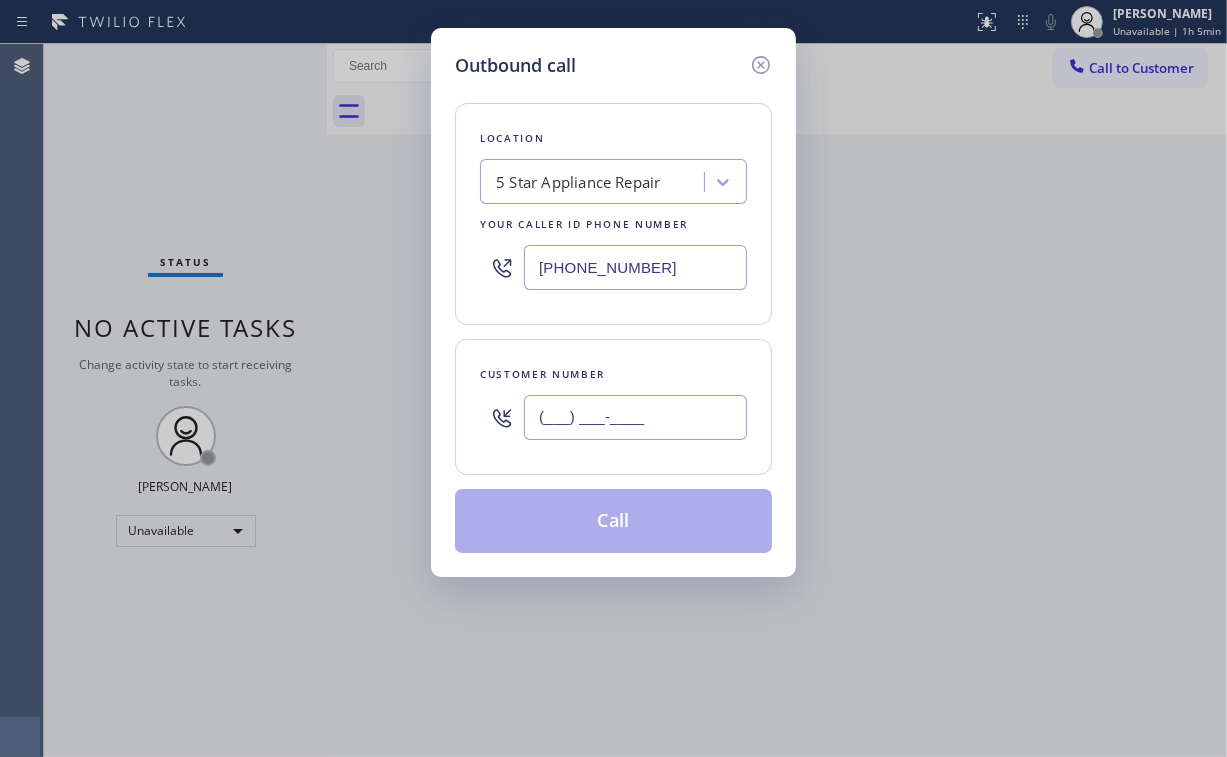 click on "(___) ___-____" at bounding box center (635, 417) 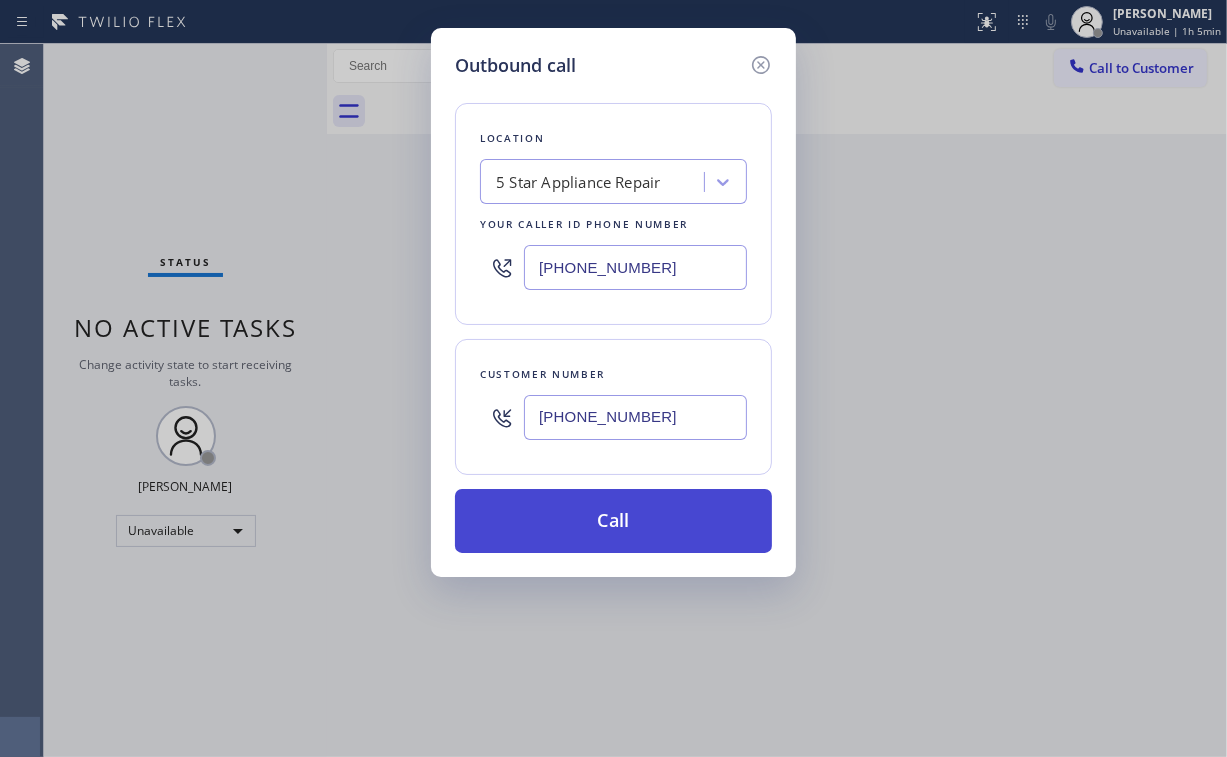 type on "[PHONE_NUMBER]" 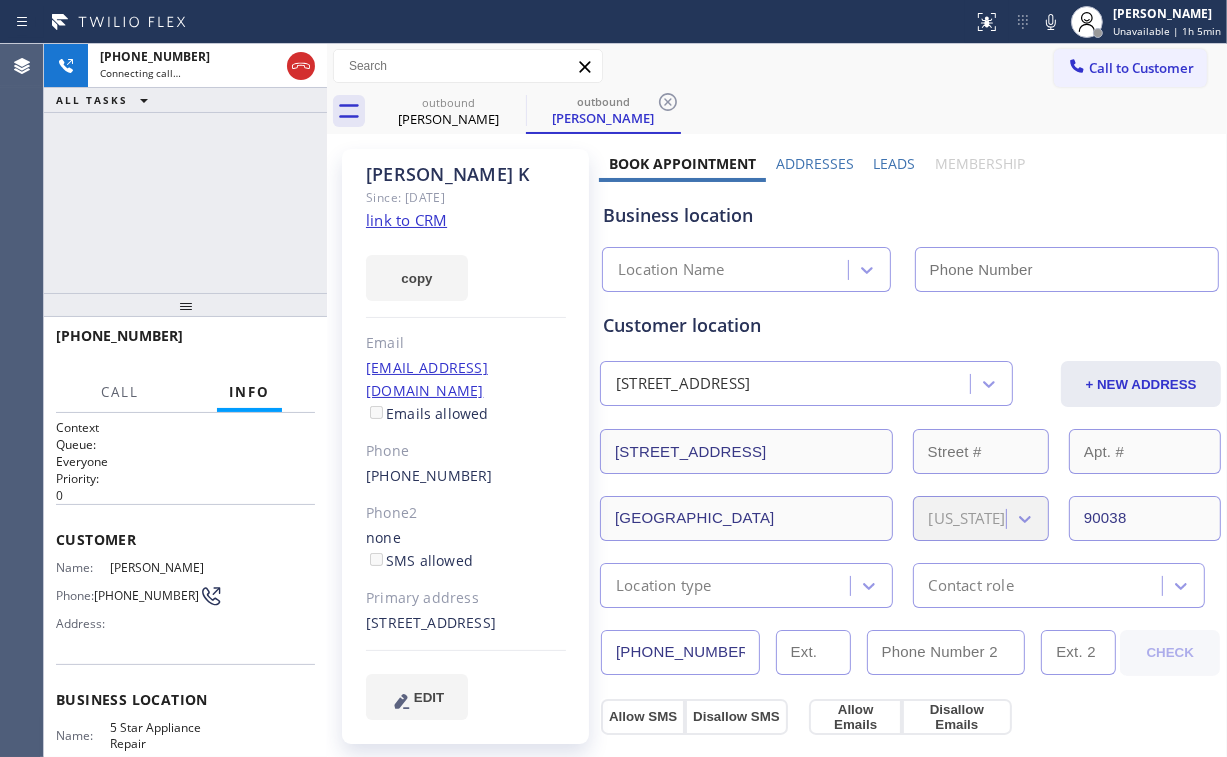 type on "[PHONE_NUMBER]" 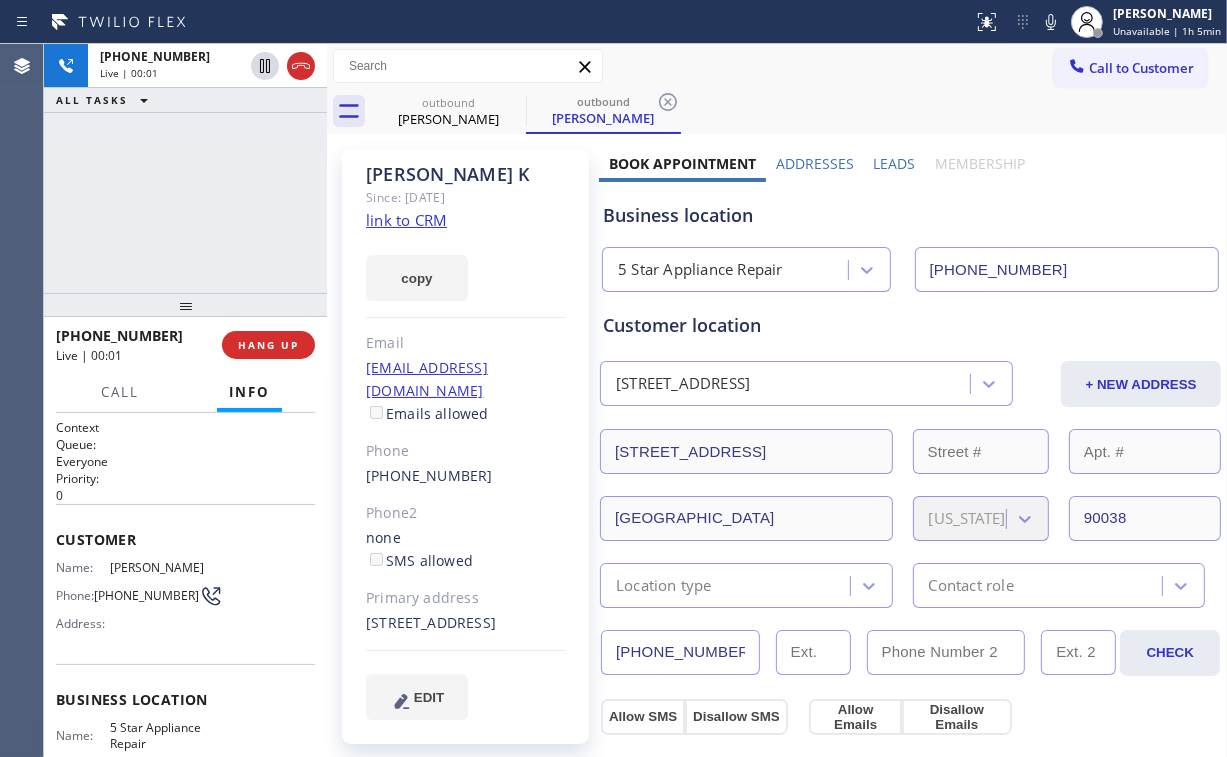click on "[PHONE_NUMBER] Live | 00:01 ALL TASKS ALL TASKS ACTIVE TASKS TASKS IN WRAP UP" at bounding box center [185, 168] 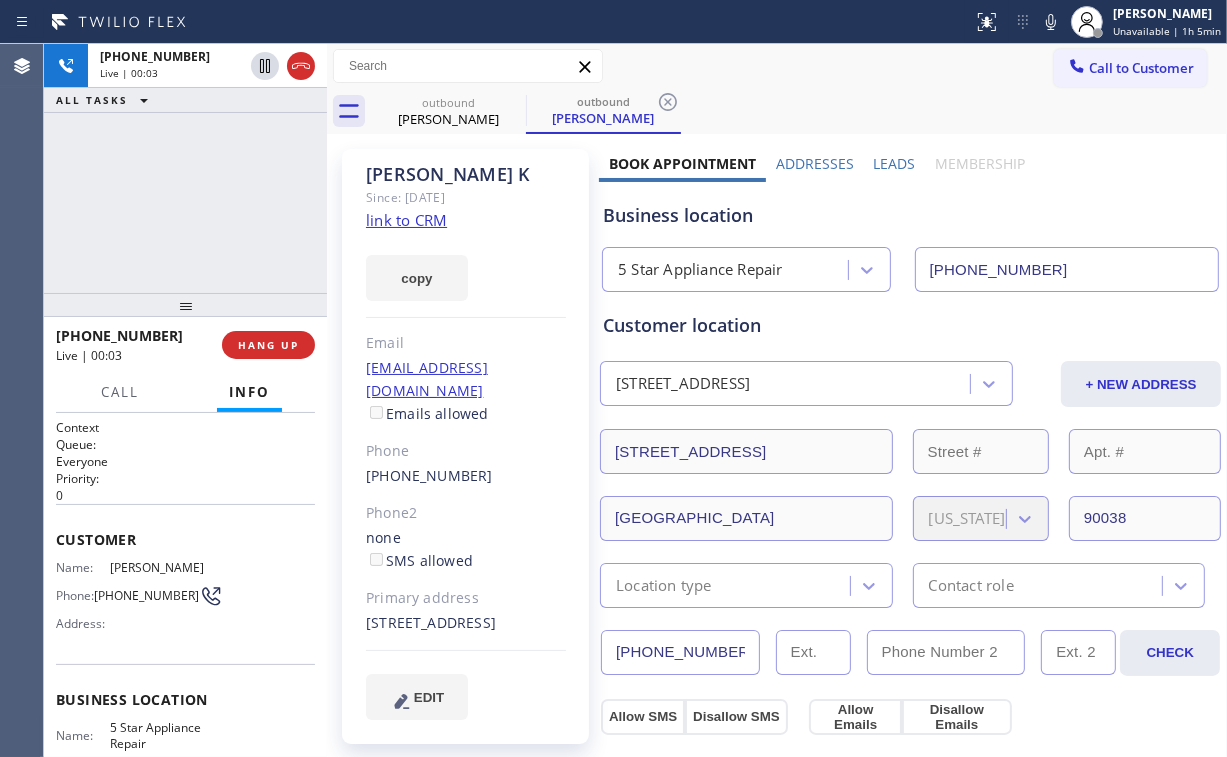 click on "[PHONE_NUMBER] Live | 00:03 ALL TASKS ALL TASKS ACTIVE TASKS TASKS IN WRAP UP" at bounding box center (185, 168) 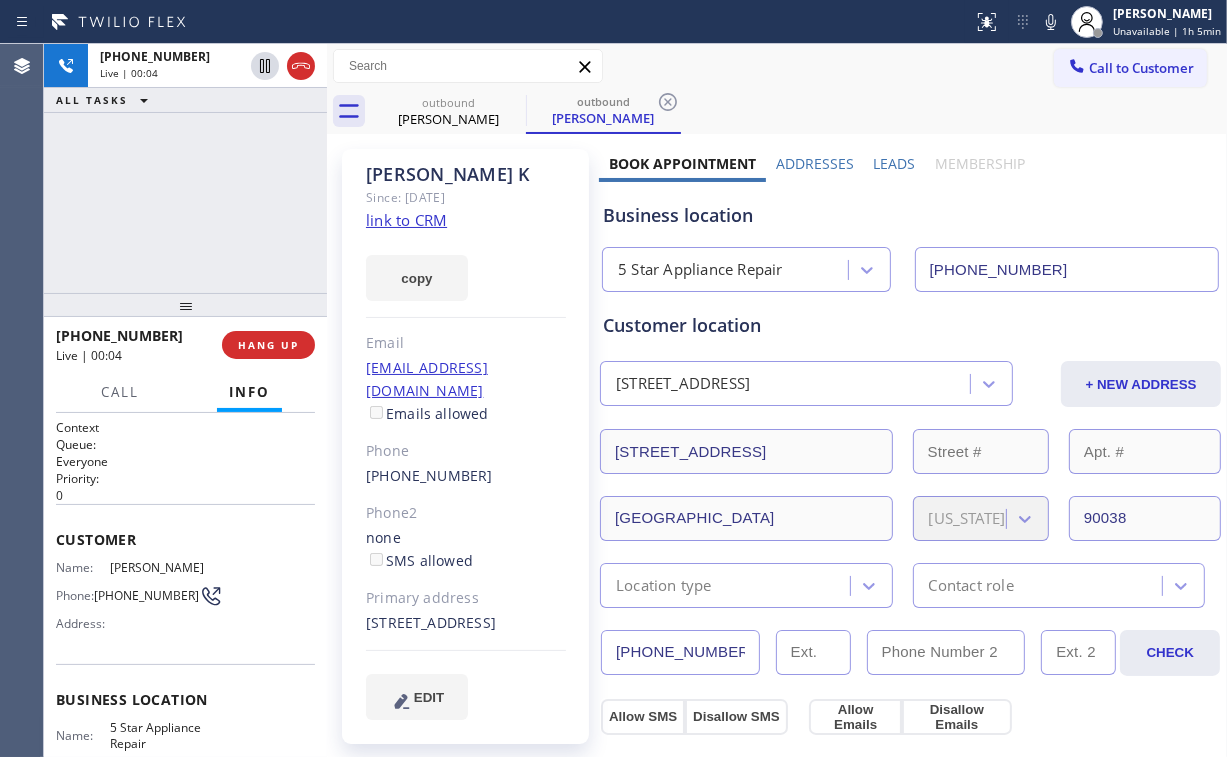 drag, startPoint x: 187, startPoint y: 207, endPoint x: 200, endPoint y: 223, distance: 20.615528 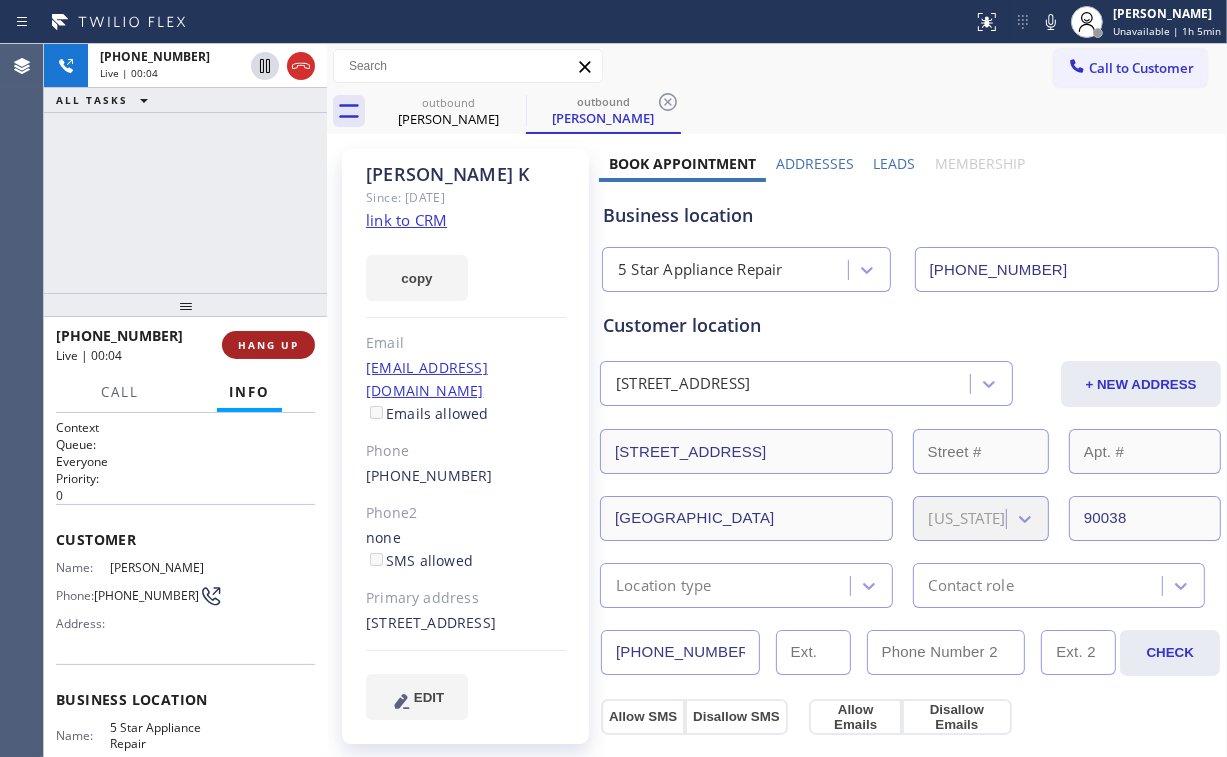 click on "HANG UP" at bounding box center (268, 345) 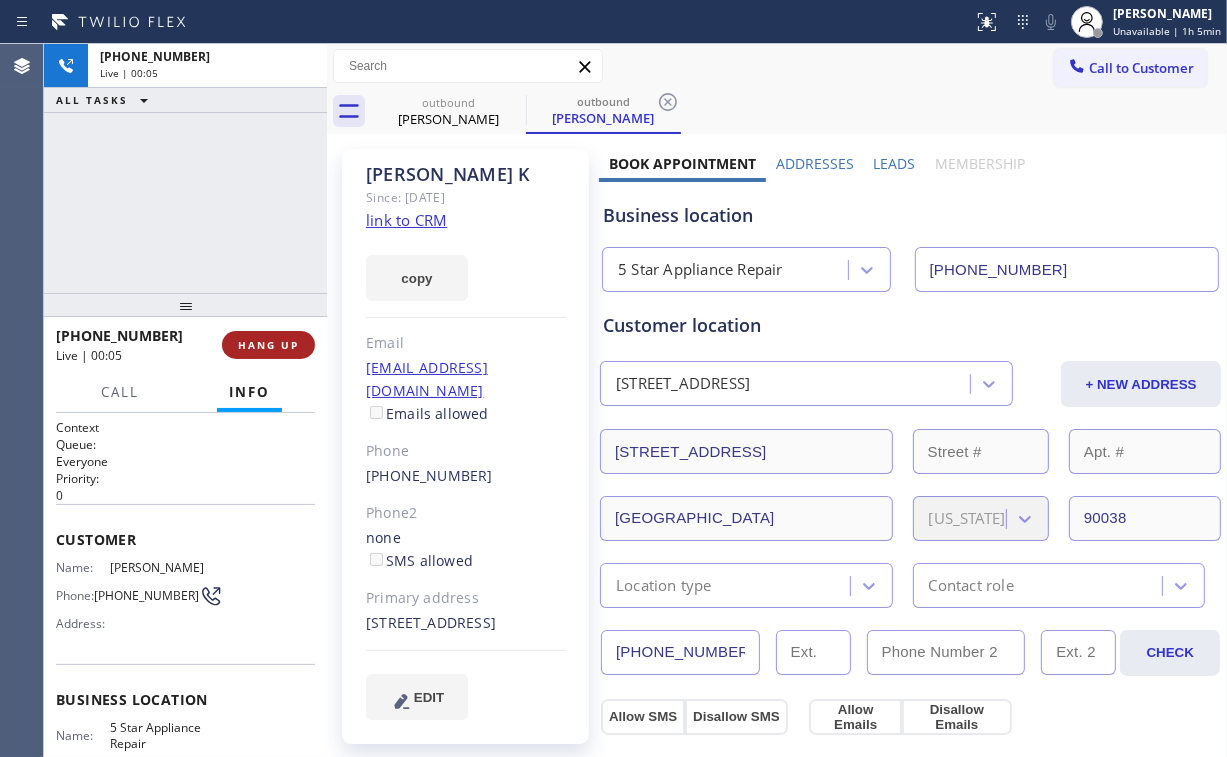 click on "HANG UP" at bounding box center [268, 345] 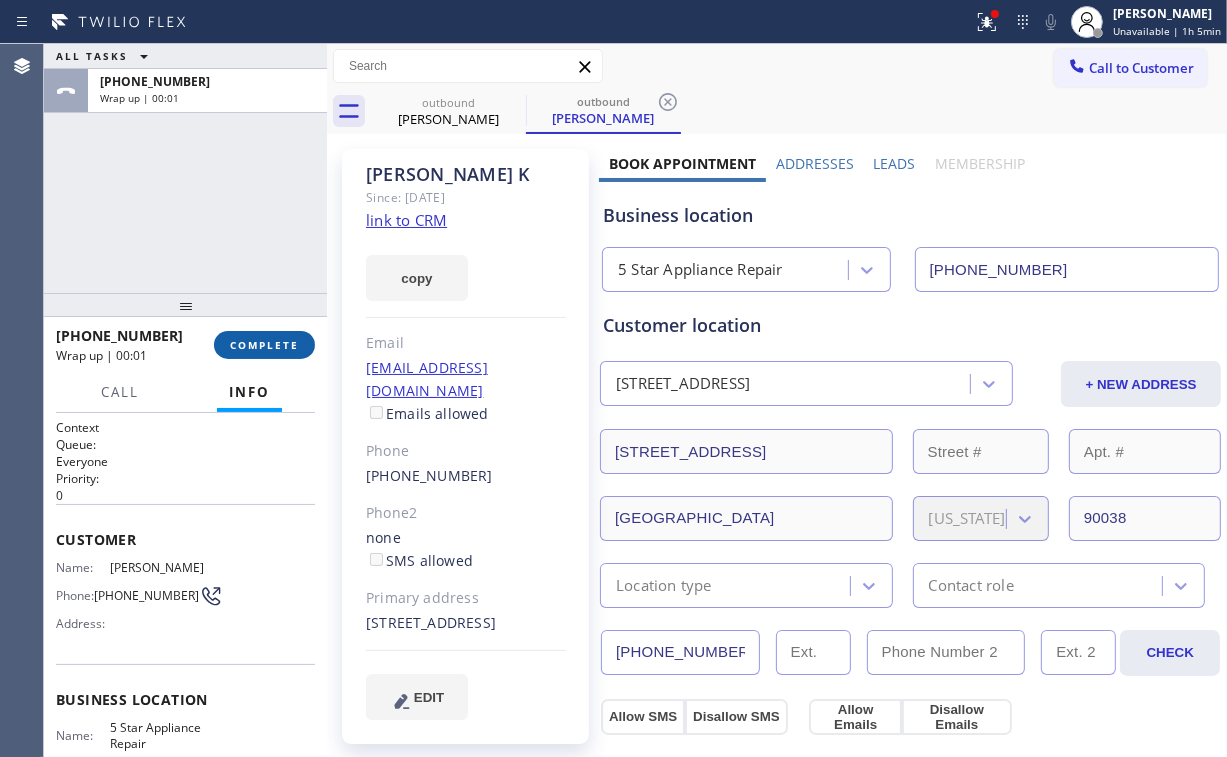 click on "COMPLETE" at bounding box center (264, 345) 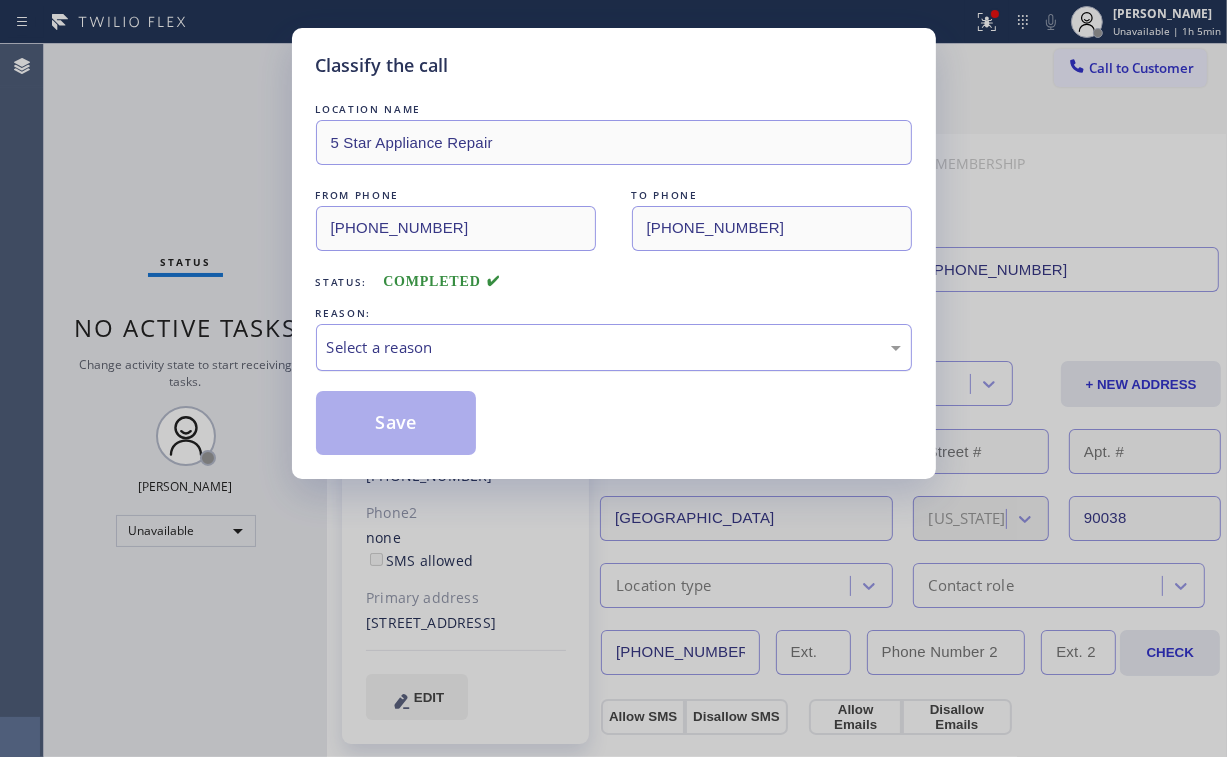 click on "Select a reason" at bounding box center (614, 347) 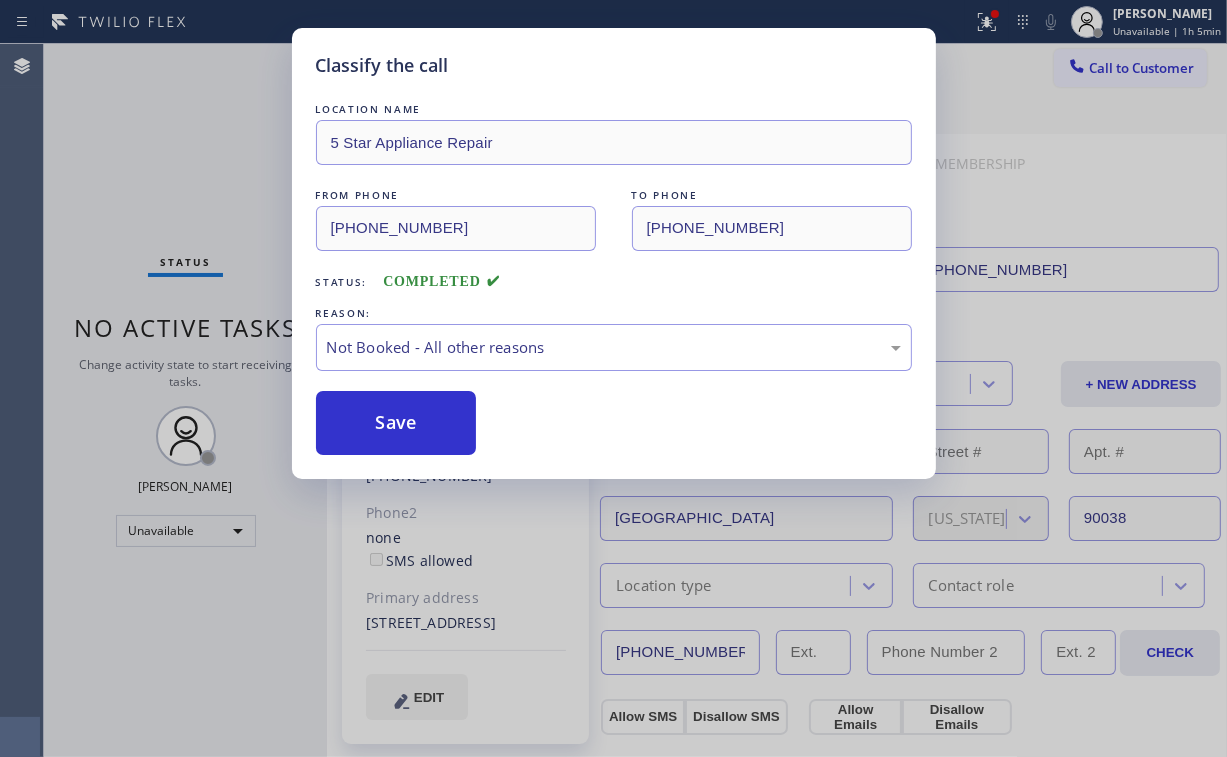 drag, startPoint x: 404, startPoint y: 416, endPoint x: 237, endPoint y: 217, distance: 259.78836 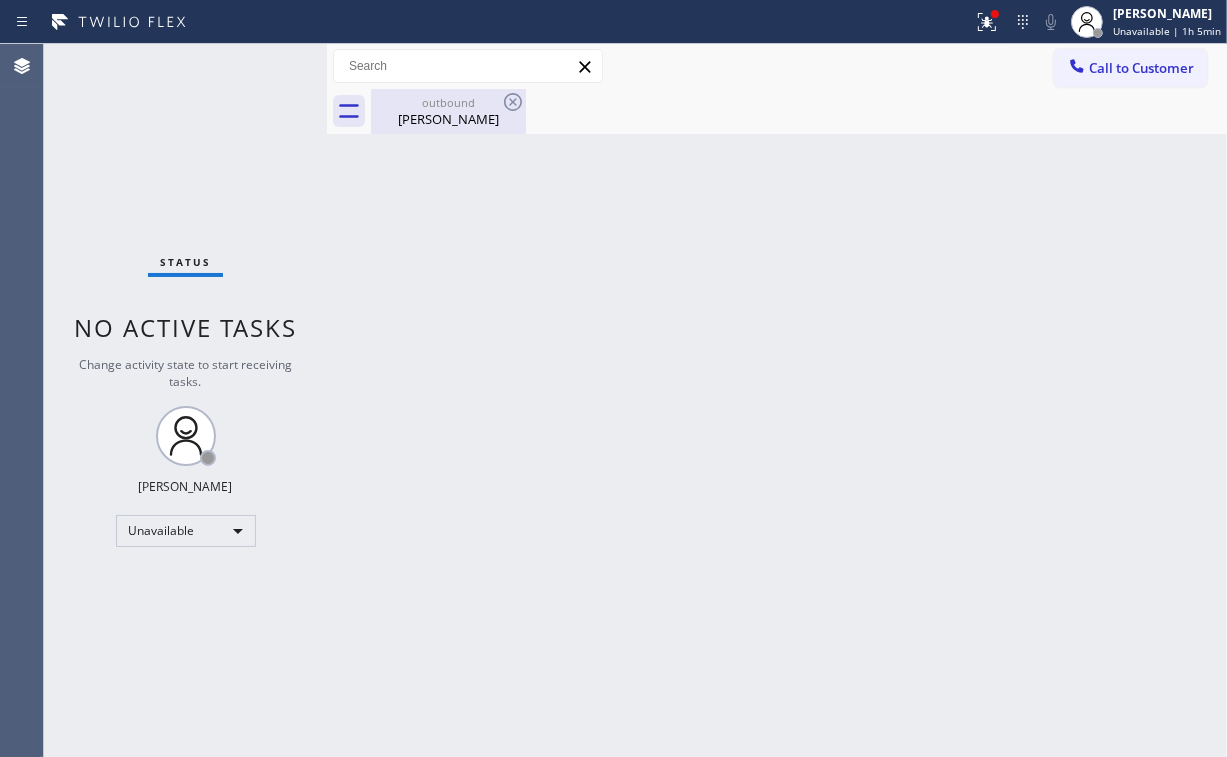 click on "outbound" at bounding box center (448, 102) 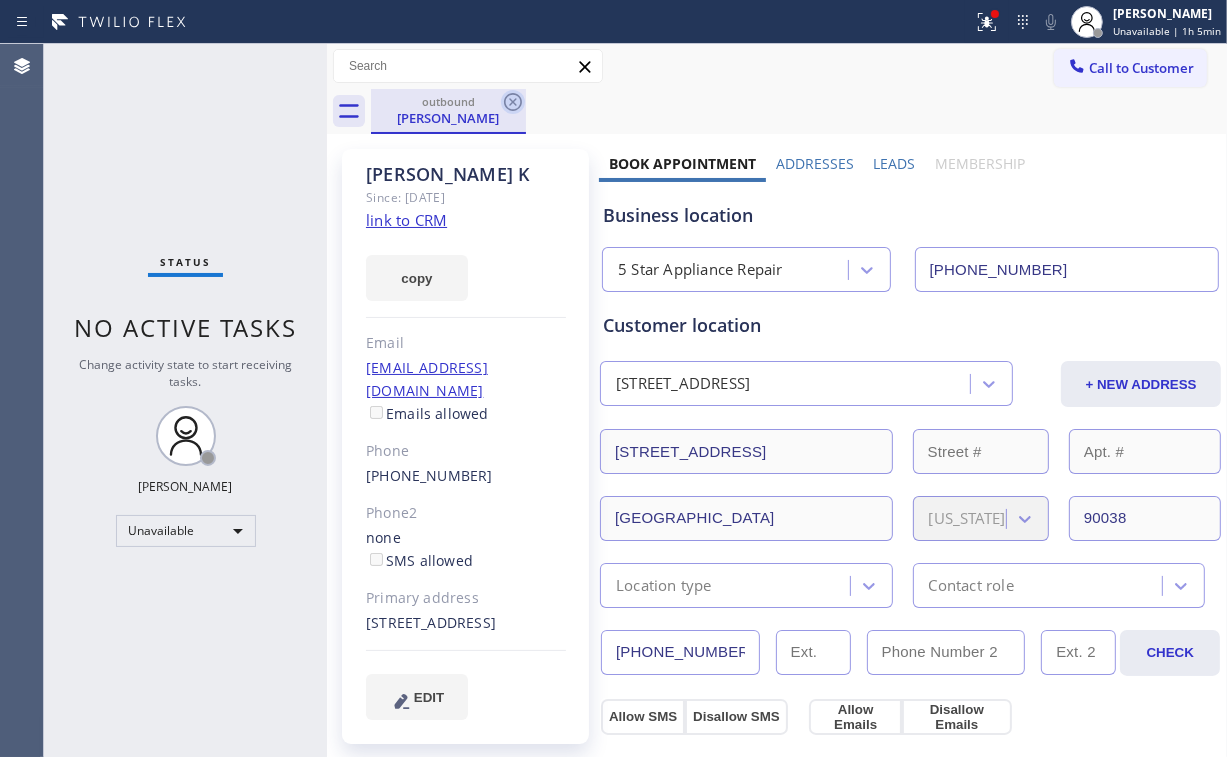 click 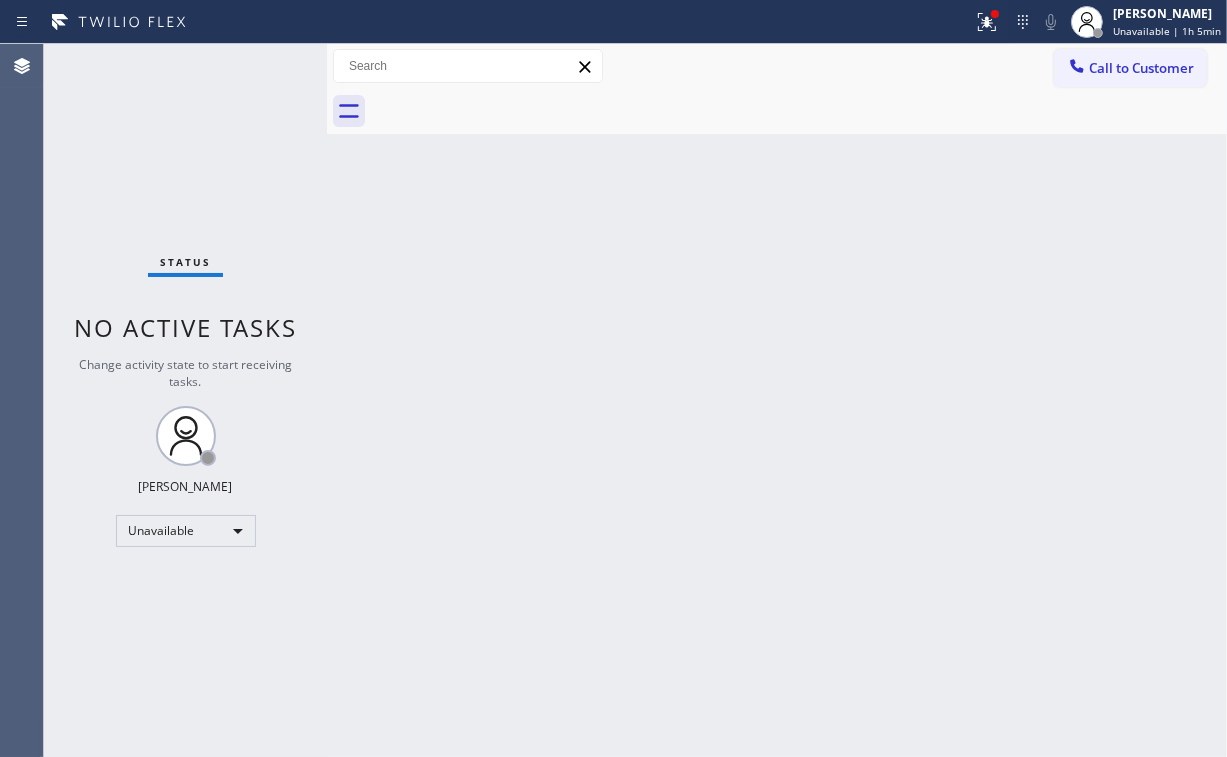 click at bounding box center [799, 111] 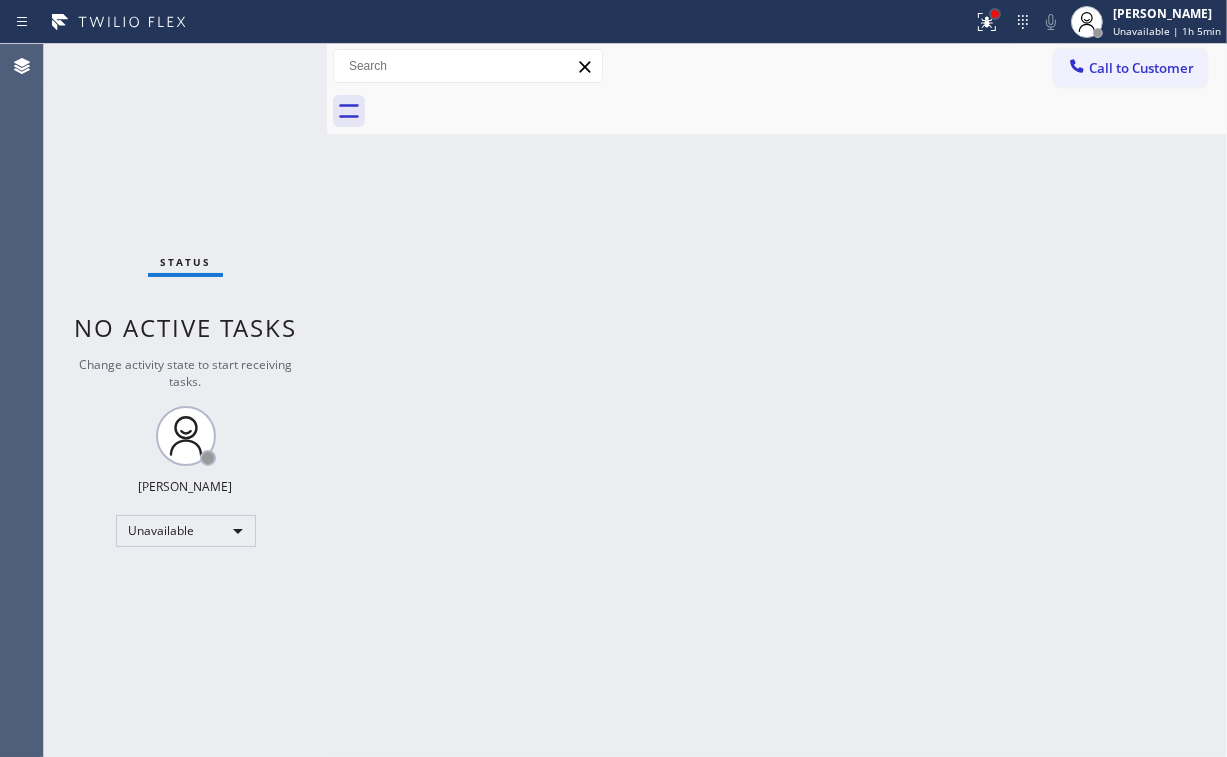 click at bounding box center (987, 22) 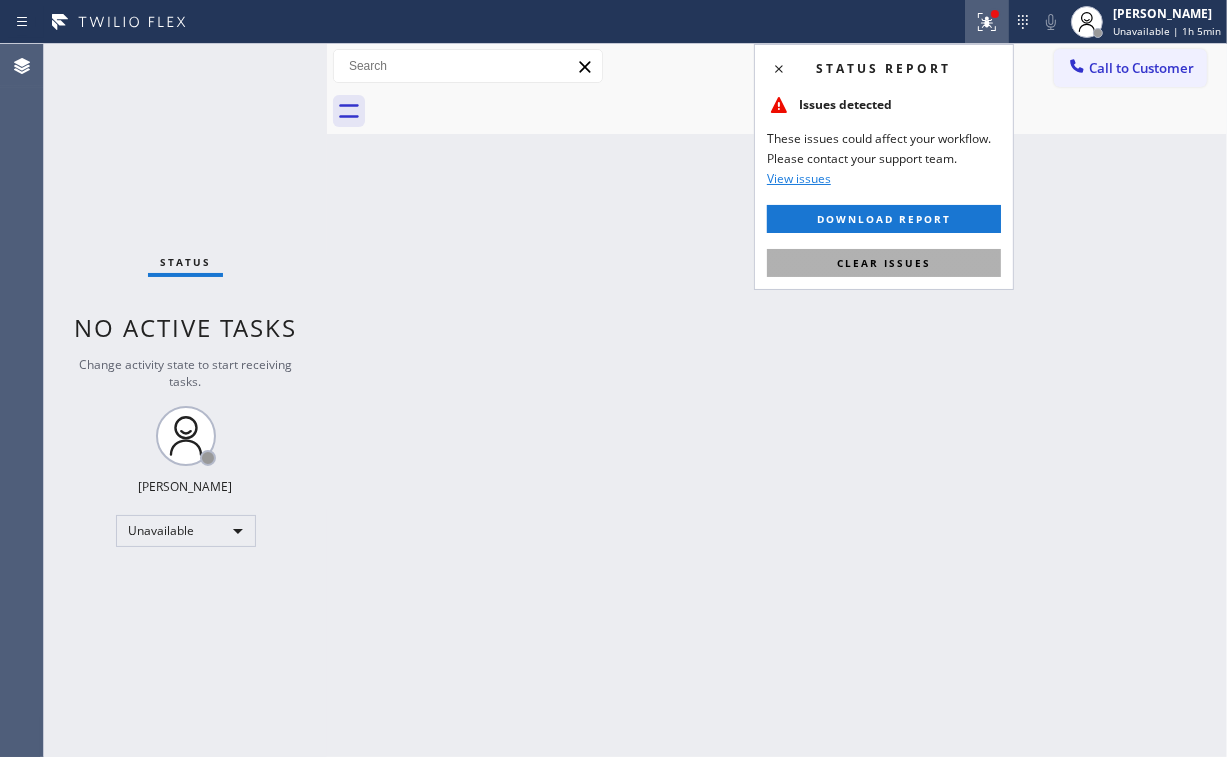 click on "Clear issues" at bounding box center (884, 263) 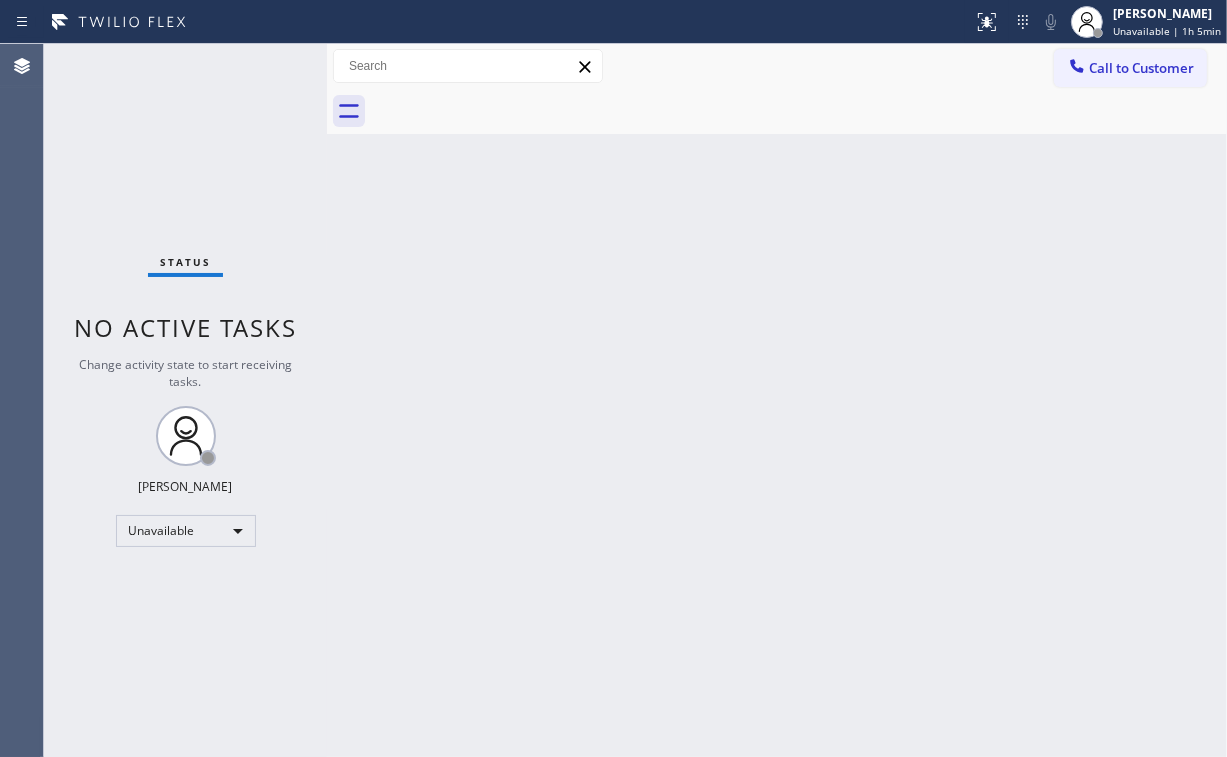 drag, startPoint x: 560, startPoint y: 244, endPoint x: 372, endPoint y: 36, distance: 280.3712 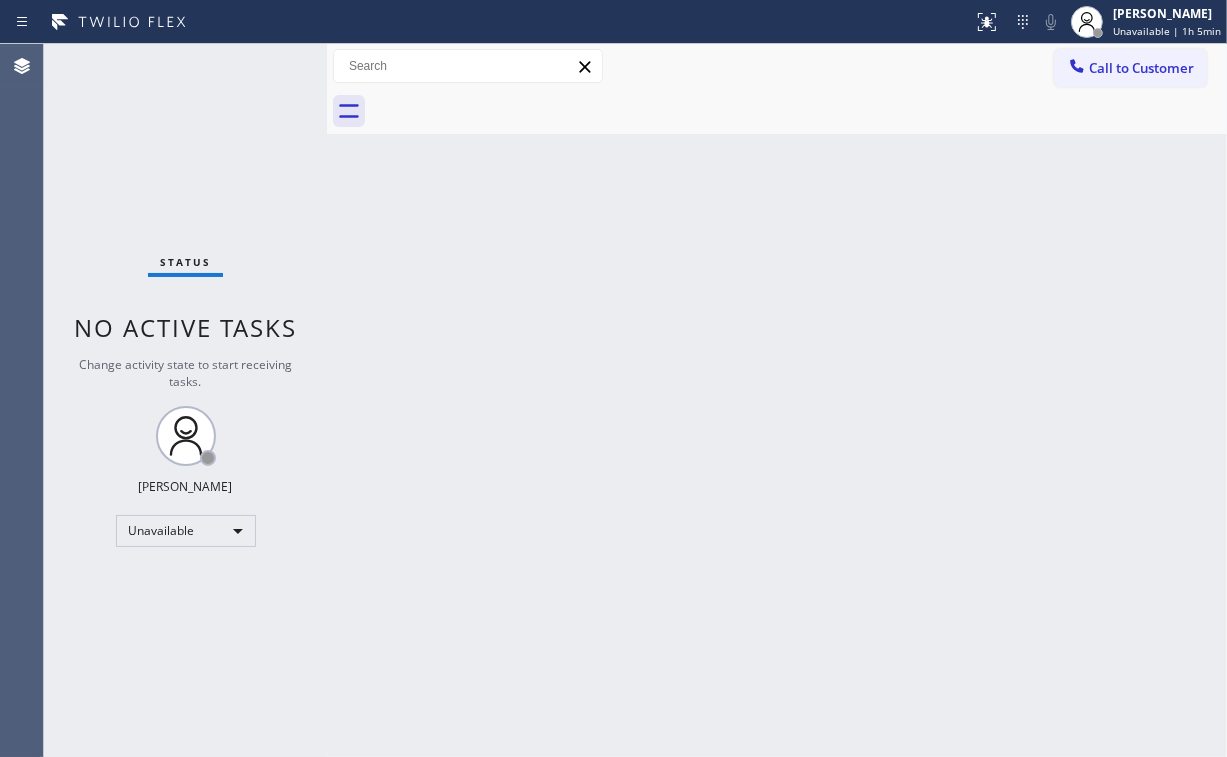 click on "Call to Customer" at bounding box center [1141, 68] 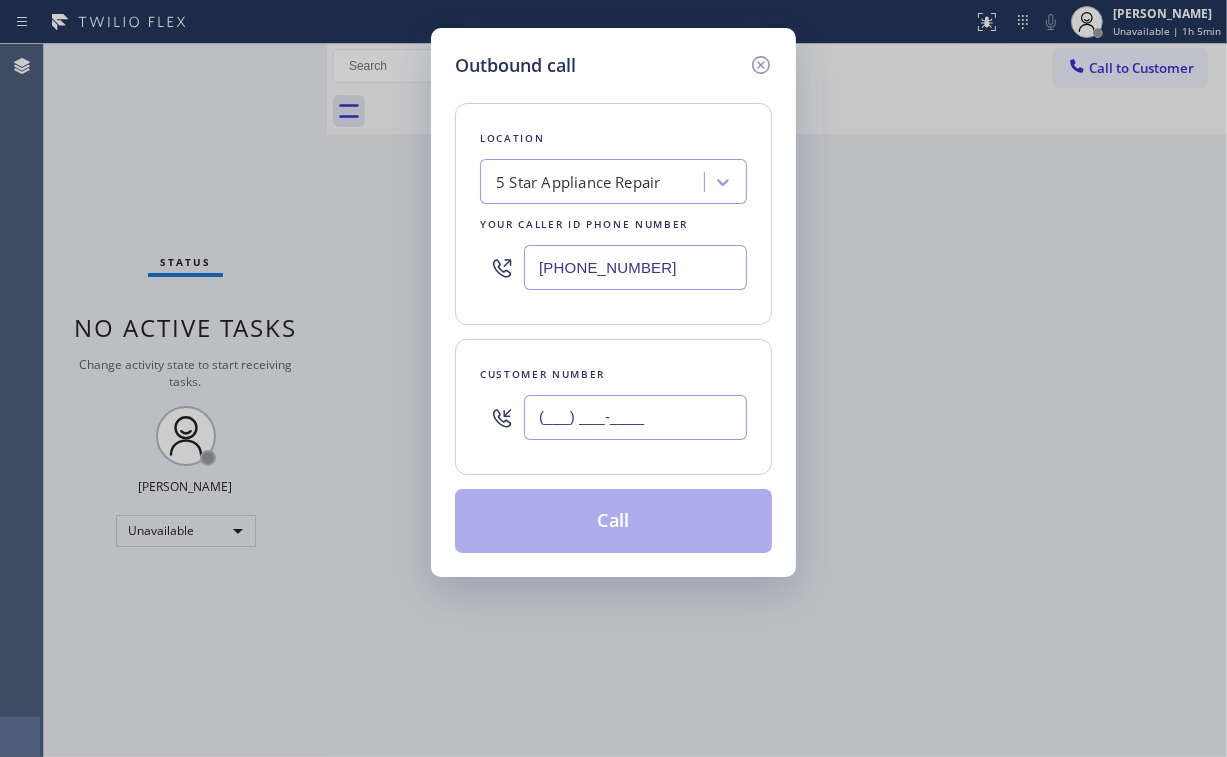 click on "(___) ___-____" at bounding box center [635, 417] 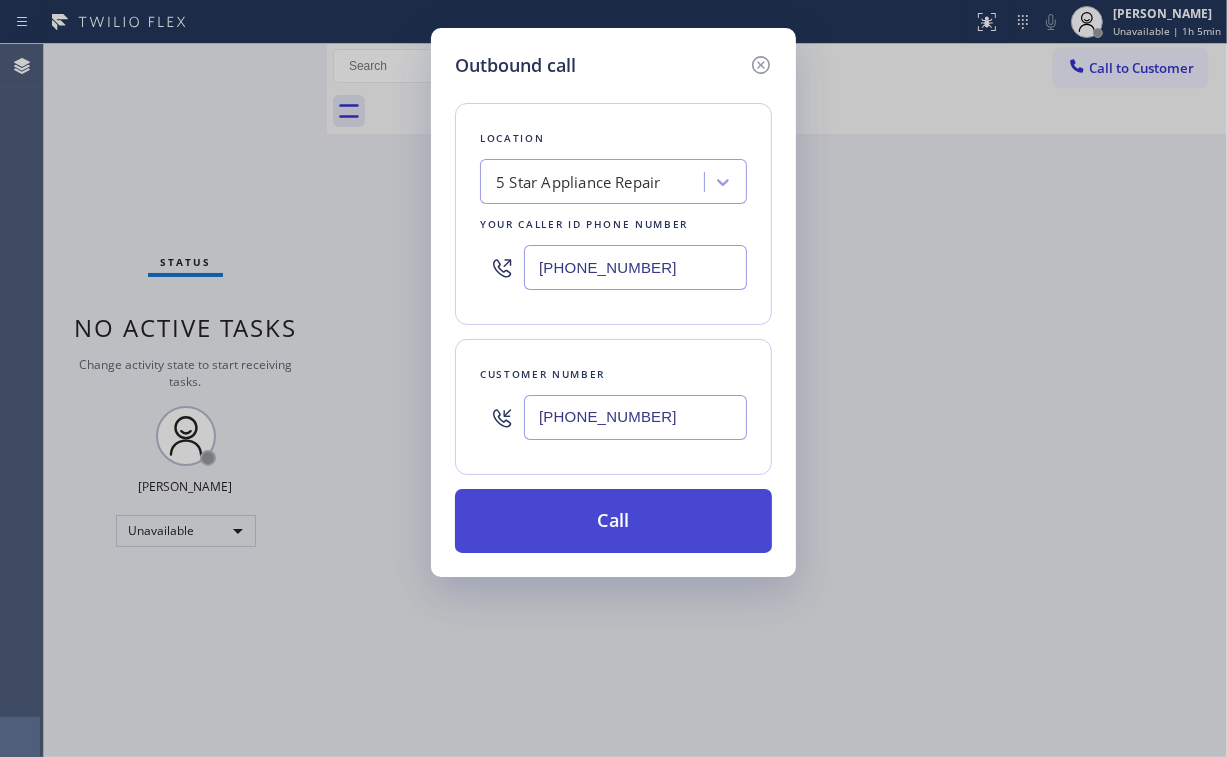 type on "[PHONE_NUMBER]" 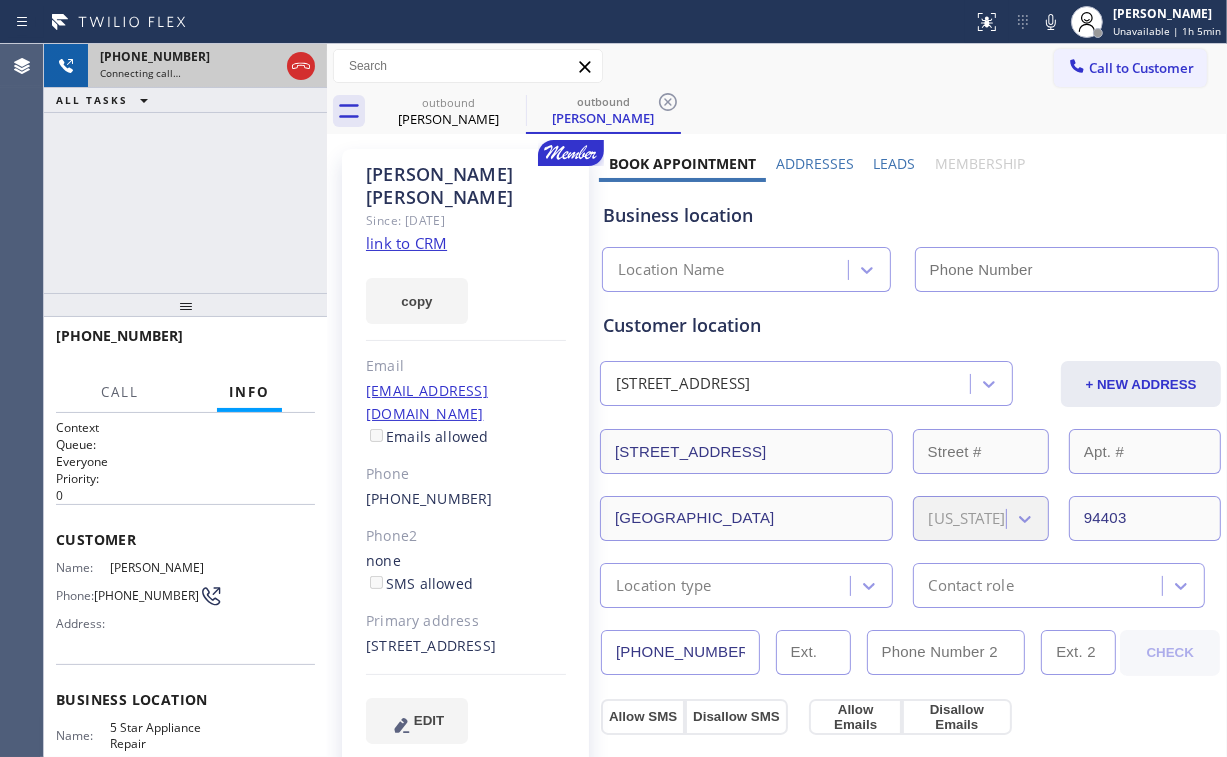 click 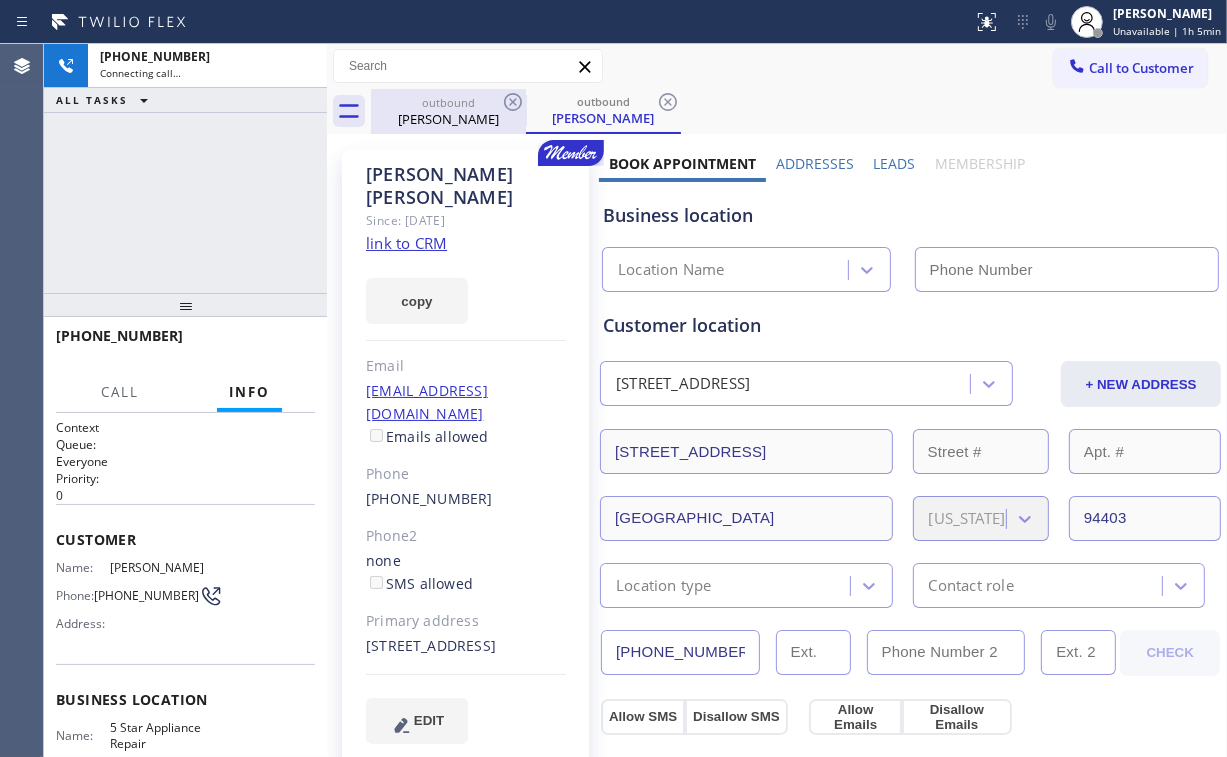 type on "[PHONE_NUMBER]" 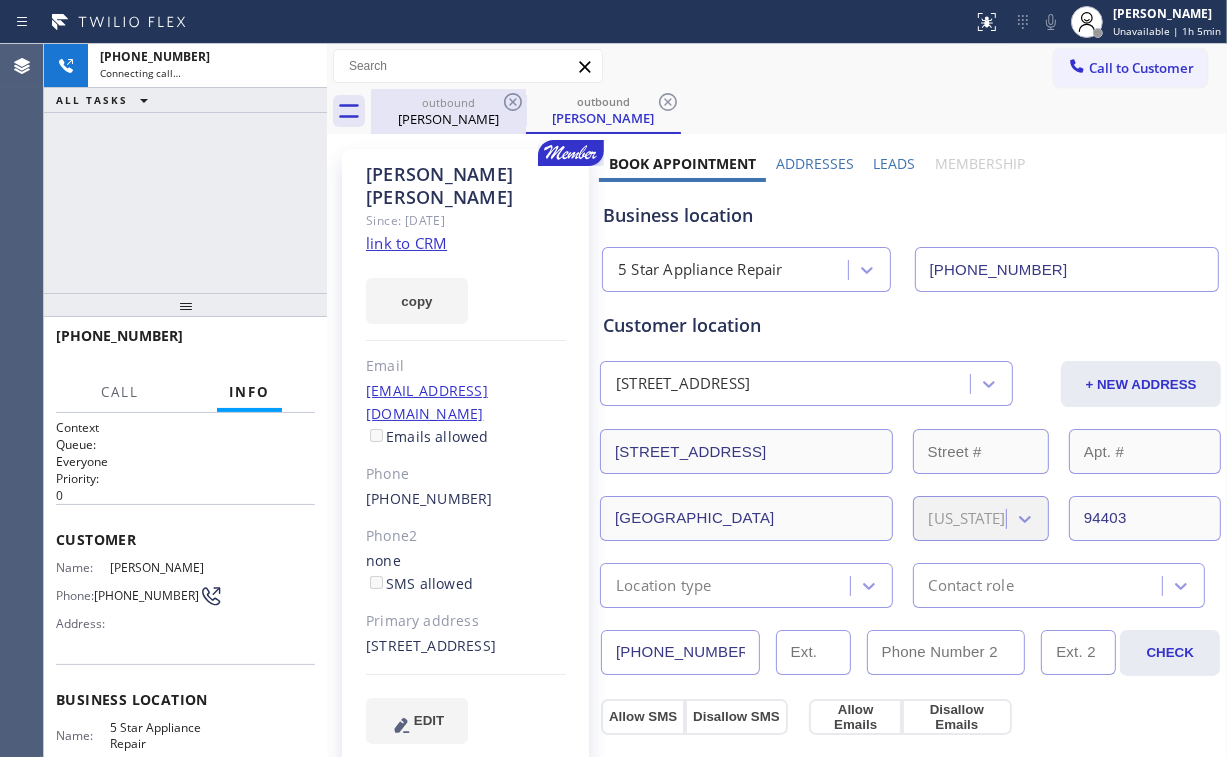 drag, startPoint x: 421, startPoint y: 119, endPoint x: 477, endPoint y: 116, distance: 56.0803 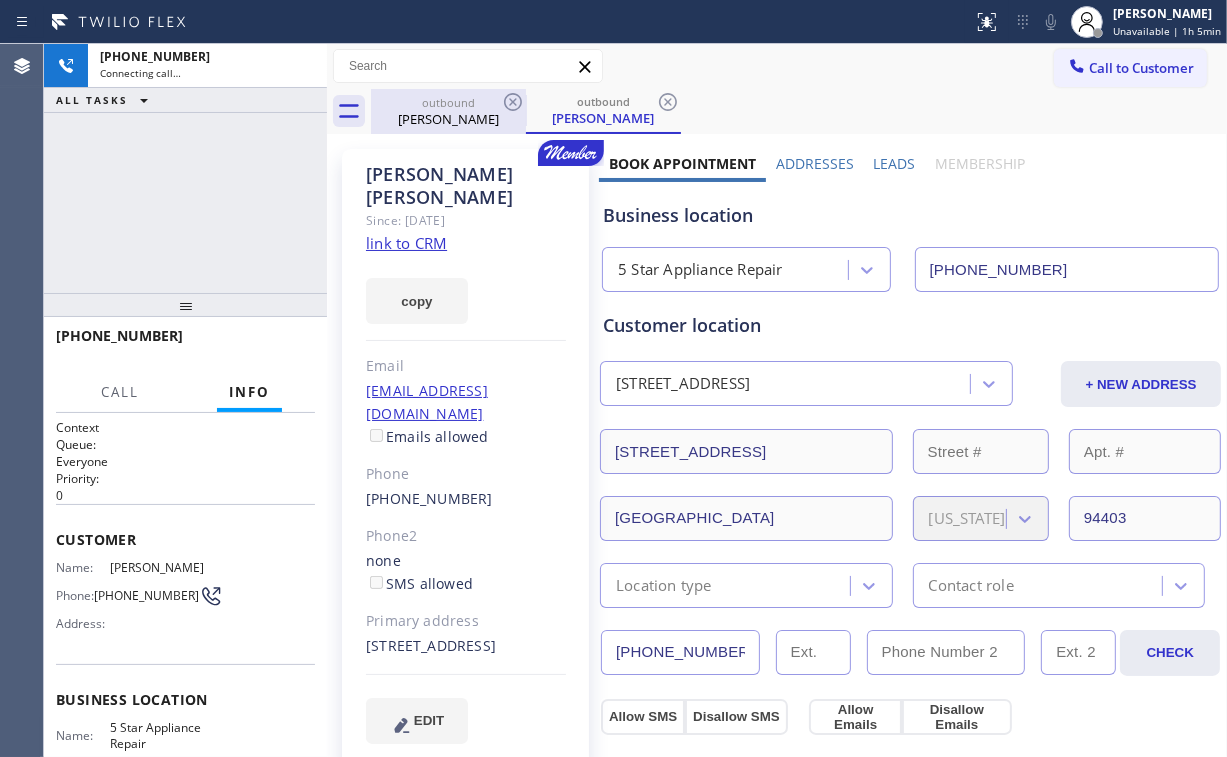 click on "[PERSON_NAME]" at bounding box center [448, 119] 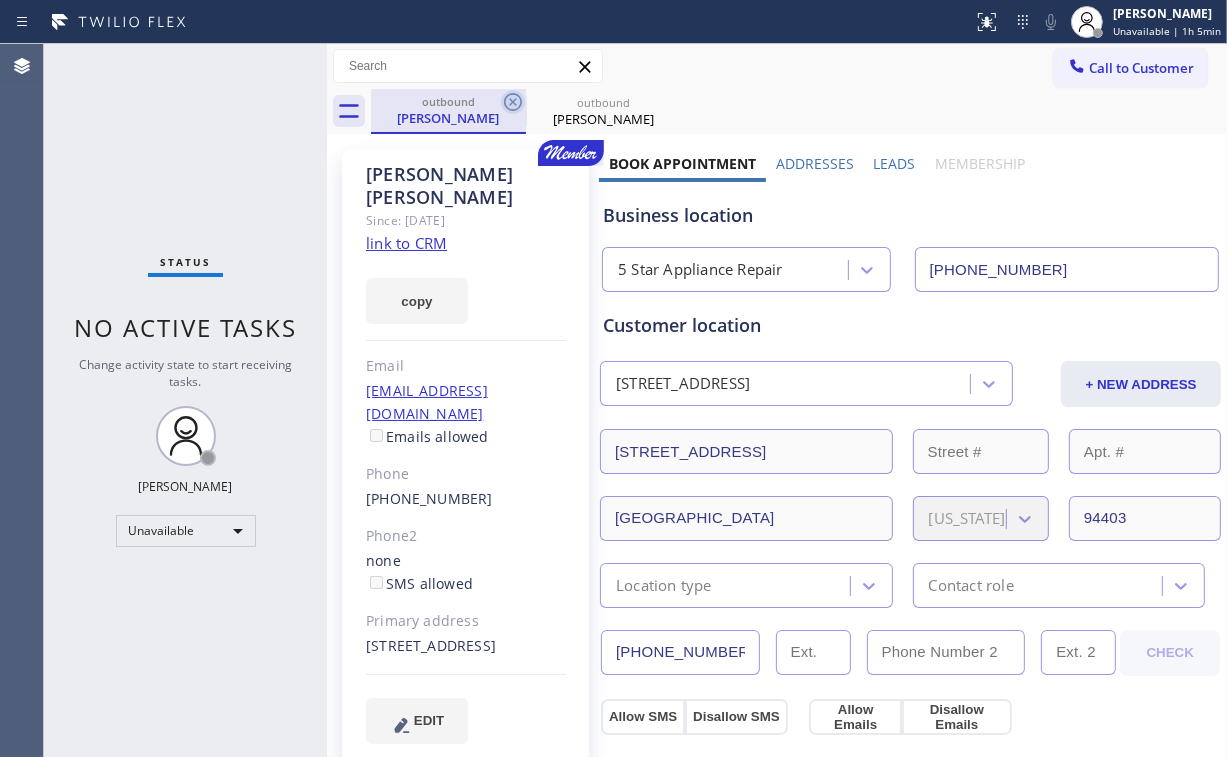 click 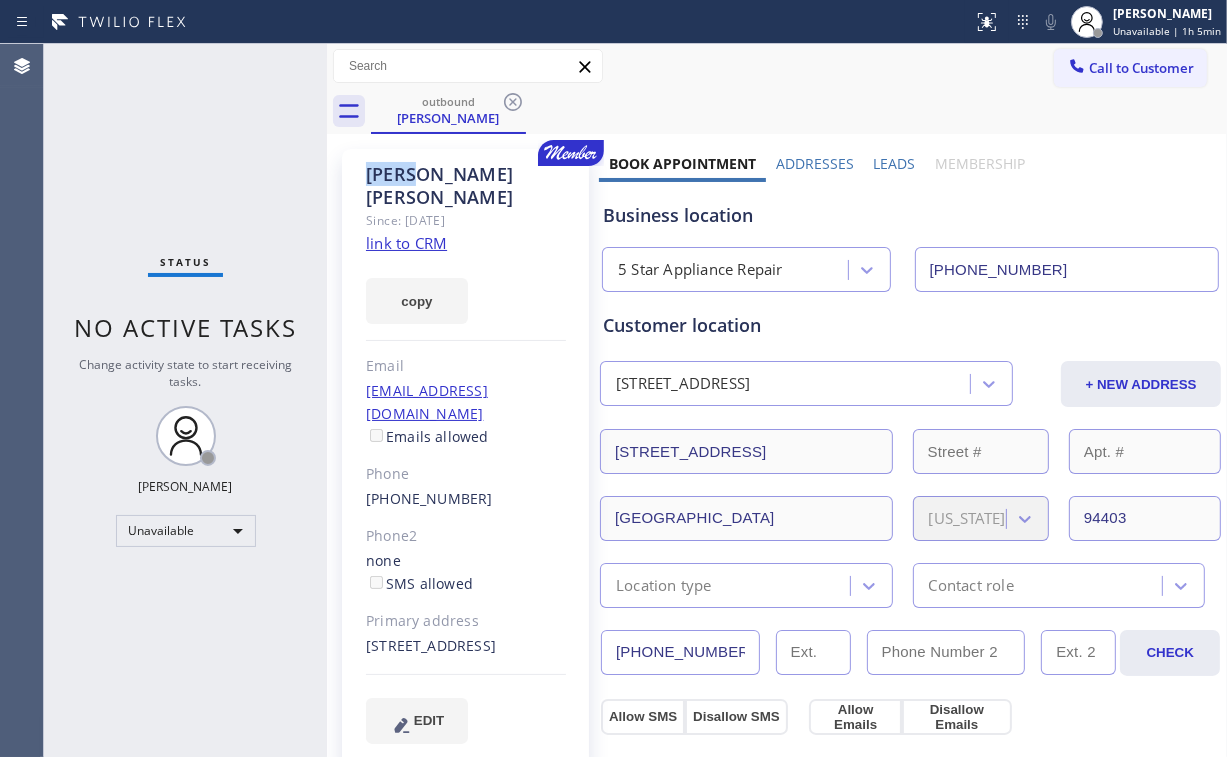 drag, startPoint x: 511, startPoint y: 99, endPoint x: 364, endPoint y: 145, distance: 154.02922 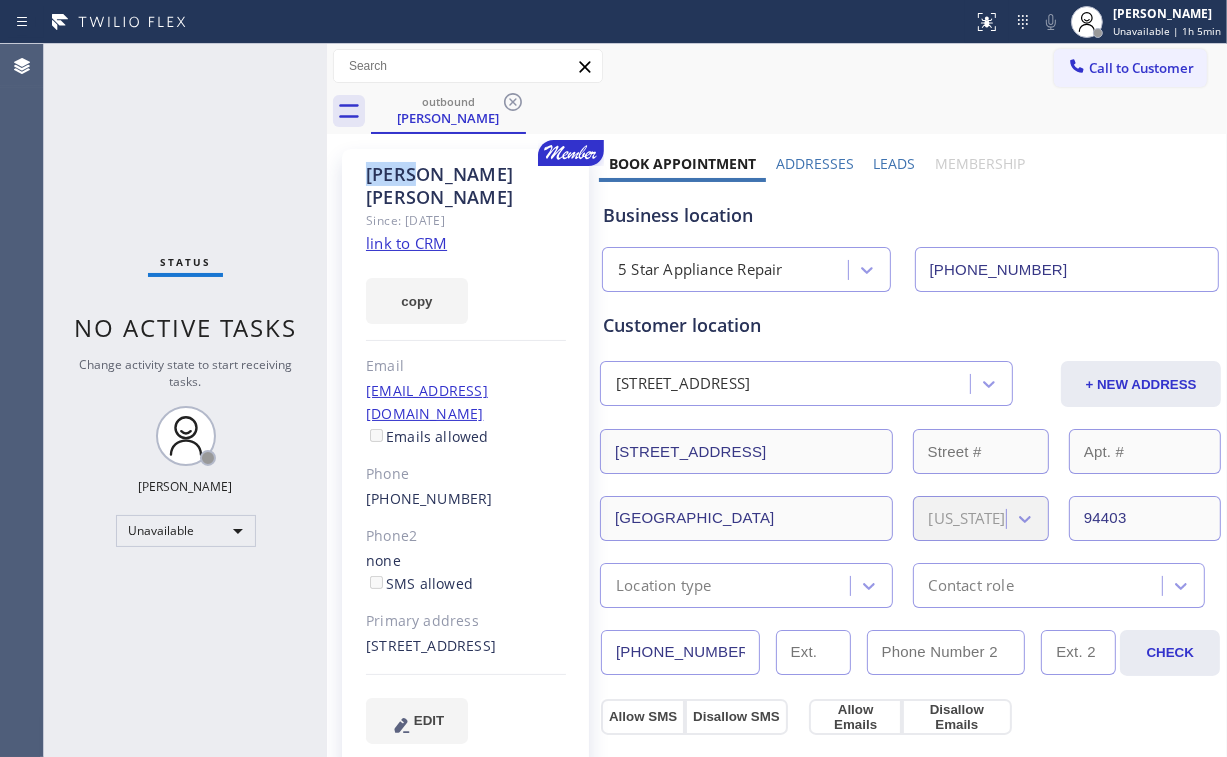 click 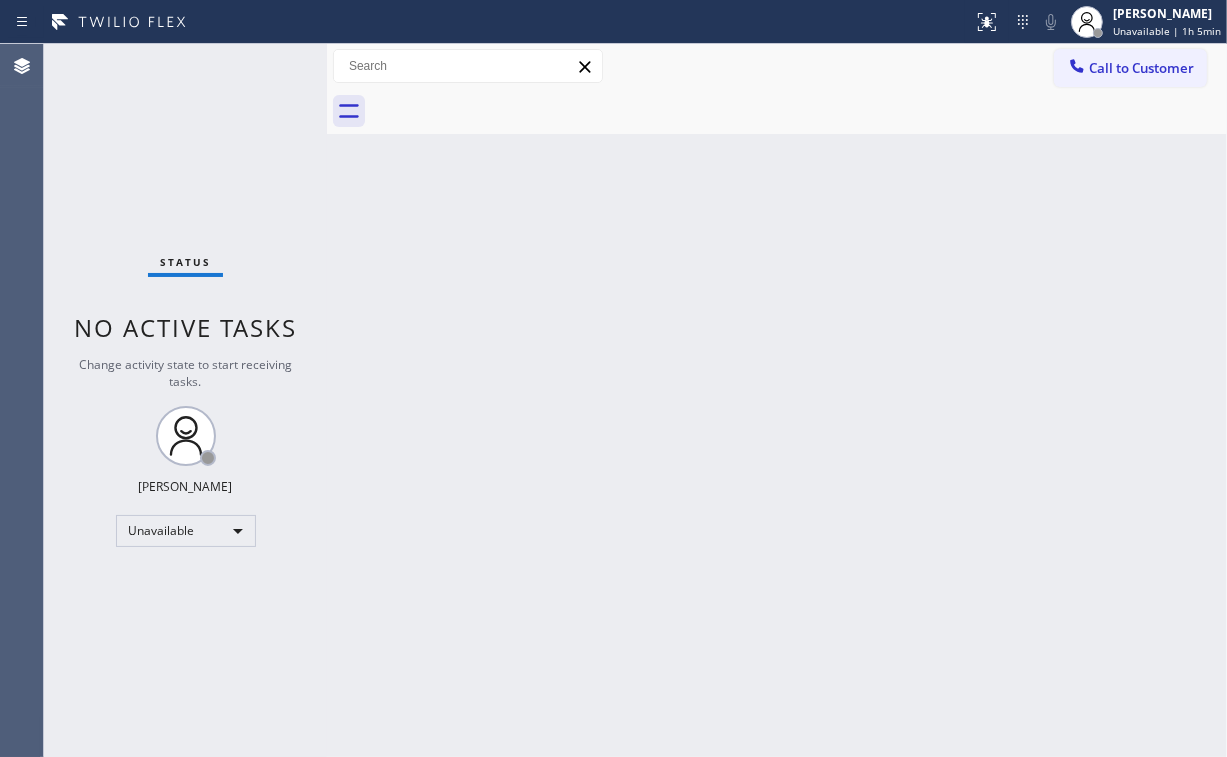 drag, startPoint x: 214, startPoint y: 150, endPoint x: 224, endPoint y: 133, distance: 19.723083 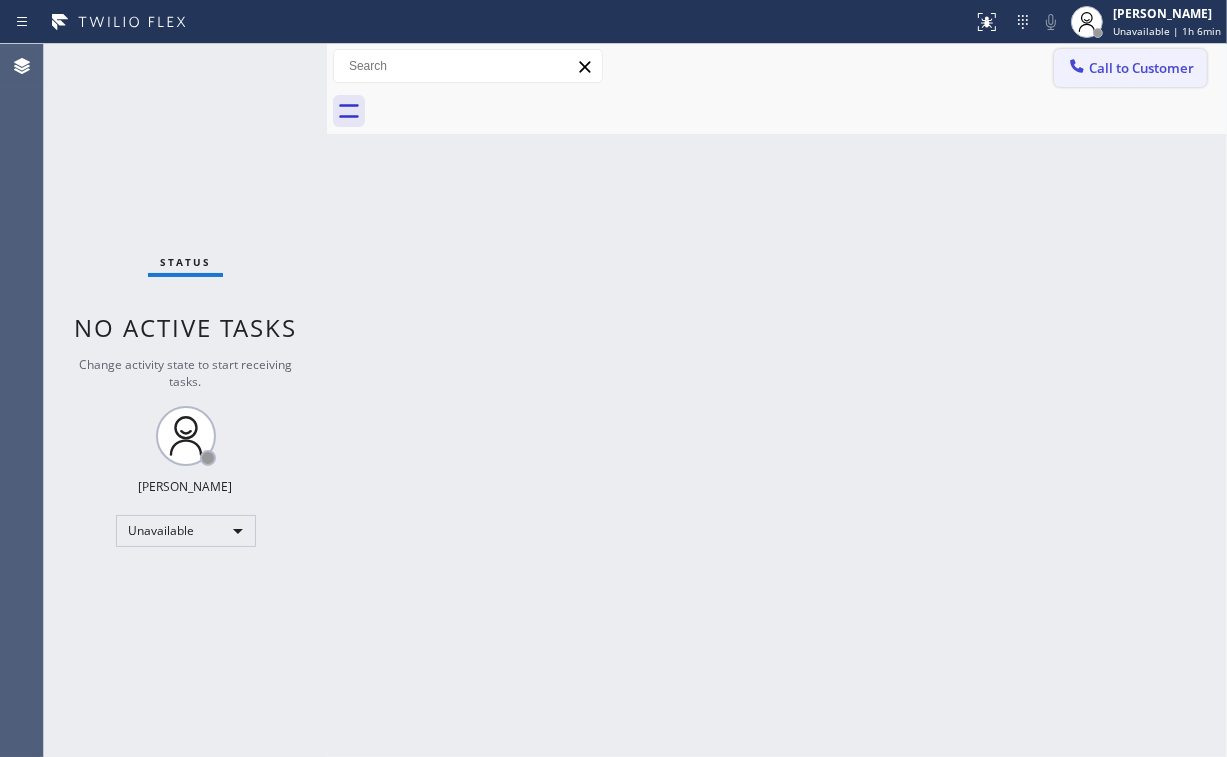 click on "Call to Customer" at bounding box center (1130, 68) 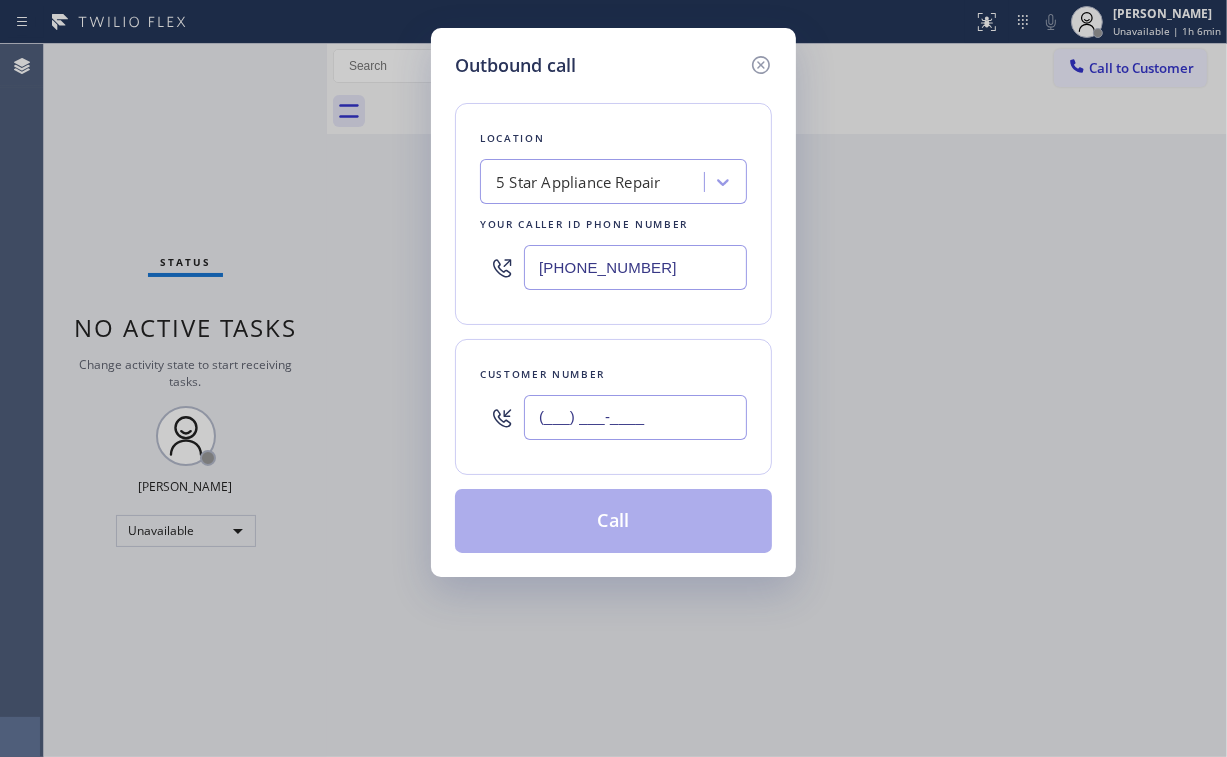 click on "(___) ___-____" at bounding box center (635, 417) 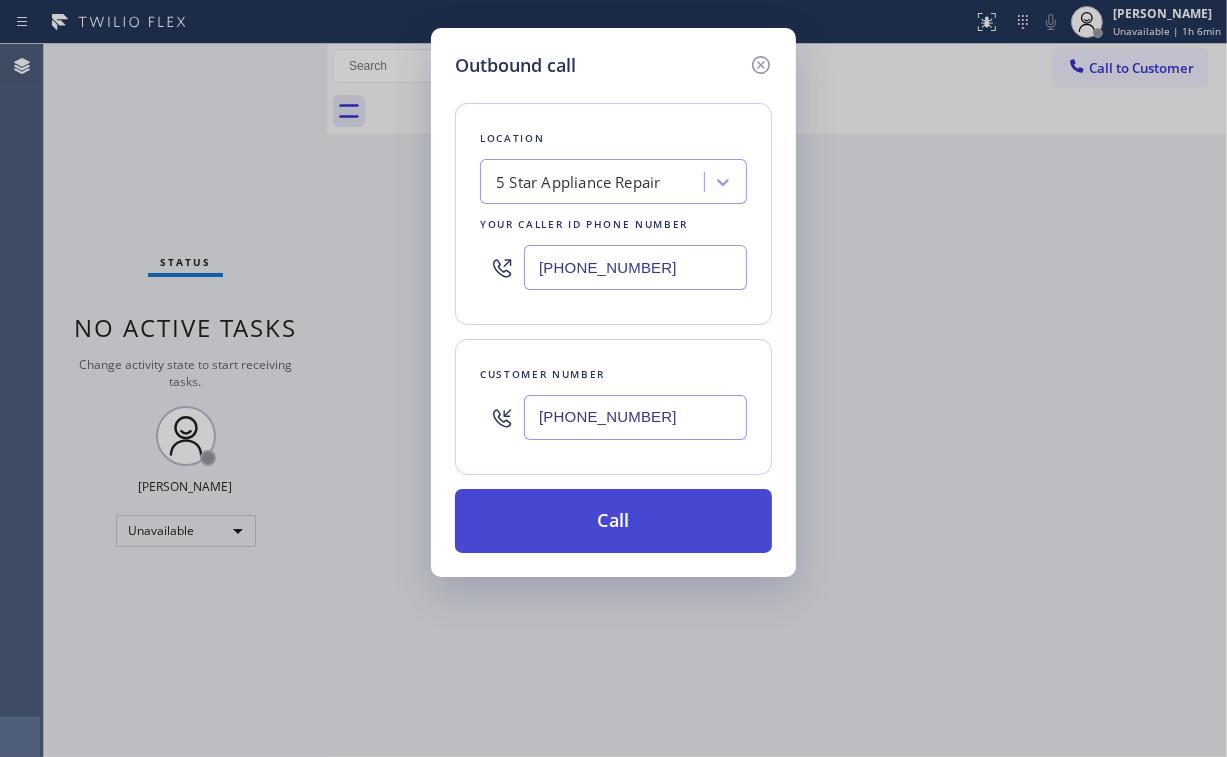 type on "[PHONE_NUMBER]" 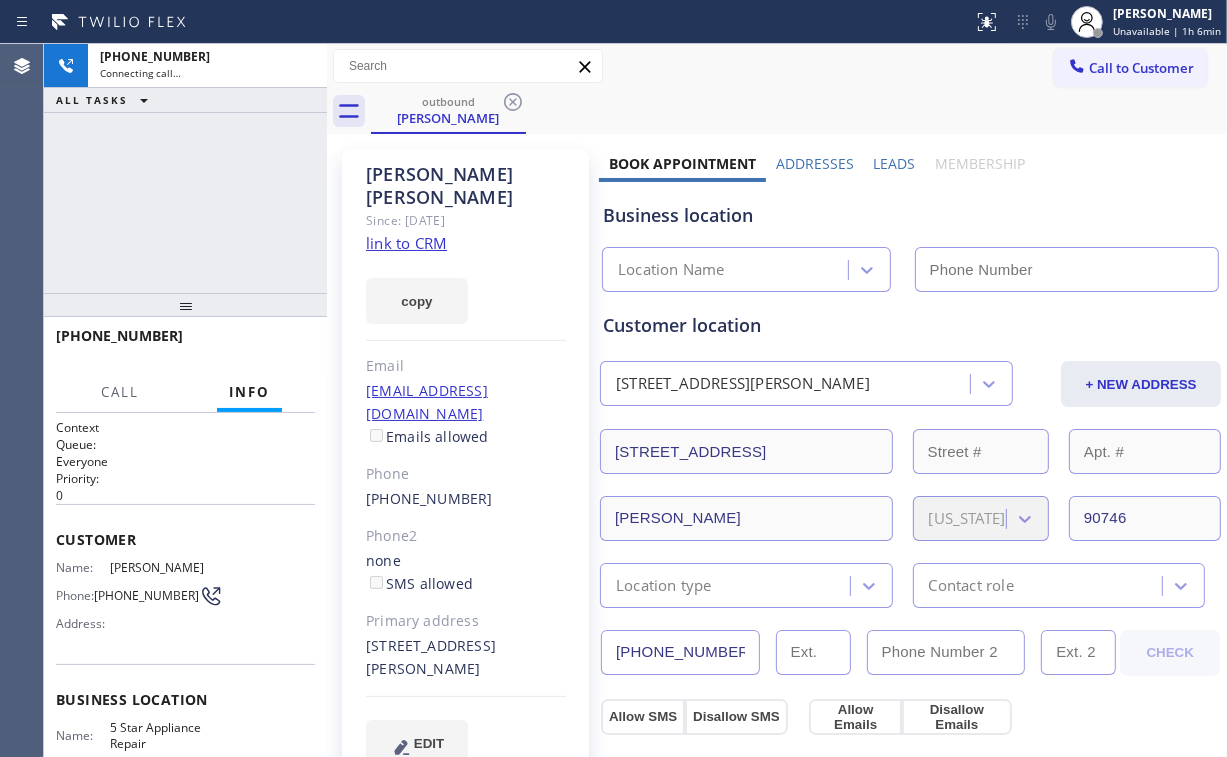 click on "[PHONE_NUMBER] Connecting call… ALL TASKS ALL TASKS ACTIVE TASKS TASKS IN WRAP UP" at bounding box center (185, 168) 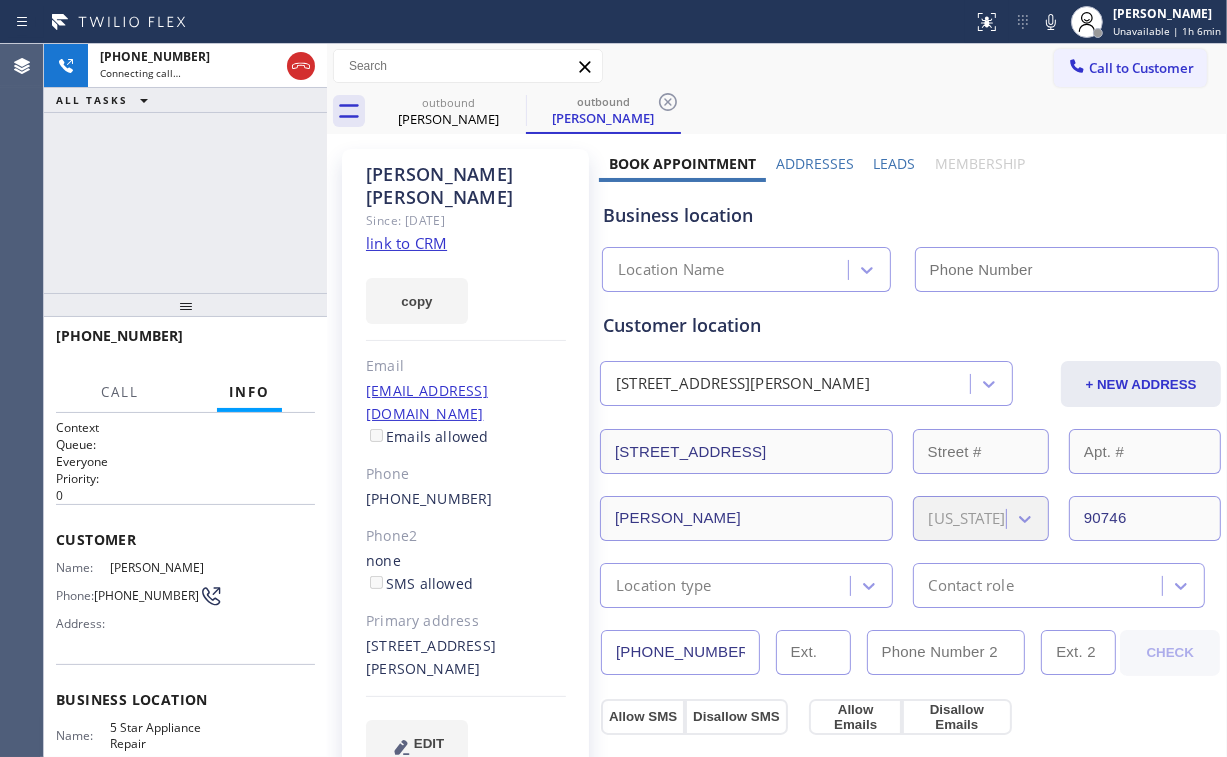 type on "[PHONE_NUMBER]" 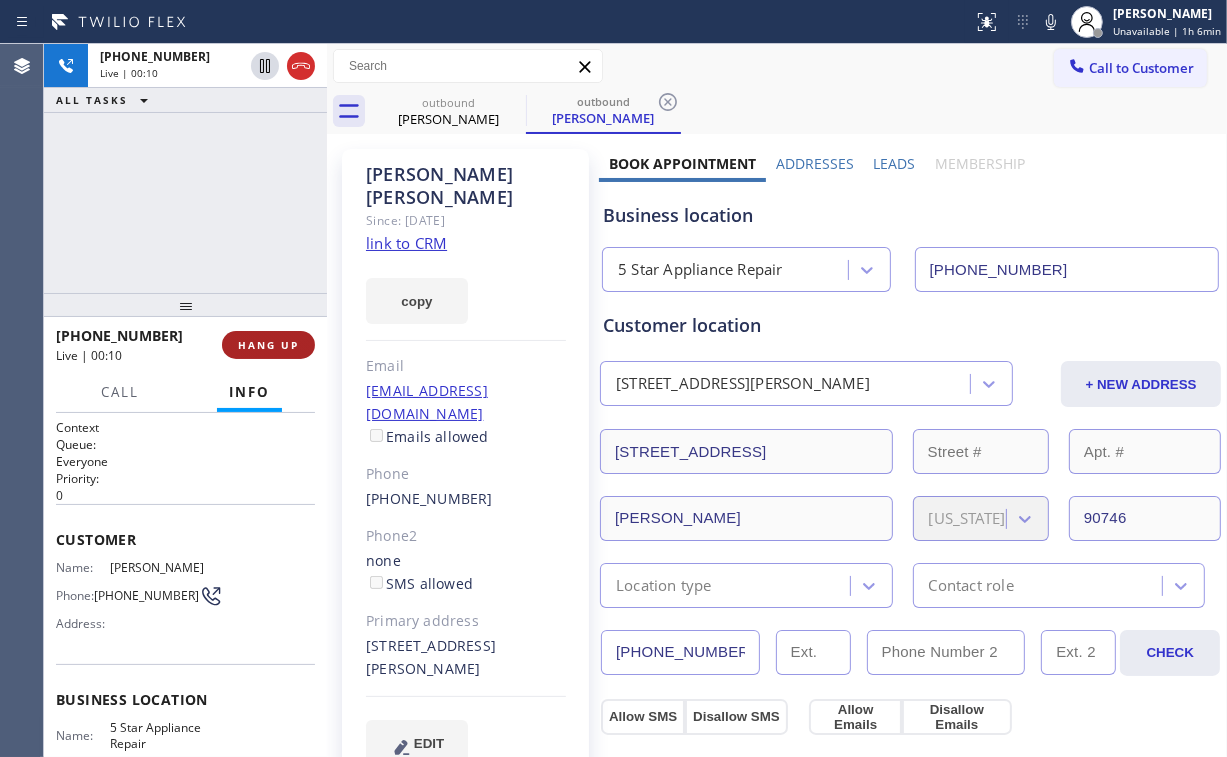 click on "HANG UP" at bounding box center (268, 345) 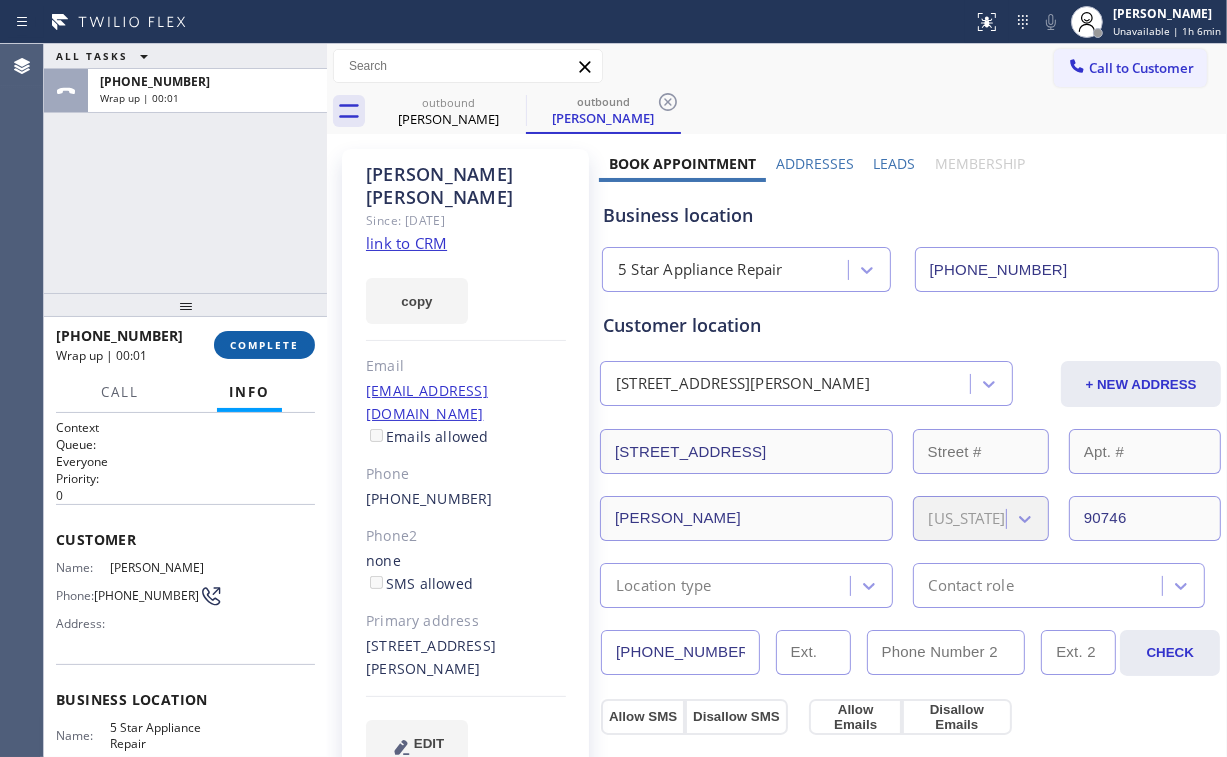 click on "COMPLETE" at bounding box center (264, 345) 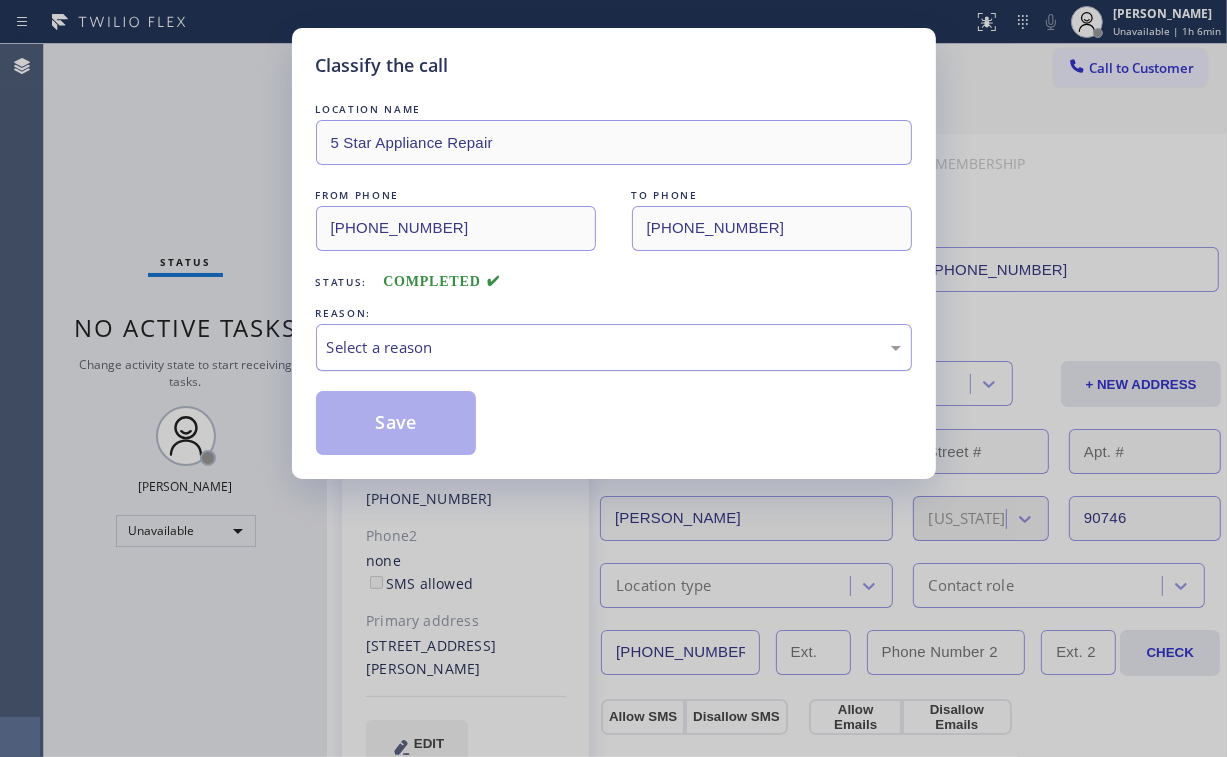 click on "Select a reason" at bounding box center (614, 347) 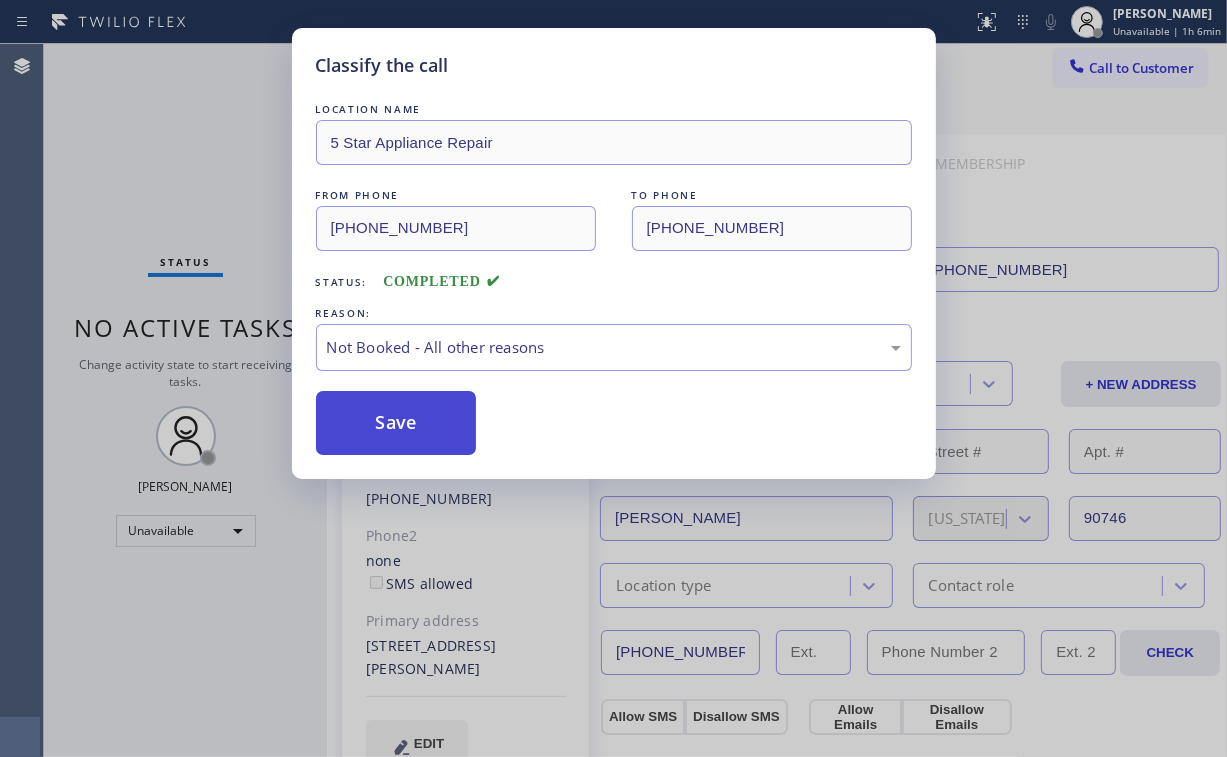 click on "Save" at bounding box center [396, 423] 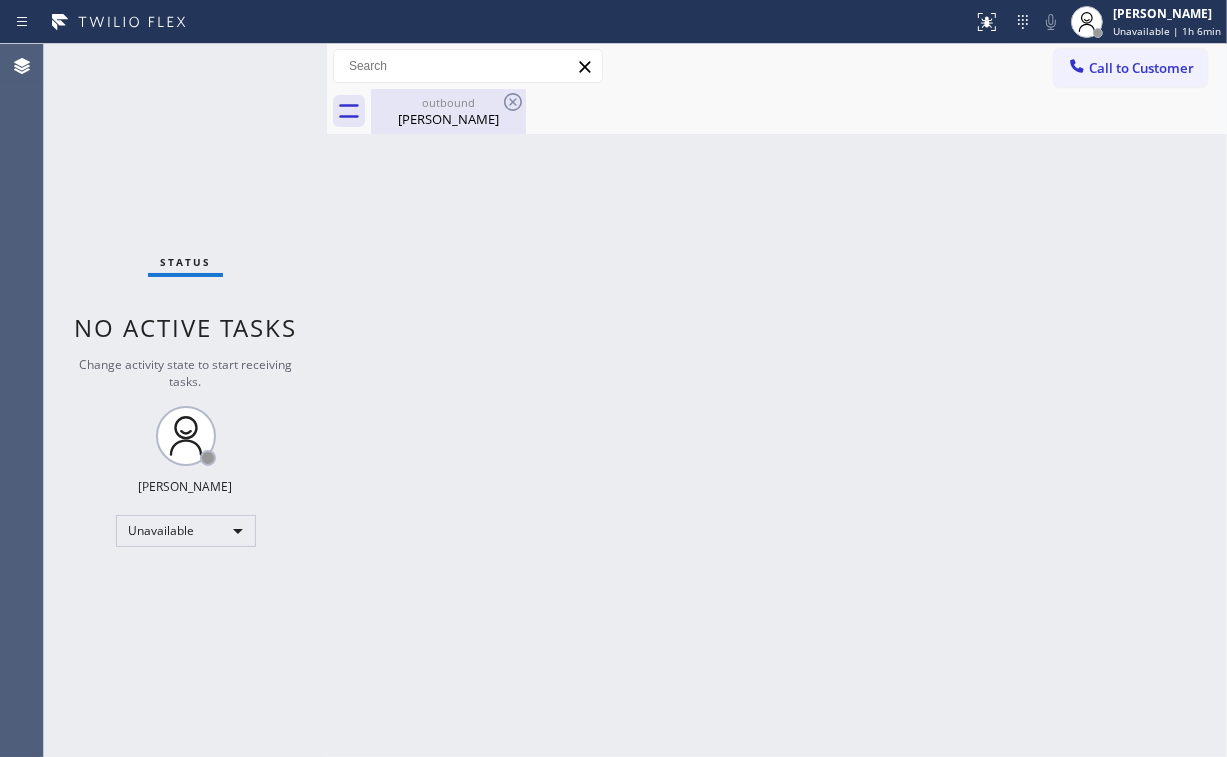 click on "outbound" at bounding box center (448, 102) 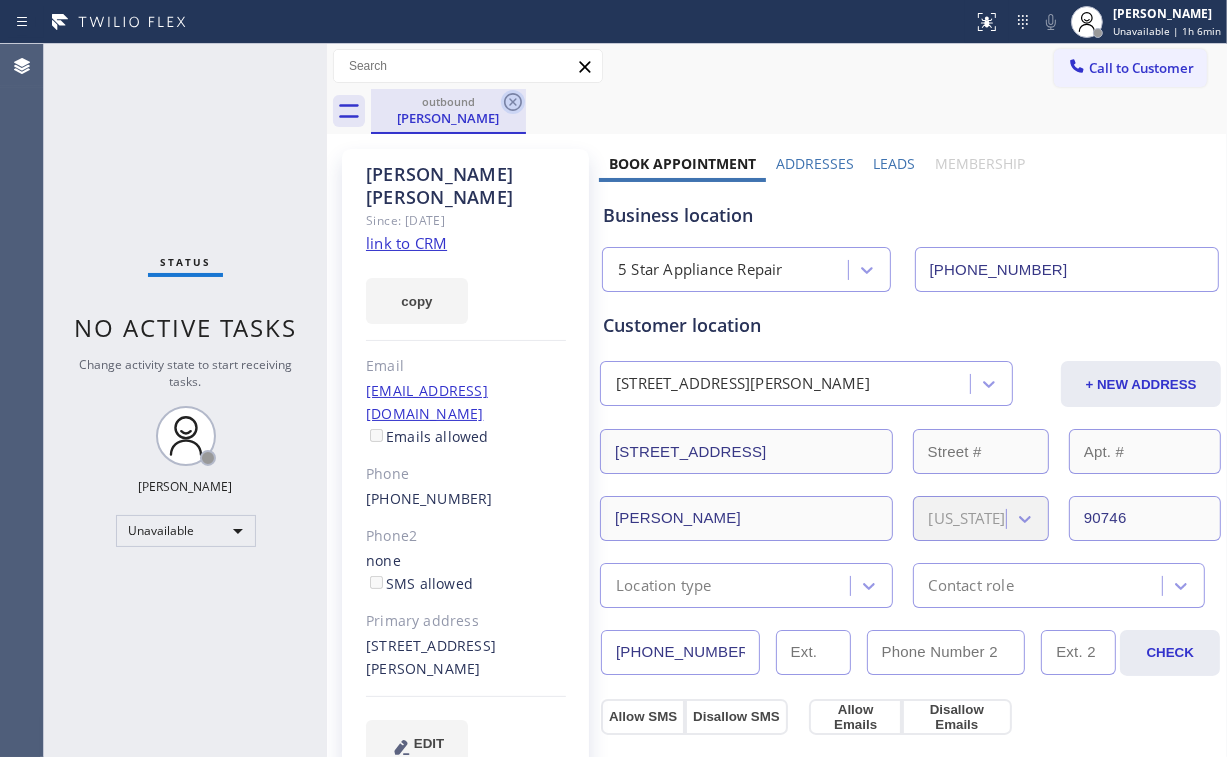 click 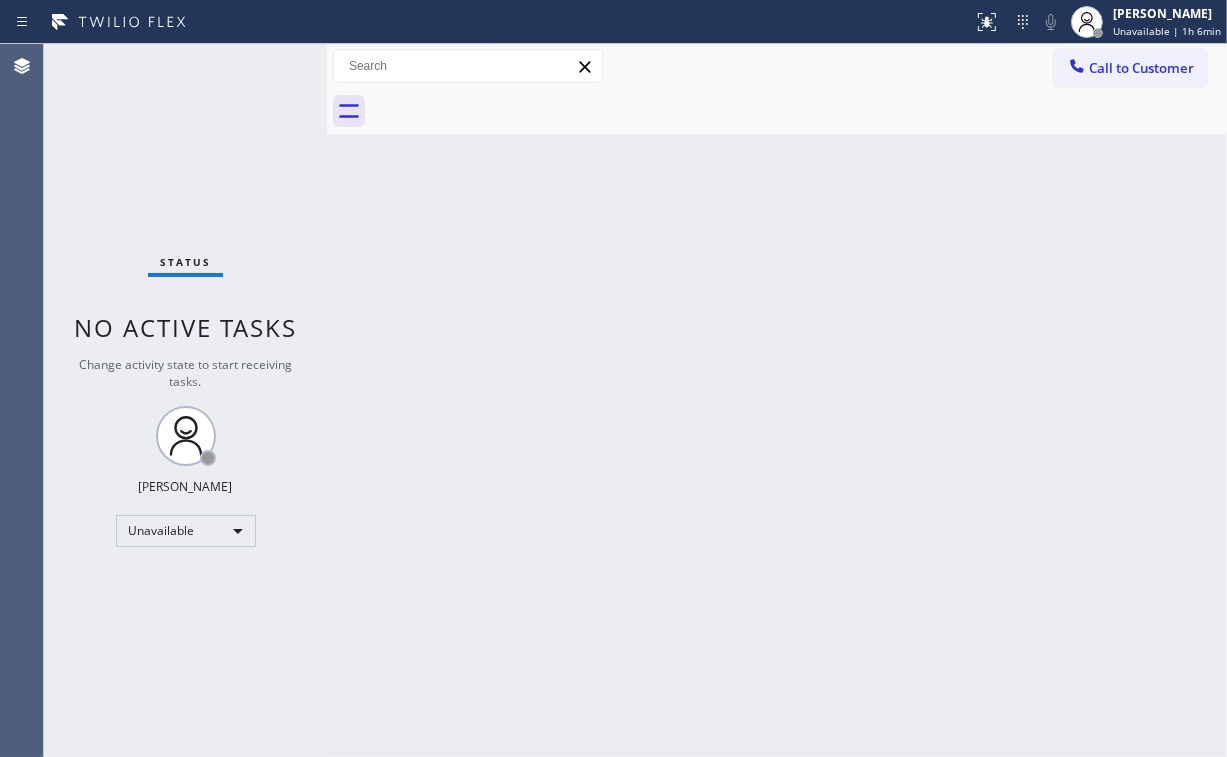 drag, startPoint x: 272, startPoint y: 212, endPoint x: 236, endPoint y: 186, distance: 44.407207 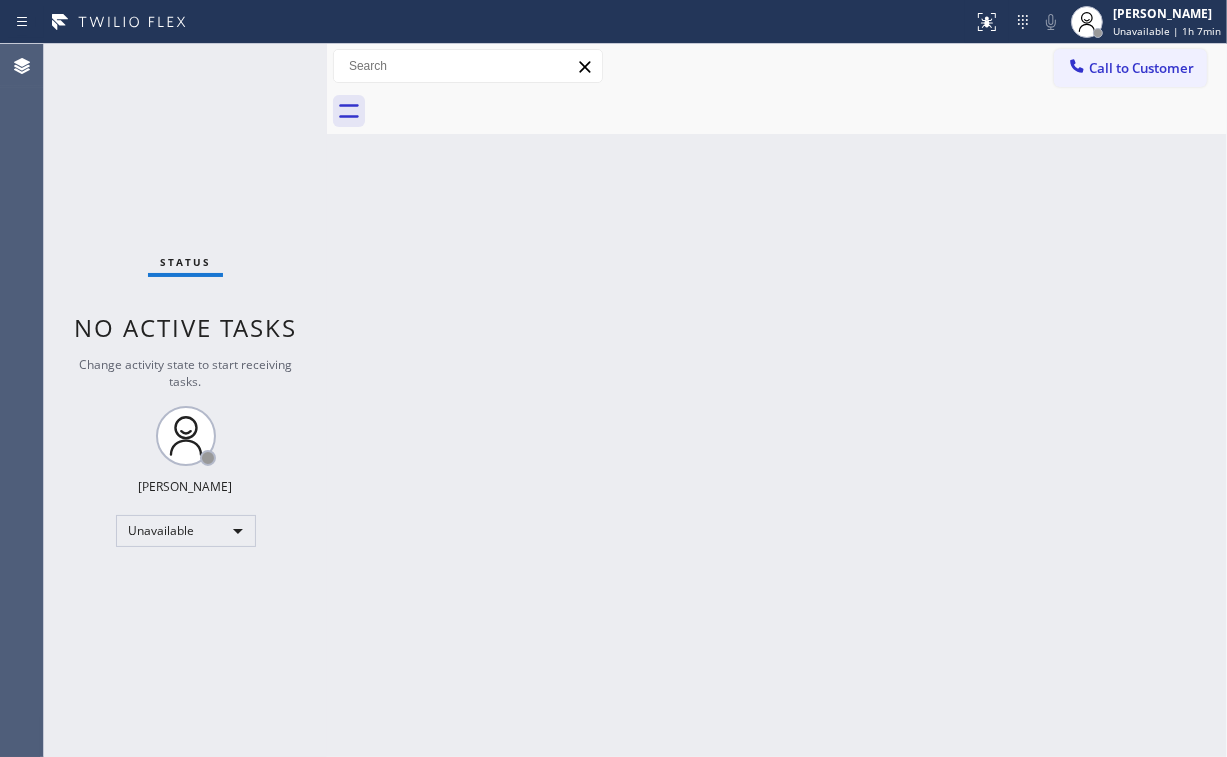 click at bounding box center (1077, 68) 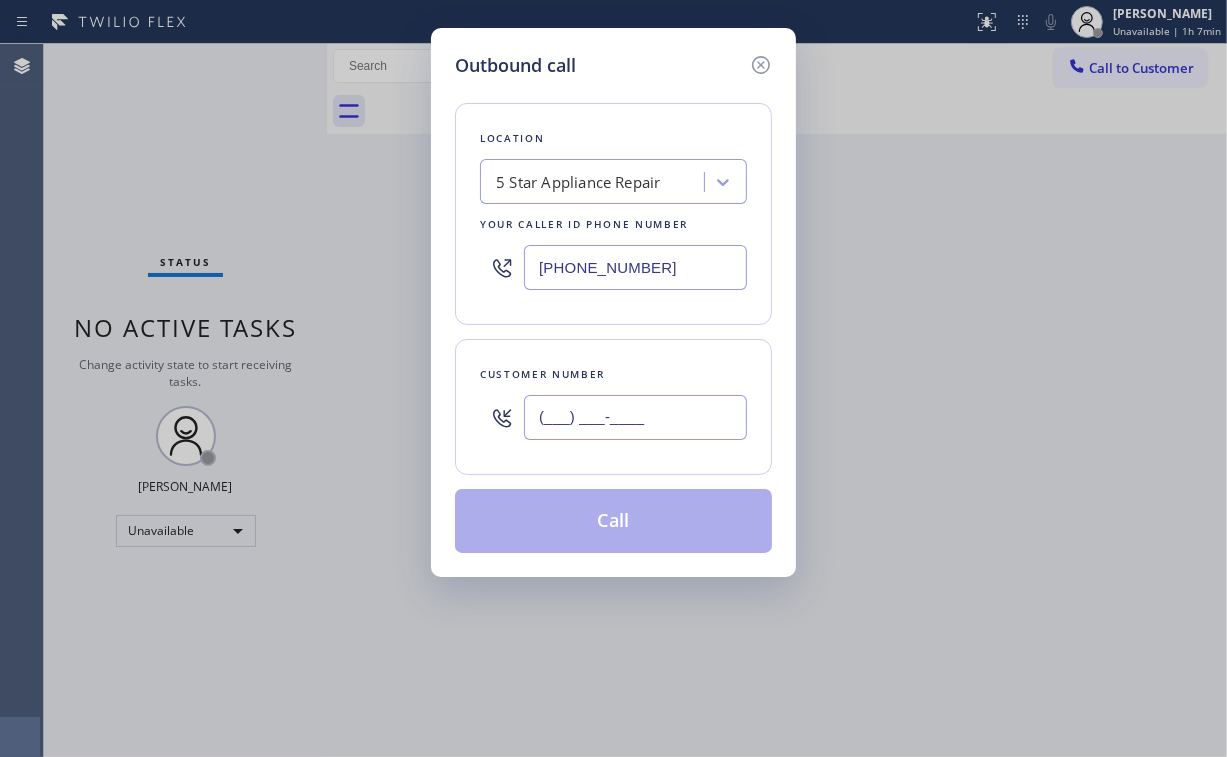click on "(___) ___-____" at bounding box center (635, 417) 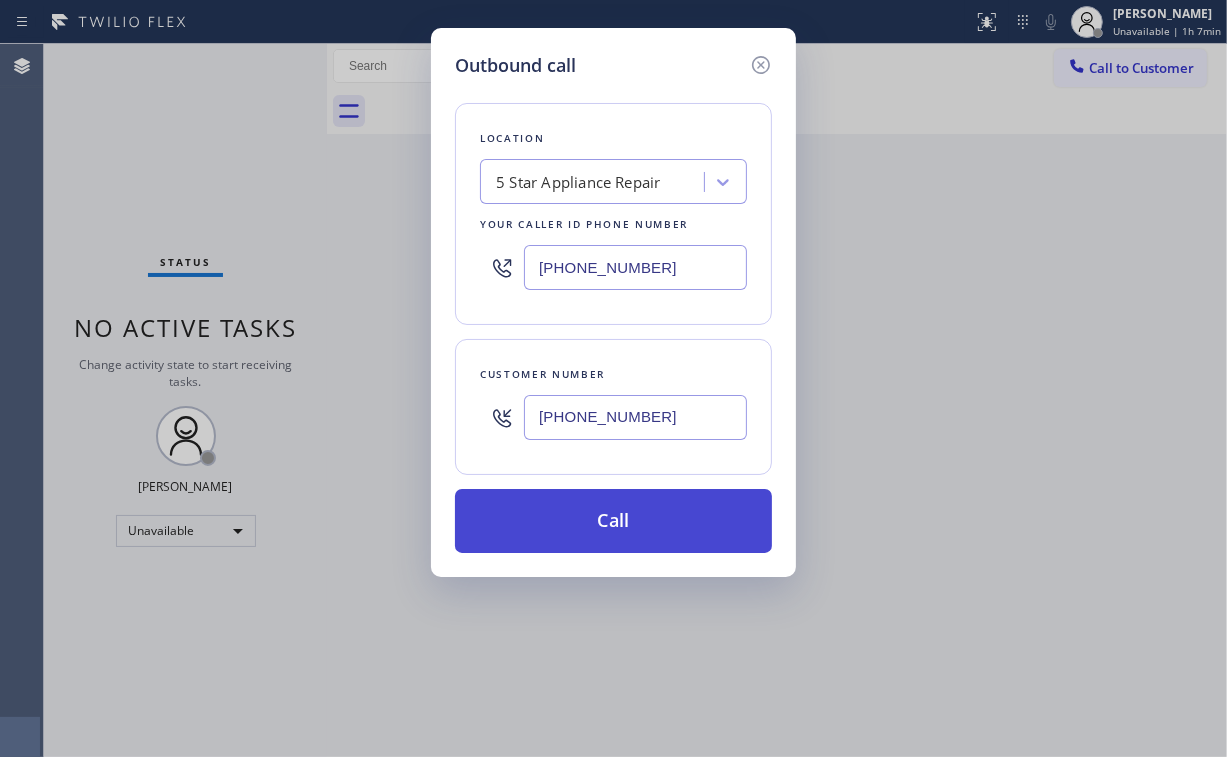 type on "[PHONE_NUMBER]" 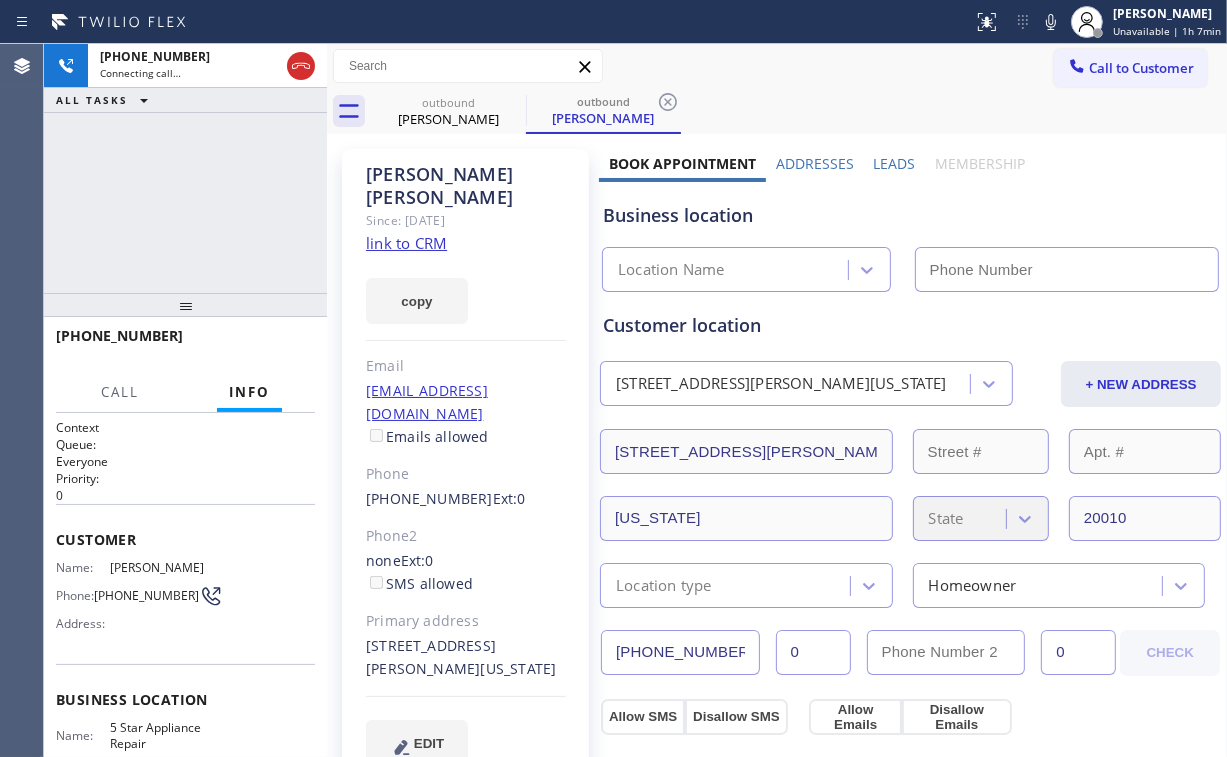 type on "[PHONE_NUMBER]" 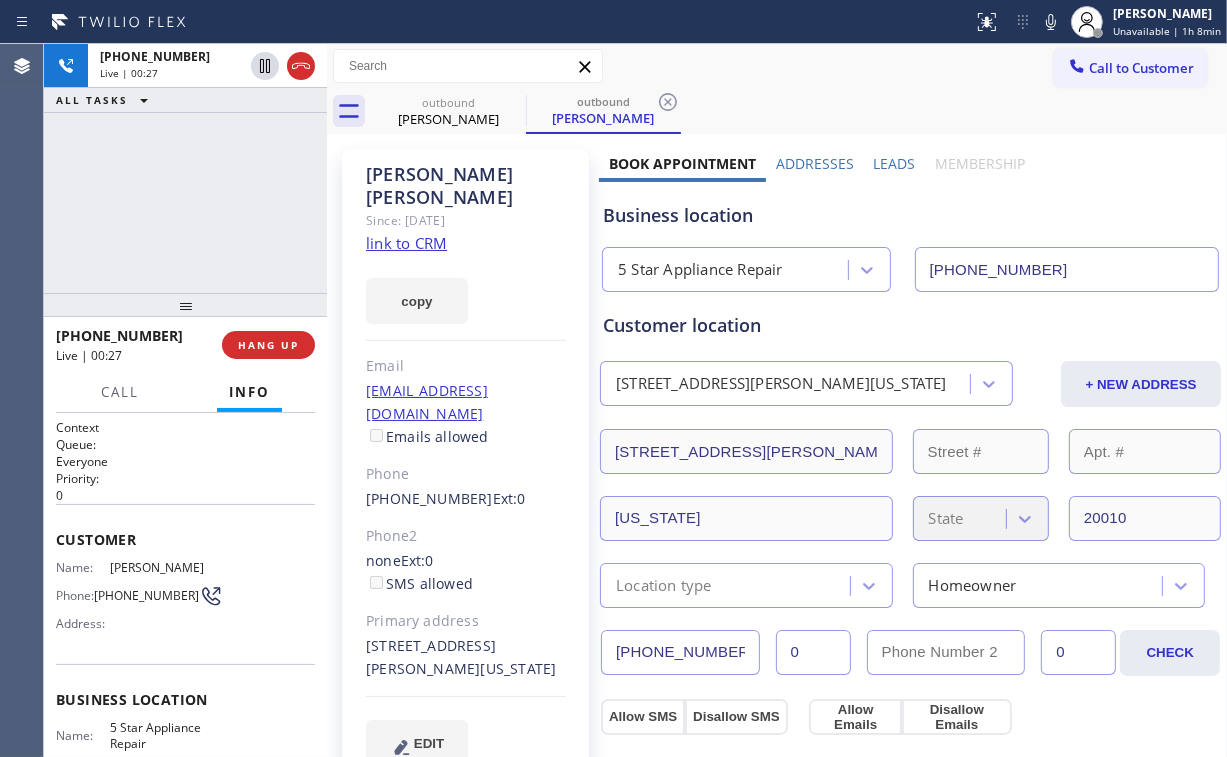 drag, startPoint x: 140, startPoint y: 159, endPoint x: 238, endPoint y: 307, distance: 177.50493 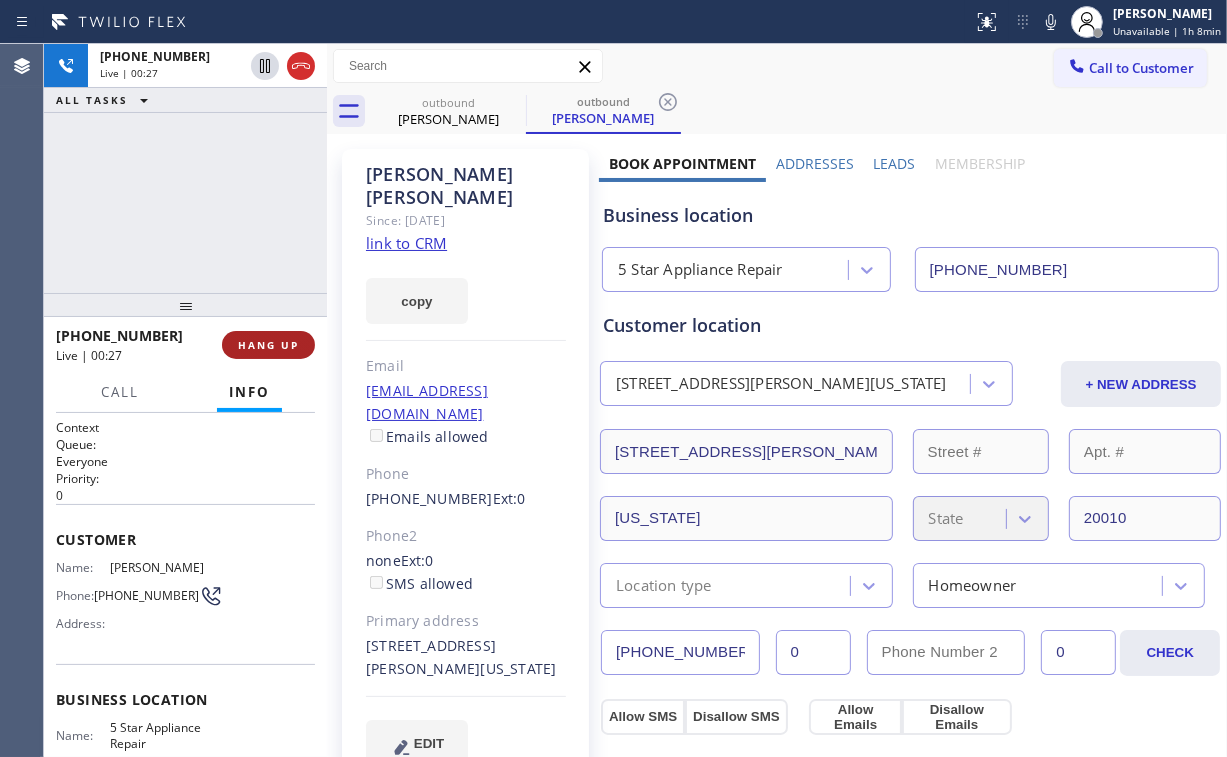 click on "HANG UP" at bounding box center [268, 345] 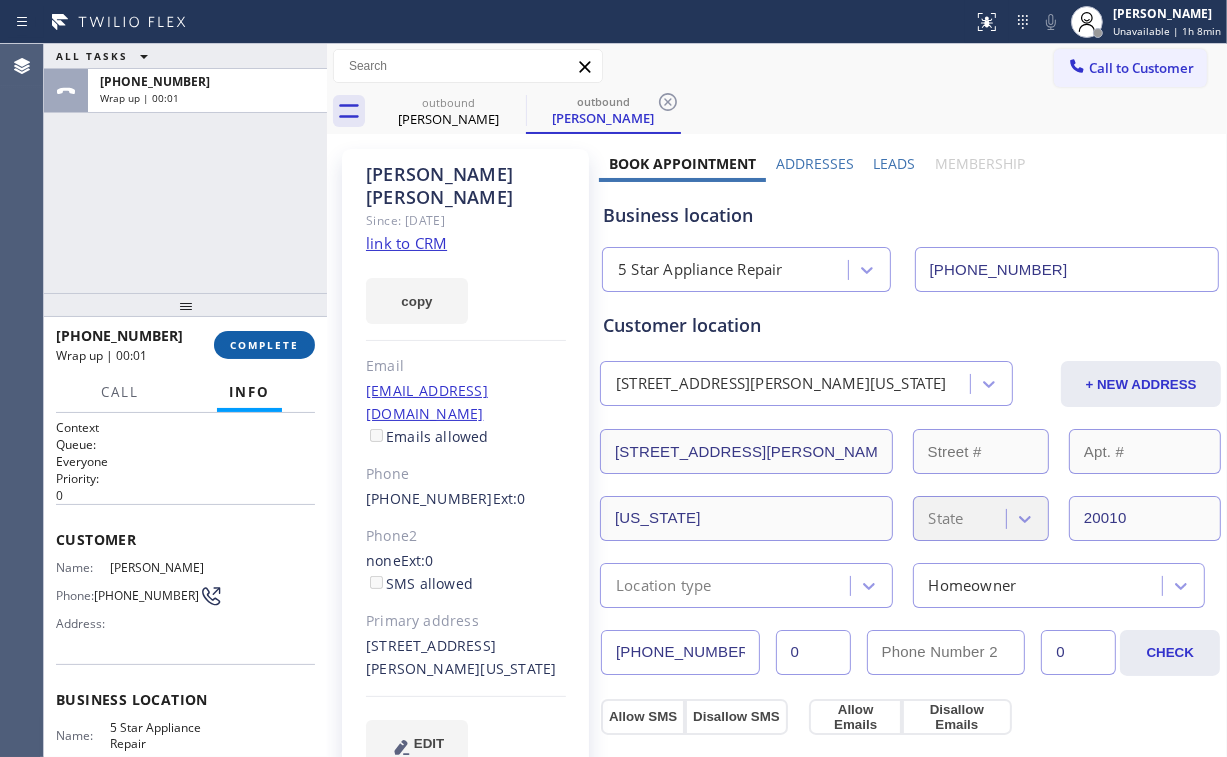 click on "COMPLETE" at bounding box center [264, 345] 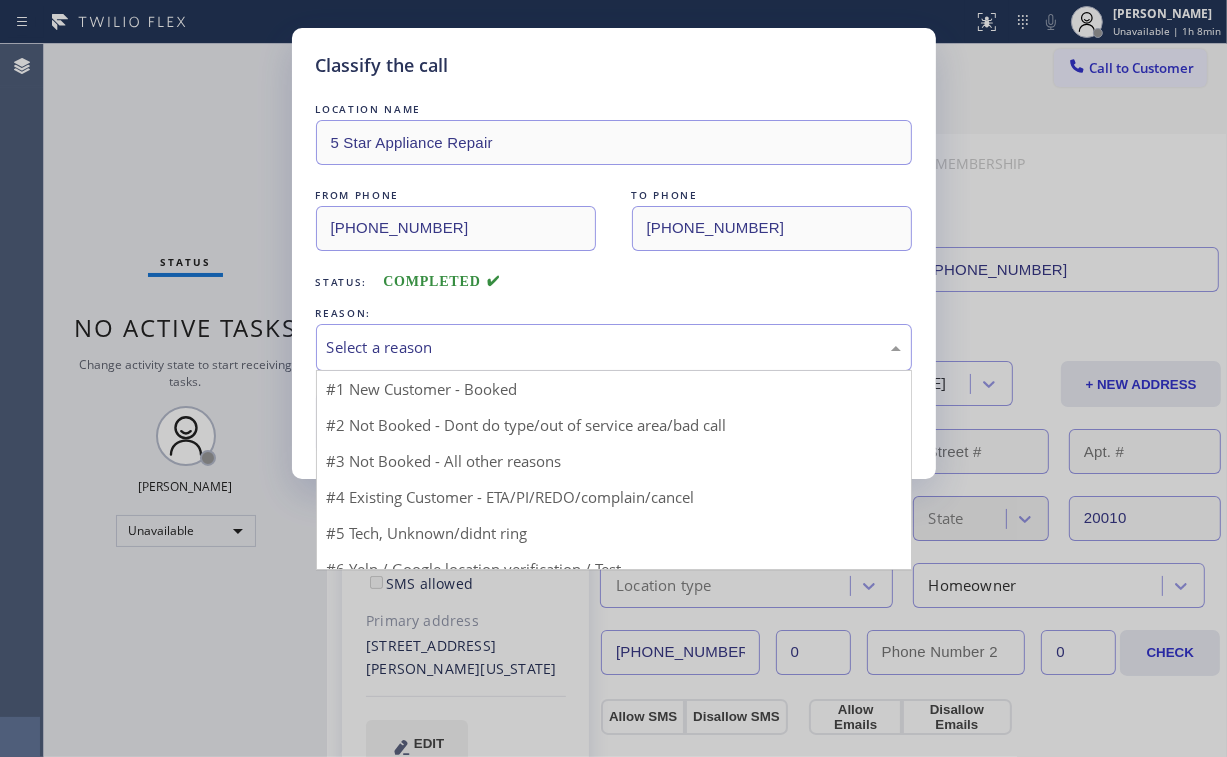 drag, startPoint x: 412, startPoint y: 346, endPoint x: 423, endPoint y: 420, distance: 74.8131 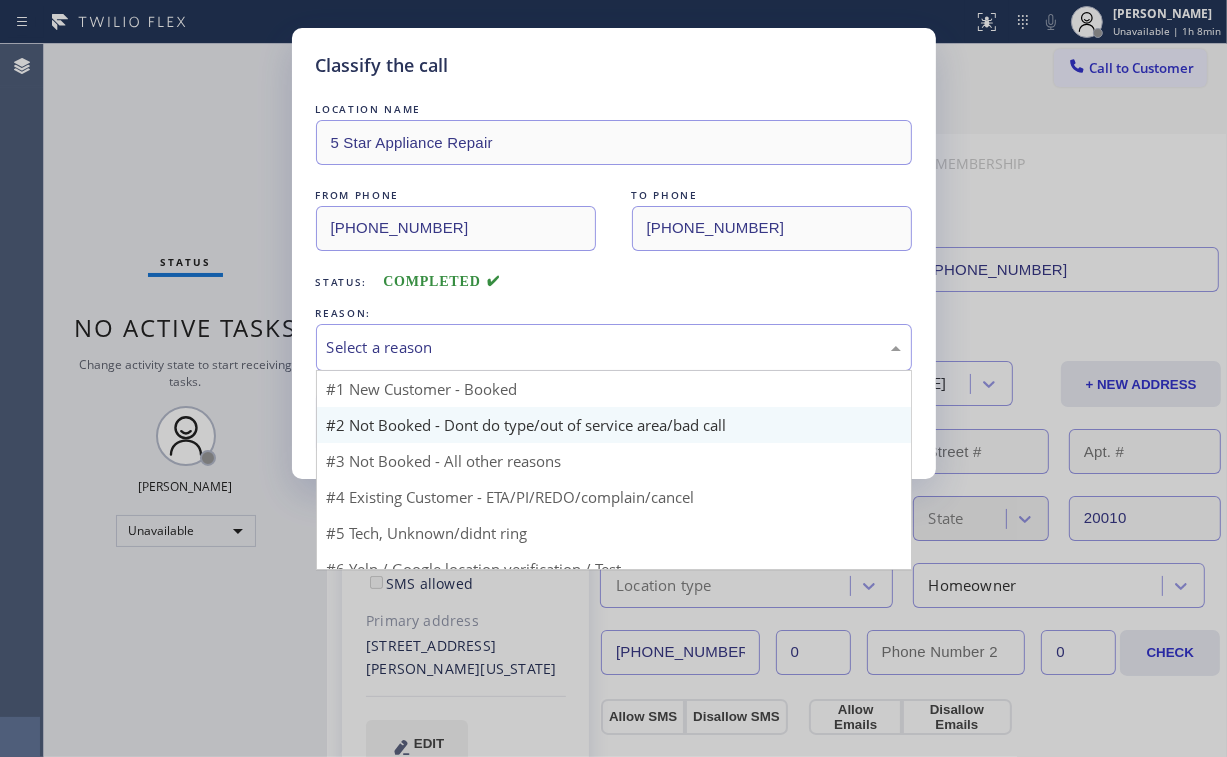 click on "Select a reason" at bounding box center (614, 347) 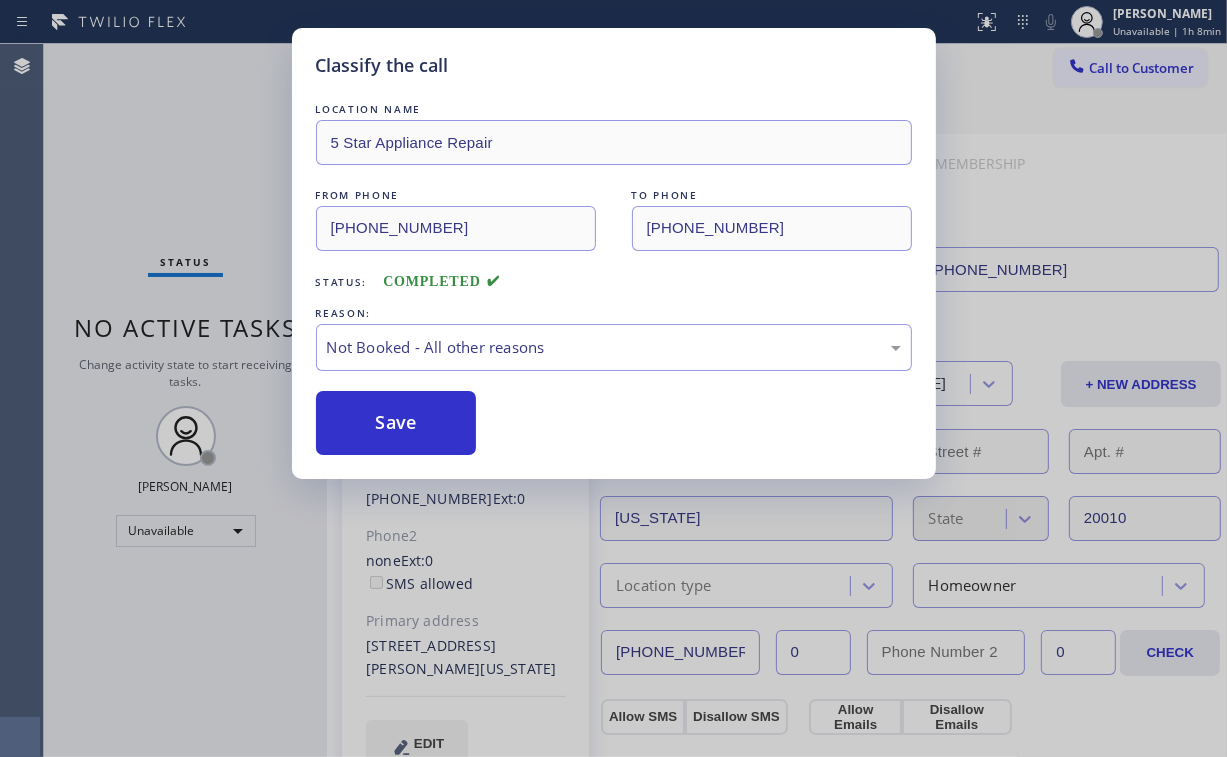 drag, startPoint x: 420, startPoint y: 424, endPoint x: 159, endPoint y: 125, distance: 396.8904 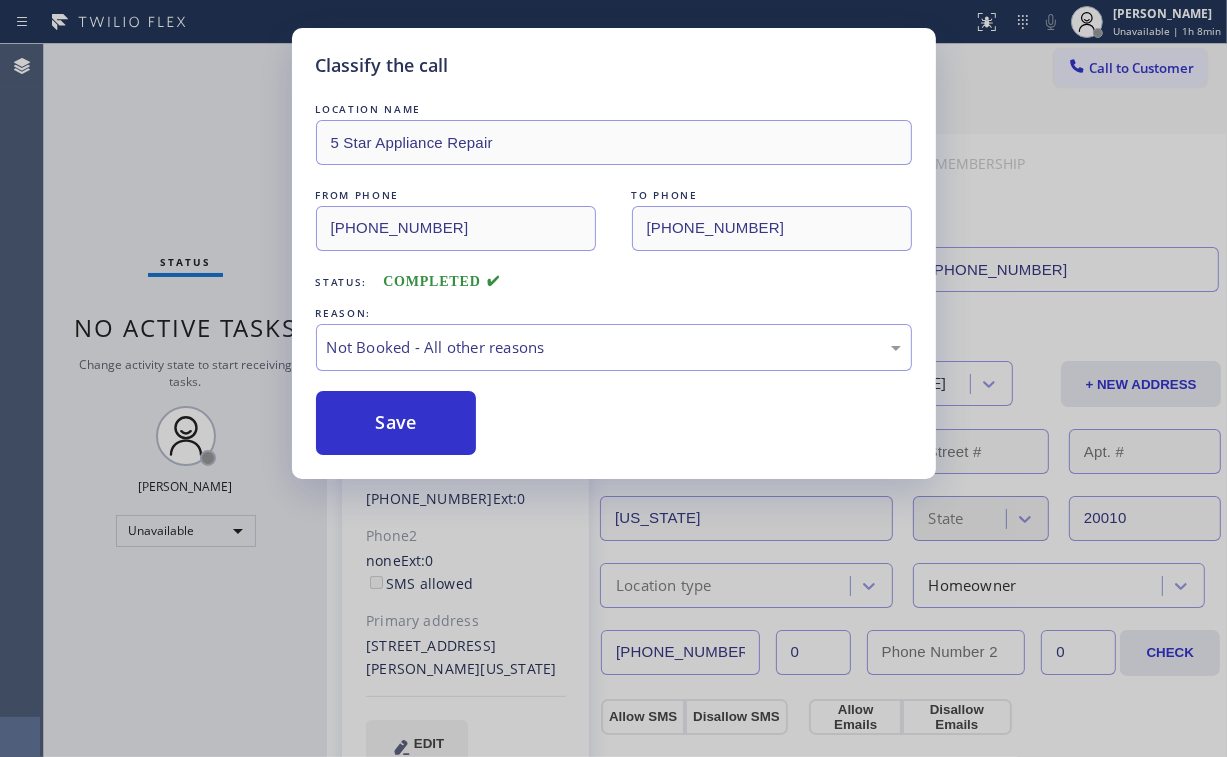 click on "Save" at bounding box center [396, 423] 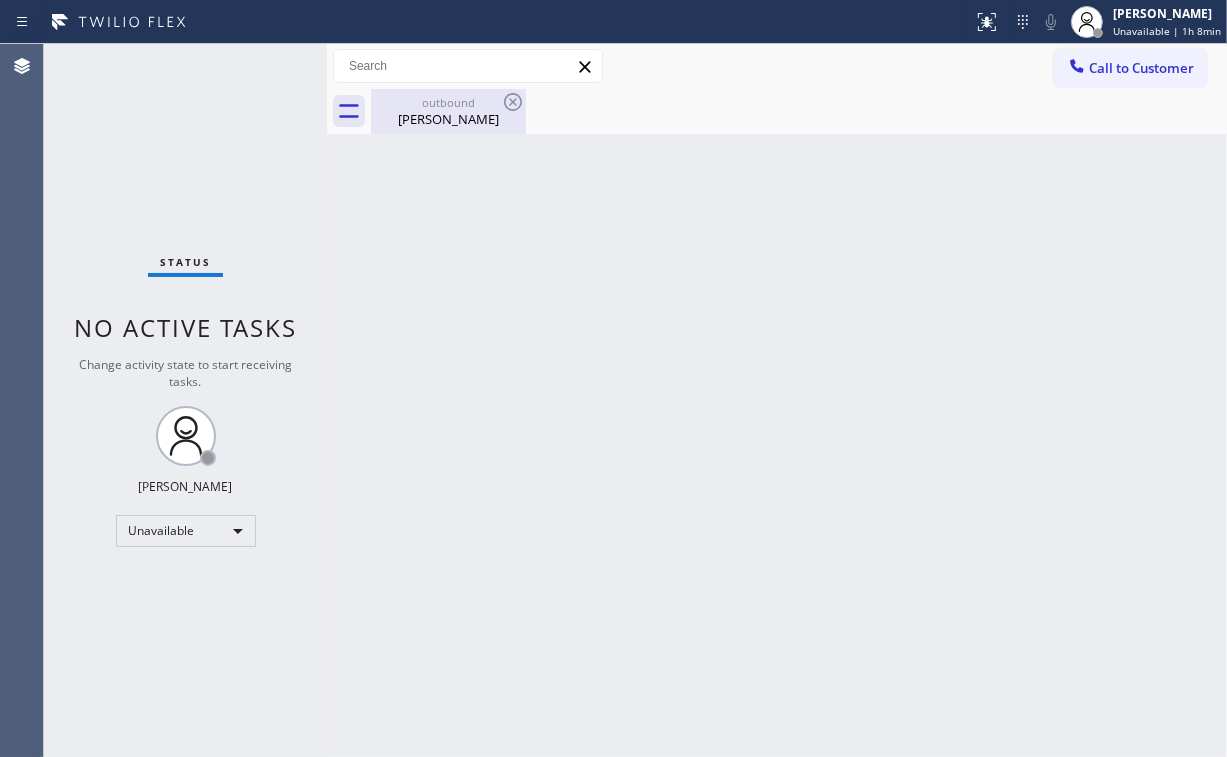 drag, startPoint x: 447, startPoint y: 119, endPoint x: 503, endPoint y: 109, distance: 56.88585 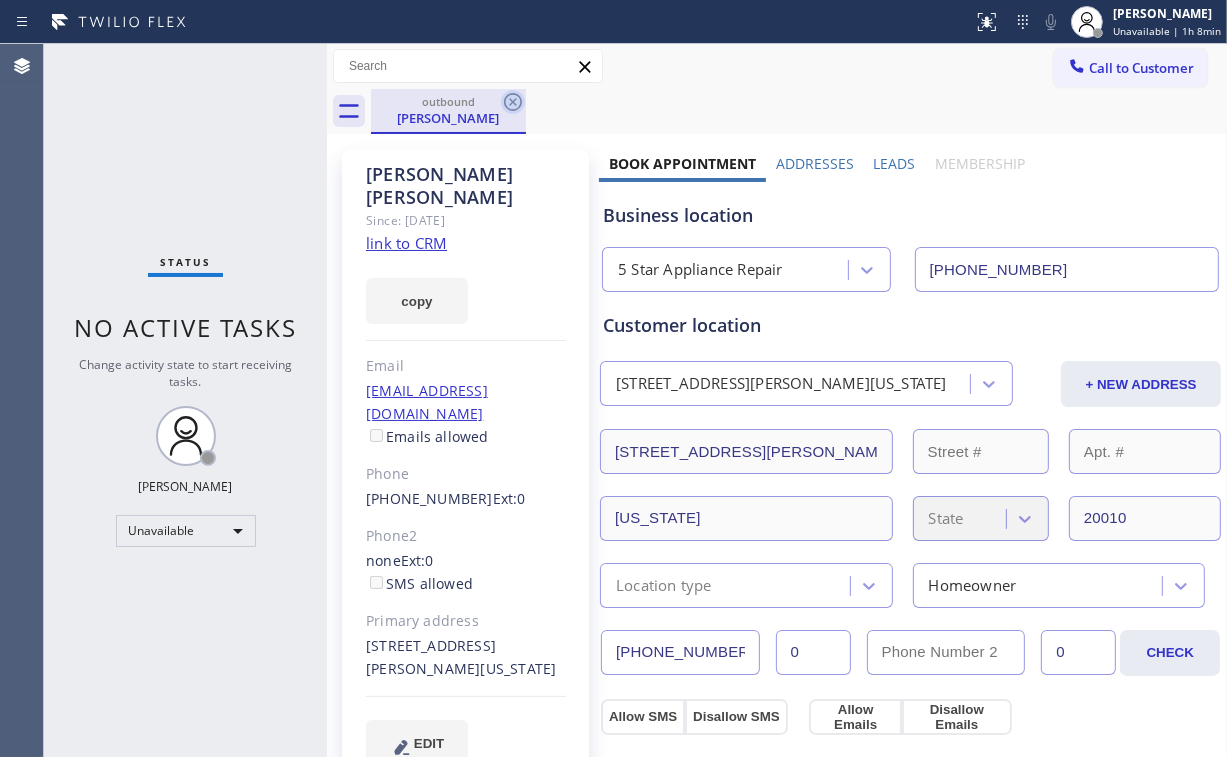 click 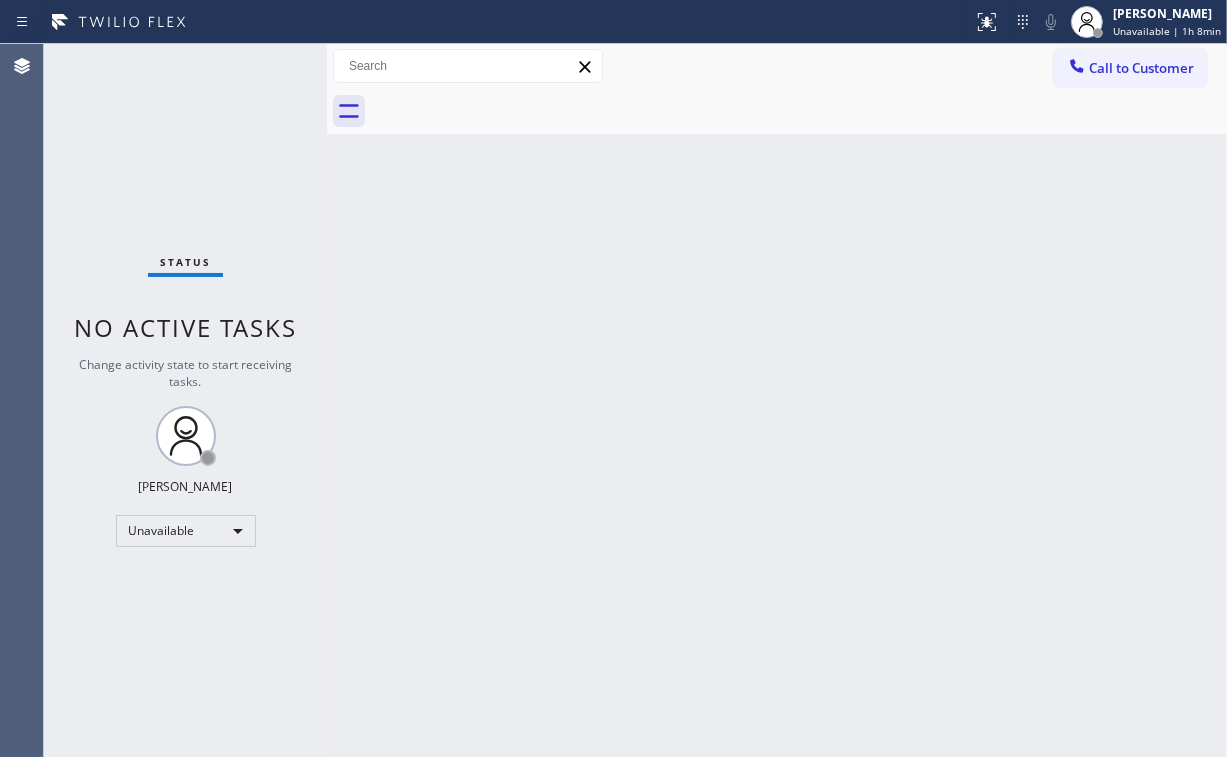drag, startPoint x: 143, startPoint y: 136, endPoint x: 150, endPoint y: 28, distance: 108.226616 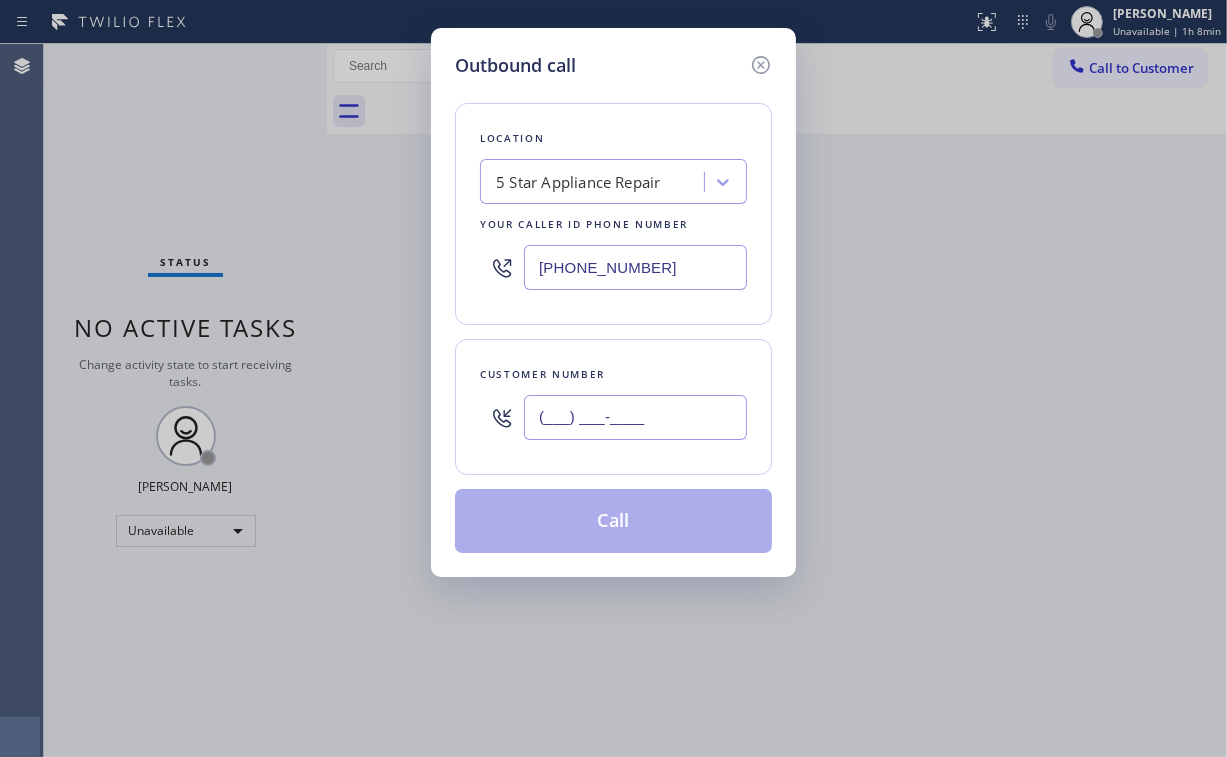 drag, startPoint x: 661, startPoint y: 420, endPoint x: 691, endPoint y: 397, distance: 37.802116 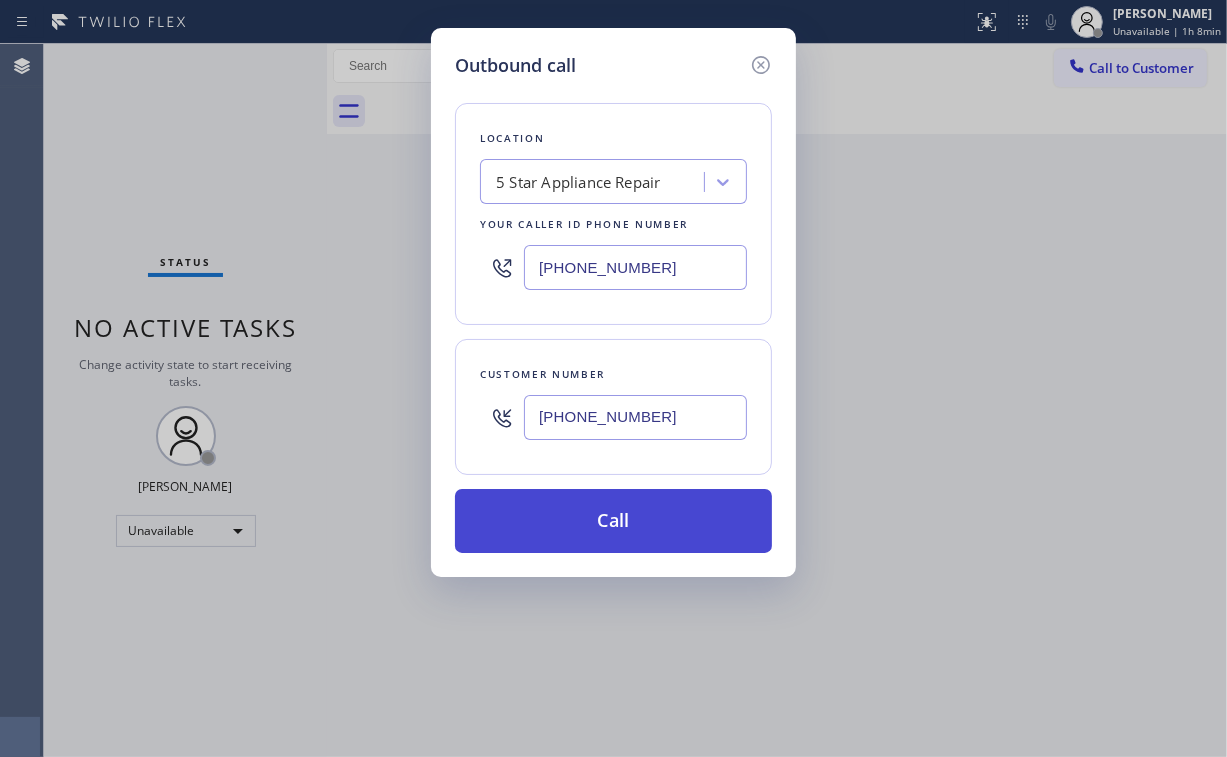 type on "[PHONE_NUMBER]" 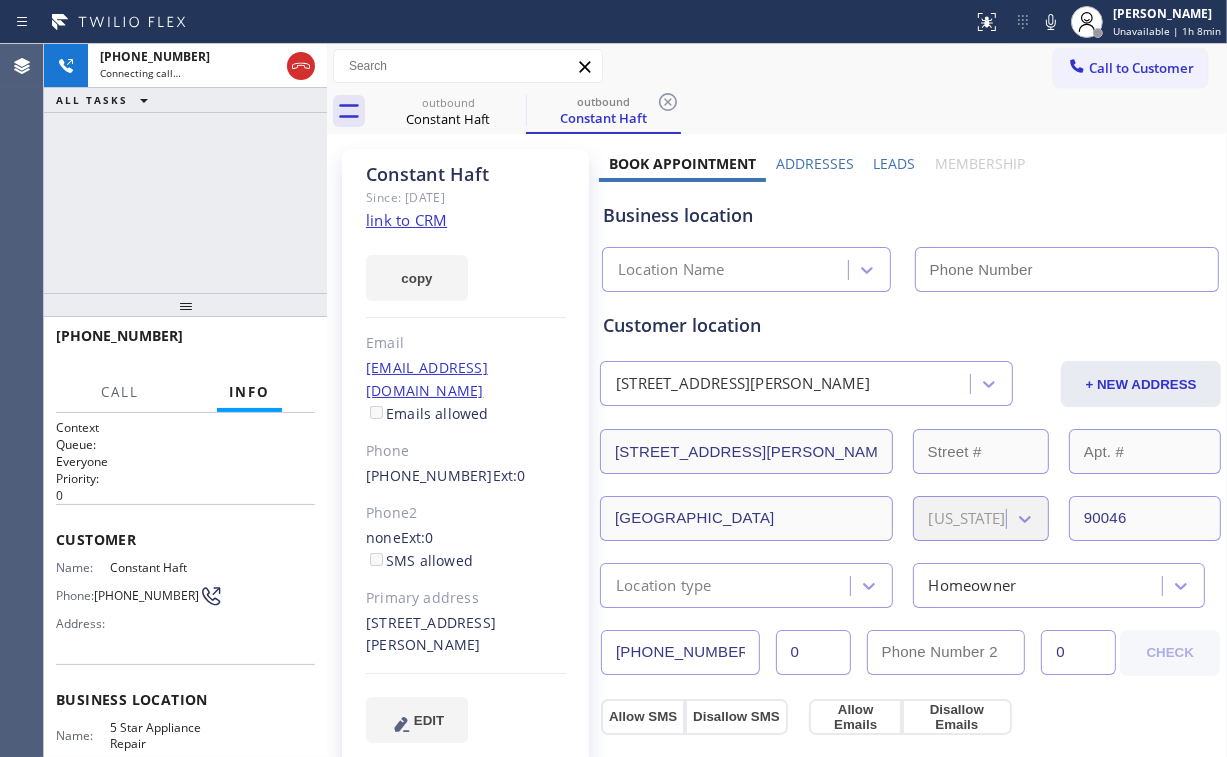 type on "[PHONE_NUMBER]" 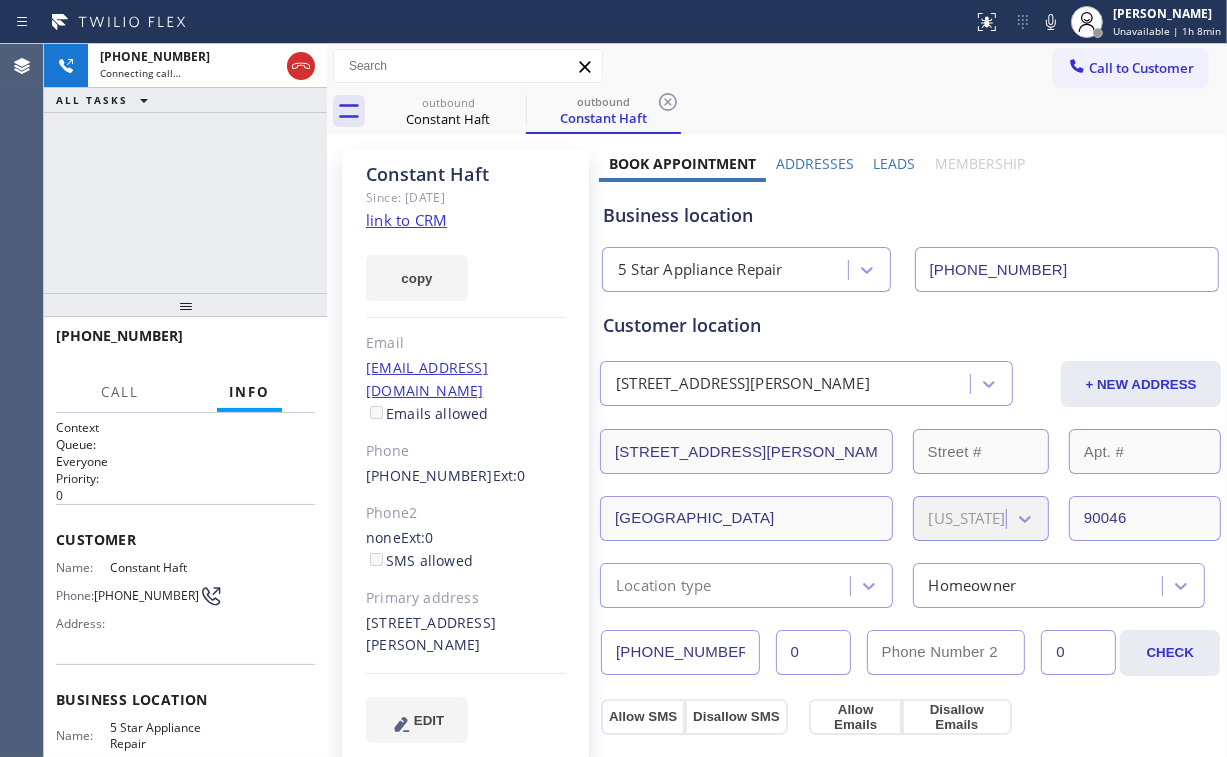 click on "[PHONE_NUMBER] Connecting call… ALL TASKS ALL TASKS ACTIVE TASKS TASKS IN WRAP UP" at bounding box center (185, 168) 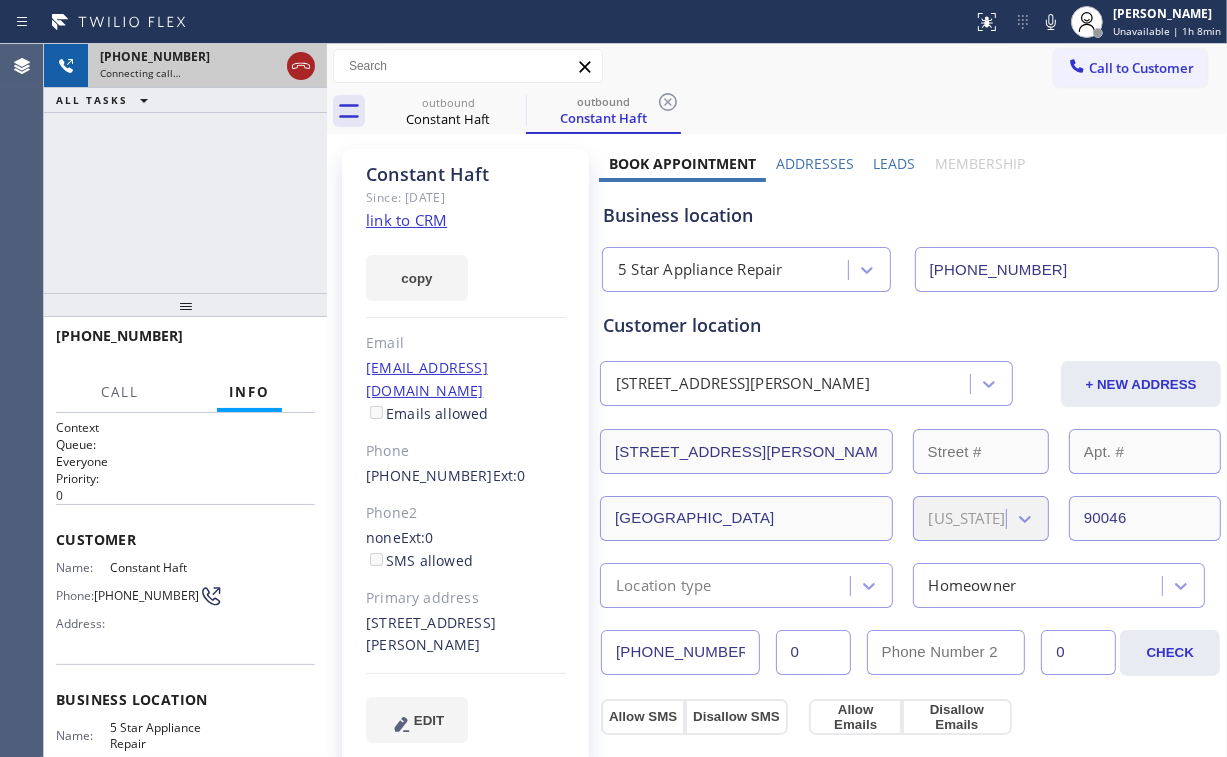 click 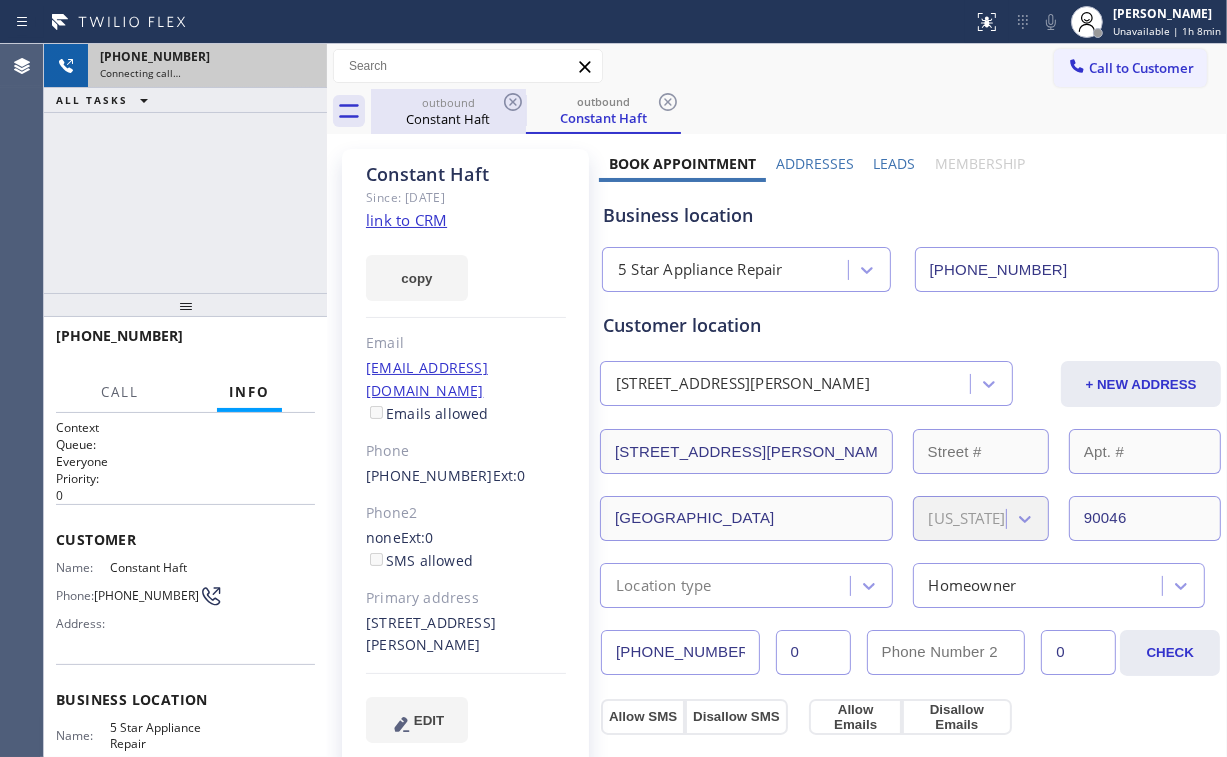 click on "Constant Haft" at bounding box center [448, 119] 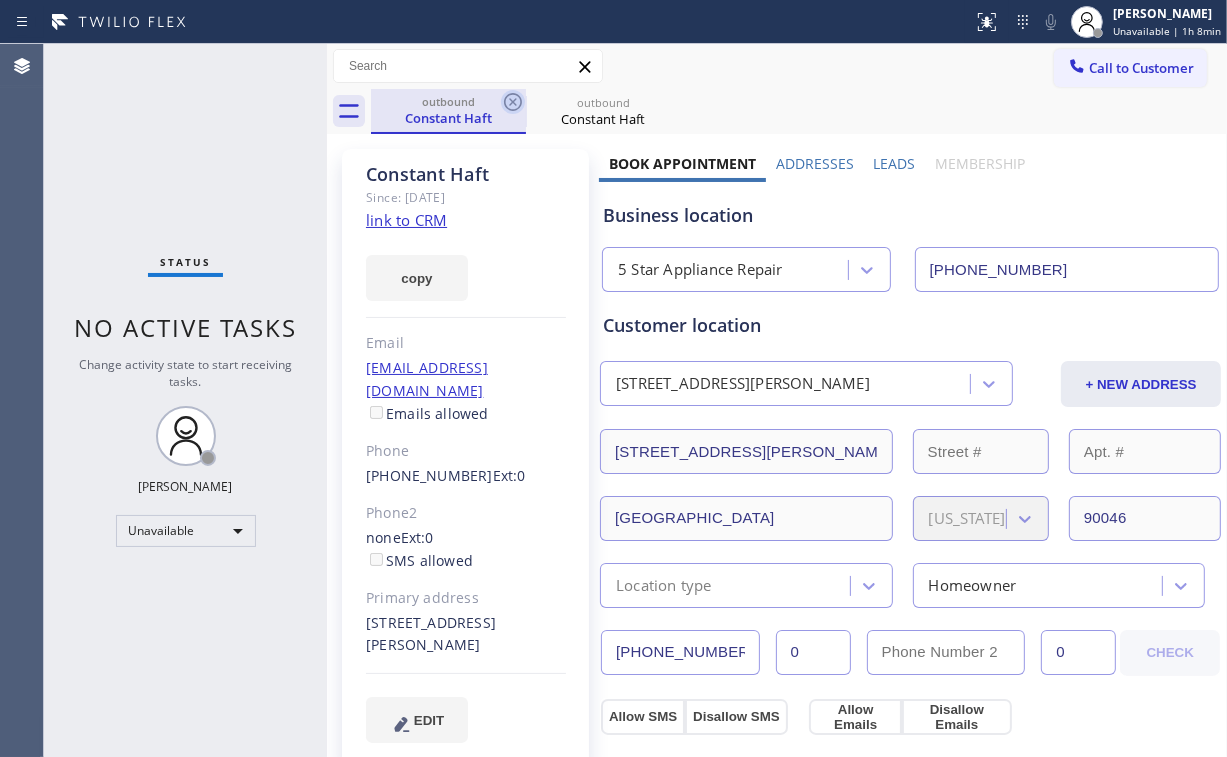 click 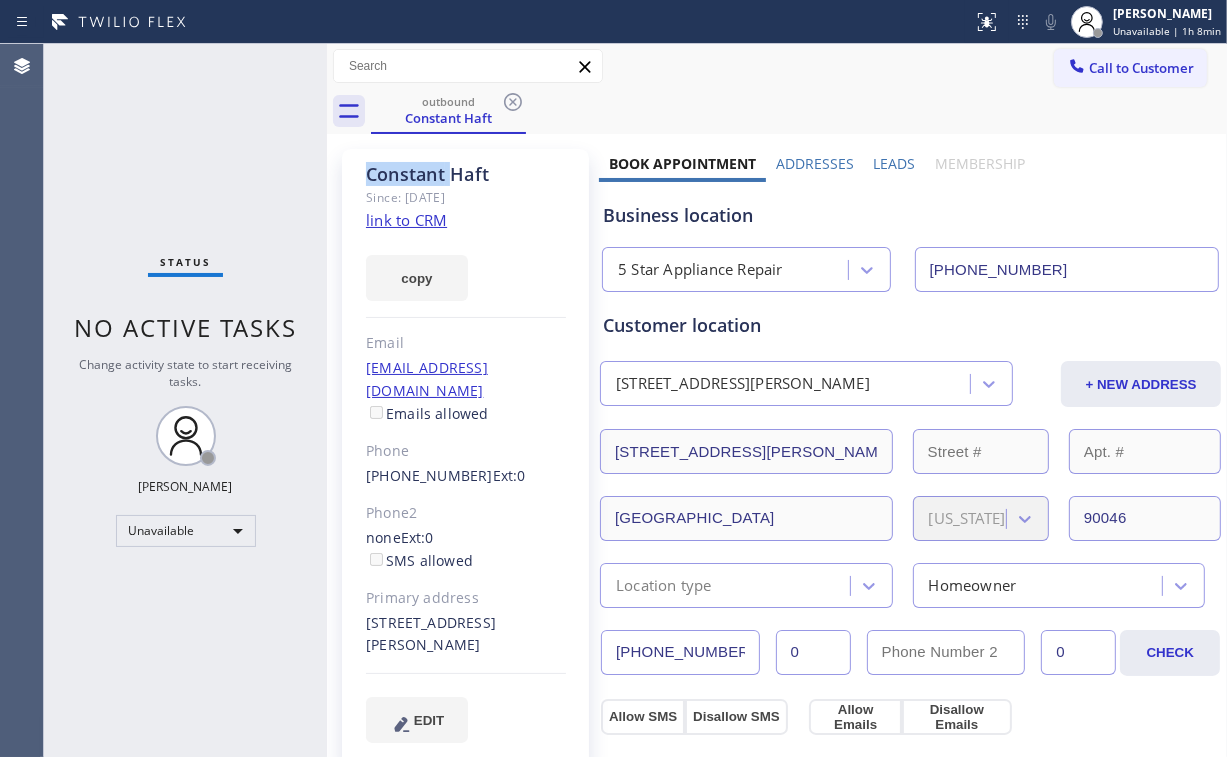 click 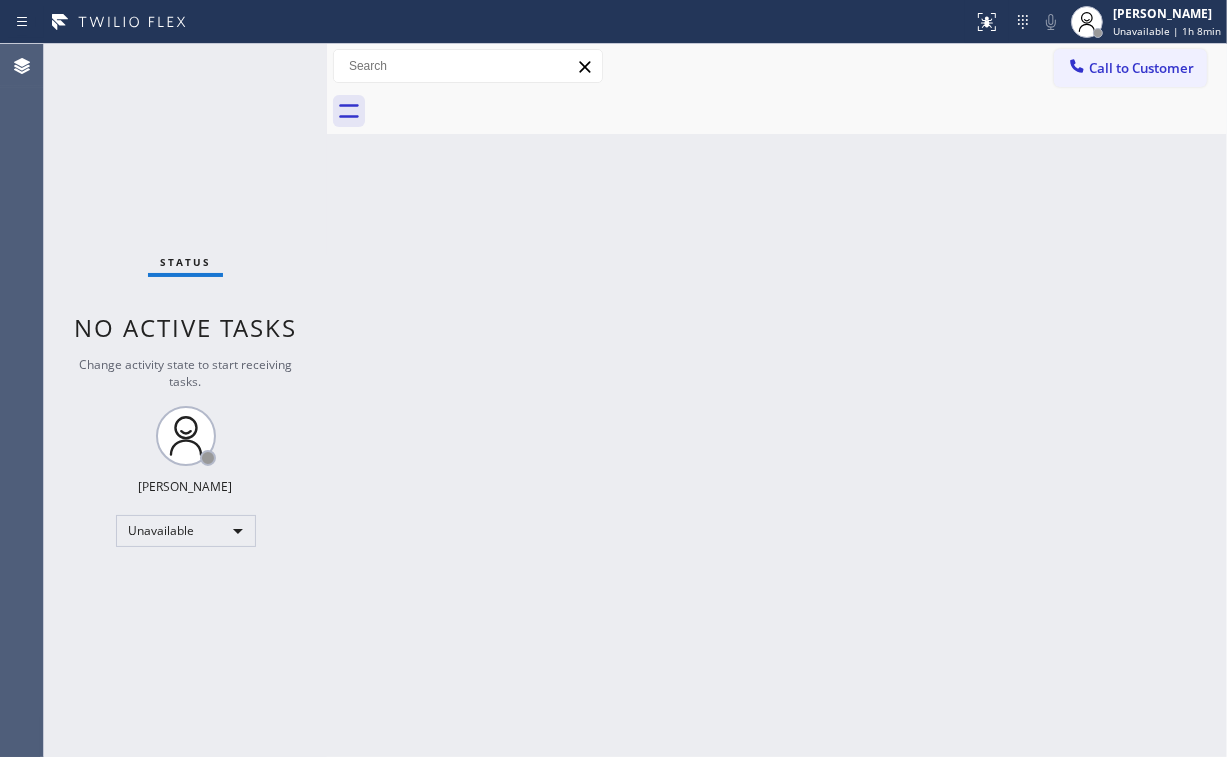 drag, startPoint x: 89, startPoint y: 159, endPoint x: 268, endPoint y: 272, distance: 211.68373 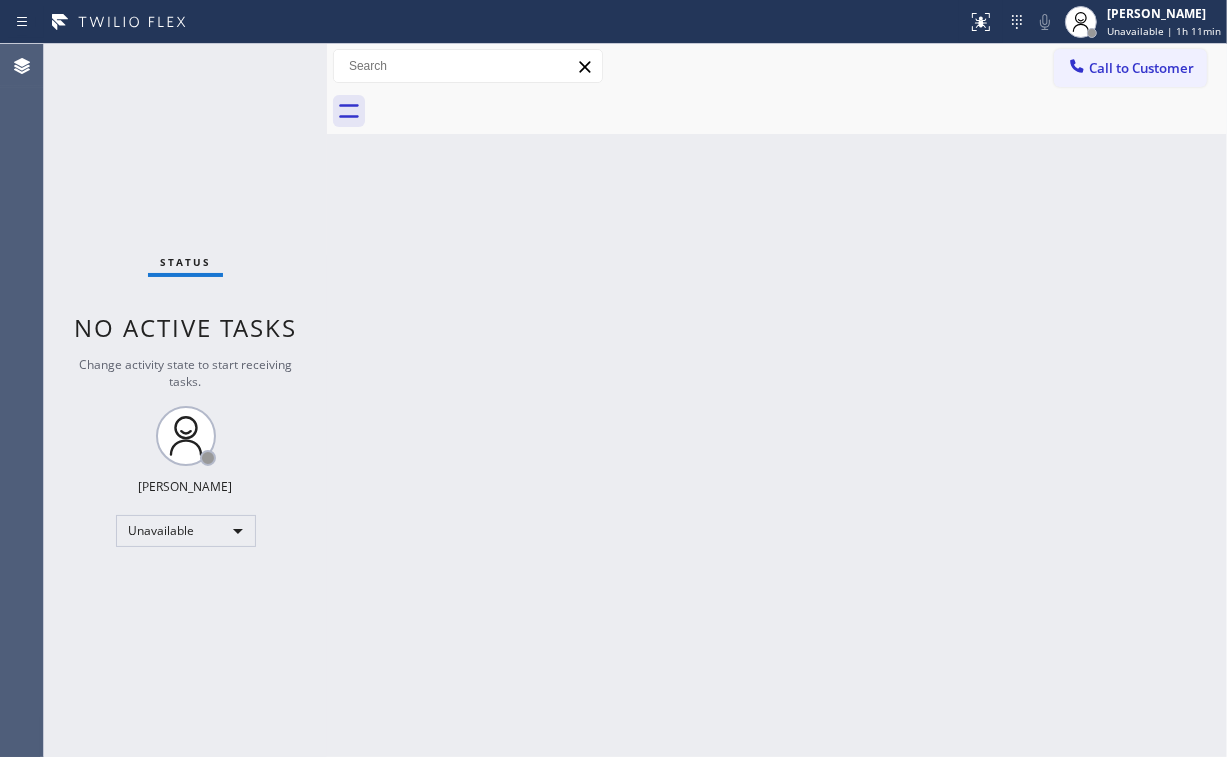 click on "Call to Customer" at bounding box center [1130, 68] 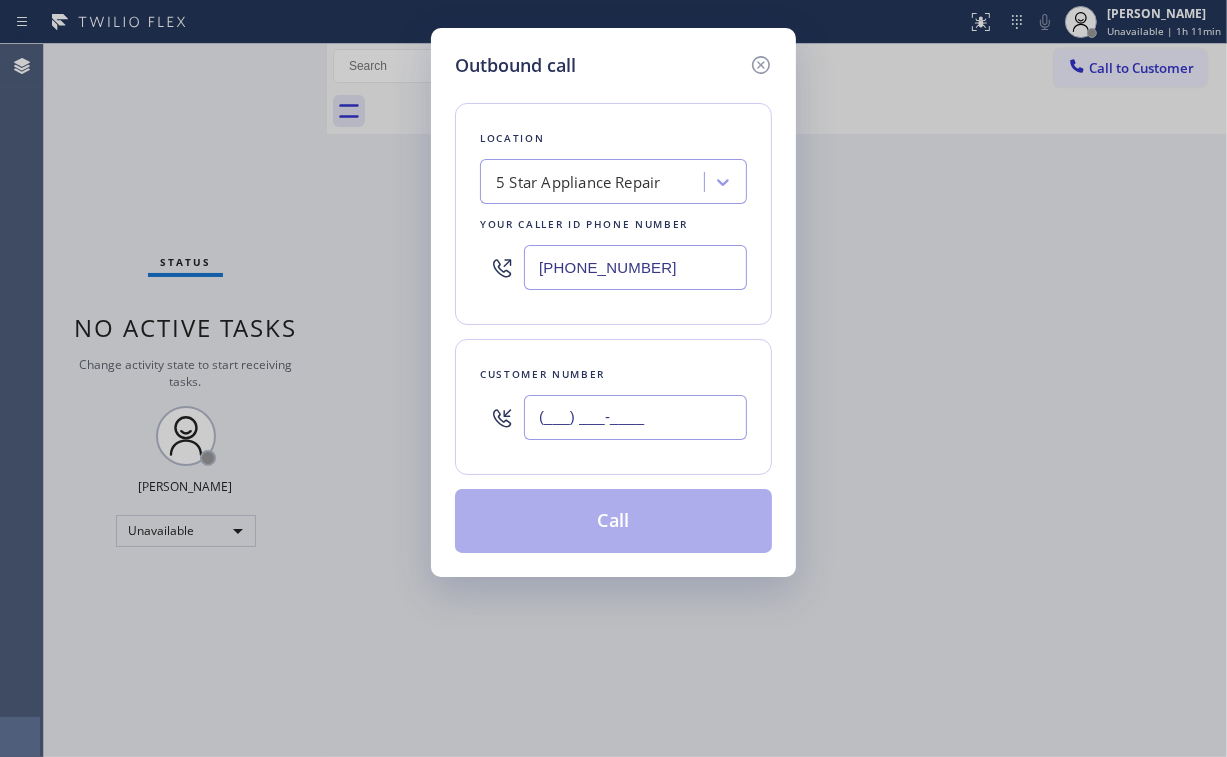 click on "(___) ___-____" at bounding box center (635, 417) 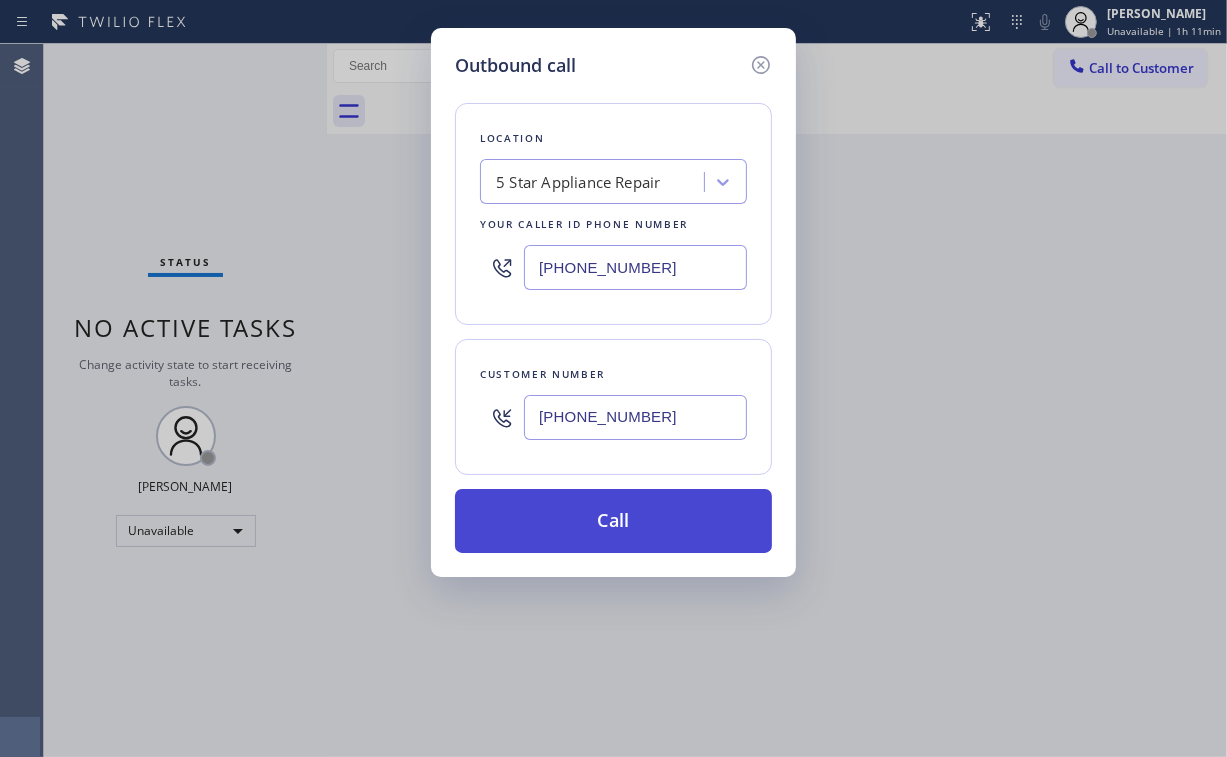 type on "[PHONE_NUMBER]" 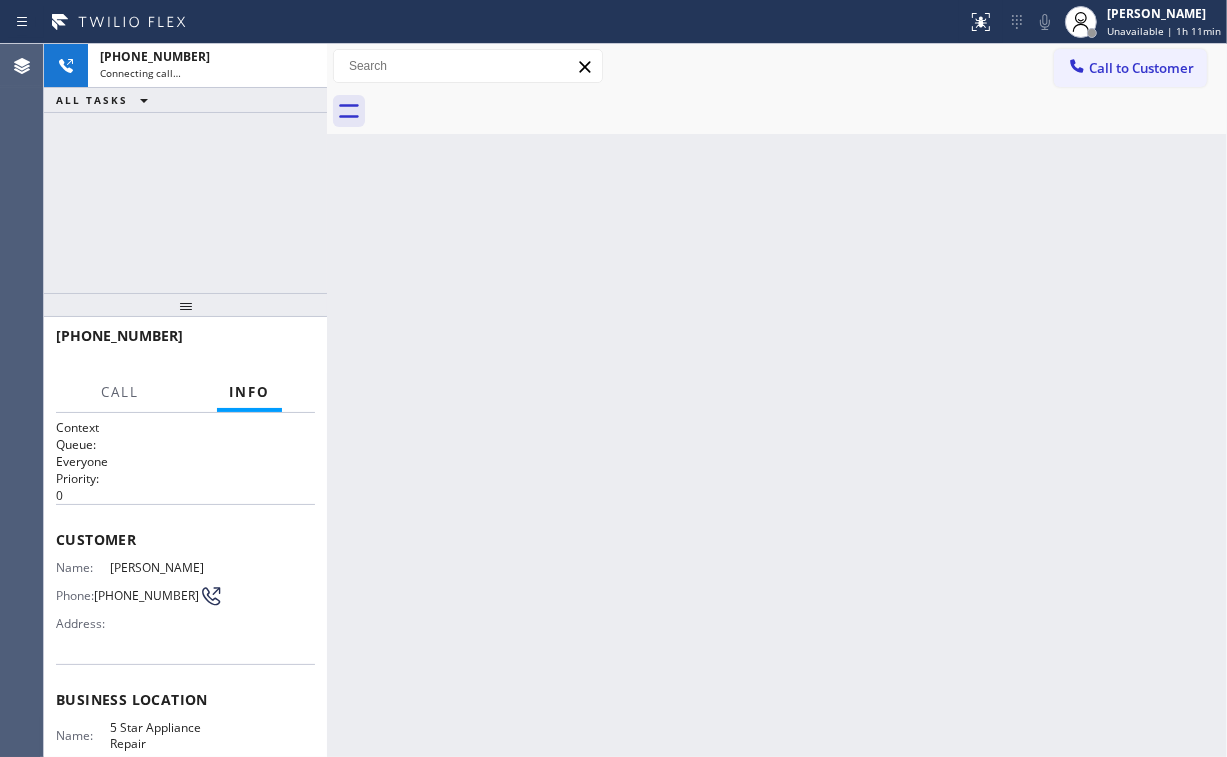 click on "[PHONE_NUMBER] Connecting call… ALL TASKS ALL TASKS ACTIVE TASKS TASKS IN WRAP UP" at bounding box center [185, 168] 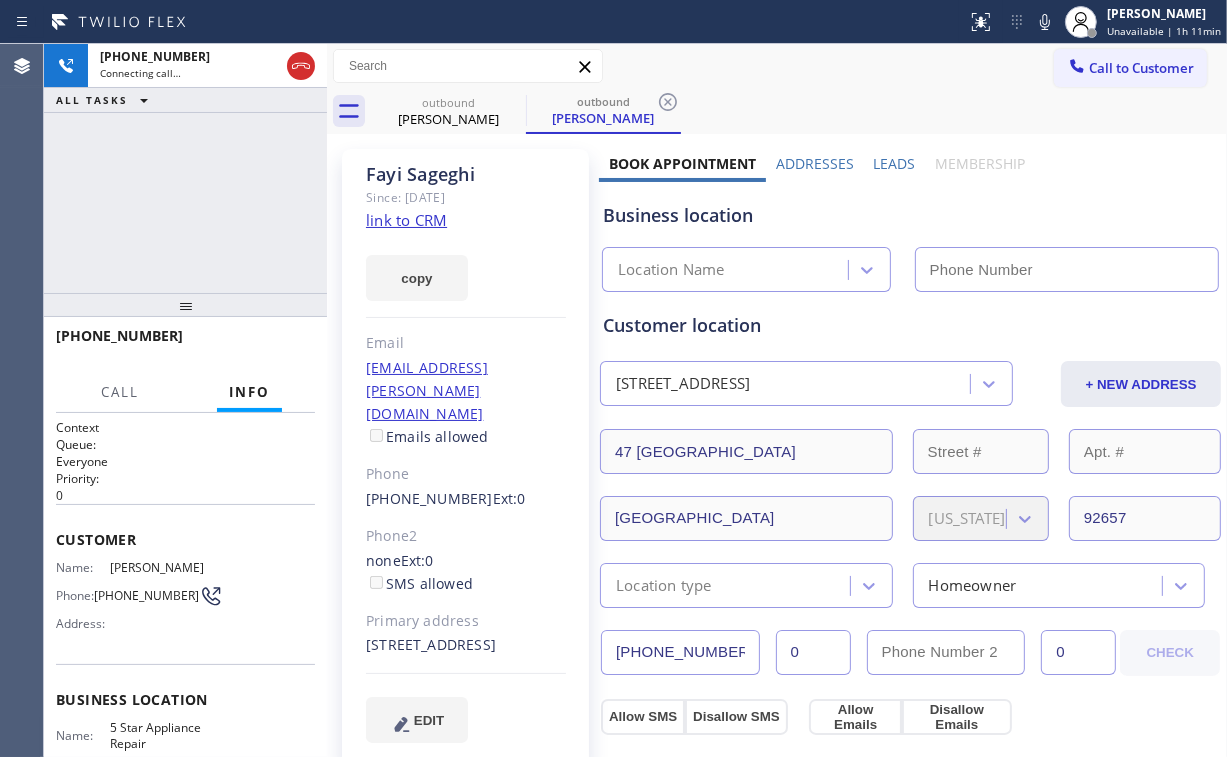 type on "[PHONE_NUMBER]" 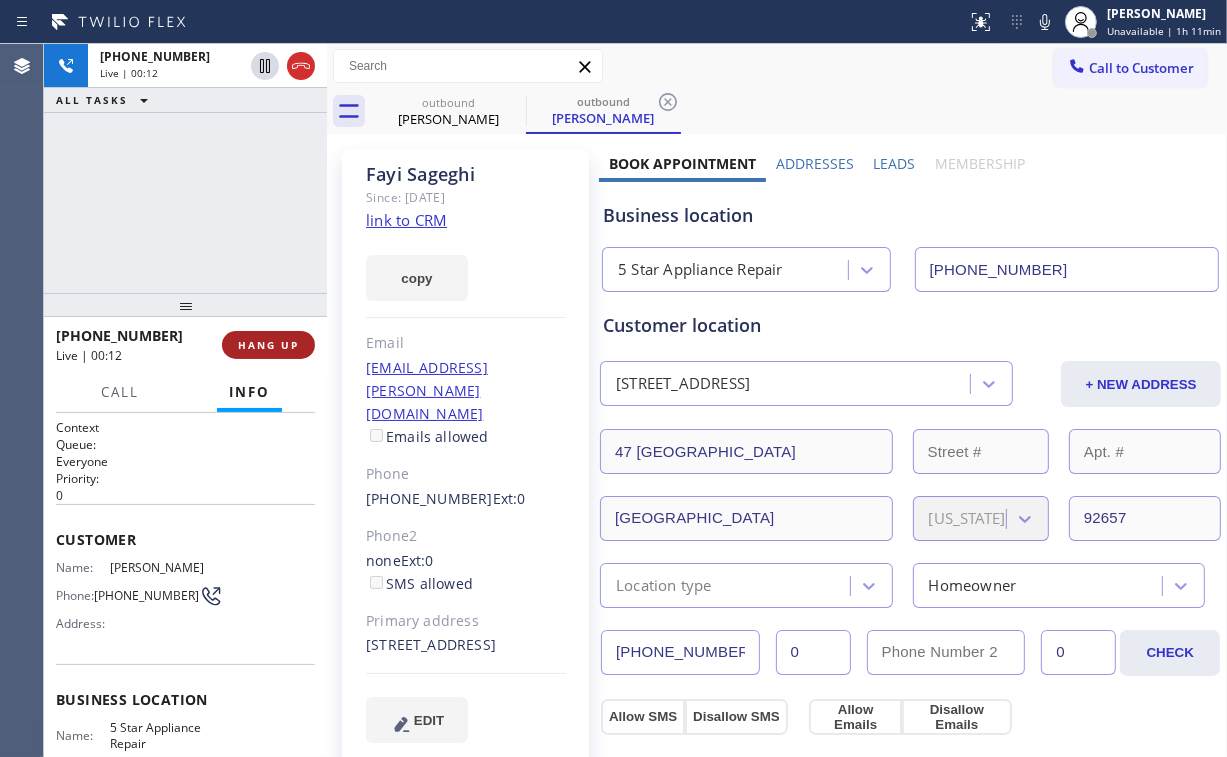 click on "HANG UP" at bounding box center [268, 345] 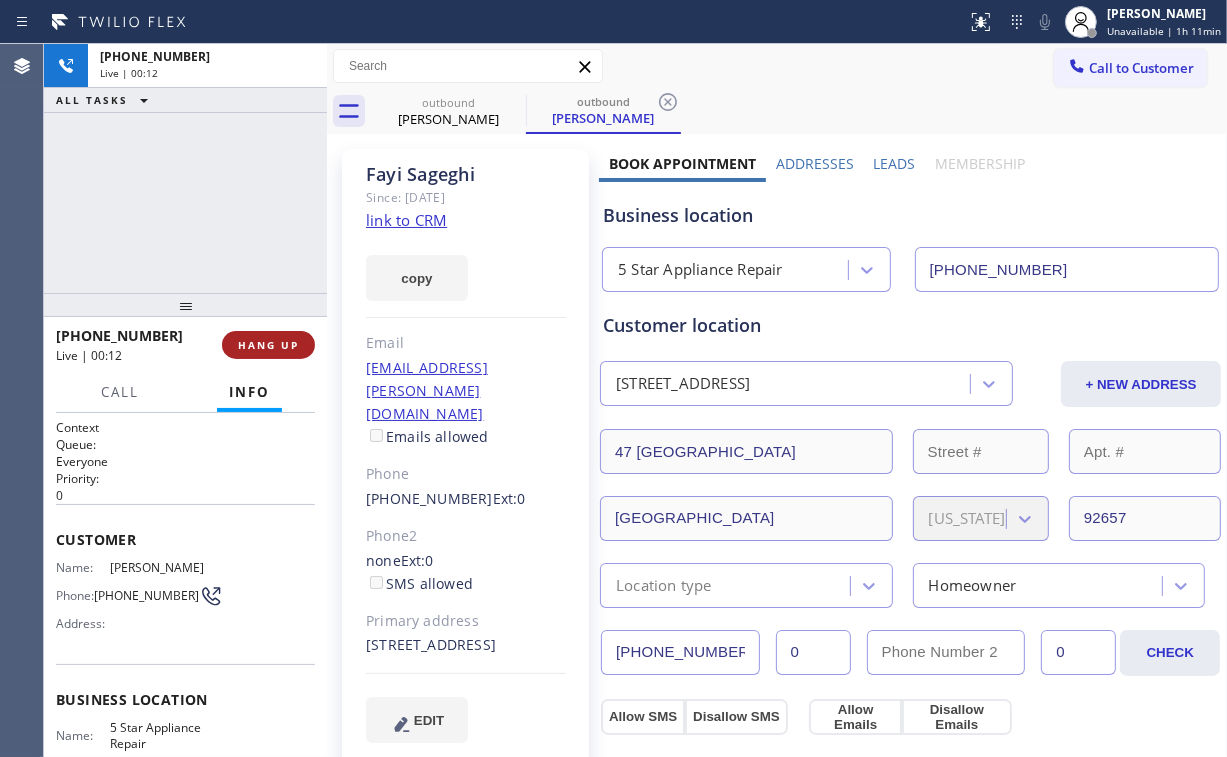 click on "HANG UP" at bounding box center (268, 345) 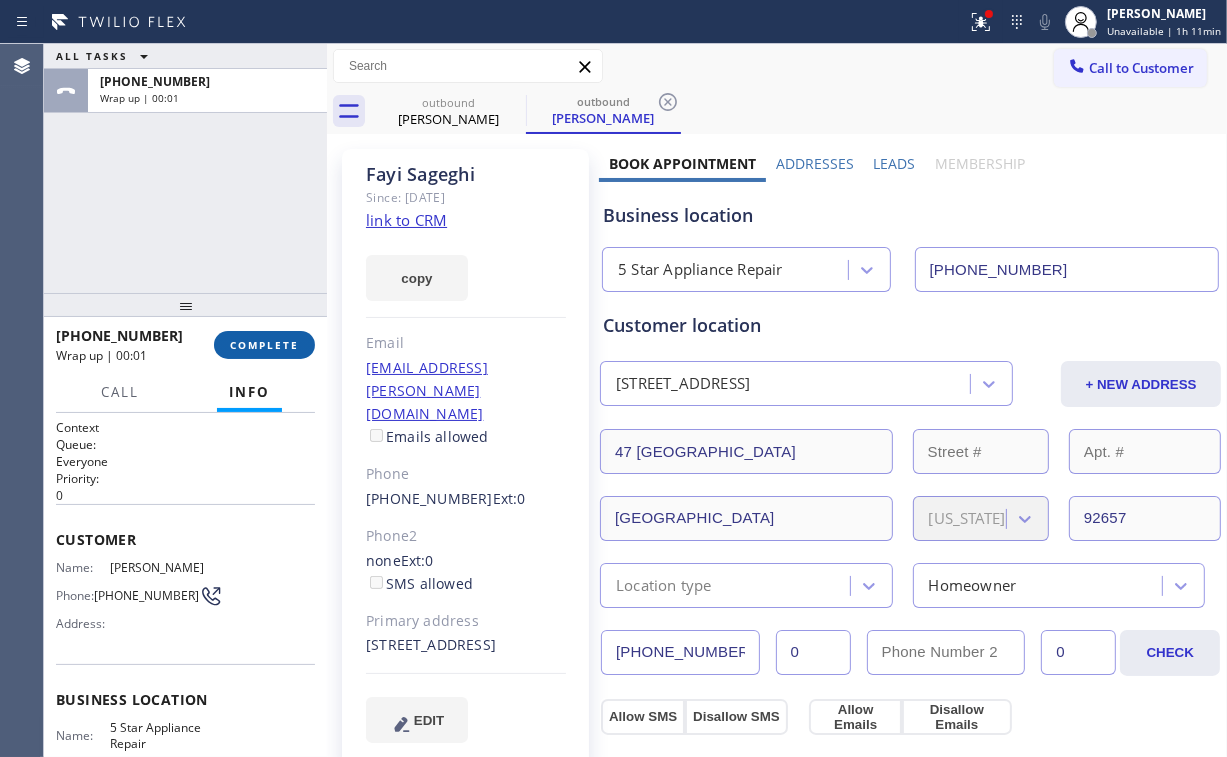 click on "COMPLETE" at bounding box center [264, 345] 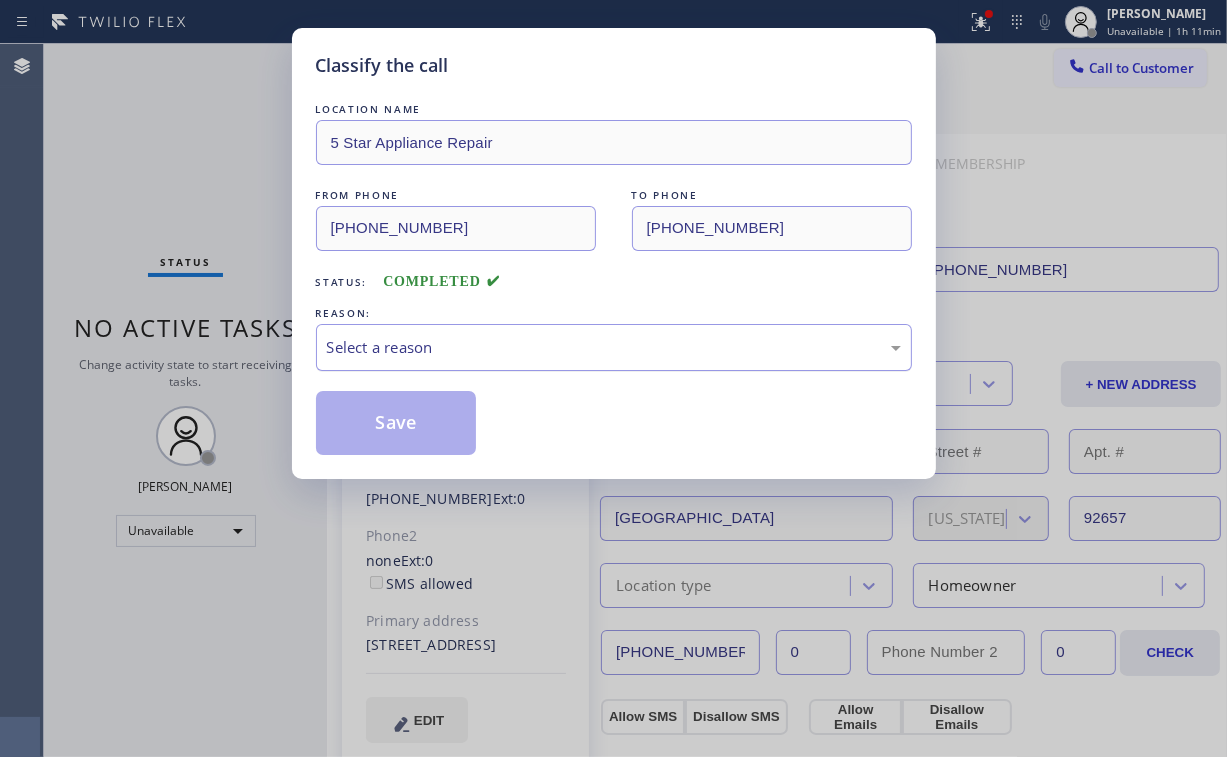 click on "Select a reason" at bounding box center [614, 347] 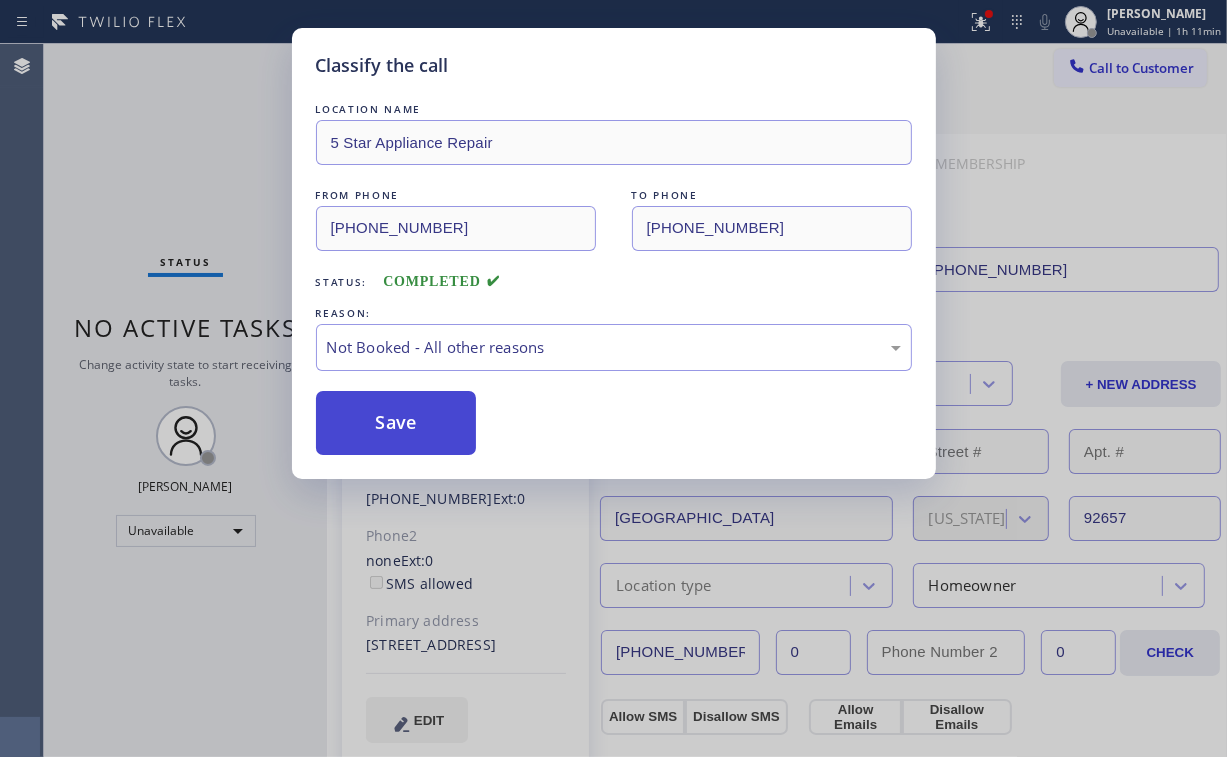 drag, startPoint x: 389, startPoint y: 419, endPoint x: 190, endPoint y: 166, distance: 321.88507 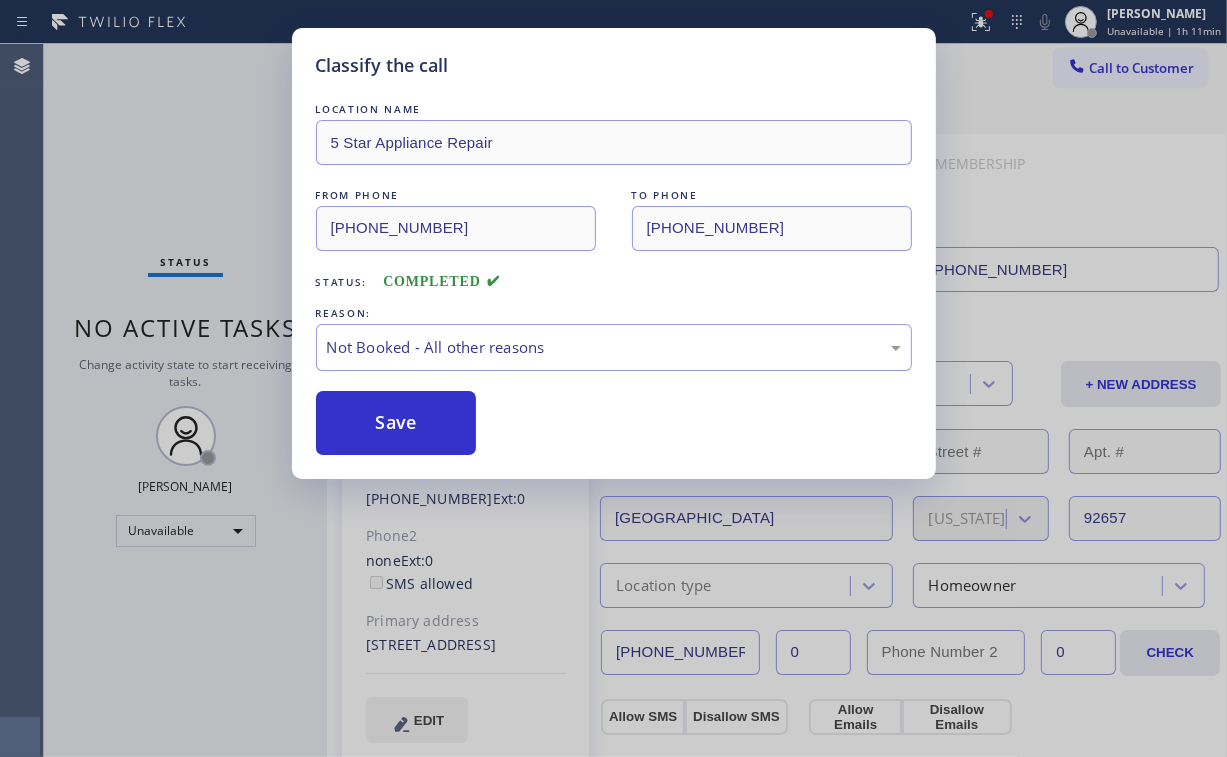 click on "Save" at bounding box center (396, 423) 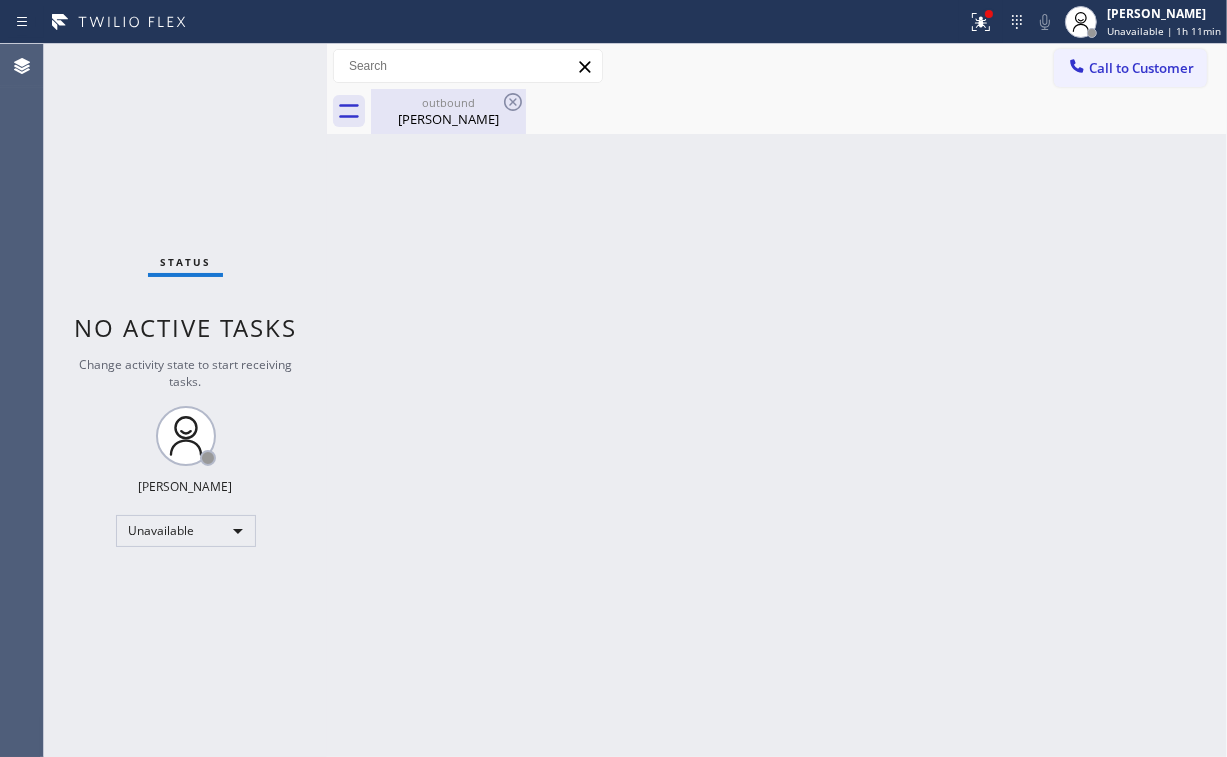 drag, startPoint x: 416, startPoint y: 128, endPoint x: 488, endPoint y: 122, distance: 72.249565 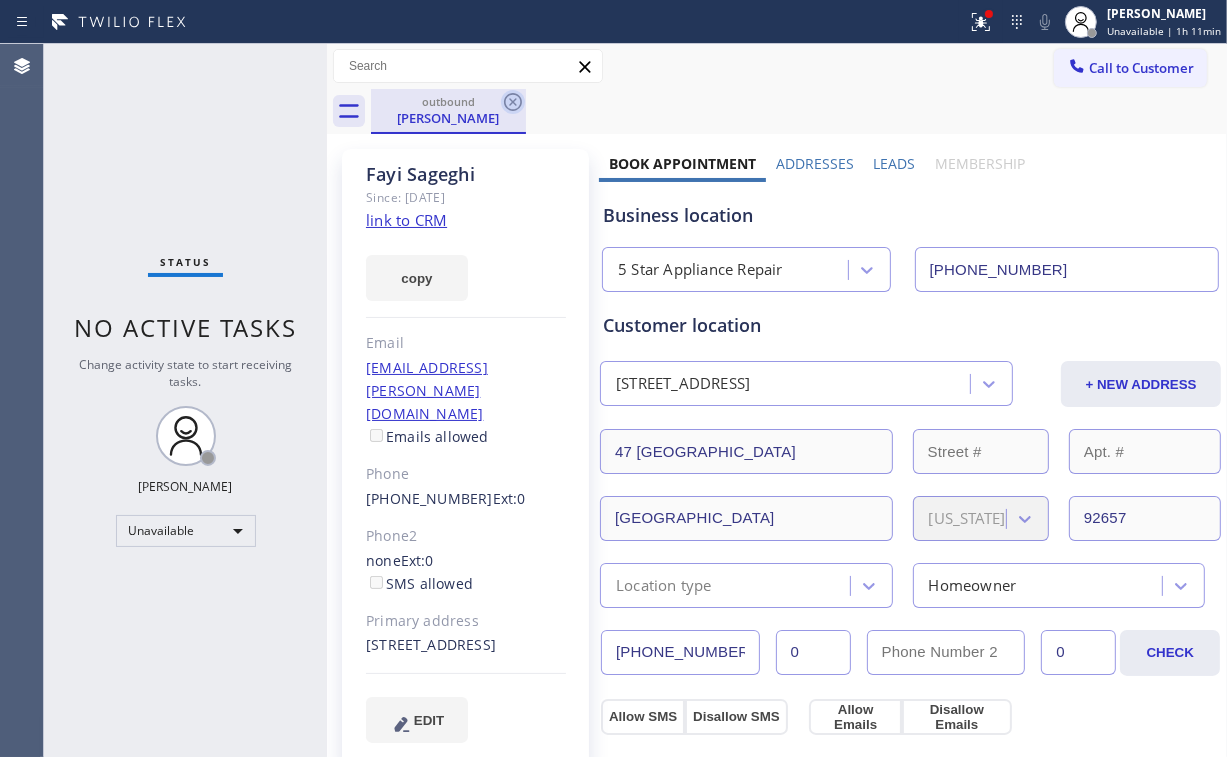 click 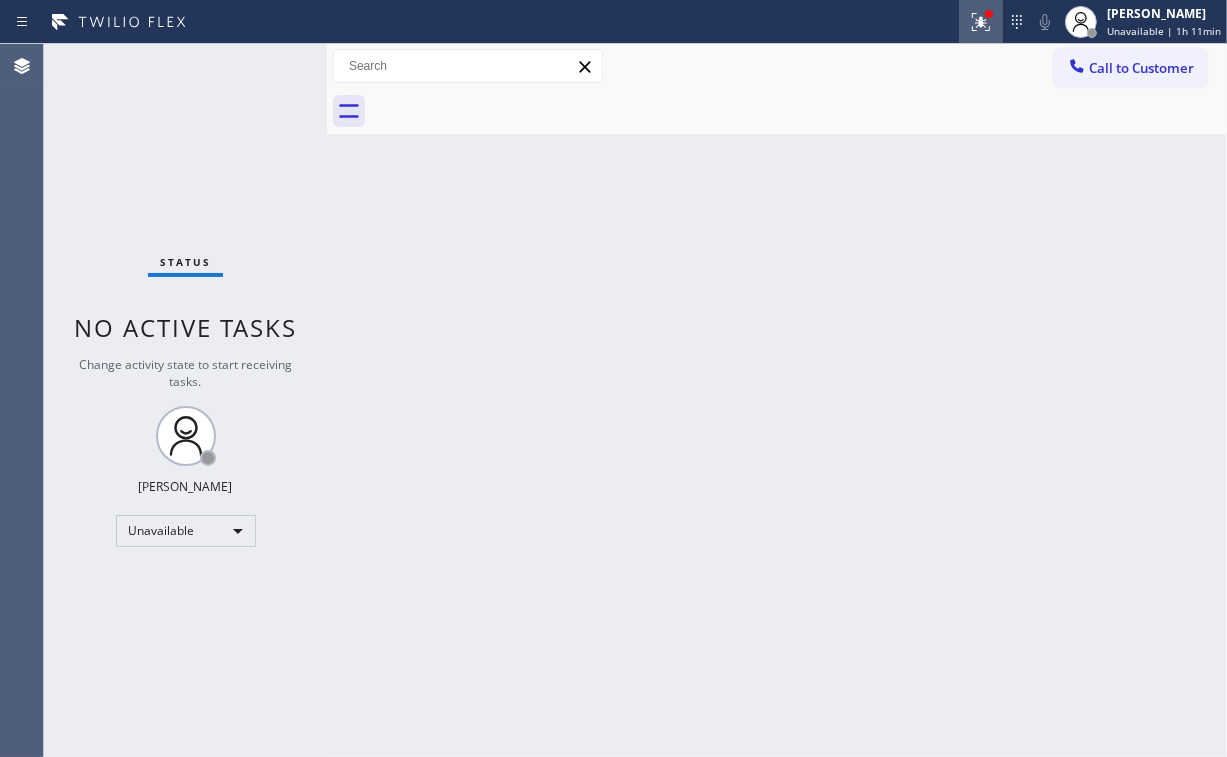 click 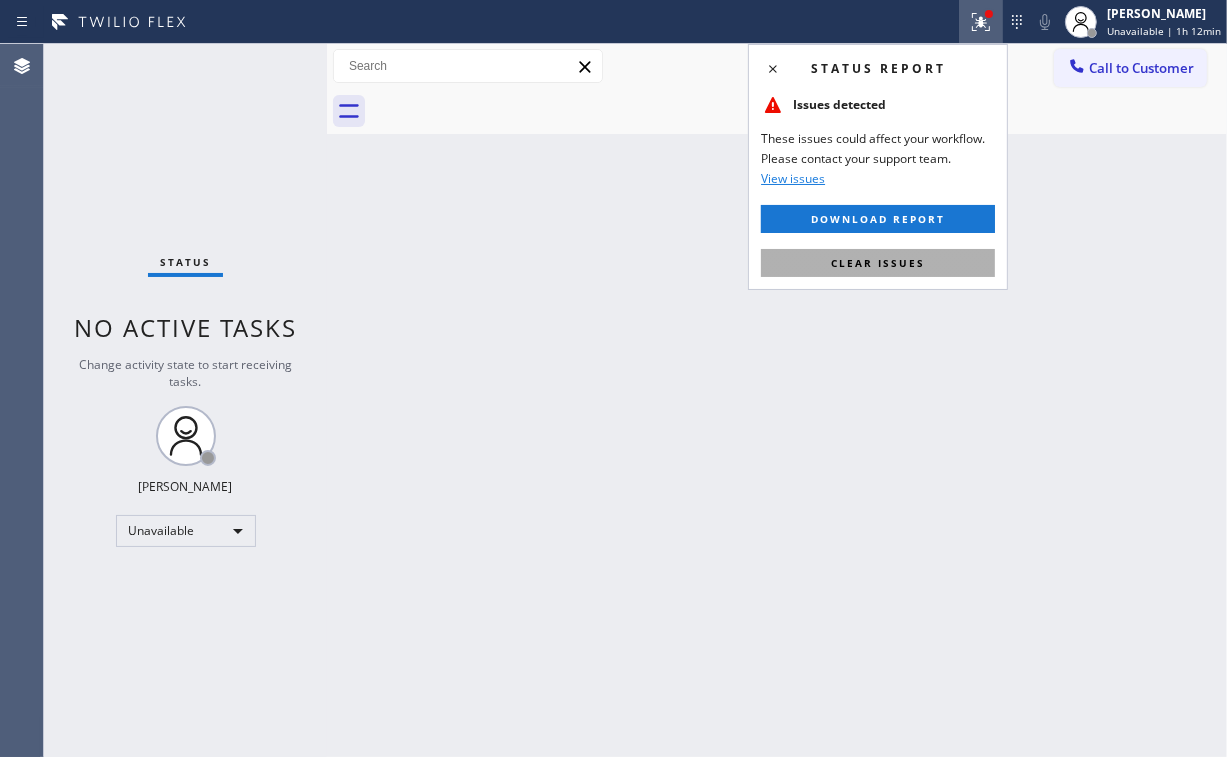 click on "Clear issues" at bounding box center [878, 263] 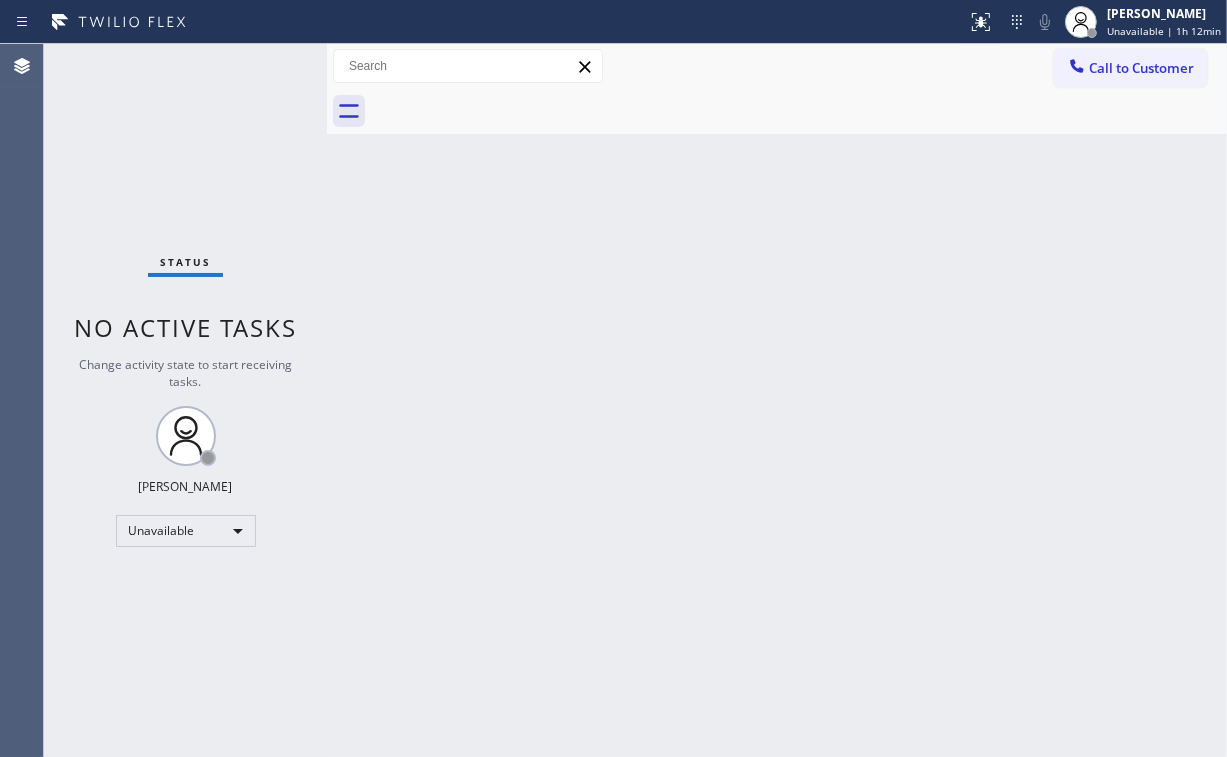 drag, startPoint x: 575, startPoint y: 276, endPoint x: 412, endPoint y: 80, distance: 254.92155 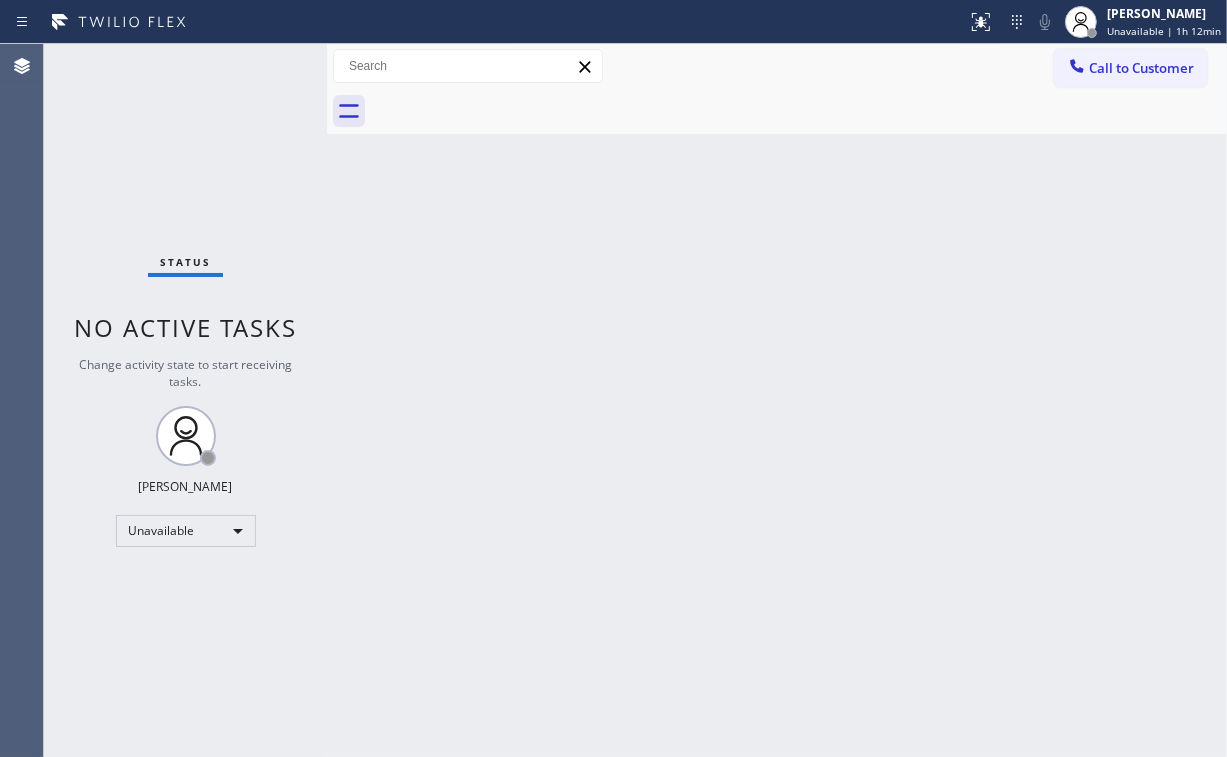 drag, startPoint x: 1117, startPoint y: 67, endPoint x: 884, endPoint y: 191, distance: 263.94128 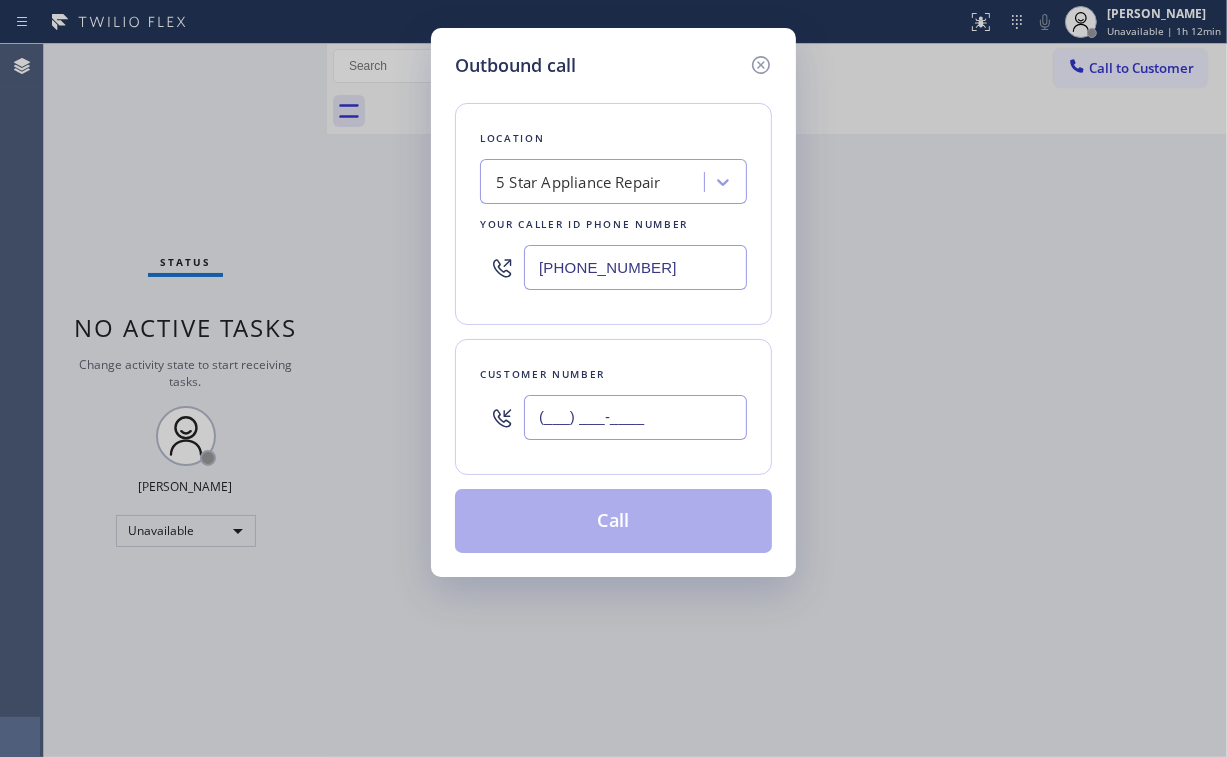 click on "(___) ___-____" at bounding box center [635, 417] 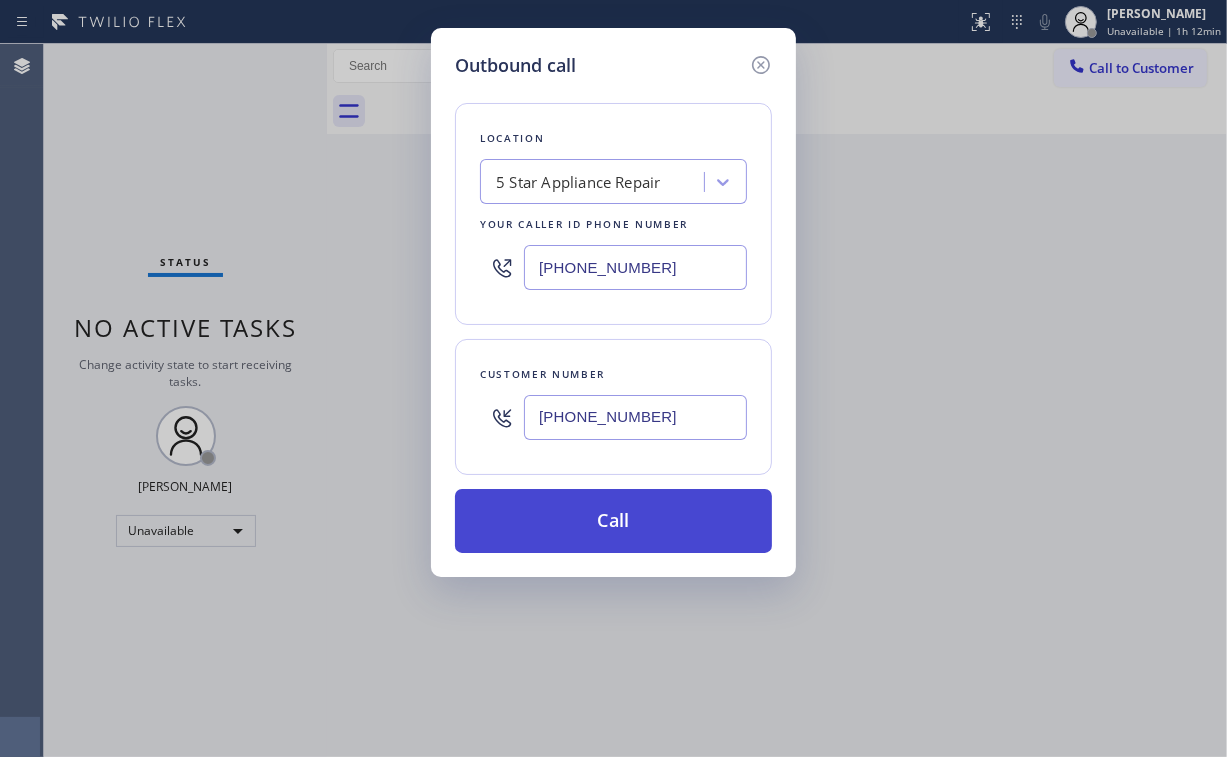 type on "[PHONE_NUMBER]" 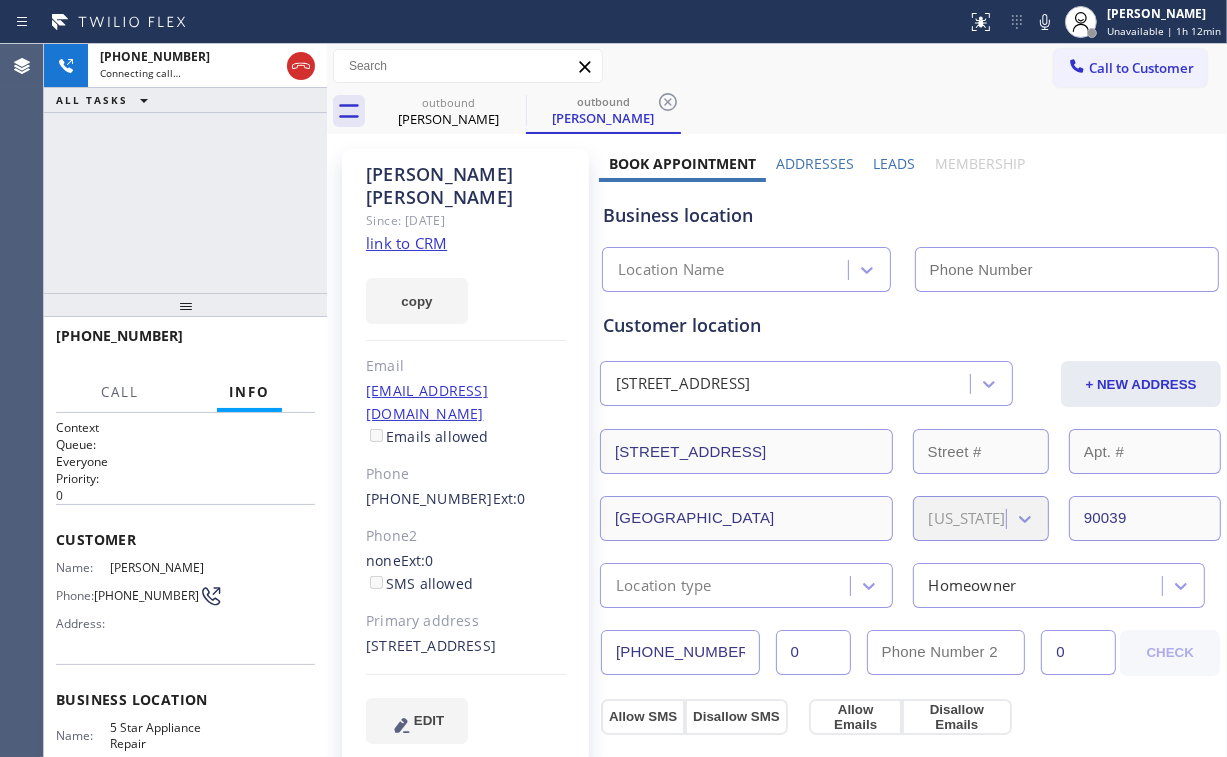 type on "[PHONE_NUMBER]" 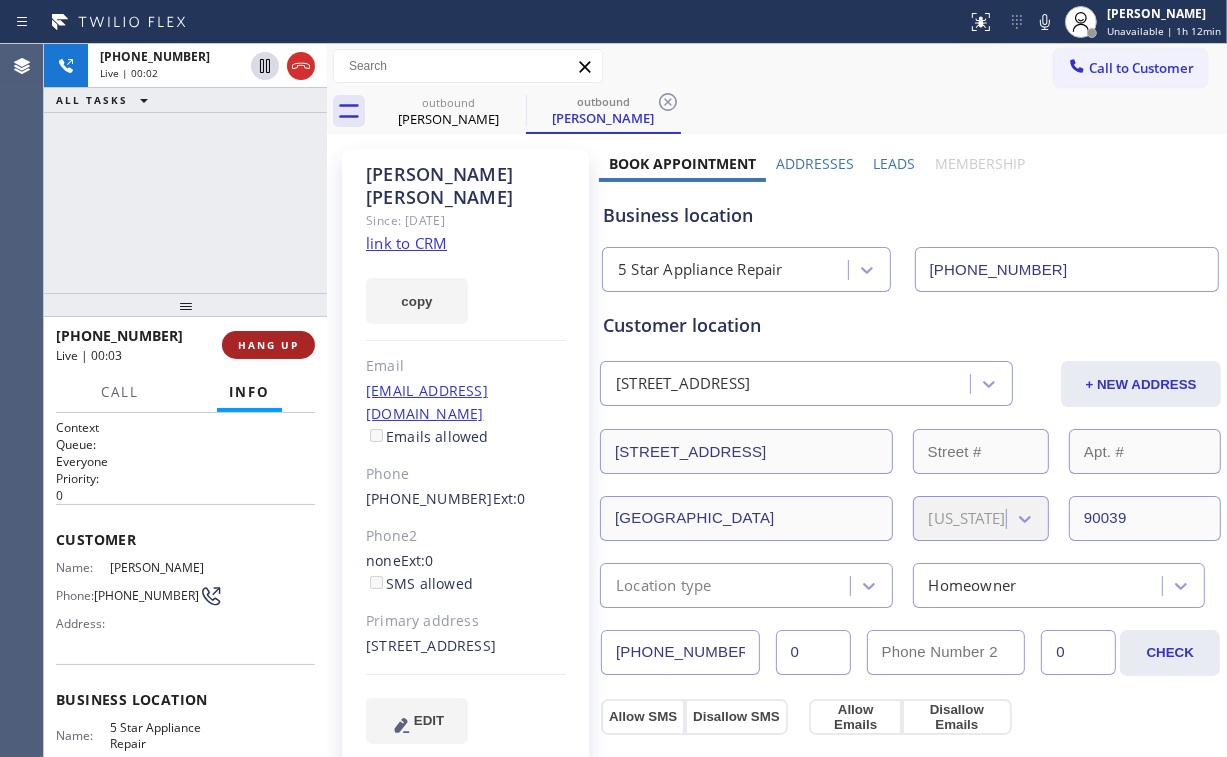 click on "HANG UP" at bounding box center (268, 345) 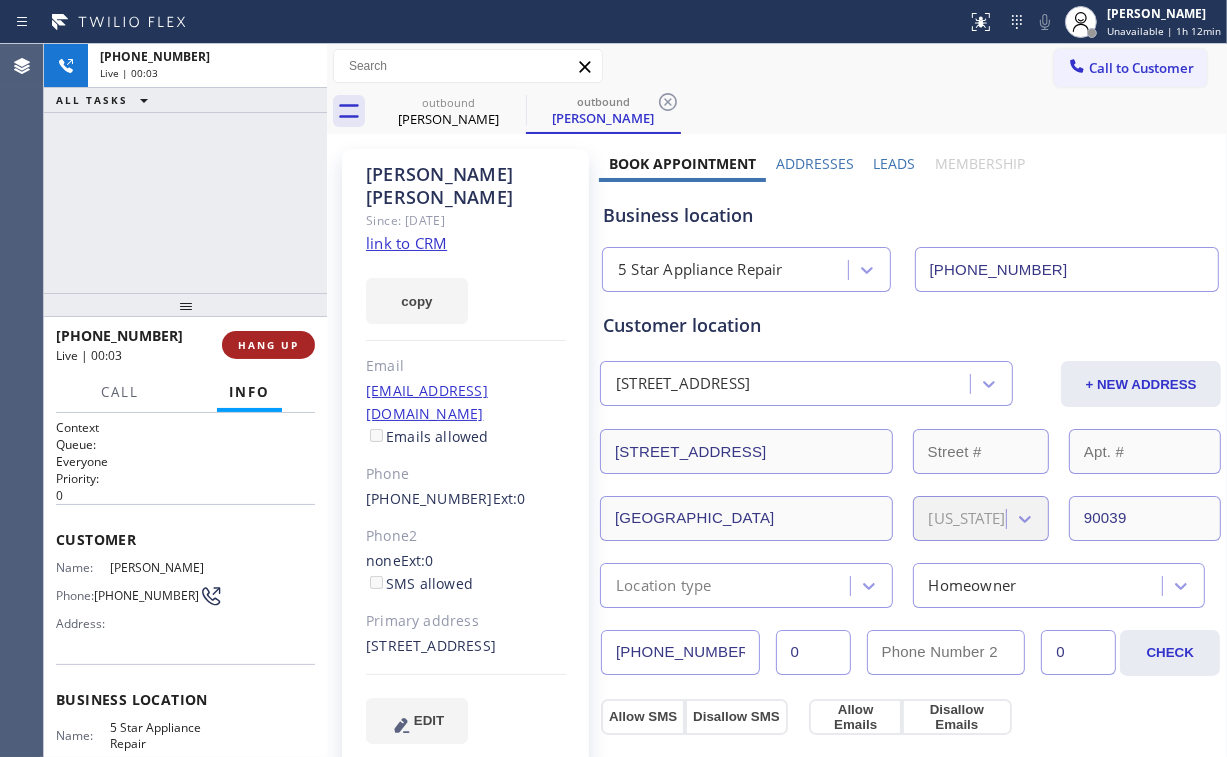 click on "HANG UP" at bounding box center (268, 345) 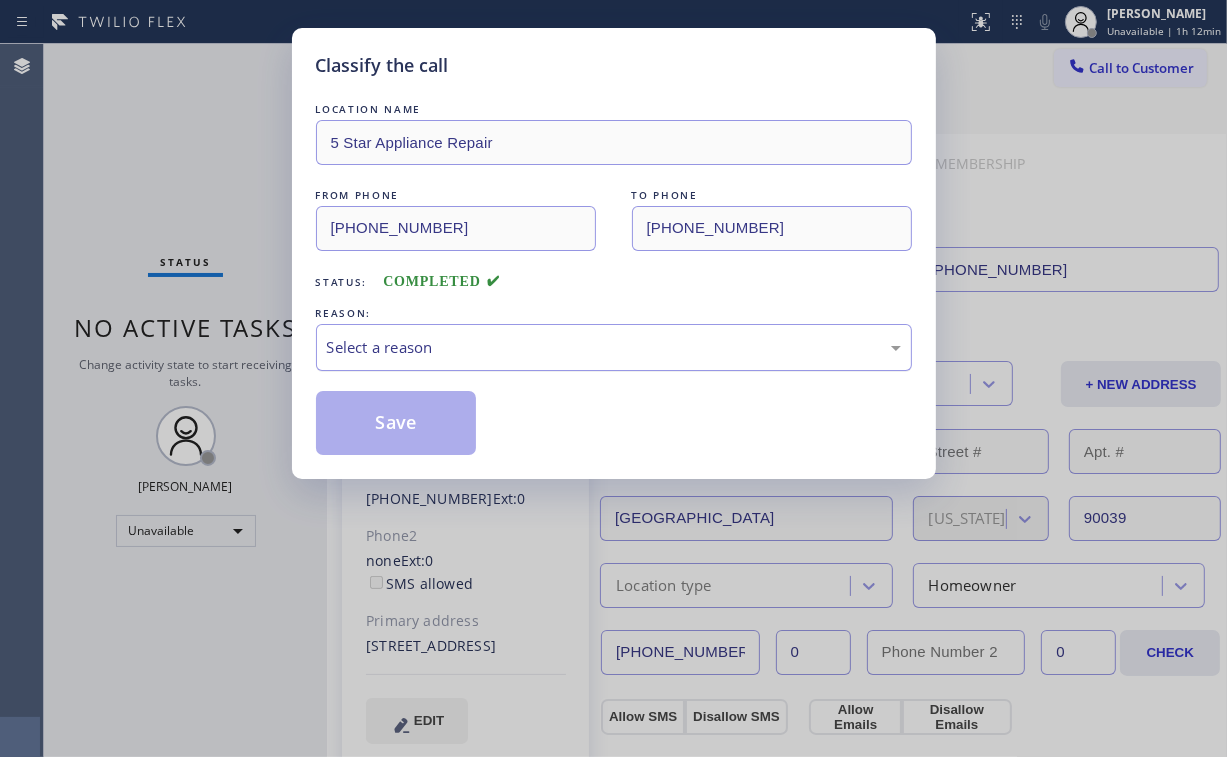 click on "Select a reason" at bounding box center [614, 347] 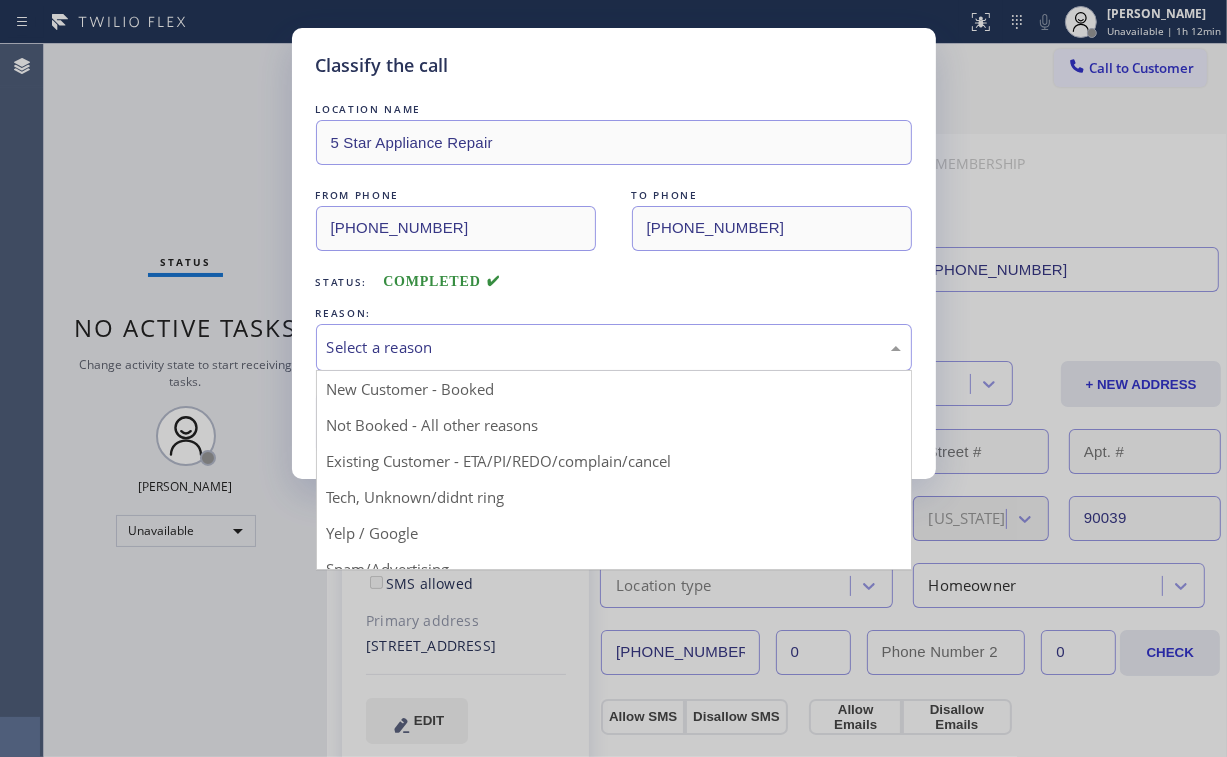 drag, startPoint x: 372, startPoint y: 420, endPoint x: 399, endPoint y: 419, distance: 27.018513 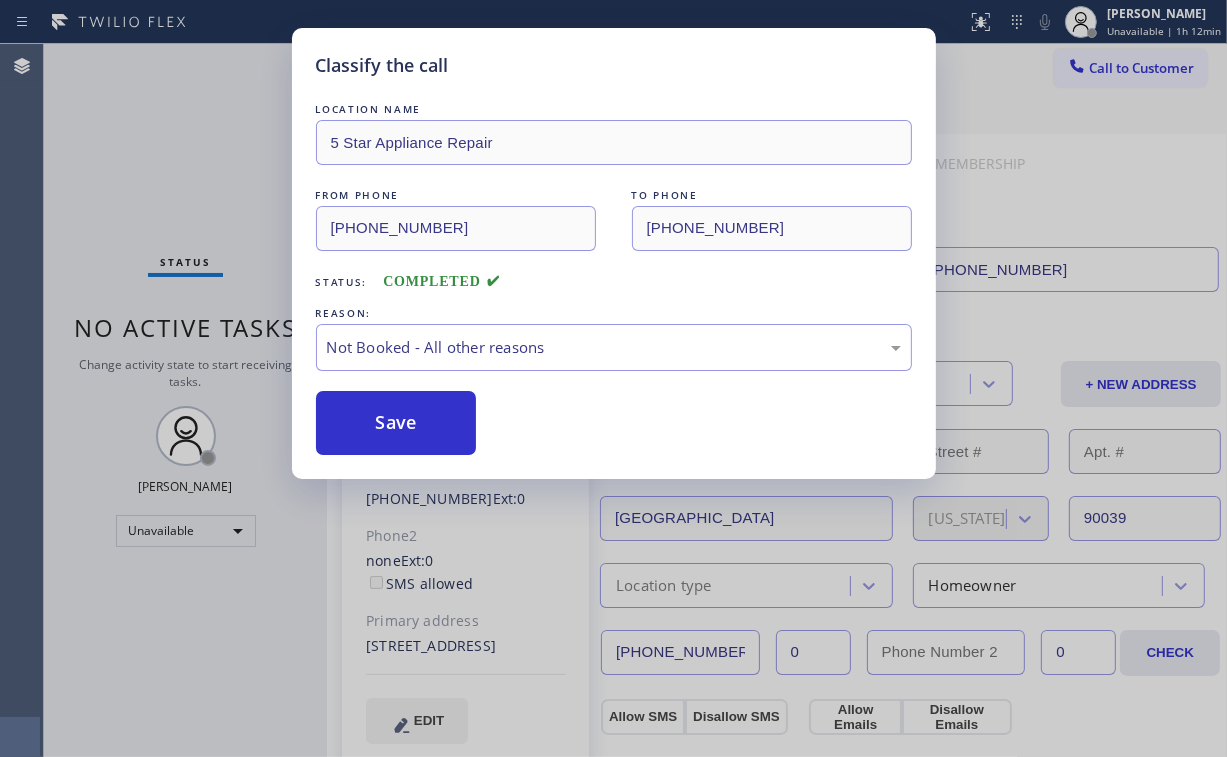 drag, startPoint x: 400, startPoint y: 418, endPoint x: 248, endPoint y: 204, distance: 262.4881 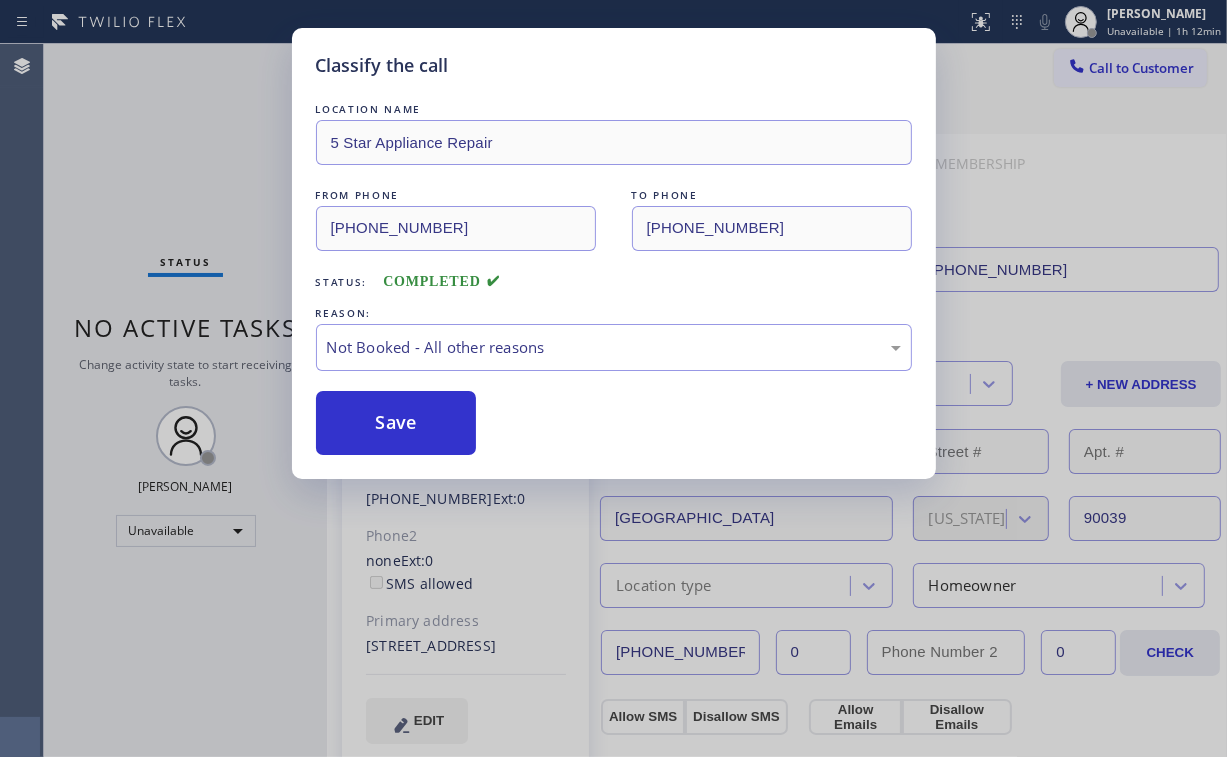 click on "Save" at bounding box center (396, 423) 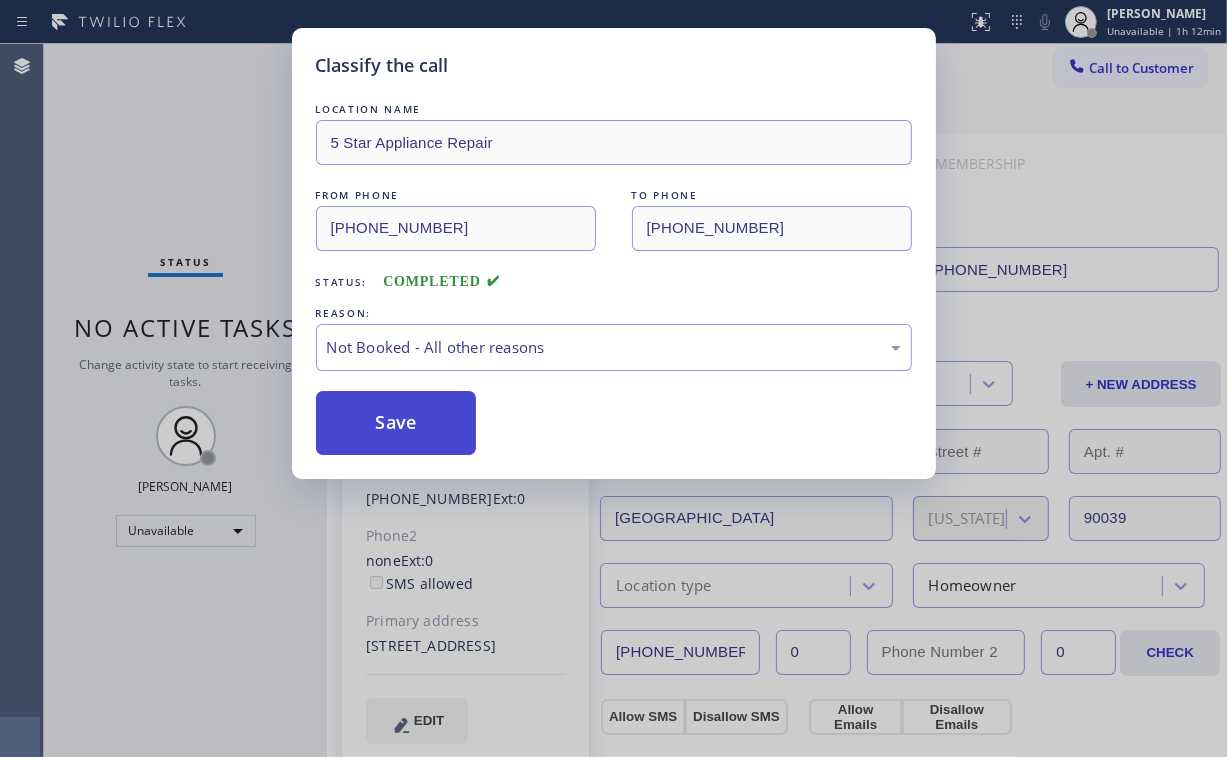 click on "Save" at bounding box center (396, 423) 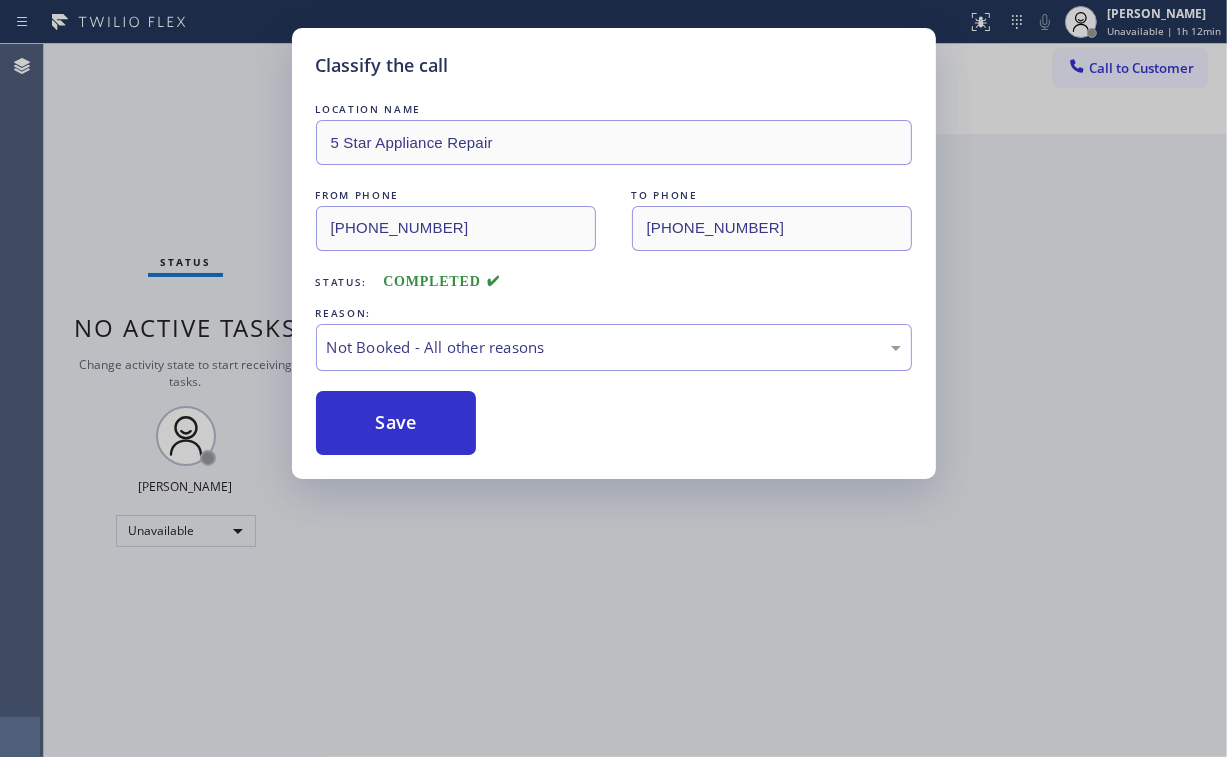 click on "Classify the call LOCATION NAME 5 Star Appliance Repair FROM PHONE [PHONE_NUMBER] TO PHONE [PHONE_NUMBER] Status: COMPLETED REASON: Not Booked - All other reasons Save" at bounding box center (613, 378) 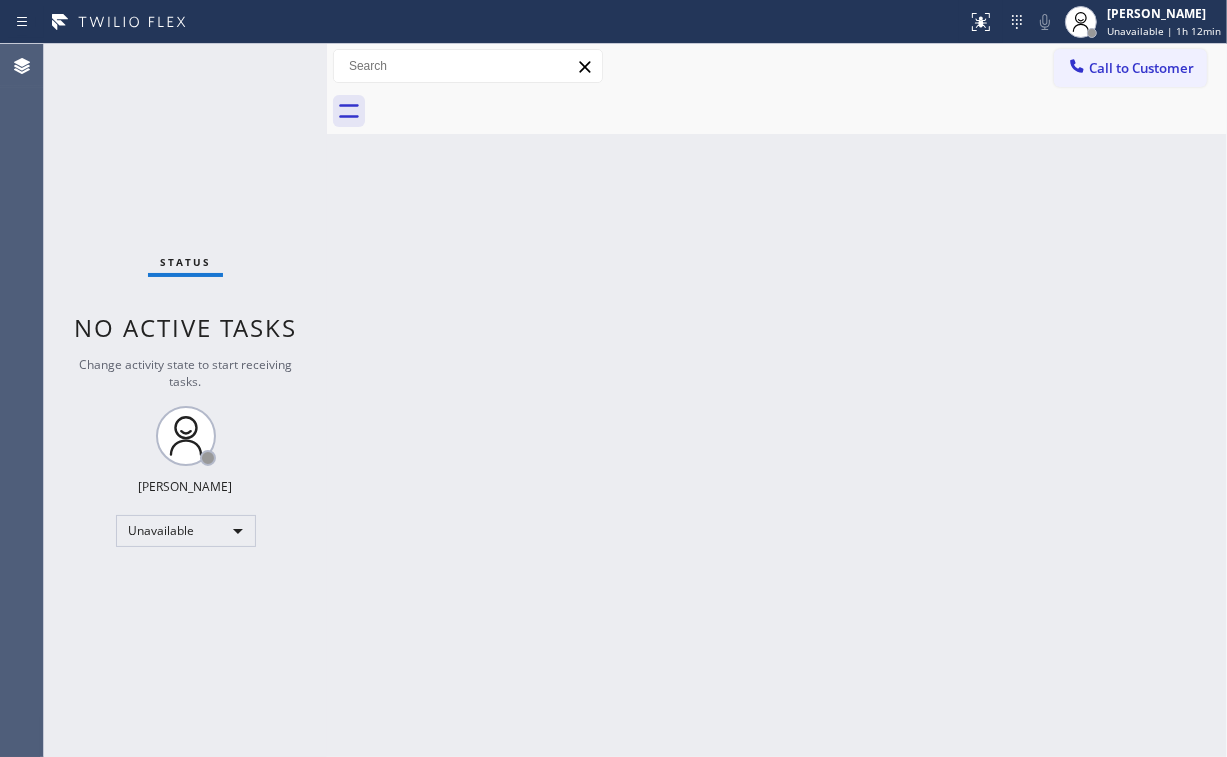 drag, startPoint x: 548, startPoint y: 299, endPoint x: 552, endPoint y: 323, distance: 24.33105 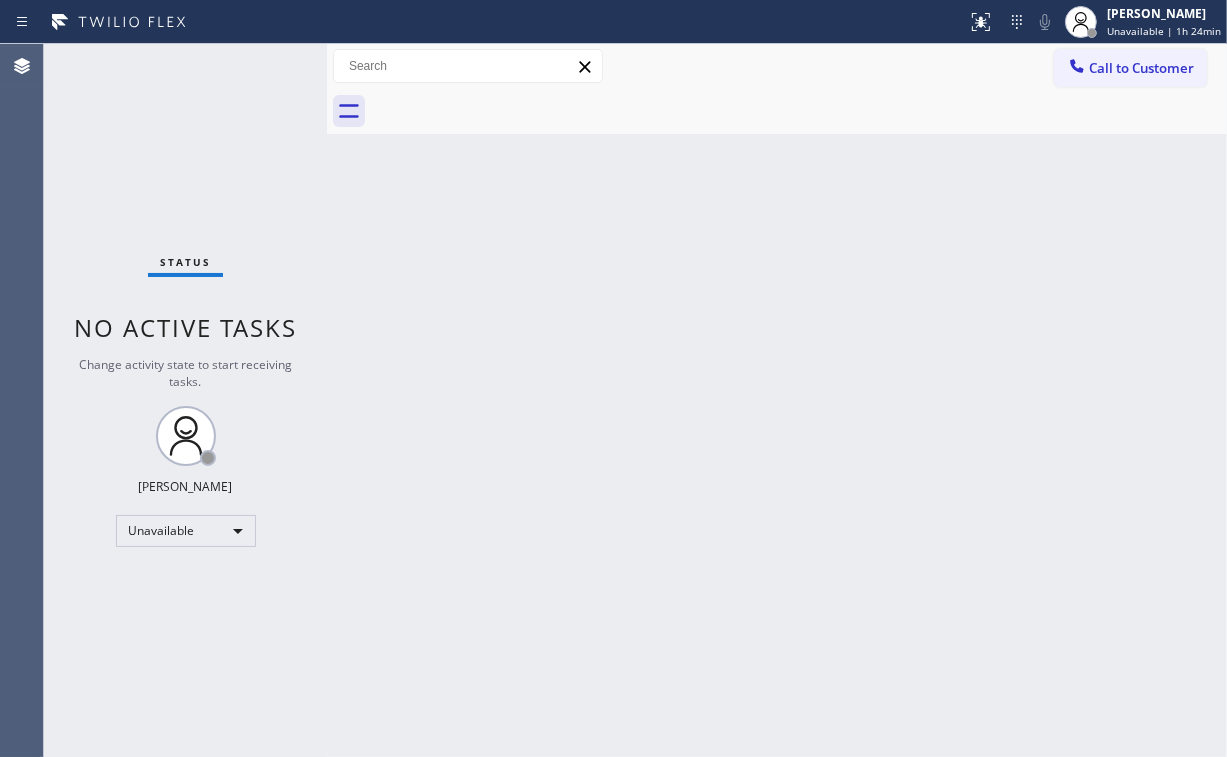 click on "Status   No active tasks     Change activity state to start receiving tasks.   [PERSON_NAME] Unavailable" at bounding box center (185, 400) 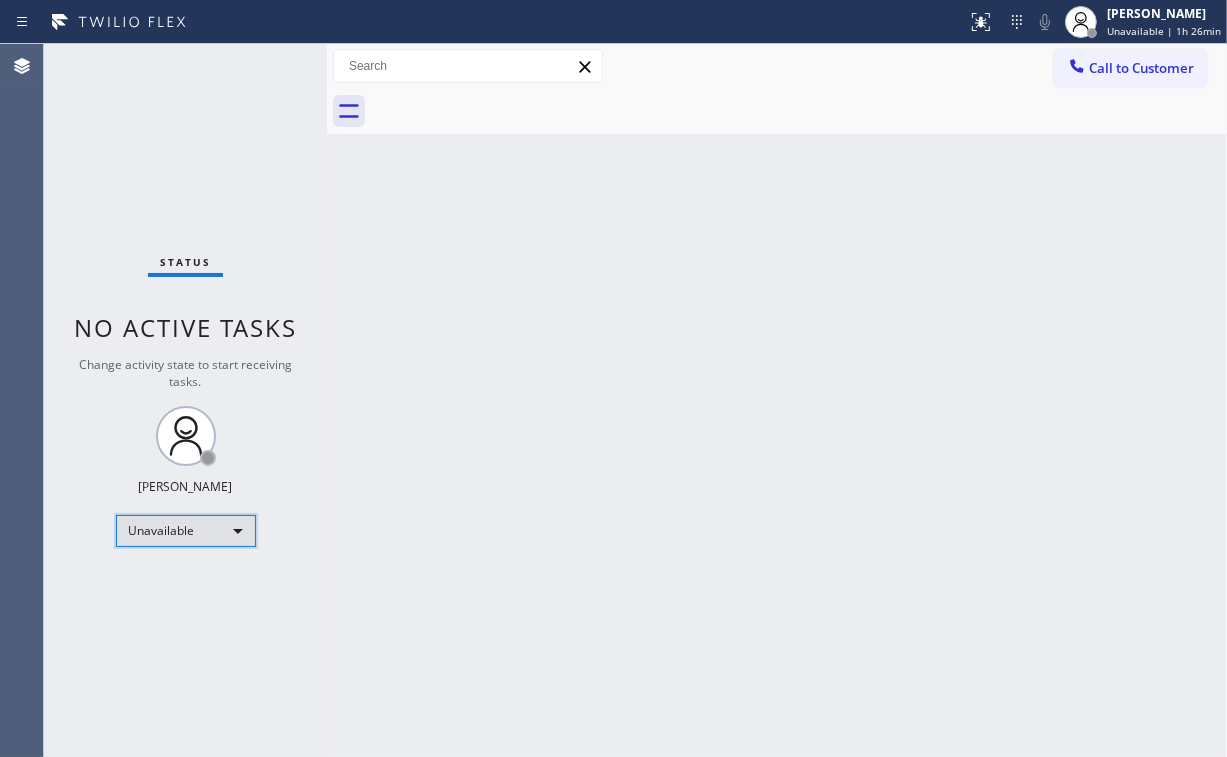 click on "Unavailable" at bounding box center [186, 531] 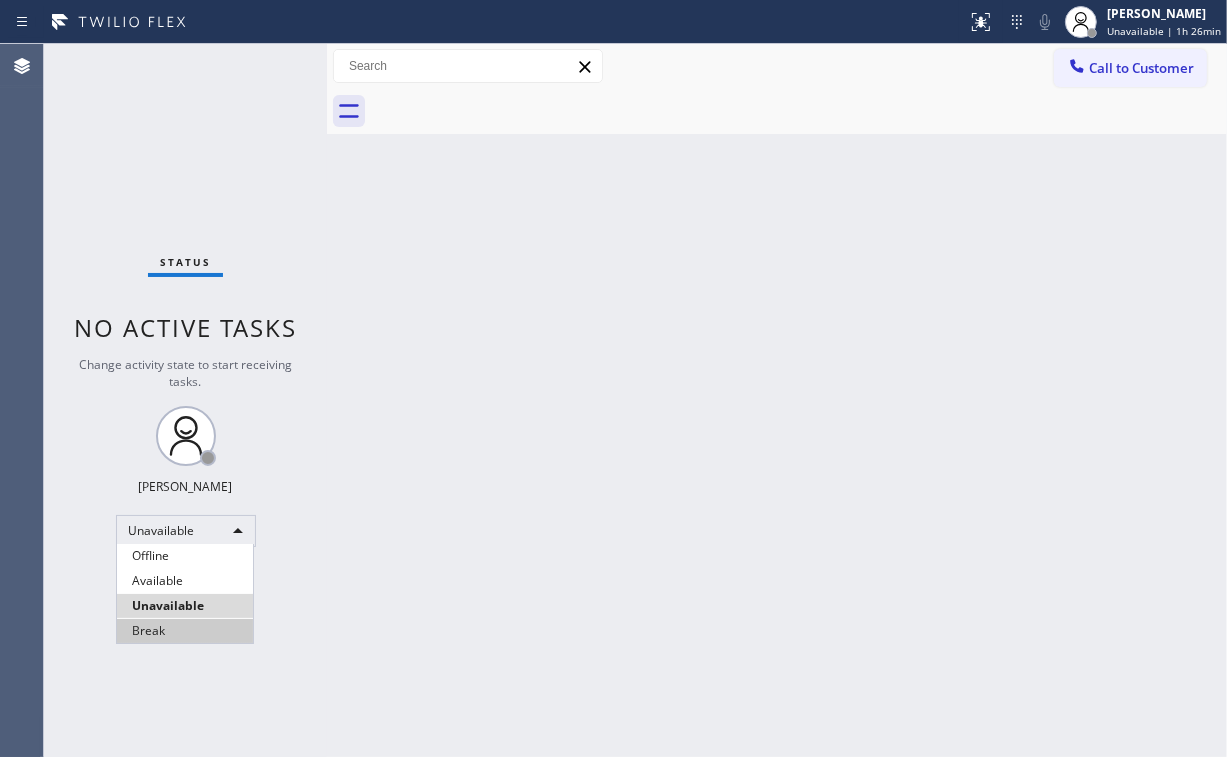 click on "Break" at bounding box center [185, 631] 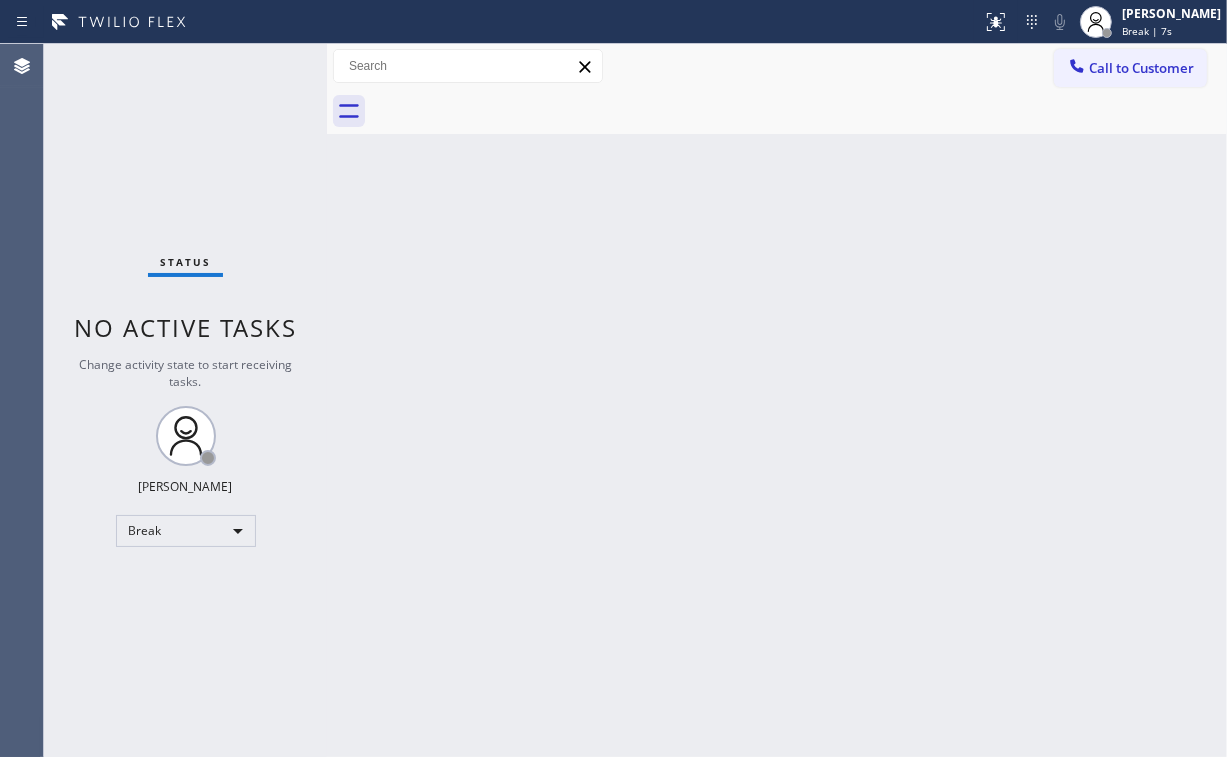 click on "Status   No active tasks     Change activity state to start receiving tasks.   [PERSON_NAME] Break" at bounding box center [185, 400] 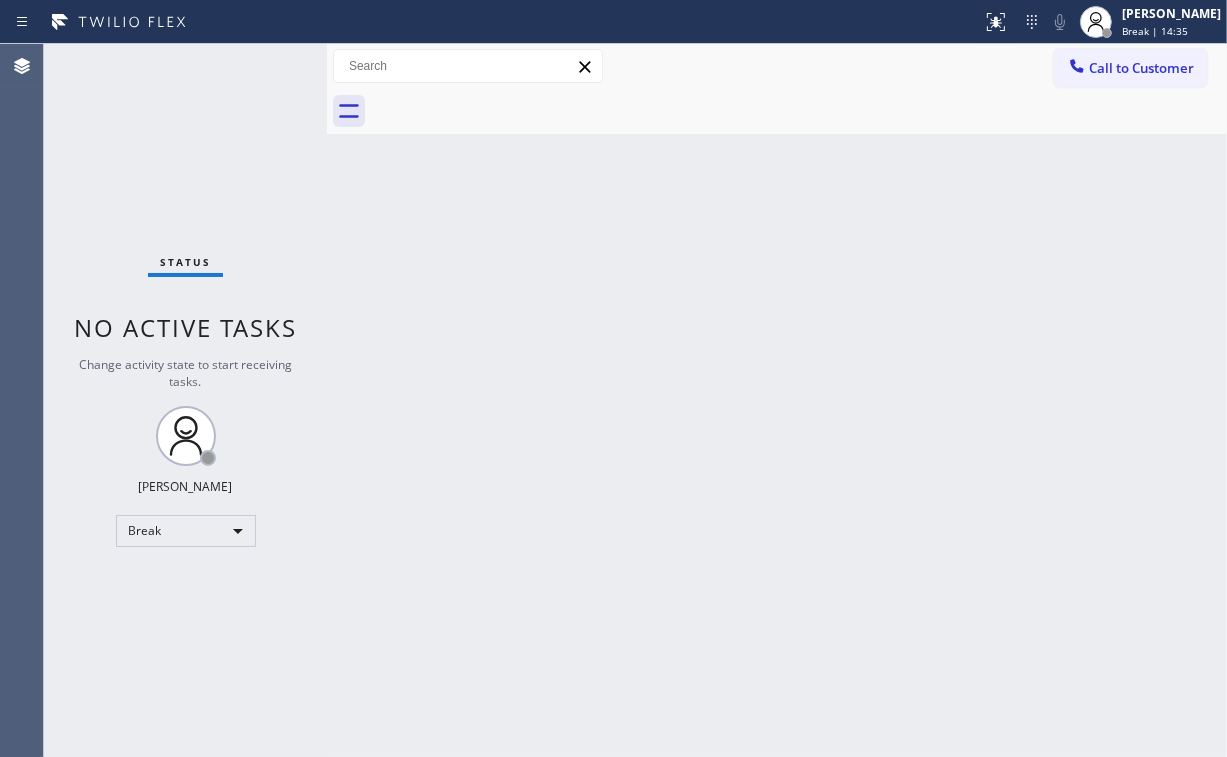 click on "Back to Dashboard Change Sender ID Customers Technicians Select a contact Outbound call Location Search location Your caller id phone number Customer number Call Customer info Name   Phone none Address none Change Sender ID HVAC [PHONE_NUMBER] 5 Star Appliance [PHONE_NUMBER] Appliance Repair [PHONE_NUMBER] Plumbing [PHONE_NUMBER] Air Duct Cleaning [PHONE_NUMBER]  Electricians [PHONE_NUMBER] Cancel Change Check personal SMS Reset Change No tabs Call to Customer Outbound call Location 5 Star Appliance Repair Your caller id phone number [PHONE_NUMBER] Customer number Call Outbound call Technician Search Technician Your caller id phone number Your caller id phone number Call" at bounding box center [777, 400] 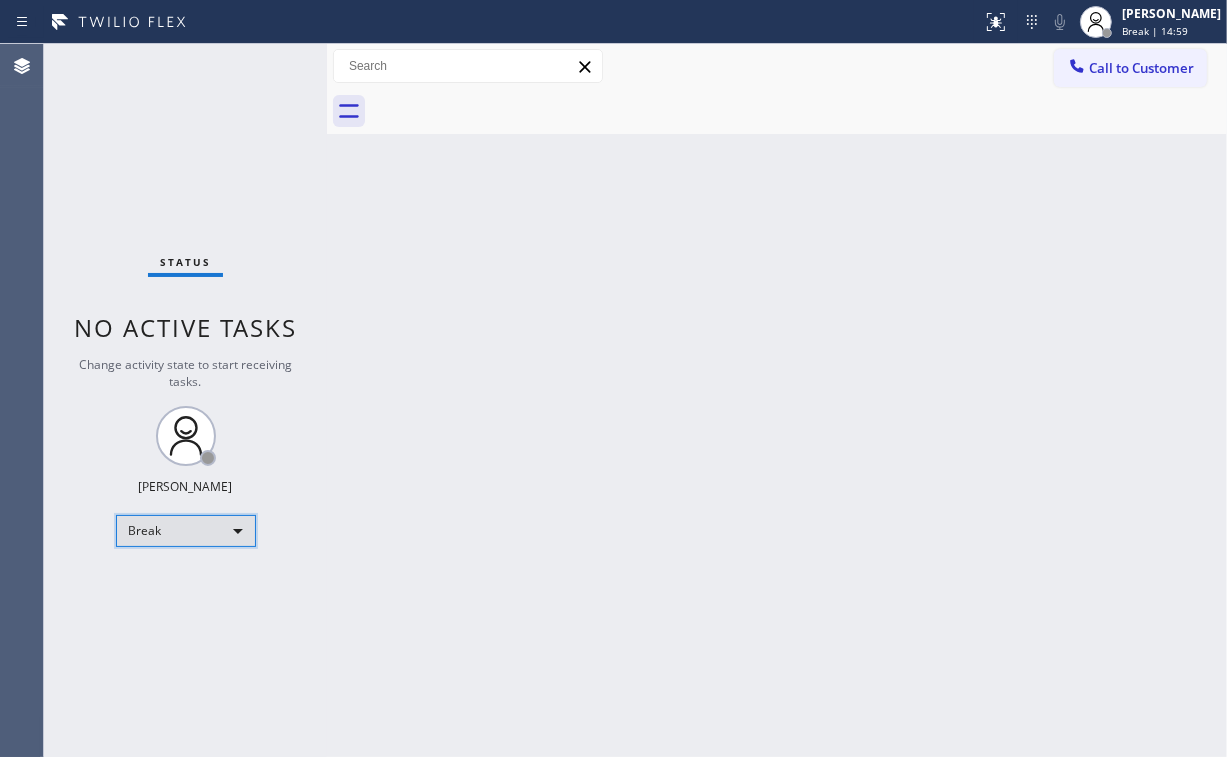click on "Break" at bounding box center [186, 531] 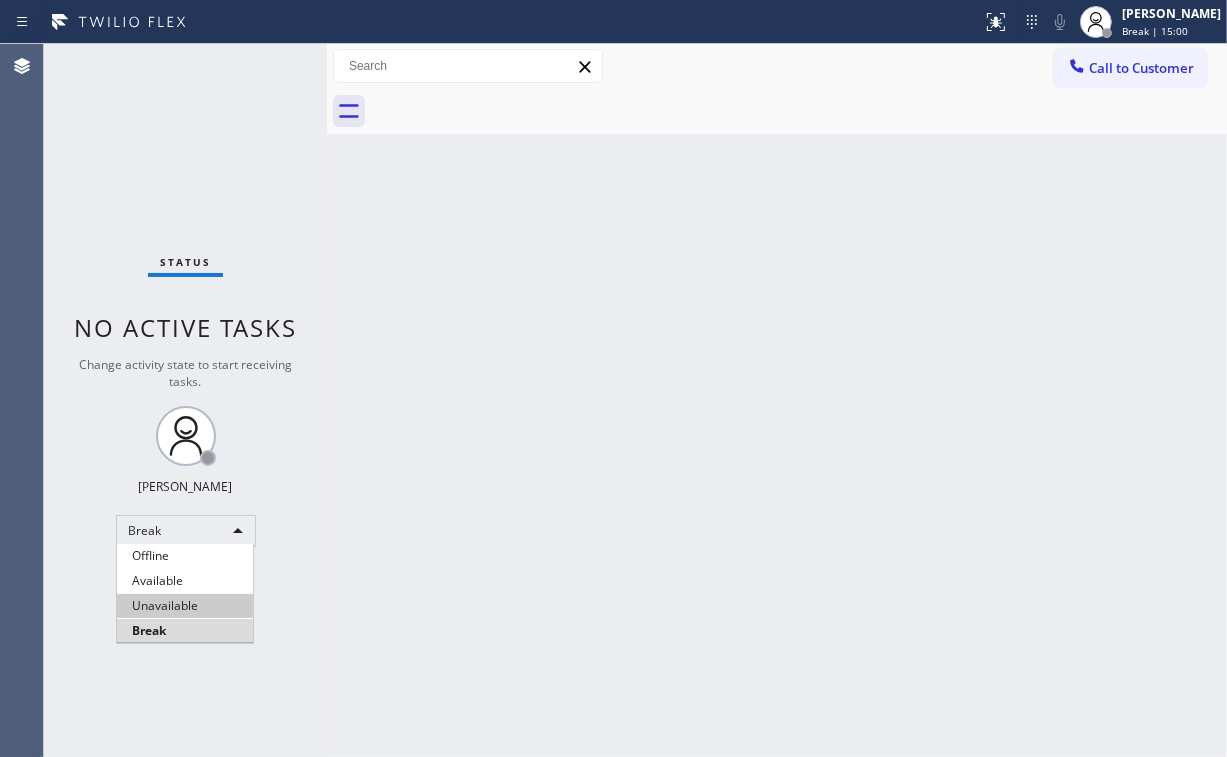 click on "Unavailable" at bounding box center (185, 606) 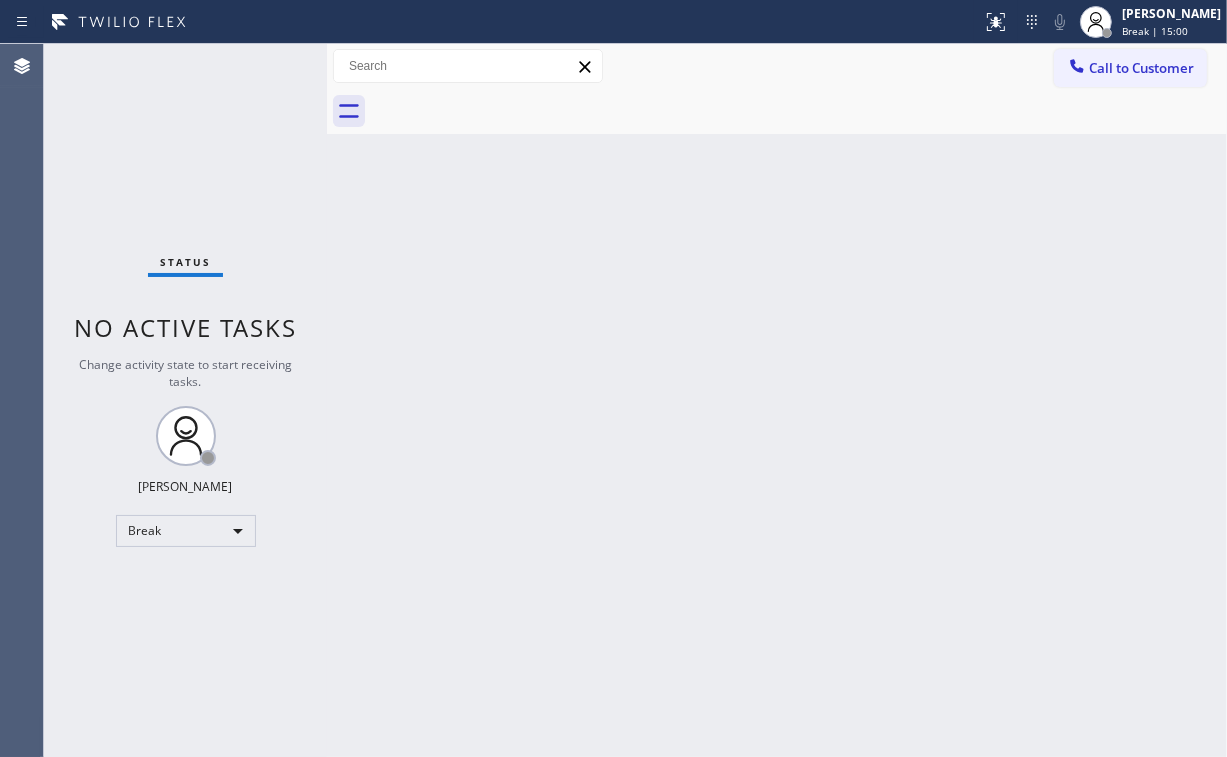 click on "Back to Dashboard Change Sender ID Customers Technicians Select a contact Outbound call Location Search location Your caller id phone number Customer number Call Customer info Name   Phone none Address none Change Sender ID HVAC [PHONE_NUMBER] 5 Star Appliance [PHONE_NUMBER] Appliance Repair [PHONE_NUMBER] Plumbing [PHONE_NUMBER] Air Duct Cleaning [PHONE_NUMBER]  Electricians [PHONE_NUMBER] Cancel Change Check personal SMS Reset Change No tabs Call to Customer Outbound call Location 5 Star Appliance Repair Your caller id phone number [PHONE_NUMBER] Customer number Call Outbound call Technician Search Technician Your caller id phone number Your caller id phone number Call" at bounding box center [777, 400] 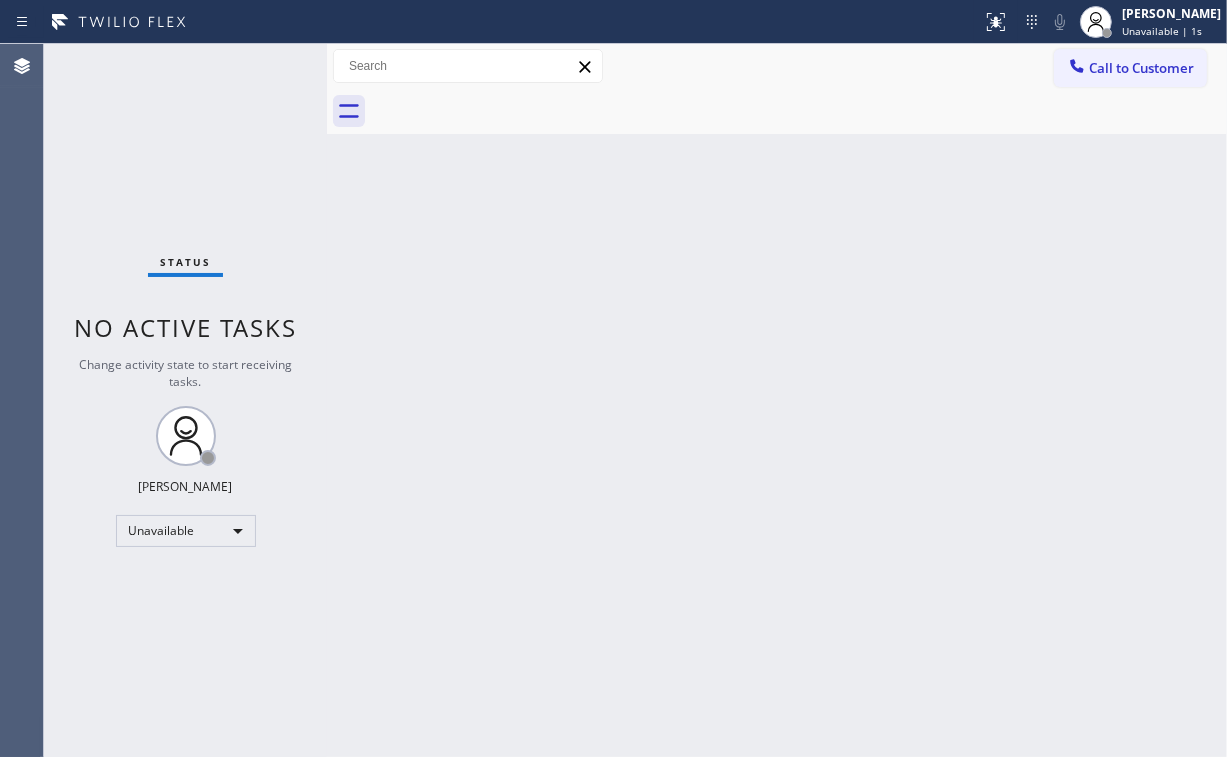 click on "No active tasks" at bounding box center [185, 327] 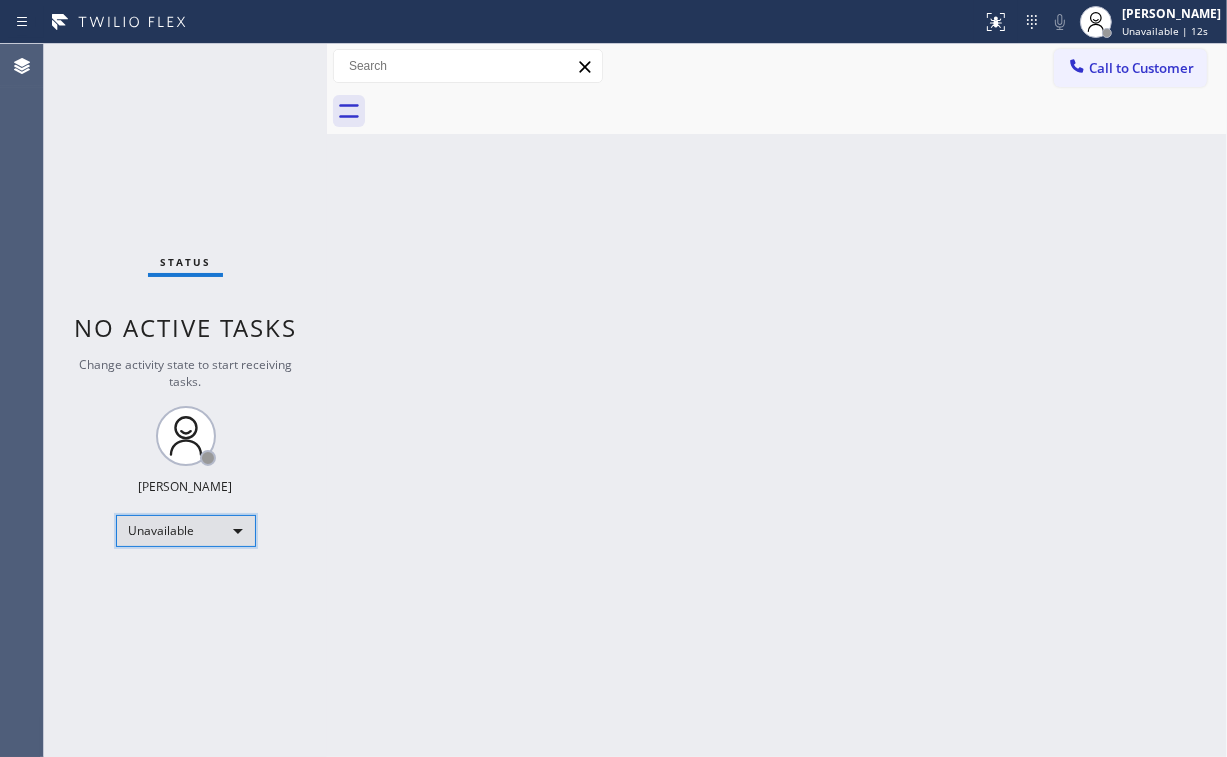 click on "Unavailable" at bounding box center (186, 531) 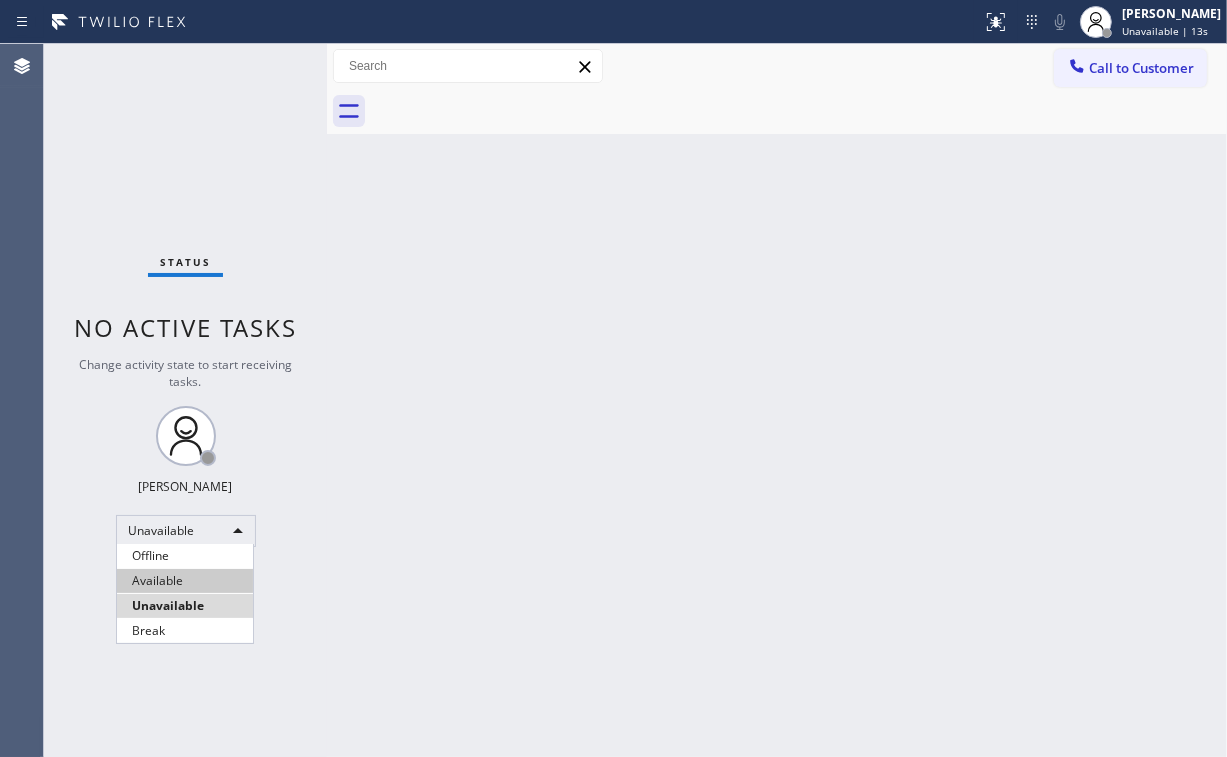 click on "Available" at bounding box center (185, 581) 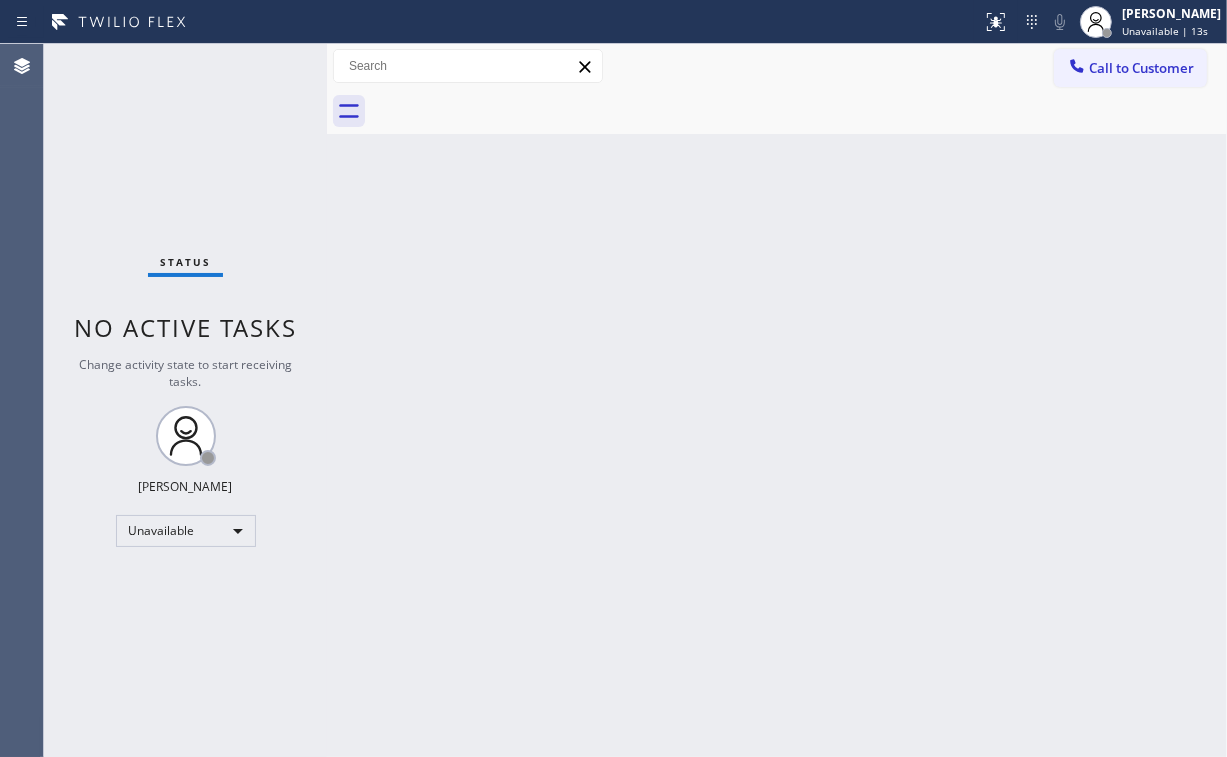 click on "Back to Dashboard Change Sender ID Customers Technicians Select a contact Outbound call Location Search location Your caller id phone number Customer number Call Customer info Name   Phone none Address none Change Sender ID HVAC [PHONE_NUMBER] 5 Star Appliance [PHONE_NUMBER] Appliance Repair [PHONE_NUMBER] Plumbing [PHONE_NUMBER] Air Duct Cleaning [PHONE_NUMBER]  Electricians [PHONE_NUMBER] Cancel Change Check personal SMS Reset Change No tabs Call to Customer Outbound call Location 5 Star Appliance Repair Your caller id phone number [PHONE_NUMBER] Customer number Call Outbound call Technician Search Technician Your caller id phone number Your caller id phone number Call" at bounding box center (777, 400) 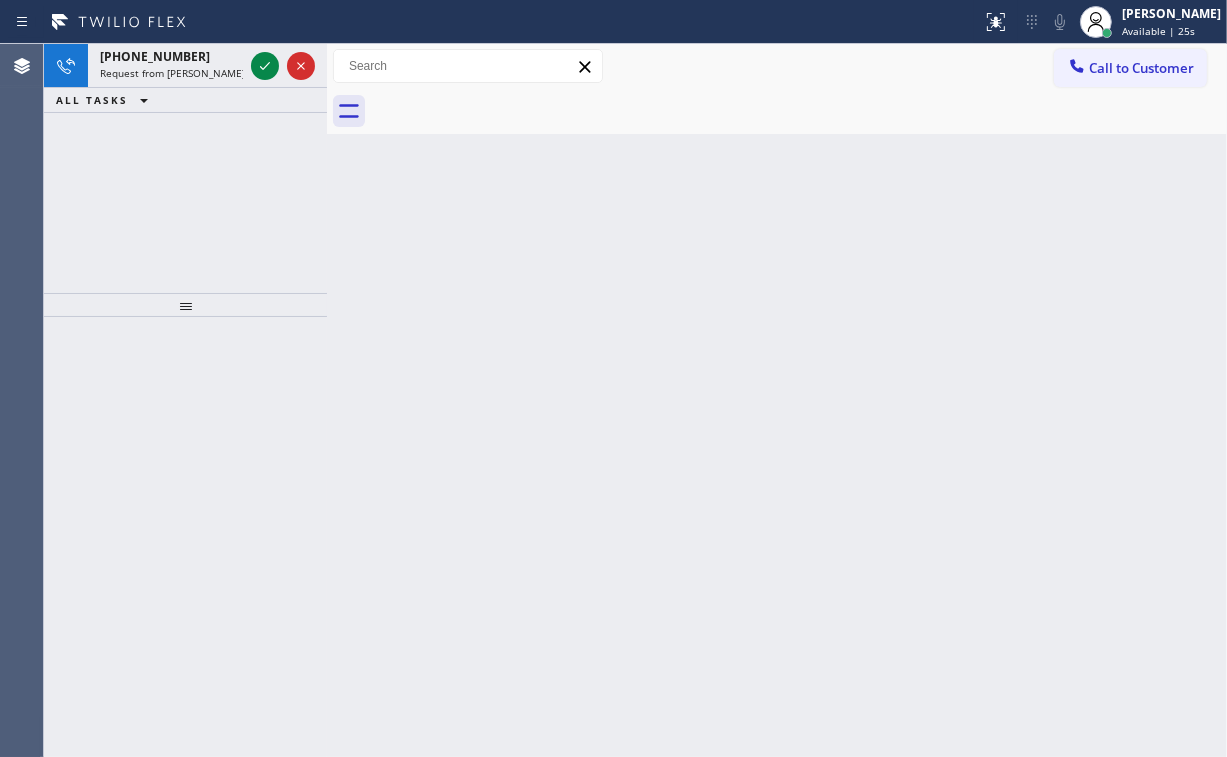 drag, startPoint x: 135, startPoint y: 152, endPoint x: 204, endPoint y: 108, distance: 81.8352 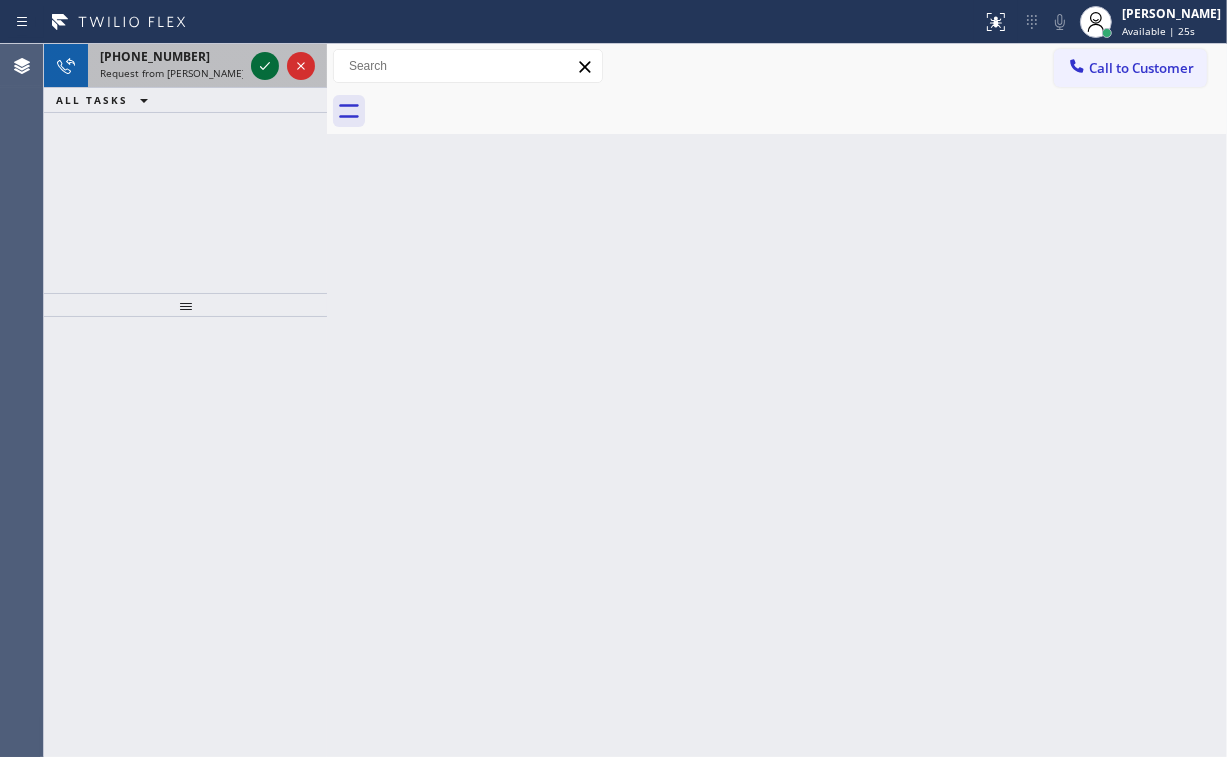 click 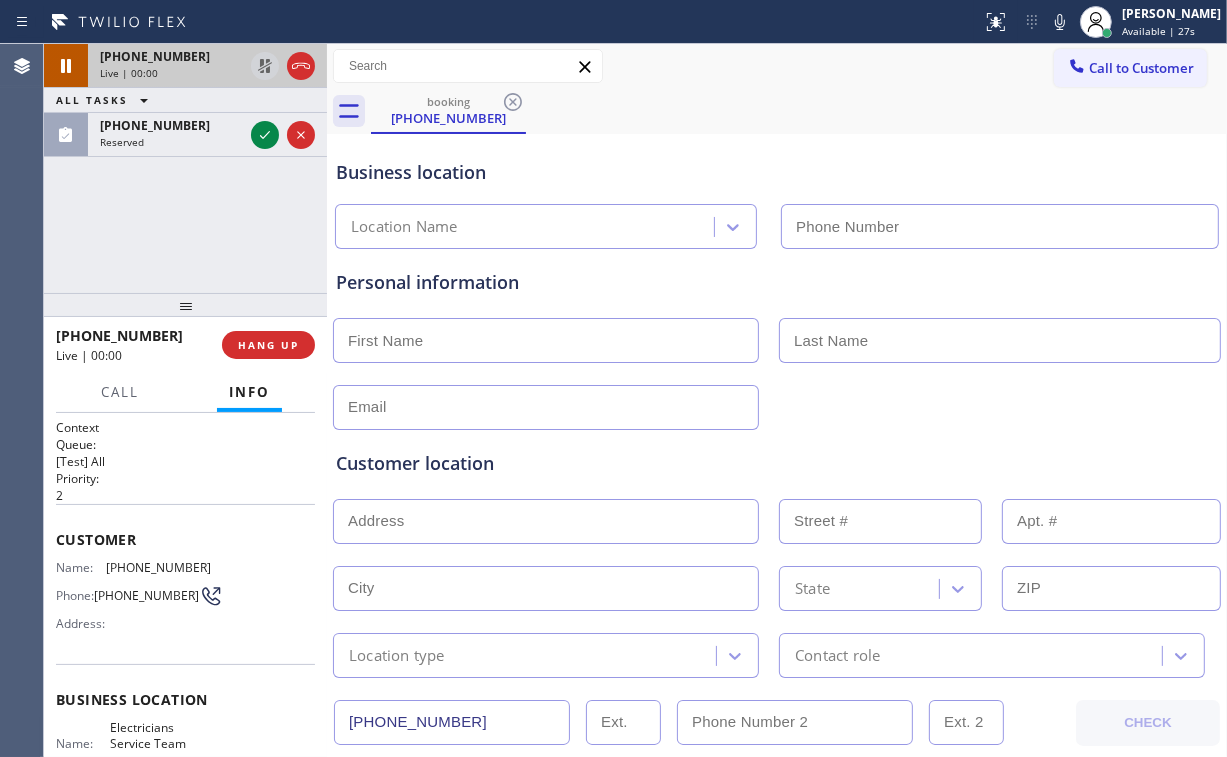 type on "[PHONE_NUMBER]" 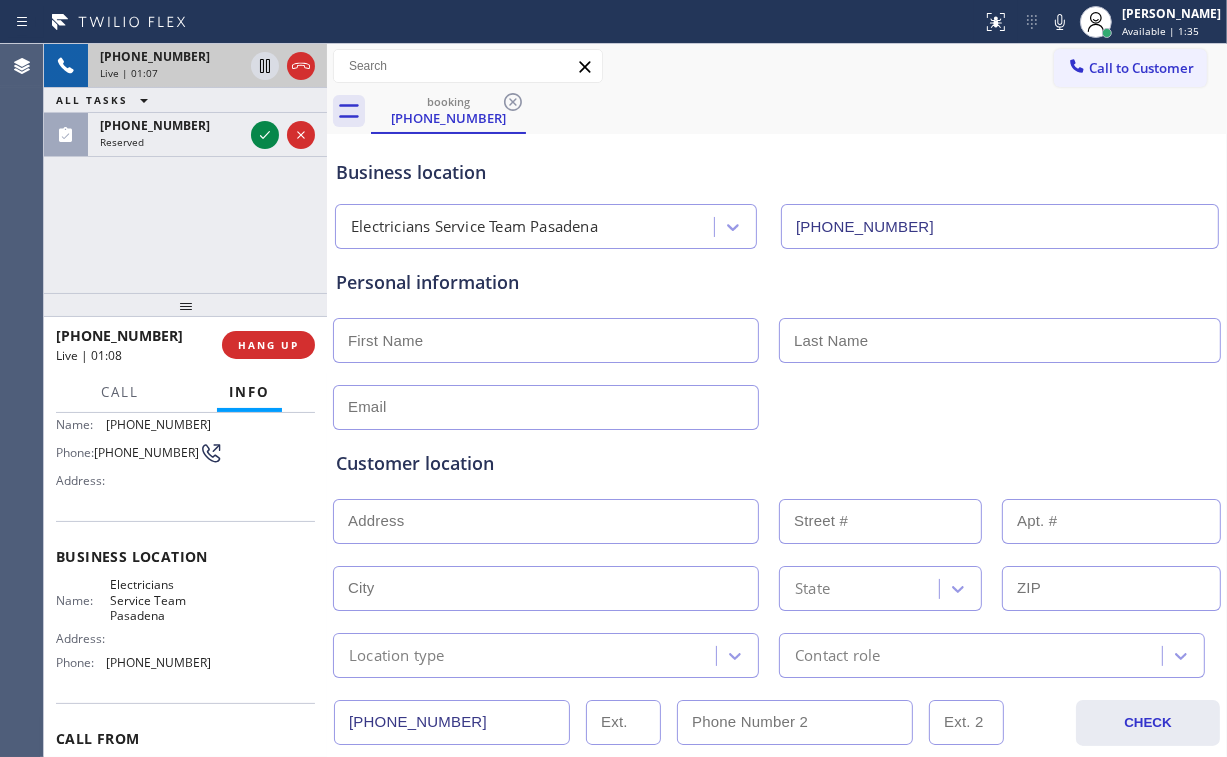 scroll, scrollTop: 160, scrollLeft: 0, axis: vertical 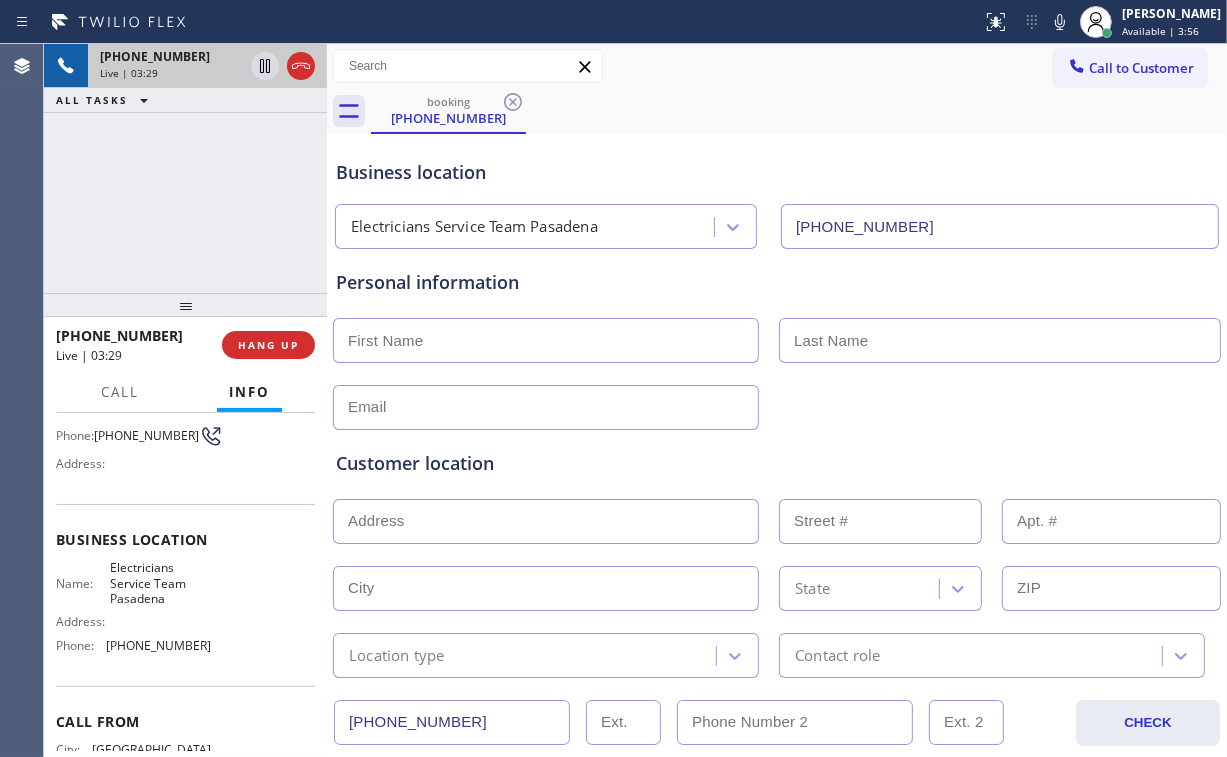 click at bounding box center [546, 340] 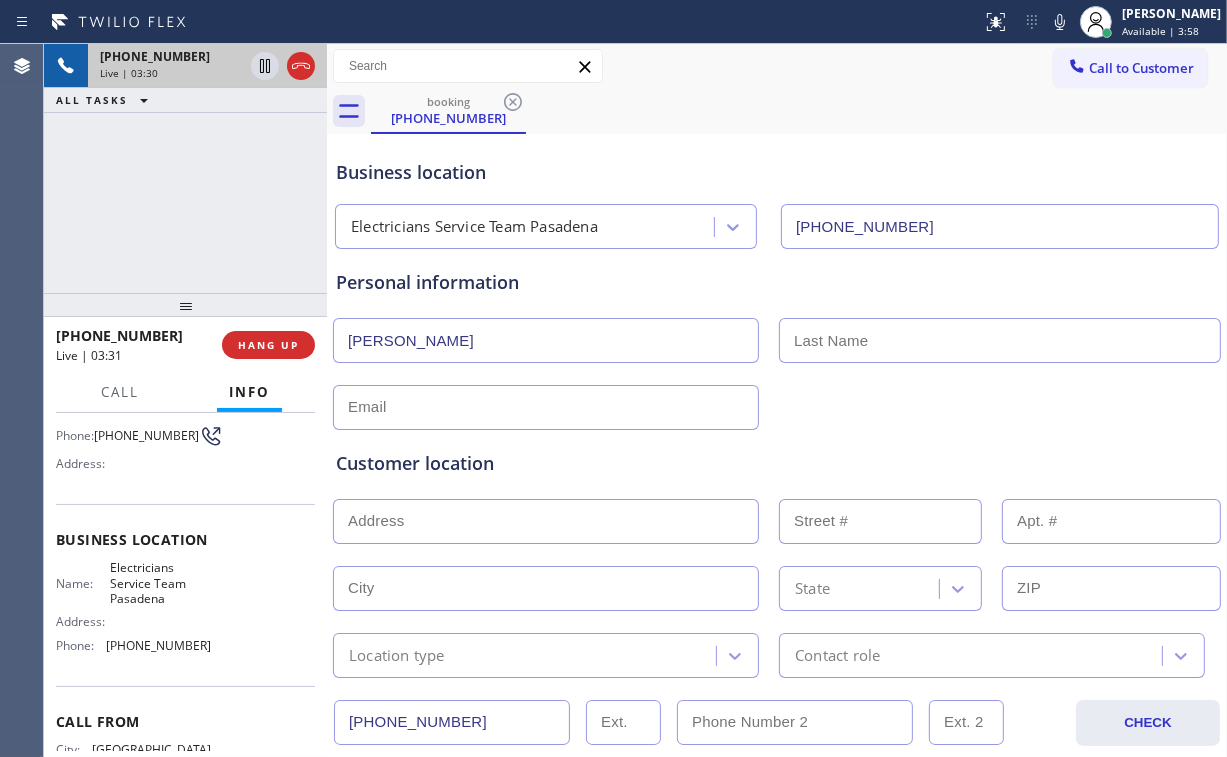 type on "[PERSON_NAME]" 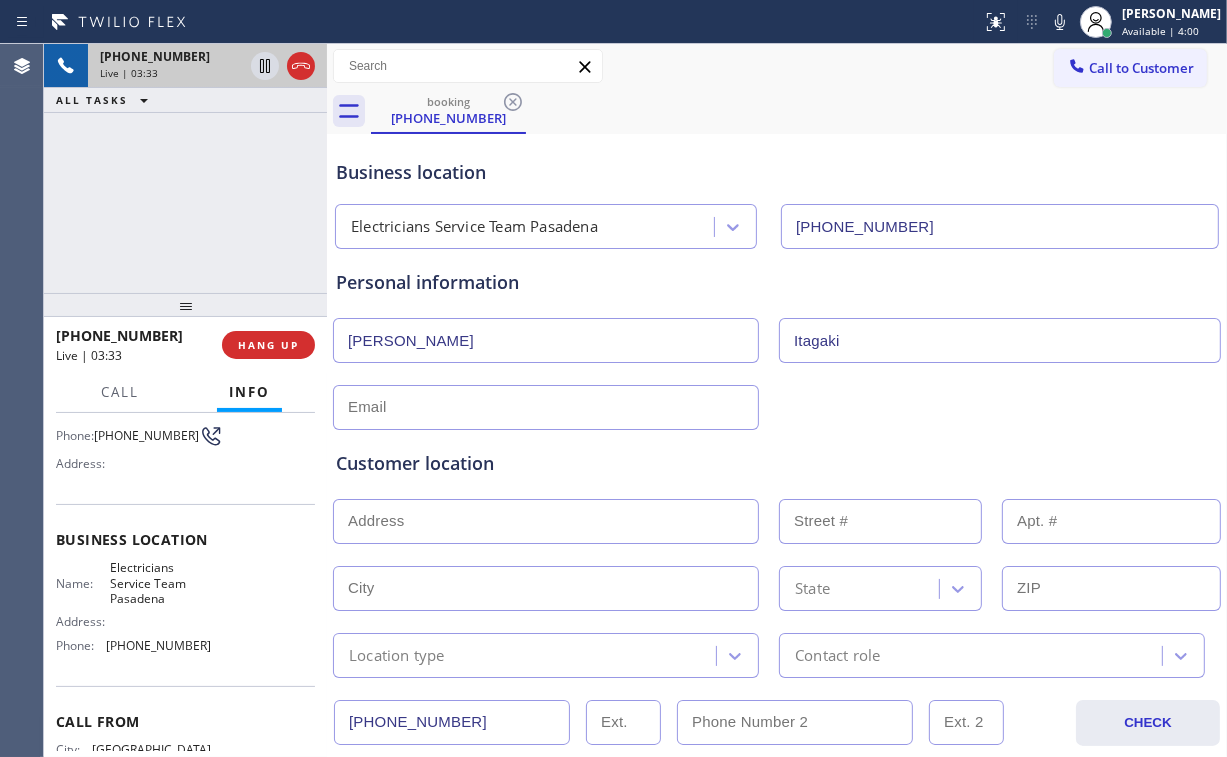 type on "Itagaki" 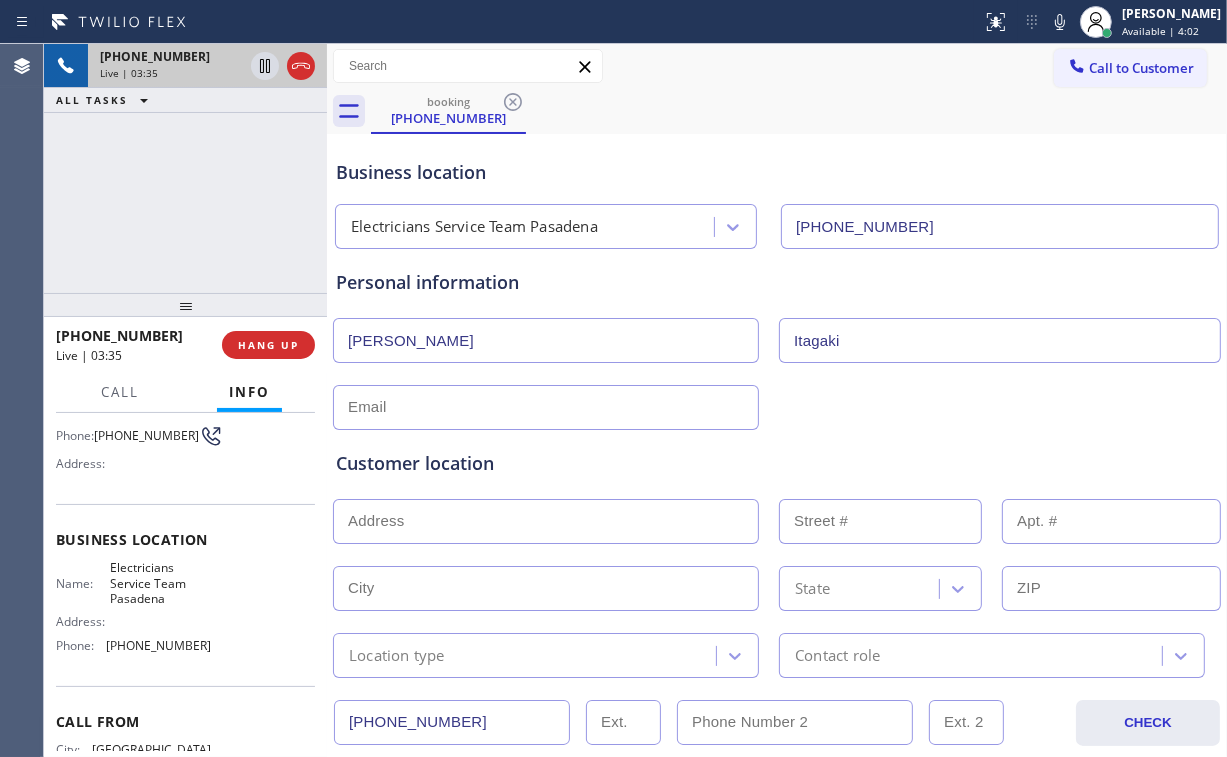 click on "Customer location" at bounding box center (777, 463) 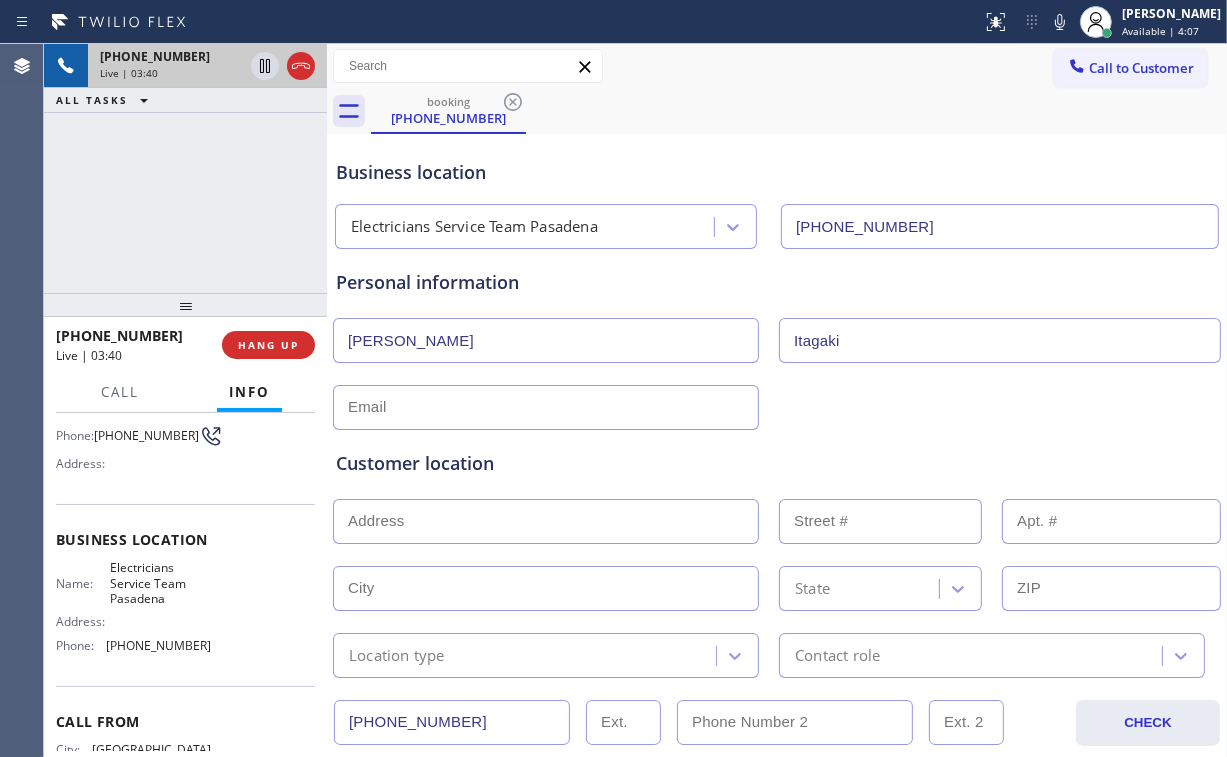 click on "[PHONE_NUMBER] Live | 03:40 ALL TASKS ALL TASKS ACTIVE TASKS TASKS IN WRAP UP" at bounding box center (185, 168) 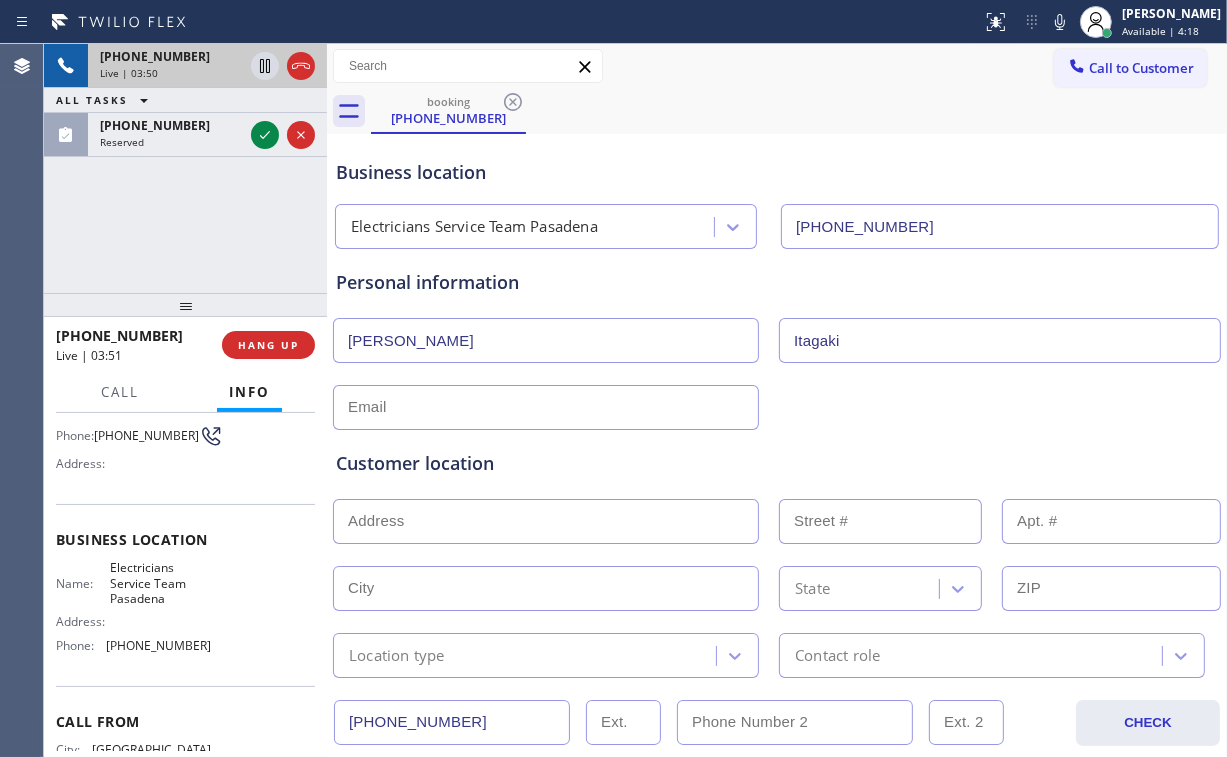 click on "[PHONE_NUMBER] Live | 03:50 ALL TASKS ALL TASKS ACTIVE TASKS TASKS IN WRAP UP [PHONE_NUMBER] Reserved" at bounding box center [185, 168] 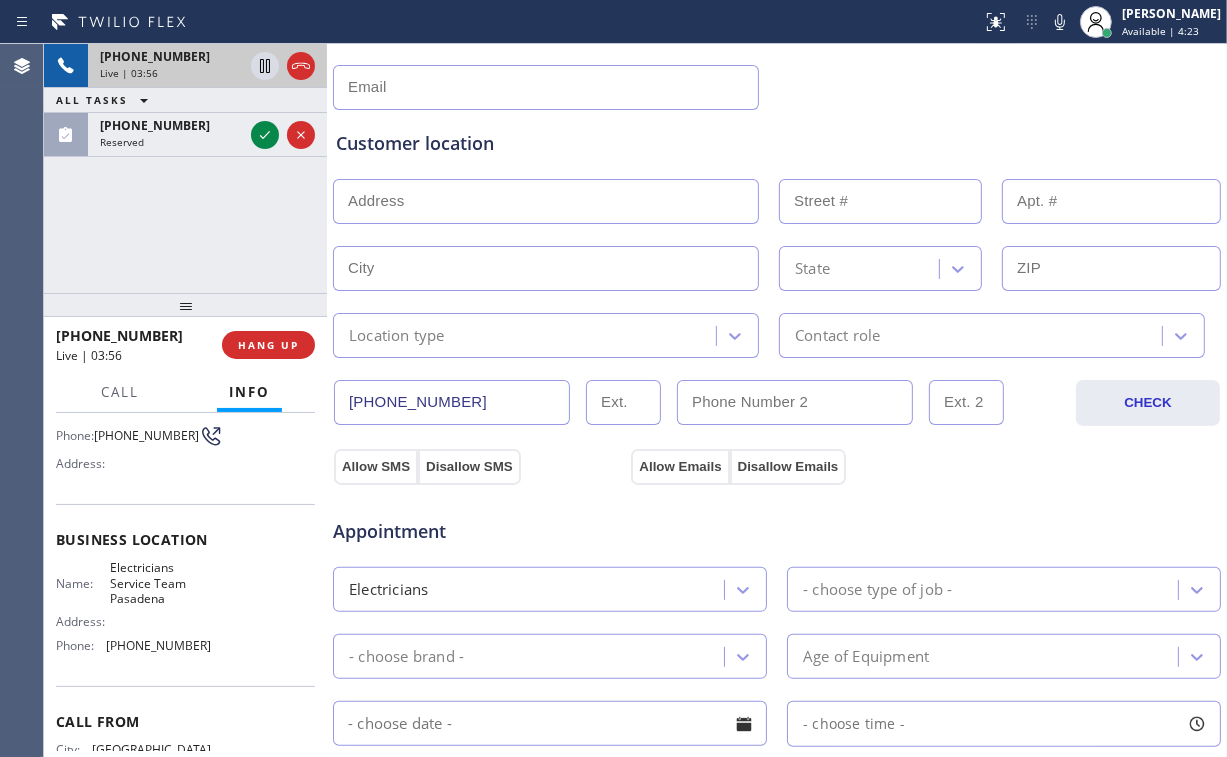 click on "Appointment" at bounding box center [479, 531] 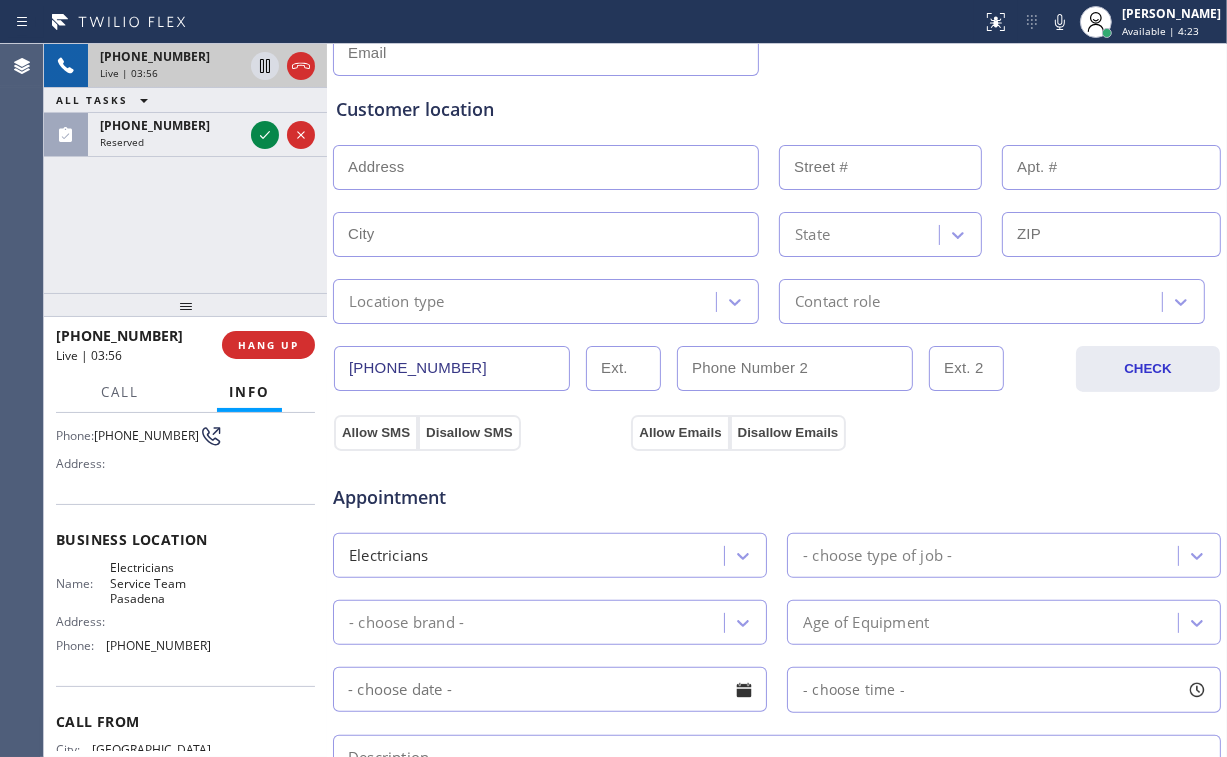 scroll, scrollTop: 640, scrollLeft: 0, axis: vertical 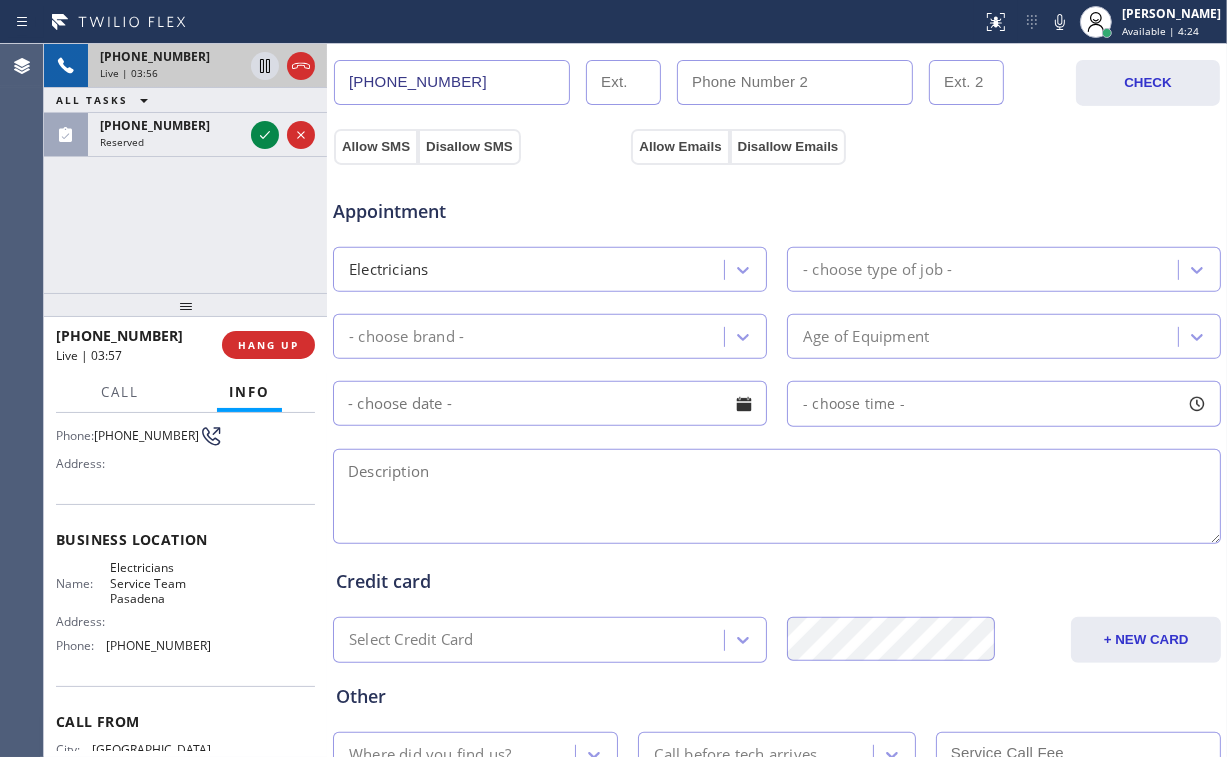 click at bounding box center [777, 496] 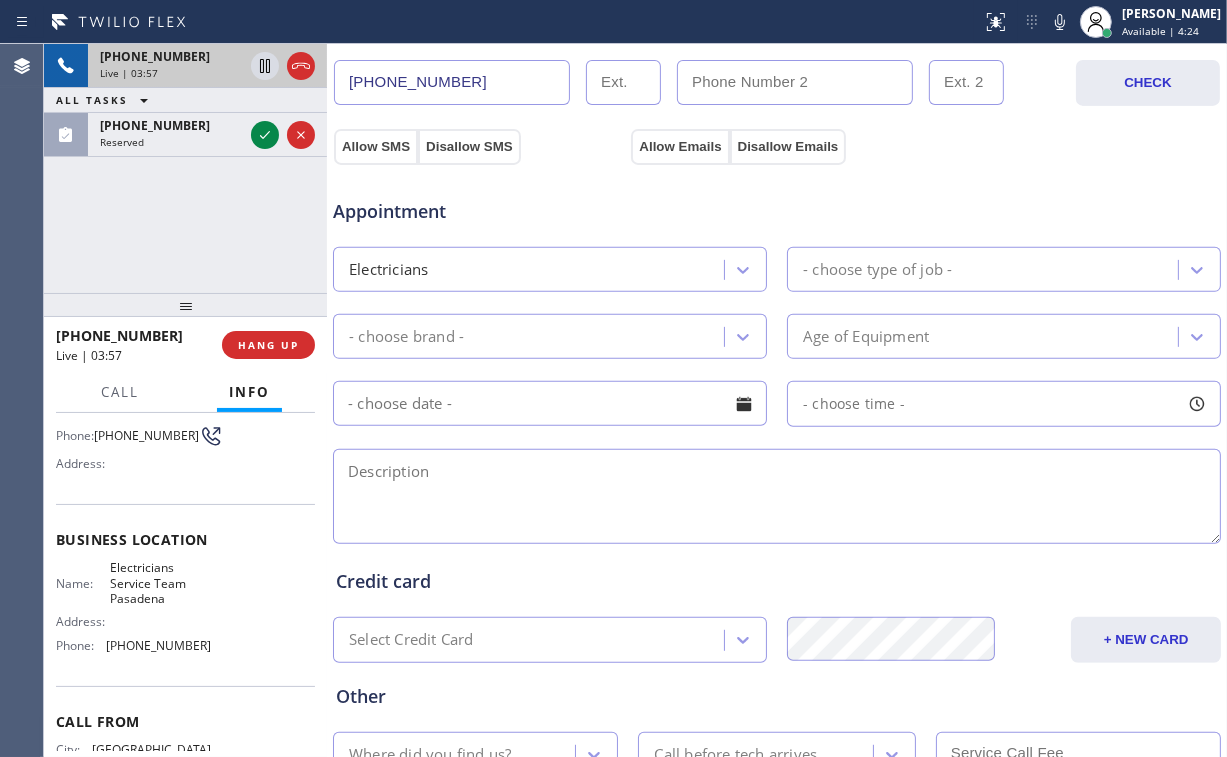 paste on "| dining room 4 ceiling lights 1 of them is not working, |
[STREET_ADDRESS] | condo/ho |" 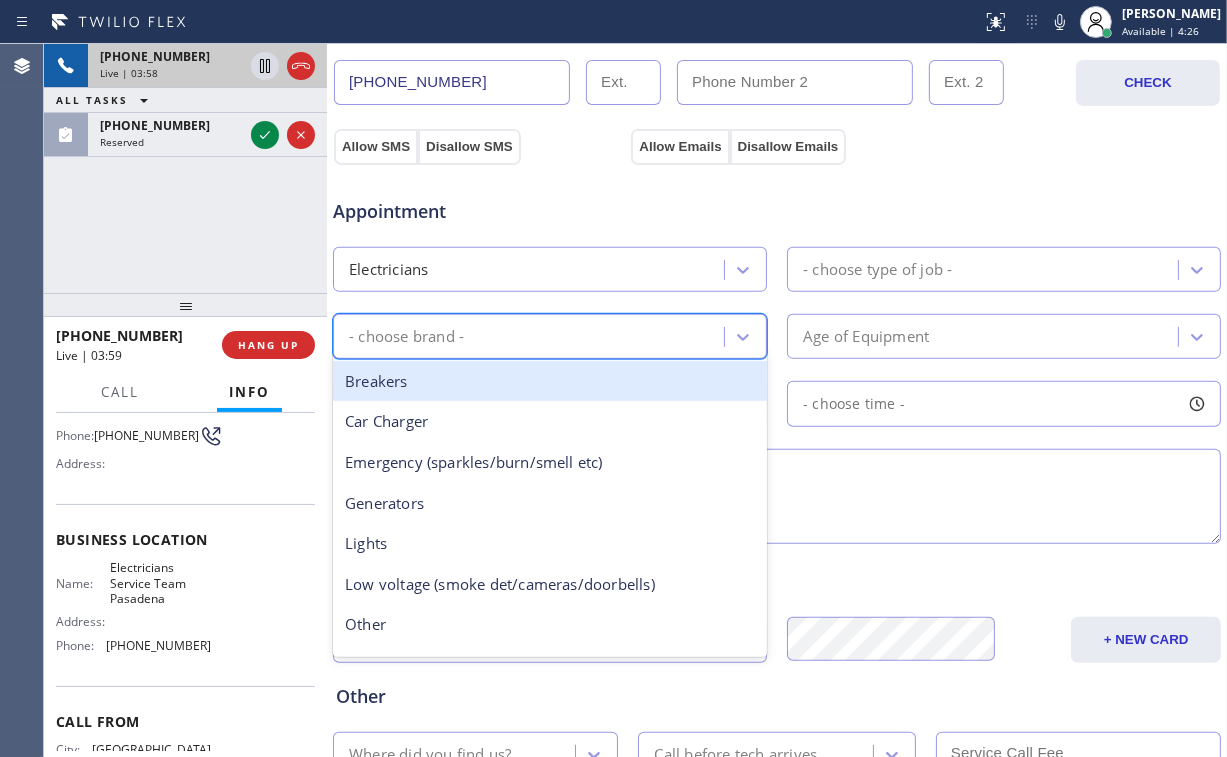 click on "- choose brand -" at bounding box center (531, 336) 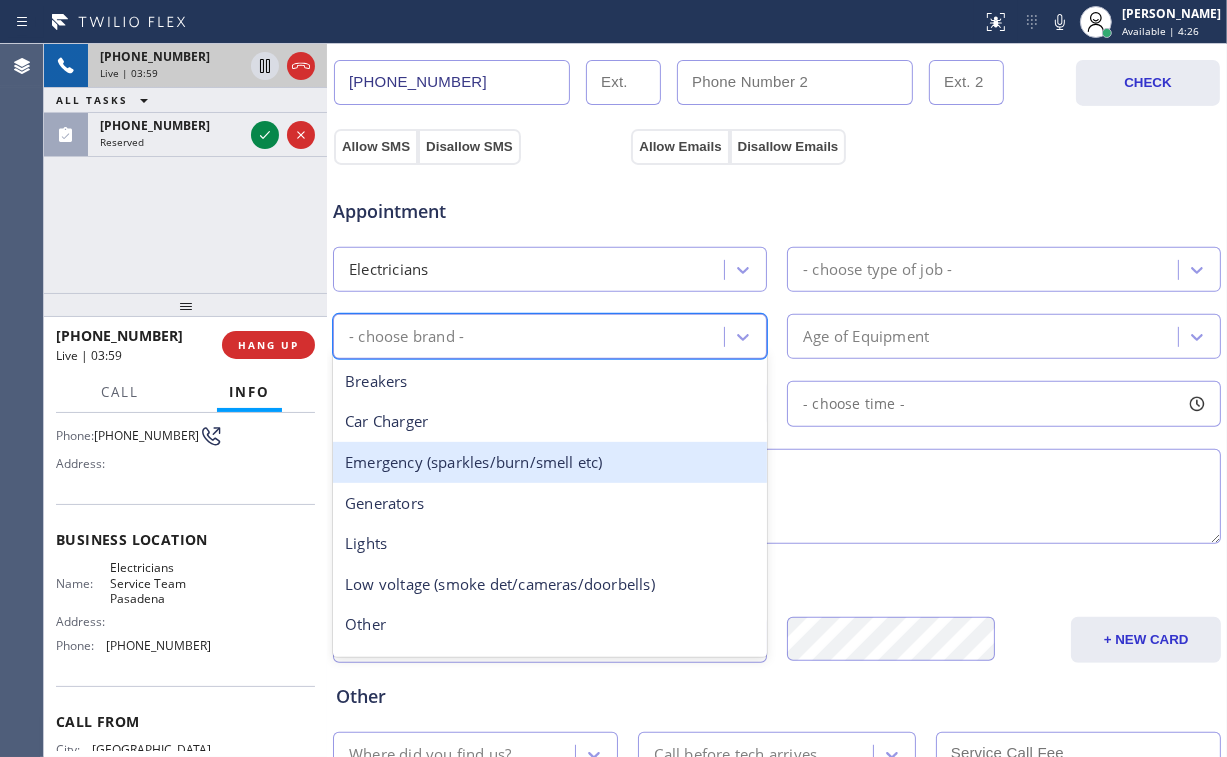 scroll, scrollTop: 80, scrollLeft: 0, axis: vertical 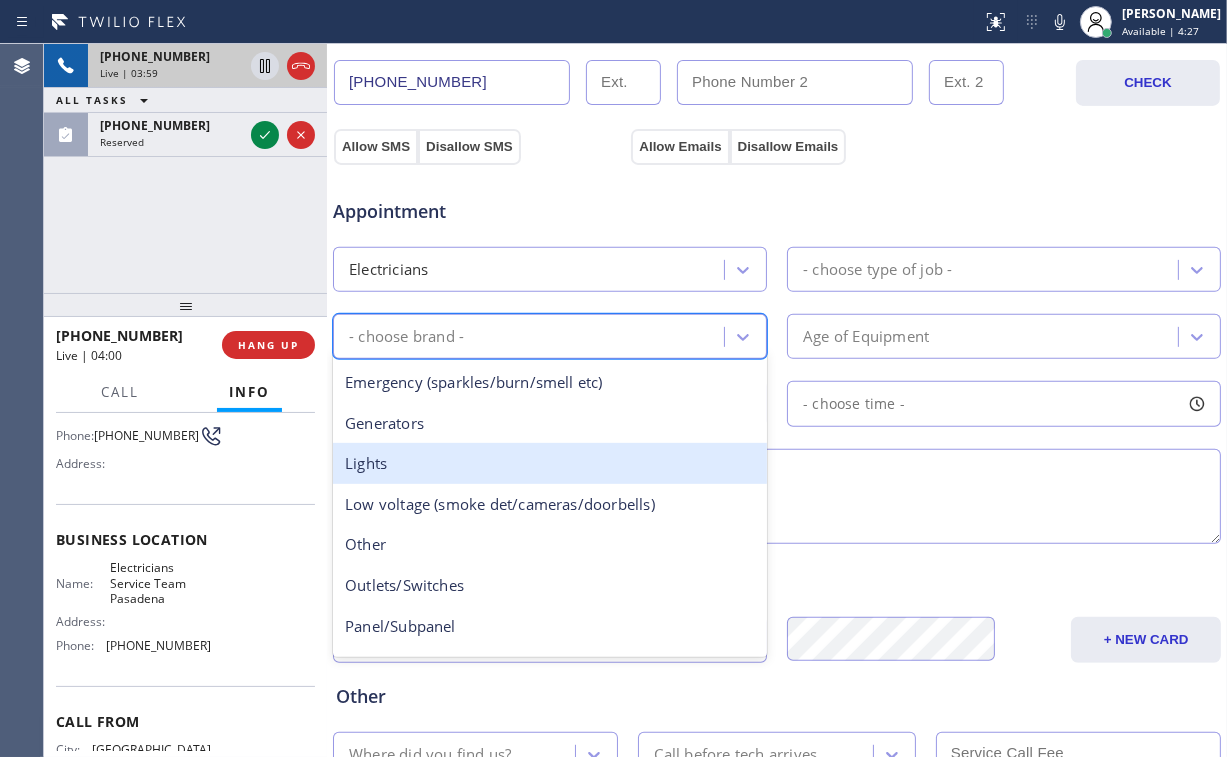 click on "Lights" at bounding box center [550, 463] 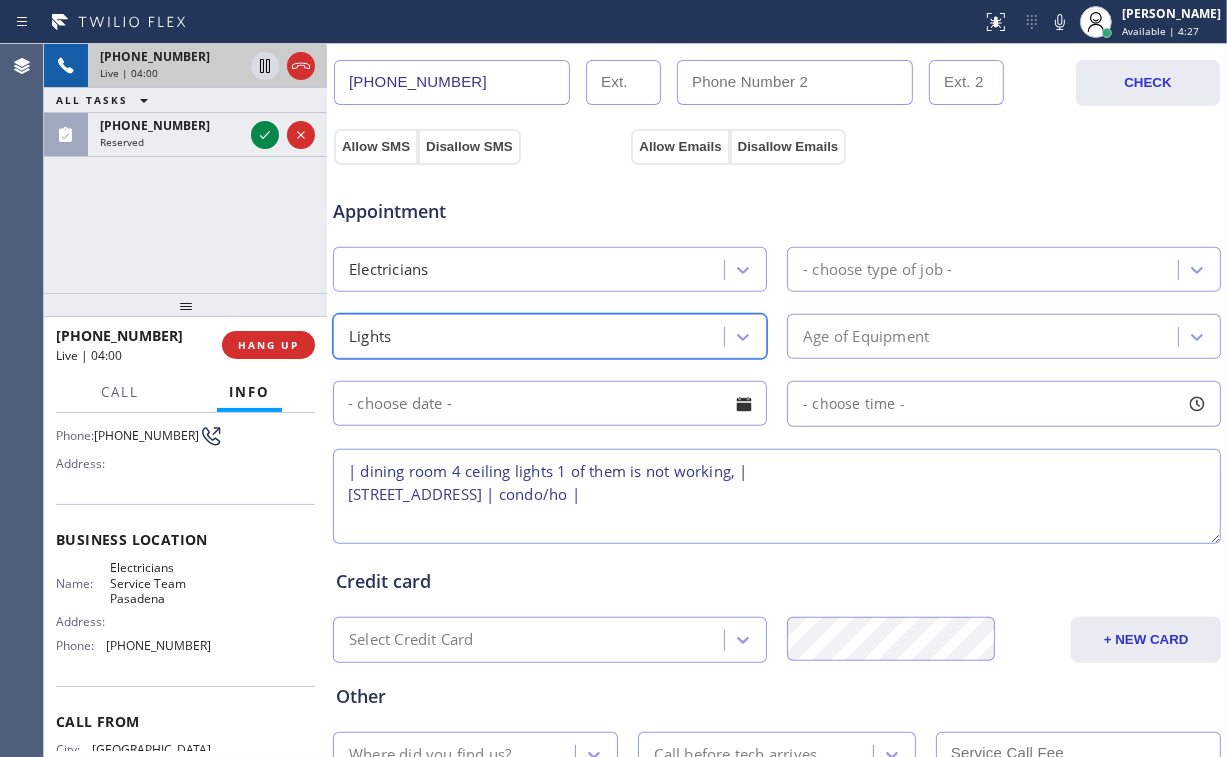 click on "- choose type of job -" at bounding box center (877, 269) 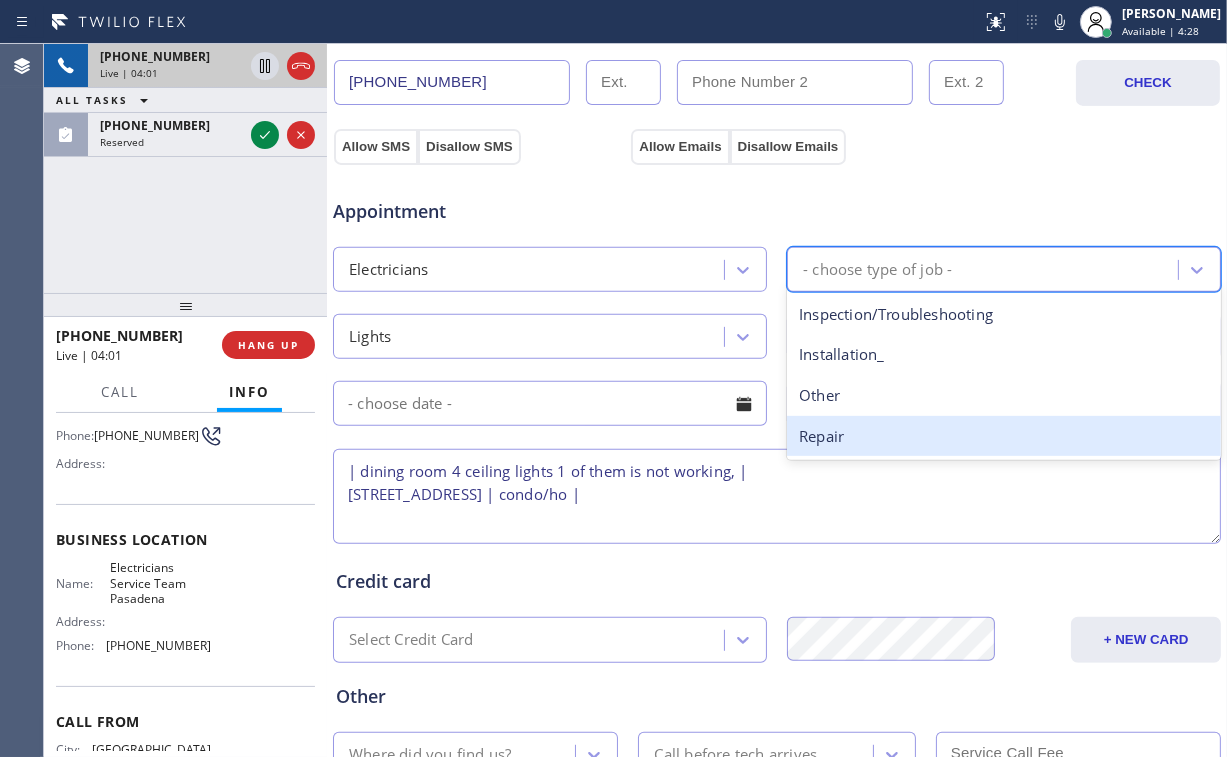drag, startPoint x: 839, startPoint y: 428, endPoint x: 851, endPoint y: 408, distance: 23.323807 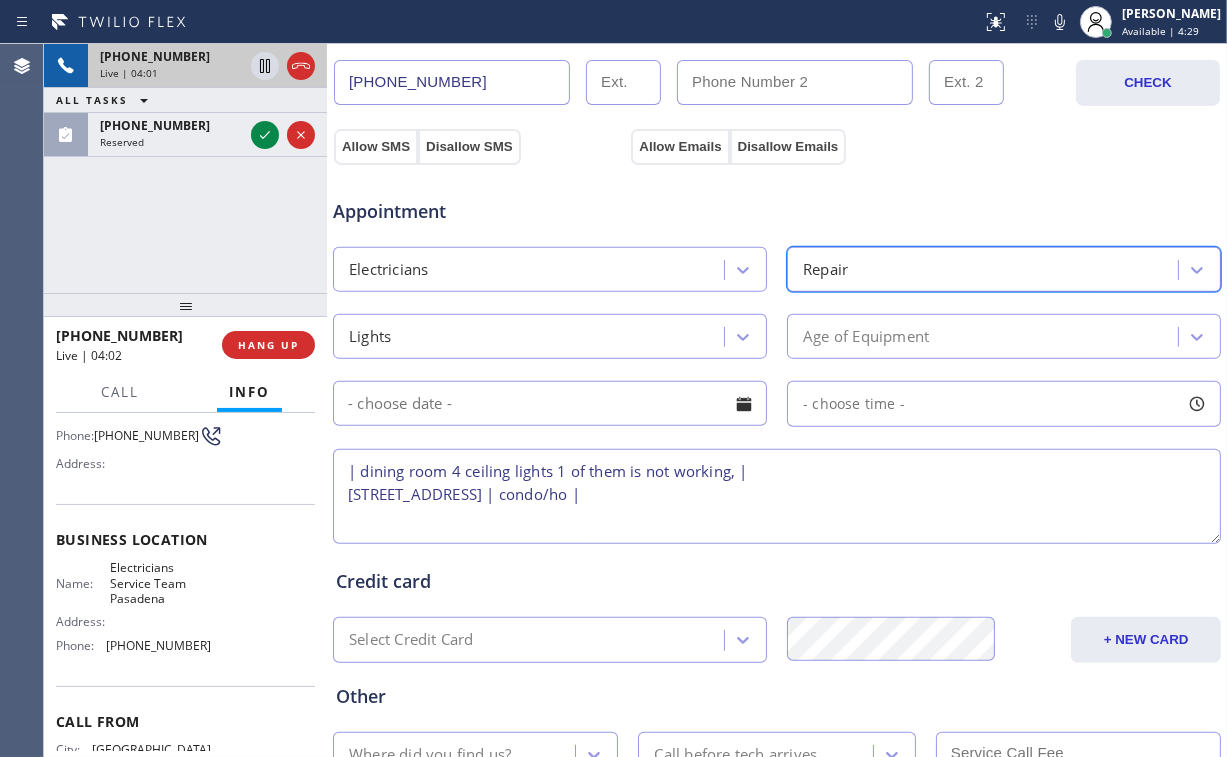 click on "Age of Equipment" at bounding box center (866, 336) 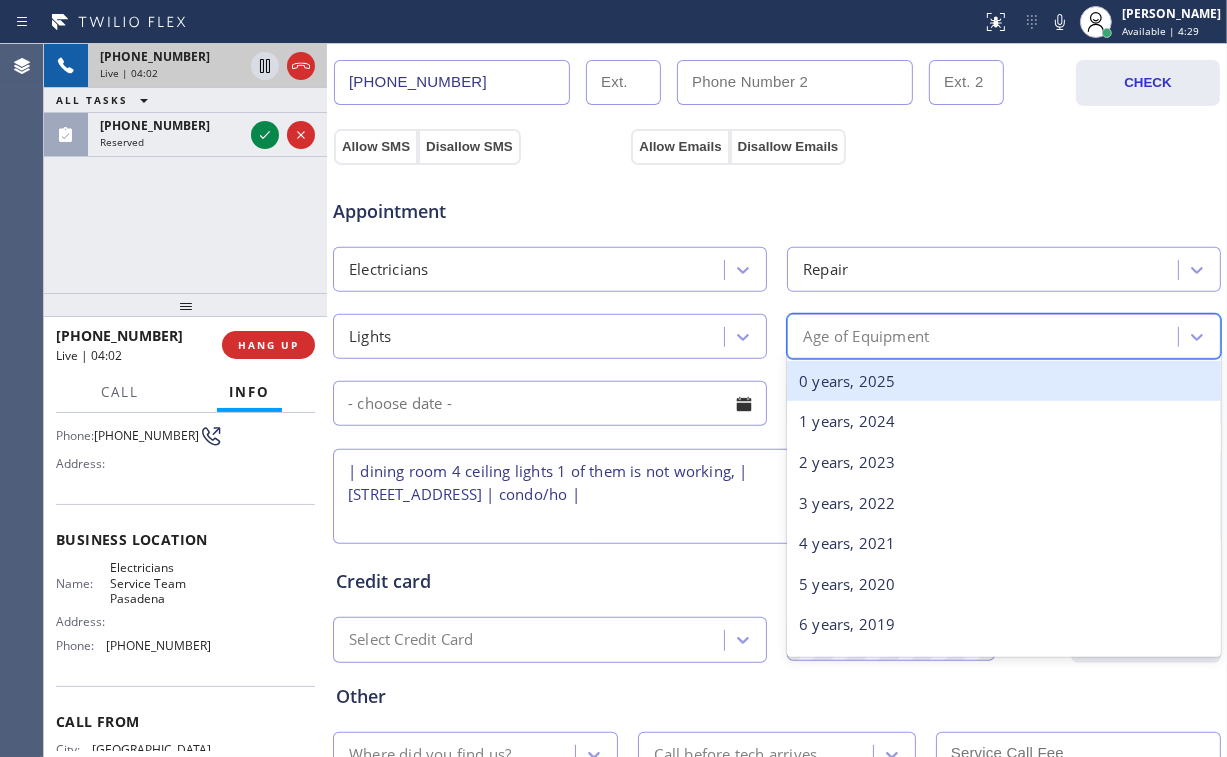 click on "0 years, 2025" at bounding box center (1004, 381) 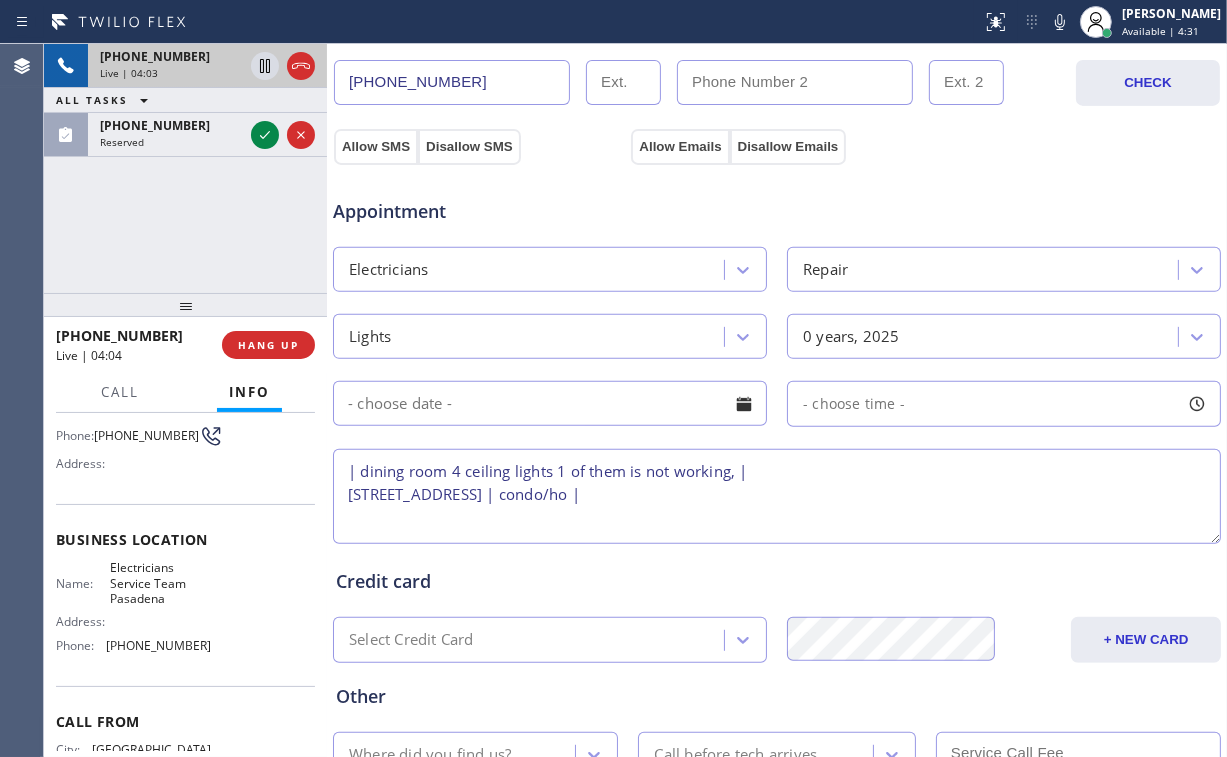 click on "| dining room 4 ceiling lights 1 of them is not working, |
[STREET_ADDRESS] | condo/ho |" at bounding box center (777, 496) 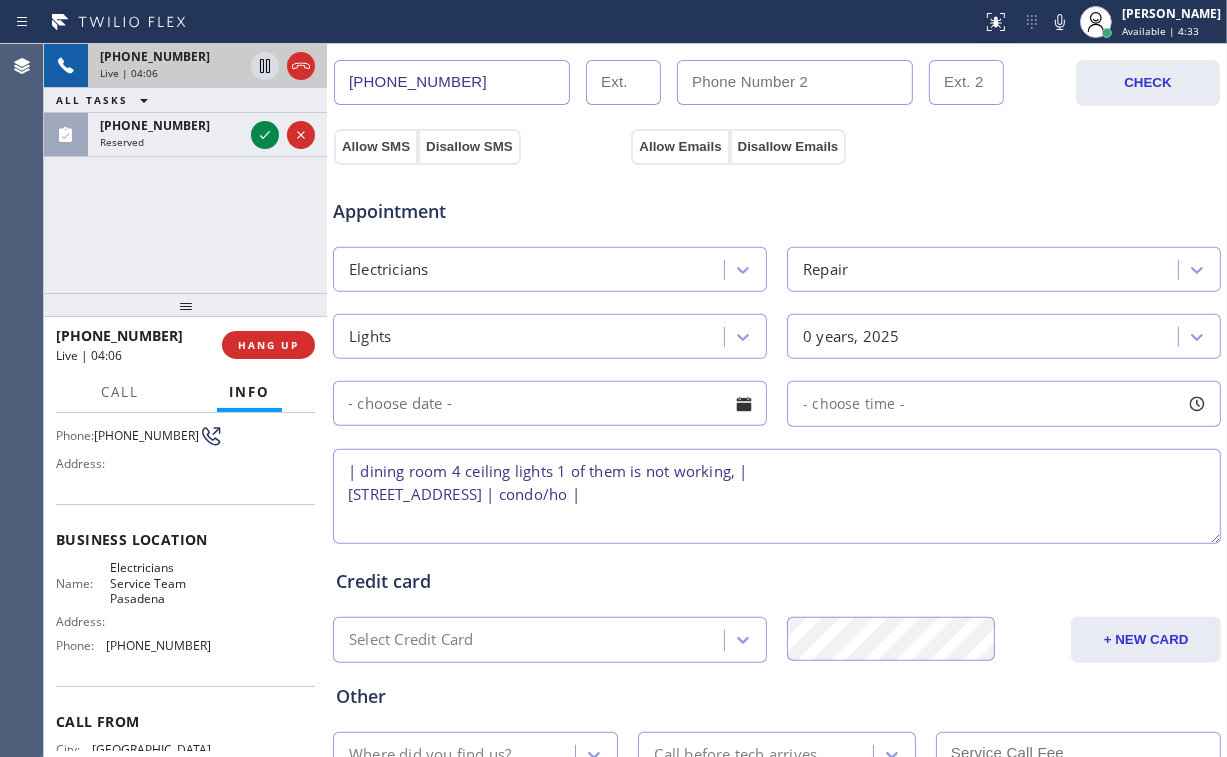 click on "| dining room 4 ceiling lights 1 of them is not working, |
[STREET_ADDRESS] | condo/ho |" at bounding box center (777, 496) 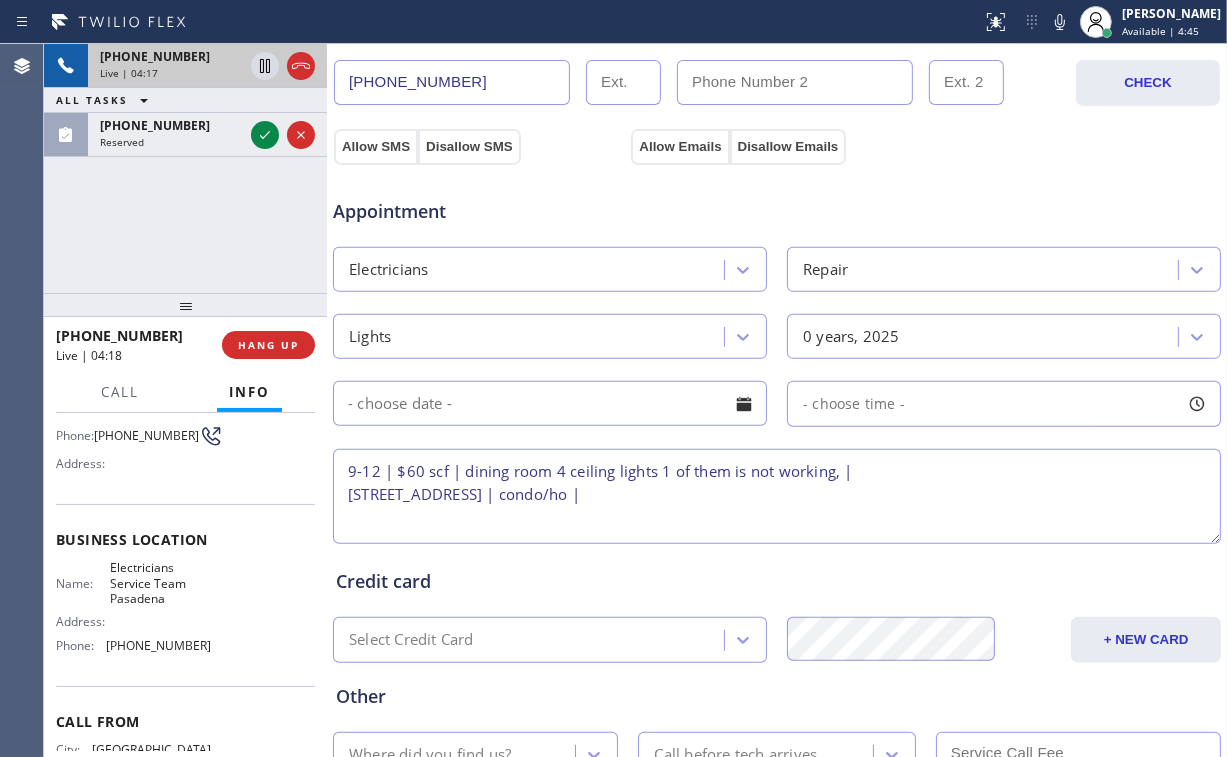 click on "9-12 | $60 scf | dining room 4 ceiling lights 1 of them is not working, |
[STREET_ADDRESS] | condo/ho |" at bounding box center (777, 496) 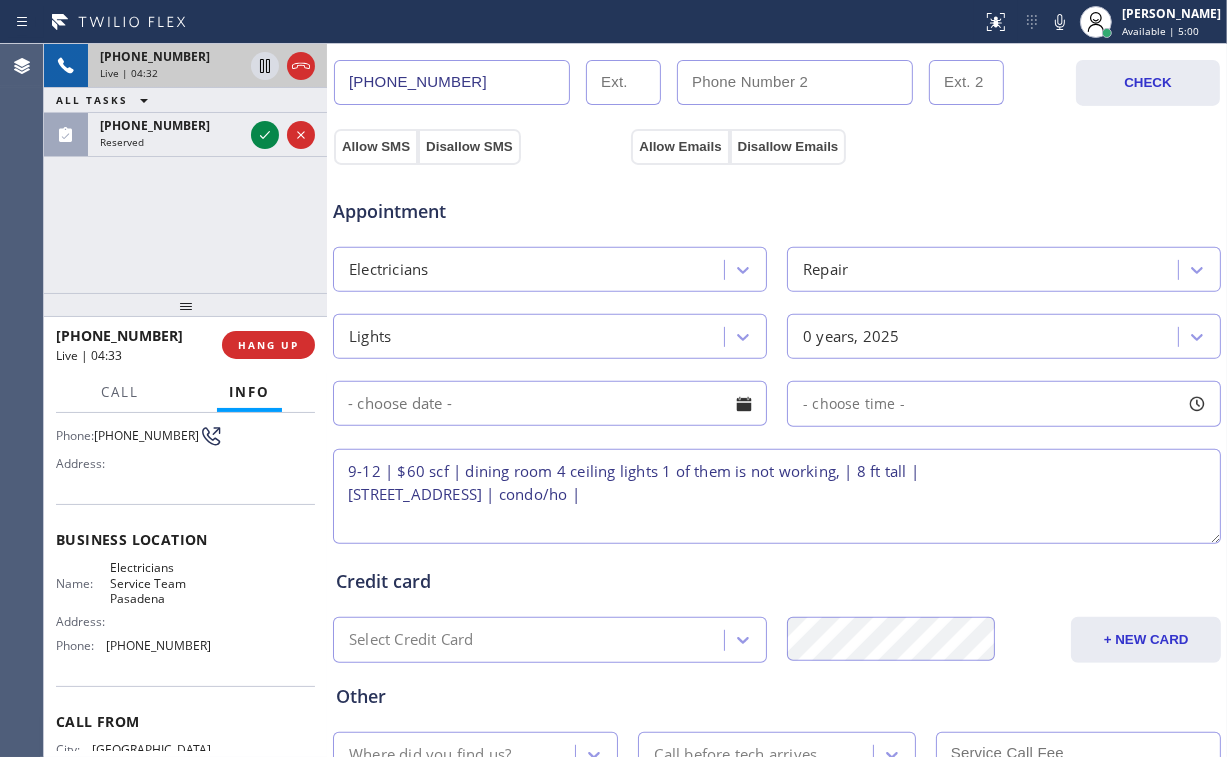 type on "9-12 | $60 scf | dining room 4 ceiling lights 1 of them is not working, | 8 ft tall |
[STREET_ADDRESS] | condo/ho |" 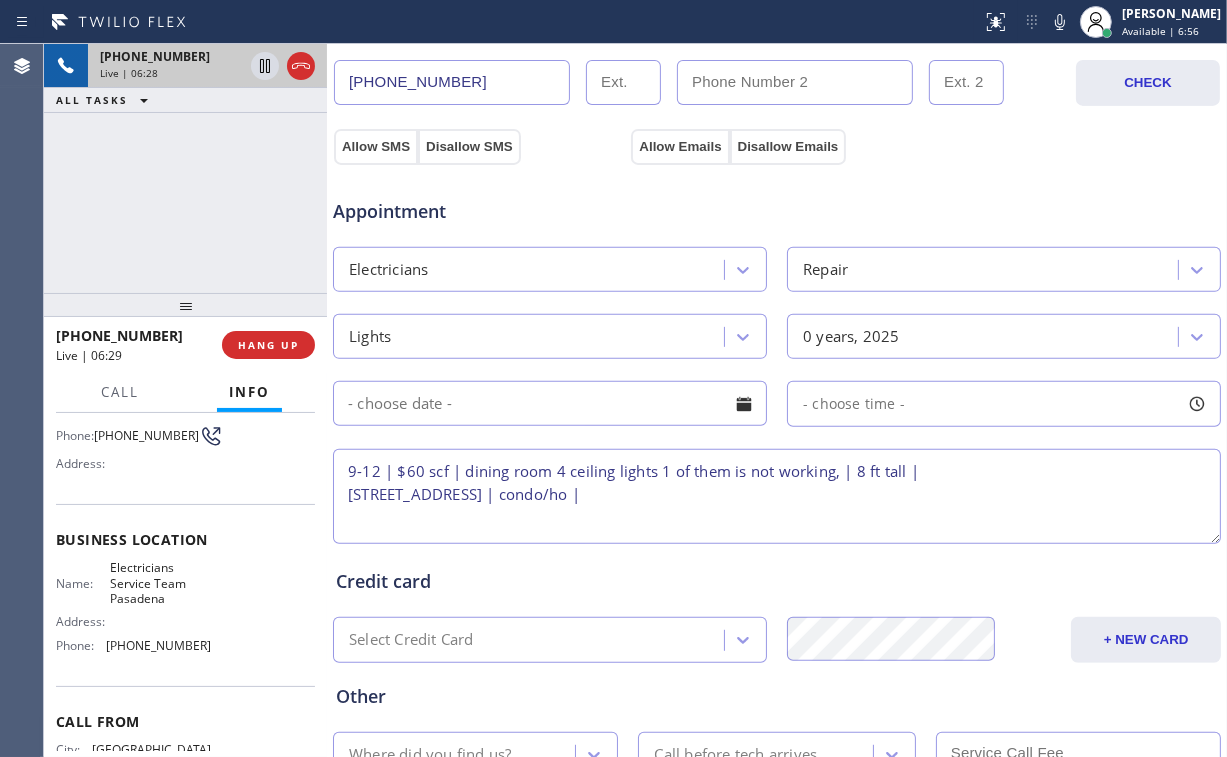 click on "[PHONE_NUMBER] Live | 06:28 ALL TASKS ALL TASKS ACTIVE TASKS TASKS IN WRAP UP" at bounding box center [185, 168] 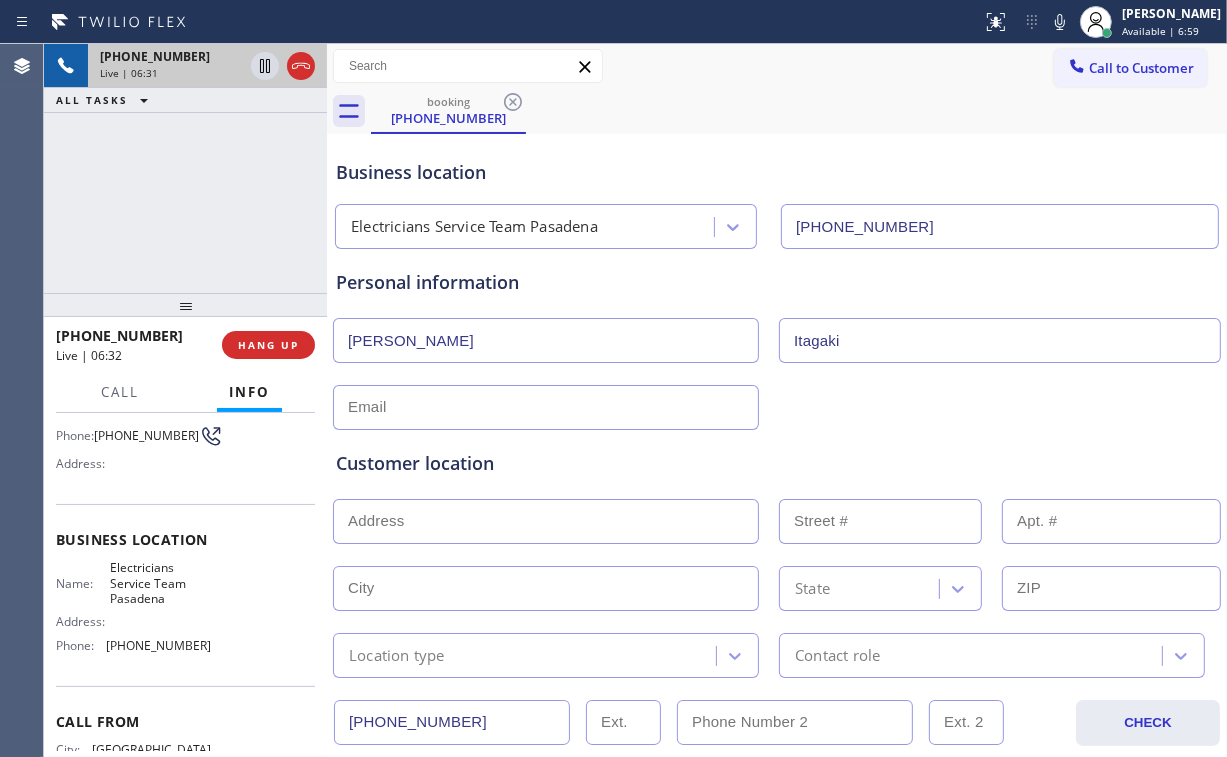 scroll, scrollTop: 80, scrollLeft: 0, axis: vertical 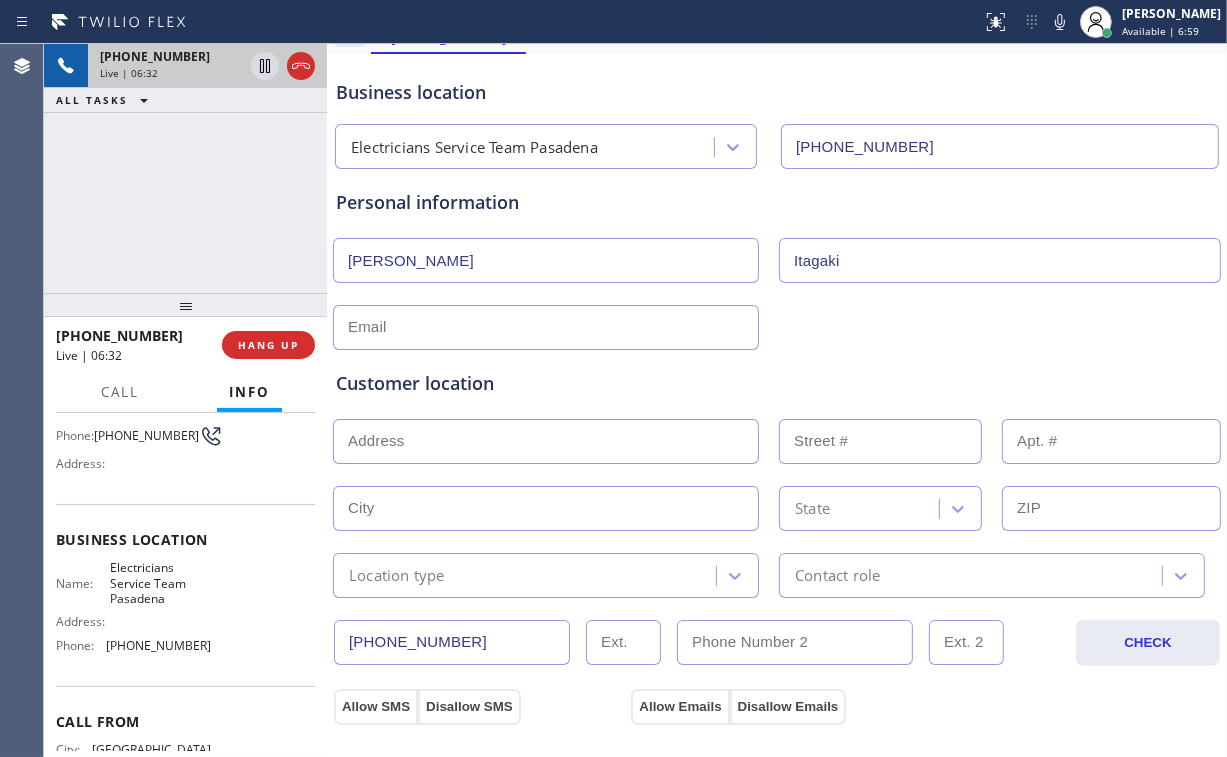 click at bounding box center (546, 441) 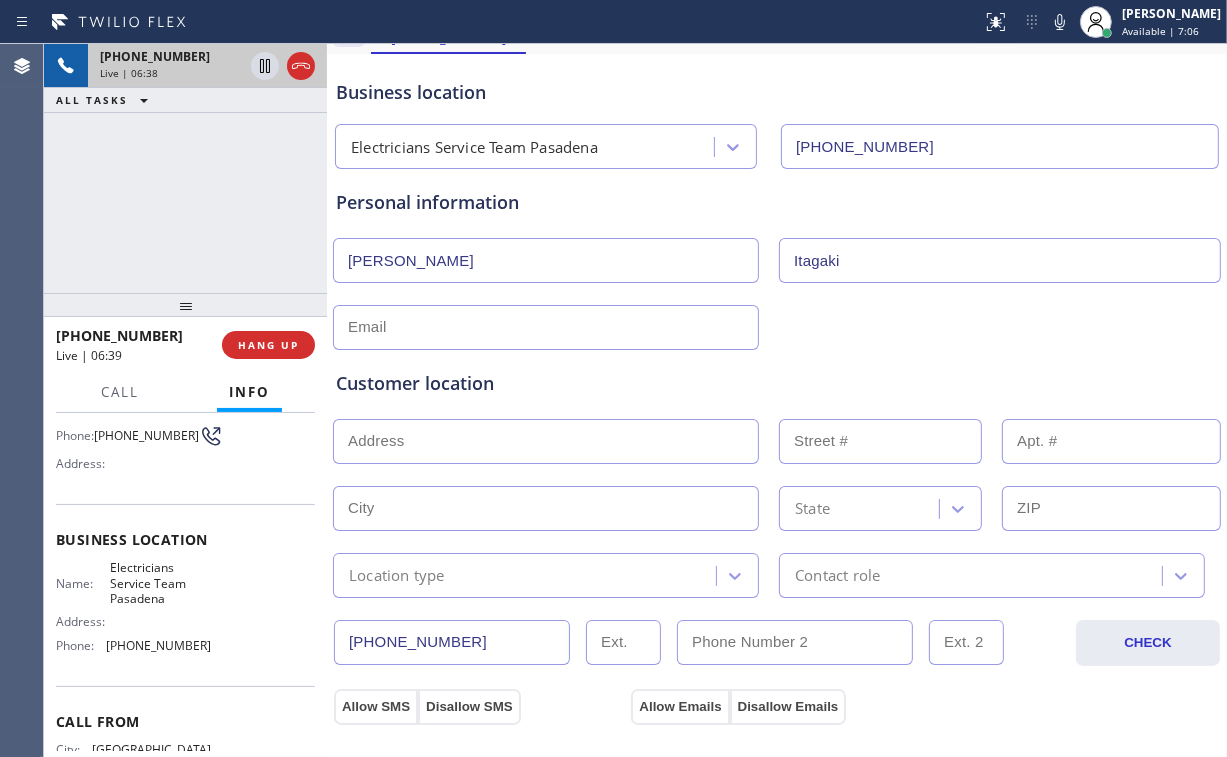 click at bounding box center [546, 441] 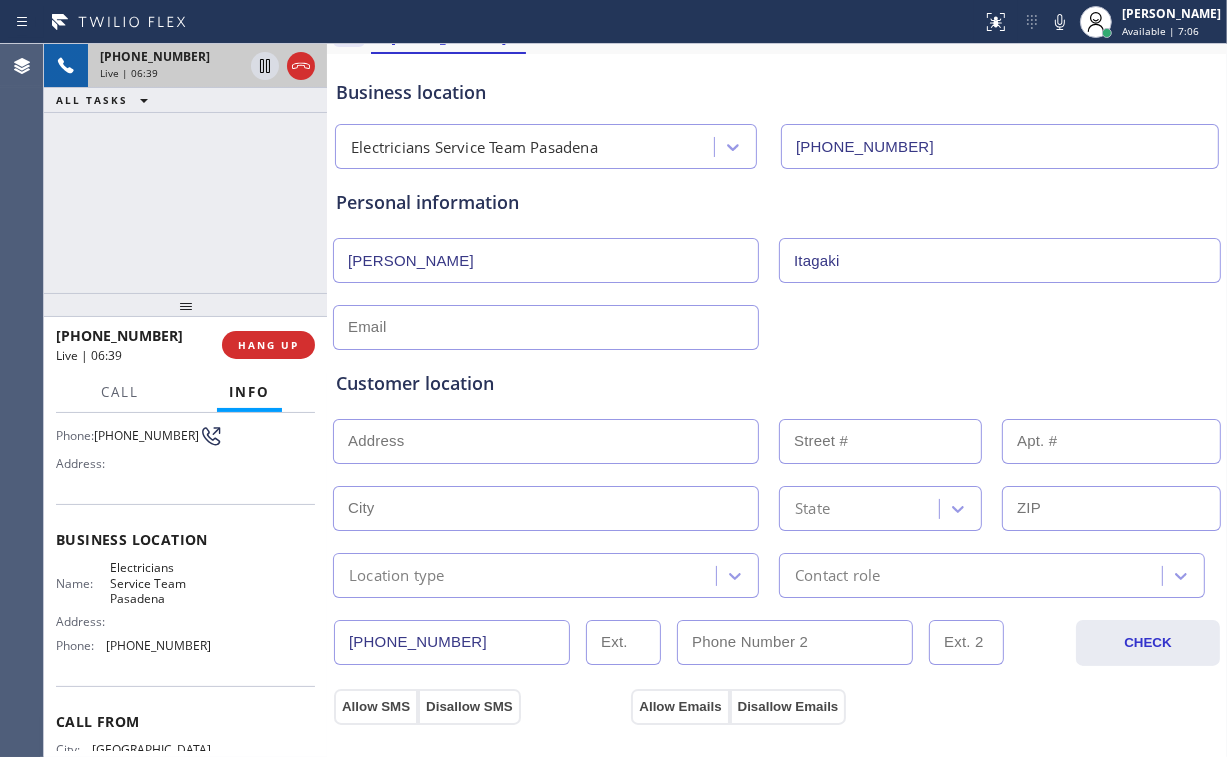 paste on "[STREET_ADDRESS]" 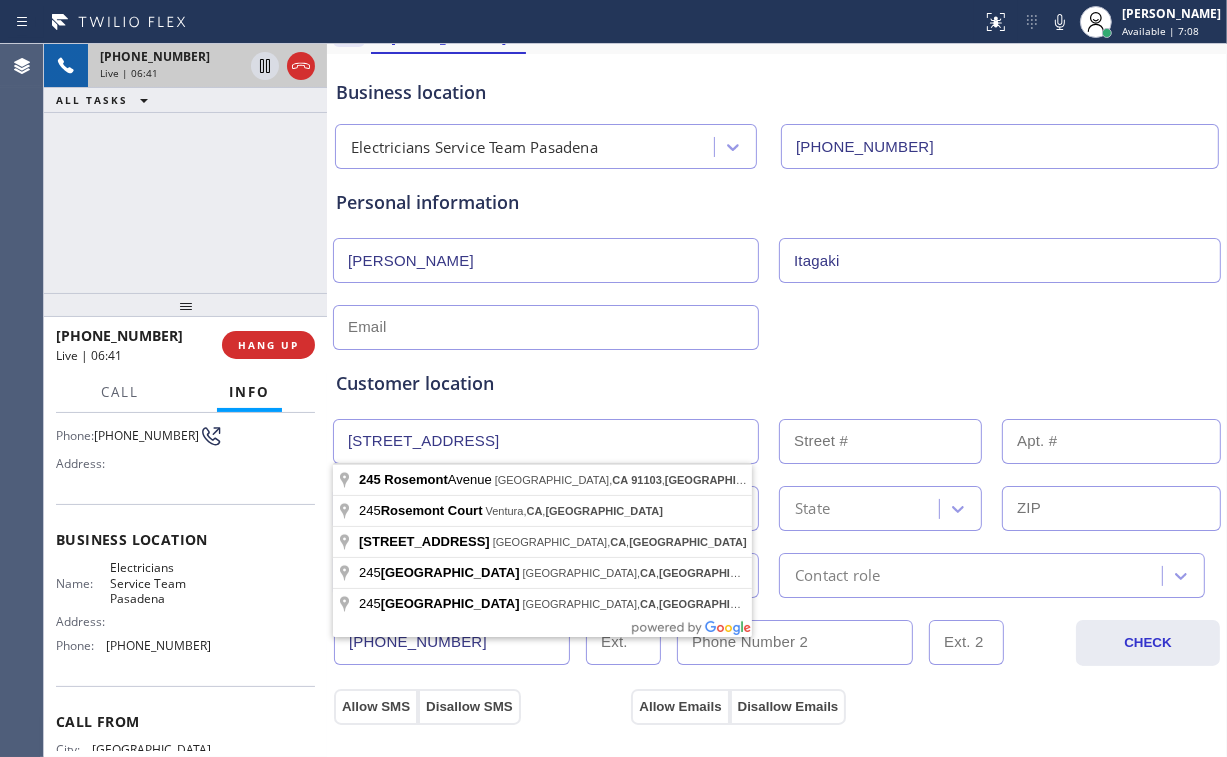 click on "[STREET_ADDRESS]" at bounding box center [546, 441] 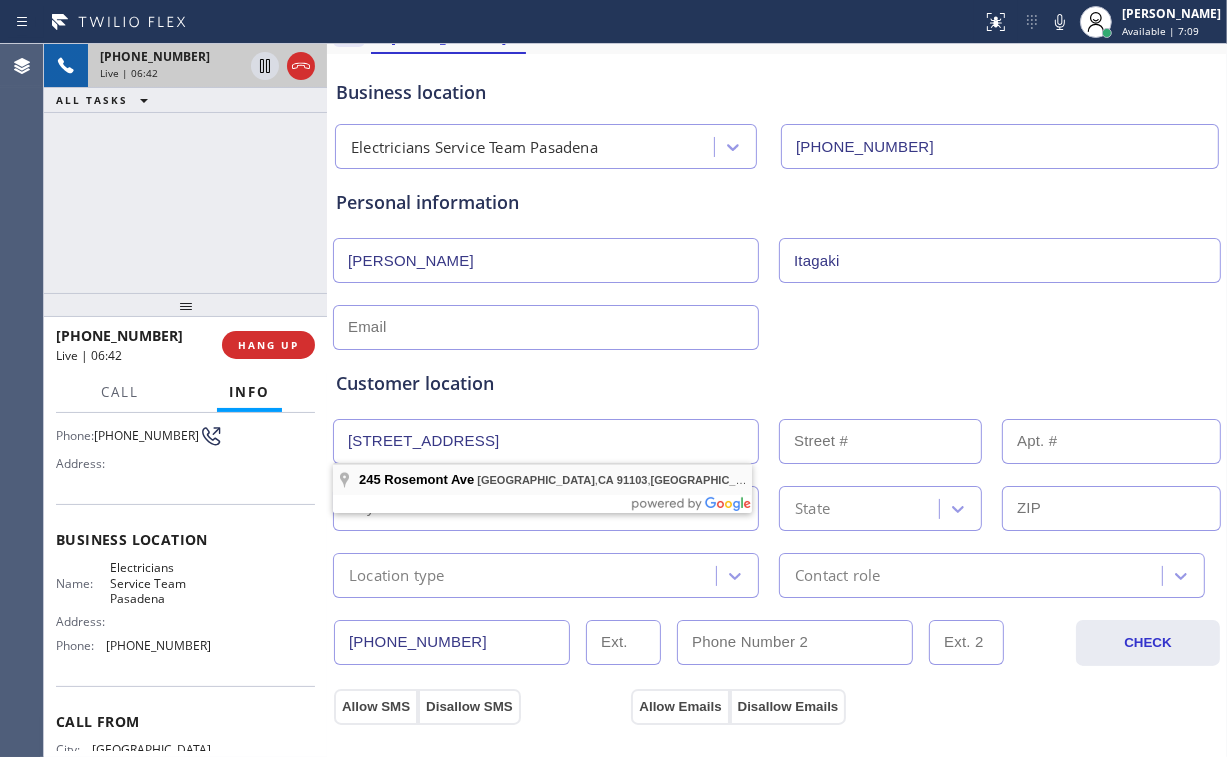 type on "[STREET_ADDRESS]" 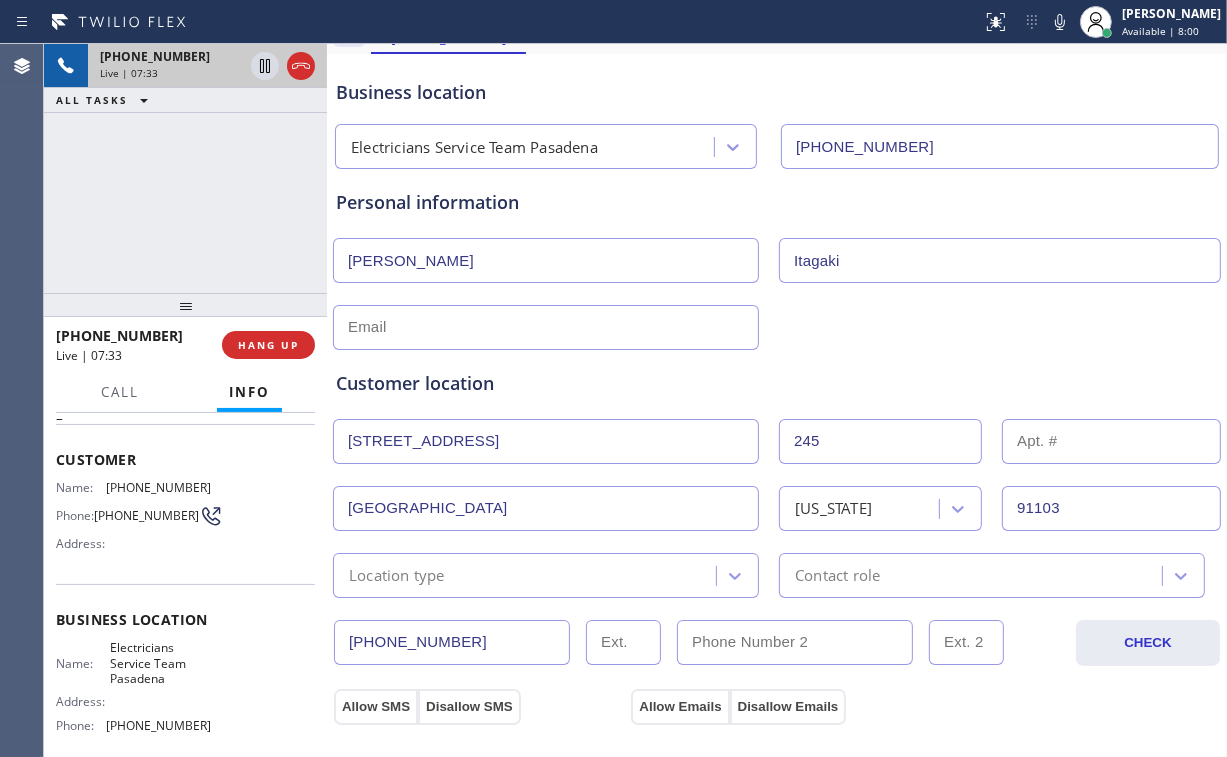 scroll, scrollTop: 80, scrollLeft: 0, axis: vertical 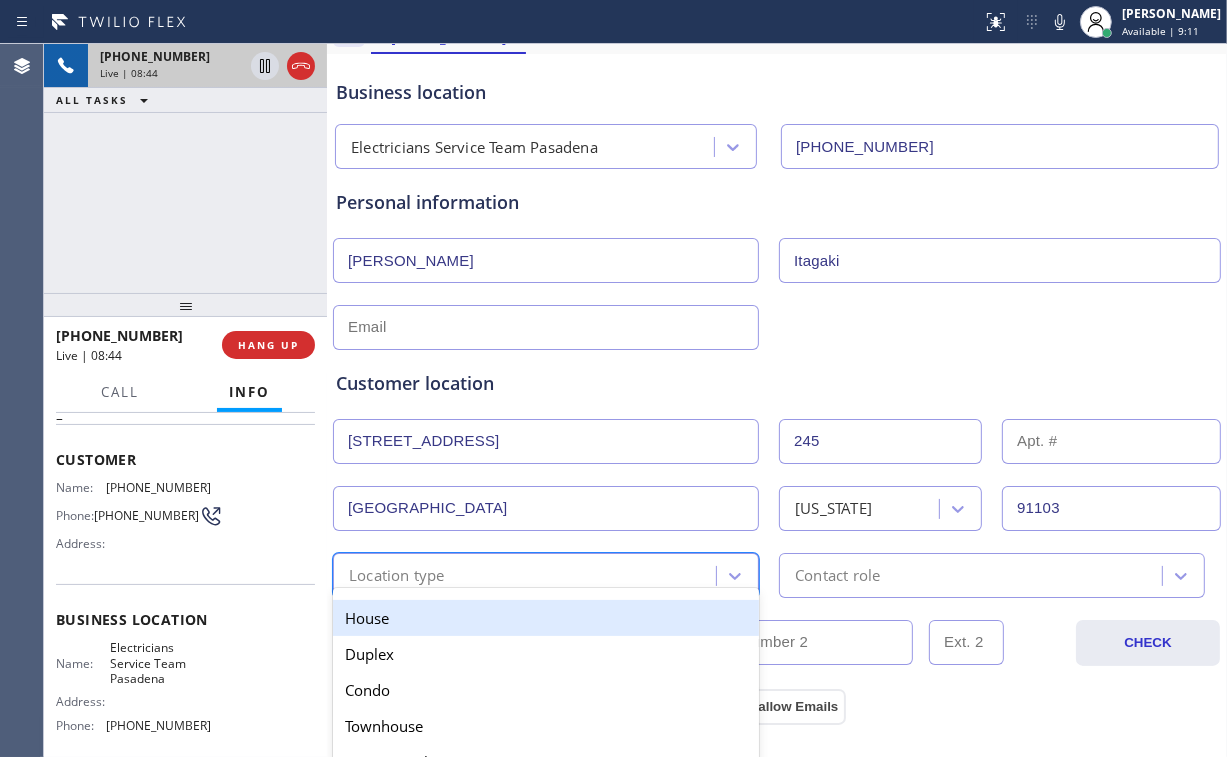 click on "Location type" at bounding box center [527, 575] 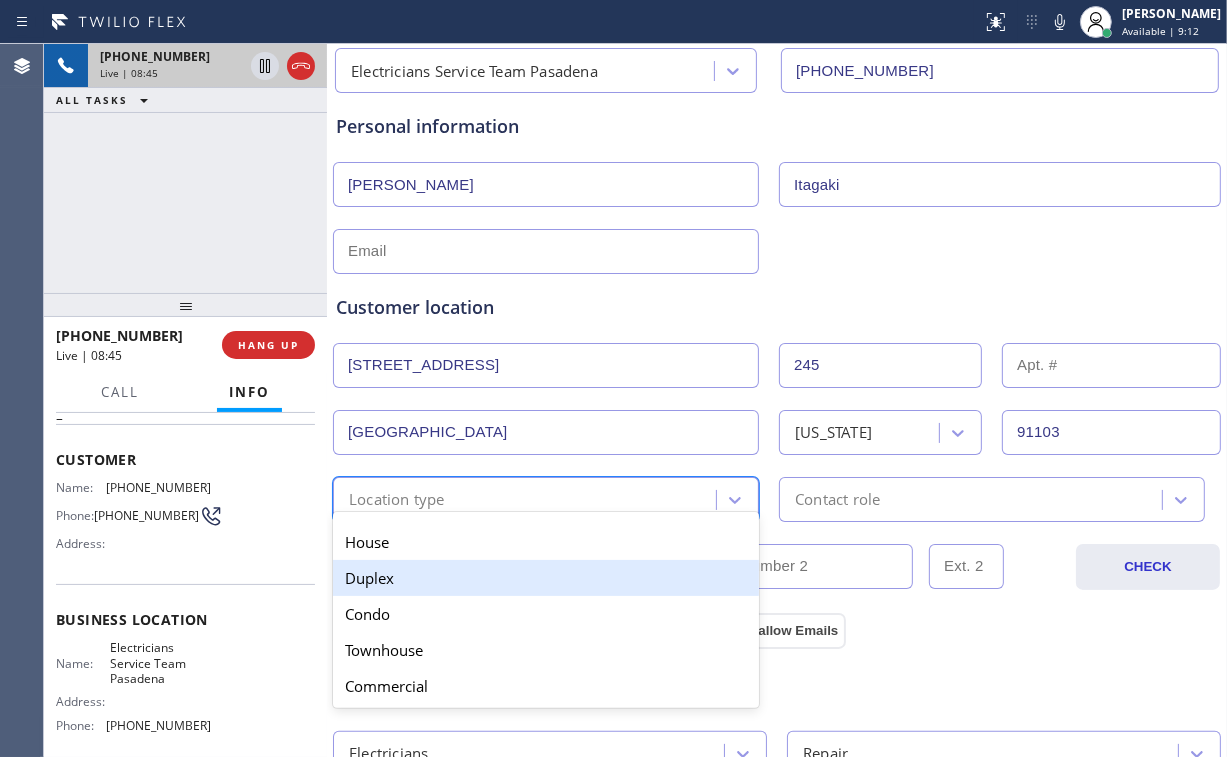 scroll, scrollTop: 160, scrollLeft: 0, axis: vertical 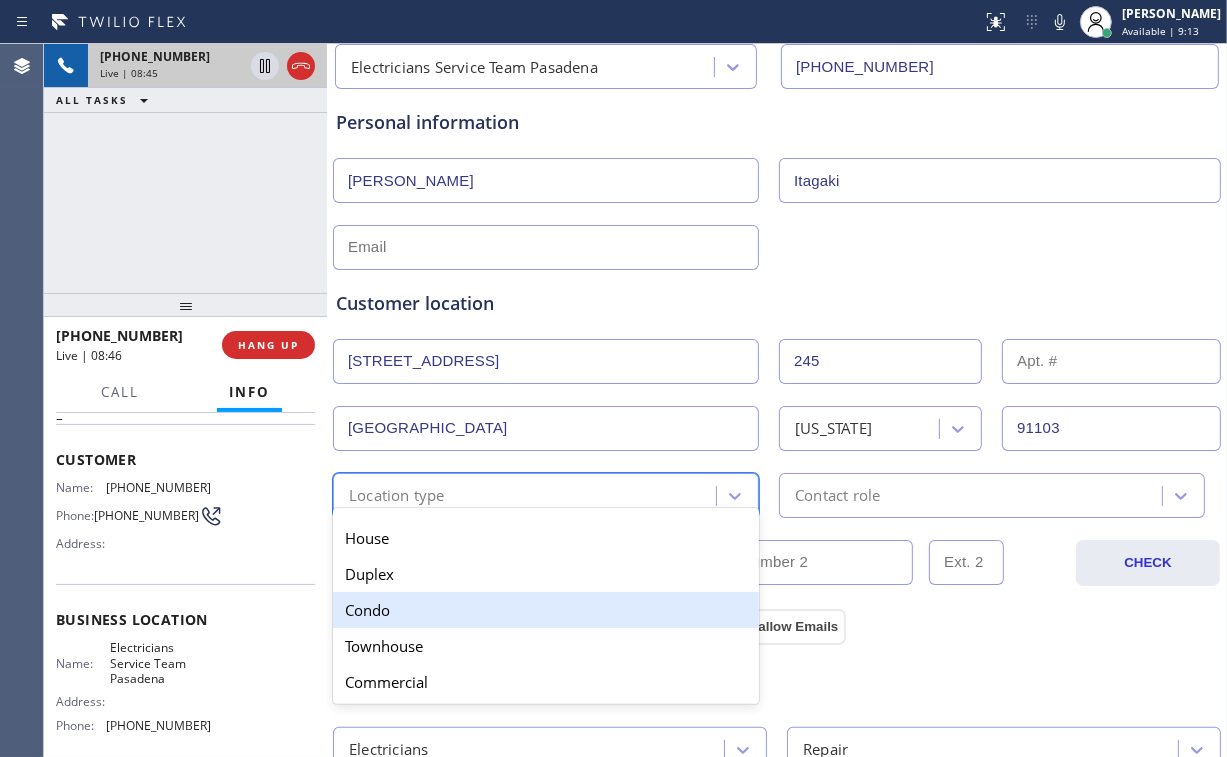 drag, startPoint x: 394, startPoint y: 609, endPoint x: 798, endPoint y: 522, distance: 413.2614 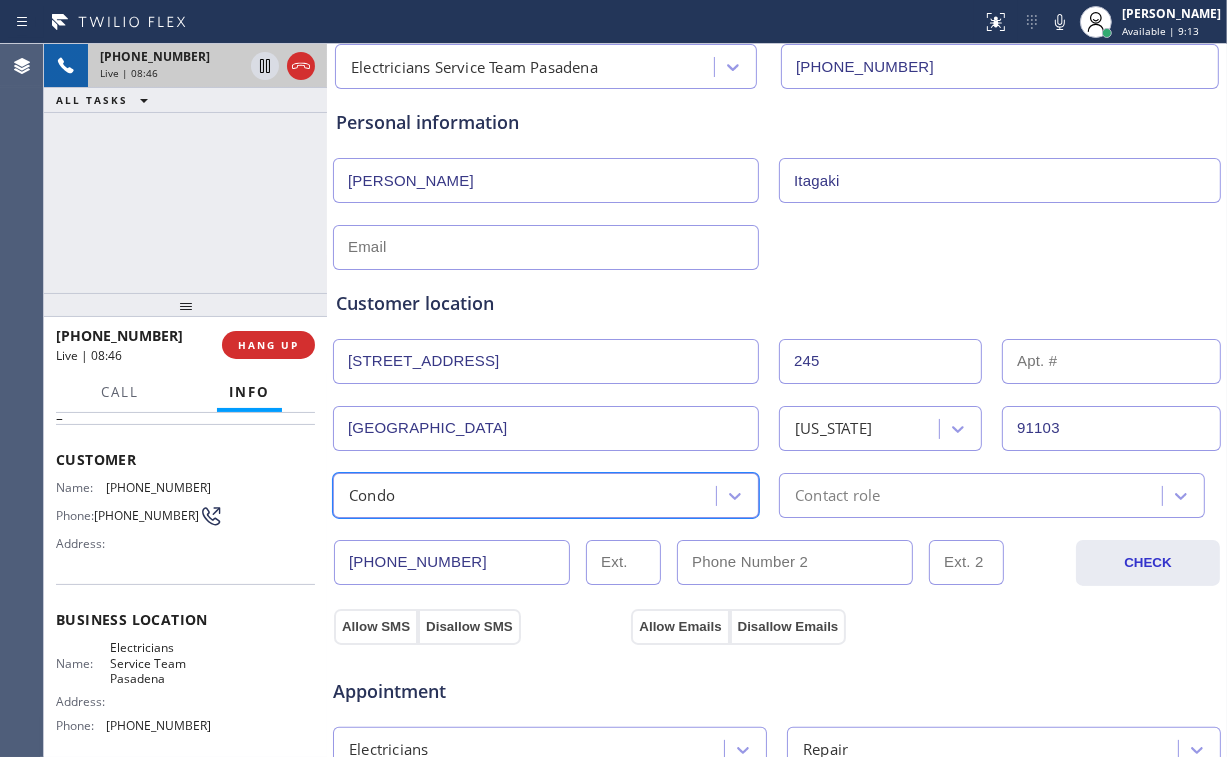click on "Contact role" at bounding box center (837, 495) 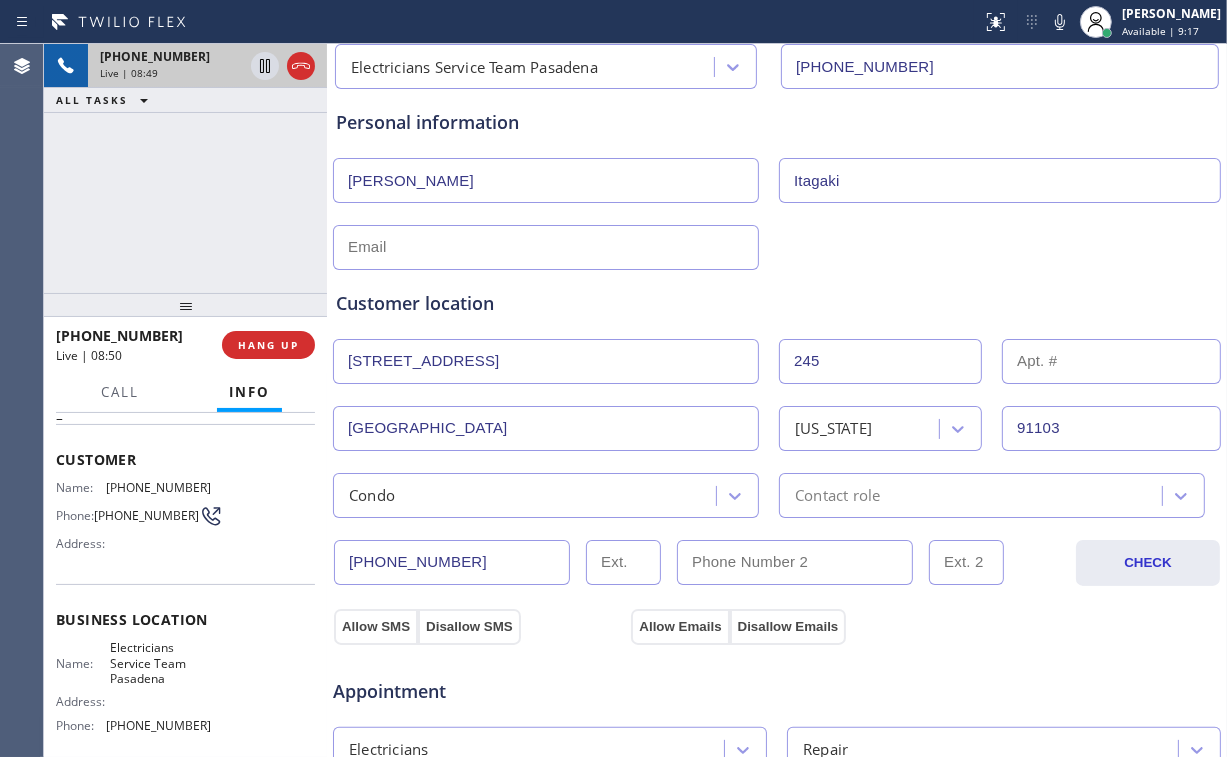 click on "[PHONE_NUMBER] Live | 08:49 ALL TASKS ALL TASKS ACTIVE TASKS TASKS IN WRAP UP" at bounding box center [185, 168] 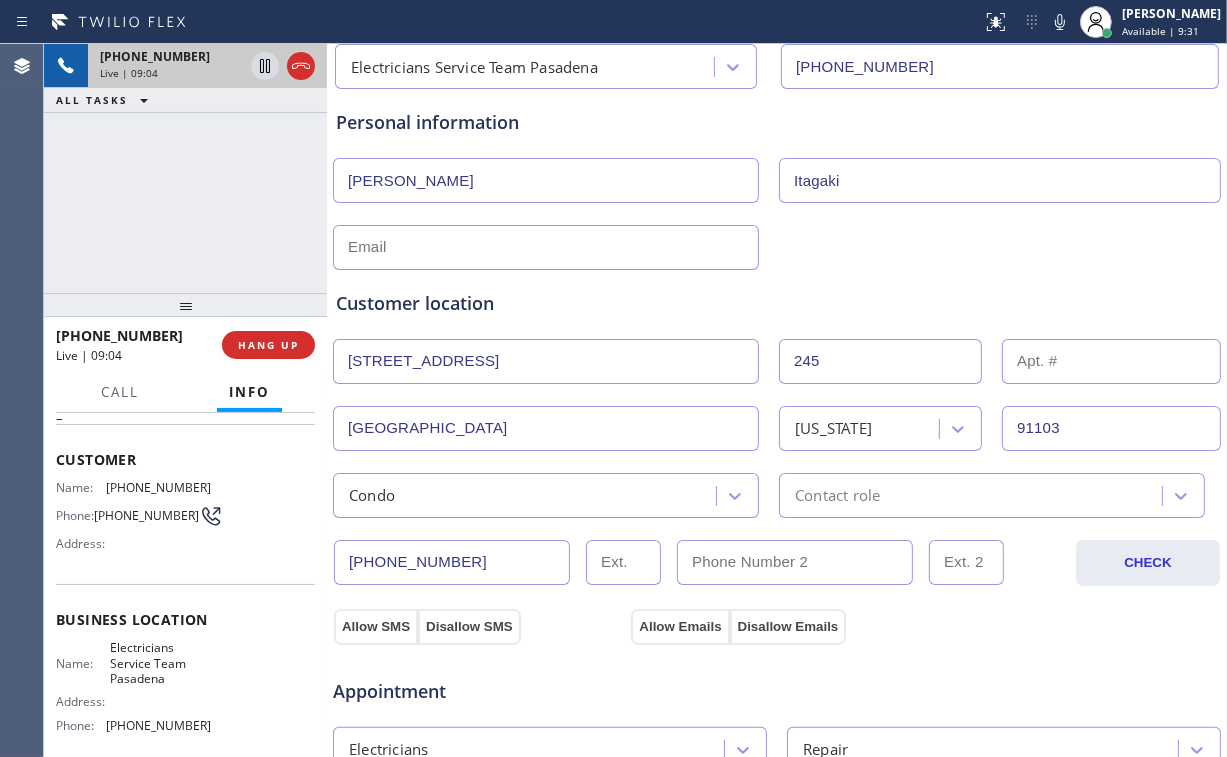 click on "Customer location" at bounding box center [777, 303] 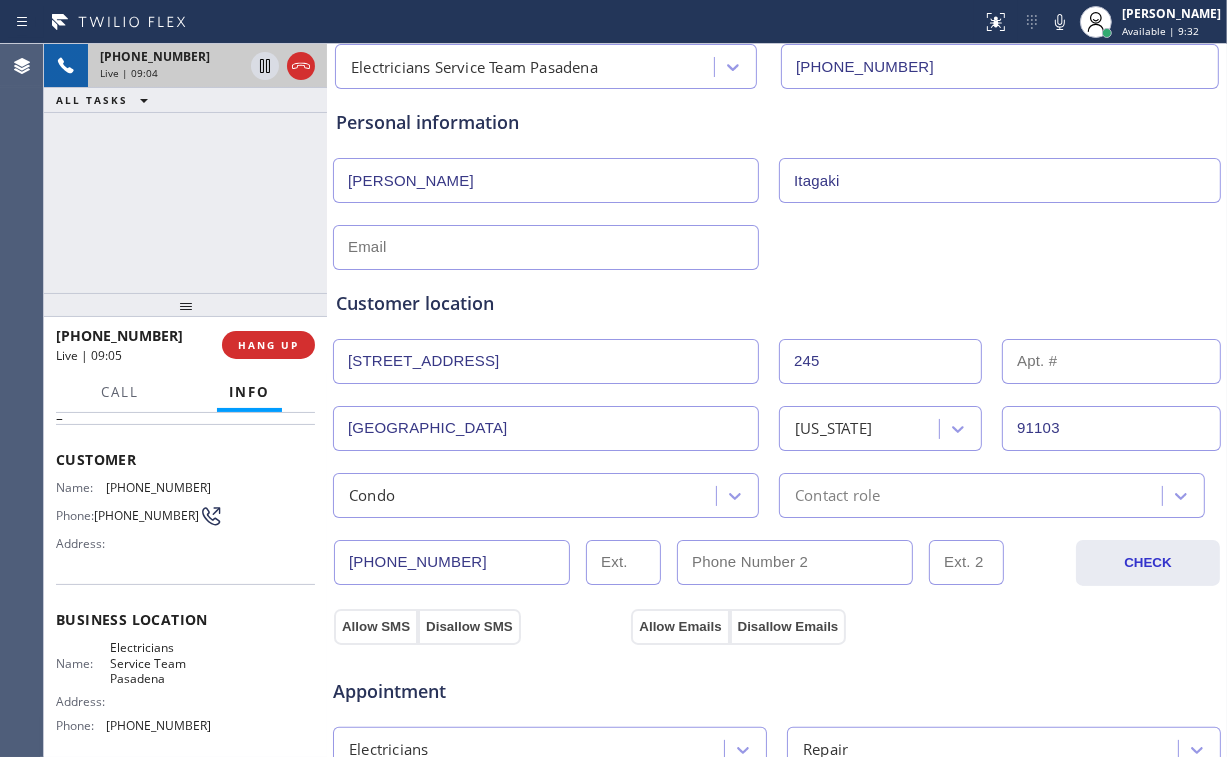 click on "Customer location" at bounding box center [777, 303] 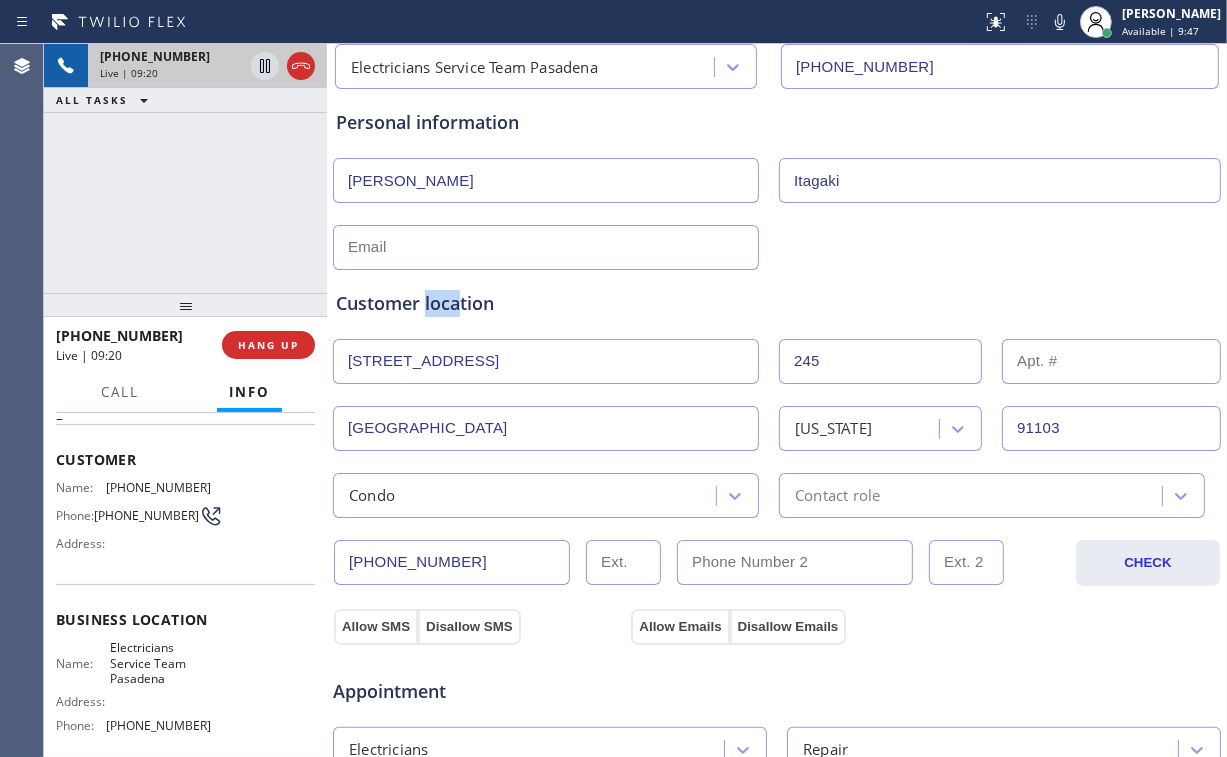 drag, startPoint x: 460, startPoint y: 300, endPoint x: 426, endPoint y: 300, distance: 34 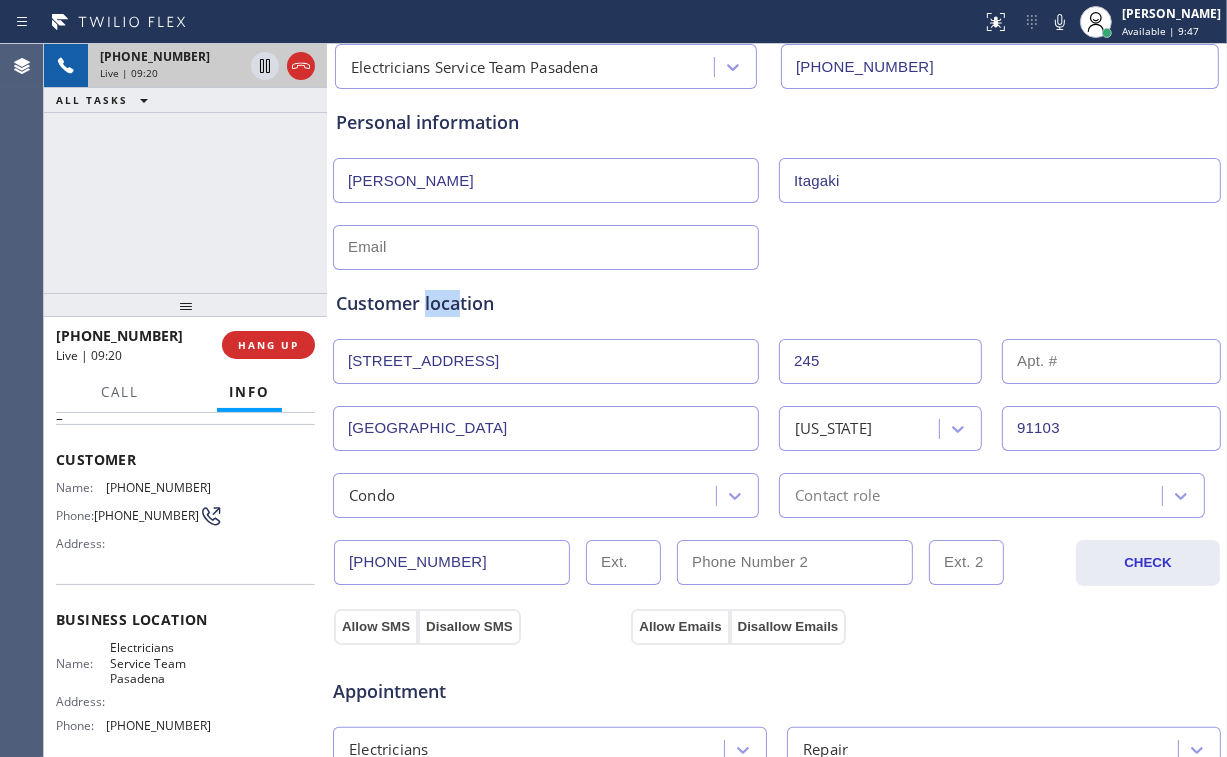 click on "Customer location" at bounding box center [777, 303] 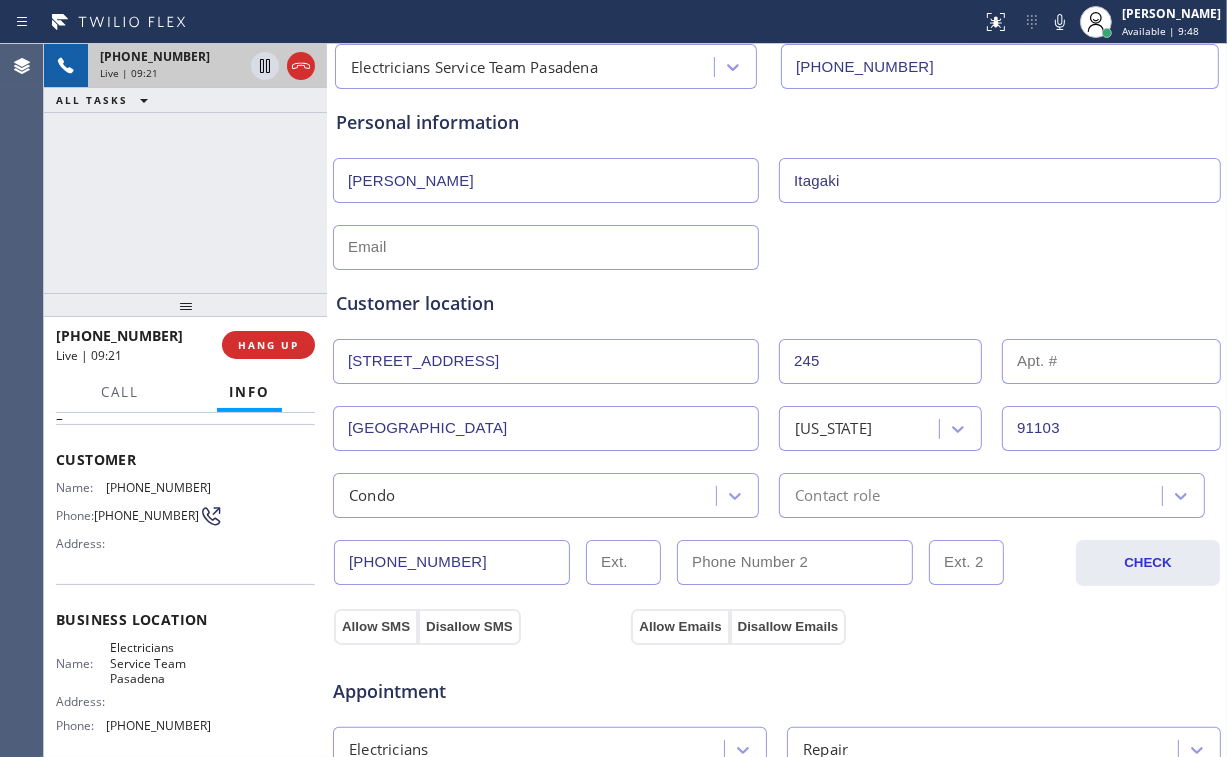 click on "Customer location >> ADD NEW ADDRESS << + NEW ADDRESS [STREET_ADDRESS][US_STATE] Contact role" at bounding box center (777, 404) 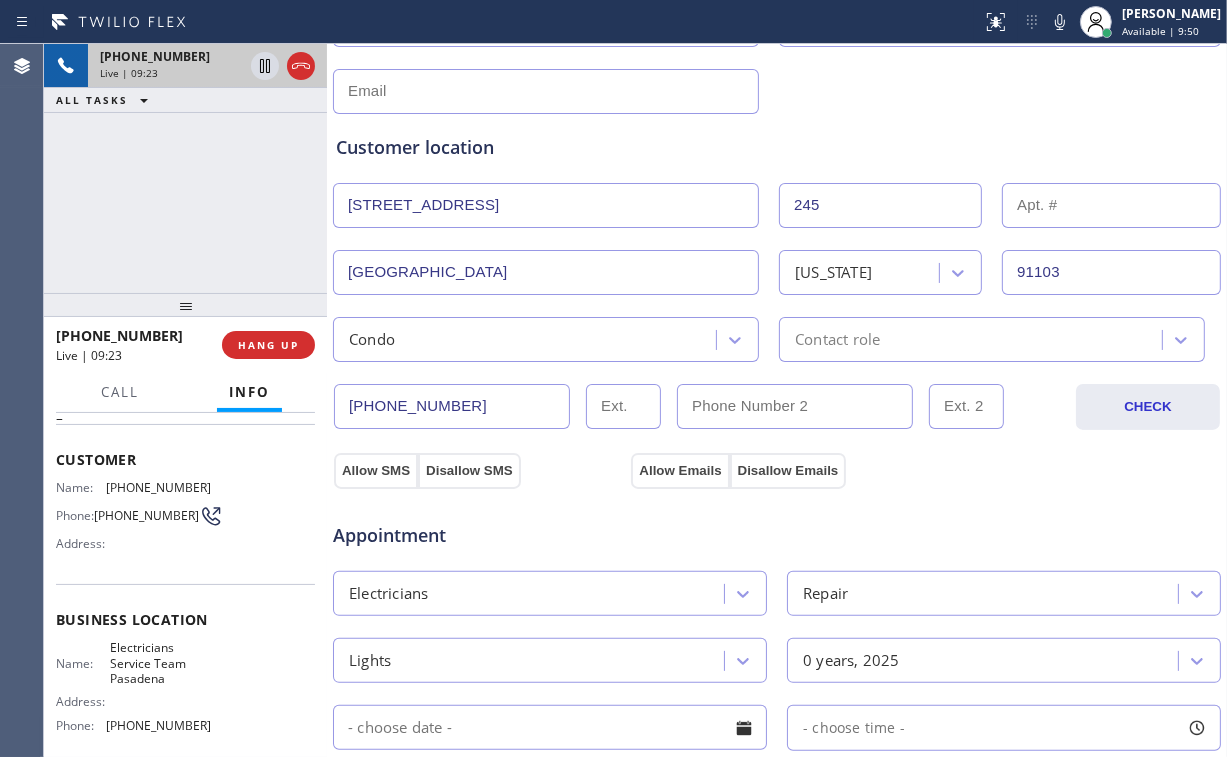 scroll, scrollTop: 320, scrollLeft: 0, axis: vertical 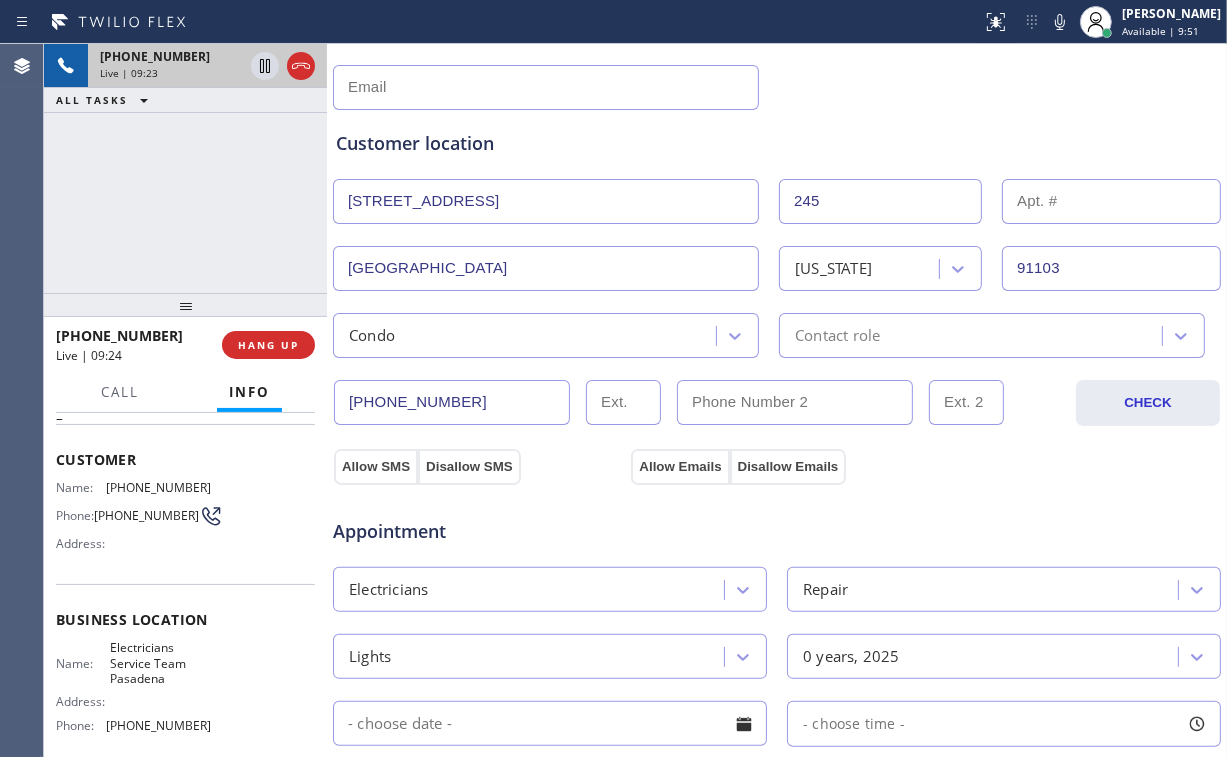 click on "Contact role" at bounding box center [837, 335] 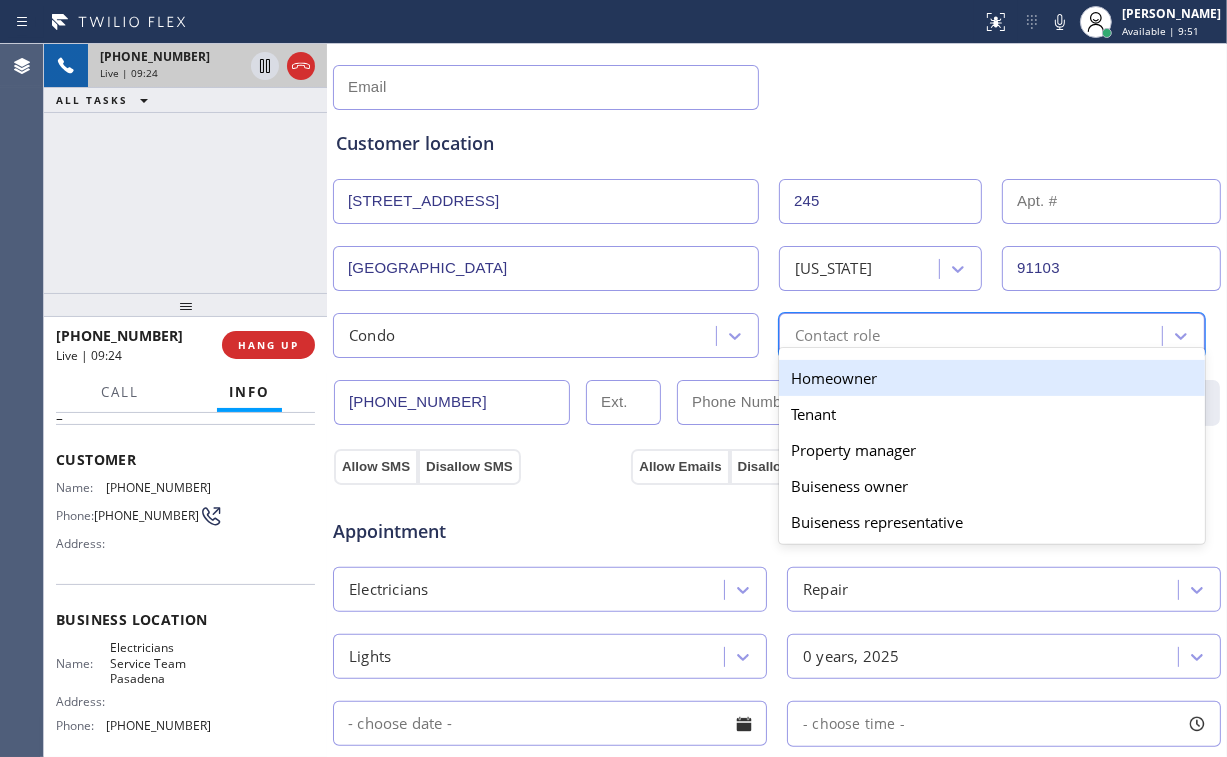 type on "h" 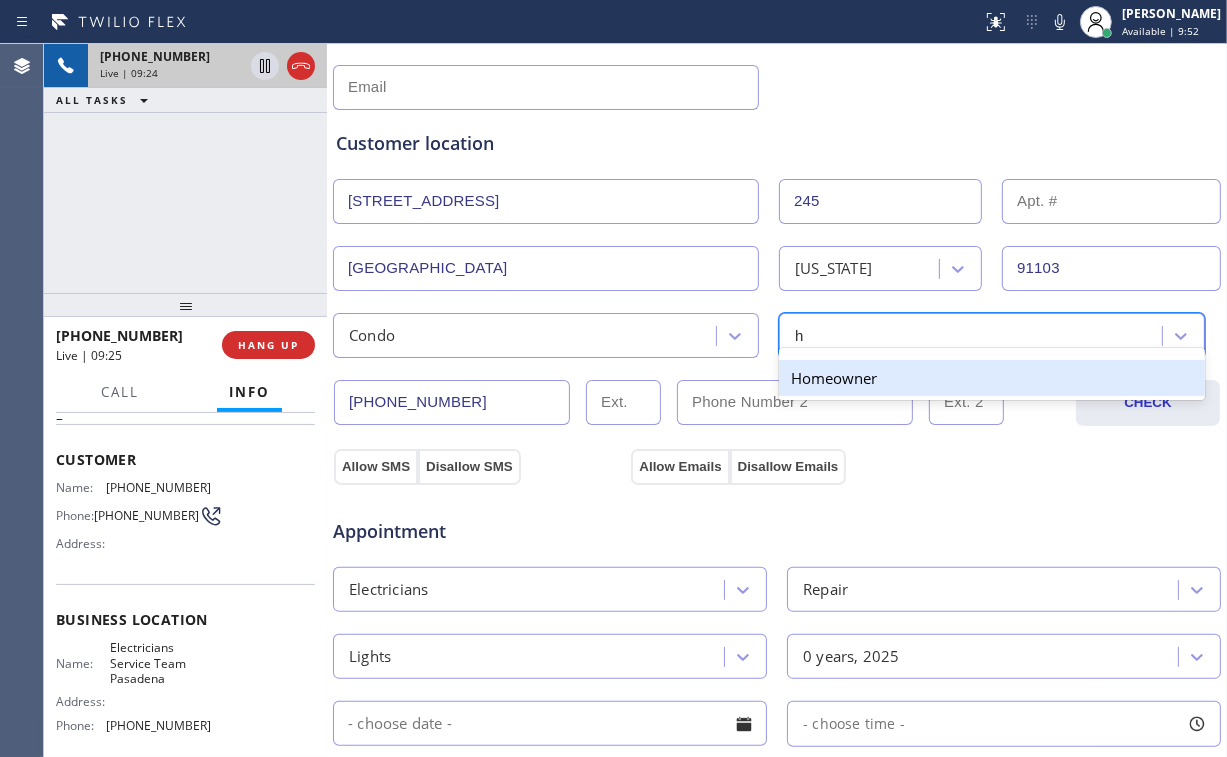 click on "Homeowner" at bounding box center [992, 378] 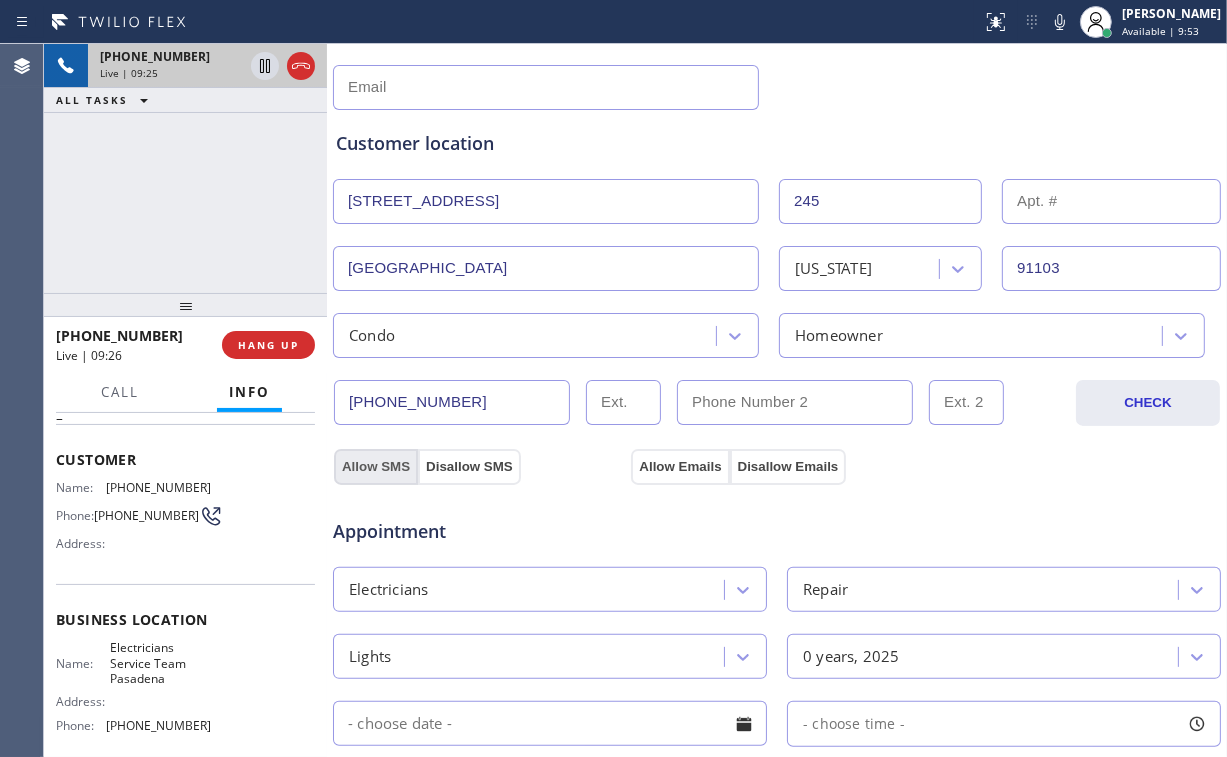 click on "Allow SMS" at bounding box center (376, 467) 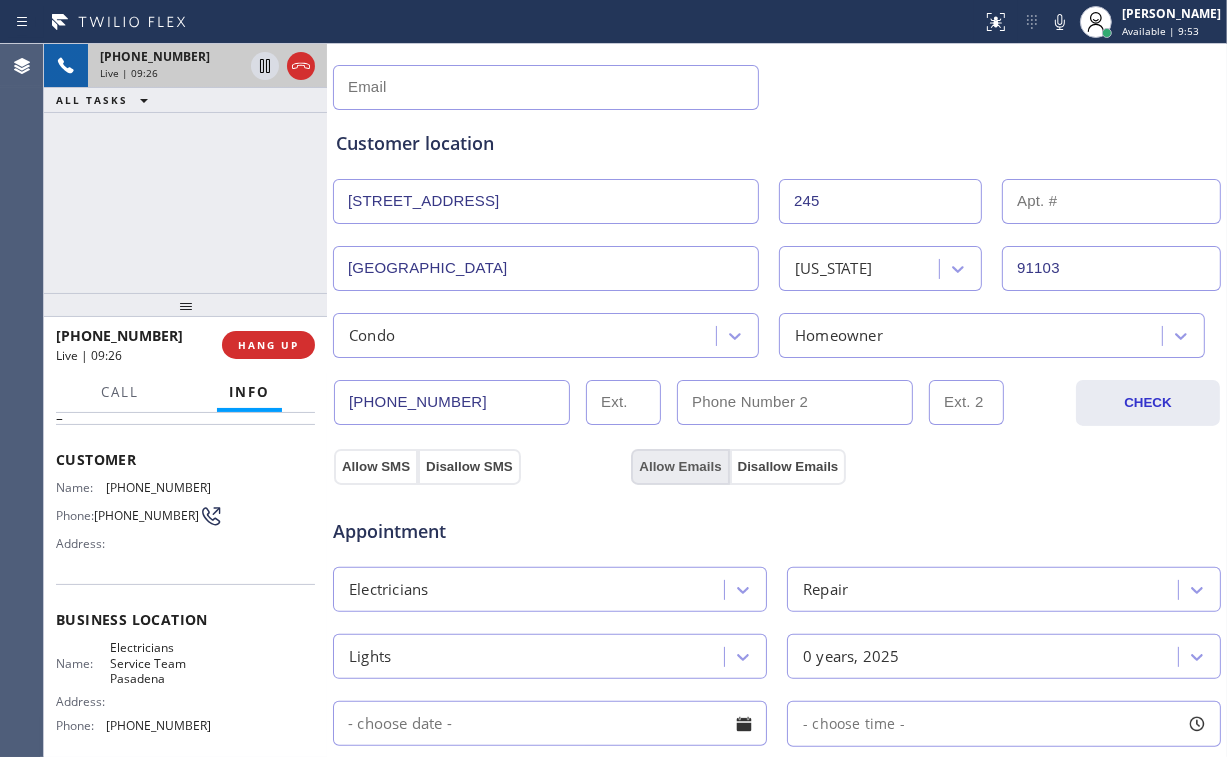 click on "Allow Emails" at bounding box center [680, 467] 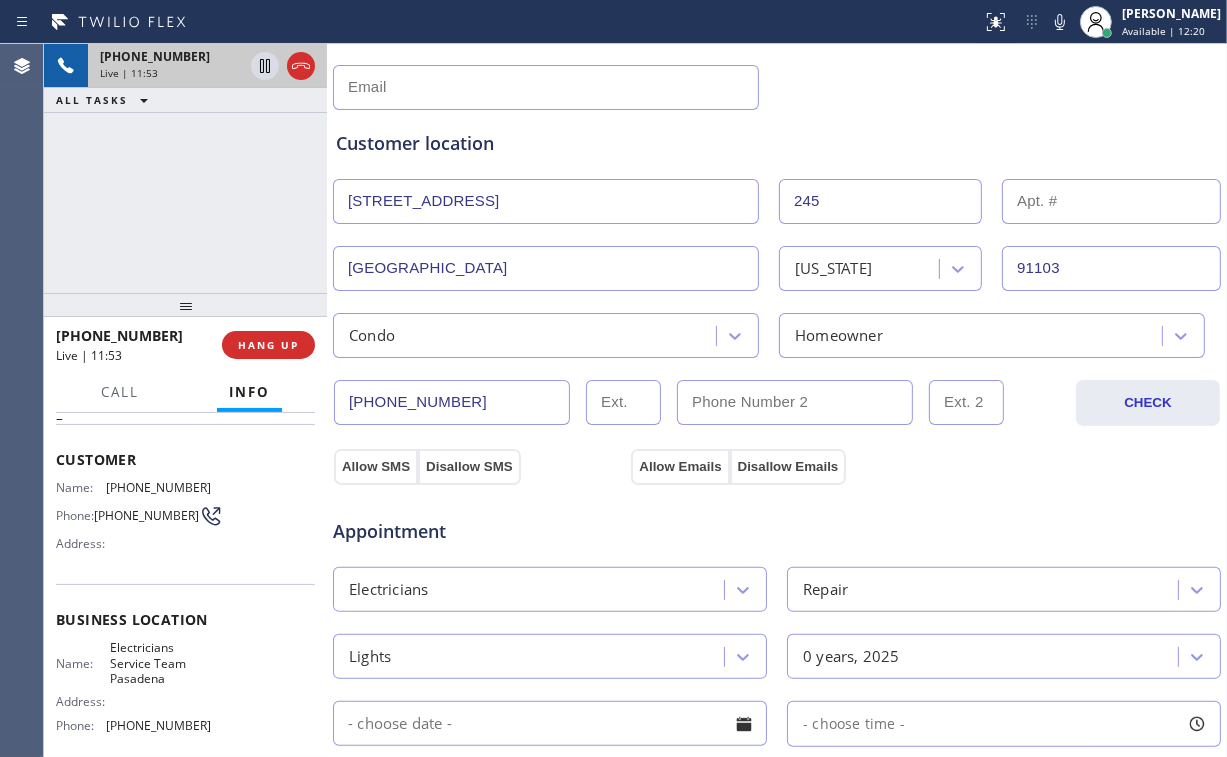 click on "Appointment" at bounding box center [777, 519] 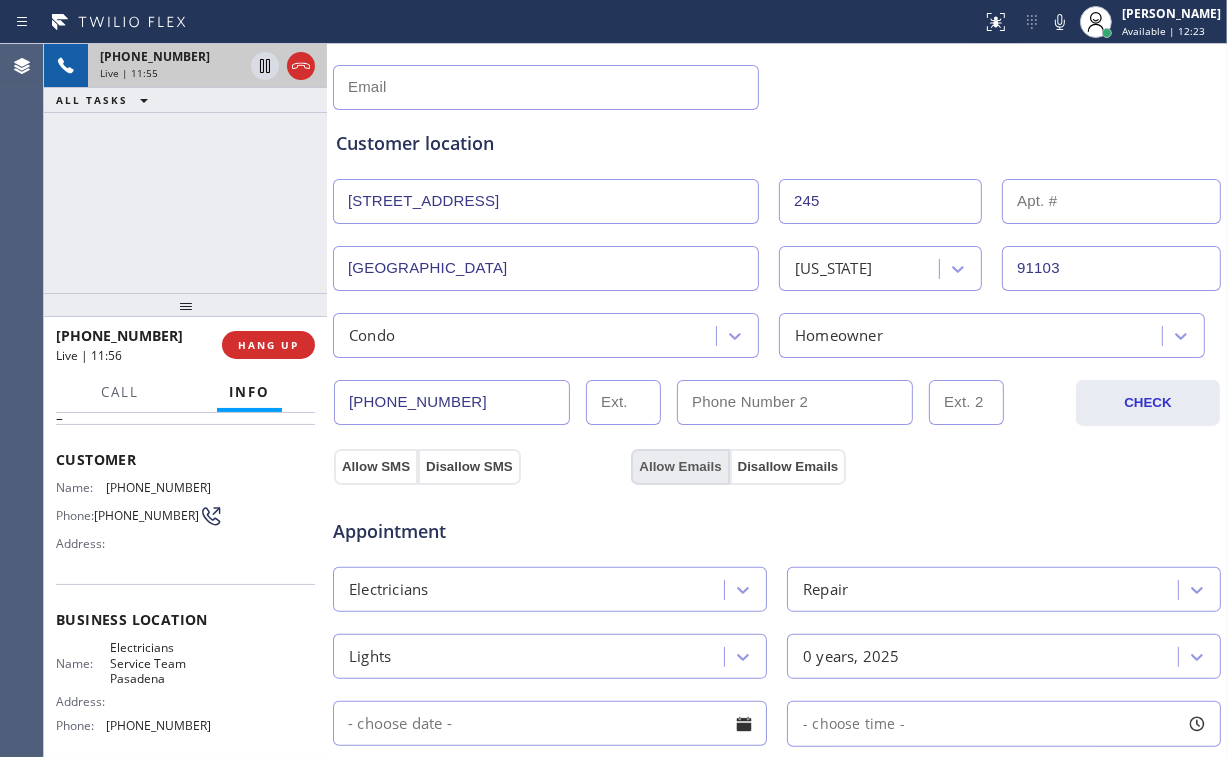 click on "Allow Emails" at bounding box center [680, 467] 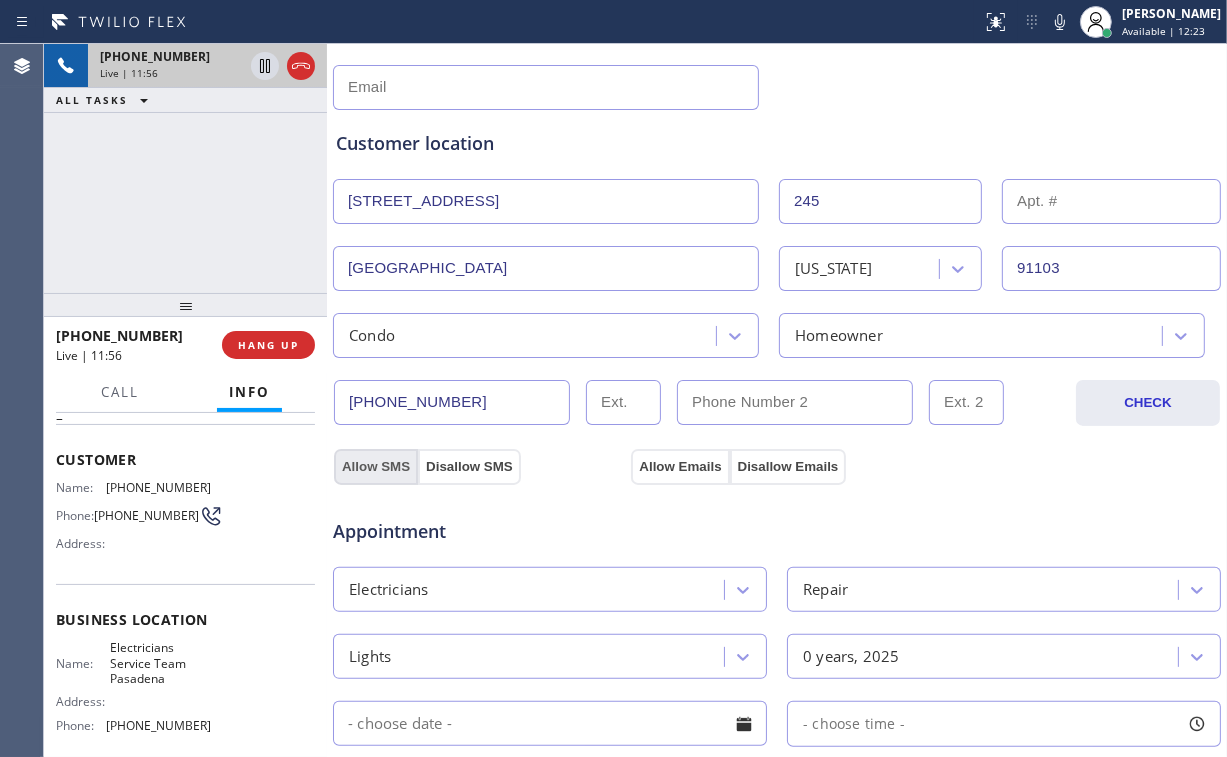 click on "Allow SMS" at bounding box center [376, 467] 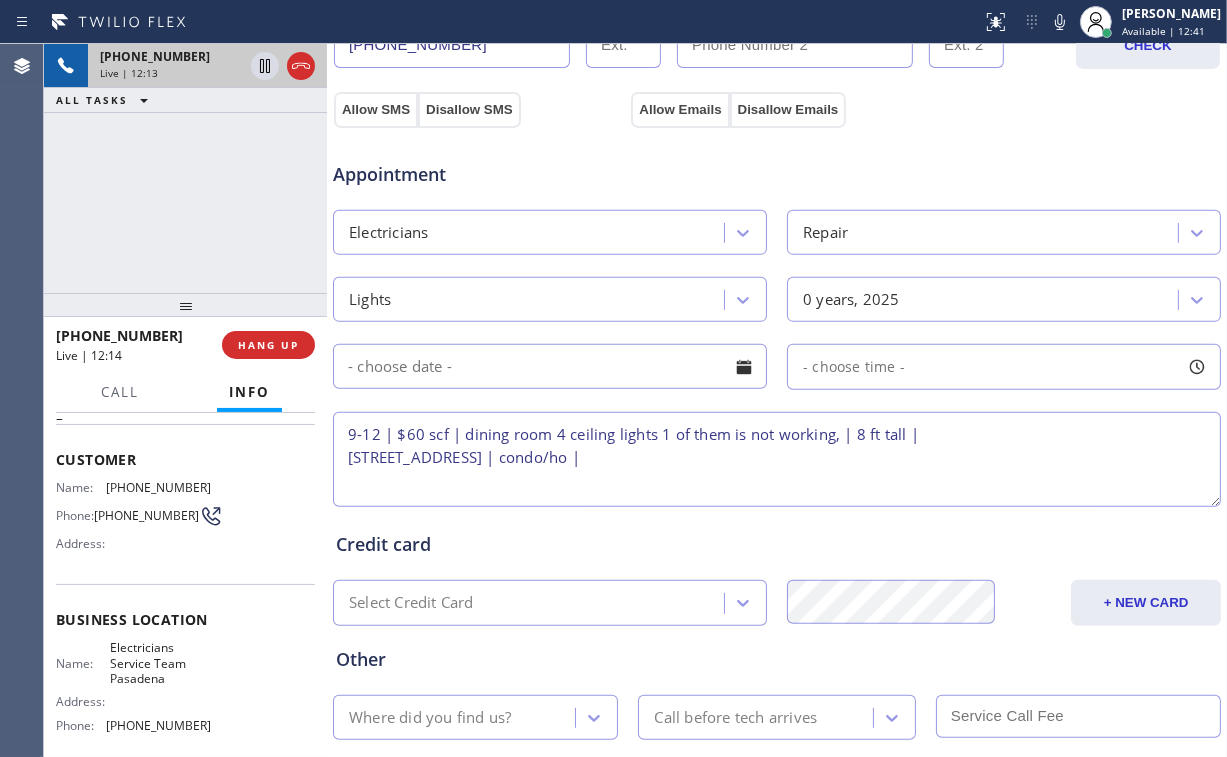 scroll, scrollTop: 720, scrollLeft: 0, axis: vertical 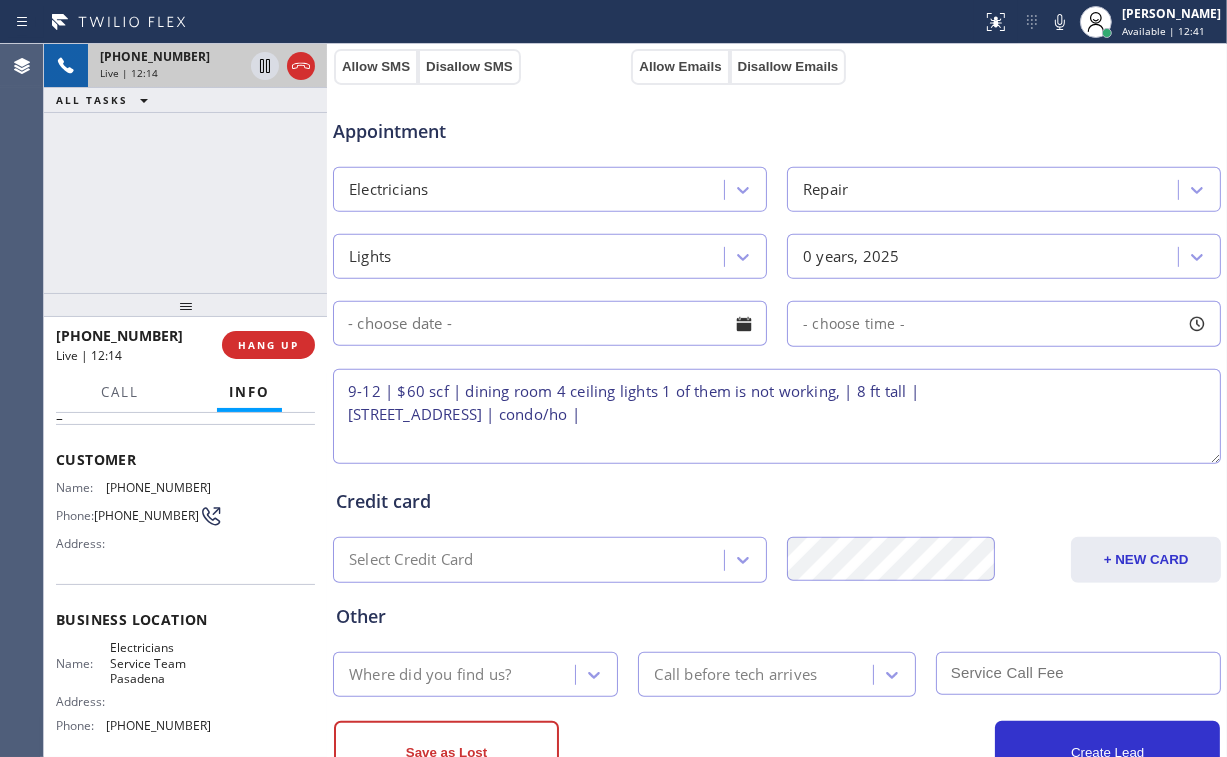 click at bounding box center (550, 323) 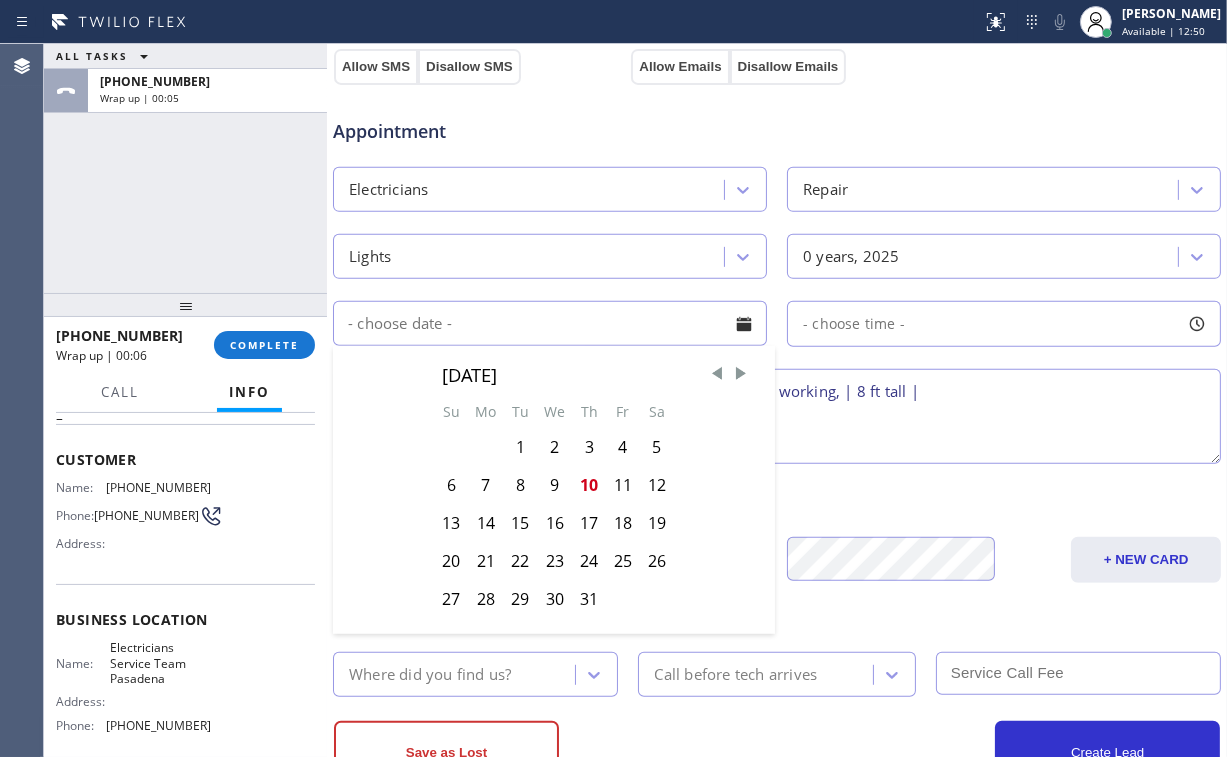 click on "15" at bounding box center [520, 523] 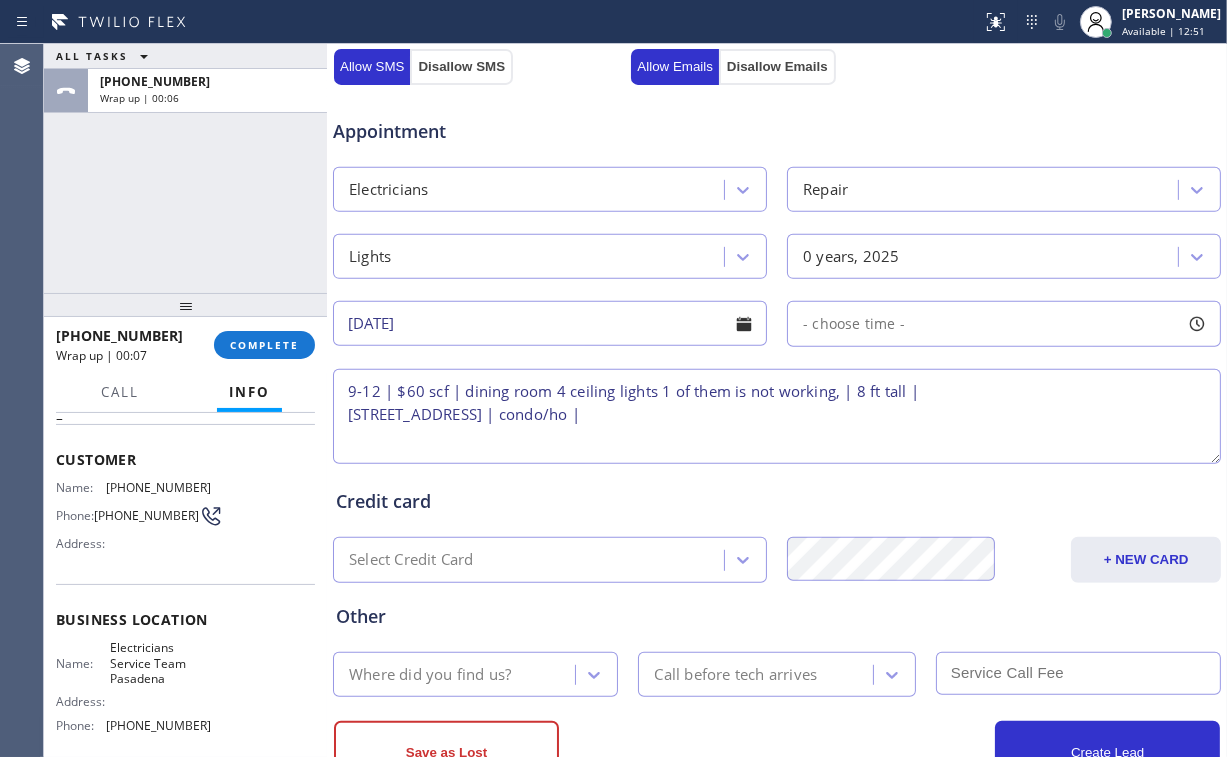 click on "- choose time -" at bounding box center [846, 324] 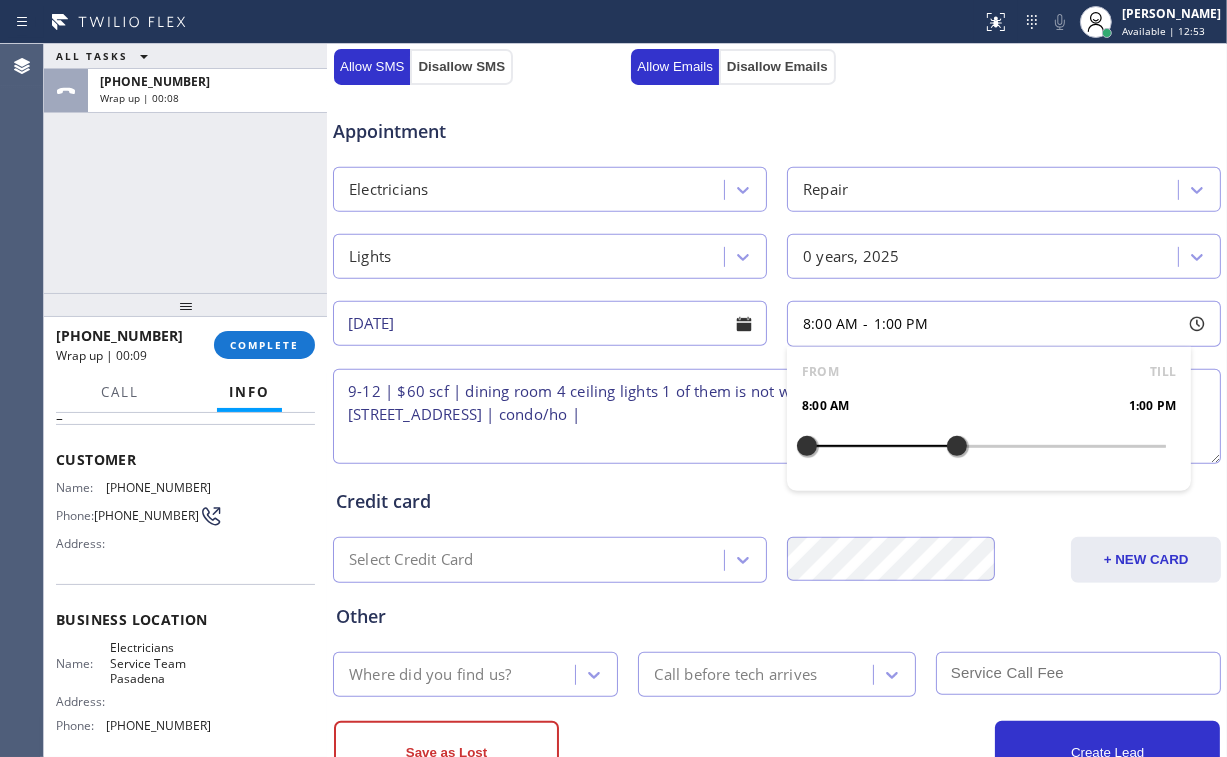drag, startPoint x: 800, startPoint y: 448, endPoint x: 949, endPoint y: 446, distance: 149.01343 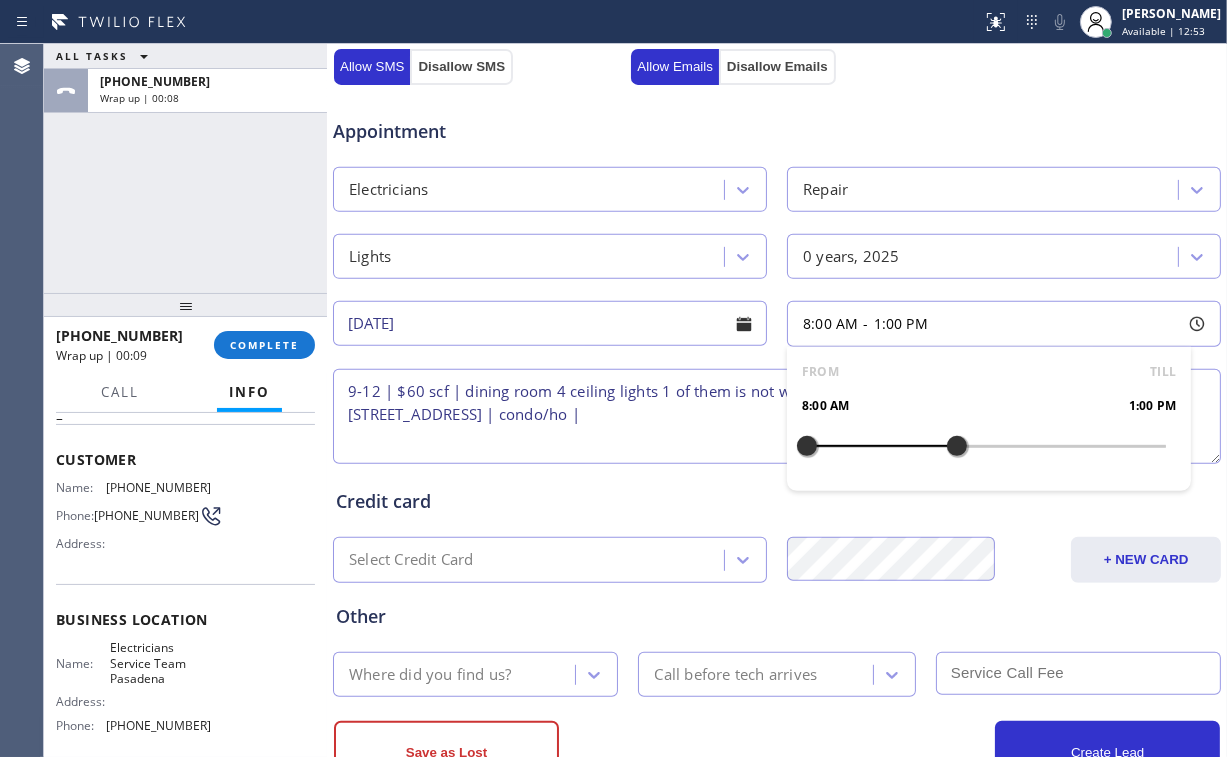 click at bounding box center [957, 446] 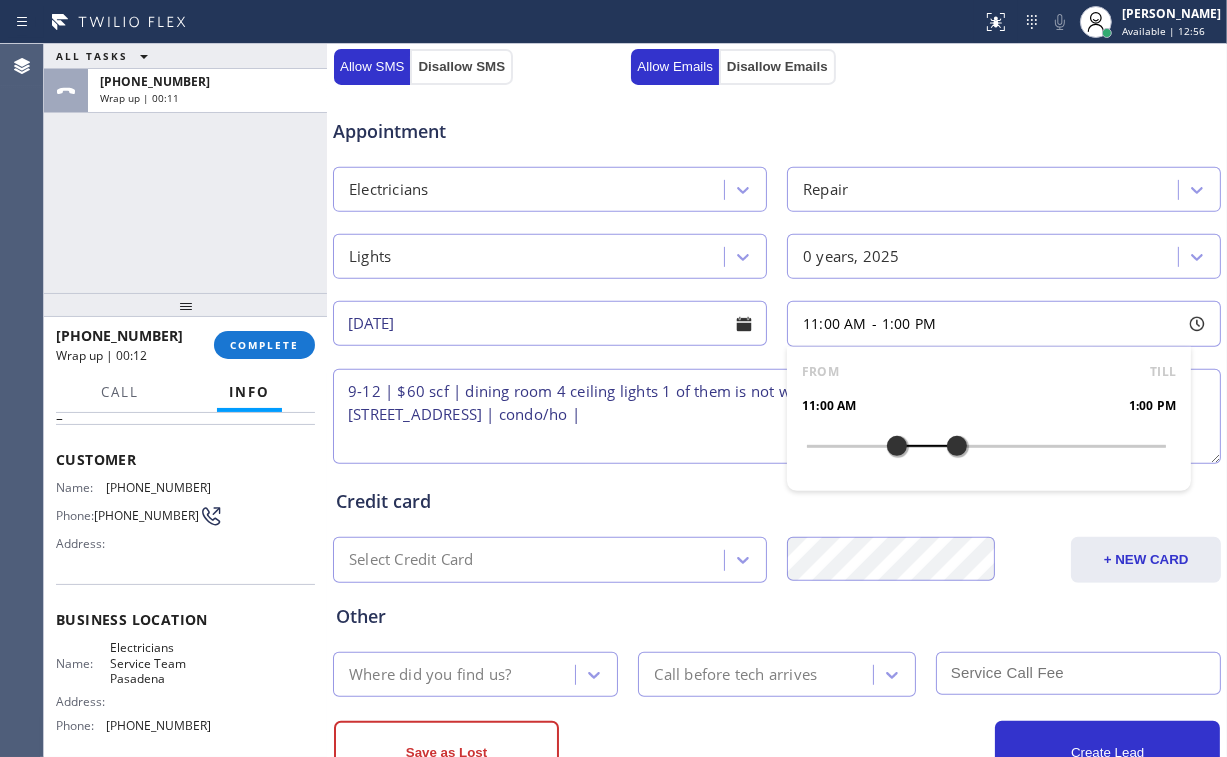 drag, startPoint x: 806, startPoint y: 444, endPoint x: 885, endPoint y: 444, distance: 79 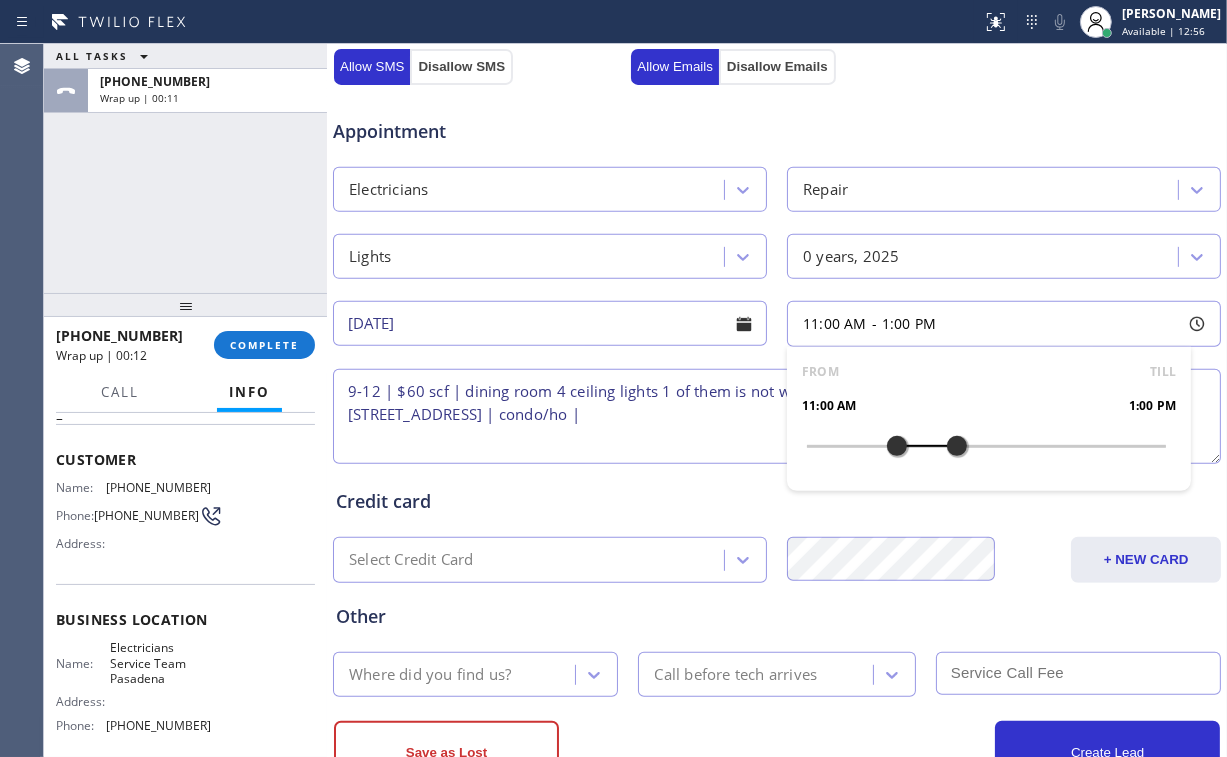 click at bounding box center (897, 446) 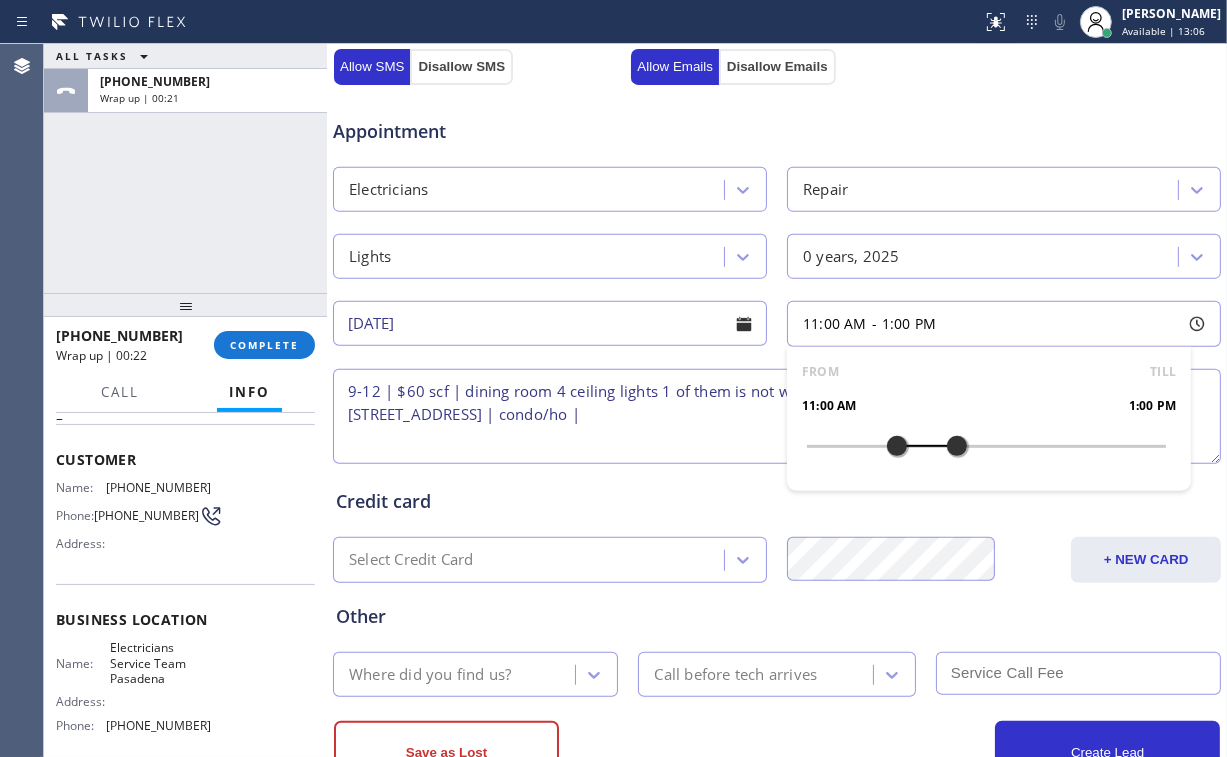 click on "ALL TASKS ALL TASKS ACTIVE TASKS TASKS IN WRAP UP [PHONE_NUMBER] Wrap up | 00:21" at bounding box center (185, 168) 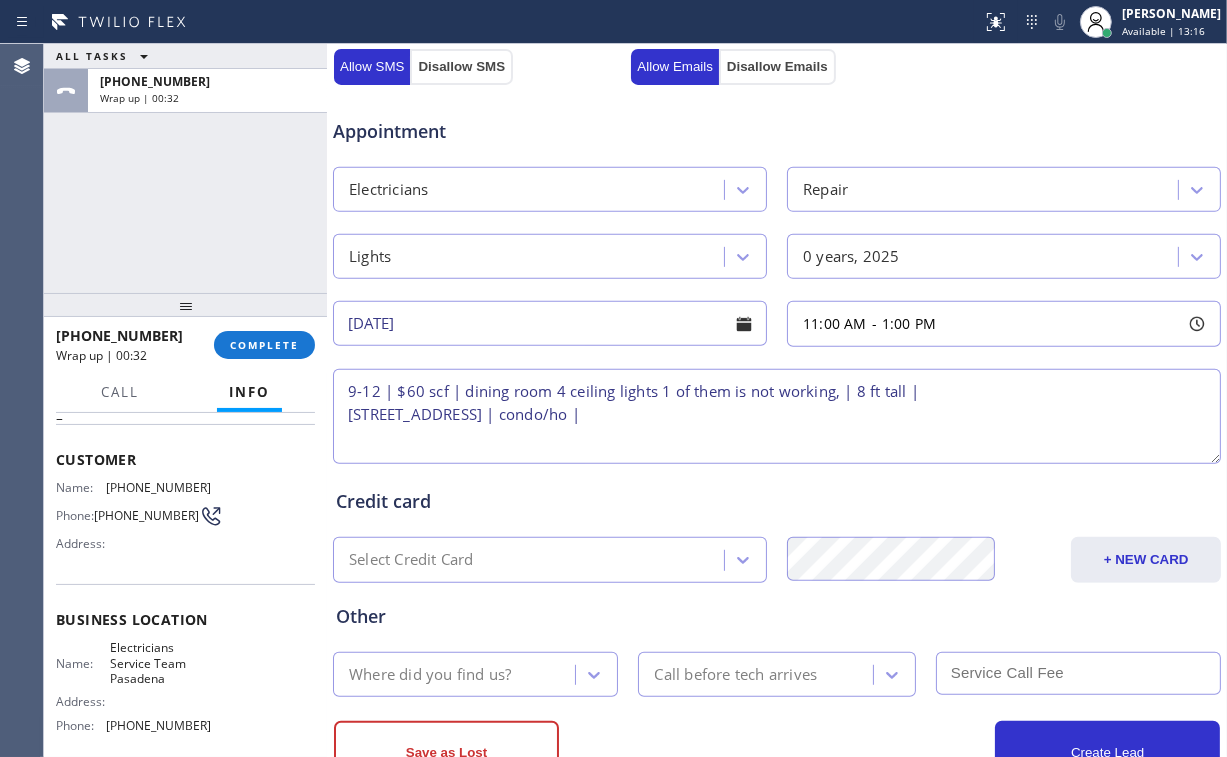 drag, startPoint x: 498, startPoint y: 286, endPoint x: 510, endPoint y: 294, distance: 14.422205 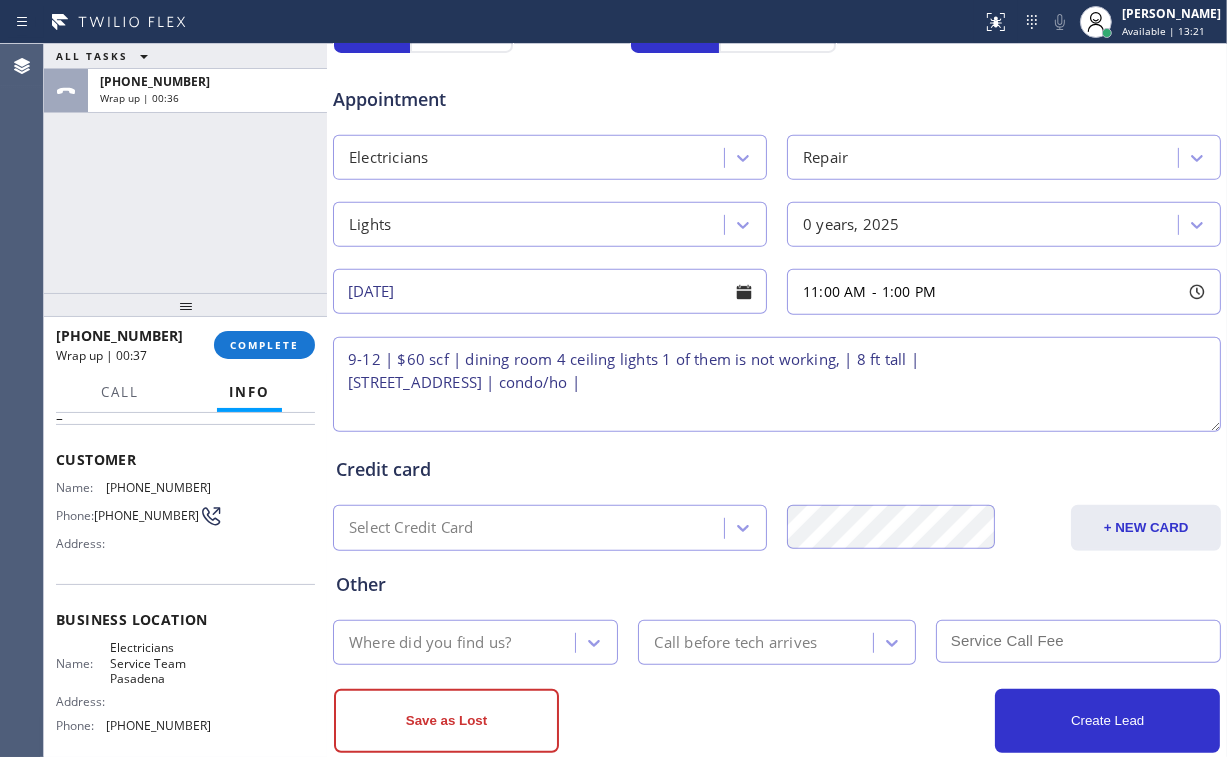 scroll, scrollTop: 708, scrollLeft: 0, axis: vertical 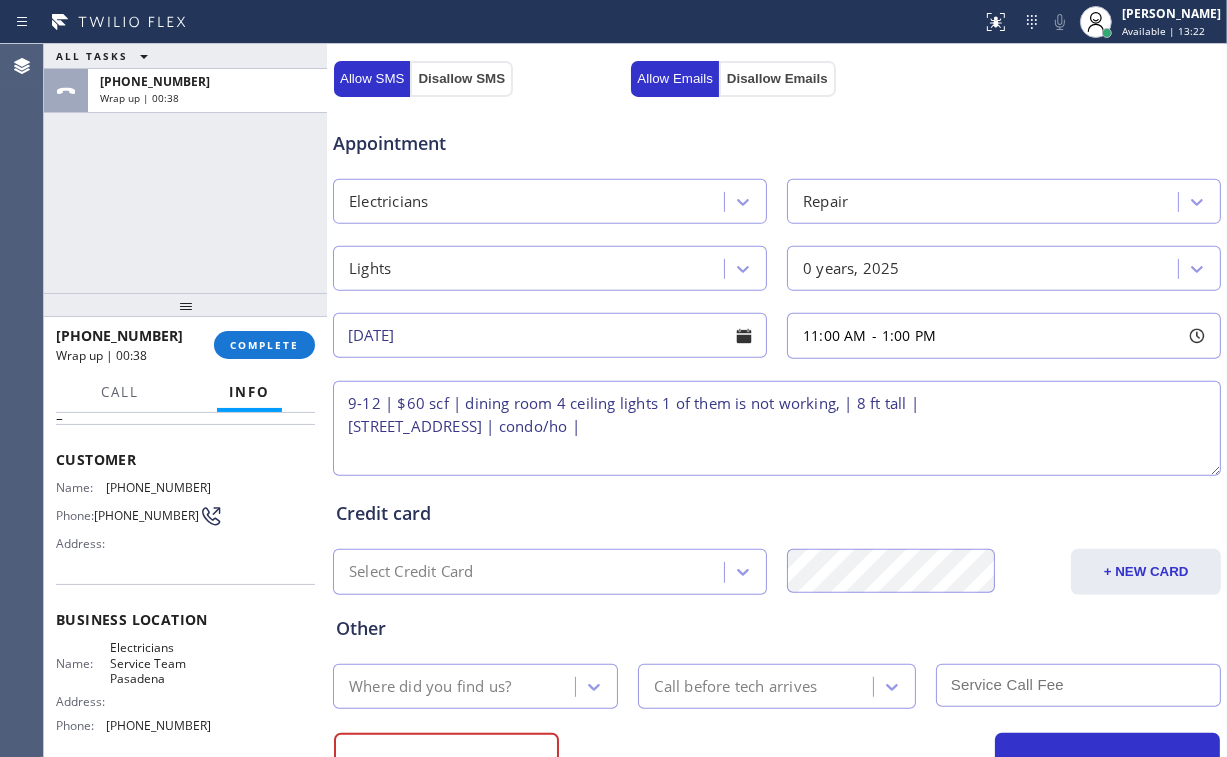 click on "11:00 AM - 1:00 PM" at bounding box center [1004, 336] 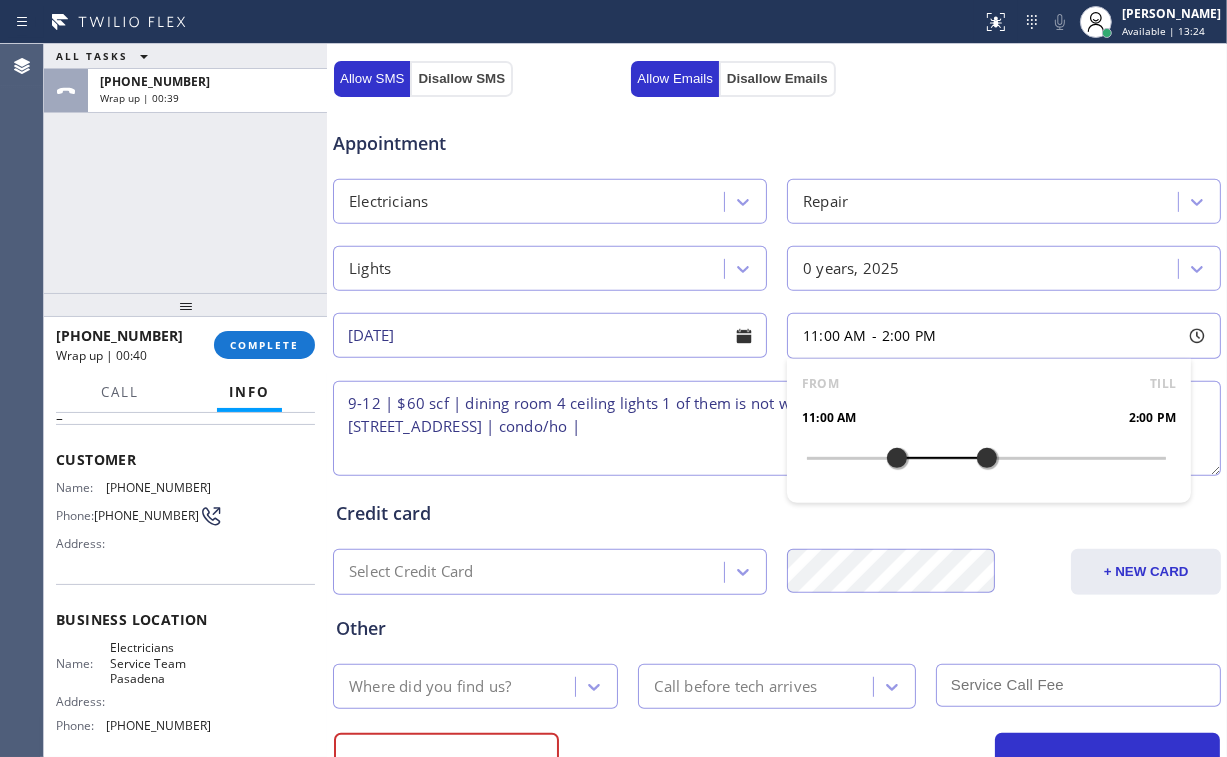 drag, startPoint x: 944, startPoint y: 457, endPoint x: 980, endPoint y: 458, distance: 36.013885 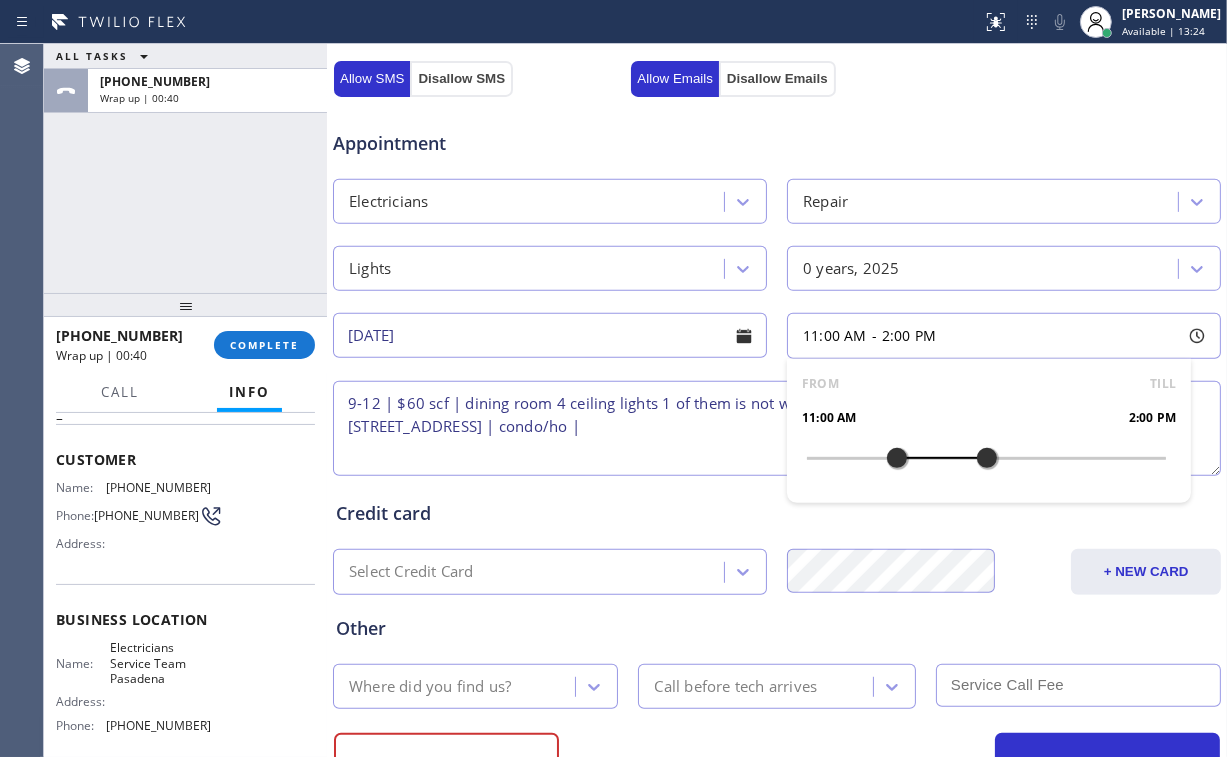 click on "Credit card" at bounding box center (777, 513) 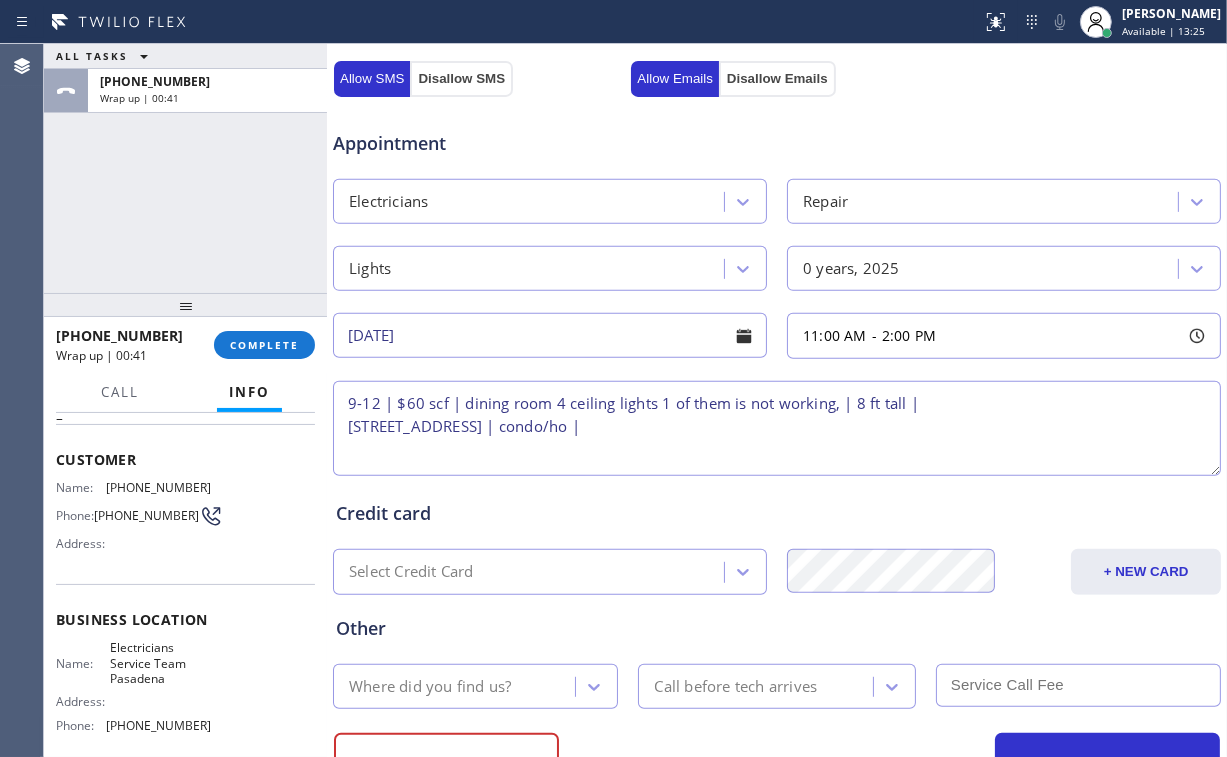 click on "Where did you find us?" at bounding box center (457, 686) 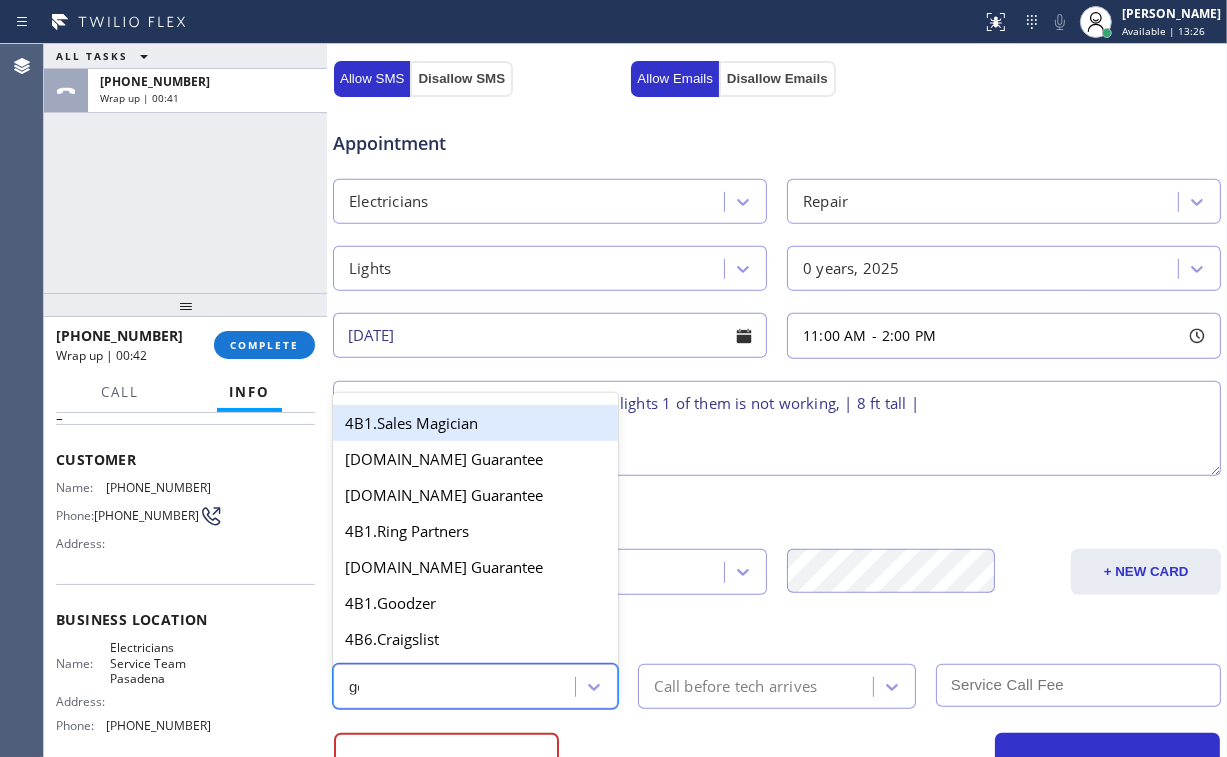 type on "goo" 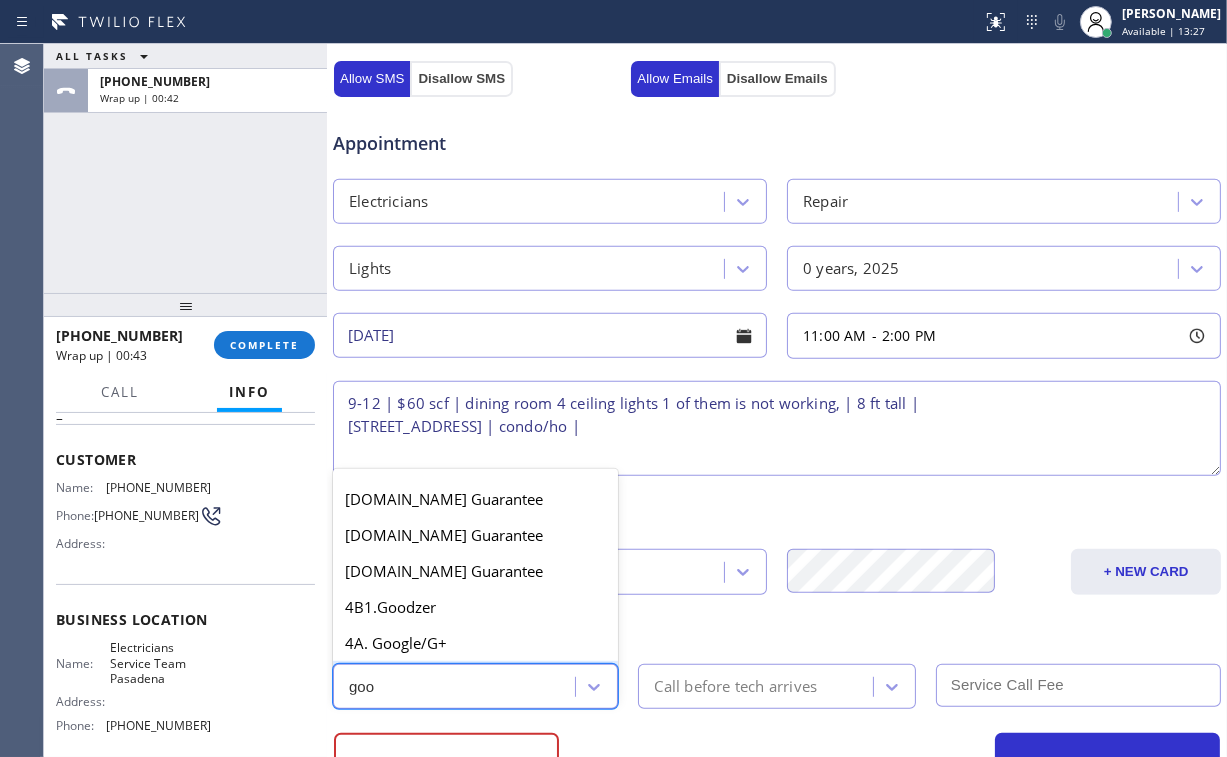 click on "4A. Google/G+" at bounding box center [475, 643] 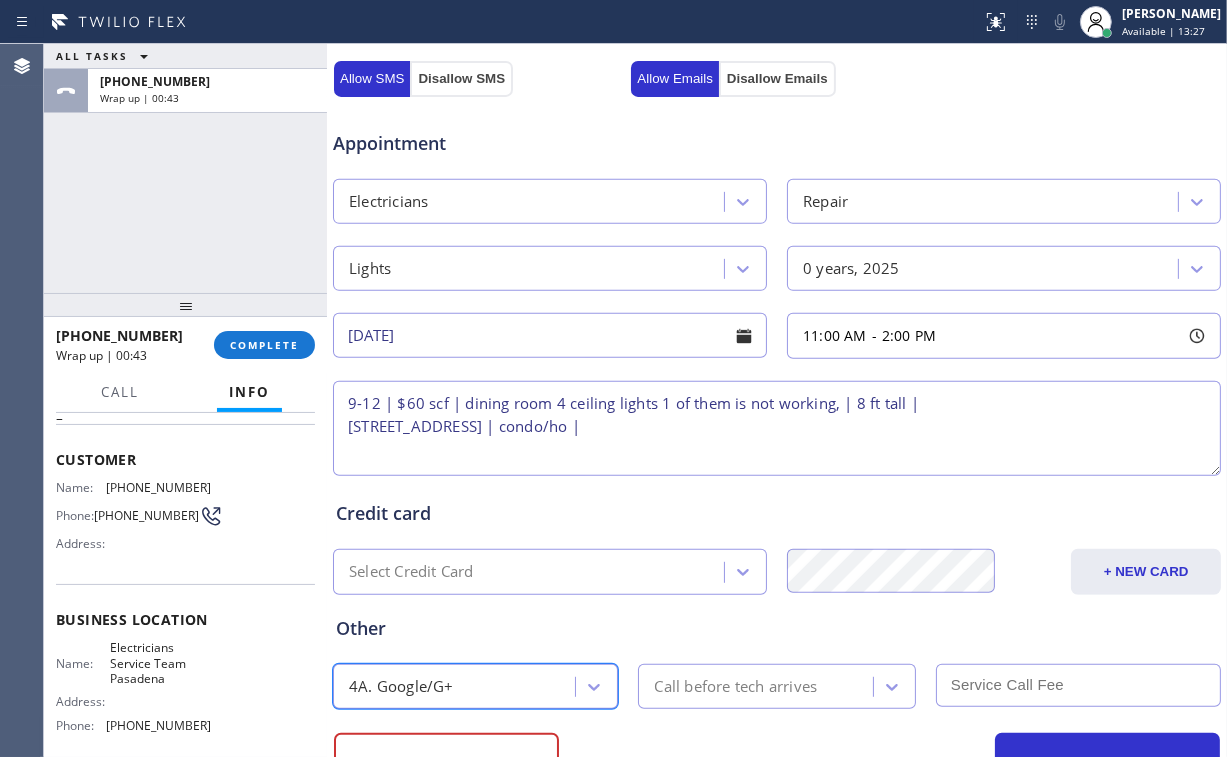click on "Call before tech arrives" at bounding box center (735, 686) 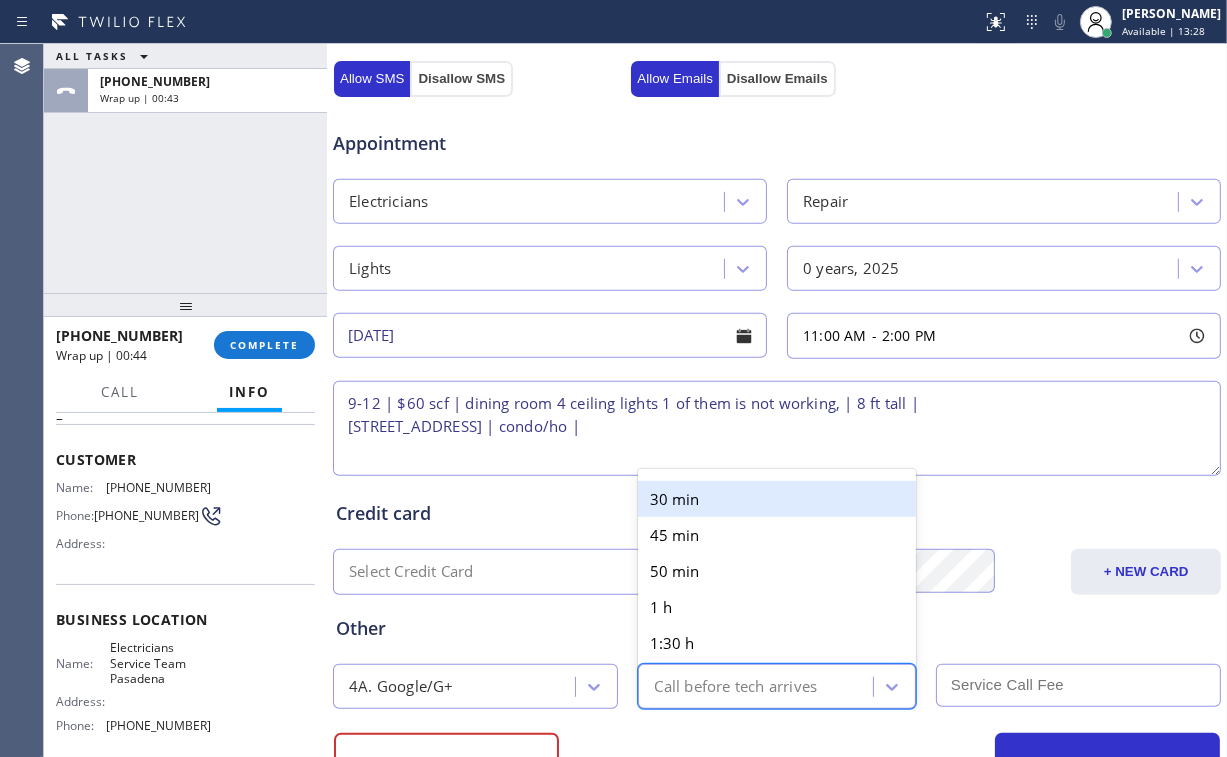 type on "3" 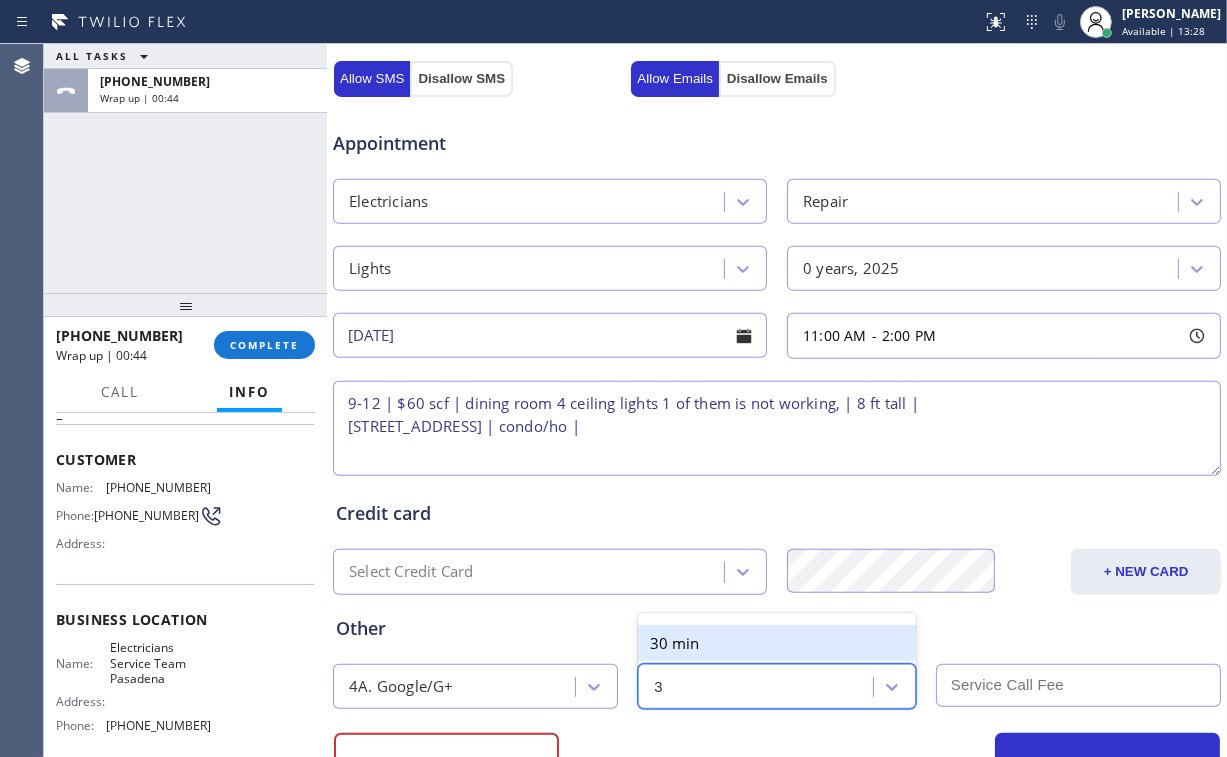 click on "30 min" at bounding box center [776, 643] 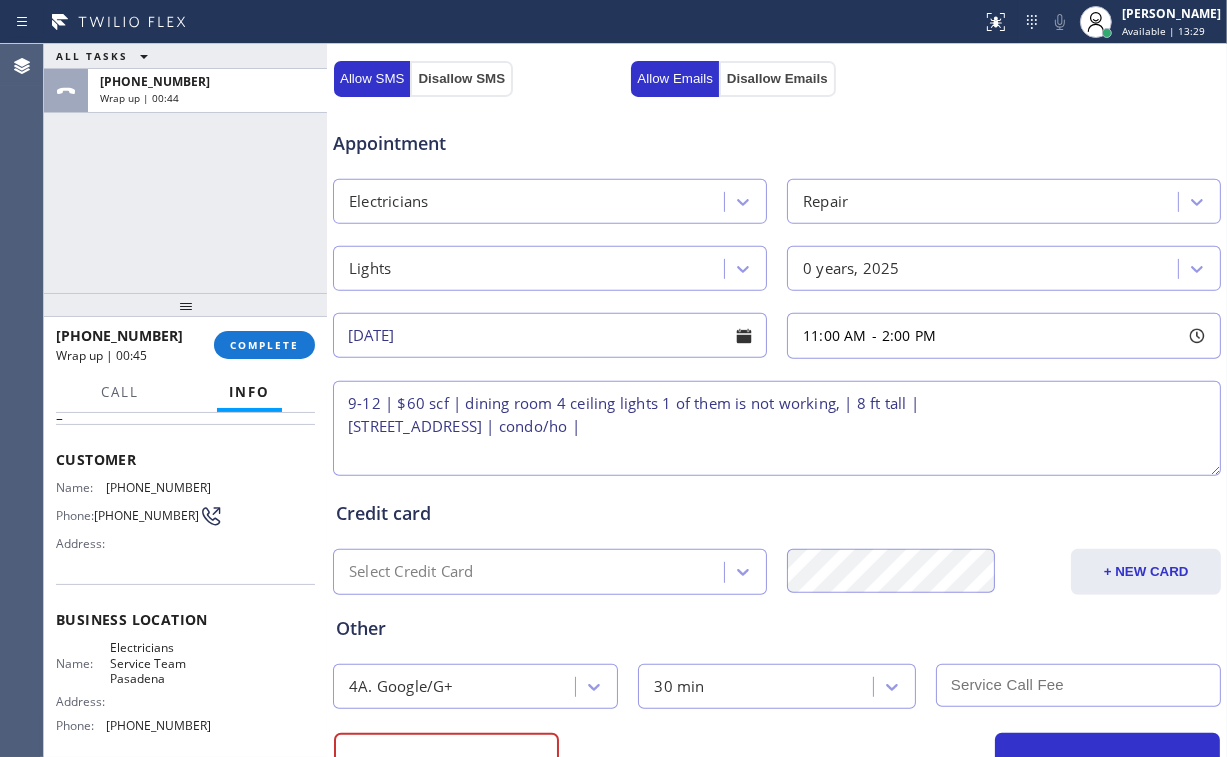 click at bounding box center [1078, 685] 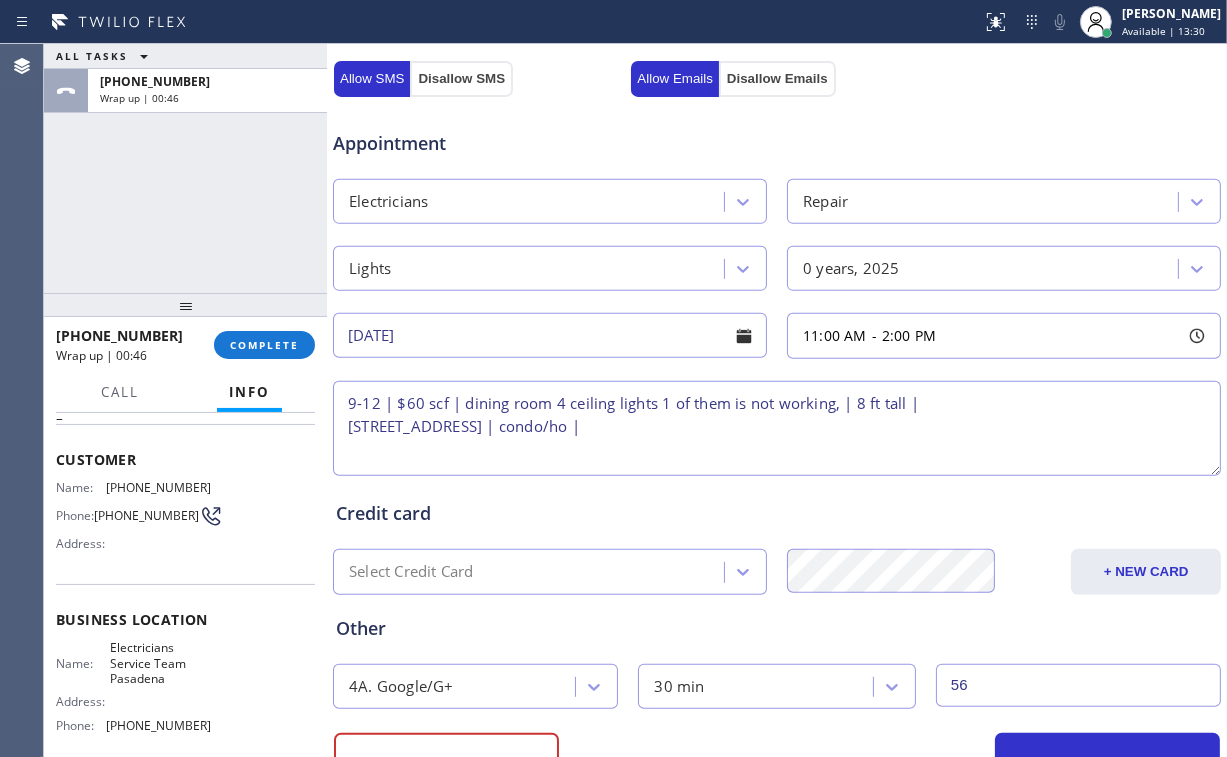 type on "5" 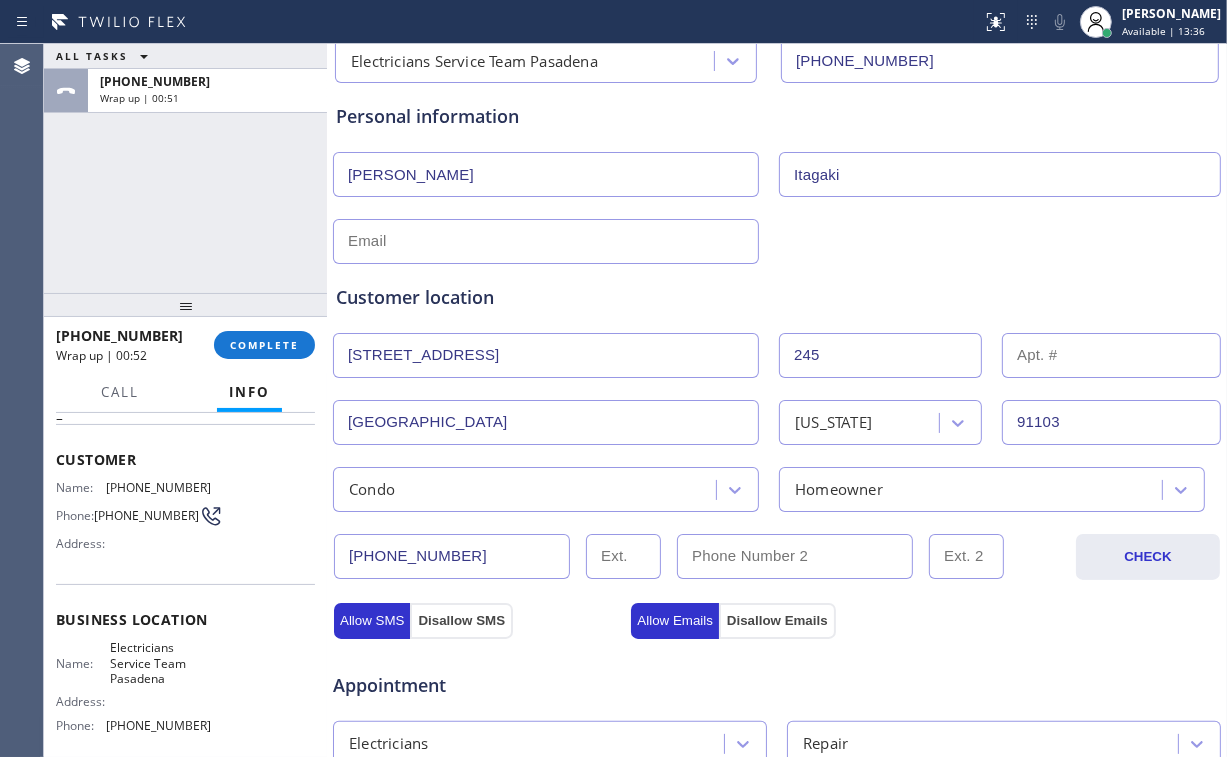 scroll, scrollTop: 0, scrollLeft: 0, axis: both 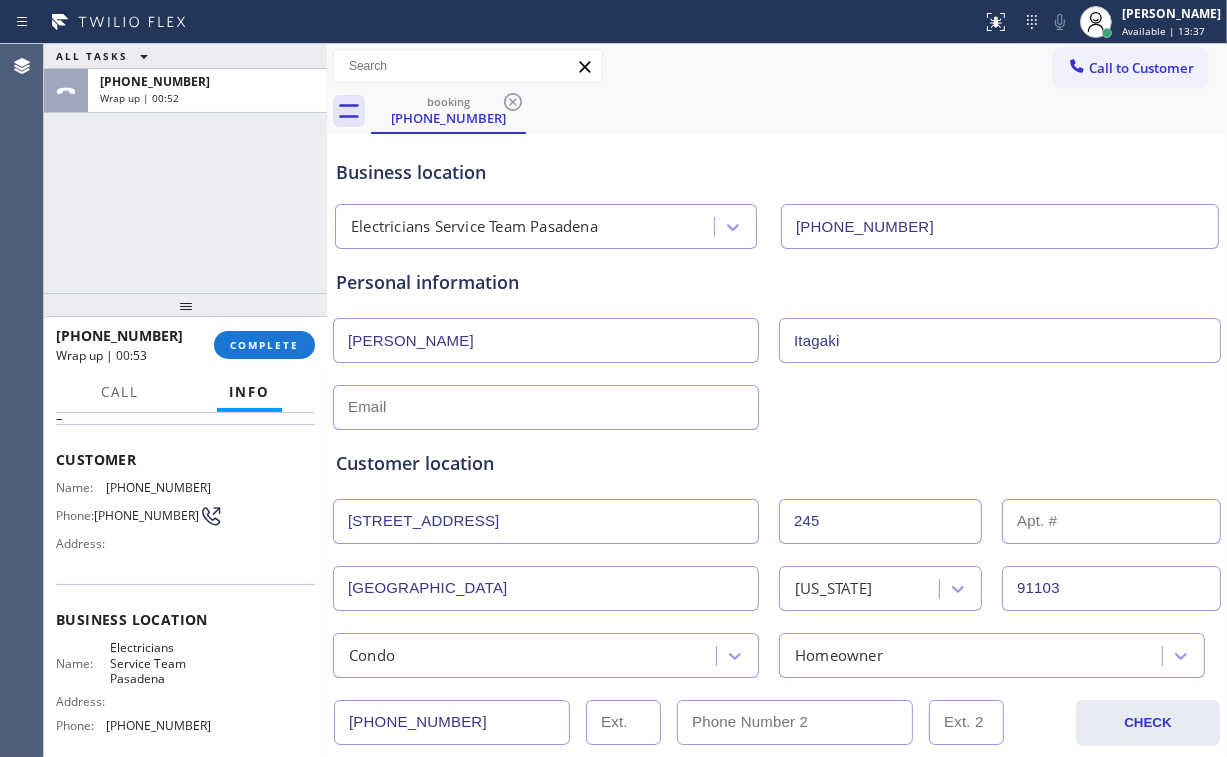 type on "60" 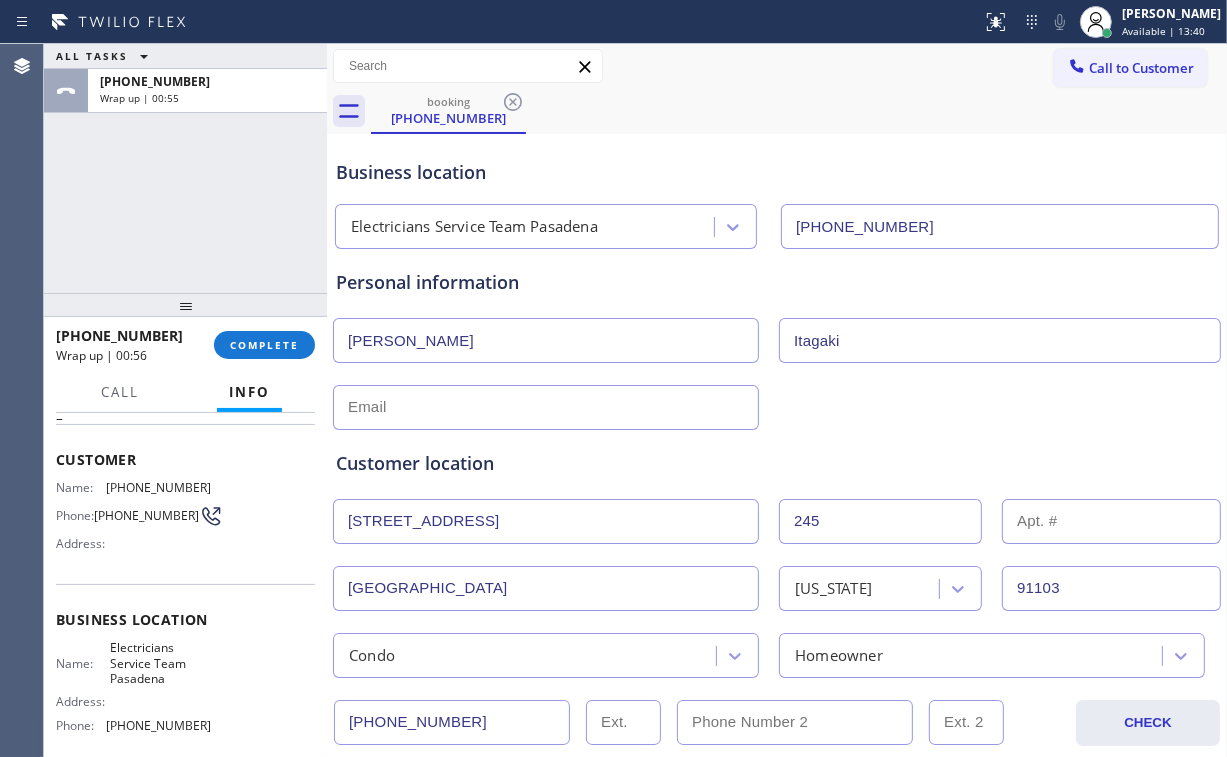click at bounding box center (546, 407) 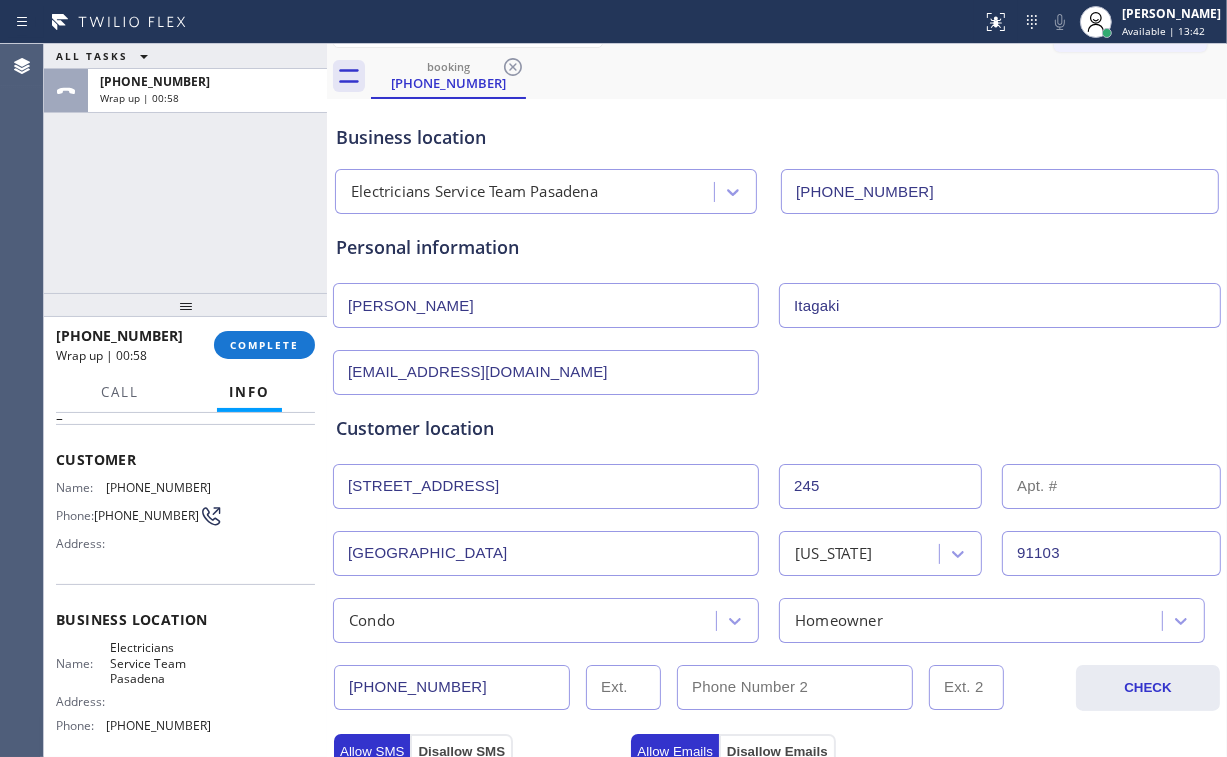 scroll, scrollTop: 0, scrollLeft: 0, axis: both 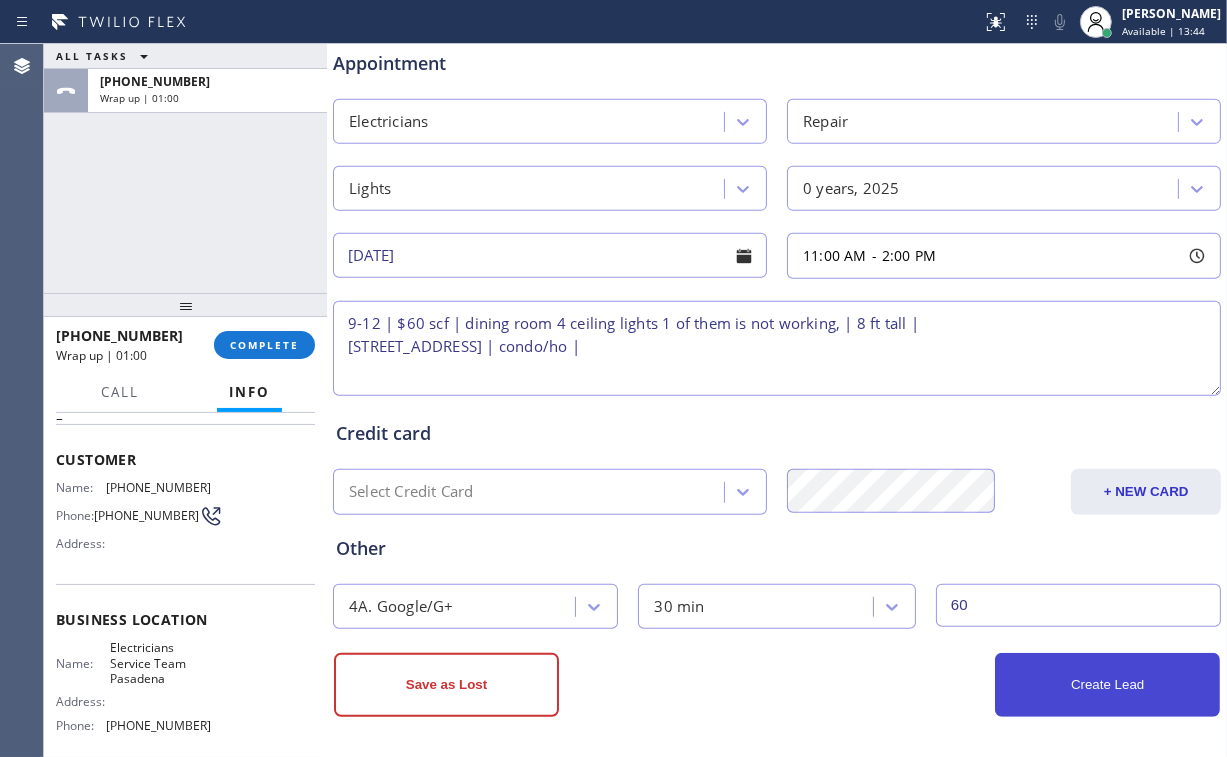 type on "[EMAIL_ADDRESS][DOMAIN_NAME]" 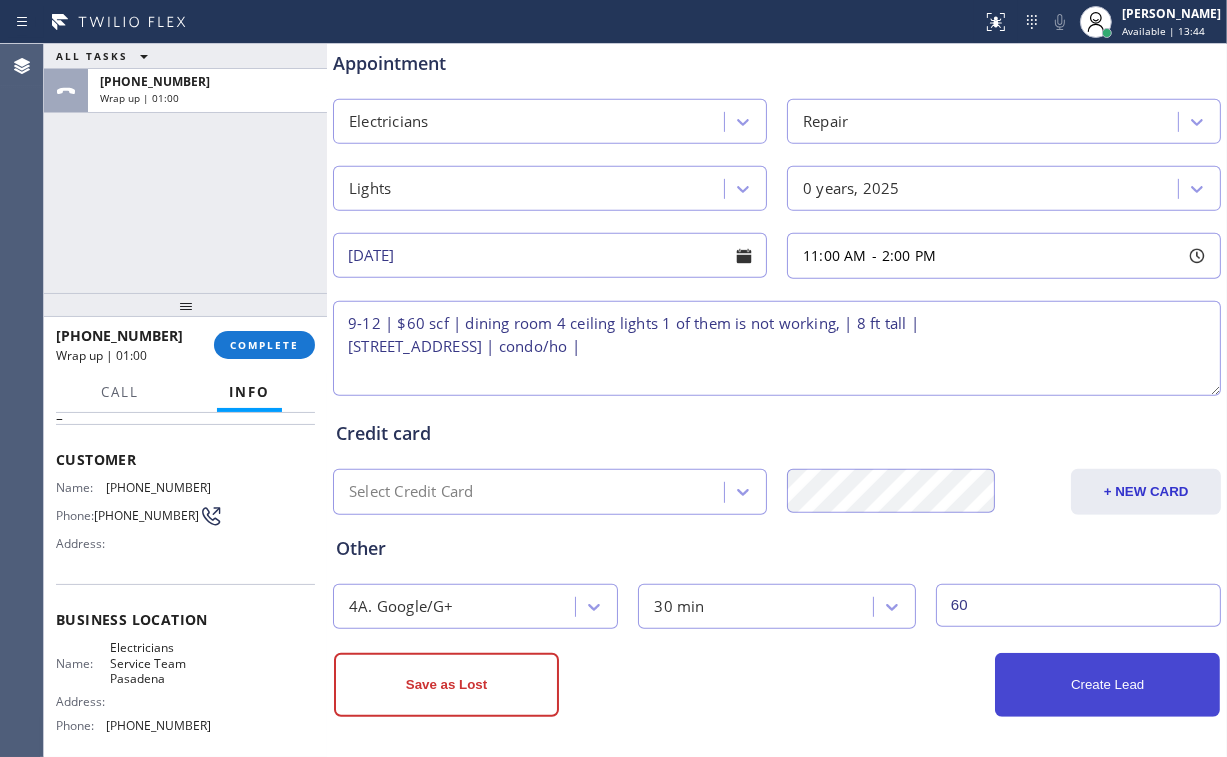 click on "Create Lead" at bounding box center [1107, 685] 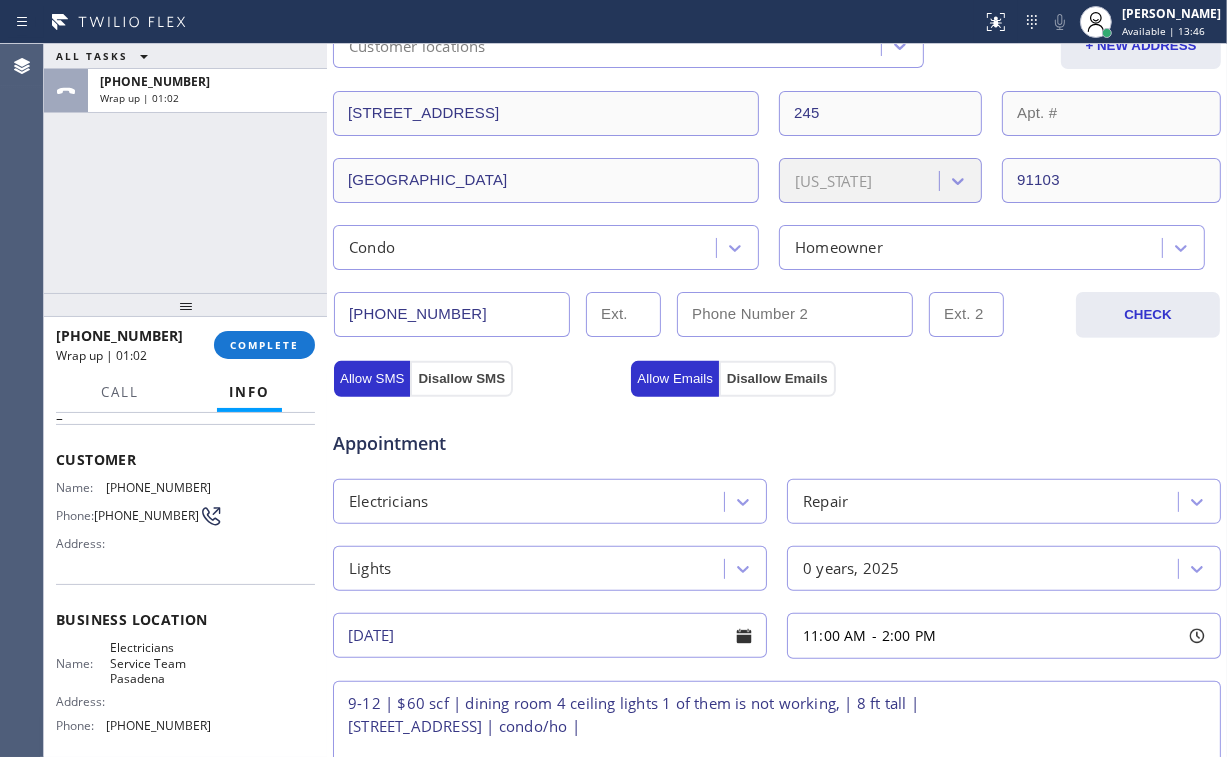 scroll, scrollTop: 216, scrollLeft: 0, axis: vertical 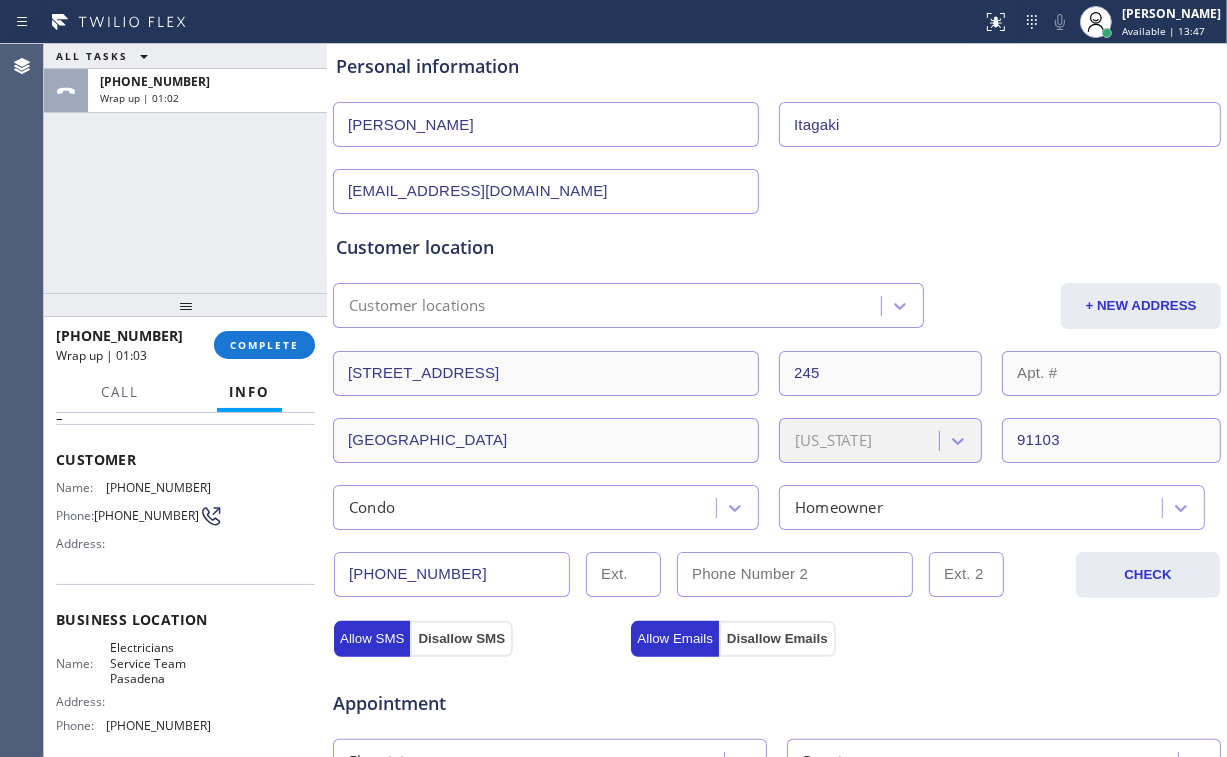 type 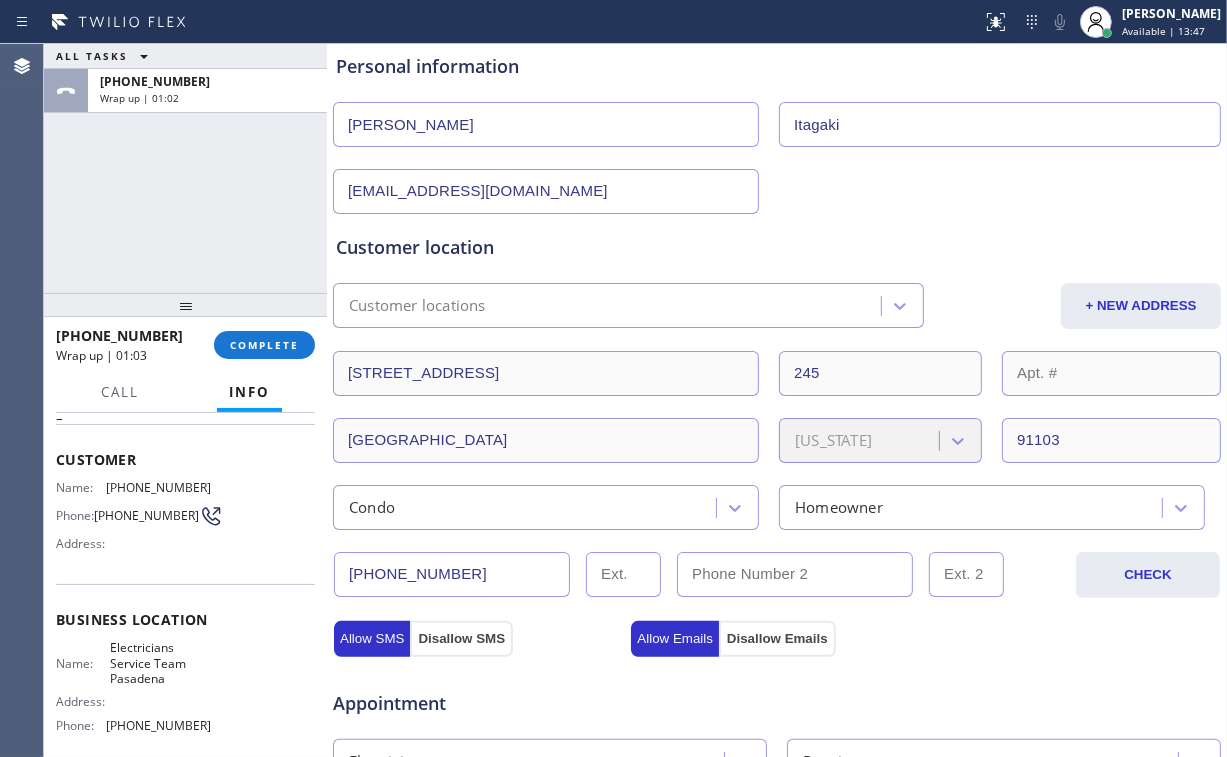 type 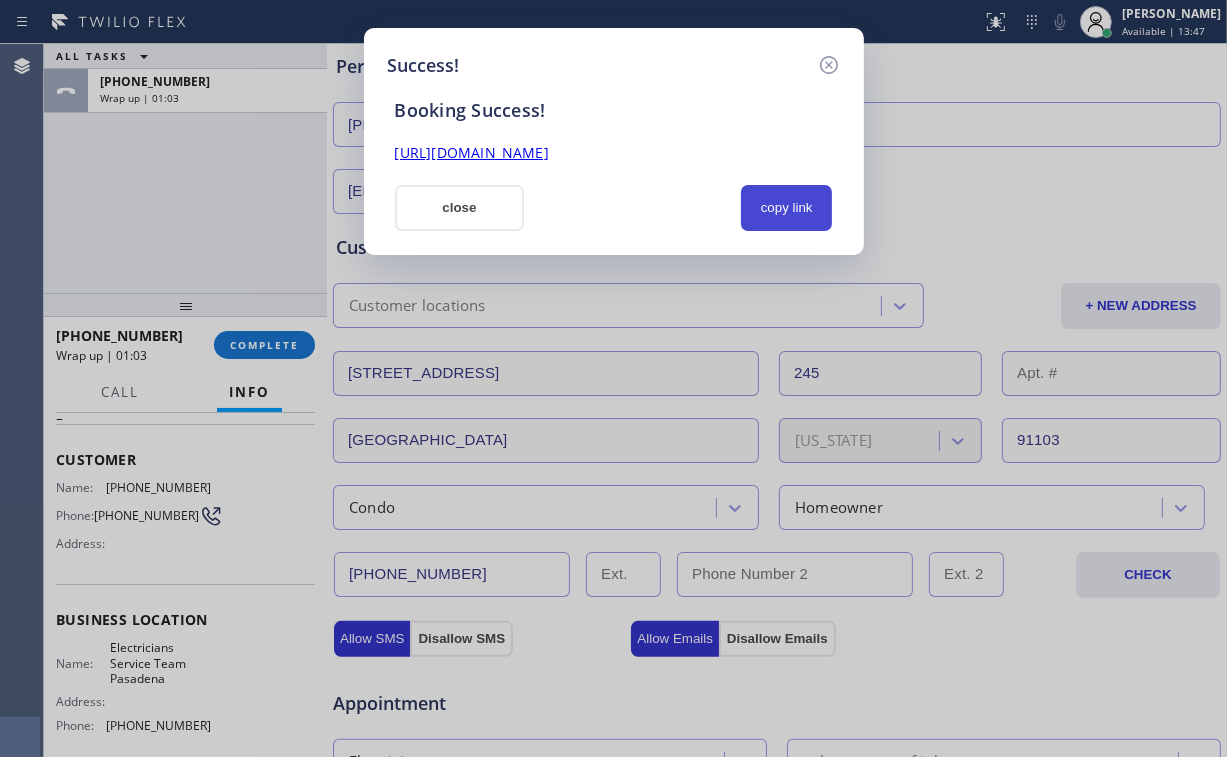 click on "copy link" at bounding box center (787, 208) 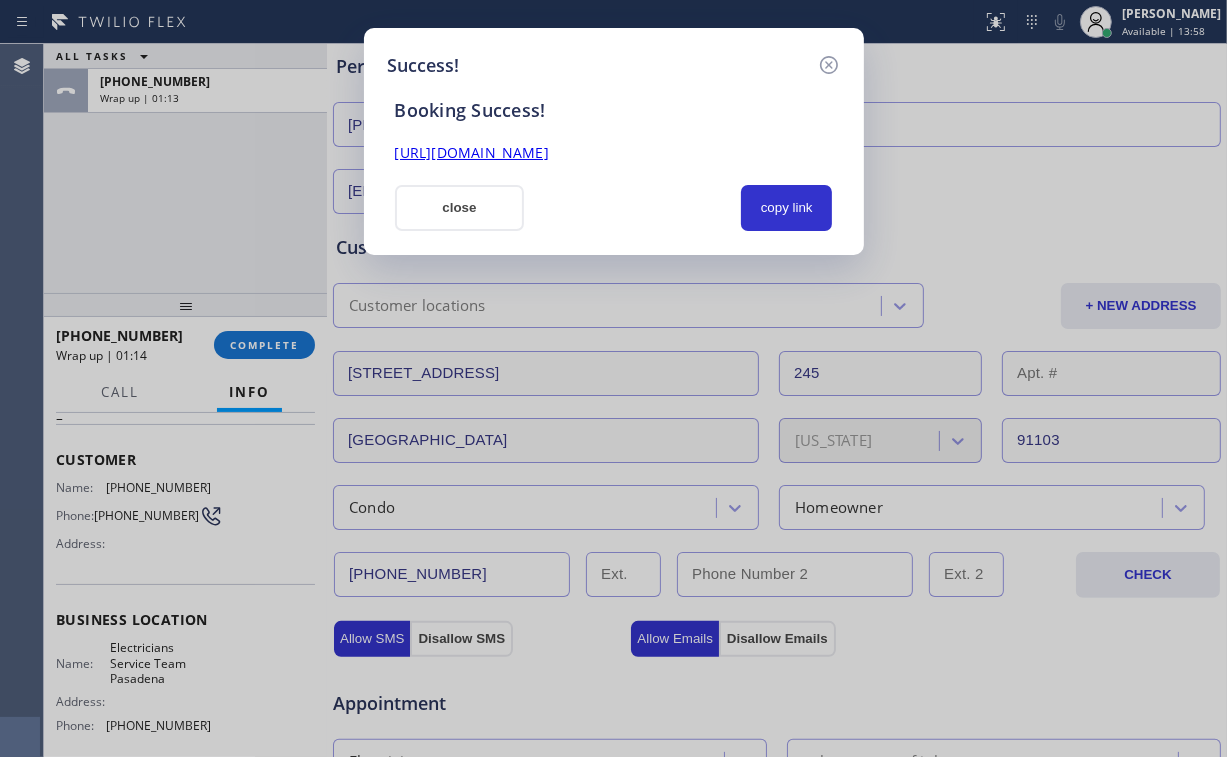 drag, startPoint x: 80, startPoint y: 182, endPoint x: 301, endPoint y: 325, distance: 263.22995 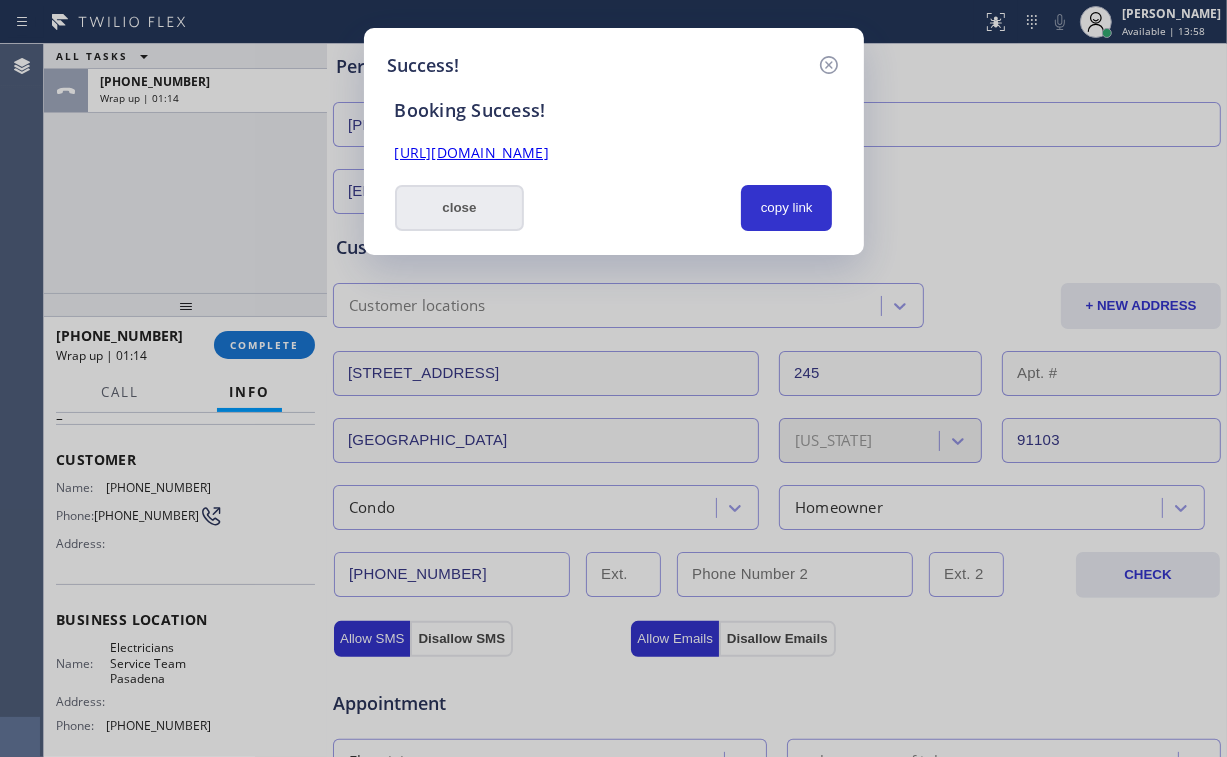 click on "close" at bounding box center (460, 208) 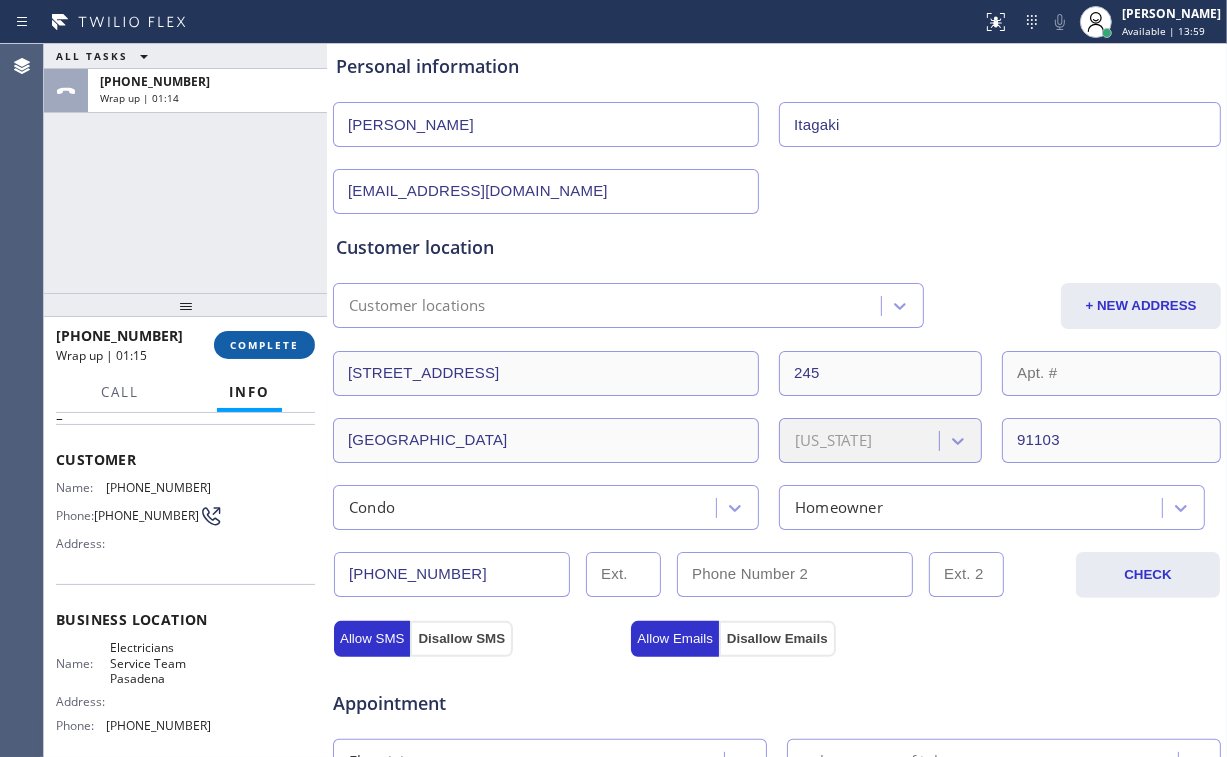 click on "COMPLETE" at bounding box center (264, 345) 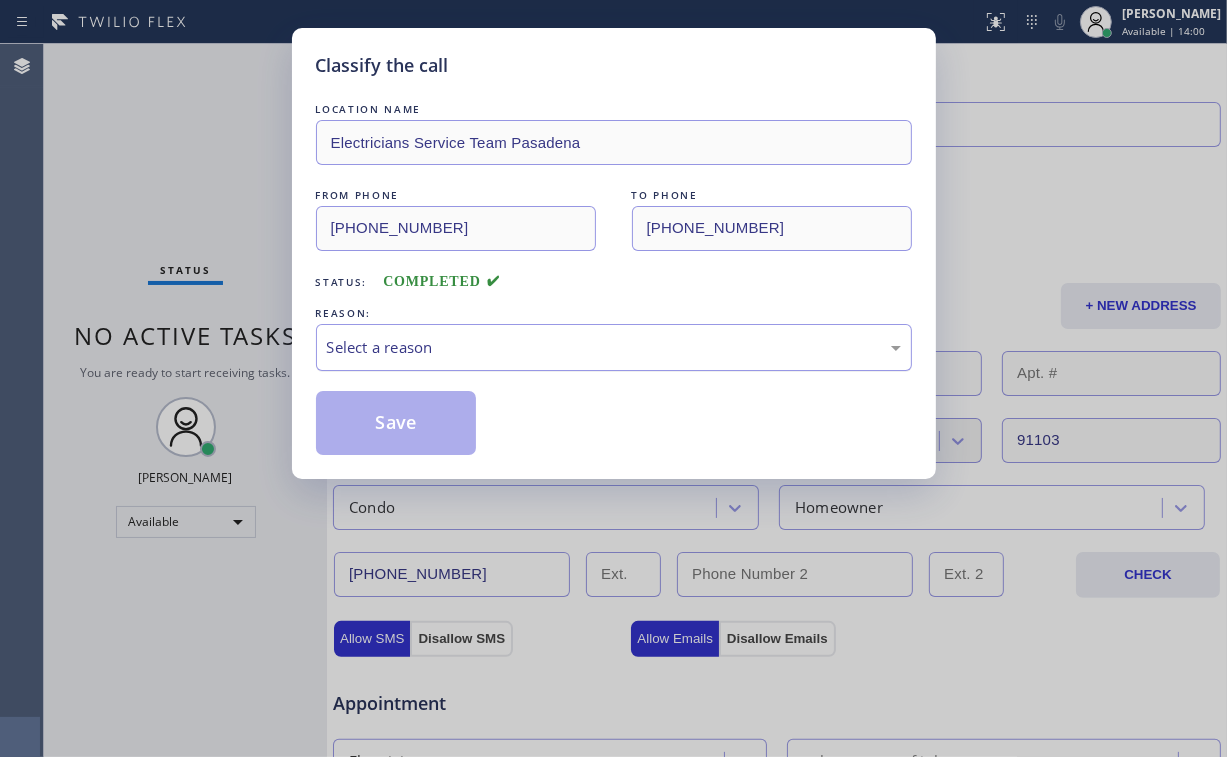 click on "Select a reason" at bounding box center [614, 347] 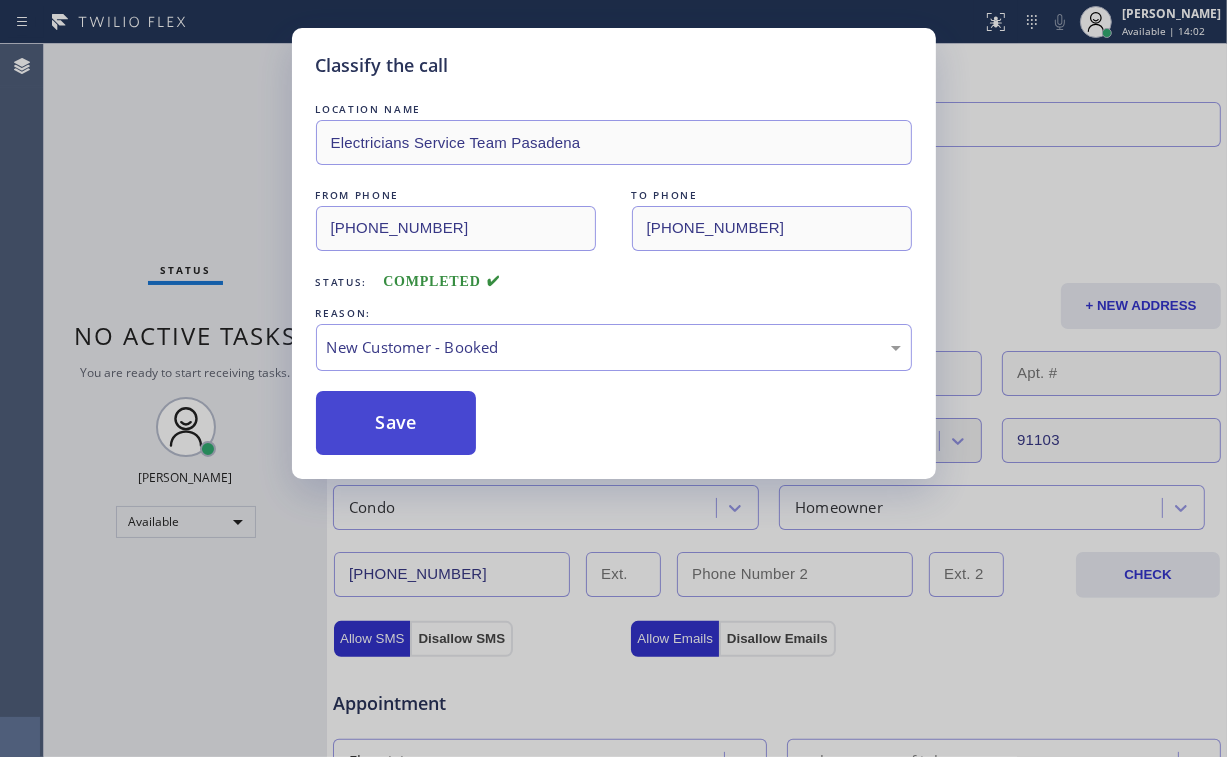click on "Save" at bounding box center (396, 423) 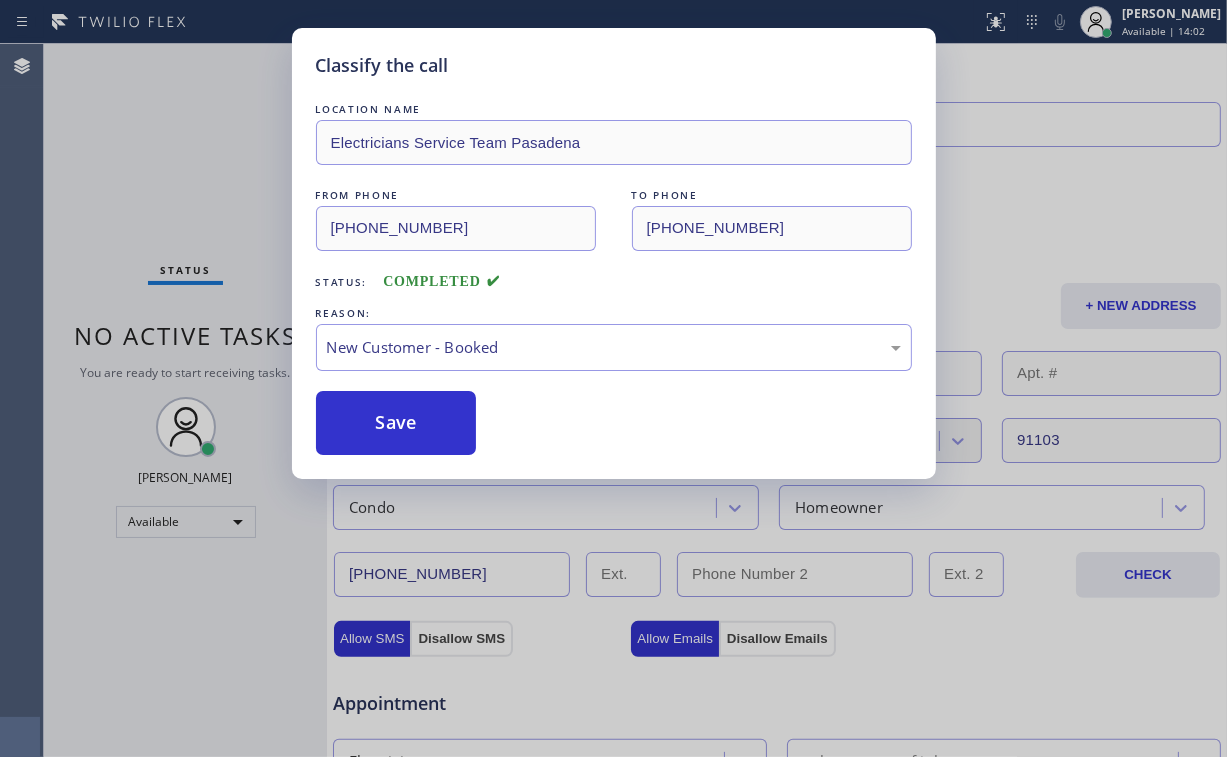 scroll, scrollTop: 0, scrollLeft: 0, axis: both 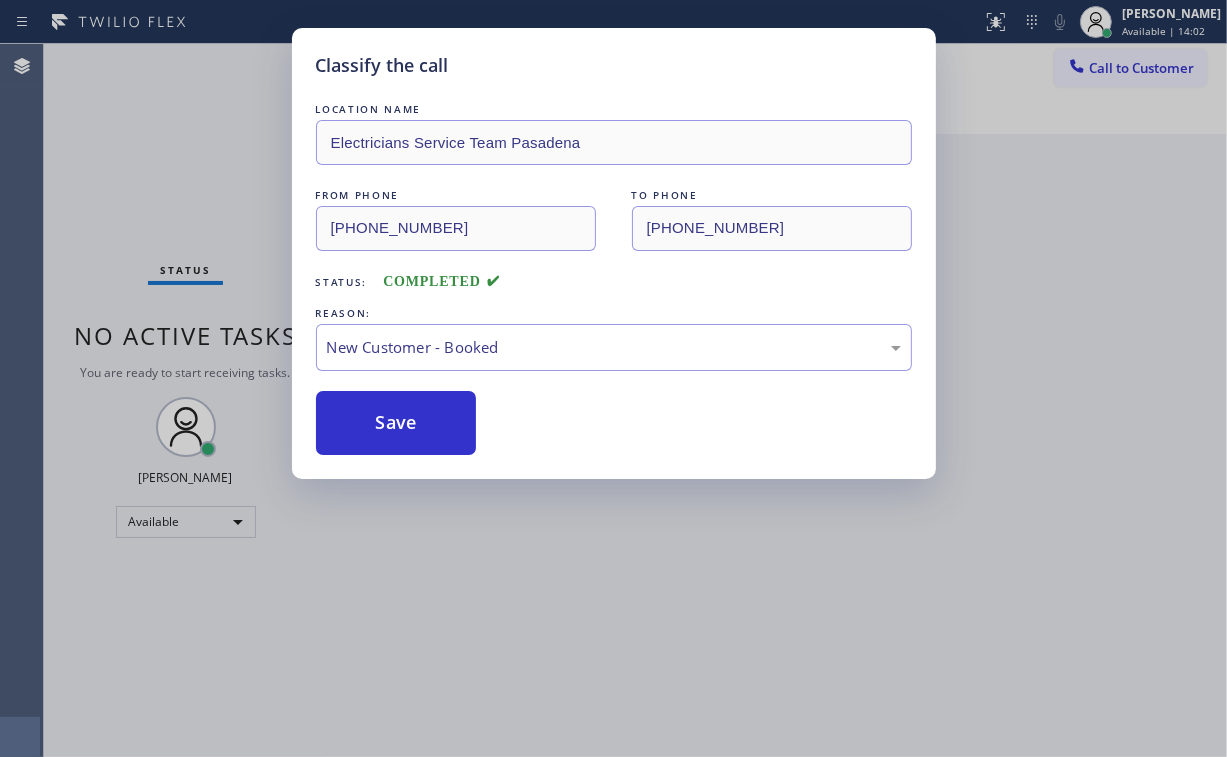 drag, startPoint x: 93, startPoint y: 157, endPoint x: 159, endPoint y: 276, distance: 136.07718 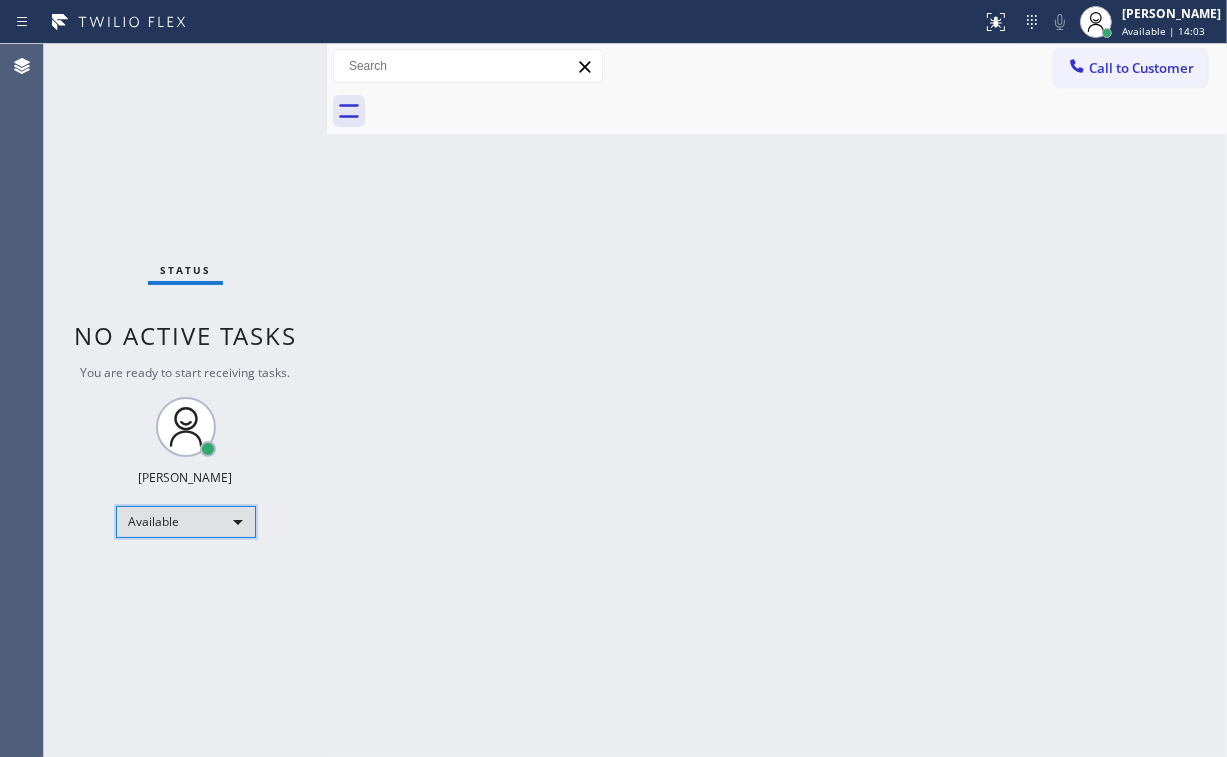 click on "Available" at bounding box center (186, 522) 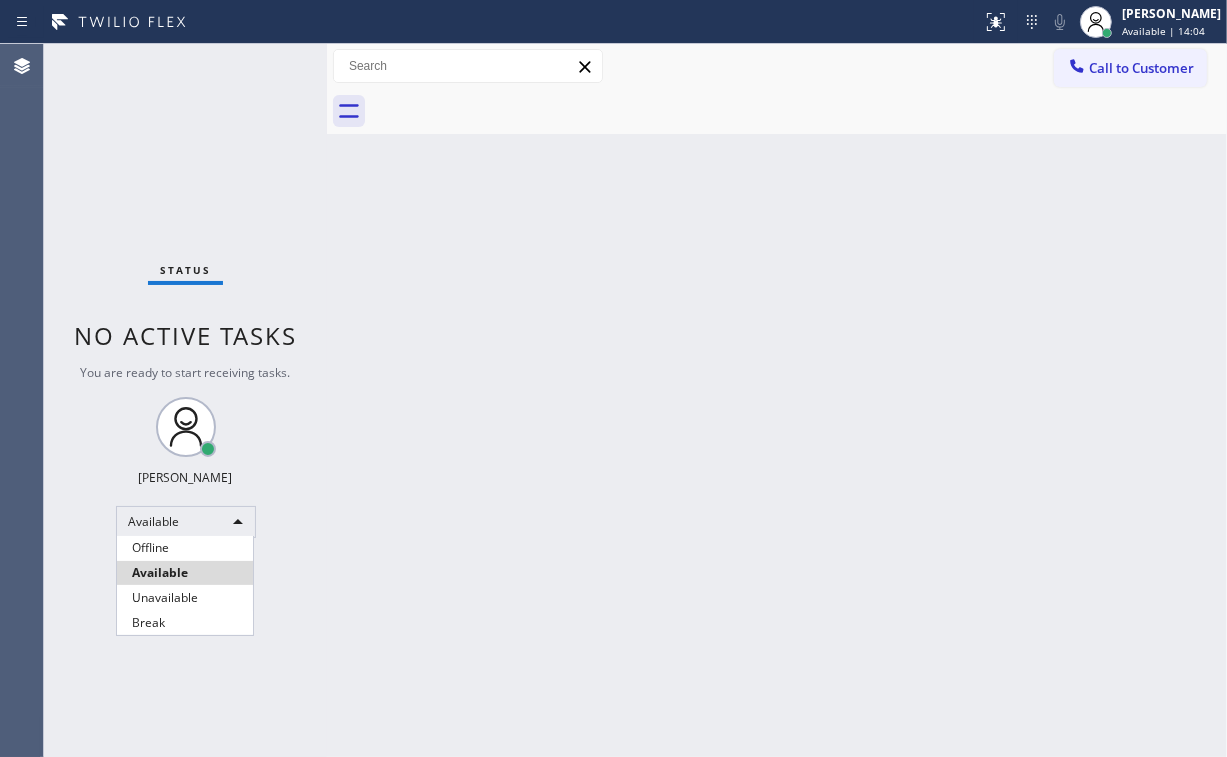 click on "Unavailable" at bounding box center (185, 598) 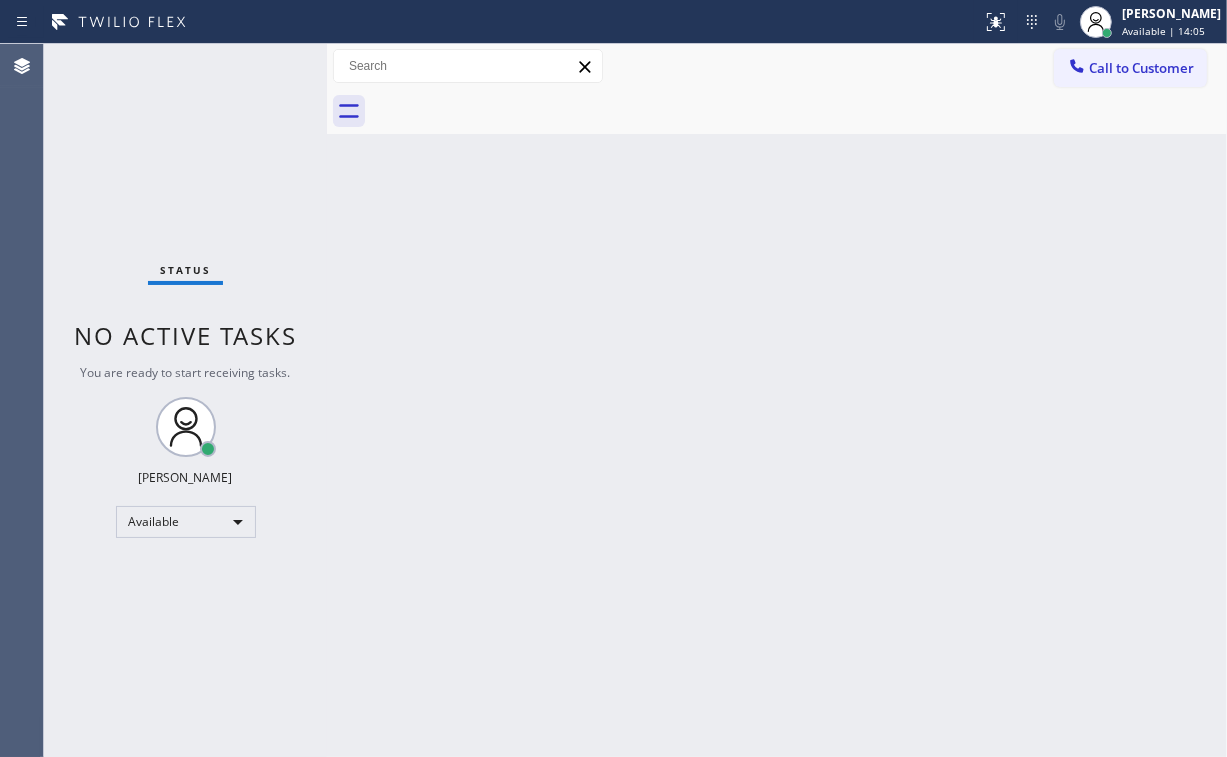 drag, startPoint x: 545, startPoint y: 548, endPoint x: 613, endPoint y: 173, distance: 381.11548 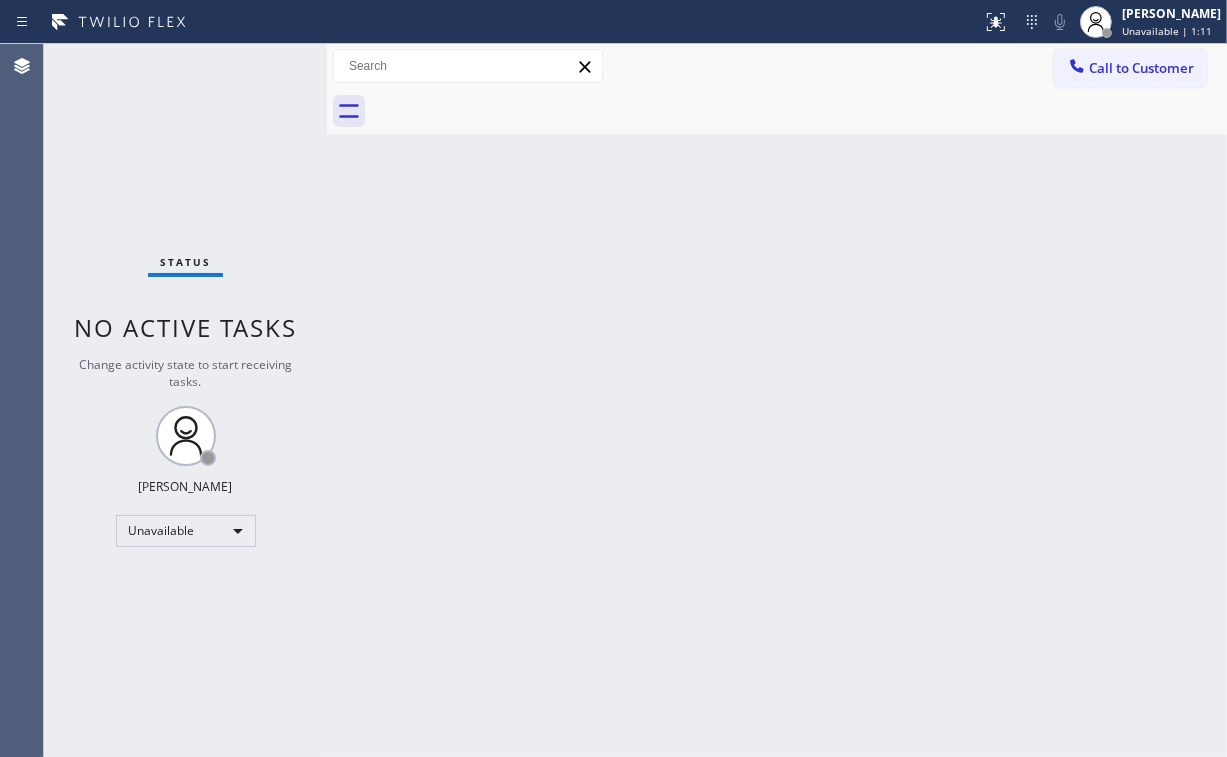 click on "Back to Dashboard Change Sender ID Customers Technicians Select a contact Outbound call Location Search location Your caller id phone number Customer number Call Customer info Name   Phone none Address none Change Sender ID HVAC [PHONE_NUMBER] 5 Star Appliance [PHONE_NUMBER] Appliance Repair [PHONE_NUMBER] Plumbing [PHONE_NUMBER] Air Duct Cleaning [PHONE_NUMBER]  Electricians [PHONE_NUMBER] Cancel Change Check personal SMS Reset Change No tabs Call to Customer Outbound call Location 5 Star Appliance Repair Your caller id phone number [PHONE_NUMBER] Customer number Call Outbound call Technician Search Technician Your caller id phone number Your caller id phone number Call" at bounding box center (777, 400) 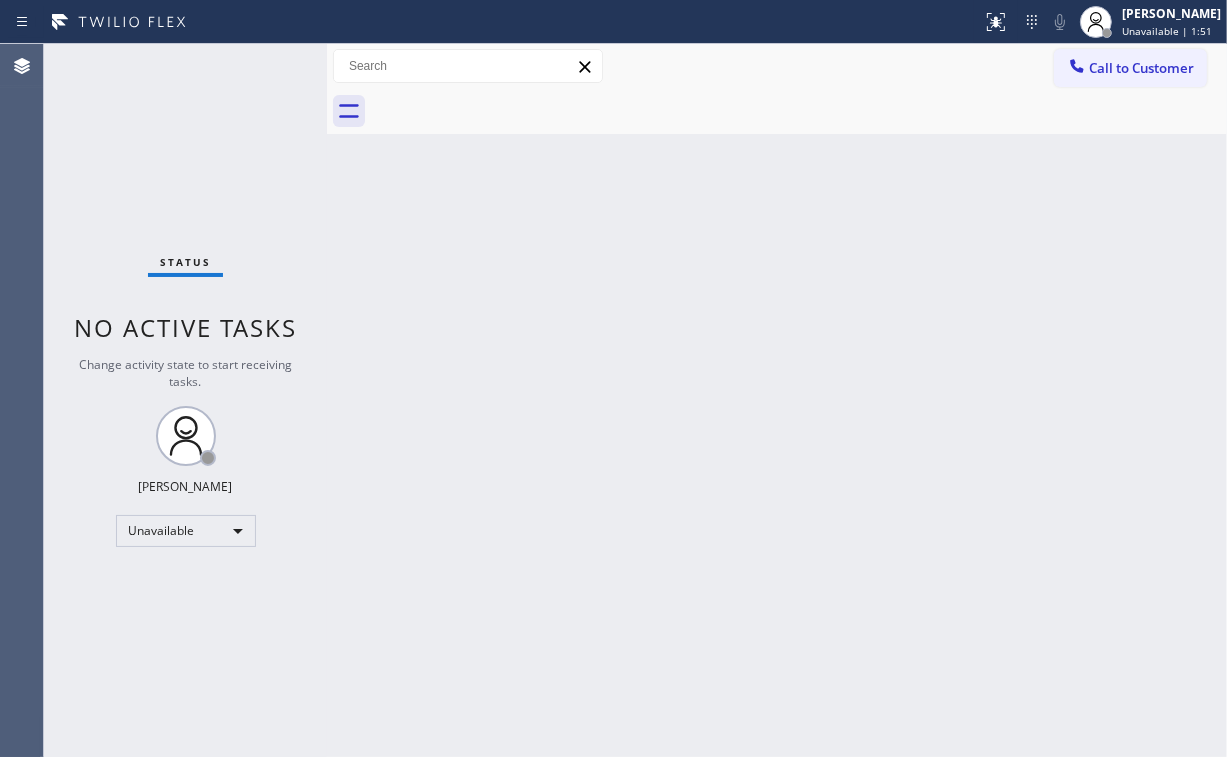 drag, startPoint x: 1171, startPoint y: 66, endPoint x: 892, endPoint y: 173, distance: 298.81433 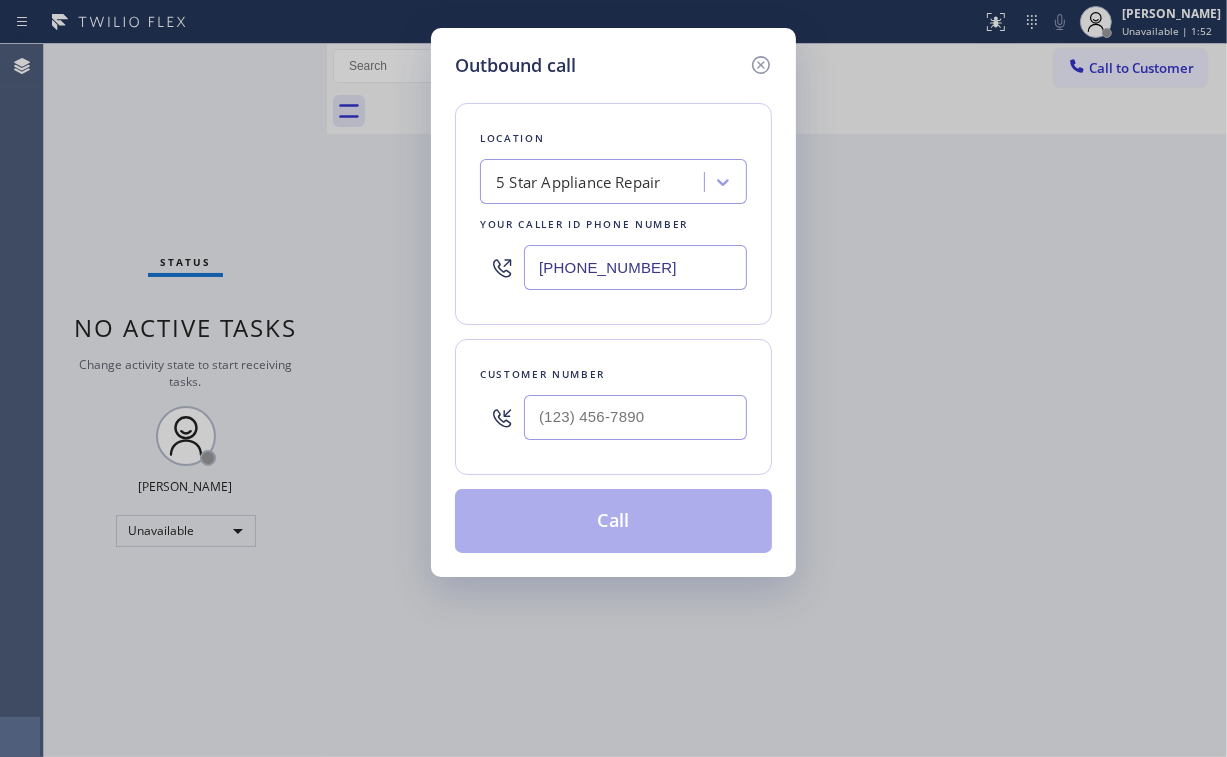 drag, startPoint x: 661, startPoint y: 264, endPoint x: 327, endPoint y: 256, distance: 334.0958 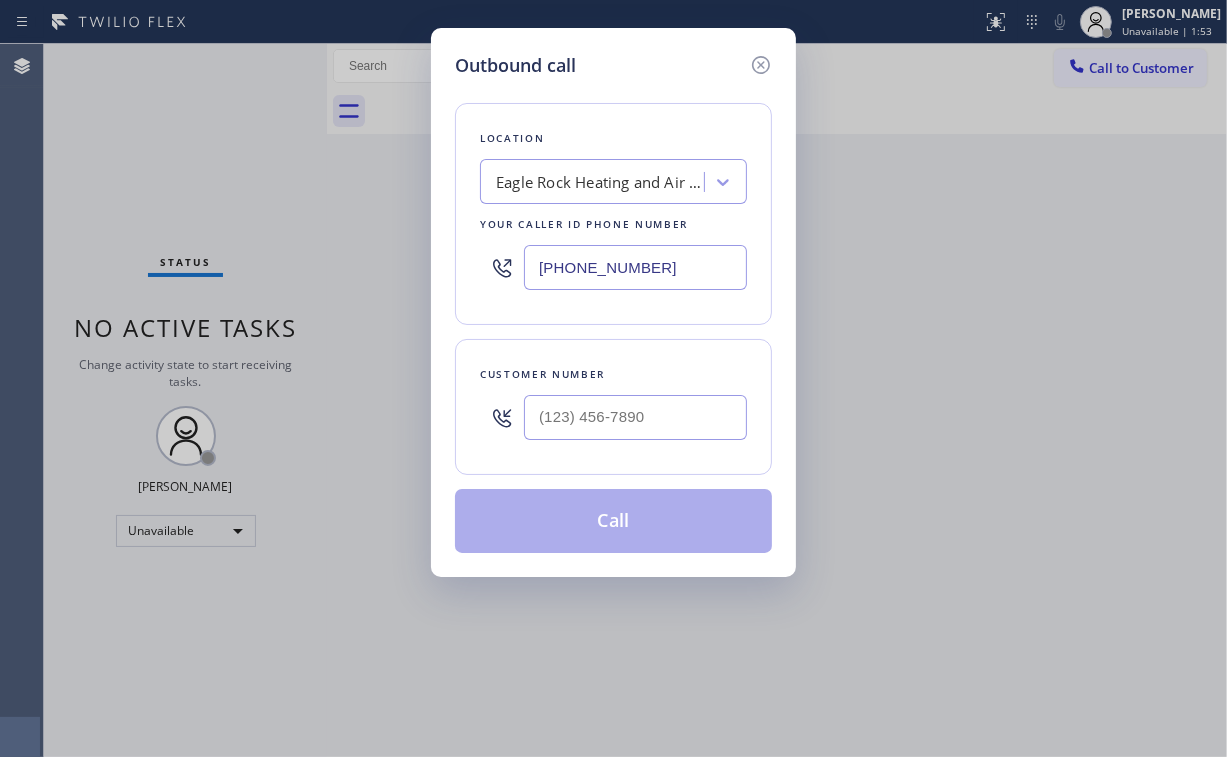 type on "[PHONE_NUMBER]" 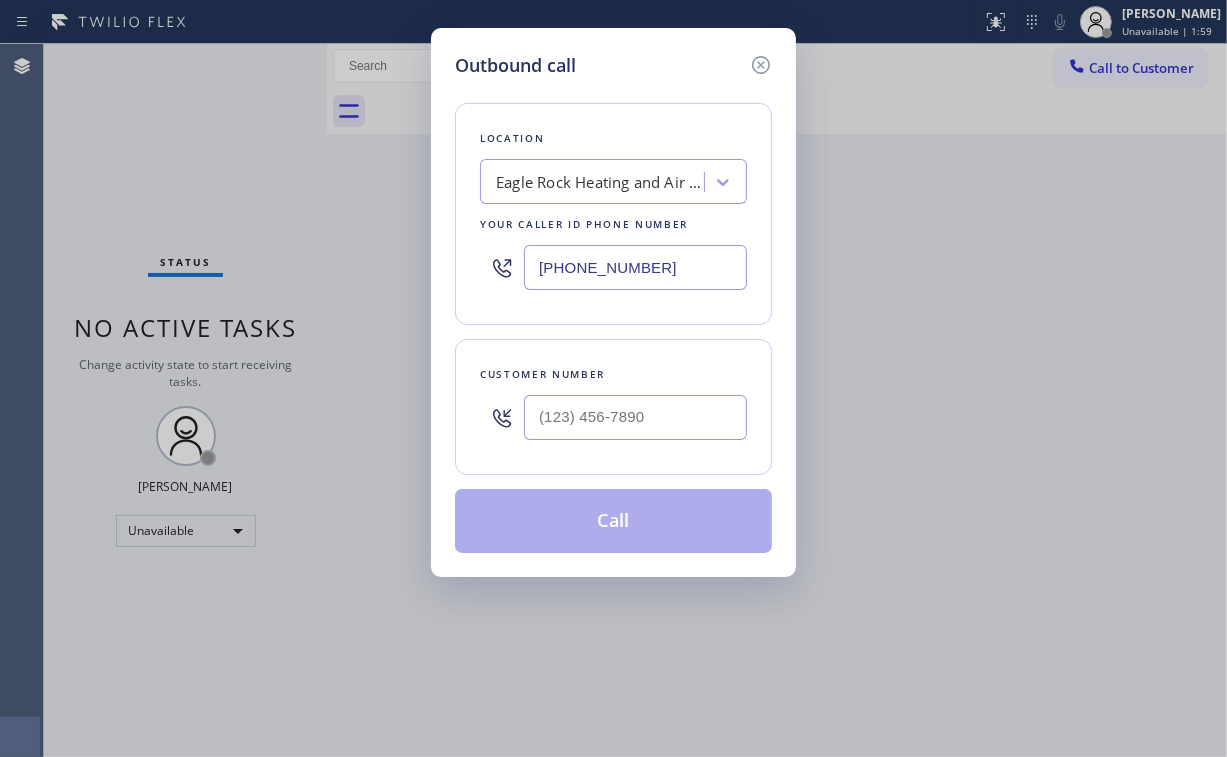 click on "Outbound call" at bounding box center [613, 65] 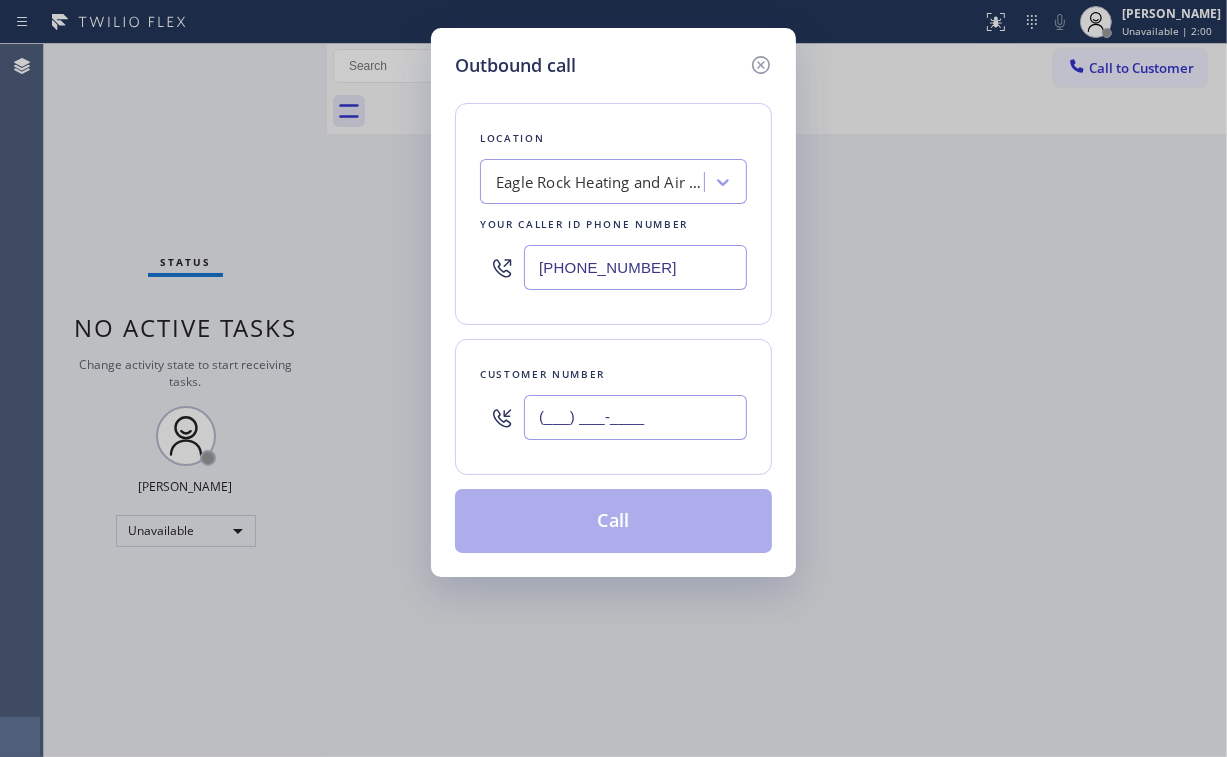 click on "(___) ___-____" at bounding box center (635, 417) 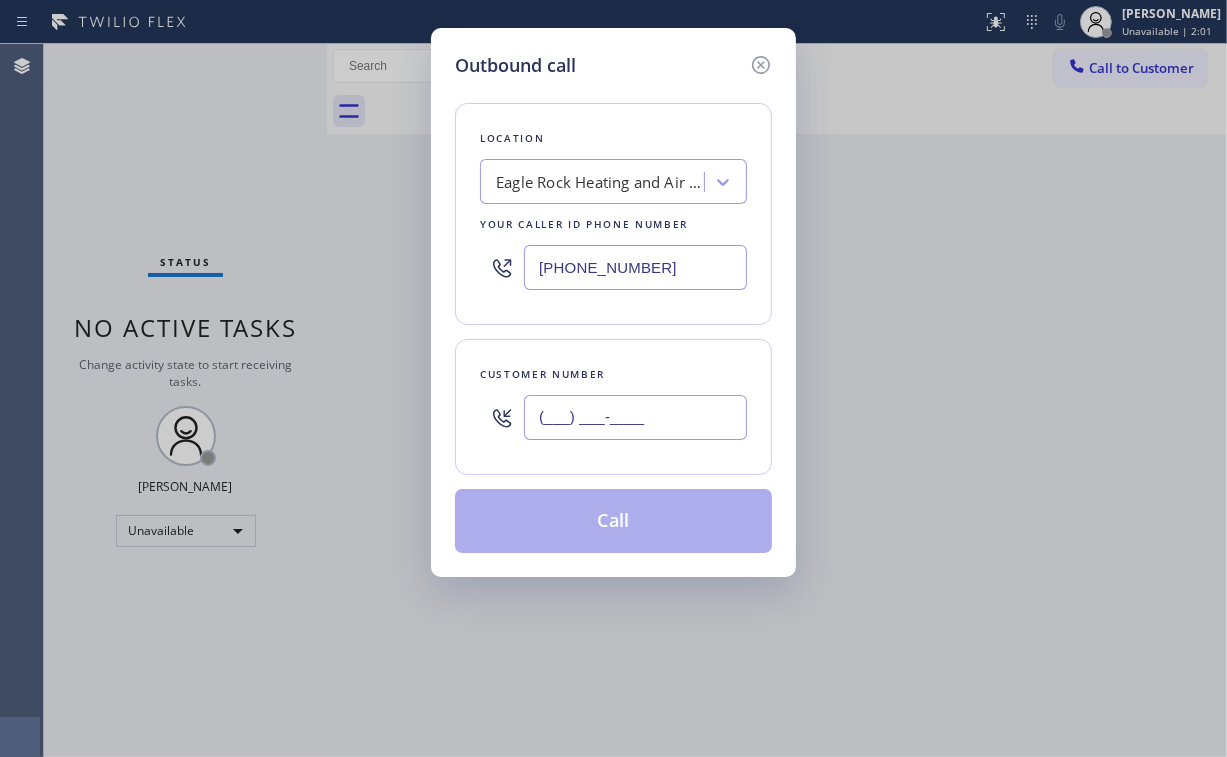 paste on "323) 243-7120" 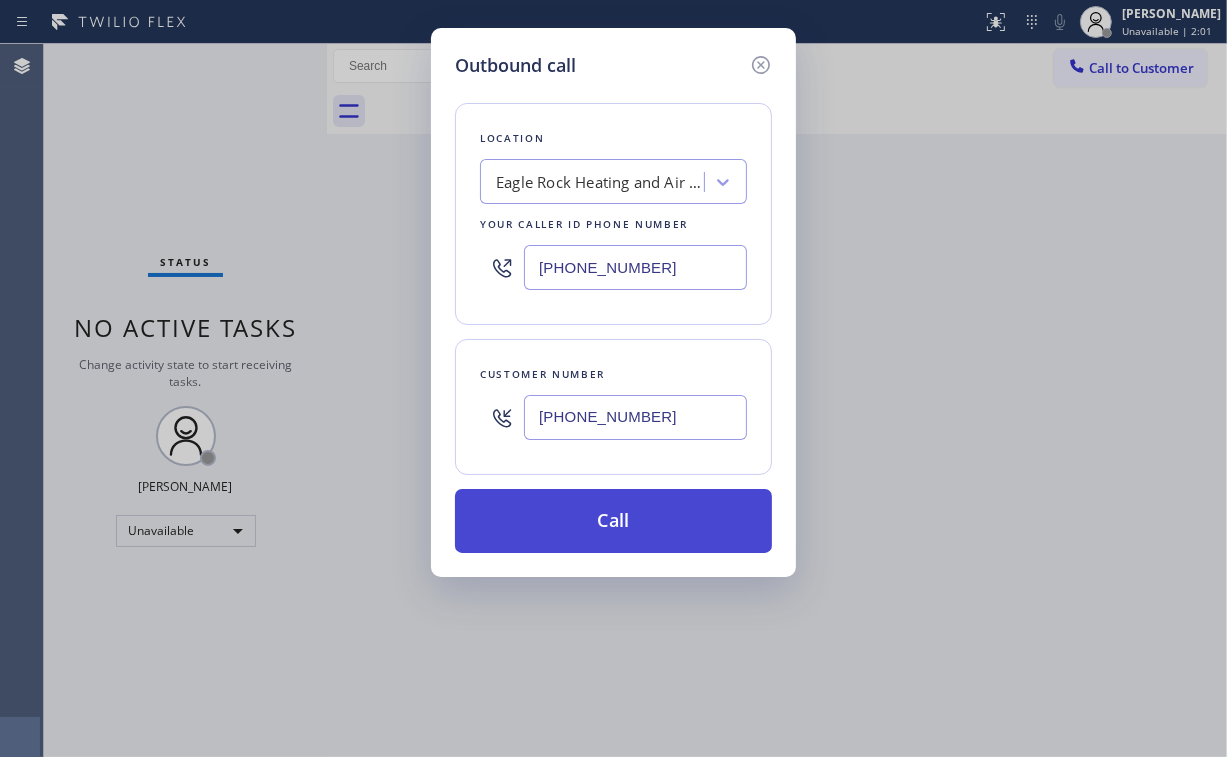 type on "[PHONE_NUMBER]" 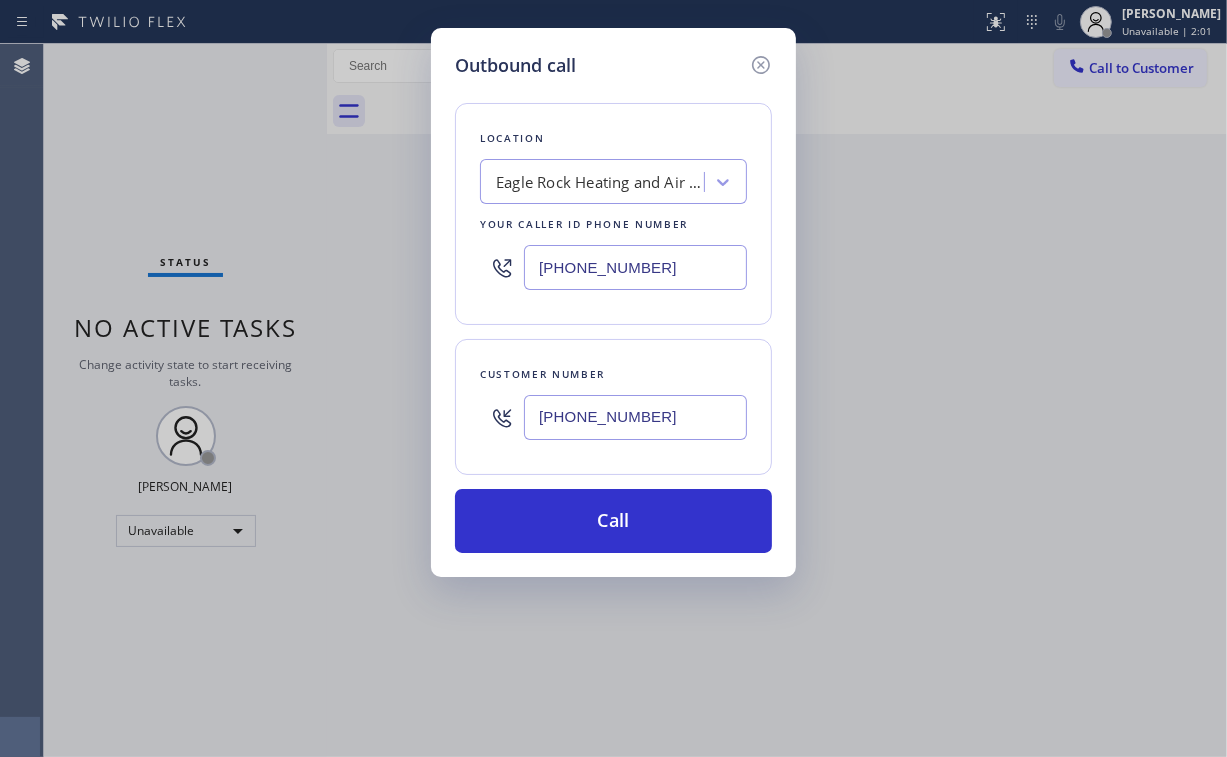 drag, startPoint x: 570, startPoint y: 520, endPoint x: 502, endPoint y: 707, distance: 198.9799 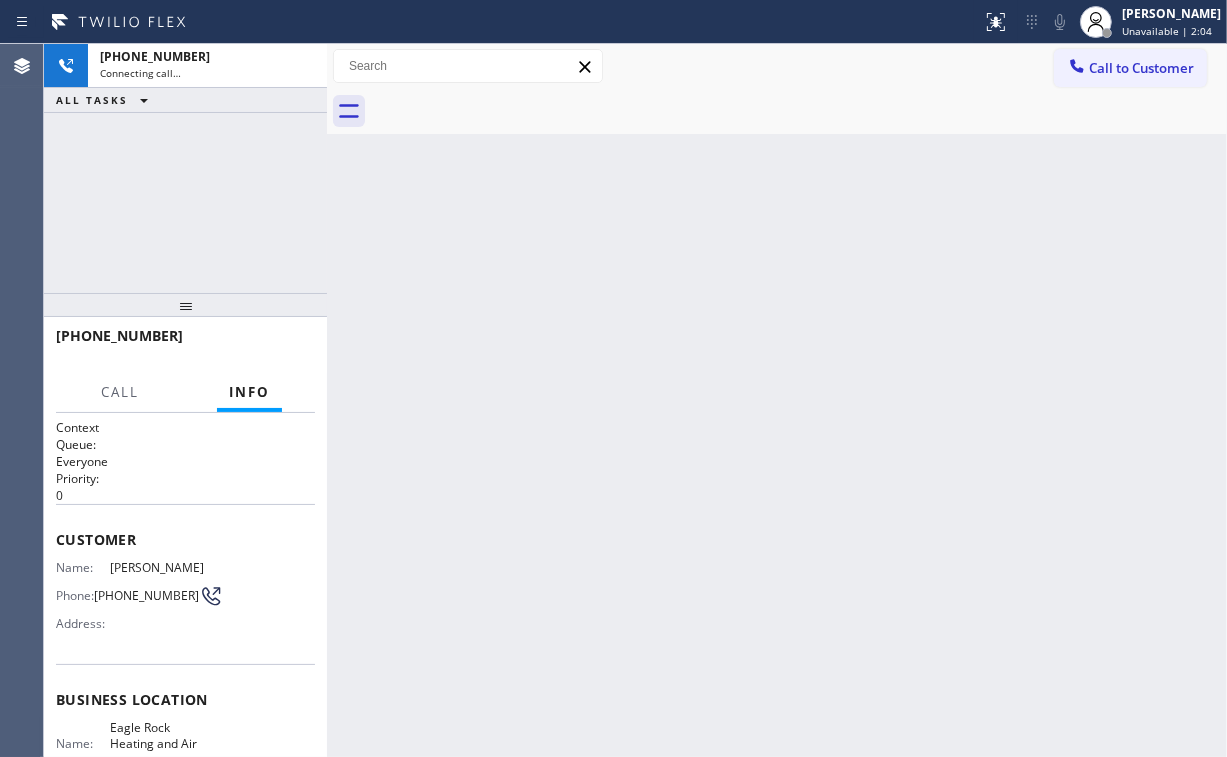 drag, startPoint x: 152, startPoint y: 200, endPoint x: 192, endPoint y: 200, distance: 40 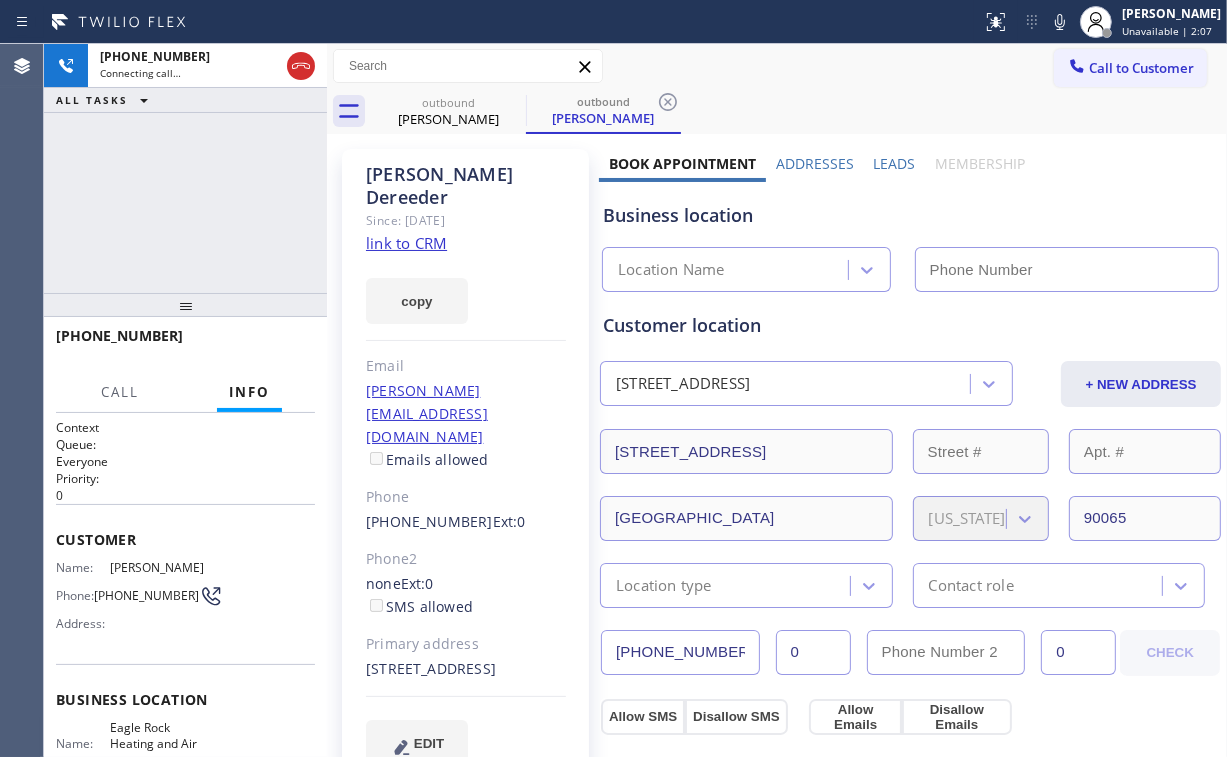 type on "[PHONE_NUMBER]" 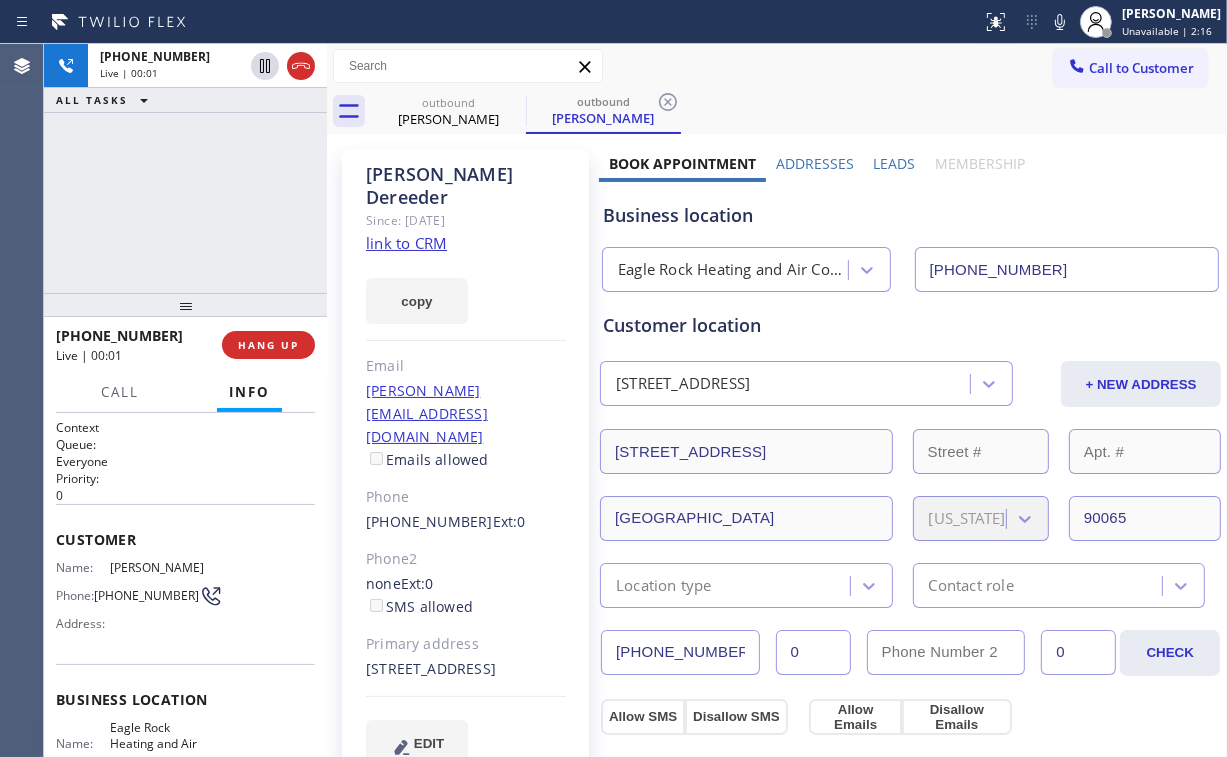 click on "[PHONE_NUMBER] Live | 00:01 ALL TASKS ALL TASKS ACTIVE TASKS TASKS IN WRAP UP" at bounding box center (185, 168) 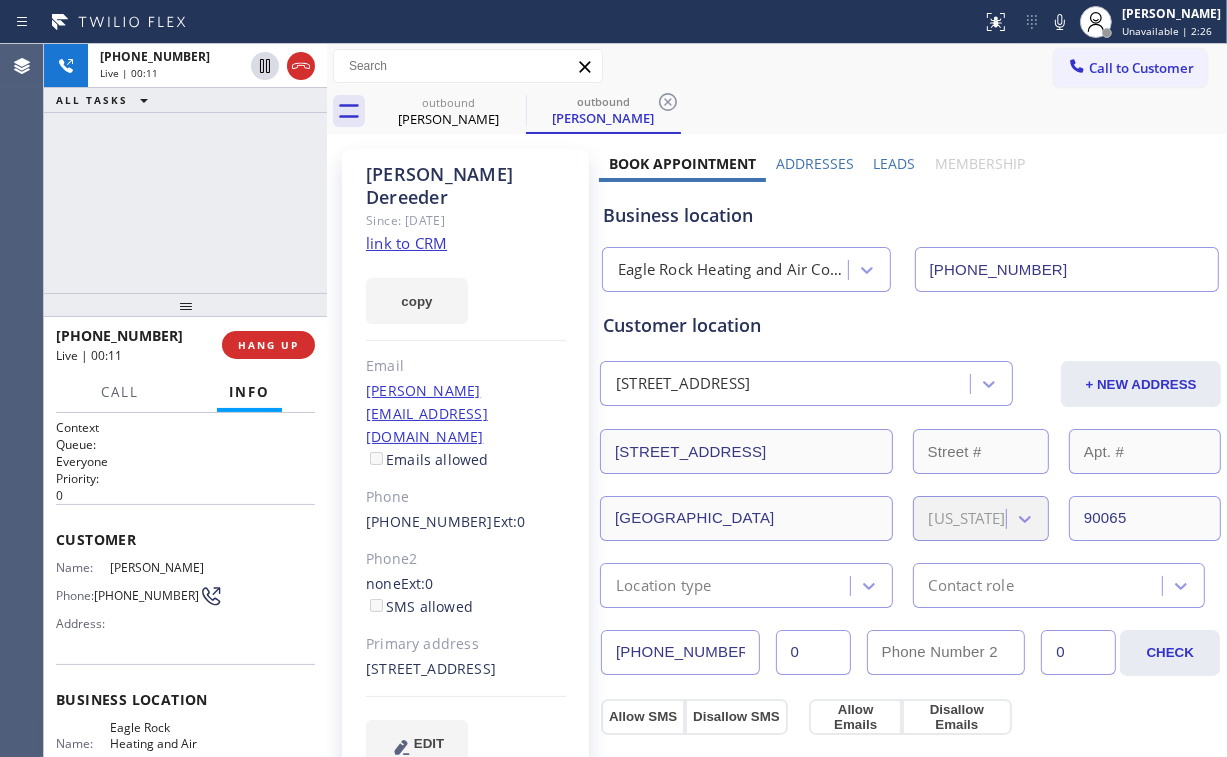 click on "[PHONE_NUMBER] Live | 00:11 ALL TASKS ALL TASKS ACTIVE TASKS TASKS IN WRAP UP" at bounding box center [185, 168] 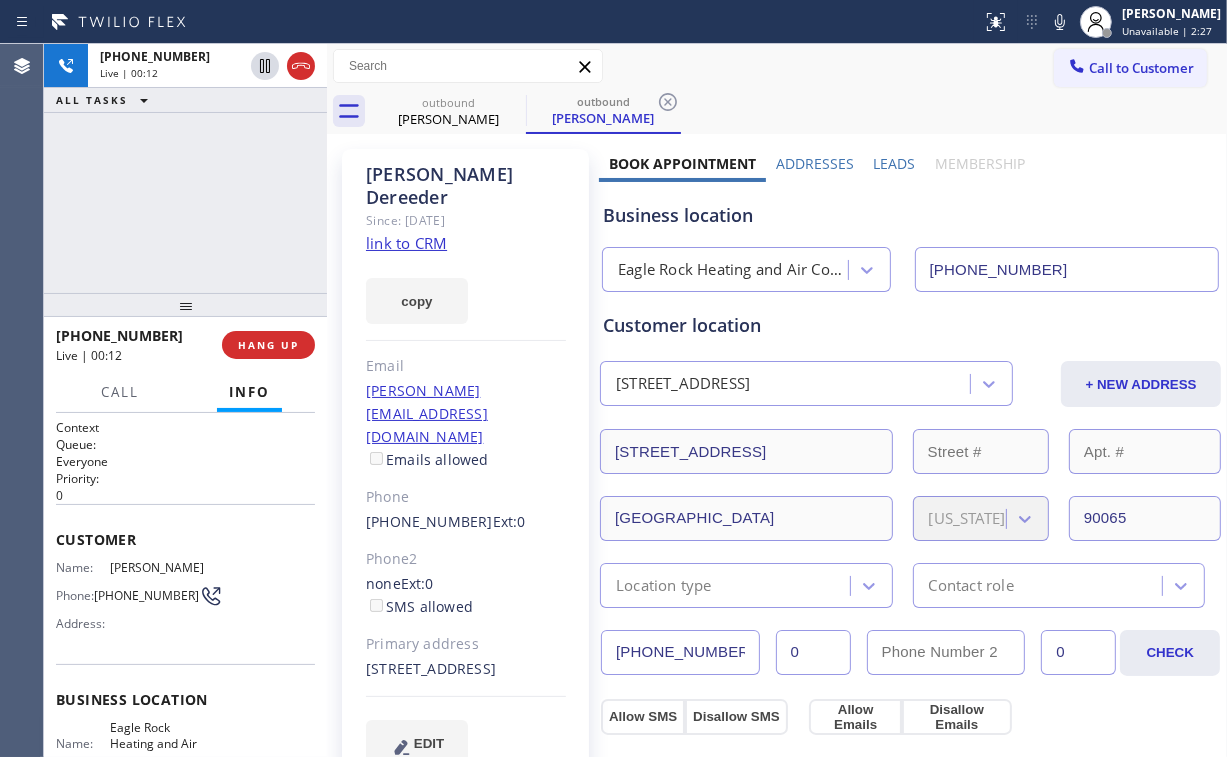 click on "[PHONE_NUMBER] Live | 00:12 ALL TASKS ALL TASKS ACTIVE TASKS TASKS IN WRAP UP" at bounding box center (185, 168) 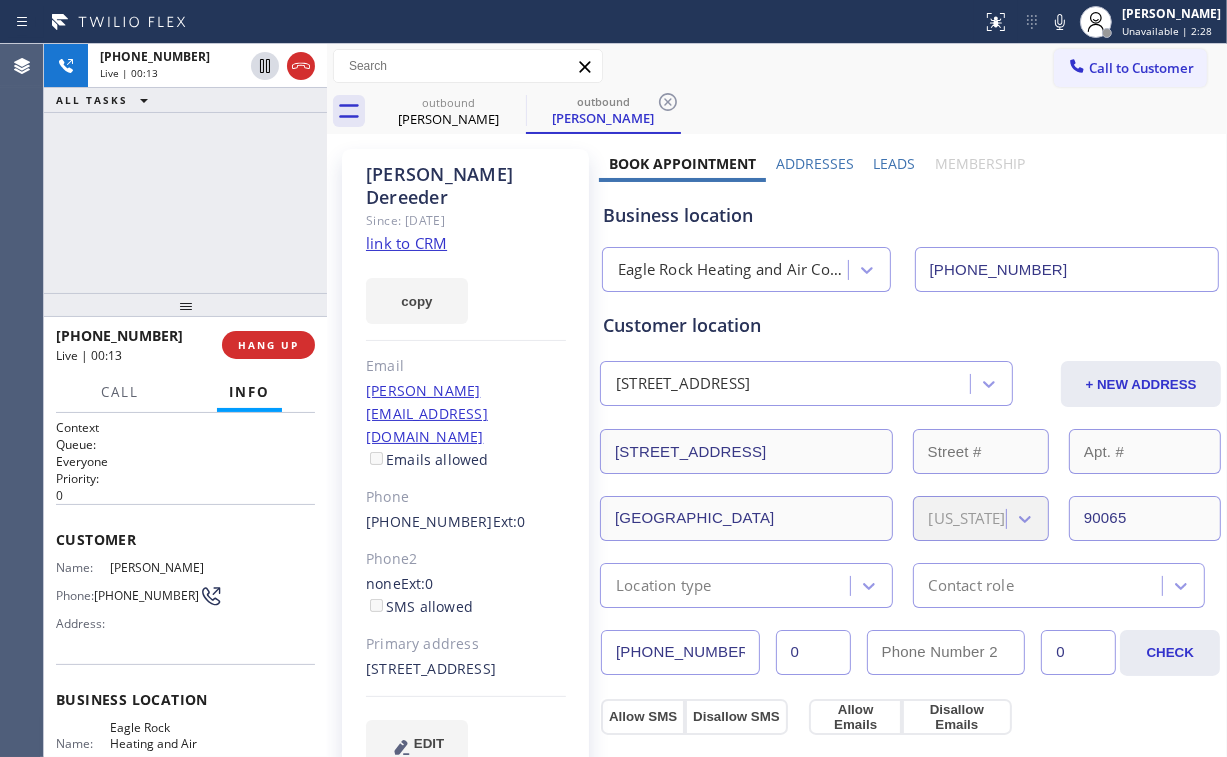 click on "Eagle Rock Heating and Air Conditioning" at bounding box center (734, 270) 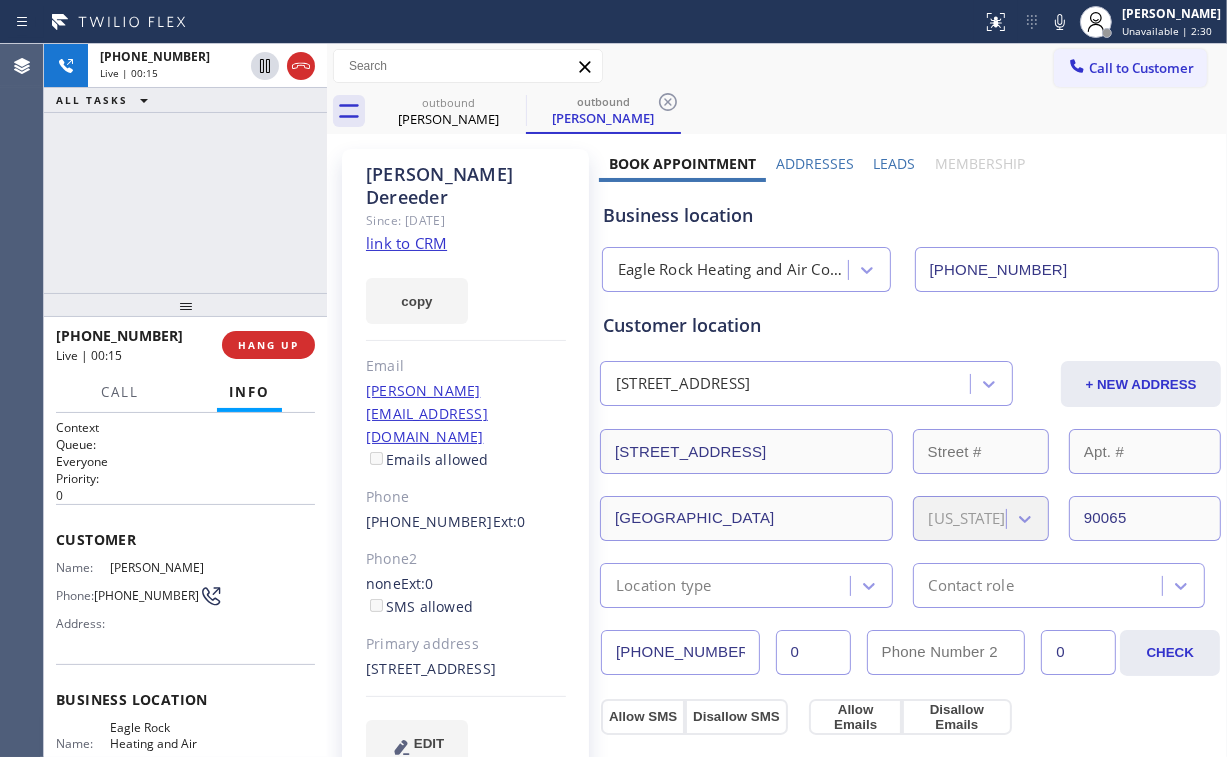 click on "[PHONE_NUMBER] Live | 00:15 ALL TASKS ALL TASKS ACTIVE TASKS TASKS IN WRAP UP" at bounding box center [185, 168] 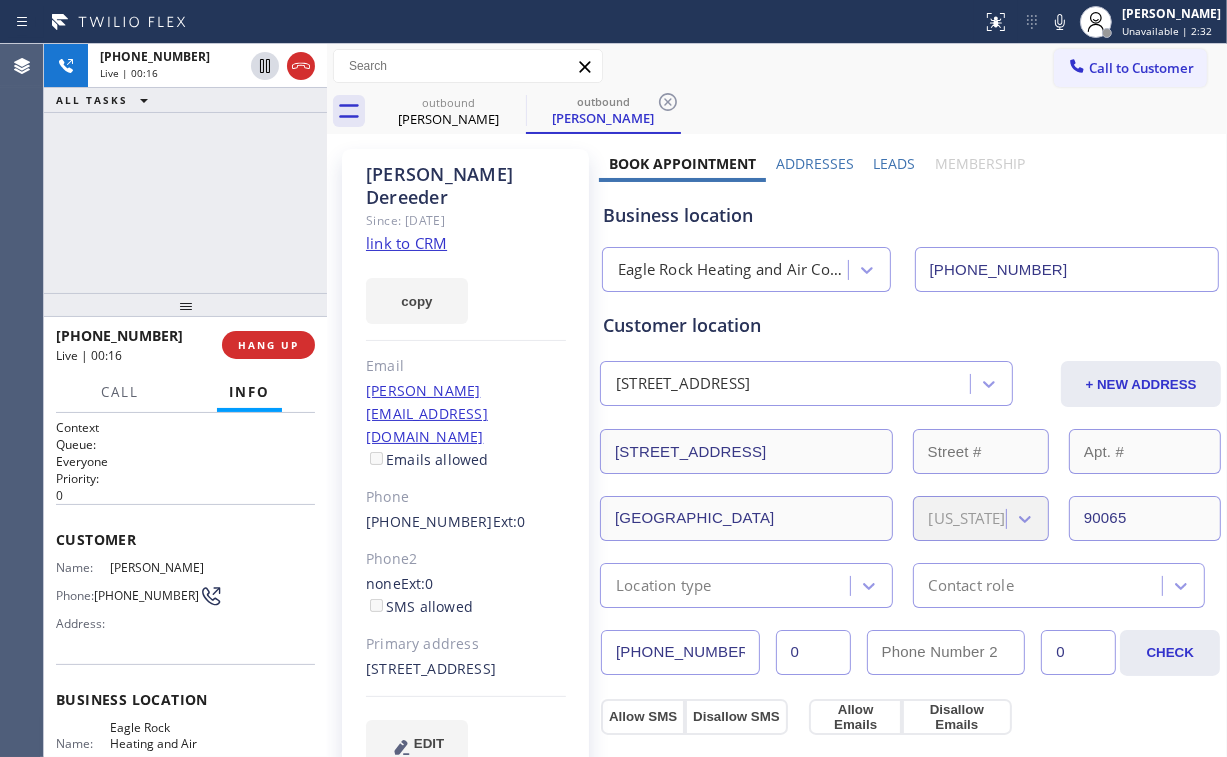drag, startPoint x: 201, startPoint y: 206, endPoint x: 281, endPoint y: 290, distance: 116 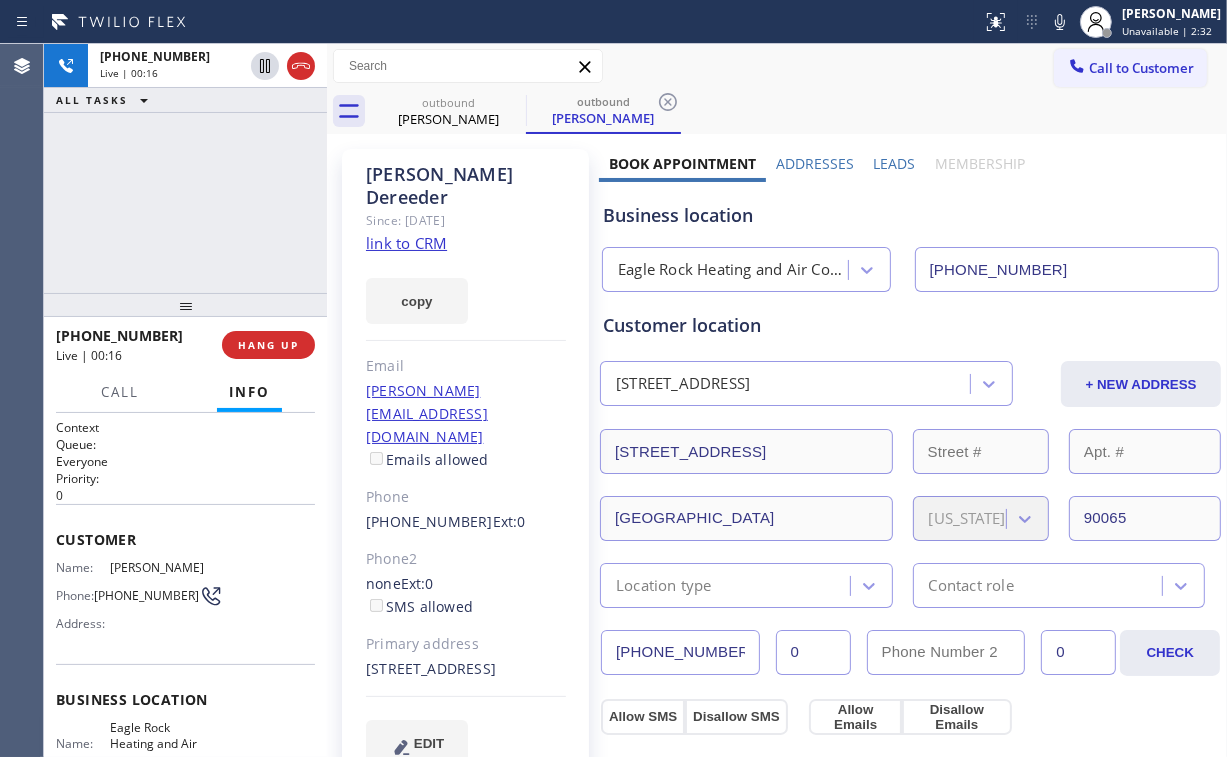click on "[PHONE_NUMBER] Live | 00:16 ALL TASKS ALL TASKS ACTIVE TASKS TASKS IN WRAP UP" at bounding box center (185, 168) 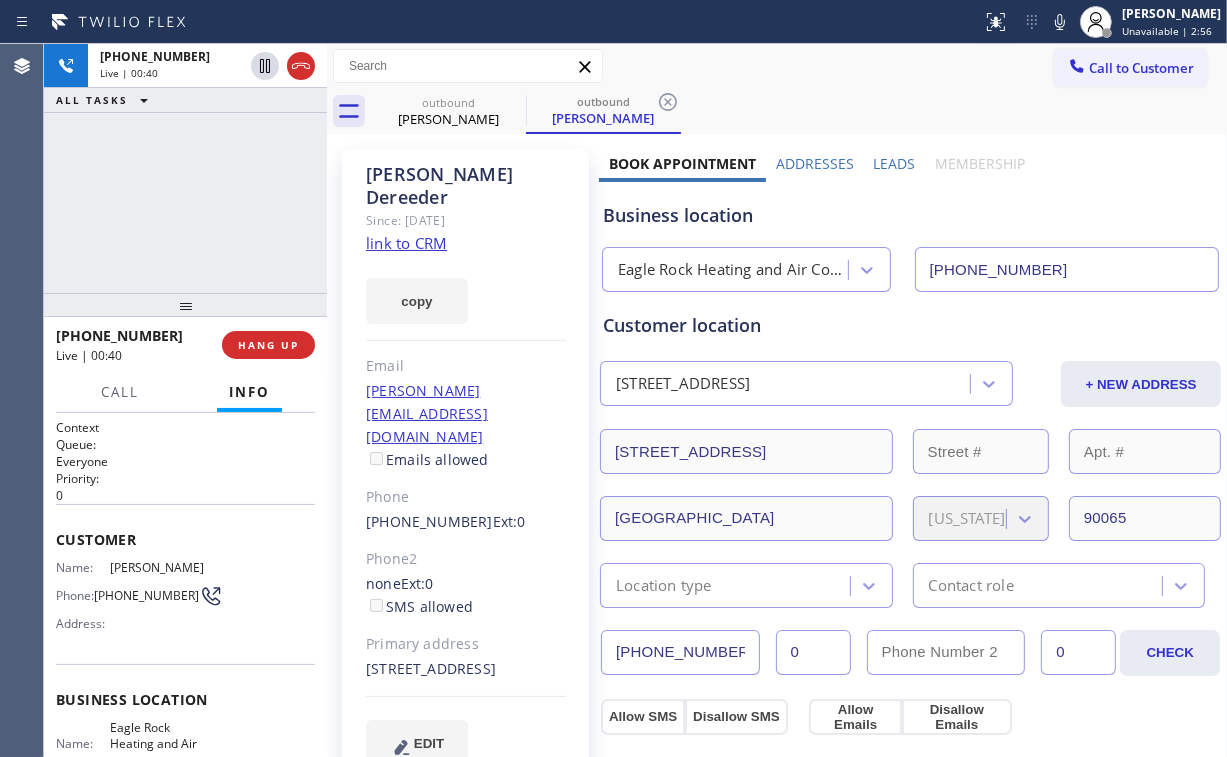 click on "Business location" at bounding box center (910, 215) 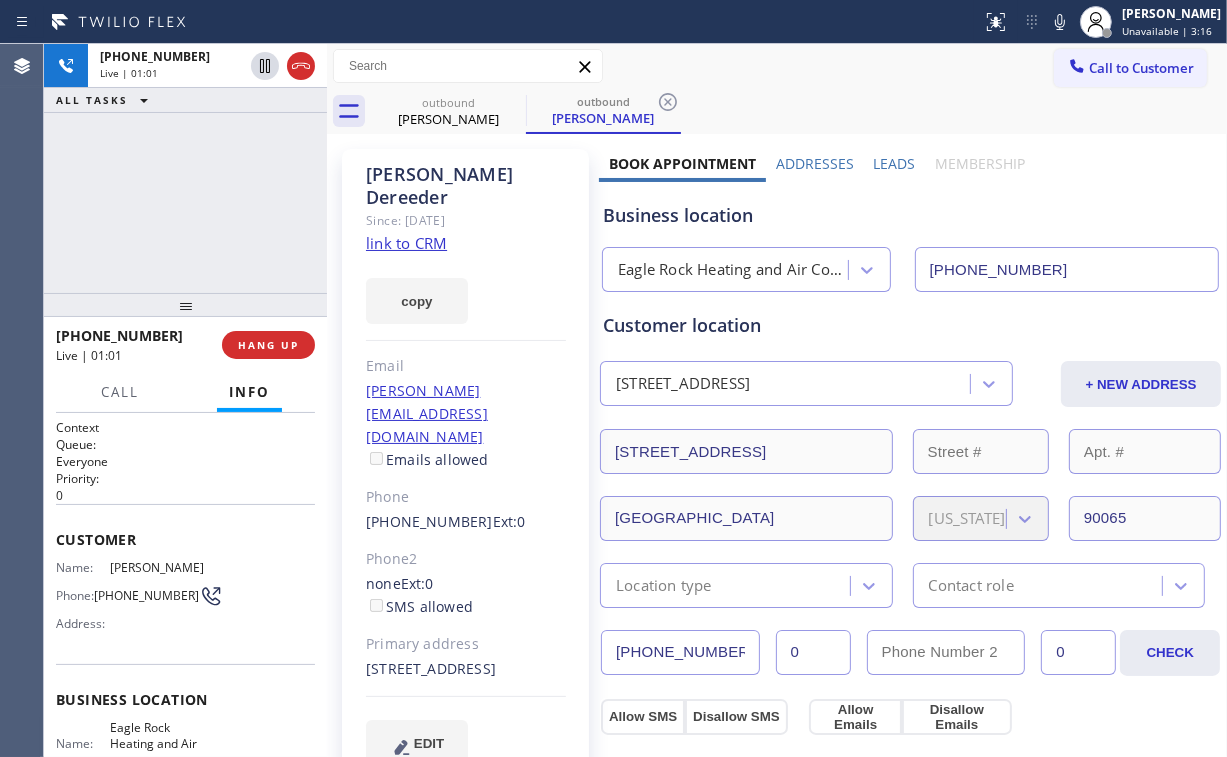 drag, startPoint x: 368, startPoint y: 600, endPoint x: 528, endPoint y: 618, distance: 161.00932 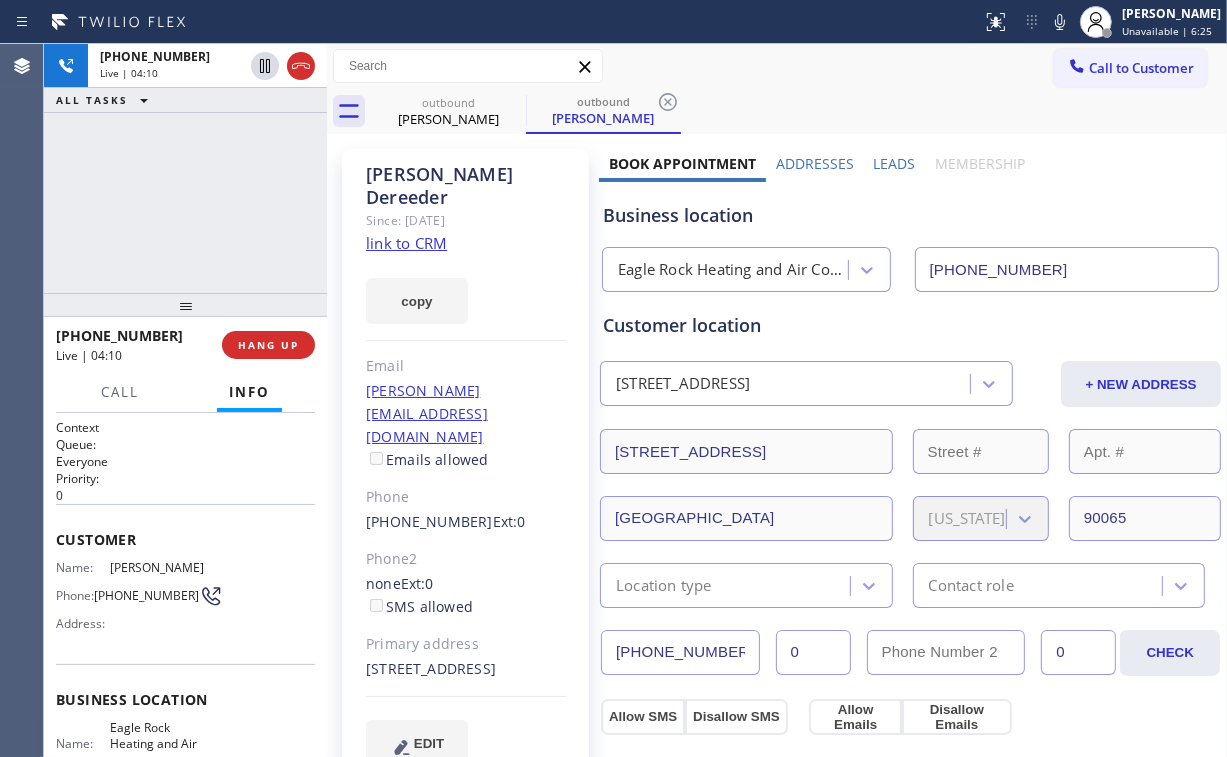 click on "[PHONE_NUMBER] Live | 04:10 ALL TASKS ALL TASKS ACTIVE TASKS TASKS IN WRAP UP" at bounding box center [185, 168] 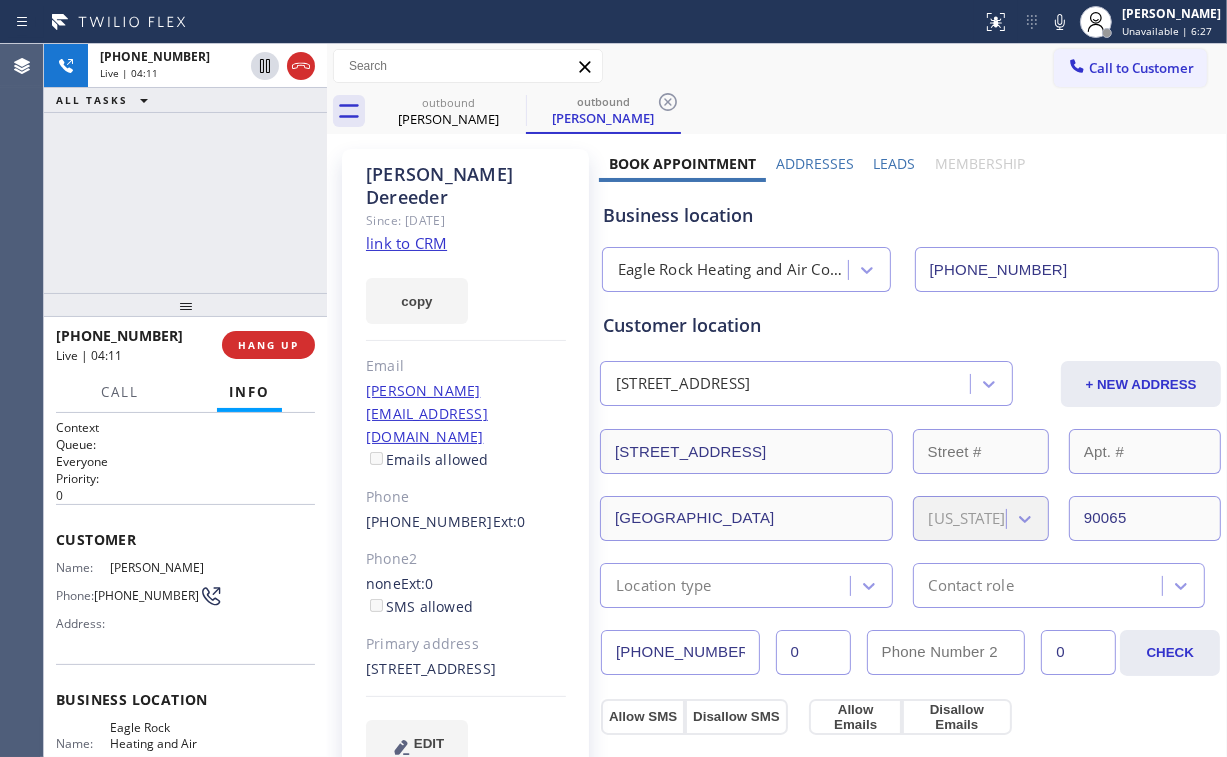 click on "[PHONE_NUMBER] Live | 04:11 ALL TASKS ALL TASKS ACTIVE TASKS TASKS IN WRAP UP" at bounding box center (185, 168) 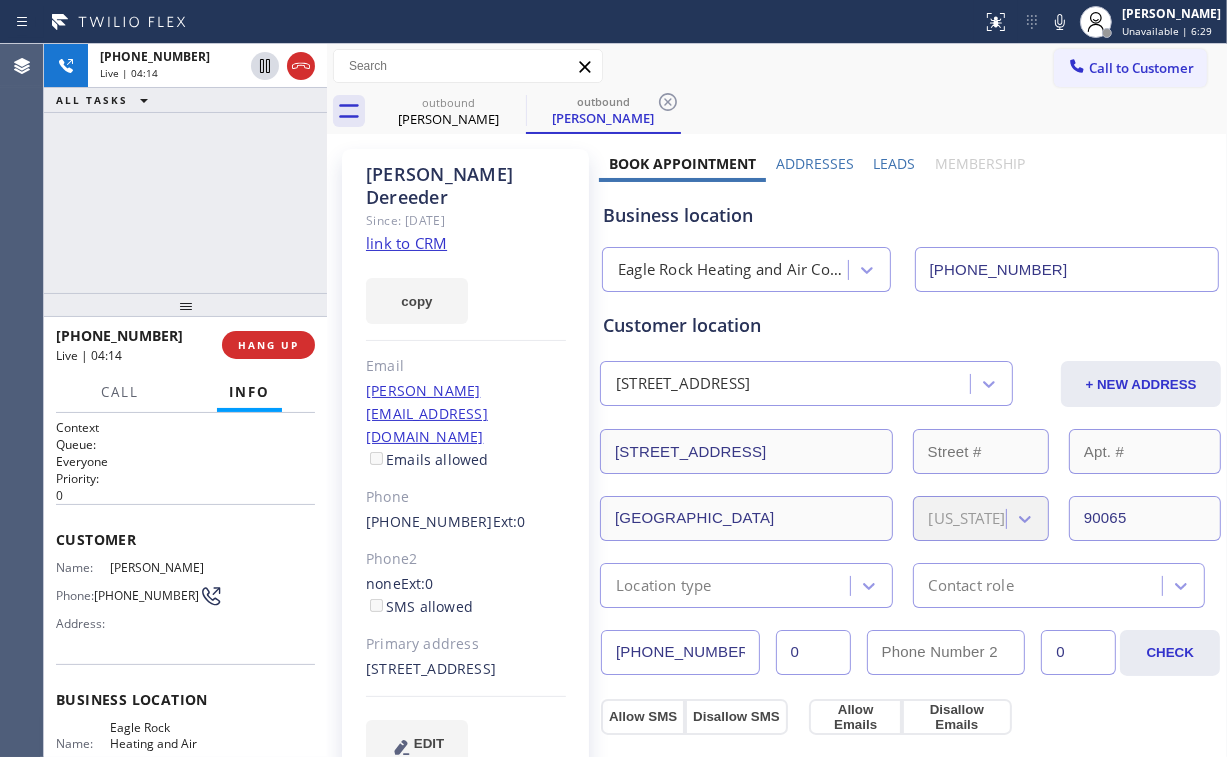 click on "[PHONE_NUMBER] Live | 04:14 ALL TASKS ALL TASKS ACTIVE TASKS TASKS IN WRAP UP" at bounding box center (185, 168) 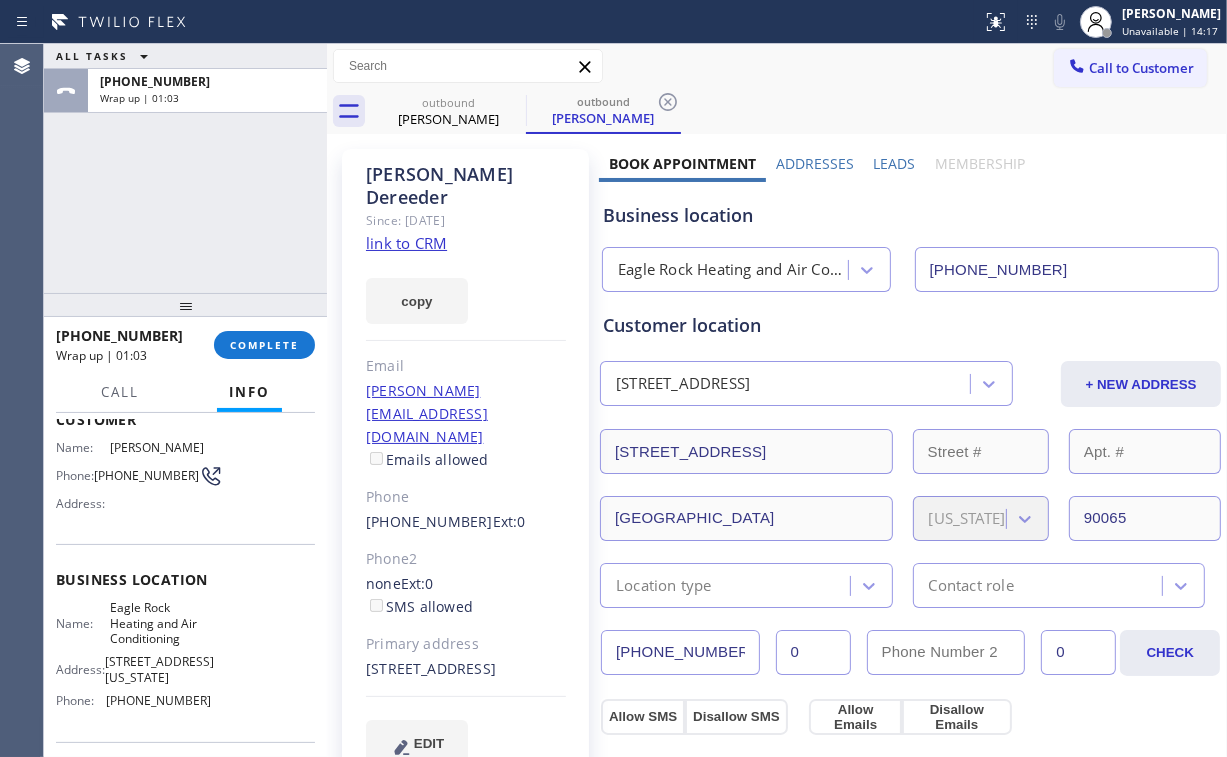 scroll, scrollTop: 80, scrollLeft: 0, axis: vertical 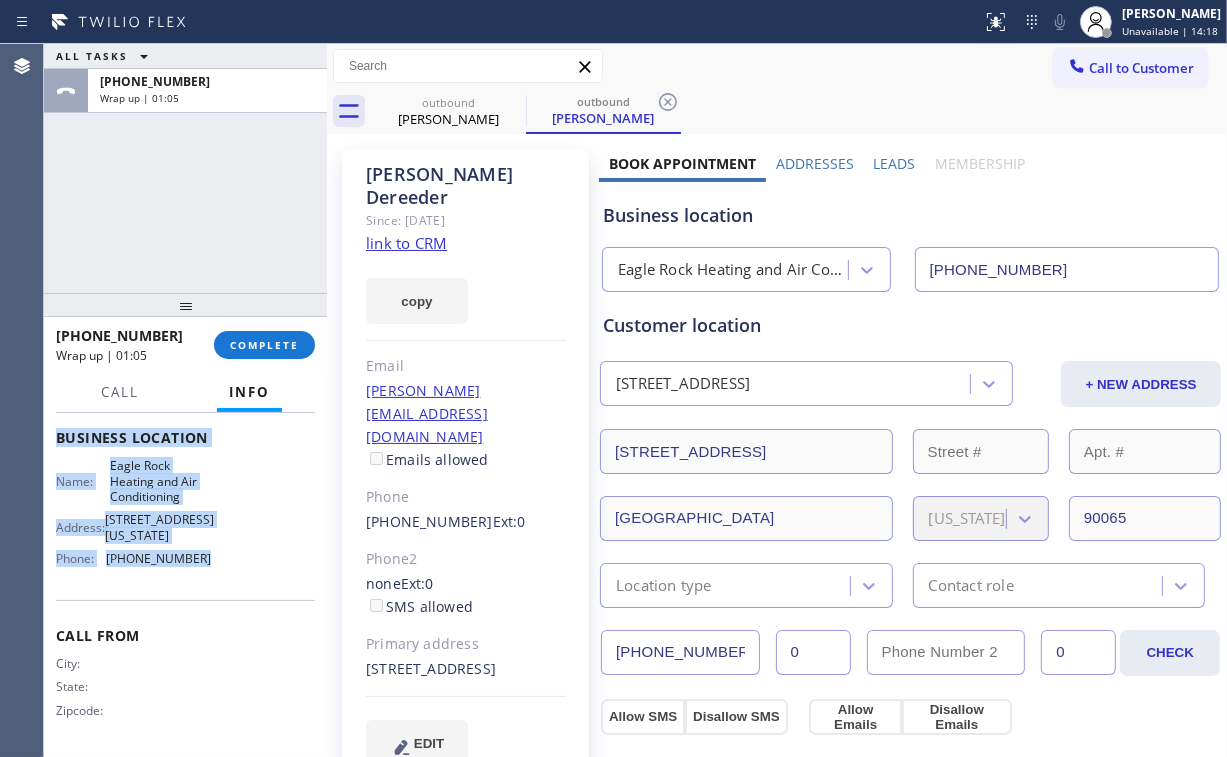 drag, startPoint x: 111, startPoint y: 476, endPoint x: 207, endPoint y: 552, distance: 122.441826 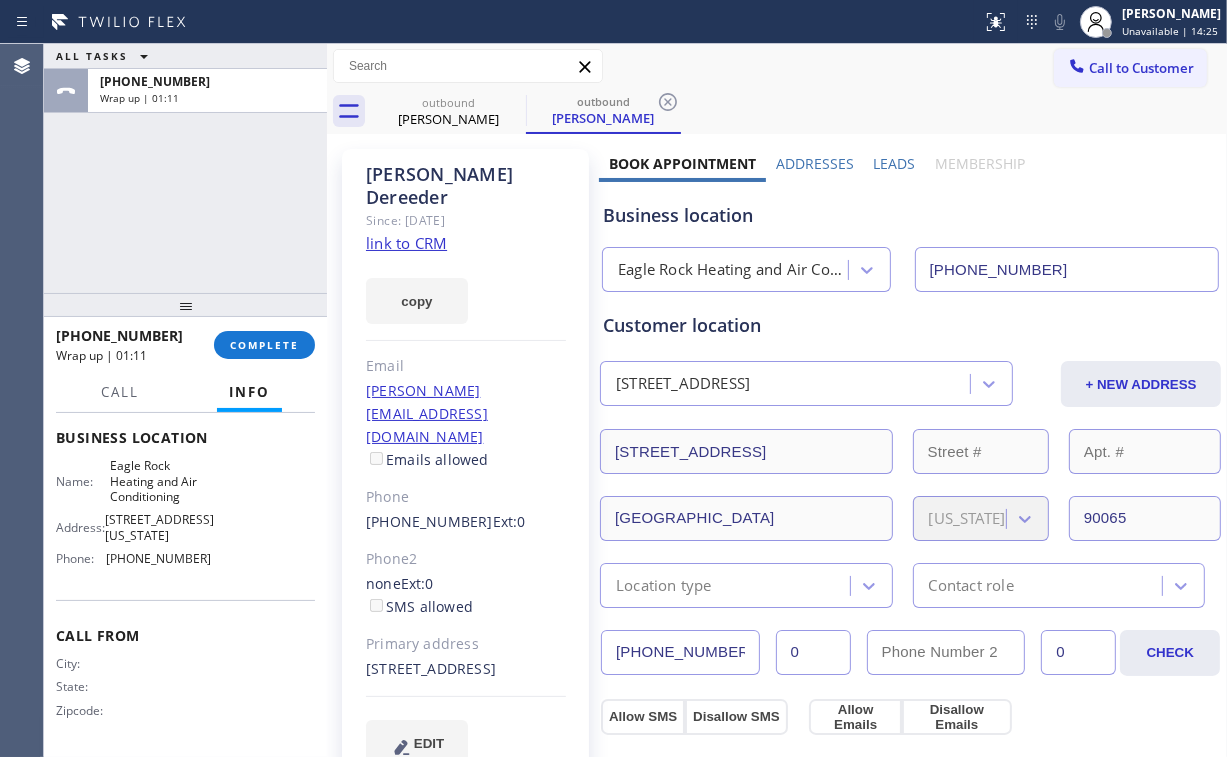 click on "copy" at bounding box center (466, 289) 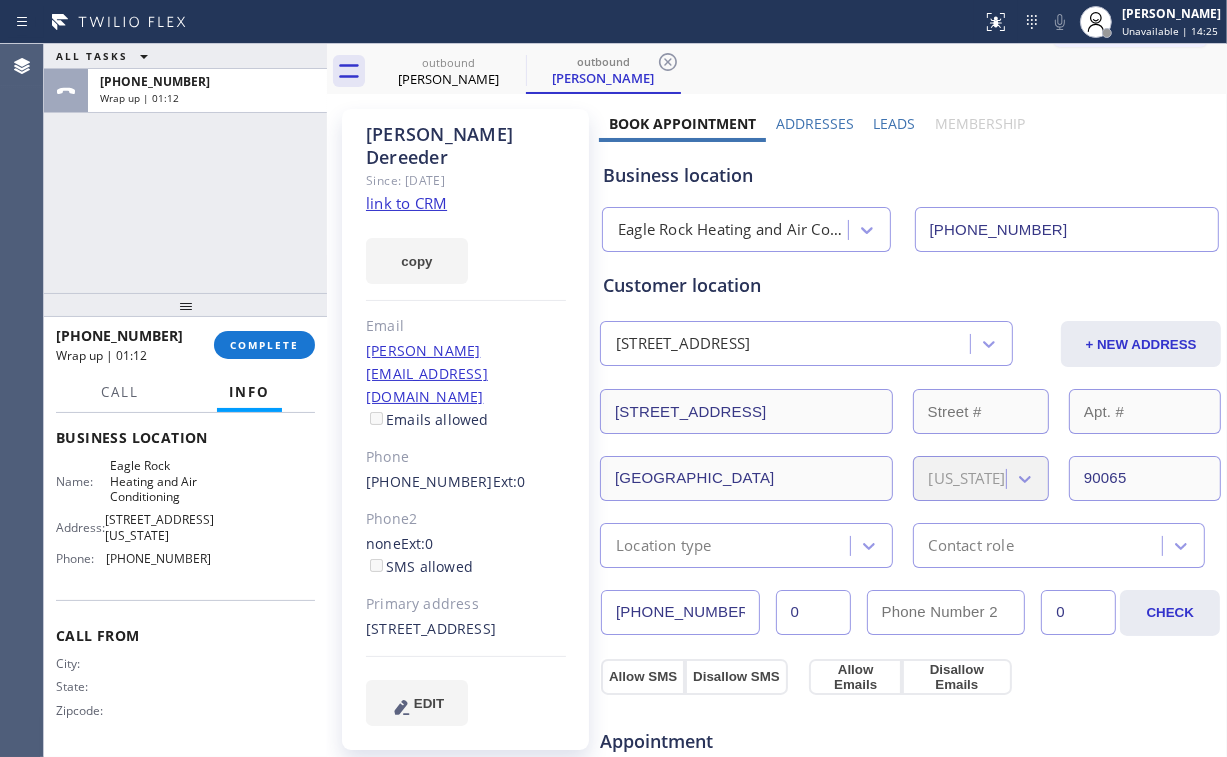 scroll, scrollTop: 160, scrollLeft: 0, axis: vertical 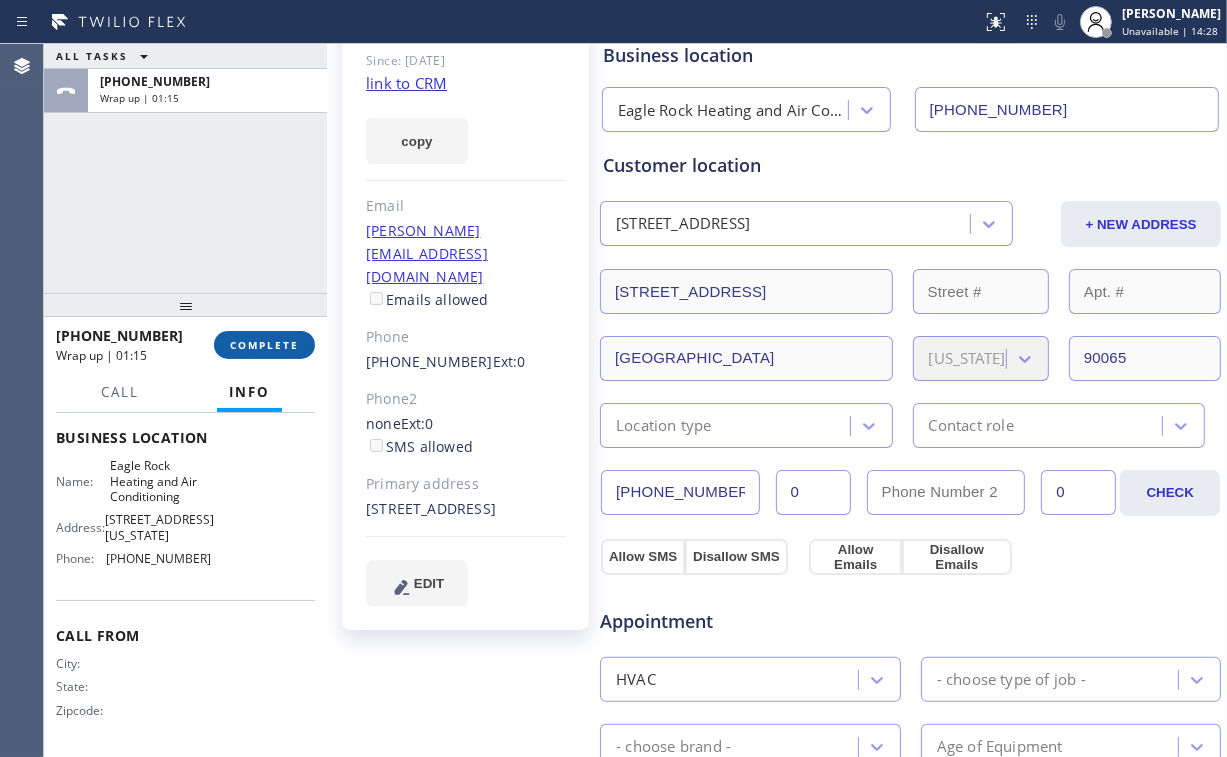 click on "COMPLETE" at bounding box center (264, 345) 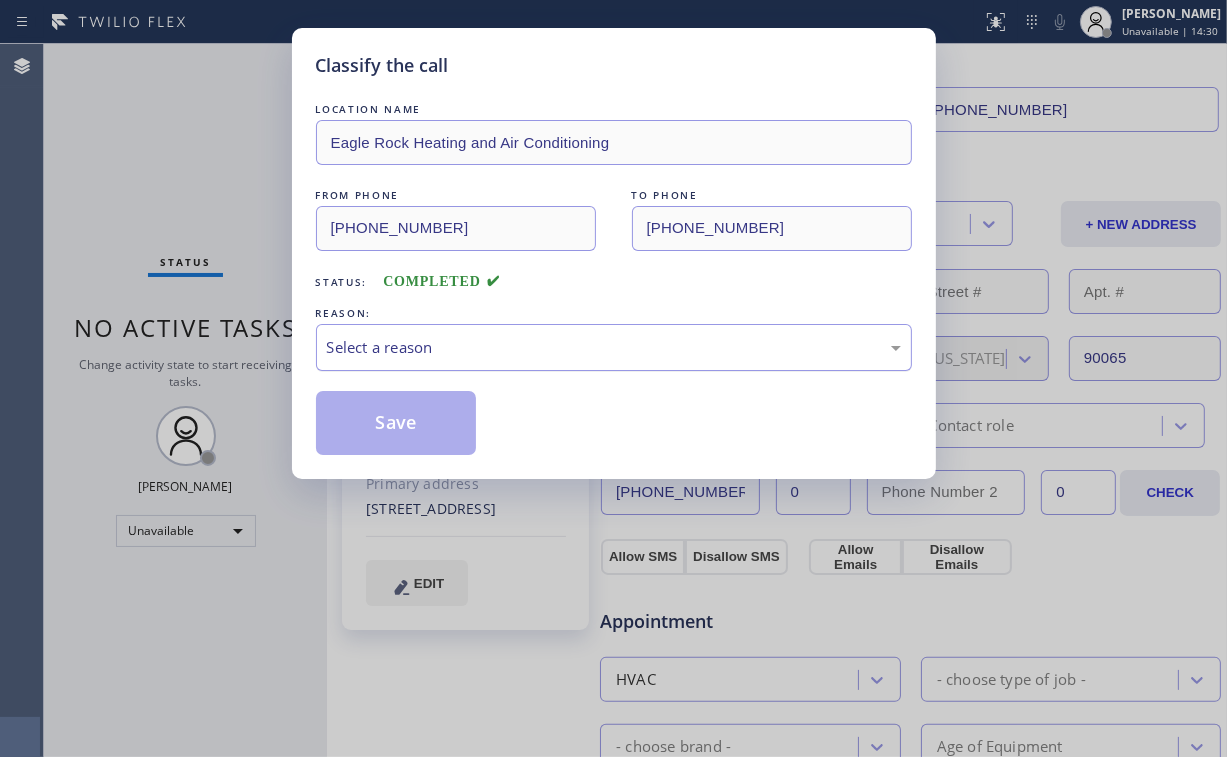 drag, startPoint x: 403, startPoint y: 340, endPoint x: 405, endPoint y: 367, distance: 27.073973 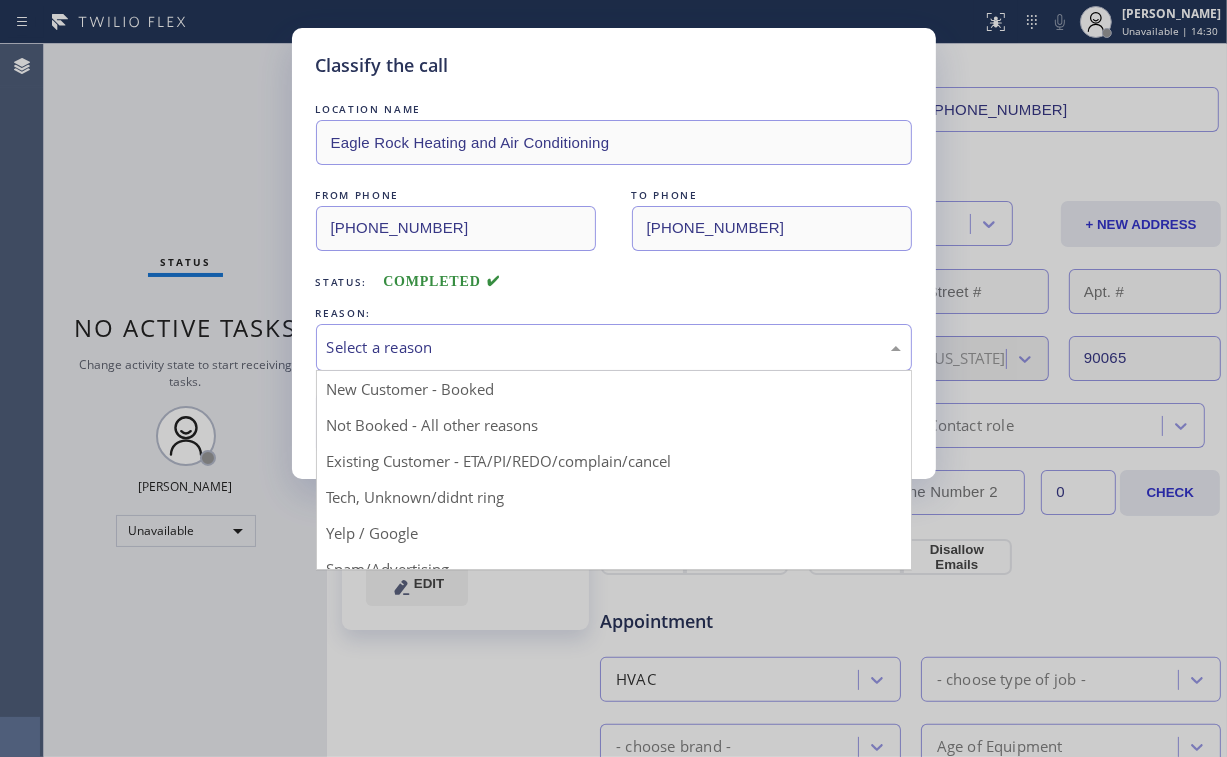 drag, startPoint x: 372, startPoint y: 384, endPoint x: 383, endPoint y: 396, distance: 16.27882 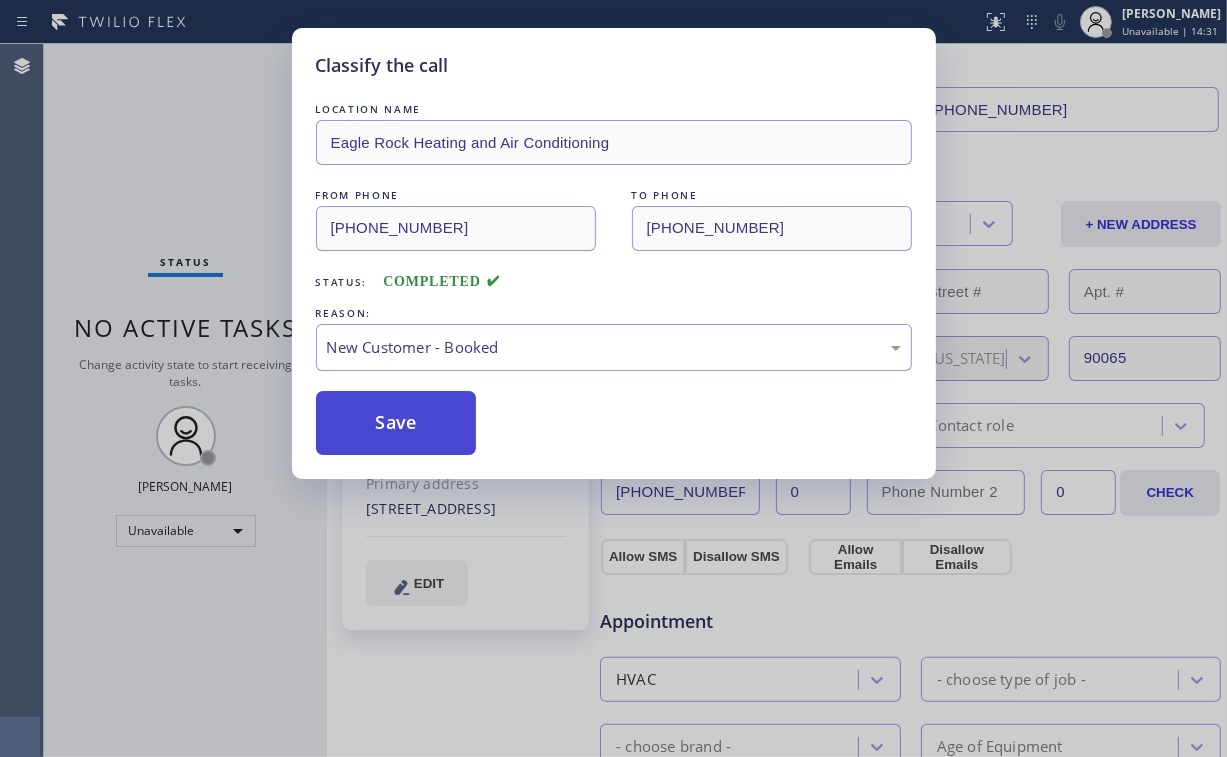 click on "Save" at bounding box center [396, 423] 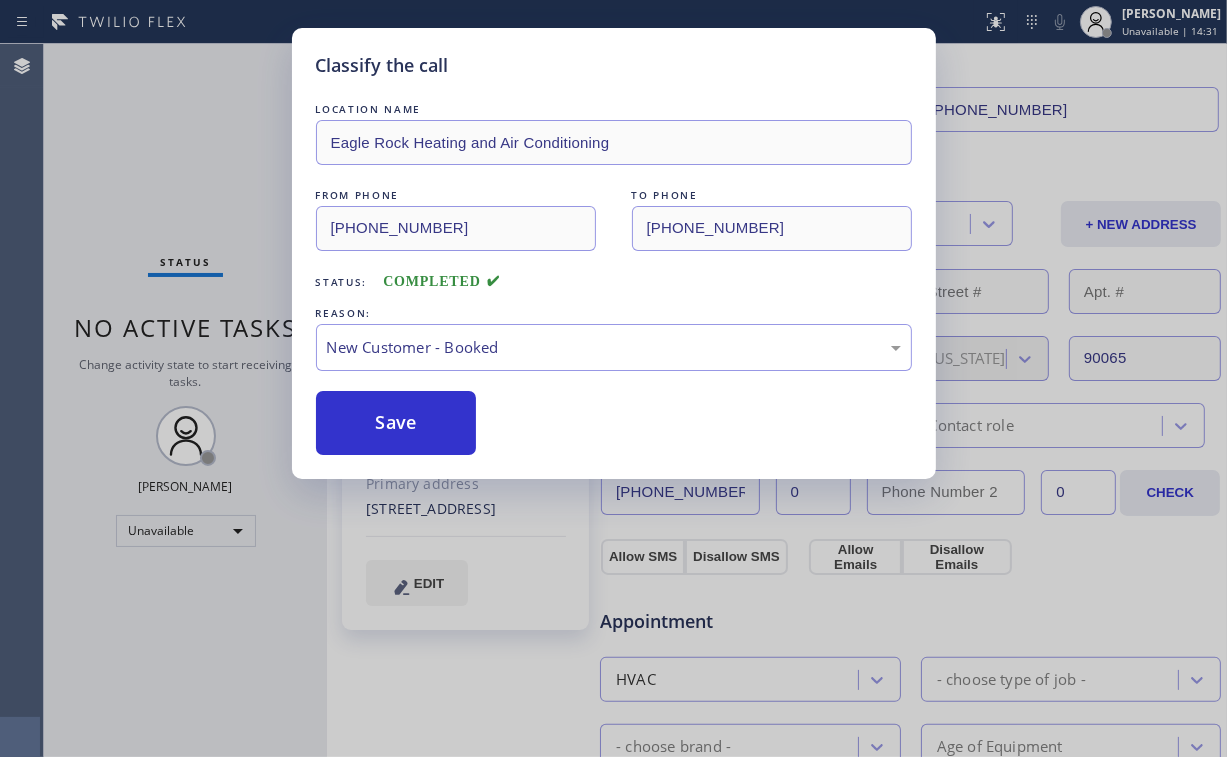 drag, startPoint x: 167, startPoint y: 100, endPoint x: 191, endPoint y: 56, distance: 50.119858 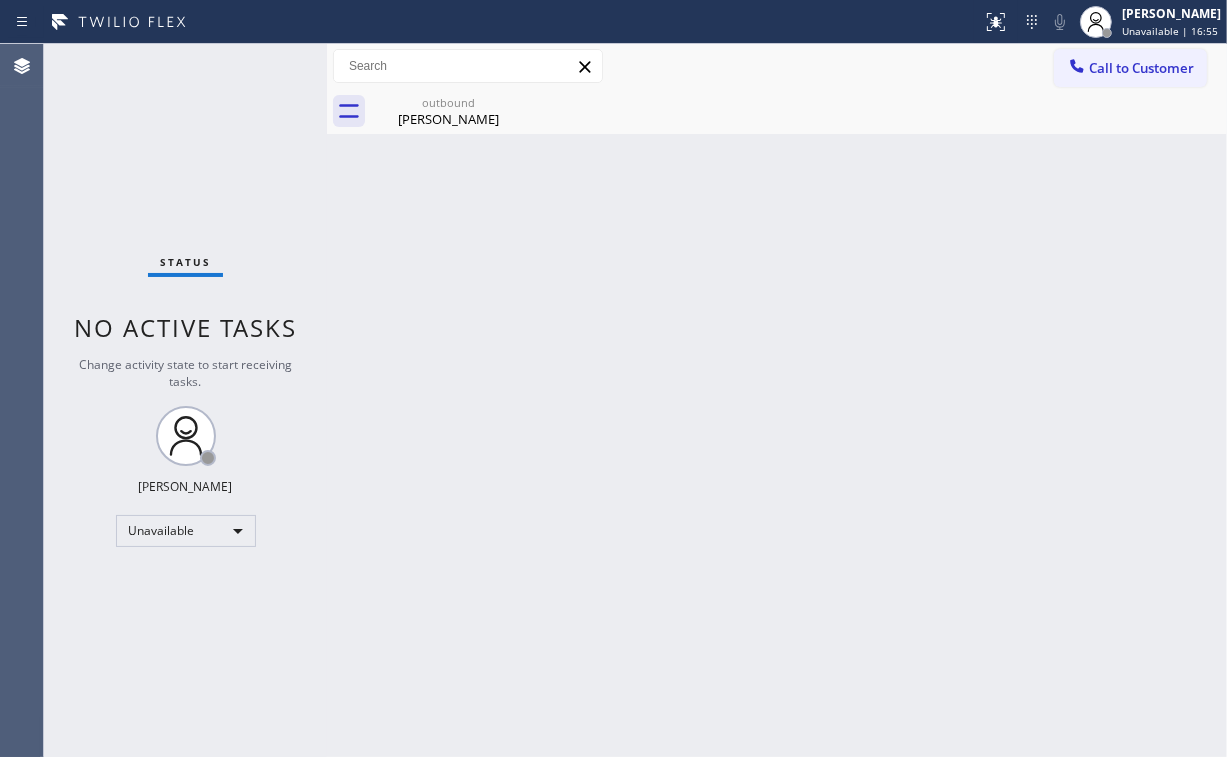 scroll, scrollTop: 0, scrollLeft: 0, axis: both 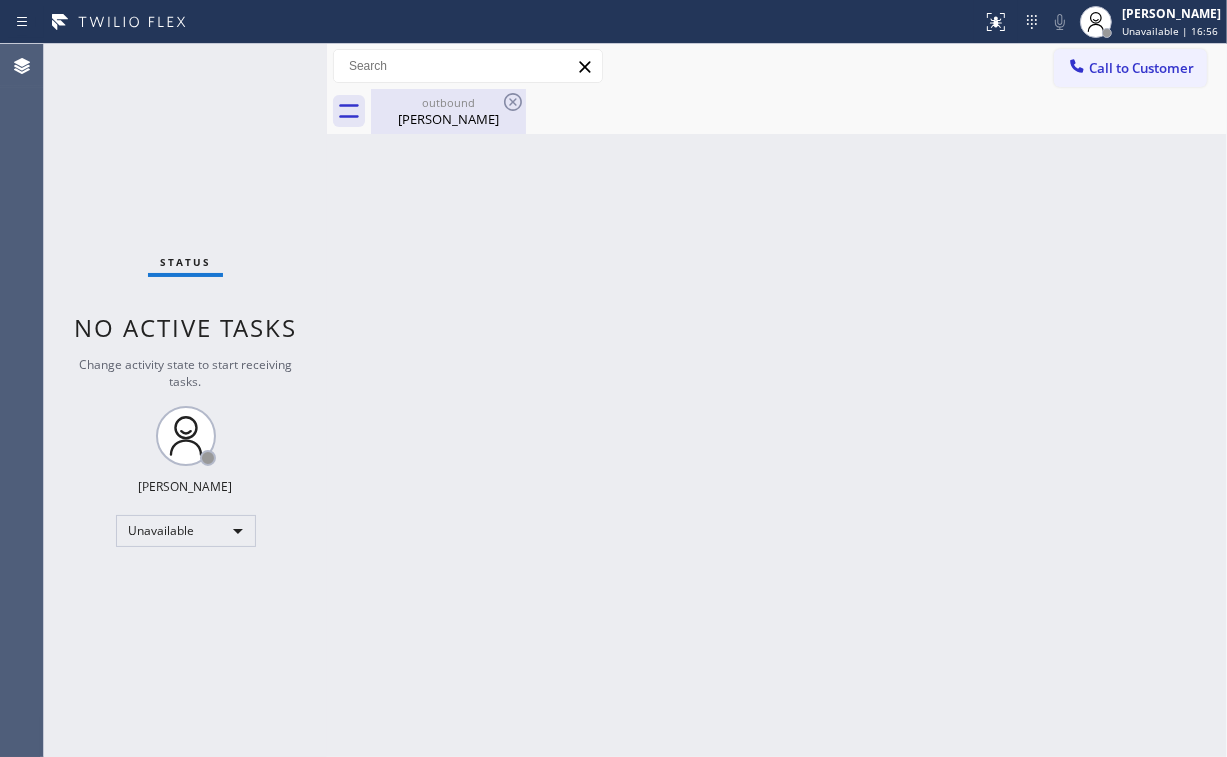 drag, startPoint x: 436, startPoint y: 117, endPoint x: 497, endPoint y: 102, distance: 62.817196 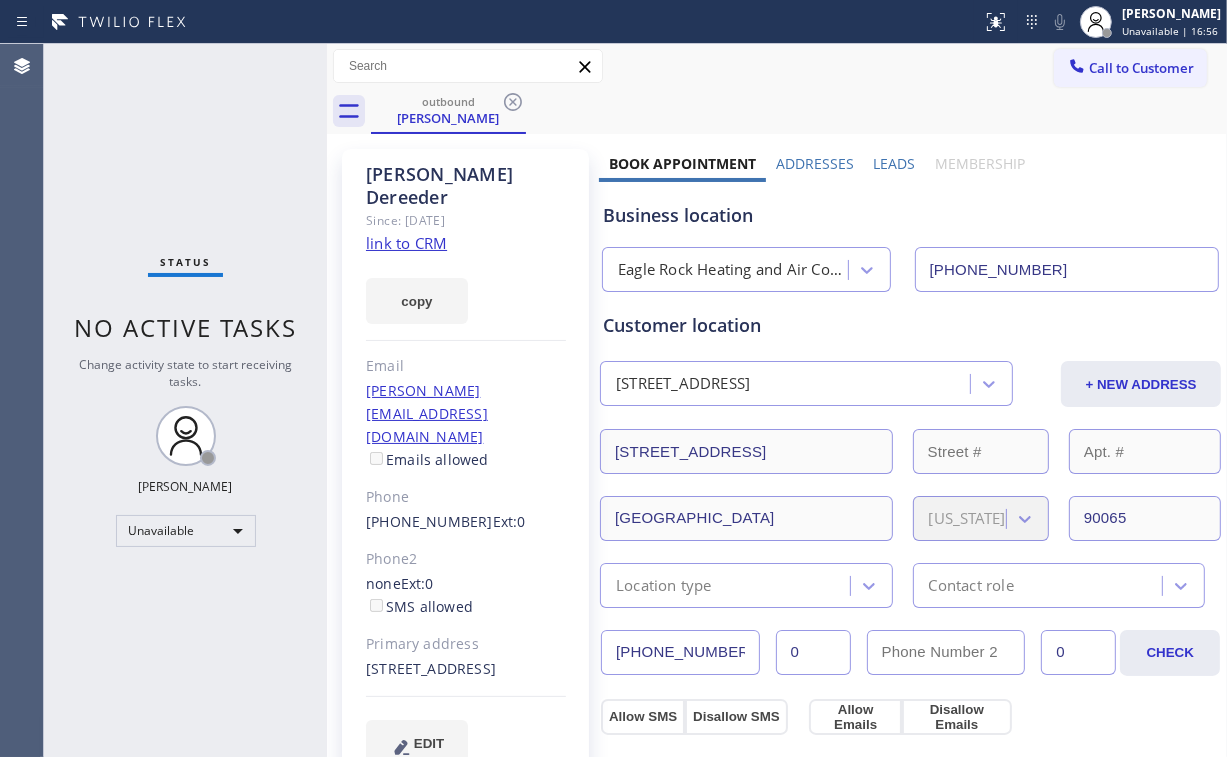 click 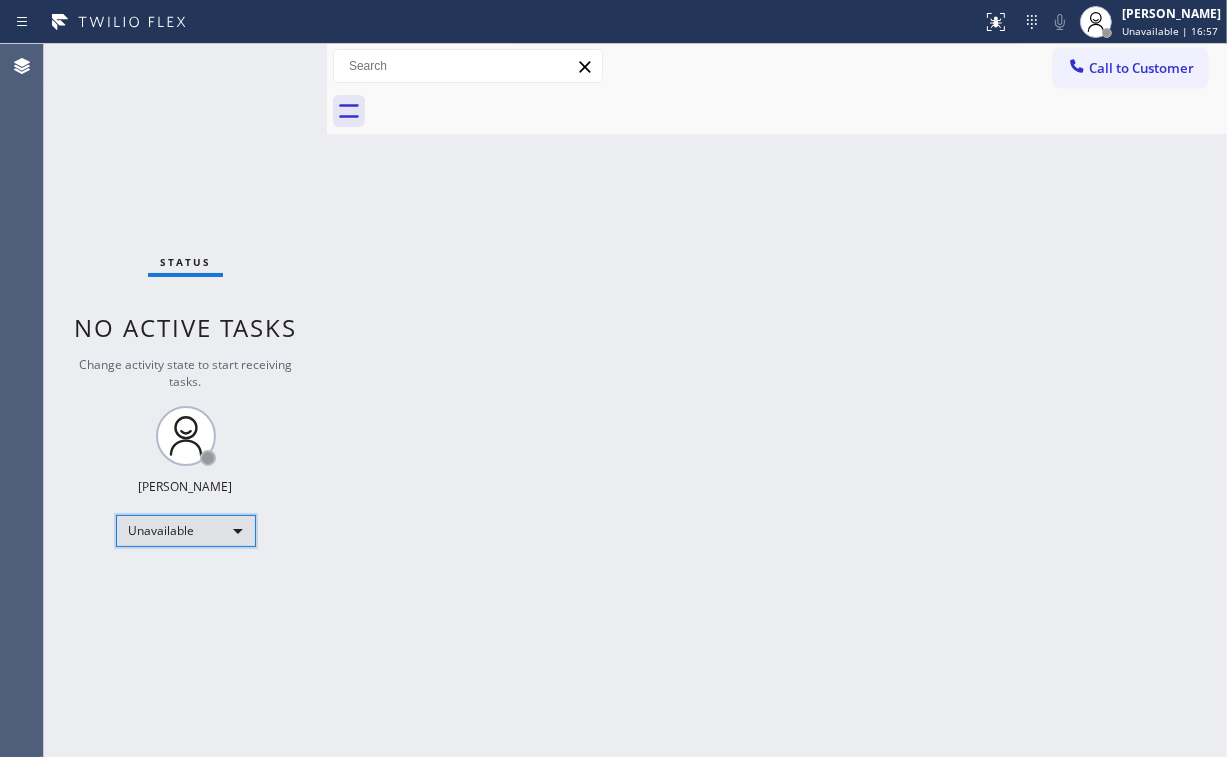 click on "Unavailable" at bounding box center (186, 531) 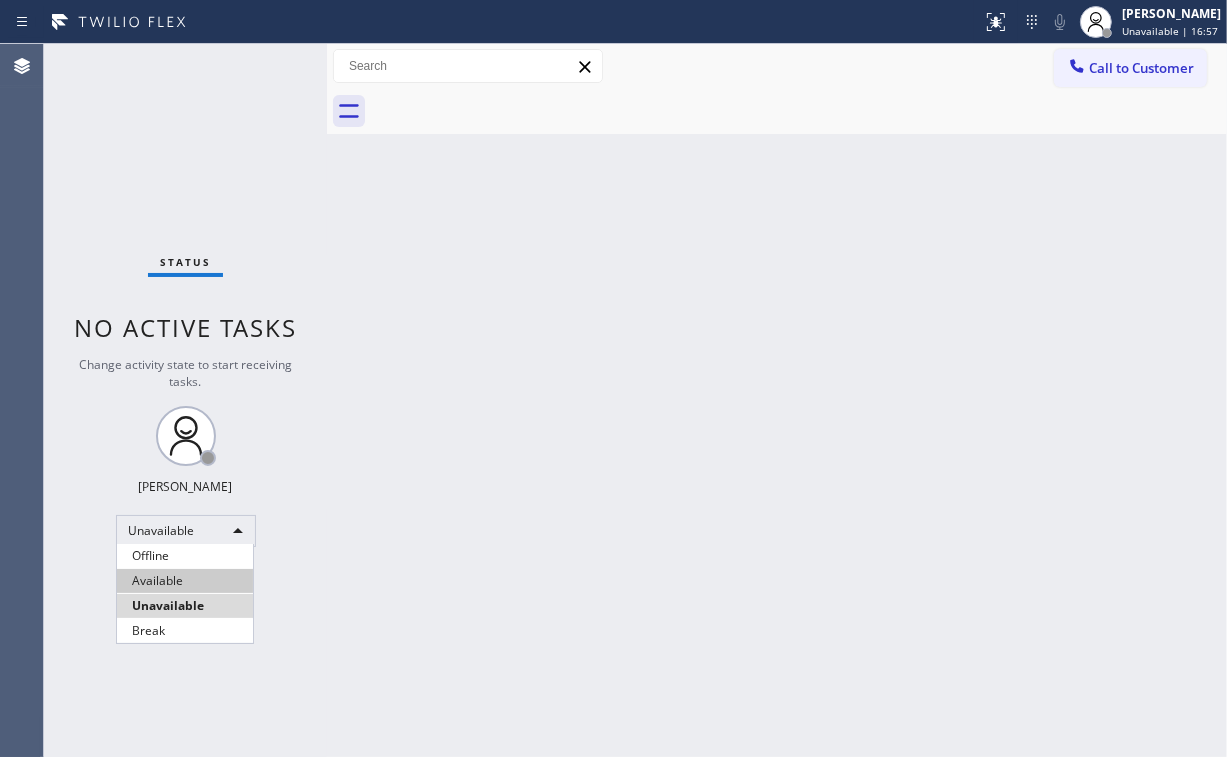 click on "Available" at bounding box center [185, 581] 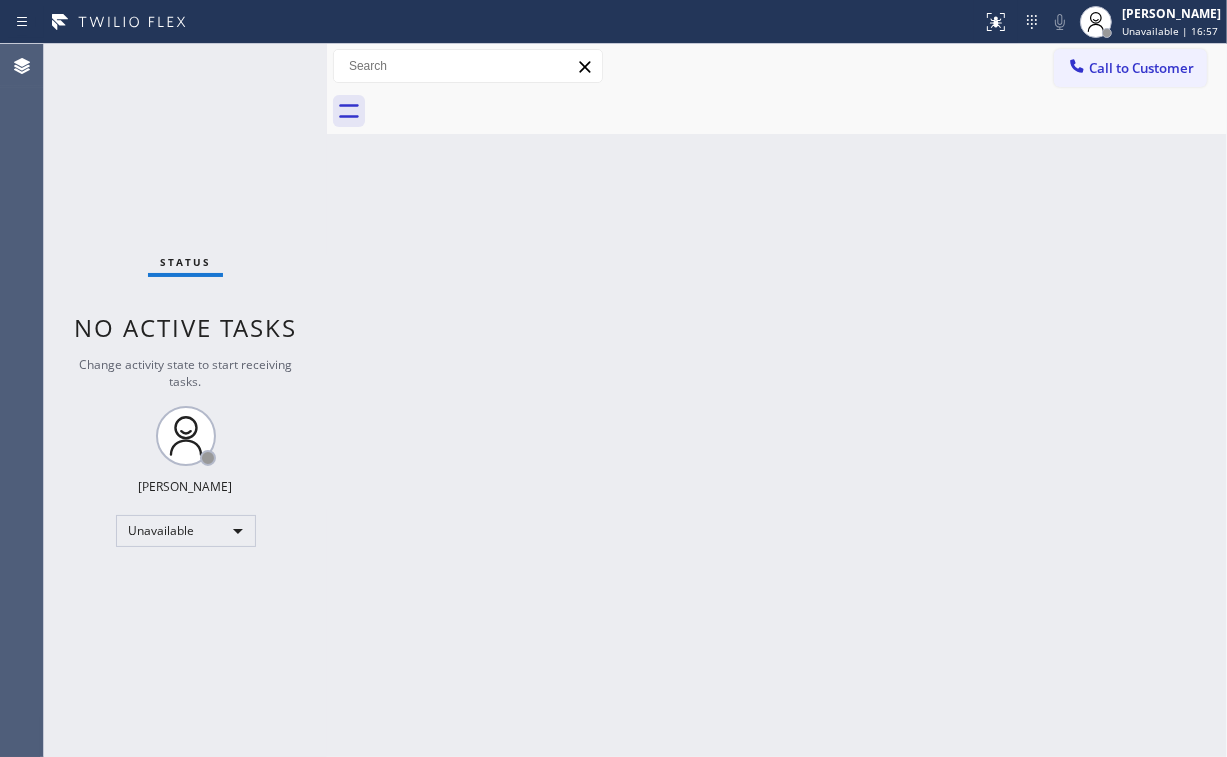 click on "Back to Dashboard Change Sender ID Customers Technicians Select a contact Outbound call Location Search location Your caller id phone number Customer number Call Customer info Name   Phone none Address none Change Sender ID HVAC [PHONE_NUMBER] 5 Star Appliance [PHONE_NUMBER] Appliance Repair [PHONE_NUMBER] Plumbing [PHONE_NUMBER] Air Duct Cleaning [PHONE_NUMBER]  Electricians [PHONE_NUMBER] Cancel Change Check personal SMS Reset Change No tabs Call to Customer Outbound call Location Eagle Rock Heating and Air Conditioning Your caller id phone number [PHONE_NUMBER] Customer number Call Outbound call Technician Search Technician Your caller id phone number Your caller id phone number Call" at bounding box center [777, 400] 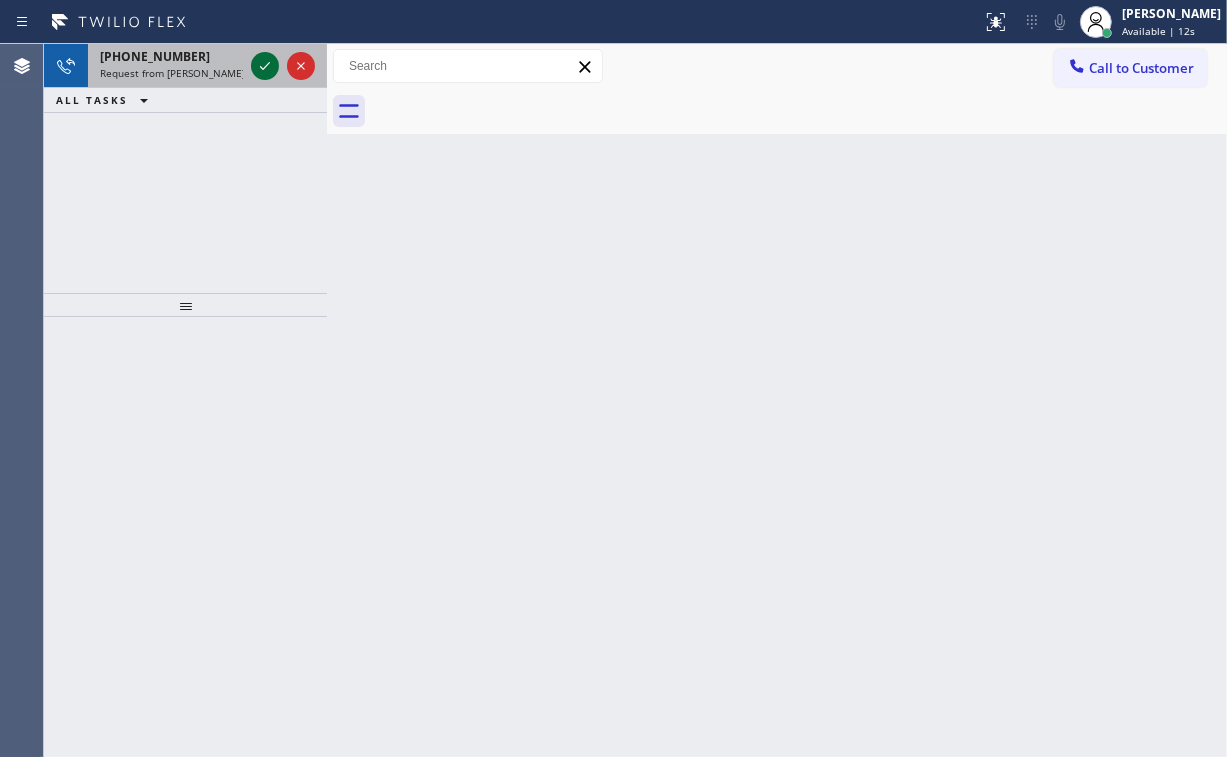click 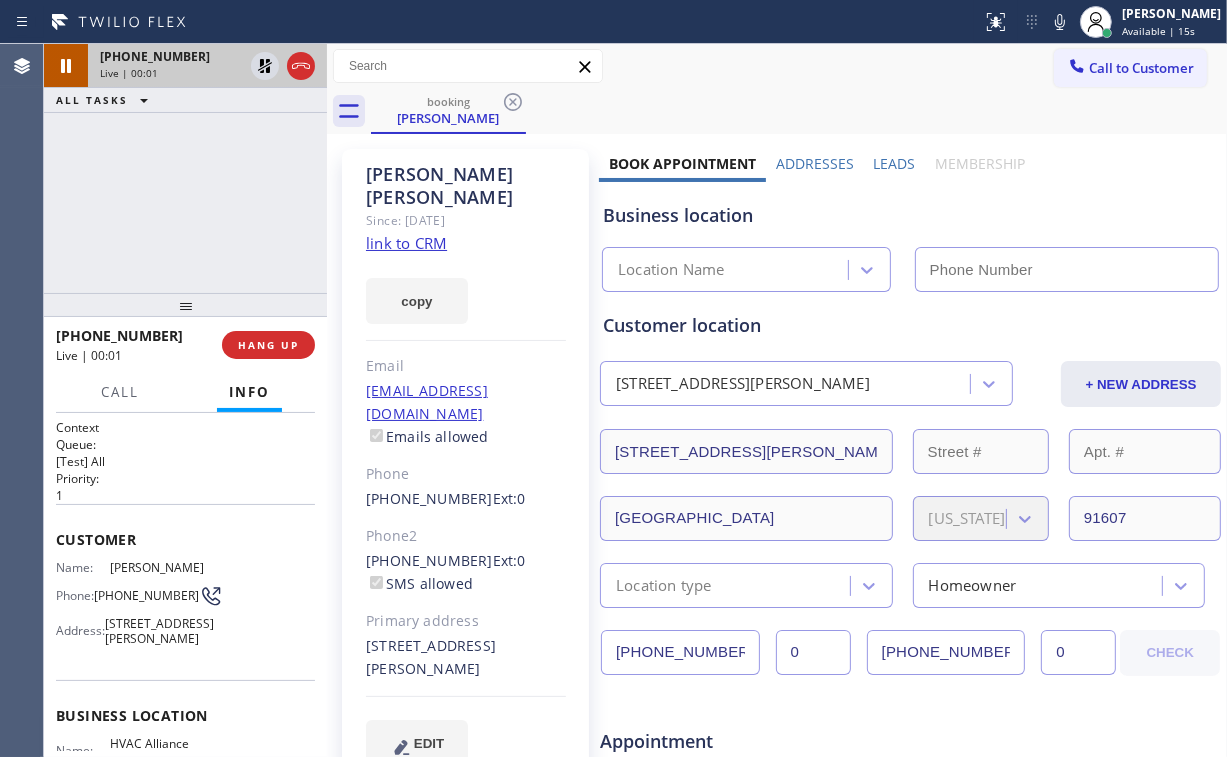 type on "[PHONE_NUMBER]" 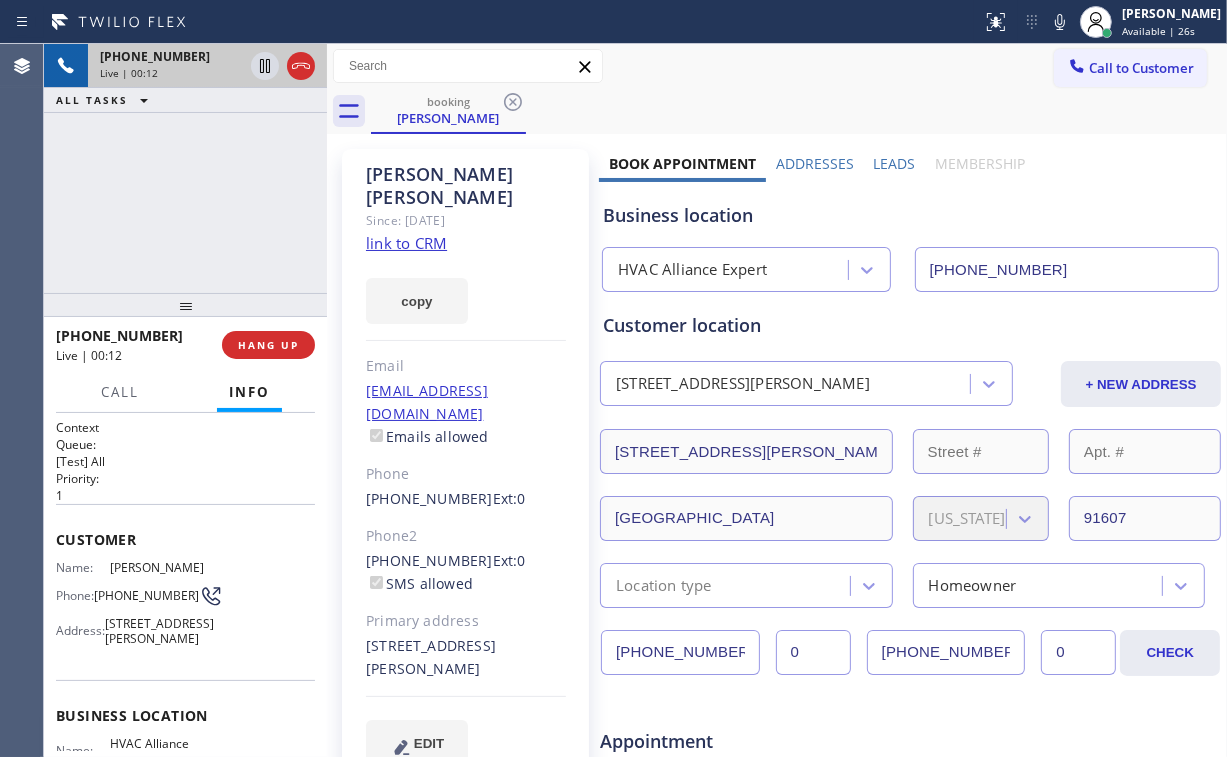 drag, startPoint x: 206, startPoint y: 203, endPoint x: 226, endPoint y: 648, distance: 445.44922 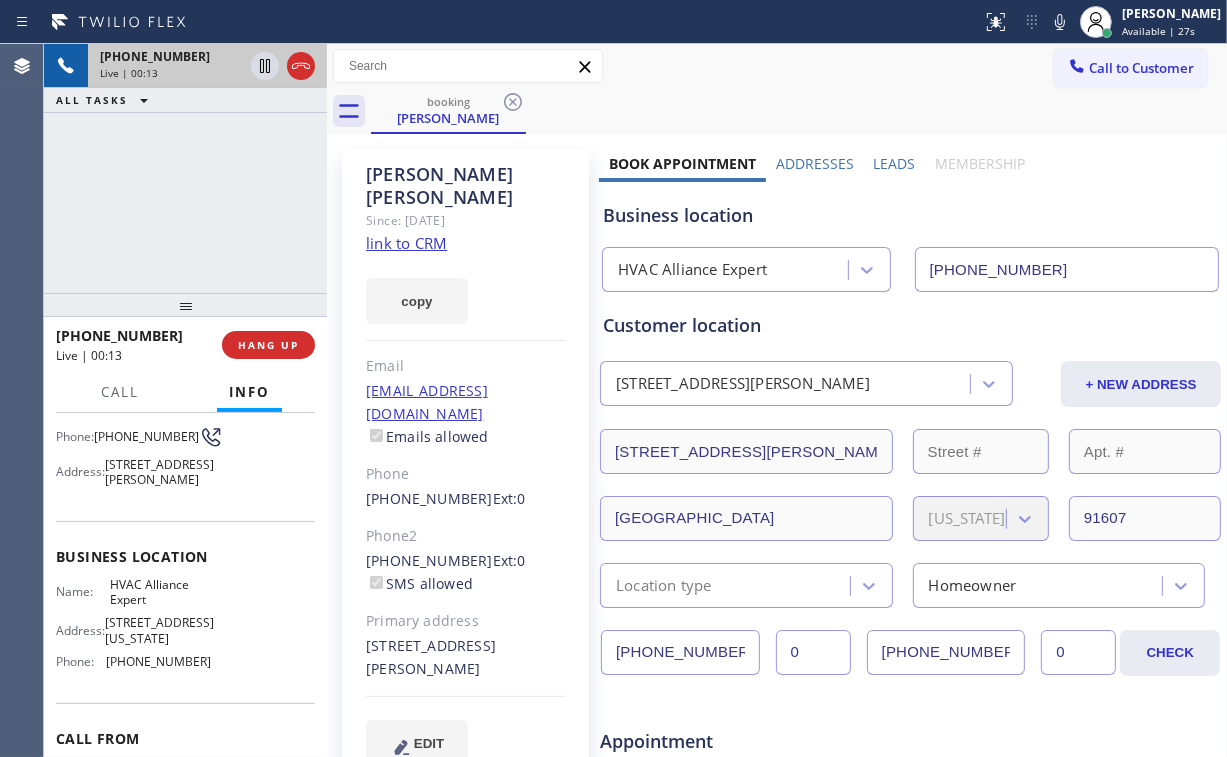 scroll, scrollTop: 160, scrollLeft: 0, axis: vertical 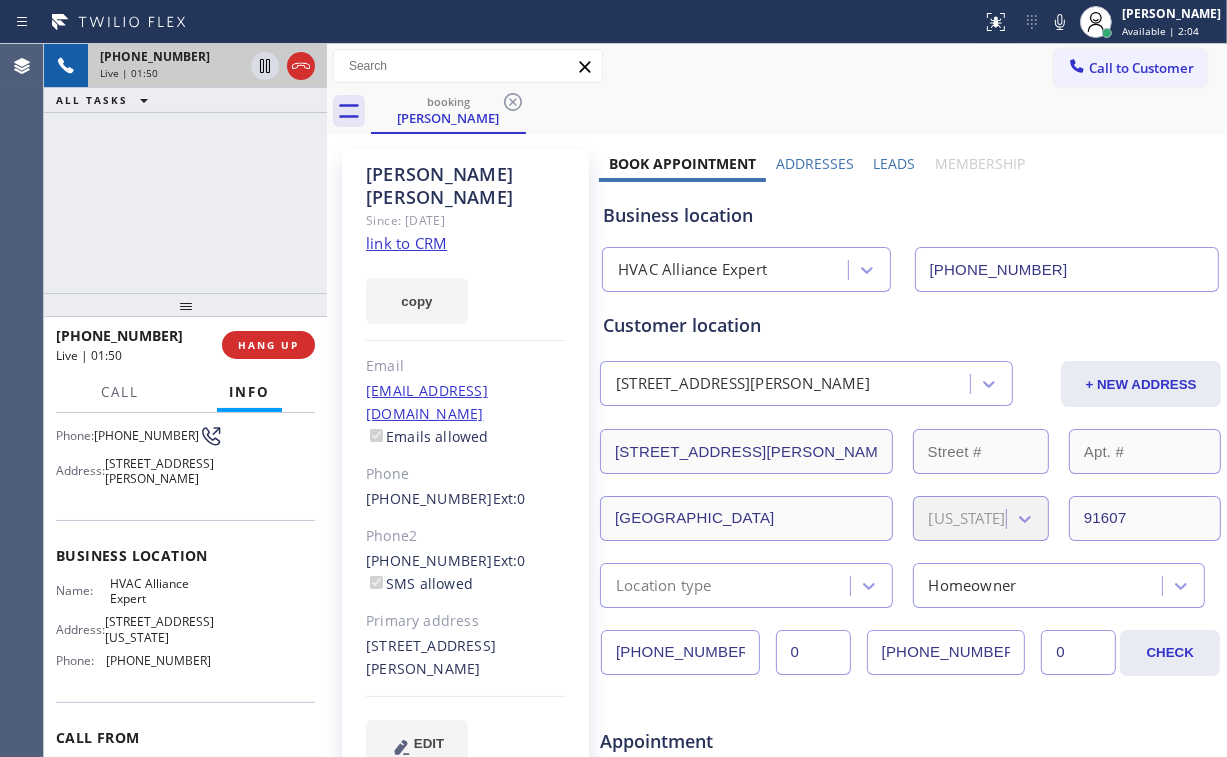 click on "link to CRM" 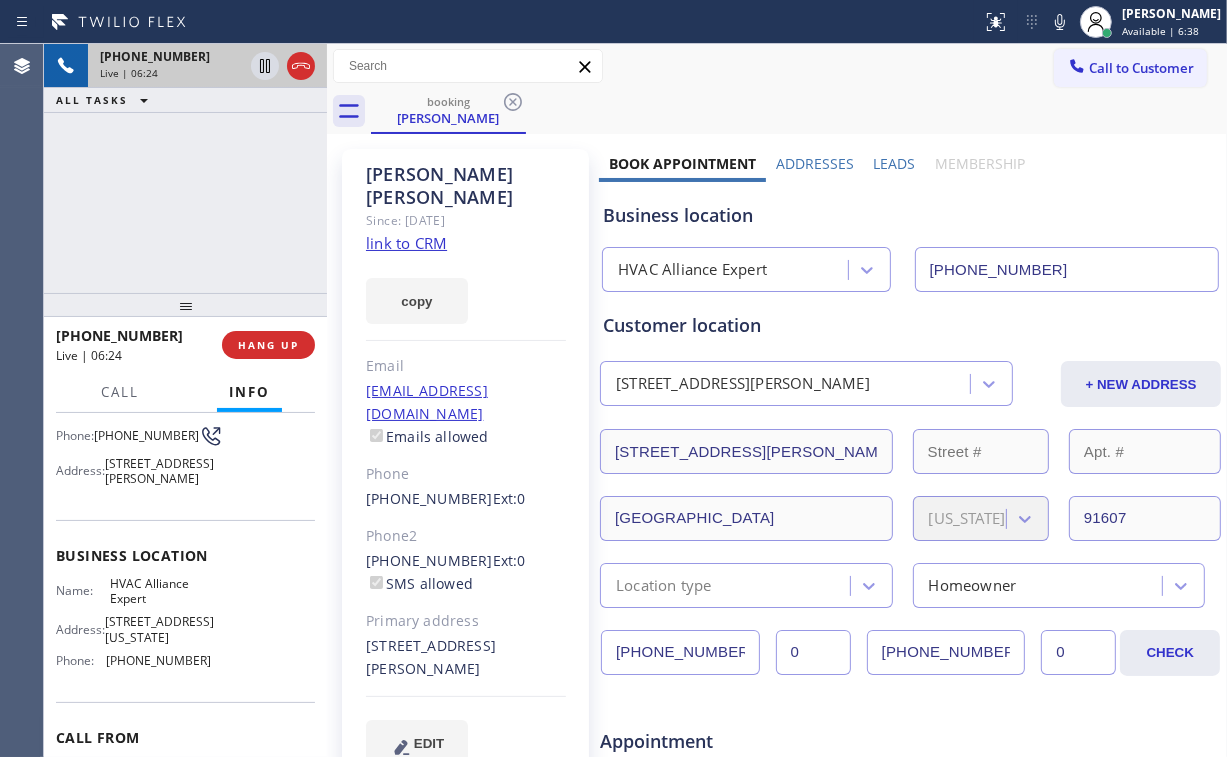 click on "[PHONE_NUMBER] Live | 06:24 ALL TASKS ALL TASKS ACTIVE TASKS TASKS IN WRAP UP" at bounding box center (185, 168) 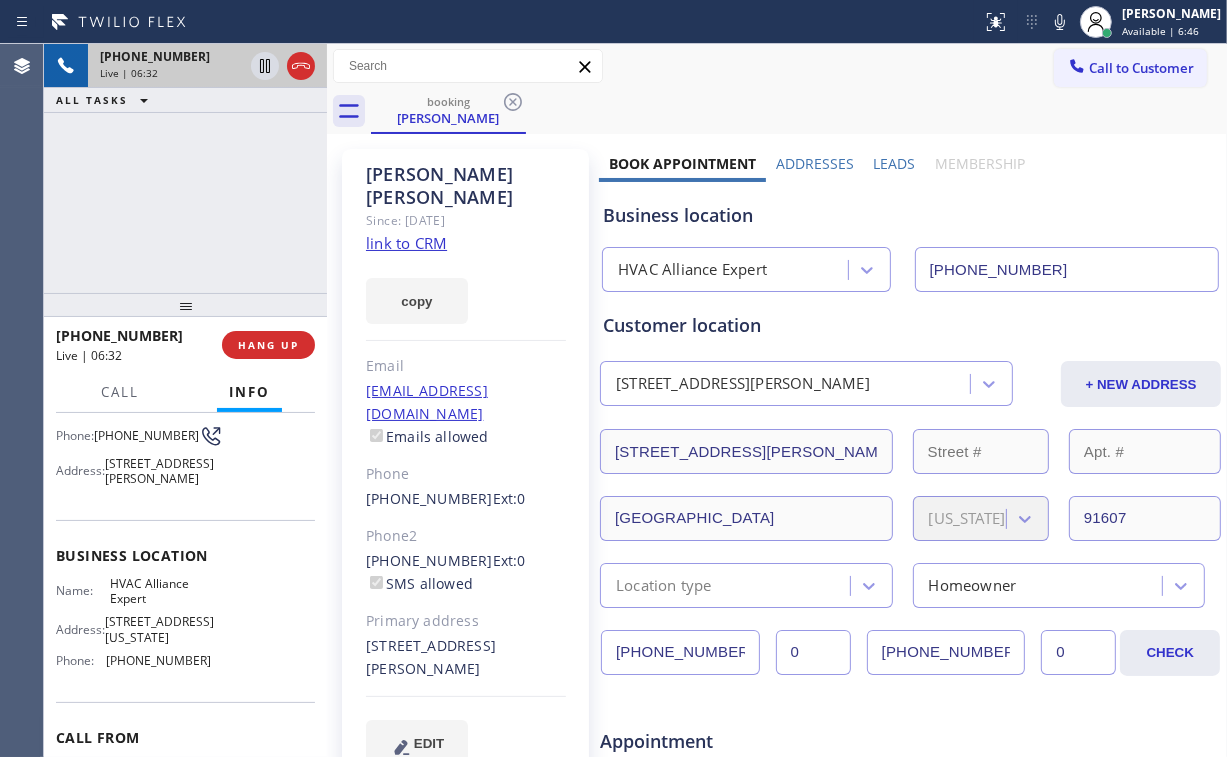 click on "[PHONE_NUMBER] Live | 06:32 ALL TASKS ALL TASKS ACTIVE TASKS TASKS IN WRAP UP" at bounding box center [185, 168] 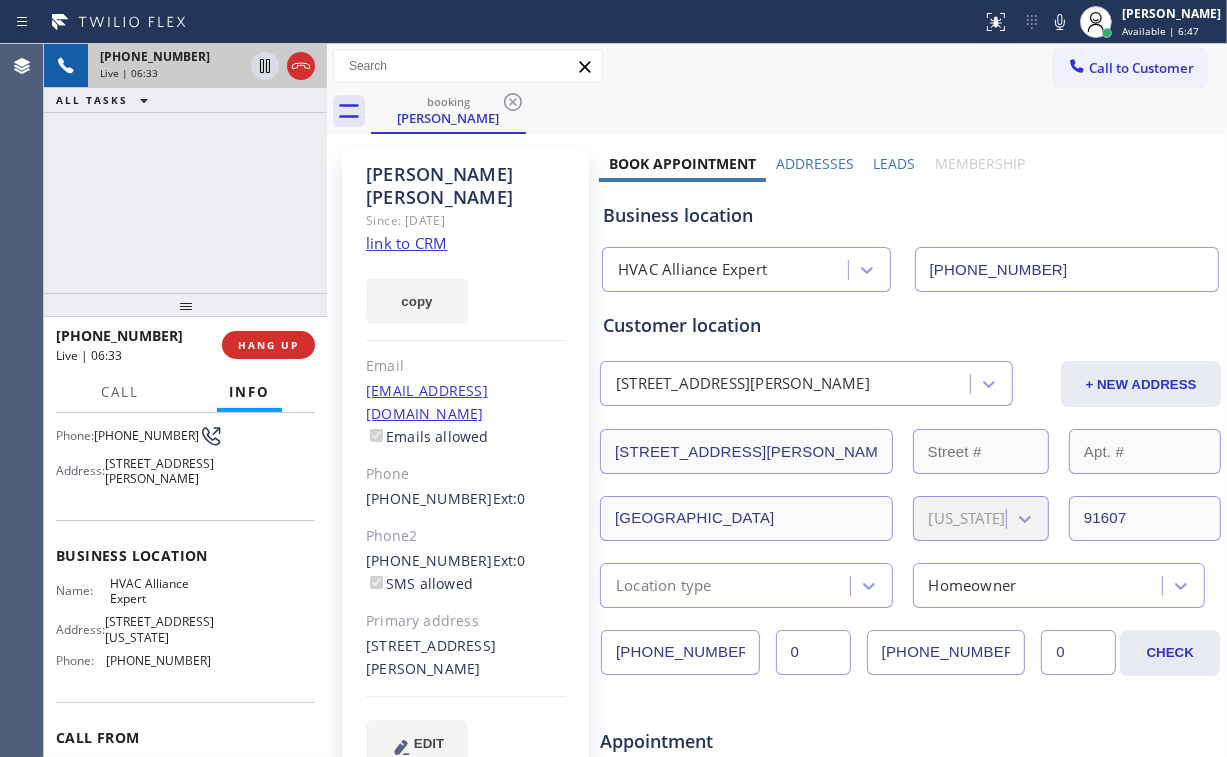 click on "[PHONE_NUMBER] Live | 06:33 ALL TASKS ALL TASKS ACTIVE TASKS TASKS IN WRAP UP" at bounding box center [185, 168] 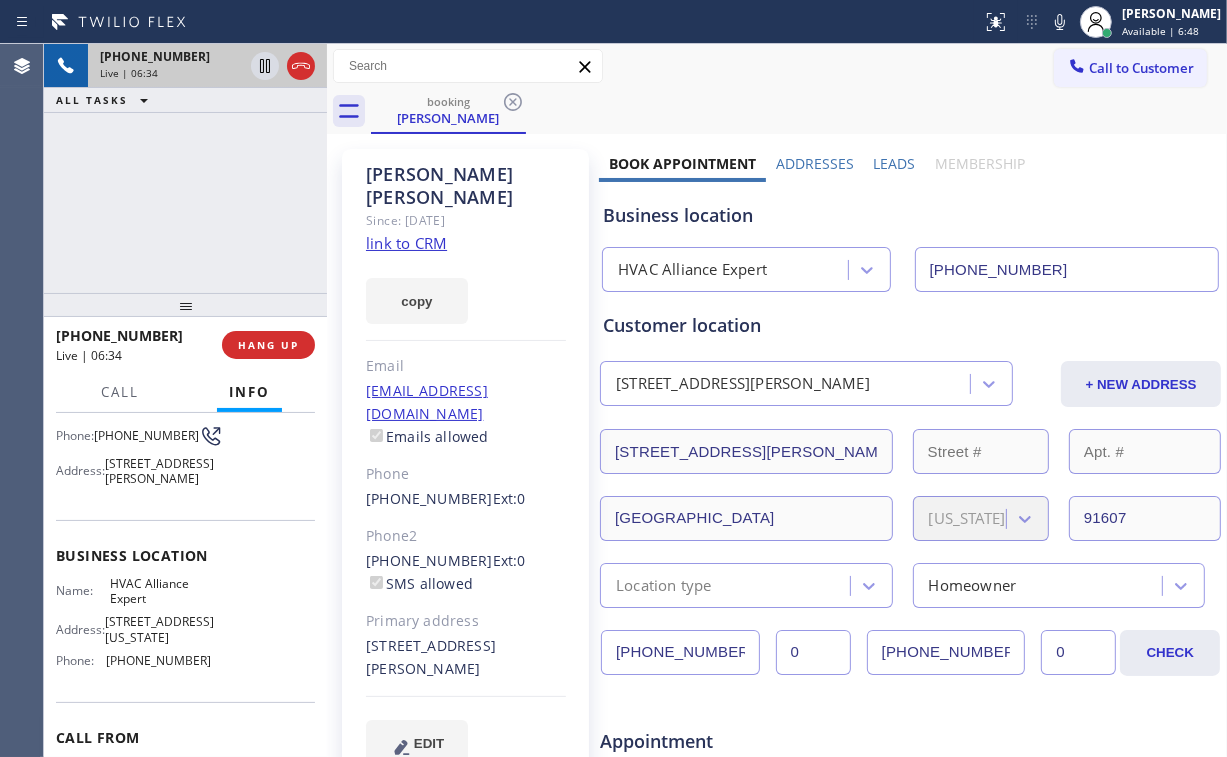 click on "[PHONE_NUMBER] Live | 06:34 ALL TASKS ALL TASKS ACTIVE TASKS TASKS IN WRAP UP" at bounding box center [185, 168] 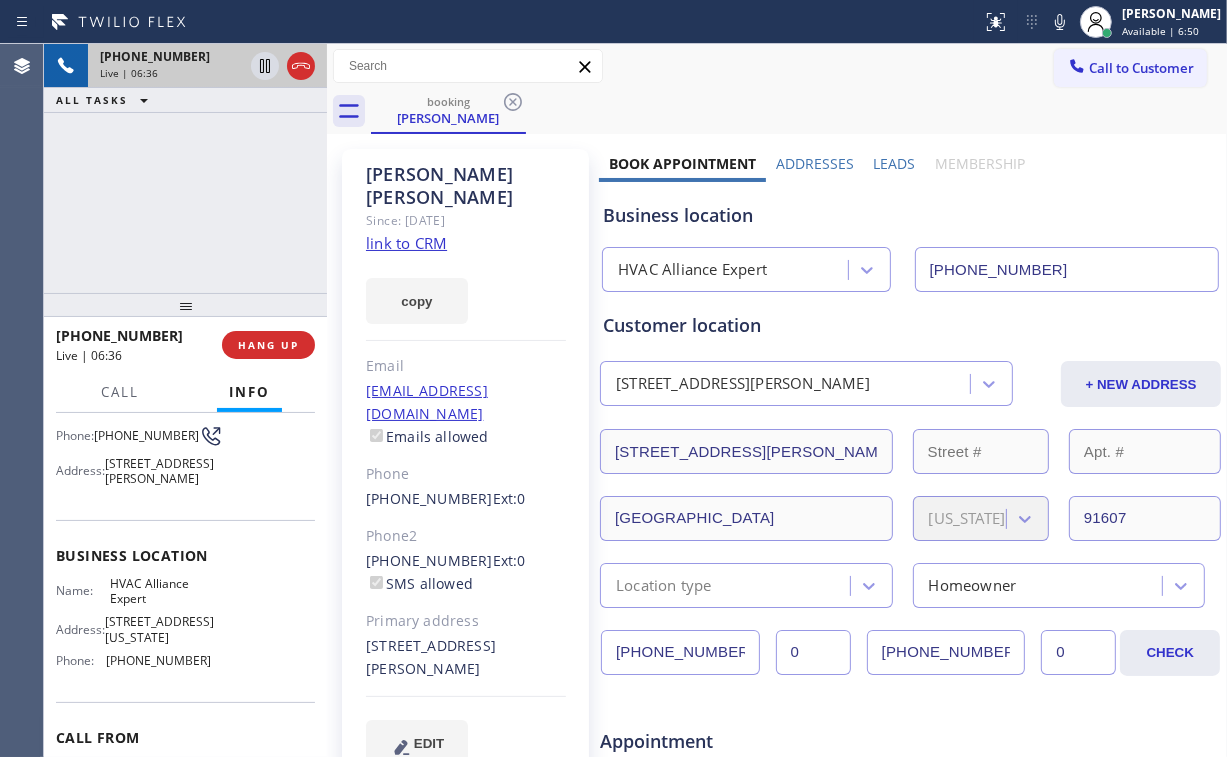 click on "[PHONE_NUMBER] Live | 06:36 ALL TASKS ALL TASKS ACTIVE TASKS TASKS IN WRAP UP" at bounding box center [185, 168] 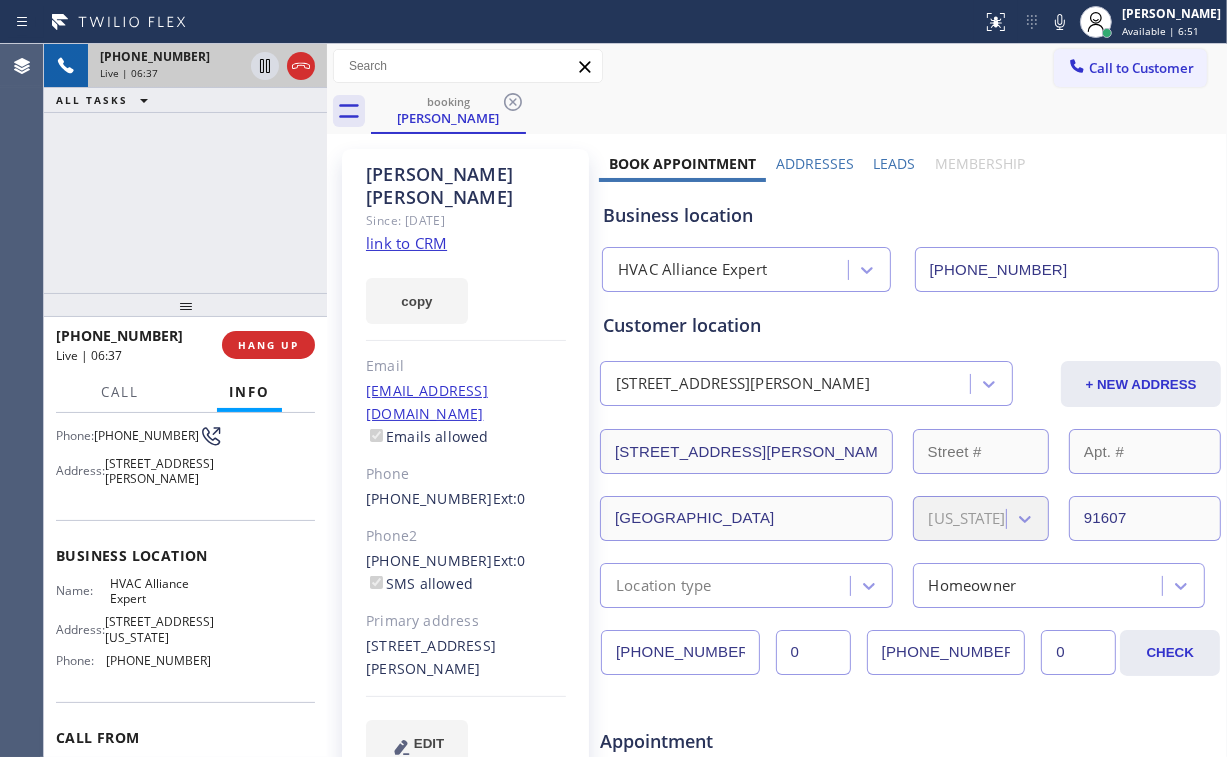 click on "[PHONE_NUMBER] Live | 06:37 ALL TASKS ALL TASKS ACTIVE TASKS TASKS IN WRAP UP" at bounding box center (185, 168) 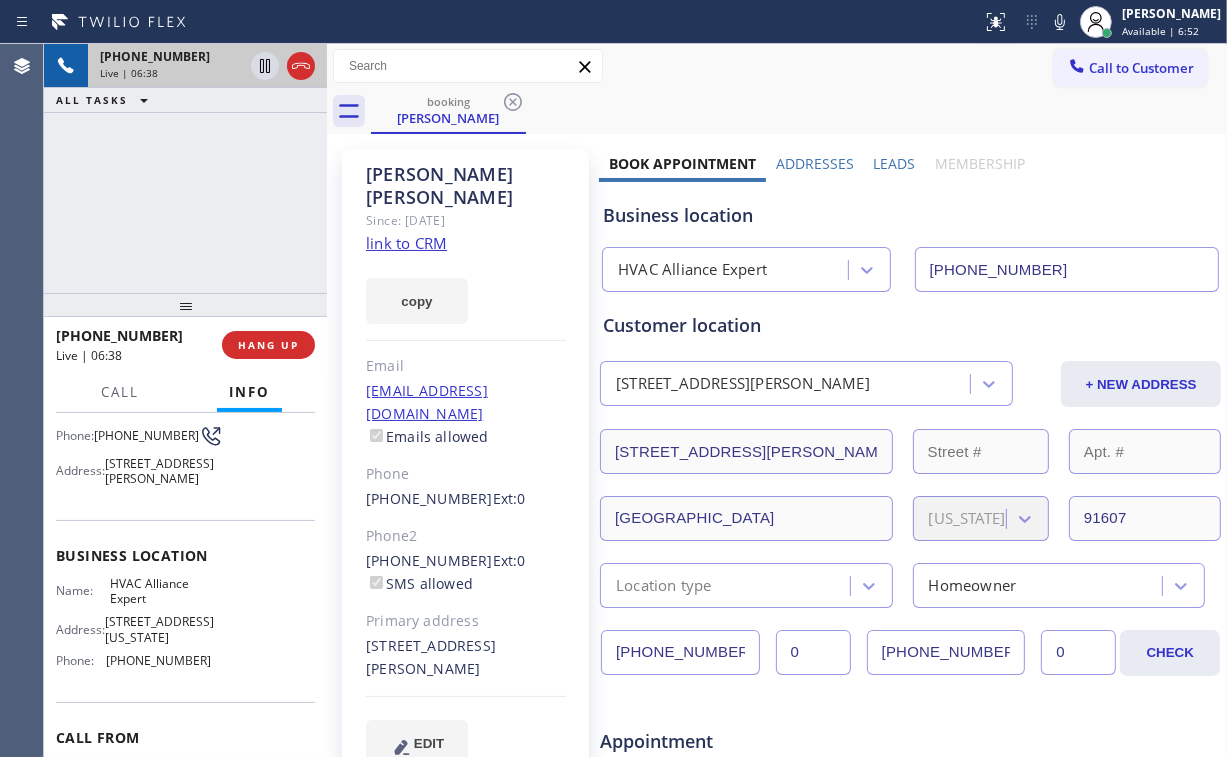 click on "[PHONE_NUMBER] Live | 06:38 ALL TASKS ALL TASKS ACTIVE TASKS TASKS IN WRAP UP" at bounding box center (185, 168) 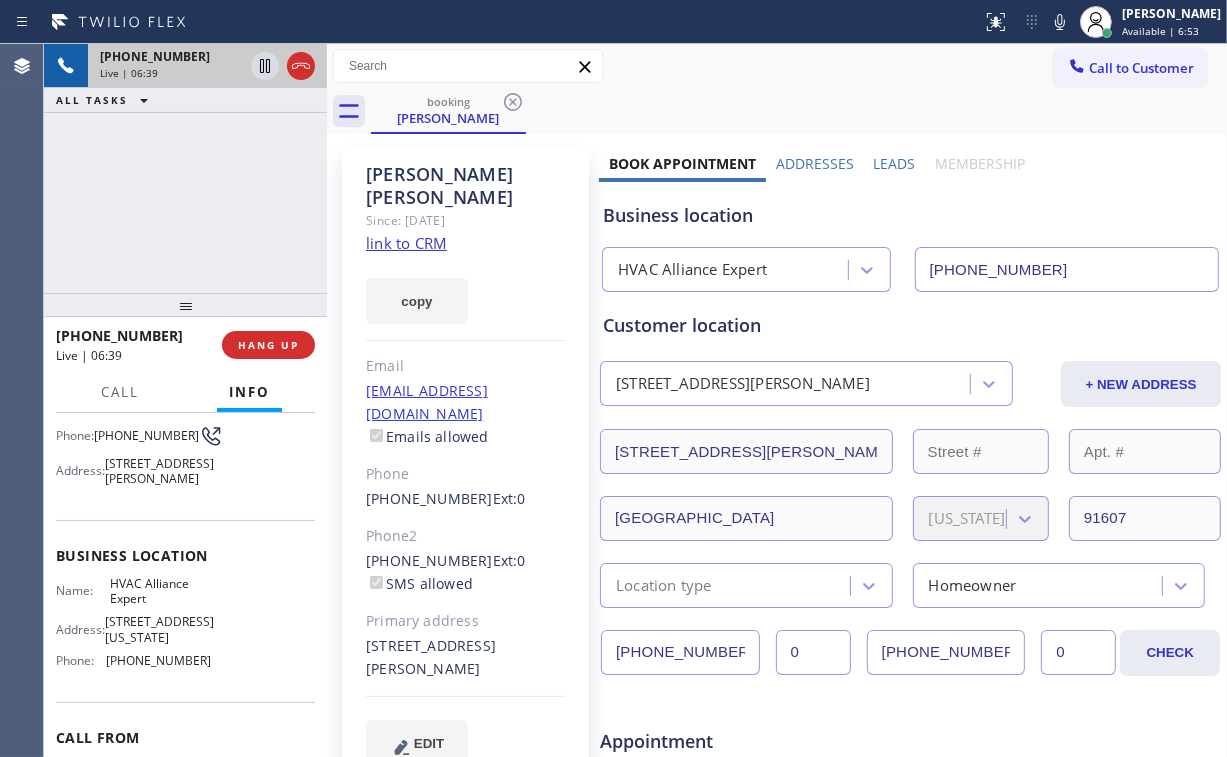 click on "[PHONE_NUMBER] Live | 06:39 ALL TASKS ALL TASKS ACTIVE TASKS TASKS IN WRAP UP" at bounding box center [185, 168] 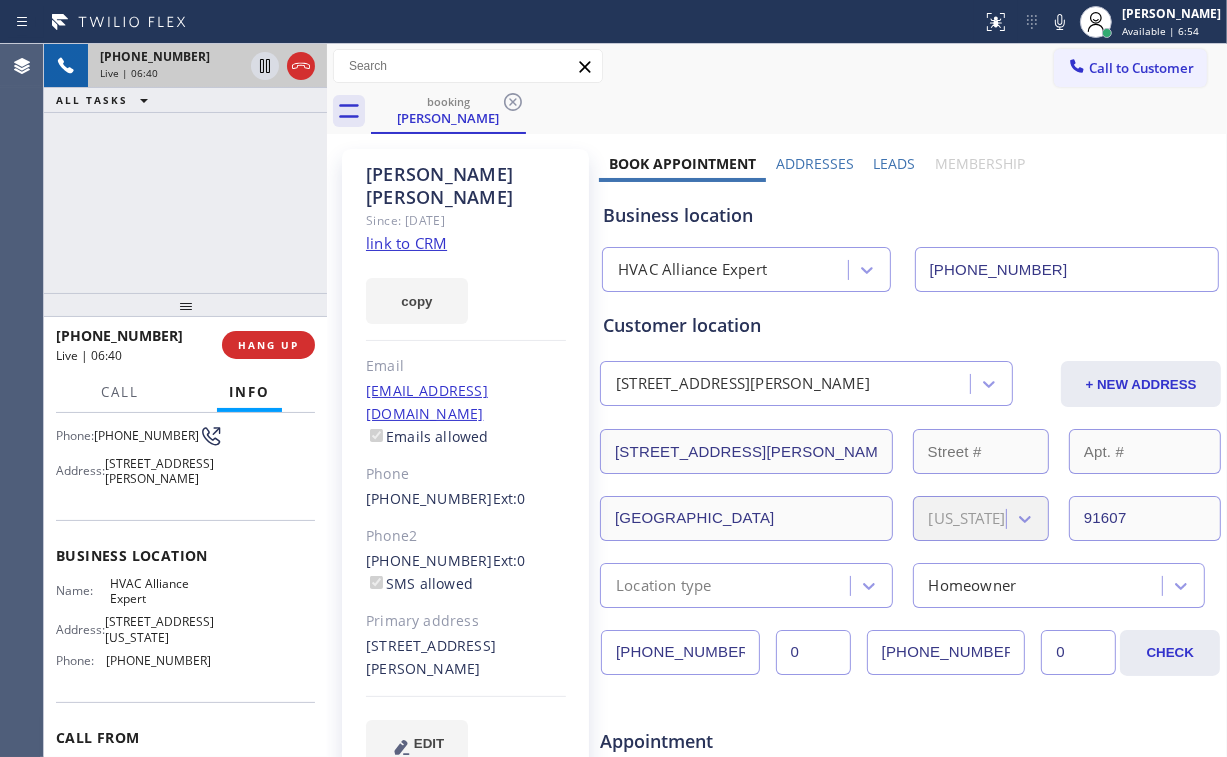 click on "[PHONE_NUMBER] Live | 06:40 ALL TASKS ALL TASKS ACTIVE TASKS TASKS IN WRAP UP" at bounding box center (185, 168) 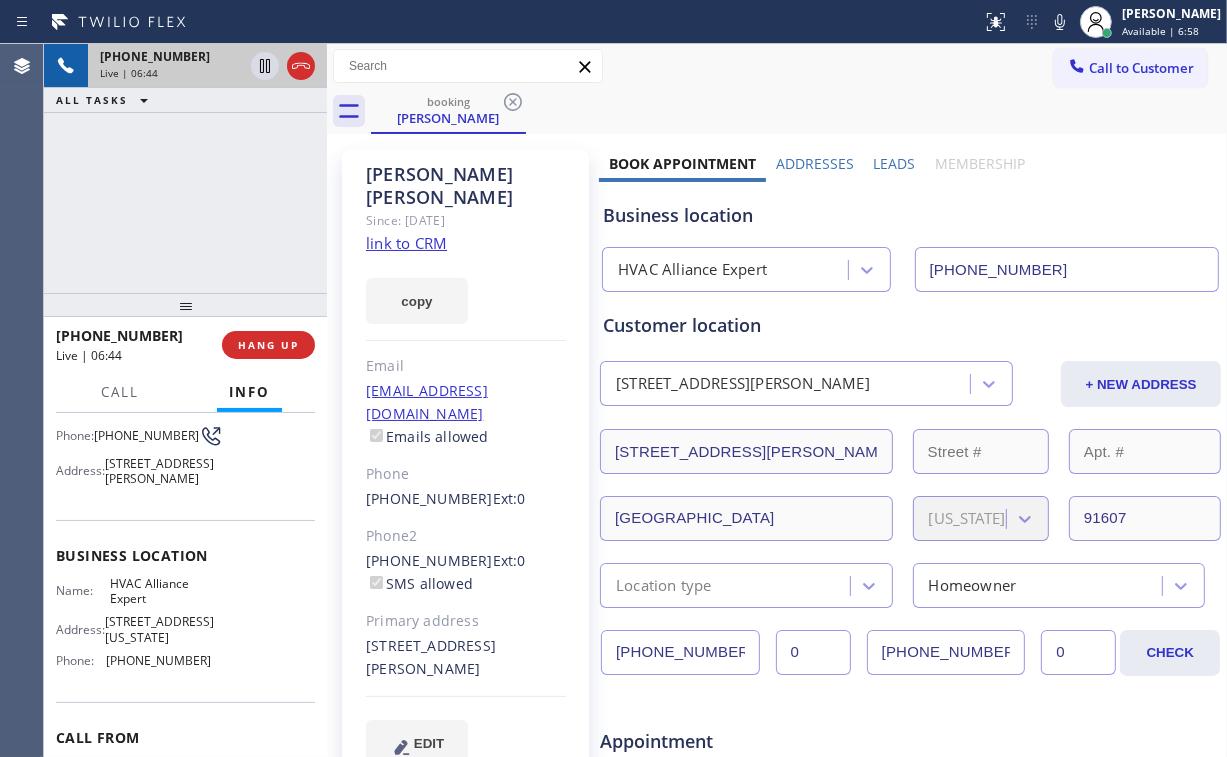 click on "[PHONE_NUMBER] Live | 06:44 ALL TASKS ALL TASKS ACTIVE TASKS TASKS IN WRAP UP" at bounding box center [185, 168] 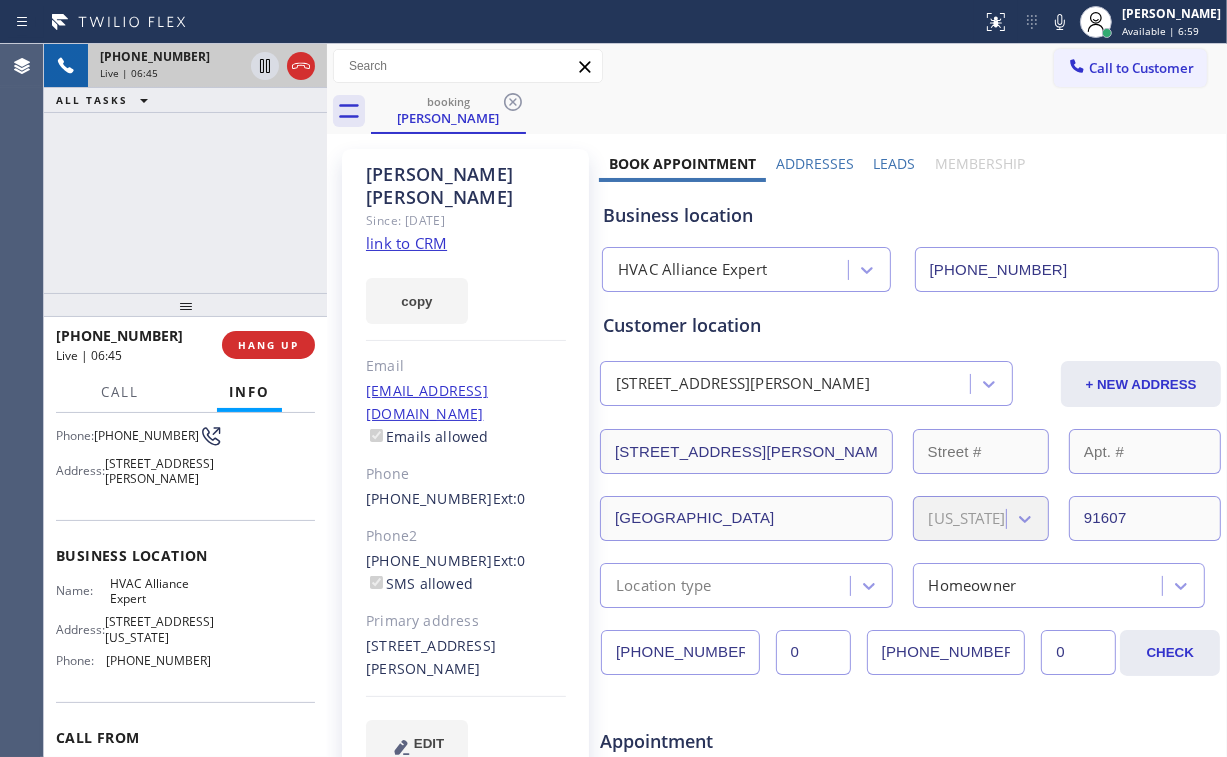 click on "[PHONE_NUMBER] Live | 06:45 ALL TASKS ALL TASKS ACTIVE TASKS TASKS IN WRAP UP" at bounding box center [185, 168] 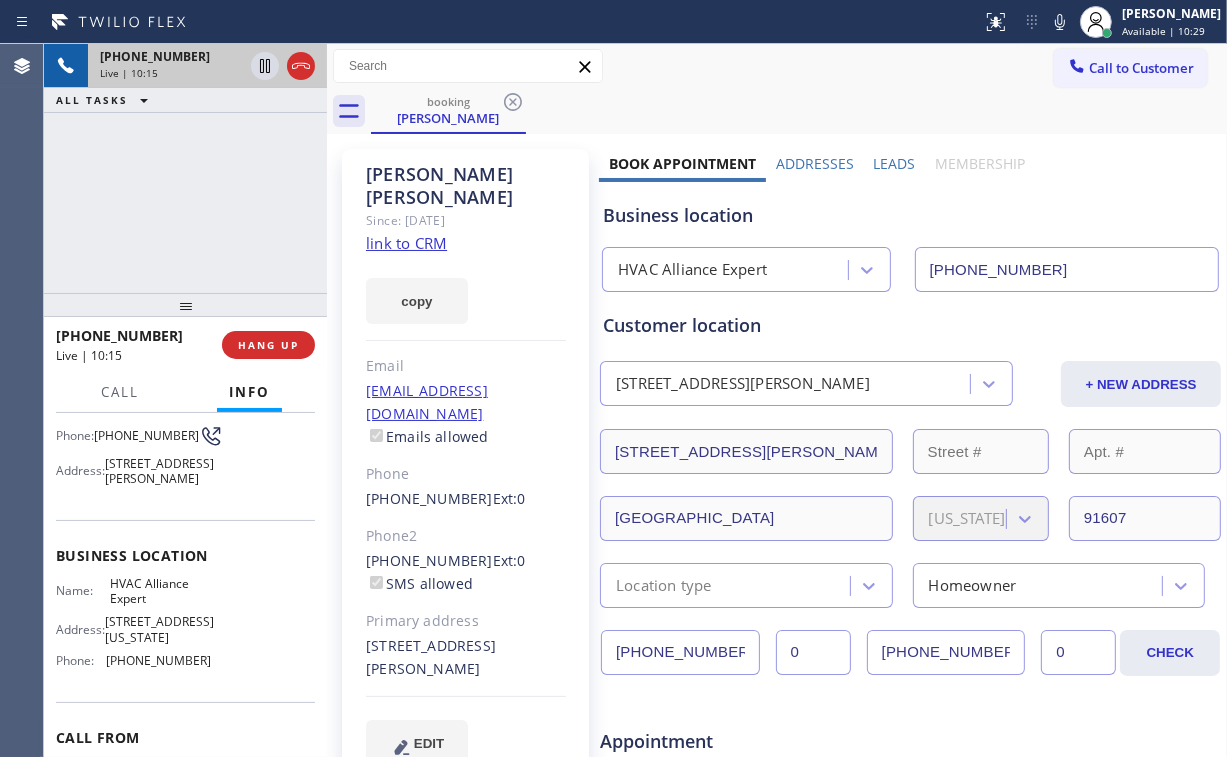 click on "[PHONE_NUMBER] Live | 10:15 ALL TASKS ALL TASKS ACTIVE TASKS TASKS IN WRAP UP" at bounding box center (185, 168) 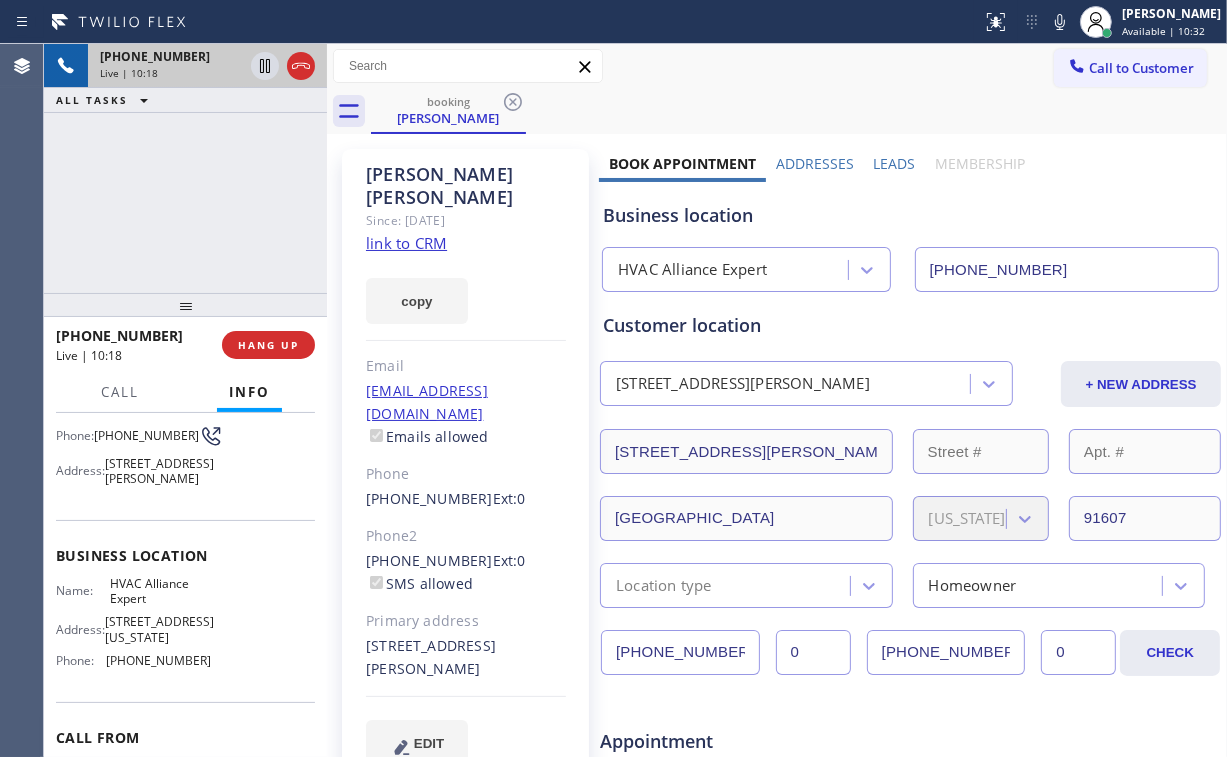 click on "Email" 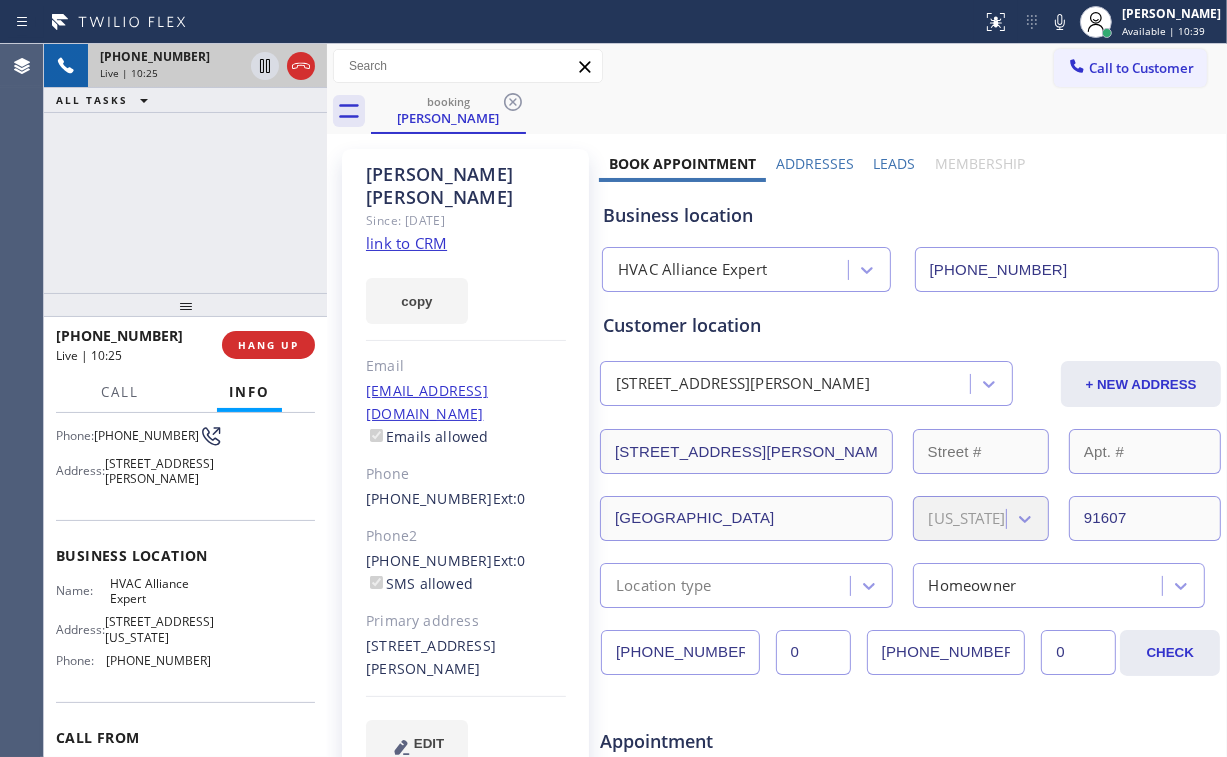 click on "Email" 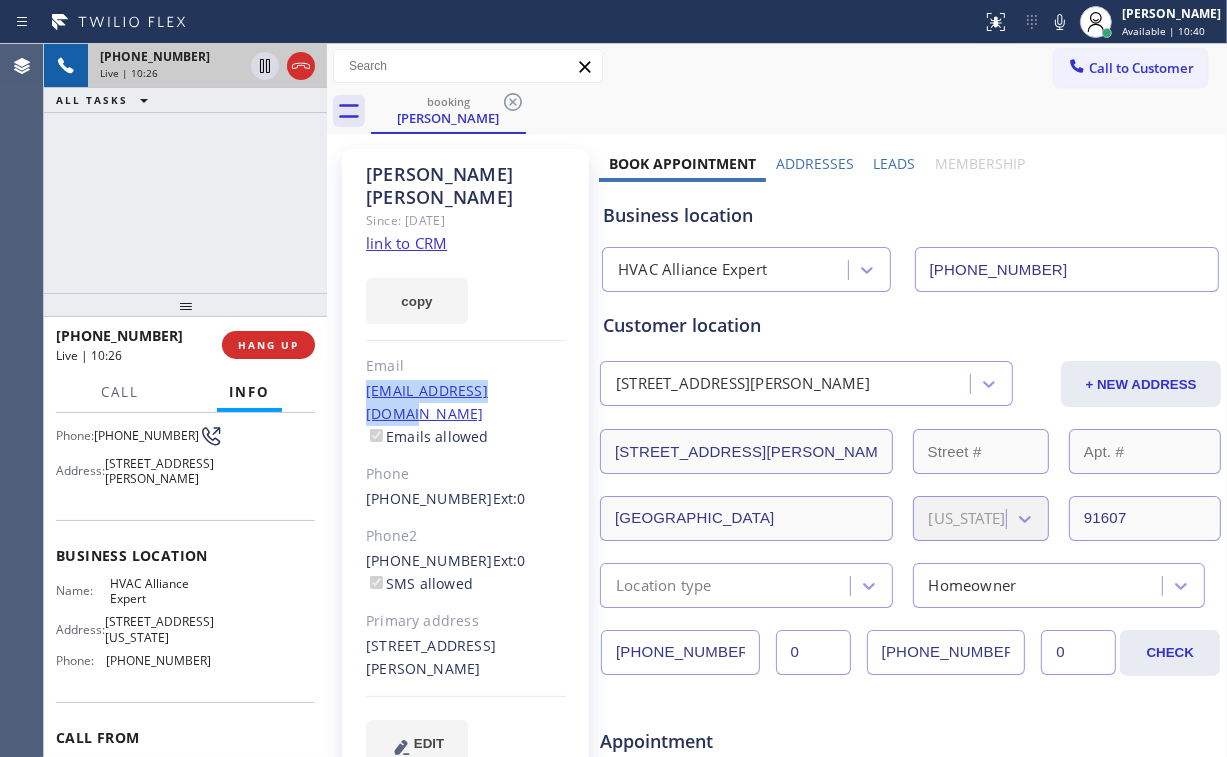drag, startPoint x: 537, startPoint y: 371, endPoint x: 368, endPoint y: 375, distance: 169.04733 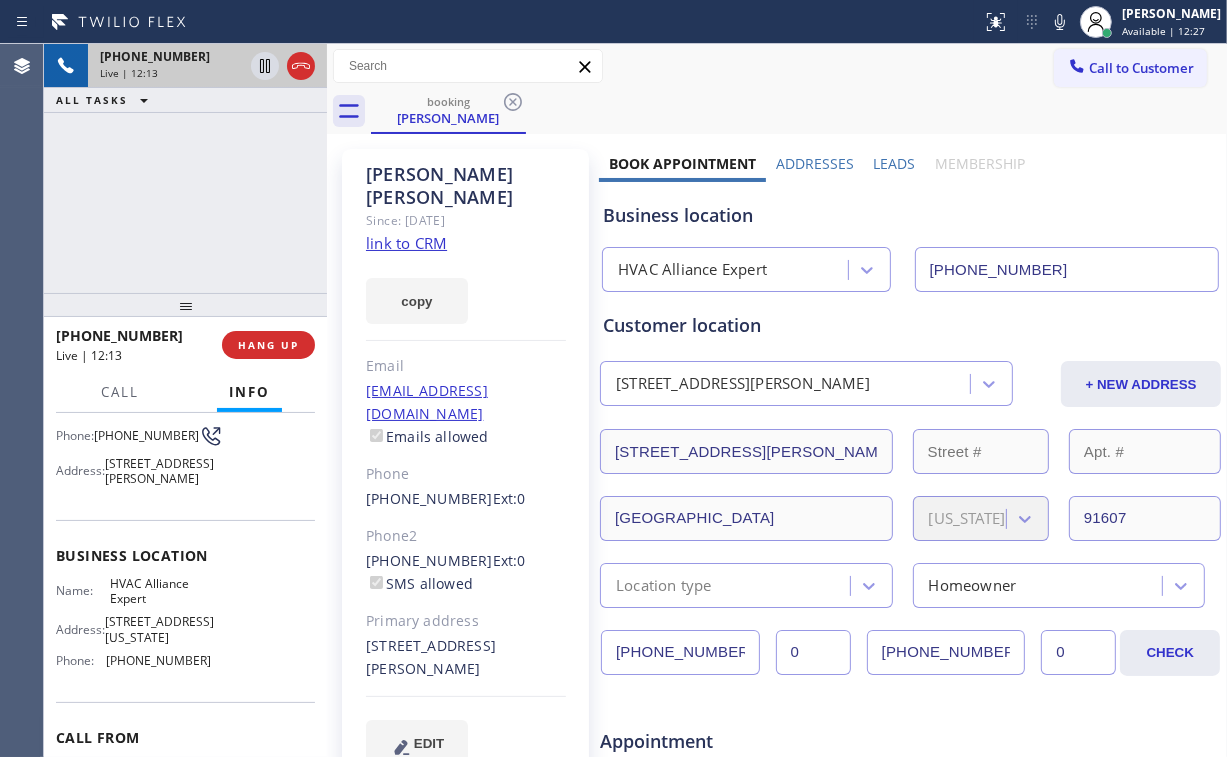click on "[PHONE_NUMBER] Live | 12:13 ALL TASKS ALL TASKS ACTIVE TASKS TASKS IN WRAP UP" at bounding box center [185, 168] 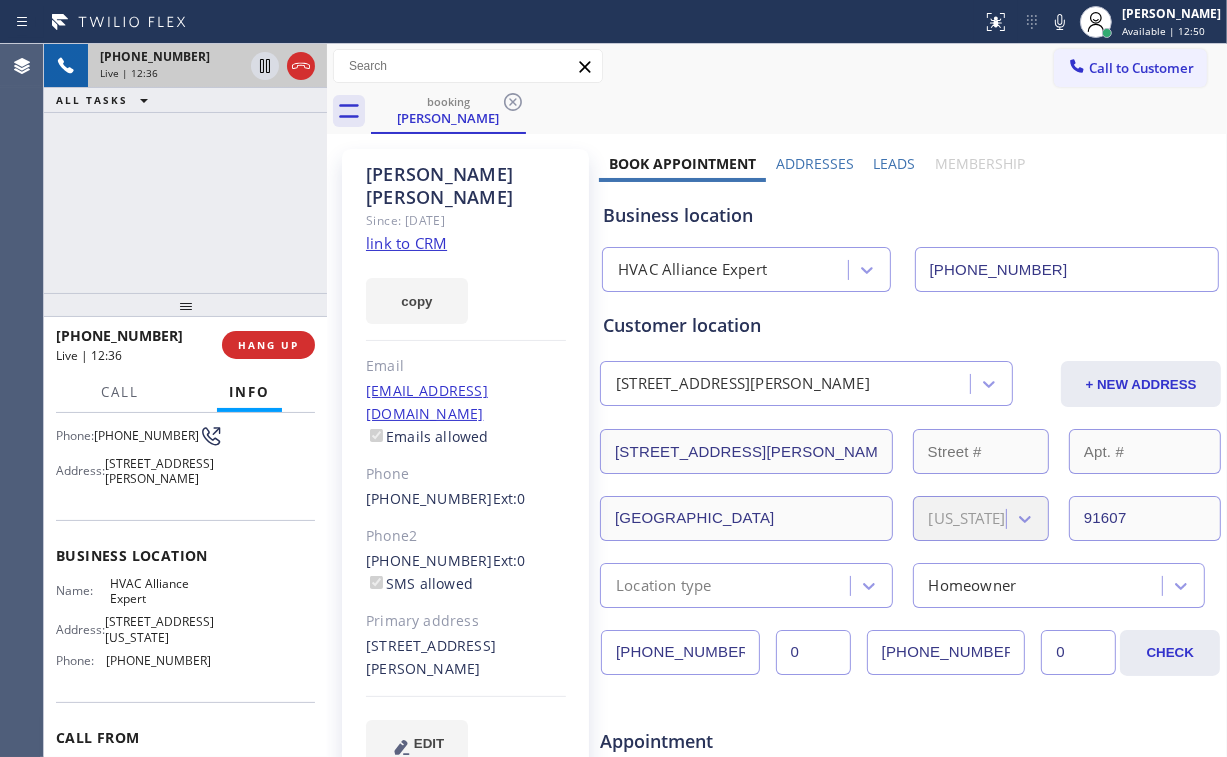 drag, startPoint x: 117, startPoint y: 196, endPoint x: 122, endPoint y: 205, distance: 10.29563 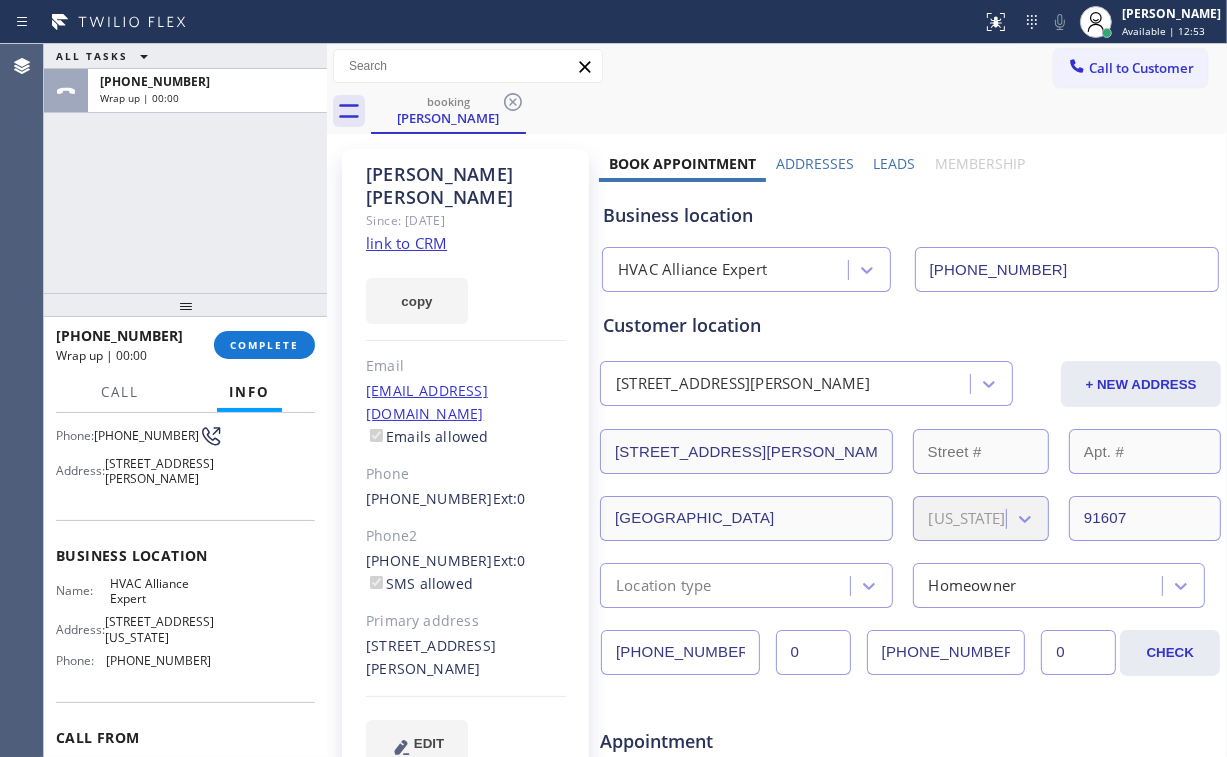 drag, startPoint x: 284, startPoint y: 349, endPoint x: 255, endPoint y: 236, distance: 116.6619 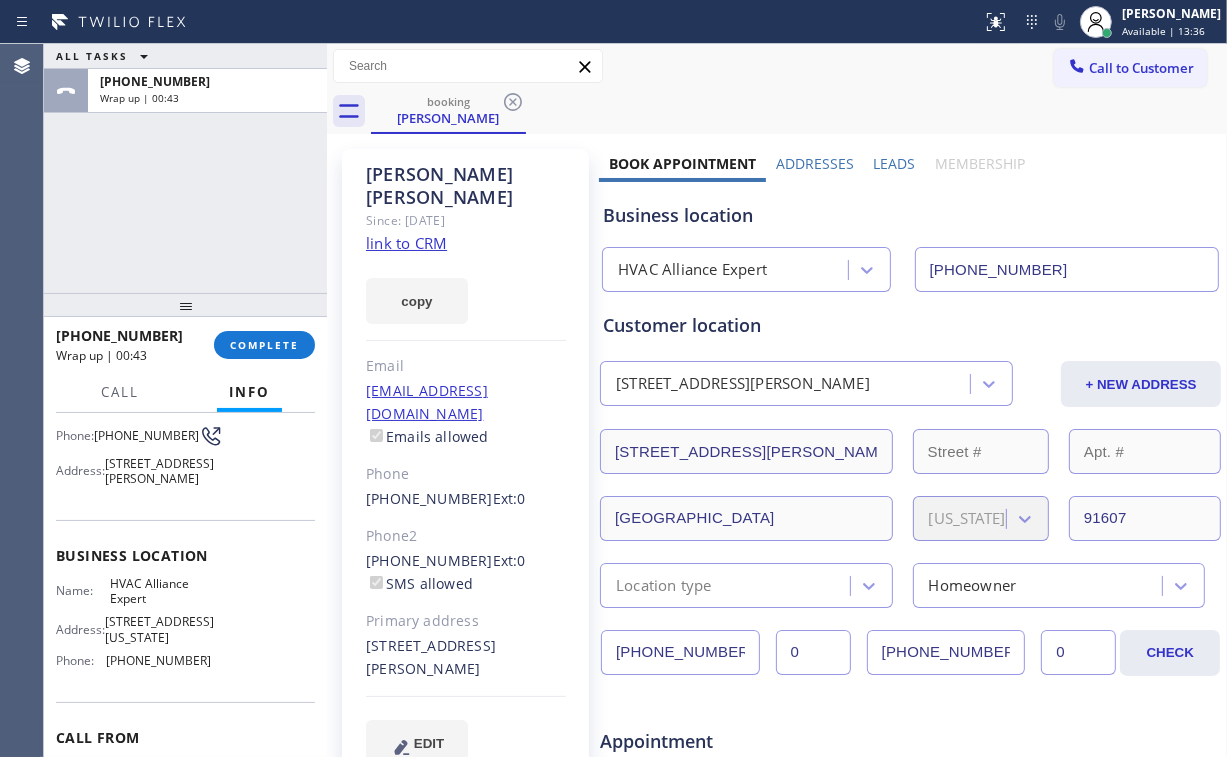 drag, startPoint x: 129, startPoint y: 232, endPoint x: 152, endPoint y: 265, distance: 40.22437 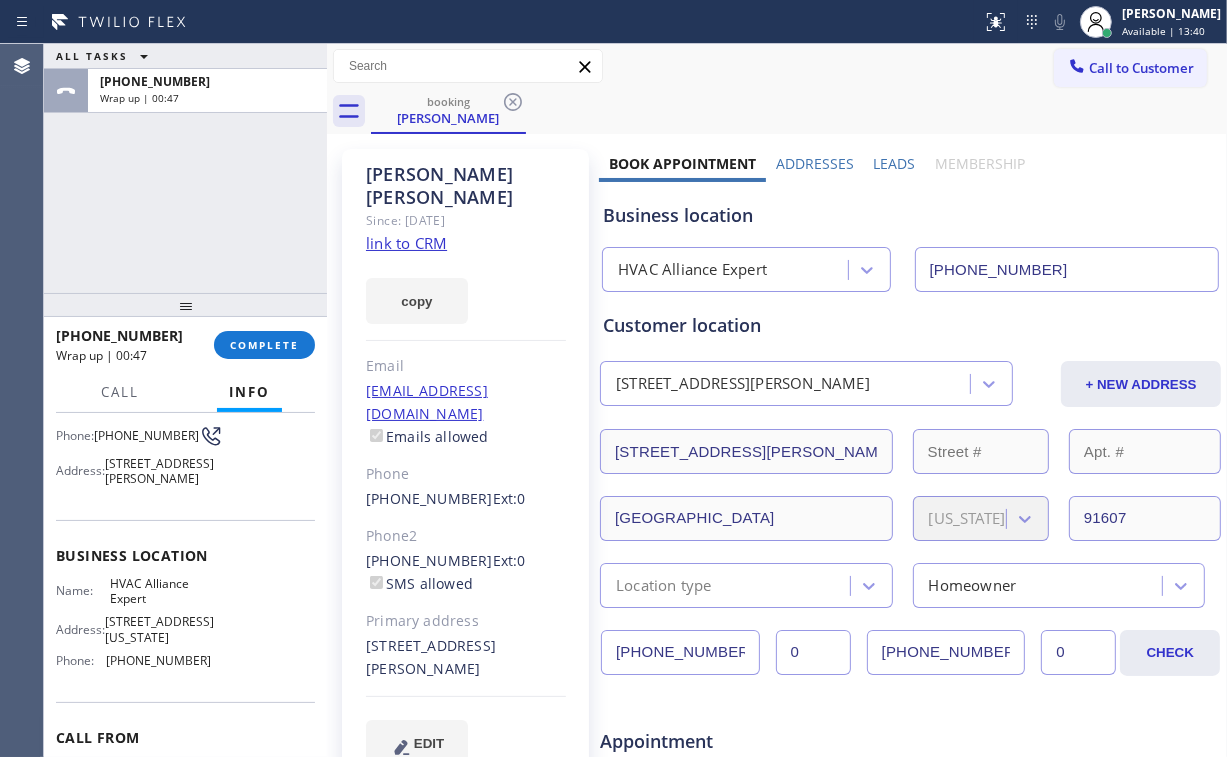 click on "ALL TASKS ALL TASKS ACTIVE TASKS TASKS IN WRAP UP [PHONE_NUMBER] Wrap up | 00:47" at bounding box center (185, 168) 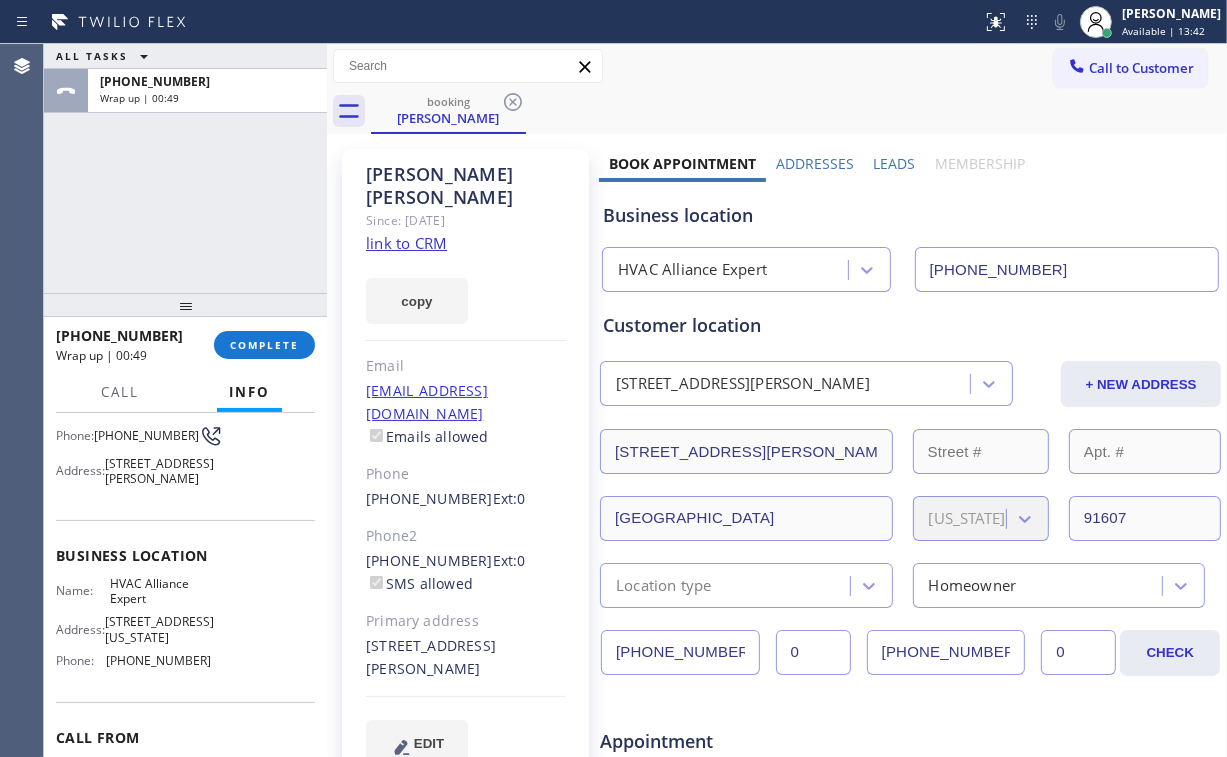 click on "ALL TASKS ALL TASKS ACTIVE TASKS TASKS IN WRAP UP [PHONE_NUMBER] Wrap up | 00:49" at bounding box center [185, 168] 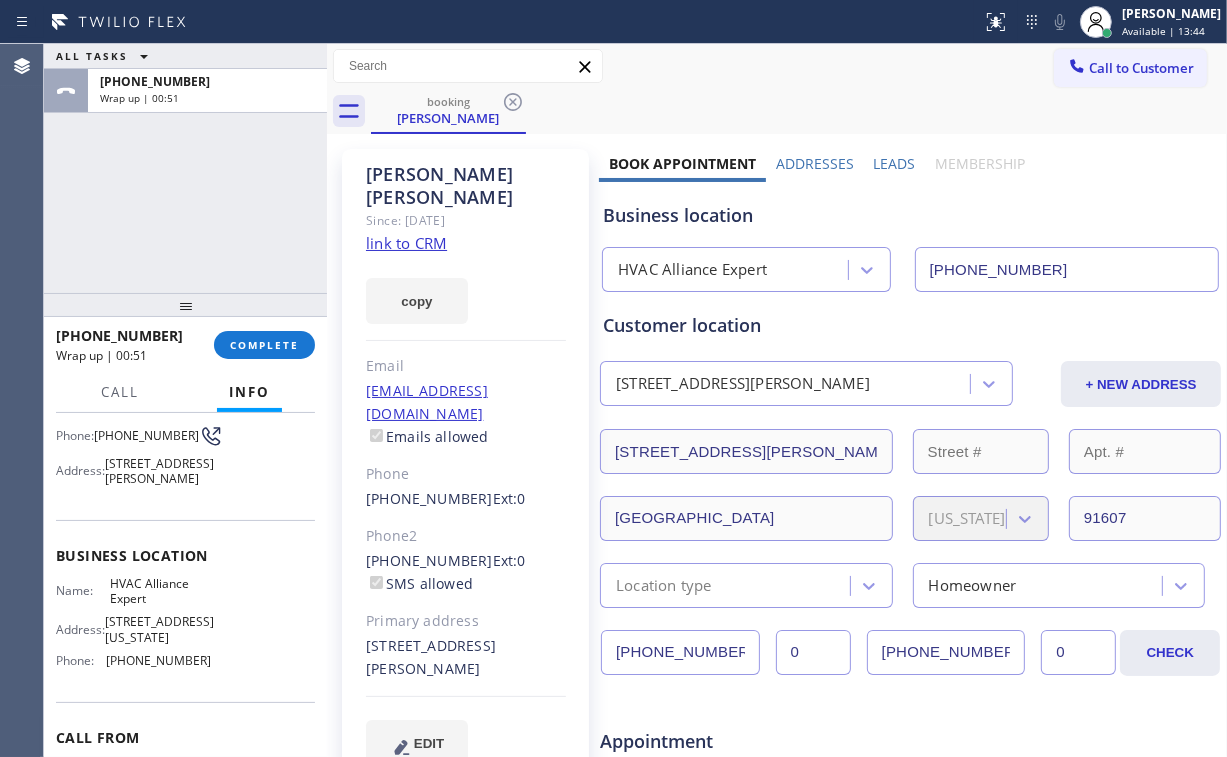 click on "ALL TASKS ALL TASKS ACTIVE TASKS TASKS IN WRAP UP [PHONE_NUMBER] Wrap up | 00:51" at bounding box center (185, 168) 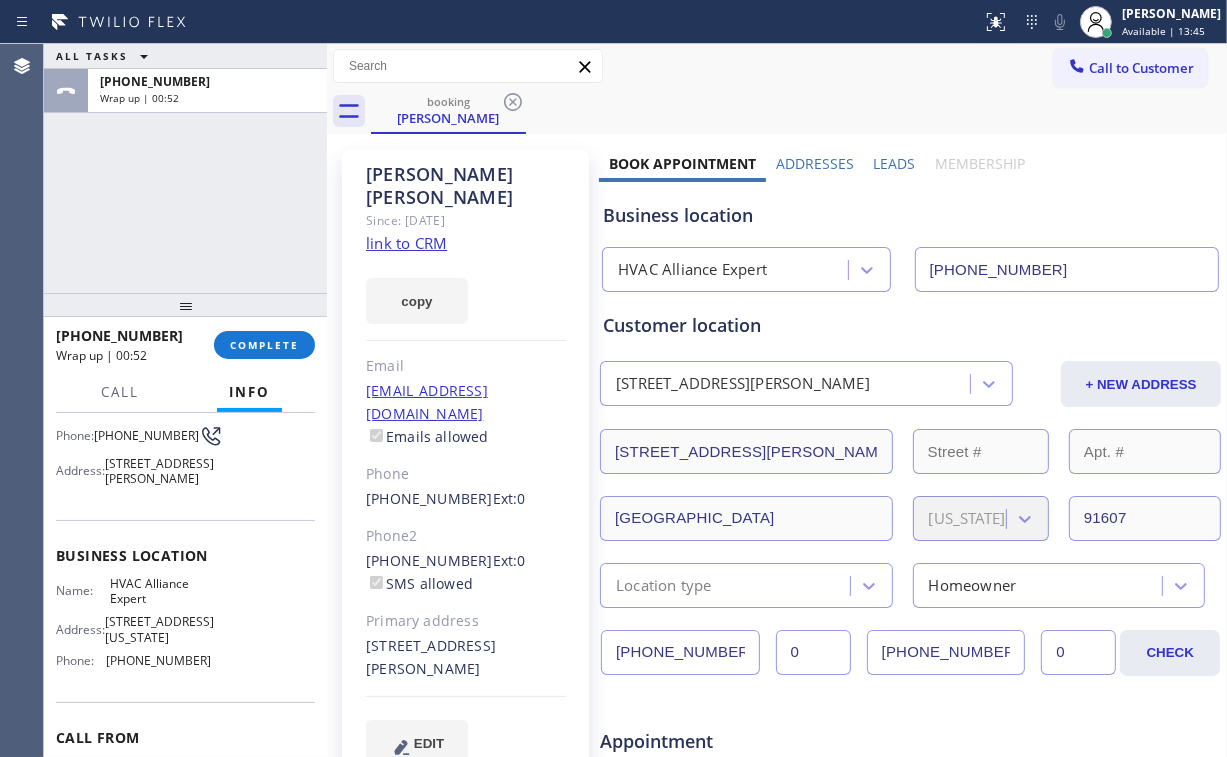 click on "ALL TASKS ALL TASKS ACTIVE TASKS TASKS IN WRAP UP [PHONE_NUMBER] Wrap up | 00:52" at bounding box center [185, 168] 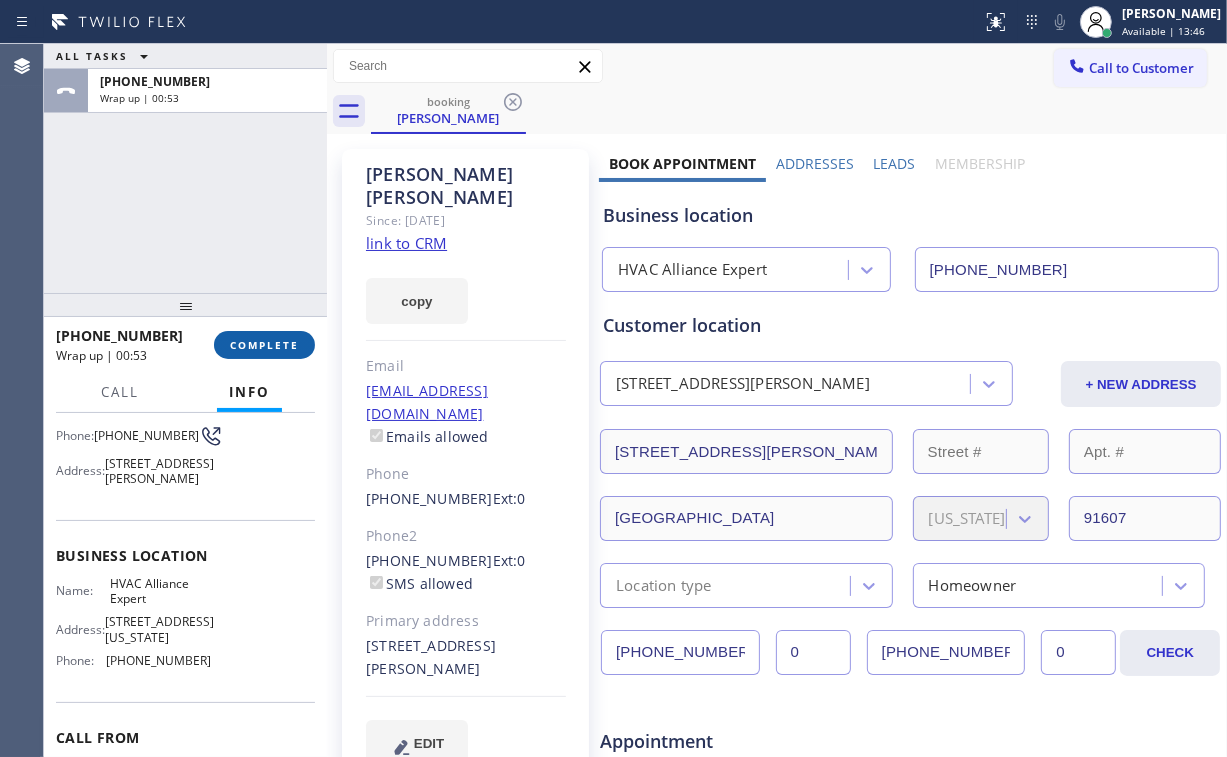 click on "COMPLETE" at bounding box center [264, 345] 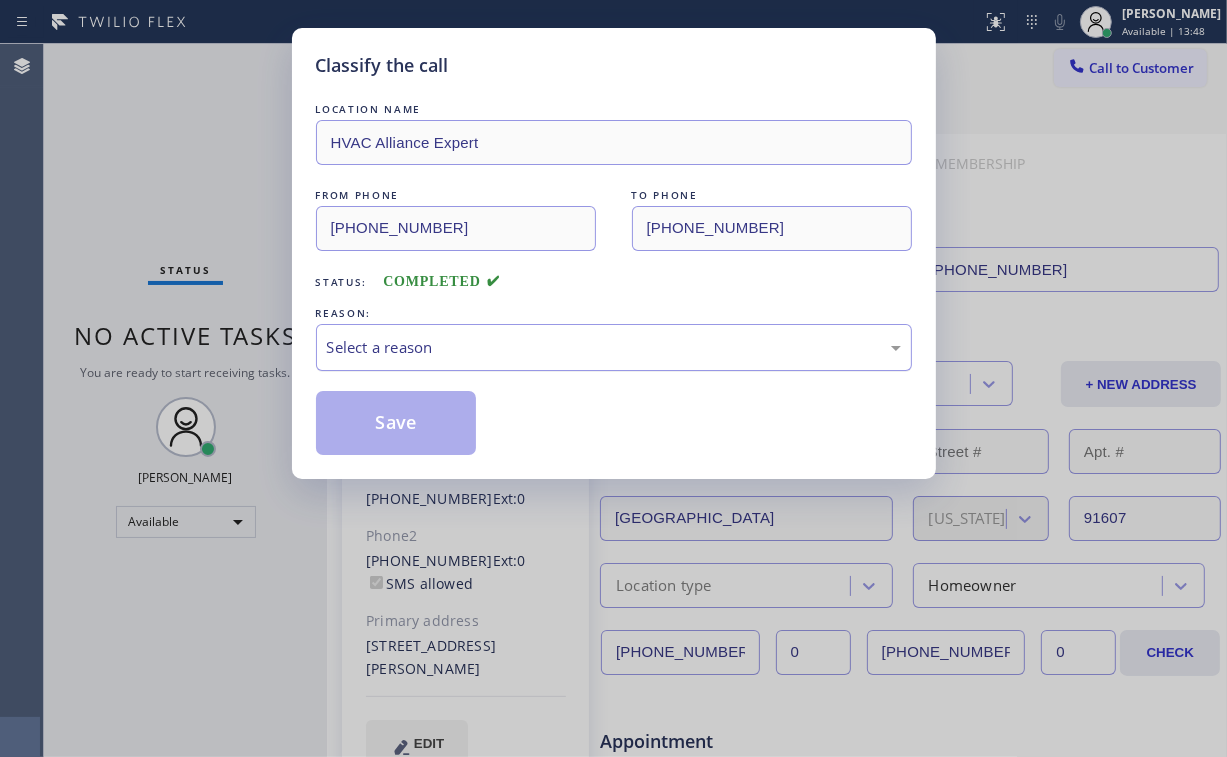 click on "Select a reason" at bounding box center [614, 347] 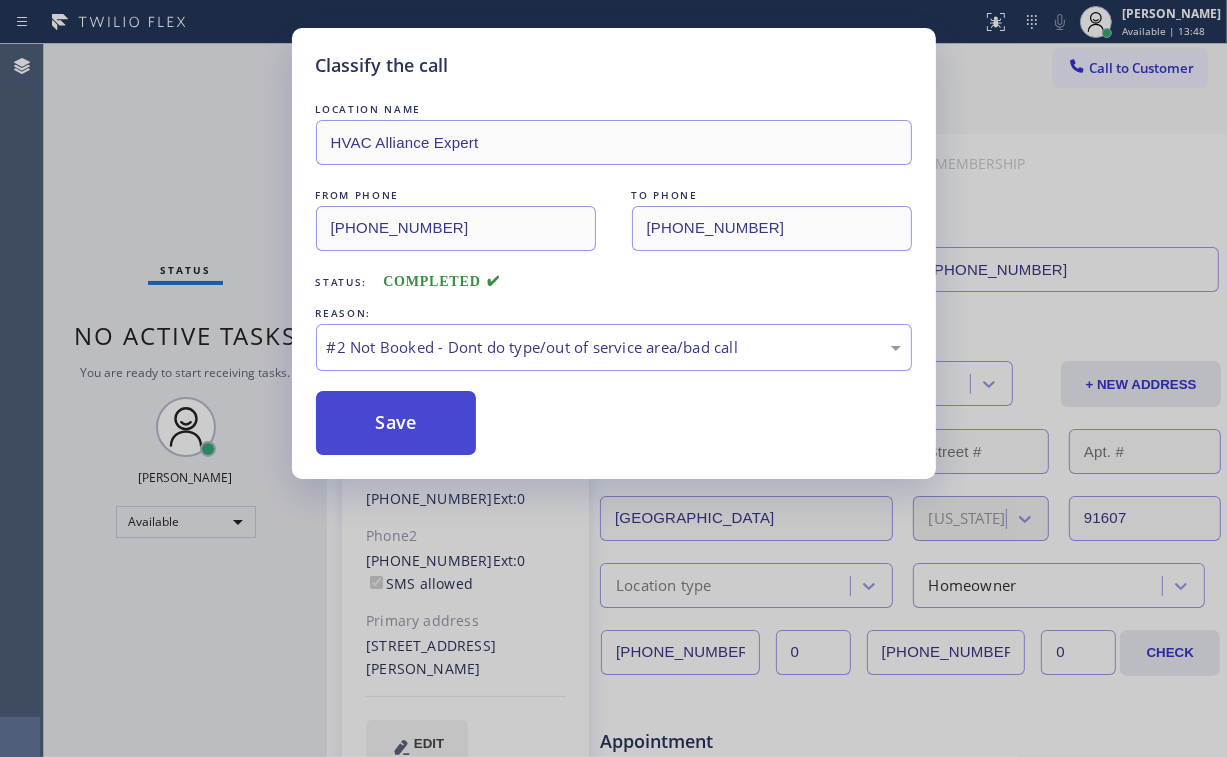click on "Save" at bounding box center [396, 423] 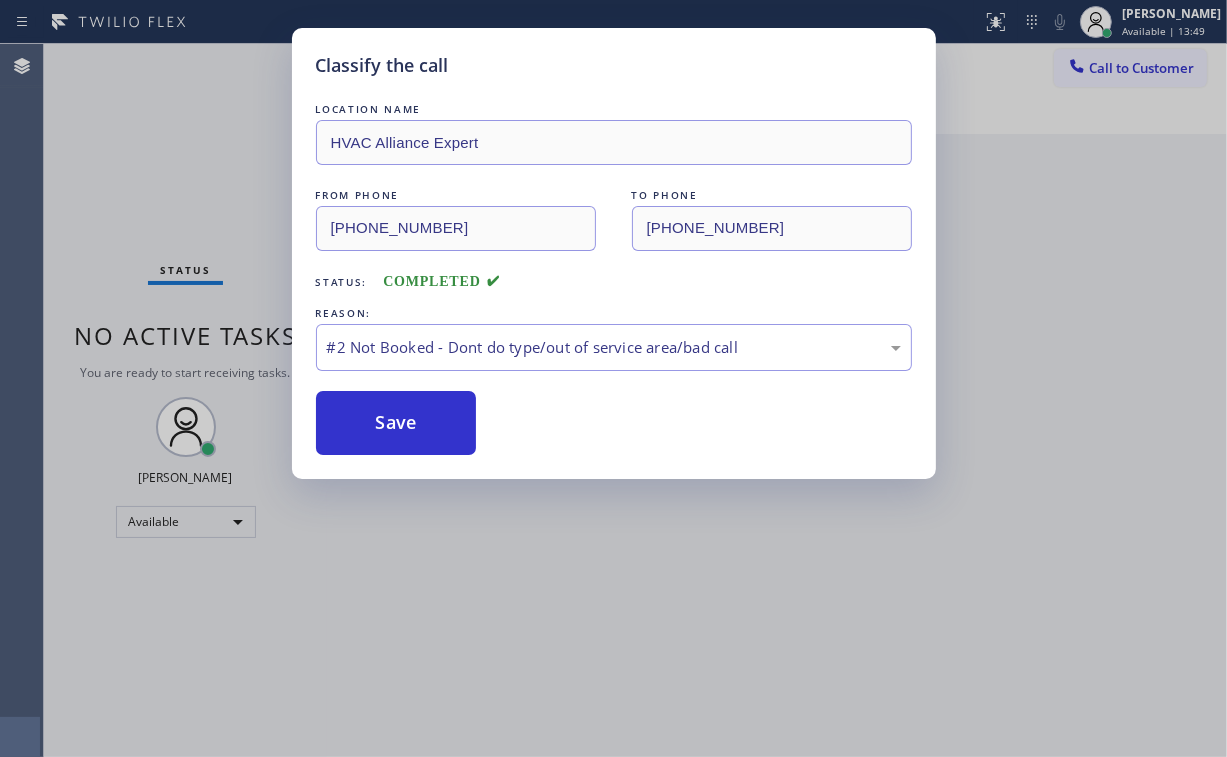 click on "Classify the call LOCATION NAME HVAC Alliance Expert FROM PHONE [PHONE_NUMBER] TO PHONE [PHONE_NUMBER] Status: COMPLETED REASON: #2 Not Booked - Dont do type/out of service area/bad call Save" at bounding box center (613, 378) 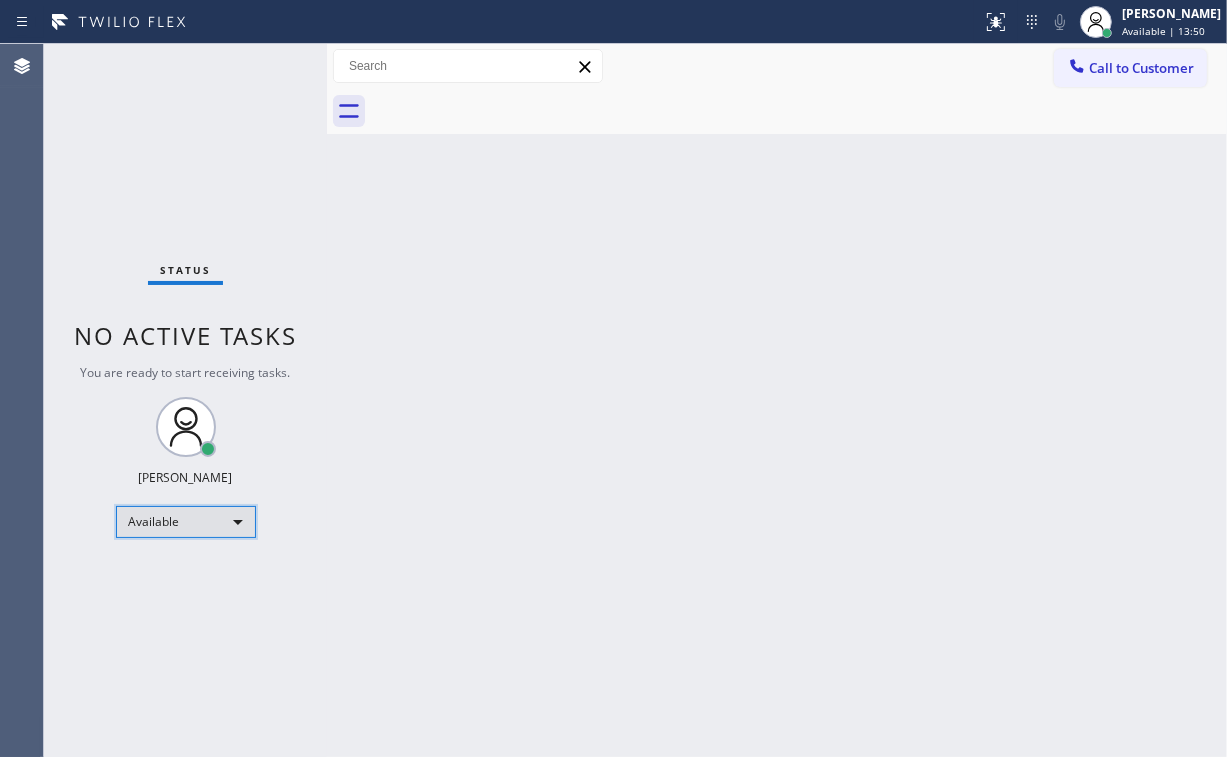 click on "Available" at bounding box center (186, 522) 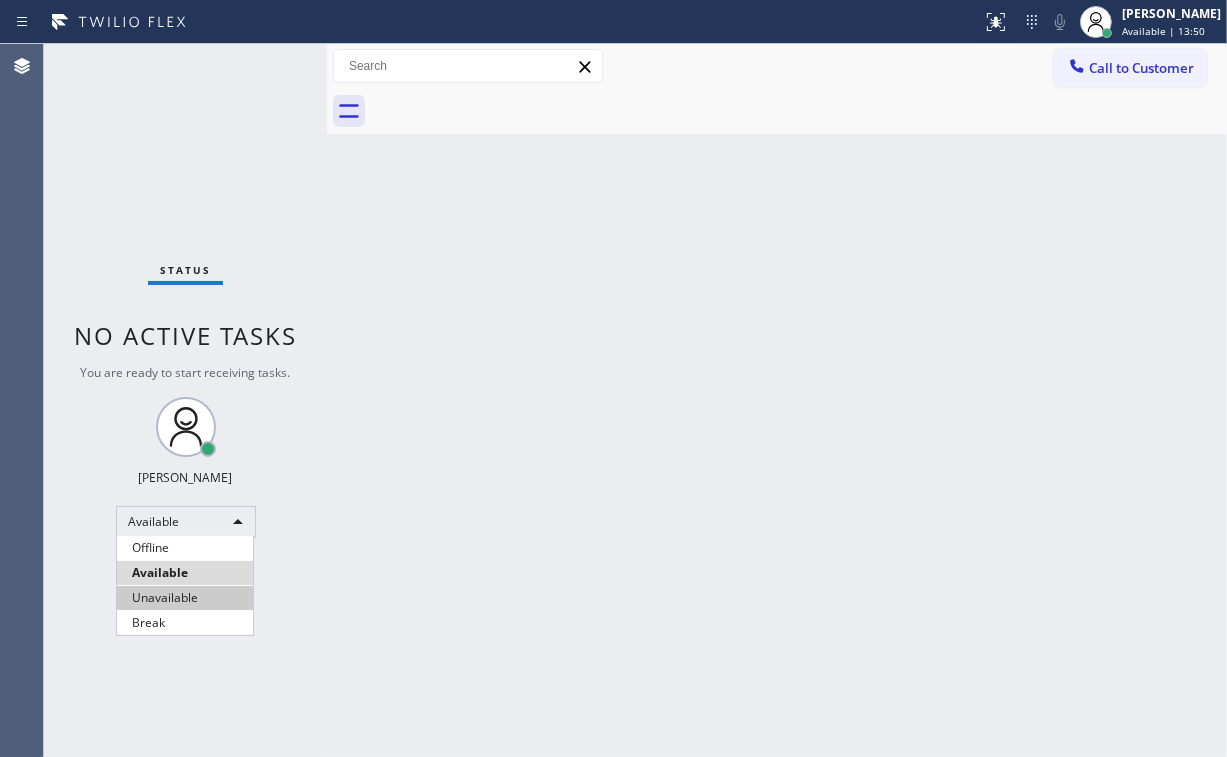 click on "Unavailable" at bounding box center (185, 598) 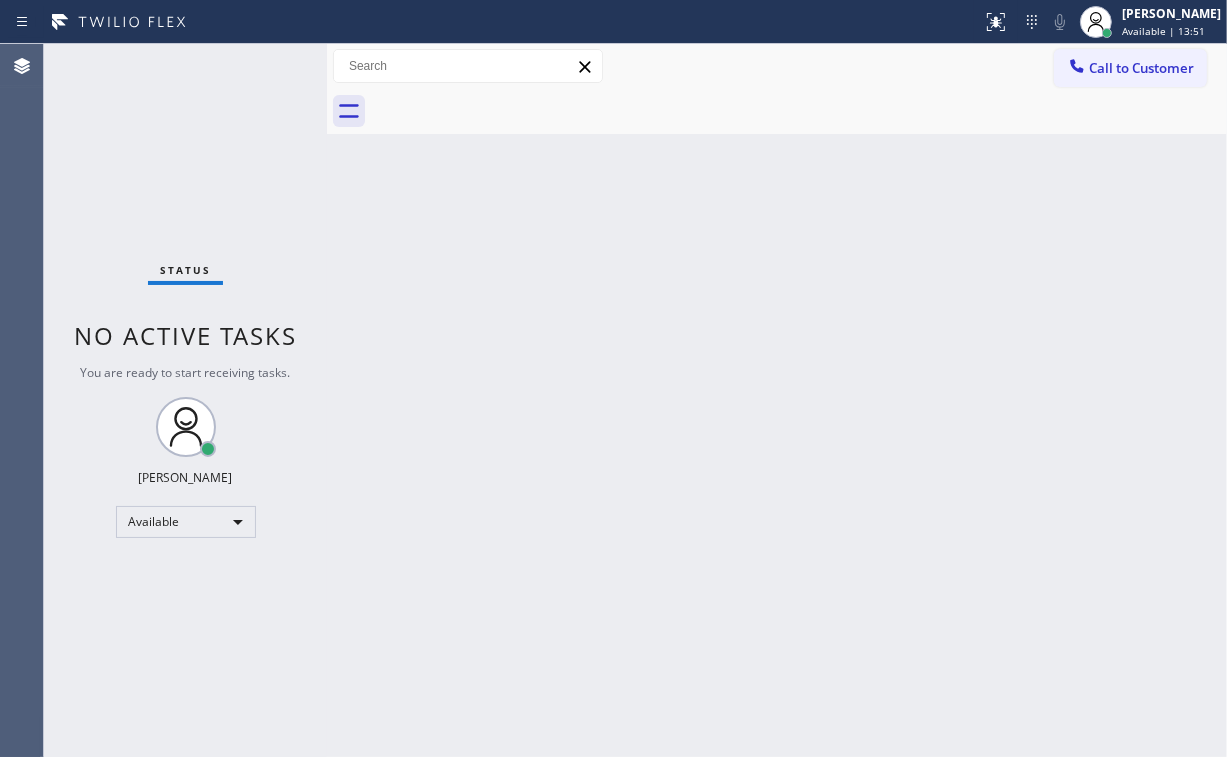 drag, startPoint x: 516, startPoint y: 548, endPoint x: 491, endPoint y: 643, distance: 98.23441 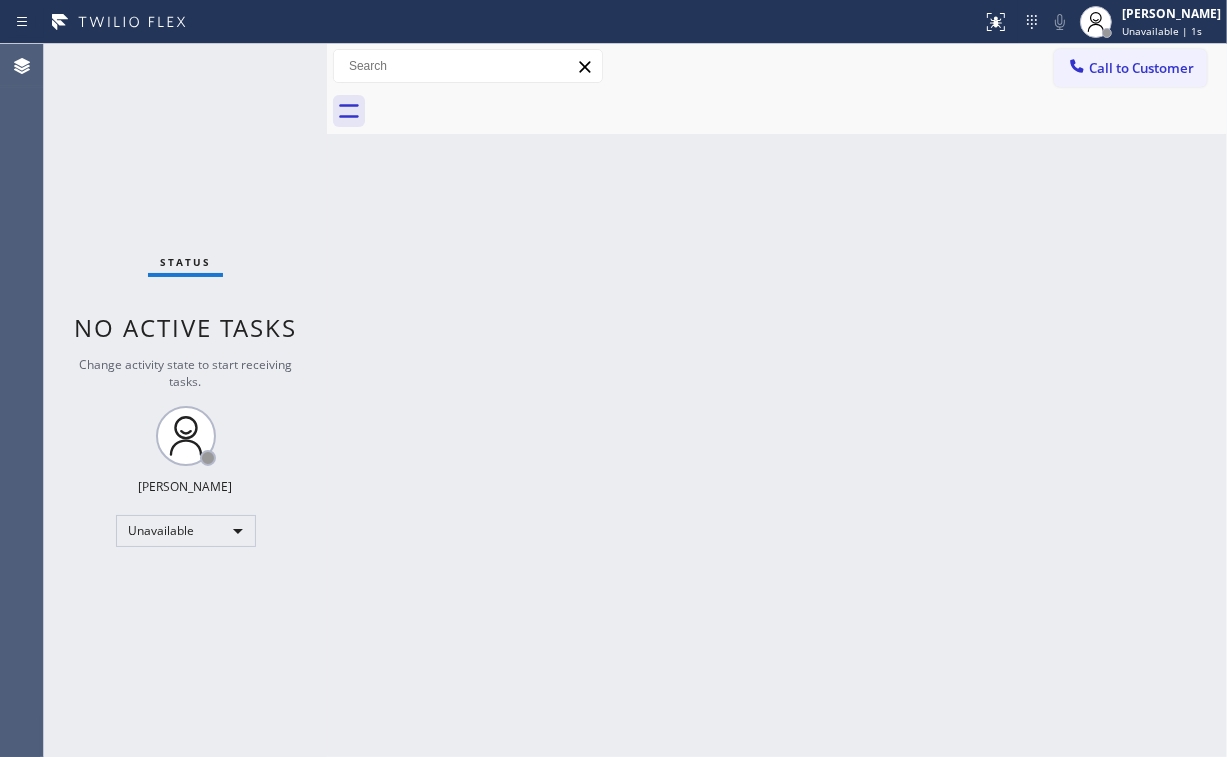 drag, startPoint x: 97, startPoint y: 111, endPoint x: 135, endPoint y: 17, distance: 101.390335 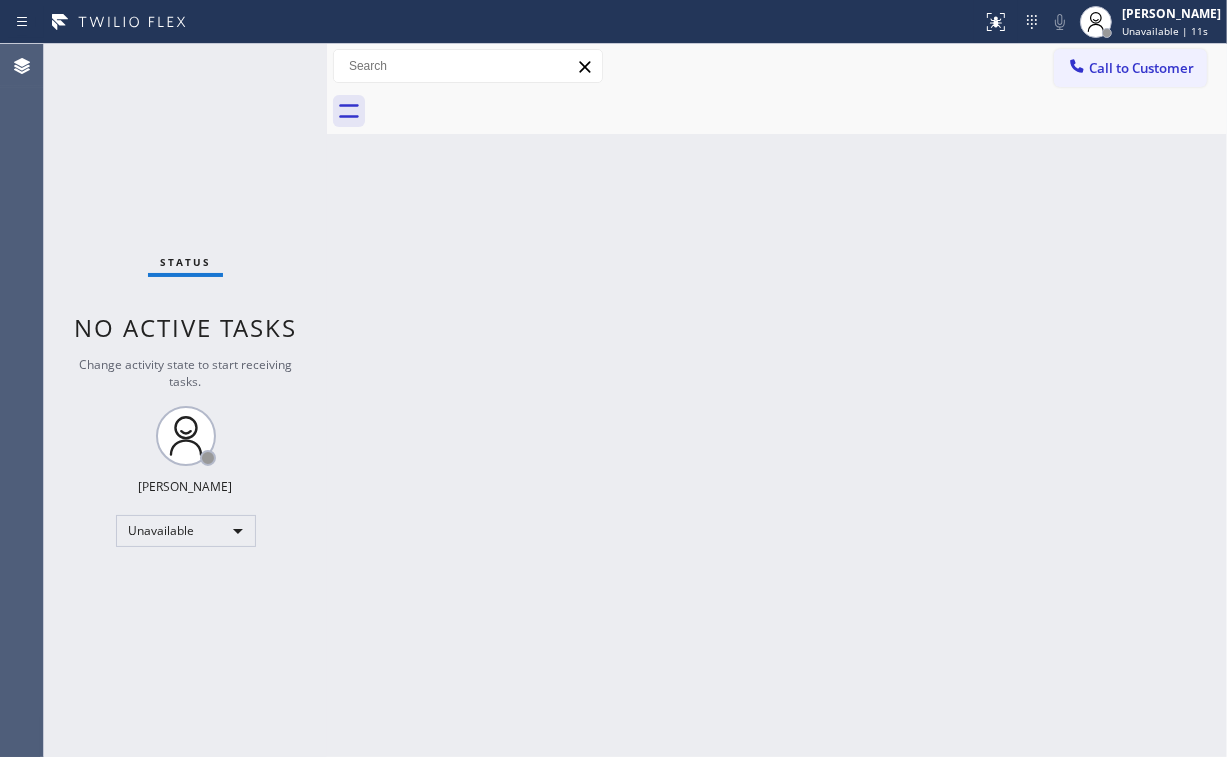 click on "Back to Dashboard Change Sender ID Customers Technicians Select a contact Outbound call Location Search location Your caller id phone number Customer number Call Customer info Name   Phone none Address none Change Sender ID HVAC [PHONE_NUMBER] 5 Star Appliance [PHONE_NUMBER] Appliance Repair [PHONE_NUMBER] Plumbing [PHONE_NUMBER] Air Duct Cleaning [PHONE_NUMBER]  Electricians [PHONE_NUMBER] Cancel Change Check personal SMS Reset Change No tabs Call to Customer Outbound call Location Eagle Rock Heating and Air Conditioning Your caller id phone number [PHONE_NUMBER] Customer number Call Outbound call Technician Search Technician Your caller id phone number Your caller id phone number Call" at bounding box center [777, 400] 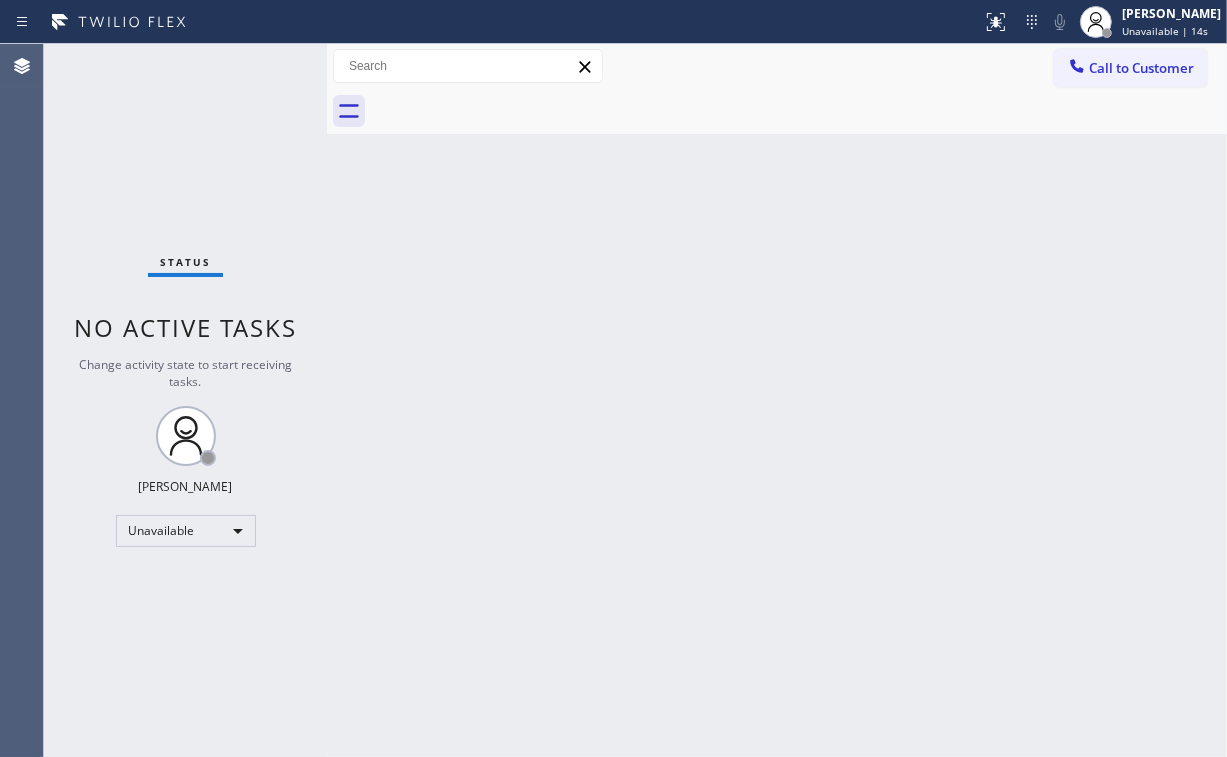 click on "Status   No active tasks     Change activity state to start receiving tasks.   [PERSON_NAME] Unavailable" at bounding box center (185, 400) 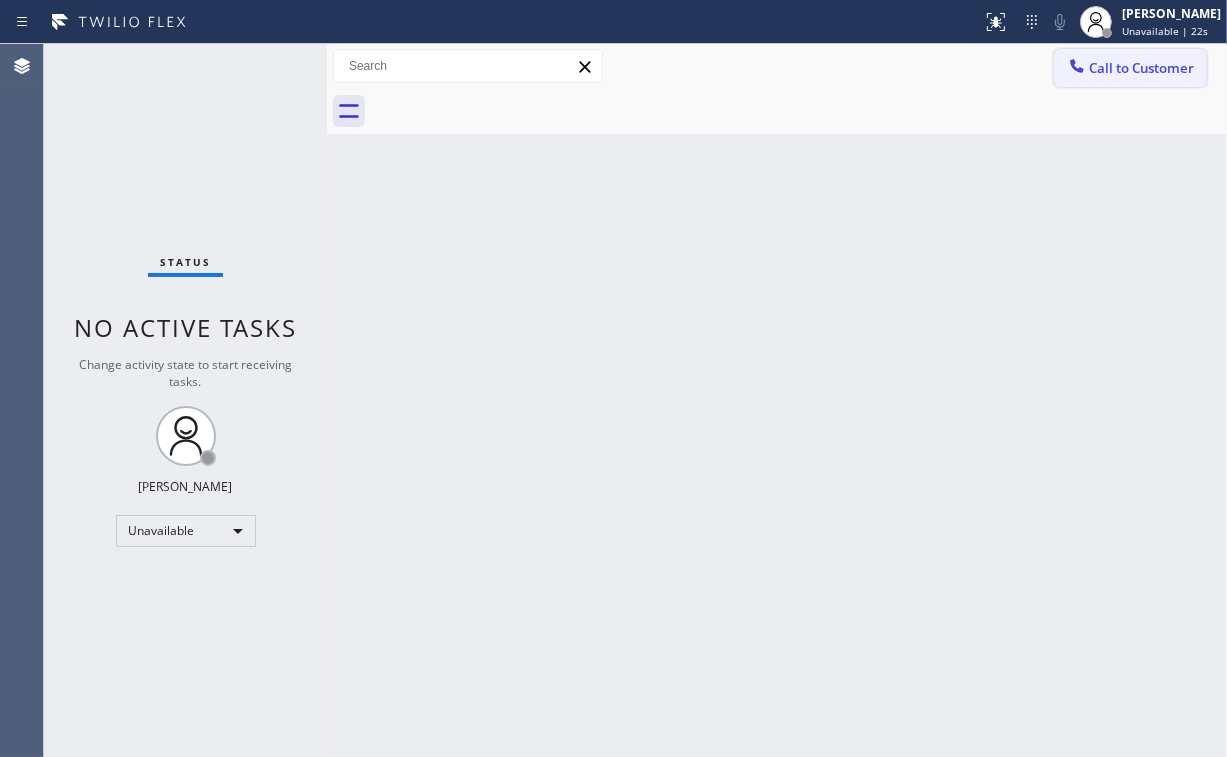 click 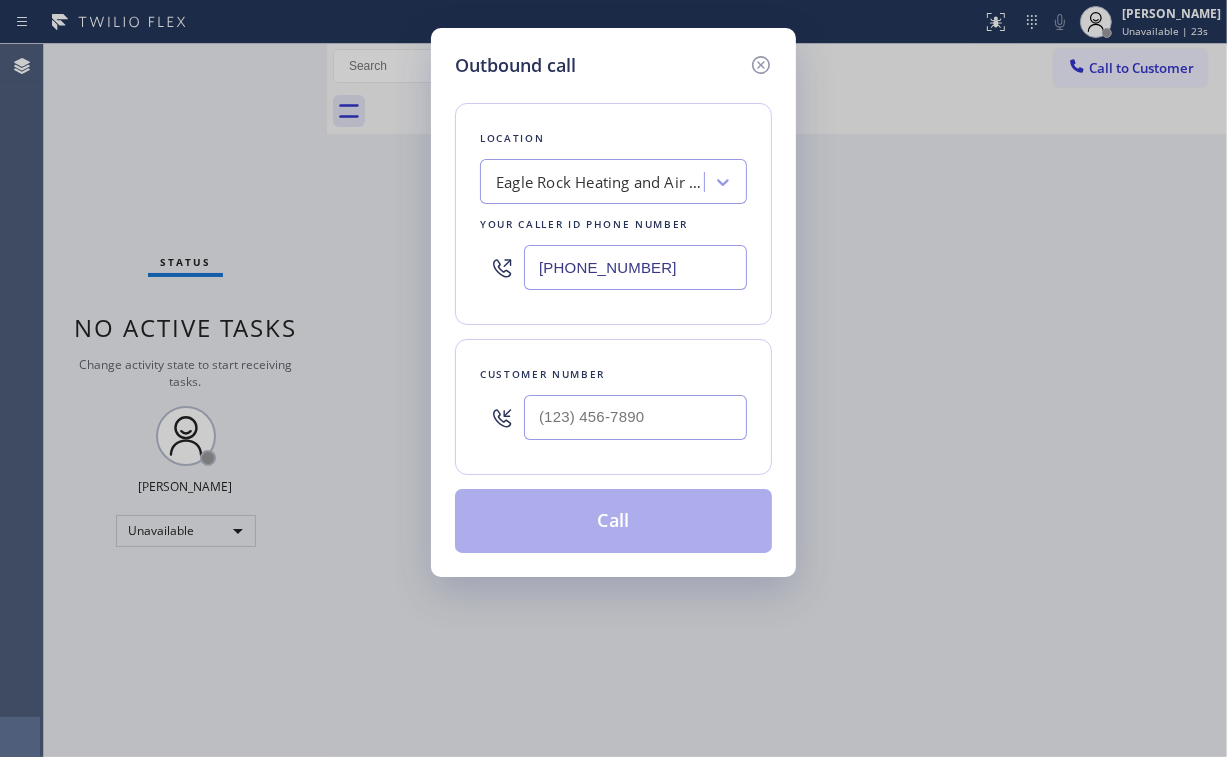 type on "(___) ___-____" 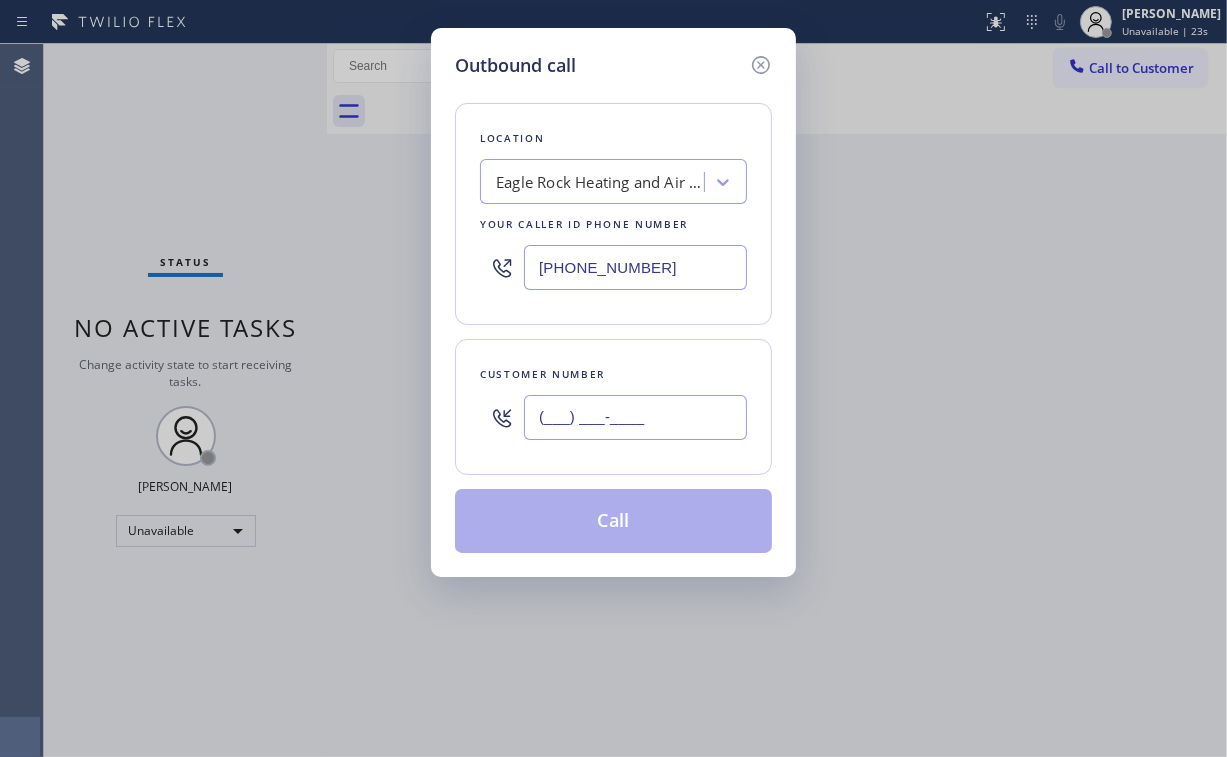 click on "(___) ___-____" at bounding box center (635, 417) 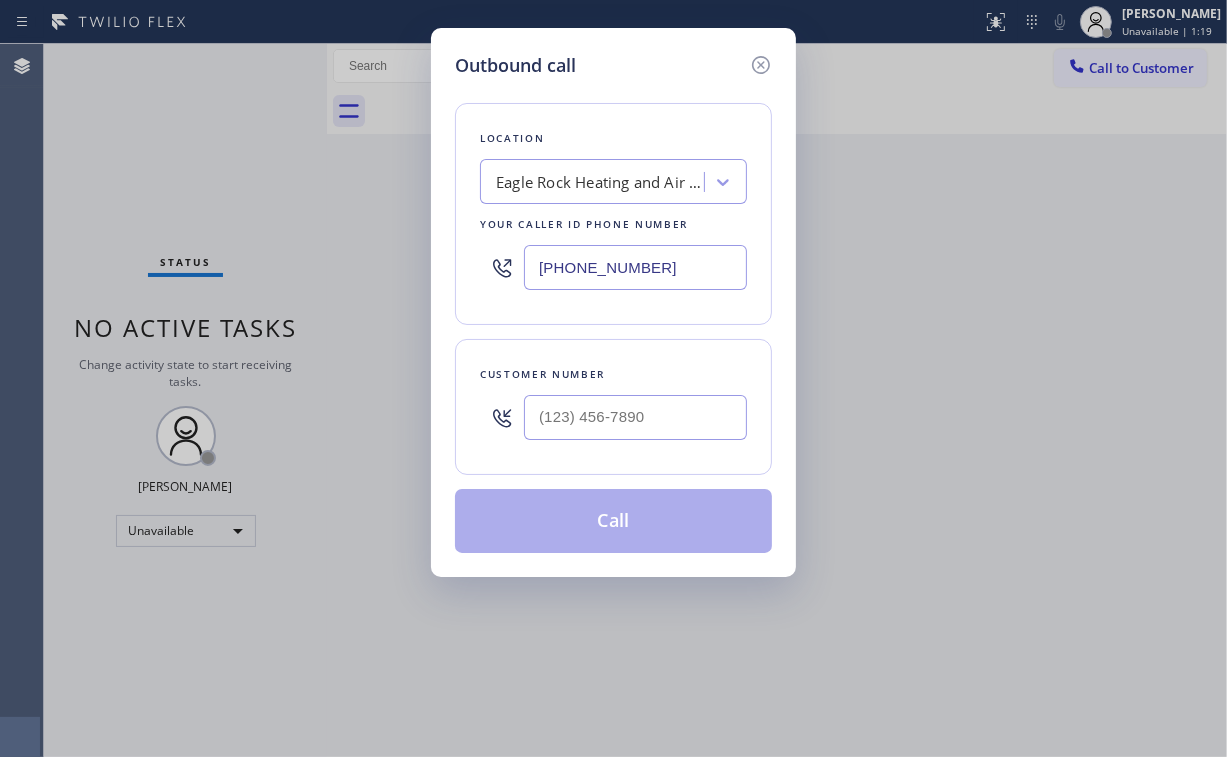 type on "(___) ___-____" 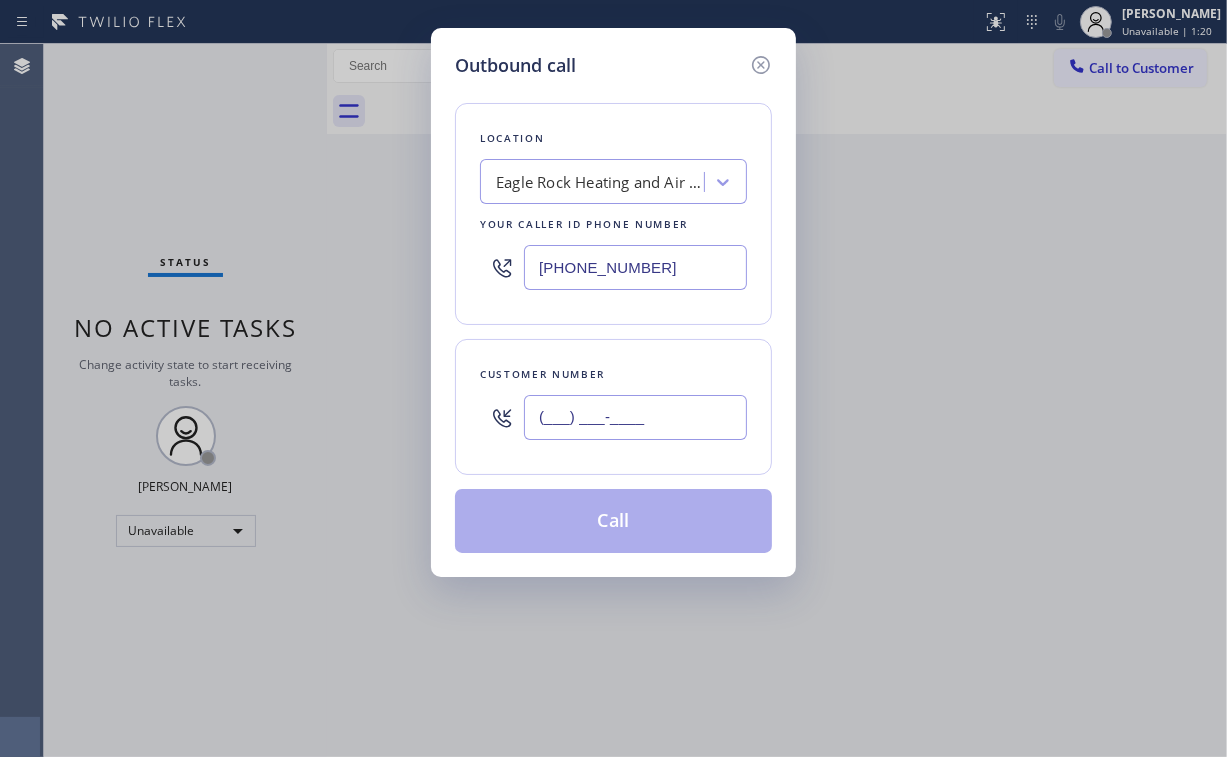 type 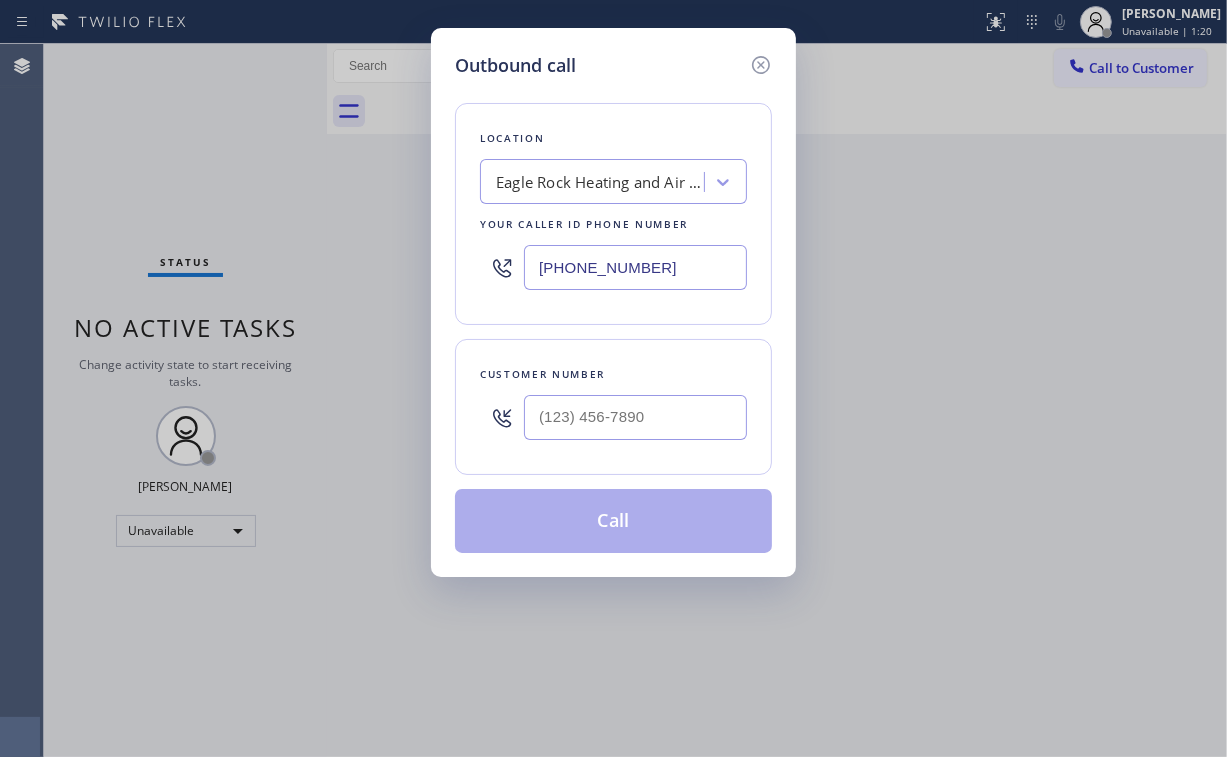 drag, startPoint x: 364, startPoint y: 254, endPoint x: 369, endPoint y: 288, distance: 34.36568 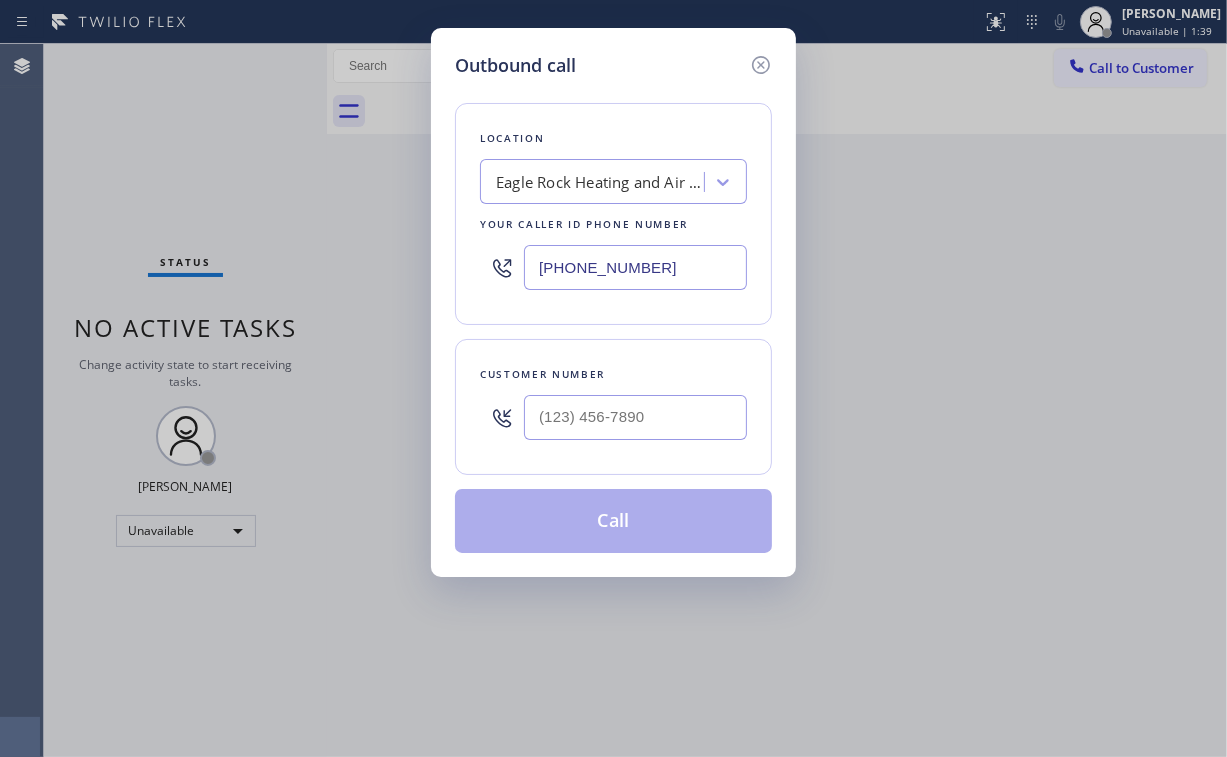 click on "Outbound call Location Eagle Rock Heating and Air Conditioning Your caller id phone number [PHONE_NUMBER] Customer number Call" at bounding box center [613, 302] 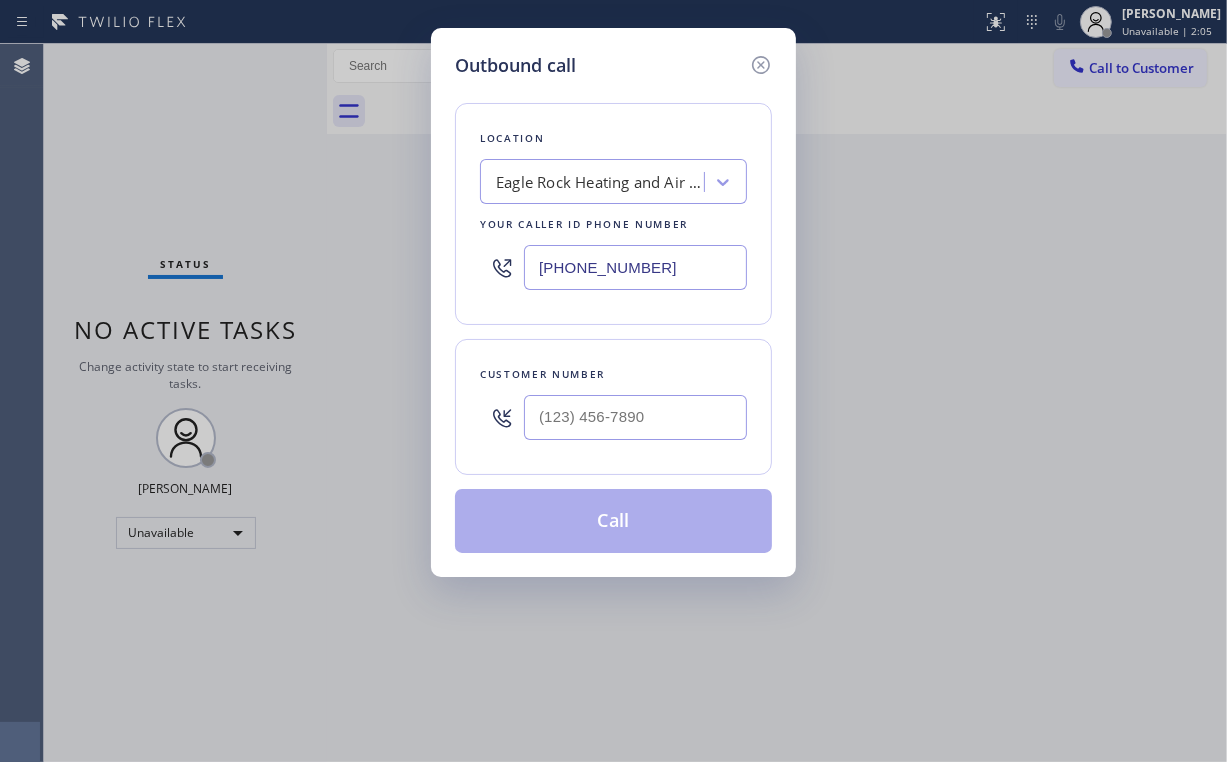 drag, startPoint x: 455, startPoint y: 339, endPoint x: 464, endPoint y: 334, distance: 10.29563 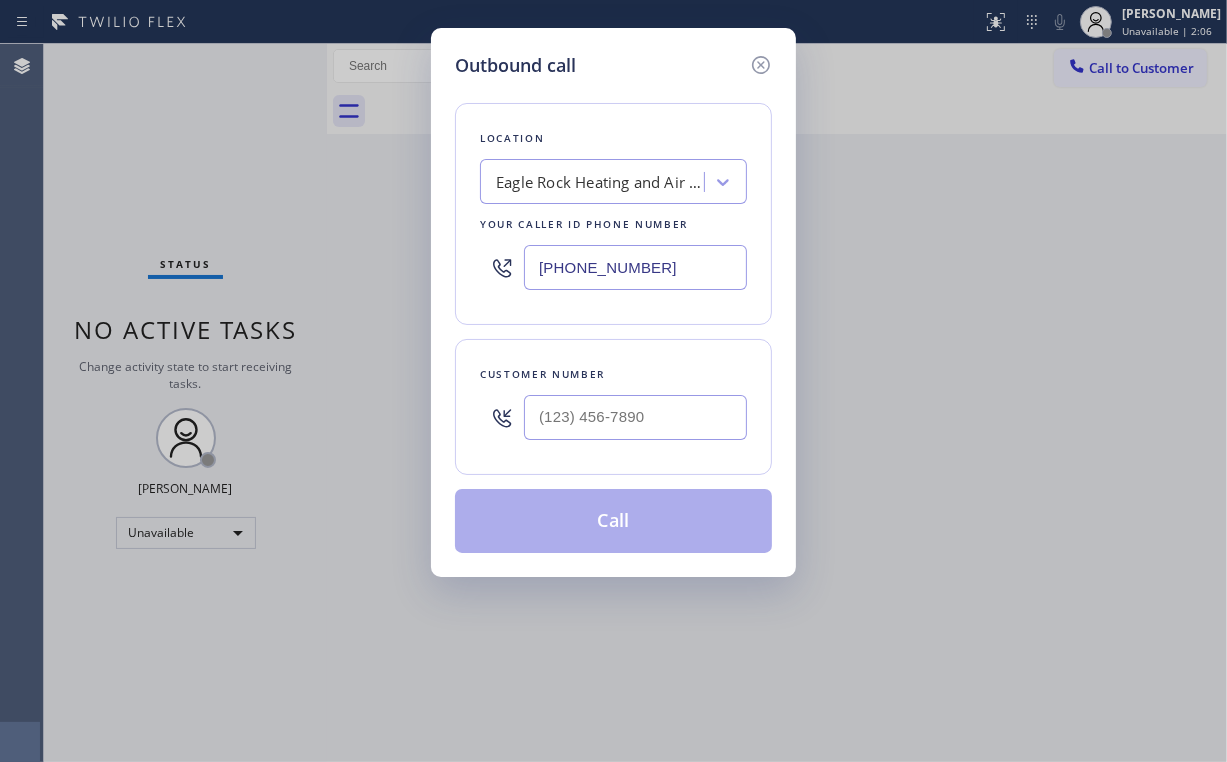click on "[PHONE_NUMBER]" at bounding box center [635, 267] 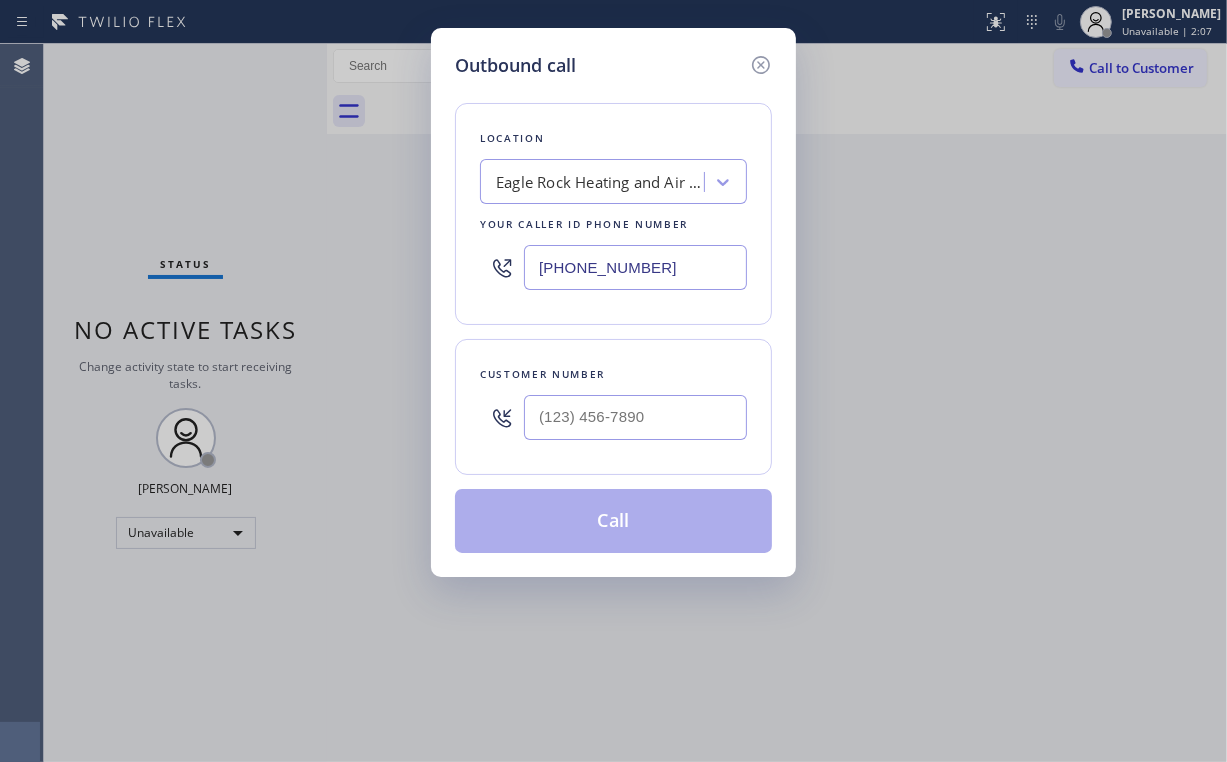 type on "[PHONE_NUMBER]" 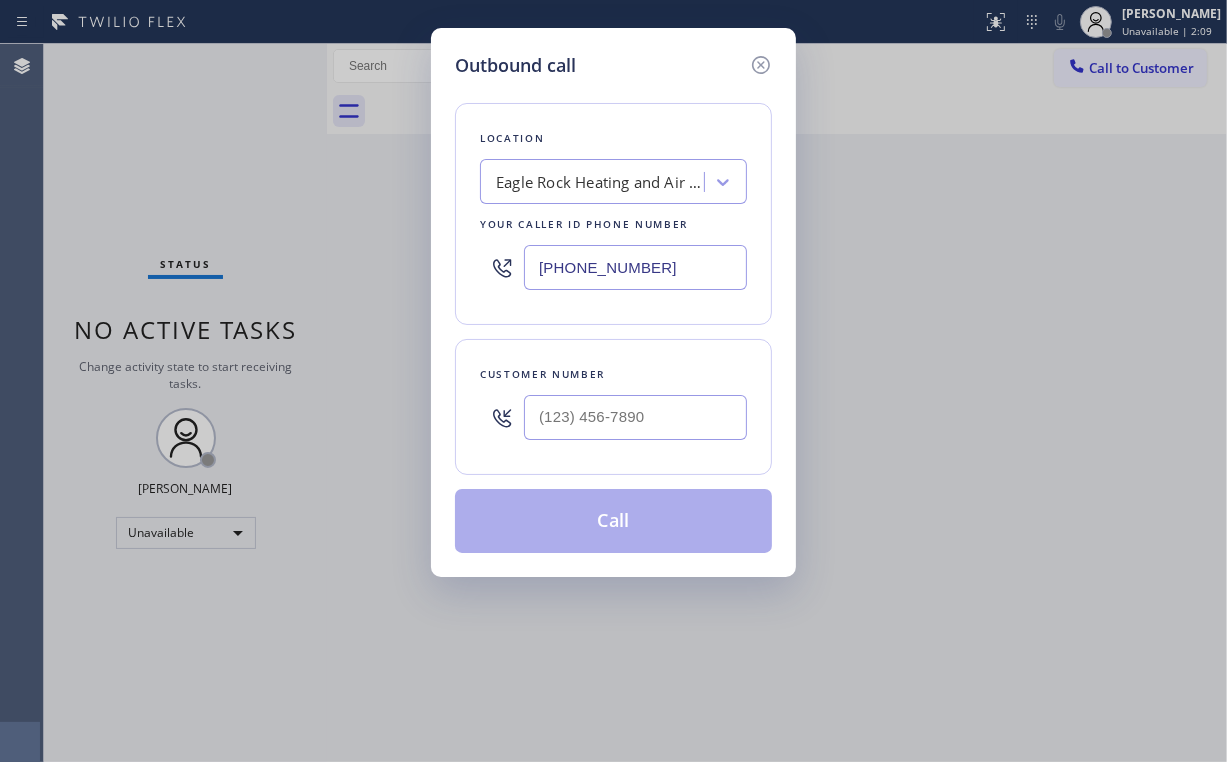 drag, startPoint x: 440, startPoint y: 394, endPoint x: 456, endPoint y: 401, distance: 17.464249 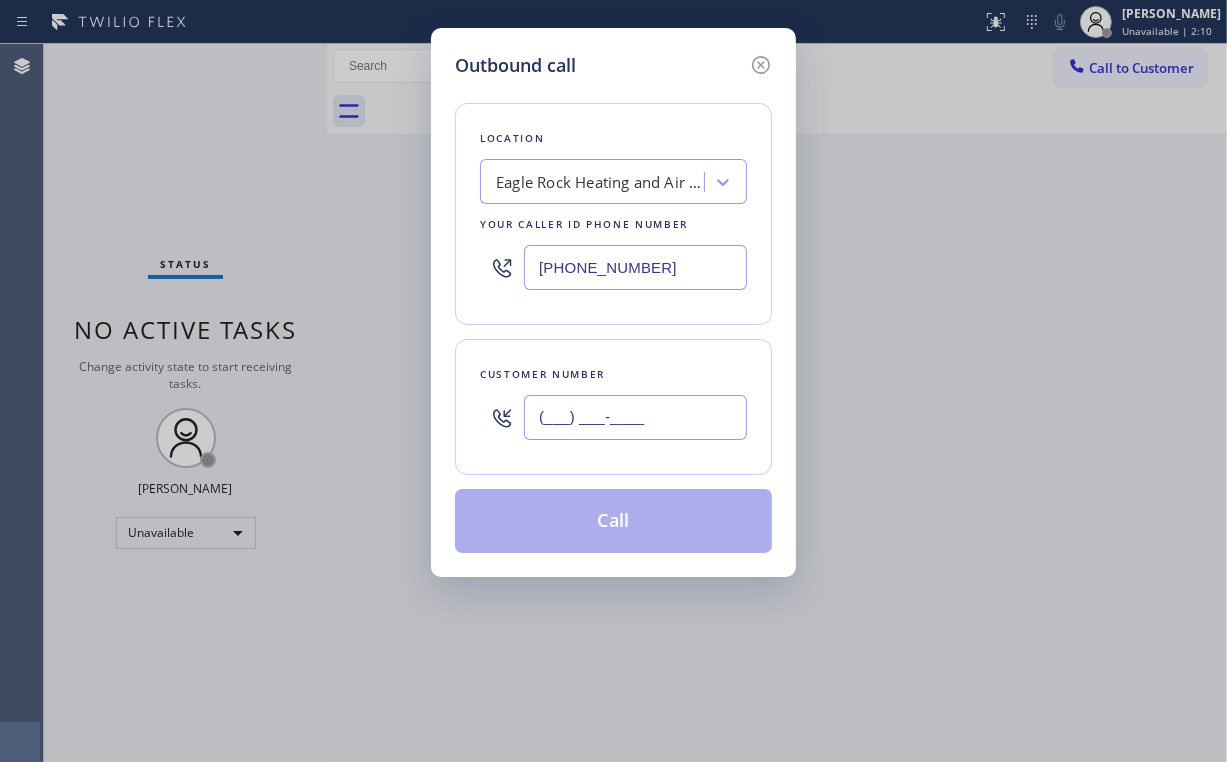 click on "(___) ___-____" at bounding box center [635, 417] 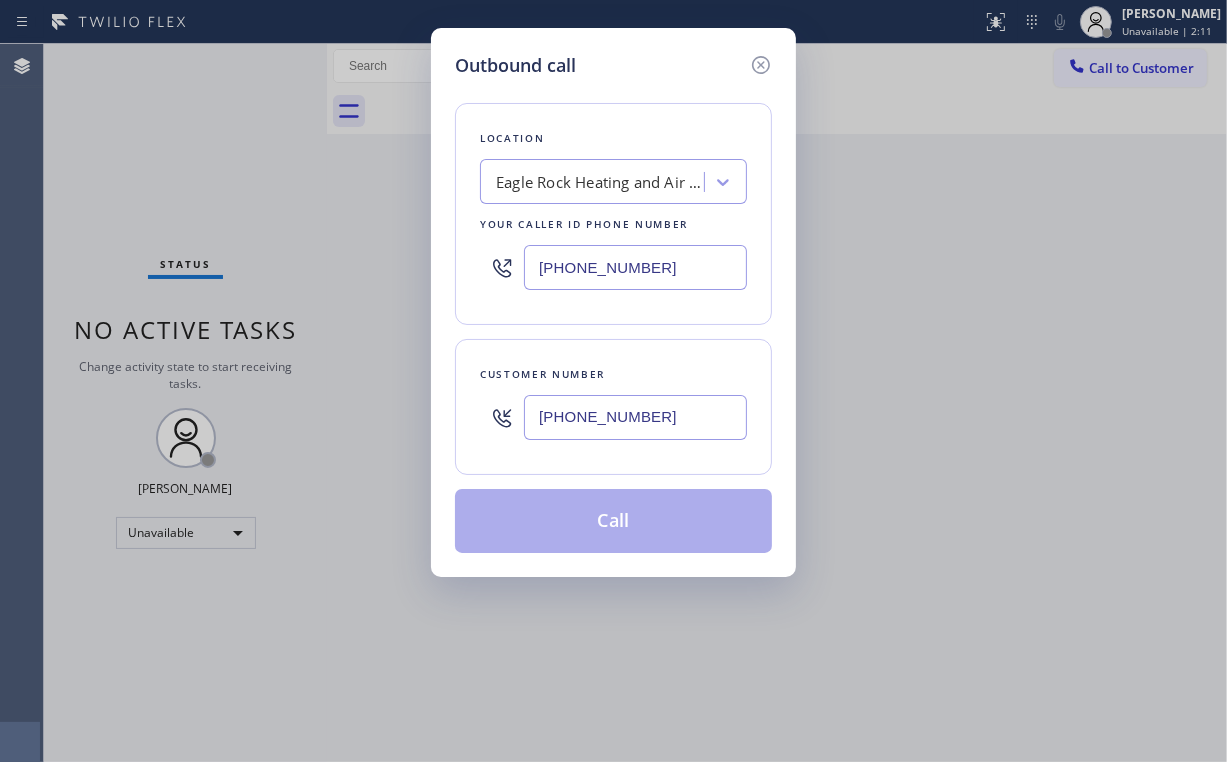 type on "[PHONE_NUMBER]" 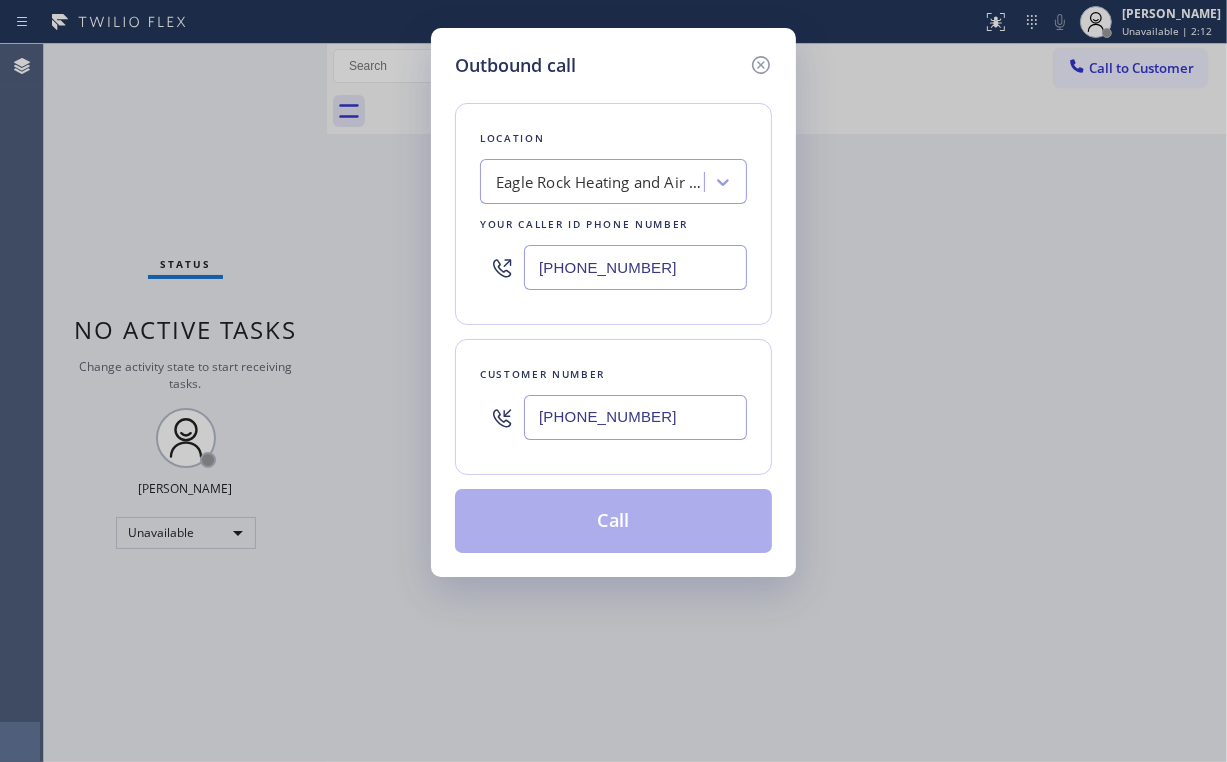 click on "Customer number [PHONE_NUMBER]" at bounding box center (613, 407) 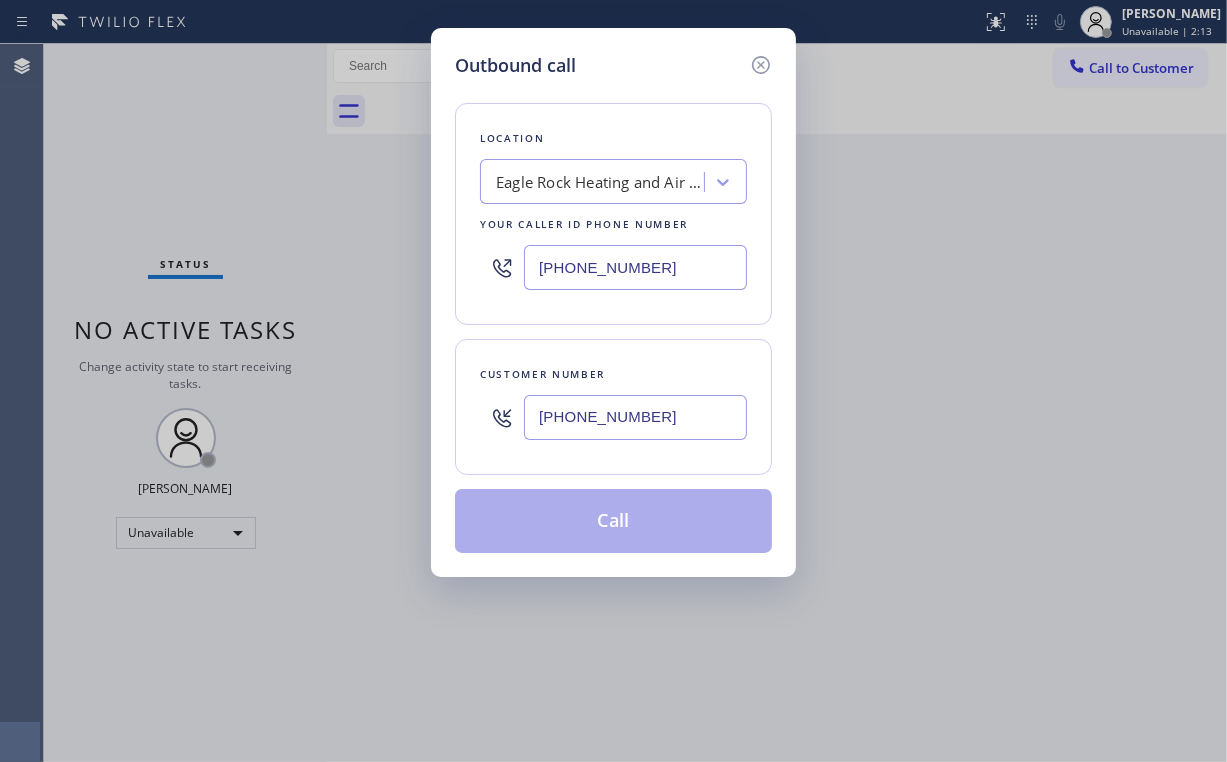 click on "Customer number [PHONE_NUMBER]" at bounding box center (613, 407) 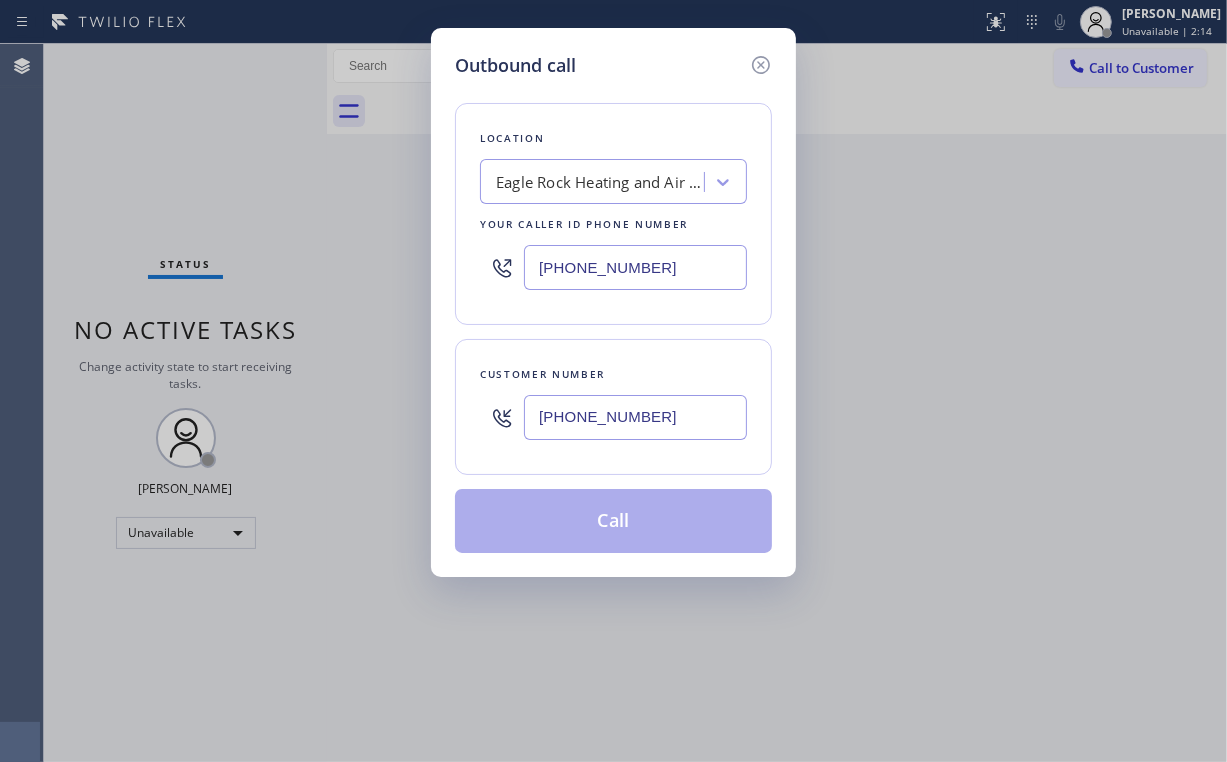 click on "Customer number [PHONE_NUMBER]" at bounding box center [613, 407] 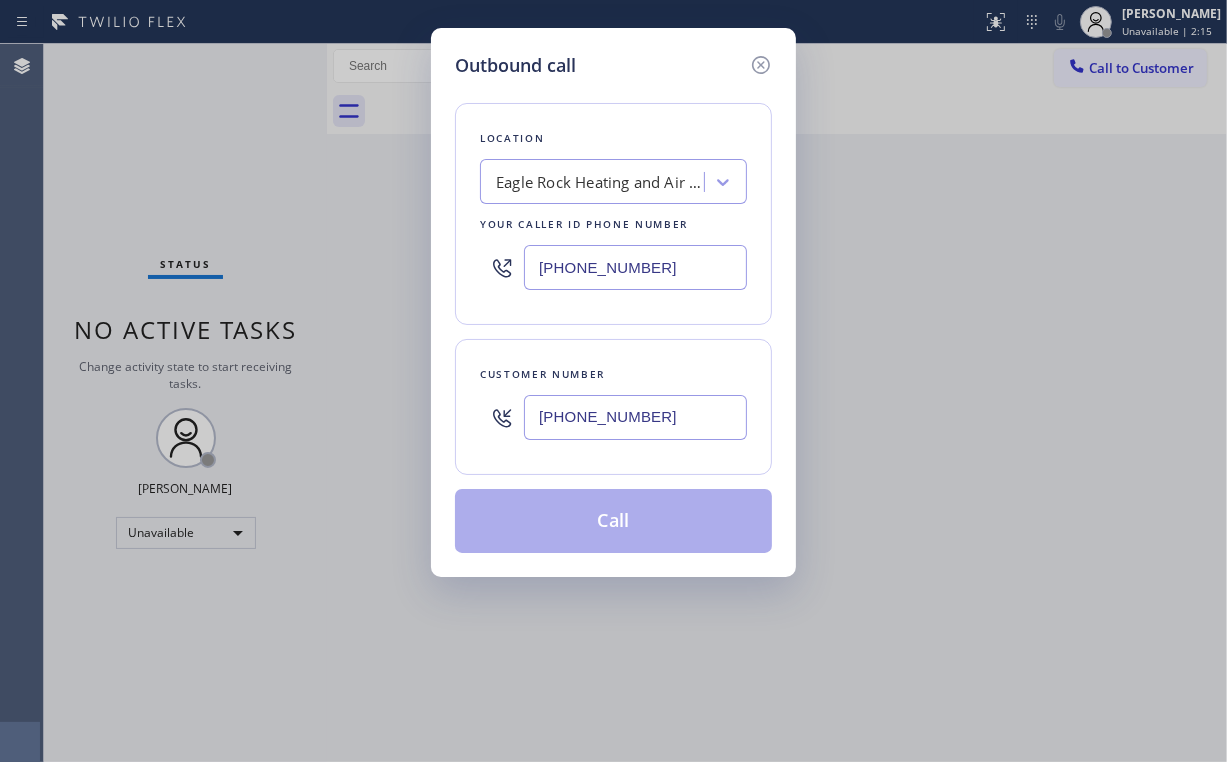 click on "[PHONE_NUMBER]" at bounding box center (635, 417) 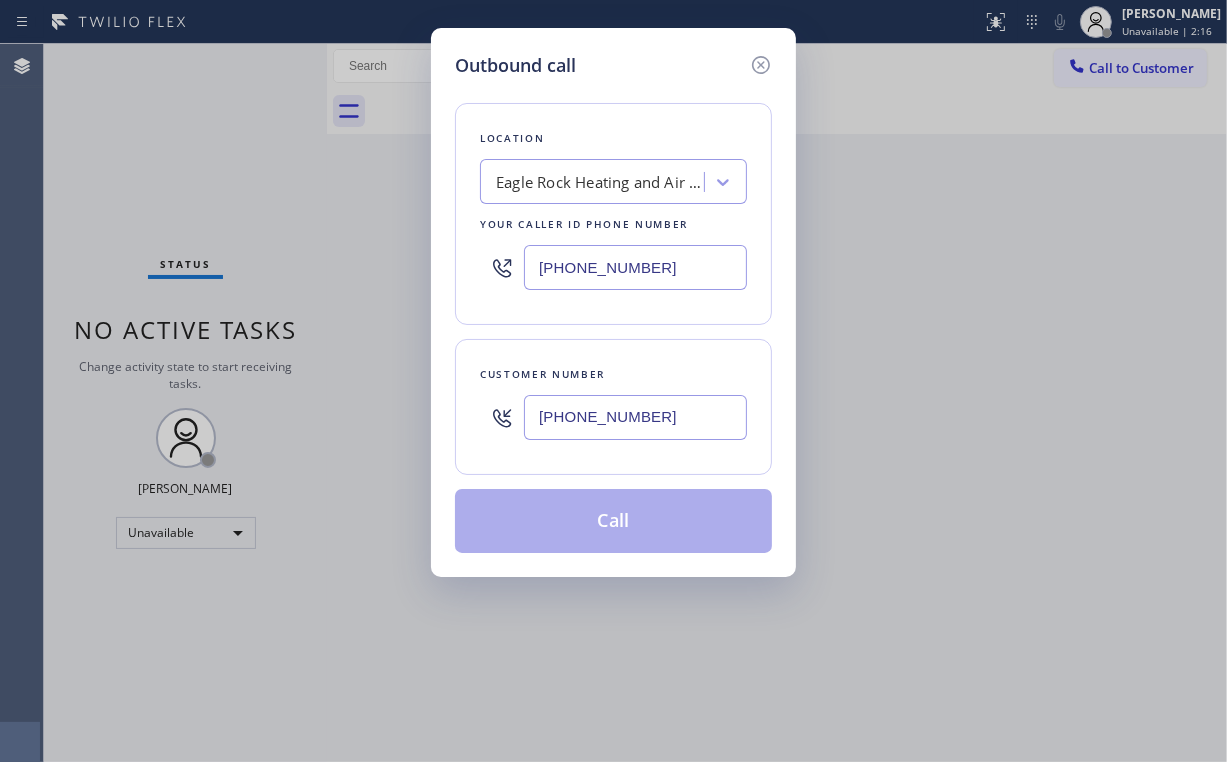 click on "Customer number [PHONE_NUMBER]" at bounding box center [613, 407] 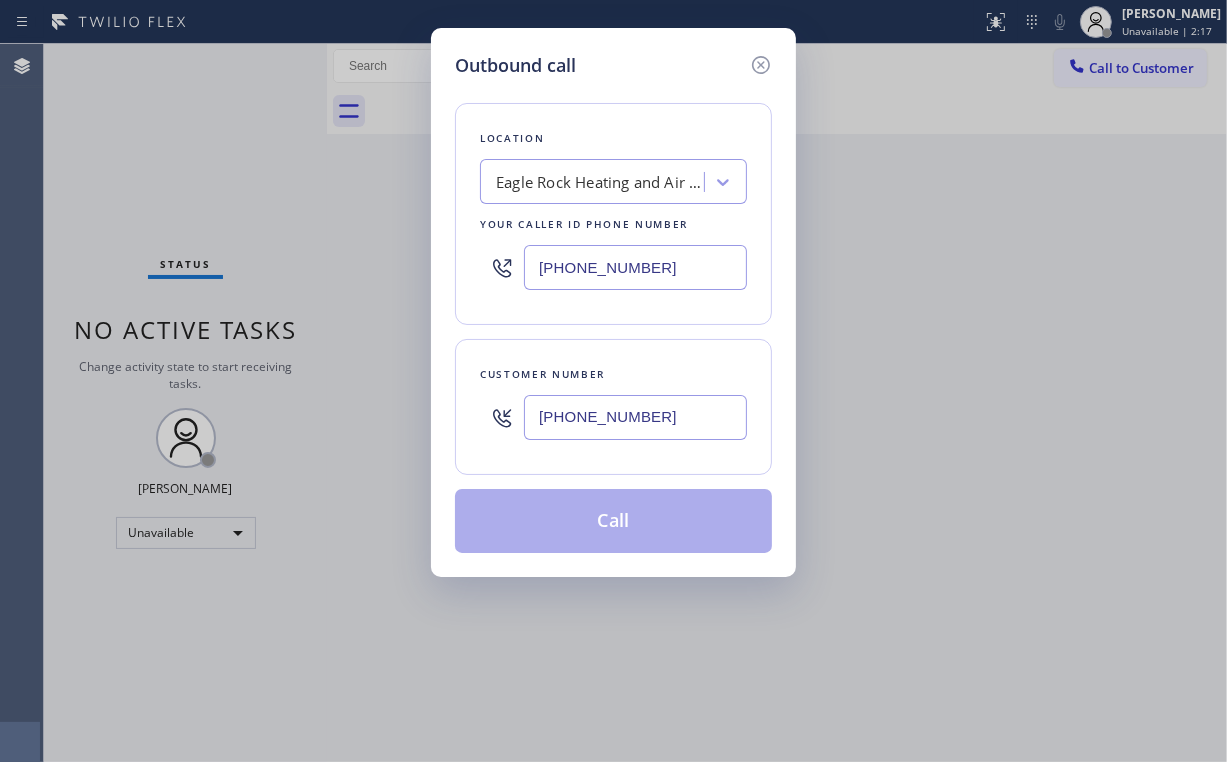 click on "[PHONE_NUMBER]" at bounding box center (635, 417) 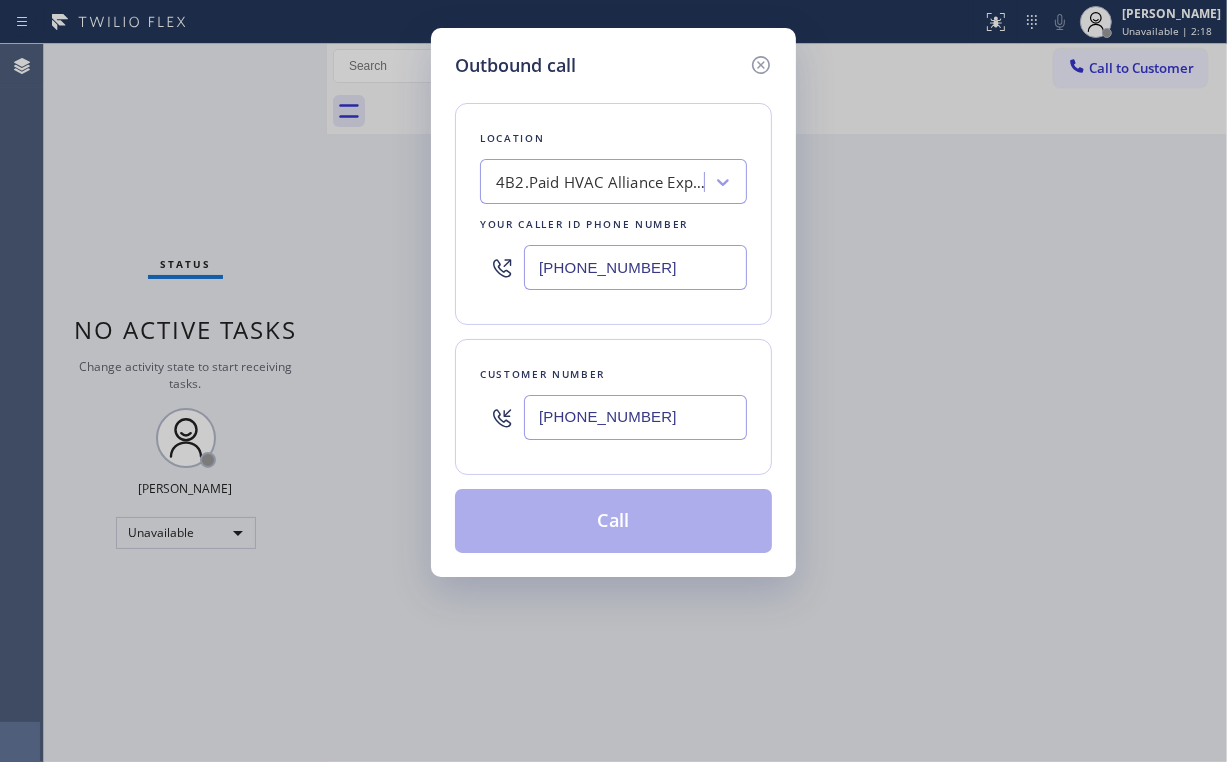 drag, startPoint x: 652, startPoint y: 361, endPoint x: 645, endPoint y: 269, distance: 92.26592 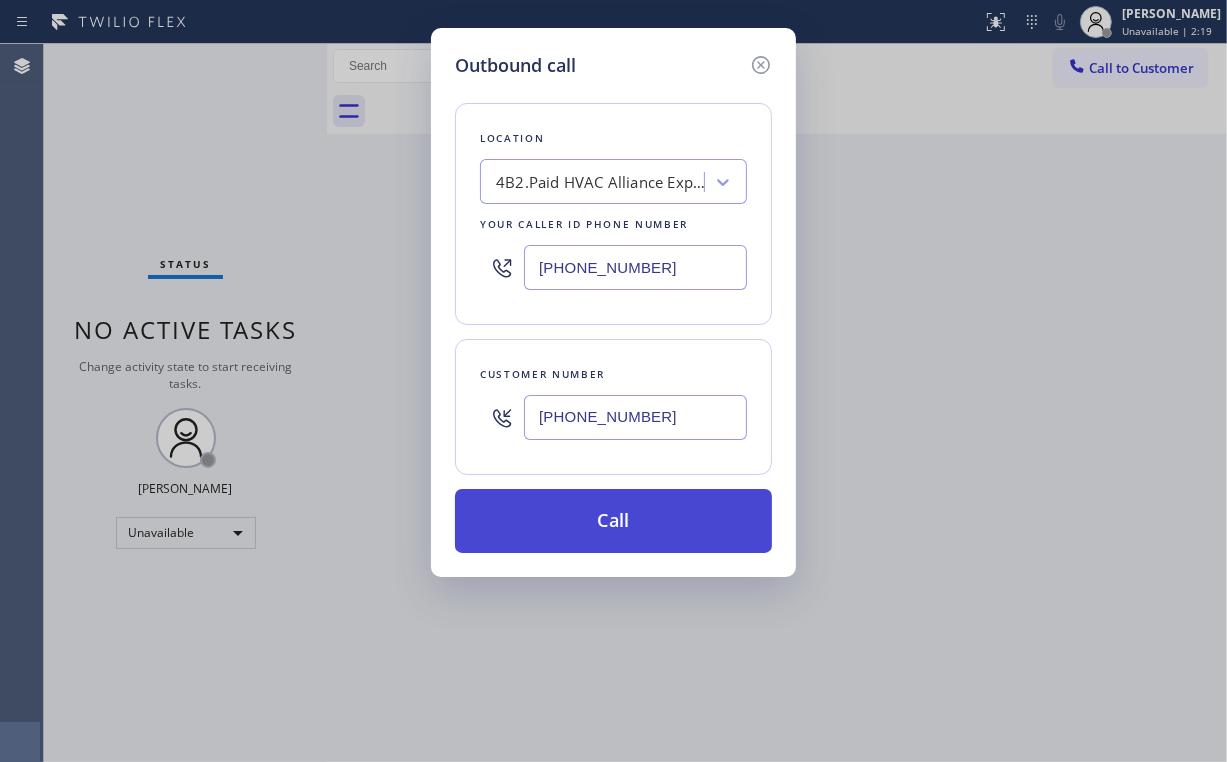 click on "Call" at bounding box center [613, 521] 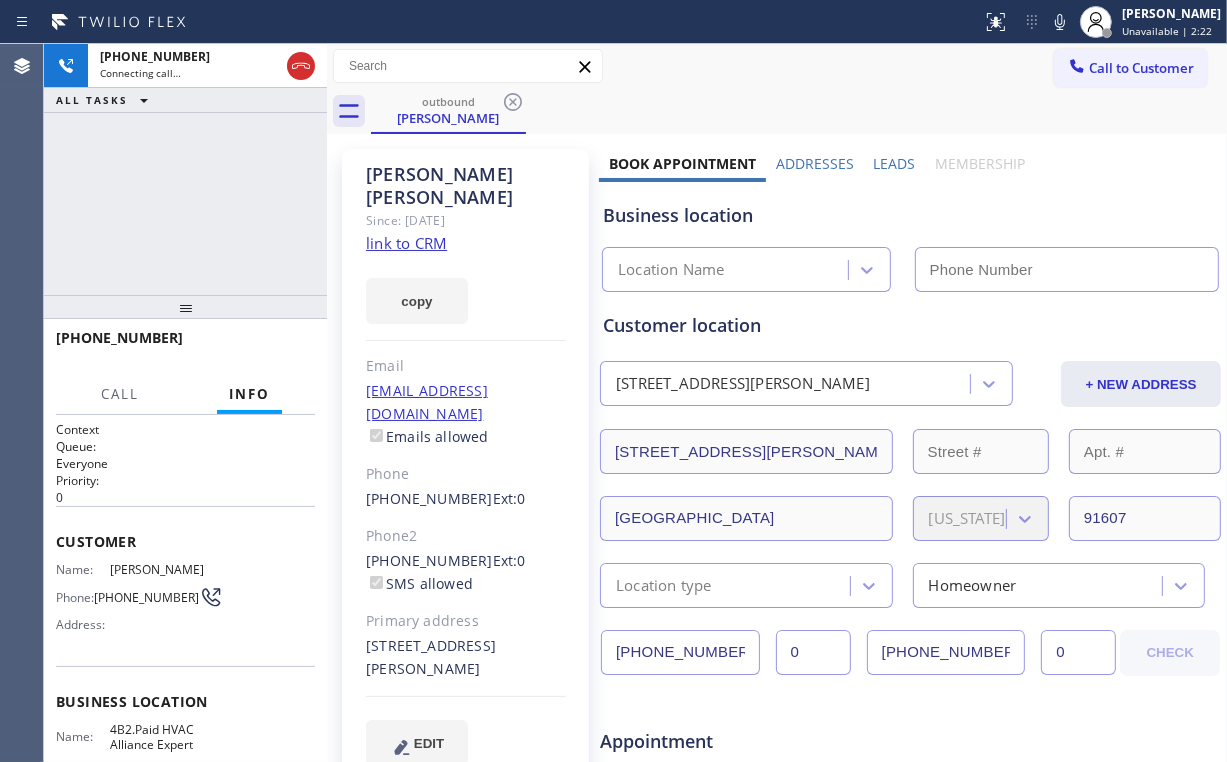 click on "[PHONE_NUMBER] Connecting call… ALL TASKS ALL TASKS ACTIVE TASKS TASKS IN WRAP UP" at bounding box center (185, 169) 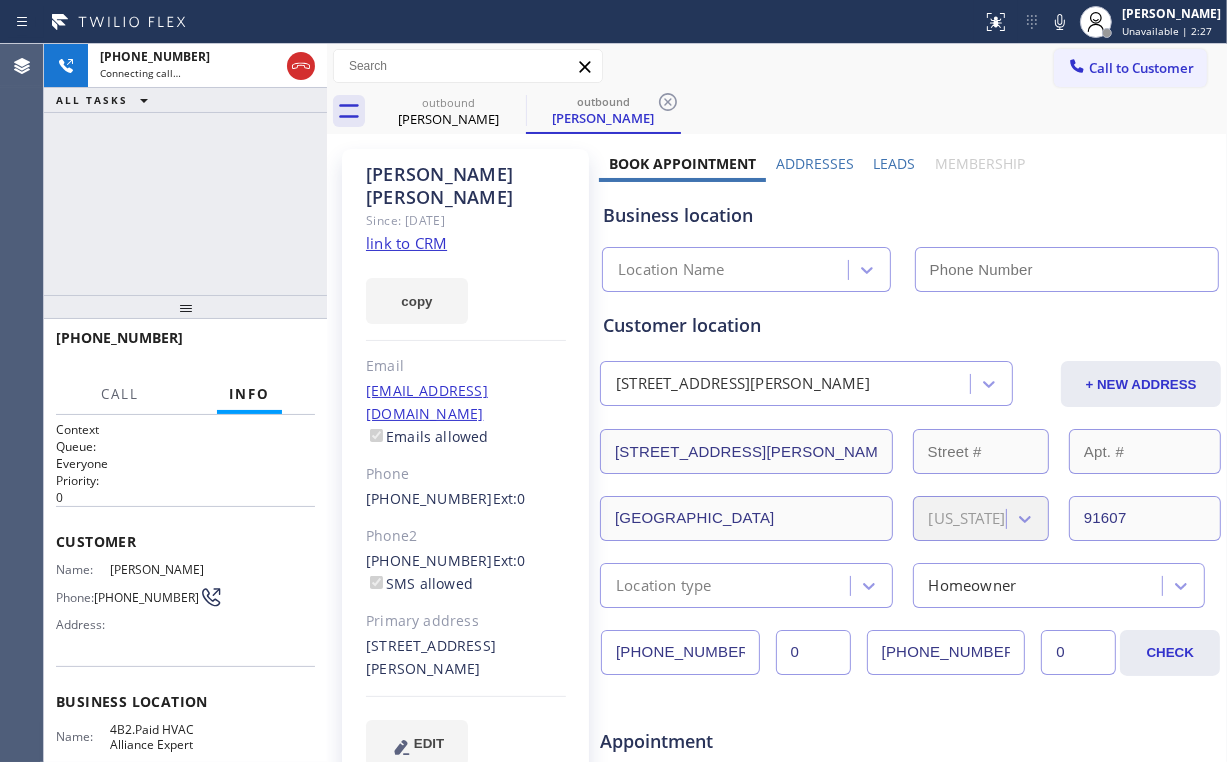 type on "[PHONE_NUMBER]" 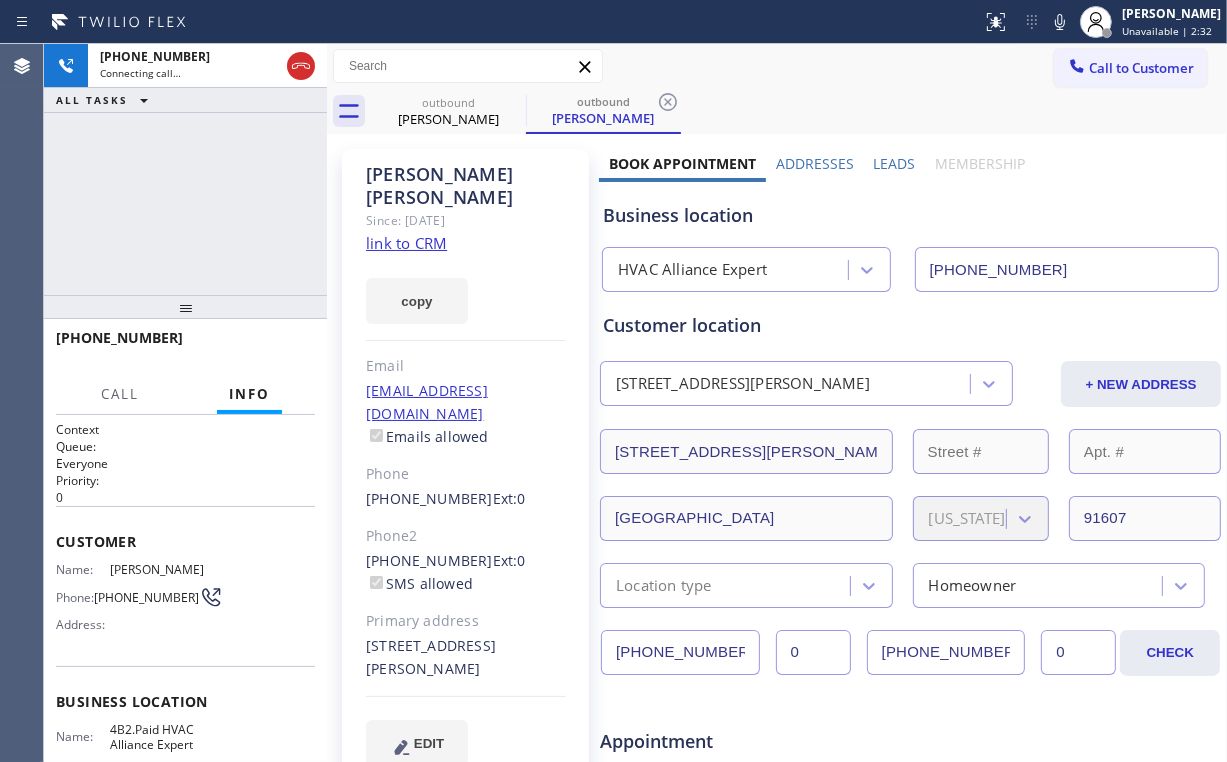 click on "[PHONE_NUMBER] Connecting call… ALL TASKS ALL TASKS ACTIVE TASKS TASKS IN WRAP UP" at bounding box center [185, 169] 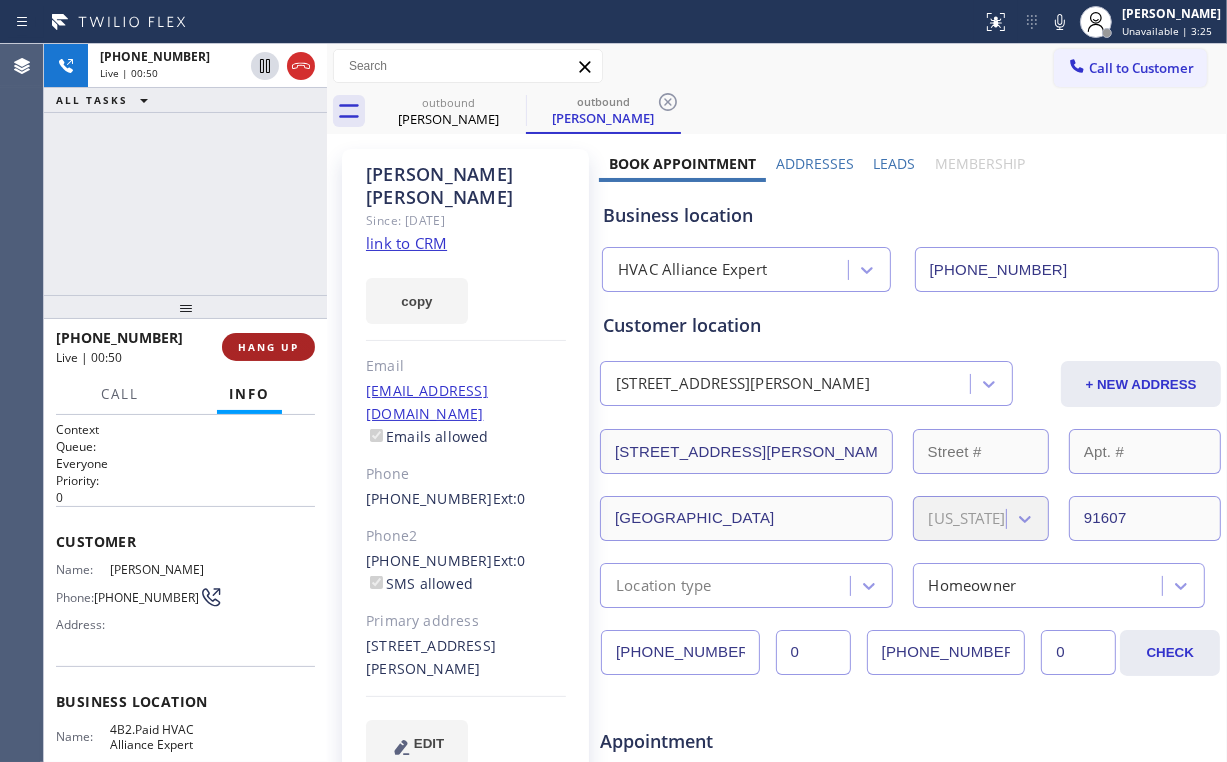 click on "HANG UP" at bounding box center [268, 347] 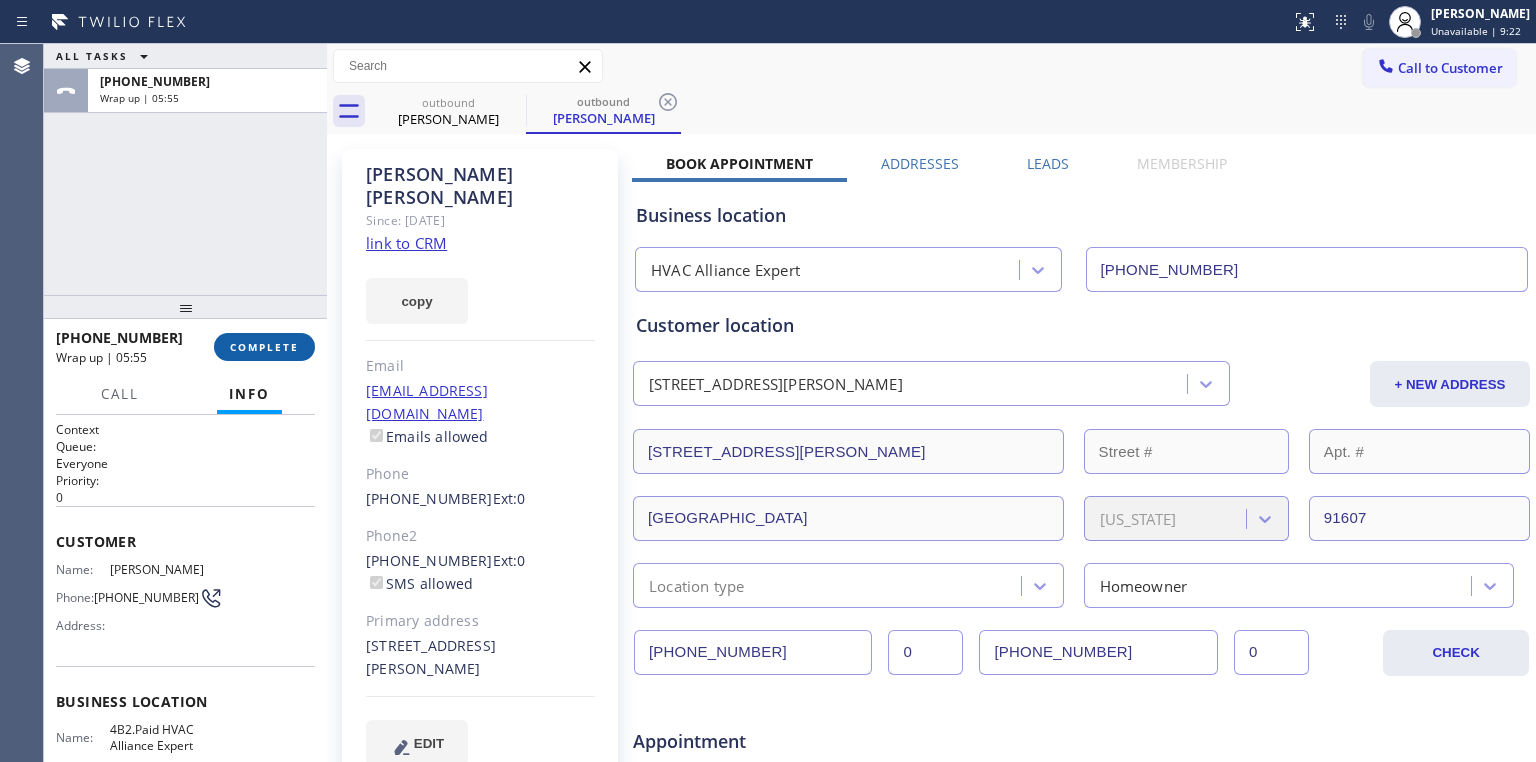 click on "COMPLETE" at bounding box center (264, 347) 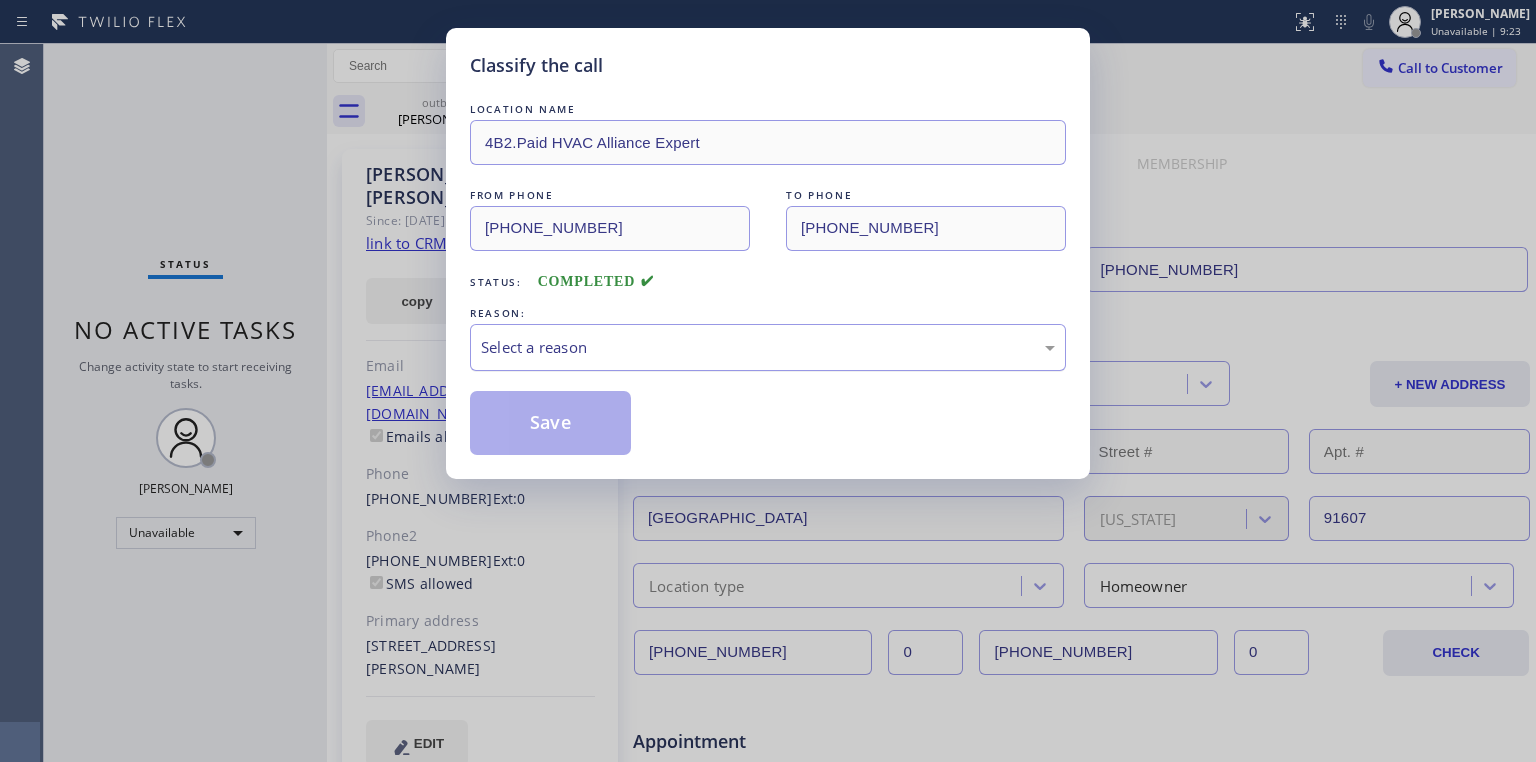 click on "Select a reason" at bounding box center (768, 347) 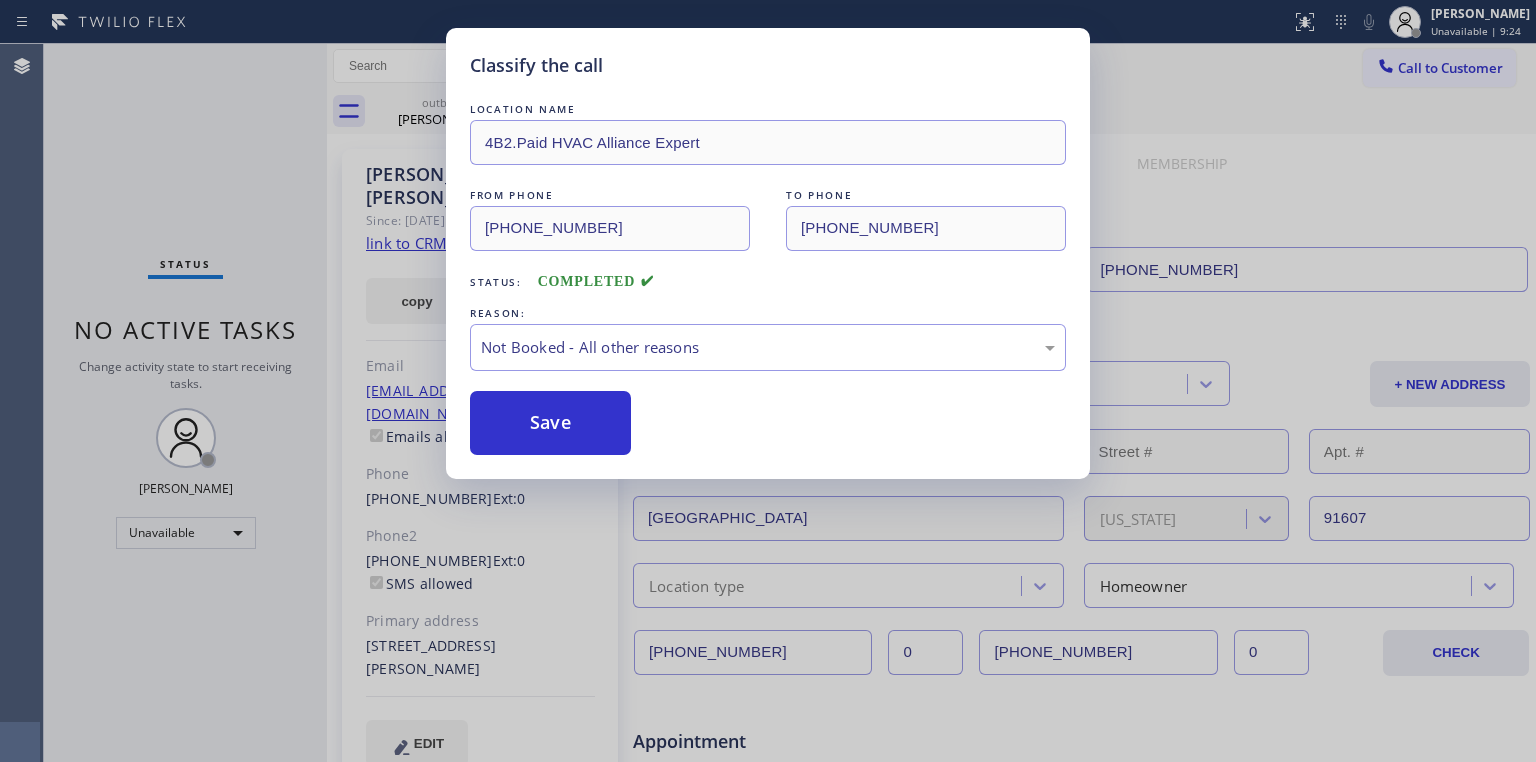 drag, startPoint x: 524, startPoint y: 428, endPoint x: 421, endPoint y: 328, distance: 143.55835 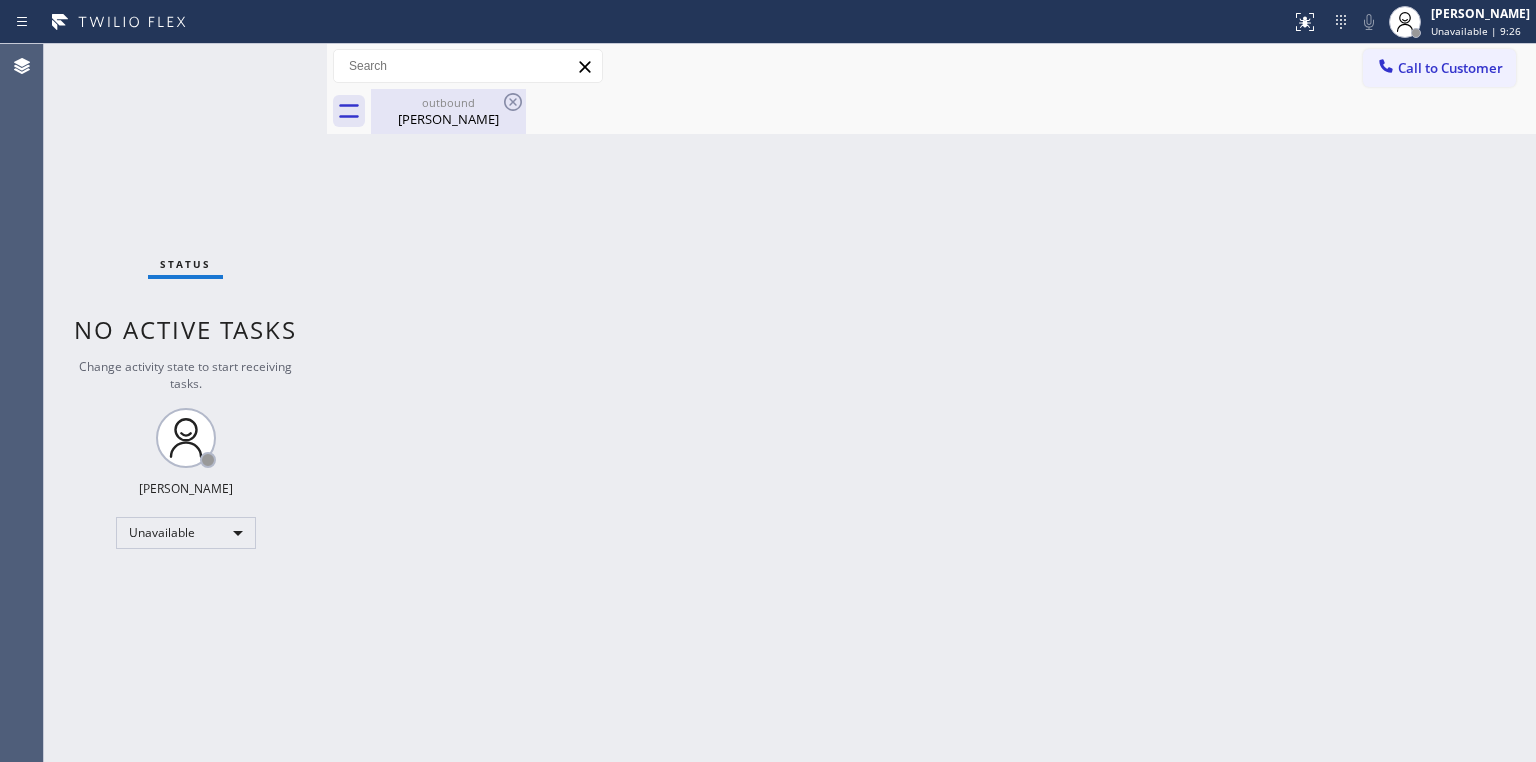 click on "outbound [PERSON_NAME]" at bounding box center (448, 111) 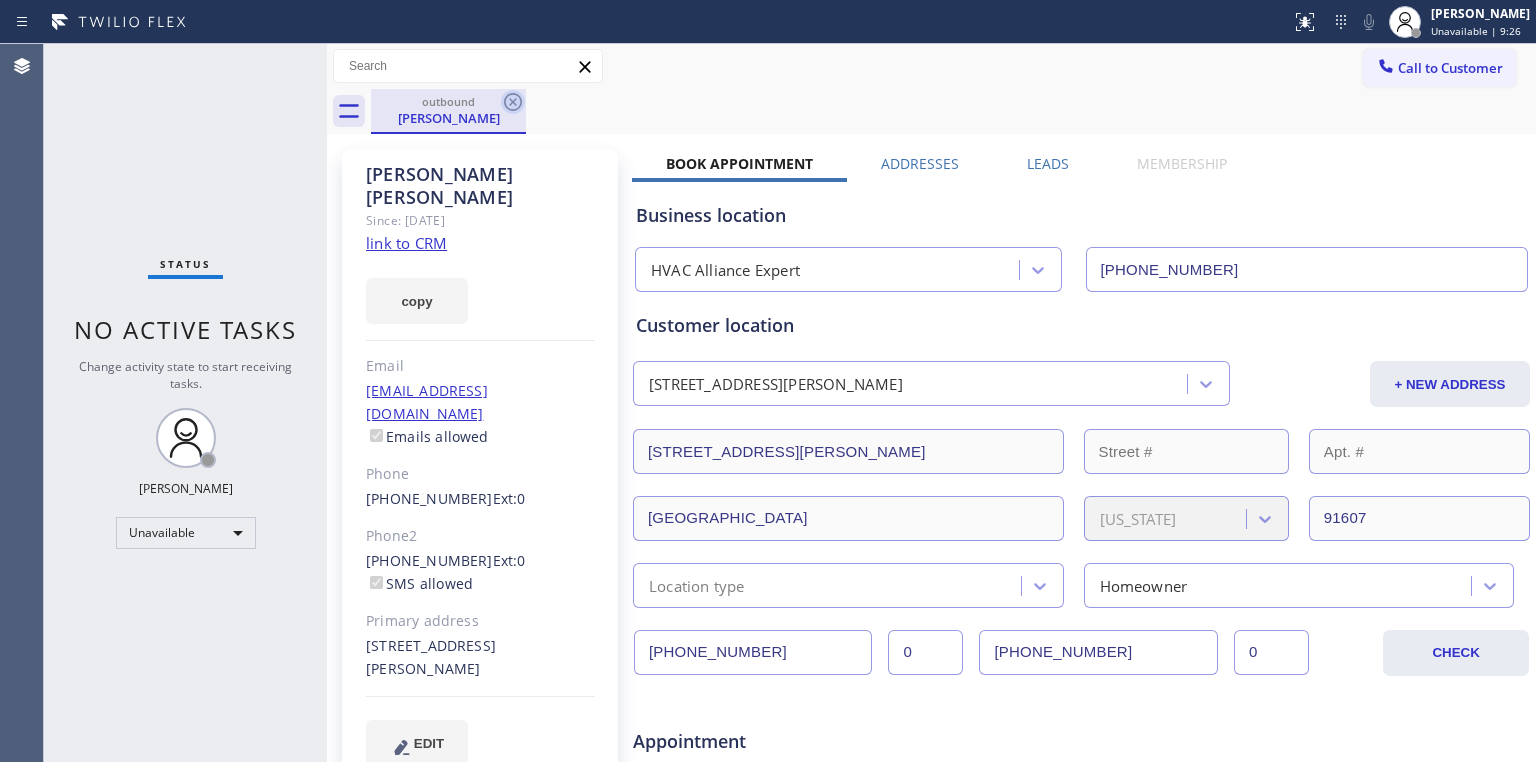 click 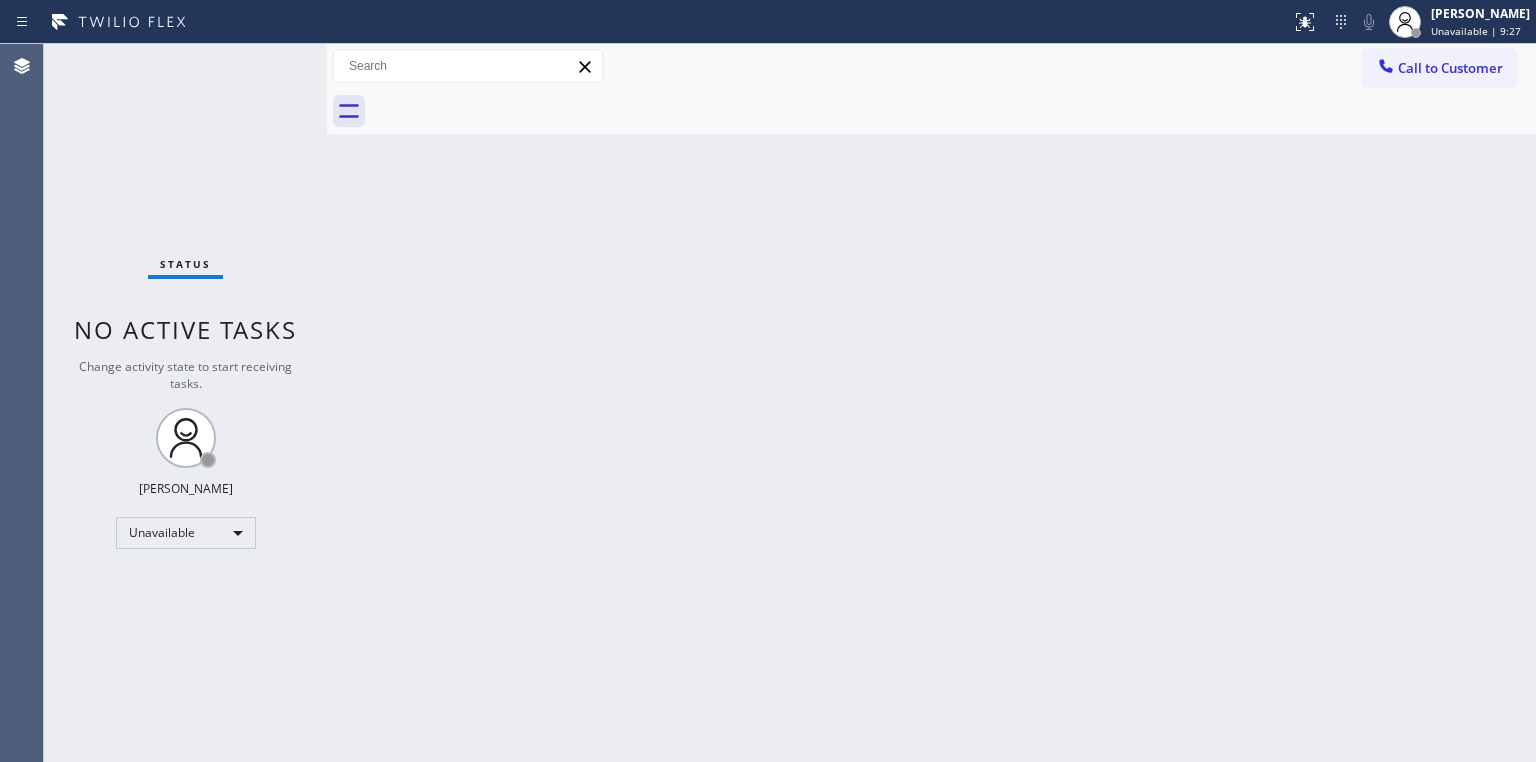 drag, startPoint x: 193, startPoint y: 136, endPoint x: 196, endPoint y: 8, distance: 128.03516 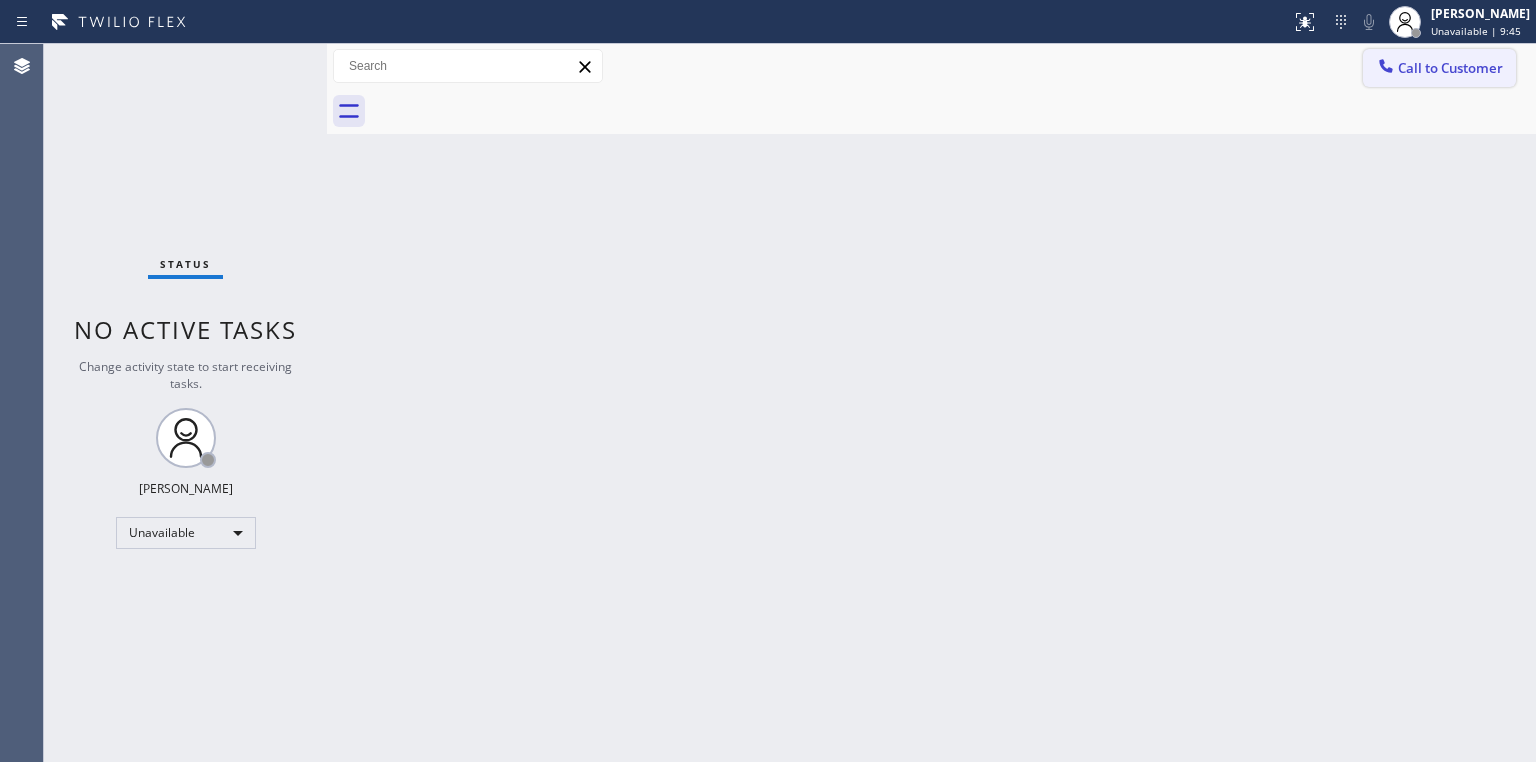 drag, startPoint x: 1414, startPoint y: 64, endPoint x: 736, endPoint y: 332, distance: 729.04596 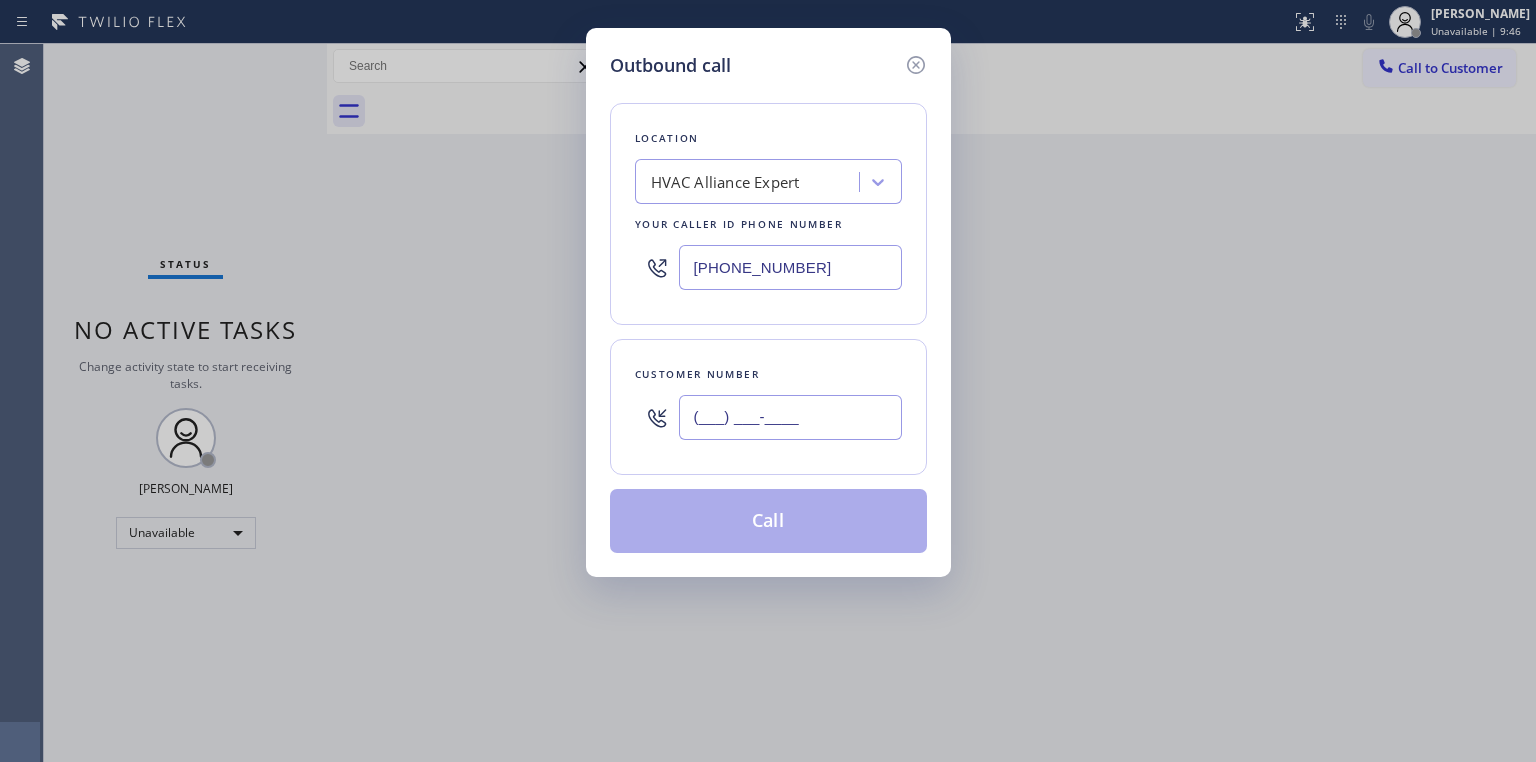click on "(___) ___-____" at bounding box center (790, 417) 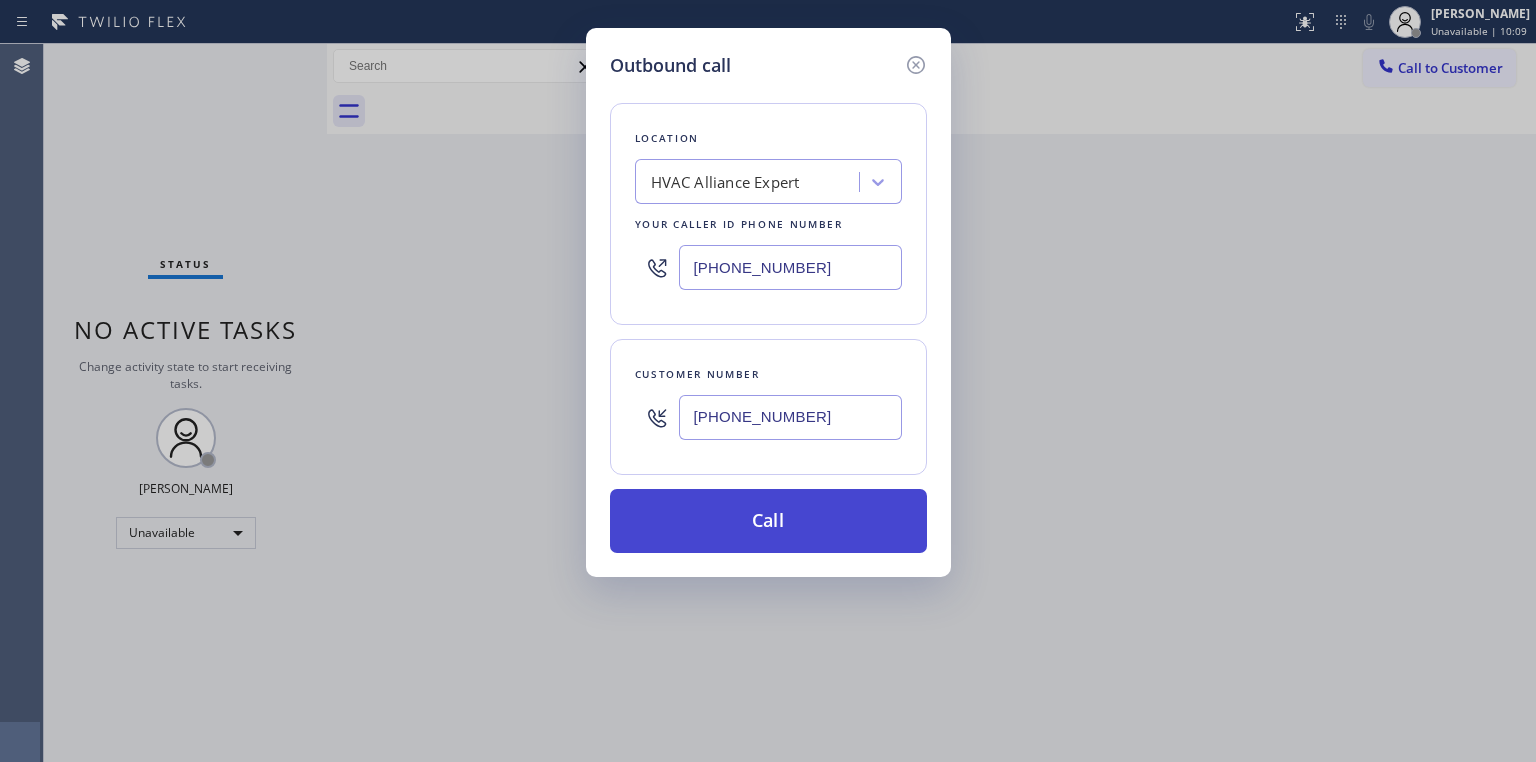type on "[PHONE_NUMBER]" 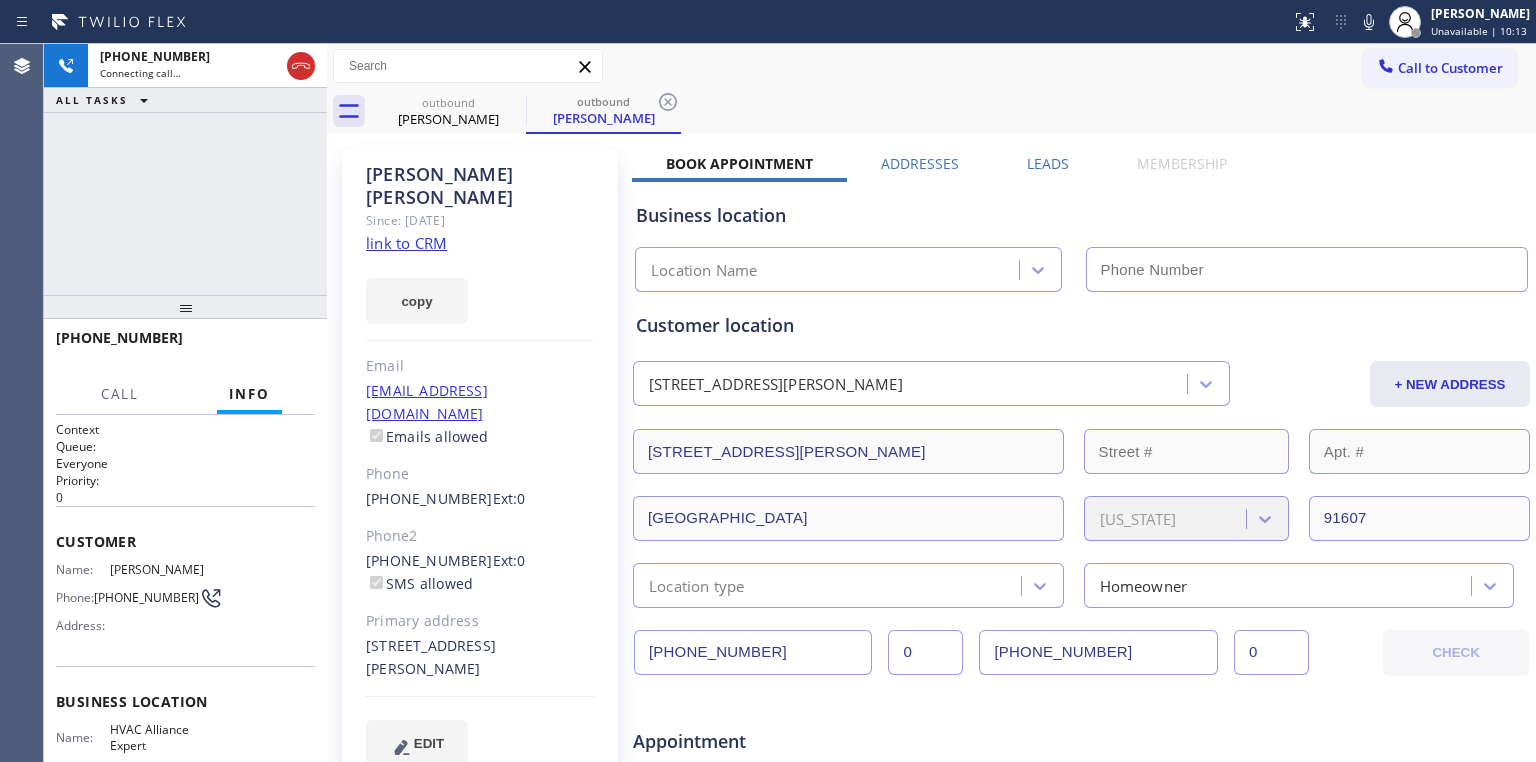 type on "[PHONE_NUMBER]" 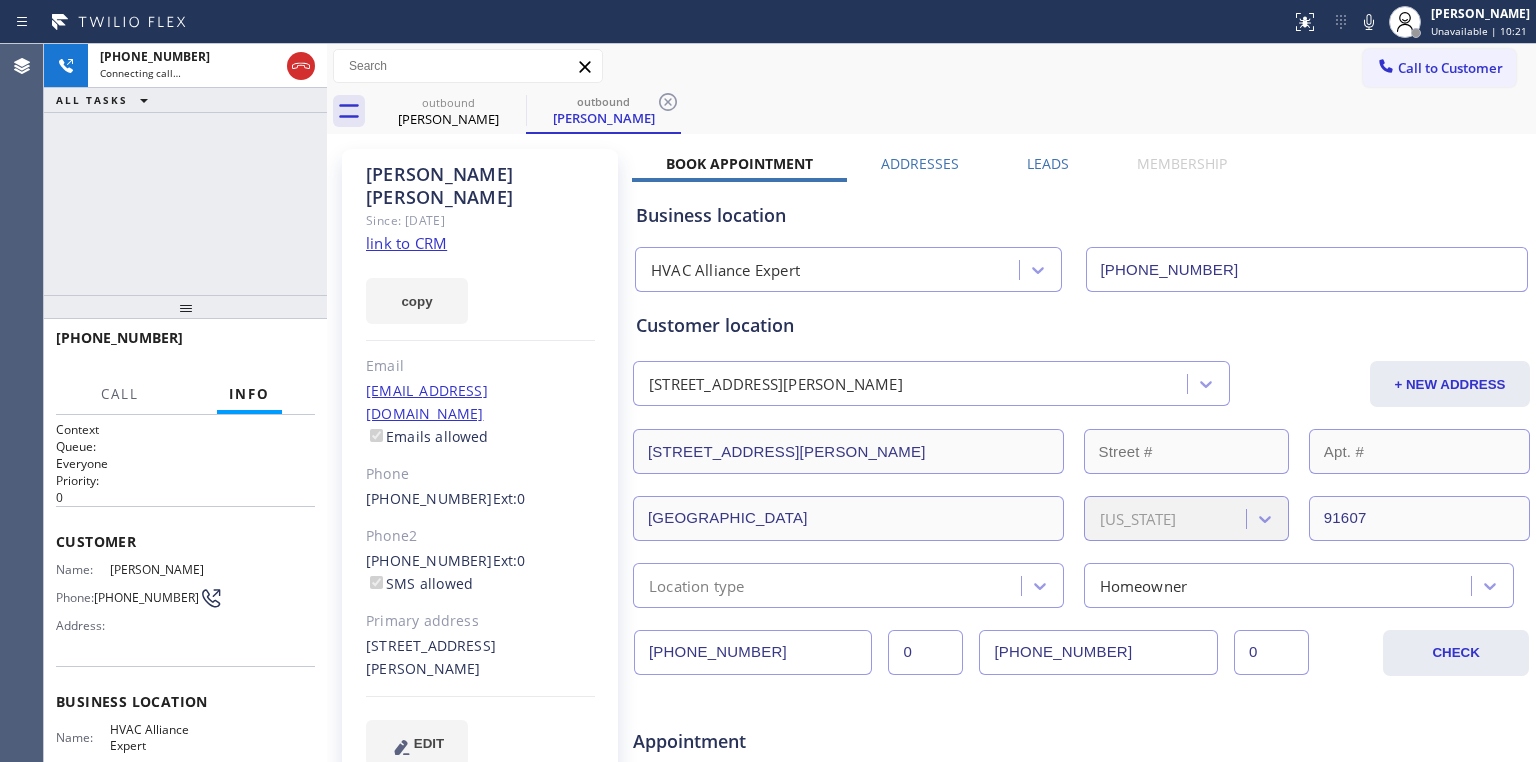 click on "[PHONE_NUMBER] Connecting call… ALL TASKS ALL TASKS ACTIVE TASKS TASKS IN WRAP UP" at bounding box center (185, 169) 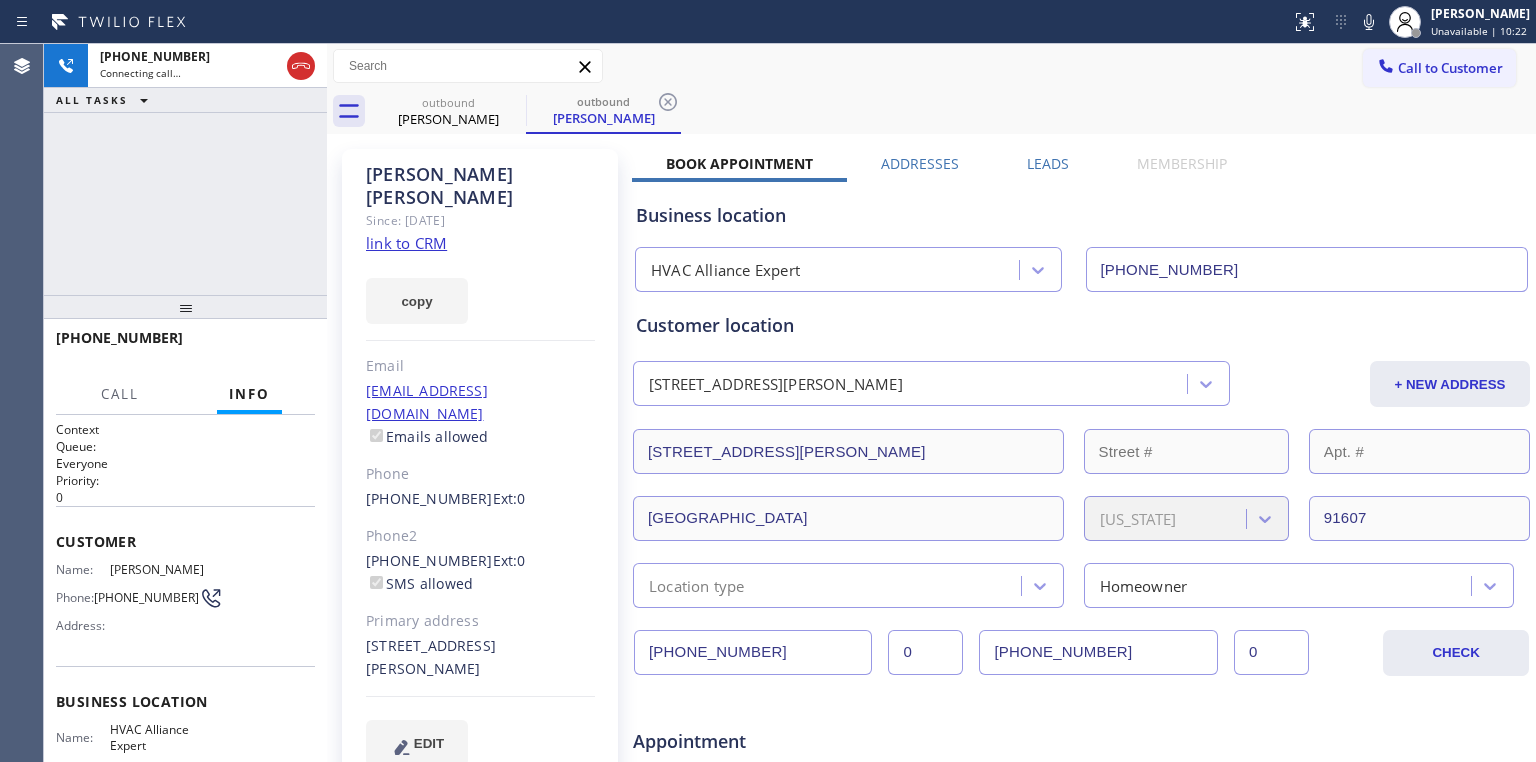 click on "[PHONE_NUMBER] Connecting call… ALL TASKS ALL TASKS ACTIVE TASKS TASKS IN WRAP UP" at bounding box center [185, 169] 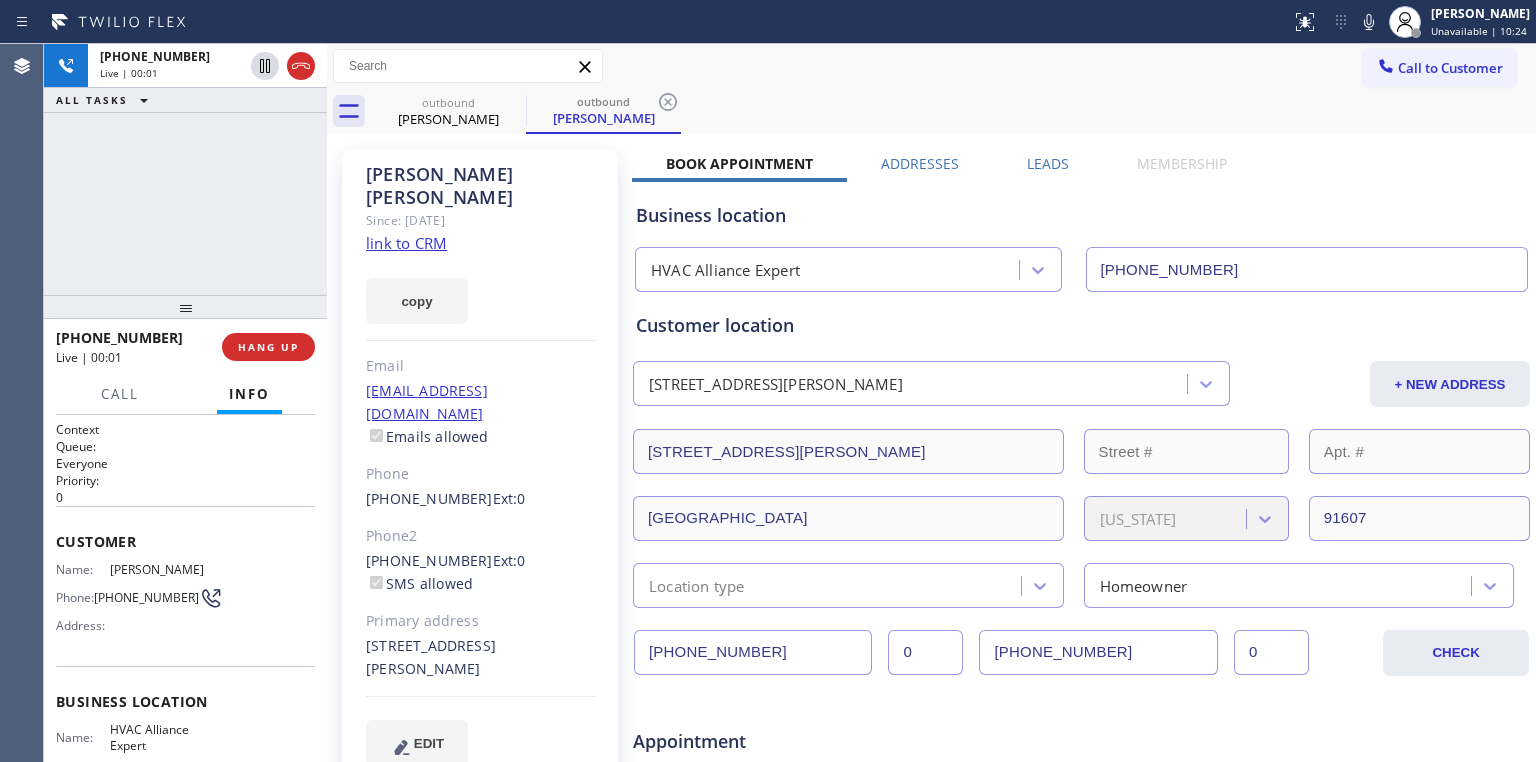 click on "[PHONE_NUMBER] Live | 00:01 ALL TASKS ALL TASKS ACTIVE TASKS TASKS IN WRAP UP" at bounding box center [185, 169] 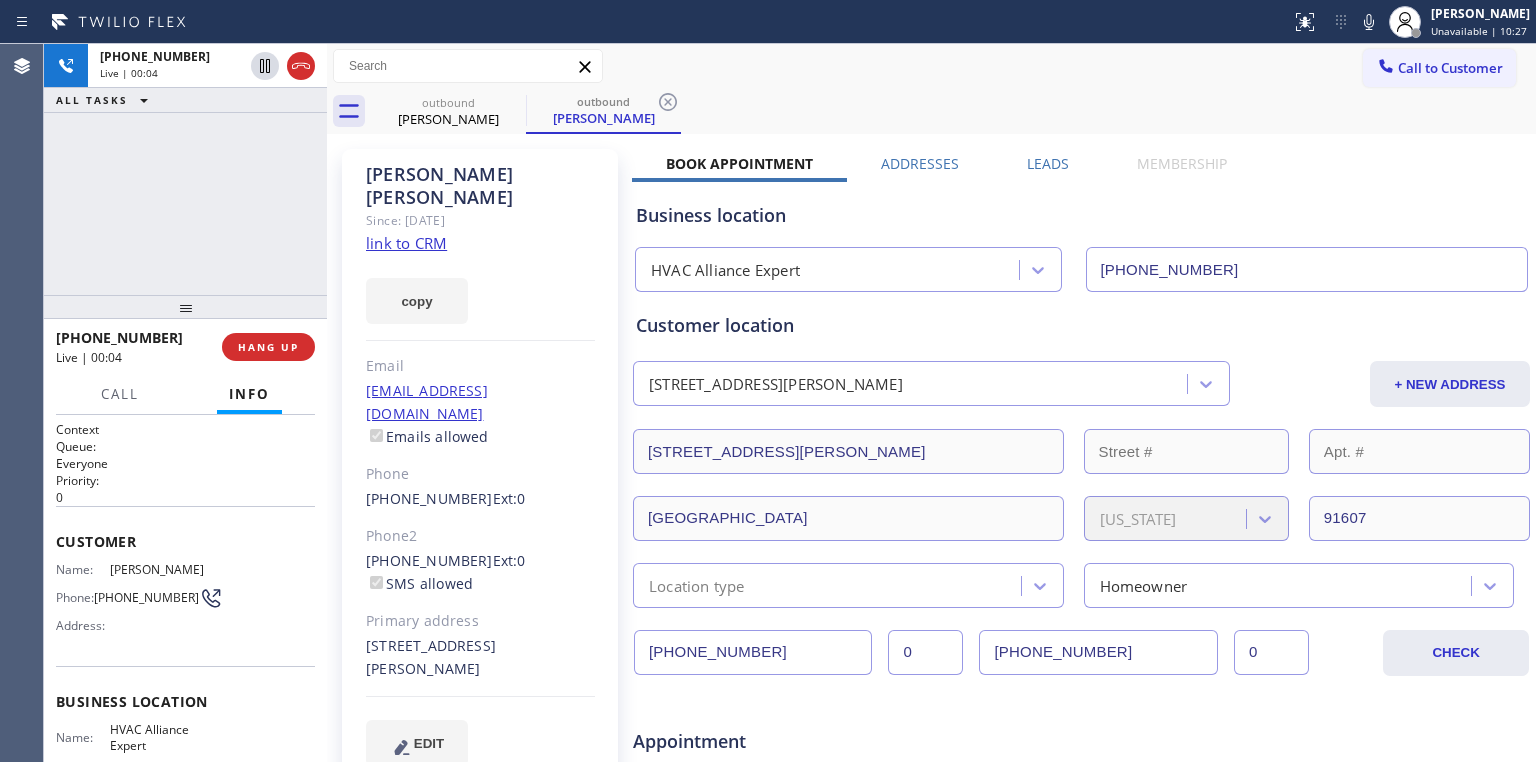 click on "[PHONE_NUMBER] Live | 00:04 ALL TASKS ALL TASKS ACTIVE TASKS TASKS IN WRAP UP" at bounding box center [185, 169] 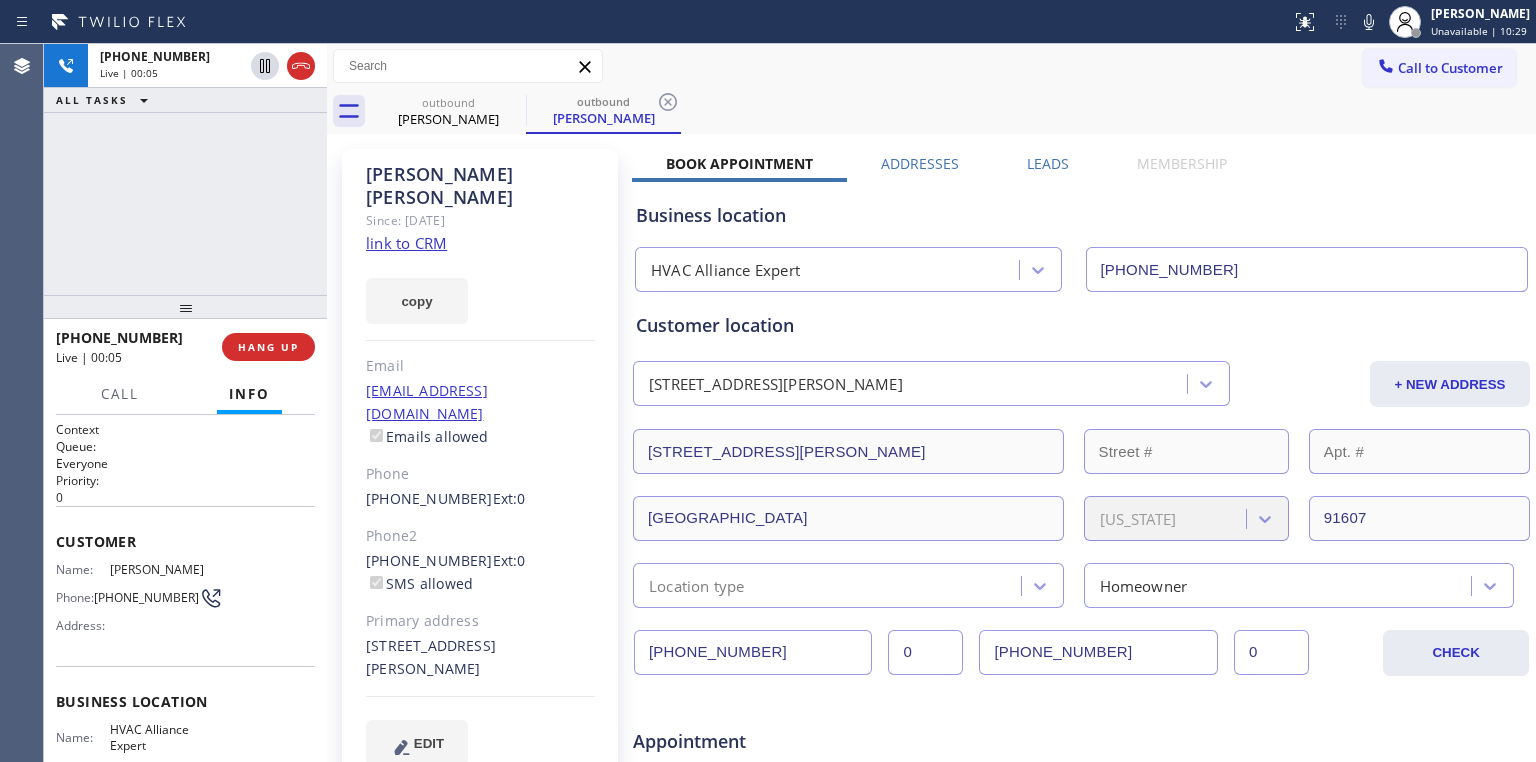 click on "[PHONE_NUMBER] Live | 00:05 ALL TASKS ALL TASKS ACTIVE TASKS TASKS IN WRAP UP" at bounding box center (185, 169) 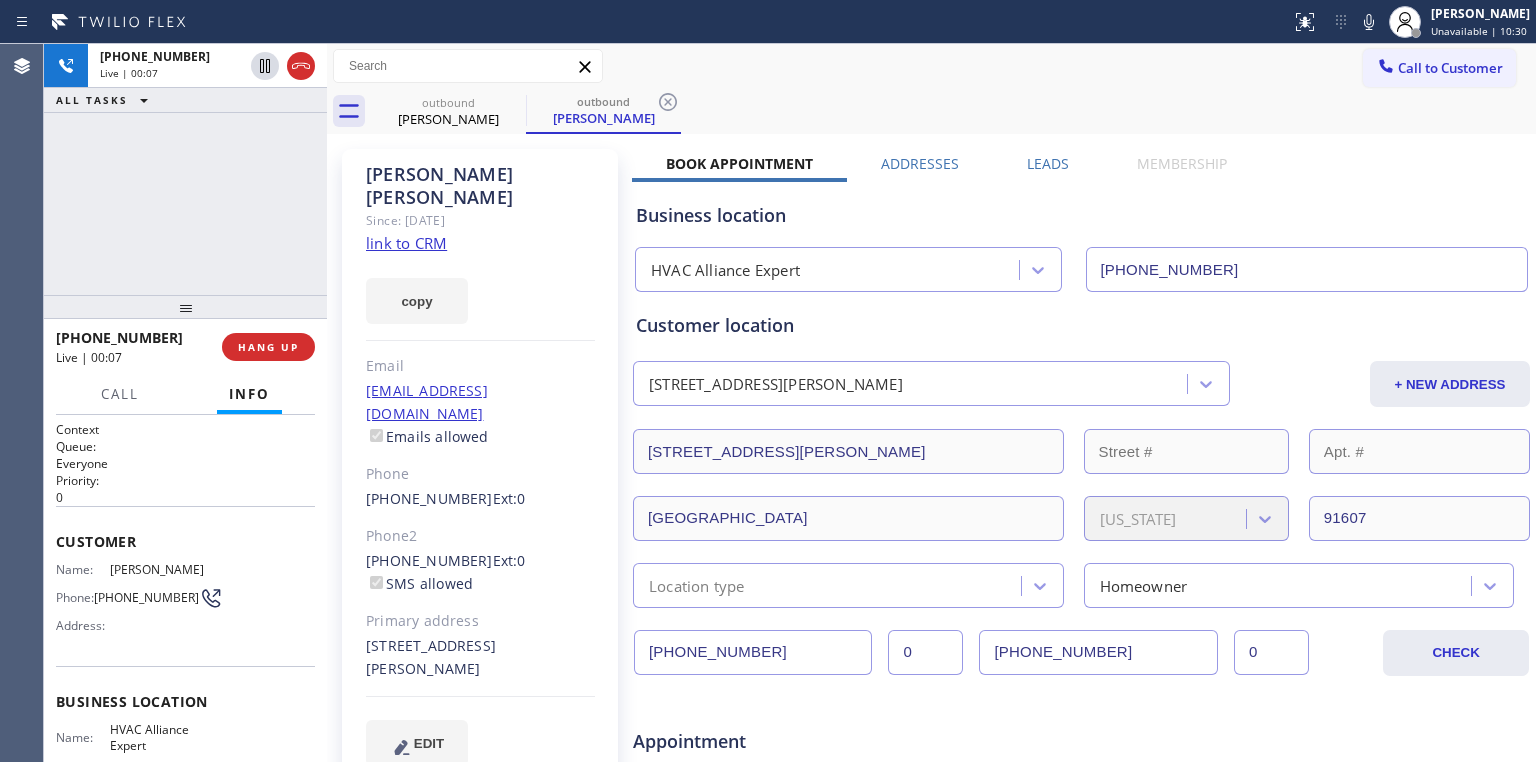 click on "[PHONE_NUMBER] Live | 00:07 ALL TASKS ALL TASKS ACTIVE TASKS TASKS IN WRAP UP" at bounding box center (185, 169) 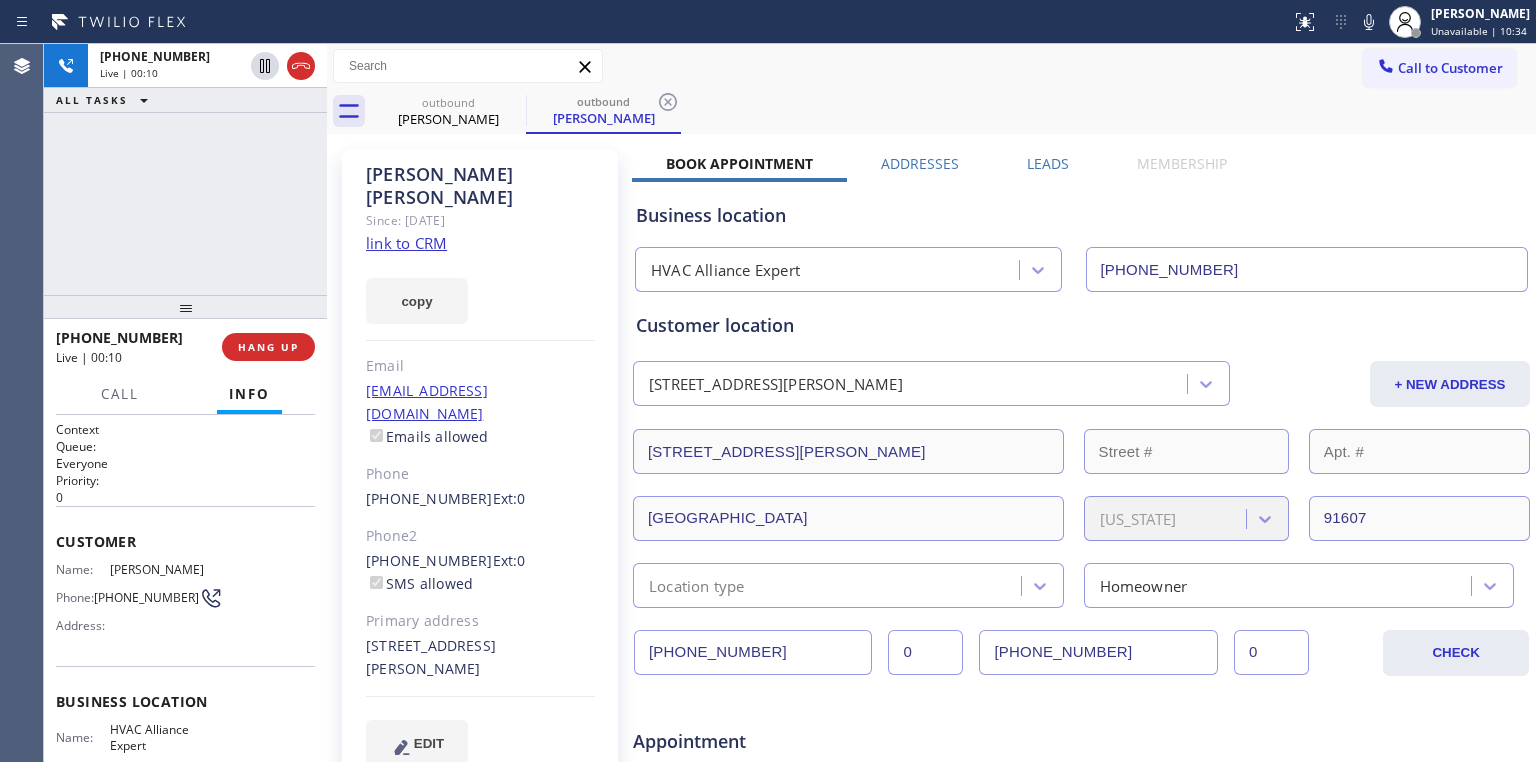 click on "[PHONE_NUMBER] Live | 00:10 ALL TASKS ALL TASKS ACTIVE TASKS TASKS IN WRAP UP" at bounding box center [185, 169] 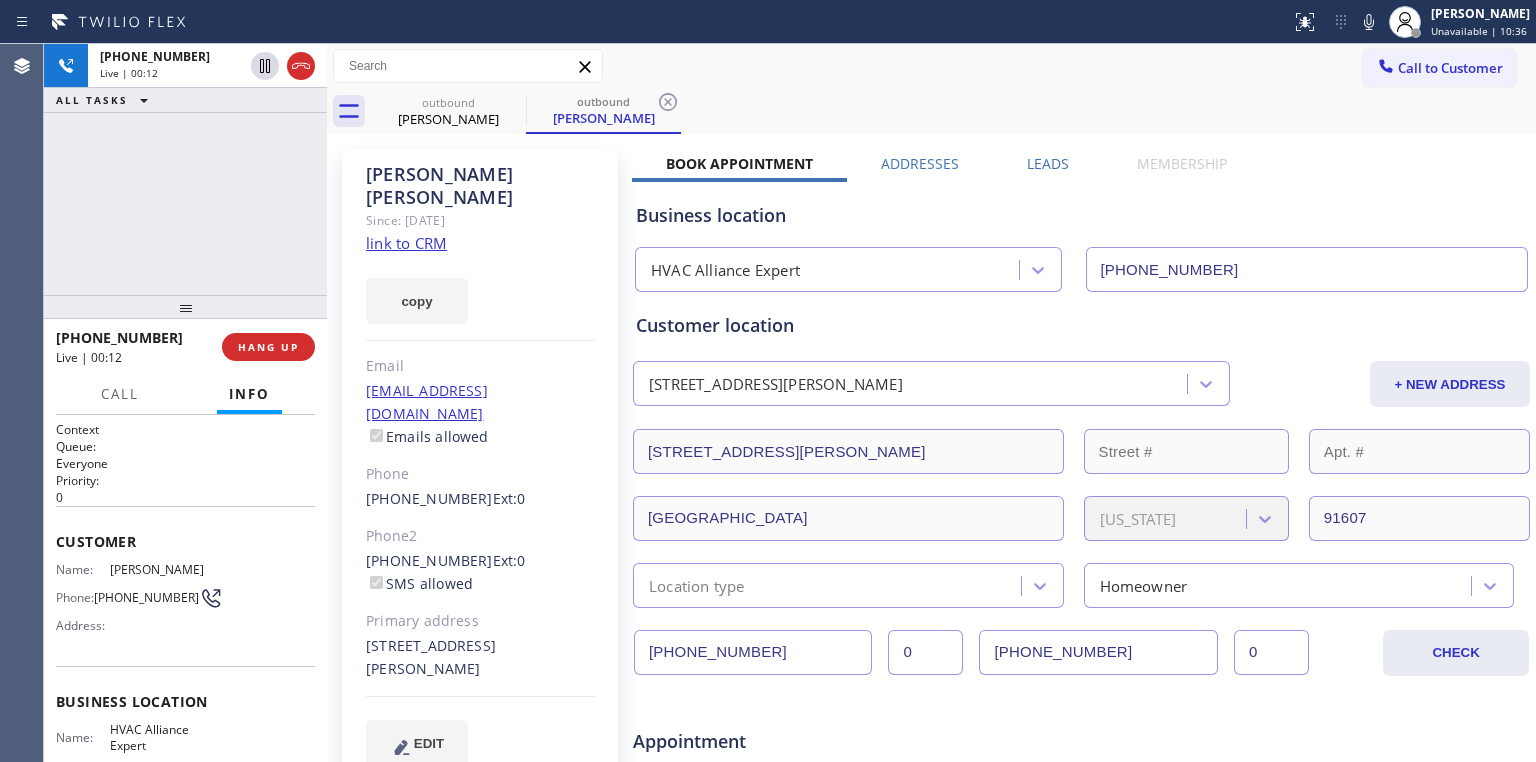 click on "[PHONE_NUMBER] Live | 00:12 ALL TASKS ALL TASKS ACTIVE TASKS TASKS IN WRAP UP" at bounding box center [185, 169] 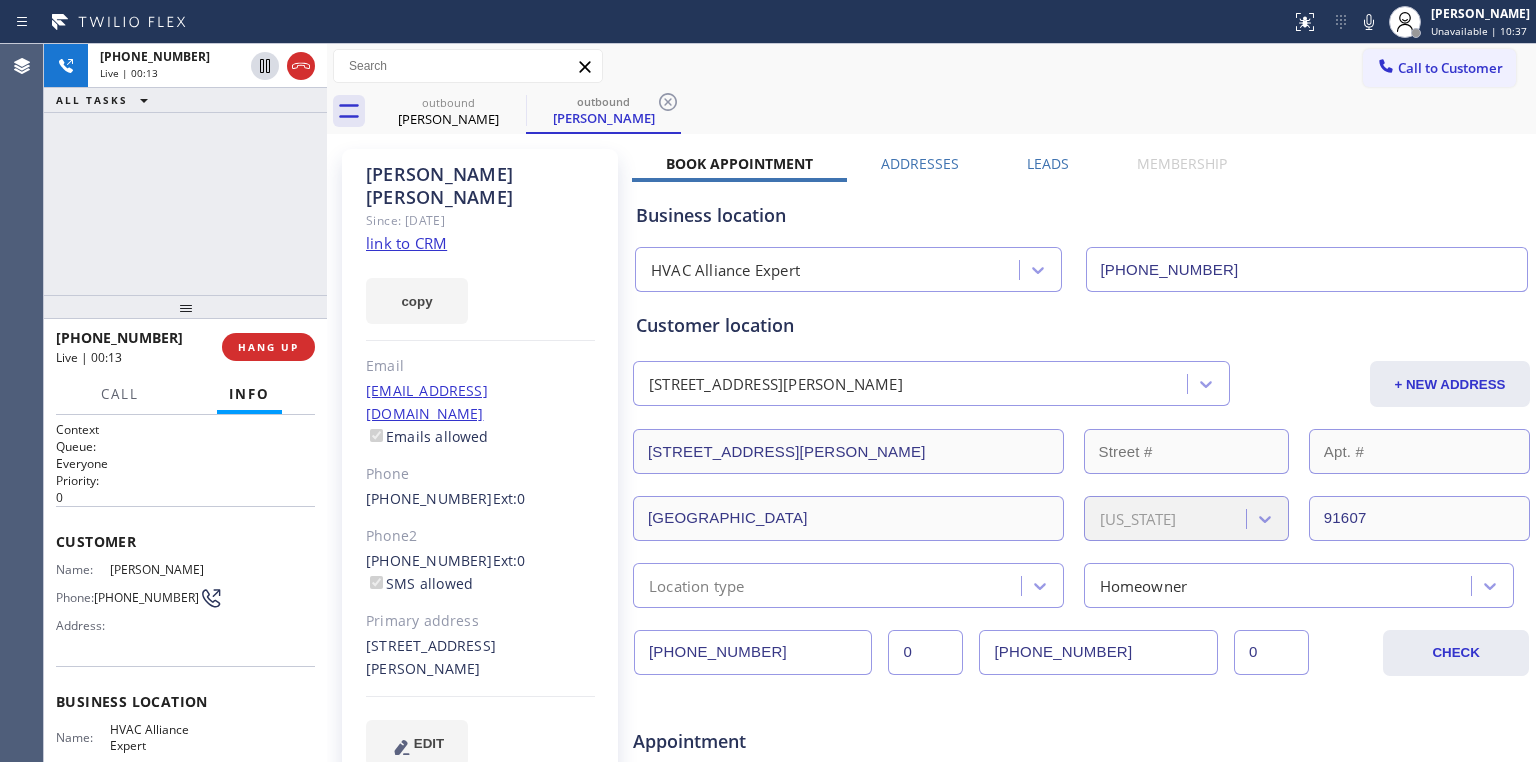 click on "[PHONE_NUMBER] Live | 00:13 ALL TASKS ALL TASKS ACTIVE TASKS TASKS IN WRAP UP" at bounding box center [185, 169] 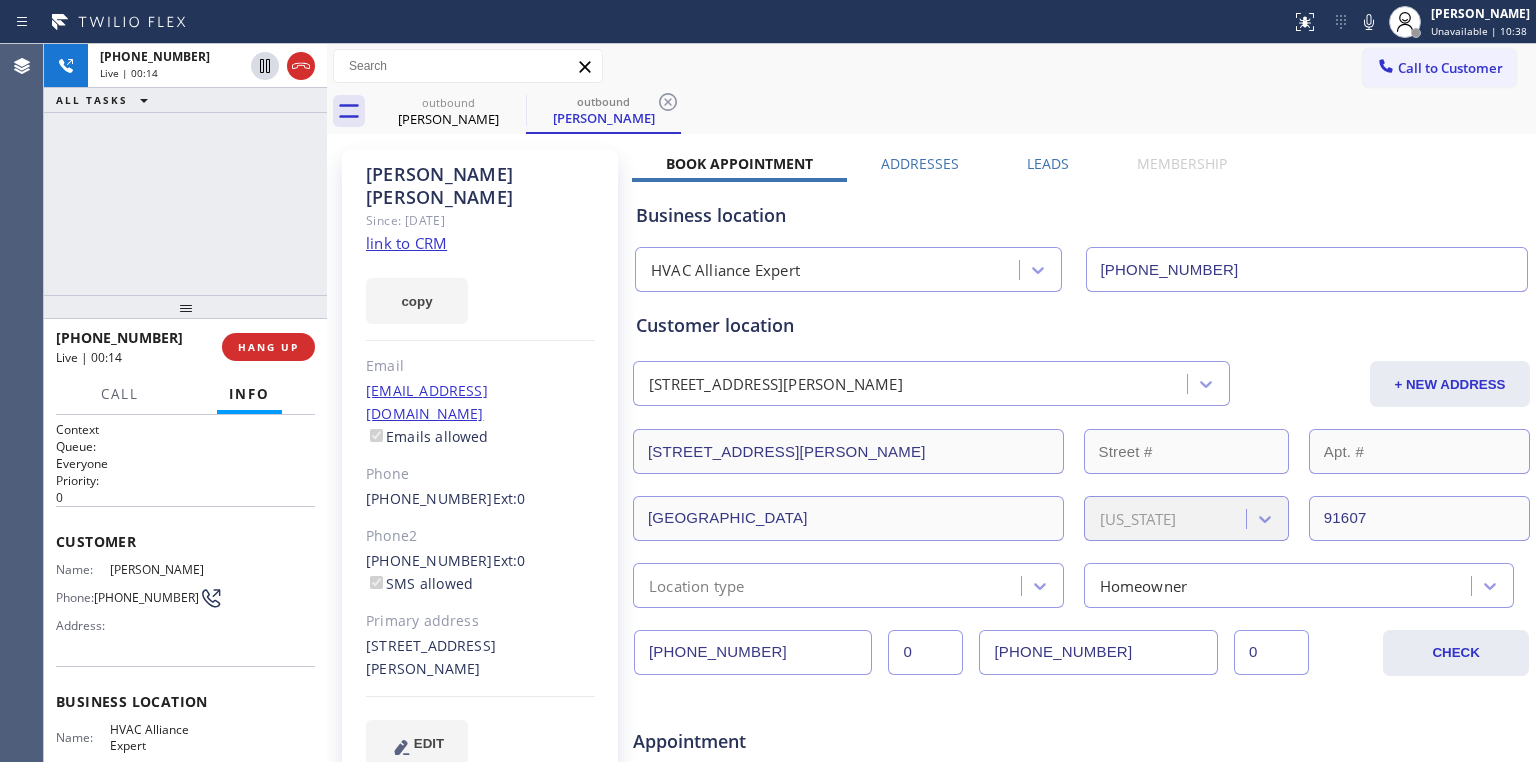 click on "[PHONE_NUMBER] Live | 00:14 ALL TASKS ALL TASKS ACTIVE TASKS TASKS IN WRAP UP" at bounding box center (185, 169) 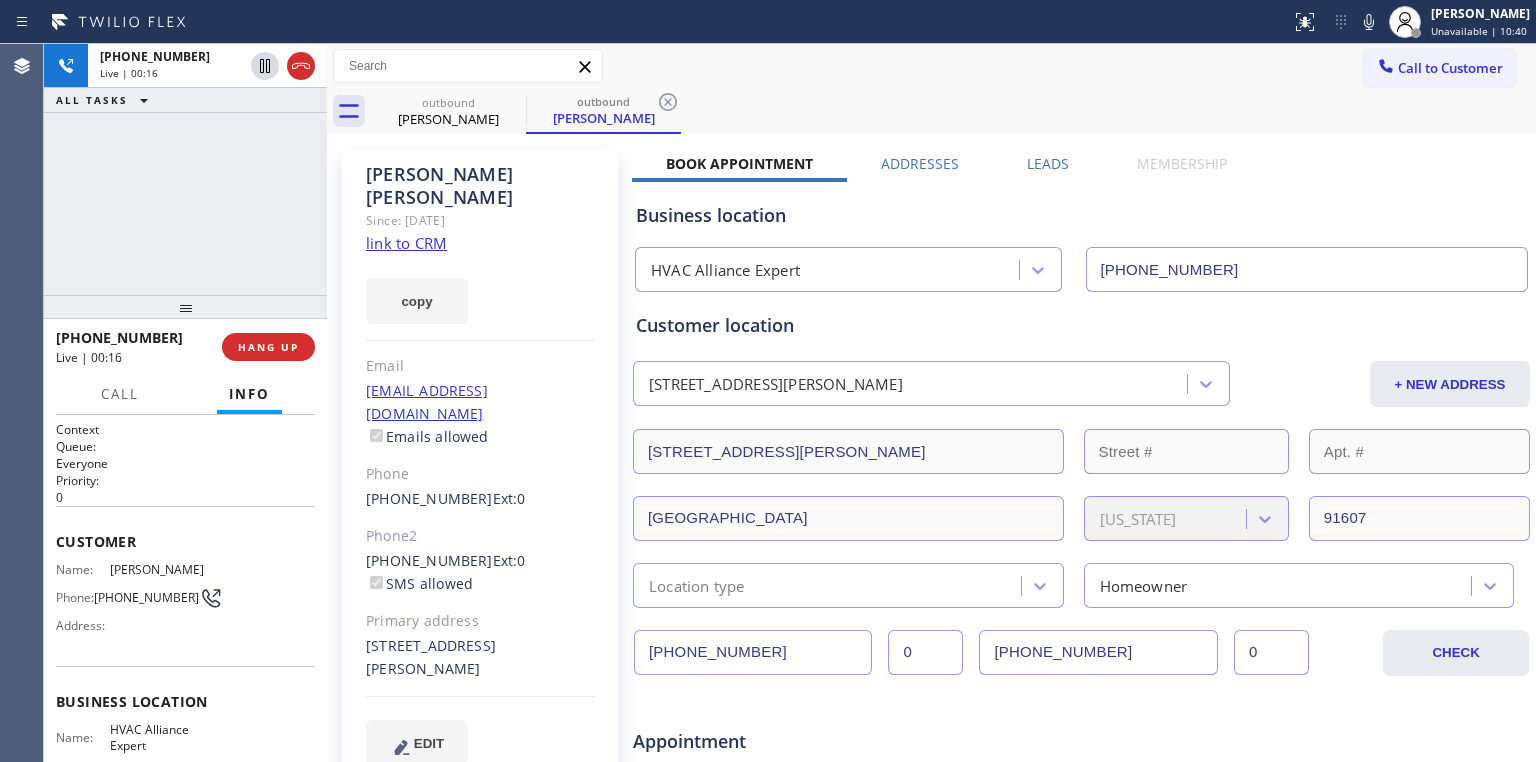 click on "[PHONE_NUMBER] Live | 00:16 ALL TASKS ALL TASKS ACTIVE TASKS TASKS IN WRAP UP" at bounding box center [185, 169] 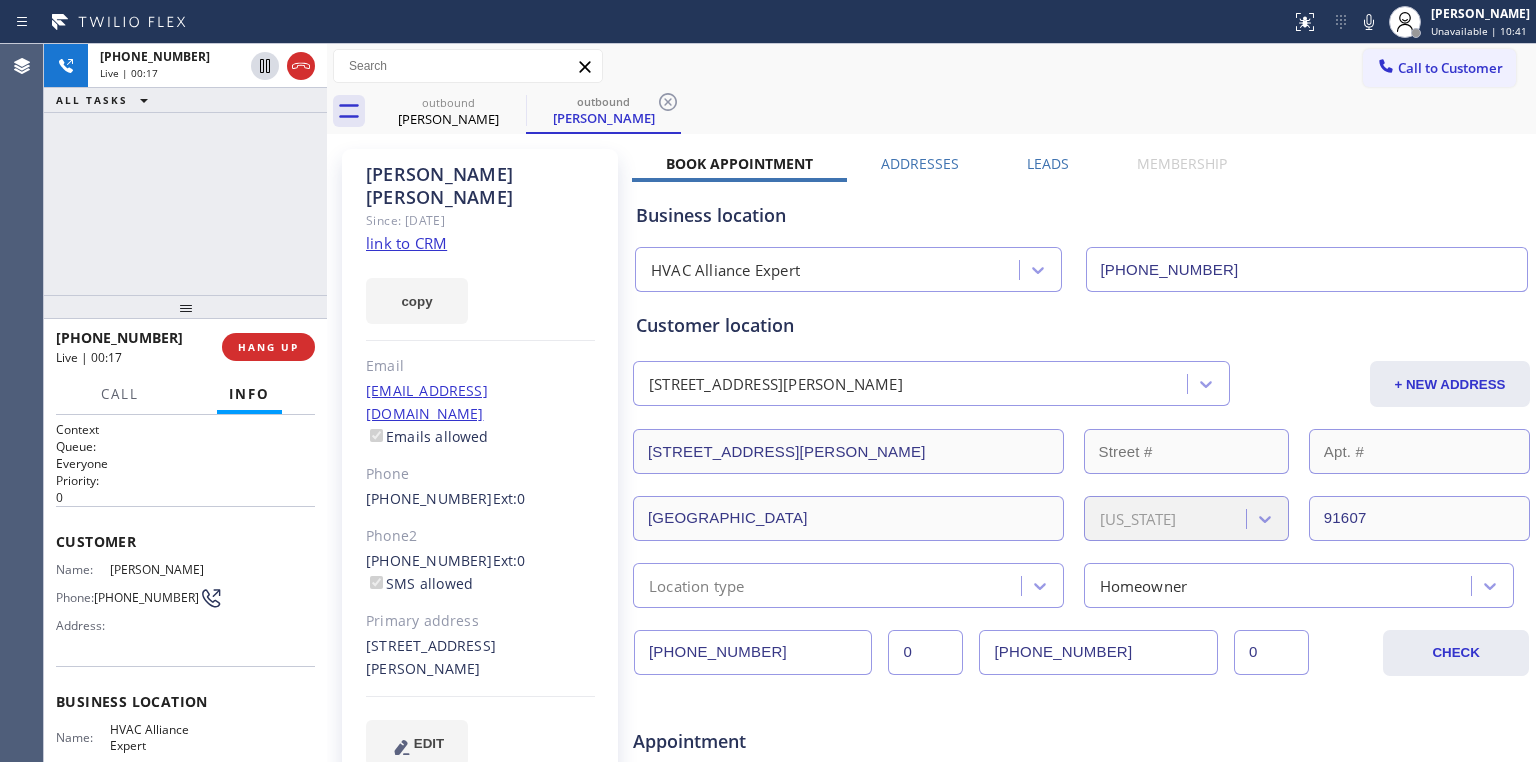 click on "[PHONE_NUMBER] Live | 00:17 ALL TASKS ALL TASKS ACTIVE TASKS TASKS IN WRAP UP" at bounding box center (185, 169) 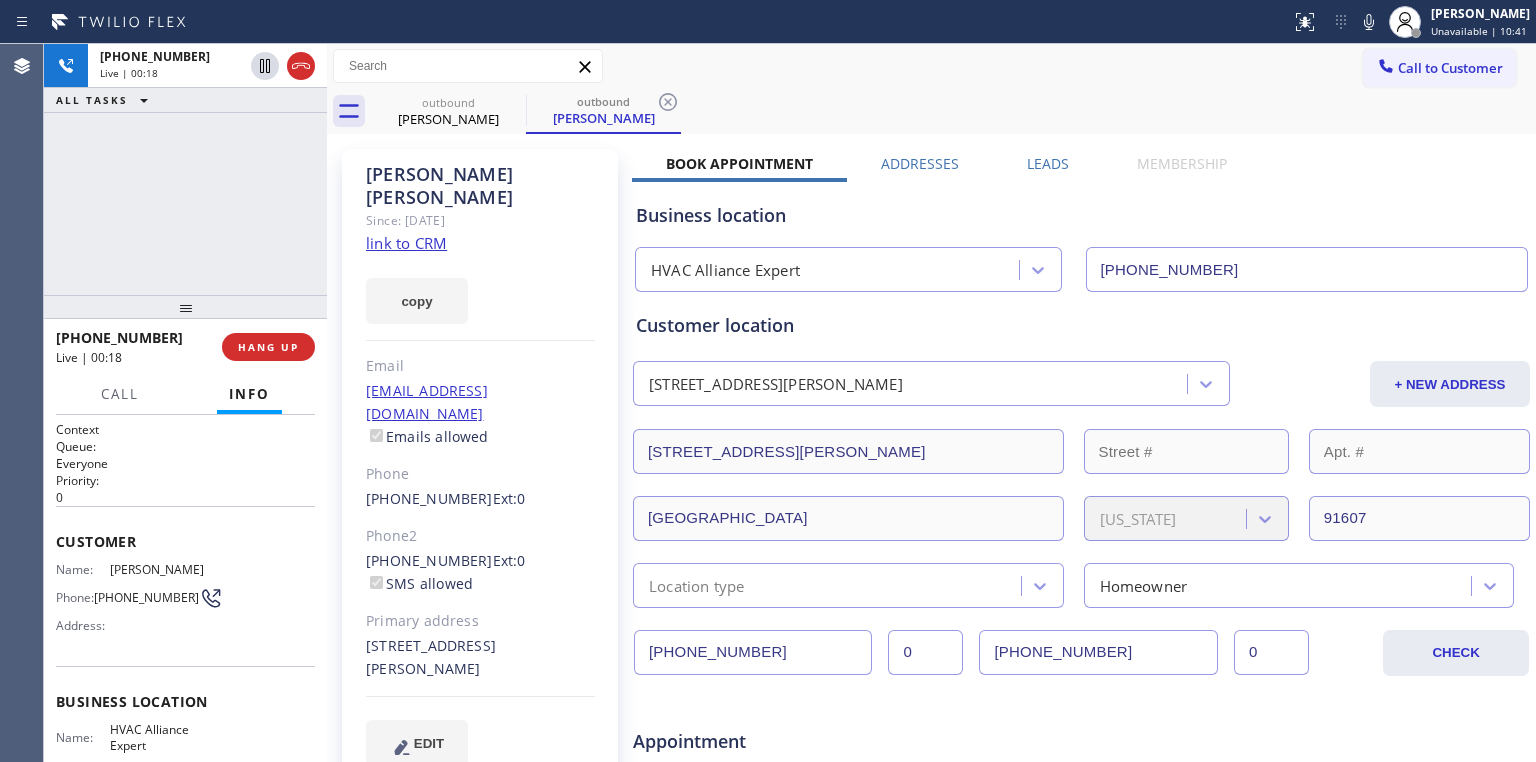 click on "[PHONE_NUMBER] Live | 00:18 ALL TASKS ALL TASKS ACTIVE TASKS TASKS IN WRAP UP" at bounding box center [185, 169] 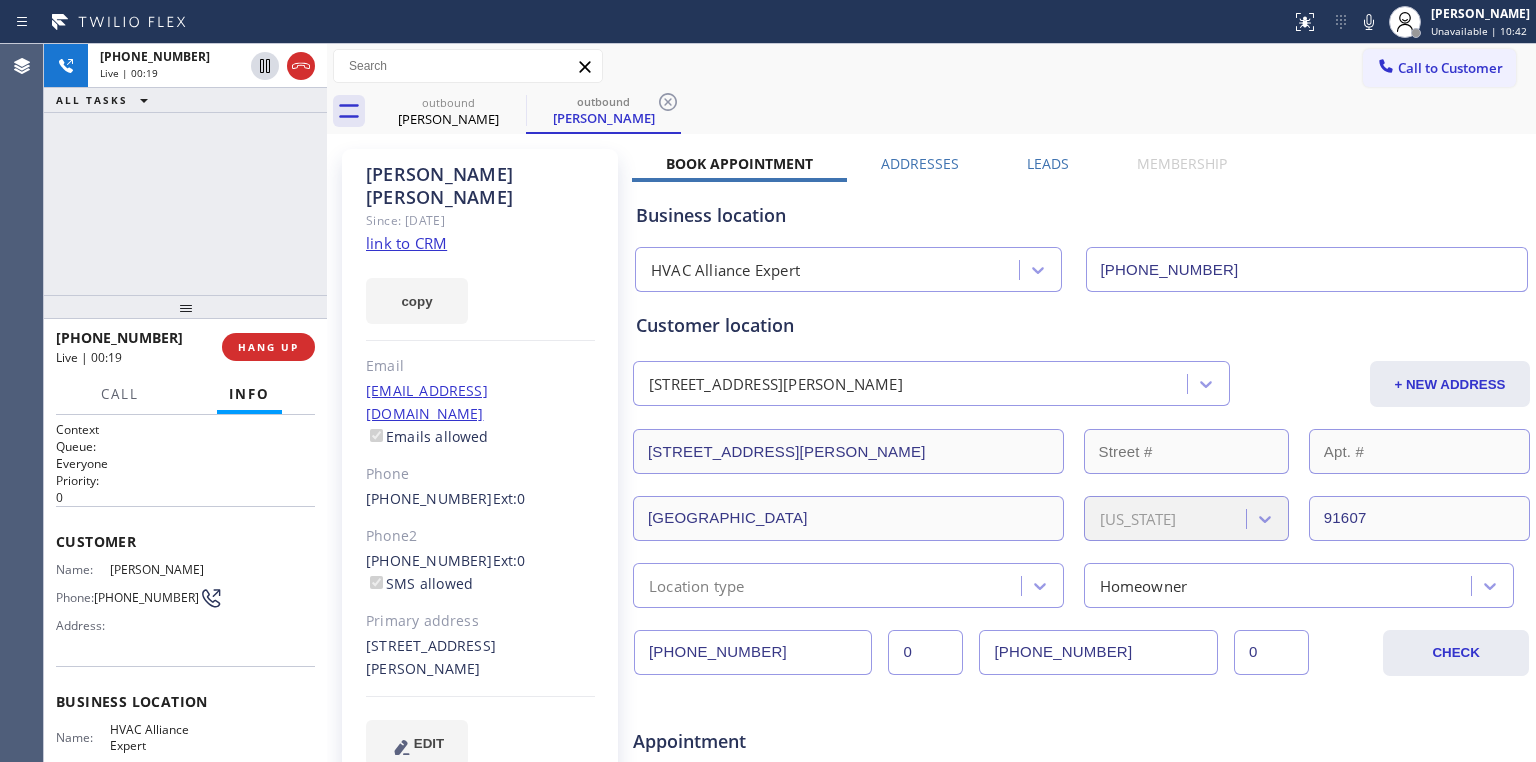 click on "[PHONE_NUMBER] Live | 00:19 ALL TASKS ALL TASKS ACTIVE TASKS TASKS IN WRAP UP" at bounding box center [185, 169] 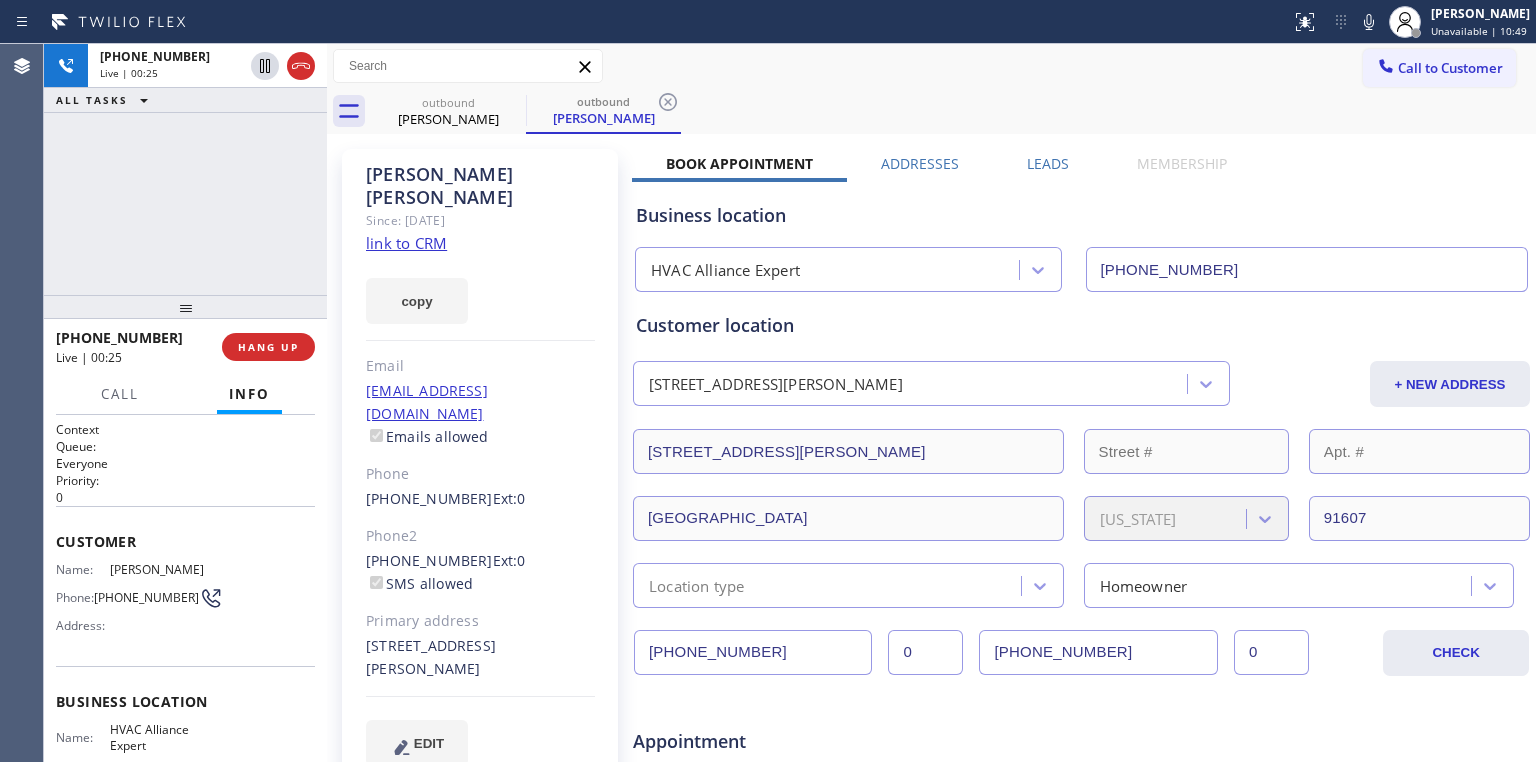 click on "[PHONE_NUMBER] Live | 00:25 ALL TASKS ALL TASKS ACTIVE TASKS TASKS IN WRAP UP" at bounding box center [185, 169] 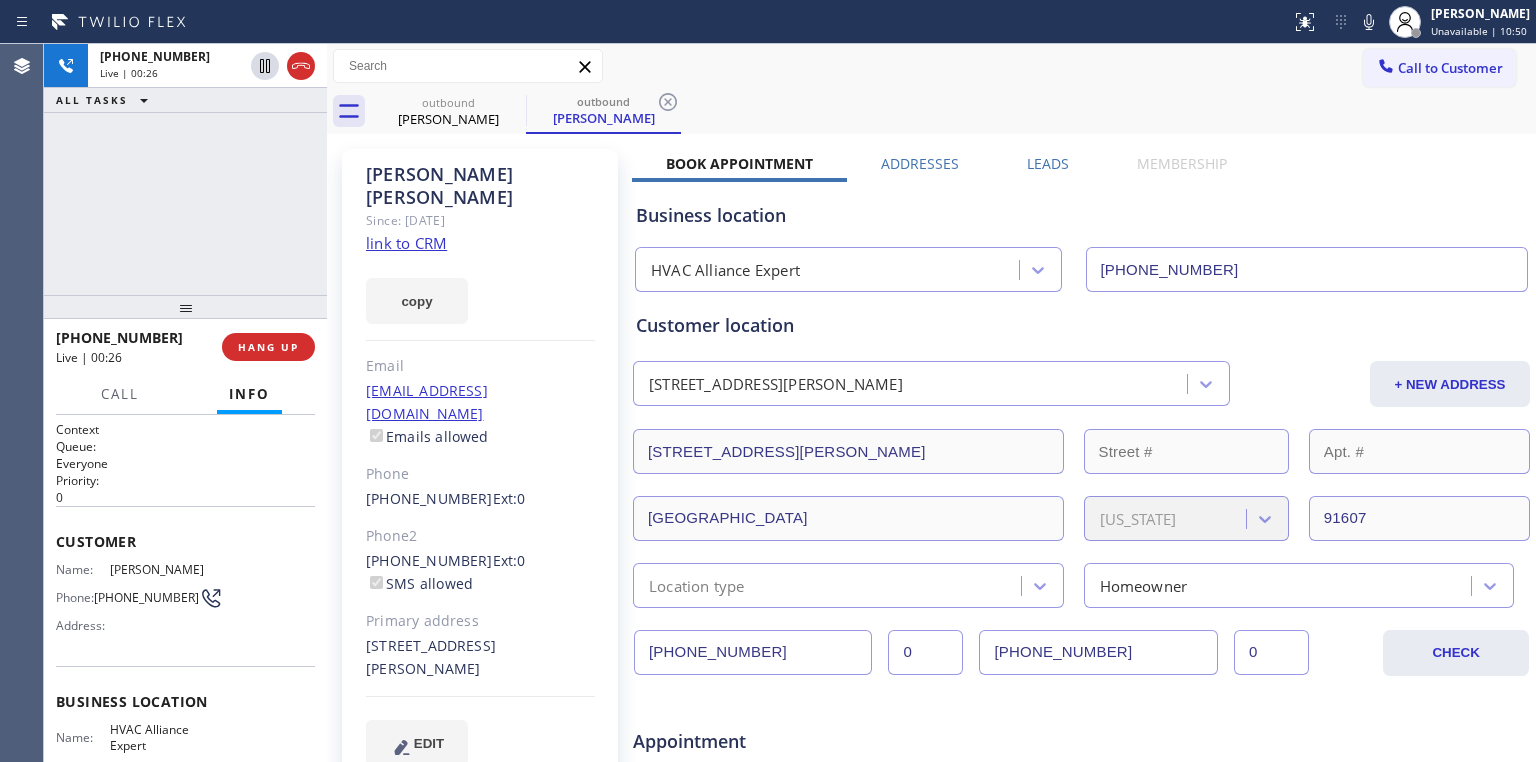 click on "[PHONE_NUMBER] Live | 00:26 ALL TASKS ALL TASKS ACTIVE TASKS TASKS IN WRAP UP" at bounding box center [185, 169] 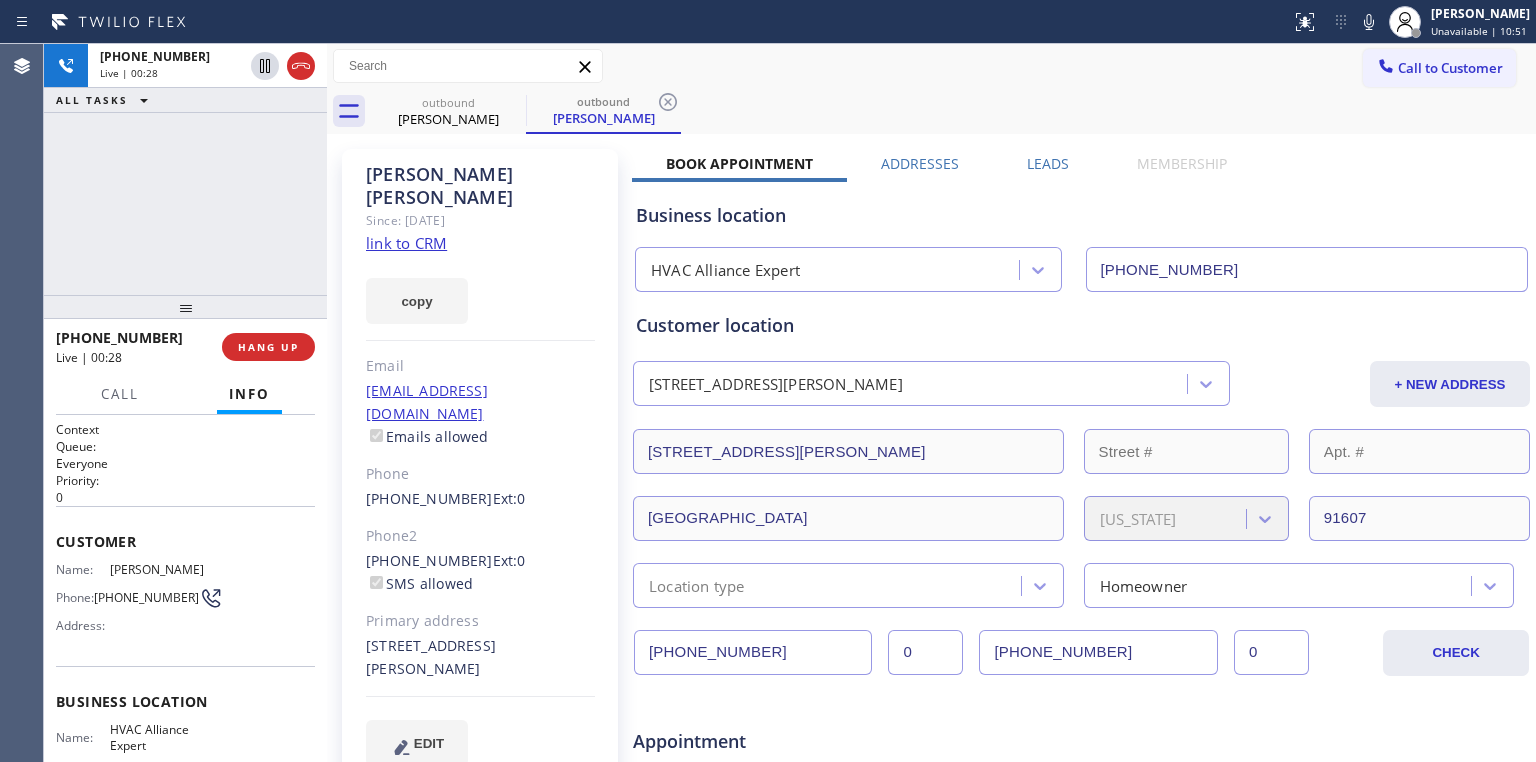 click on "[PHONE_NUMBER] Live | 00:28 ALL TASKS ALL TASKS ACTIVE TASKS TASKS IN WRAP UP" at bounding box center [185, 169] 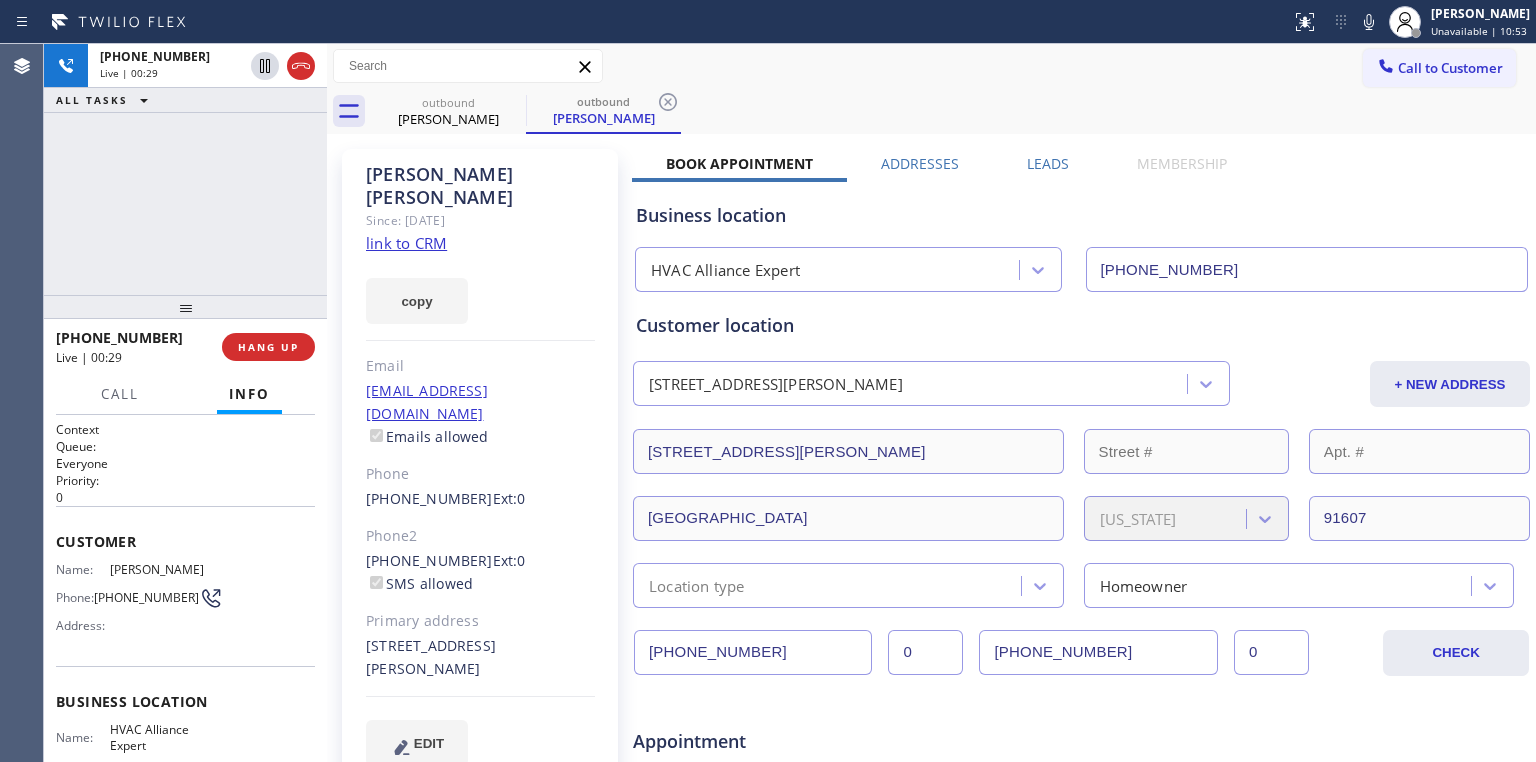 click on "[PHONE_NUMBER] Live | 00:29 ALL TASKS ALL TASKS ACTIVE TASKS TASKS IN WRAP UP" at bounding box center [185, 169] 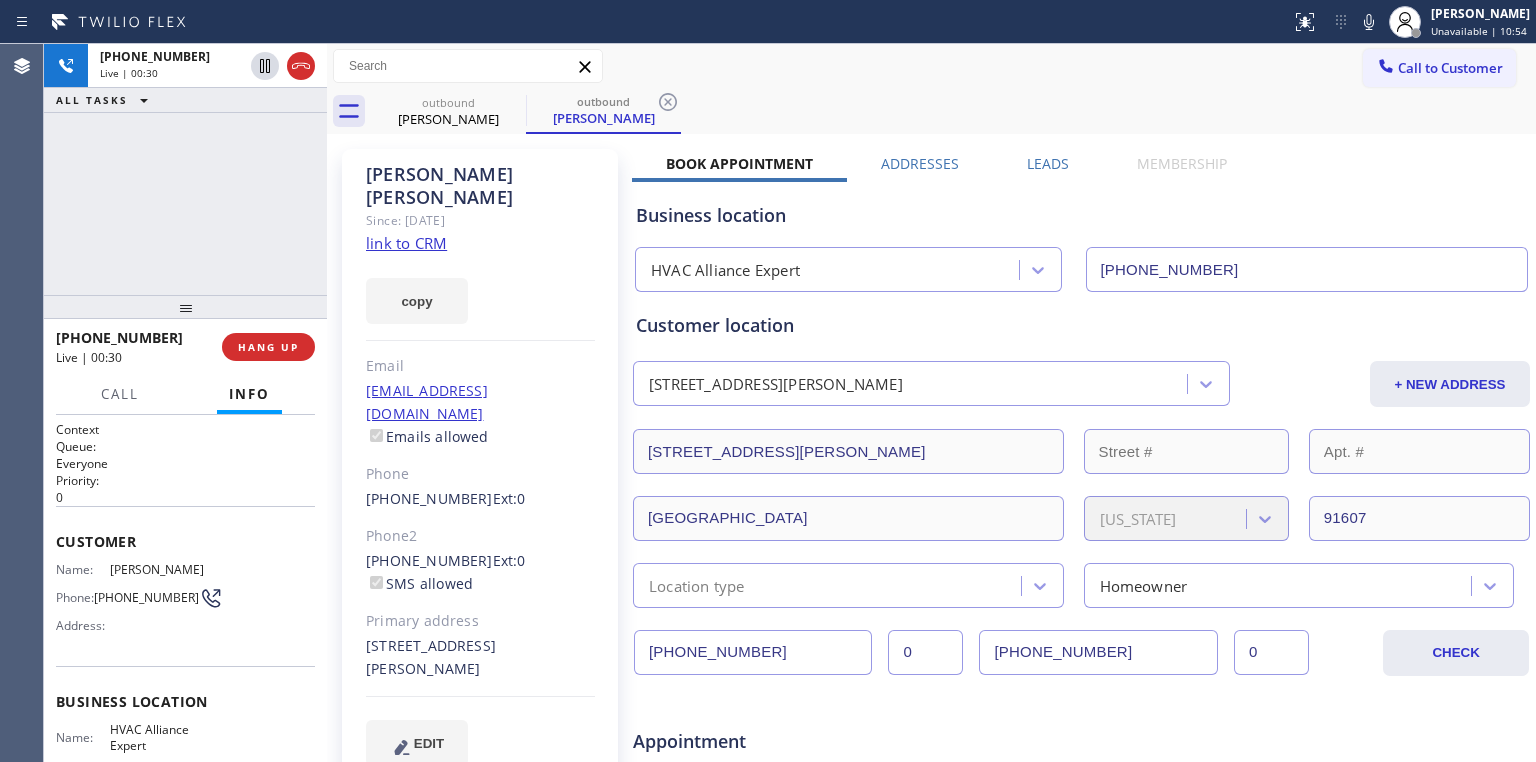 click on "[PHONE_NUMBER] Live | 00:30 ALL TASKS ALL TASKS ACTIVE TASKS TASKS IN WRAP UP" at bounding box center [185, 169] 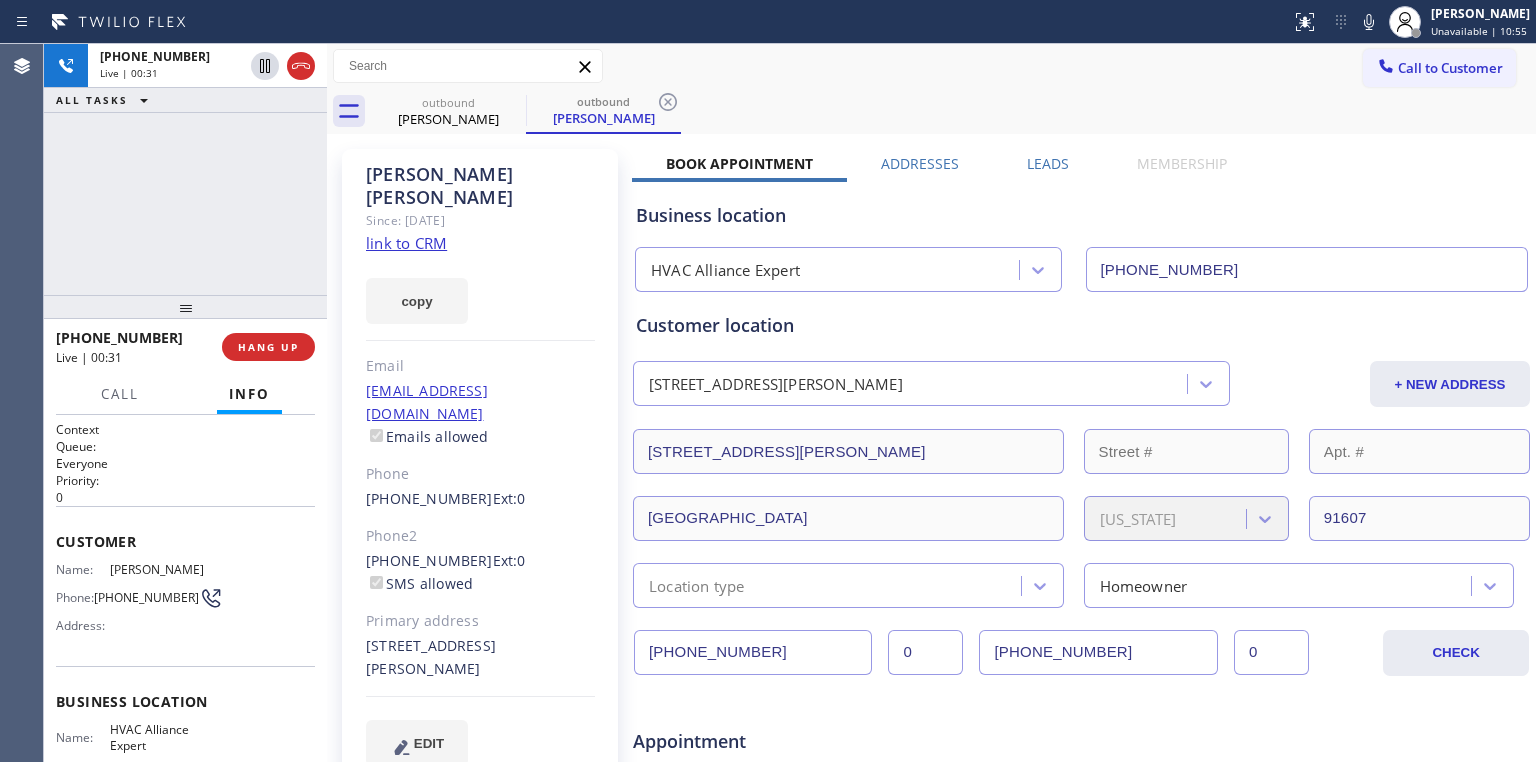 click on "[PHONE_NUMBER] Live | 00:31 ALL TASKS ALL TASKS ACTIVE TASKS TASKS IN WRAP UP" at bounding box center (185, 169) 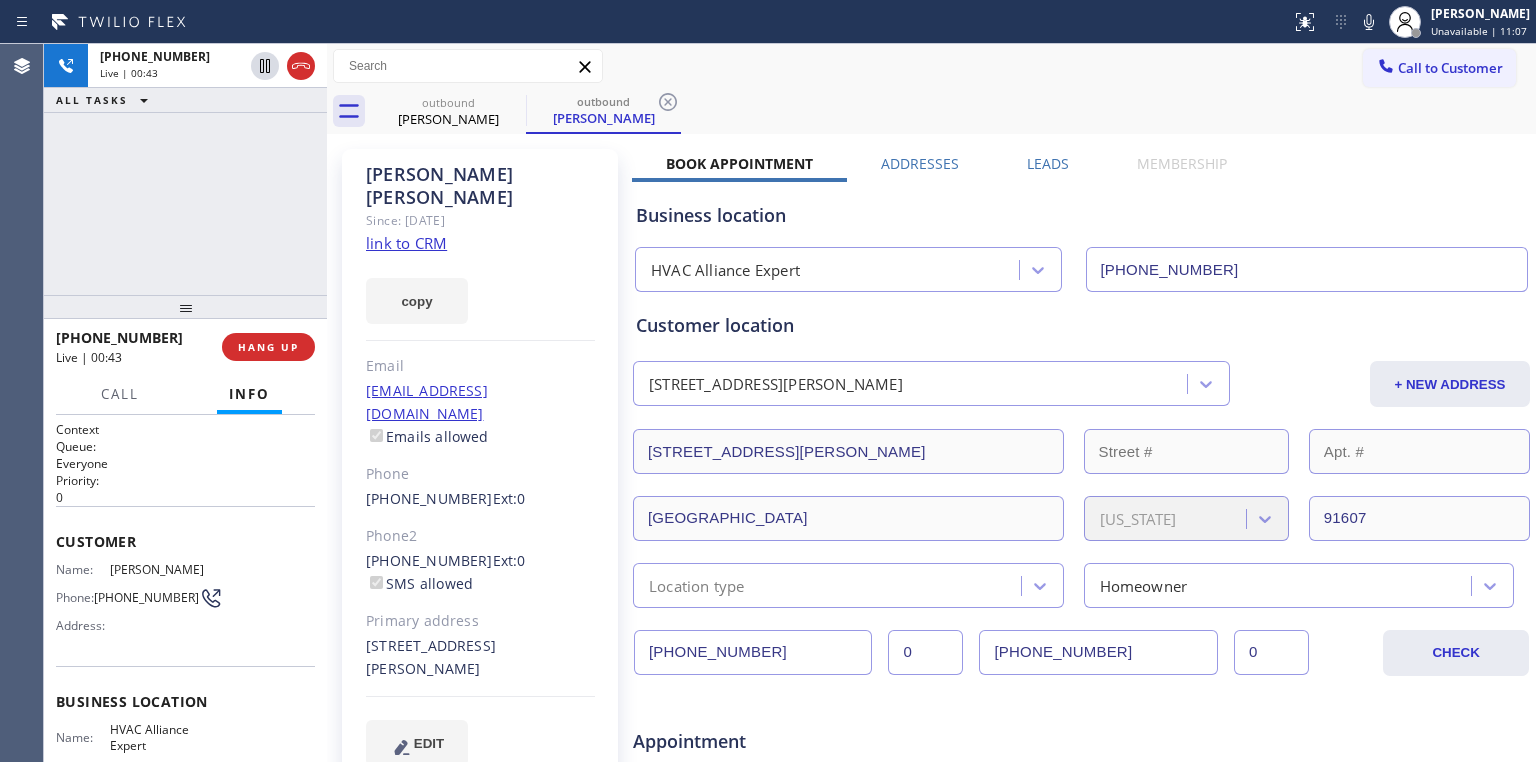 click on "[PHONE_NUMBER] Live | 00:43 ALL TASKS ALL TASKS ACTIVE TASKS TASKS IN WRAP UP" at bounding box center [185, 169] 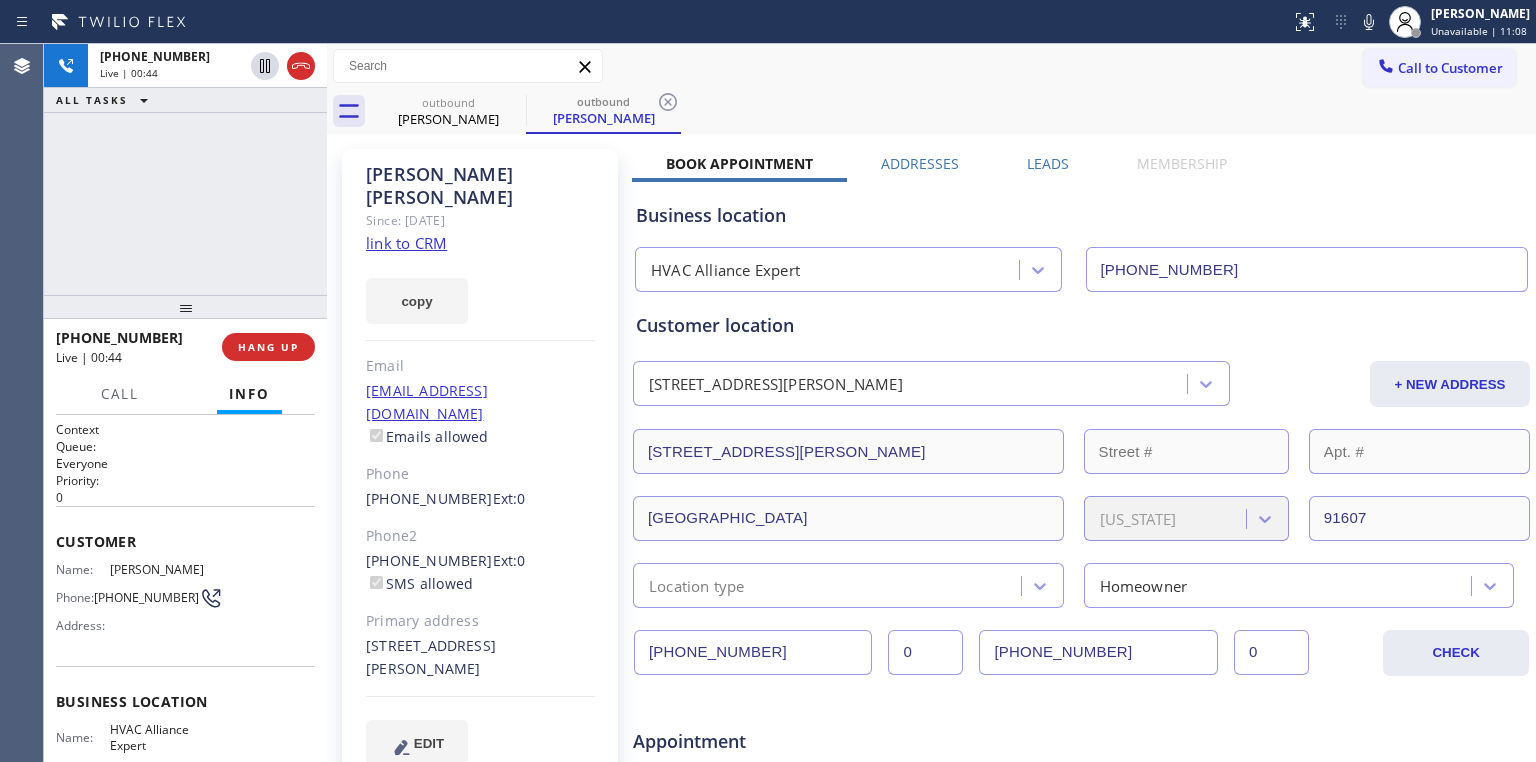click on "[PHONE_NUMBER] Live | 00:44 ALL TASKS ALL TASKS ACTIVE TASKS TASKS IN WRAP UP" at bounding box center (185, 169) 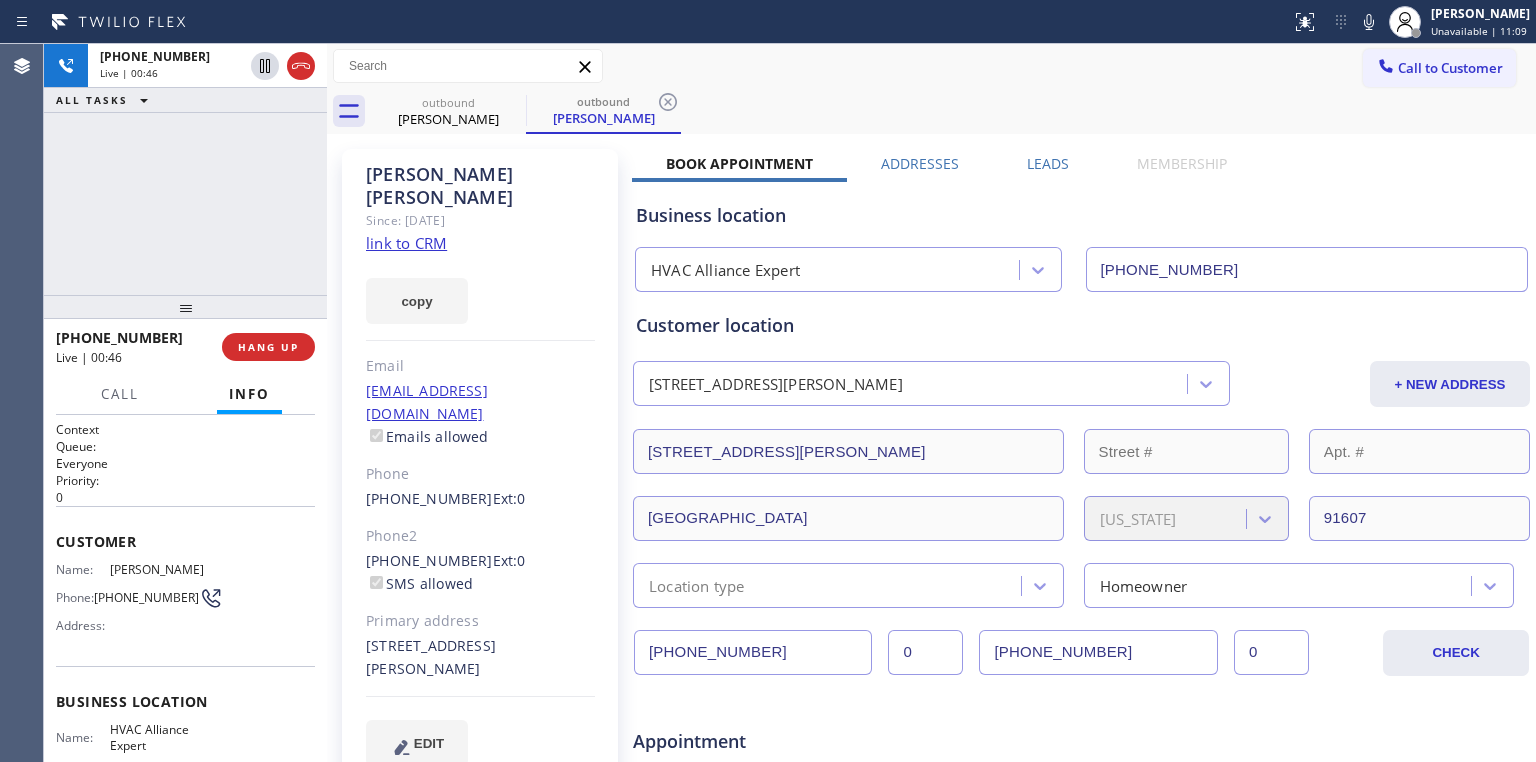click on "[PHONE_NUMBER] Live | 00:46 ALL TASKS ALL TASKS ACTIVE TASKS TASKS IN WRAP UP" at bounding box center (185, 169) 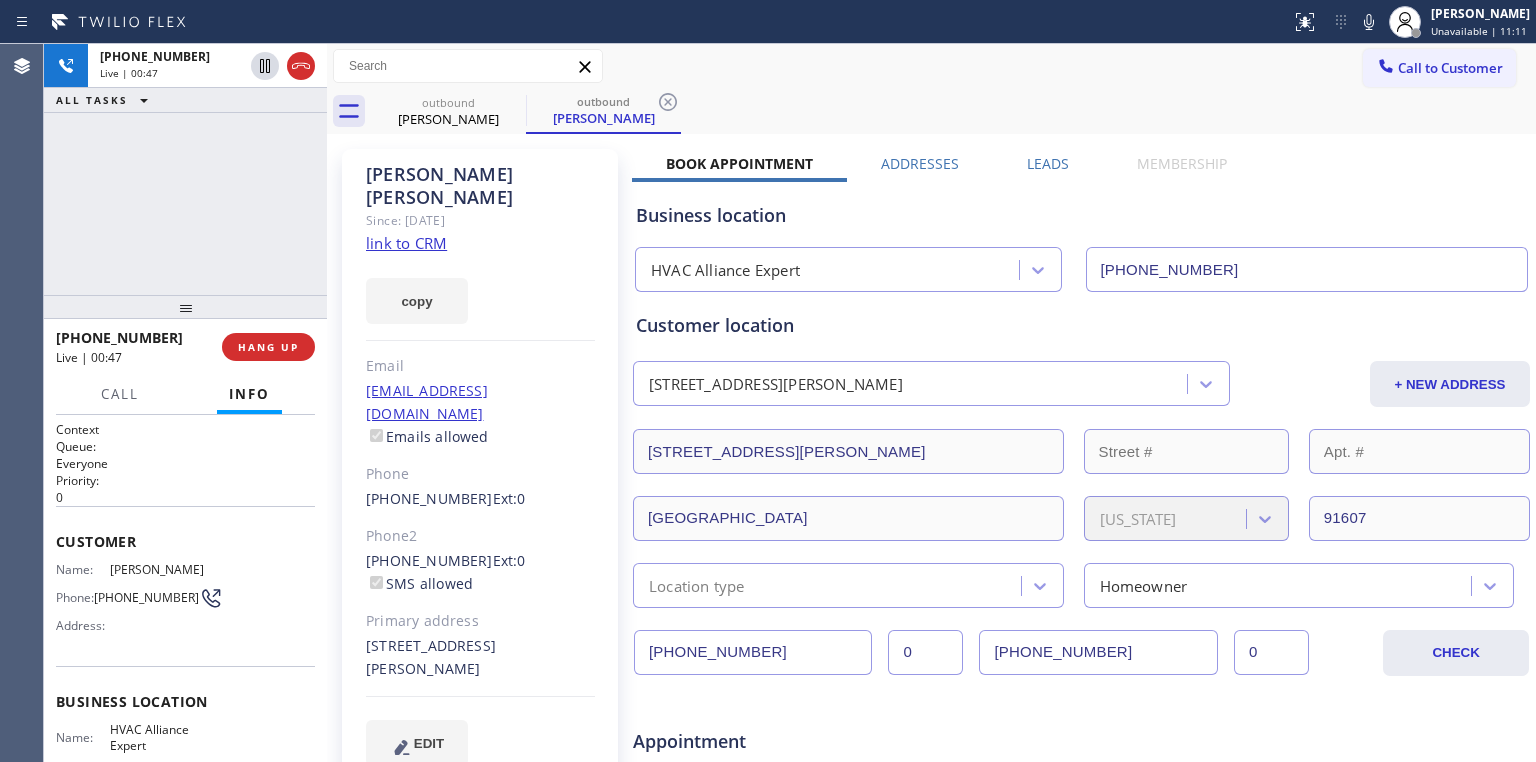 click on "[PHONE_NUMBER] Live | 00:47 ALL TASKS ALL TASKS ACTIVE TASKS TASKS IN WRAP UP" at bounding box center (185, 169) 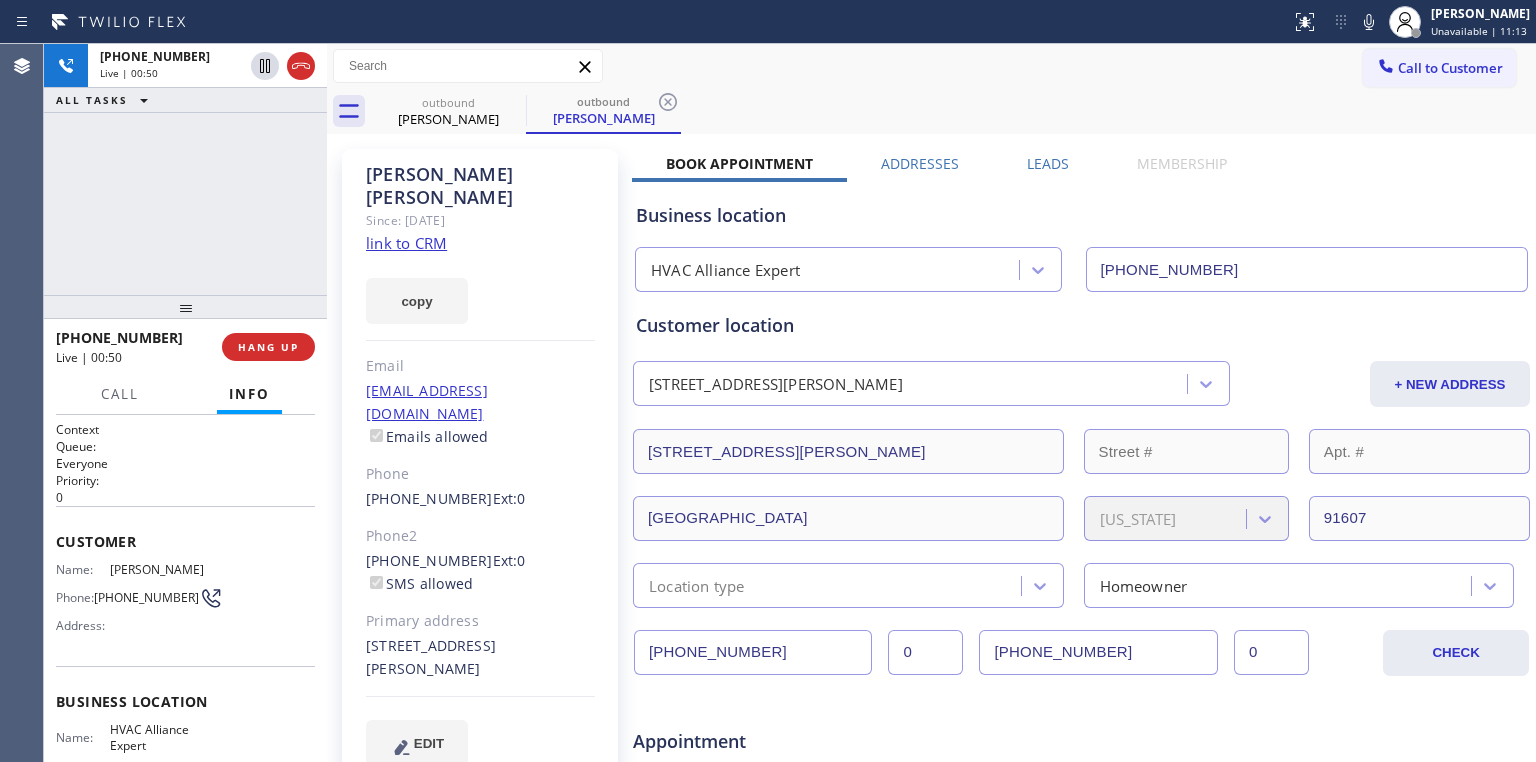 click on "[PHONE_NUMBER] Live | 00:50 ALL TASKS ALL TASKS ACTIVE TASKS TASKS IN WRAP UP" at bounding box center (185, 169) 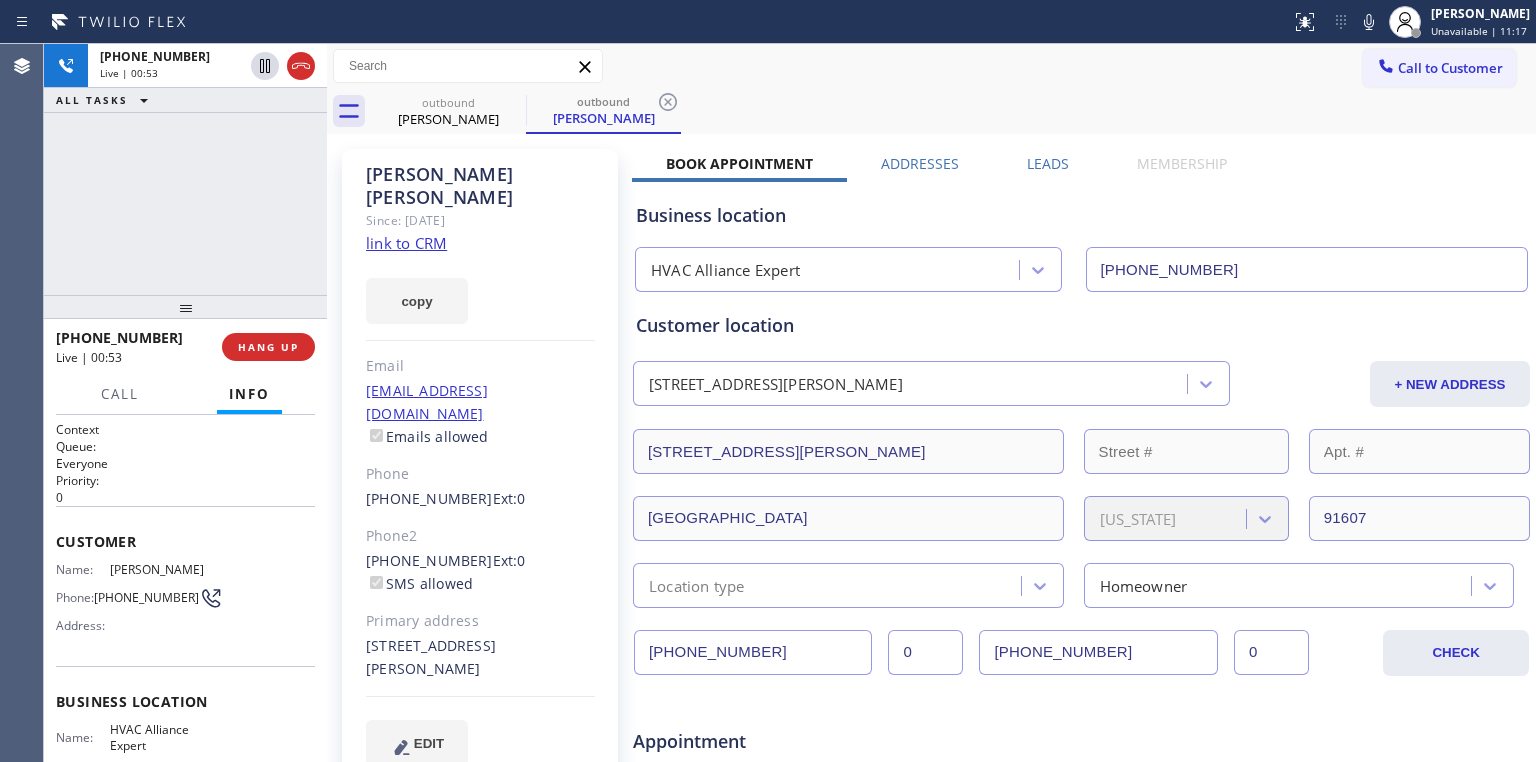 click on "[PHONE_NUMBER] Live | 00:53 ALL TASKS ALL TASKS ACTIVE TASKS TASKS IN WRAP UP" at bounding box center [185, 169] 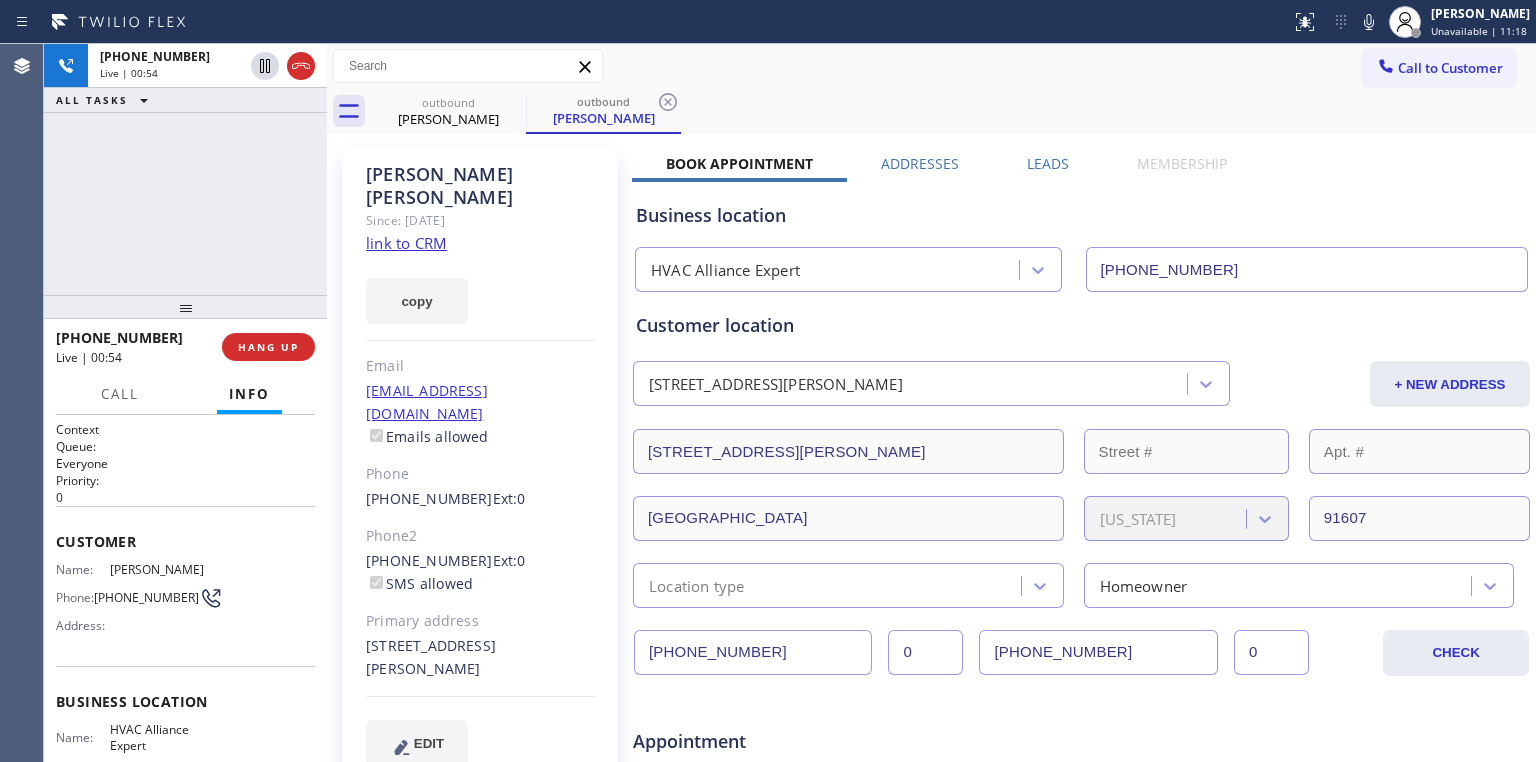 click on "[PHONE_NUMBER] Live | 00:54 ALL TASKS ALL TASKS ACTIVE TASKS TASKS IN WRAP UP" at bounding box center [185, 169] 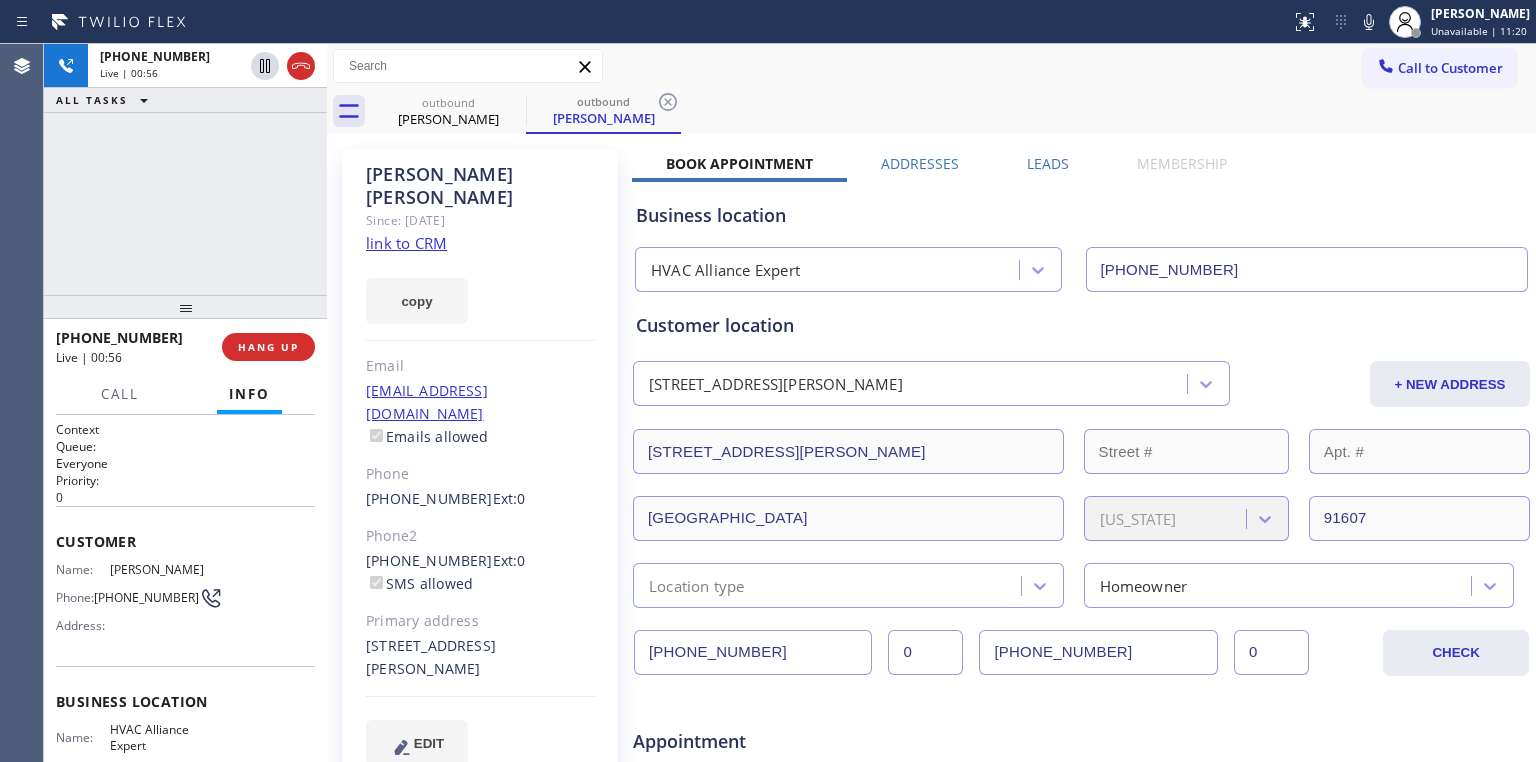 click on "[PHONE_NUMBER] Live | 00:56 ALL TASKS ALL TASKS ACTIVE TASKS TASKS IN WRAP UP" at bounding box center (185, 169) 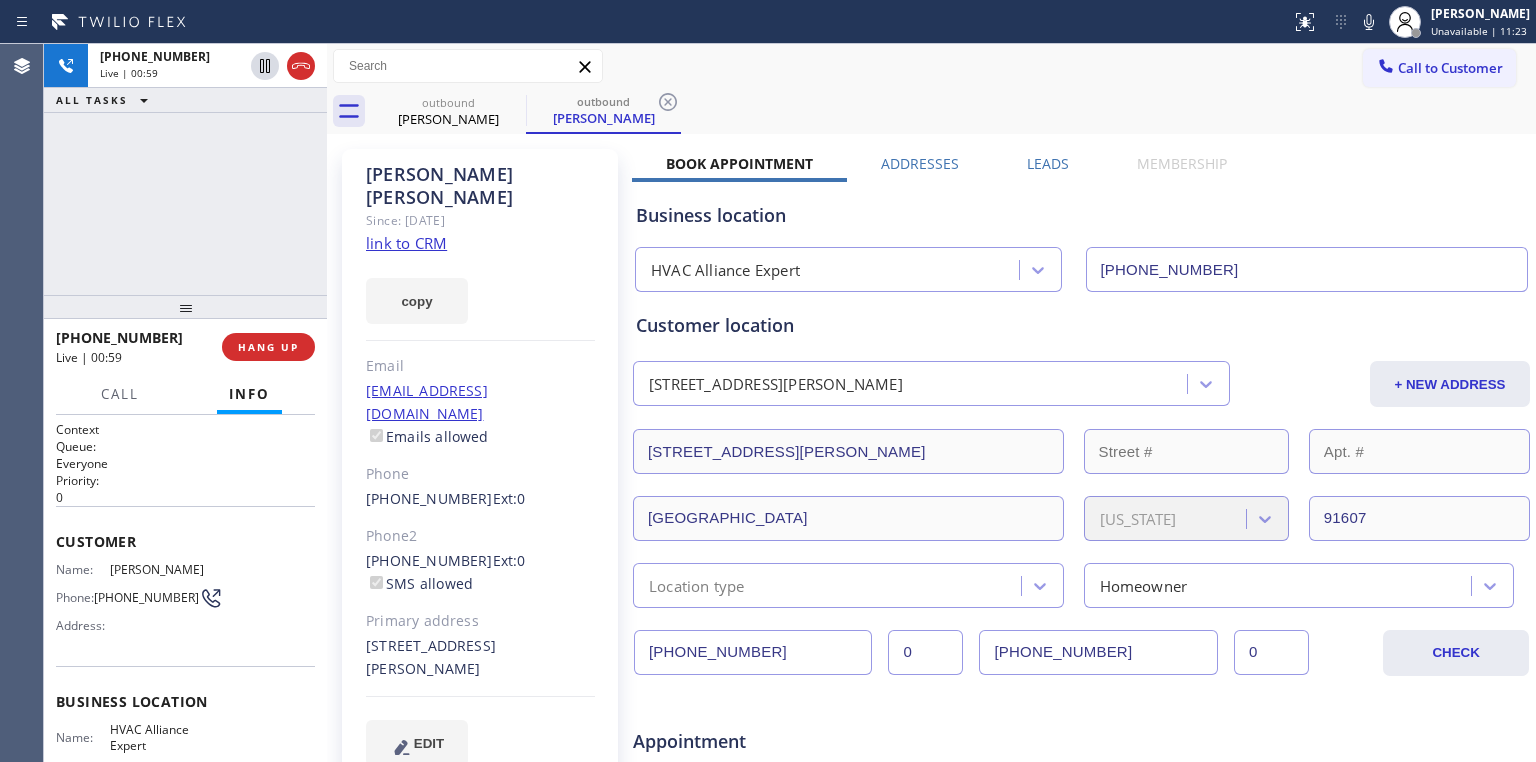 click on "[PHONE_NUMBER] Live | 00:59 ALL TASKS ALL TASKS ACTIVE TASKS TASKS IN WRAP UP" at bounding box center [185, 169] 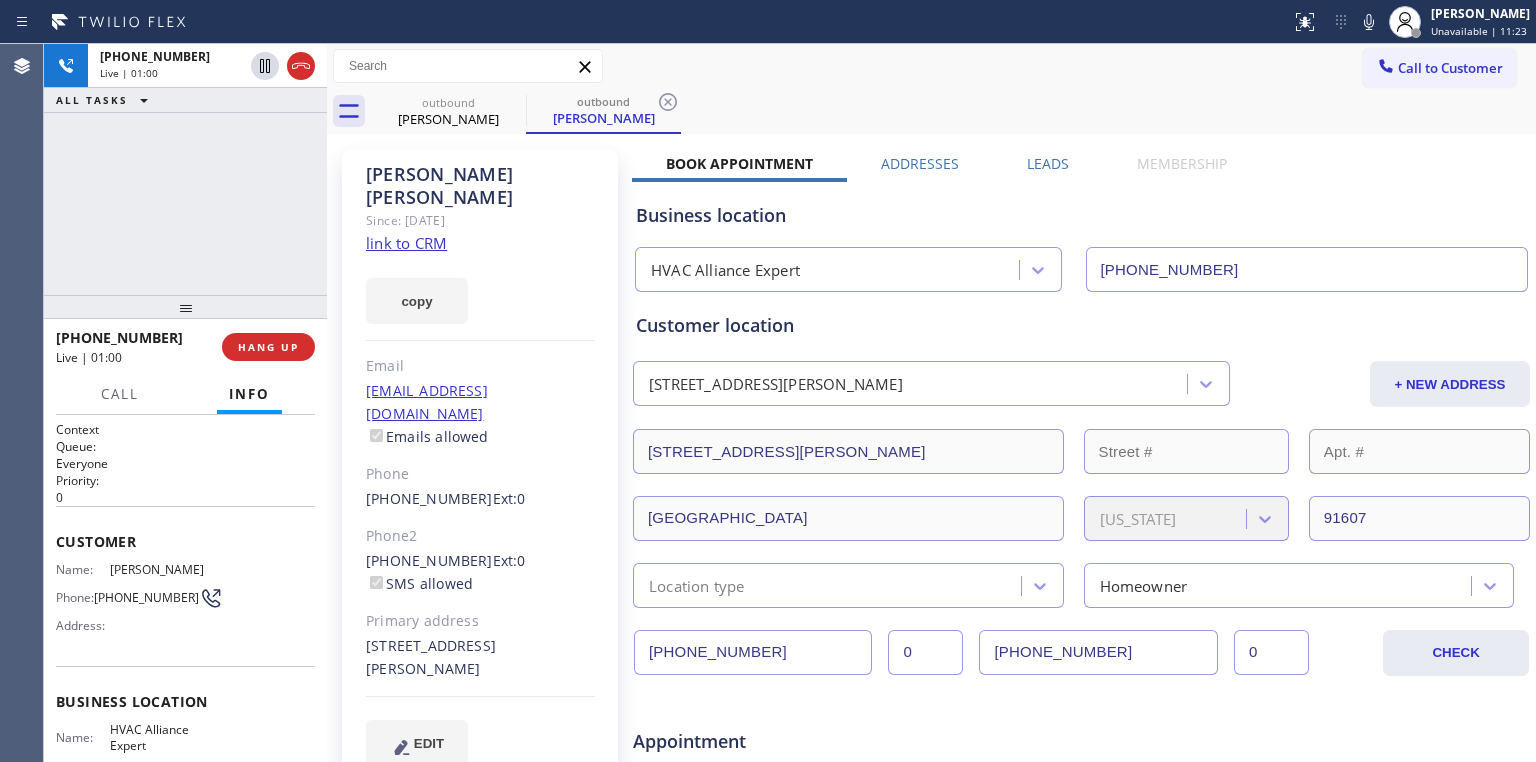 click on "[PHONE_NUMBER] Live | 01:00 ALL TASKS ALL TASKS ACTIVE TASKS TASKS IN WRAP UP" at bounding box center [185, 169] 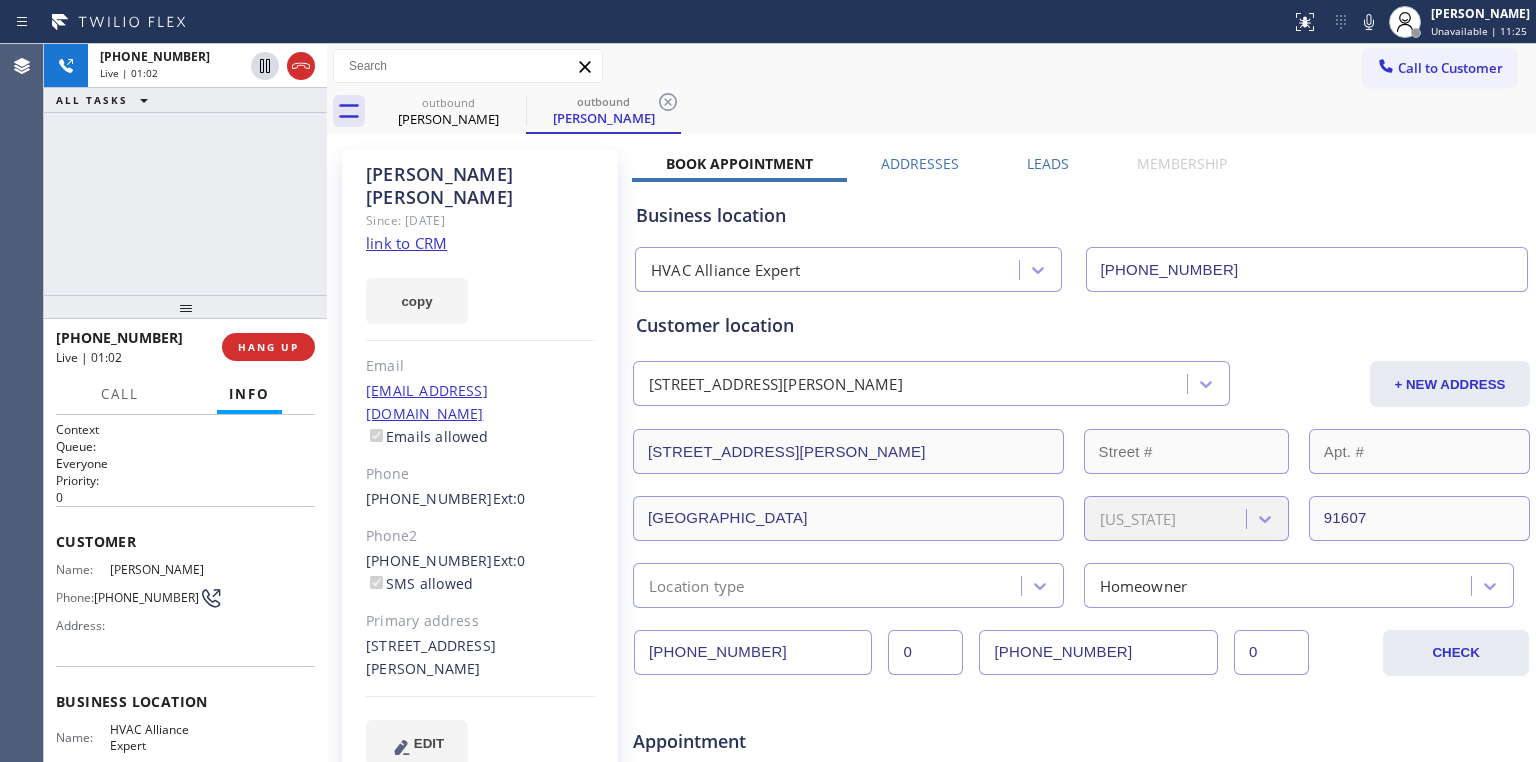 click on "[PHONE_NUMBER] Live | 01:02 ALL TASKS ALL TASKS ACTIVE TASKS TASKS IN WRAP UP" at bounding box center [185, 169] 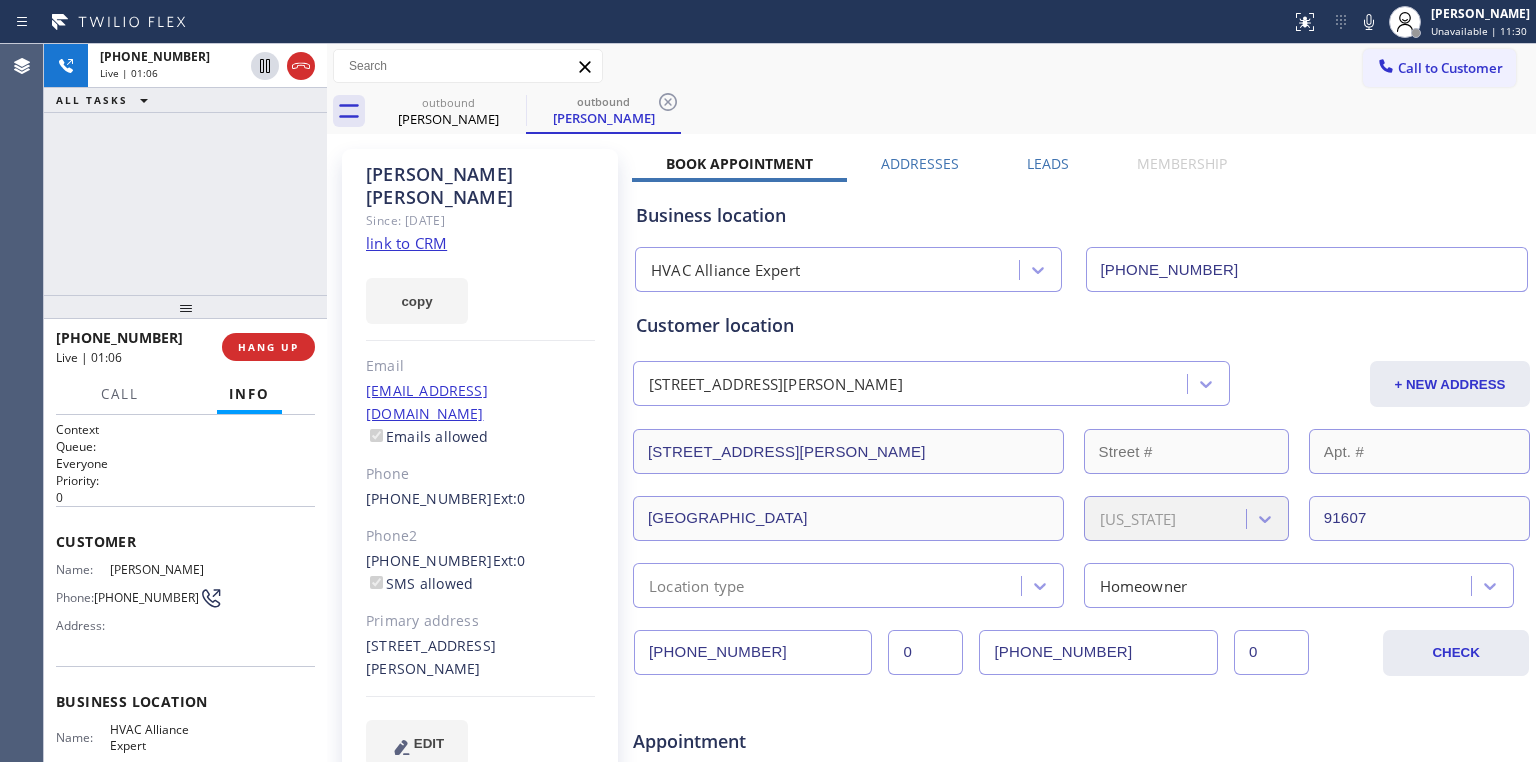 click on "[PHONE_NUMBER] Live | 01:06 ALL TASKS ALL TASKS ACTIVE TASKS TASKS IN WRAP UP" at bounding box center (185, 169) 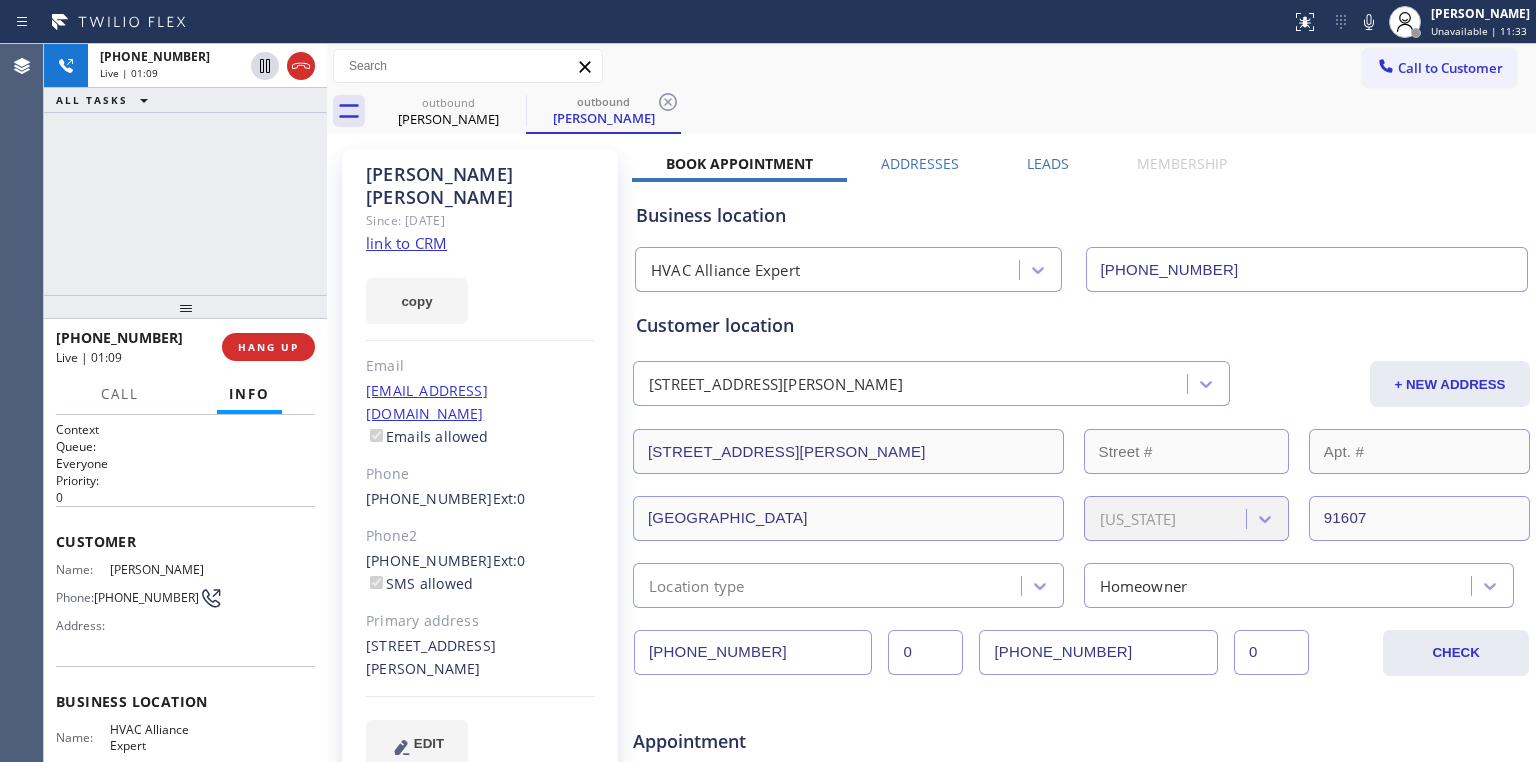 click on "[PHONE_NUMBER] Live | 01:09 ALL TASKS ALL TASKS ACTIVE TASKS TASKS IN WRAP UP" at bounding box center (185, 169) 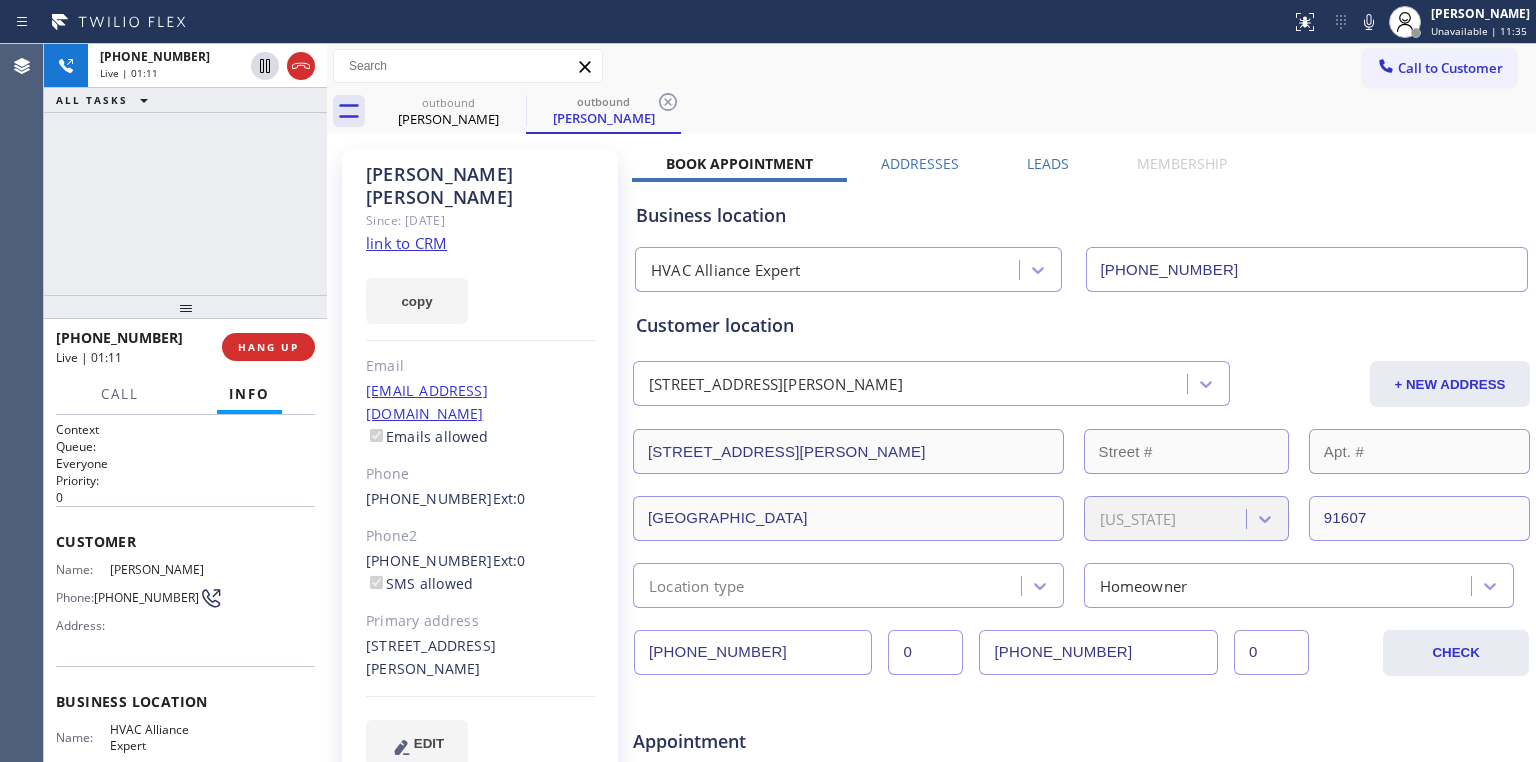 click on "[PHONE_NUMBER] Live | 01:11 ALL TASKS ALL TASKS ACTIVE TASKS TASKS IN WRAP UP" at bounding box center [185, 169] 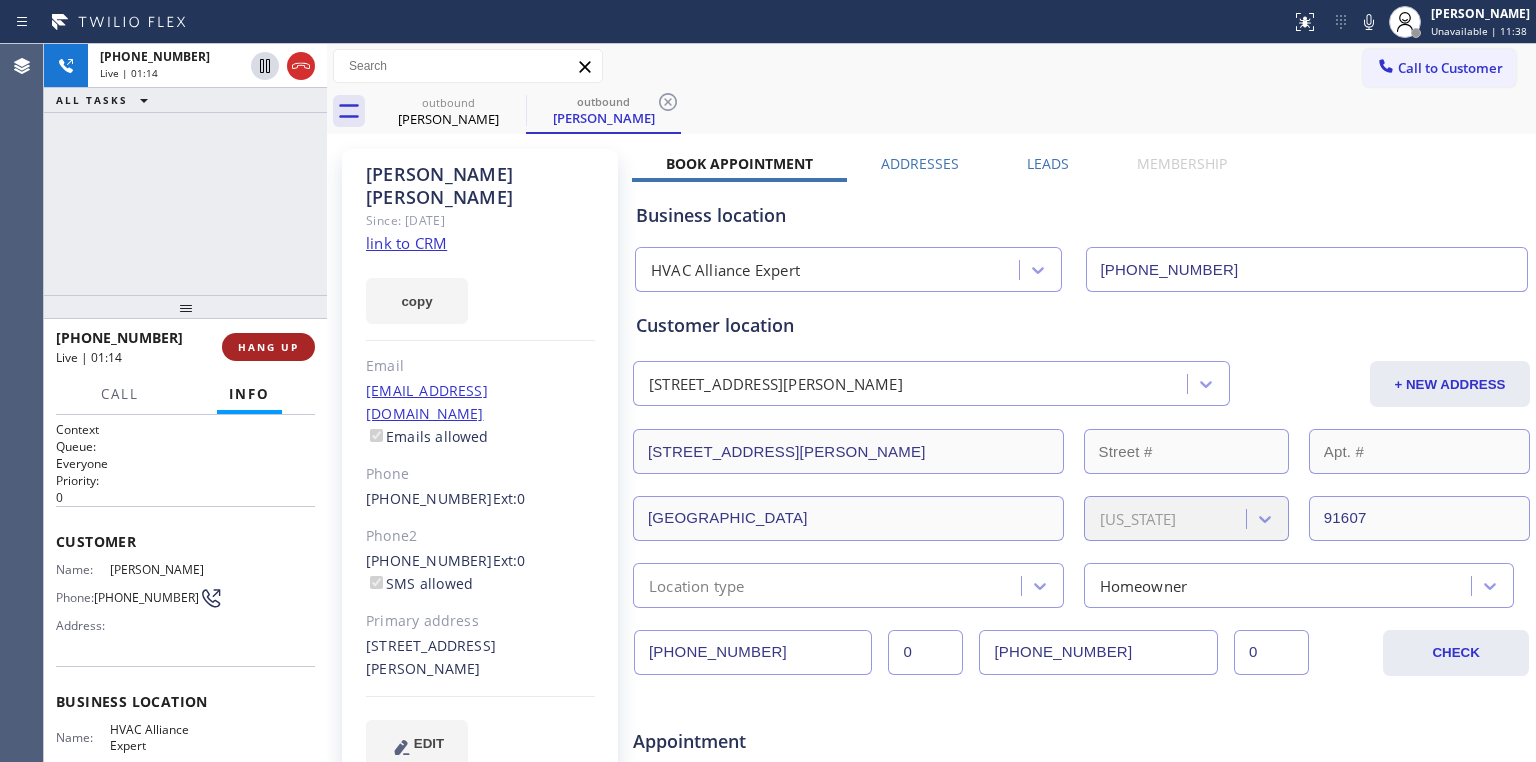 click on "HANG UP" at bounding box center [268, 347] 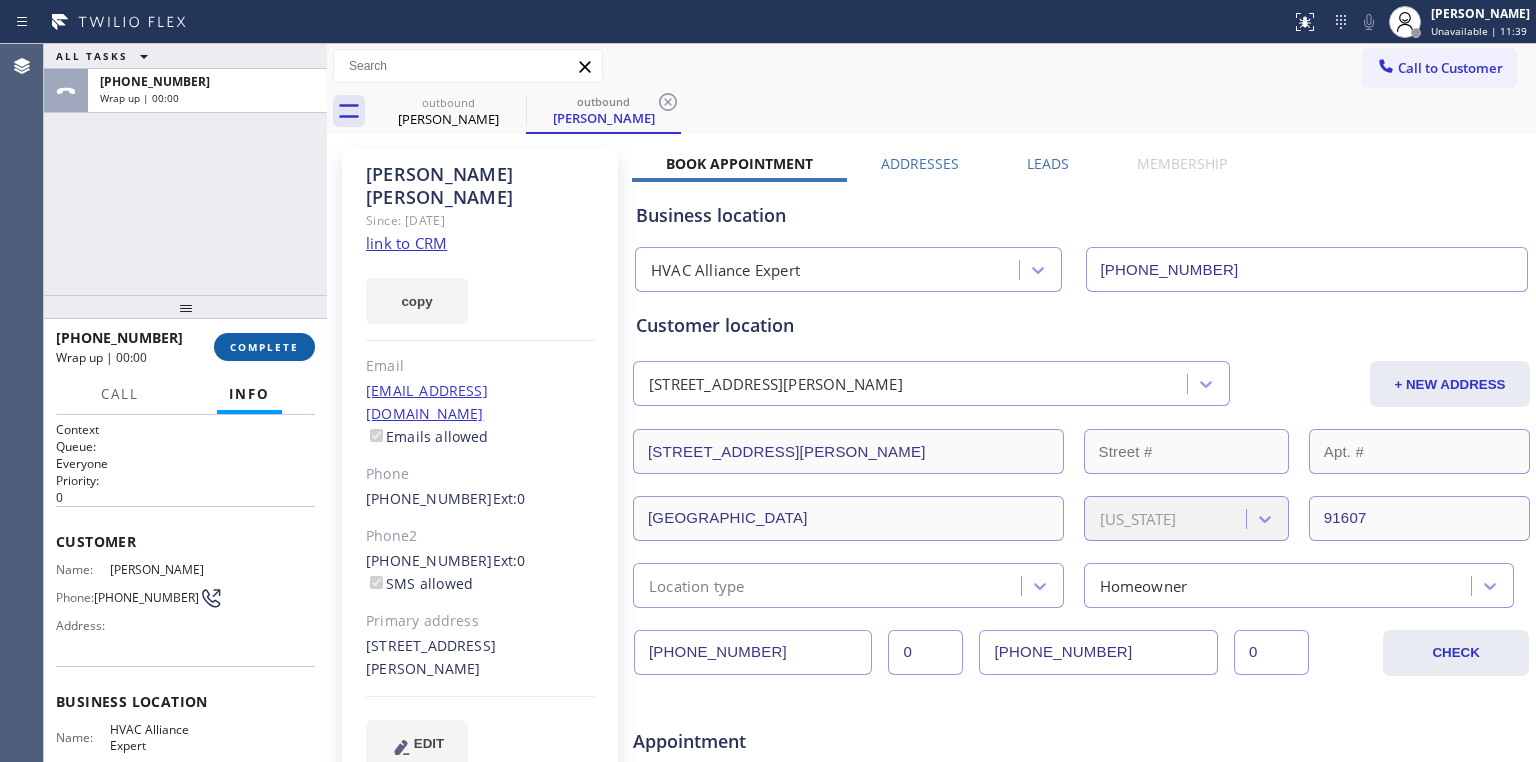 click on "COMPLETE" at bounding box center [264, 347] 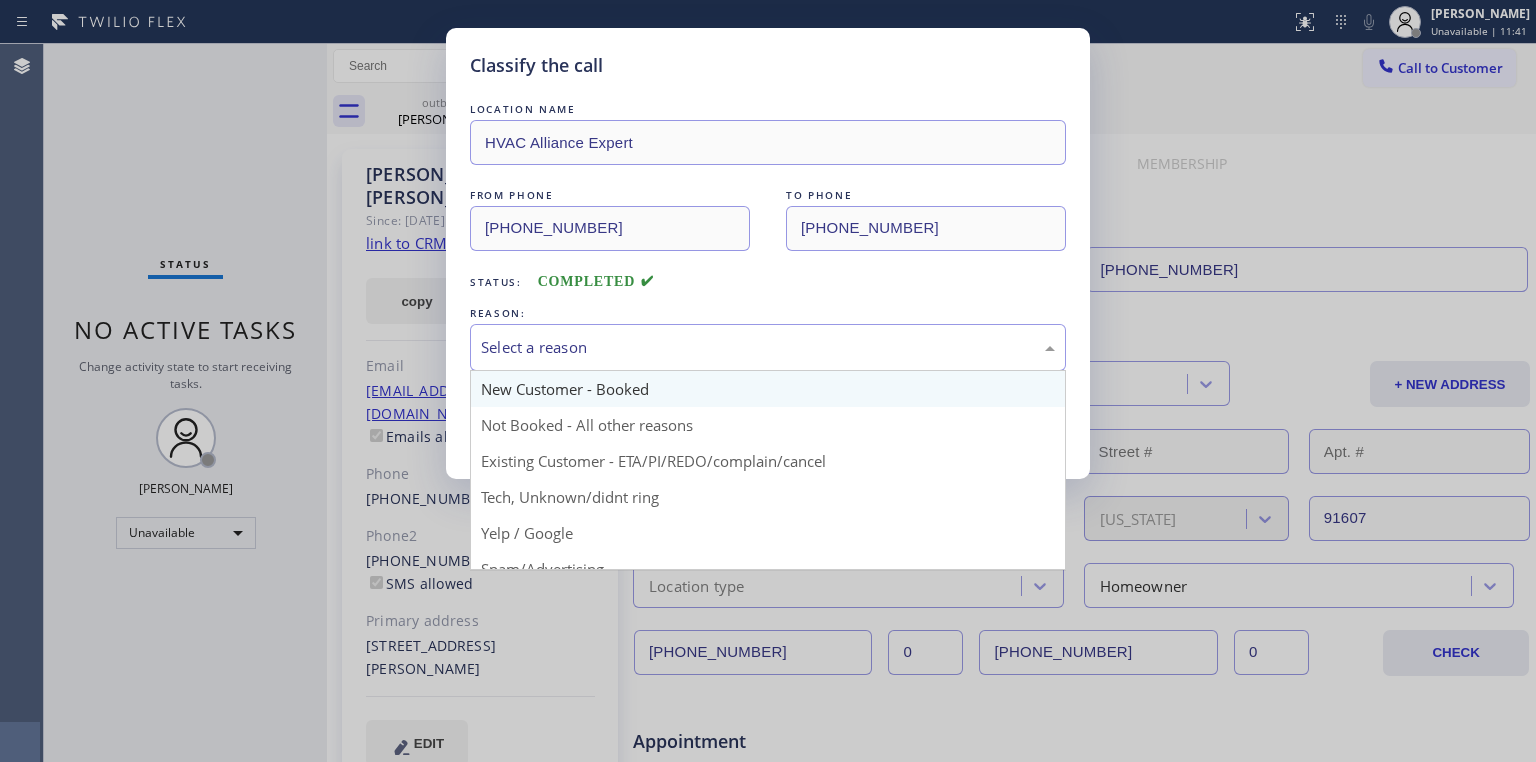 drag, startPoint x: 559, startPoint y: 354, endPoint x: 539, endPoint y: 403, distance: 52.924473 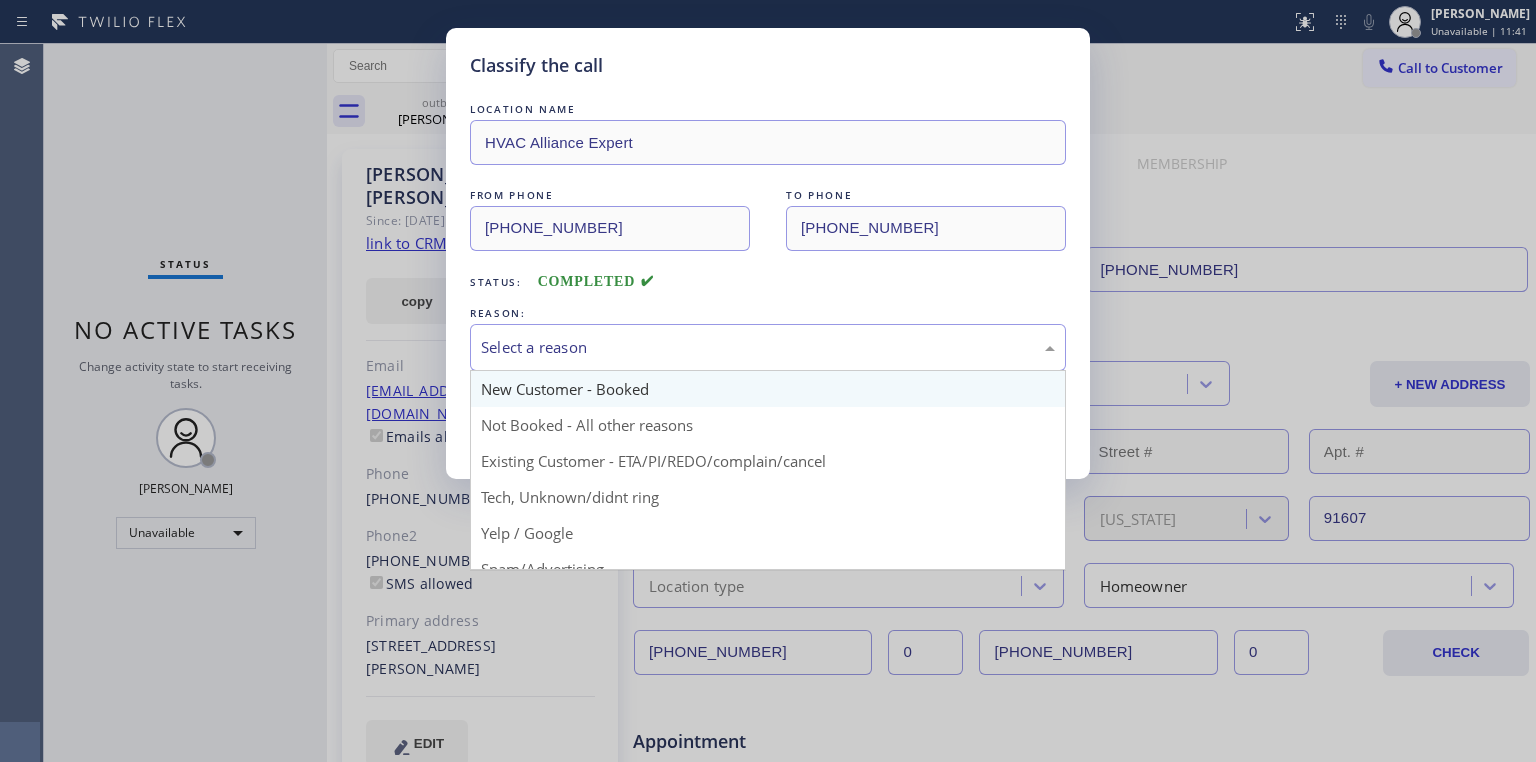 click on "Select a reason" at bounding box center (768, 347) 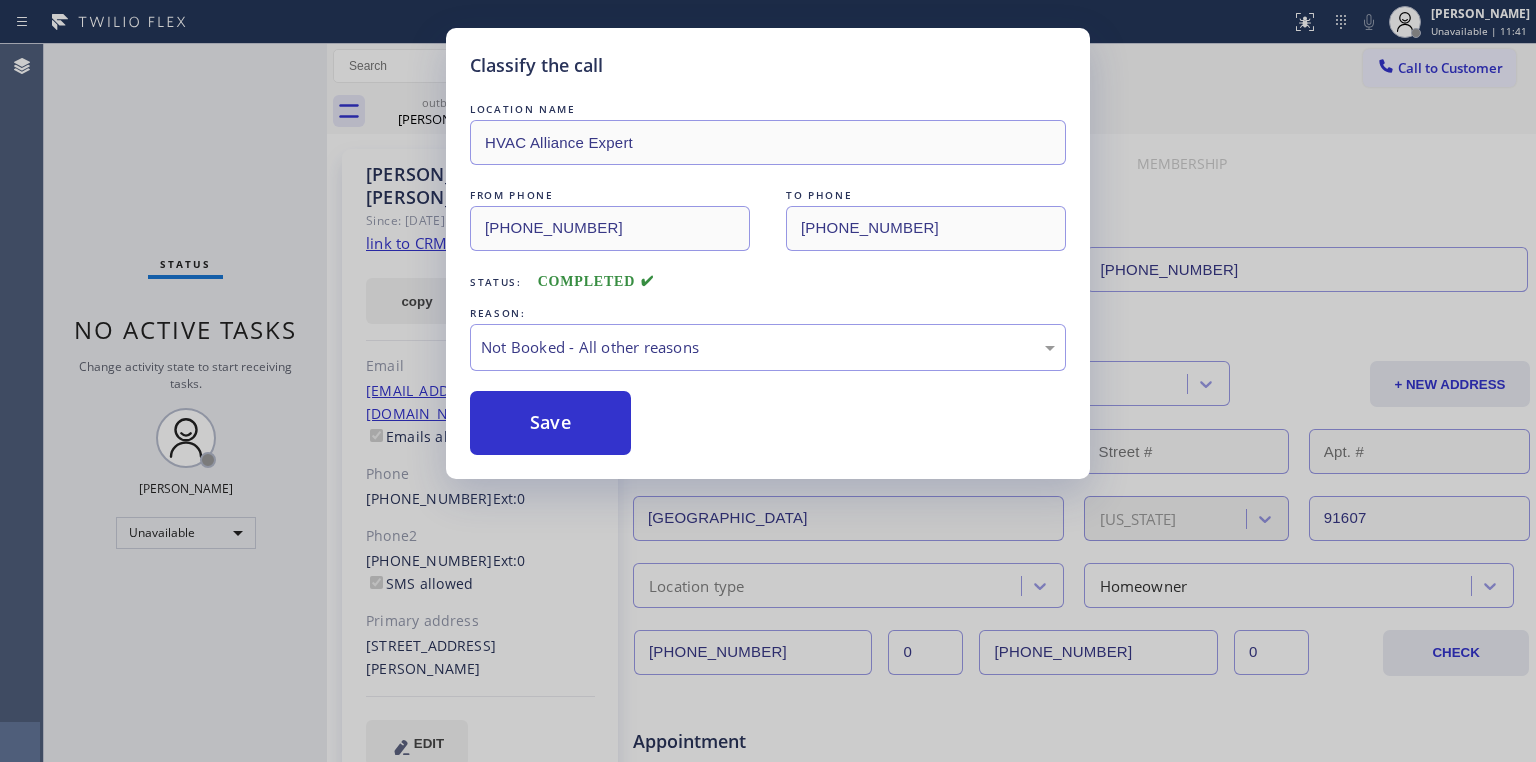 drag, startPoint x: 553, startPoint y: 420, endPoint x: 253, endPoint y: 192, distance: 376.80765 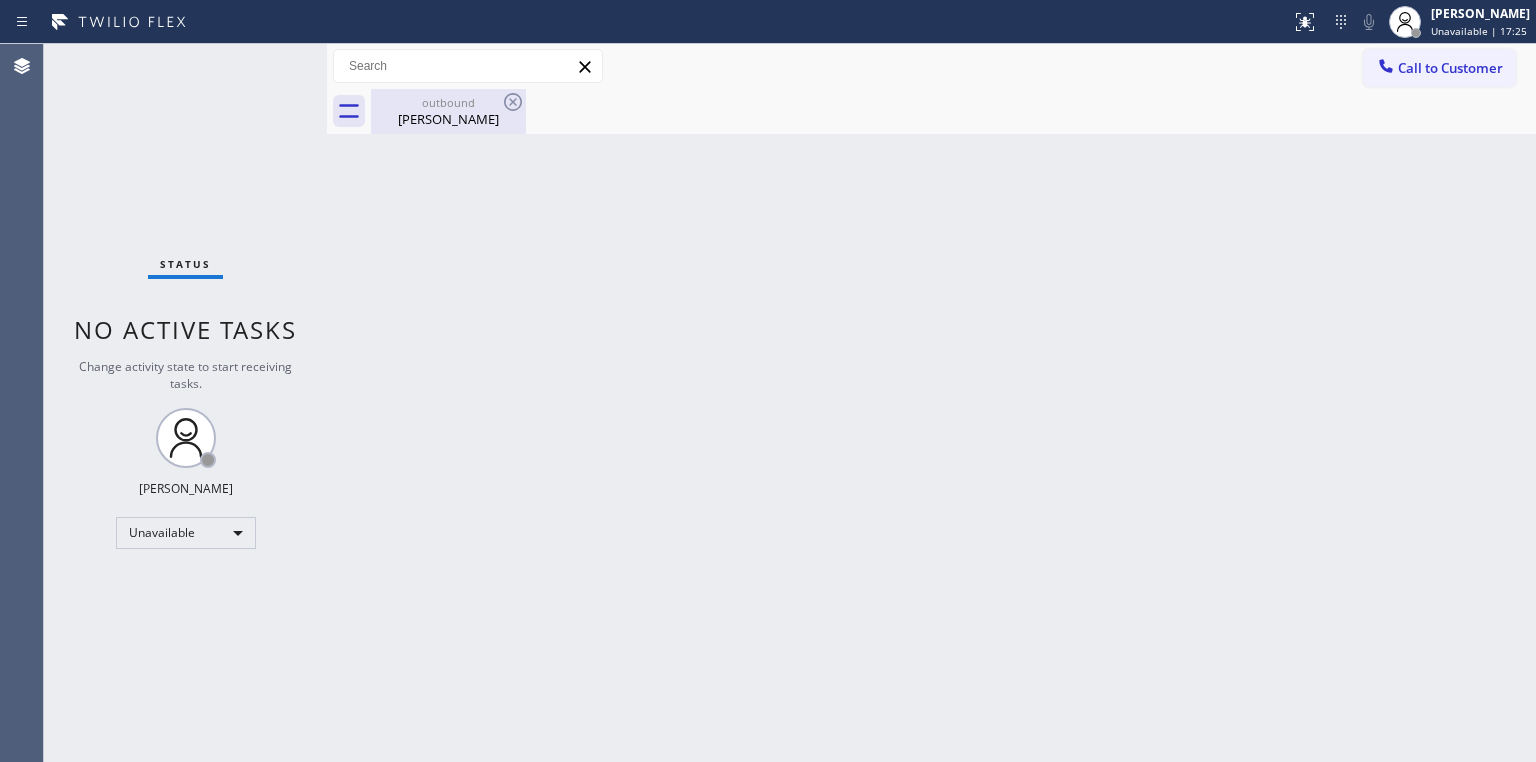 click on "[PERSON_NAME]" at bounding box center [448, 119] 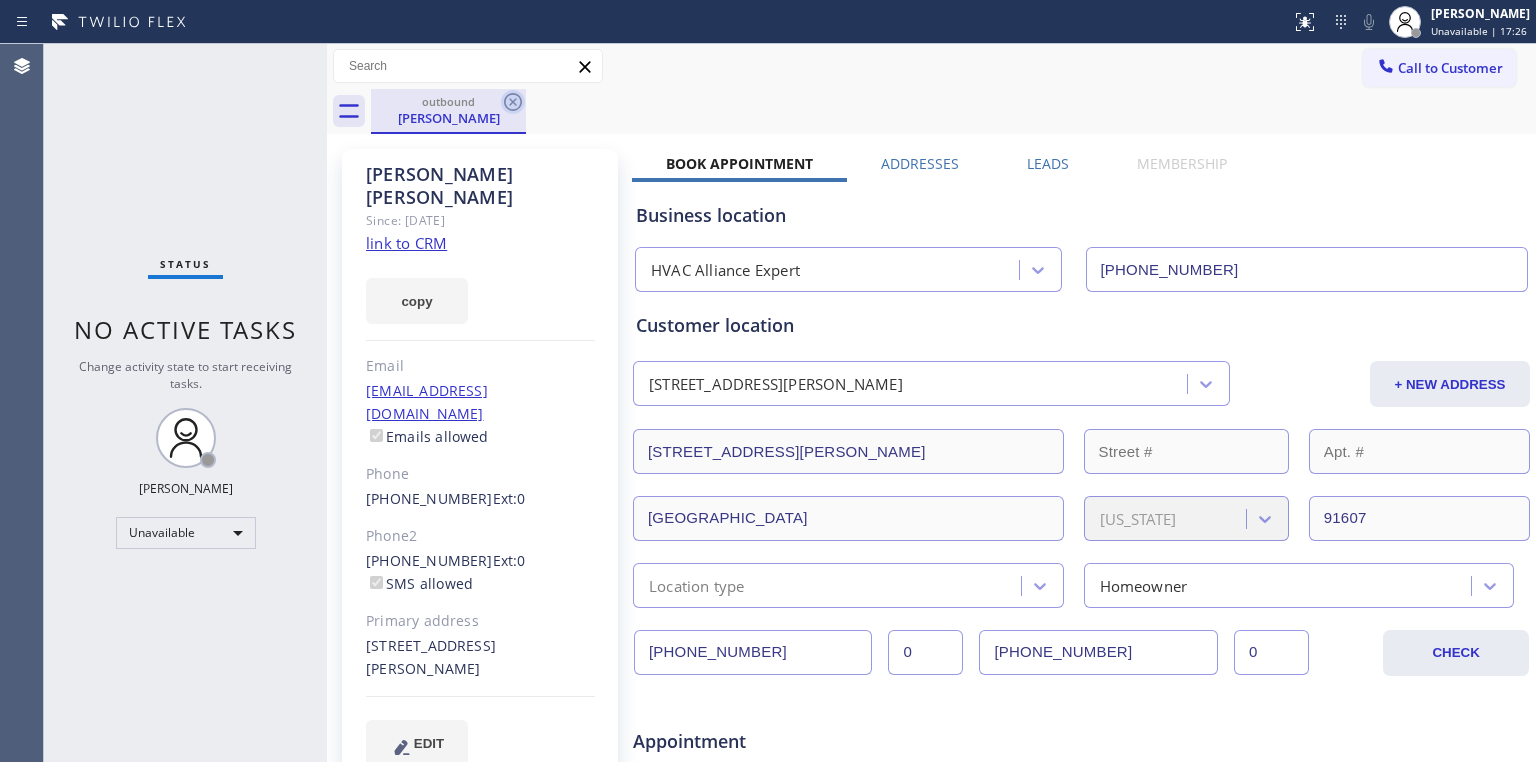click 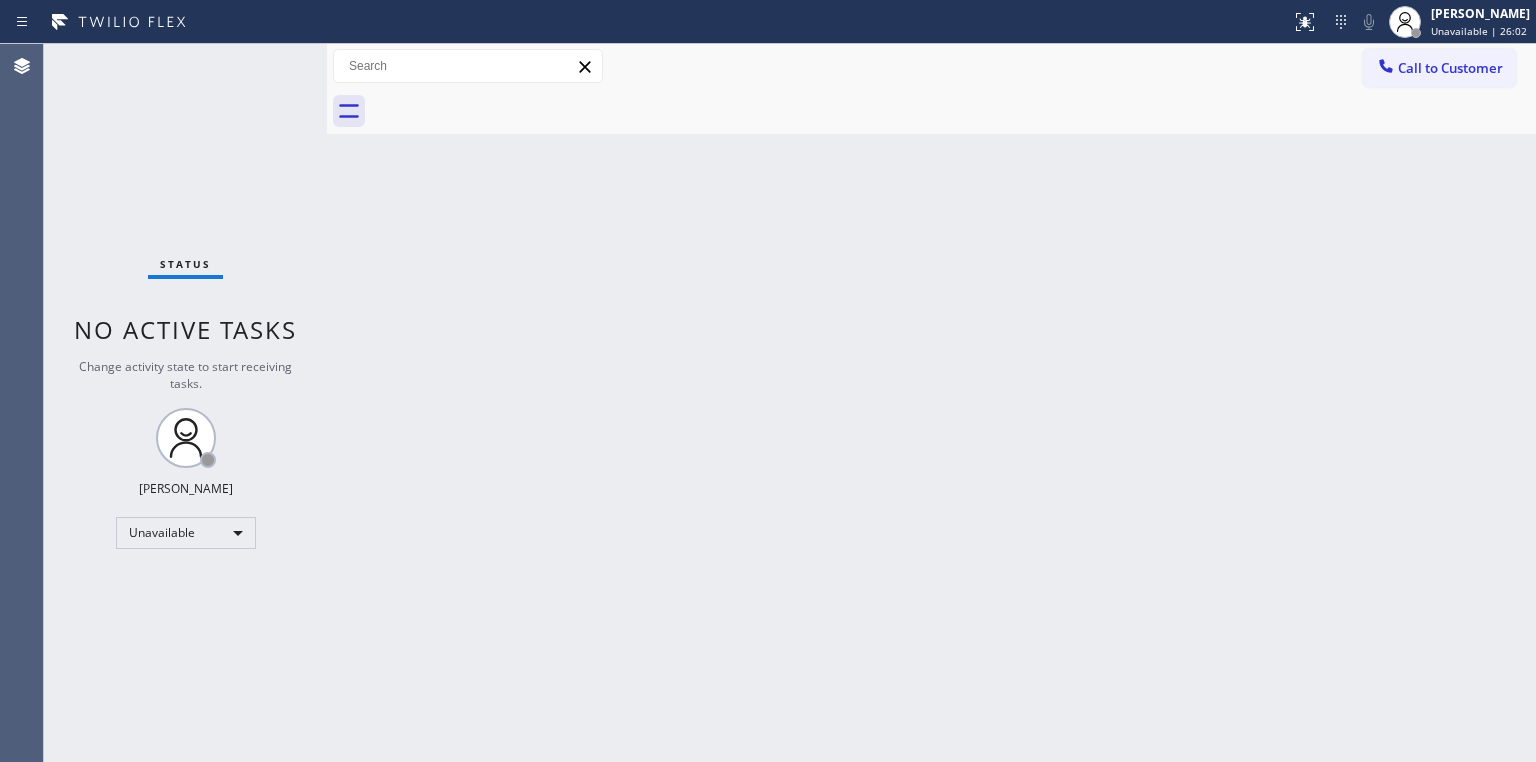 drag, startPoint x: 173, startPoint y: 144, endPoint x: 186, endPoint y: 143, distance: 13.038404 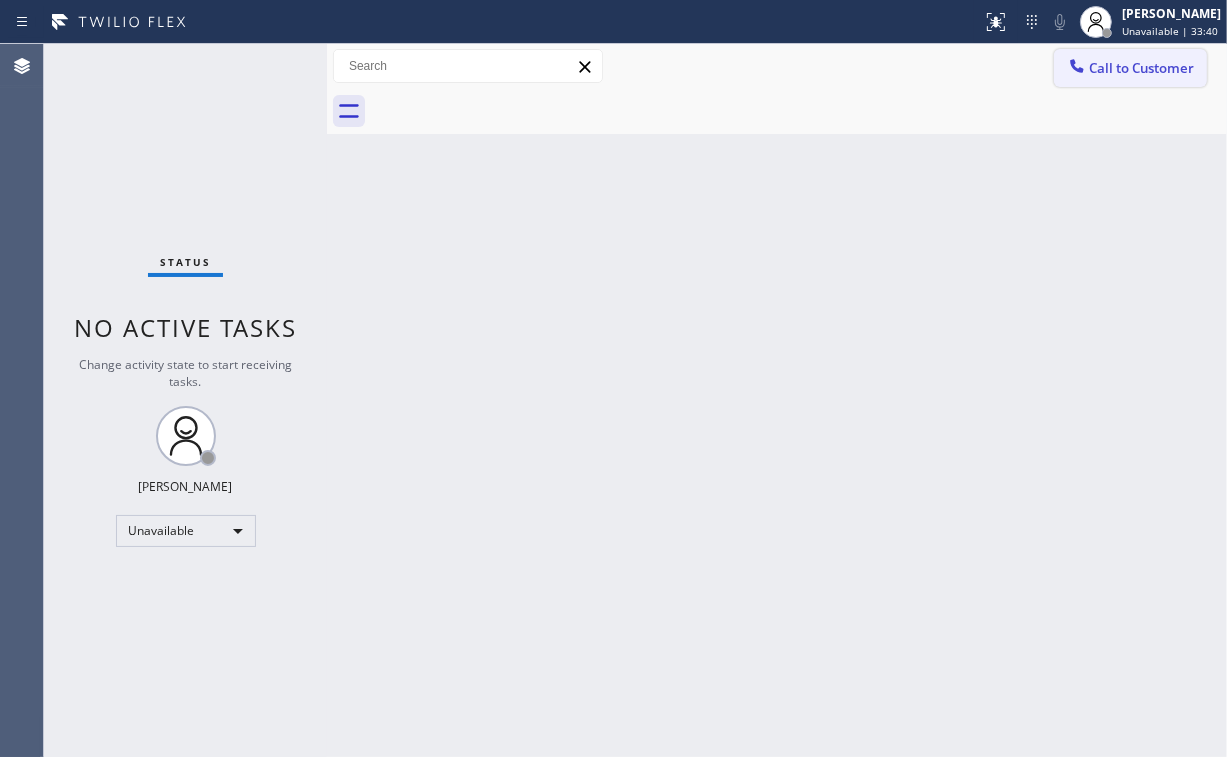 drag, startPoint x: 1093, startPoint y: 64, endPoint x: 747, endPoint y: 368, distance: 460.5779 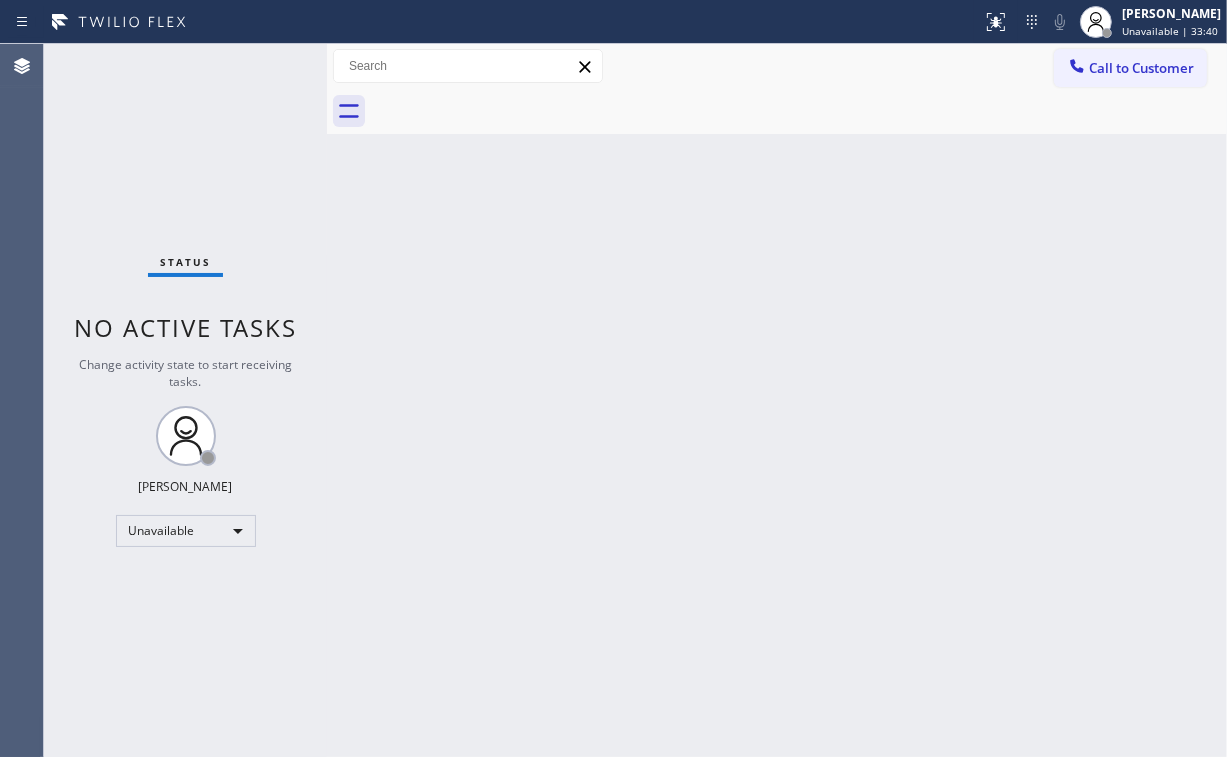 click on "Call to Customer" at bounding box center [1141, 68] 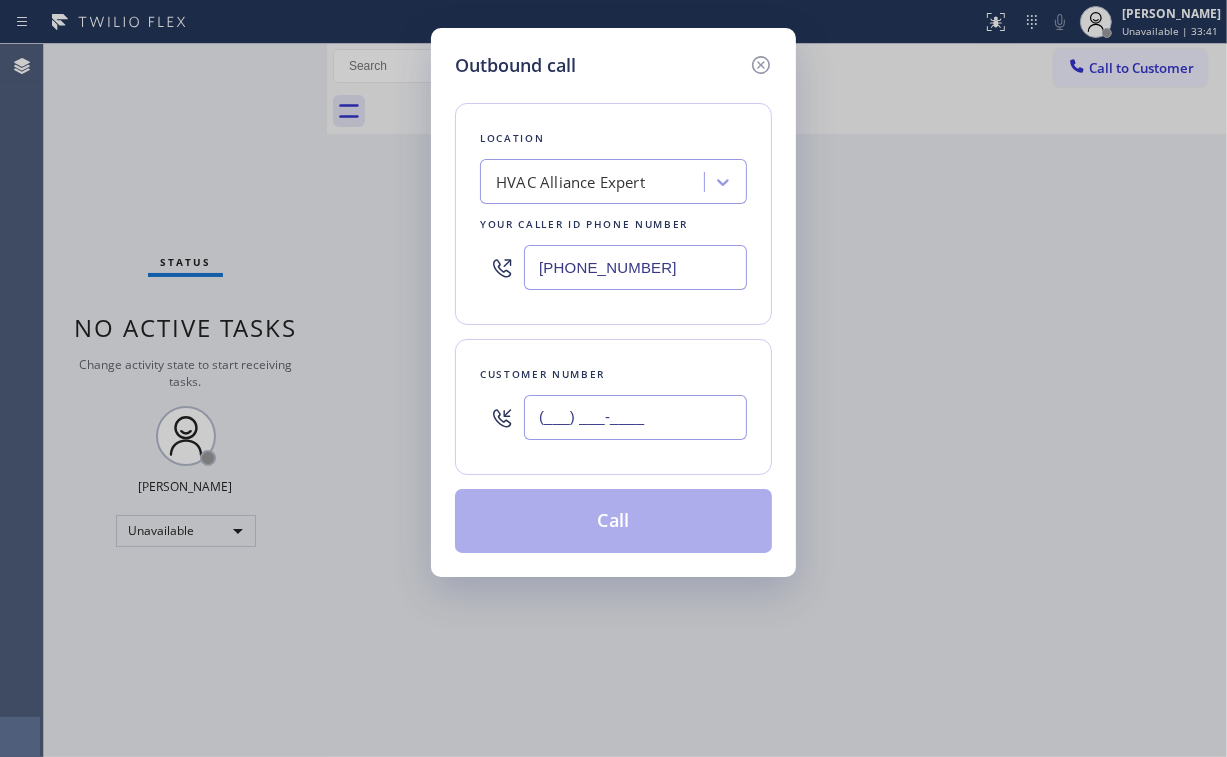 click on "(___) ___-____" at bounding box center [635, 417] 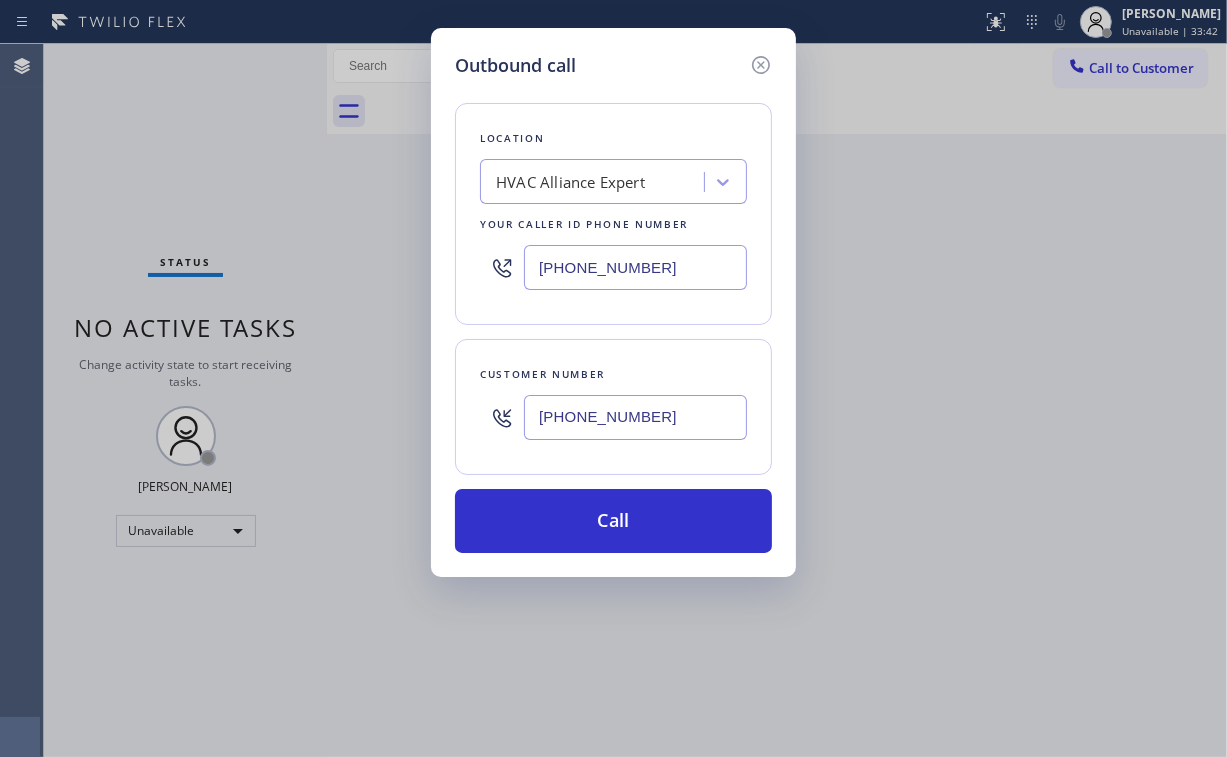 type on "[PHONE_NUMBER]" 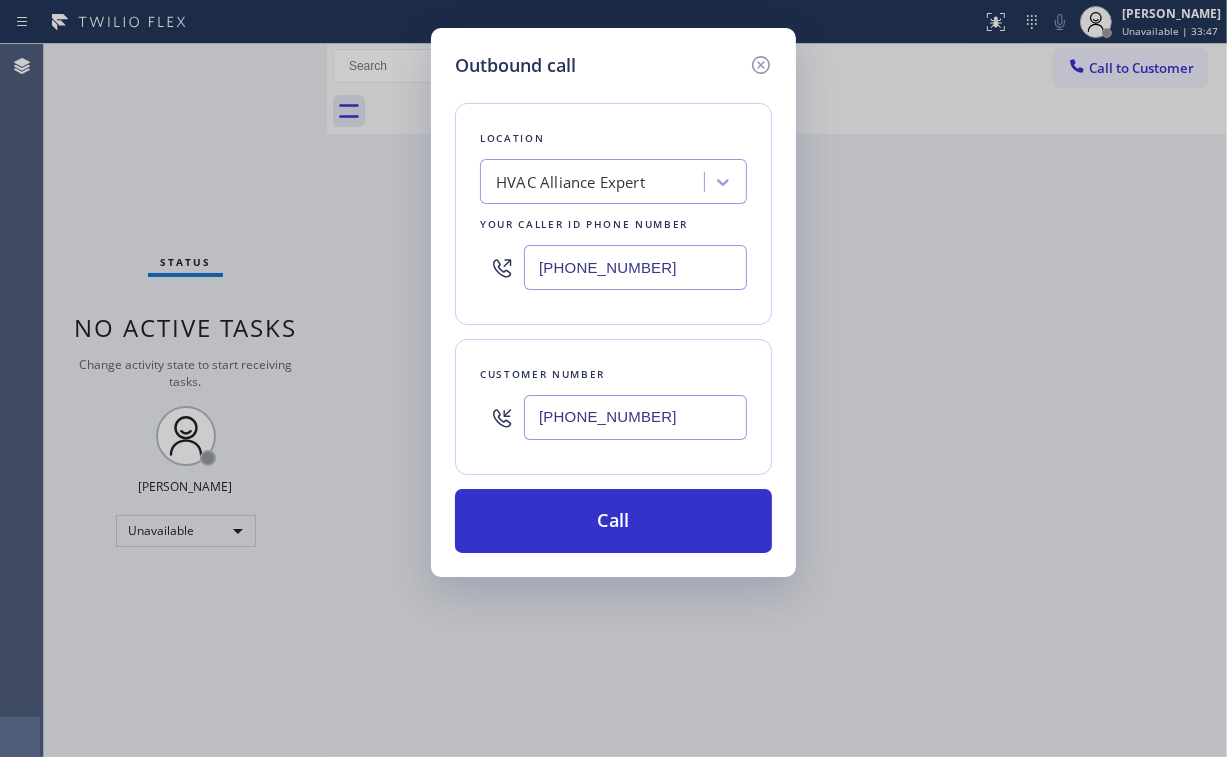 click on "Location HVAC Alliance Expert Your caller id phone number [PHONE_NUMBER]" at bounding box center (613, 214) 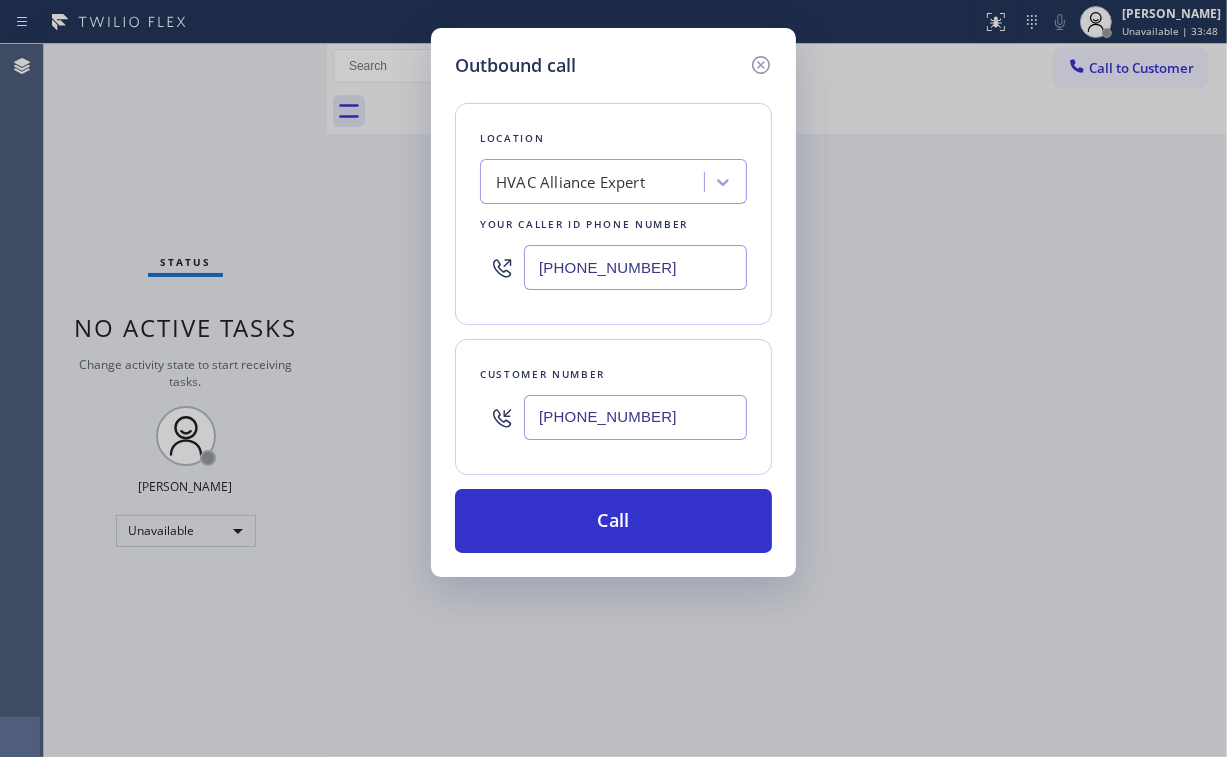 drag, startPoint x: 649, startPoint y: 273, endPoint x: 374, endPoint y: 249, distance: 276.0453 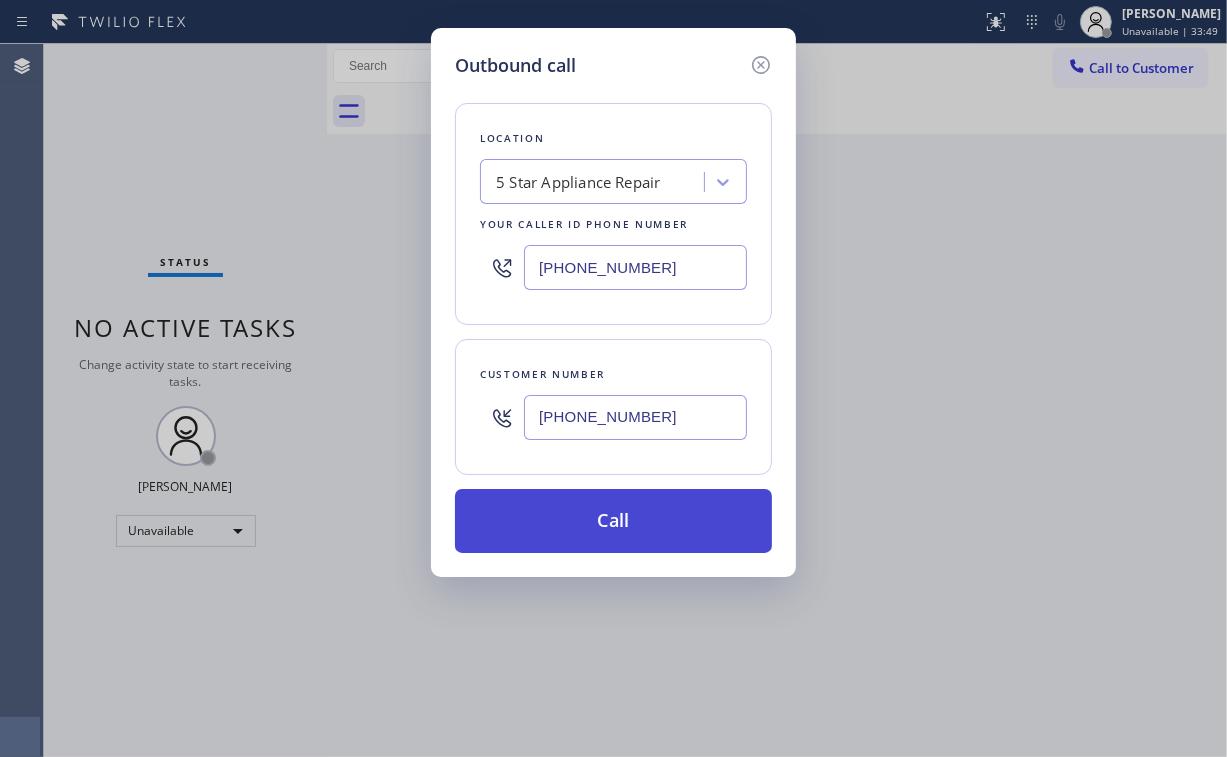type on "[PHONE_NUMBER]" 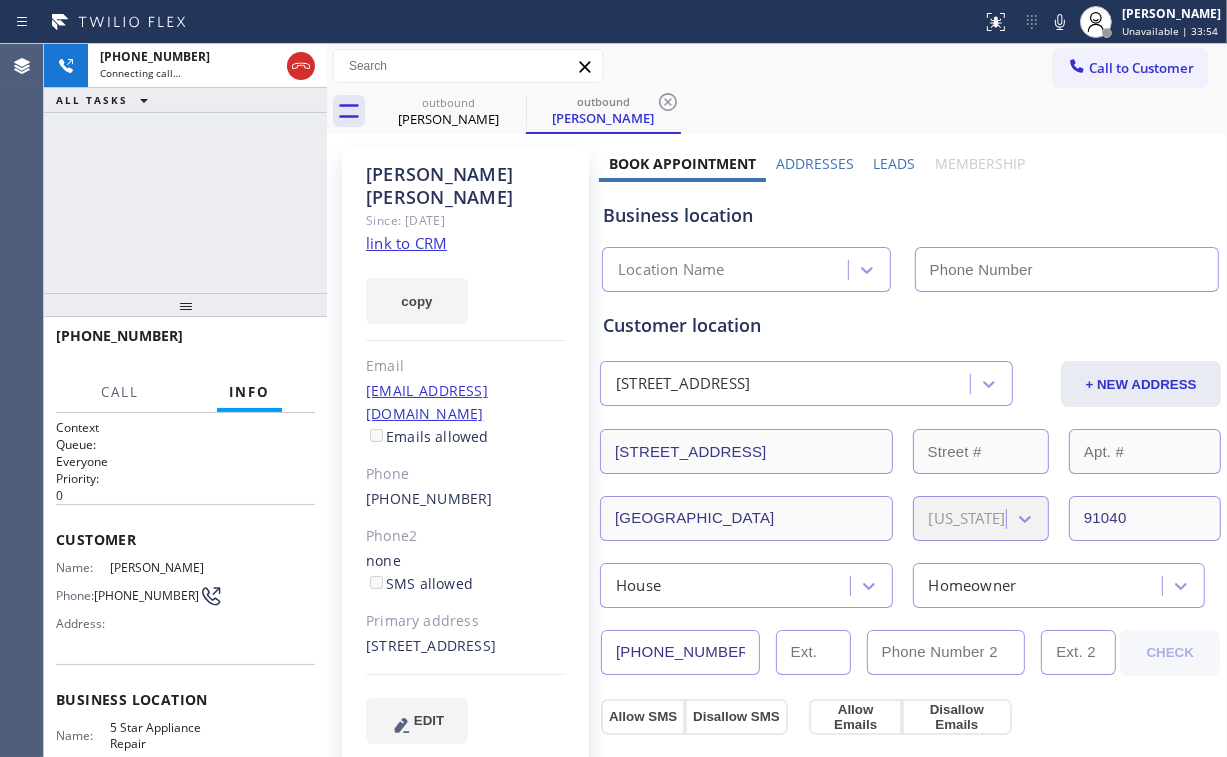 type on "[PHONE_NUMBER]" 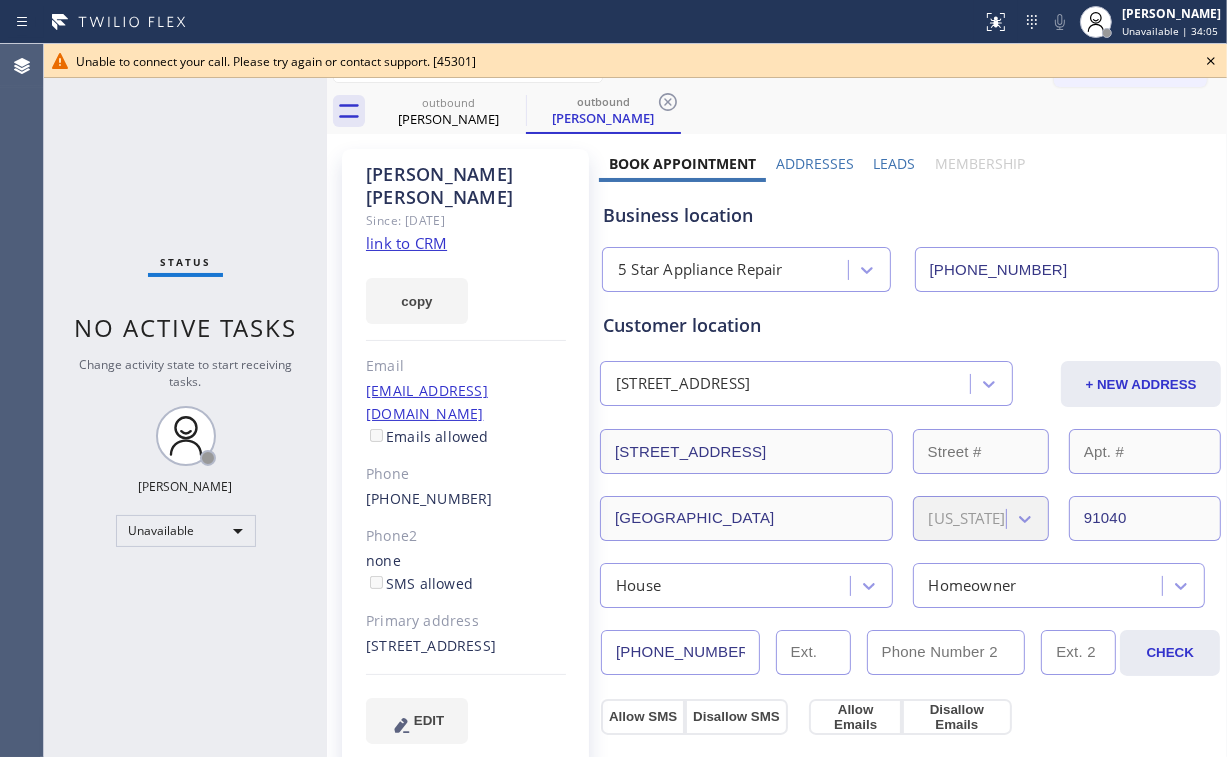drag, startPoint x: 1212, startPoint y: 60, endPoint x: 1198, endPoint y: 64, distance: 14.56022 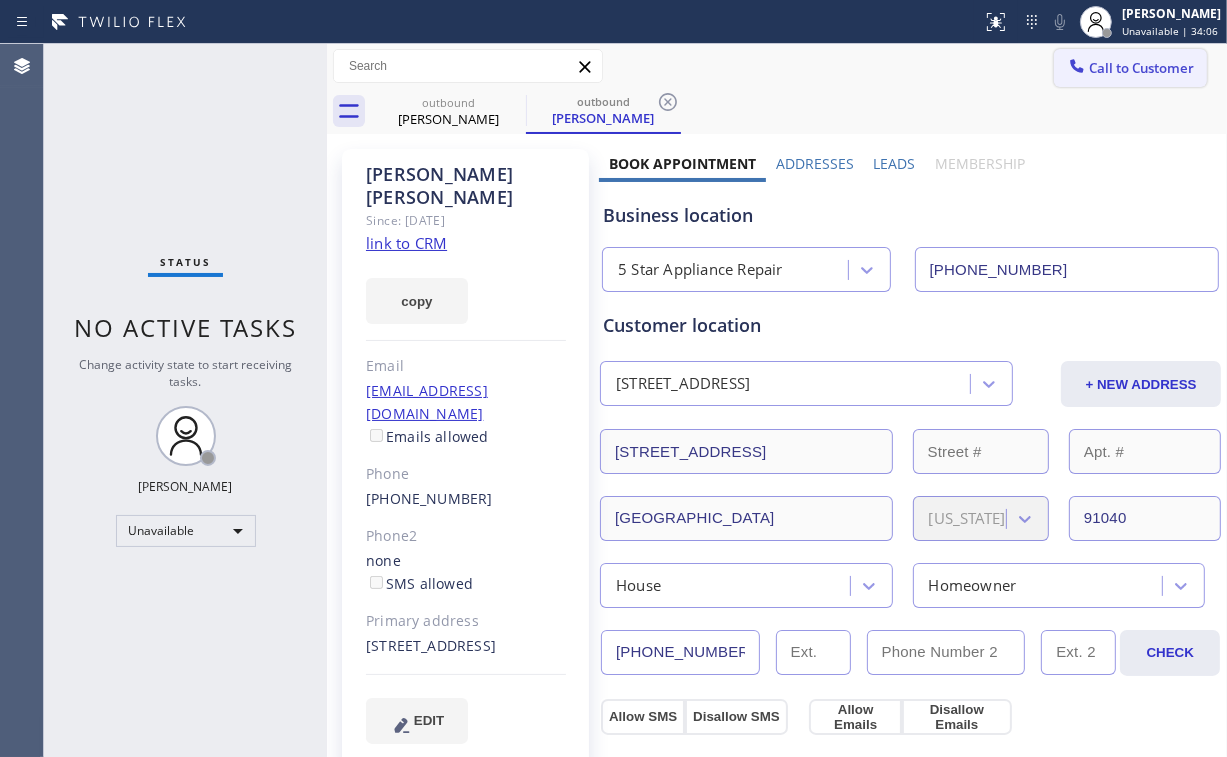 click on "Call to Customer" at bounding box center (1130, 68) 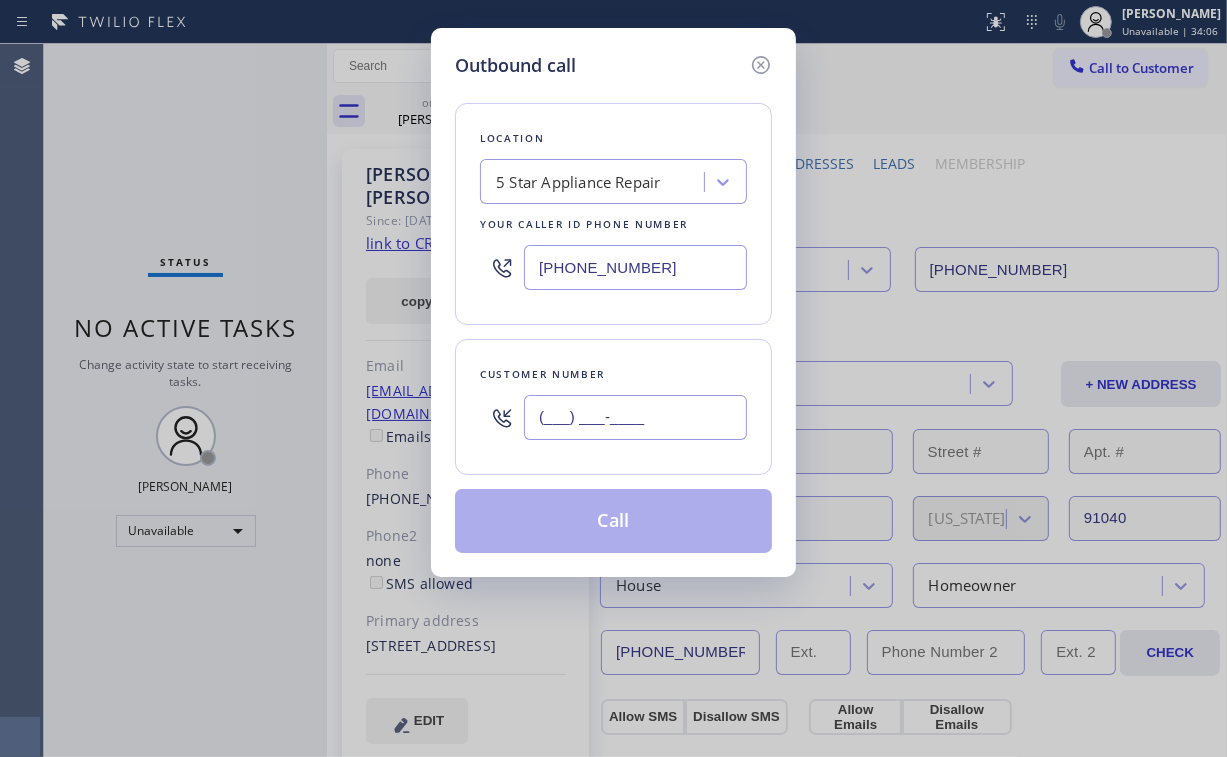 click on "(___) ___-____" at bounding box center (635, 417) 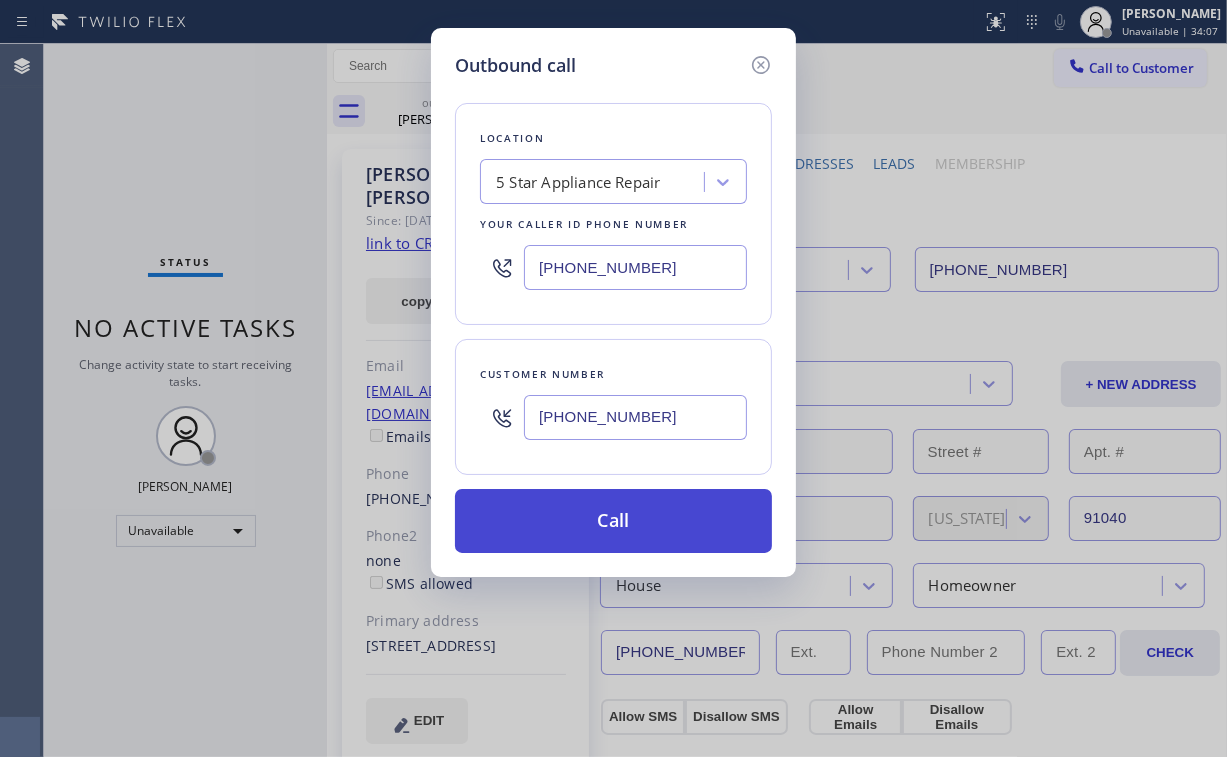 type on "[PHONE_NUMBER]" 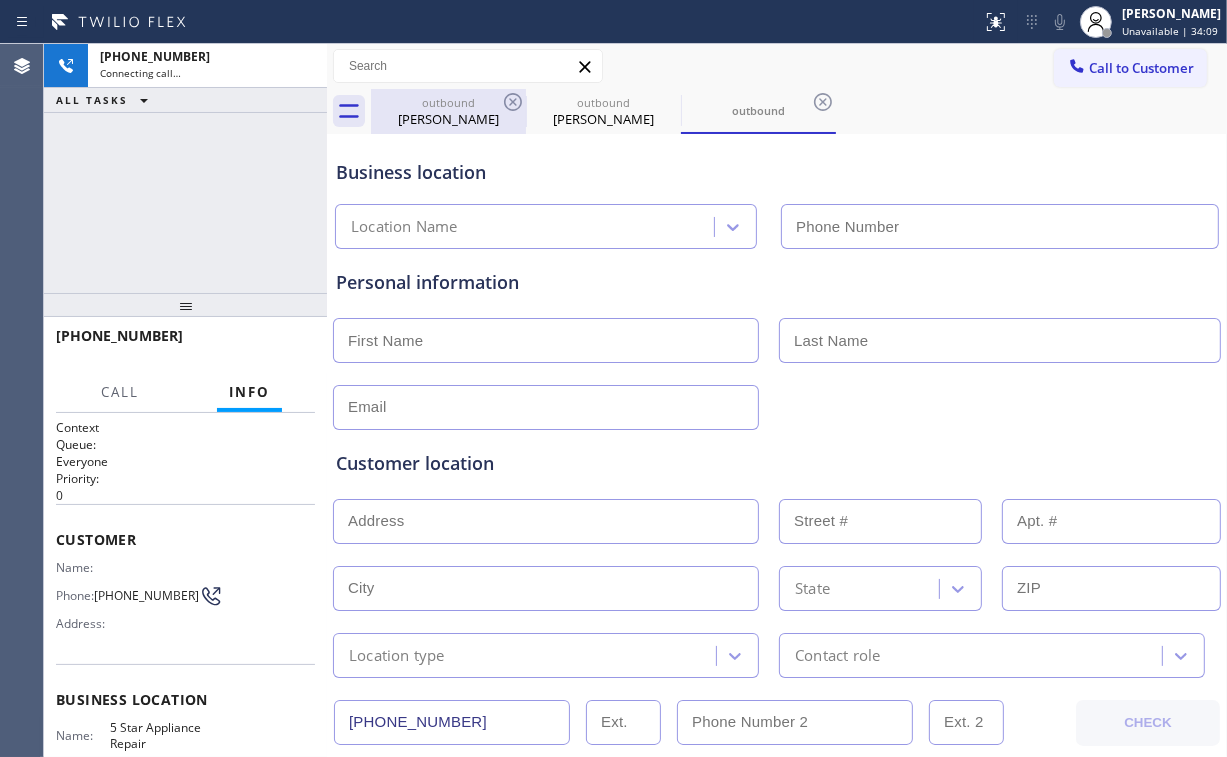 type on "[PHONE_NUMBER]" 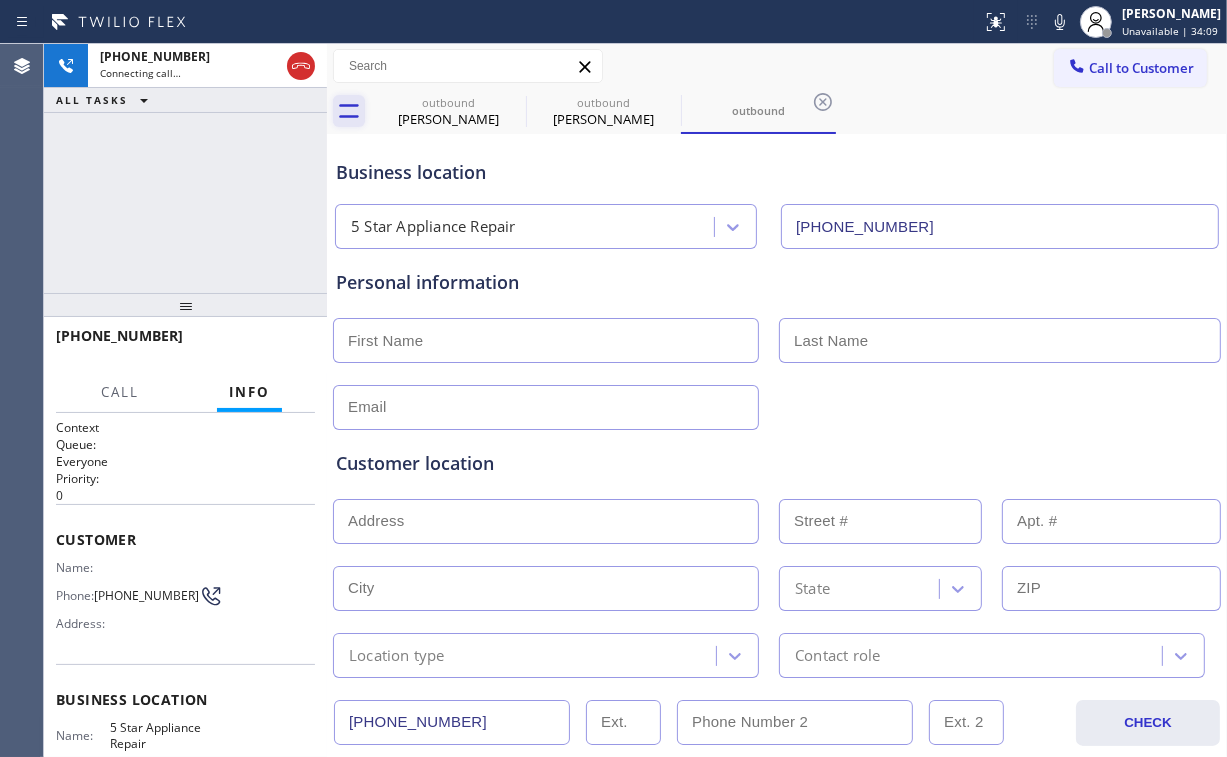 drag, startPoint x: 301, startPoint y: 68, endPoint x: 360, endPoint y: 113, distance: 74.20242 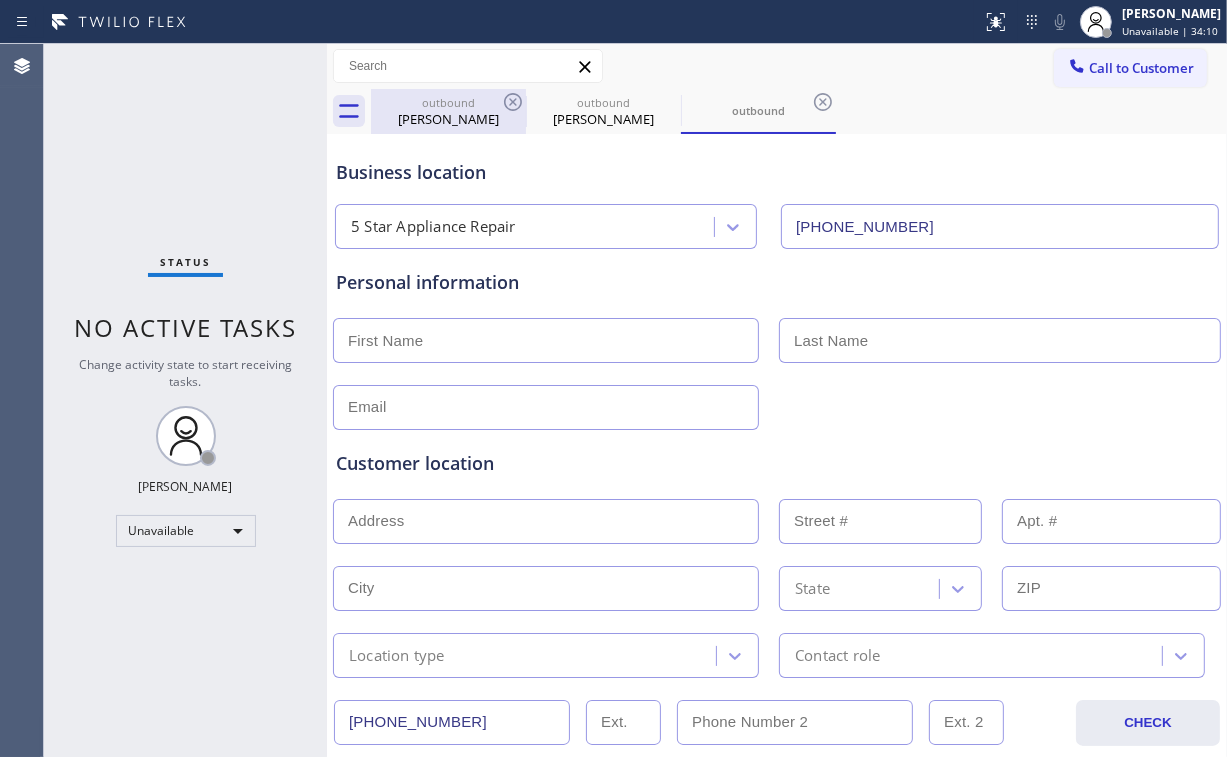 drag, startPoint x: 489, startPoint y: 105, endPoint x: 515, endPoint y: 108, distance: 26.172504 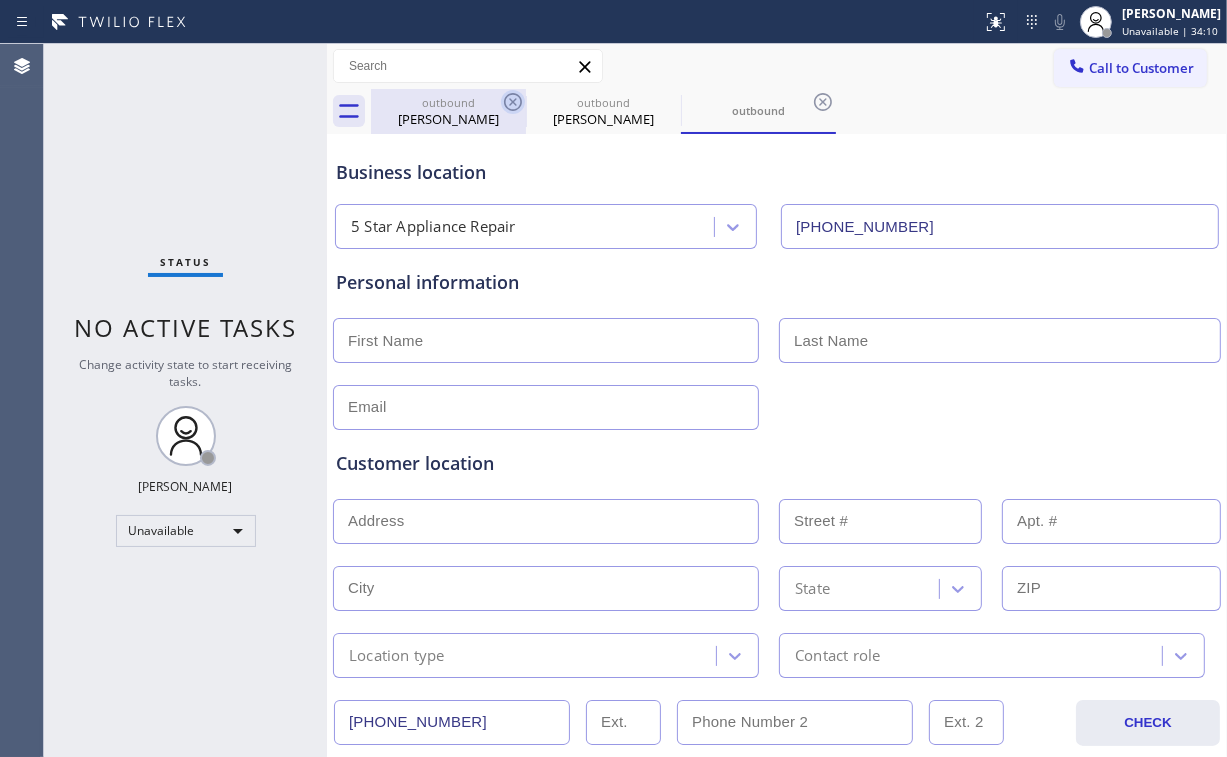 click on "outbound" at bounding box center [448, 102] 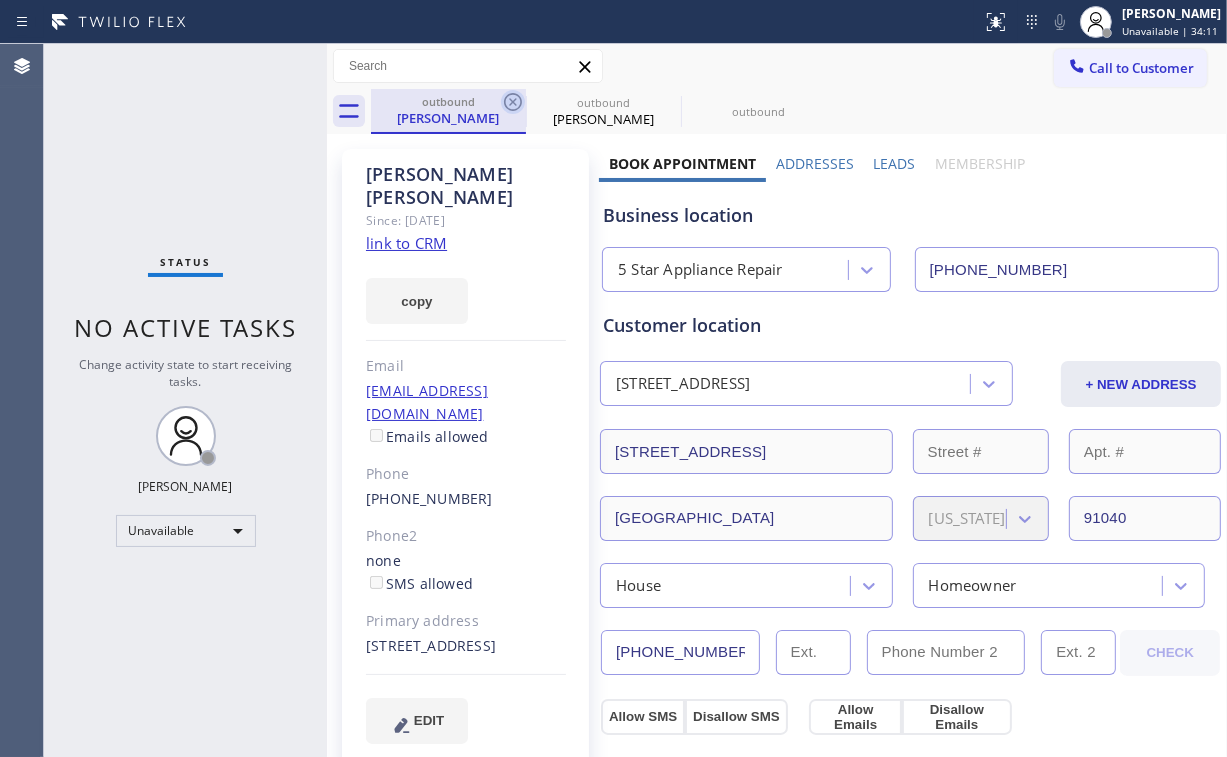 click 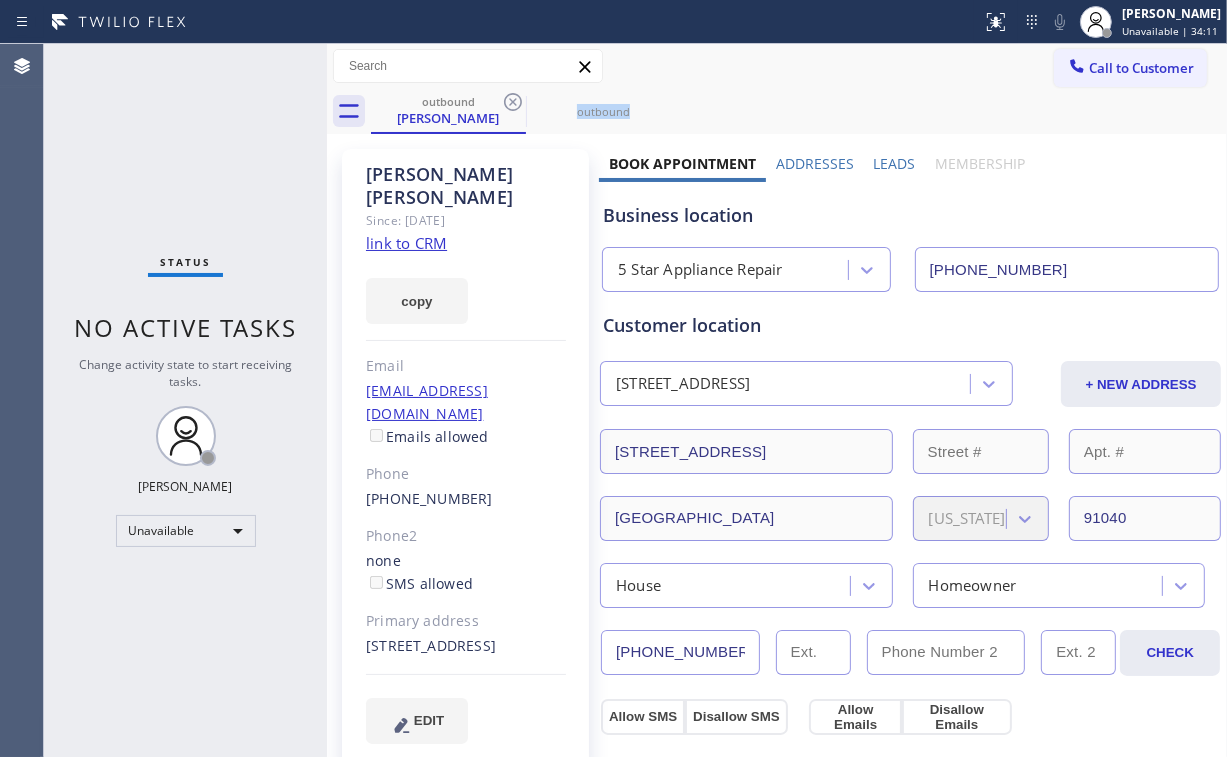 click 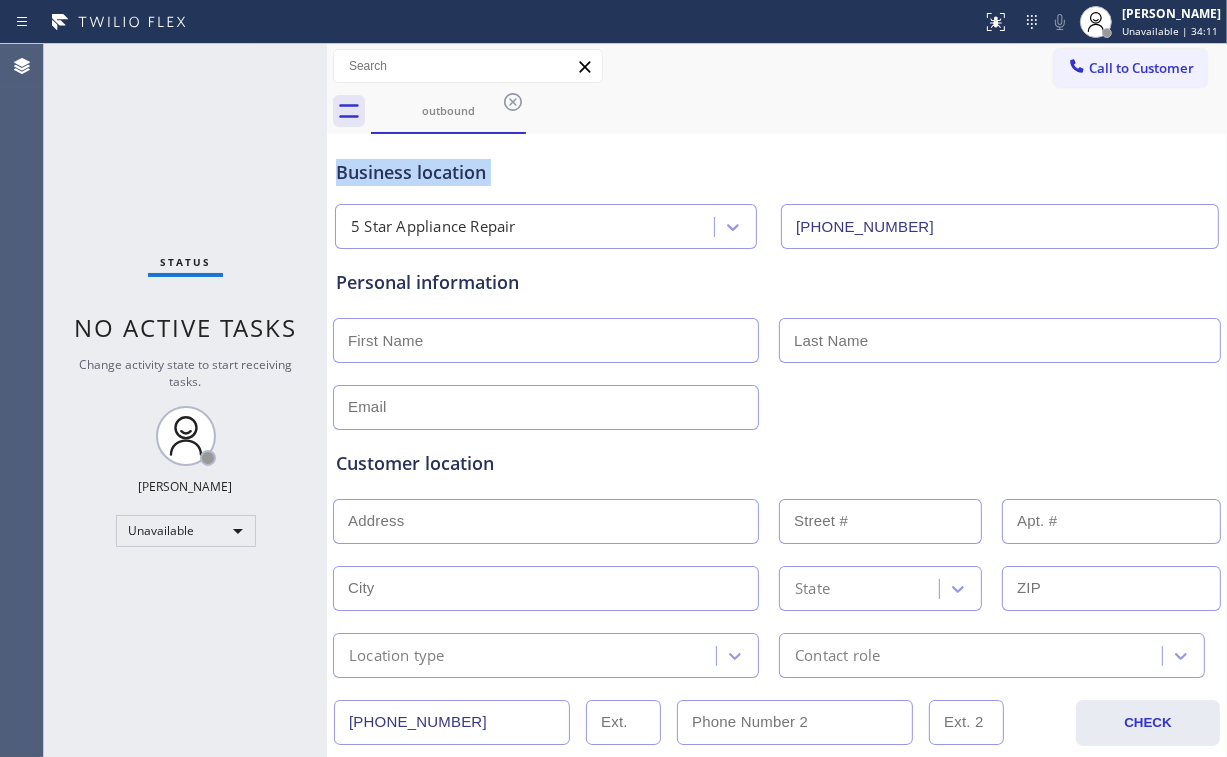 click 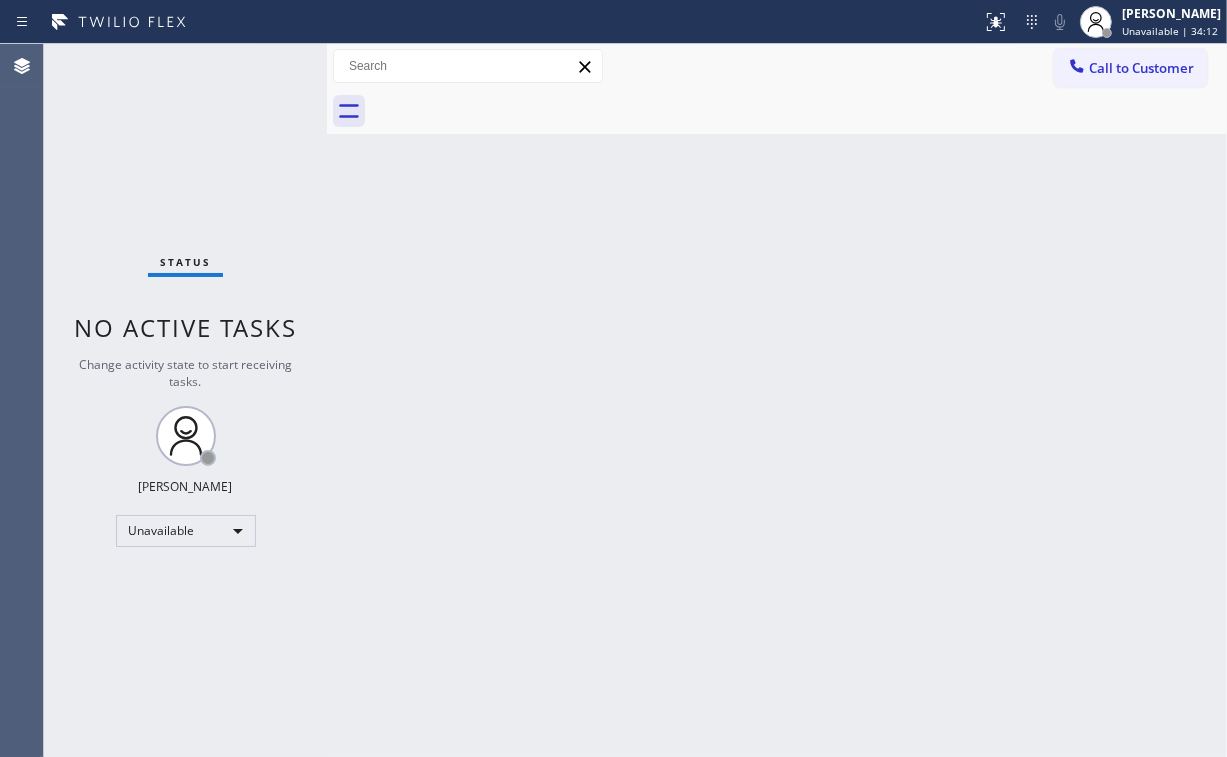 click on "Back to Dashboard Change Sender ID Customers Technicians Select a contact Outbound call Location Search location Your caller id phone number Customer number Call Customer info Name   Phone none Address none Change Sender ID HVAC [PHONE_NUMBER] 5 Star Appliance [PHONE_NUMBER] Appliance Repair [PHONE_NUMBER] Plumbing [PHONE_NUMBER] Air Duct Cleaning [PHONE_NUMBER]  Electricians [PHONE_NUMBER] Cancel Change Check personal SMS Reset Change No tabs Call to Customer Outbound call Location 5 Star Appliance Repair Your caller id phone number [PHONE_NUMBER] Customer number Call Outbound call Technician Search Technician Your caller id phone number Your caller id phone number Call" at bounding box center [777, 400] 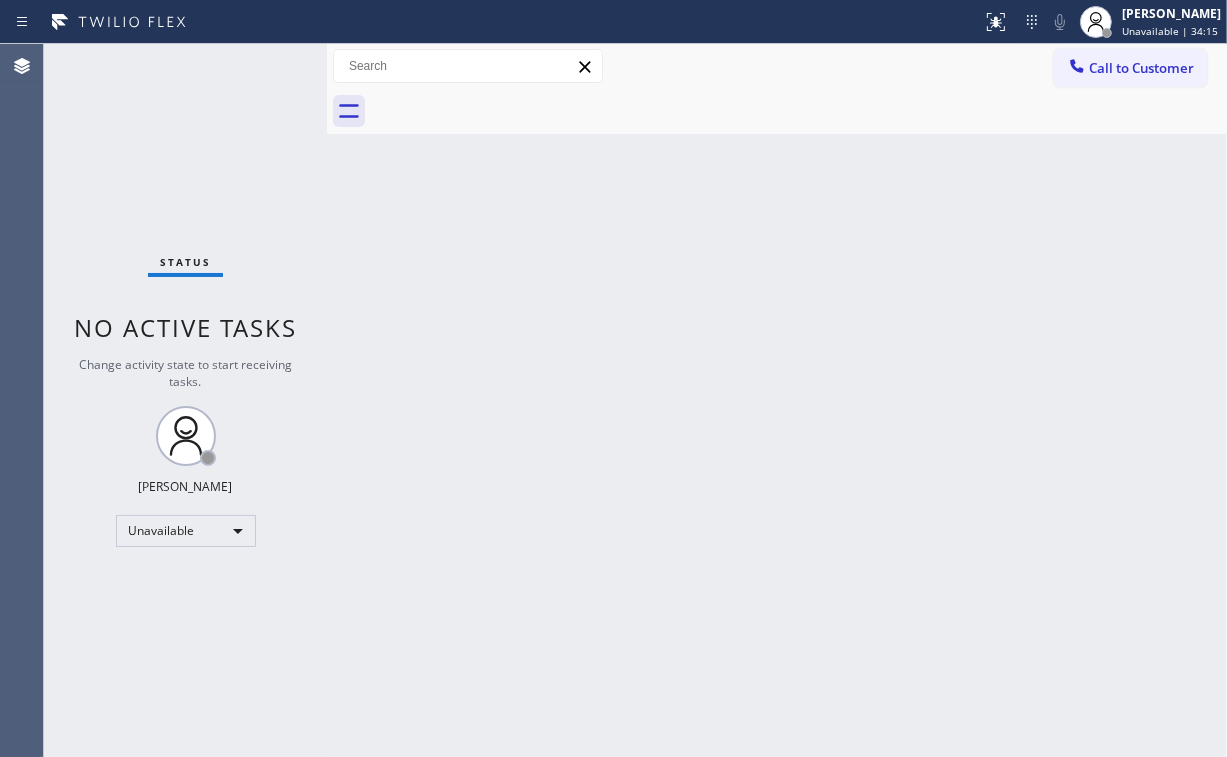 drag, startPoint x: 1107, startPoint y: 70, endPoint x: 987, endPoint y: 154, distance: 146.47867 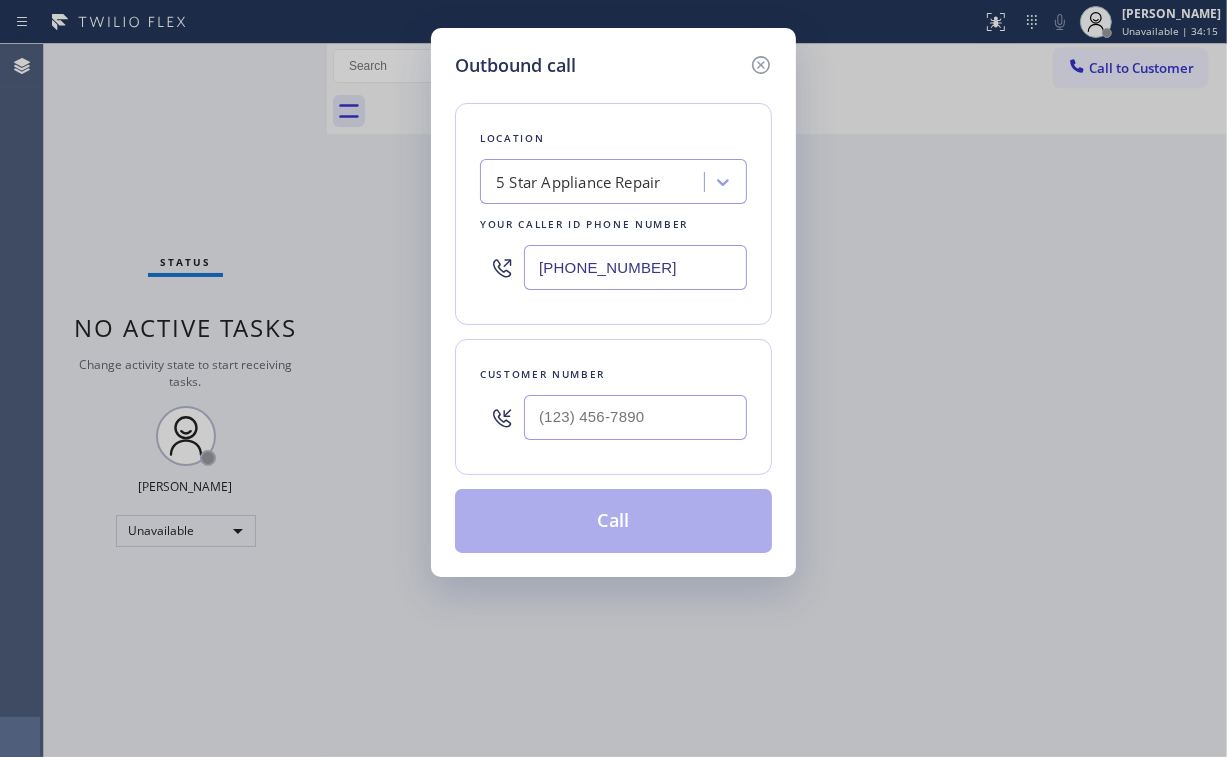 click at bounding box center [635, 417] 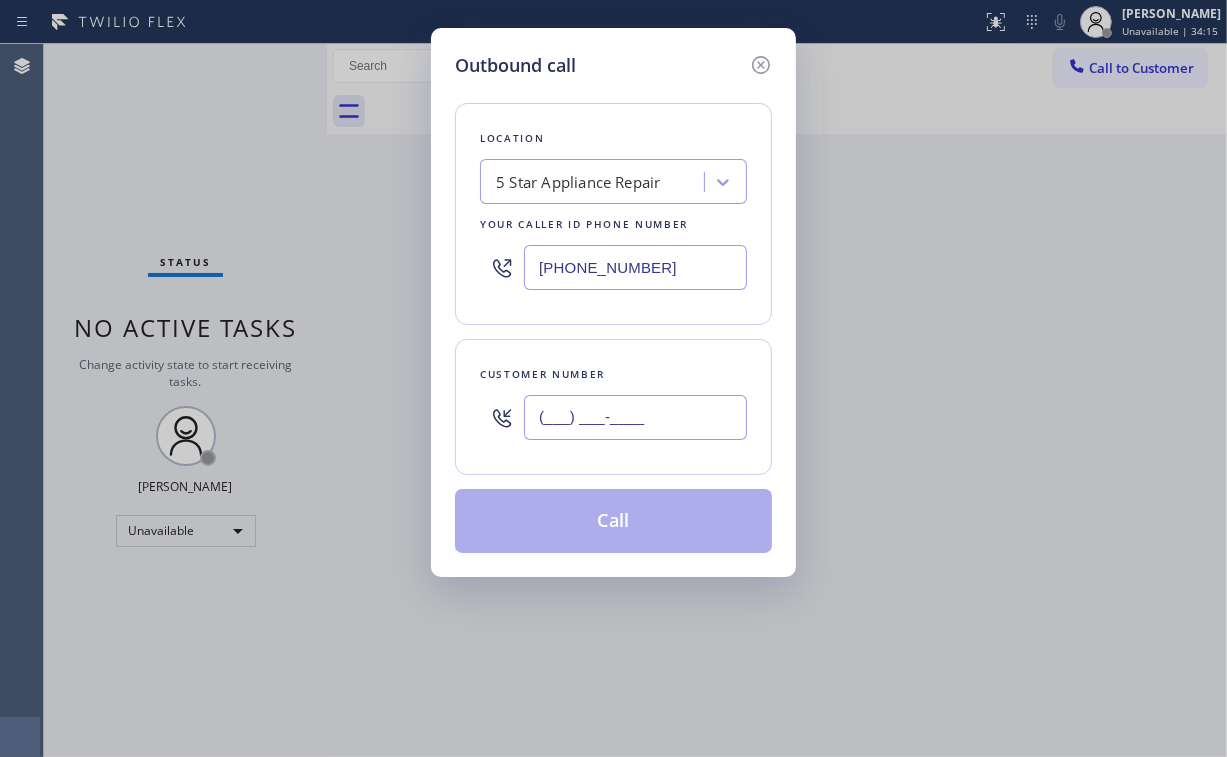 click on "(___) ___-____" at bounding box center [635, 417] 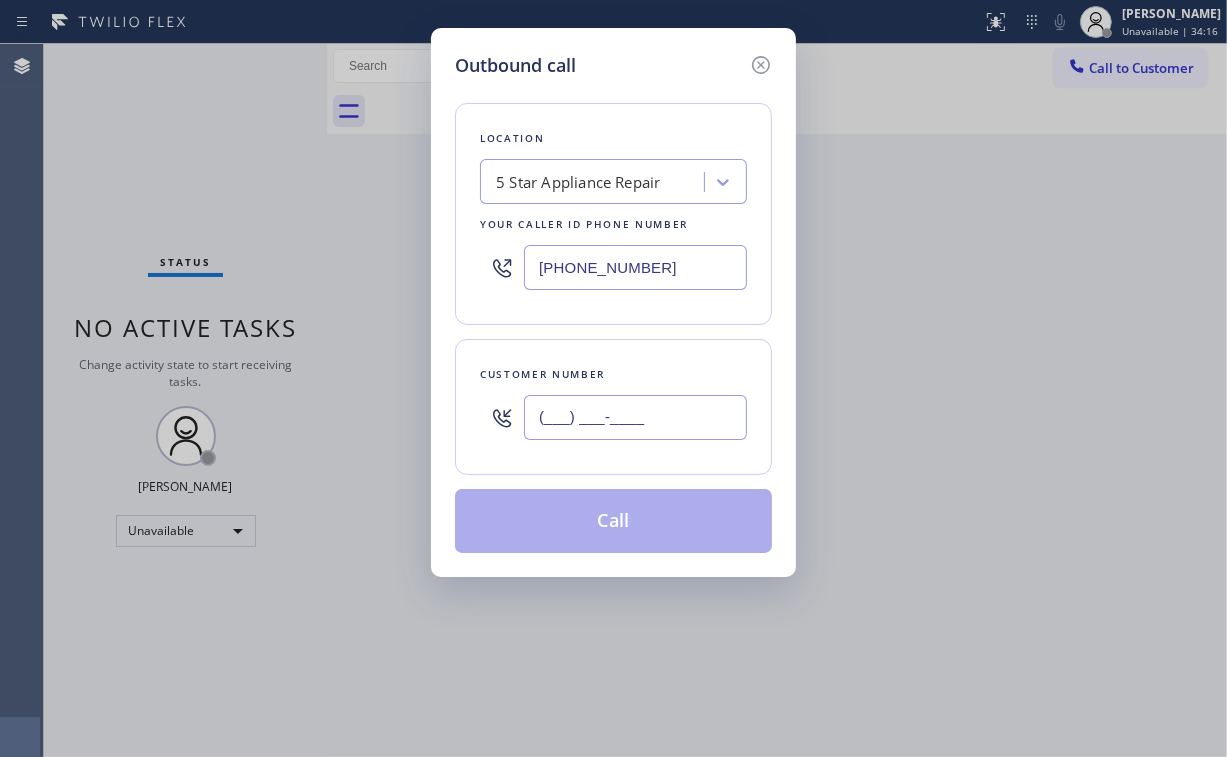 paste on "818) 279-5611" 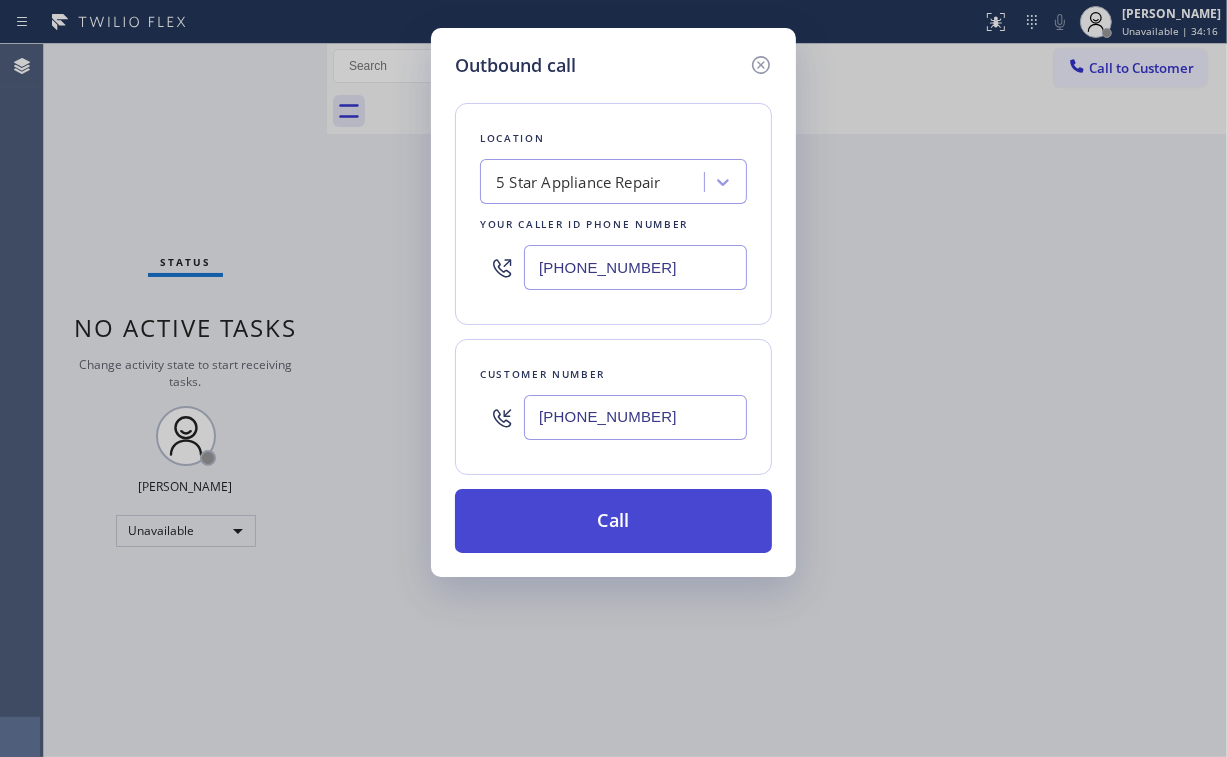 type on "[PHONE_NUMBER]" 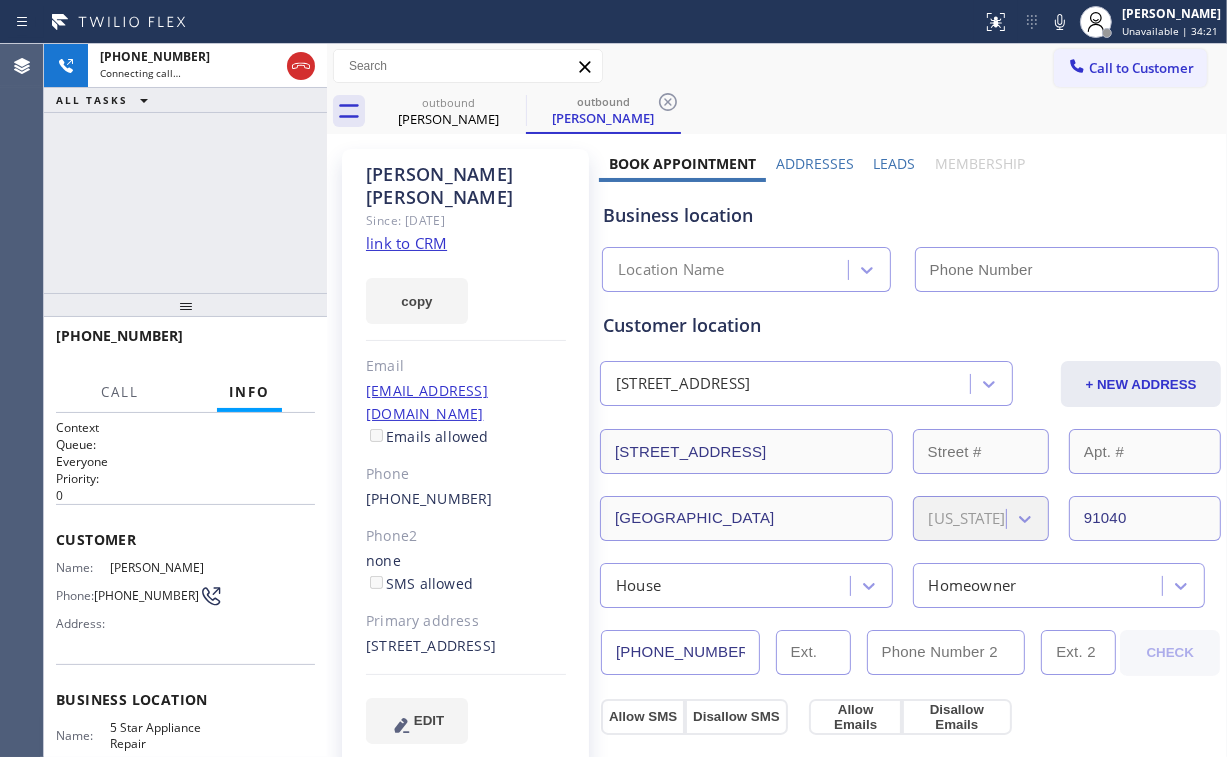 type on "[PHONE_NUMBER]" 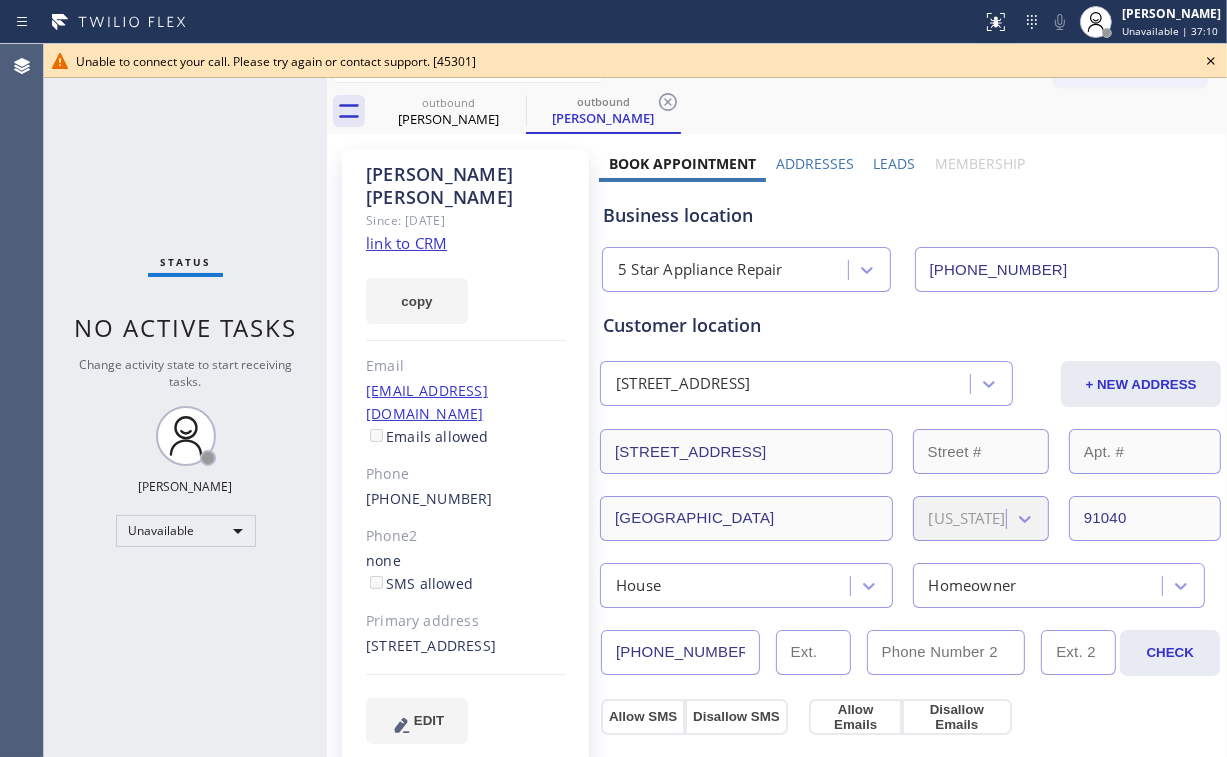click on "Status   No active tasks     Change activity state to start receiving tasks.   [PERSON_NAME] Unavailable" at bounding box center [185, 400] 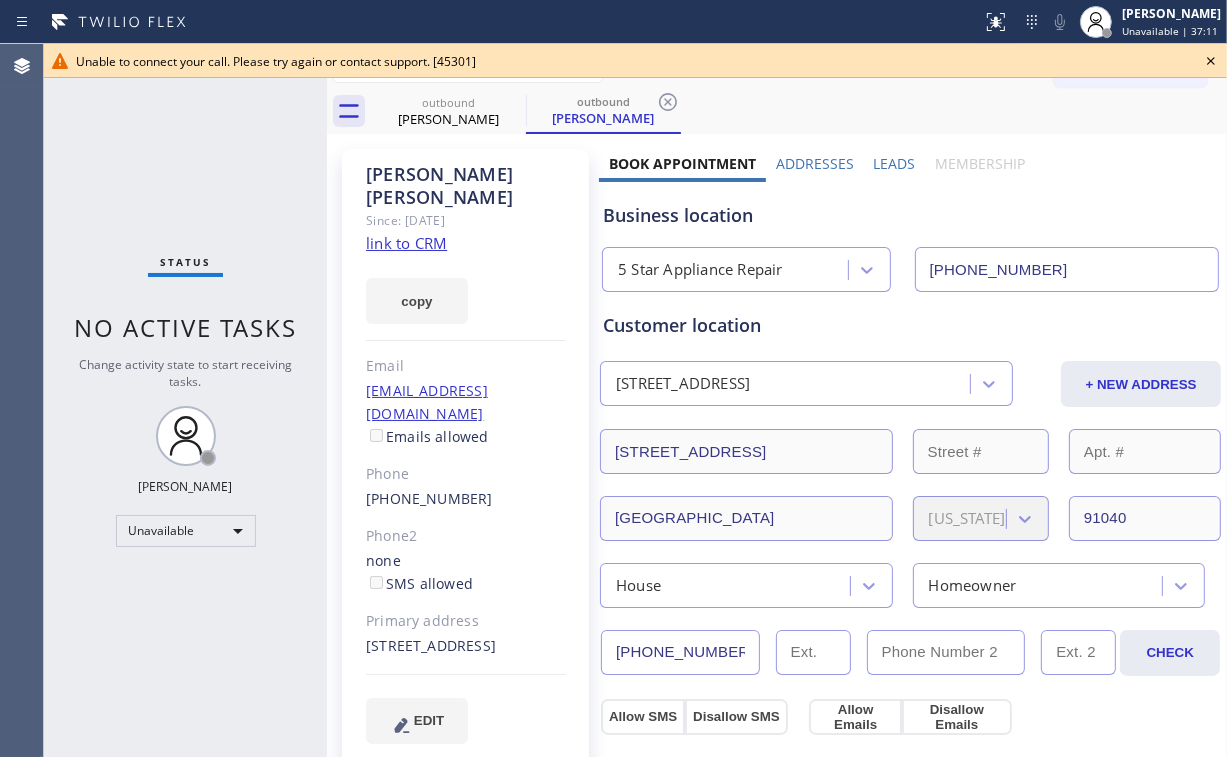 click 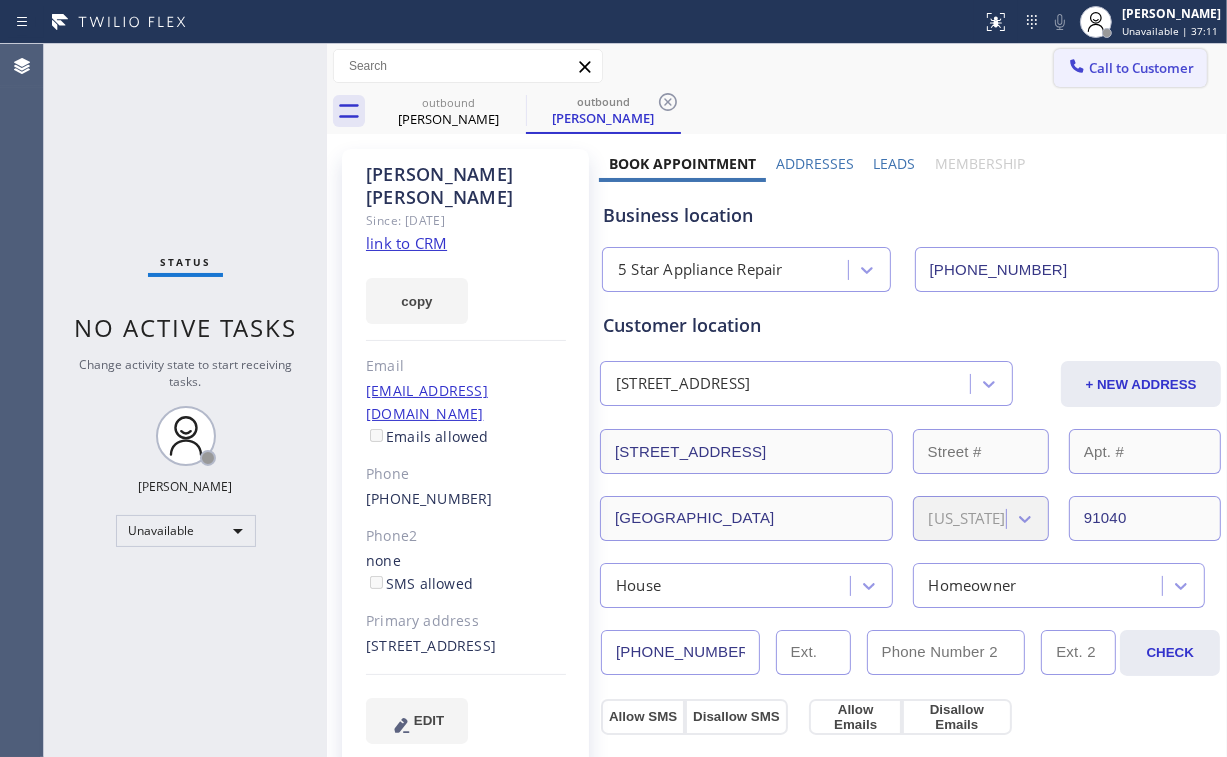 click on "Call to Customer" at bounding box center [1141, 68] 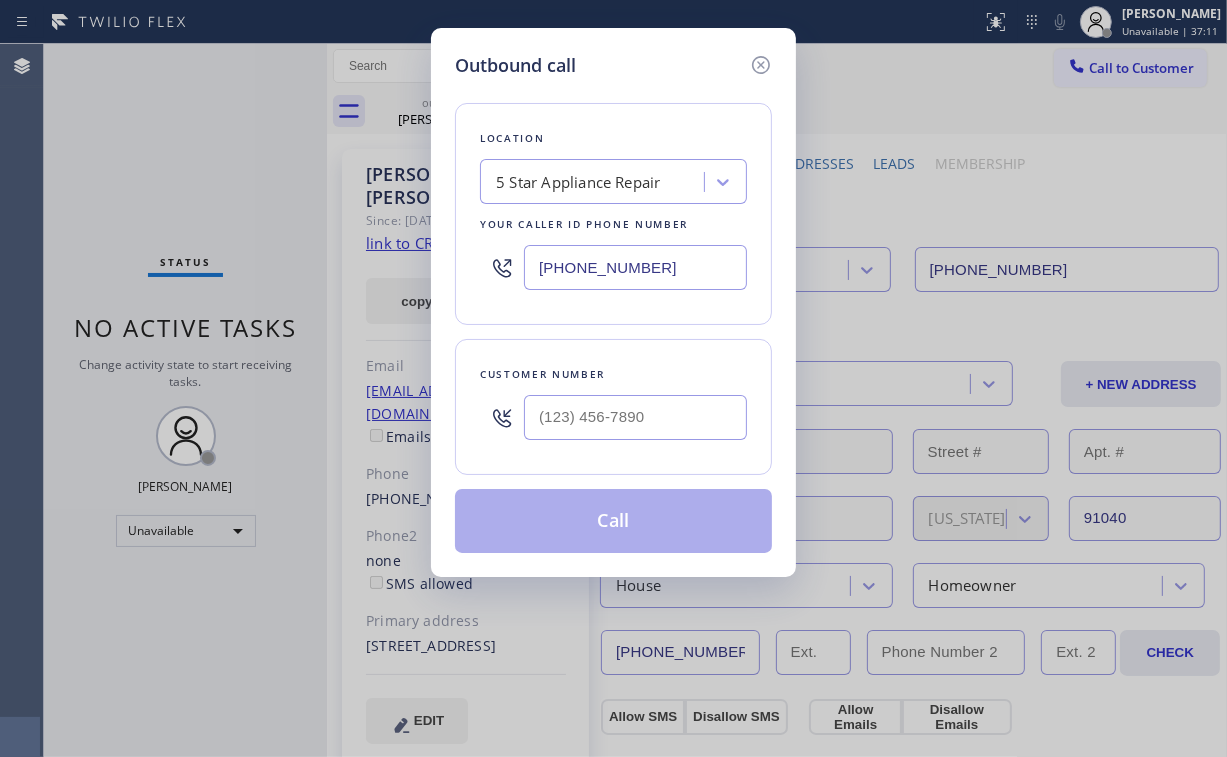 click on "[PHONE_NUMBER]" at bounding box center [613, 267] 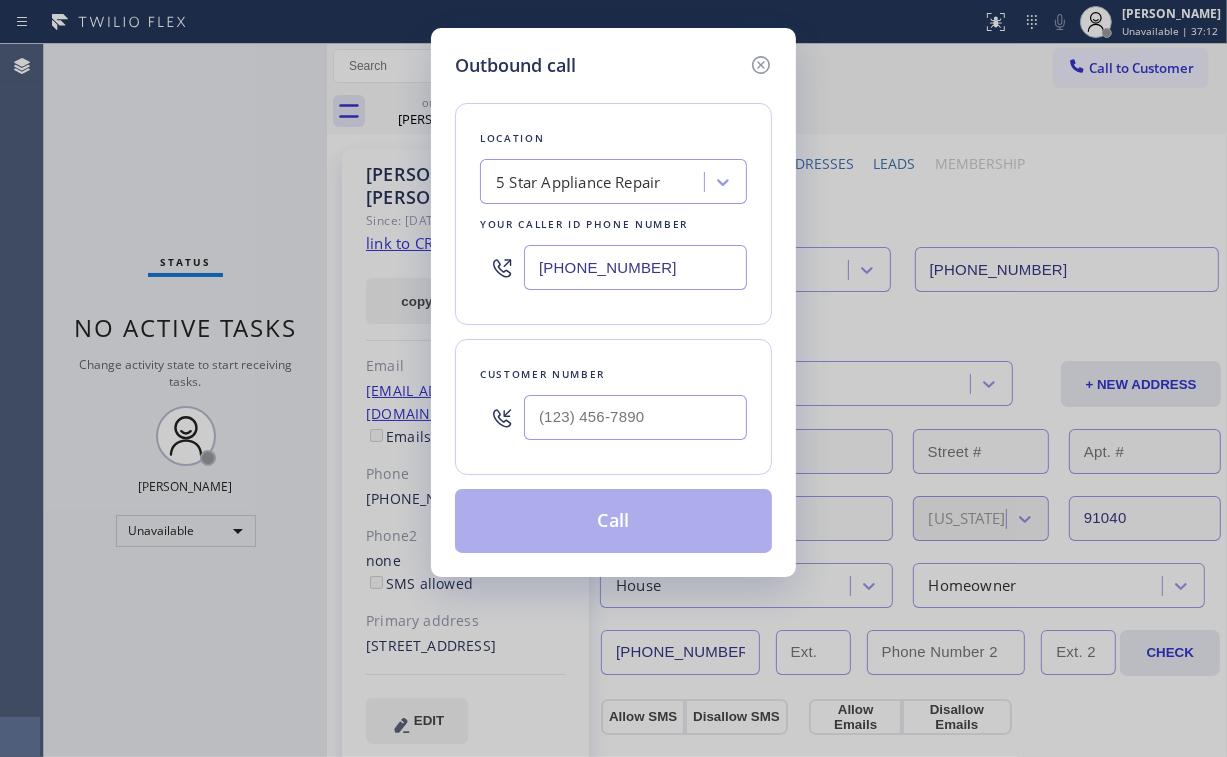paste on "562) 524-103" 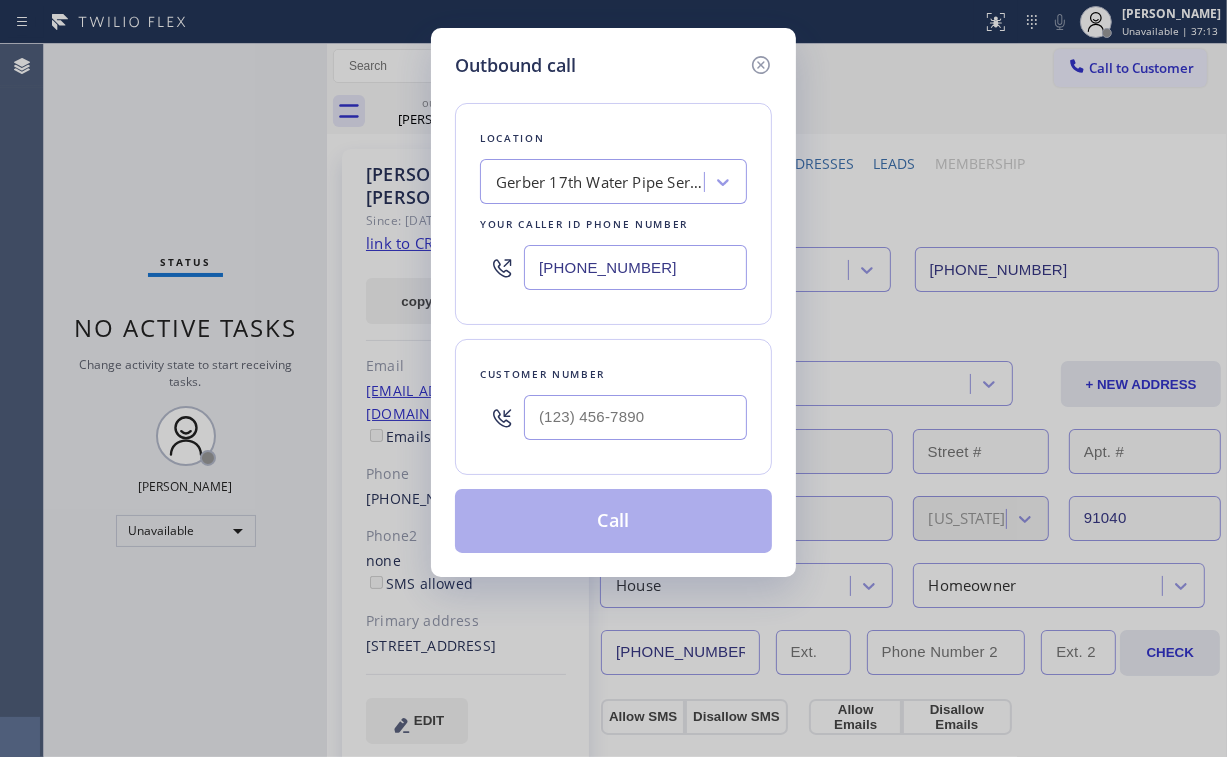 type on "[PHONE_NUMBER]" 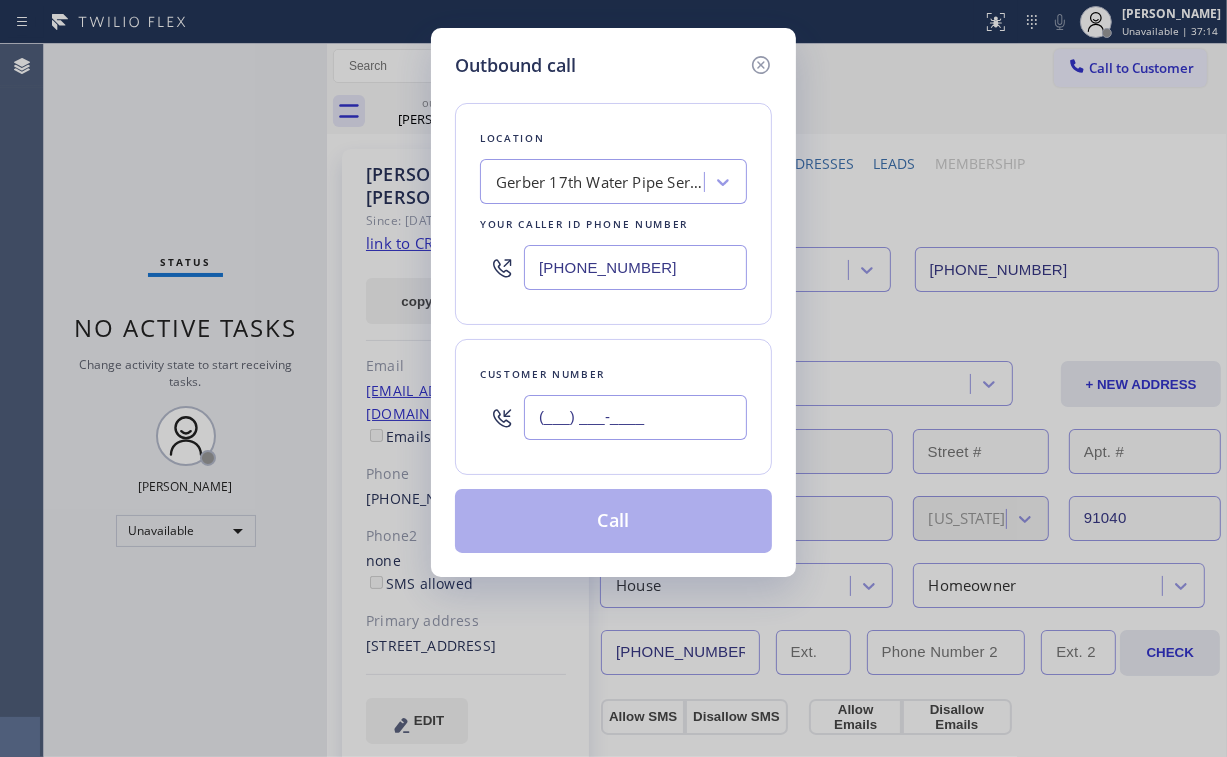 drag, startPoint x: 575, startPoint y: 408, endPoint x: 588, endPoint y: 414, distance: 14.3178215 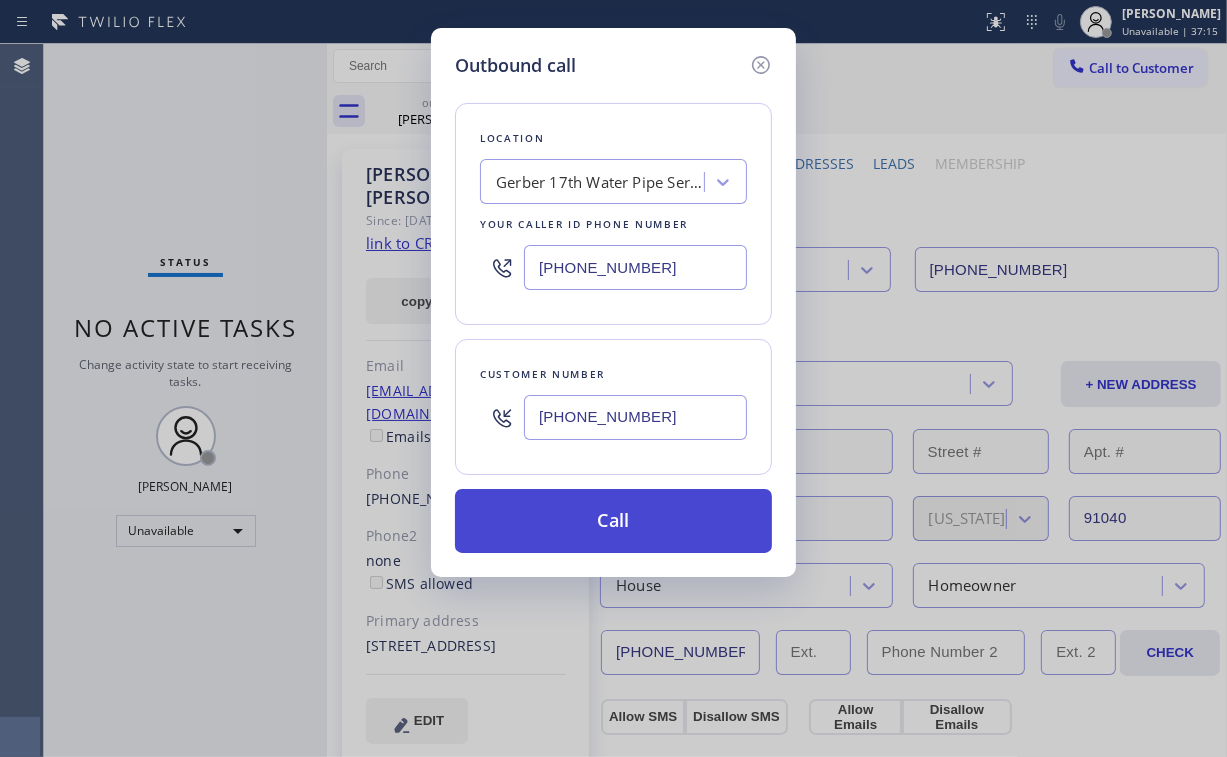 type on "[PHONE_NUMBER]" 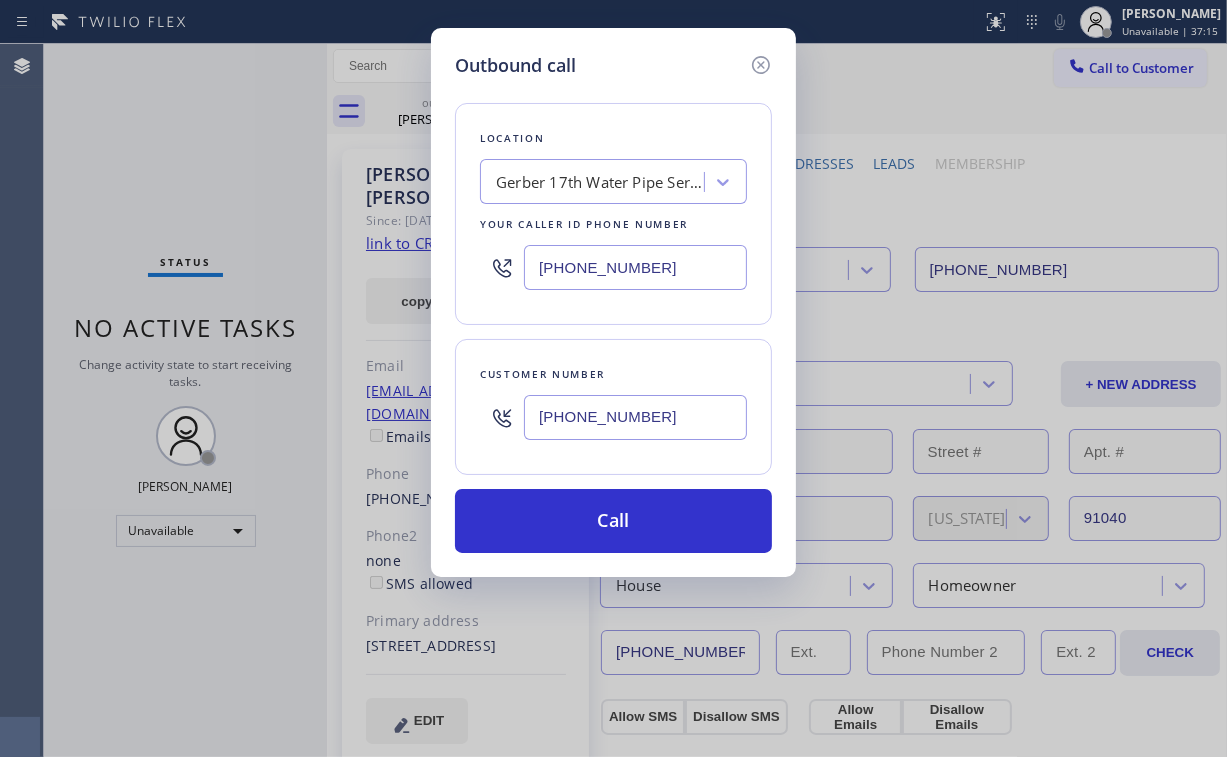 drag, startPoint x: 572, startPoint y: 508, endPoint x: 536, endPoint y: 689, distance: 184.5454 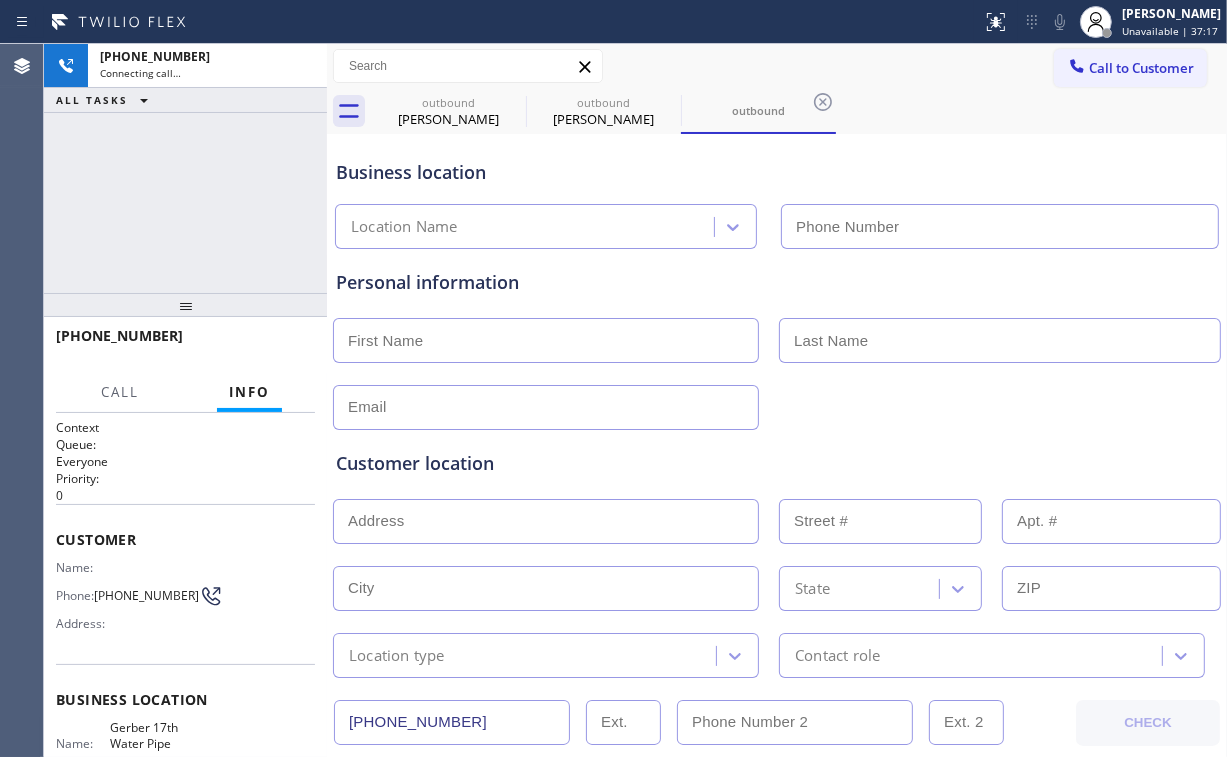type on "[PHONE_NUMBER]" 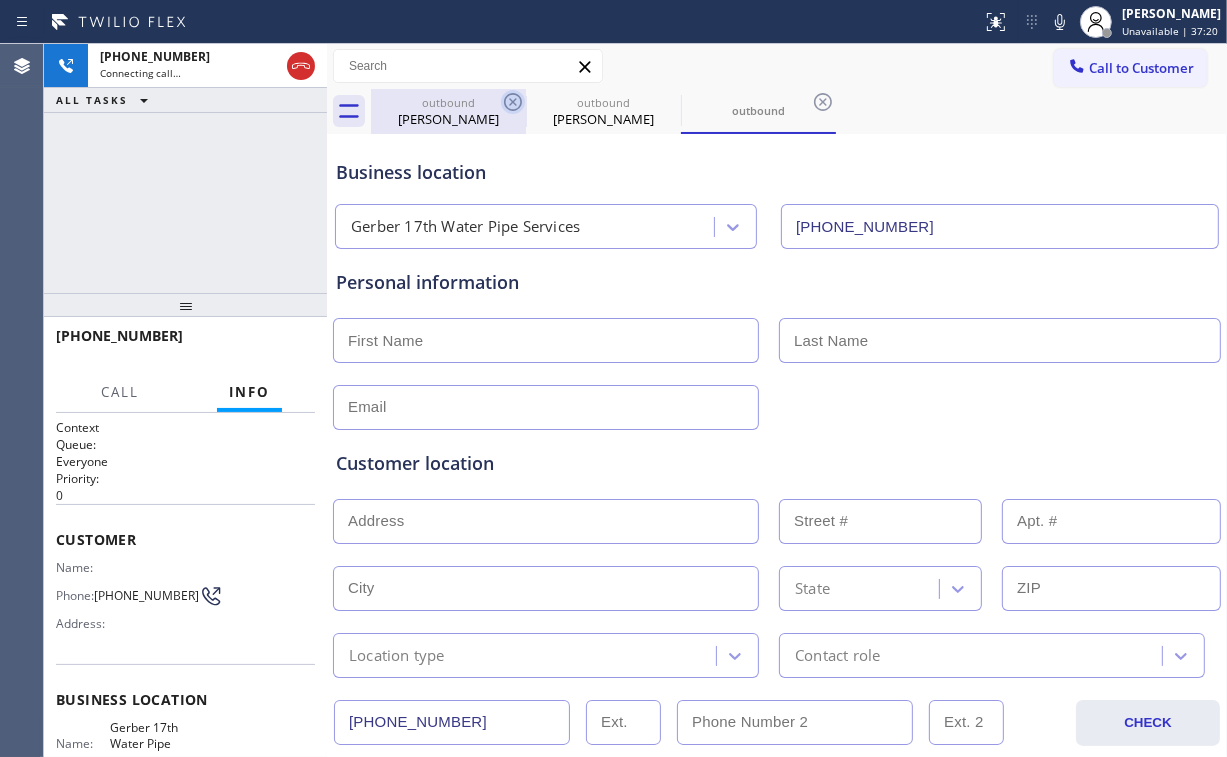 drag, startPoint x: 468, startPoint y: 115, endPoint x: 512, endPoint y: 100, distance: 46.486557 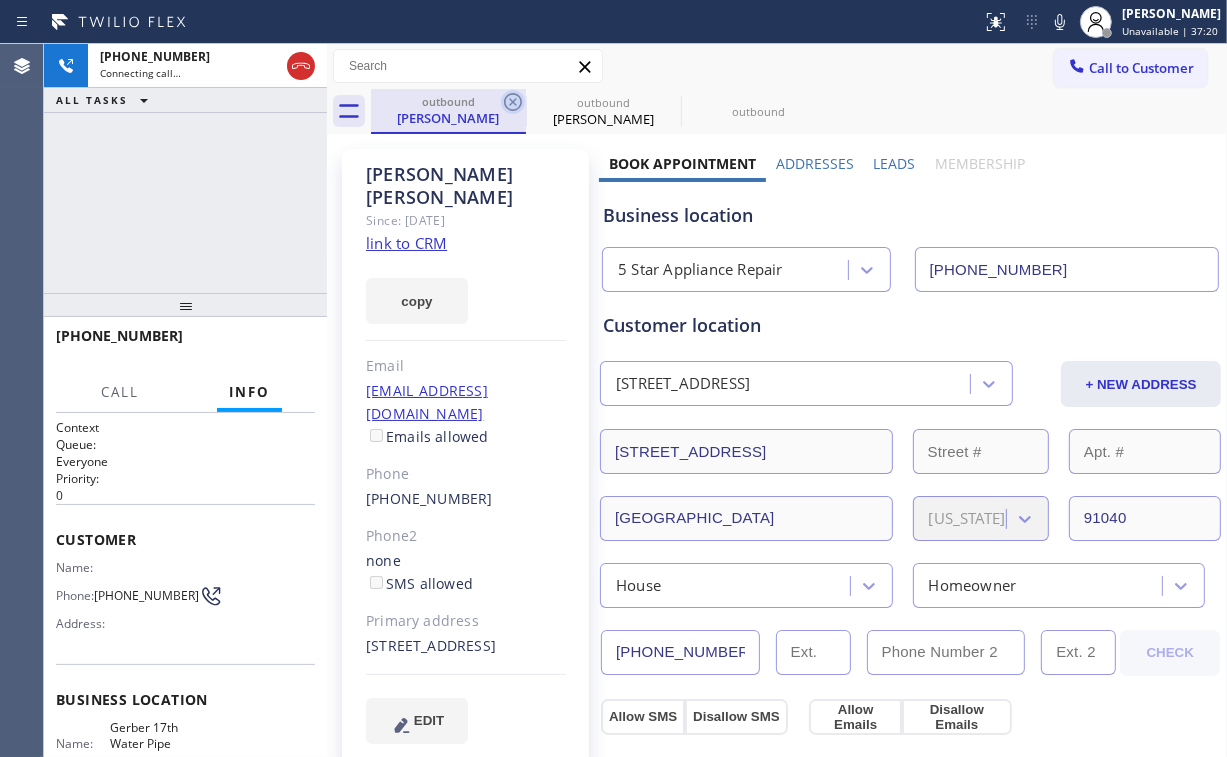 click 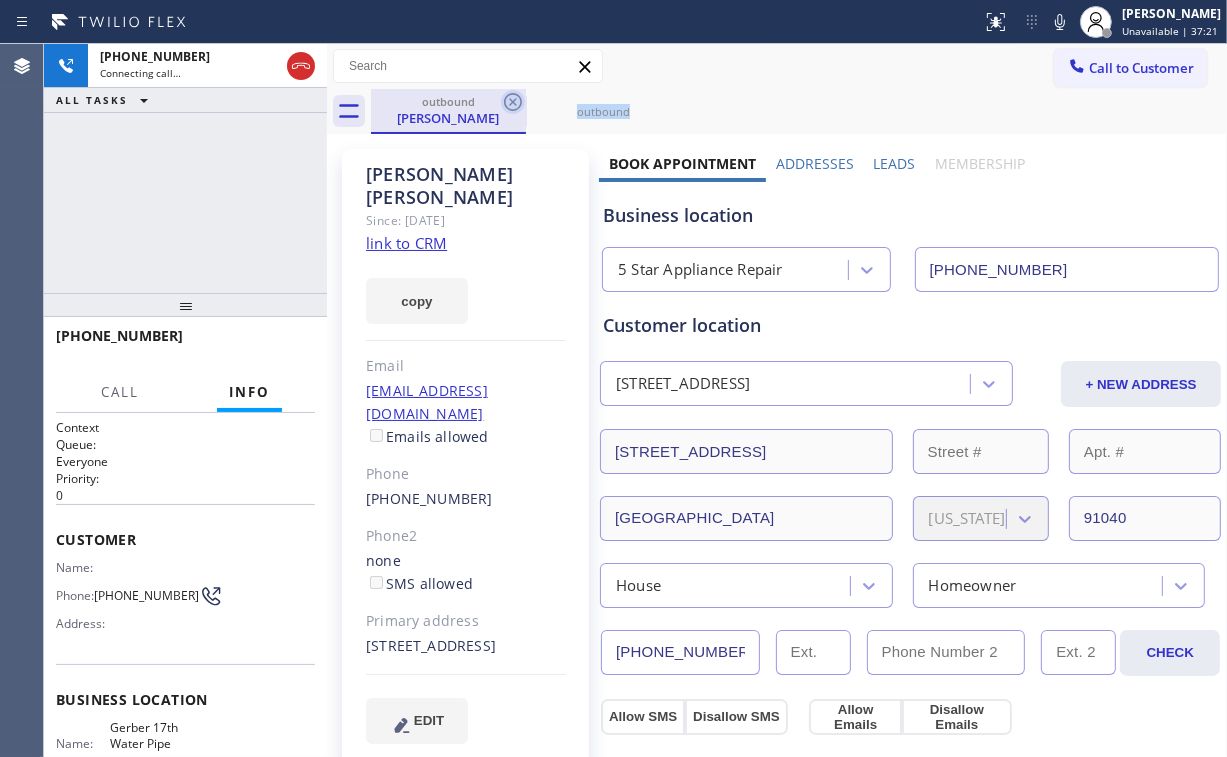 click 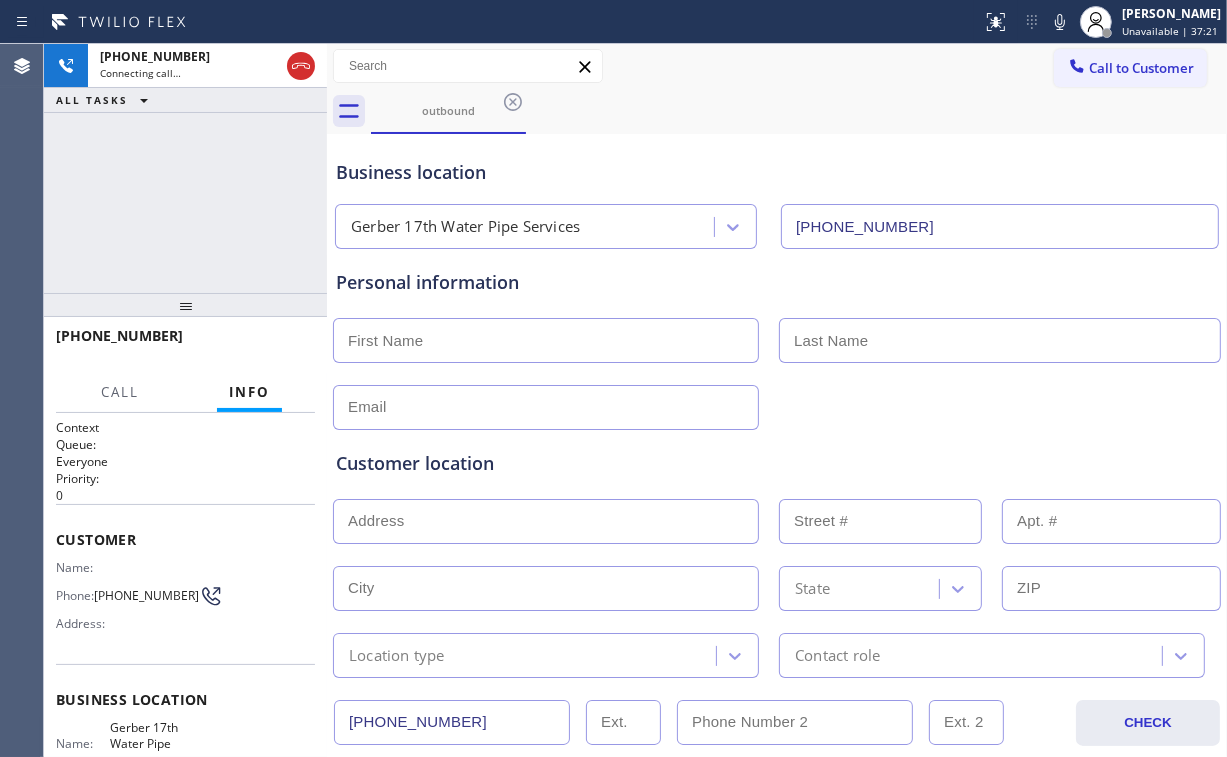 click on "[PHONE_NUMBER] Connecting call… ALL TASKS ALL TASKS ACTIVE TASKS TASKS IN WRAP UP" at bounding box center (185, 168) 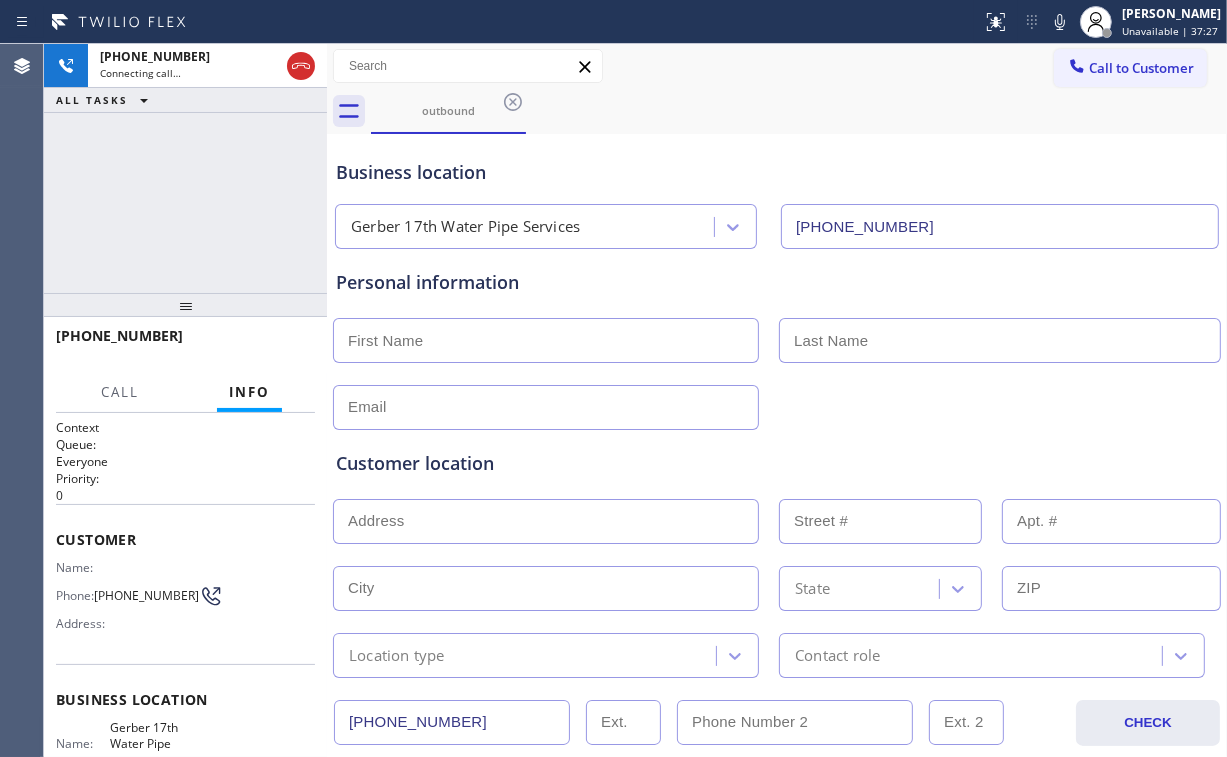 click on "[PHONE_NUMBER] Connecting call… ALL TASKS ALL TASKS ACTIVE TASKS TASKS IN WRAP UP" at bounding box center [185, 168] 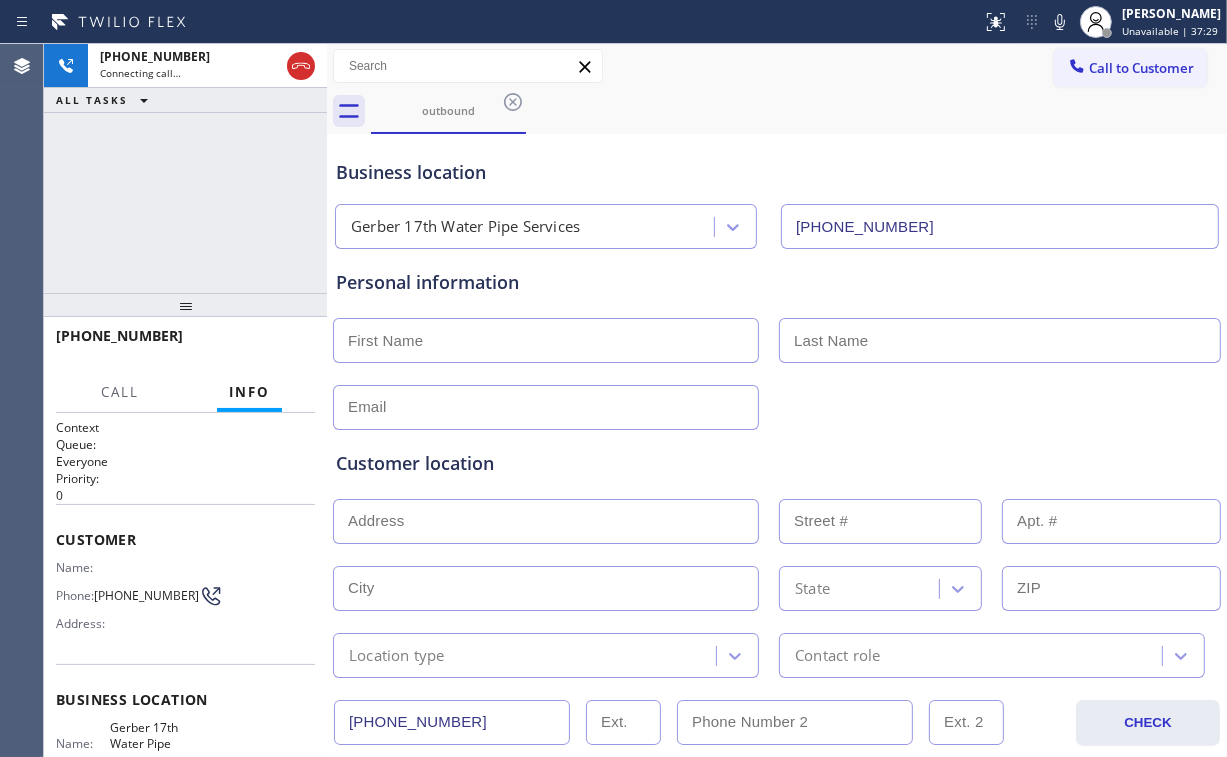 click on "[PHONE_NUMBER] Connecting call… ALL TASKS ALL TASKS ACTIVE TASKS TASKS IN WRAP UP" at bounding box center (185, 168) 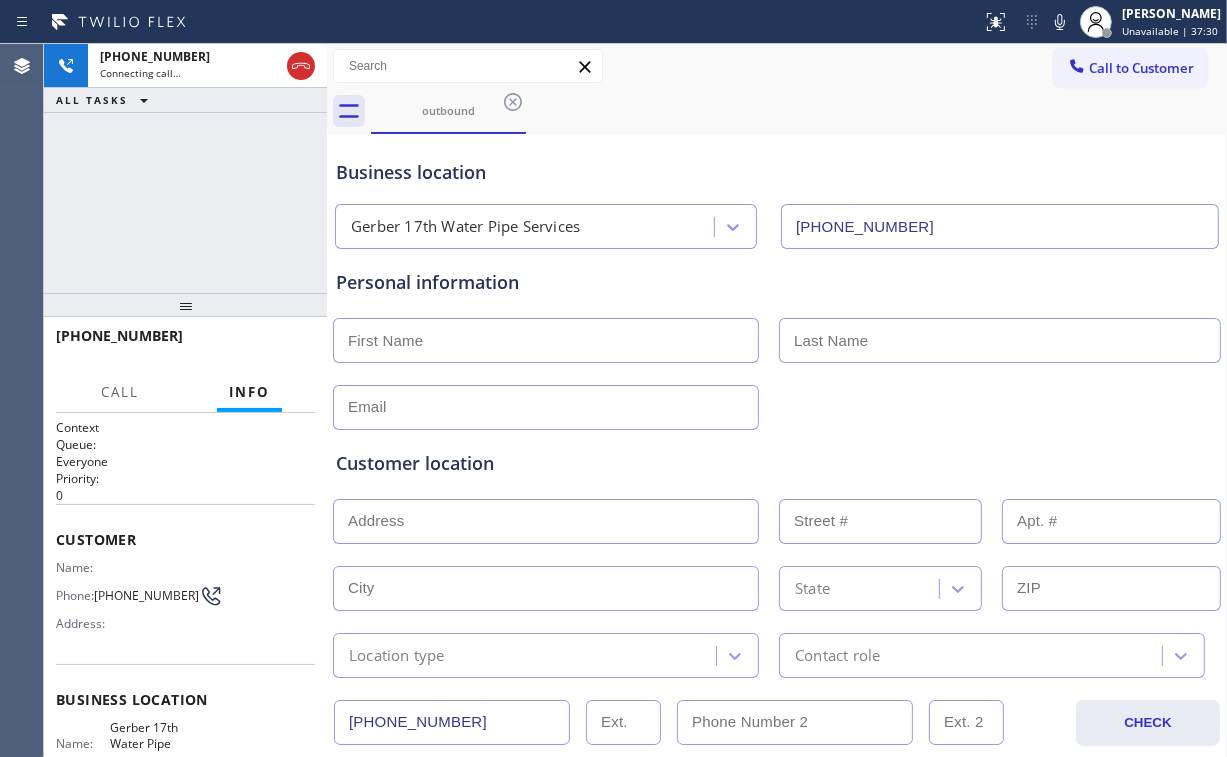 click on "[PHONE_NUMBER] Connecting call… ALL TASKS ALL TASKS ACTIVE TASKS TASKS IN WRAP UP" at bounding box center (185, 168) 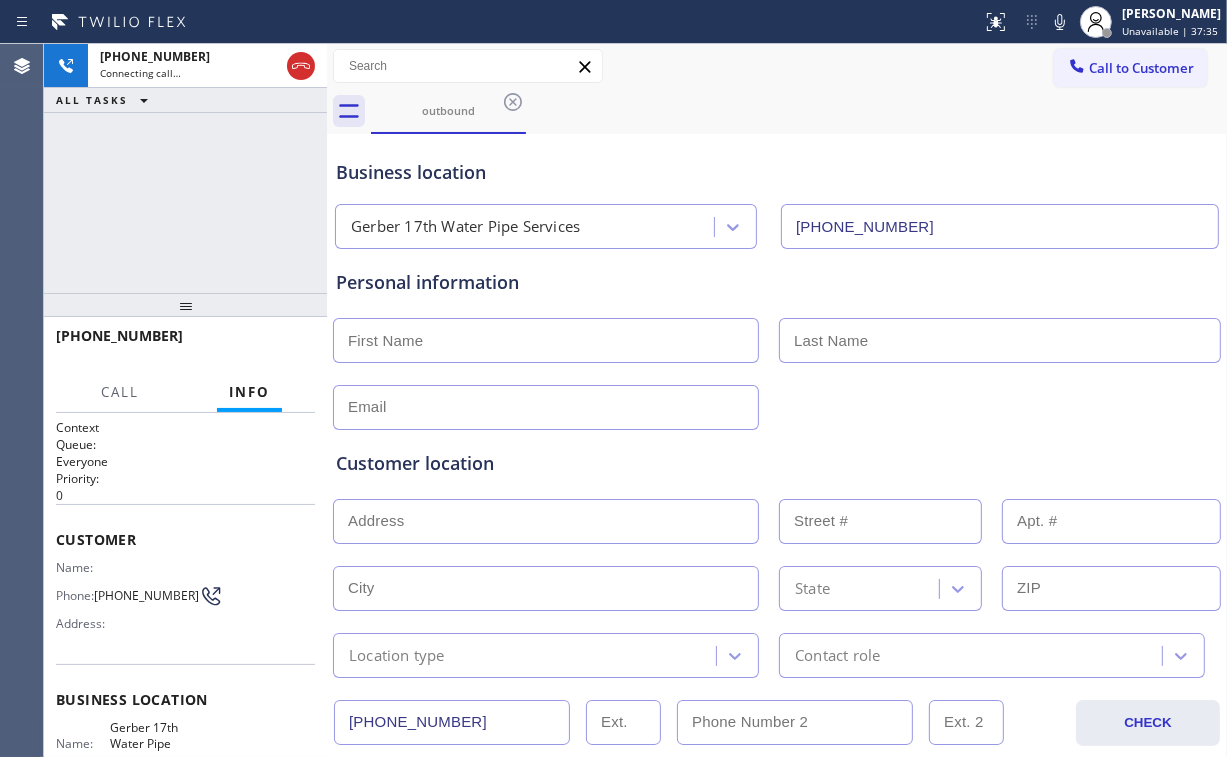 click on "[PHONE_NUMBER] Connecting call… ALL TASKS ALL TASKS ACTIVE TASKS TASKS IN WRAP UP" at bounding box center [185, 168] 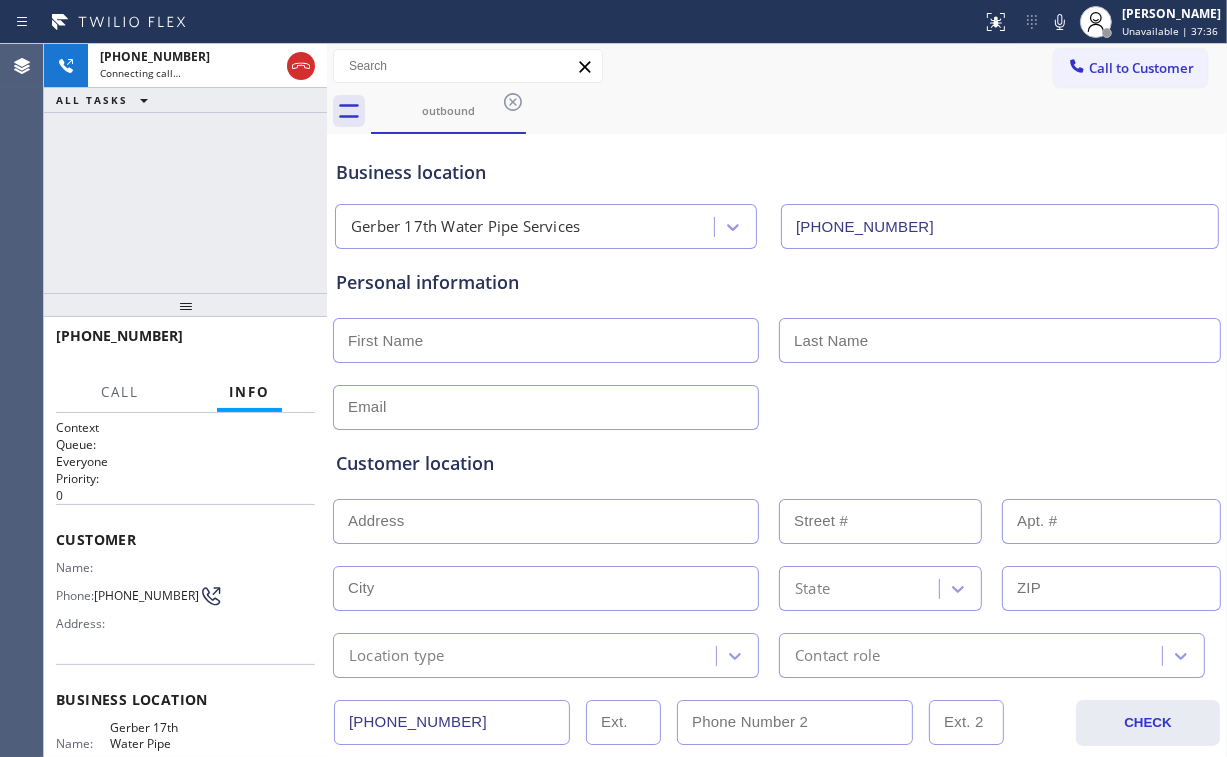 click on "[PHONE_NUMBER] Connecting call… ALL TASKS ALL TASKS ACTIVE TASKS TASKS IN WRAP UP" at bounding box center (185, 168) 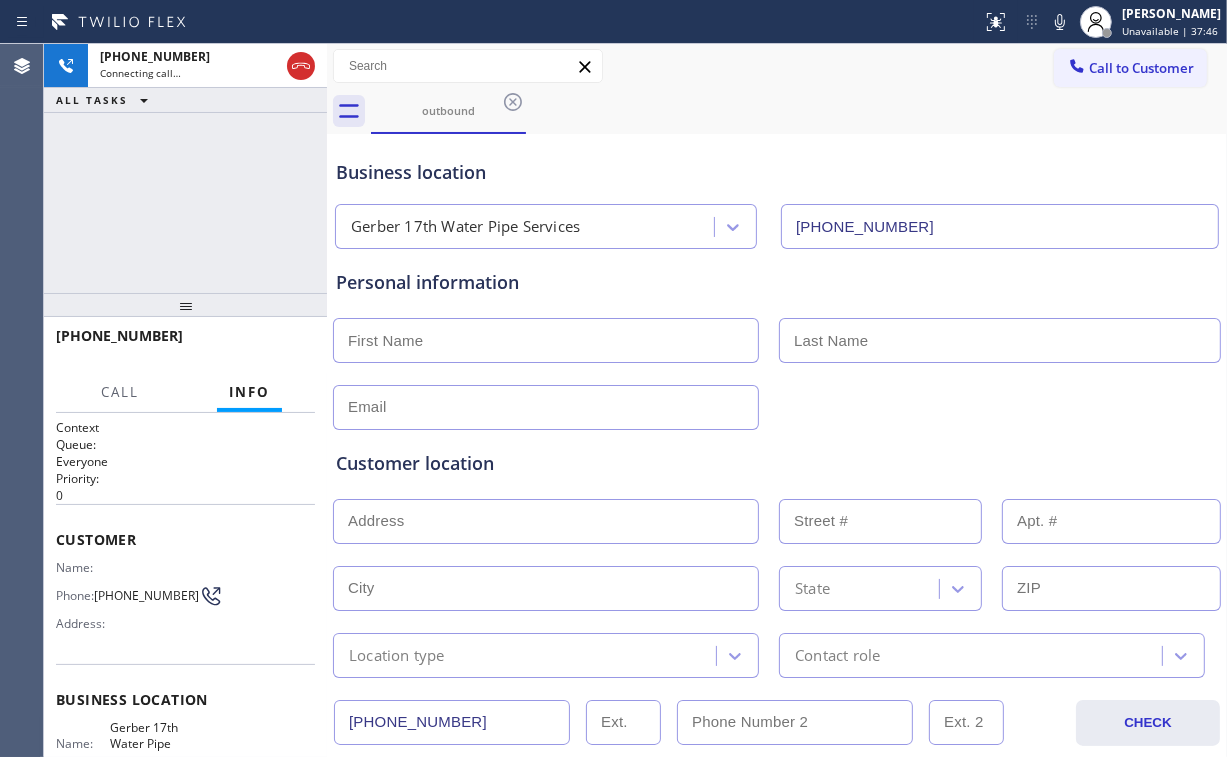 click on "[PHONE_NUMBER] Connecting call… ALL TASKS ALL TASKS ACTIVE TASKS TASKS IN WRAP UP" at bounding box center [185, 168] 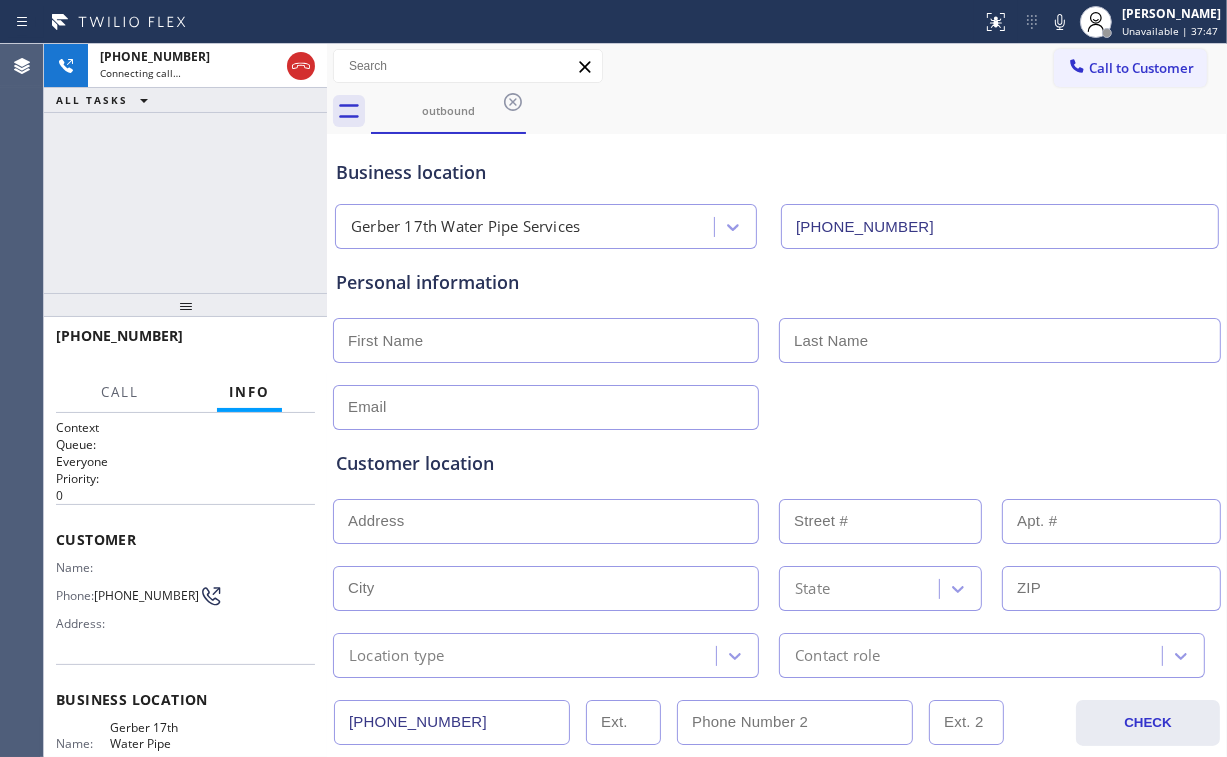 click on "[PHONE_NUMBER] Connecting call… ALL TASKS ALL TASKS ACTIVE TASKS TASKS IN WRAP UP" at bounding box center (185, 168) 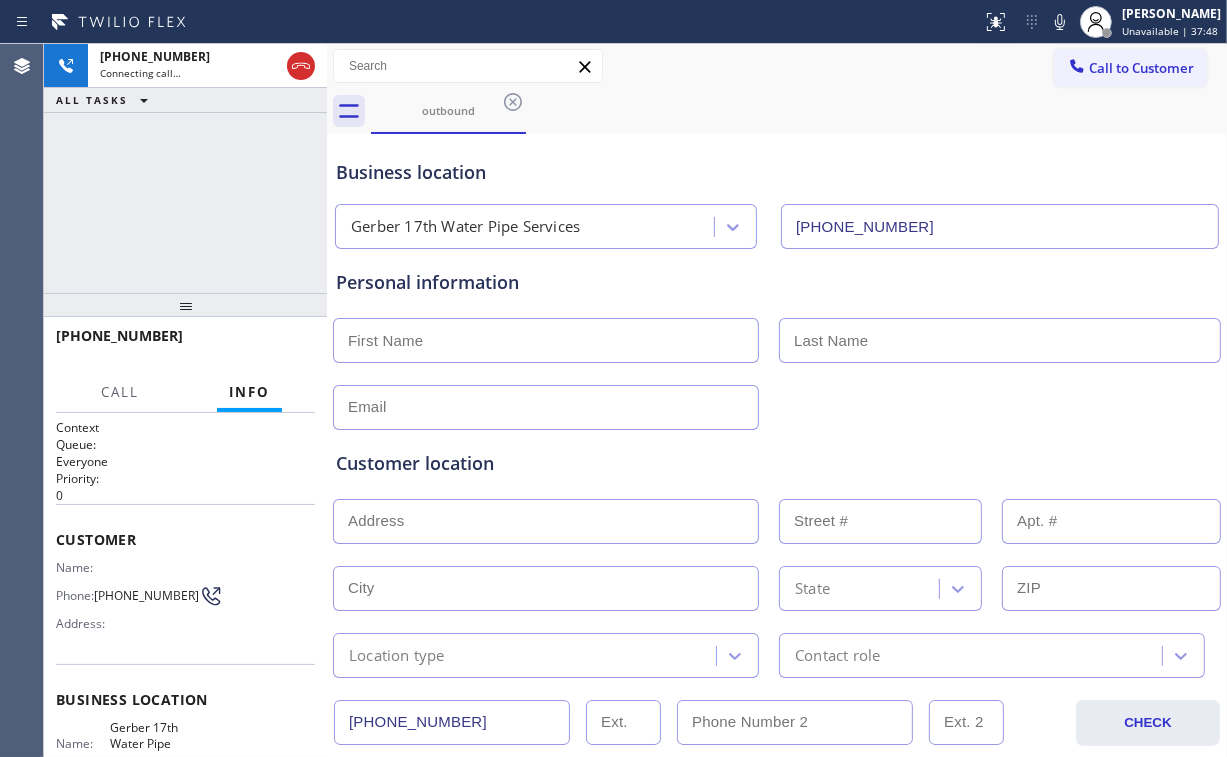 click on "[PHONE_NUMBER] Connecting call… ALL TASKS ALL TASKS ACTIVE TASKS TASKS IN WRAP UP" at bounding box center (185, 168) 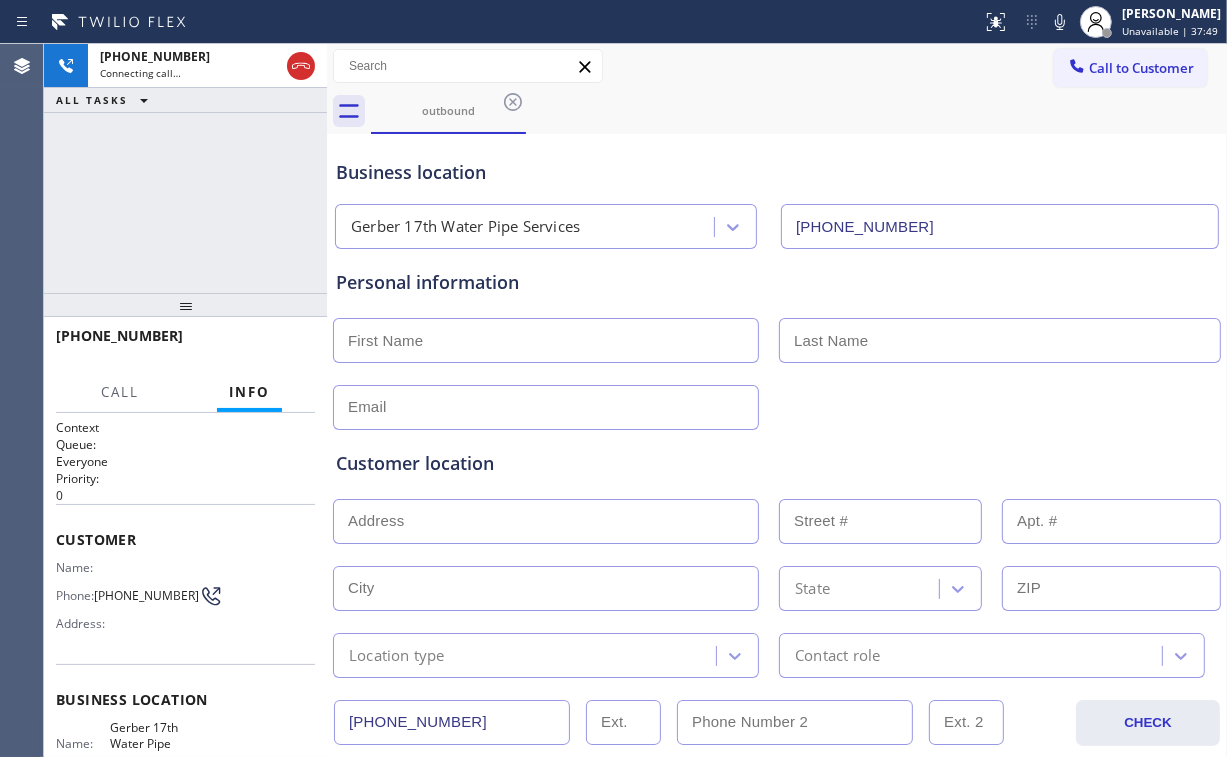 click on "[PHONE_NUMBER] Connecting call… ALL TASKS ALL TASKS ACTIVE TASKS TASKS IN WRAP UP" at bounding box center [185, 168] 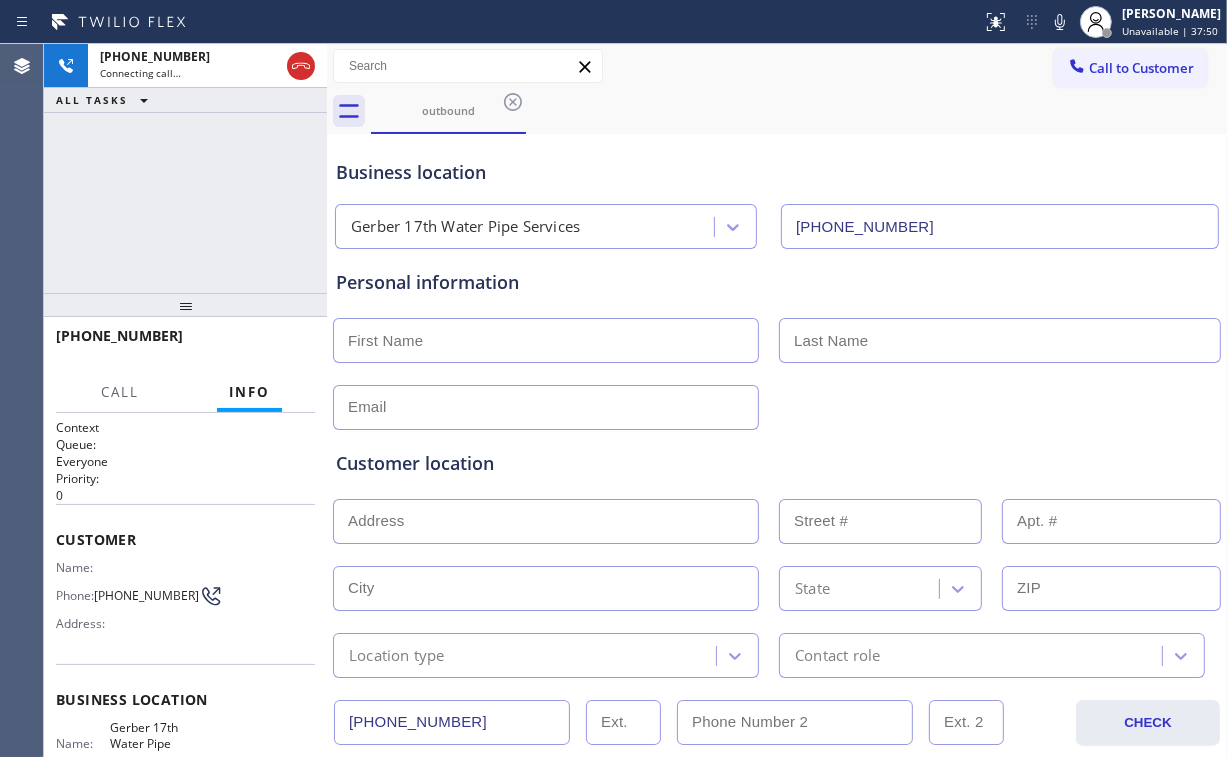 click on "[PHONE_NUMBER] Connecting call… ALL TASKS ALL TASKS ACTIVE TASKS TASKS IN WRAP UP" at bounding box center [185, 168] 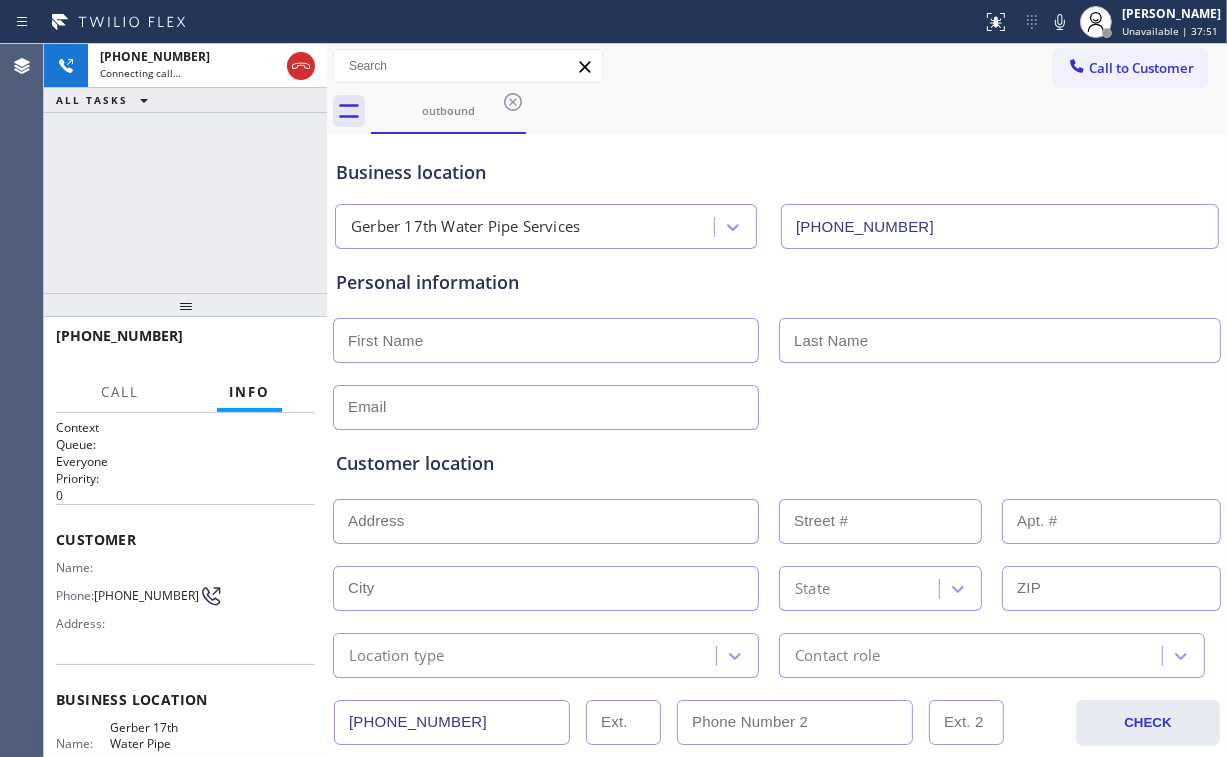 click on "[PHONE_NUMBER] Connecting call… ALL TASKS ALL TASKS ACTIVE TASKS TASKS IN WRAP UP" at bounding box center [185, 168] 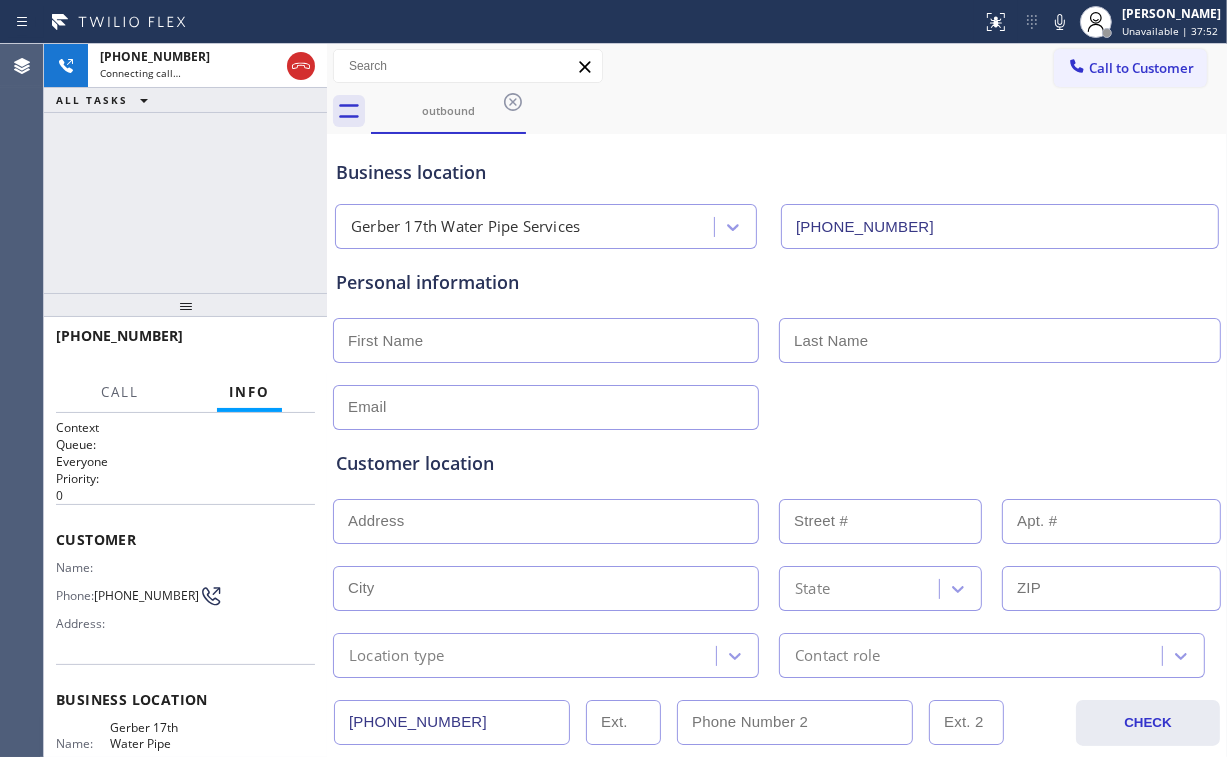 click on "[PHONE_NUMBER] Connecting call… ALL TASKS ALL TASKS ACTIVE TASKS TASKS IN WRAP UP" at bounding box center (185, 168) 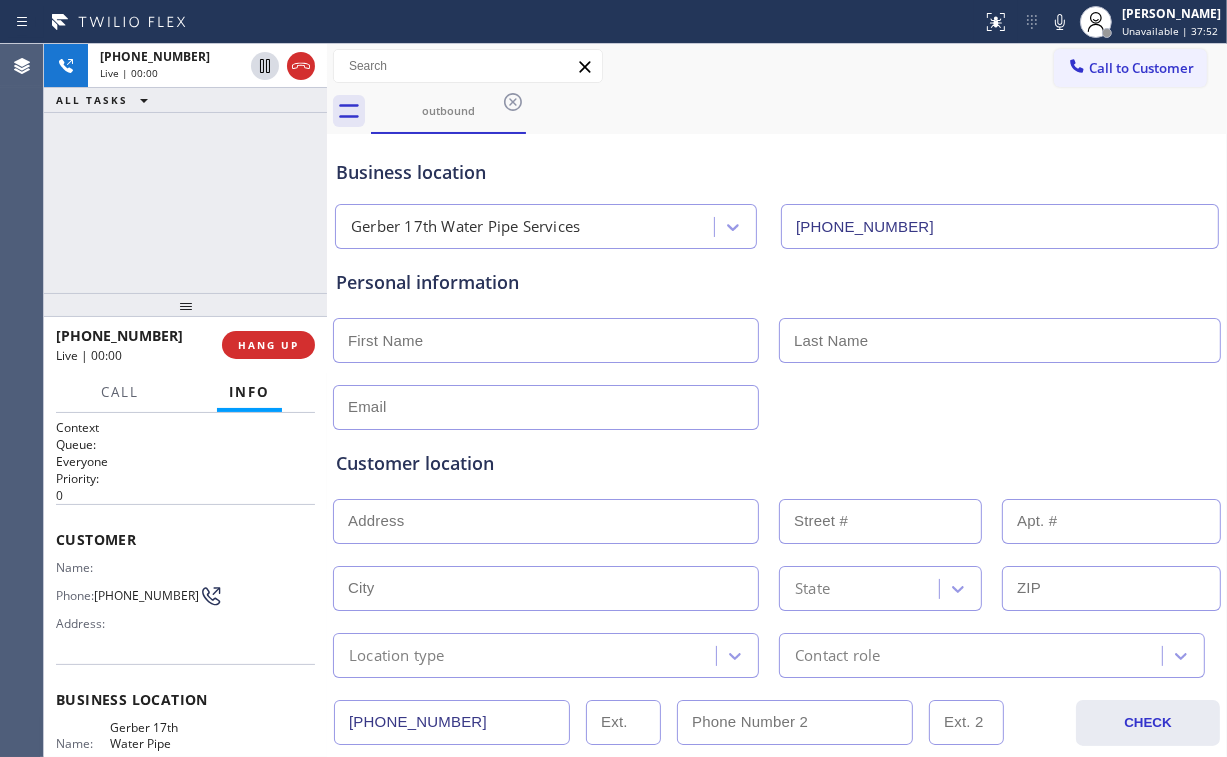 click on "[PHONE_NUMBER] Live | 00:00 ALL TASKS ALL TASKS ACTIVE TASKS TASKS IN WRAP UP" at bounding box center [185, 168] 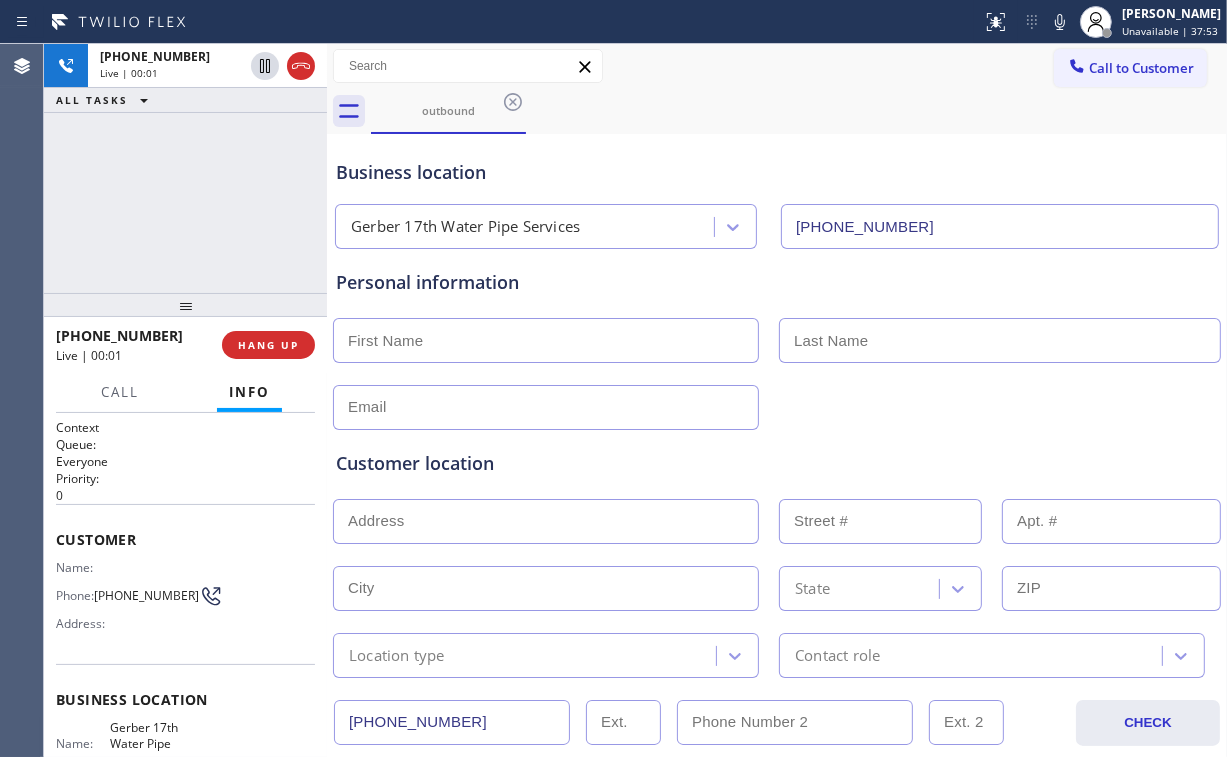 click on "[PHONE_NUMBER] Live | 00:01 ALL TASKS ALL TASKS ACTIVE TASKS TASKS IN WRAP UP" at bounding box center [185, 168] 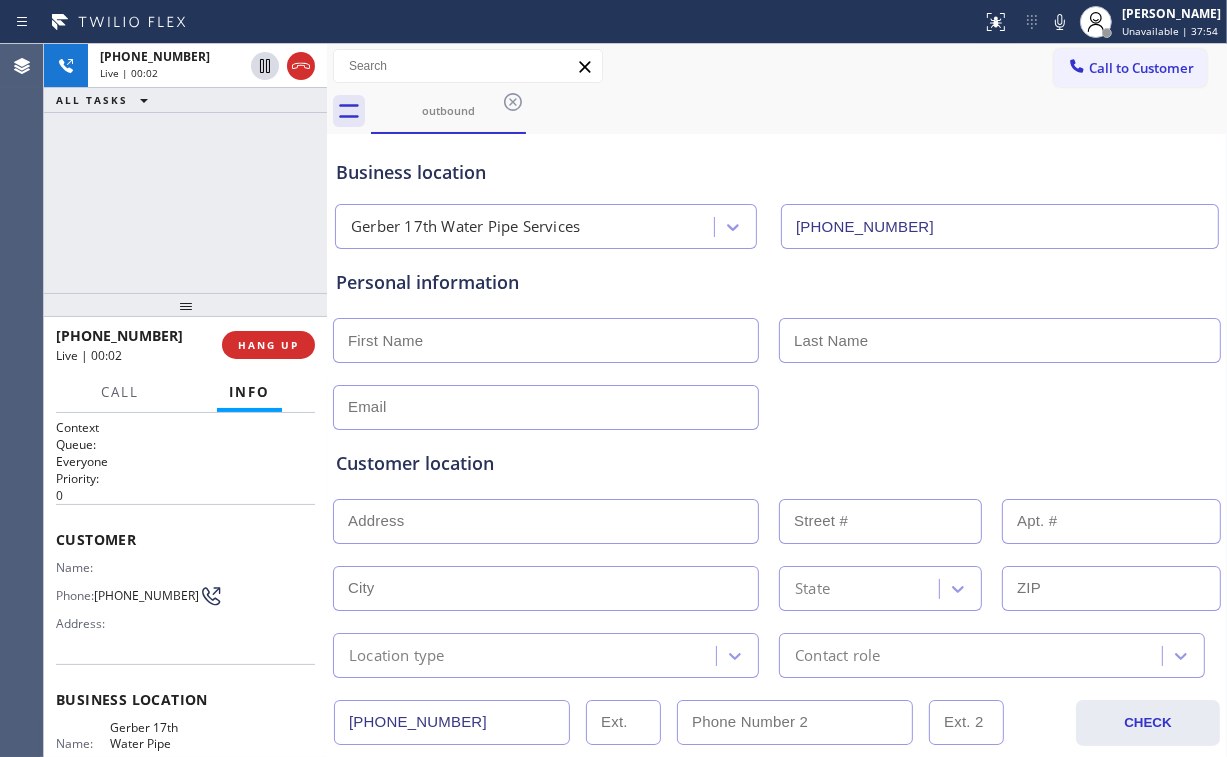 click on "[PHONE_NUMBER] Live | 00:02 ALL TASKS ALL TASKS ACTIVE TASKS TASKS IN WRAP UP" at bounding box center (185, 168) 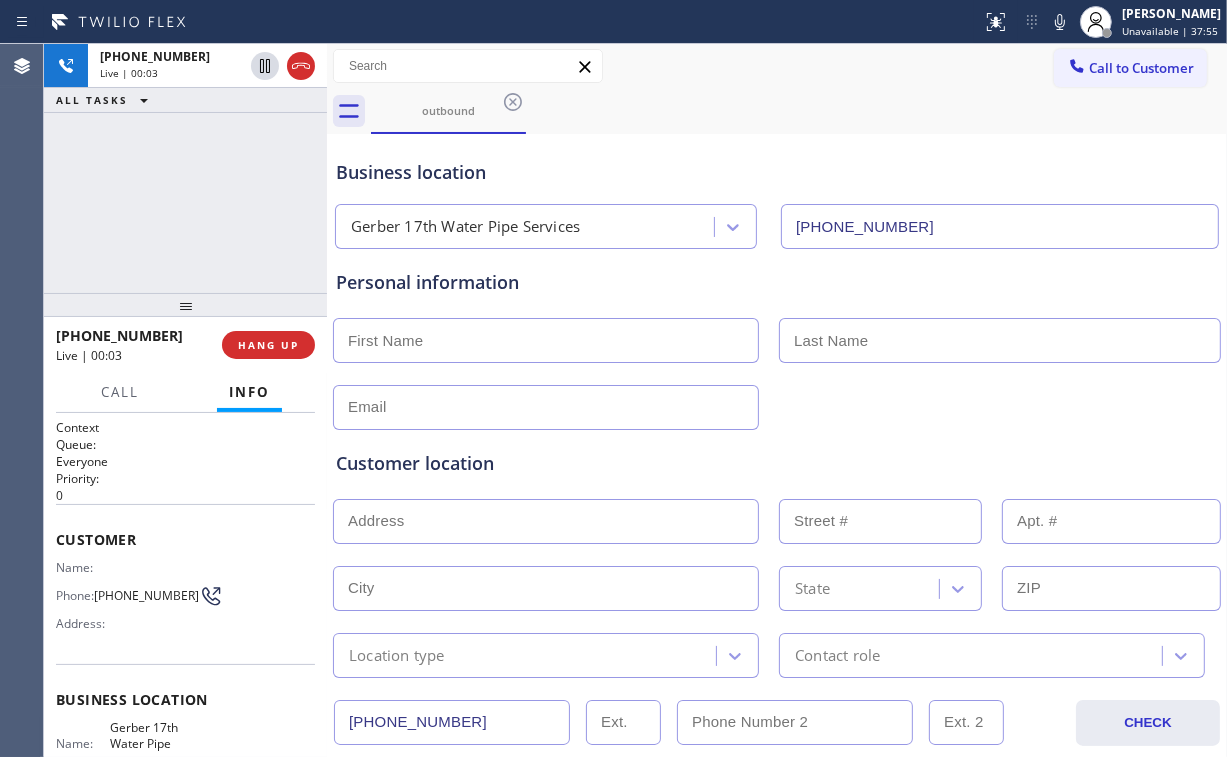 click on "[PHONE_NUMBER] Live | 00:03 ALL TASKS ALL TASKS ACTIVE TASKS TASKS IN WRAP UP" at bounding box center (185, 168) 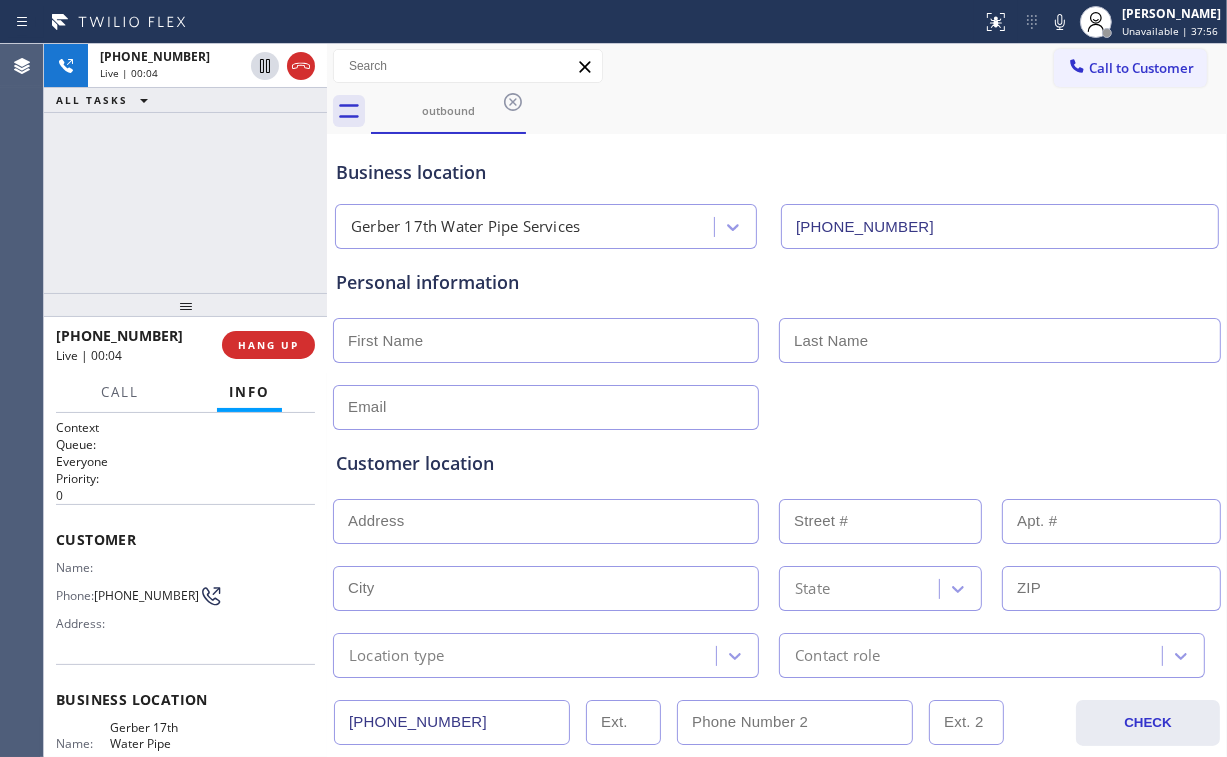 click on "[PHONE_NUMBER] Live | 00:04 ALL TASKS ALL TASKS ACTIVE TASKS TASKS IN WRAP UP" at bounding box center (185, 168) 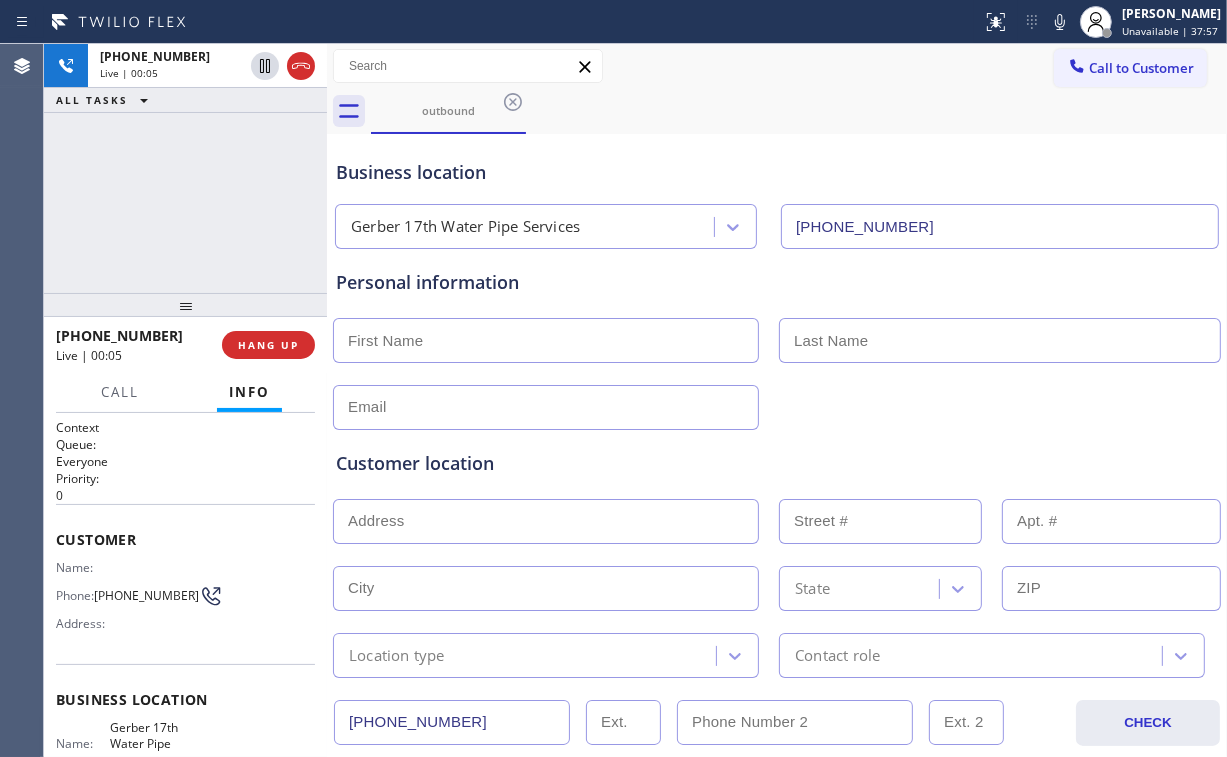 click on "[PHONE_NUMBER] Live | 00:05 ALL TASKS ALL TASKS ACTIVE TASKS TASKS IN WRAP UP" at bounding box center (185, 168) 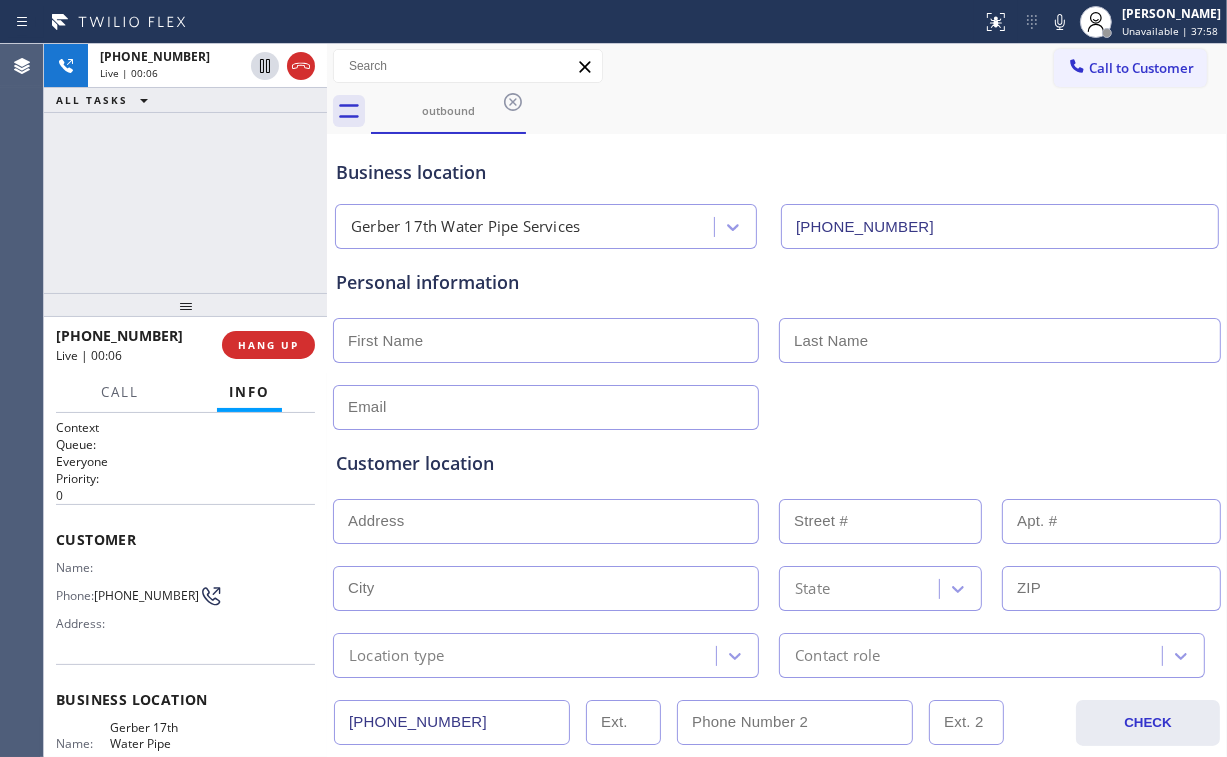 click on "[PHONE_NUMBER] Live | 00:06 ALL TASKS ALL TASKS ACTIVE TASKS TASKS IN WRAP UP" at bounding box center (185, 168) 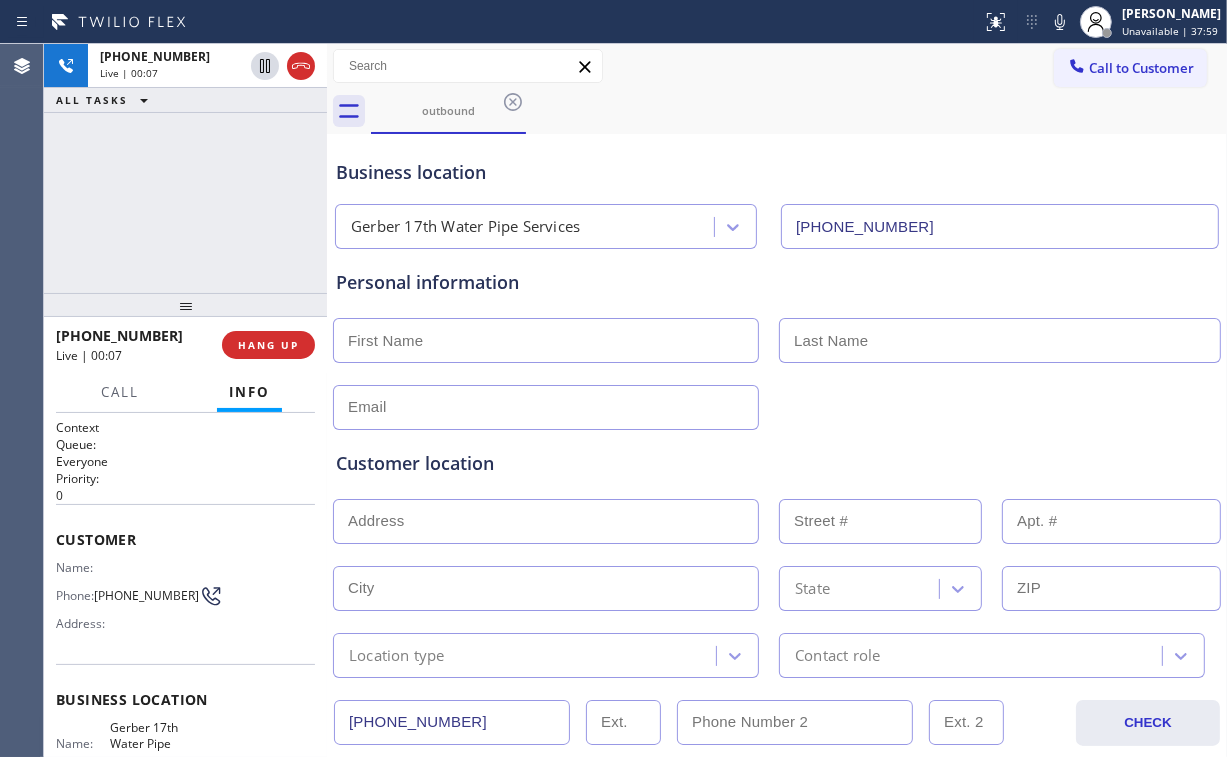 click on "[PHONE_NUMBER] Live | 00:07 ALL TASKS ALL TASKS ACTIVE TASKS TASKS IN WRAP UP" at bounding box center [185, 168] 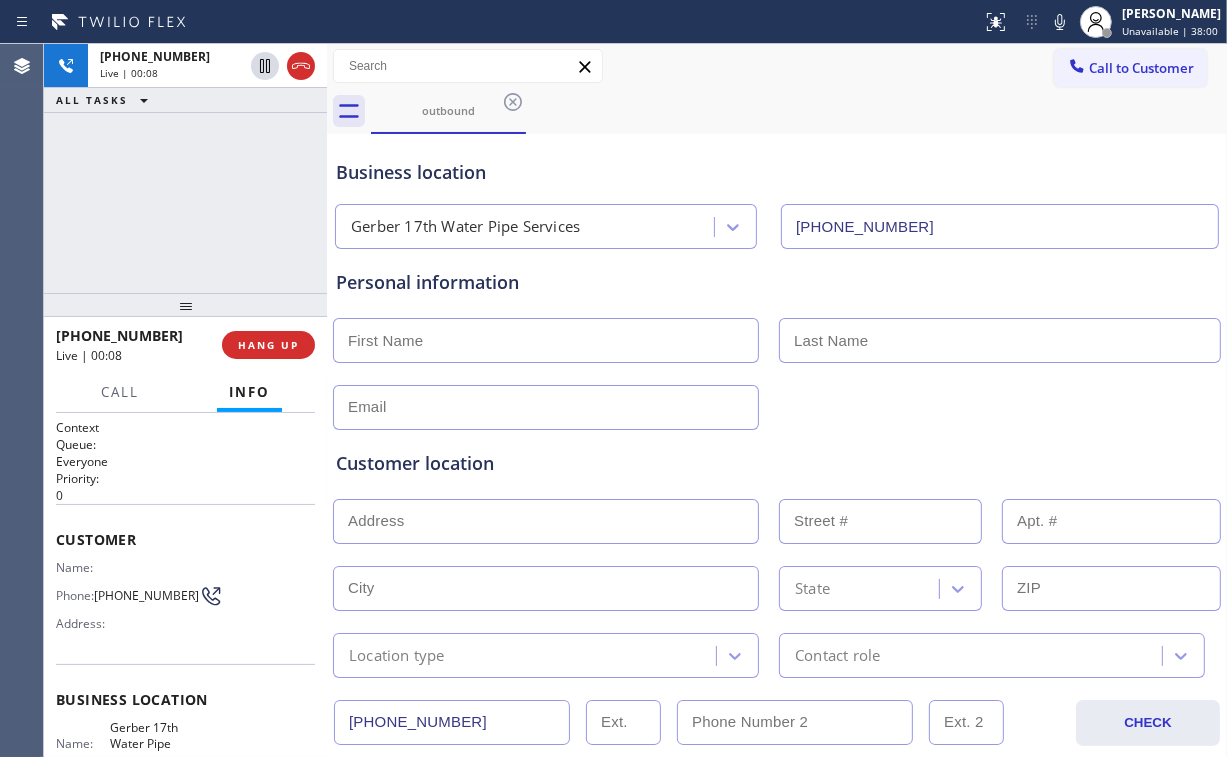 click on "[PHONE_NUMBER] Live | 00:08 ALL TASKS ALL TASKS ACTIVE TASKS TASKS IN WRAP UP" at bounding box center (185, 168) 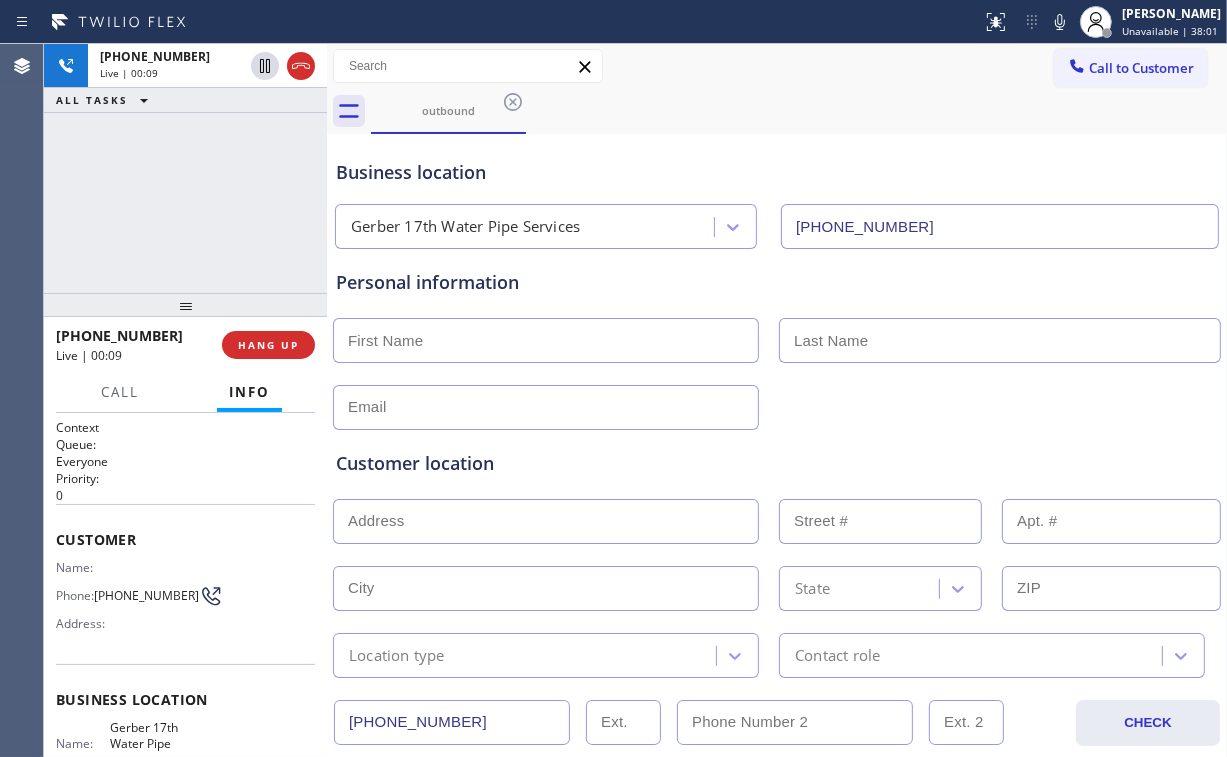 click on "[PHONE_NUMBER] Live | 00:09 ALL TASKS ALL TASKS ACTIVE TASKS TASKS IN WRAP UP" at bounding box center (185, 168) 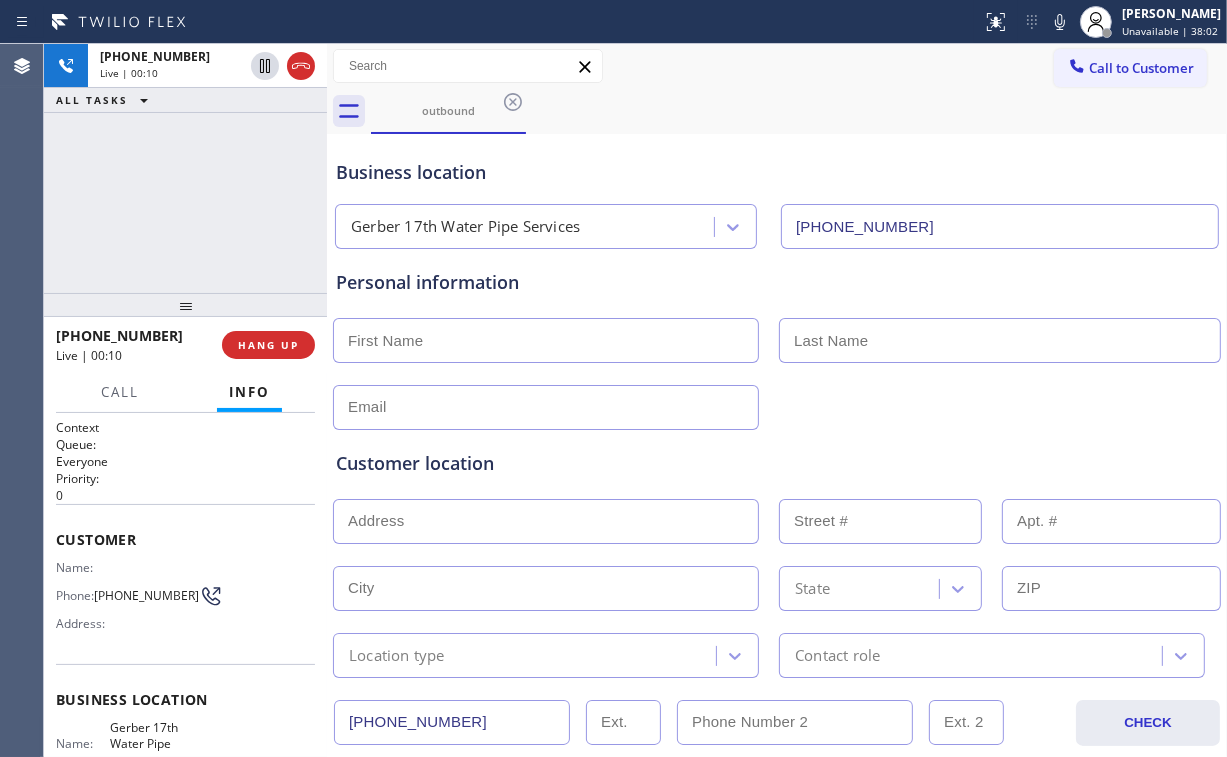 click on "[PHONE_NUMBER] Live | 00:10 ALL TASKS ALL TASKS ACTIVE TASKS TASKS IN WRAP UP" at bounding box center (185, 168) 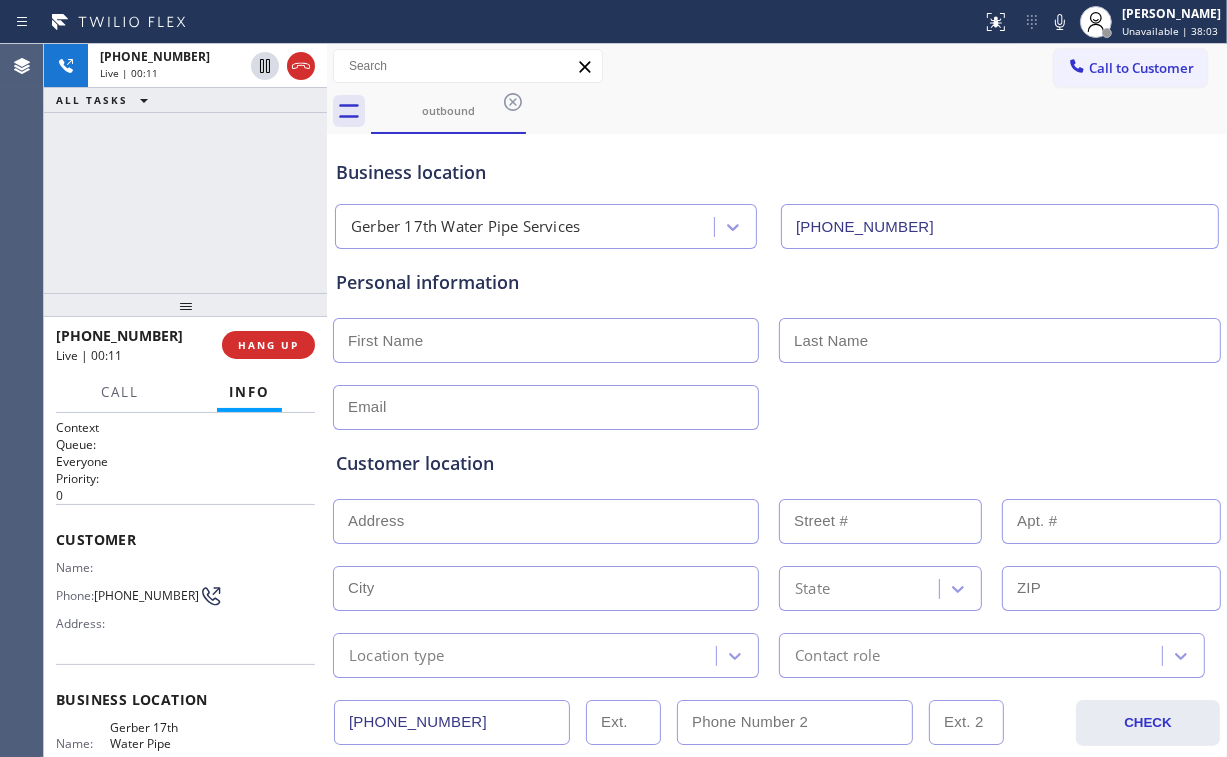 click on "[PHONE_NUMBER] Live | 00:11 ALL TASKS ALL TASKS ACTIVE TASKS TASKS IN WRAP UP" at bounding box center [185, 168] 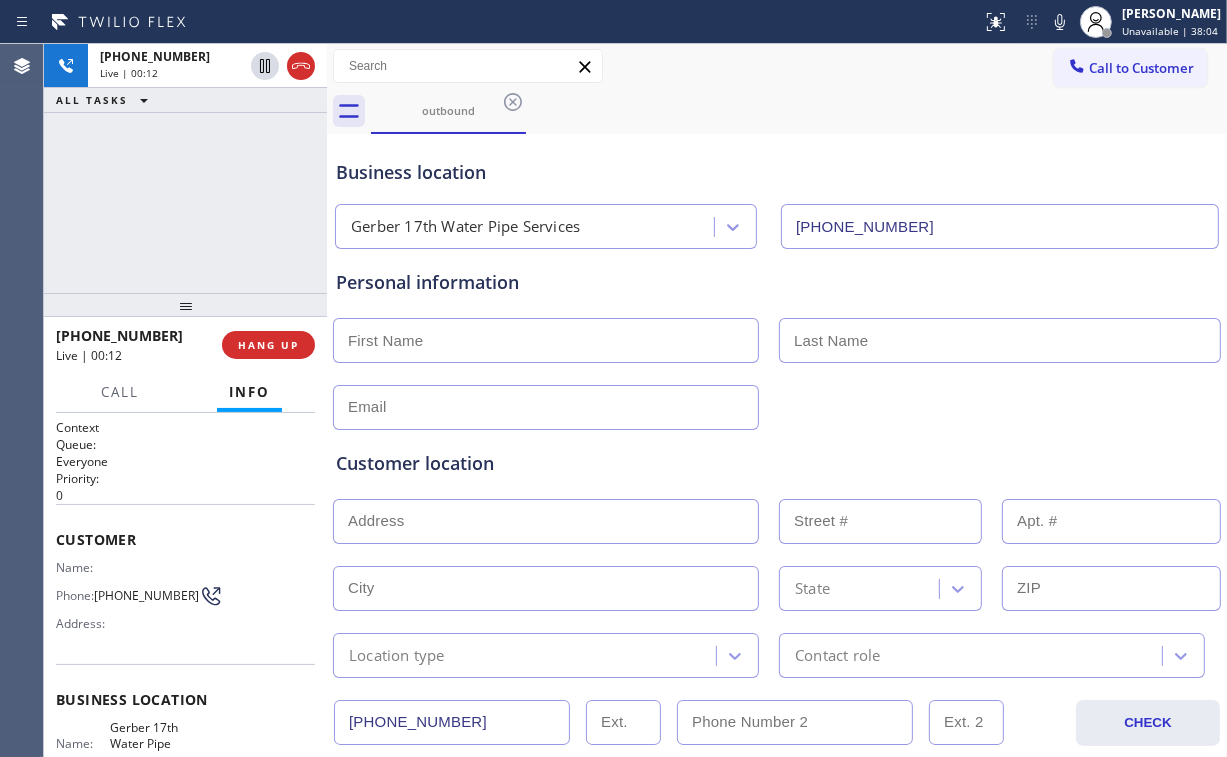 click on "[PHONE_NUMBER] Live | 00:12 ALL TASKS ALL TASKS ACTIVE TASKS TASKS IN WRAP UP" at bounding box center [185, 168] 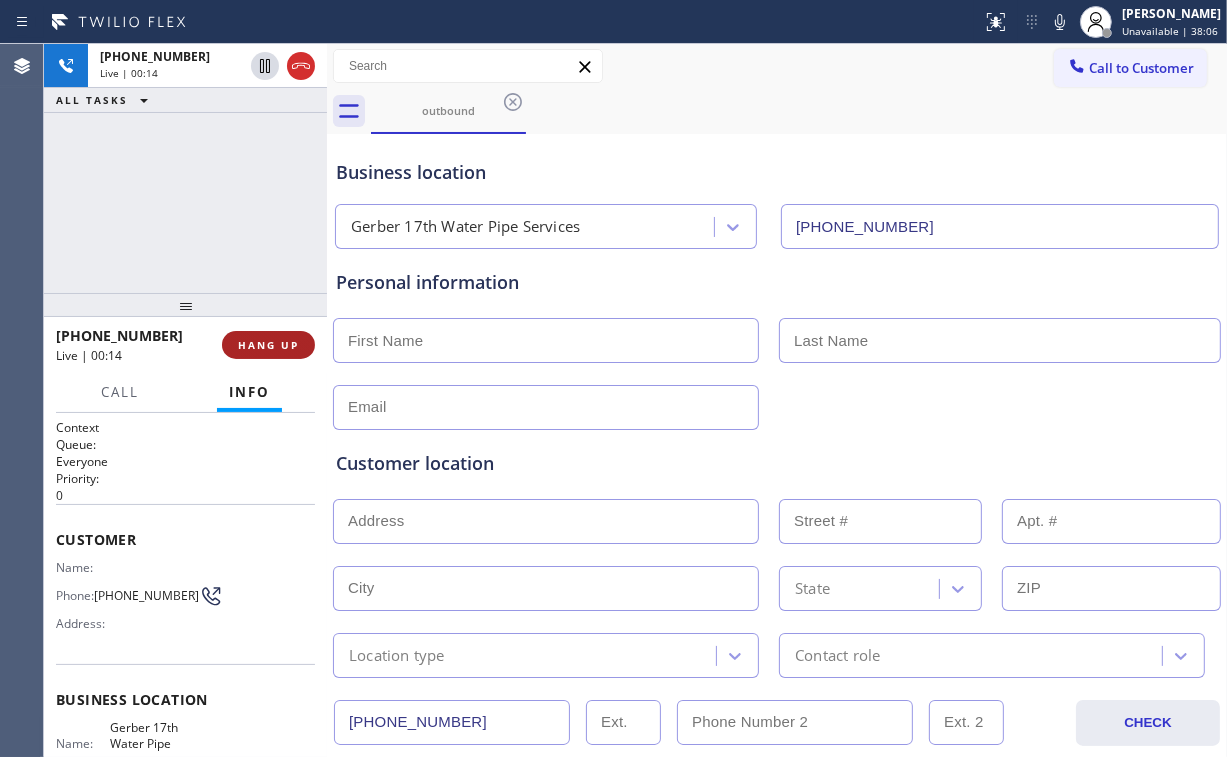 click on "HANG UP" at bounding box center (268, 345) 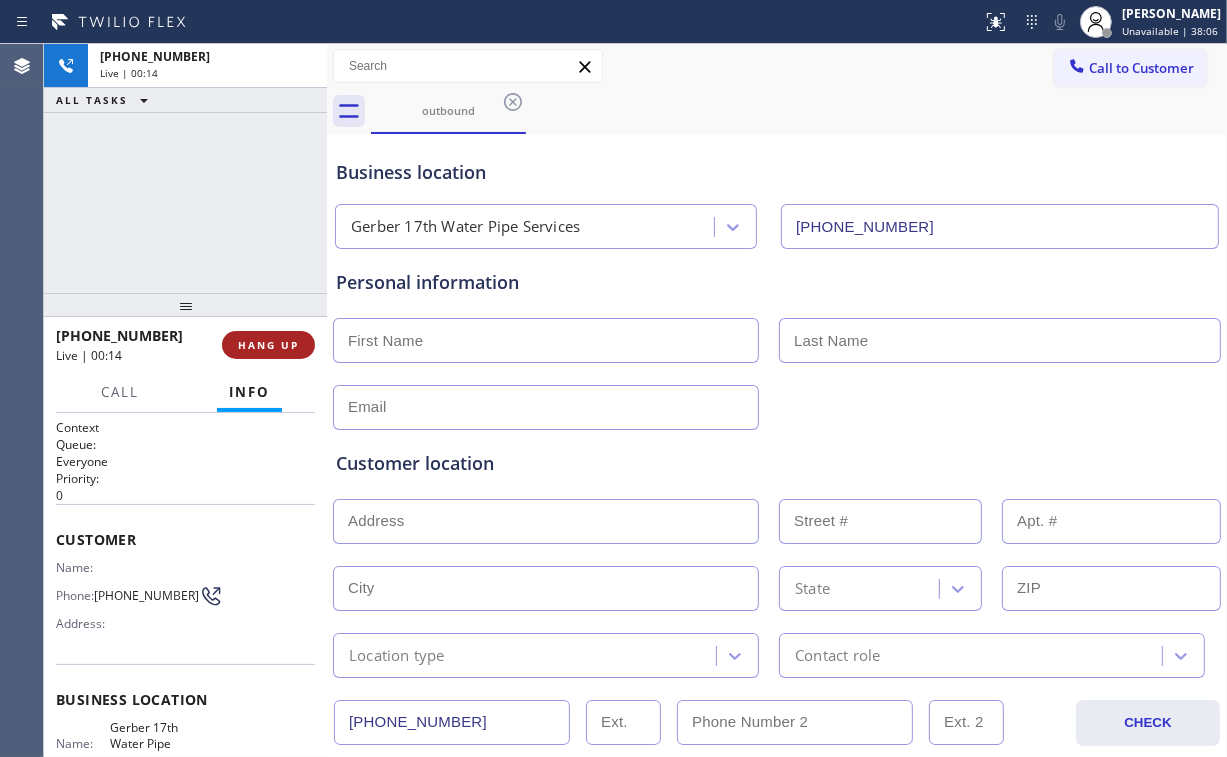 click on "HANG UP" at bounding box center [268, 345] 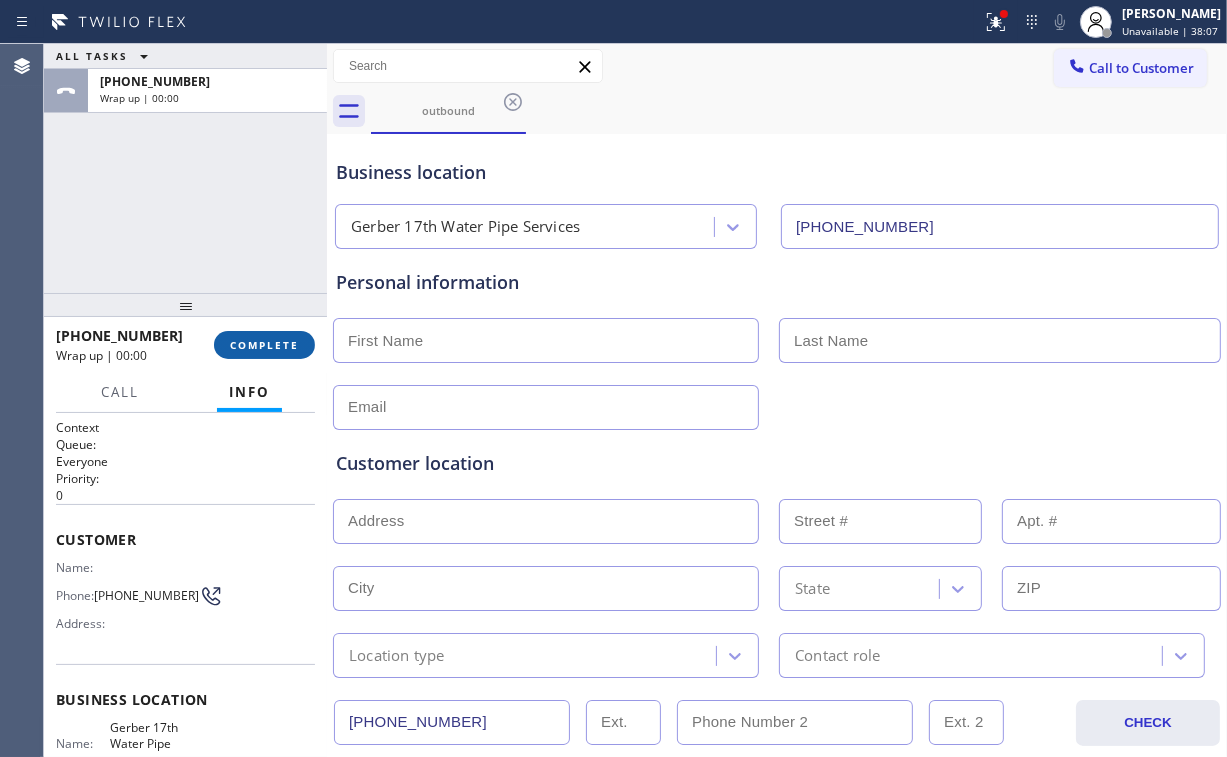 click on "COMPLETE" at bounding box center (264, 345) 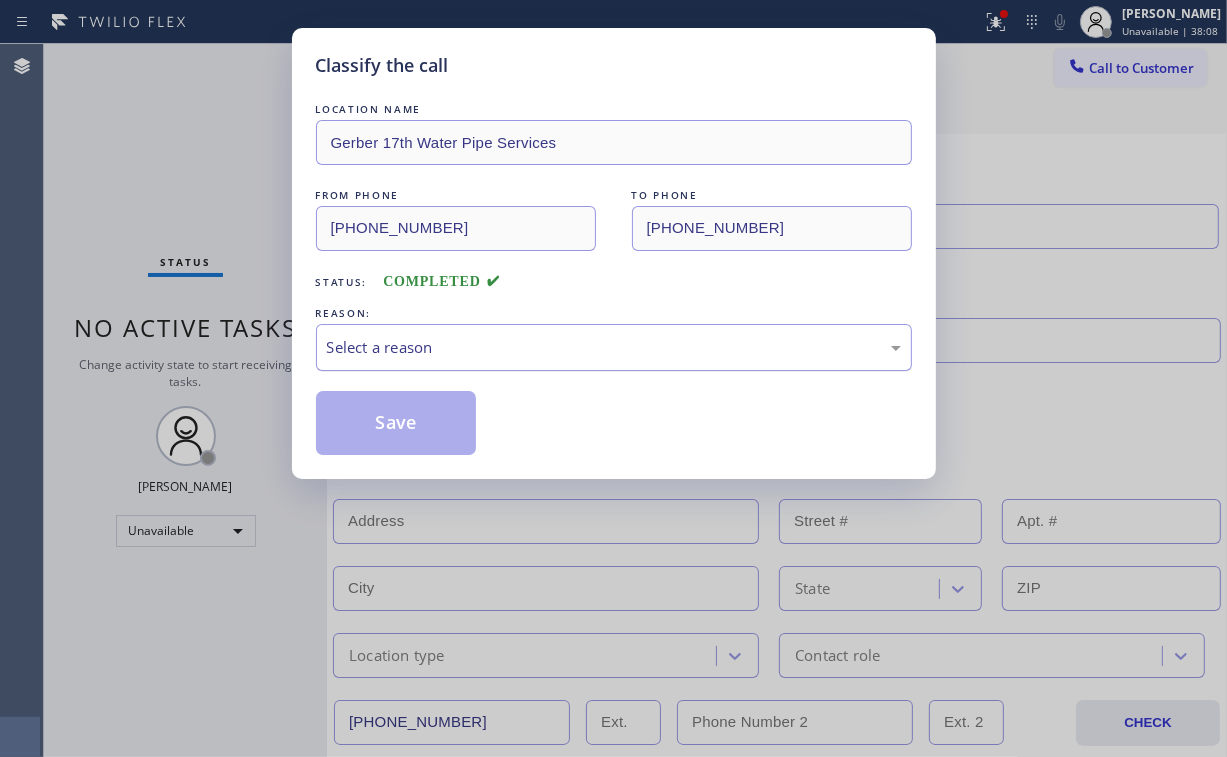 drag, startPoint x: 400, startPoint y: 349, endPoint x: 400, endPoint y: 364, distance: 15 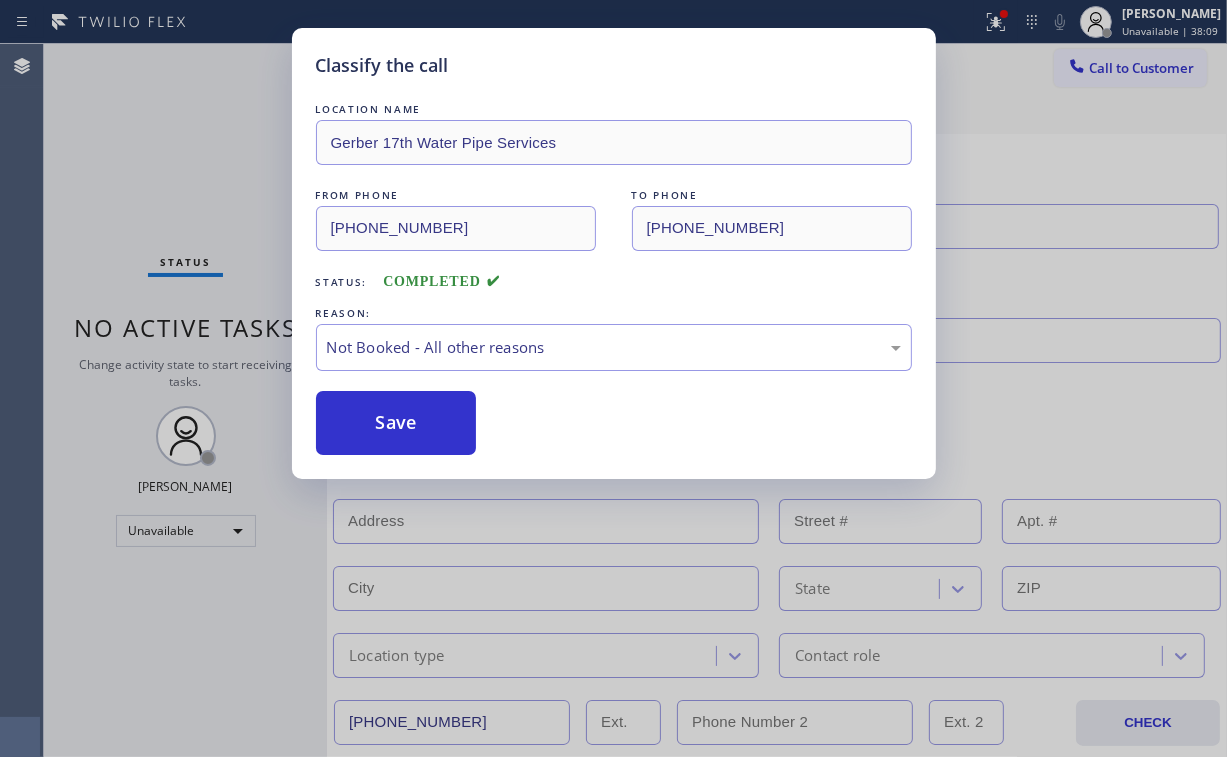 drag, startPoint x: 404, startPoint y: 424, endPoint x: 270, endPoint y: 220, distance: 244.07376 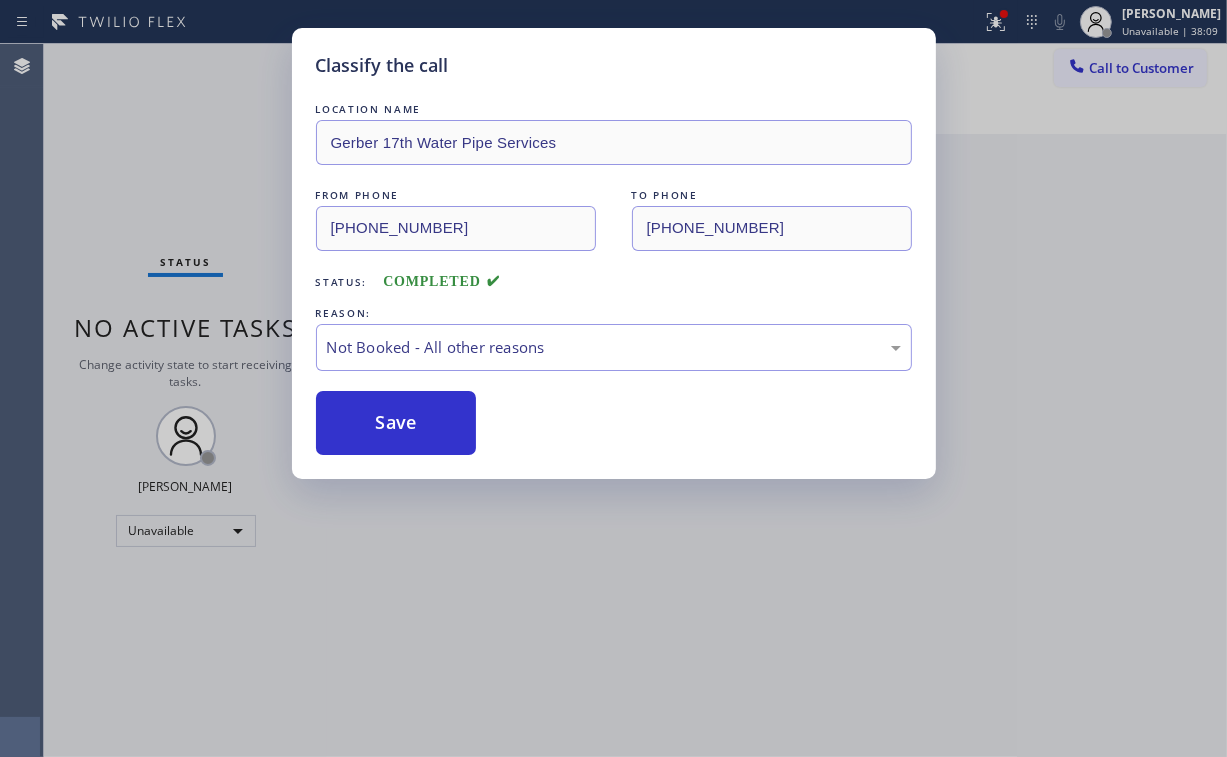 click on "Classify the call LOCATION NAME Gerber 17th Water Pipe Services FROM PHONE [PHONE_NUMBER] TO PHONE [PHONE_NUMBER] Status: COMPLETED REASON: Not Booked - All other reasons Save" at bounding box center [613, 378] 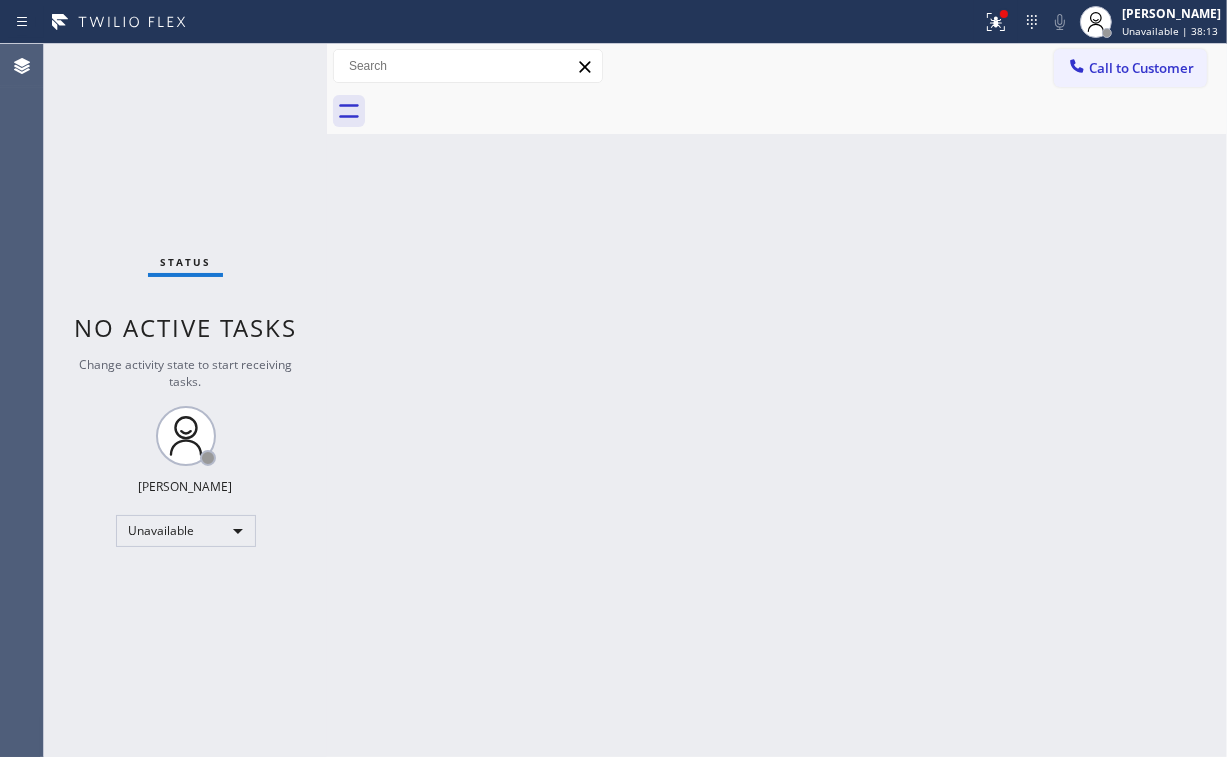 click on "Status   No active tasks     Change activity state to start receiving tasks.   [PERSON_NAME] Unavailable" at bounding box center (185, 400) 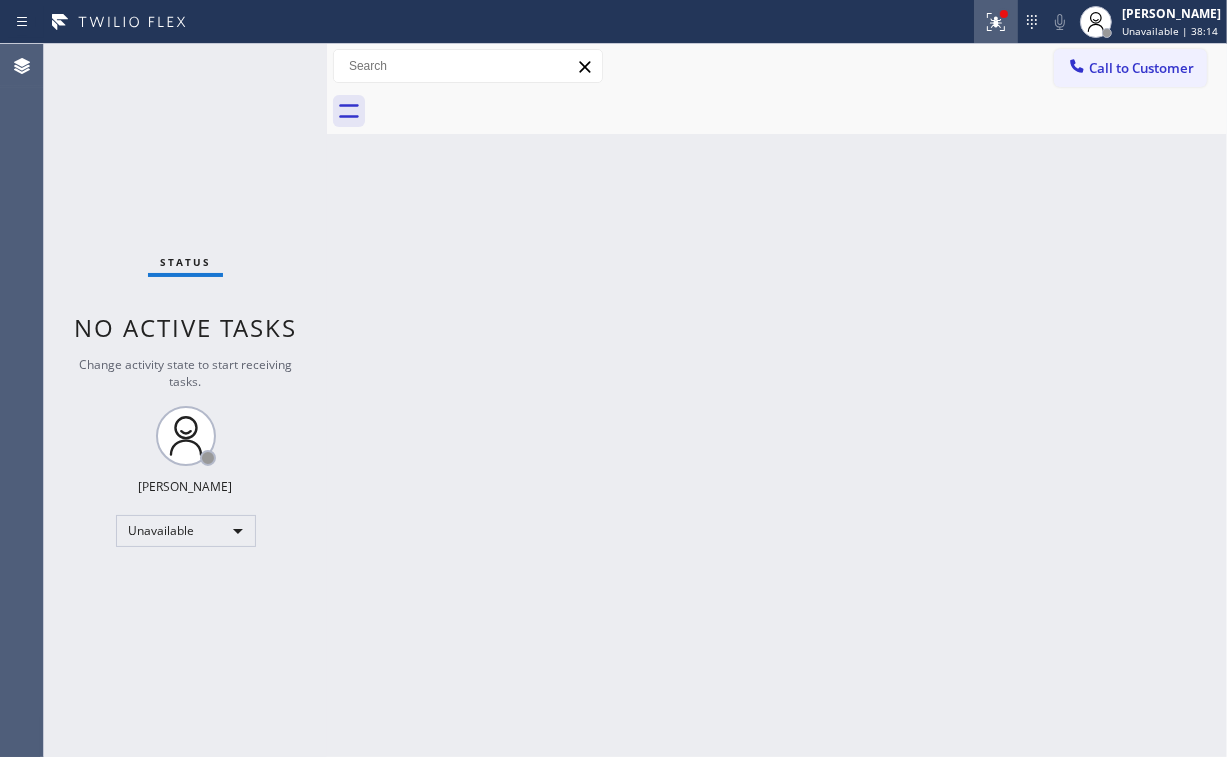 click at bounding box center [996, 22] 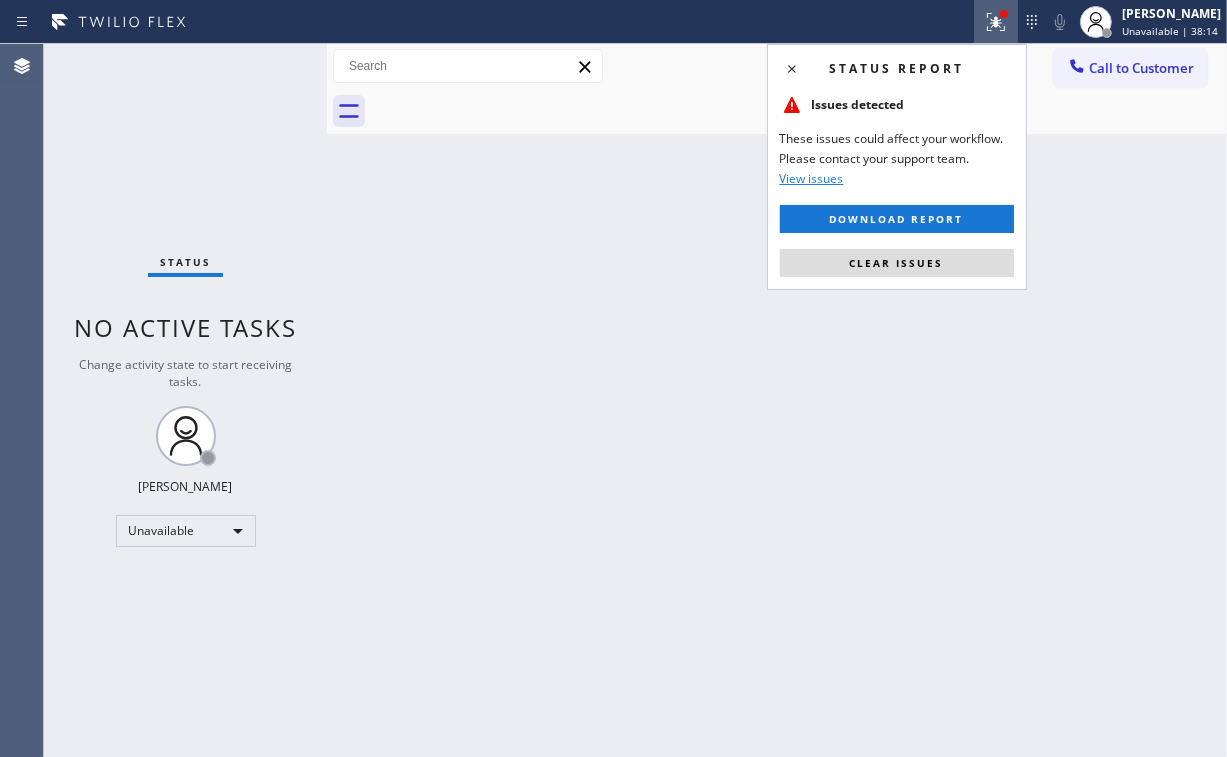 drag, startPoint x: 871, startPoint y: 256, endPoint x: 874, endPoint y: 312, distance: 56.0803 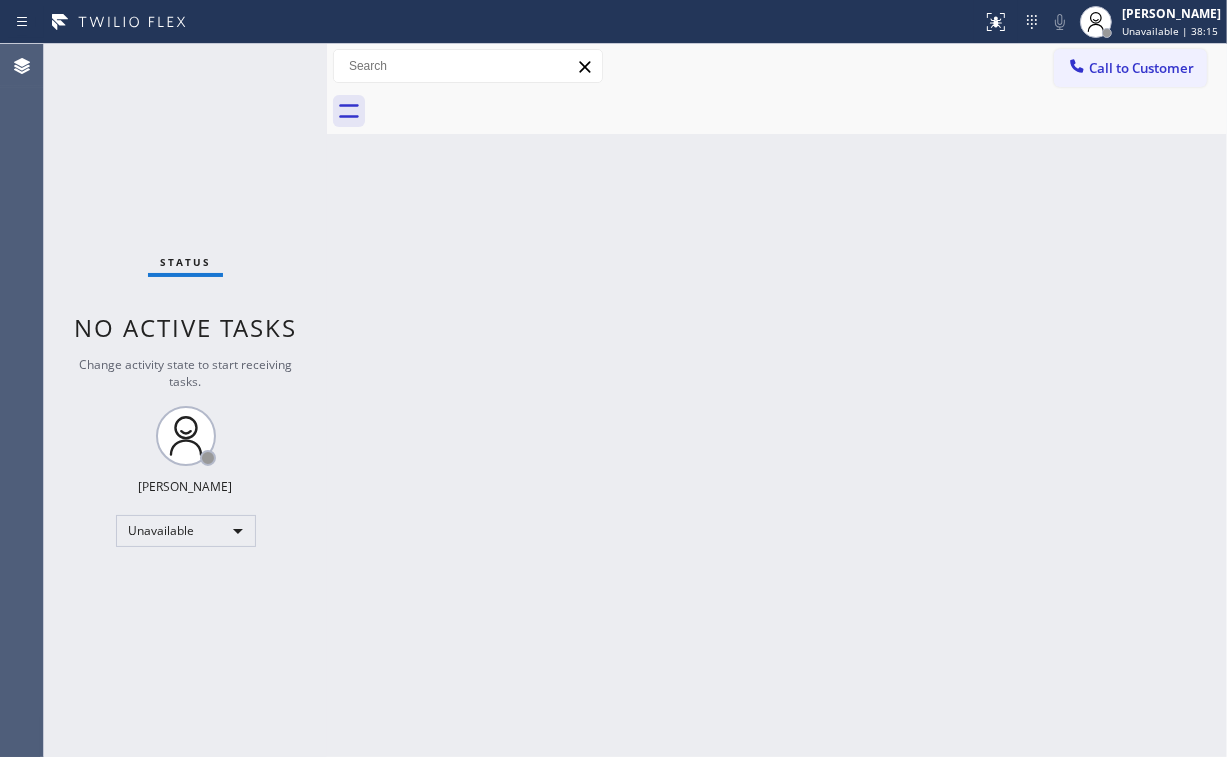 click on "Back to Dashboard Change Sender ID Customers Technicians Select a contact Outbound call Location Search location Your caller id phone number Customer number Call Customer info Name   Phone none Address none Change Sender ID HVAC [PHONE_NUMBER] 5 Star Appliance [PHONE_NUMBER] Appliance Repair [PHONE_NUMBER] Plumbing [PHONE_NUMBER] Air Duct Cleaning [PHONE_NUMBER]  Electricians [PHONE_NUMBER] Cancel Change Check personal SMS Reset Change No tabs Call to Customer Outbound call Location Gerber 17th Water Pipe Services Your caller id phone number [PHONE_NUMBER] Customer number Call Outbound call Technician Search Technician Your caller id phone number Your caller id phone number Call" at bounding box center [777, 400] 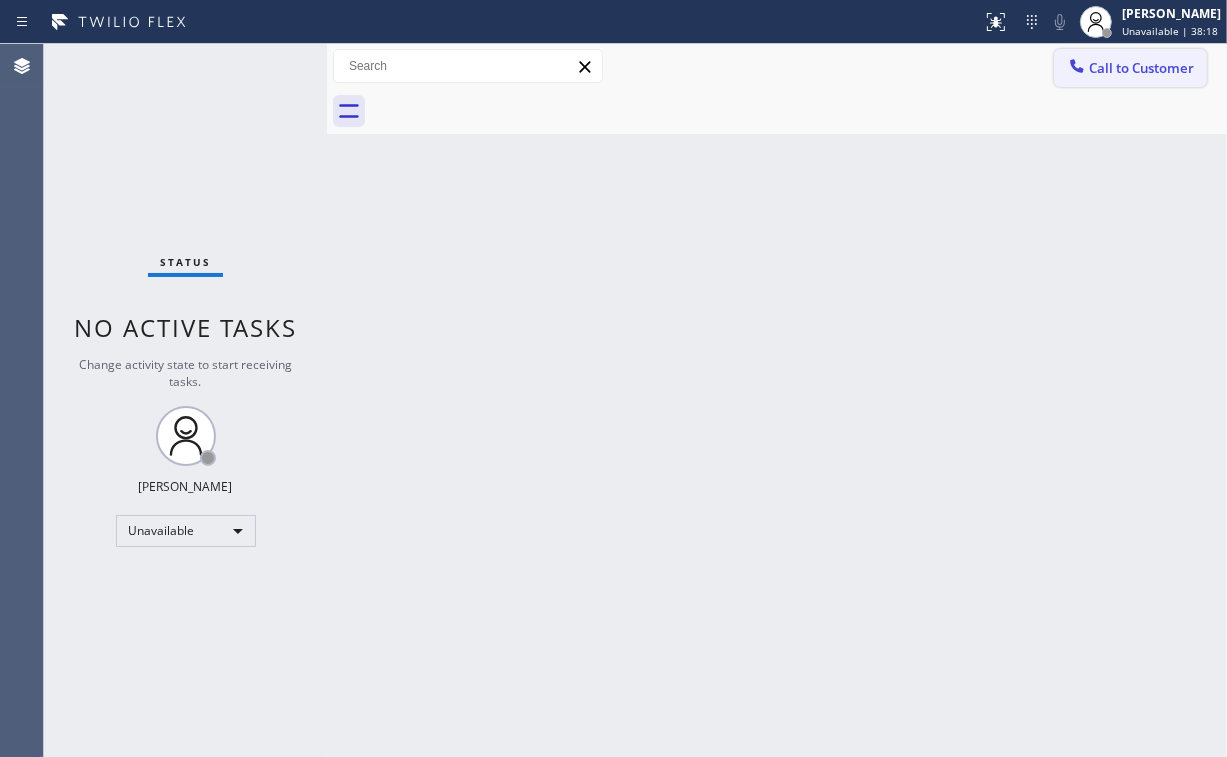 click at bounding box center (1077, 68) 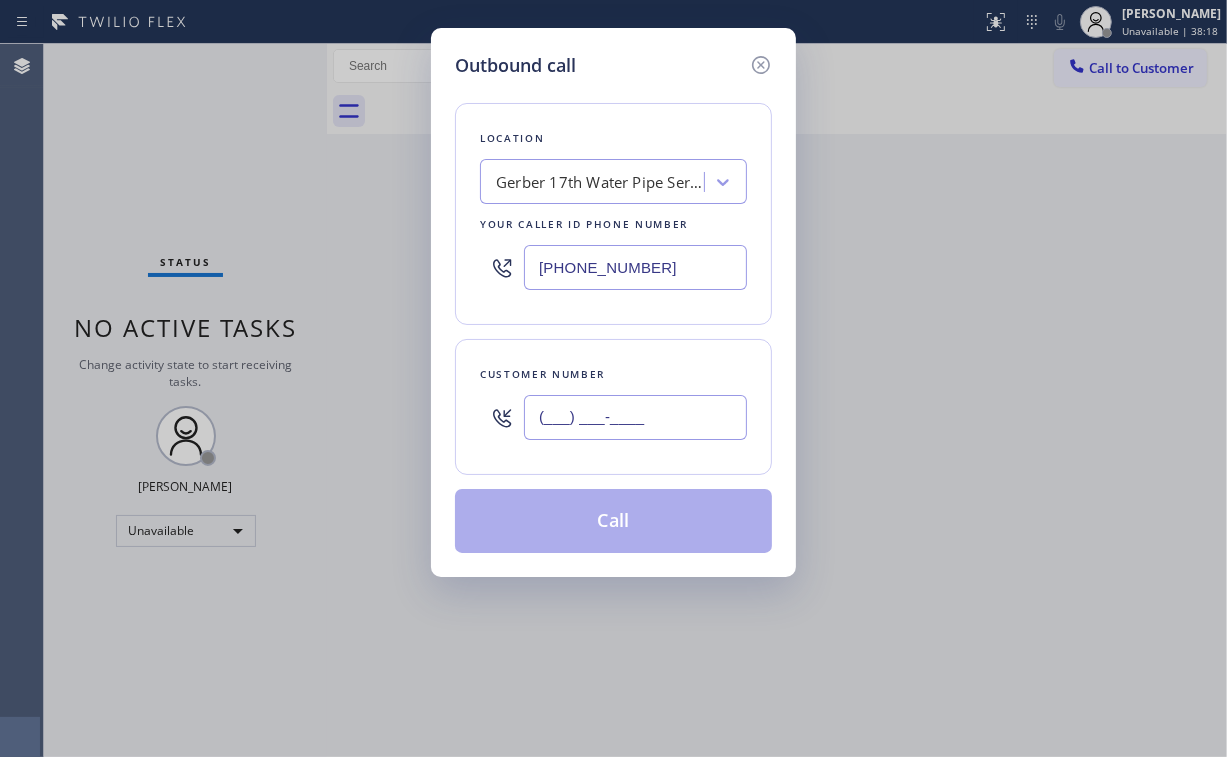 drag, startPoint x: 688, startPoint y: 432, endPoint x: 695, endPoint y: 416, distance: 17.464249 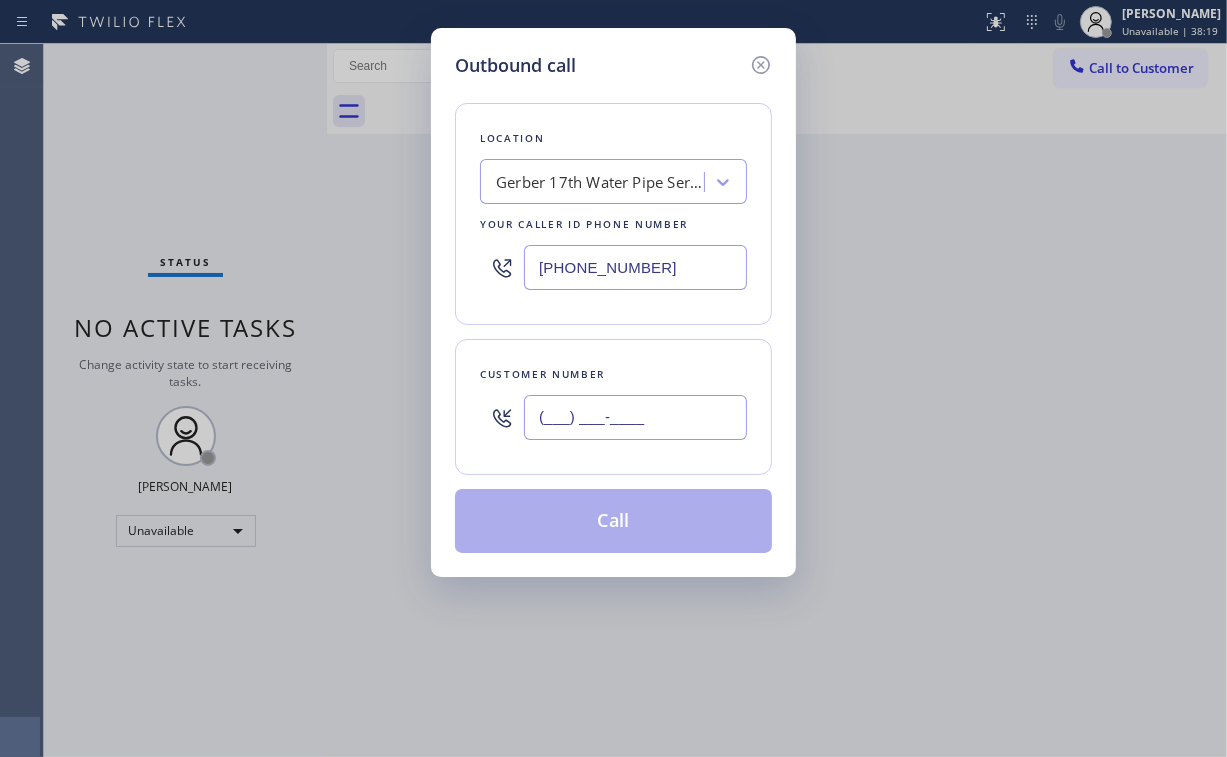 paste on "323) 873-8837" 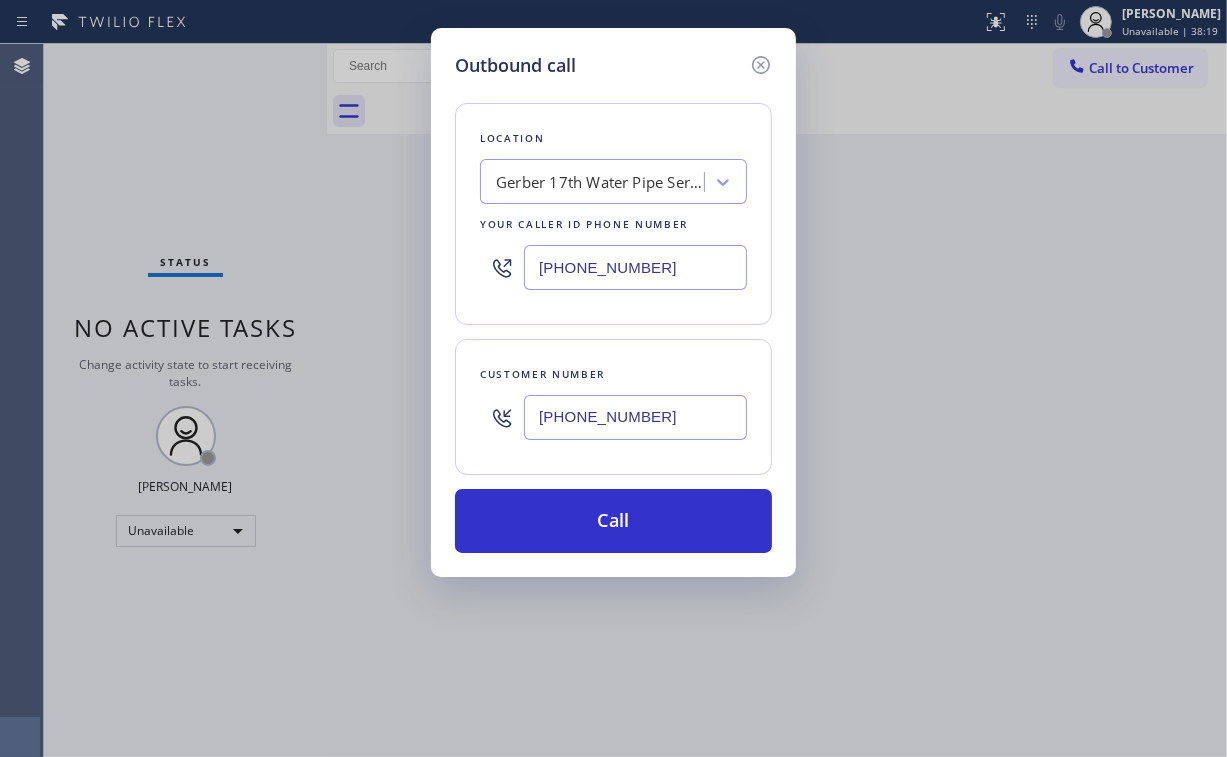 type on "[PHONE_NUMBER]" 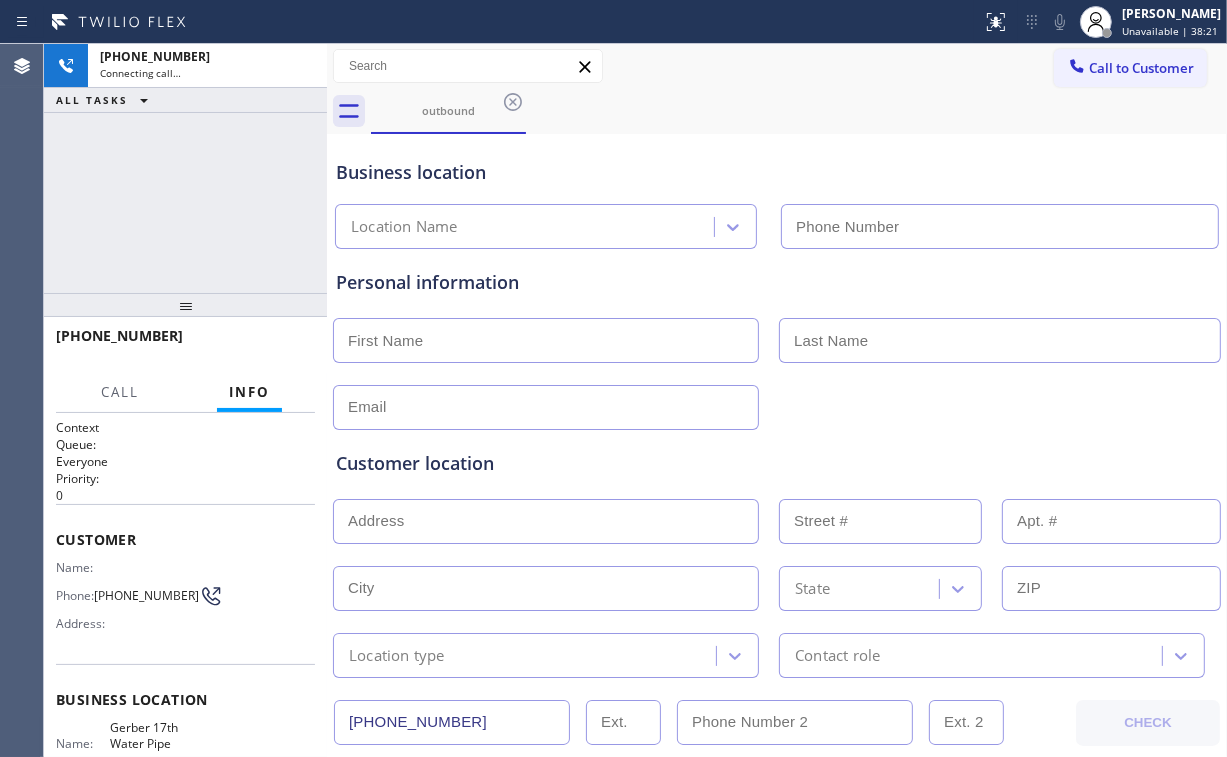 type on "[PHONE_NUMBER]" 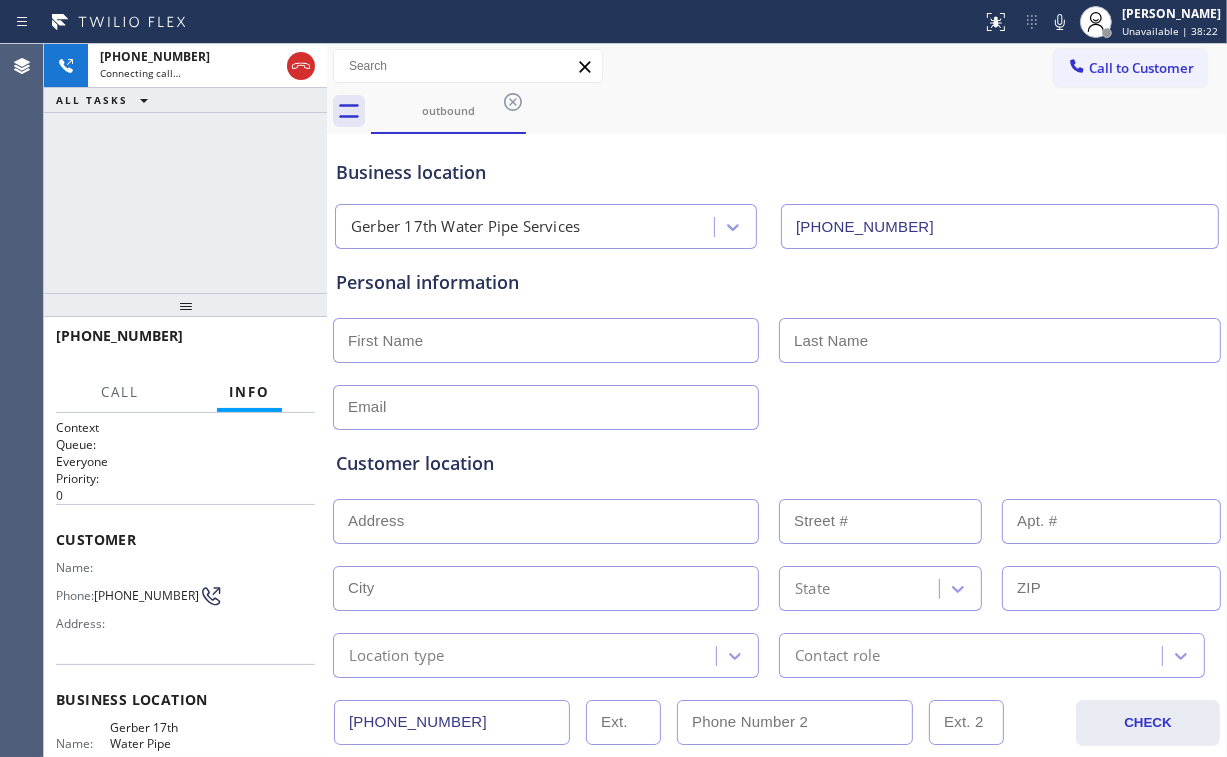 click on "[PHONE_NUMBER] Connecting call… ALL TASKS ALL TASKS ACTIVE TASKS TASKS IN WRAP UP" at bounding box center [185, 168] 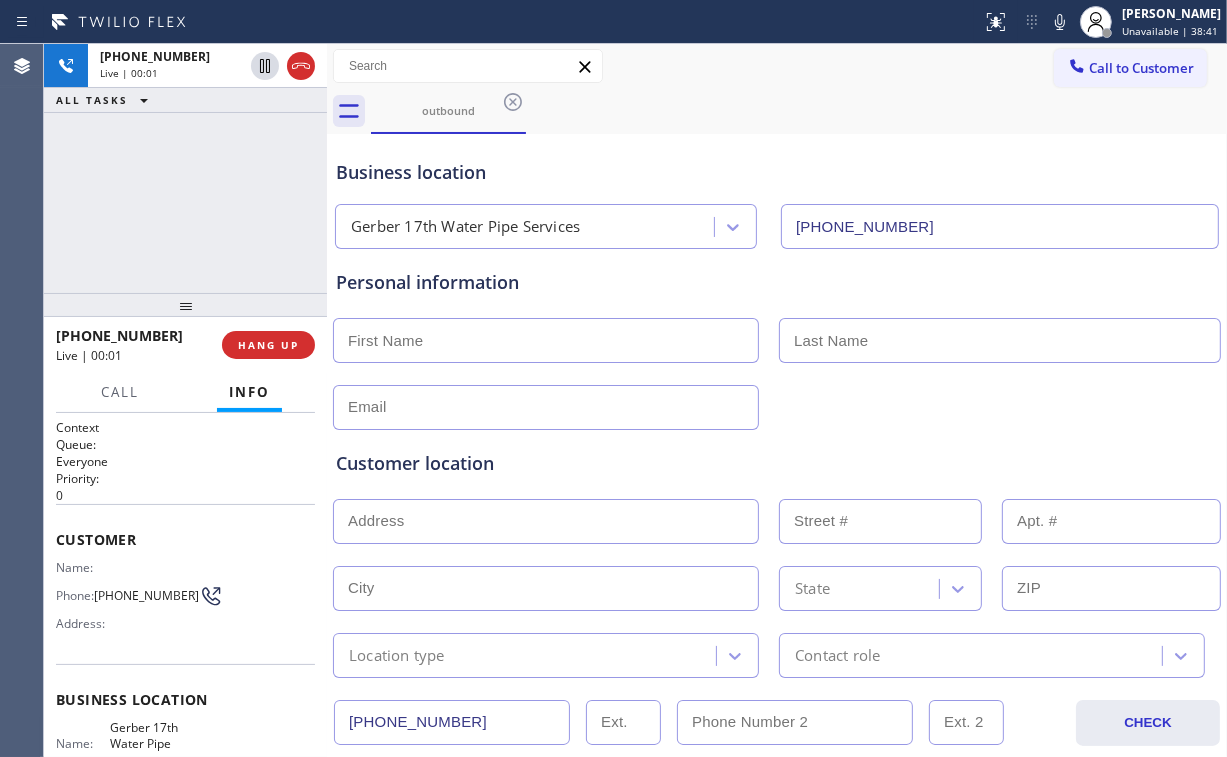 drag, startPoint x: 115, startPoint y: 204, endPoint x: 126, endPoint y: 208, distance: 11.7046995 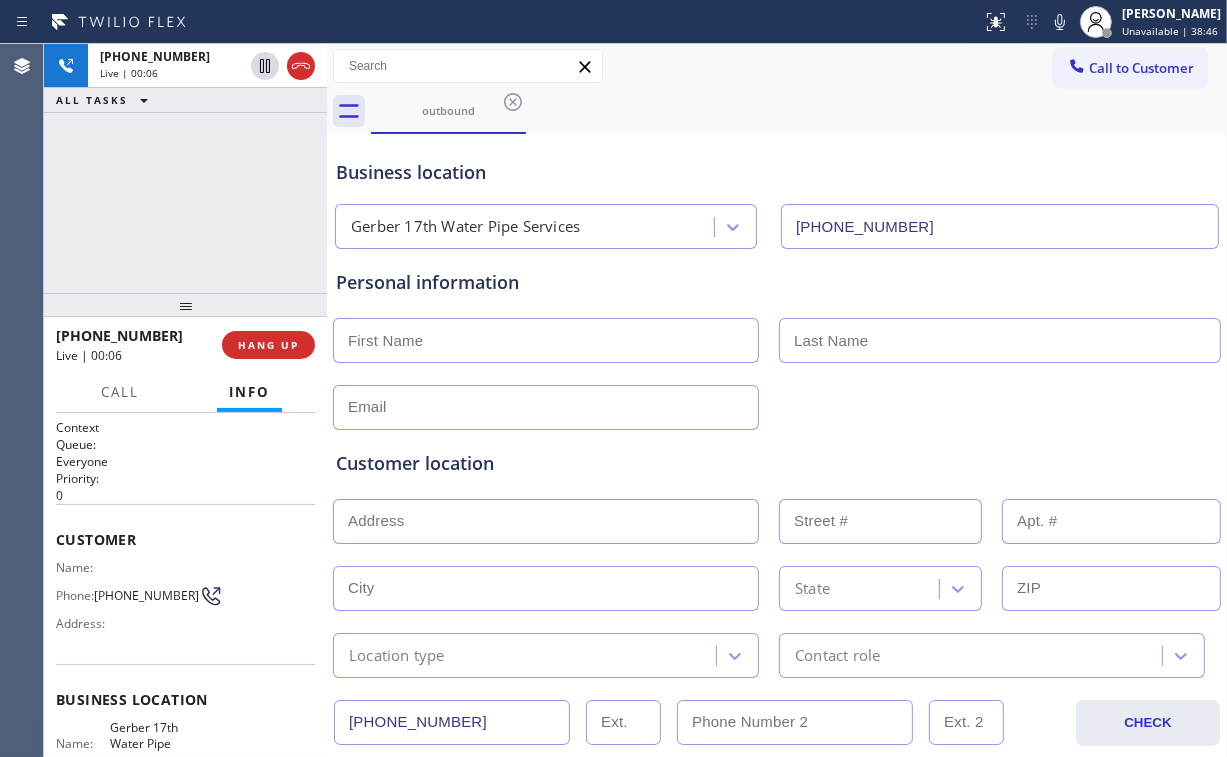 click on "[PHONE_NUMBER] Live | 00:06 ALL TASKS ALL TASKS ACTIVE TASKS TASKS IN WRAP UP" at bounding box center [185, 168] 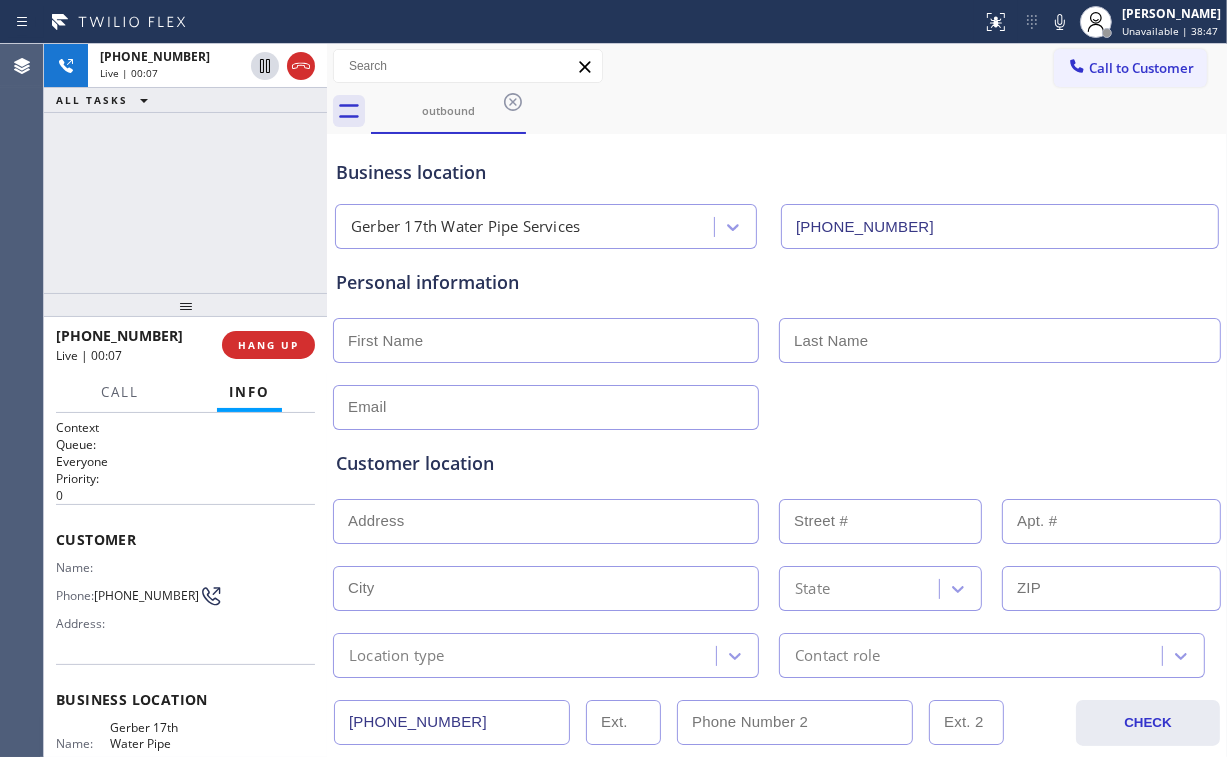 click on "[PHONE_NUMBER] Live | 00:07 ALL TASKS ALL TASKS ACTIVE TASKS TASKS IN WRAP UP" at bounding box center (185, 168) 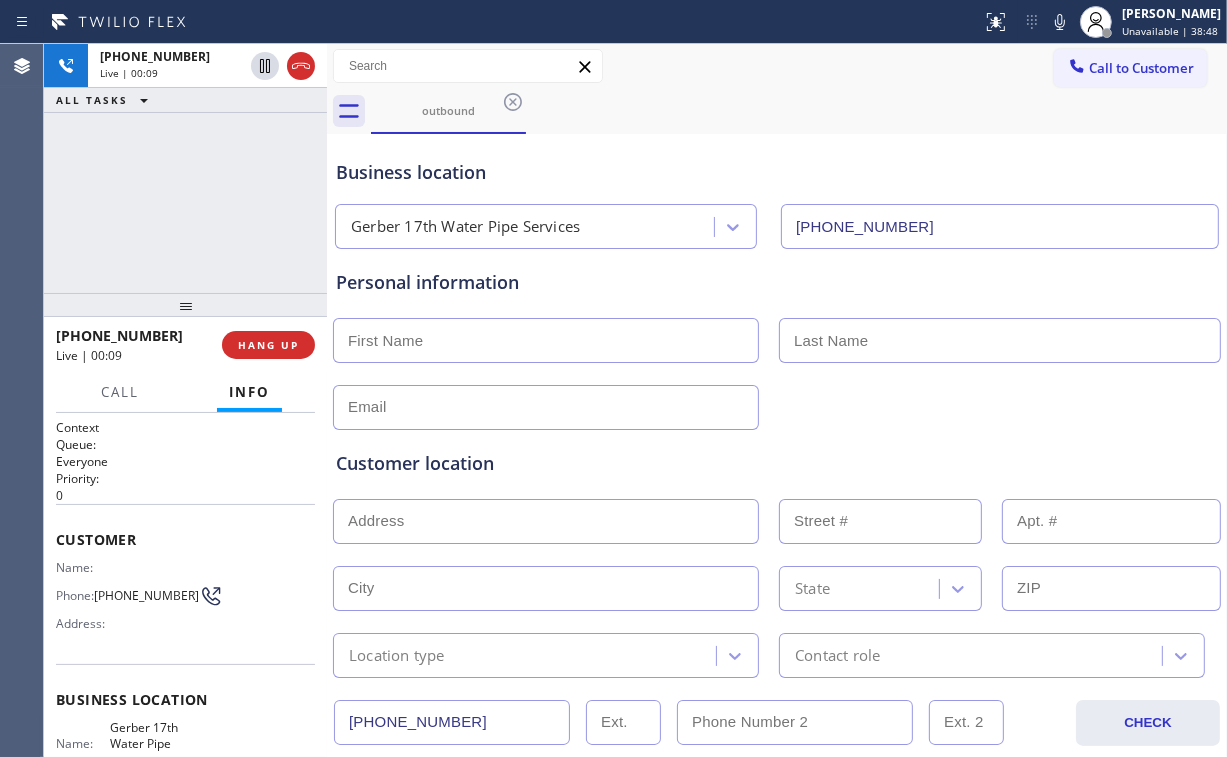 click on "[PHONE_NUMBER] Live | 00:09 ALL TASKS ALL TASKS ACTIVE TASKS TASKS IN WRAP UP" at bounding box center [185, 168] 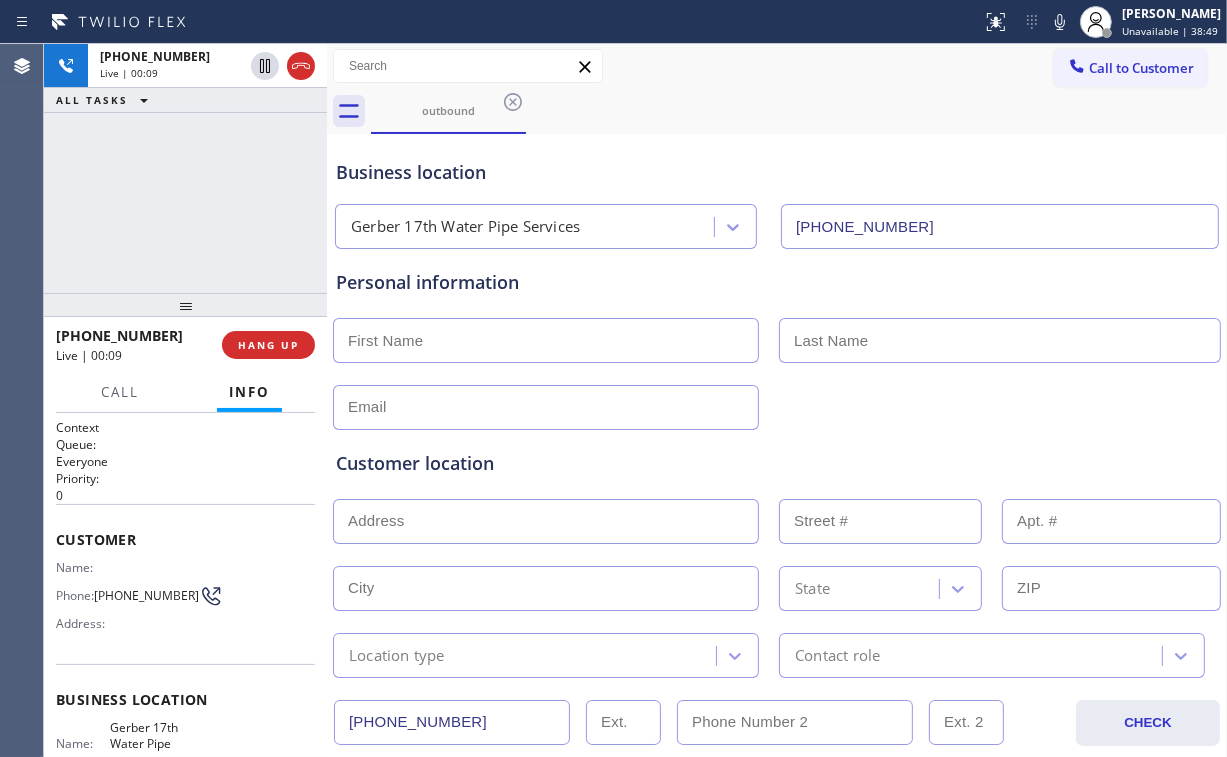 click on "[PHONE_NUMBER] Live | 00:09 ALL TASKS ALL TASKS ACTIVE TASKS TASKS IN WRAP UP" at bounding box center (185, 168) 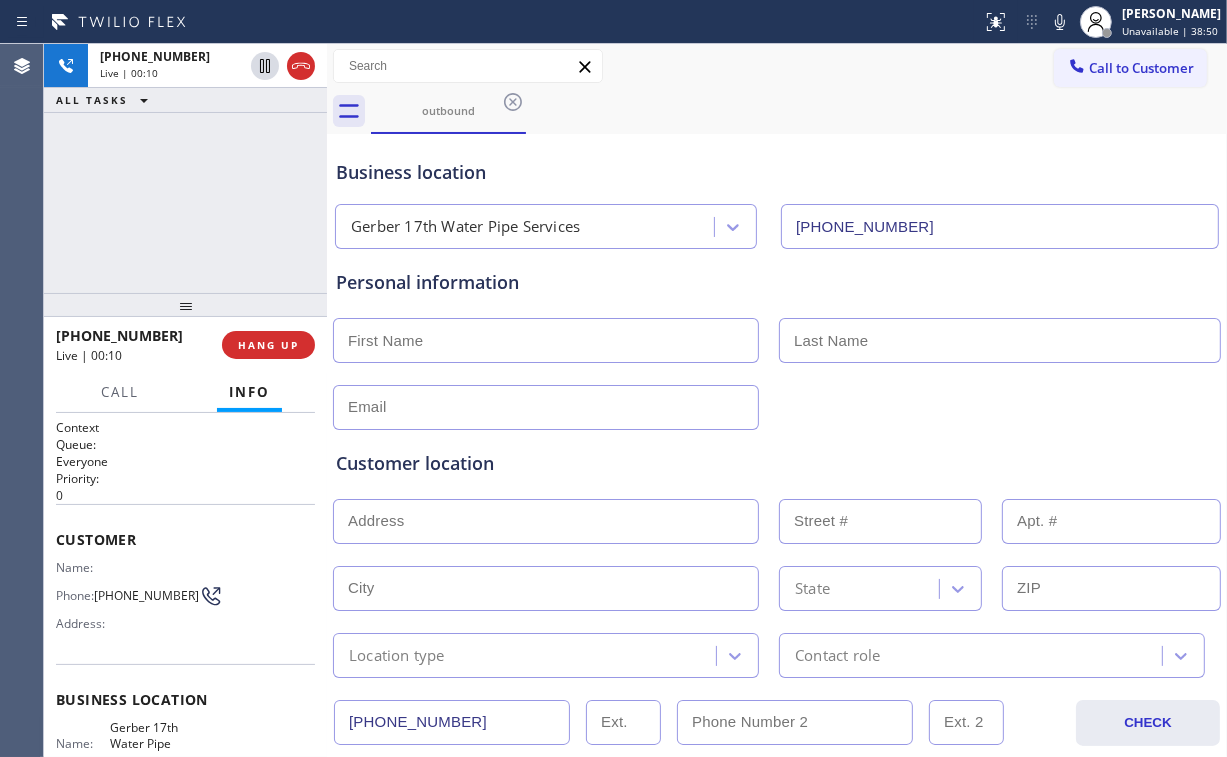 click on "[PHONE_NUMBER] Live | 00:10 ALL TASKS ALL TASKS ACTIVE TASKS TASKS IN WRAP UP" at bounding box center (185, 168) 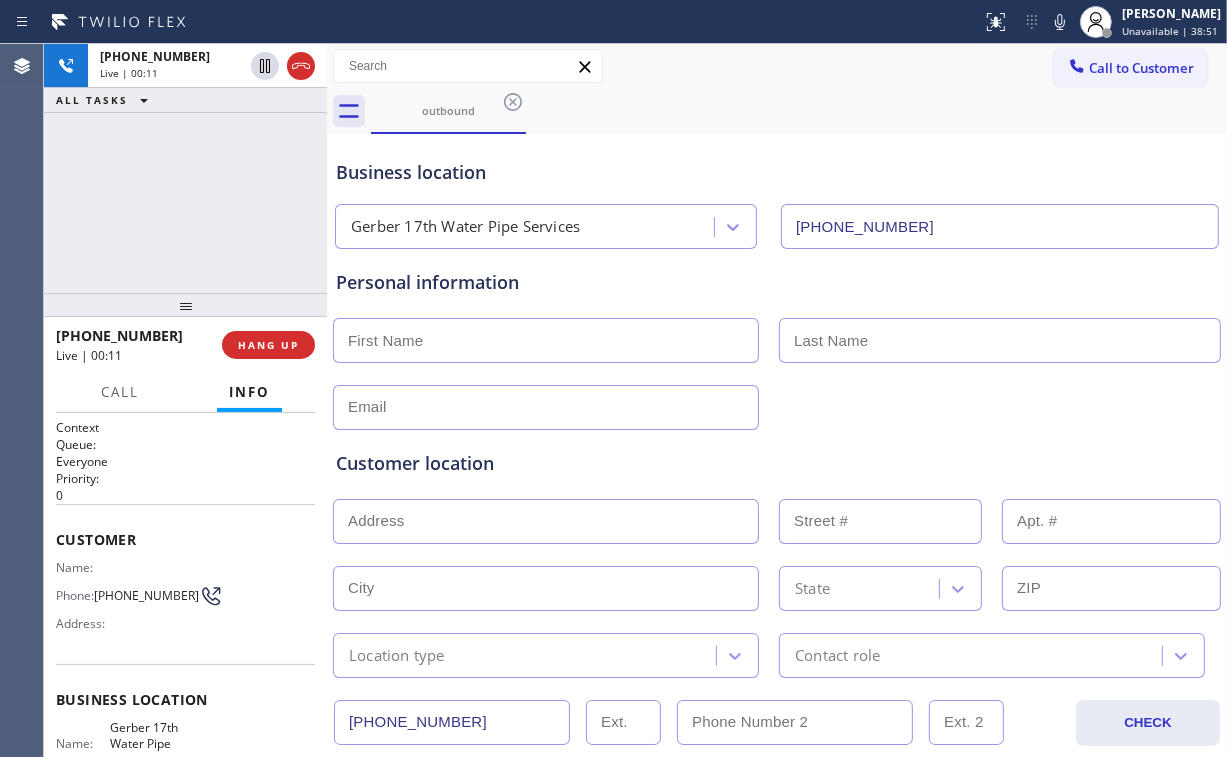 click on "[PHONE_NUMBER] Live | 00:11 ALL TASKS ALL TASKS ACTIVE TASKS TASKS IN WRAP UP" at bounding box center [185, 168] 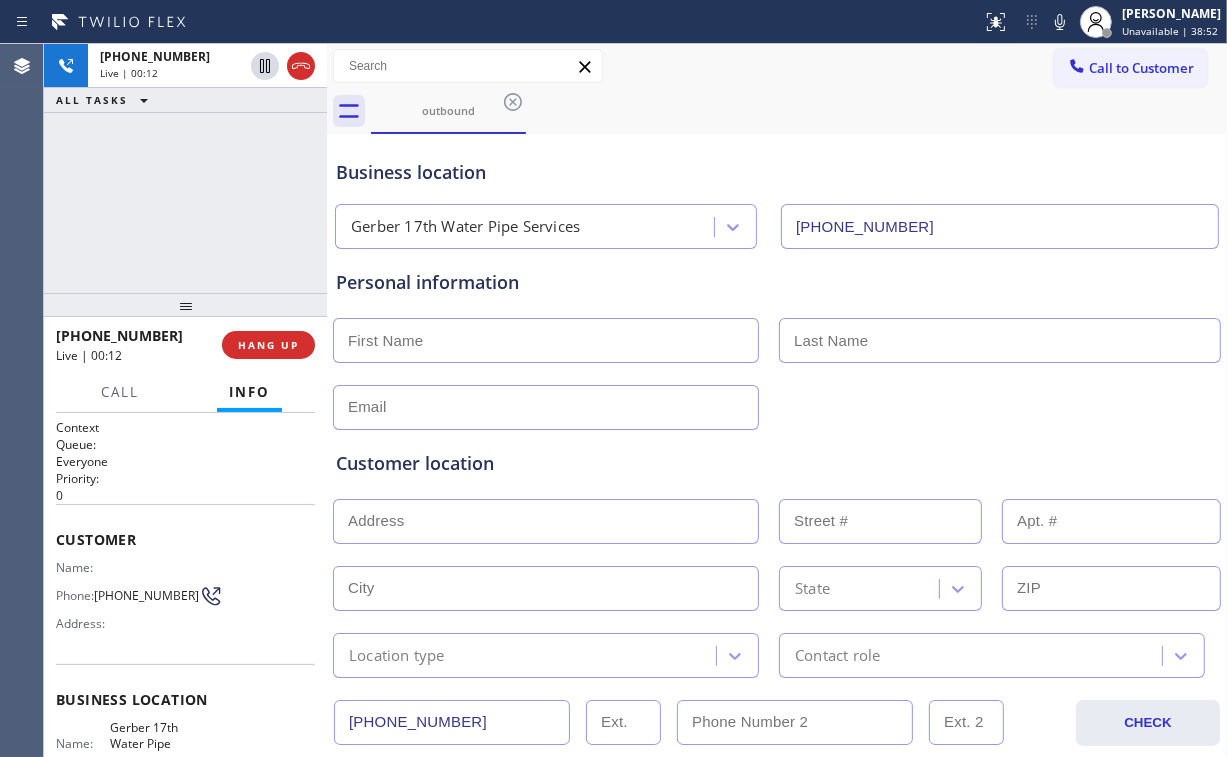 click on "[PHONE_NUMBER] Live | 00:12 ALL TASKS ALL TASKS ACTIVE TASKS TASKS IN WRAP UP" at bounding box center (185, 168) 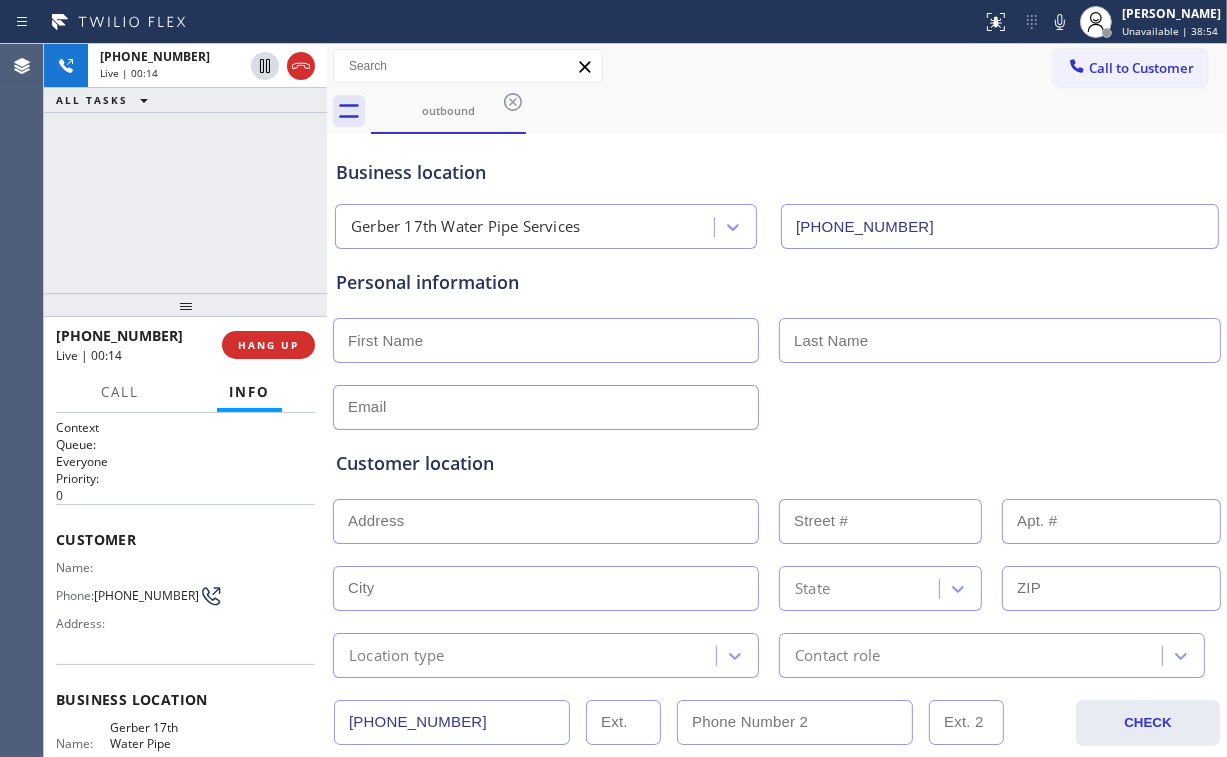 click on "[PHONE_NUMBER] Live | 00:14 ALL TASKS ALL TASKS ACTIVE TASKS TASKS IN WRAP UP" at bounding box center [185, 168] 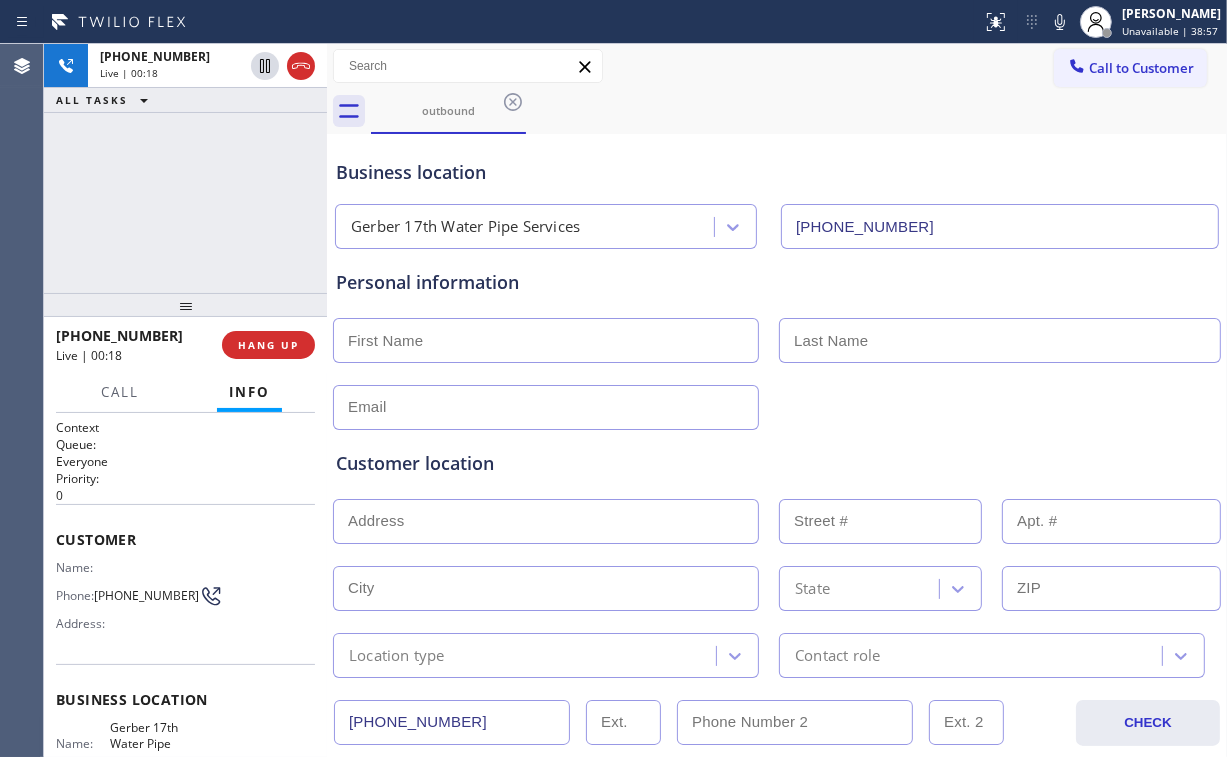 click on "[PHONE_NUMBER] Live | 00:18 ALL TASKS ALL TASKS ACTIVE TASKS TASKS IN WRAP UP" at bounding box center (185, 168) 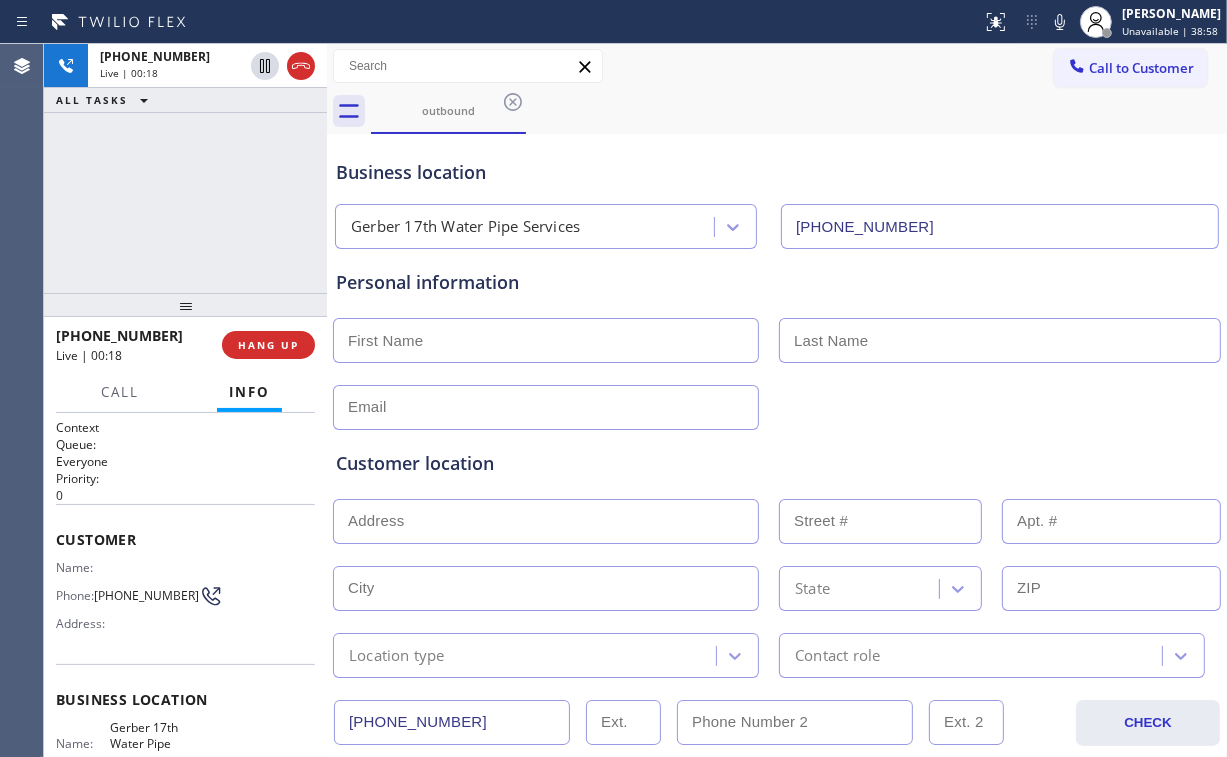 click on "[PHONE_NUMBER] Live | 00:18 ALL TASKS ALL TASKS ACTIVE TASKS TASKS IN WRAP UP" at bounding box center (185, 168) 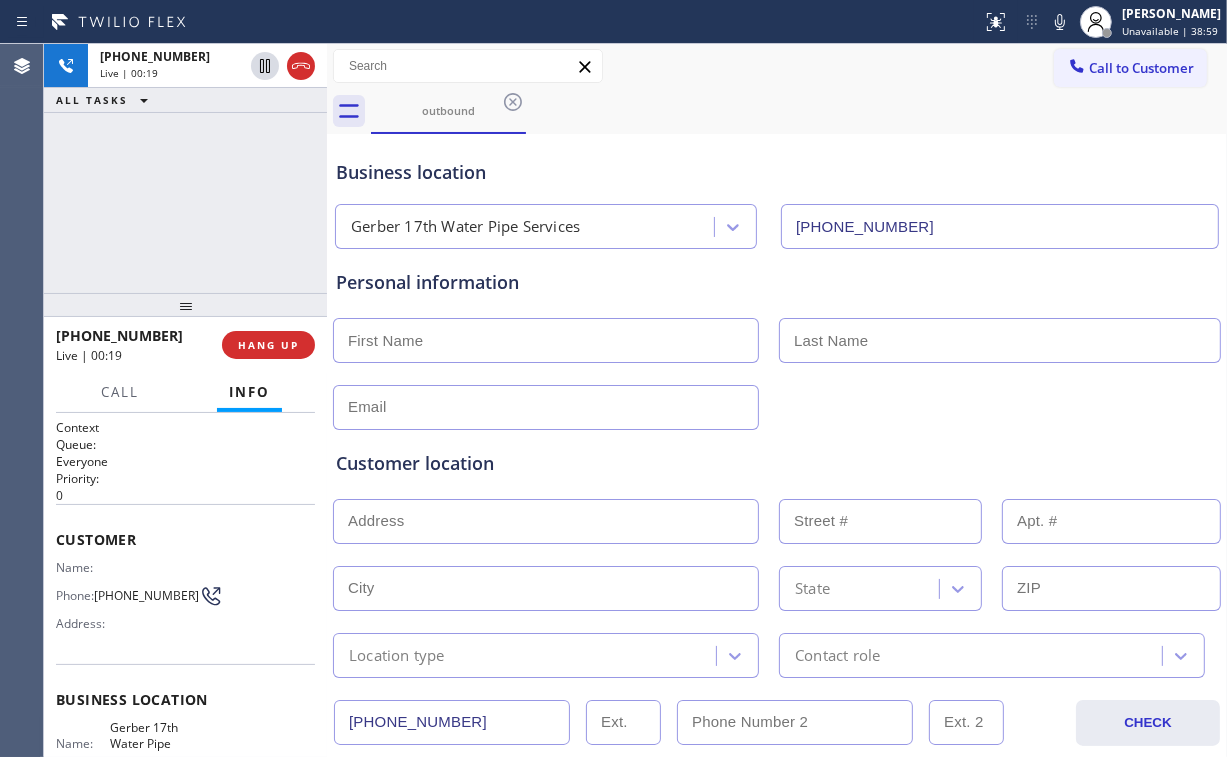click on "[PHONE_NUMBER] Live | 00:19 ALL TASKS ALL TASKS ACTIVE TASKS TASKS IN WRAP UP" at bounding box center (185, 168) 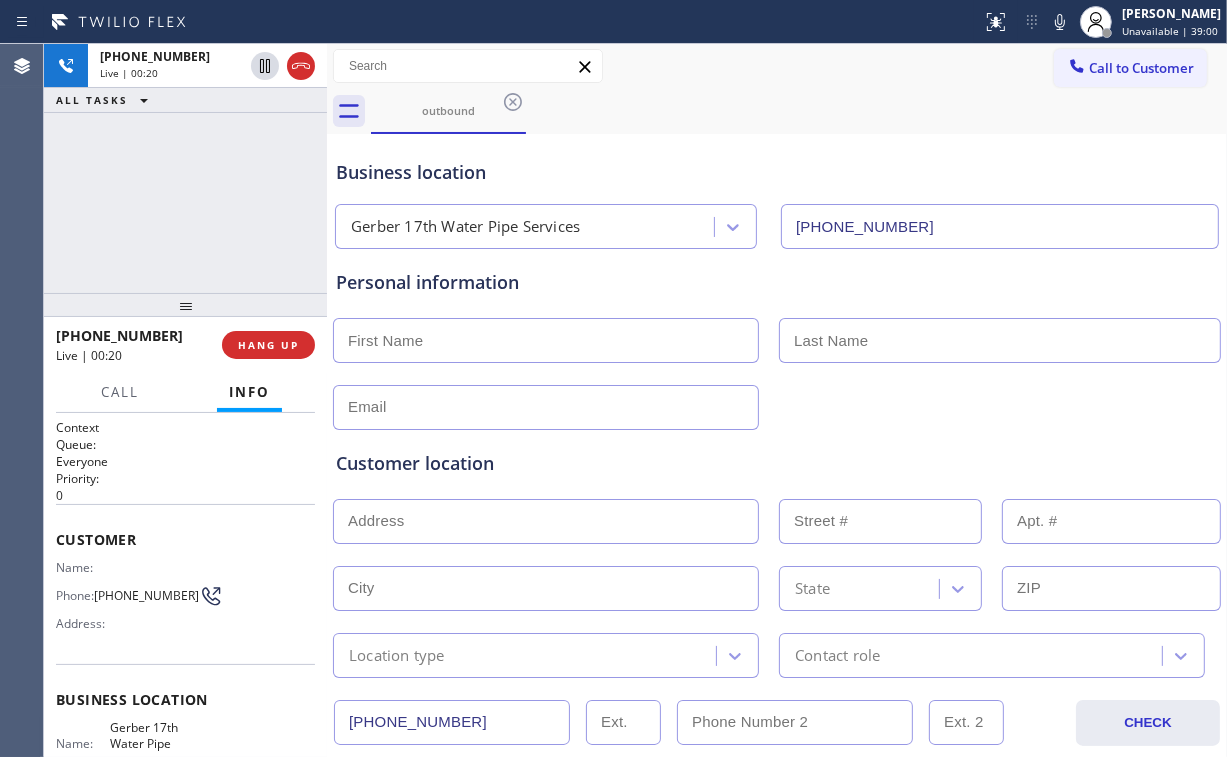 click on "[PHONE_NUMBER] Live | 00:20 ALL TASKS ALL TASKS ACTIVE TASKS TASKS IN WRAP UP" at bounding box center (185, 168) 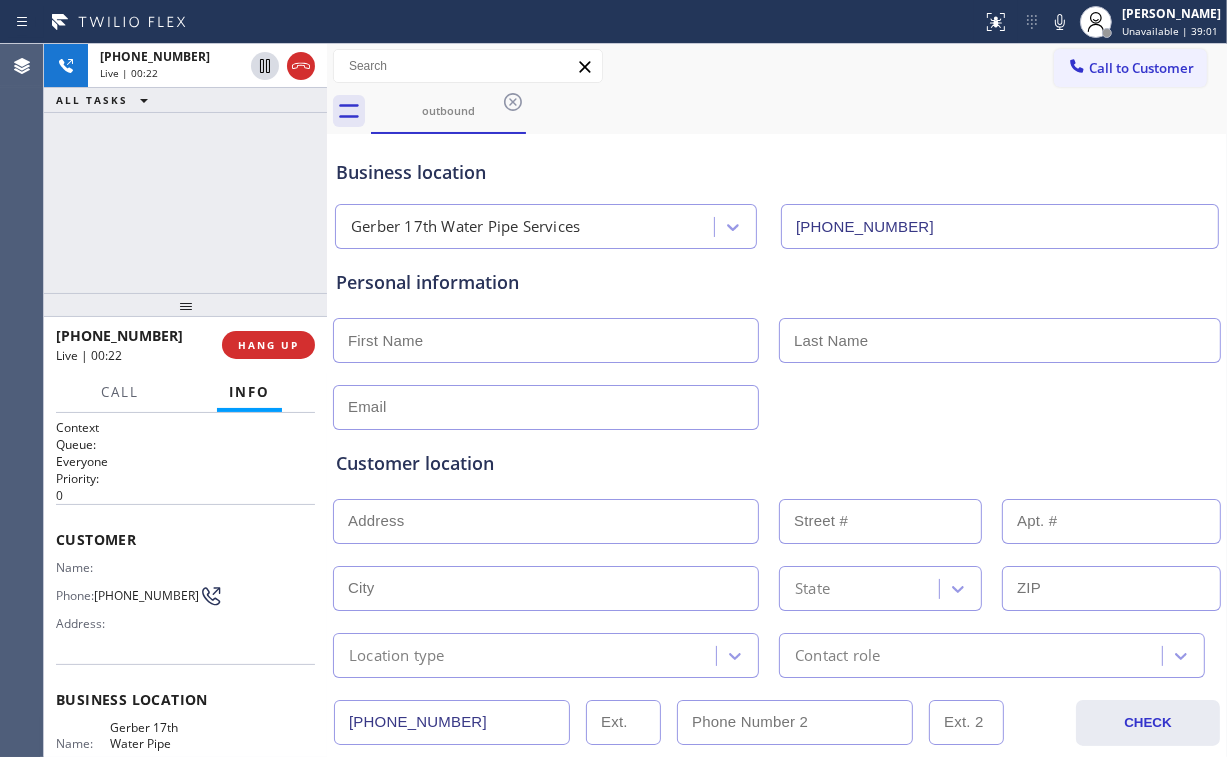 click on "[PHONE_NUMBER] Live | 00:22 ALL TASKS ALL TASKS ACTIVE TASKS TASKS IN WRAP UP" at bounding box center [185, 168] 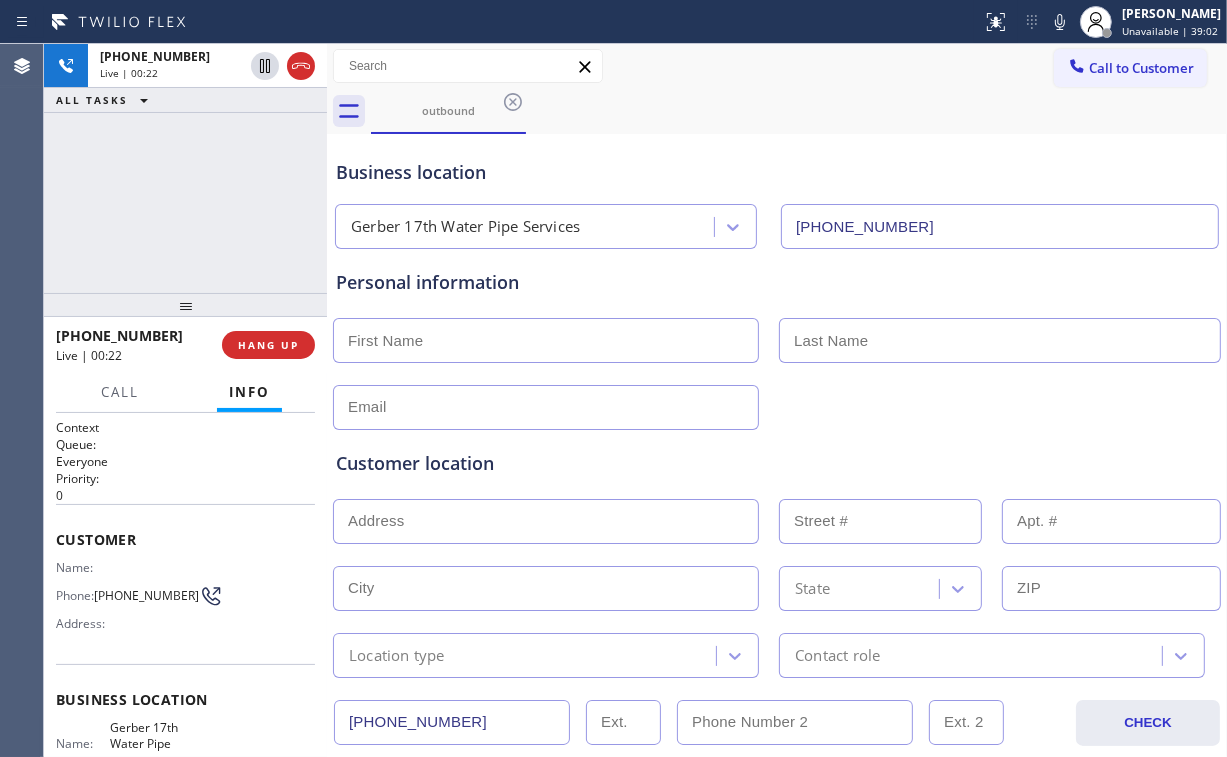 click on "[PHONE_NUMBER] Live | 00:22 ALL TASKS ALL TASKS ACTIVE TASKS TASKS IN WRAP UP" at bounding box center (185, 168) 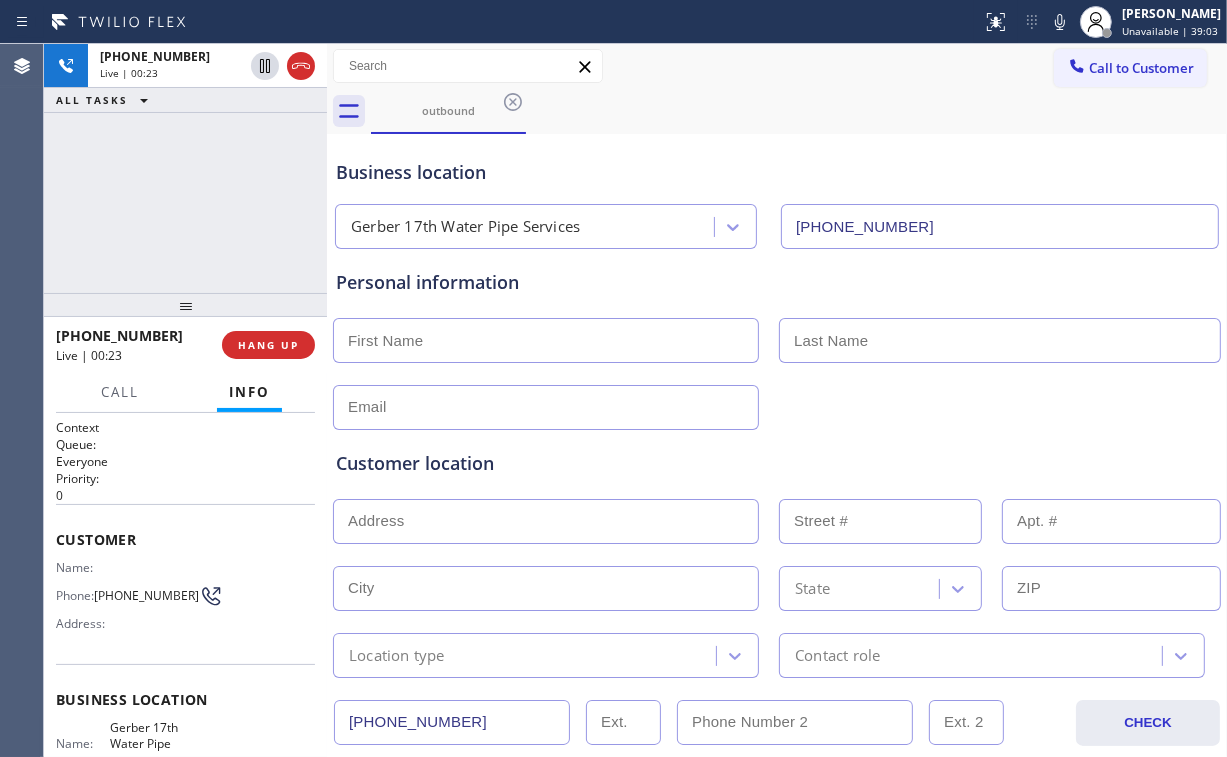 click on "[PHONE_NUMBER] Live | 00:23 ALL TASKS ALL TASKS ACTIVE TASKS TASKS IN WRAP UP" at bounding box center (185, 168) 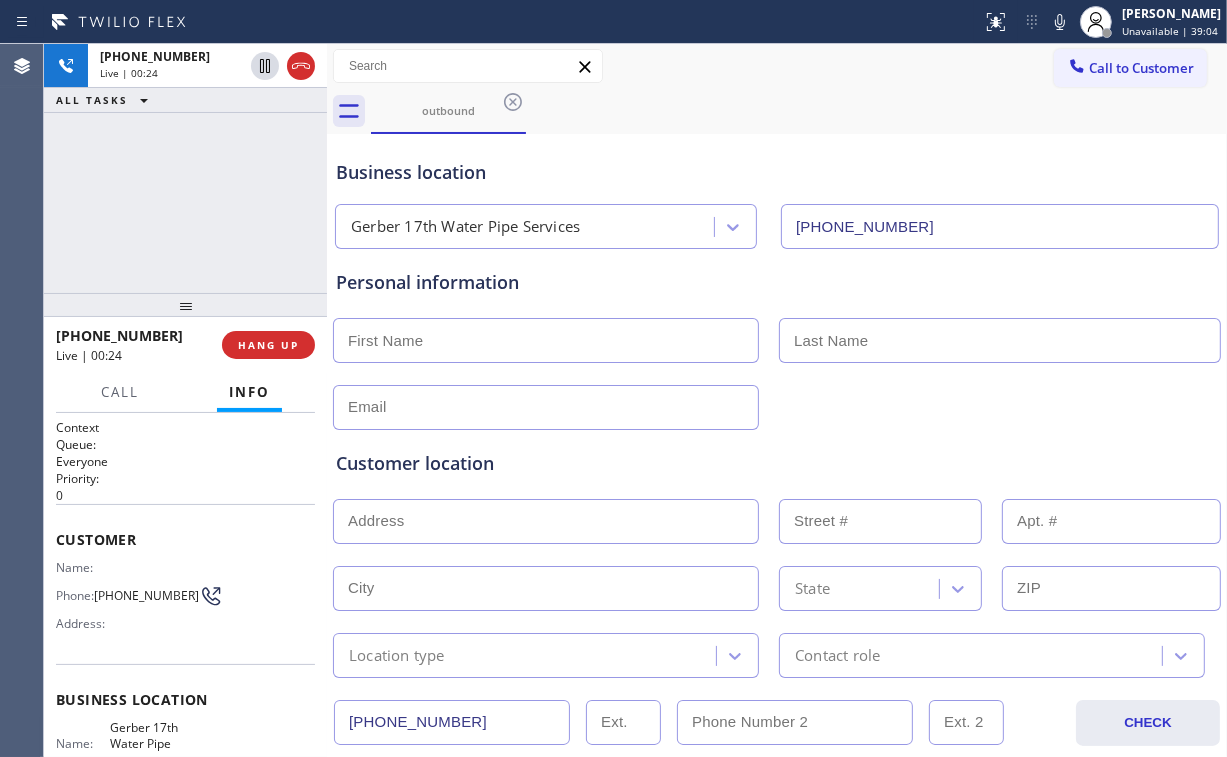 click on "[PHONE_NUMBER] Live | 00:24 ALL TASKS ALL TASKS ACTIVE TASKS TASKS IN WRAP UP" at bounding box center (185, 168) 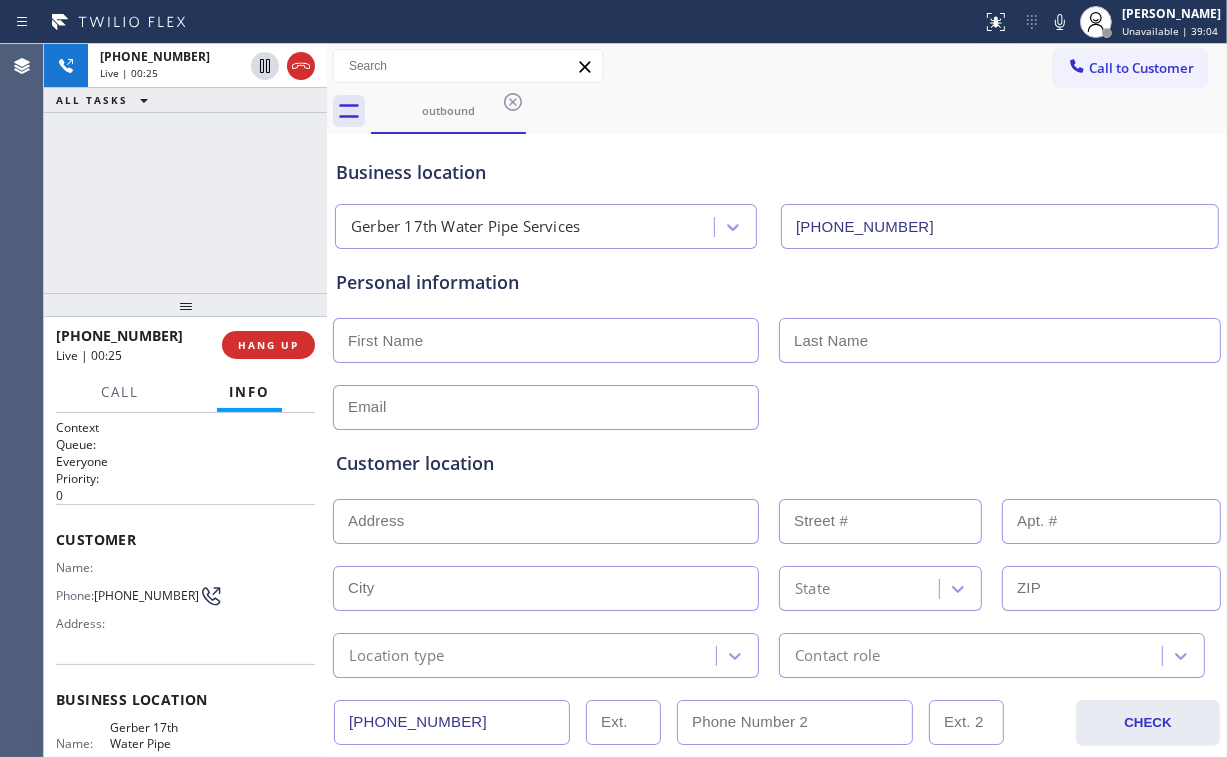 click on "[PHONE_NUMBER] Live | 00:25 ALL TASKS ALL TASKS ACTIVE TASKS TASKS IN WRAP UP" at bounding box center (185, 168) 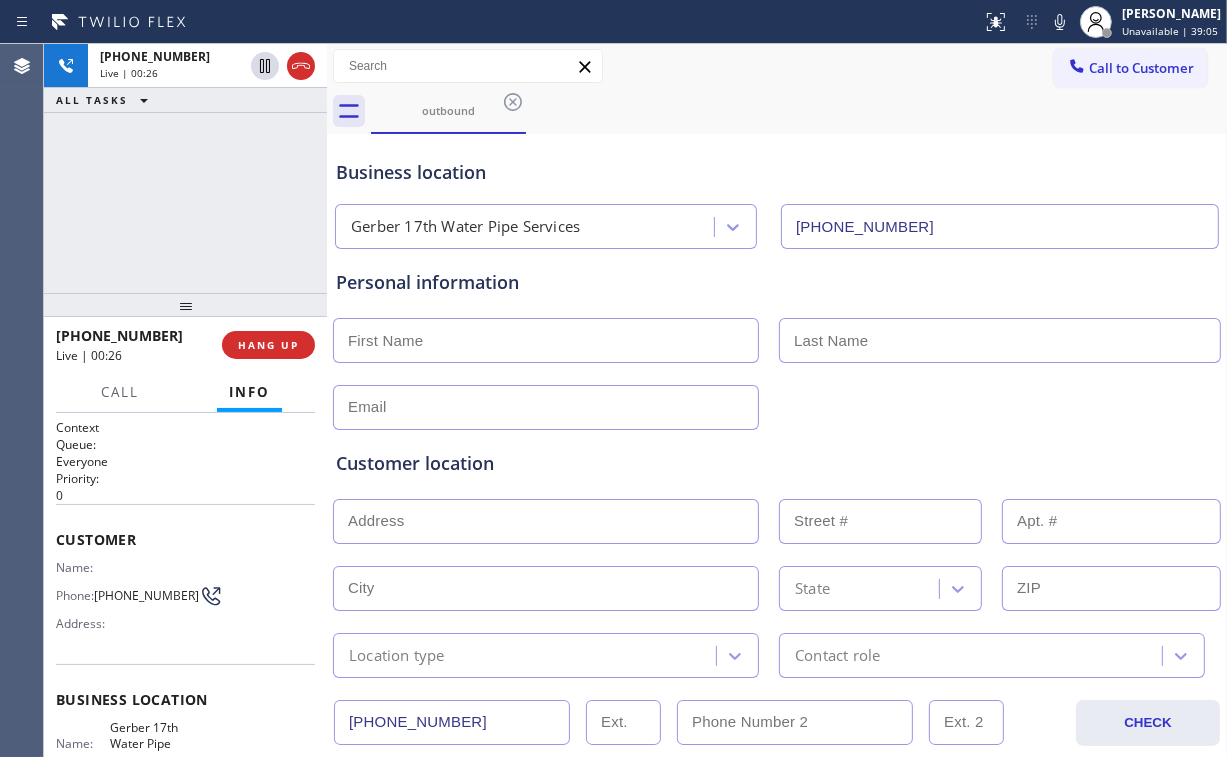 click on "[PHONE_NUMBER] Live | 00:26 ALL TASKS ALL TASKS ACTIVE TASKS TASKS IN WRAP UP" at bounding box center [185, 168] 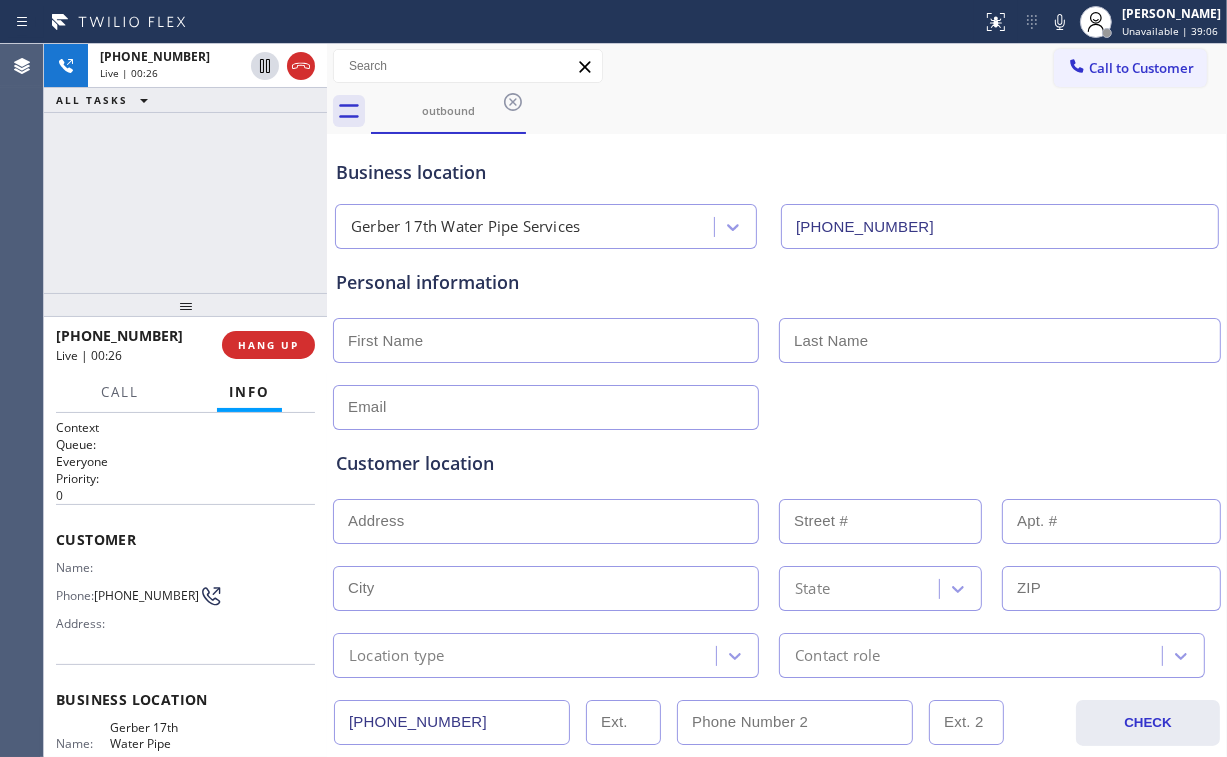 click on "[PHONE_NUMBER] Live | 00:26 ALL TASKS ALL TASKS ACTIVE TASKS TASKS IN WRAP UP" at bounding box center (185, 168) 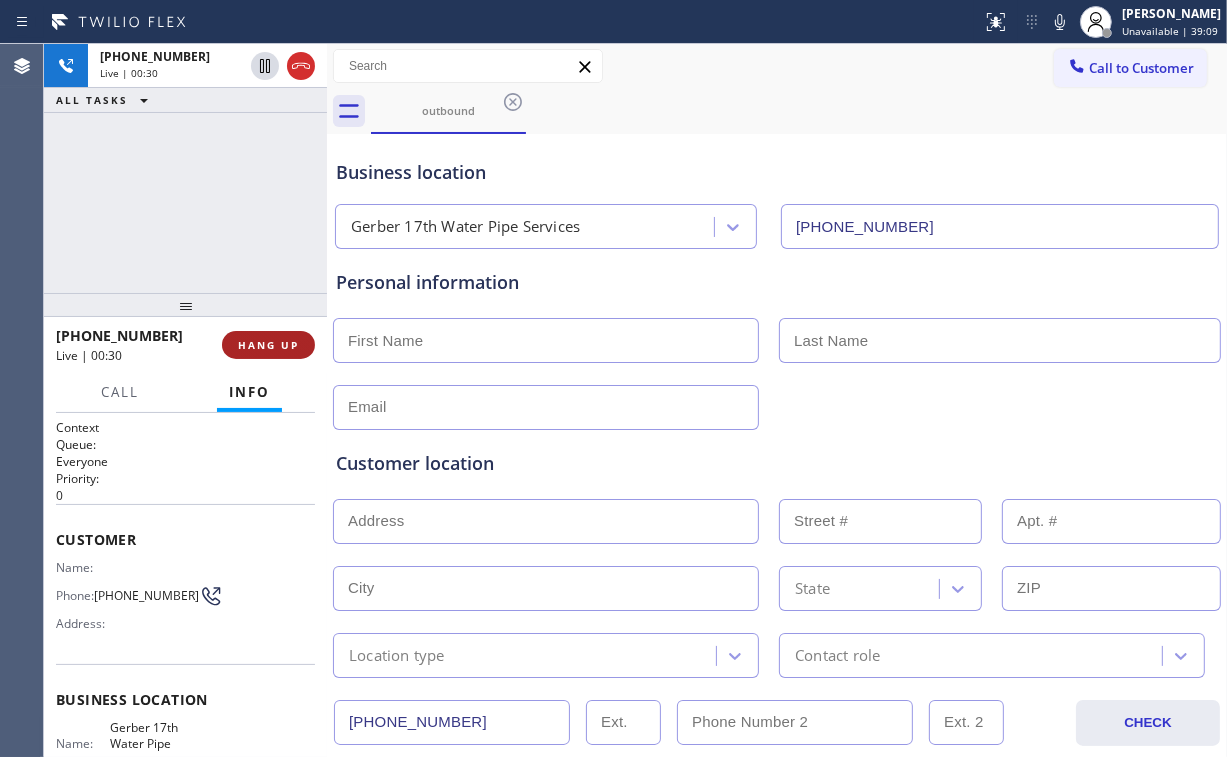 click on "HANG UP" at bounding box center [268, 345] 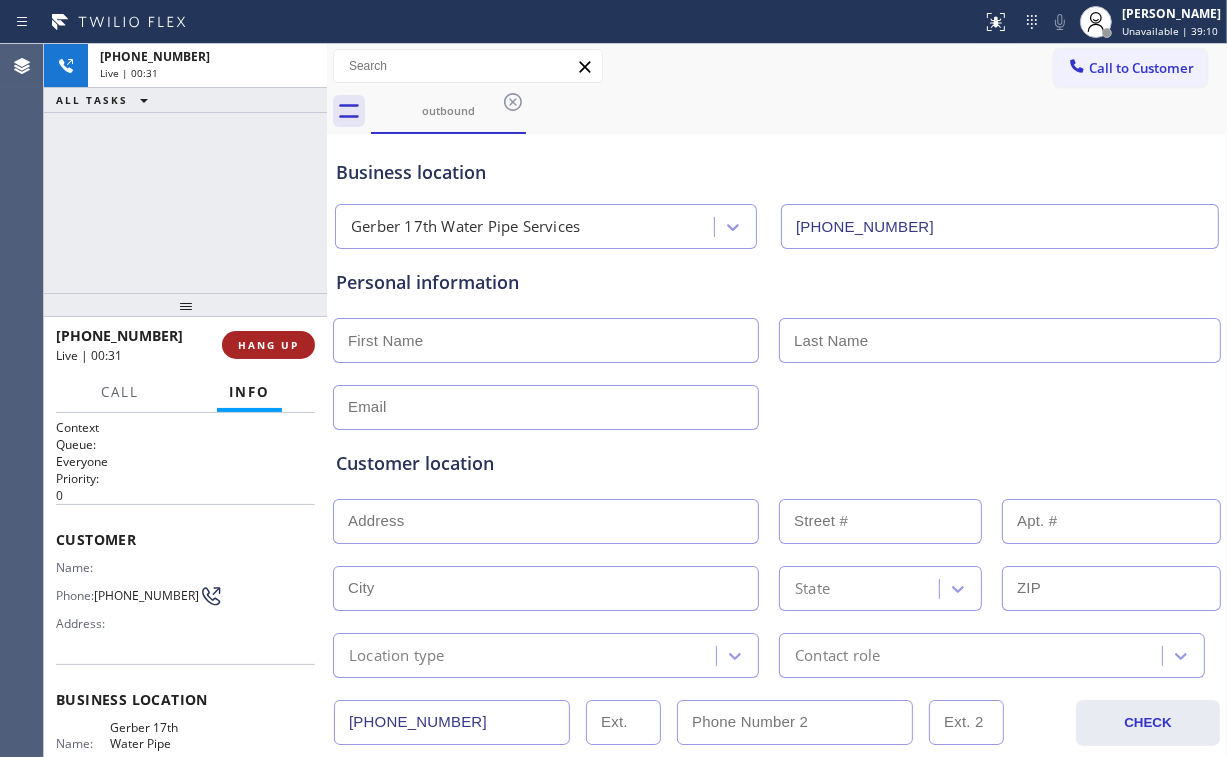 click on "HANG UP" at bounding box center [268, 345] 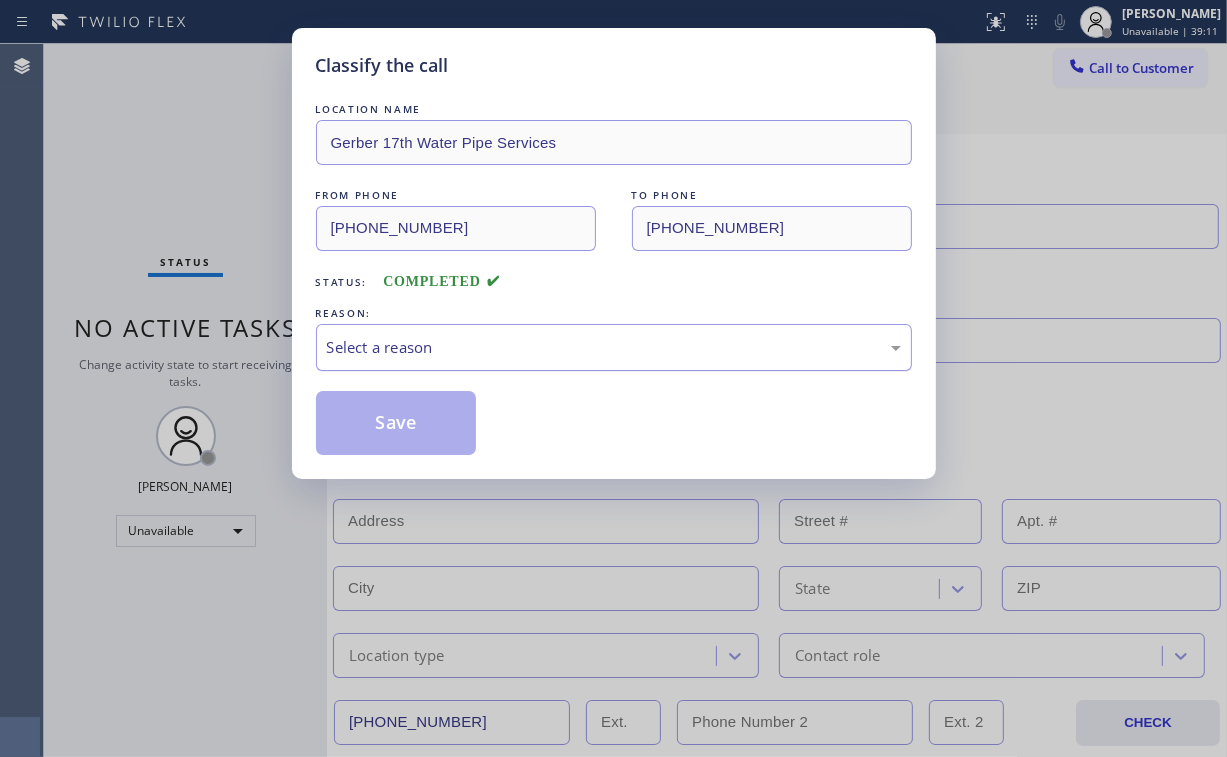click on "Select a reason" at bounding box center [614, 347] 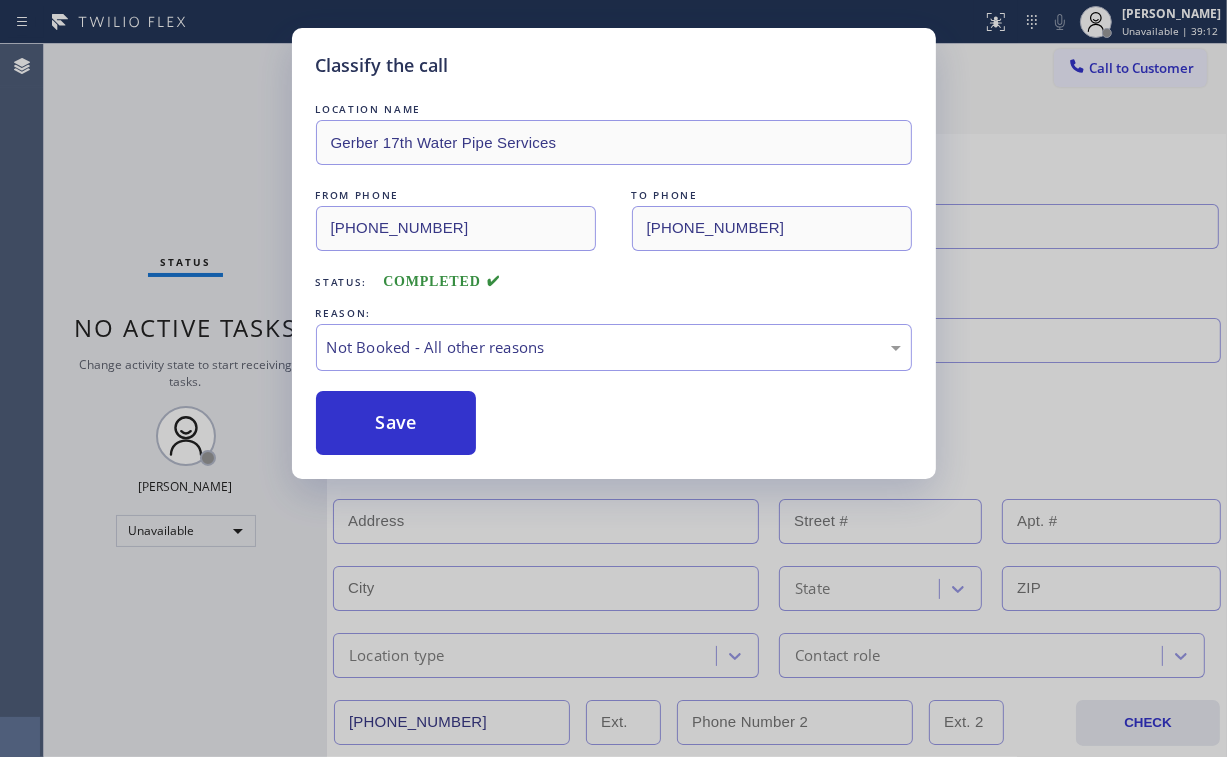 click on "Classify the call LOCATION NAME Gerber 17th Water Pipe Services FROM PHONE [PHONE_NUMBER] TO PHONE [PHONE_NUMBER] Status: COMPLETED REASON: Not Booked - All other reasons Save" at bounding box center (613, 378) 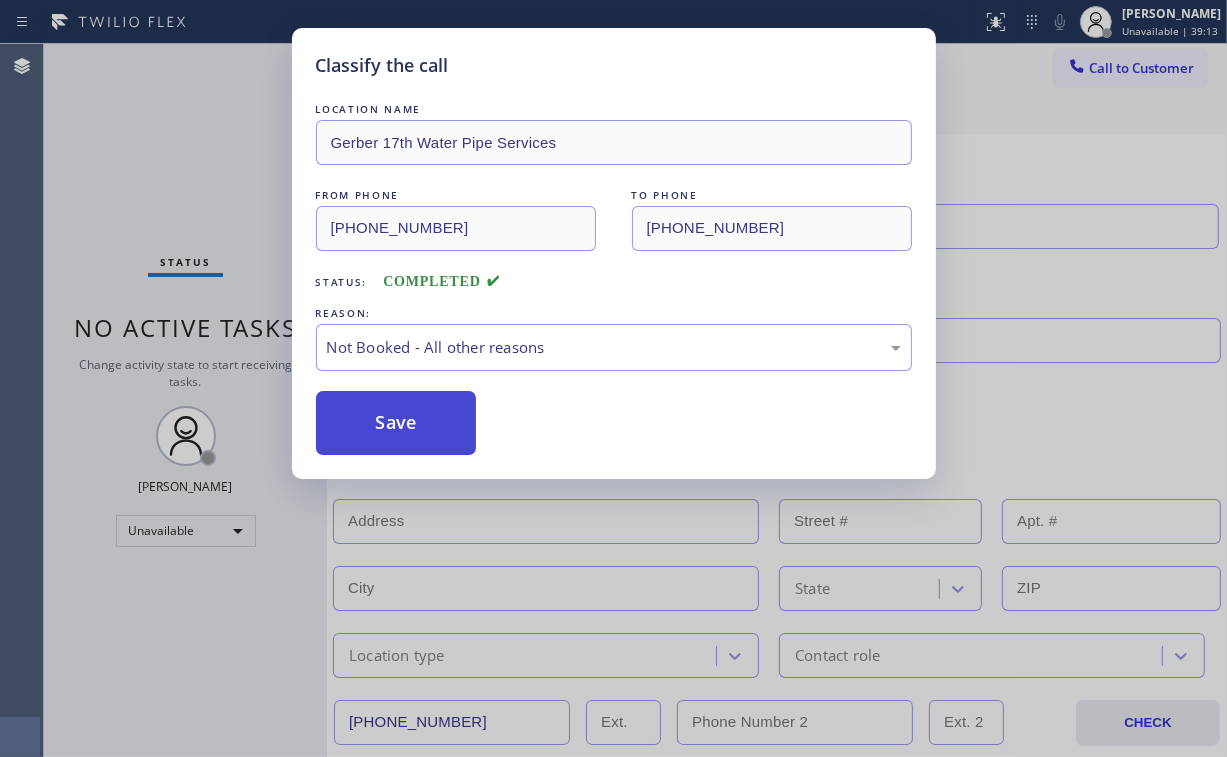click on "Save" at bounding box center [396, 423] 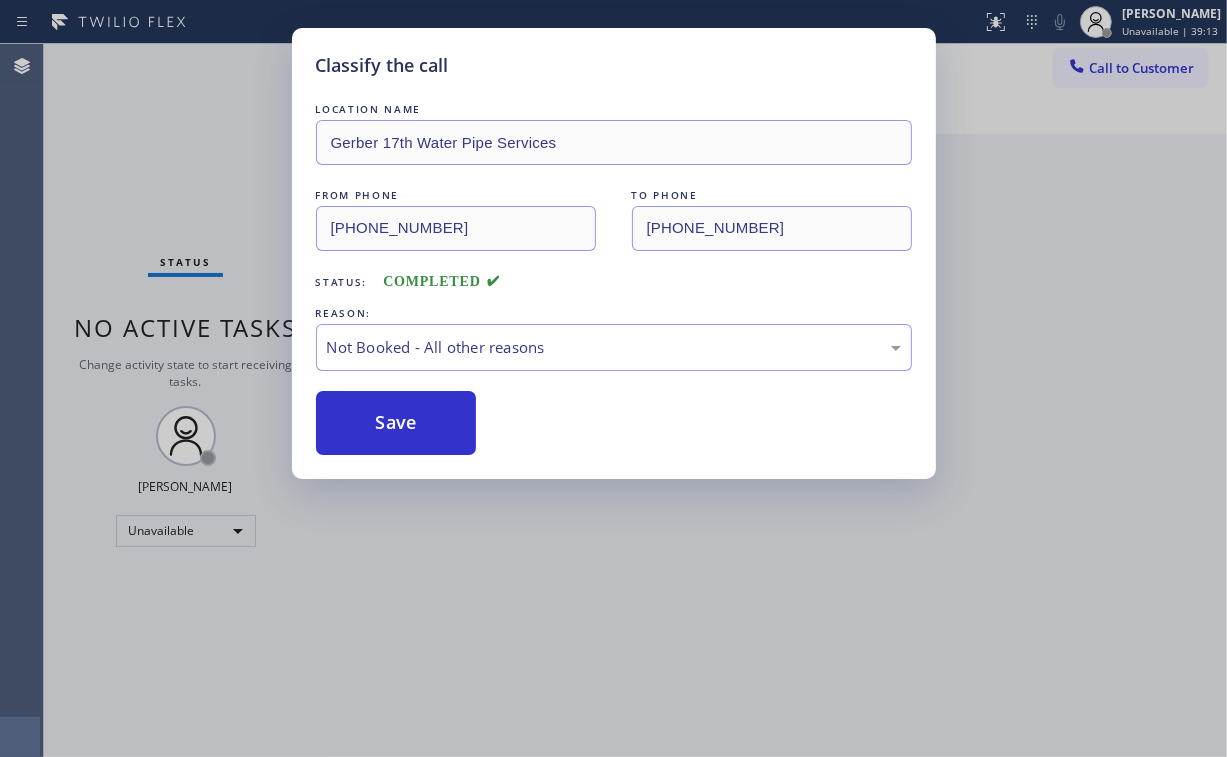 drag, startPoint x: 180, startPoint y: 130, endPoint x: 435, endPoint y: 656, distance: 584.55194 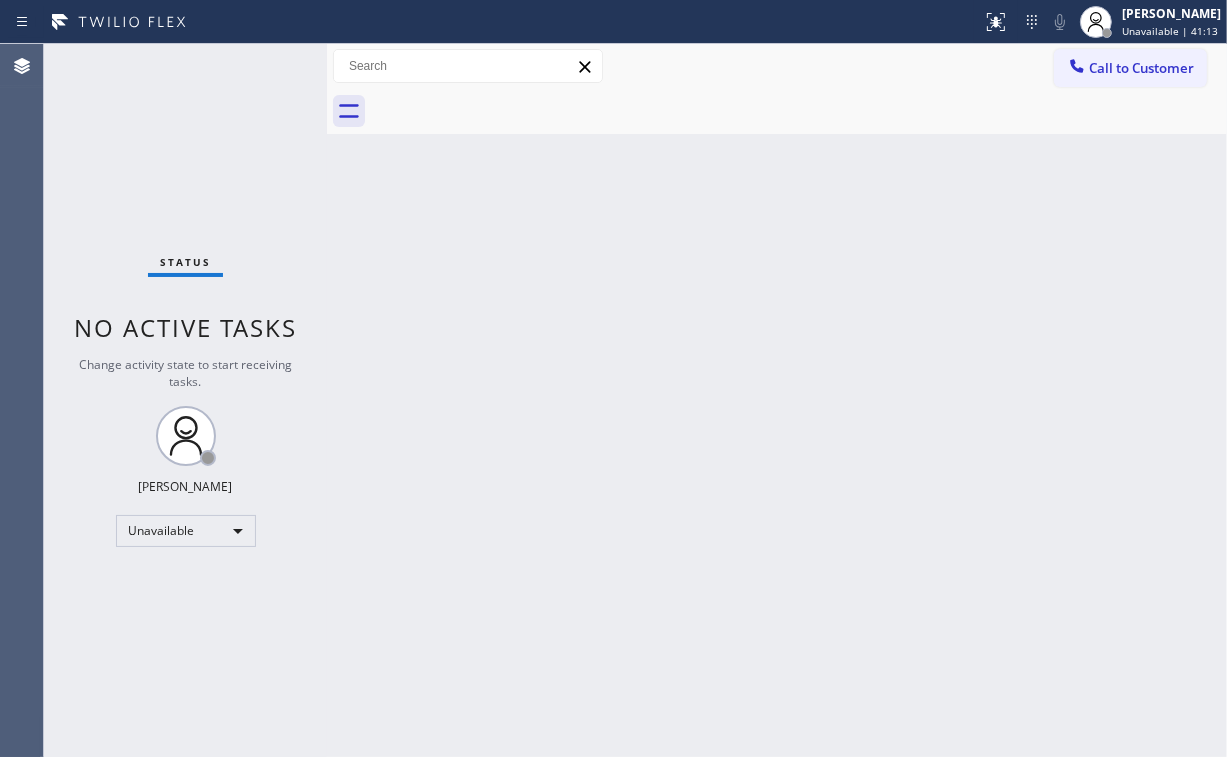 drag, startPoint x: 108, startPoint y: 124, endPoint x: 187, endPoint y: 56, distance: 104.23531 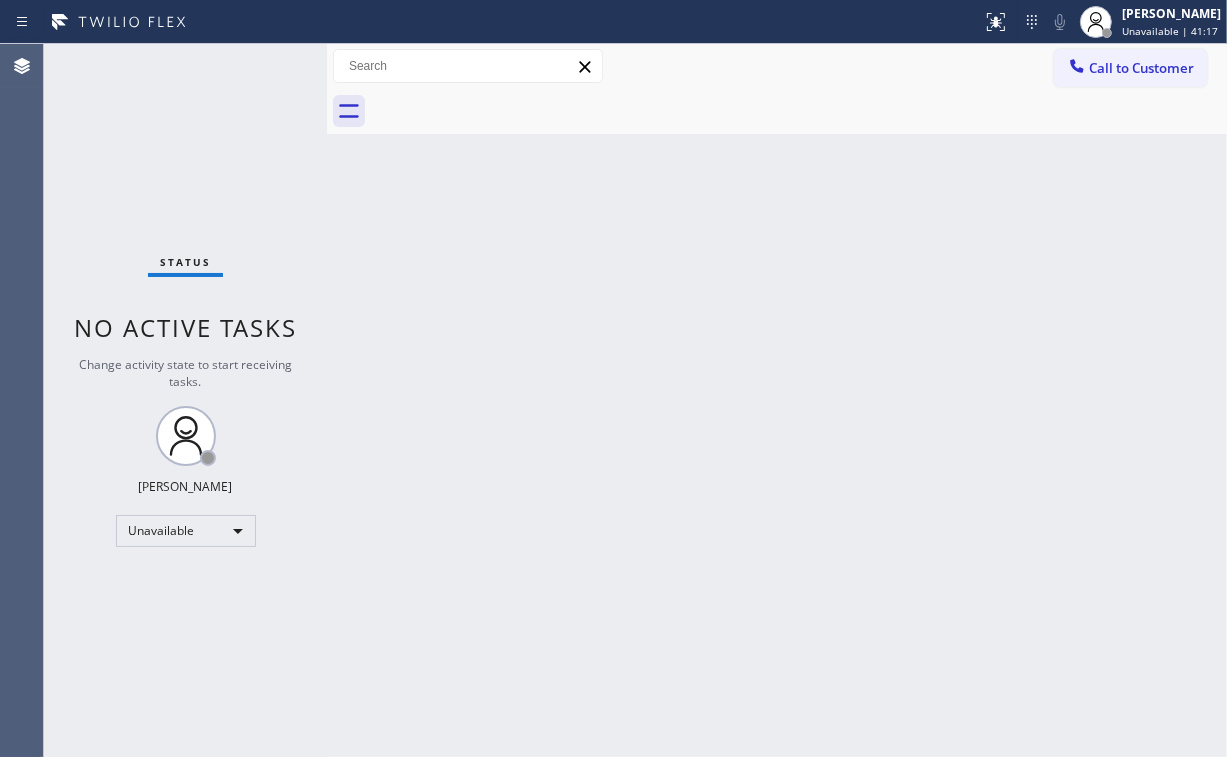 drag, startPoint x: 1140, startPoint y: 63, endPoint x: 862, endPoint y: 269, distance: 346.00577 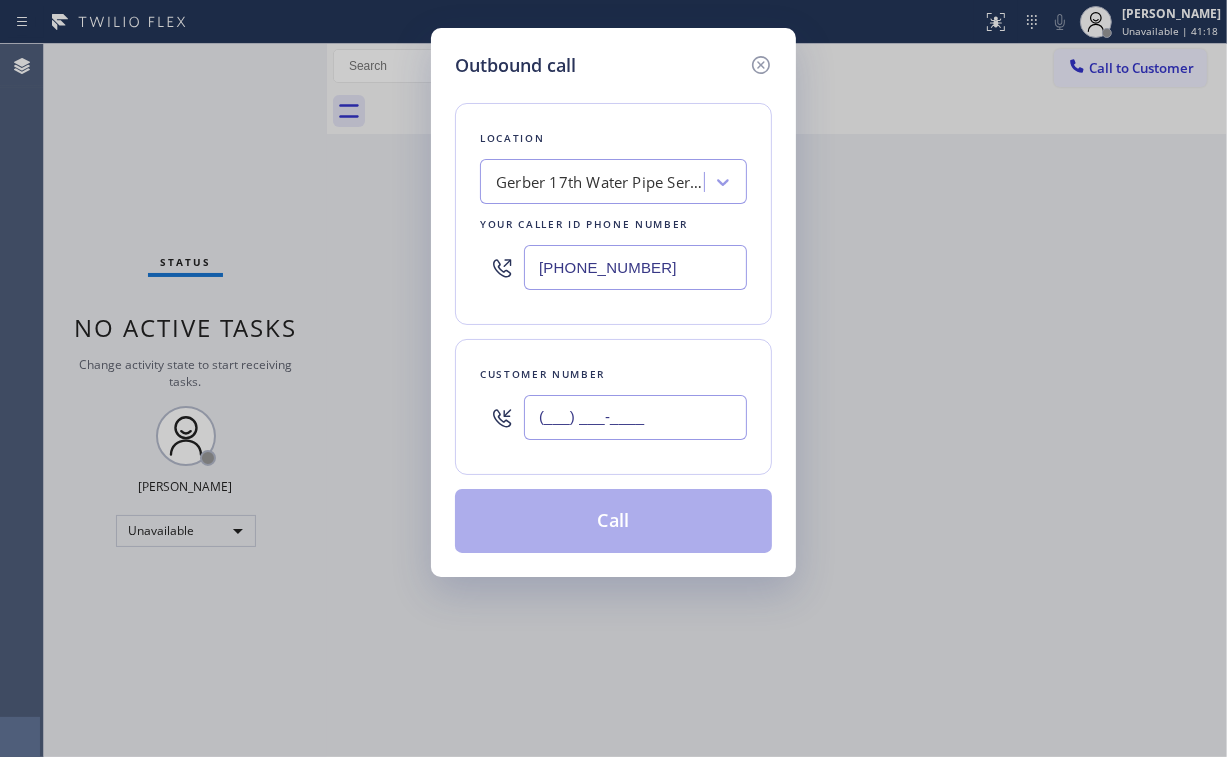 click on "(___) ___-____" at bounding box center [635, 417] 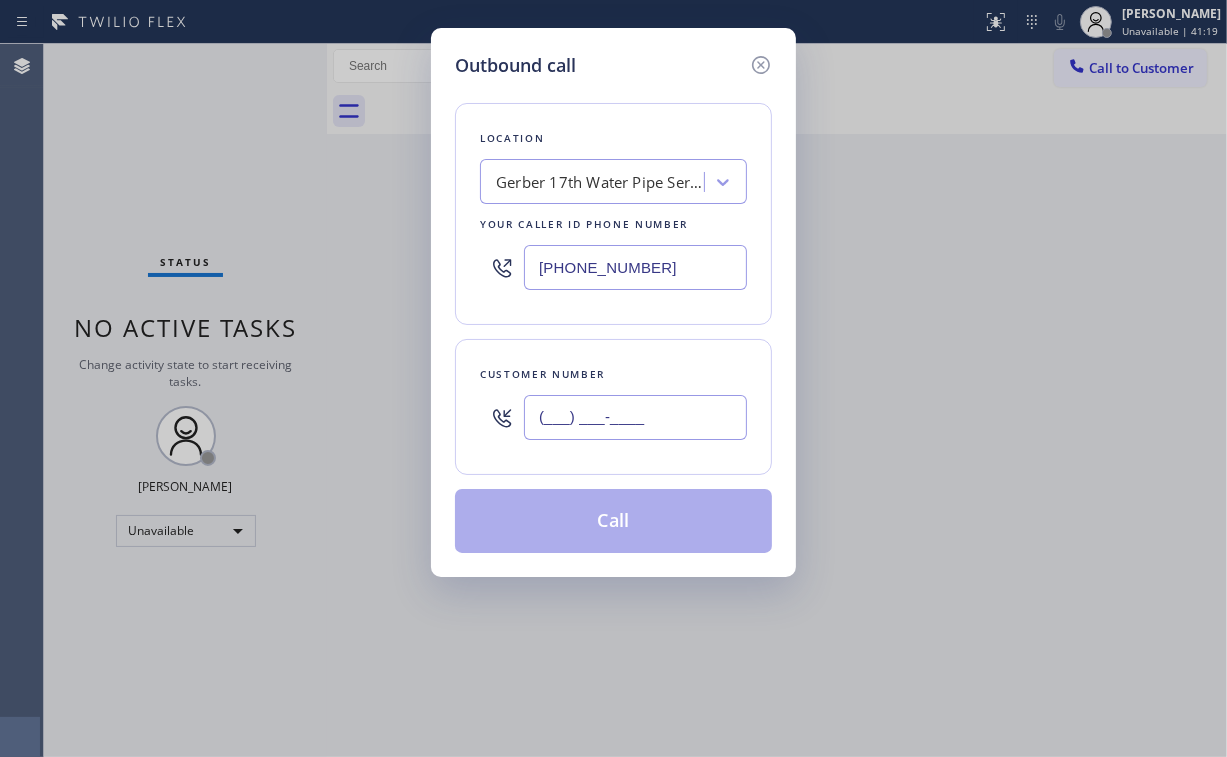paste on "323) 691-3473" 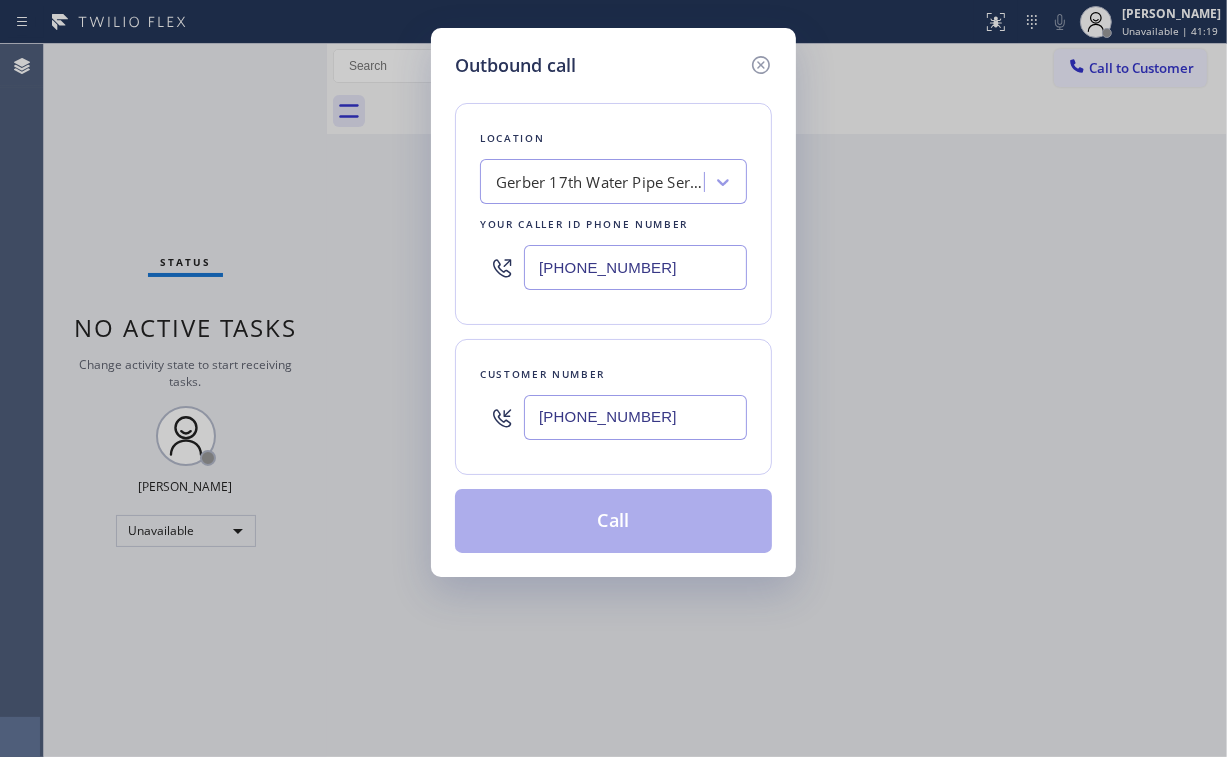 type on "[PHONE_NUMBER]" 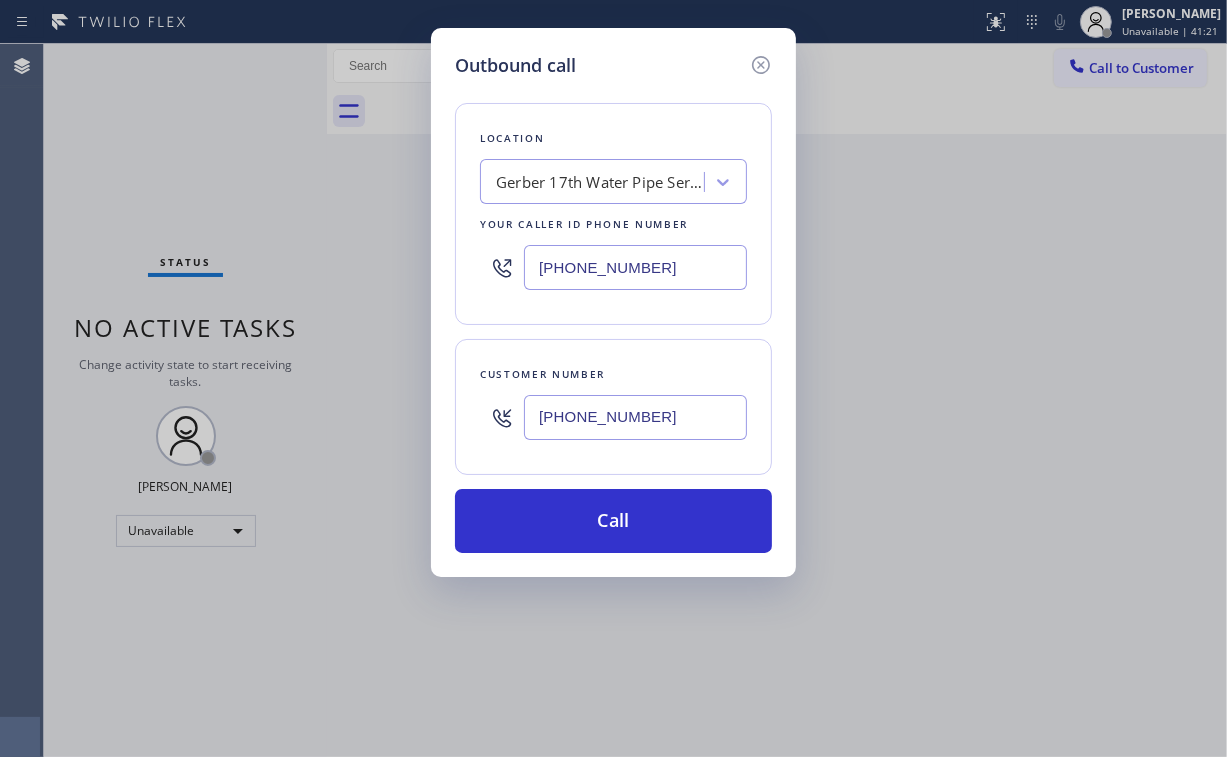 drag, startPoint x: 420, startPoint y: 256, endPoint x: 584, endPoint y: 266, distance: 164.3046 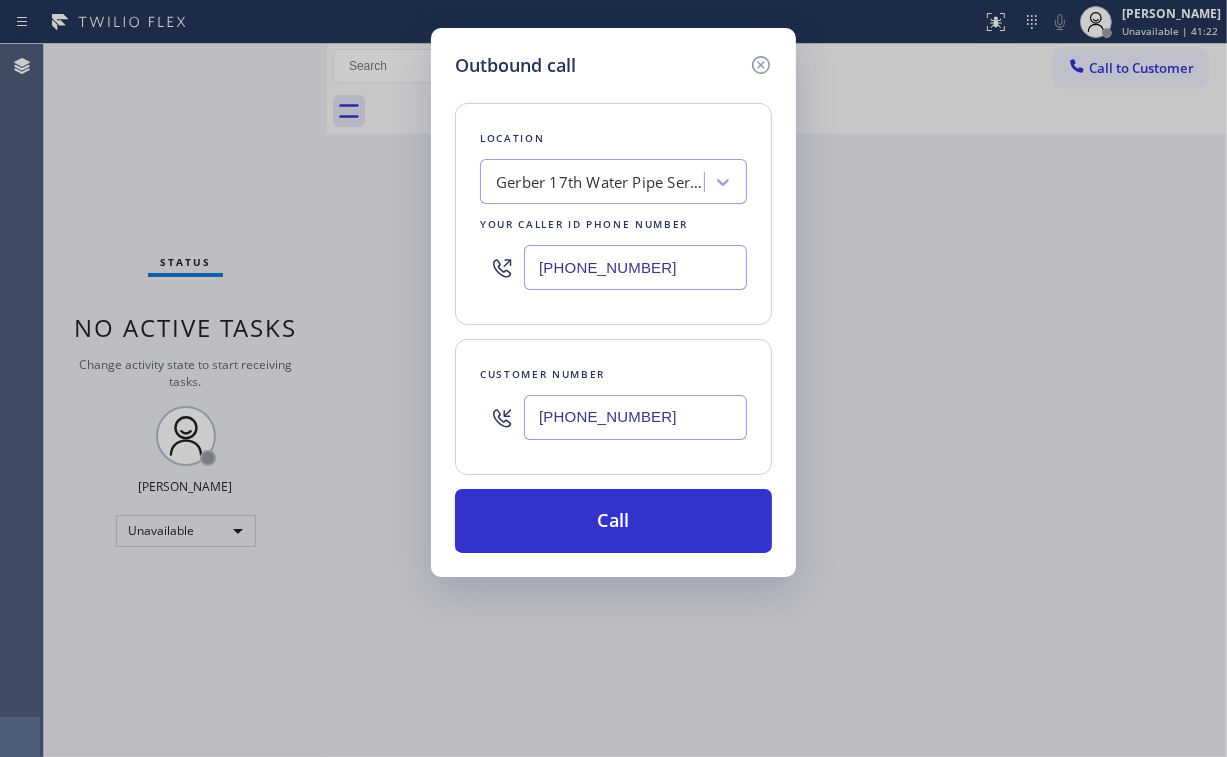 drag, startPoint x: 672, startPoint y: 257, endPoint x: 286, endPoint y: 276, distance: 386.46735 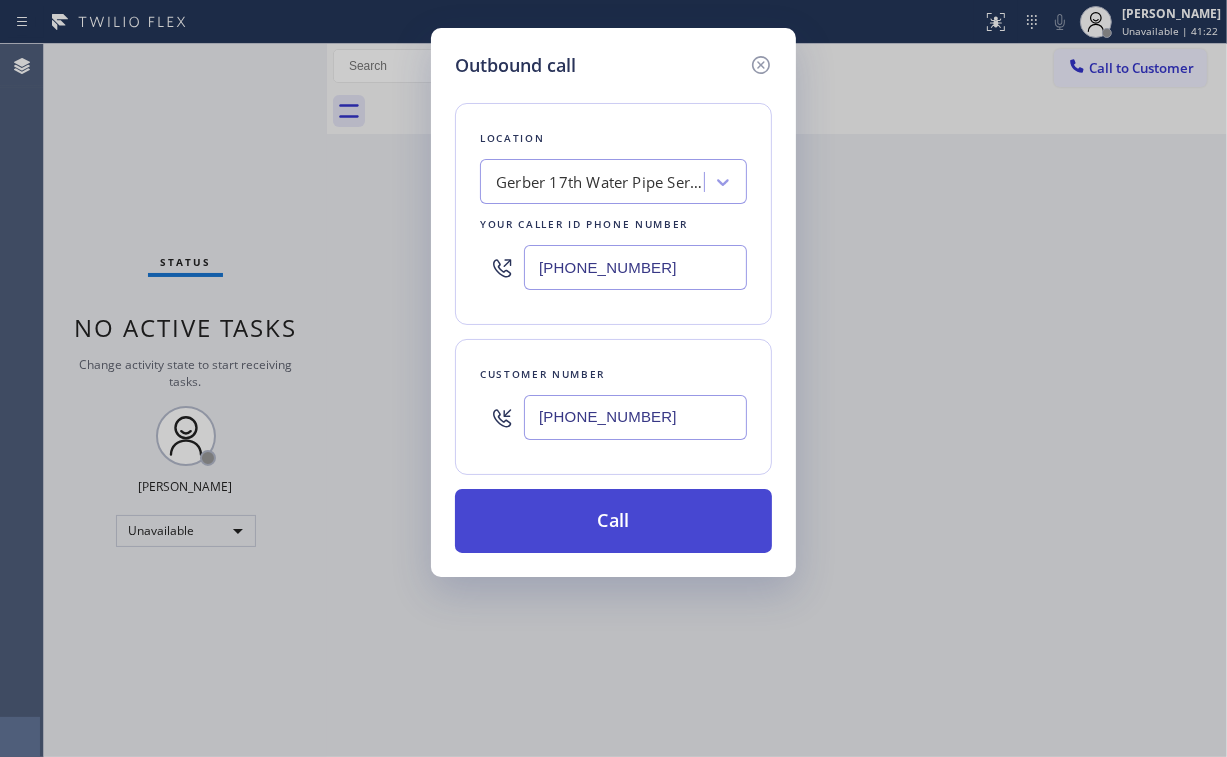 type on "[PHONE_NUMBER]" 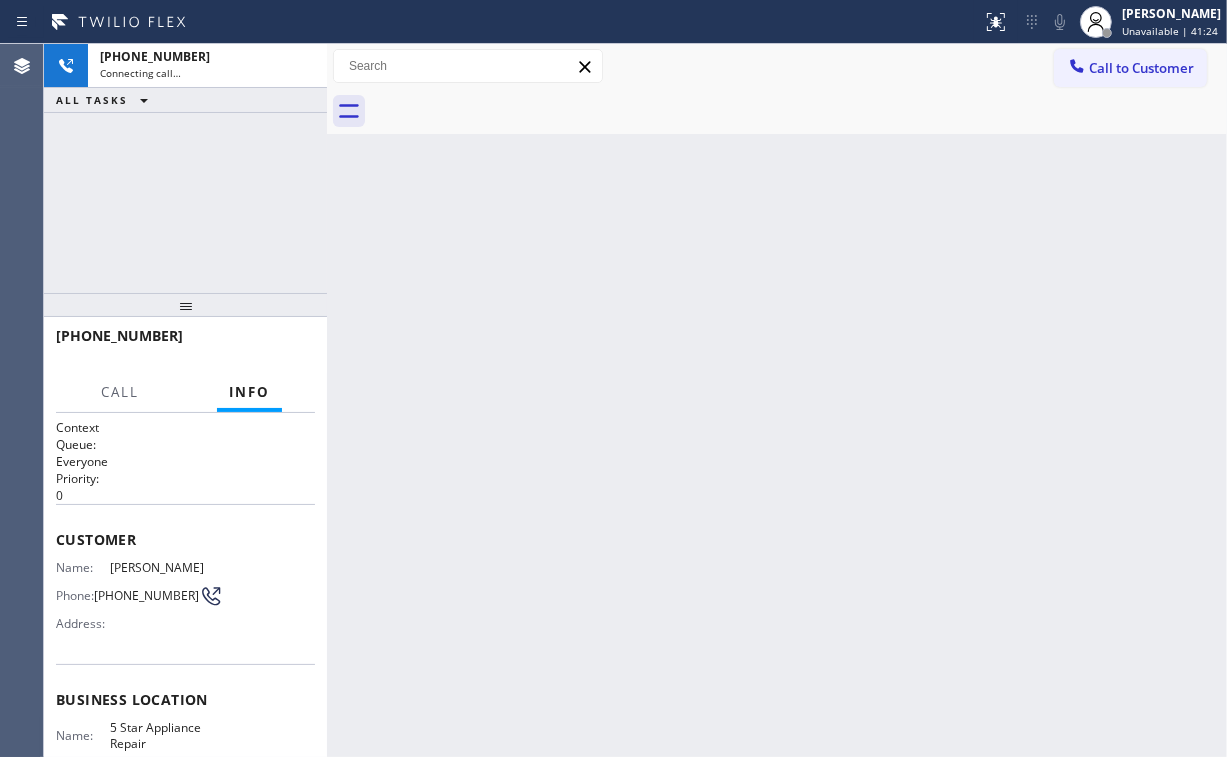click on "[PHONE_NUMBER] Connecting call… ALL TASKS ALL TASKS ACTIVE TASKS TASKS IN WRAP UP" at bounding box center [185, 168] 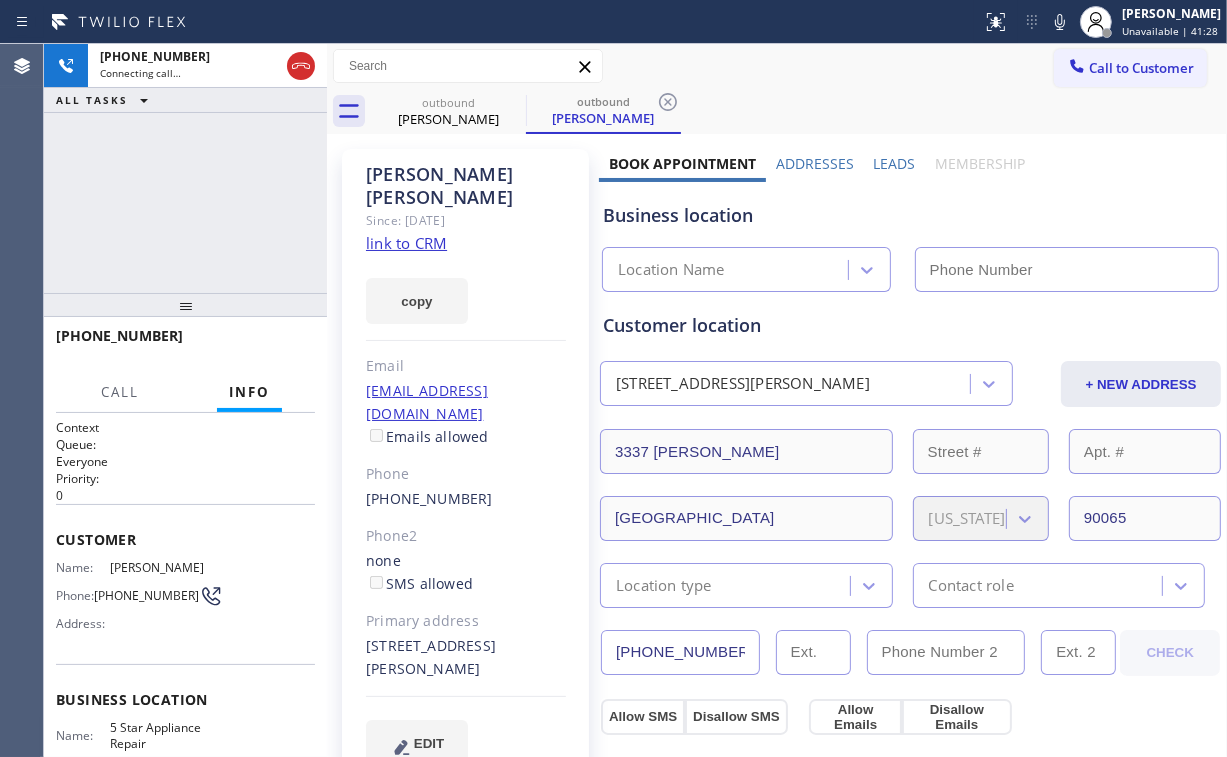 type on "[PHONE_NUMBER]" 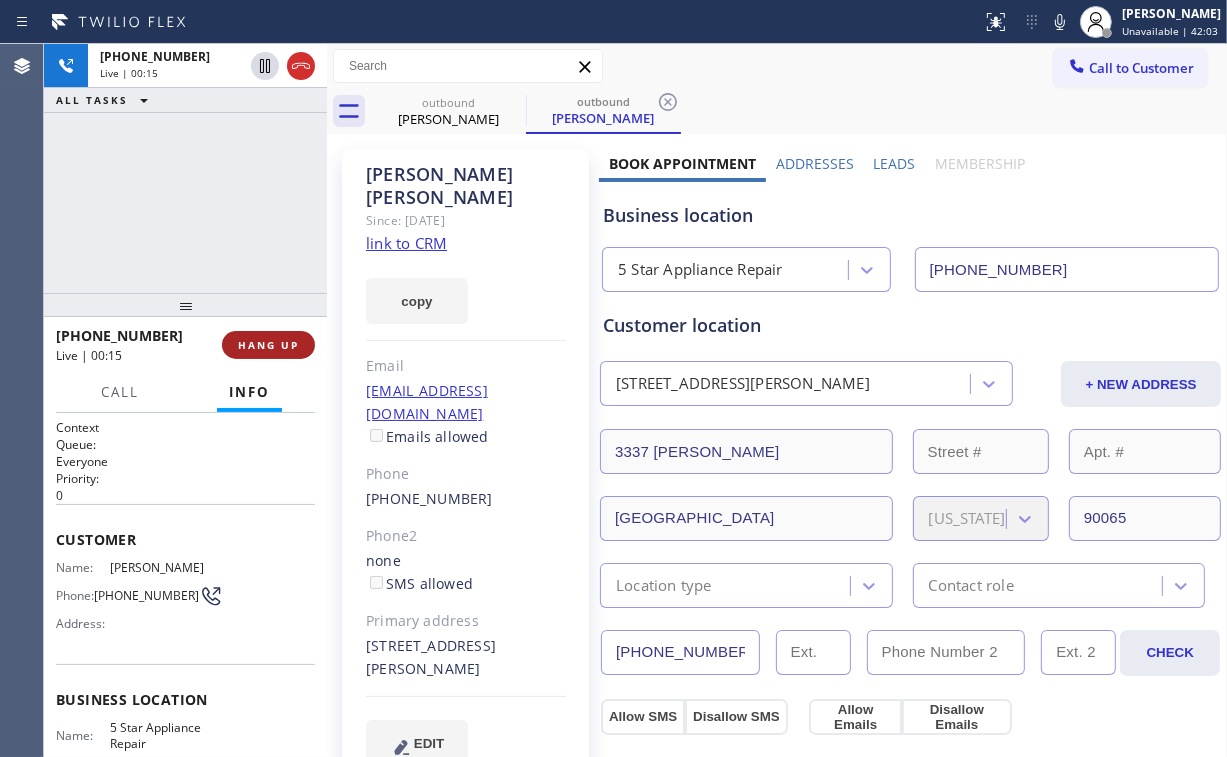 click on "HANG UP" at bounding box center [268, 345] 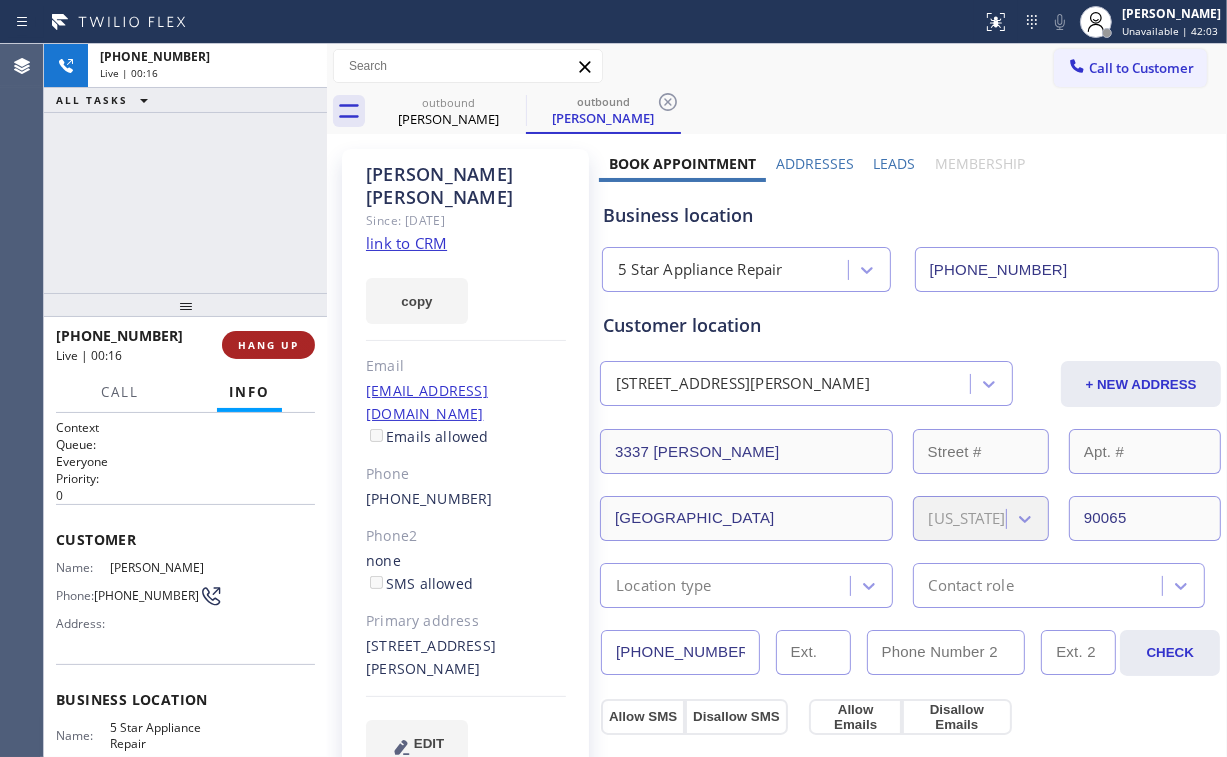 click on "HANG UP" at bounding box center (268, 345) 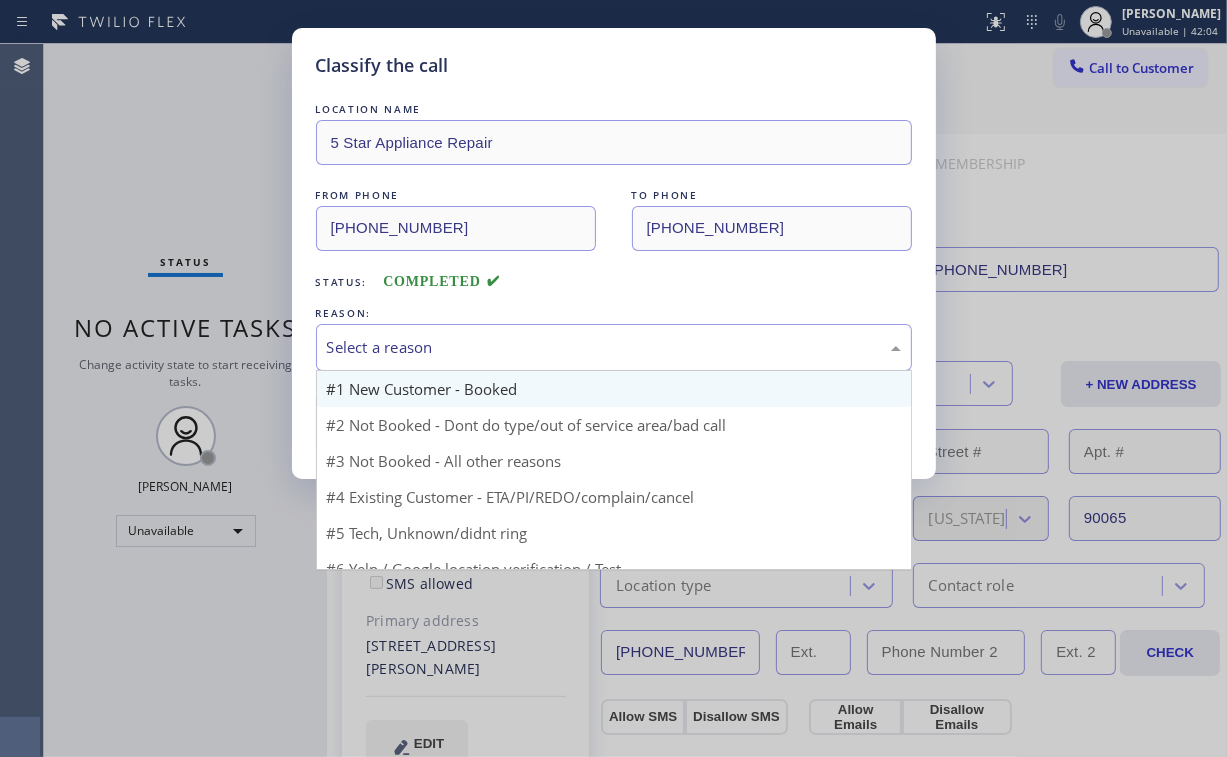 drag, startPoint x: 416, startPoint y: 340, endPoint x: 416, endPoint y: 399, distance: 59 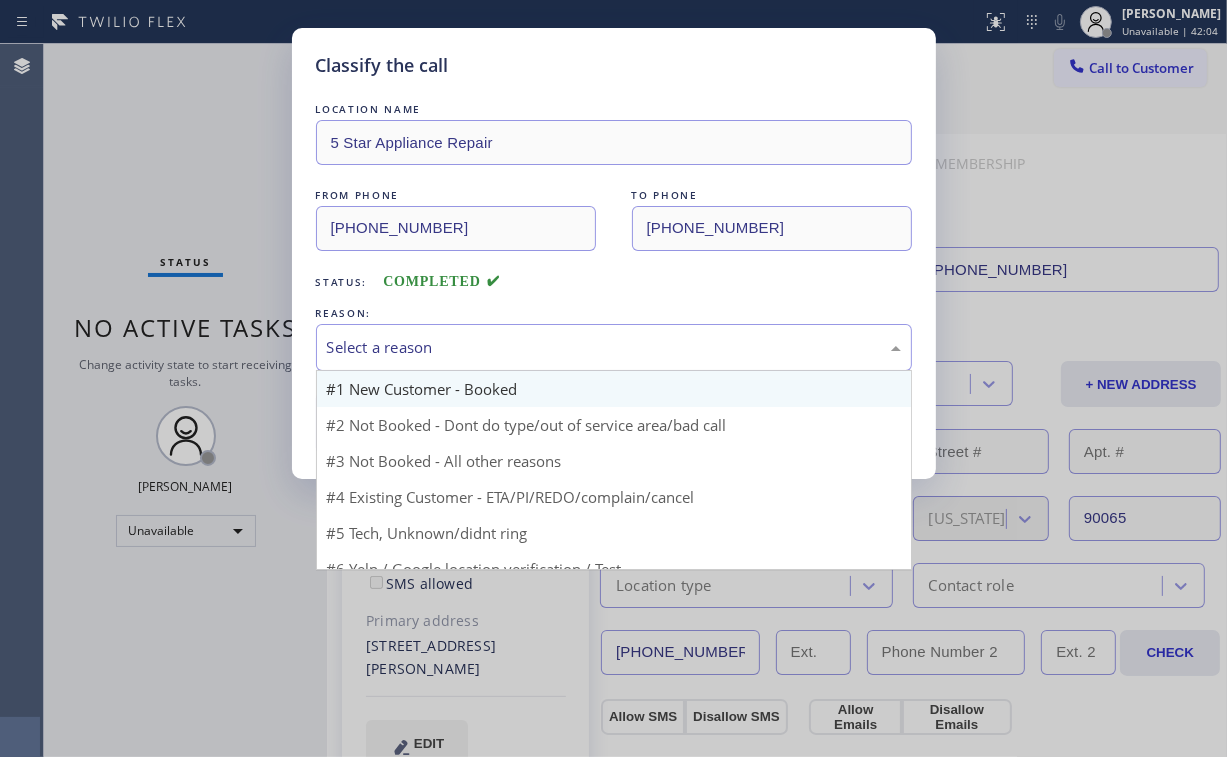 click on "Select a reason" at bounding box center (614, 347) 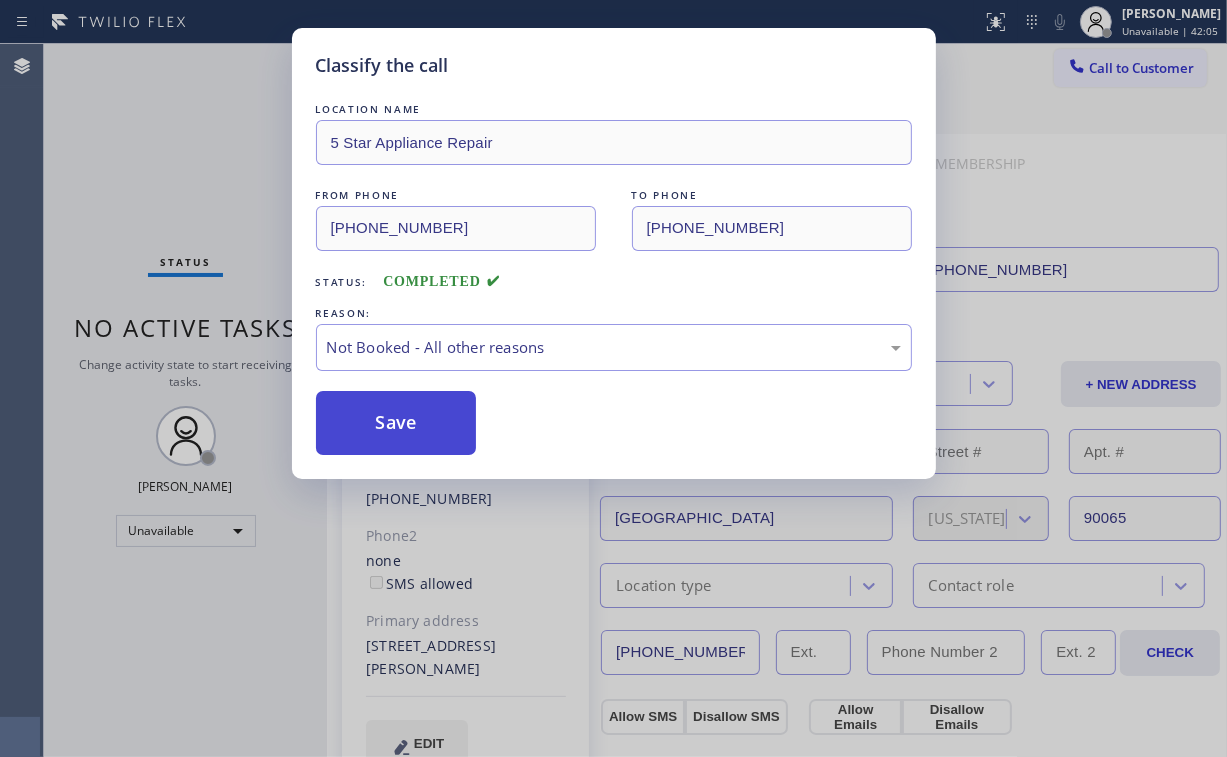 drag, startPoint x: 403, startPoint y: 432, endPoint x: 392, endPoint y: 415, distance: 20.248457 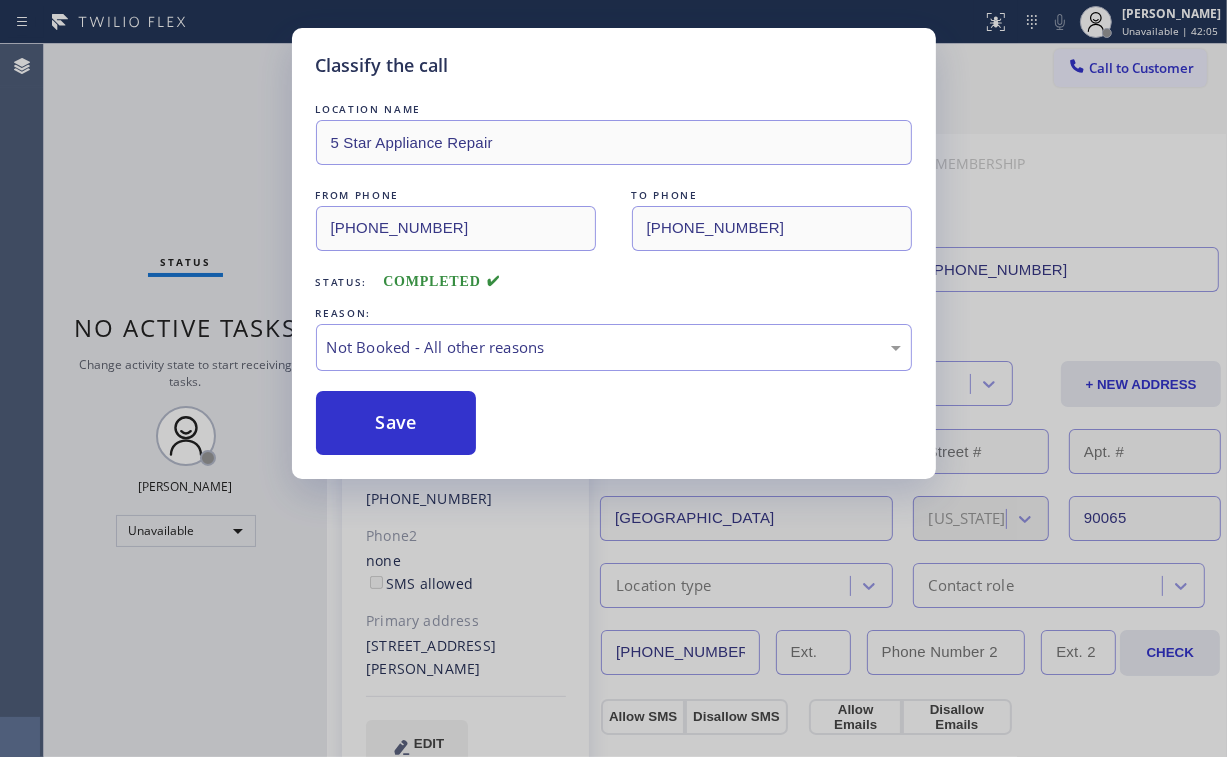 click on "Classify the call LOCATION NAME 5 Star Appliance Repair FROM PHONE [PHONE_NUMBER] TO PHONE [PHONE_NUMBER] Status: COMPLETED REASON: Not Booked - All other reasons Save" at bounding box center [613, 378] 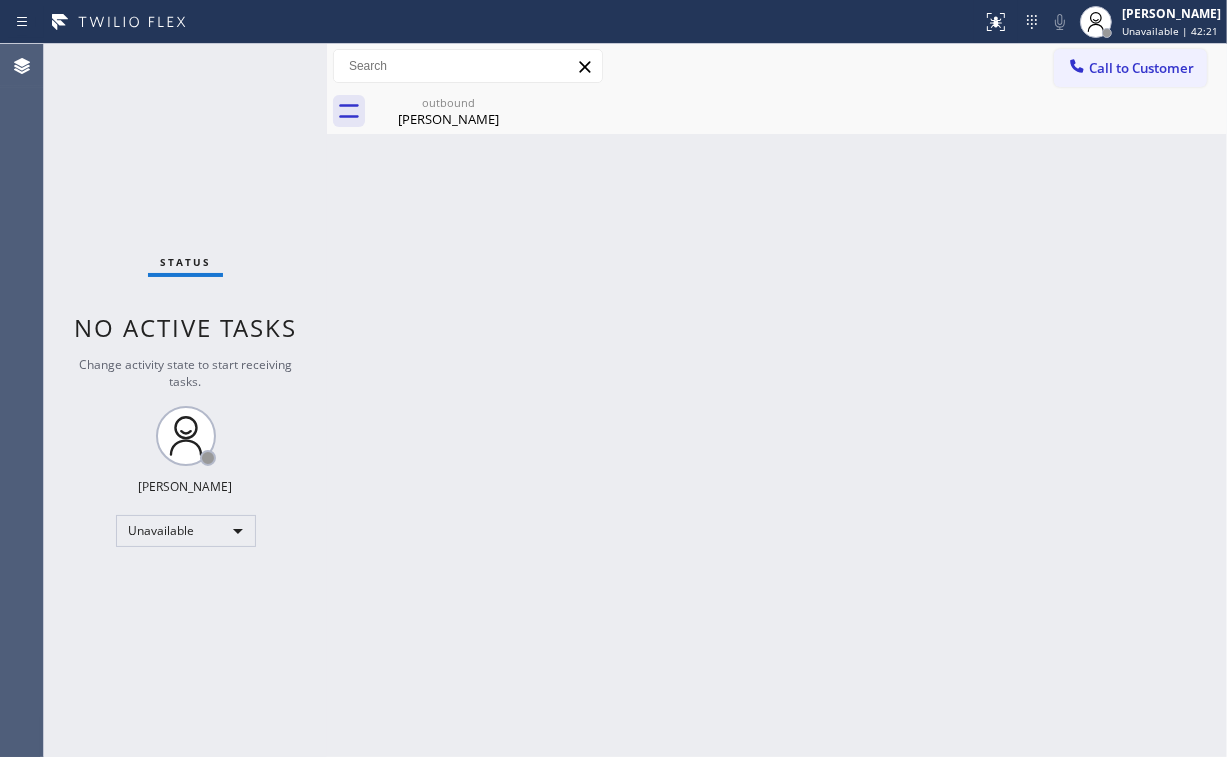 drag, startPoint x: 100, startPoint y: 151, endPoint x: 127, endPoint y: 94, distance: 63.07139 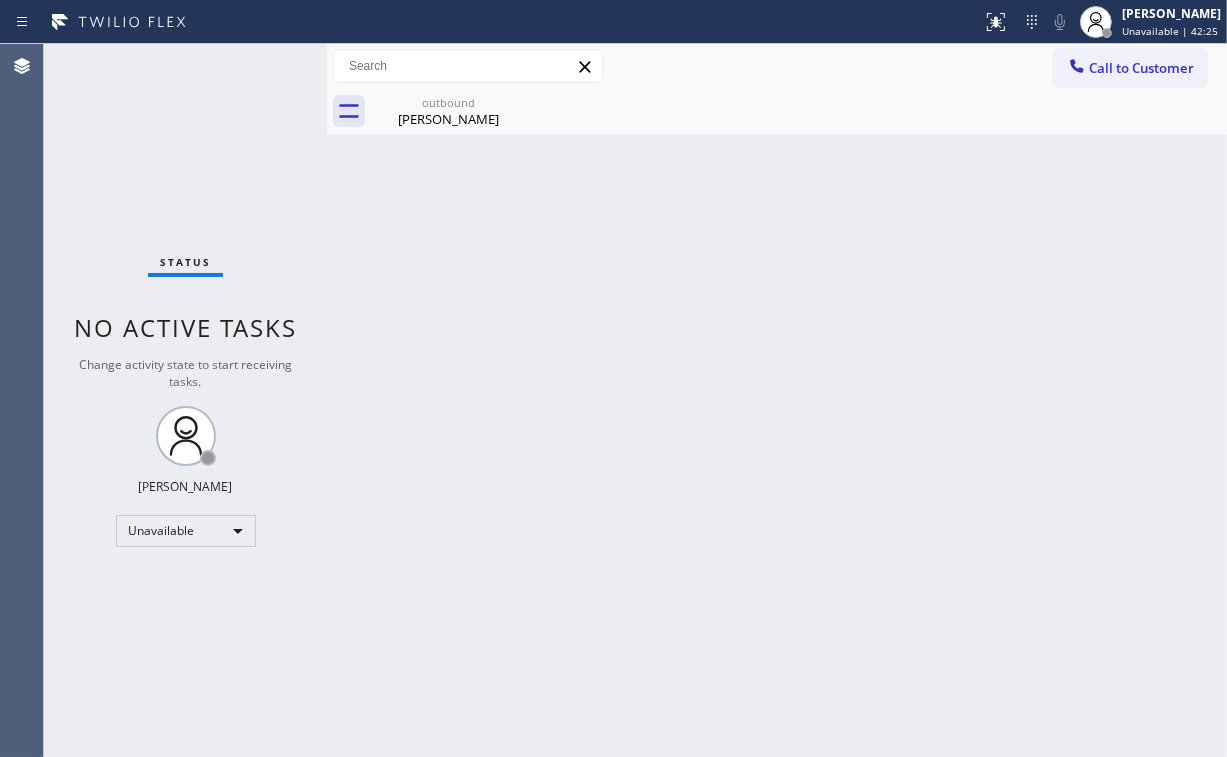click on "Call to Customer" at bounding box center [1130, 68] 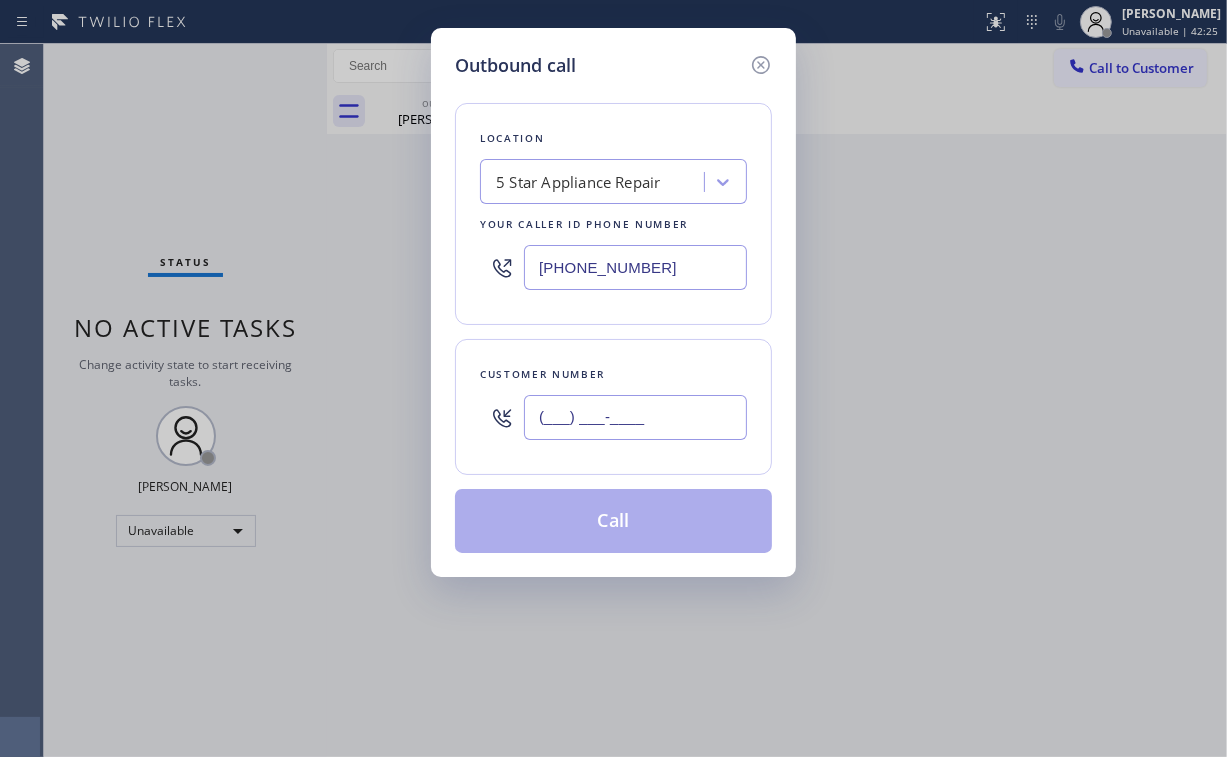 click on "(___) ___-____" at bounding box center (635, 417) 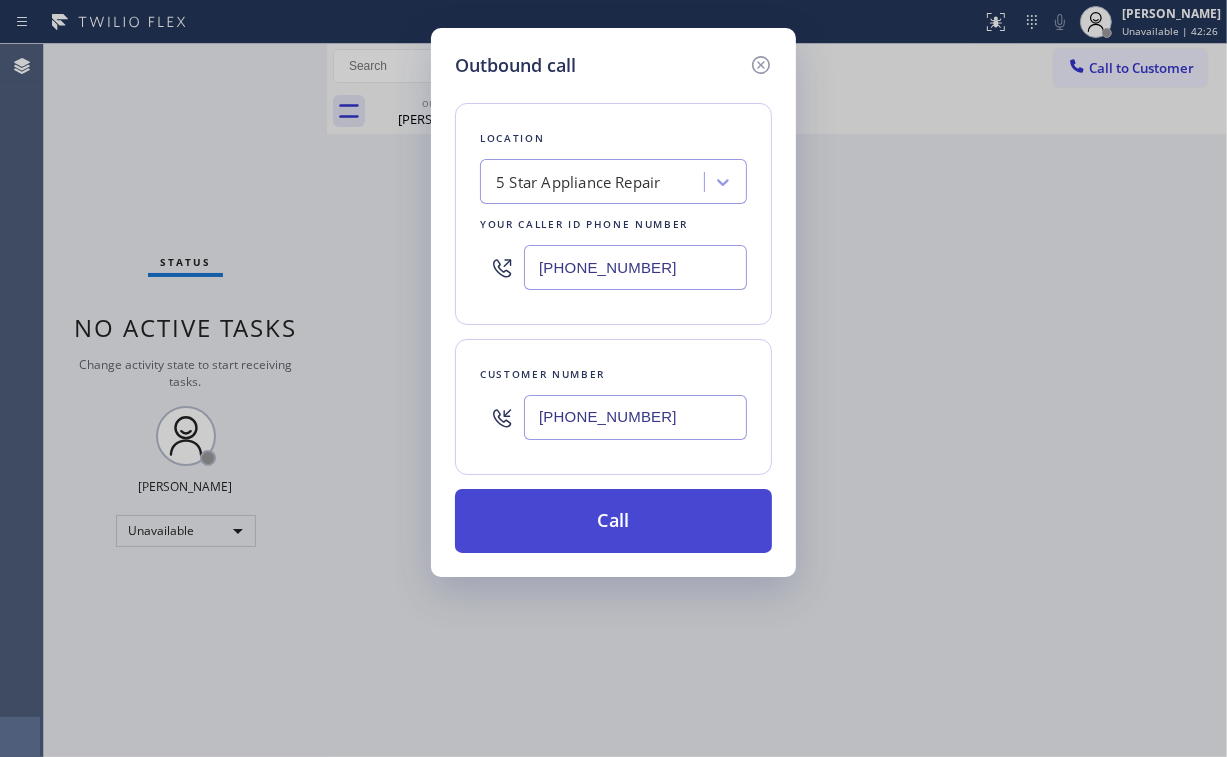 type on "[PHONE_NUMBER]" 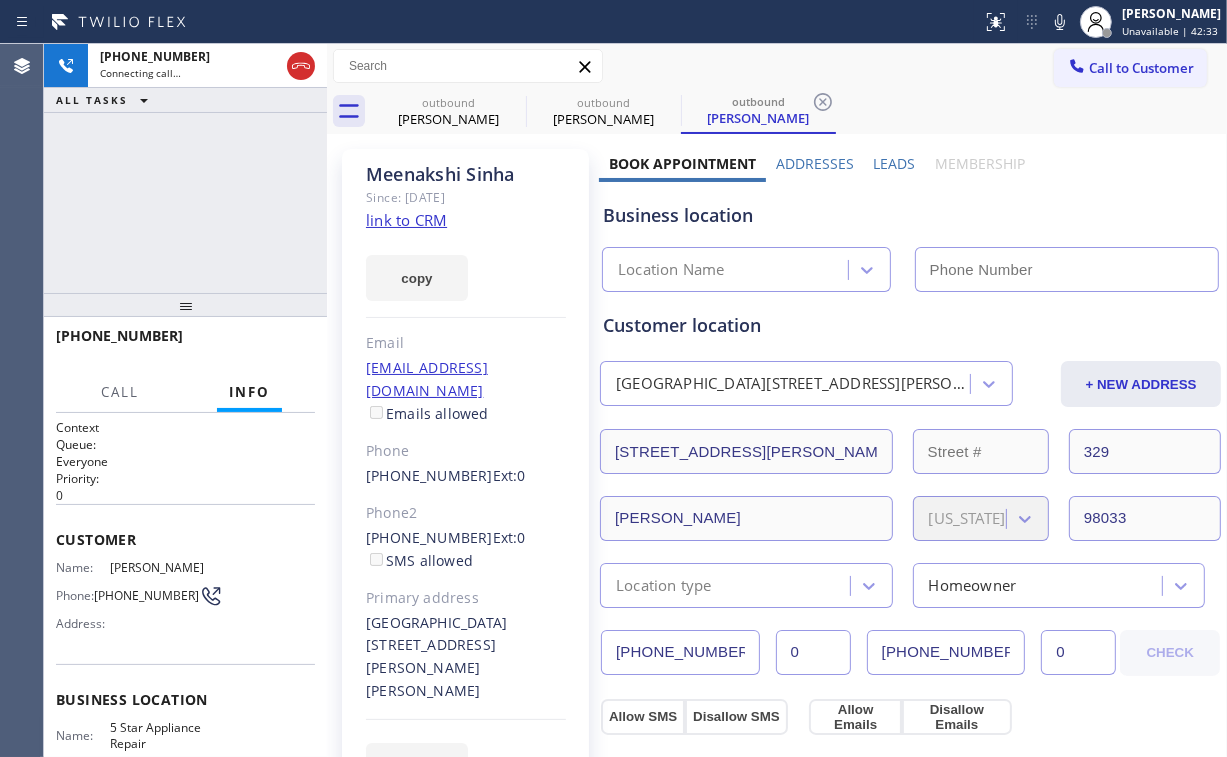 type on "[PHONE_NUMBER]" 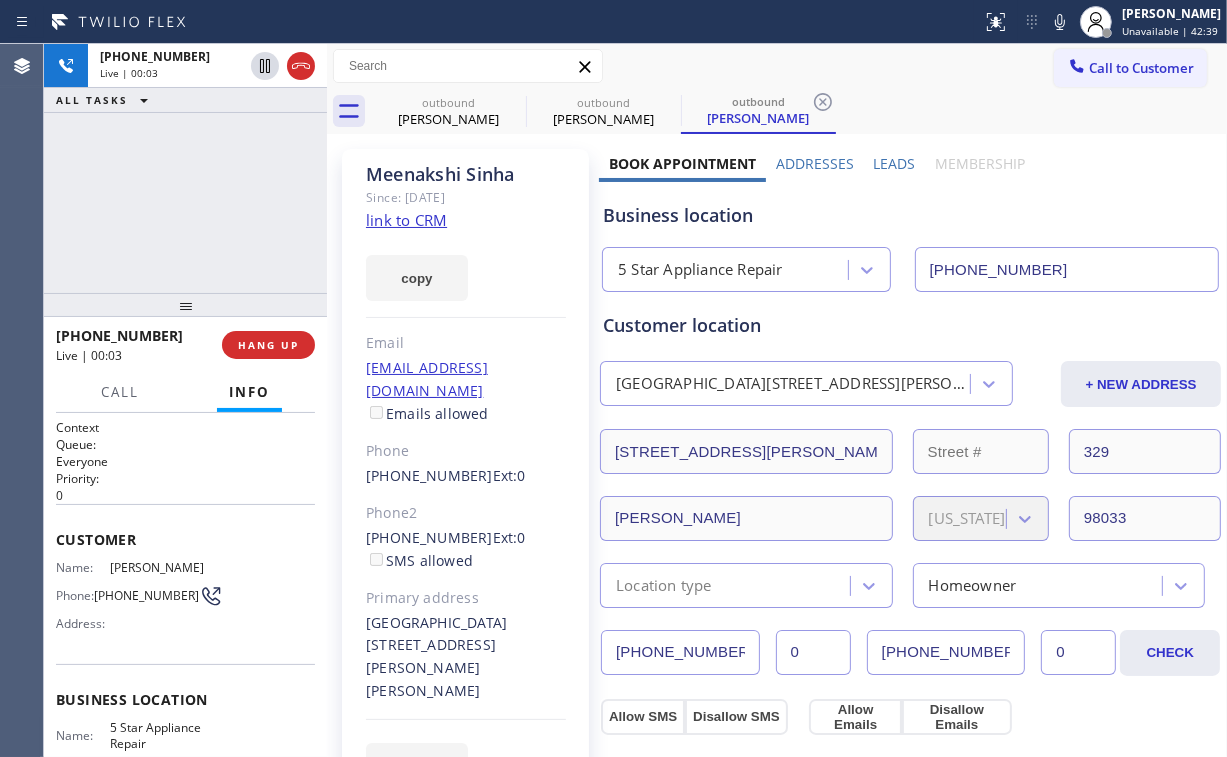 drag, startPoint x: 154, startPoint y: 197, endPoint x: 292, endPoint y: 356, distance: 210.53503 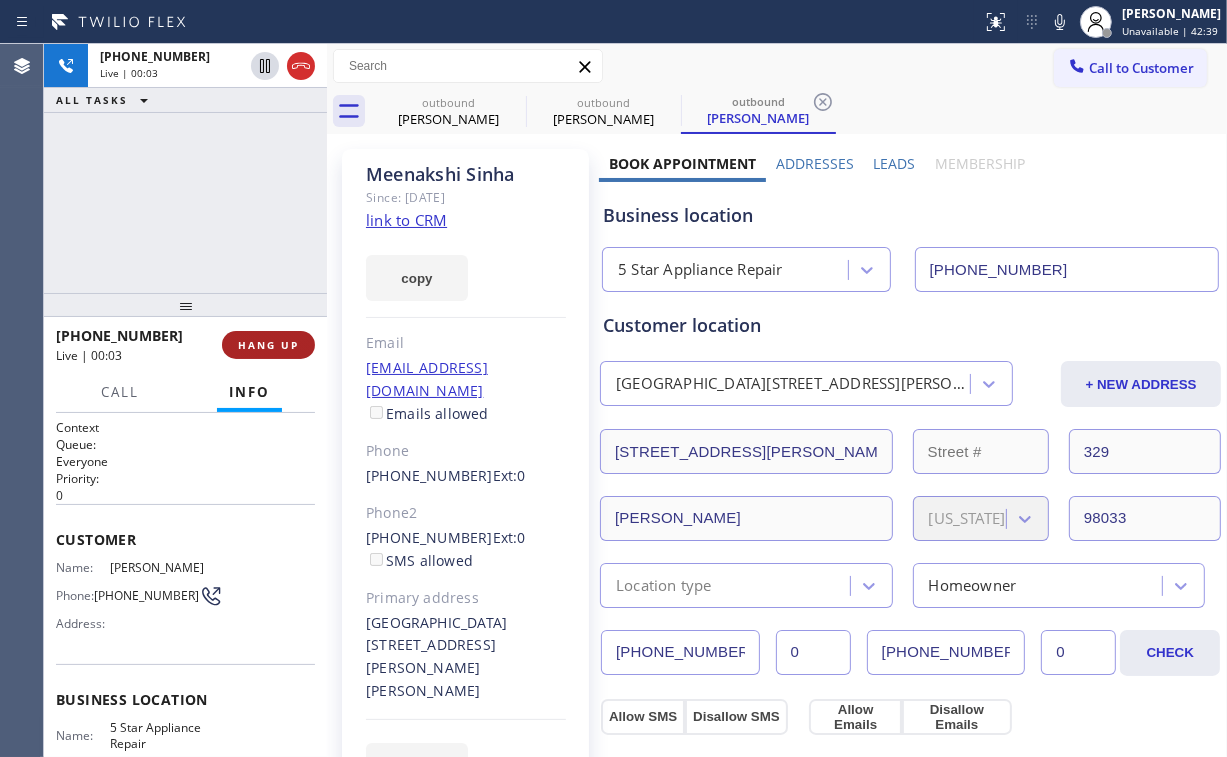 click on "[PHONE_NUMBER] Live | 00:03 ALL TASKS ALL TASKS ACTIVE TASKS TASKS IN WRAP UP" at bounding box center (185, 168) 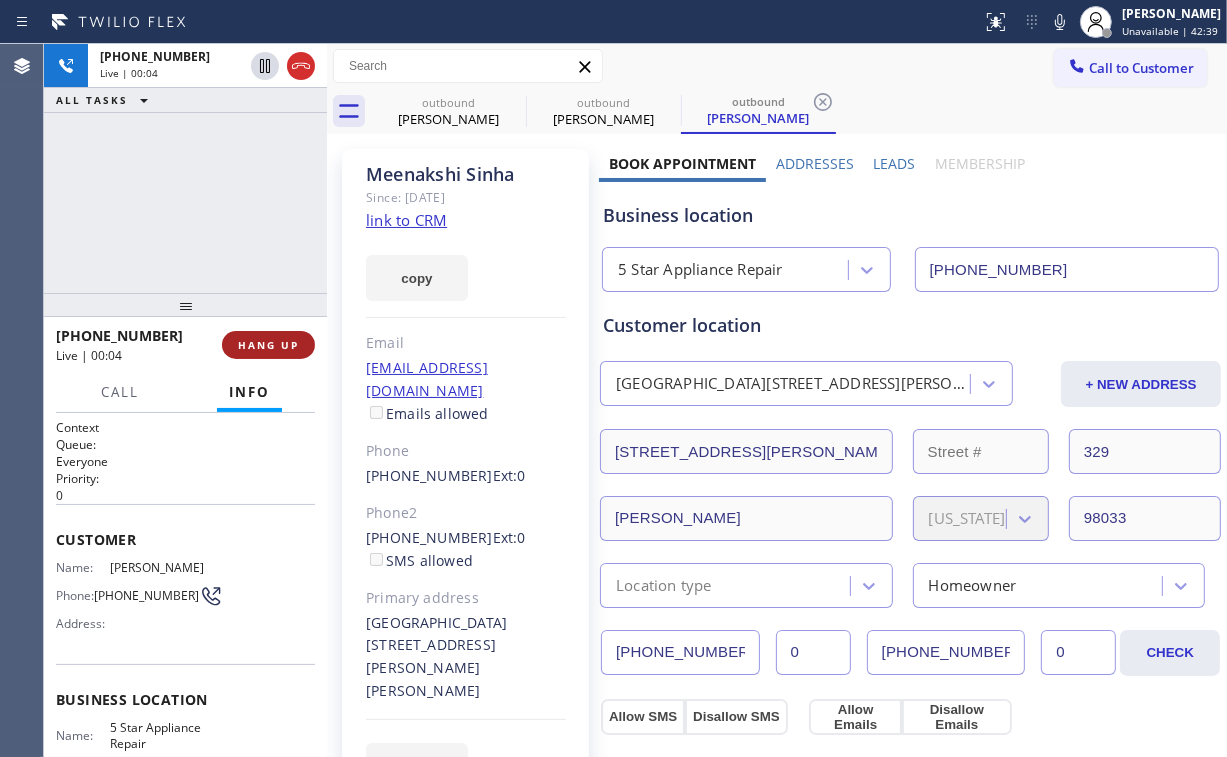 click on "HANG UP" at bounding box center (268, 345) 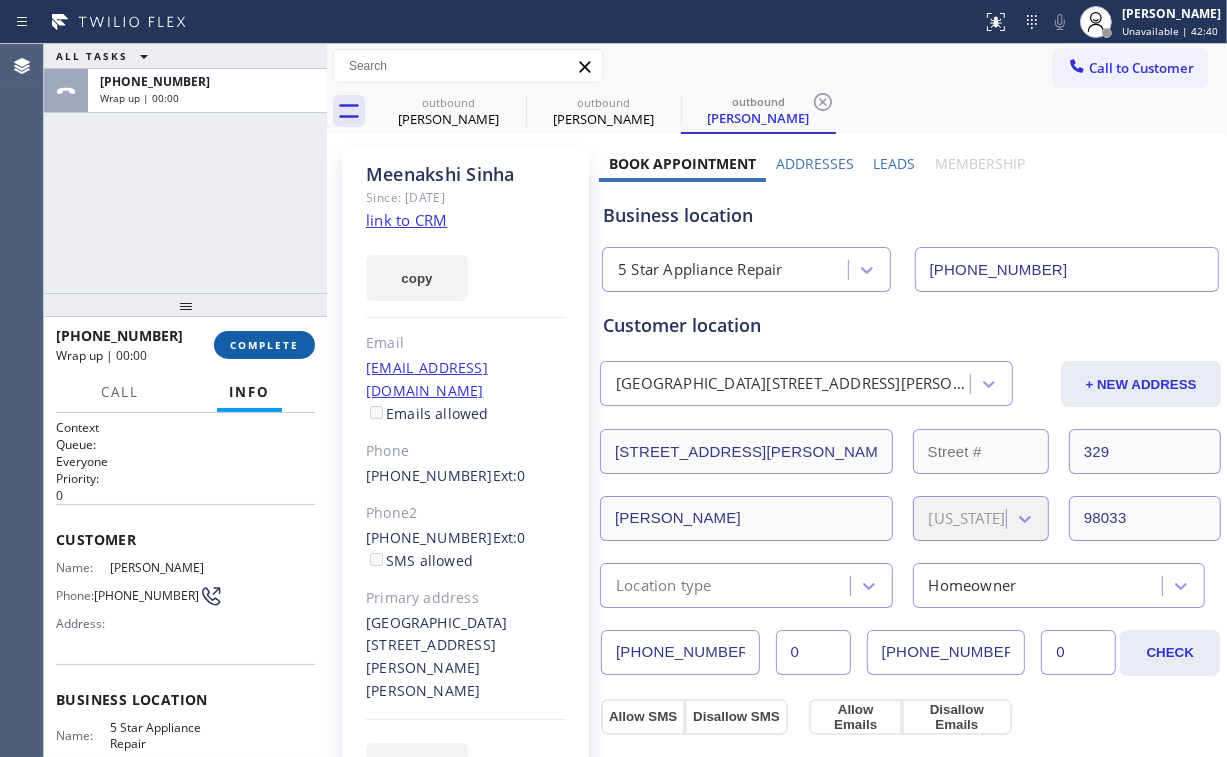 click on "COMPLETE" at bounding box center [264, 345] 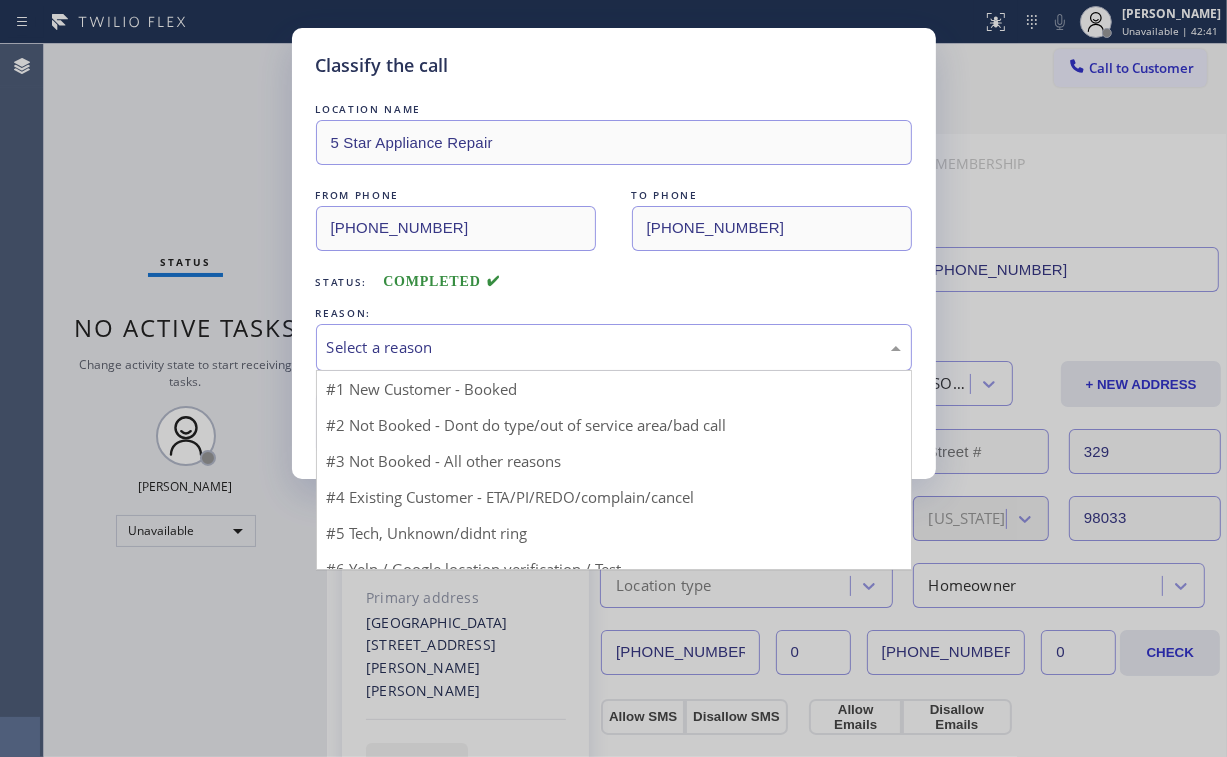 click on "Select a reason" at bounding box center [614, 347] 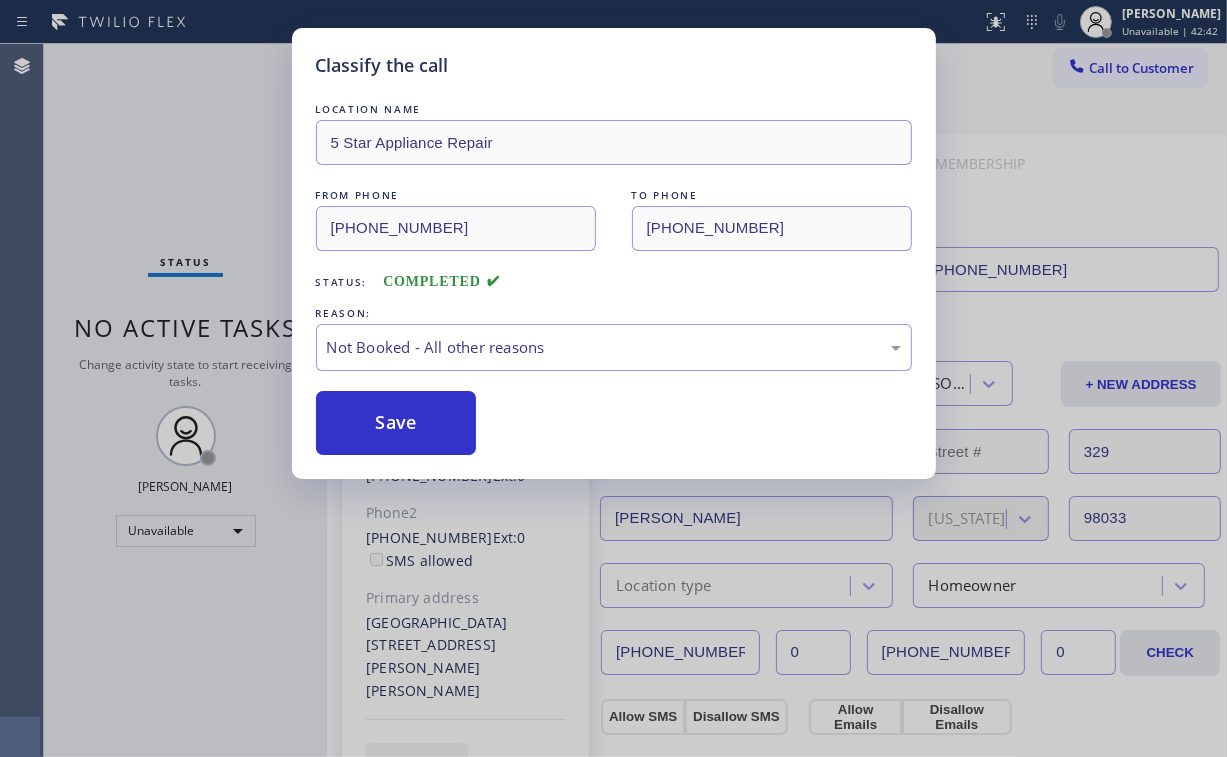 drag, startPoint x: 379, startPoint y: 429, endPoint x: 196, endPoint y: 212, distance: 283.86264 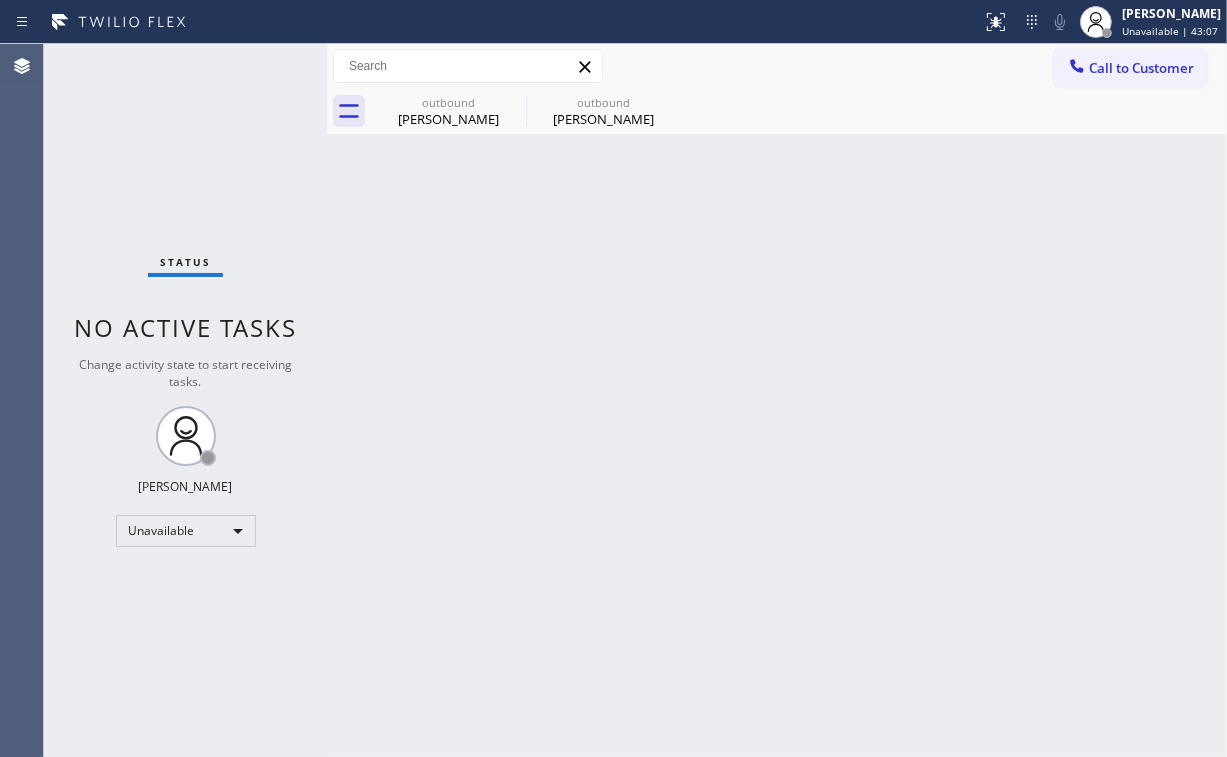 drag, startPoint x: 125, startPoint y: 117, endPoint x: 202, endPoint y: 138, distance: 79.81228 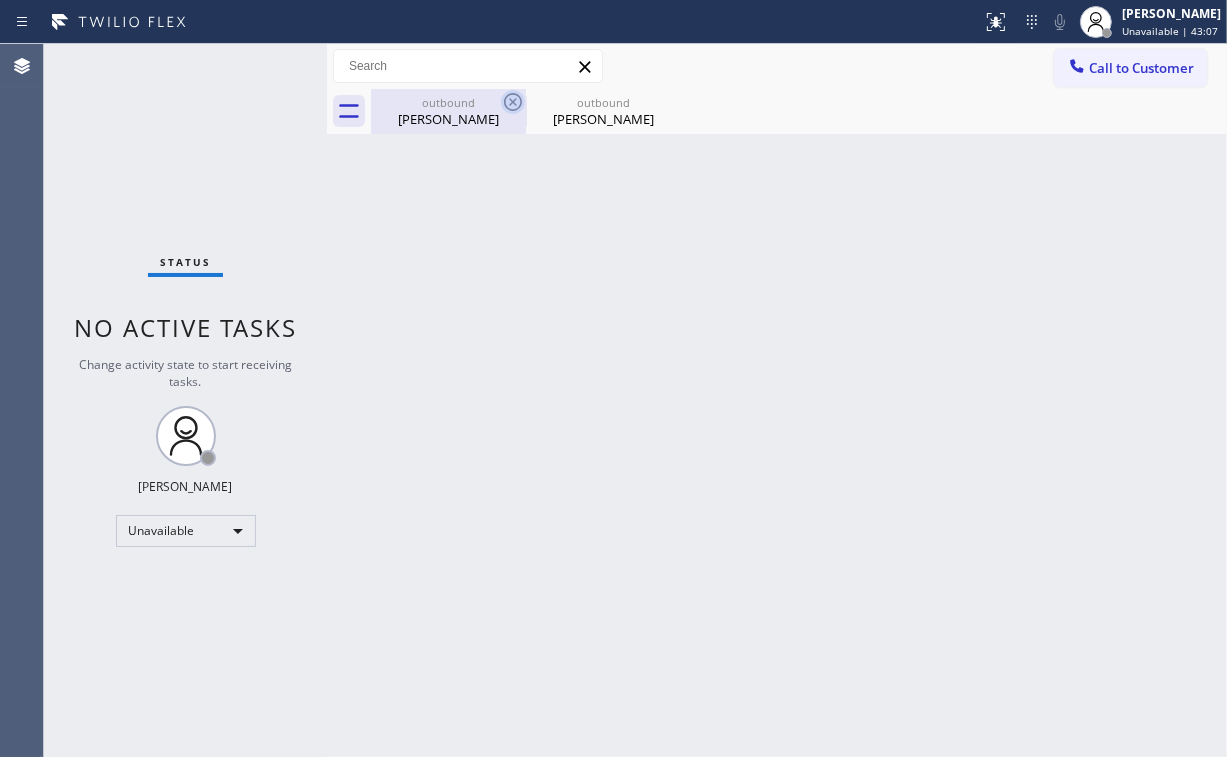 drag, startPoint x: 465, startPoint y: 108, endPoint x: 506, endPoint y: 96, distance: 42.72002 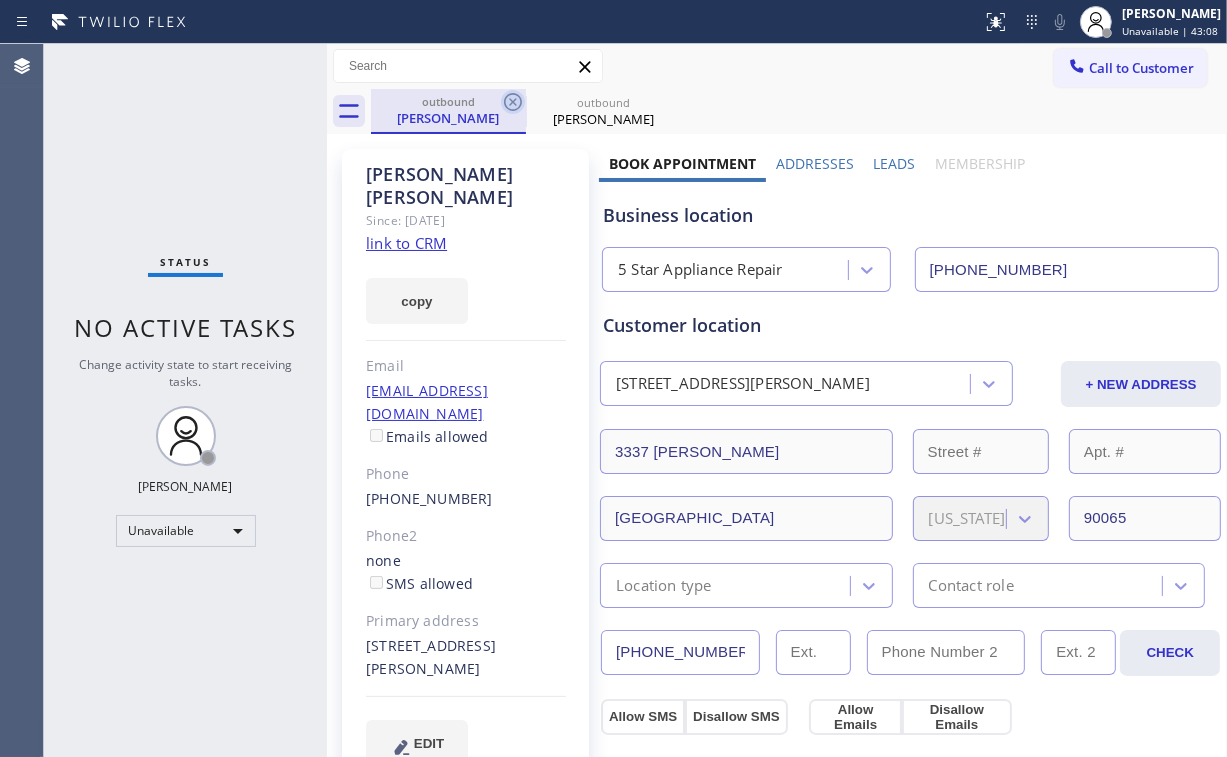 click 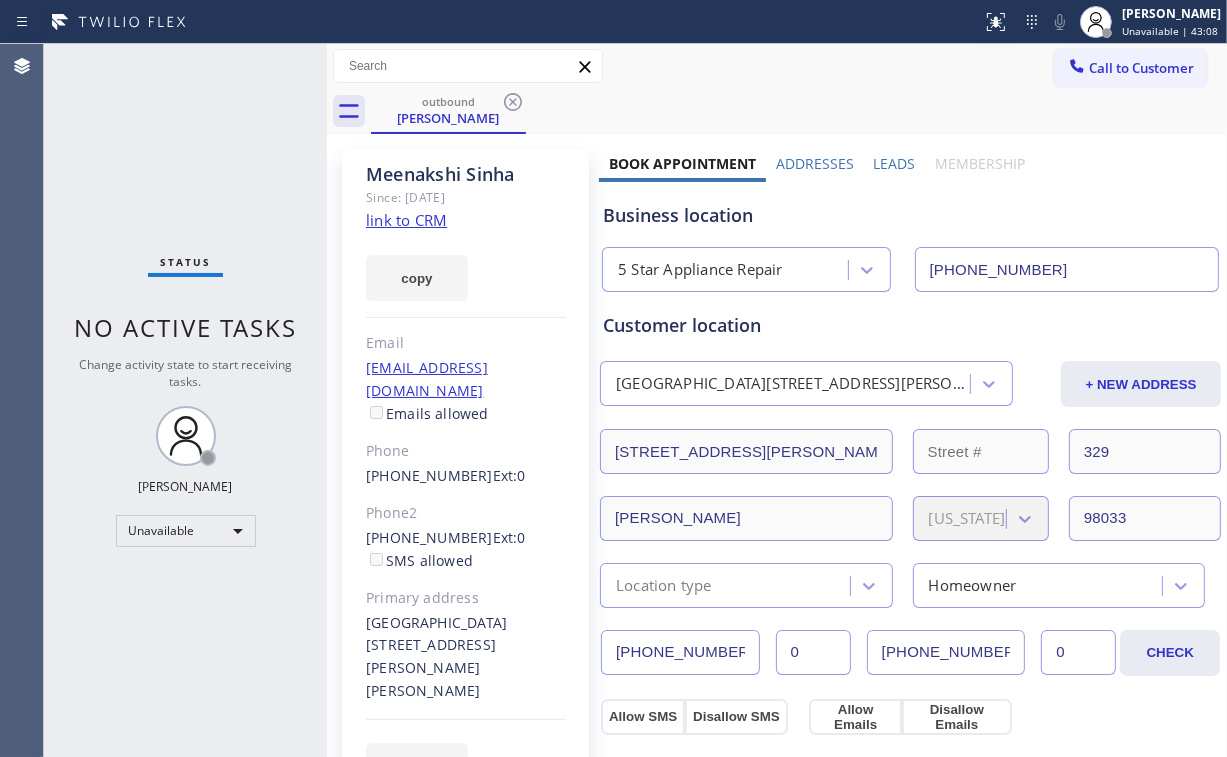 click 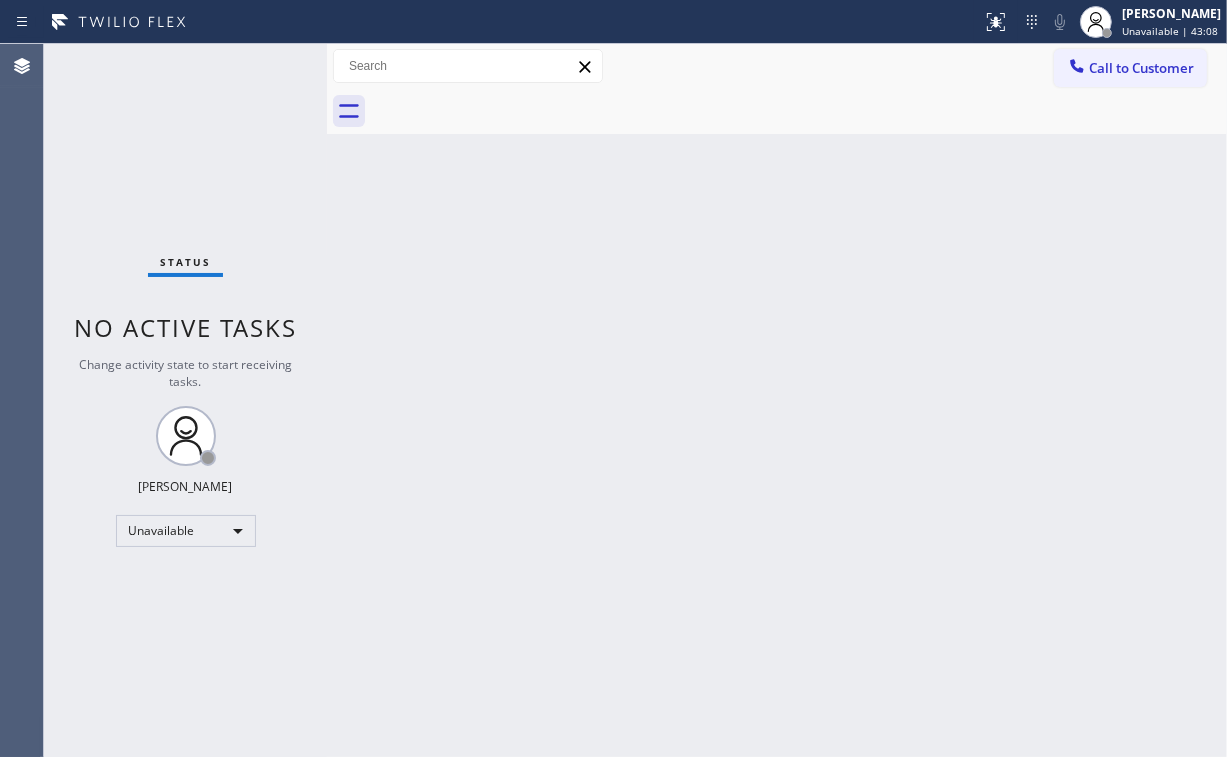 click on "Status   No active tasks     Change activity state to start receiving tasks.   [PERSON_NAME] Unavailable" at bounding box center (185, 400) 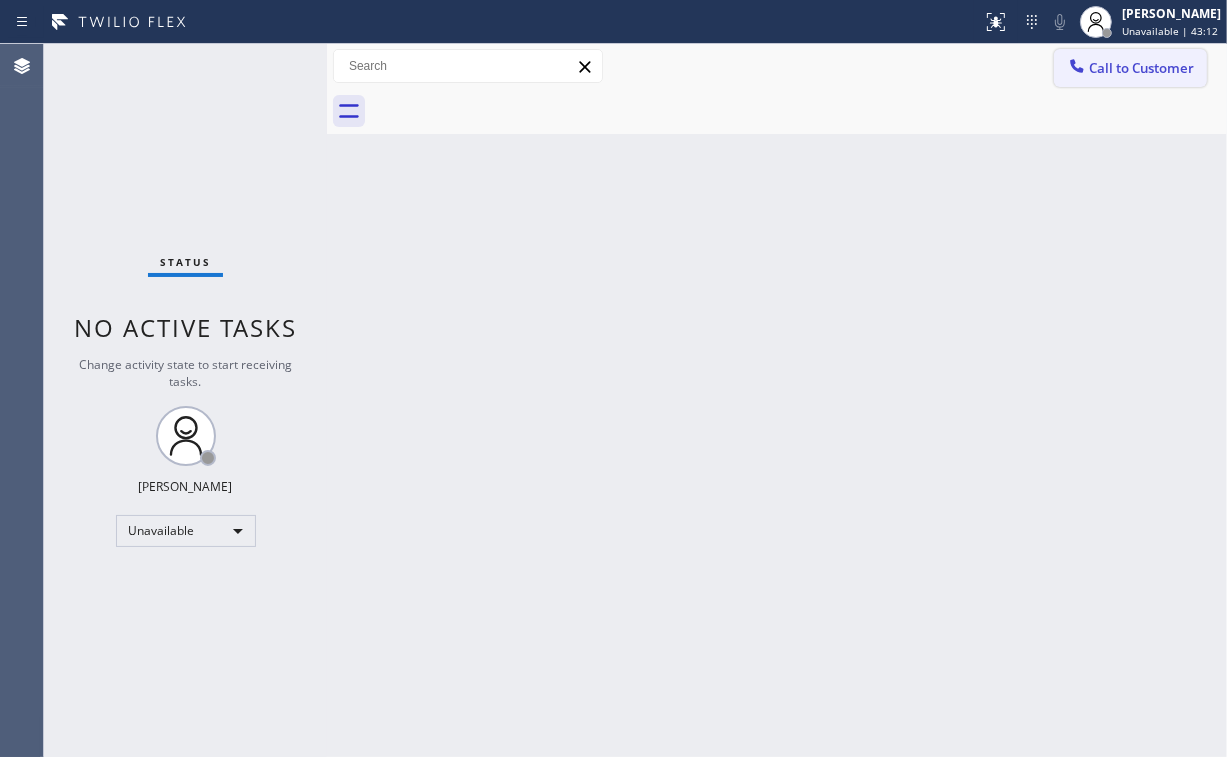 click 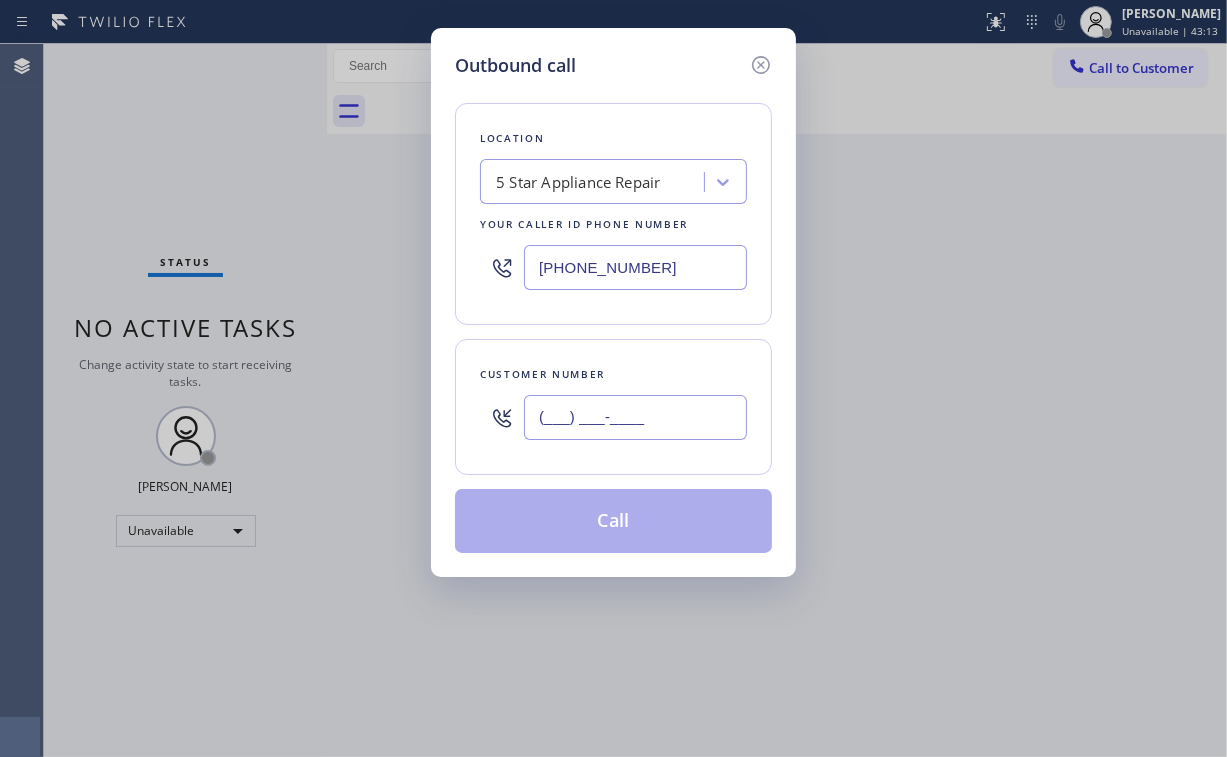 click on "(___) ___-____" at bounding box center [635, 417] 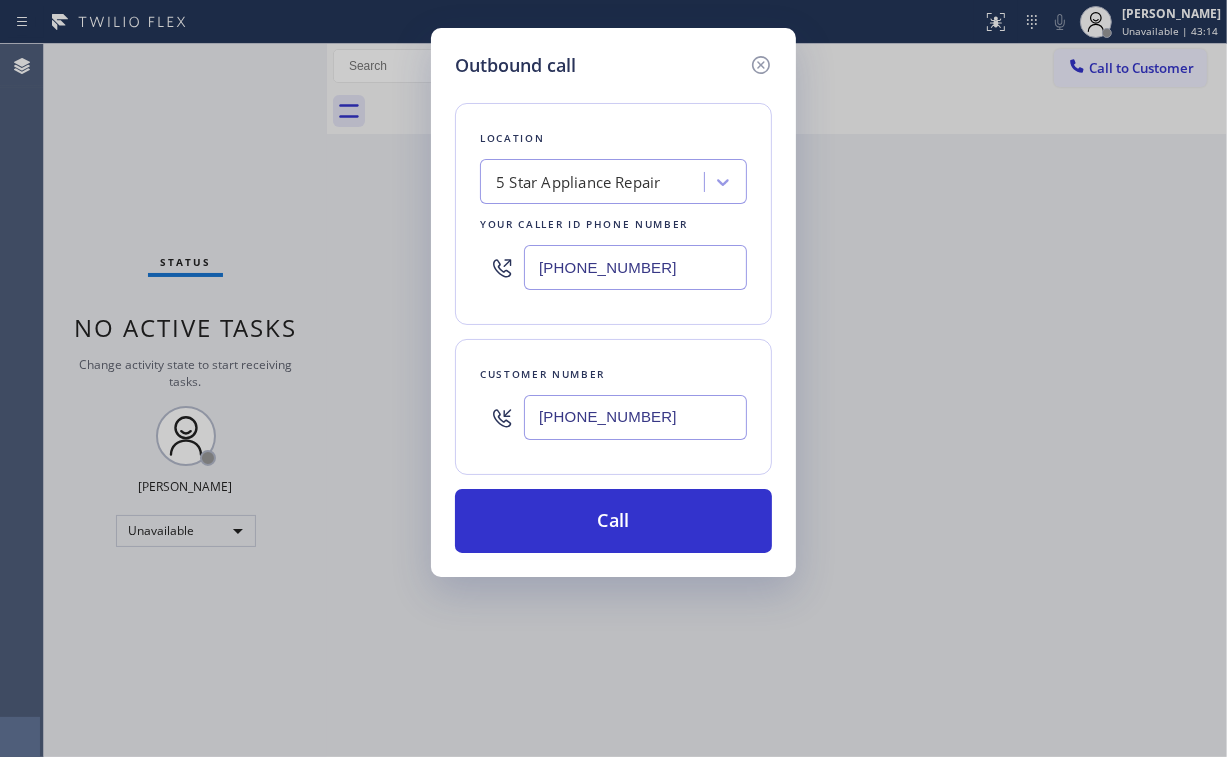 type on "[PHONE_NUMBER]" 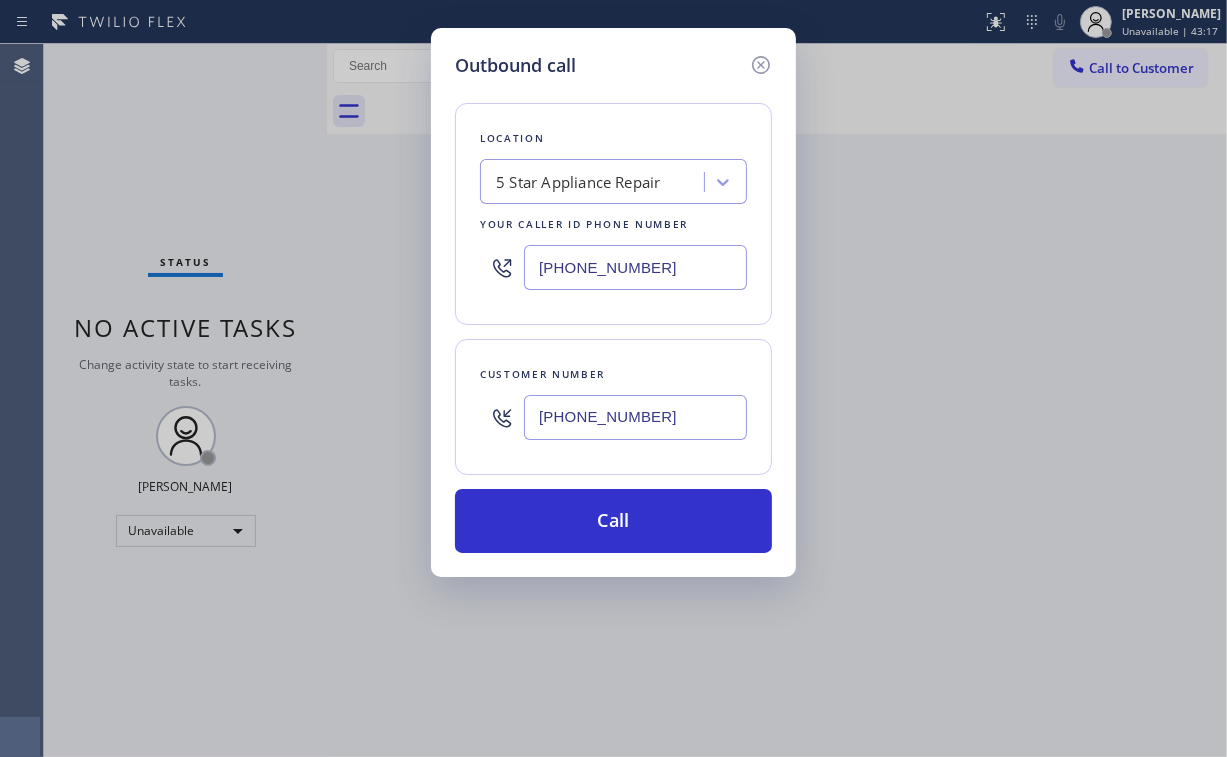 drag, startPoint x: 104, startPoint y: 133, endPoint x: 443, endPoint y: 256, distance: 360.62445 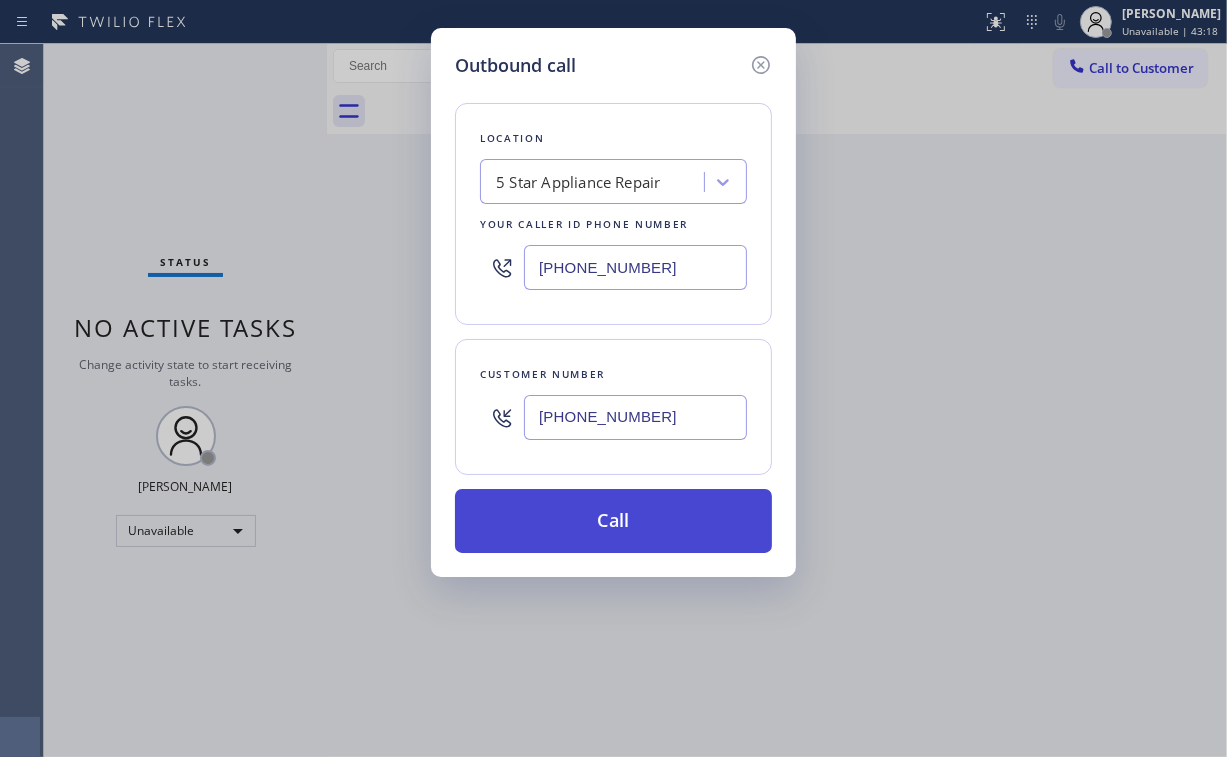 click on "Call" at bounding box center (613, 521) 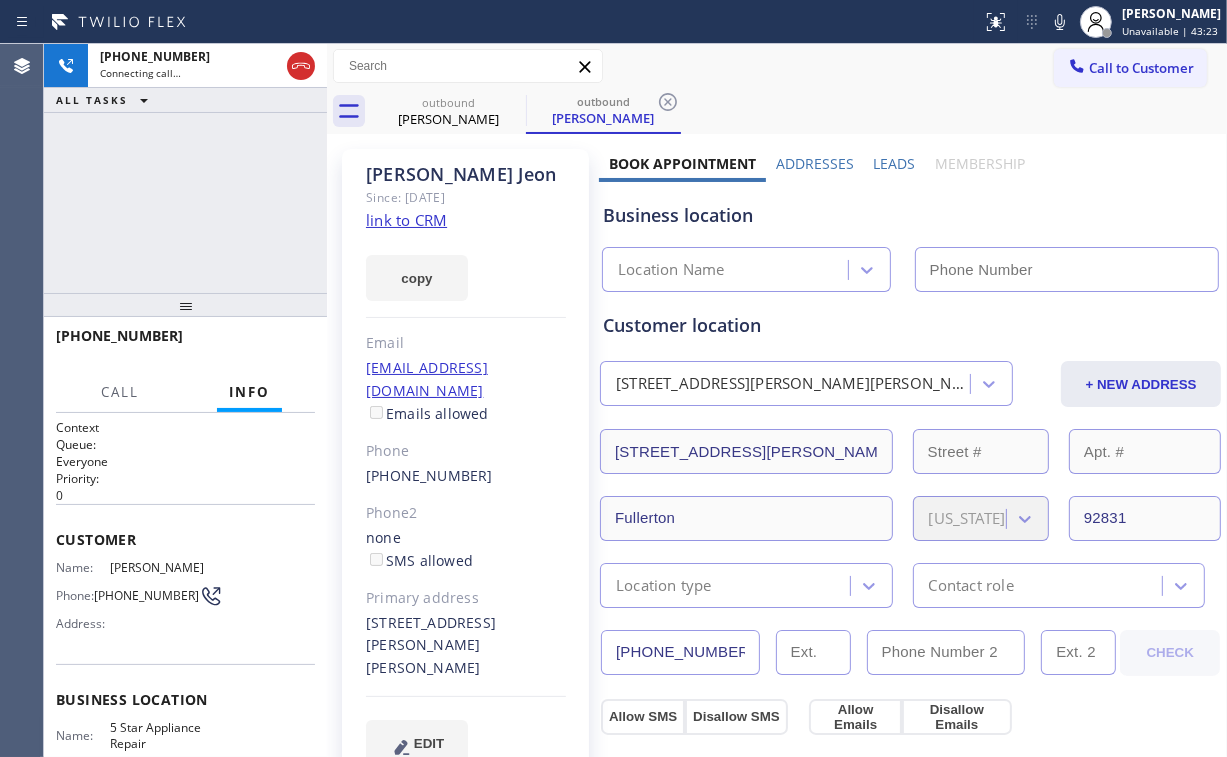 drag, startPoint x: 173, startPoint y: 201, endPoint x: 264, endPoint y: 335, distance: 161.9784 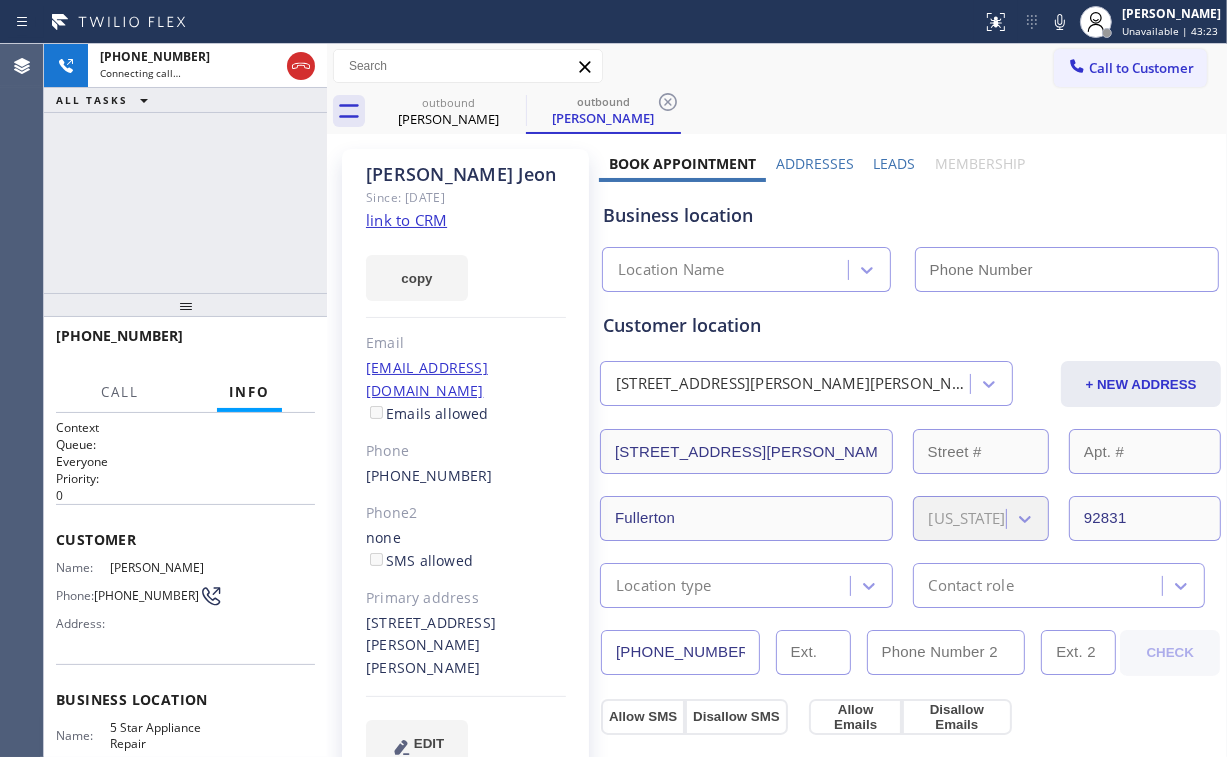 click on "[PHONE_NUMBER] Connecting call… ALL TASKS ALL TASKS ACTIVE TASKS TASKS IN WRAP UP" at bounding box center (185, 168) 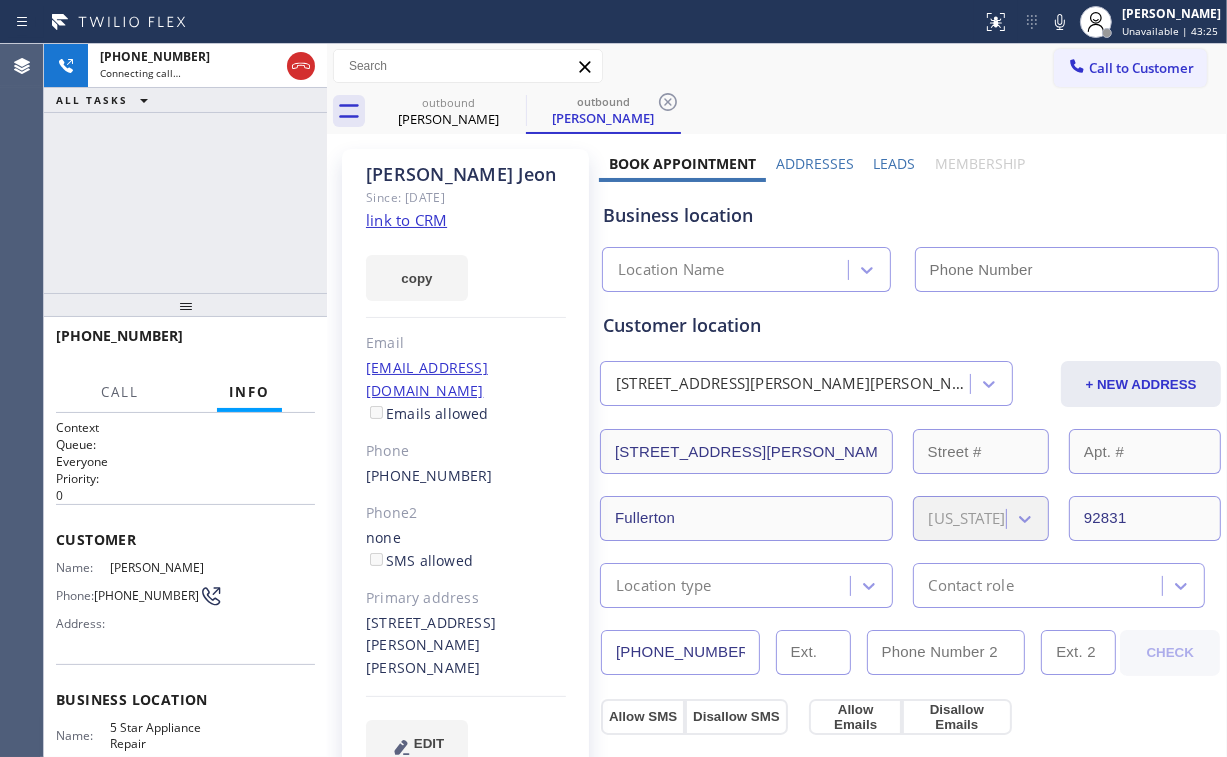type on "[PHONE_NUMBER]" 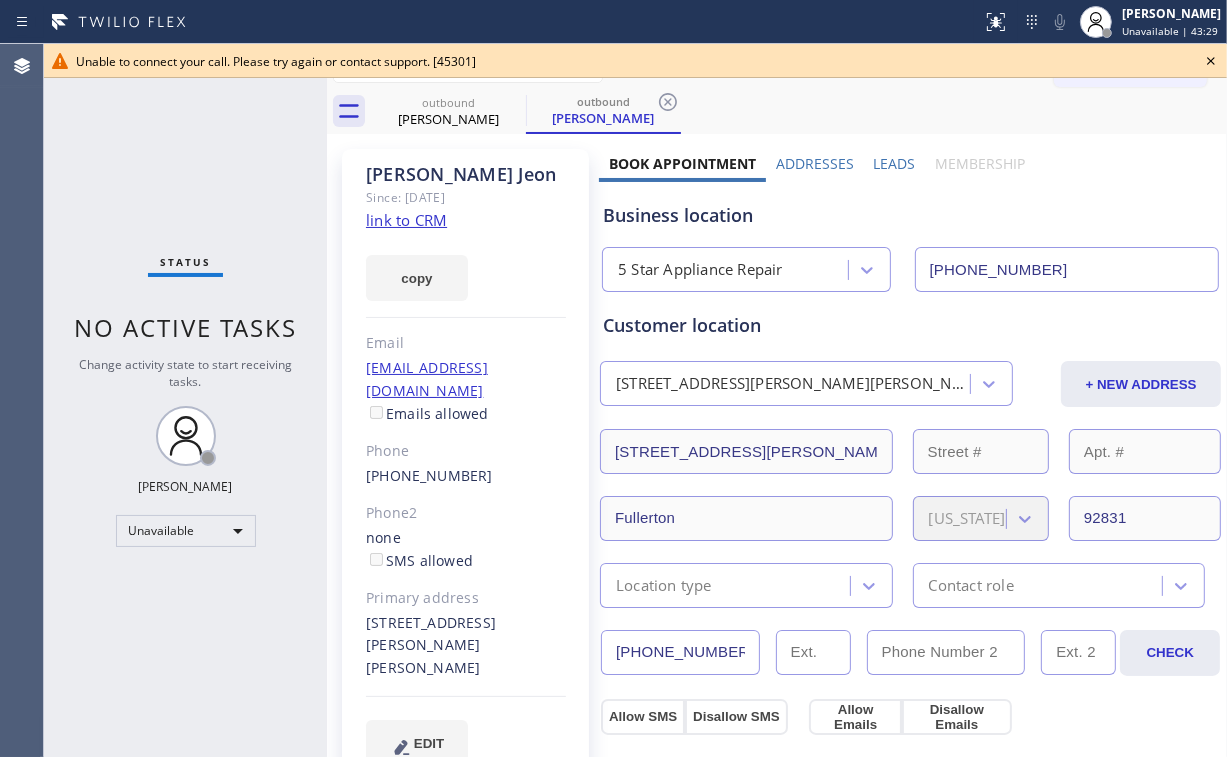 drag, startPoint x: 86, startPoint y: 160, endPoint x: 707, endPoint y: 143, distance: 621.23267 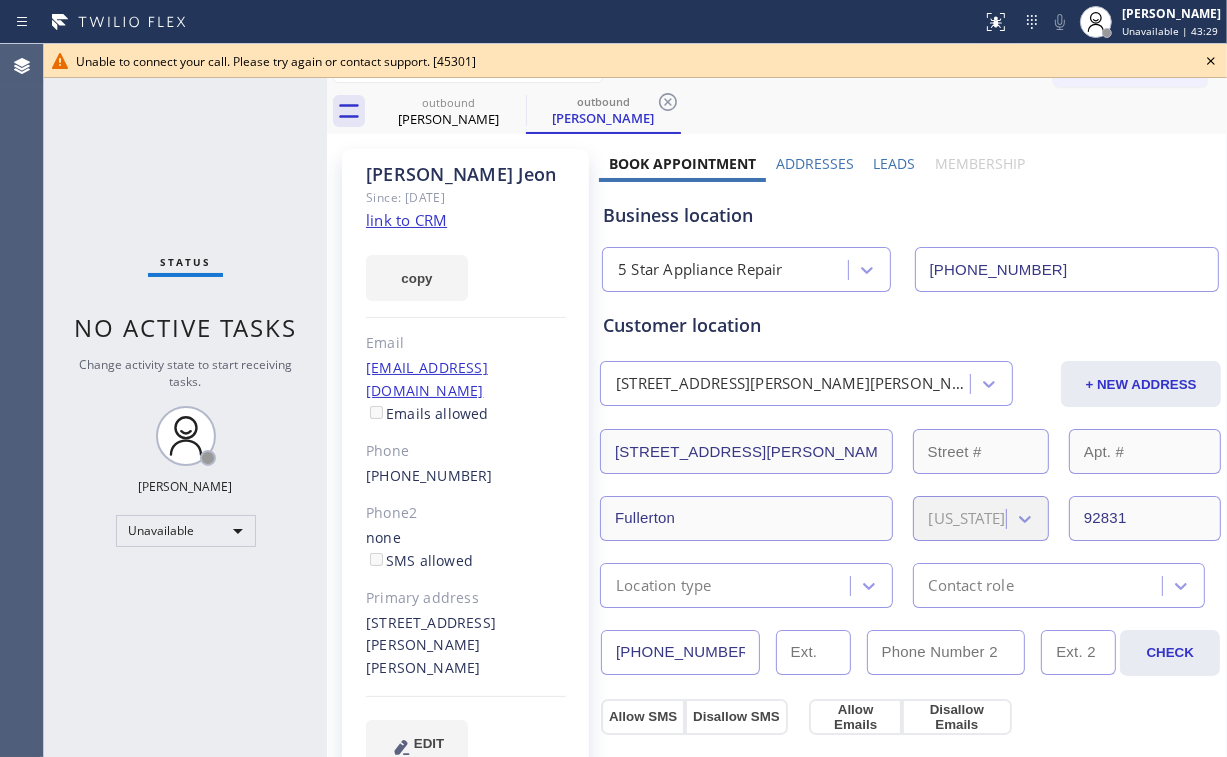 click on "Status   No active tasks     Change activity state to start receiving tasks.   [PERSON_NAME] Unavailable" at bounding box center (185, 400) 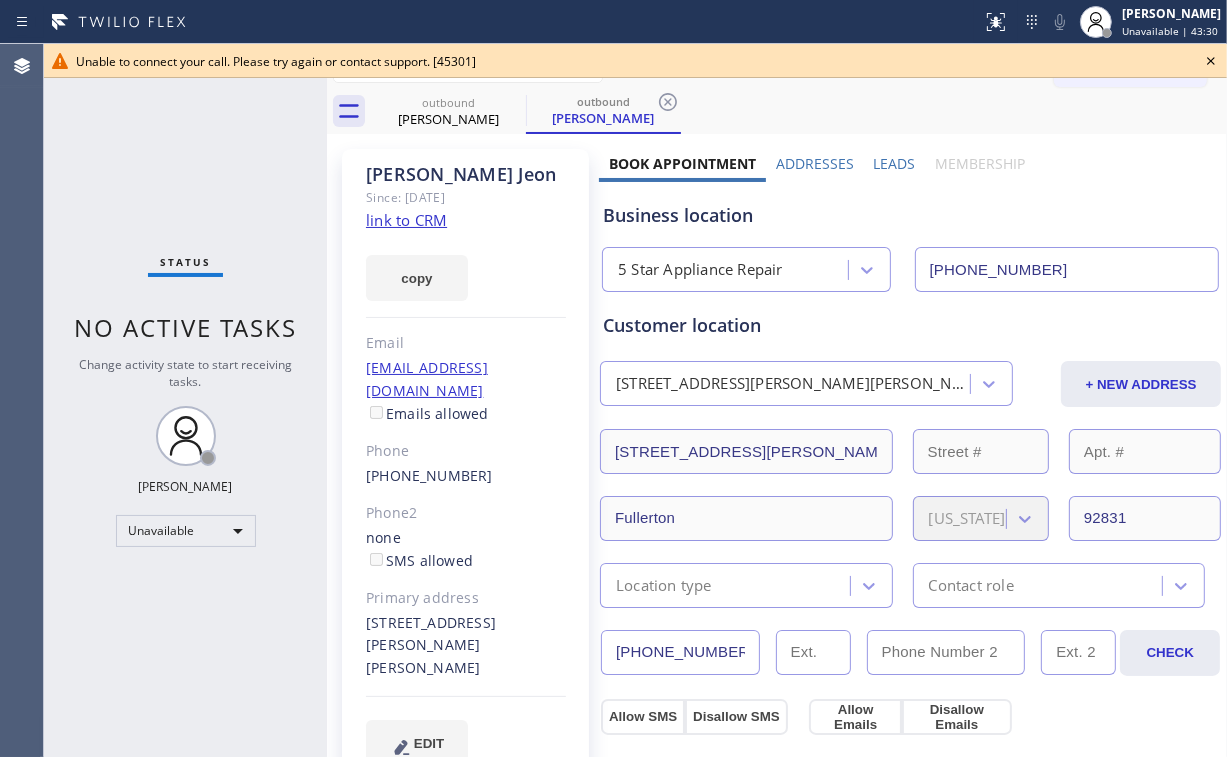 click 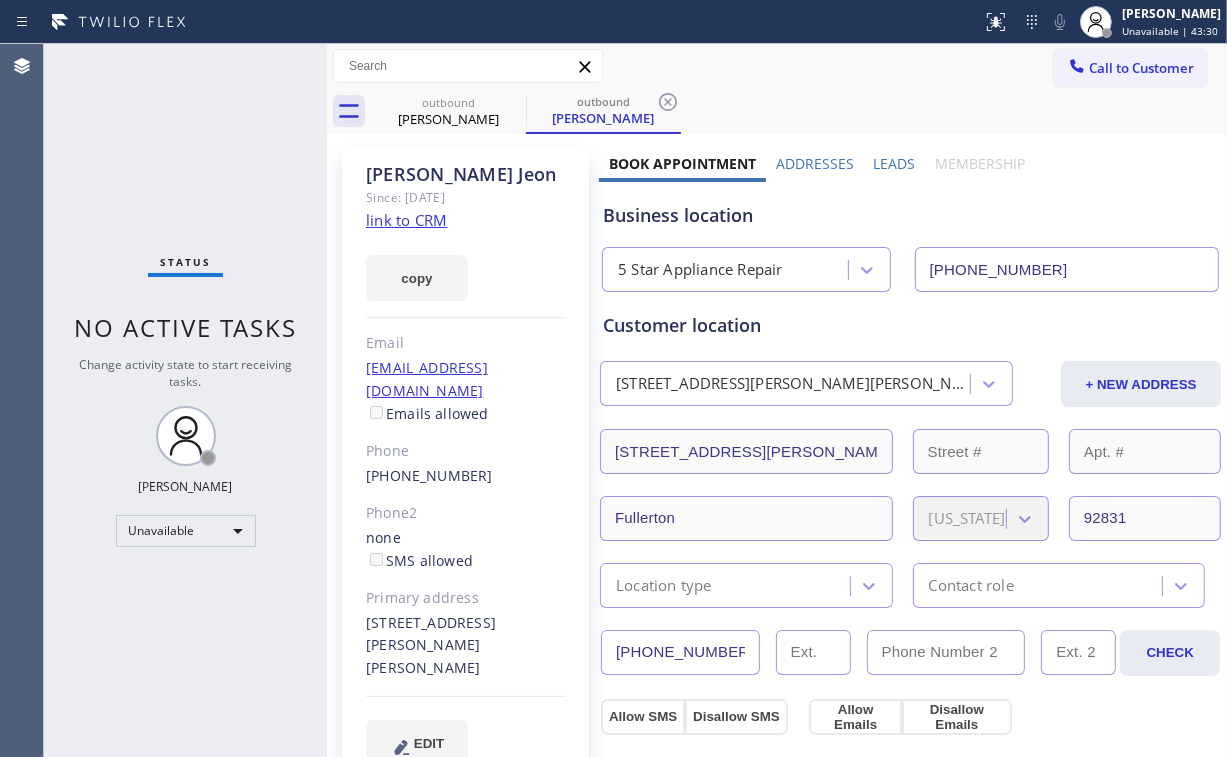 click on "Status   No active tasks     Change activity state to start receiving tasks.   [PERSON_NAME] Unavailable" at bounding box center [185, 400] 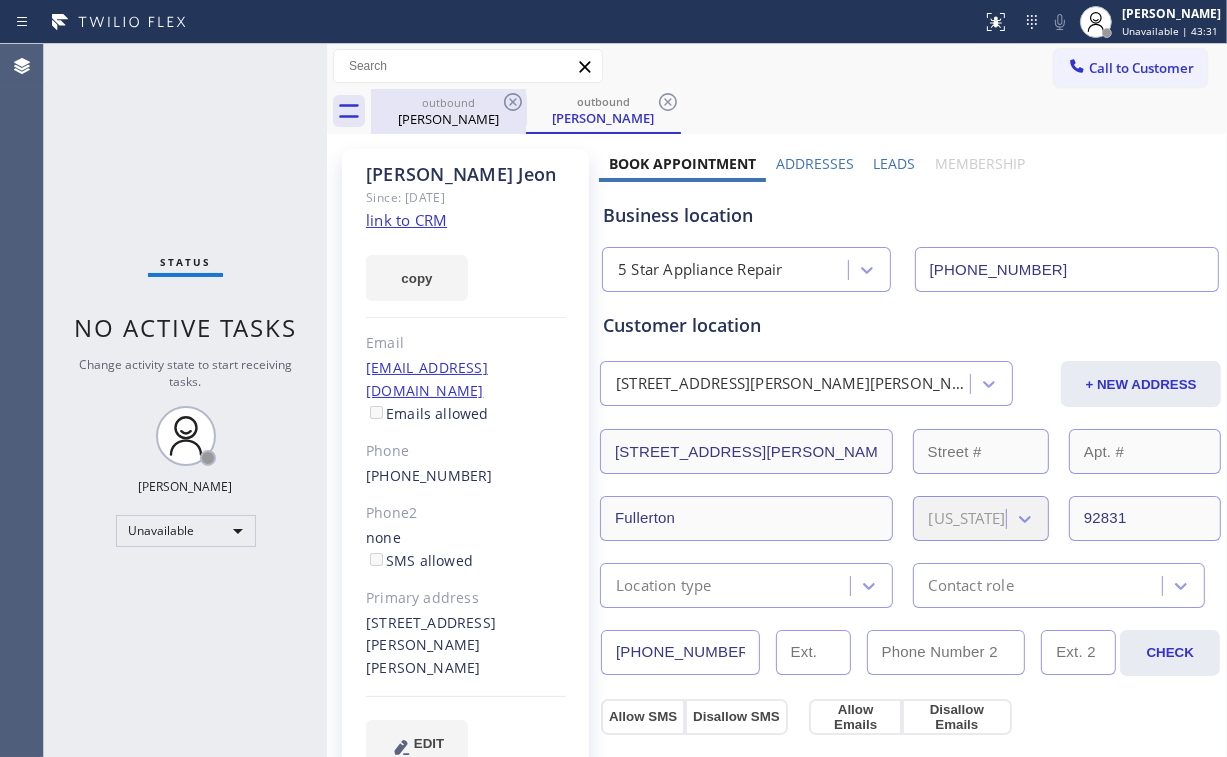 click on "outbound" at bounding box center (448, 102) 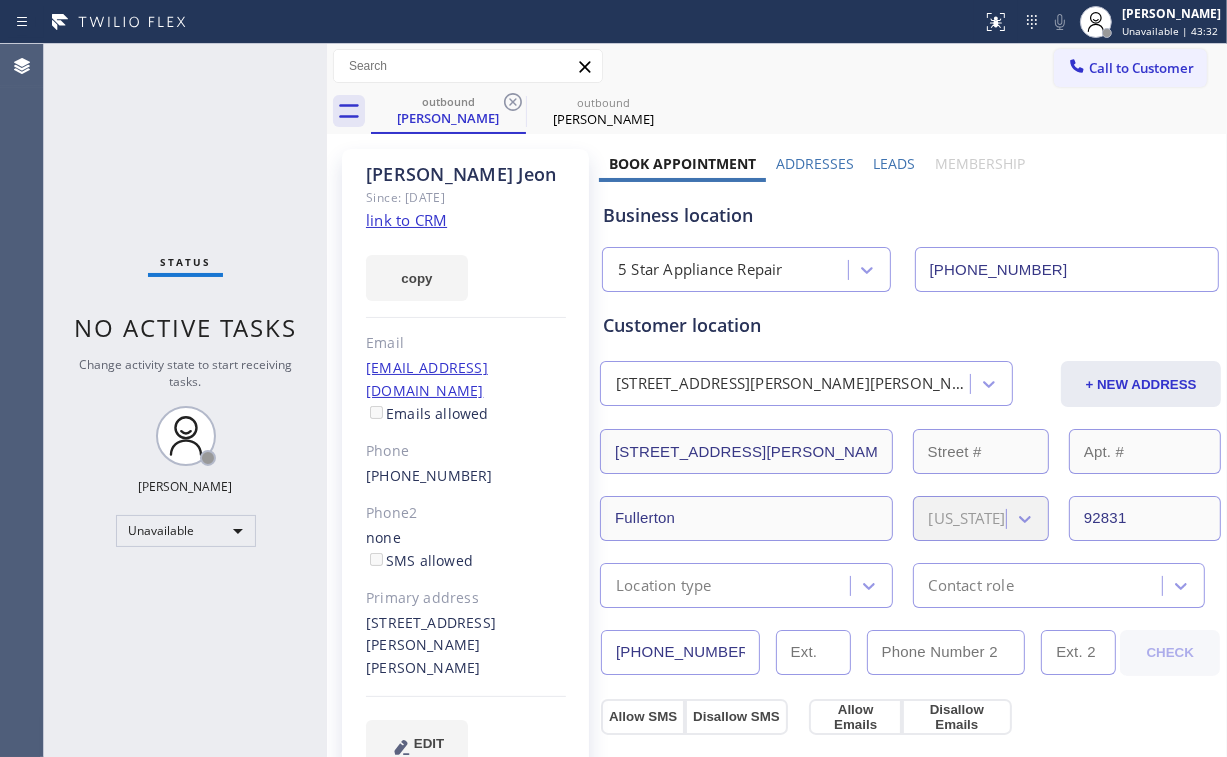 drag, startPoint x: 188, startPoint y: 168, endPoint x: 193, endPoint y: 11, distance: 157.0796 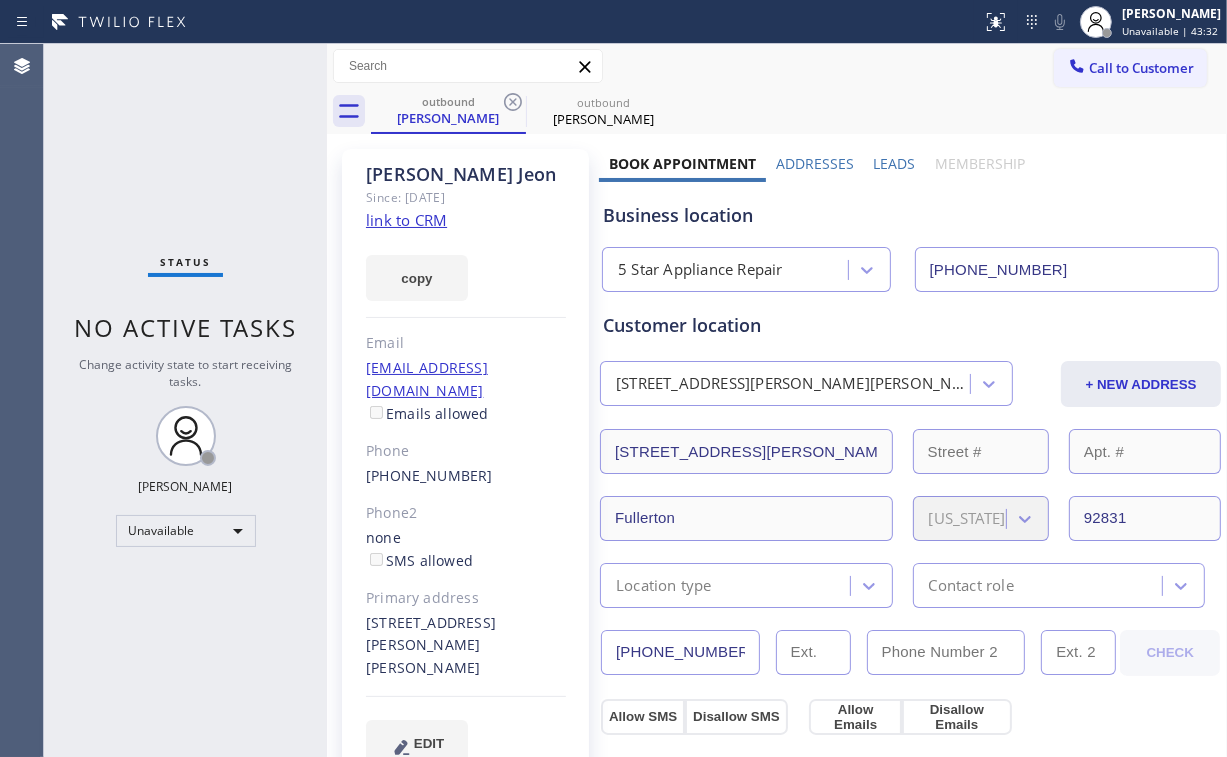click on "Status   No active tasks     Change activity state to start receiving tasks.   [PERSON_NAME] Unavailable" at bounding box center (185, 400) 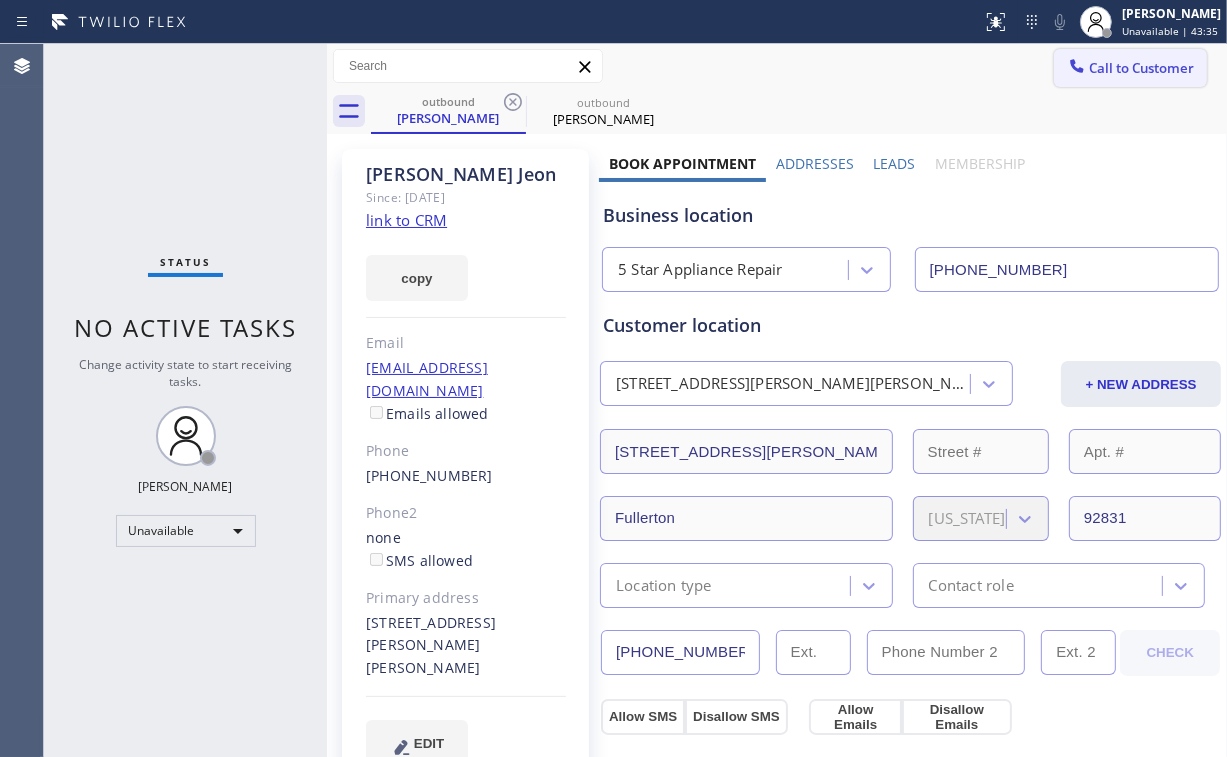 click on "Call to Customer" at bounding box center [1141, 68] 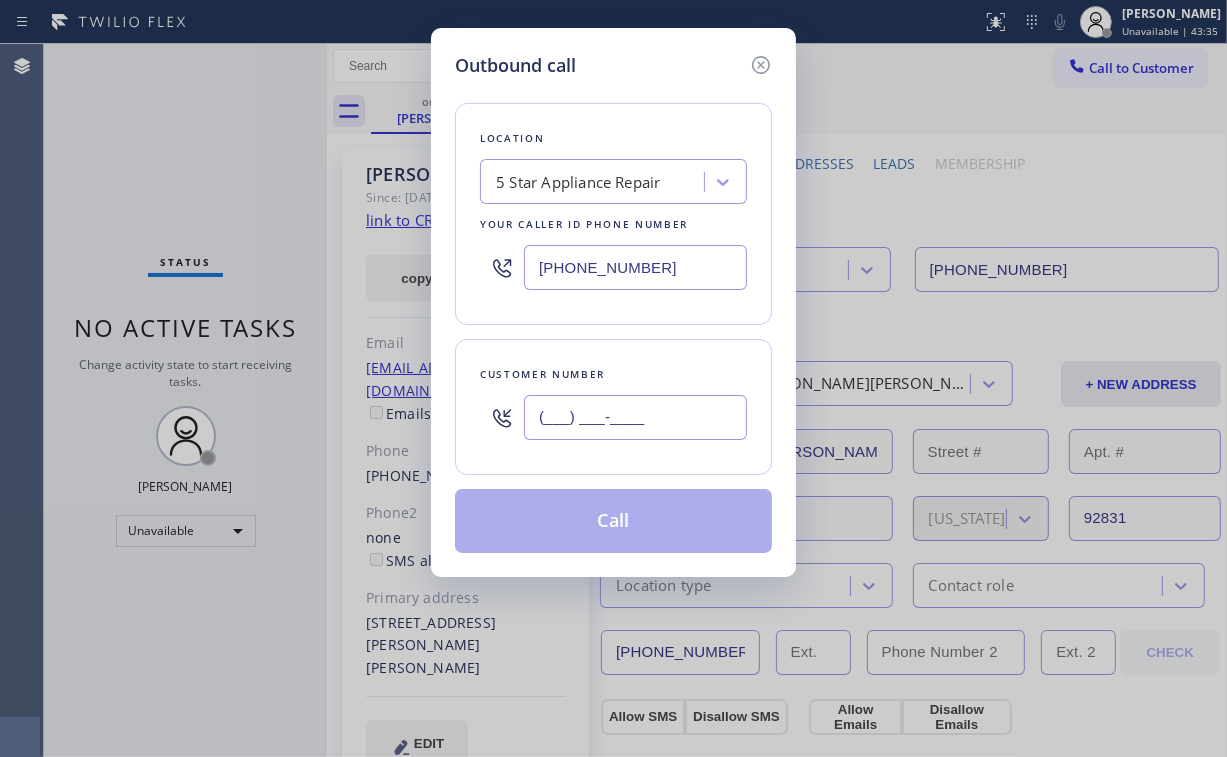 click on "(___) ___-____" at bounding box center (635, 417) 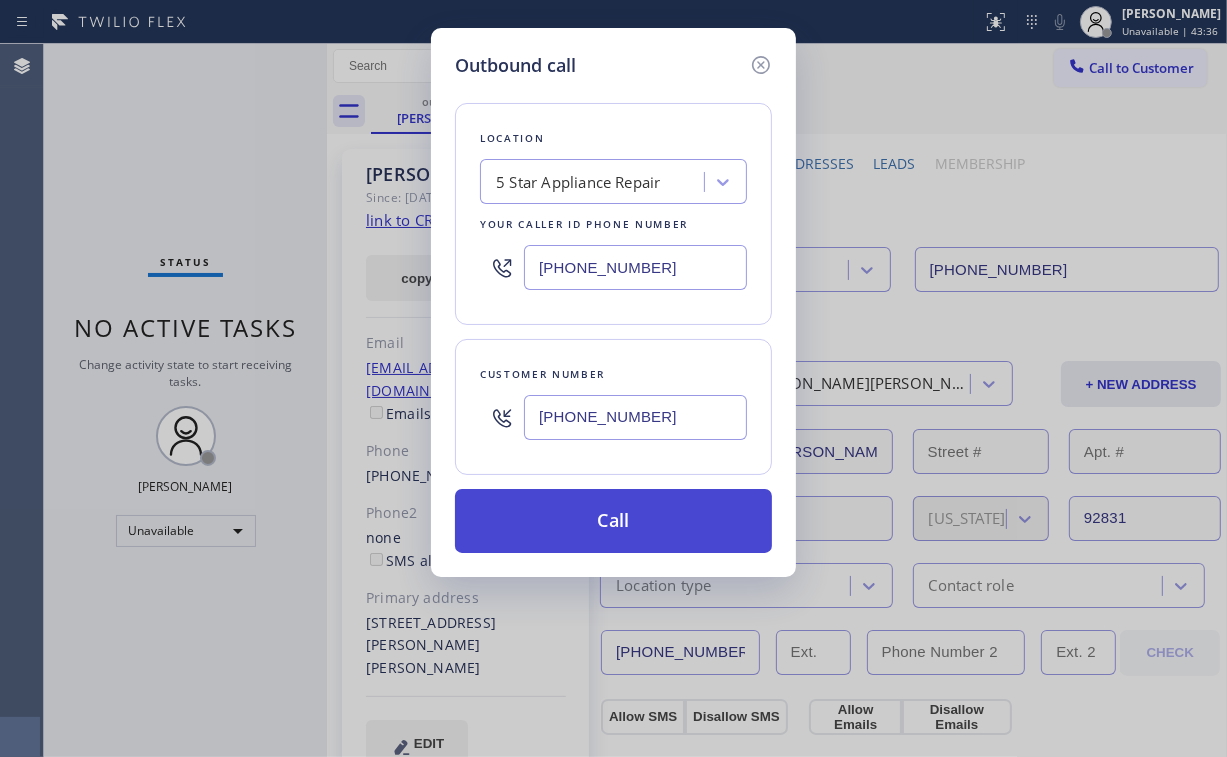 type on "[PHONE_NUMBER]" 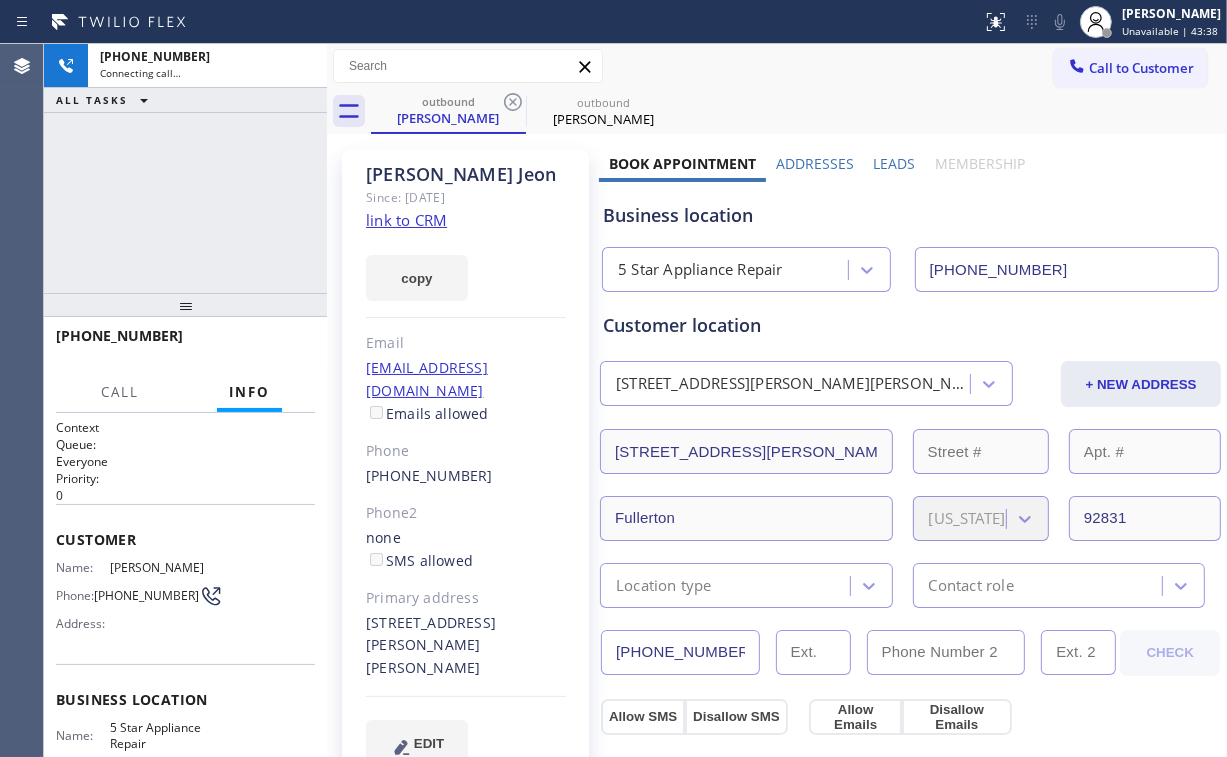 click on "[PHONE_NUMBER] Connecting call… ALL TASKS ALL TASKS ACTIVE TASKS TASKS IN WRAP UP" at bounding box center [185, 168] 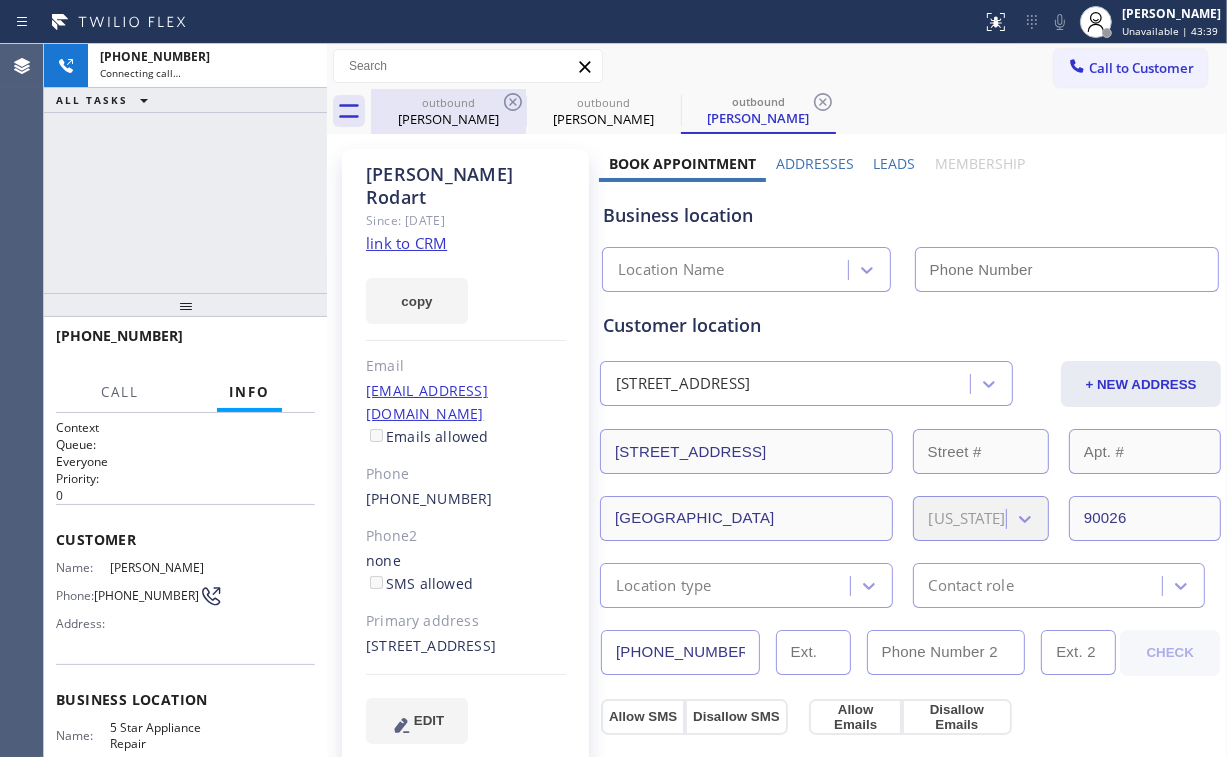 click on "[PERSON_NAME]" at bounding box center (448, 119) 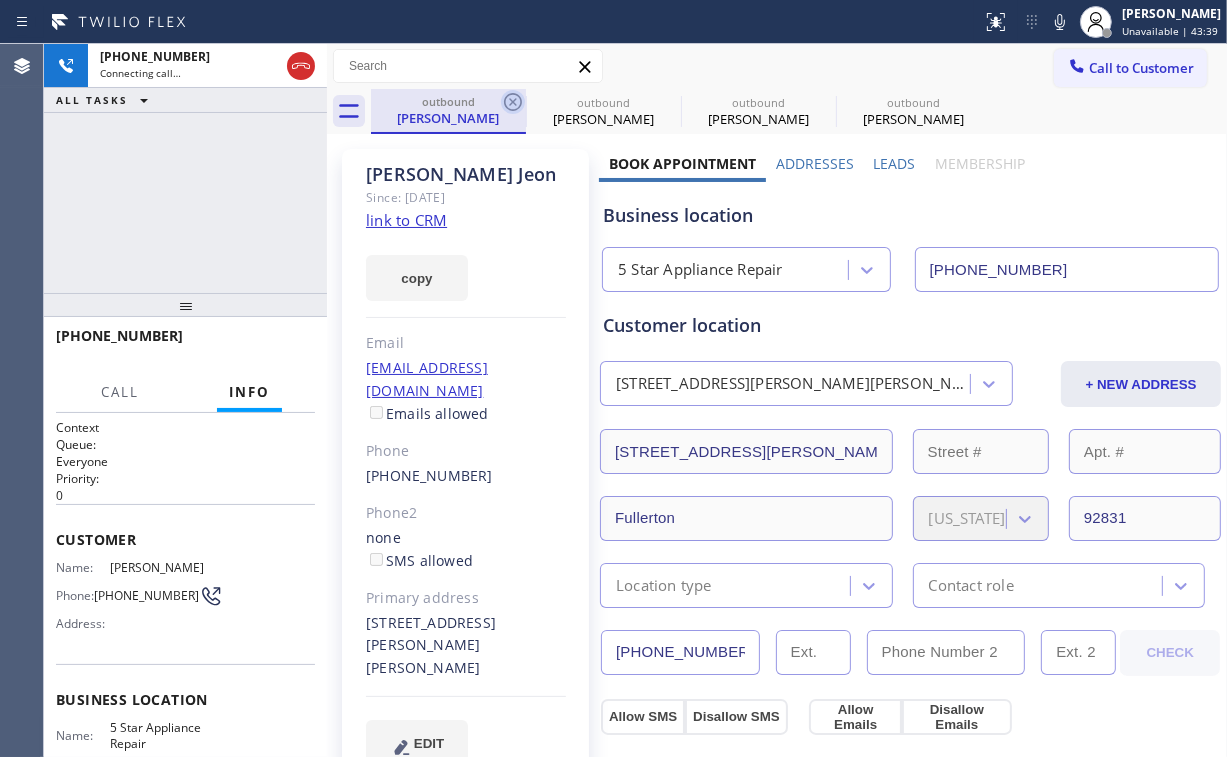 click 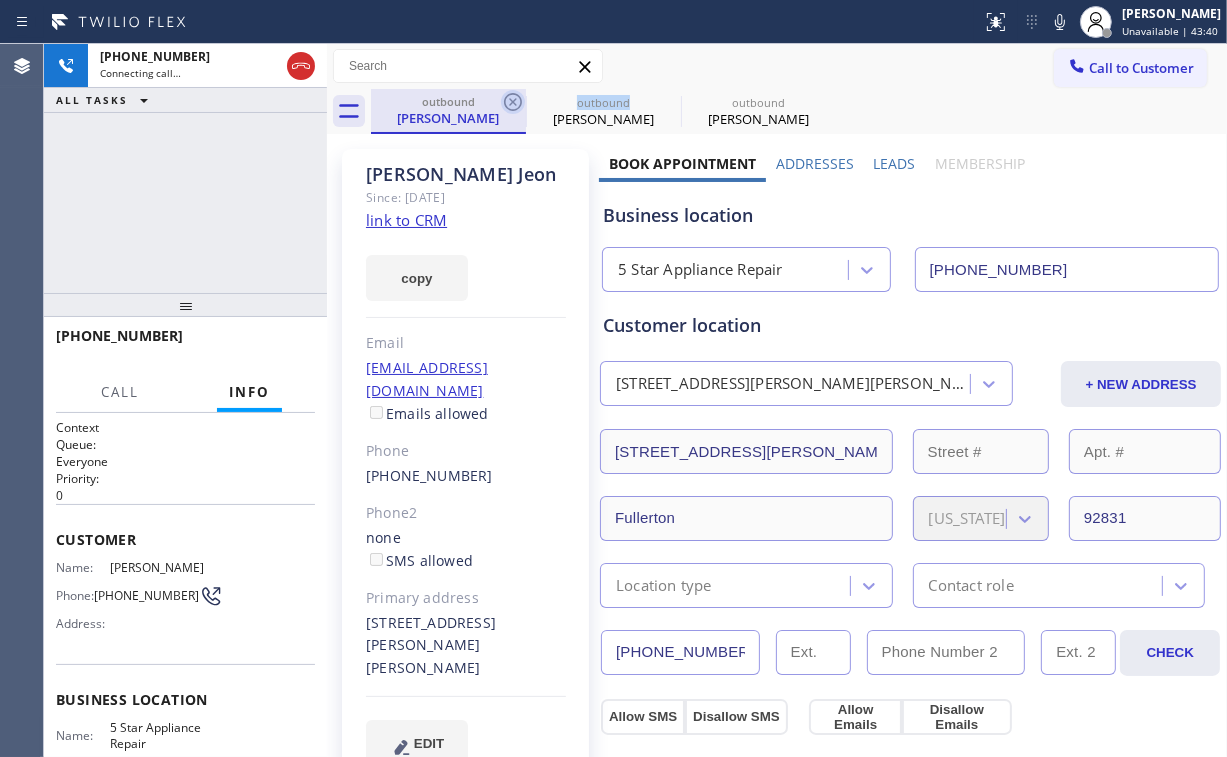 click 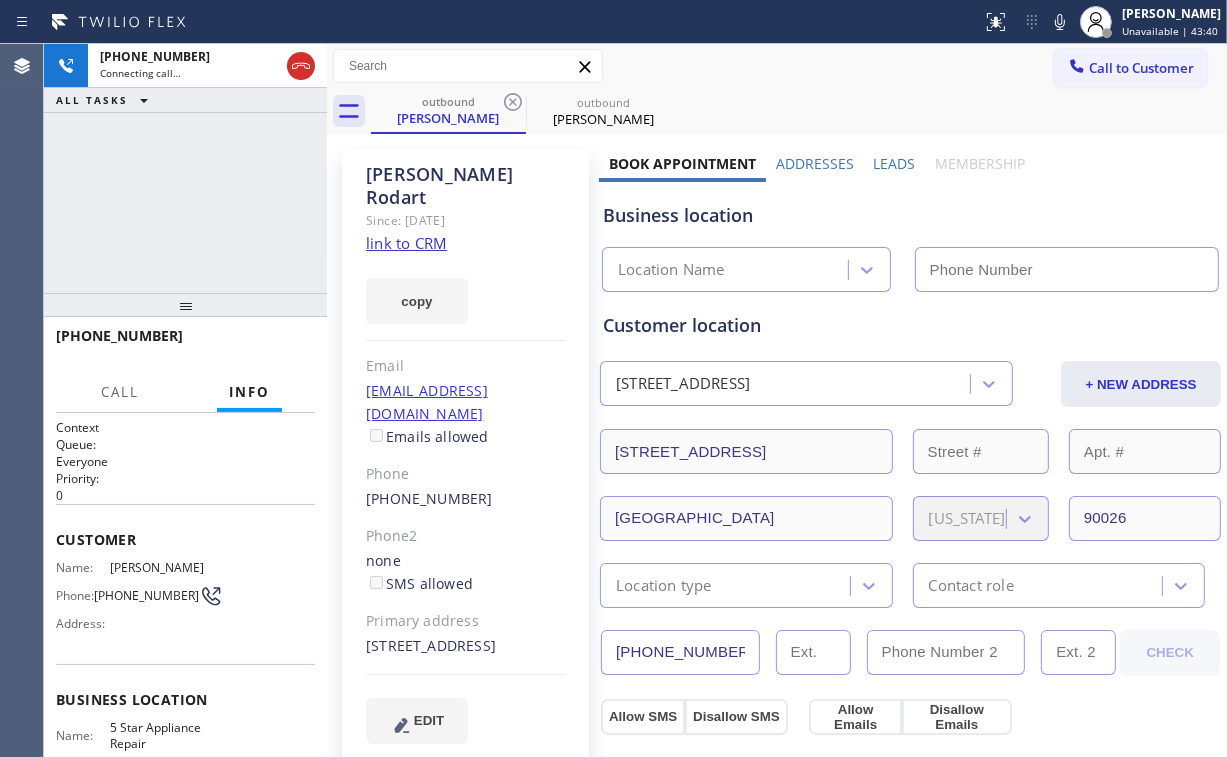 click on "[PHONE_NUMBER] Connecting call… ALL TASKS ALL TASKS ACTIVE TASKS TASKS IN WRAP UP" at bounding box center (185, 168) 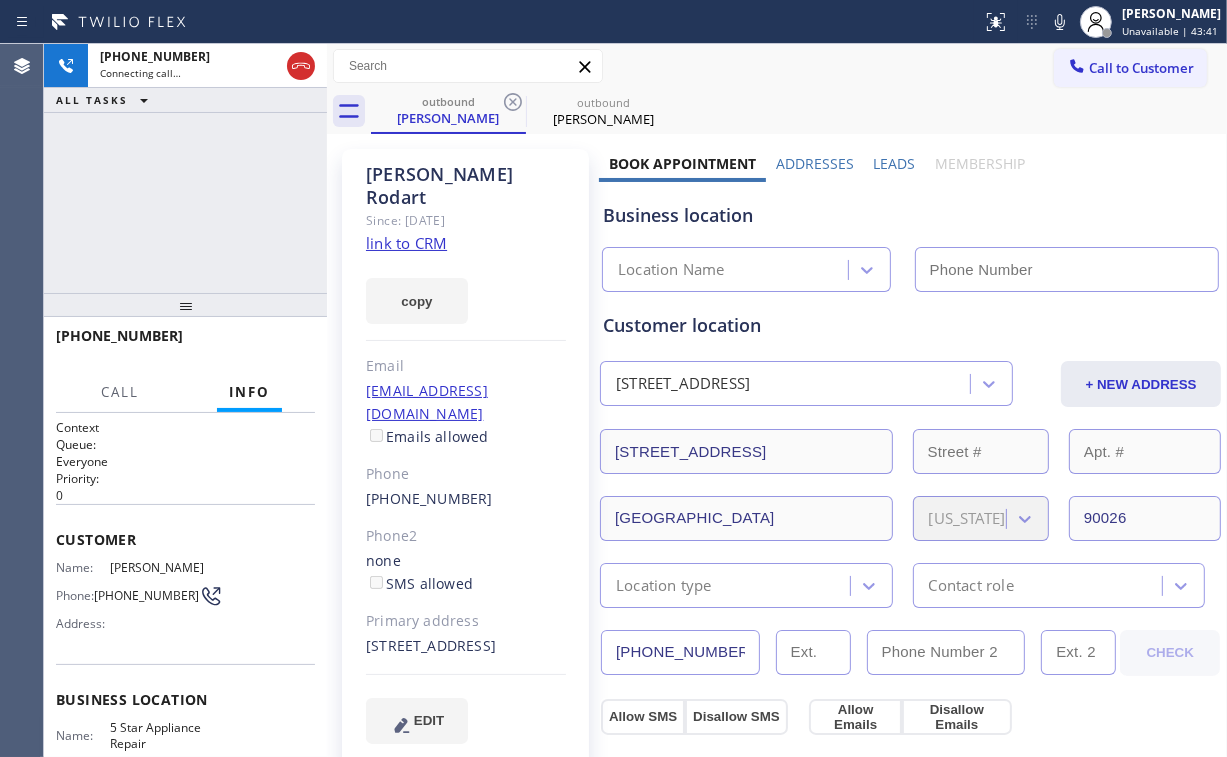 type on "[PHONE_NUMBER]" 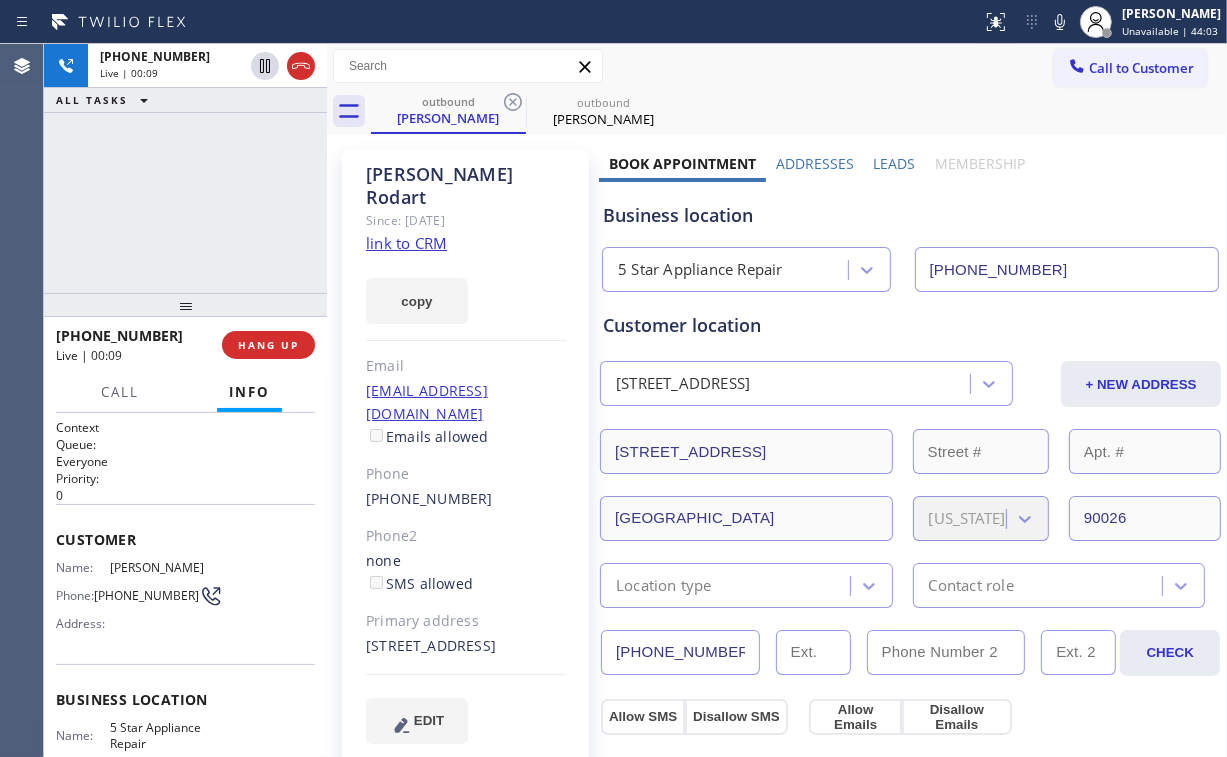 click on "[PHONE_NUMBER] Live | 00:09 ALL TASKS ALL TASKS ACTIVE TASKS TASKS IN WRAP UP" at bounding box center (185, 168) 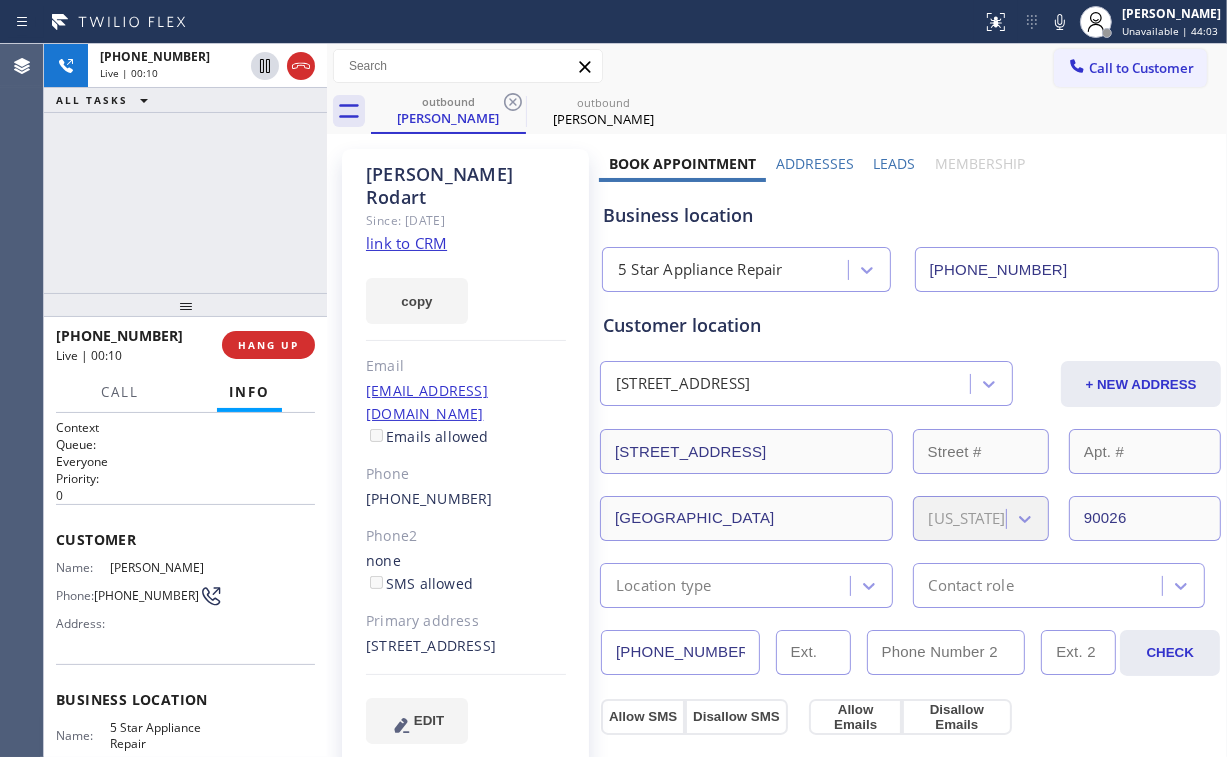 click on "[PHONE_NUMBER] Live | 00:10 ALL TASKS ALL TASKS ACTIVE TASKS TASKS IN WRAP UP" at bounding box center [185, 168] 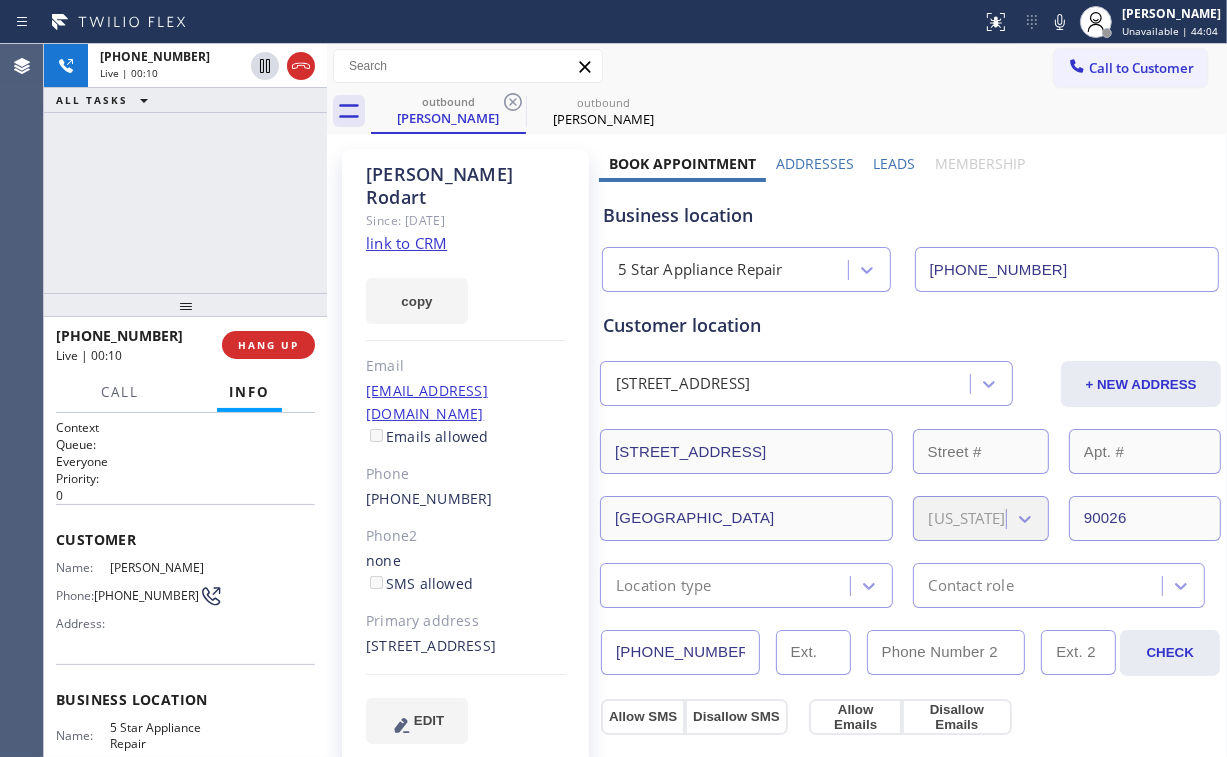 click on "[PHONE_NUMBER] Live | 00:10 ALL TASKS ALL TASKS ACTIVE TASKS TASKS IN WRAP UP" at bounding box center (185, 168) 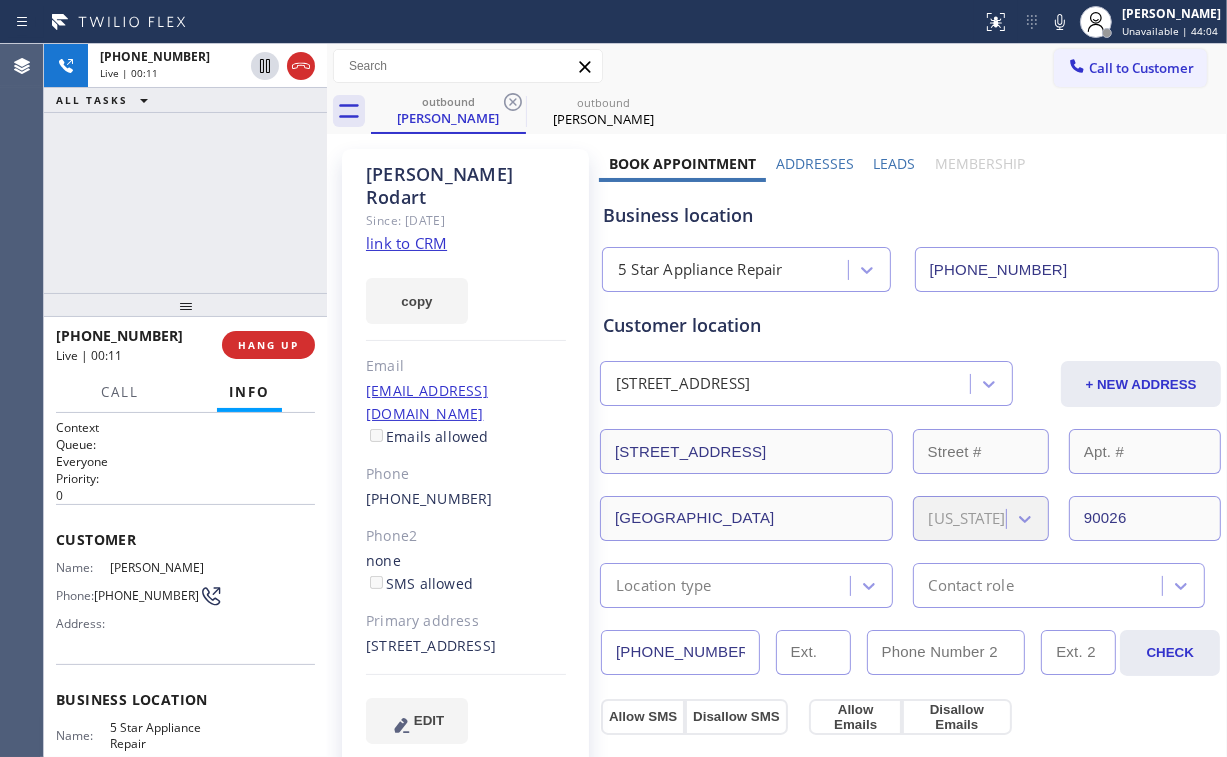 click on "[PHONE_NUMBER] Live | 00:11 ALL TASKS ALL TASKS ACTIVE TASKS TASKS IN WRAP UP" at bounding box center [185, 168] 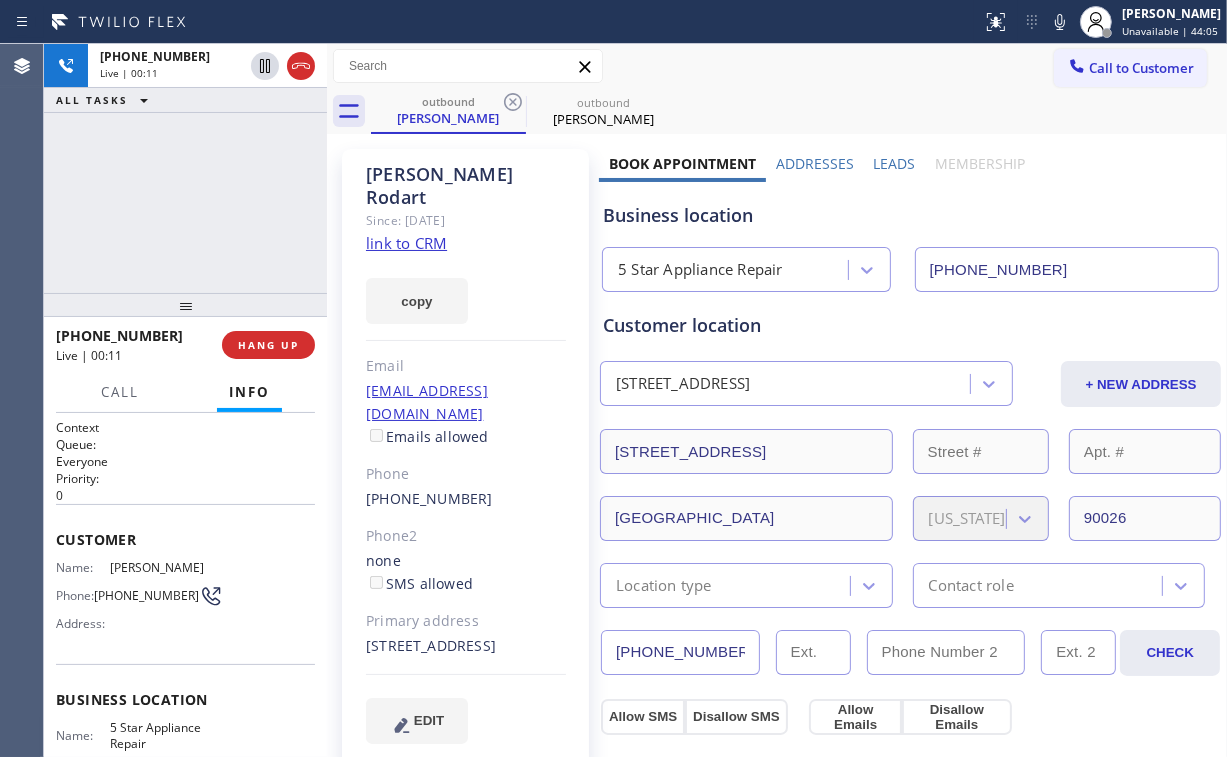 click on "[PHONE_NUMBER] Live | 00:11 ALL TASKS ALL TASKS ACTIVE TASKS TASKS IN WRAP UP" at bounding box center [185, 168] 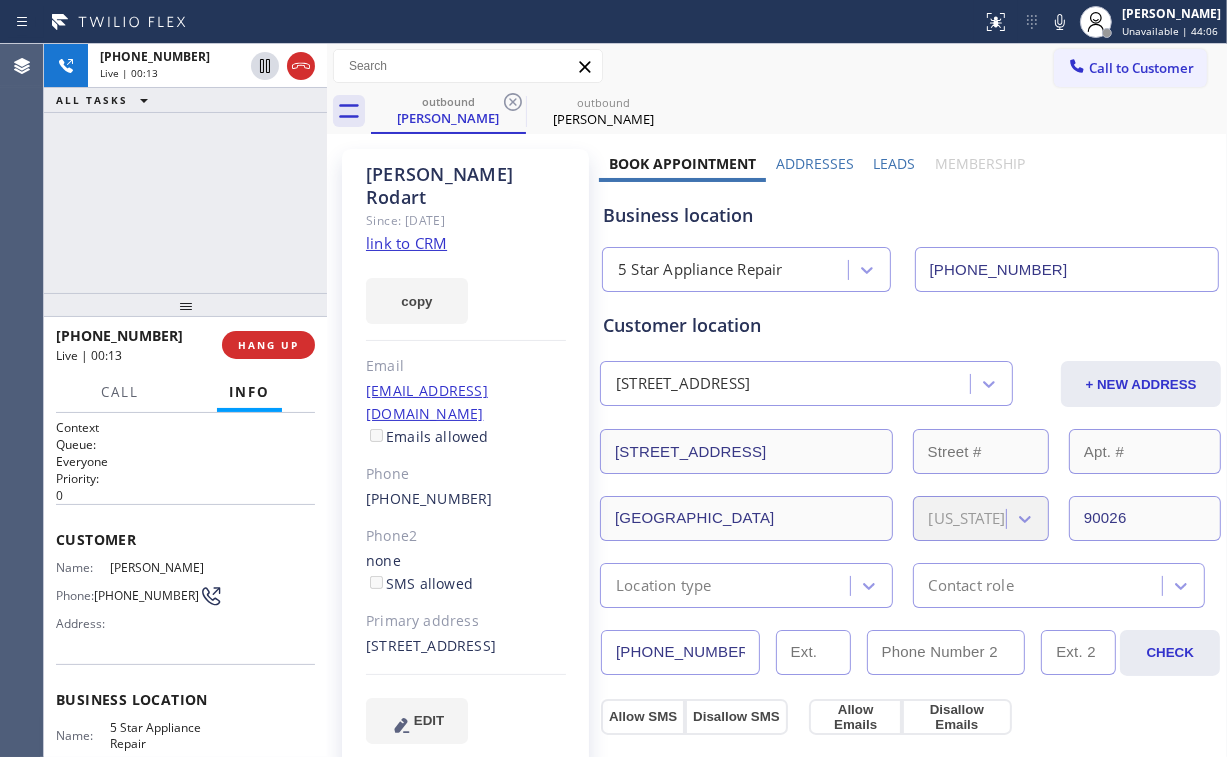 click on "[PHONE_NUMBER] Live | 00:13 ALL TASKS ALL TASKS ACTIVE TASKS TASKS IN WRAP UP" at bounding box center (185, 168) 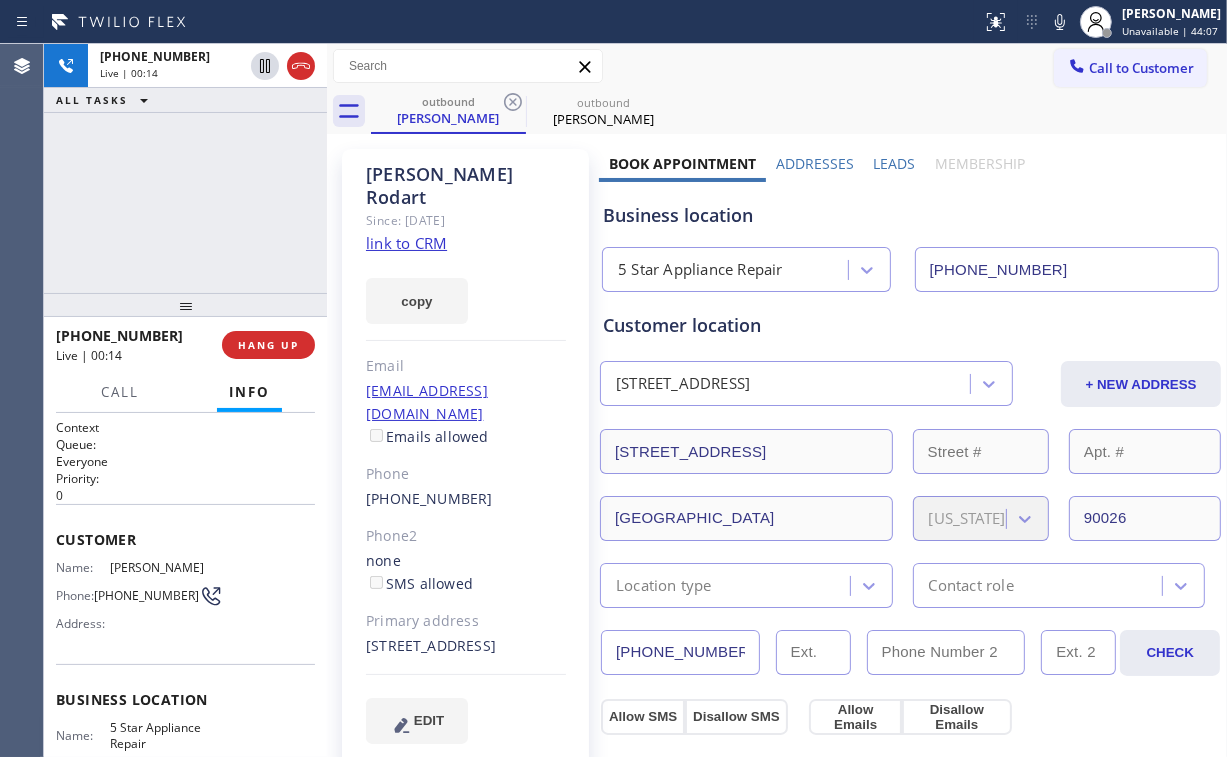 click on "[PHONE_NUMBER] Live | 00:14 ALL TASKS ALL TASKS ACTIVE TASKS TASKS IN WRAP UP" at bounding box center [185, 168] 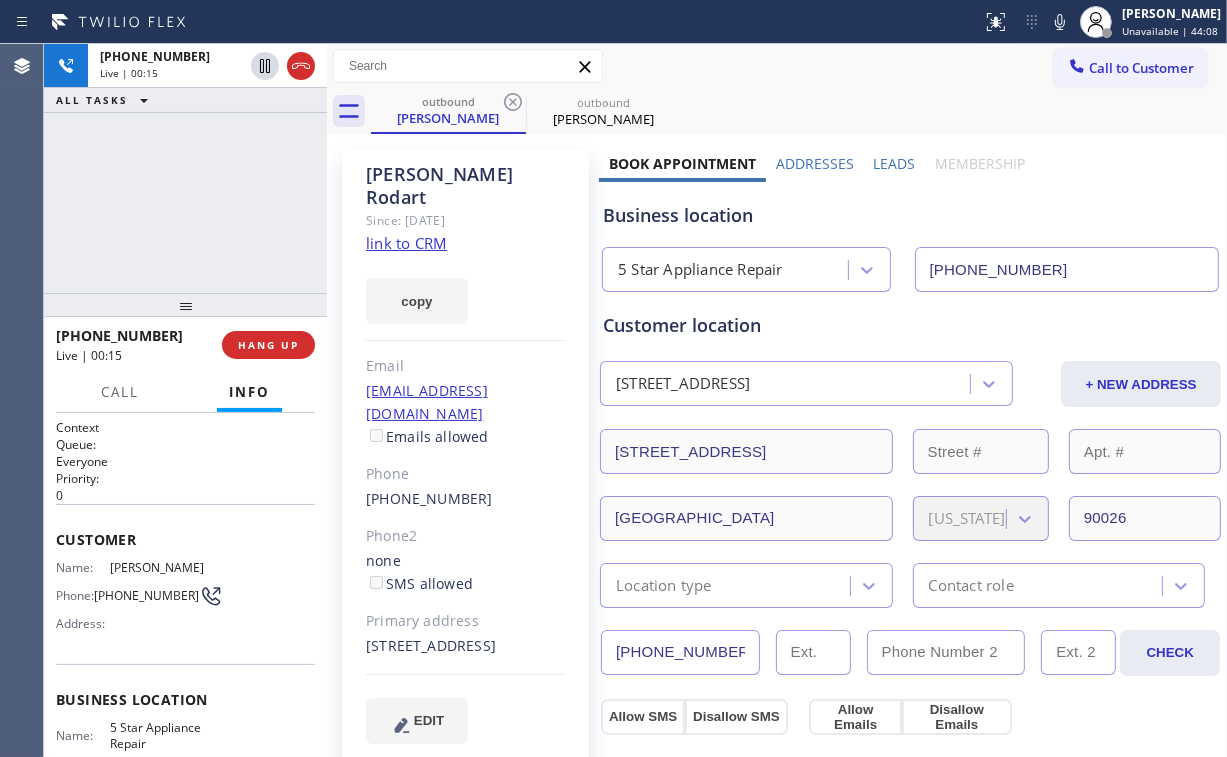 click on "[PHONE_NUMBER] Live | 00:15 ALL TASKS ALL TASKS ACTIVE TASKS TASKS IN WRAP UP" at bounding box center [185, 168] 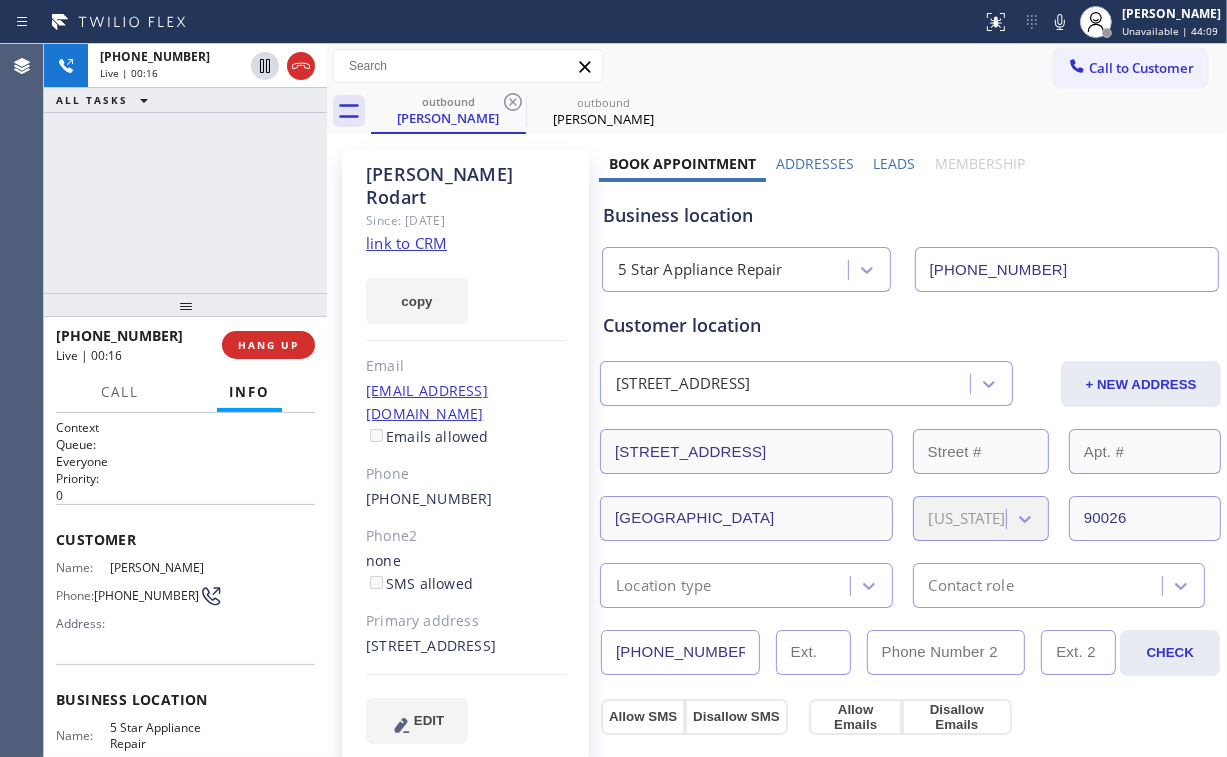 click on "[PHONE_NUMBER] Live | 00:16 ALL TASKS ALL TASKS ACTIVE TASKS TASKS IN WRAP UP" at bounding box center [185, 168] 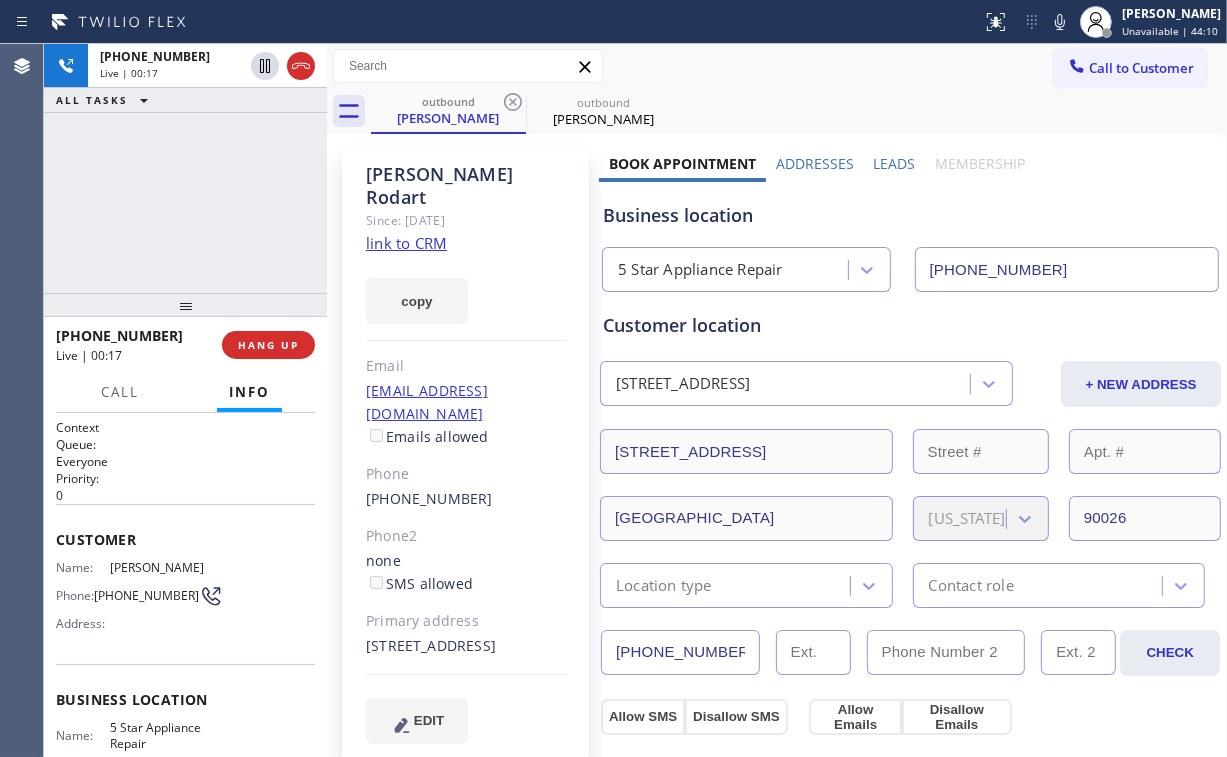 click on "[PHONE_NUMBER] Live | 00:17 ALL TASKS ALL TASKS ACTIVE TASKS TASKS IN WRAP UP" at bounding box center (185, 168) 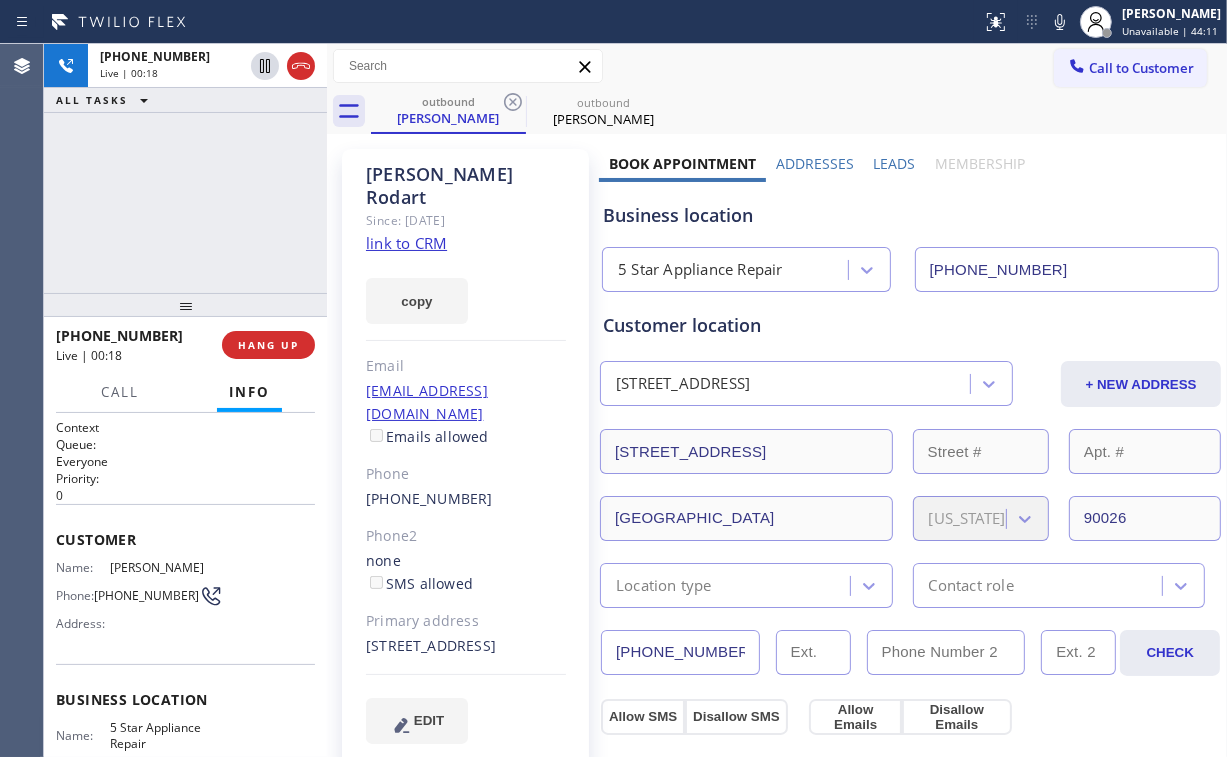 click on "[PHONE_NUMBER] Live | 00:18 ALL TASKS ALL TASKS ACTIVE TASKS TASKS IN WRAP UP" at bounding box center [185, 168] 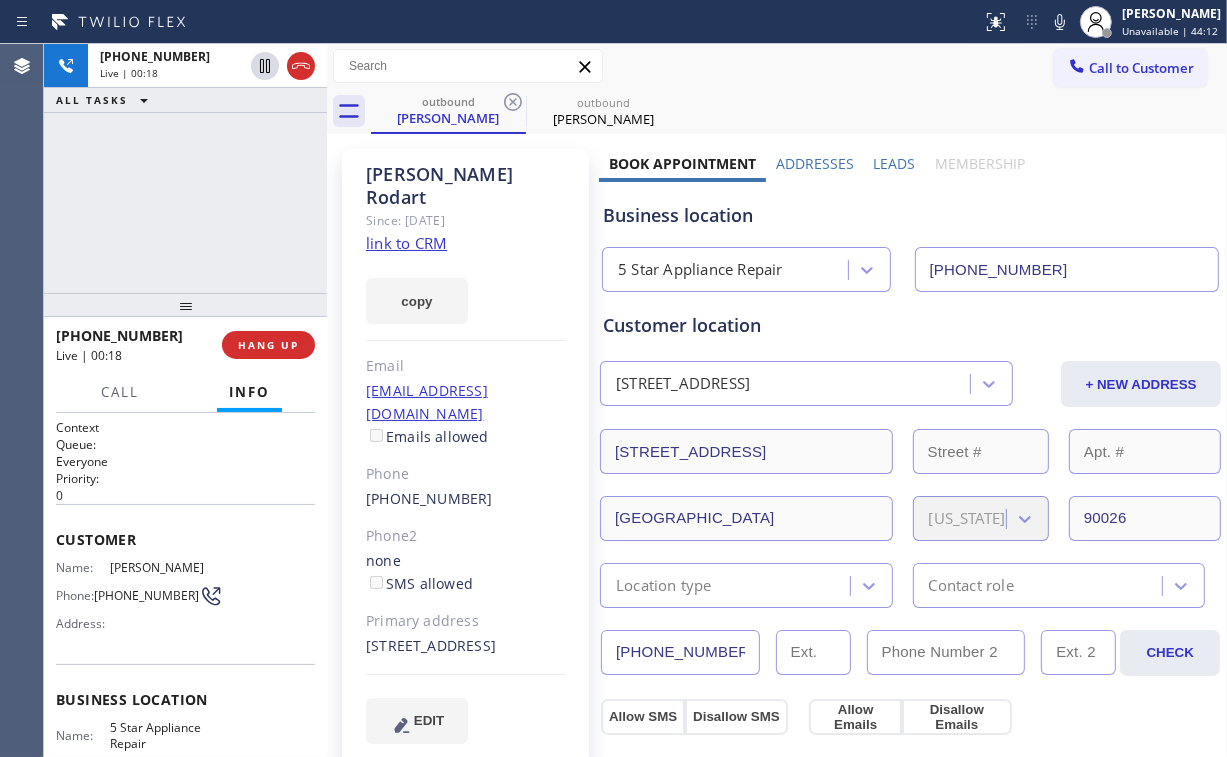 click on "[PHONE_NUMBER] Live | 00:18 ALL TASKS ALL TASKS ACTIVE TASKS TASKS IN WRAP UP" at bounding box center [185, 168] 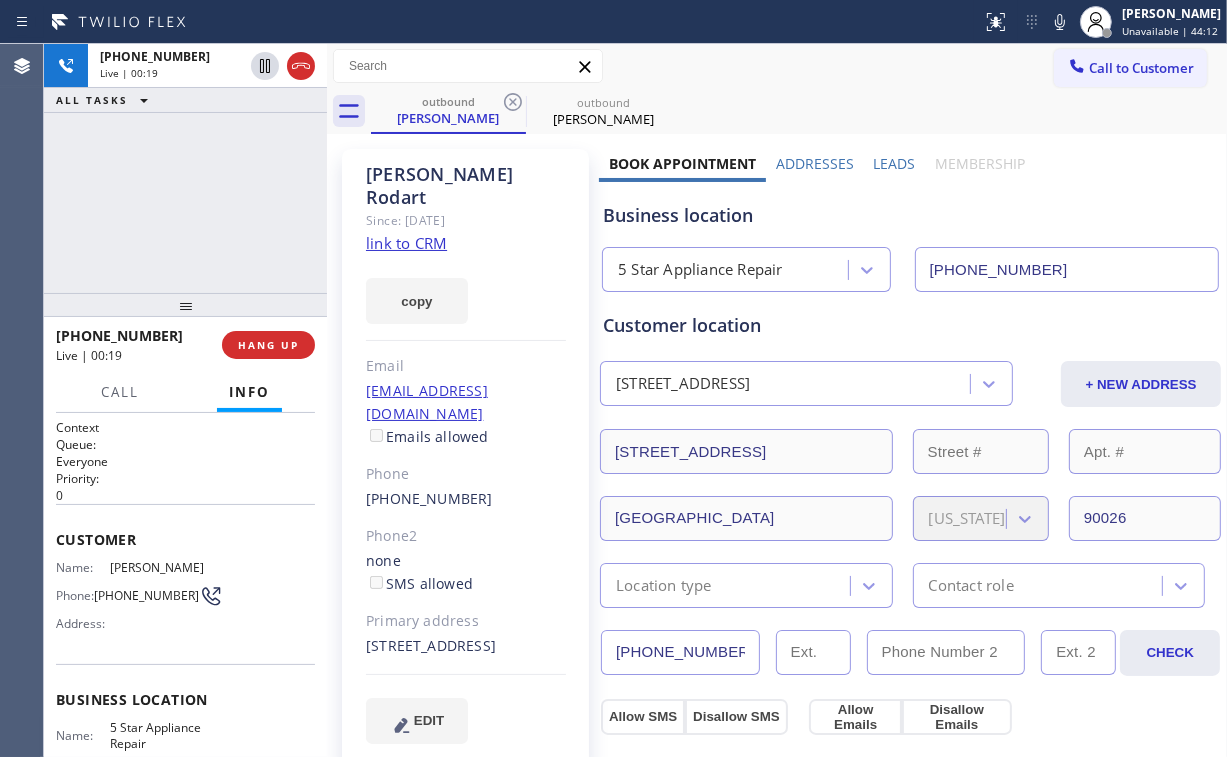 click on "[PHONE_NUMBER] Live | 00:19 ALL TASKS ALL TASKS ACTIVE TASKS TASKS IN WRAP UP" at bounding box center (185, 168) 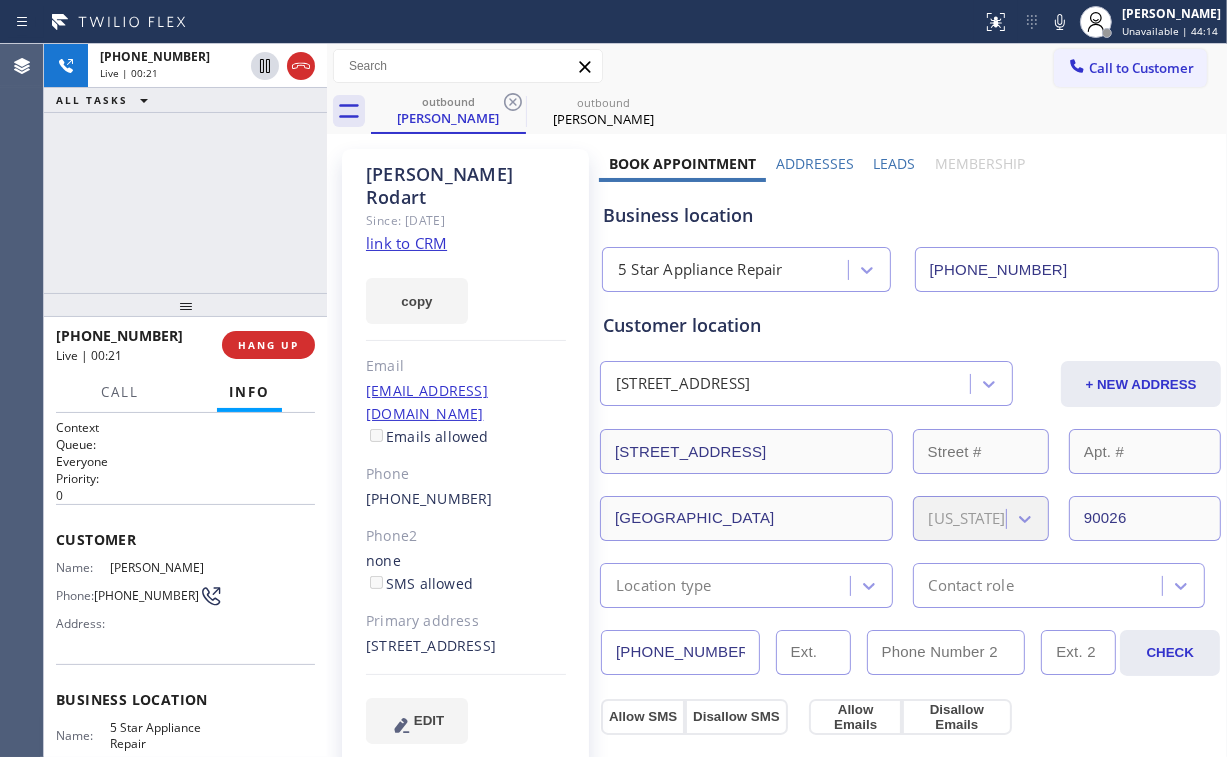 click on "[PHONE_NUMBER] Live | 00:21 ALL TASKS ALL TASKS ACTIVE TASKS TASKS IN WRAP UP" at bounding box center (185, 168) 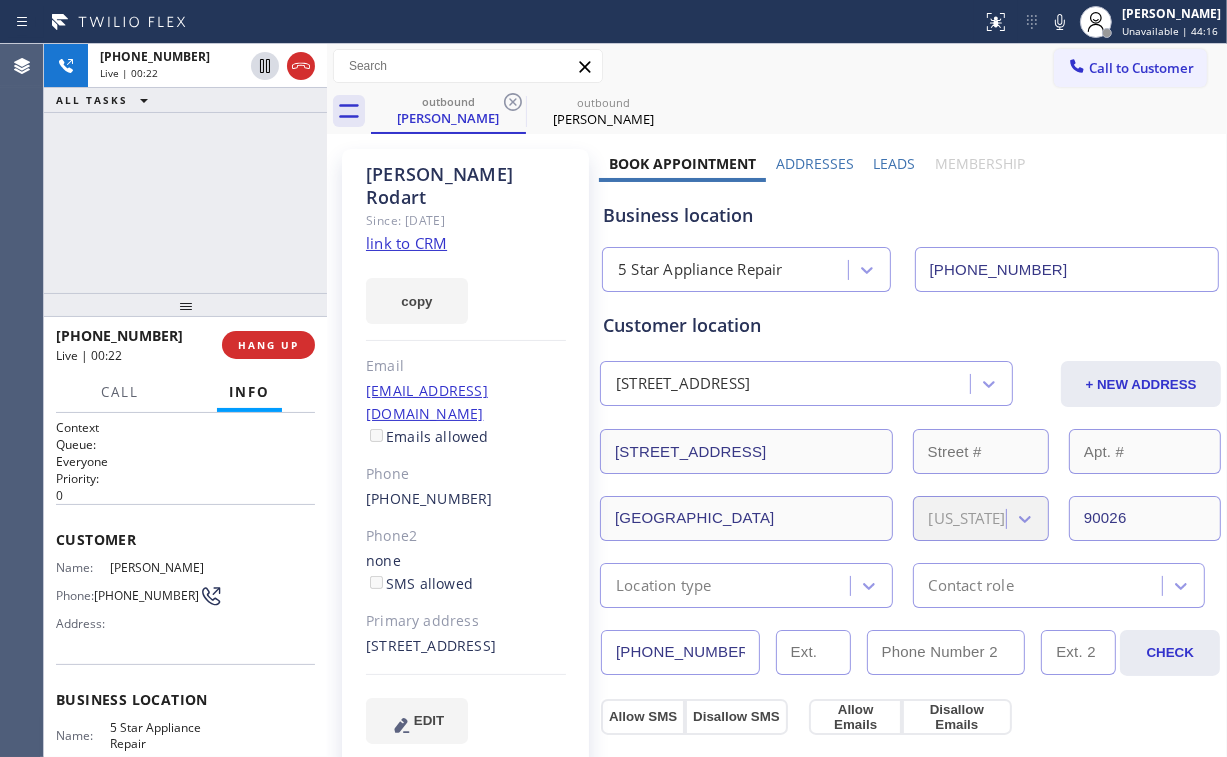 click on "[PHONE_NUMBER] Live | 00:22 ALL TASKS ALL TASKS ACTIVE TASKS TASKS IN WRAP UP" at bounding box center [185, 168] 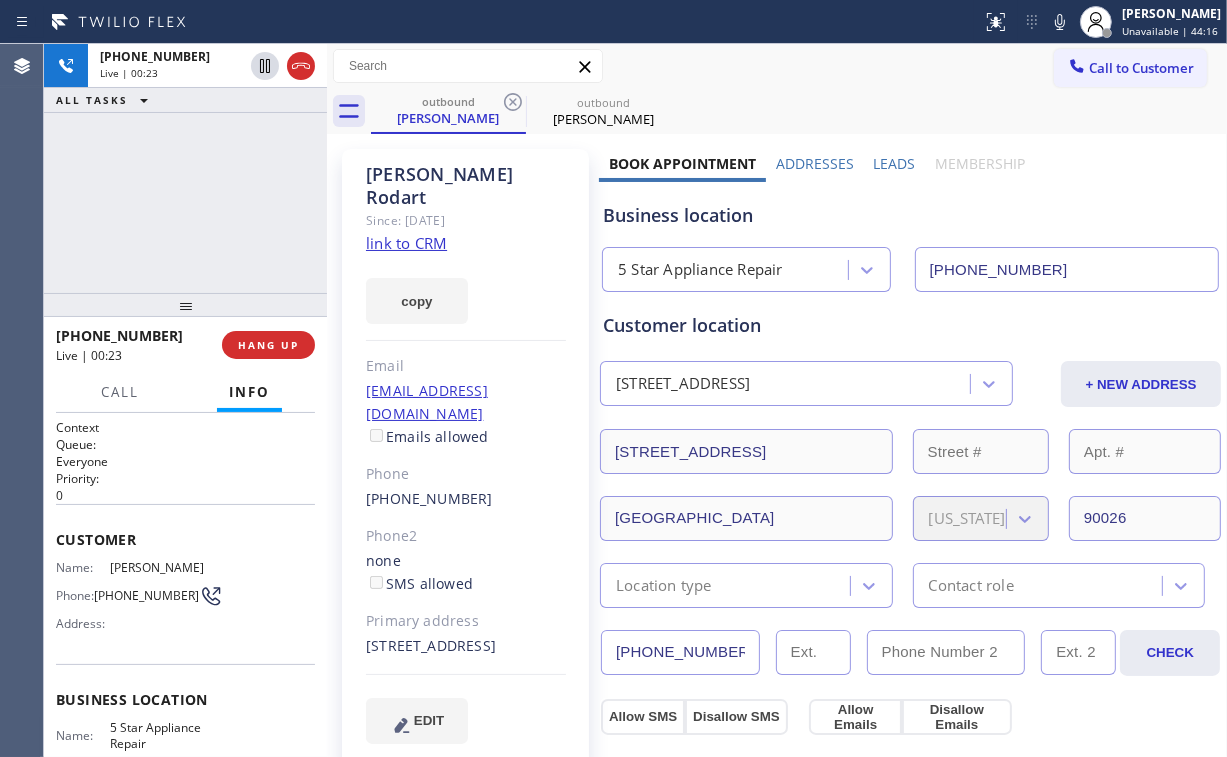 click on "[PHONE_NUMBER] Live | 00:23 ALL TASKS ALL TASKS ACTIVE TASKS TASKS IN WRAP UP" at bounding box center (185, 168) 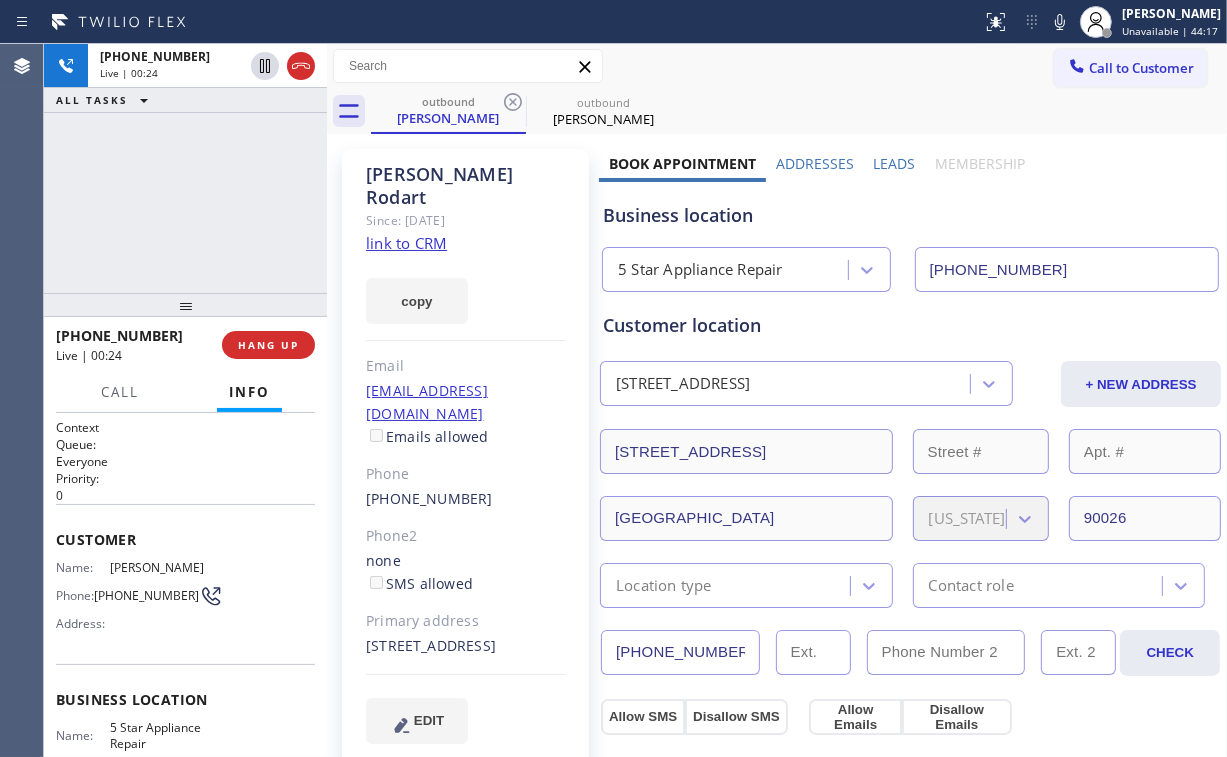 click on "[PHONE_NUMBER] Live | 00:24 ALL TASKS ALL TASKS ACTIVE TASKS TASKS IN WRAP UP" at bounding box center (185, 168) 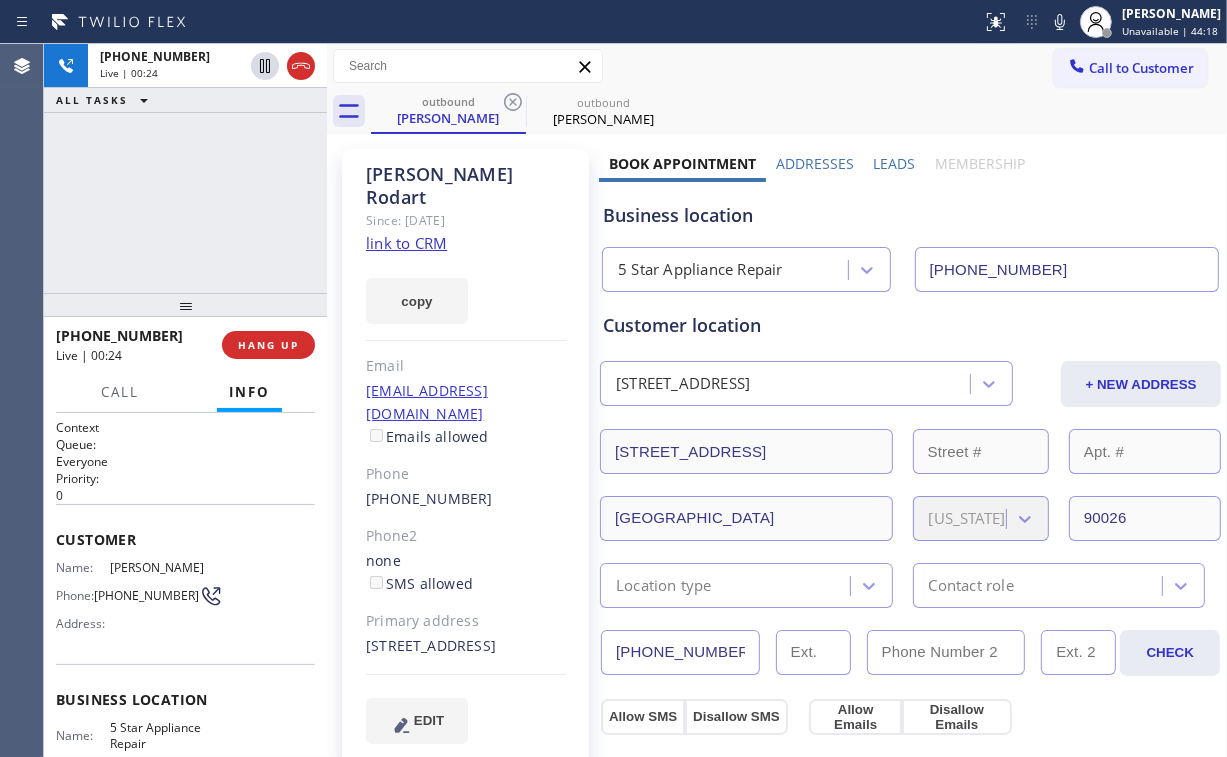 click on "[PHONE_NUMBER] Live | 00:24 ALL TASKS ALL TASKS ACTIVE TASKS TASKS IN WRAP UP" at bounding box center (185, 168) 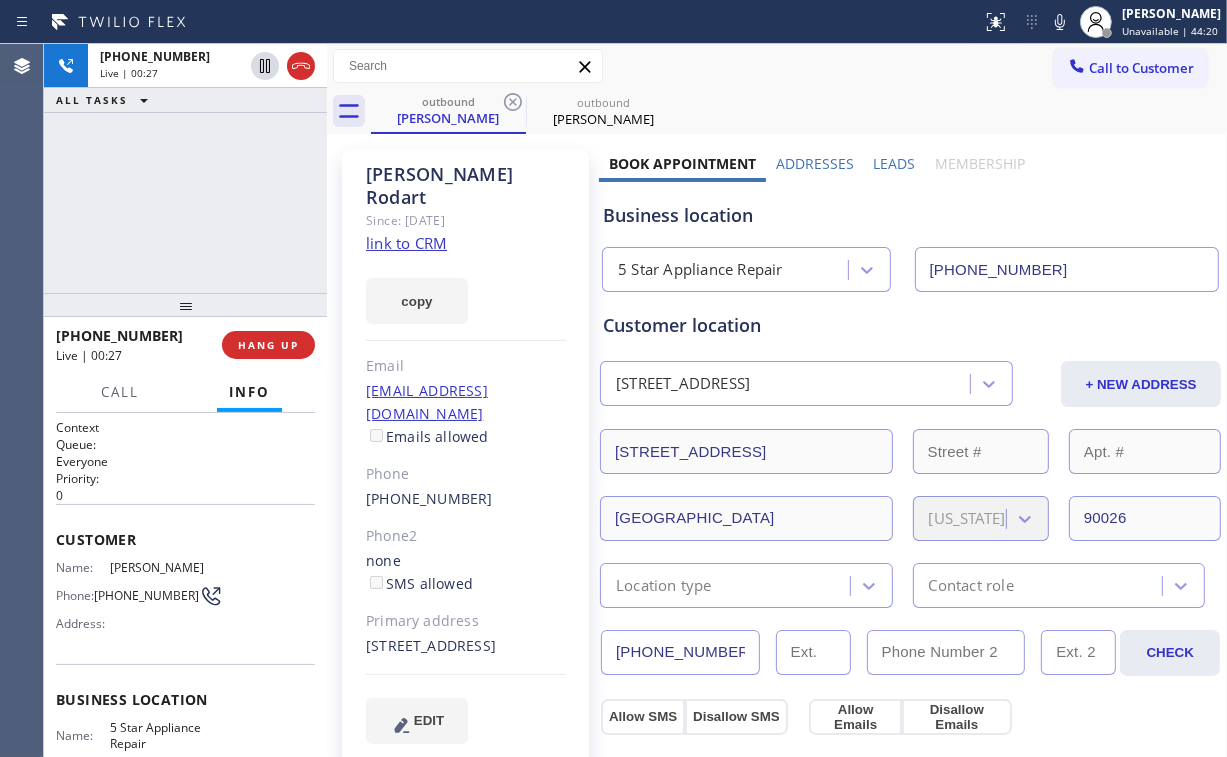 click on "[PHONE_NUMBER] Live | 00:27 ALL TASKS ALL TASKS ACTIVE TASKS TASKS IN WRAP UP" at bounding box center [185, 168] 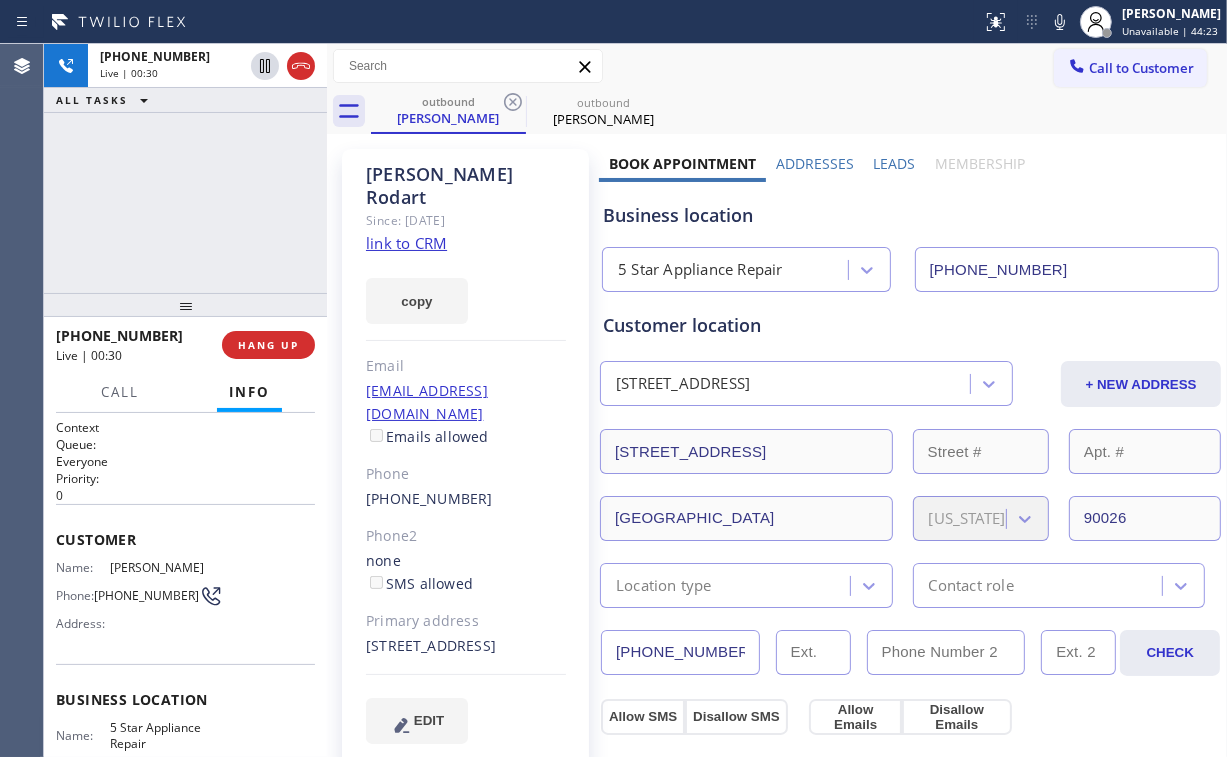 click on "[PHONE_NUMBER] Live | 00:30 ALL TASKS ALL TASKS ACTIVE TASKS TASKS IN WRAP UP" at bounding box center [185, 168] 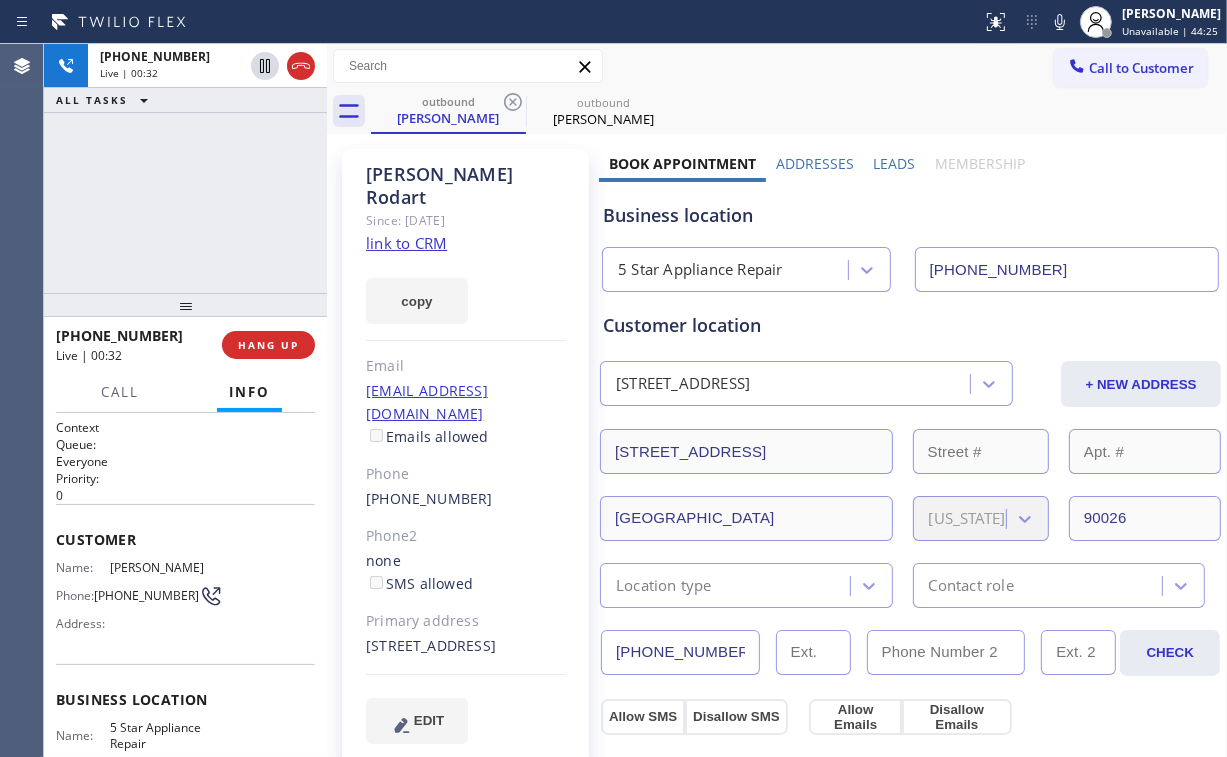 click on "[PHONE_NUMBER] Live | 00:32 ALL TASKS ALL TASKS ACTIVE TASKS TASKS IN WRAP UP" at bounding box center [185, 168] 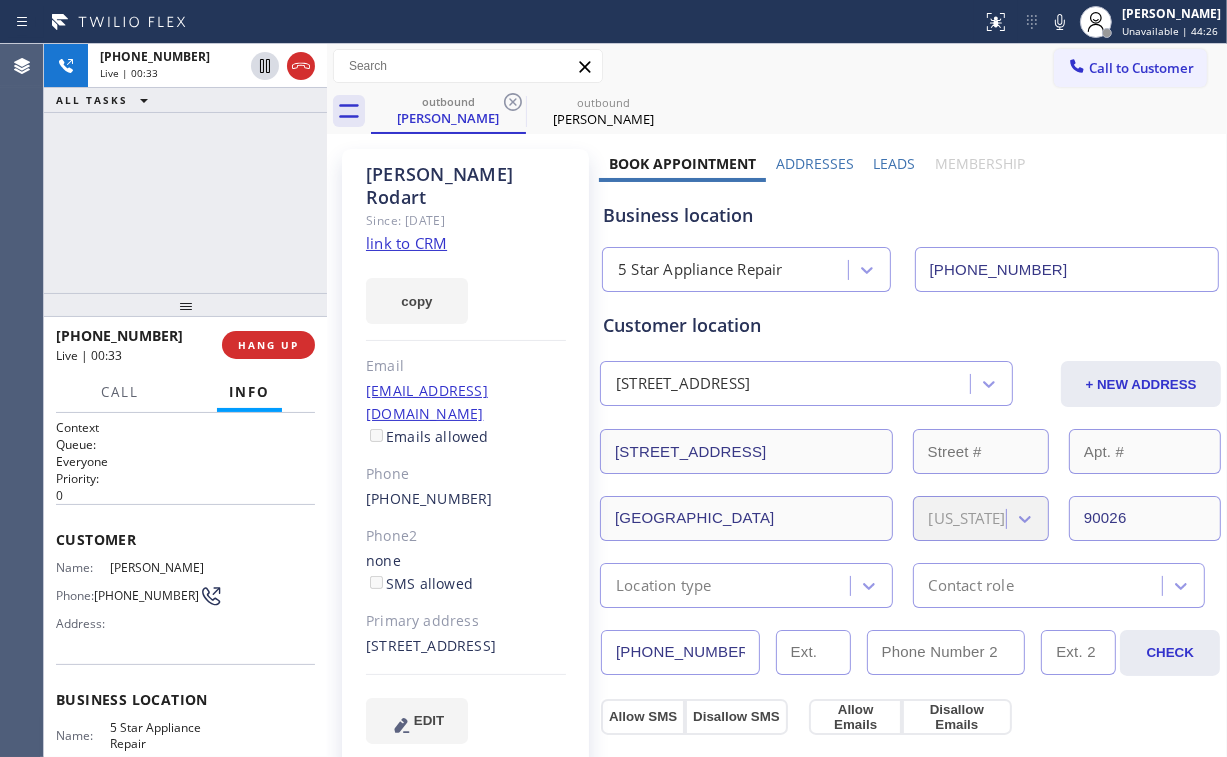 click on "[PHONE_NUMBER] Live | 00:33 ALL TASKS ALL TASKS ACTIVE TASKS TASKS IN WRAP UP" at bounding box center [185, 168] 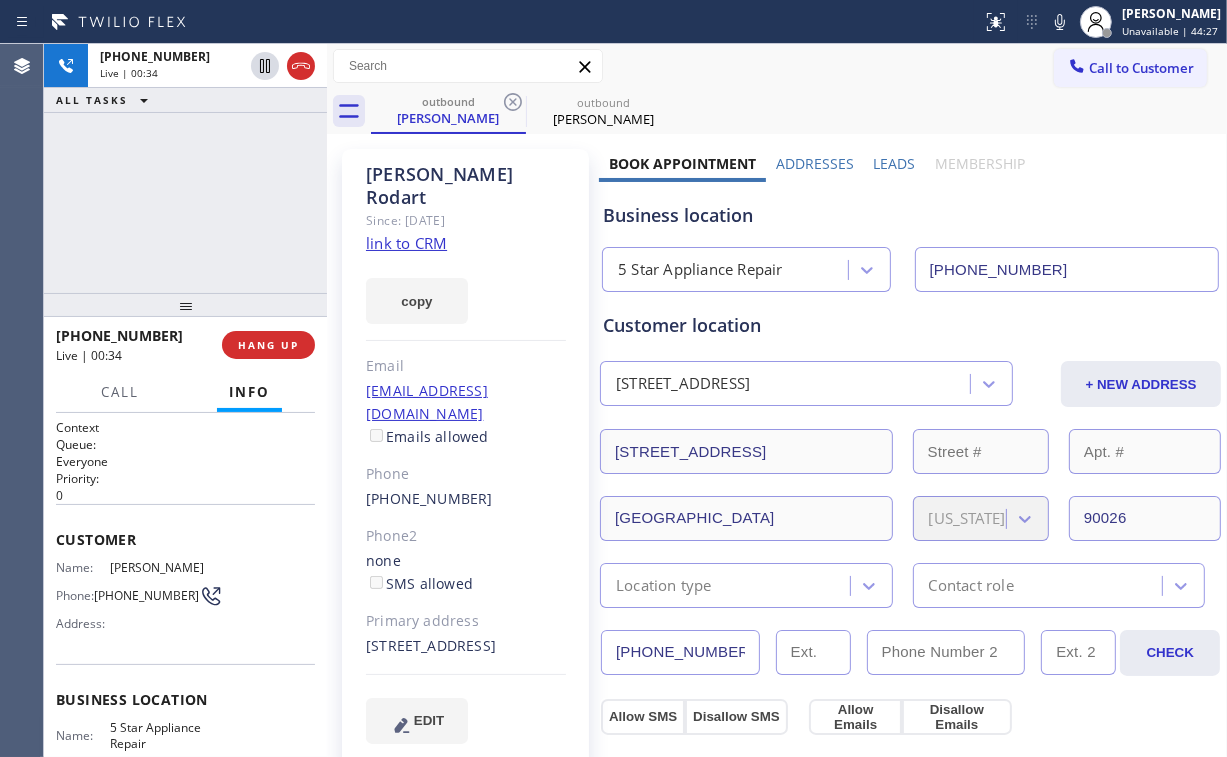 click on "[PHONE_NUMBER] Live | 00:34 ALL TASKS ALL TASKS ACTIVE TASKS TASKS IN WRAP UP" at bounding box center (185, 168) 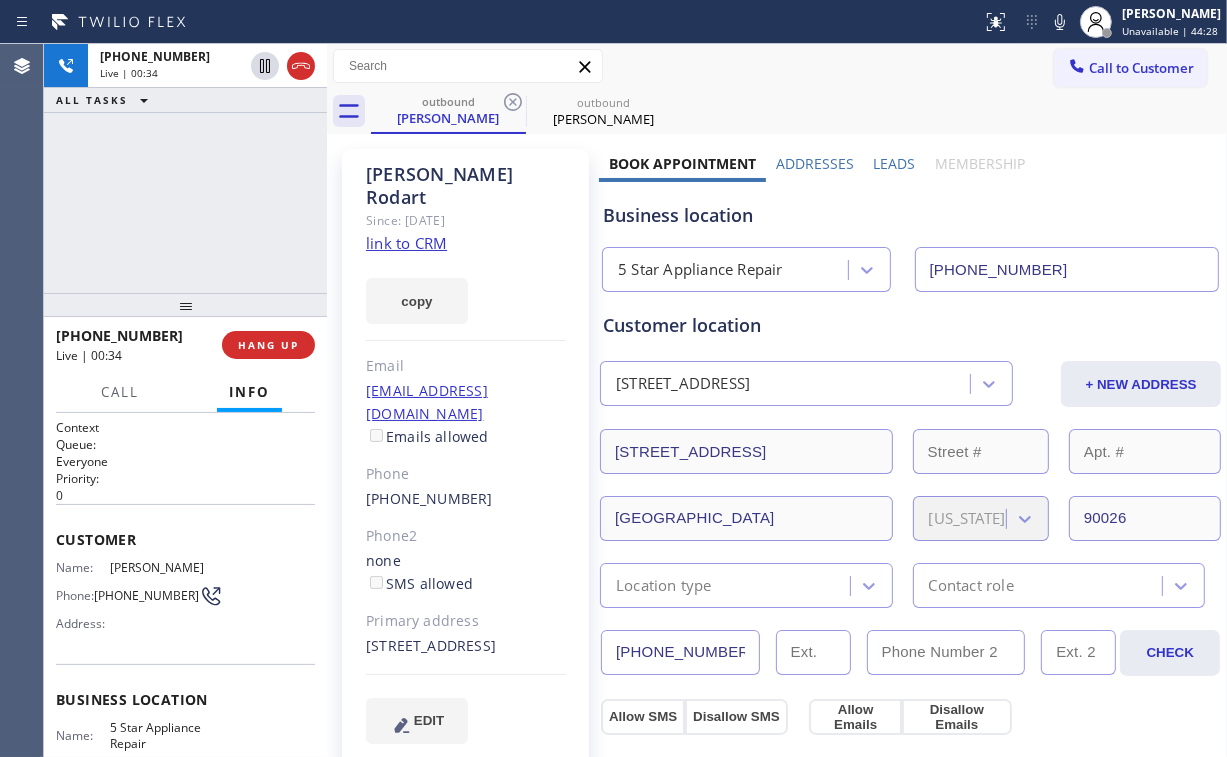 click on "[PHONE_NUMBER] Live | 00:34 ALL TASKS ALL TASKS ACTIVE TASKS TASKS IN WRAP UP" at bounding box center (185, 168) 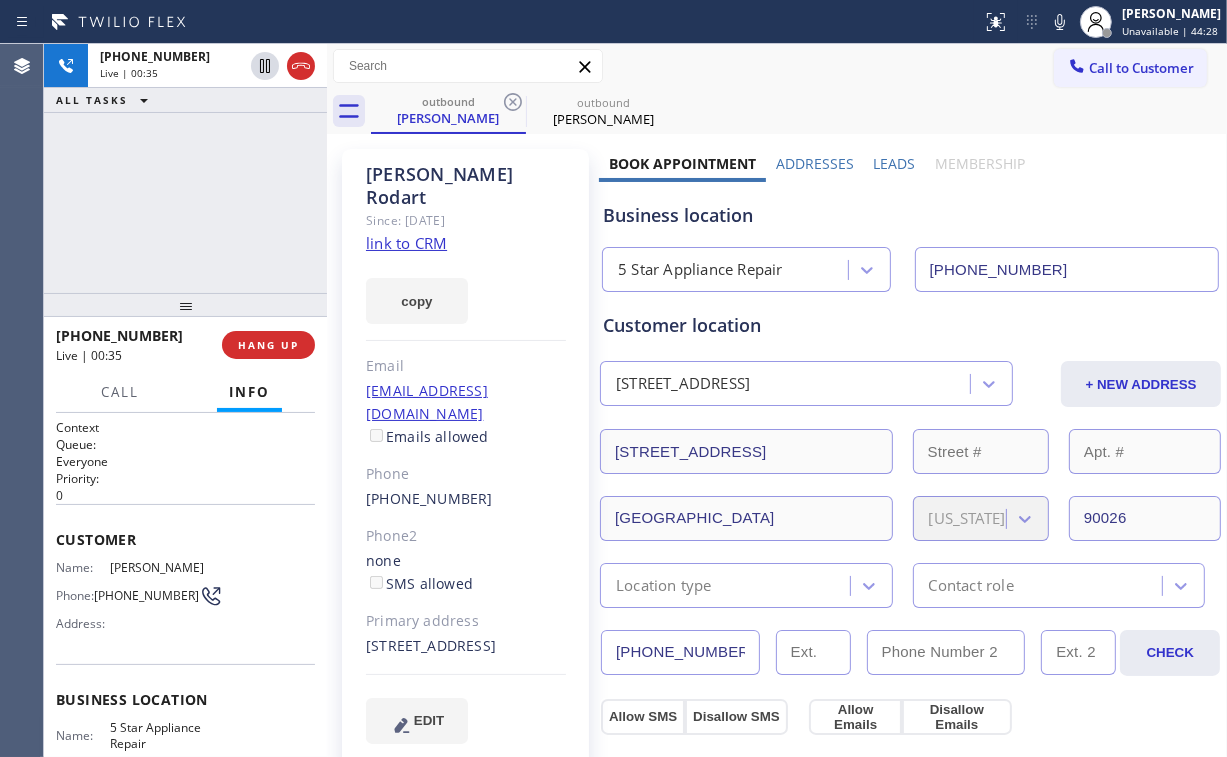 click on "[PHONE_NUMBER] Live | 00:35 ALL TASKS ALL TASKS ACTIVE TASKS TASKS IN WRAP UP" at bounding box center (185, 168) 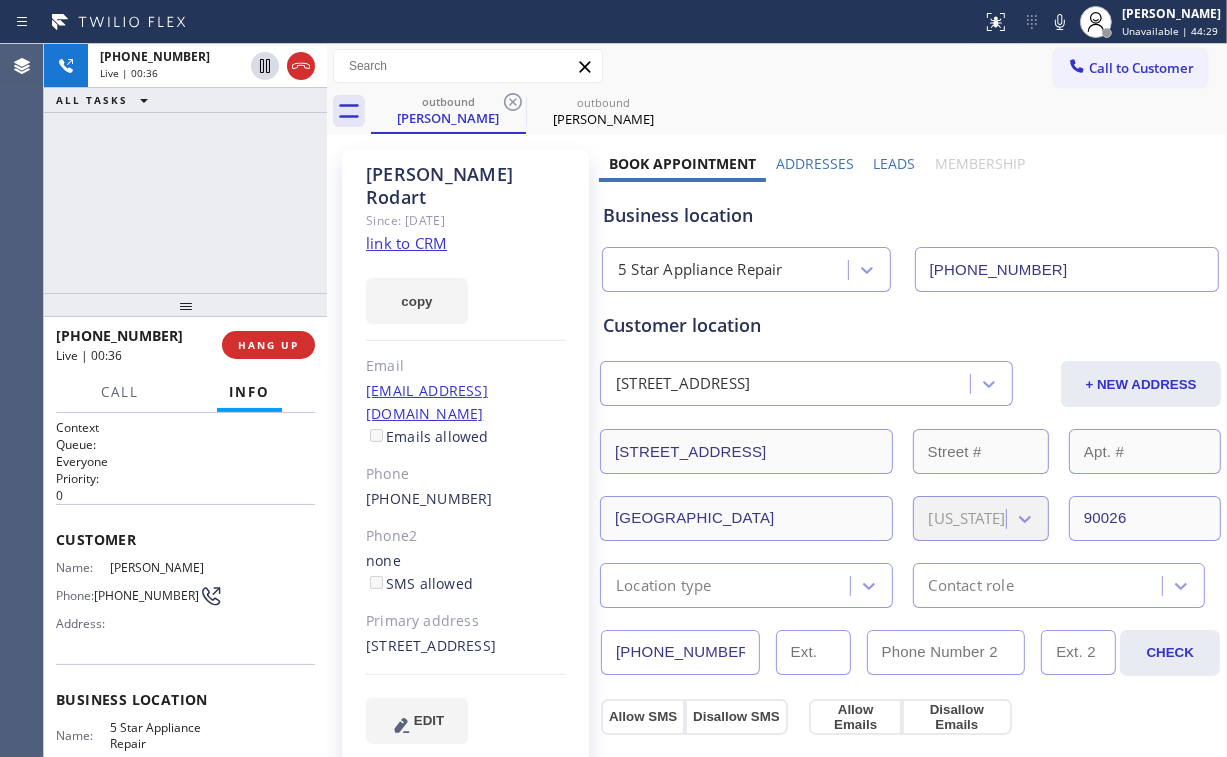 click on "[PHONE_NUMBER] Live | 00:36 ALL TASKS ALL TASKS ACTIVE TASKS TASKS IN WRAP UP" at bounding box center [185, 168] 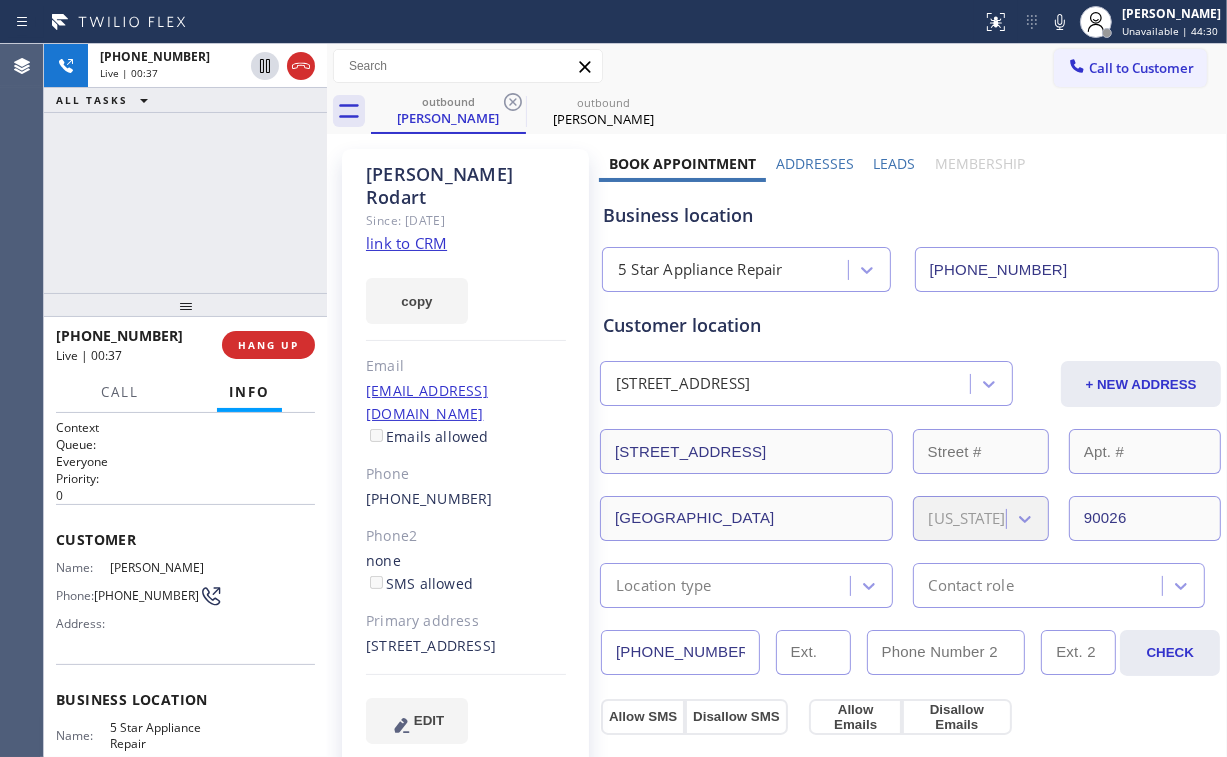 click on "[PHONE_NUMBER] Live | 00:37 ALL TASKS ALL TASKS ACTIVE TASKS TASKS IN WRAP UP" at bounding box center (185, 168) 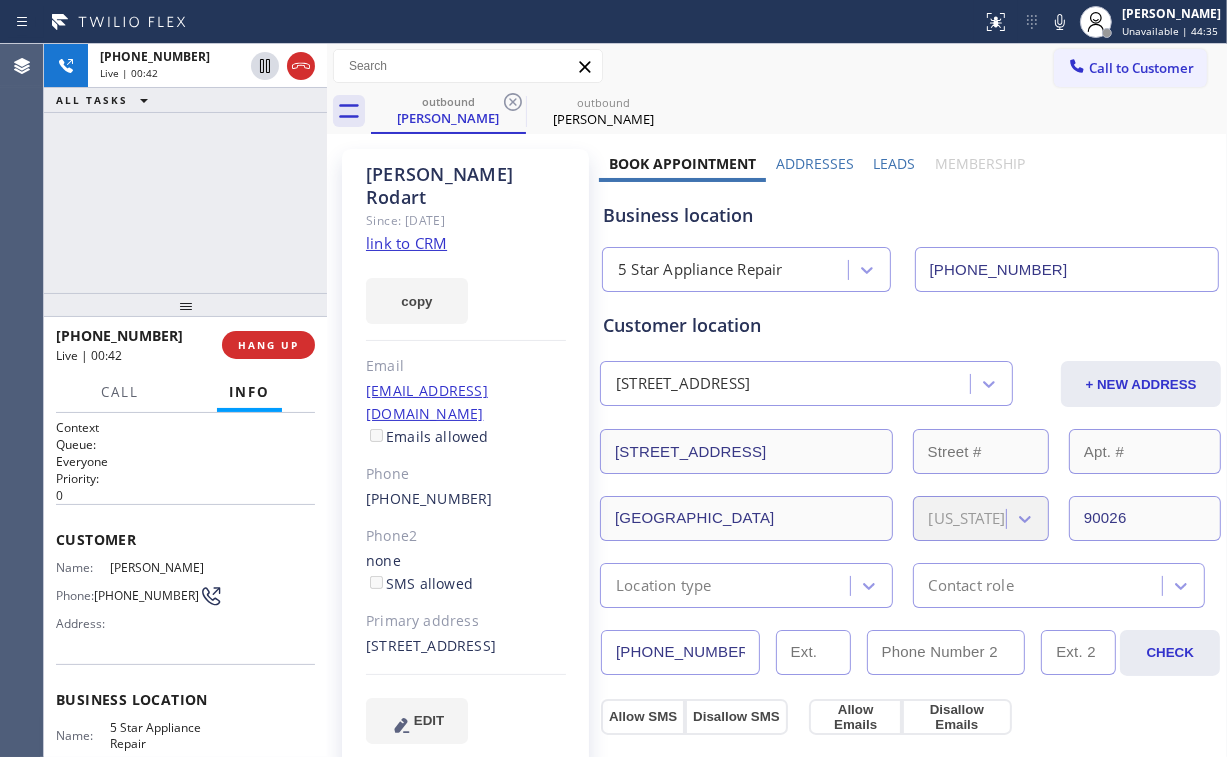 click on "[PHONE_NUMBER] Live | 00:42 ALL TASKS ALL TASKS ACTIVE TASKS TASKS IN WRAP UP" at bounding box center (185, 168) 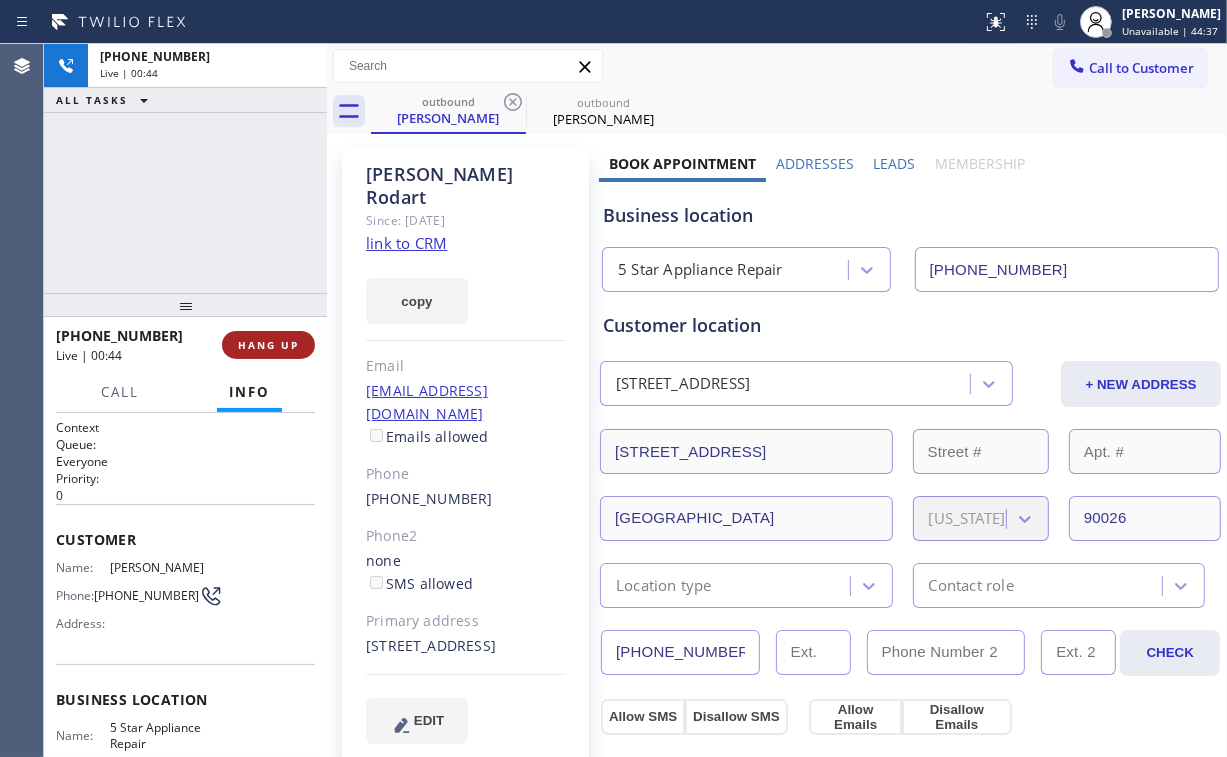 click on "HANG UP" at bounding box center [268, 345] 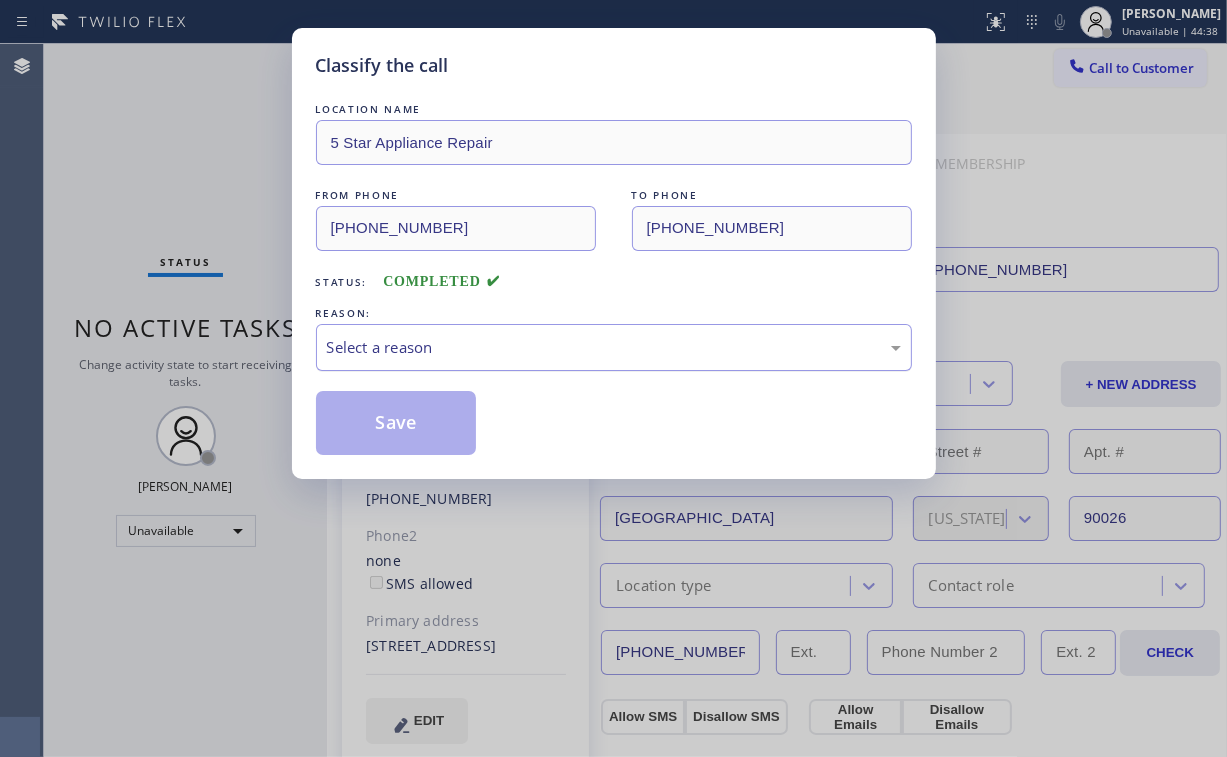 click on "Select a reason" at bounding box center [614, 347] 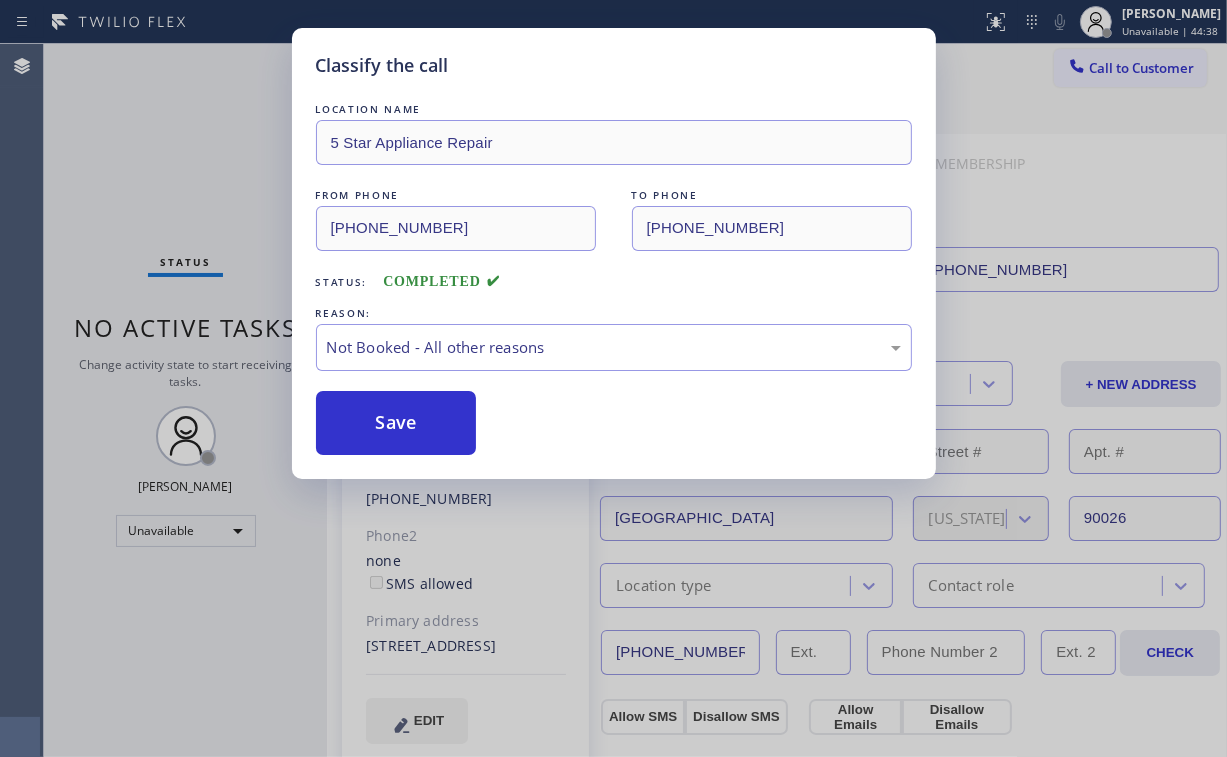 drag, startPoint x: 424, startPoint y: 415, endPoint x: 281, endPoint y: 235, distance: 229.8891 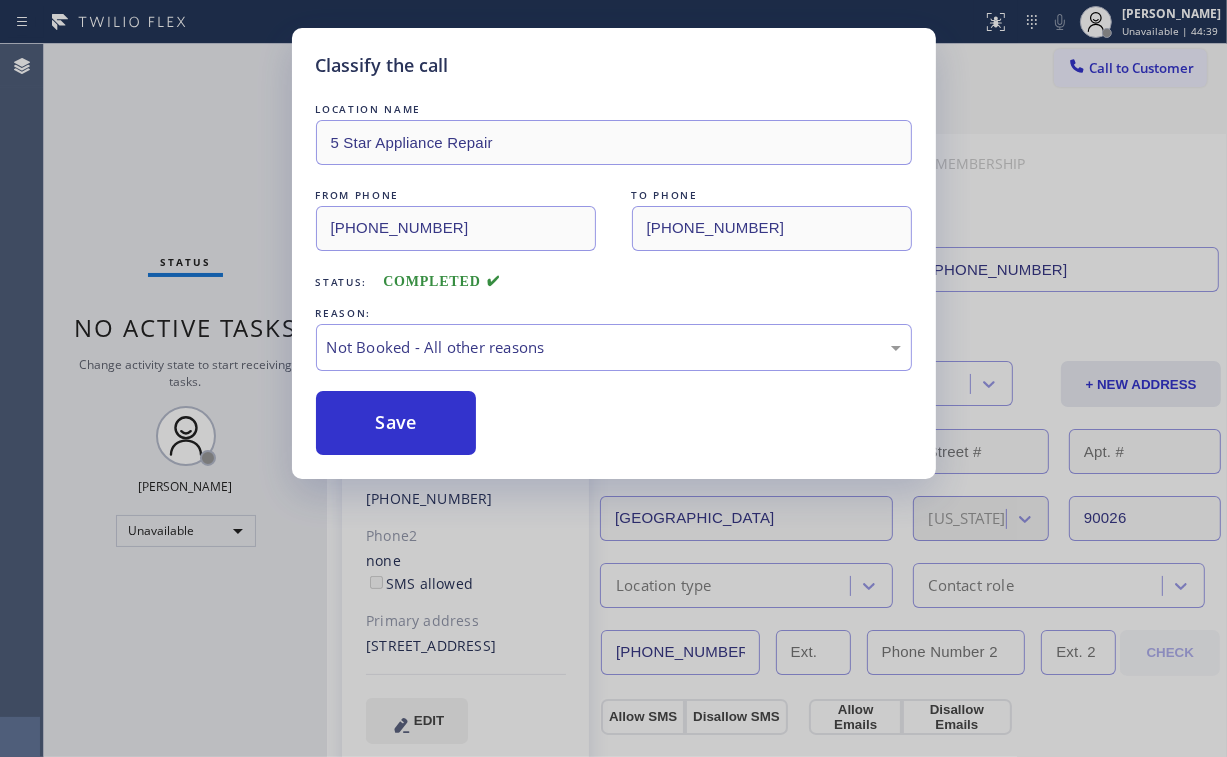 click on "Classify the call LOCATION NAME 5 Star Appliance Repair FROM PHONE [PHONE_NUMBER] TO PHONE [PHONE_NUMBER] Status: COMPLETED REASON: Not Booked - All other reasons Save" at bounding box center [613, 378] 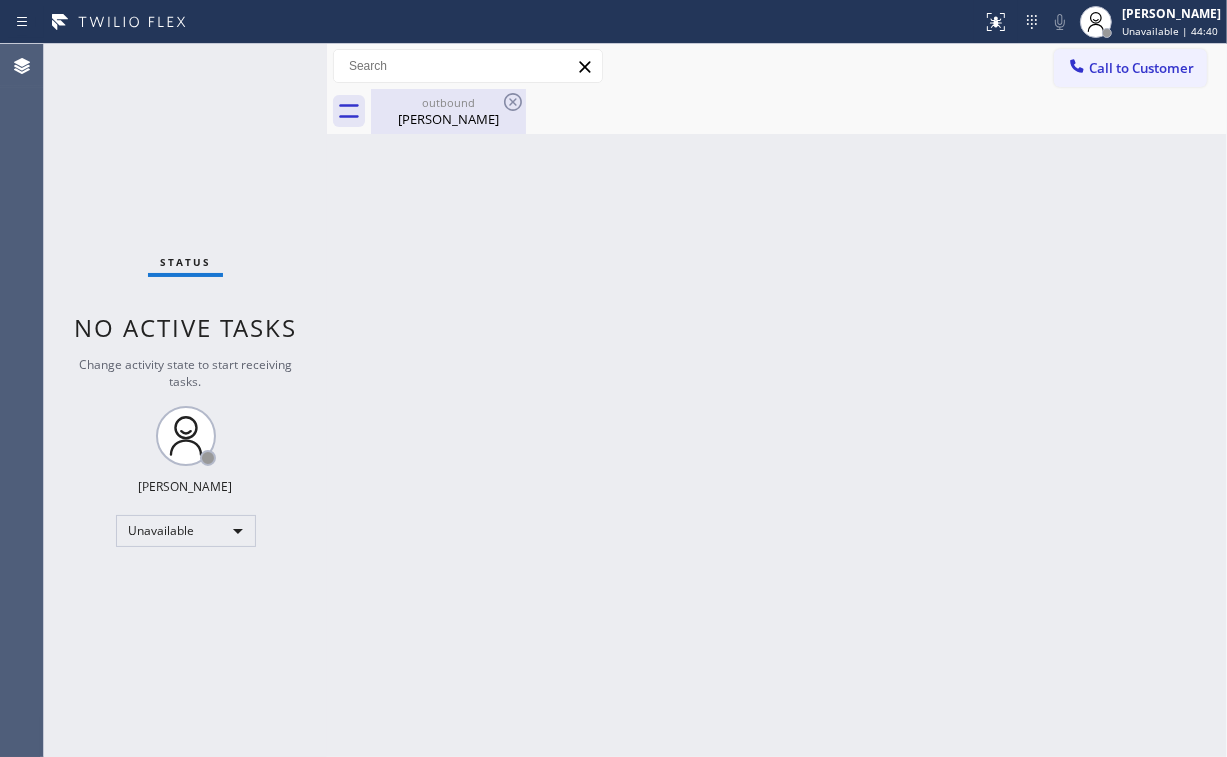 drag, startPoint x: 447, startPoint y: 119, endPoint x: 489, endPoint y: 123, distance: 42.190044 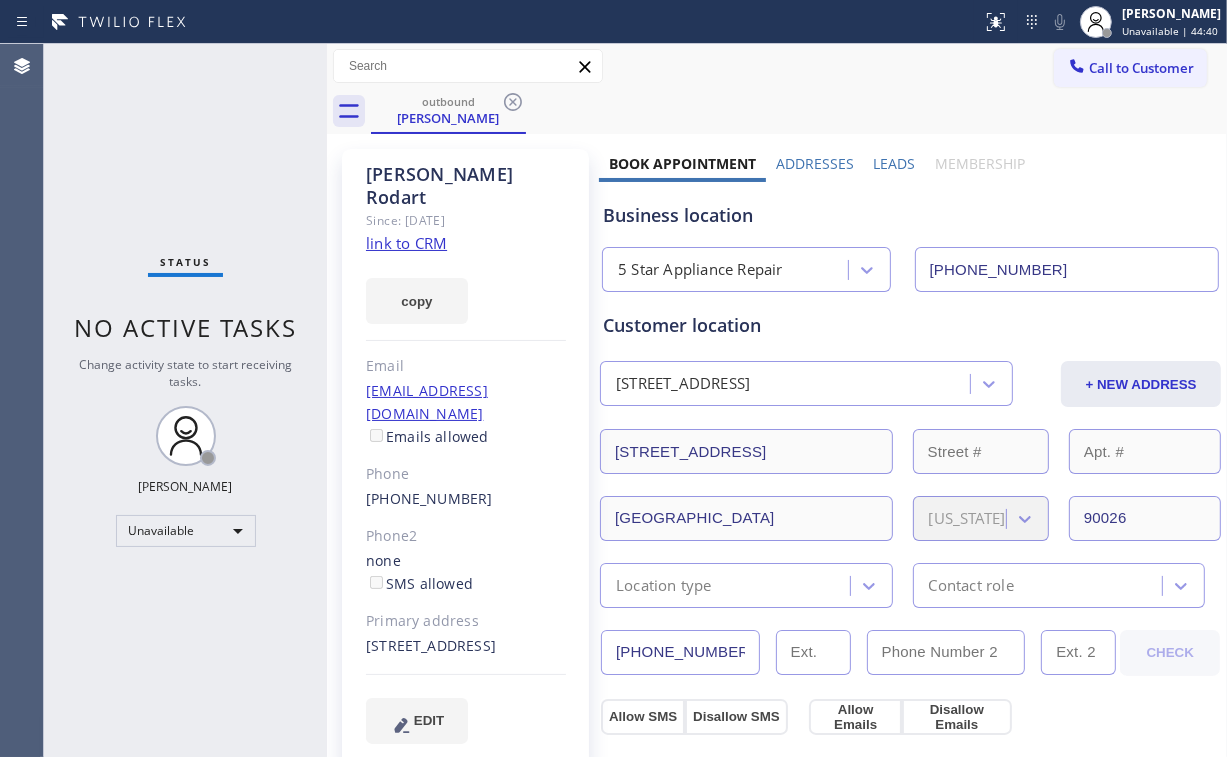 drag, startPoint x: 506, startPoint y: 103, endPoint x: 391, endPoint y: 121, distance: 116.40017 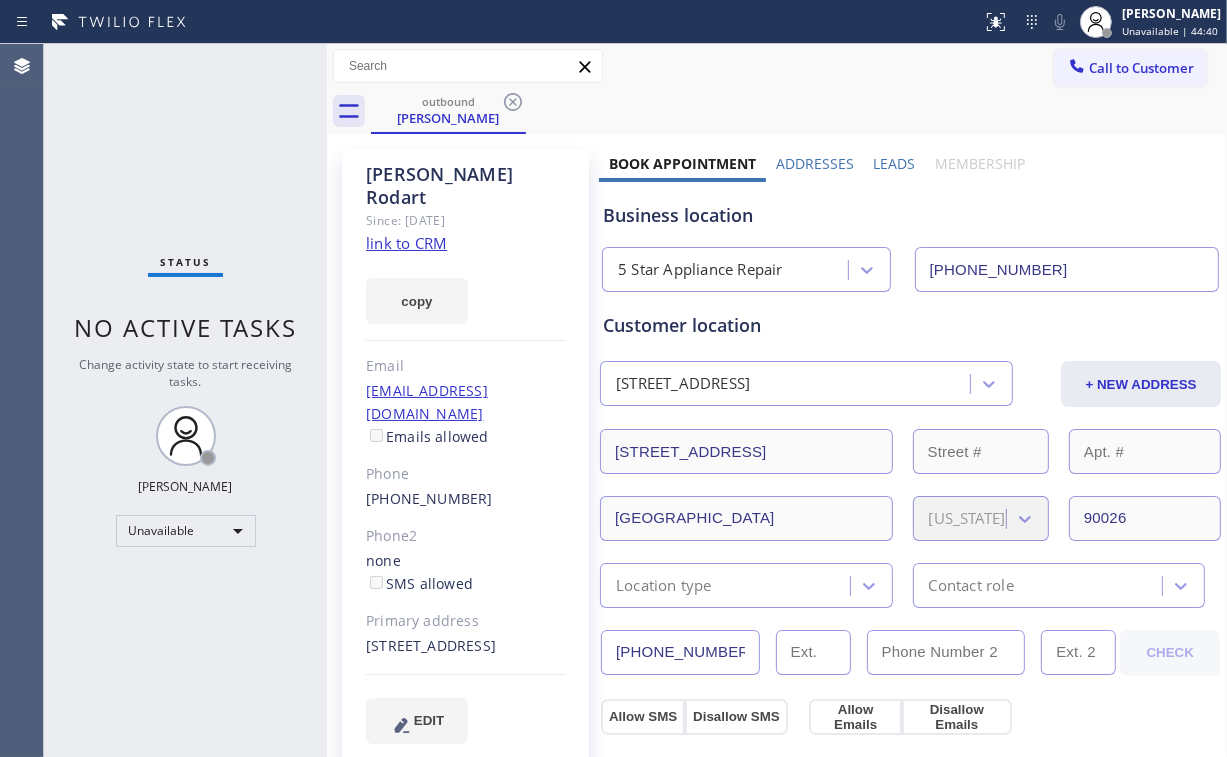 click 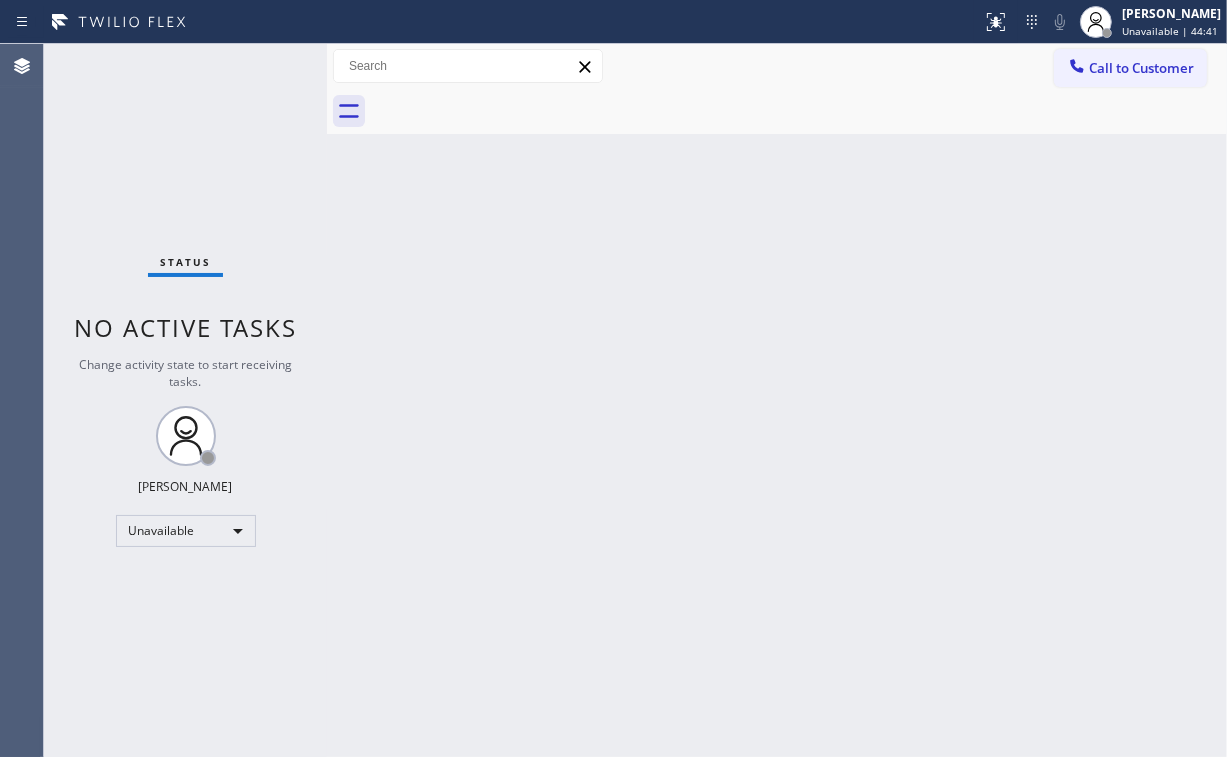 click on "Status   No active tasks     Change activity state to start receiving tasks.   [PERSON_NAME] Unavailable" at bounding box center (185, 400) 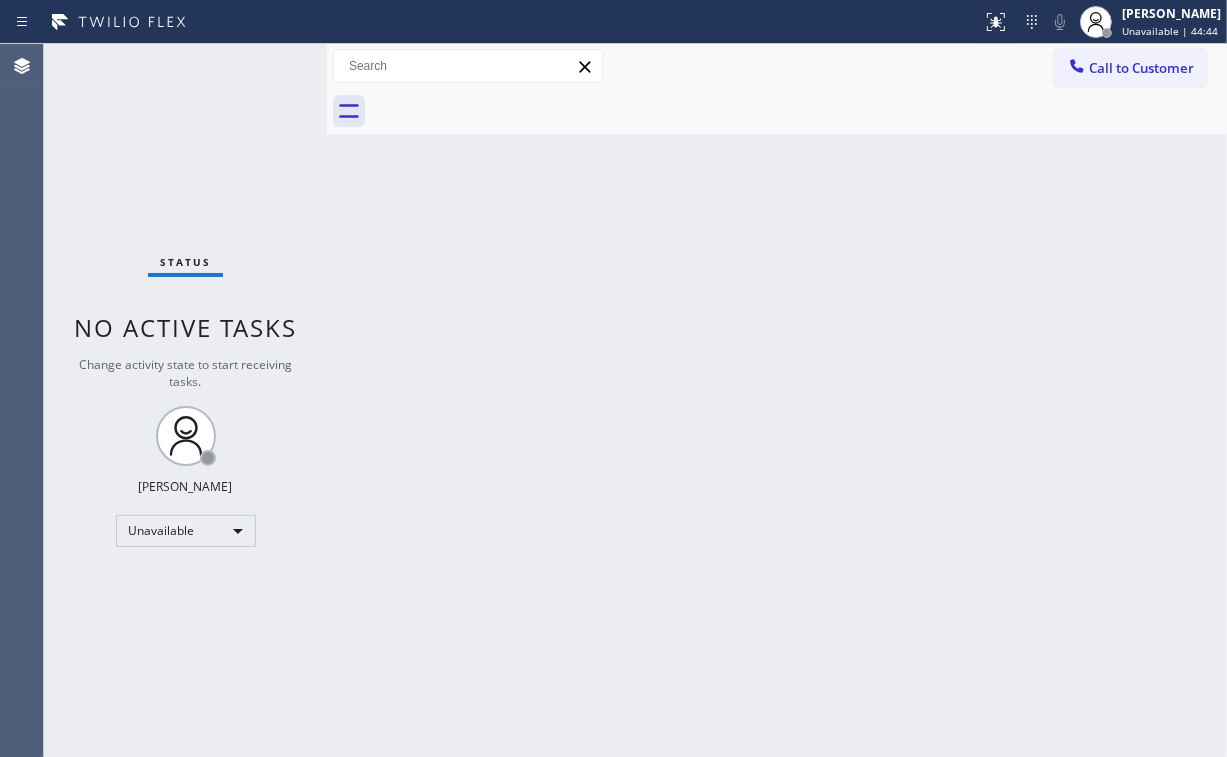 click on "Call to Customer" at bounding box center (1141, 68) 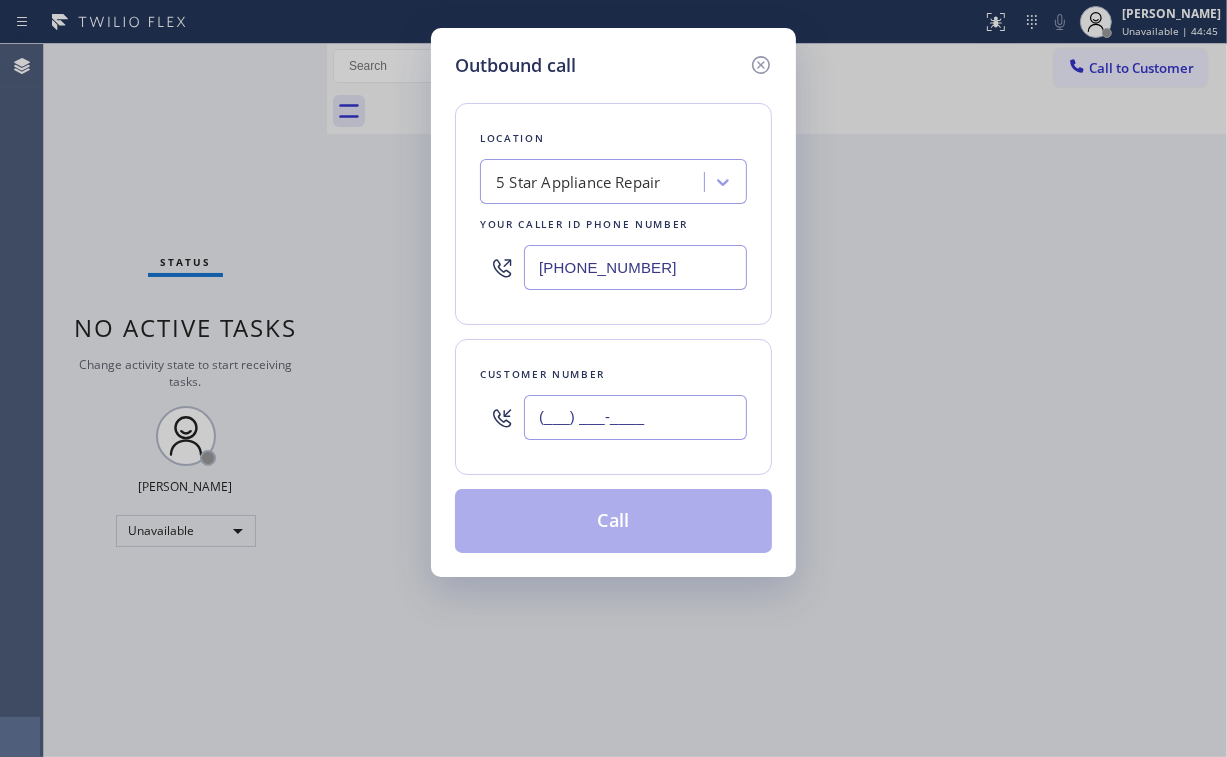 click on "(___) ___-____" at bounding box center (635, 417) 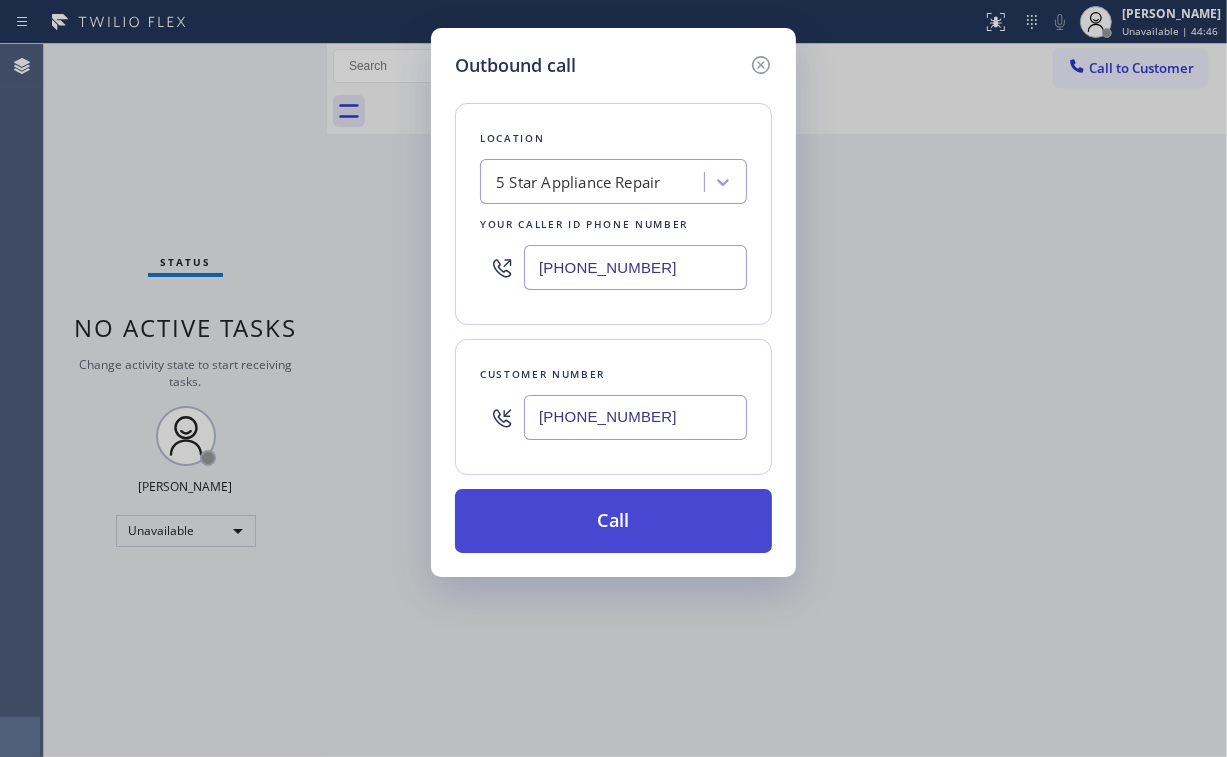 type on "[PHONE_NUMBER]" 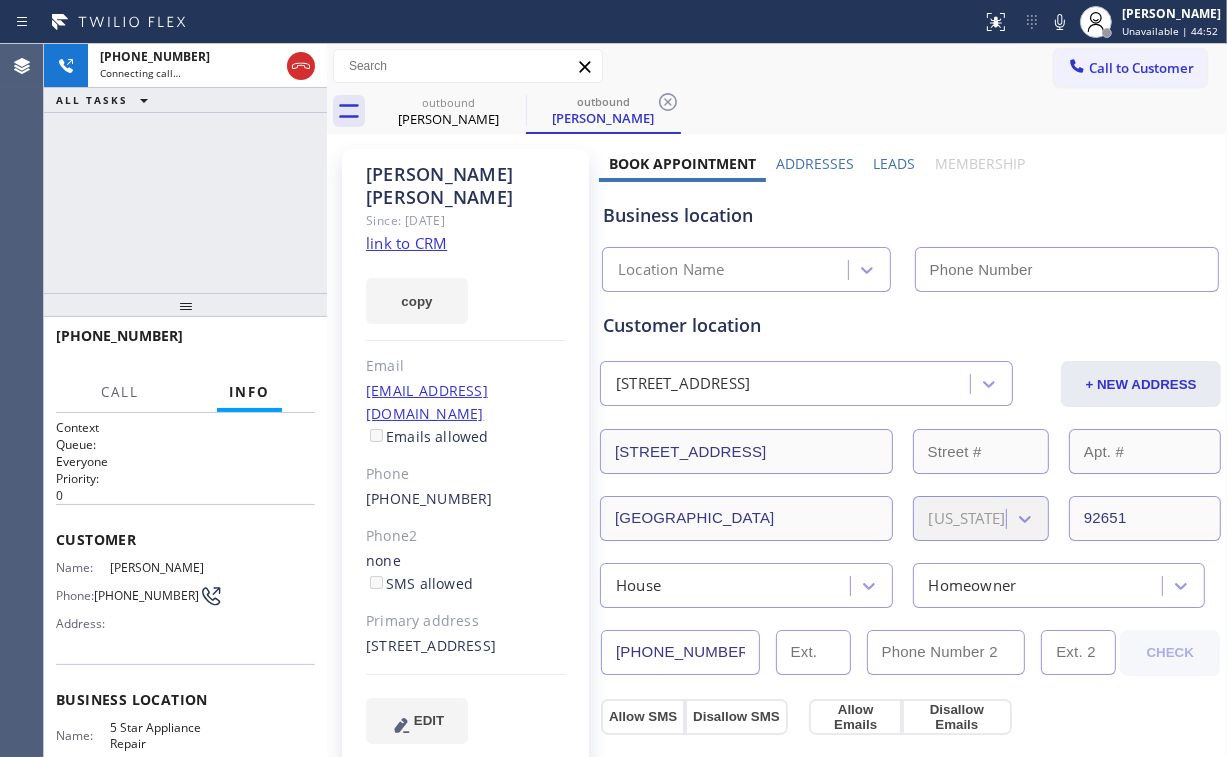 type on "[PHONE_NUMBER]" 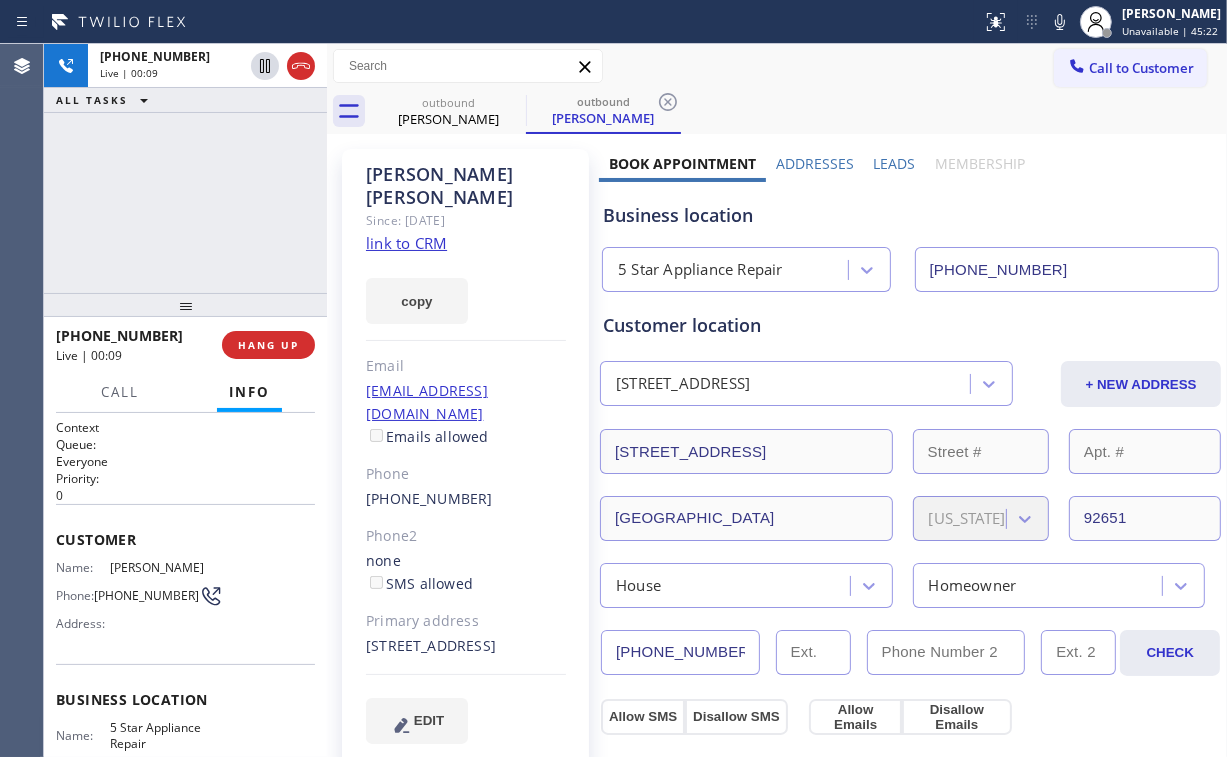 drag, startPoint x: 84, startPoint y: 172, endPoint x: 228, endPoint y: 311, distance: 200.14246 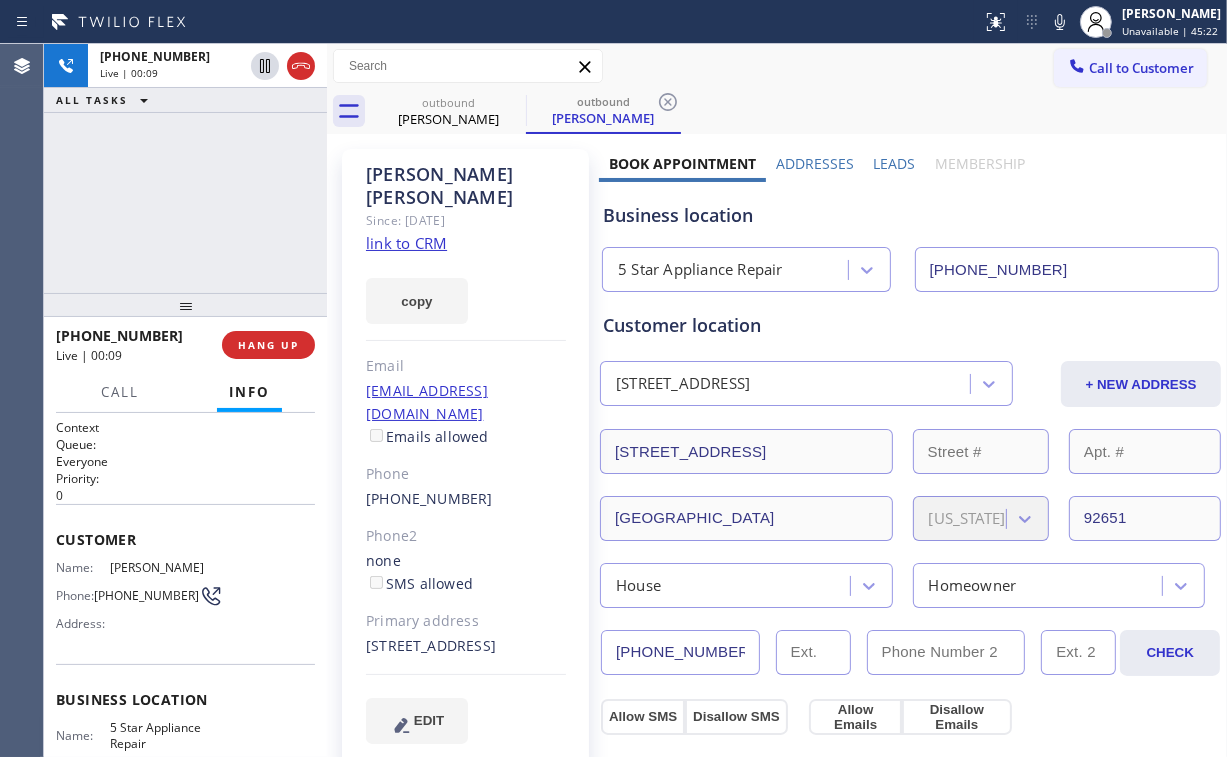 click on "[PHONE_NUMBER] Live | 00:09 ALL TASKS ALL TASKS ACTIVE TASKS TASKS IN WRAP UP" at bounding box center (185, 168) 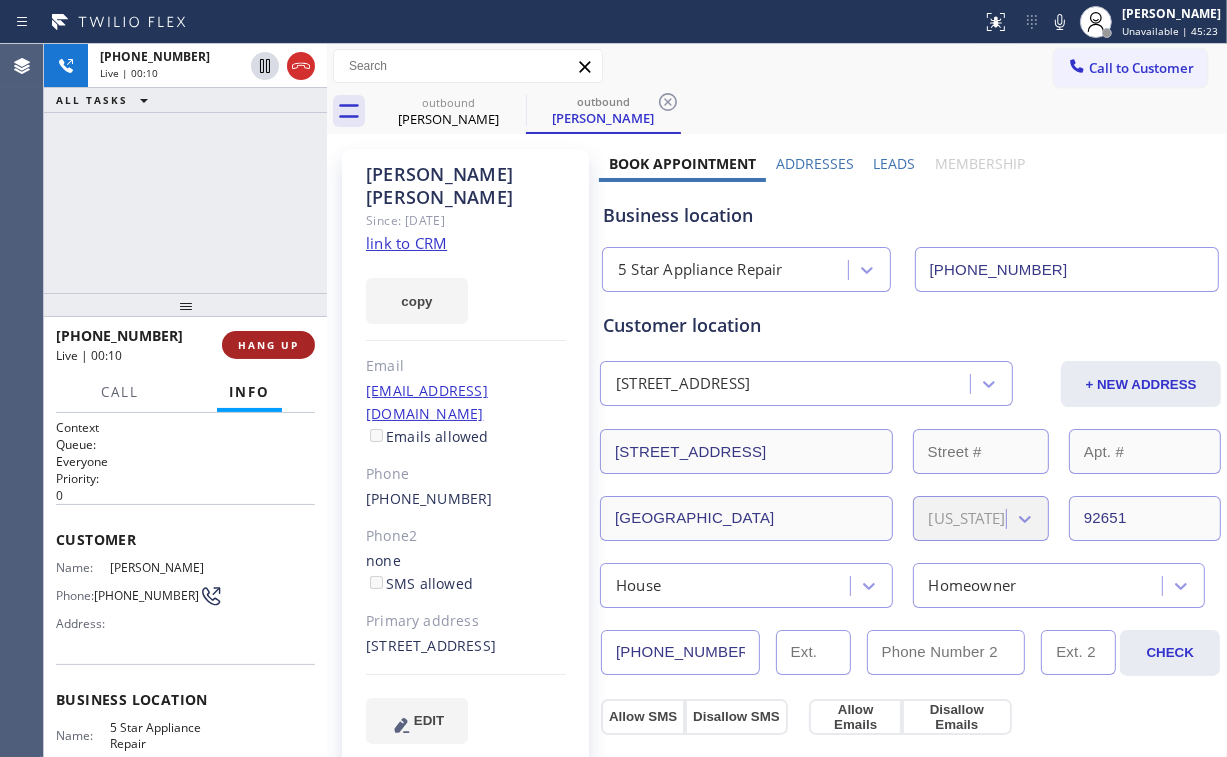 click on "HANG UP" at bounding box center [268, 345] 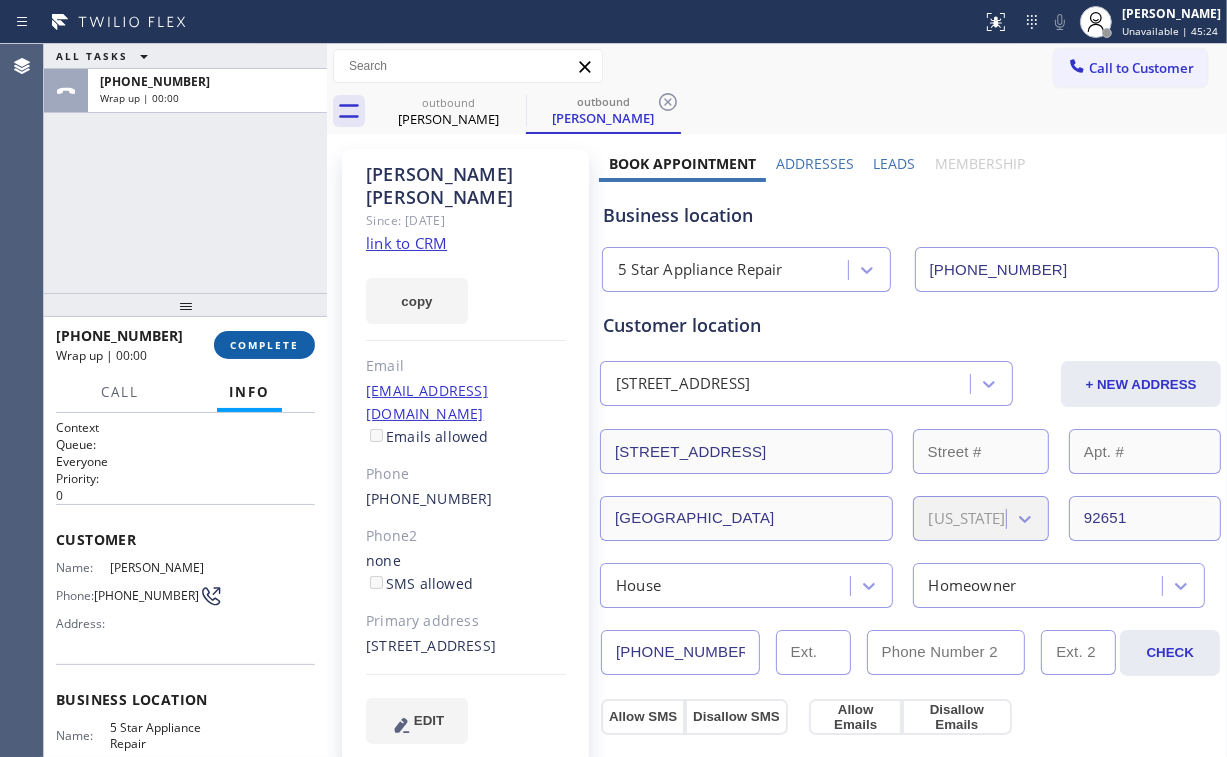 click on "COMPLETE" at bounding box center (264, 345) 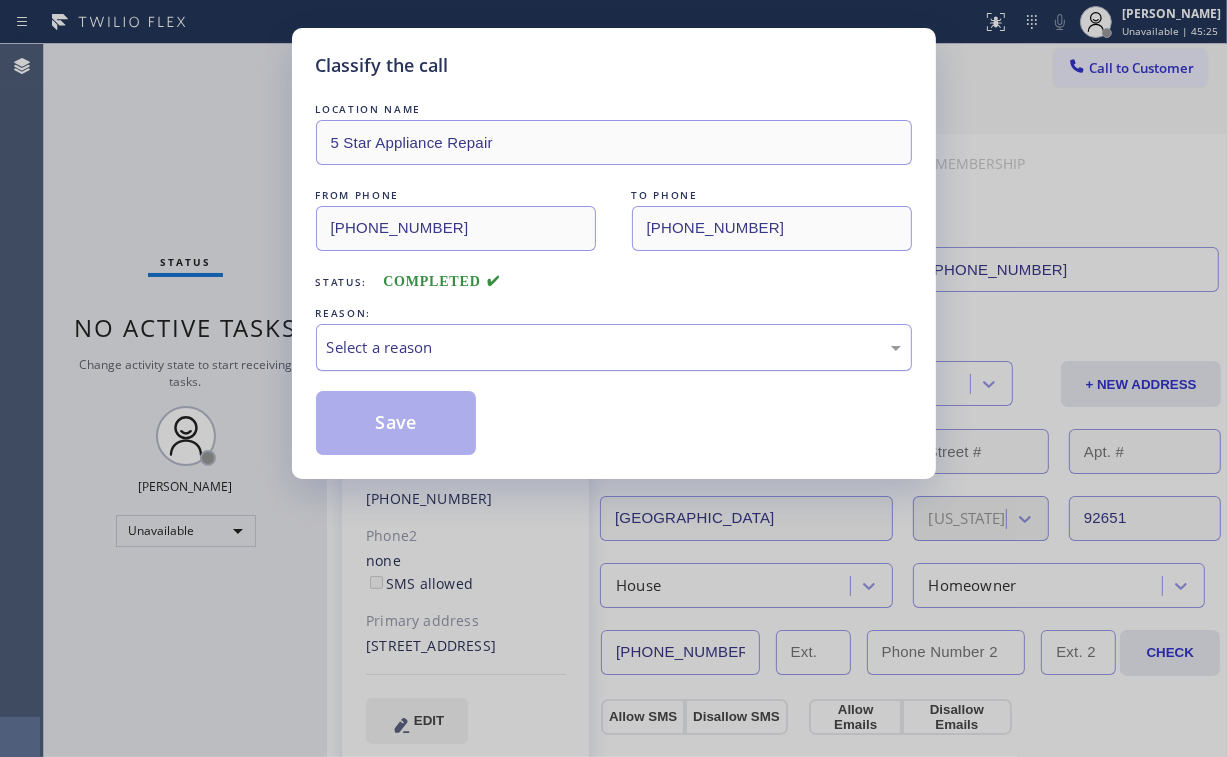 drag, startPoint x: 426, startPoint y: 344, endPoint x: 429, endPoint y: 356, distance: 12.369317 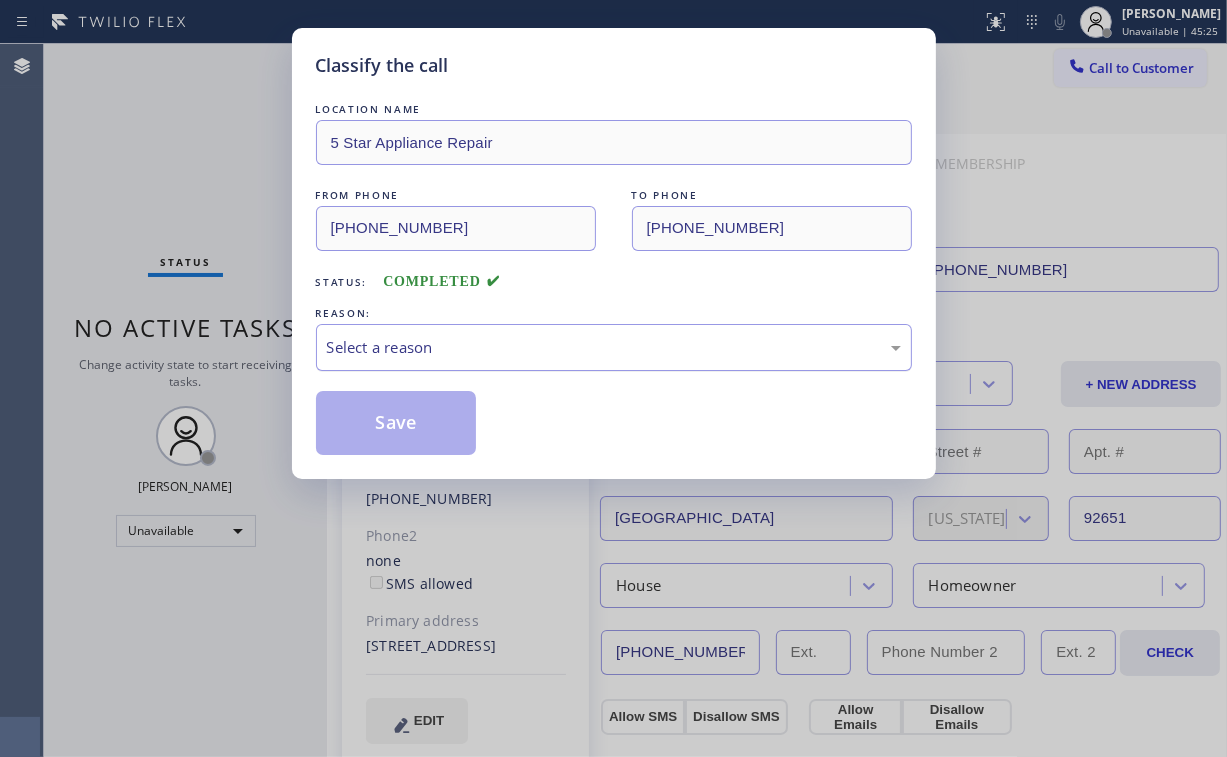 click on "Select a reason" at bounding box center [614, 347] 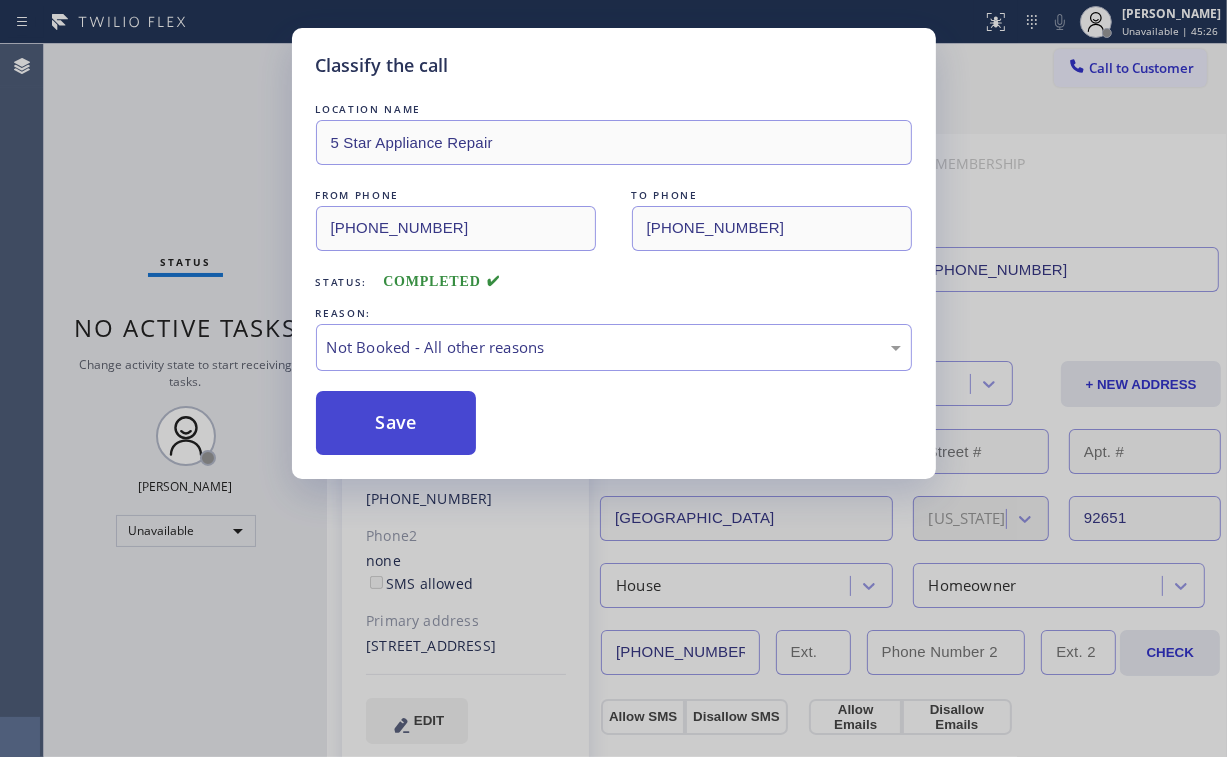 drag, startPoint x: 429, startPoint y: 432, endPoint x: 204, endPoint y: 228, distance: 303.71204 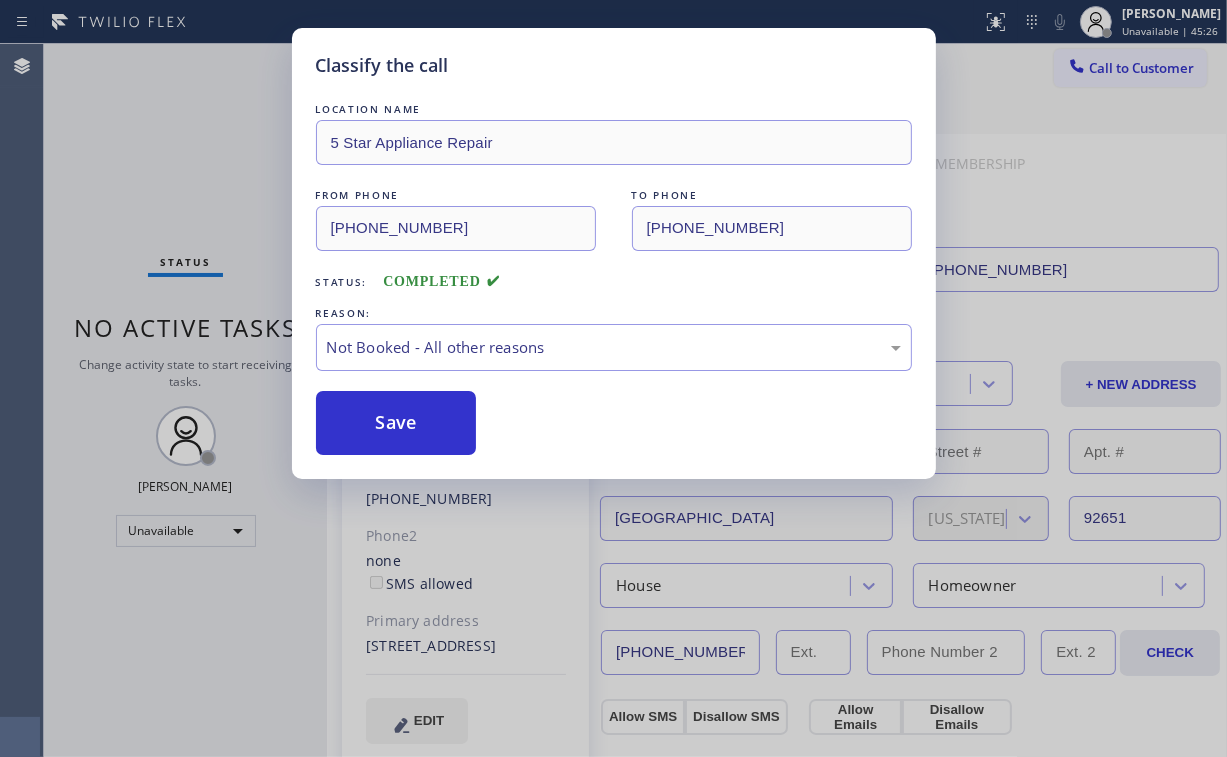 click on "Save" at bounding box center [396, 423] 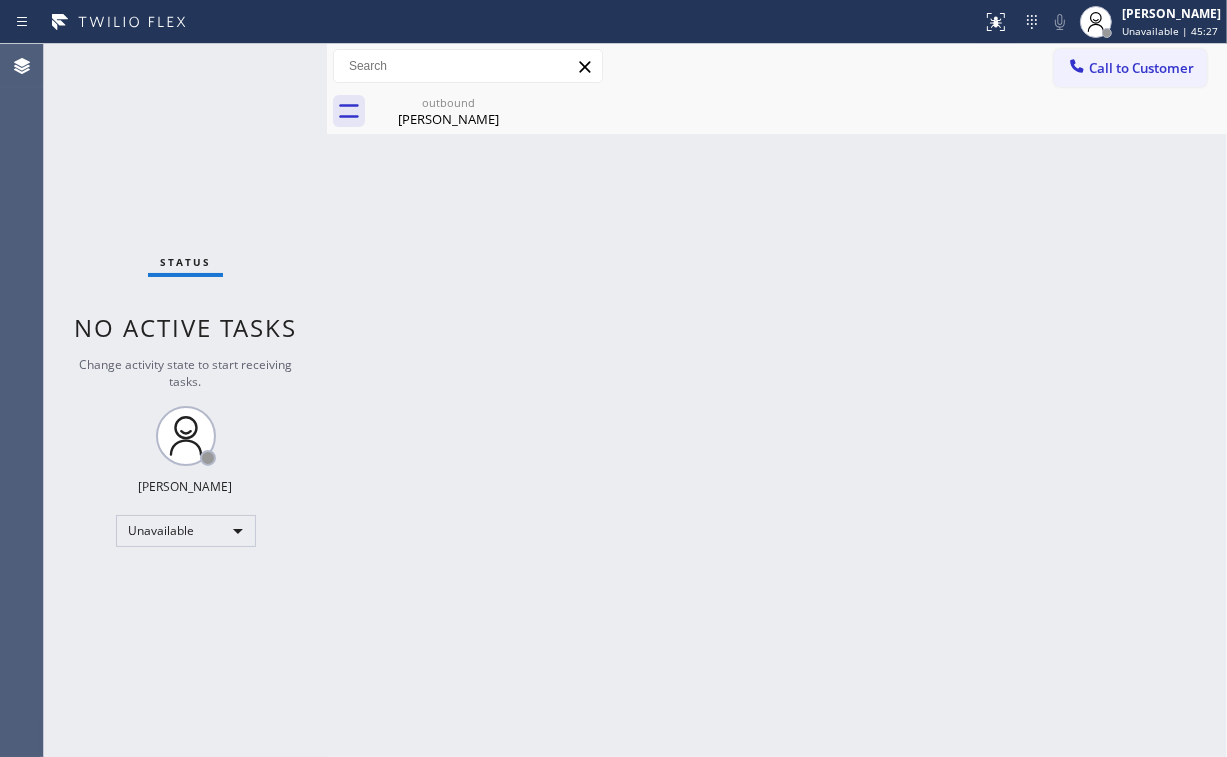 click on "Status   No active tasks     Change activity state to start receiving tasks.   [PERSON_NAME] Unavailable" at bounding box center [185, 400] 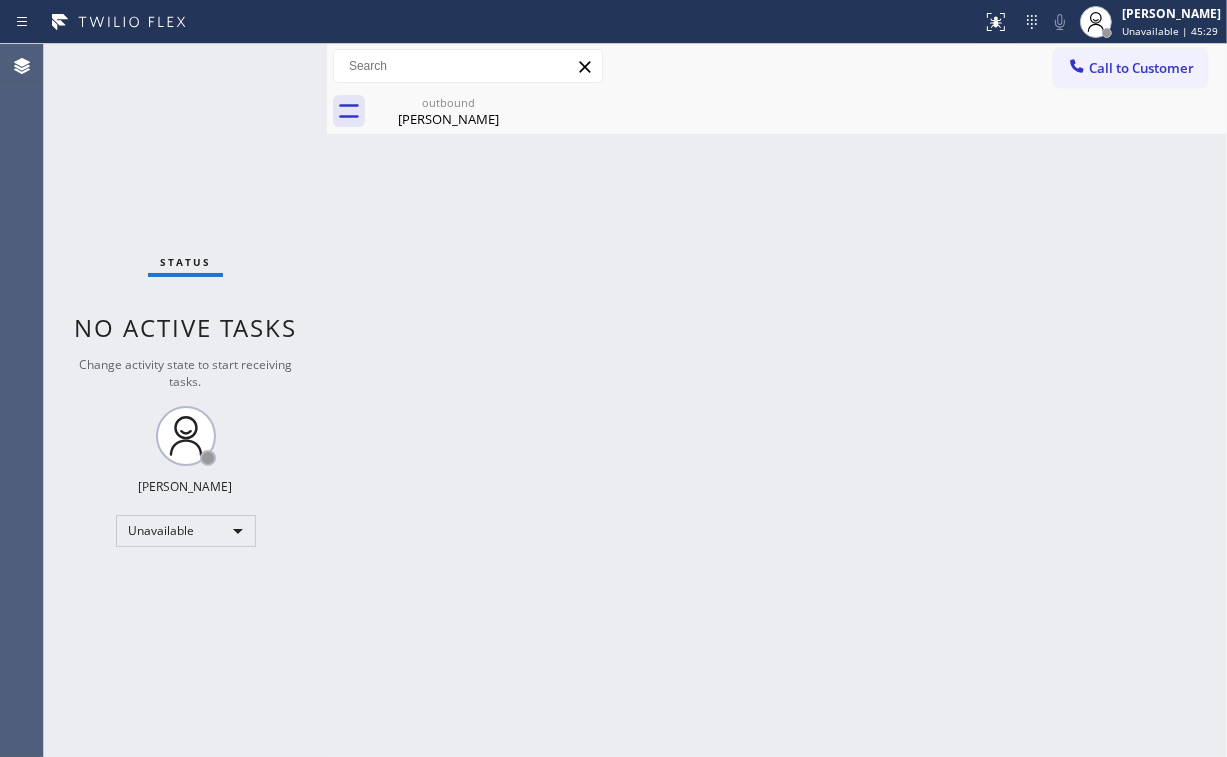 drag, startPoint x: 446, startPoint y: 108, endPoint x: 532, endPoint y: 103, distance: 86.145226 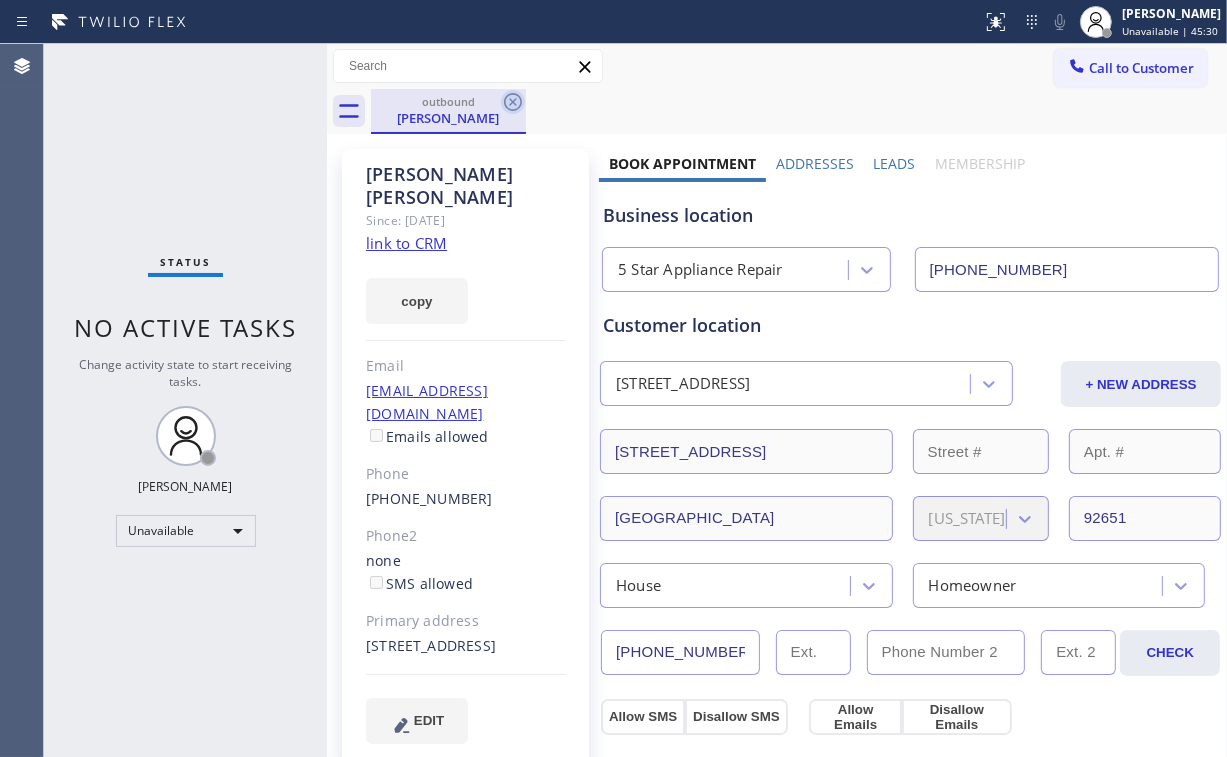 click 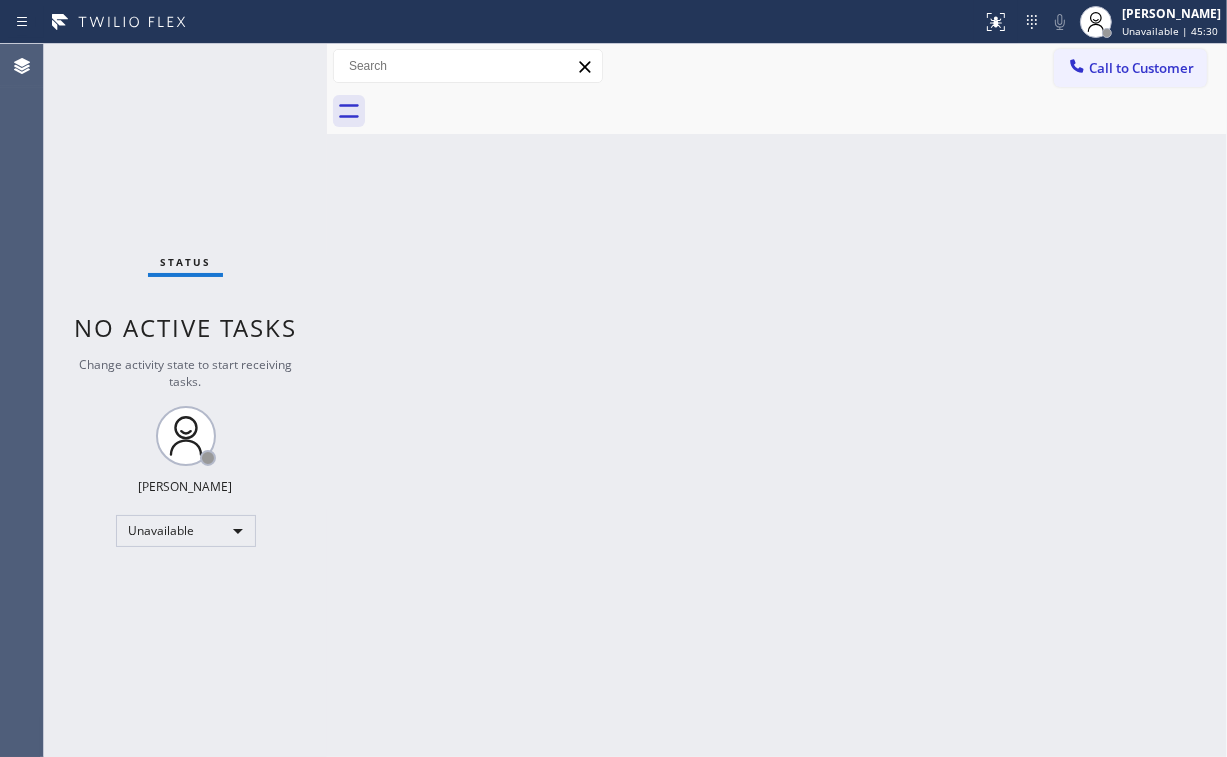drag, startPoint x: 179, startPoint y: 116, endPoint x: 176, endPoint y: 8, distance: 108.04166 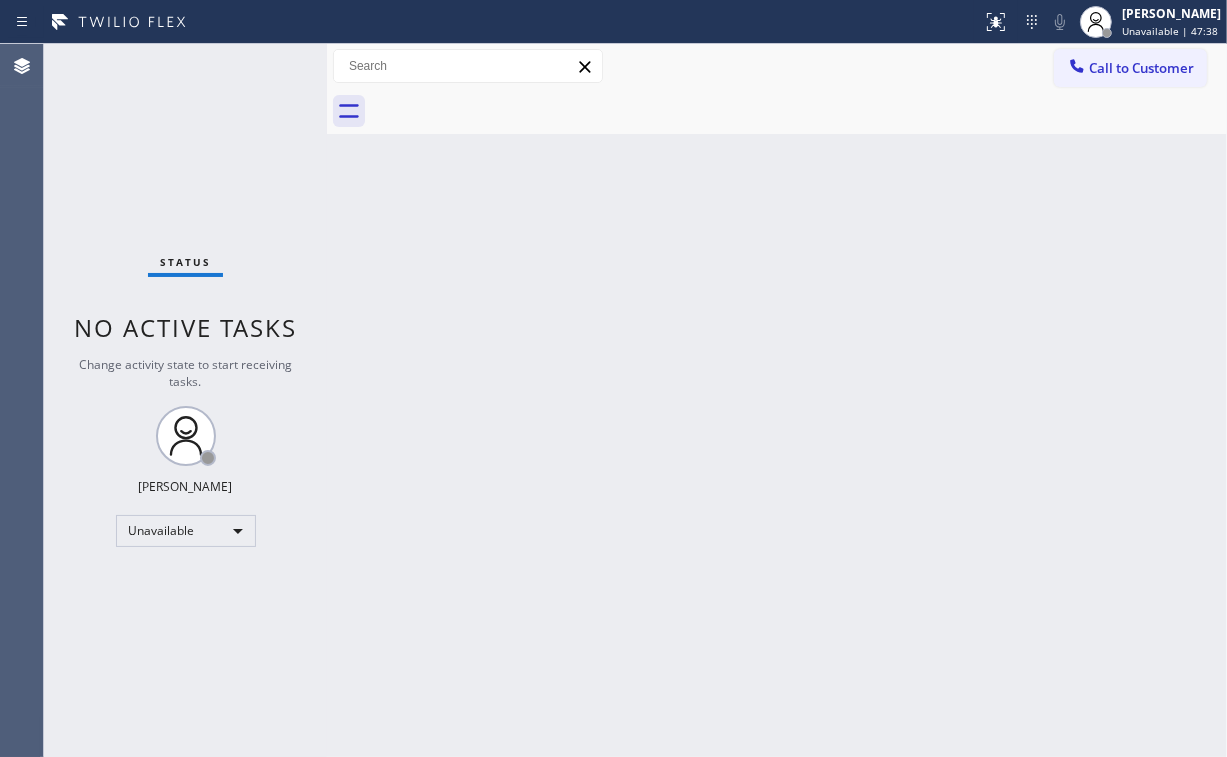 click on "Call to Customer" at bounding box center (1141, 68) 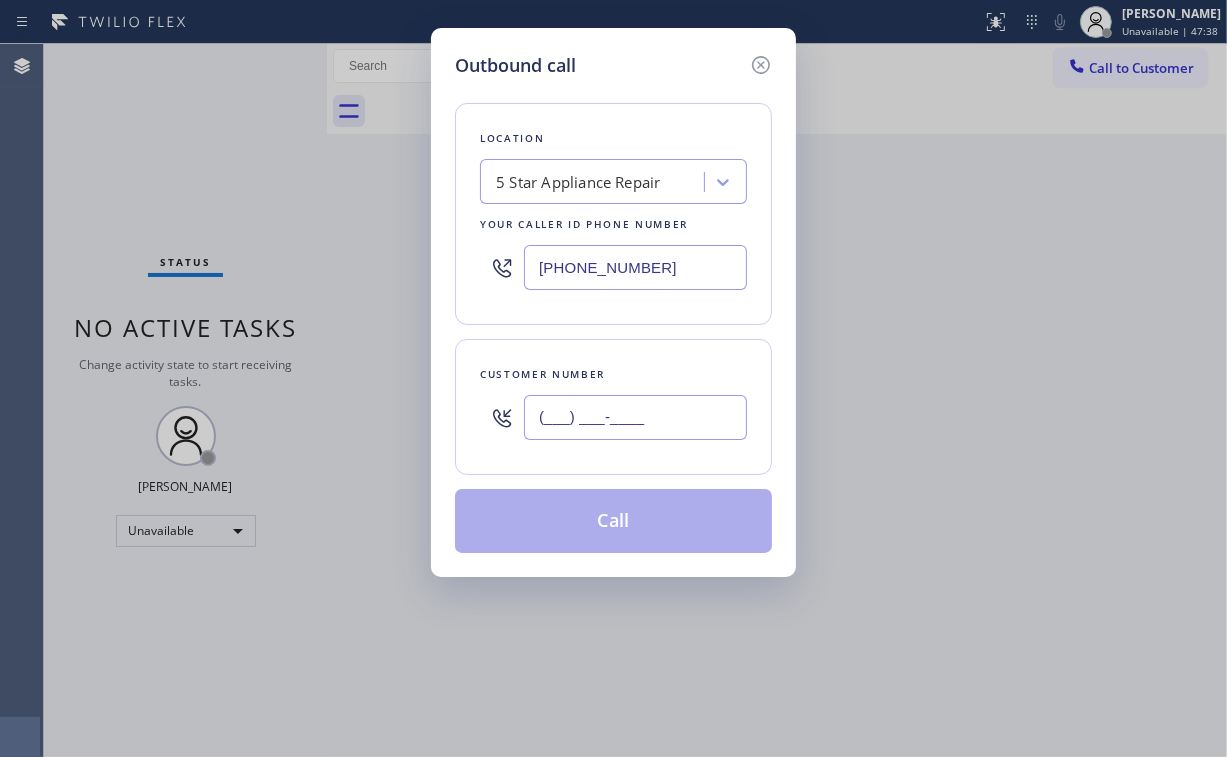 click on "(___) ___-____" at bounding box center (635, 417) 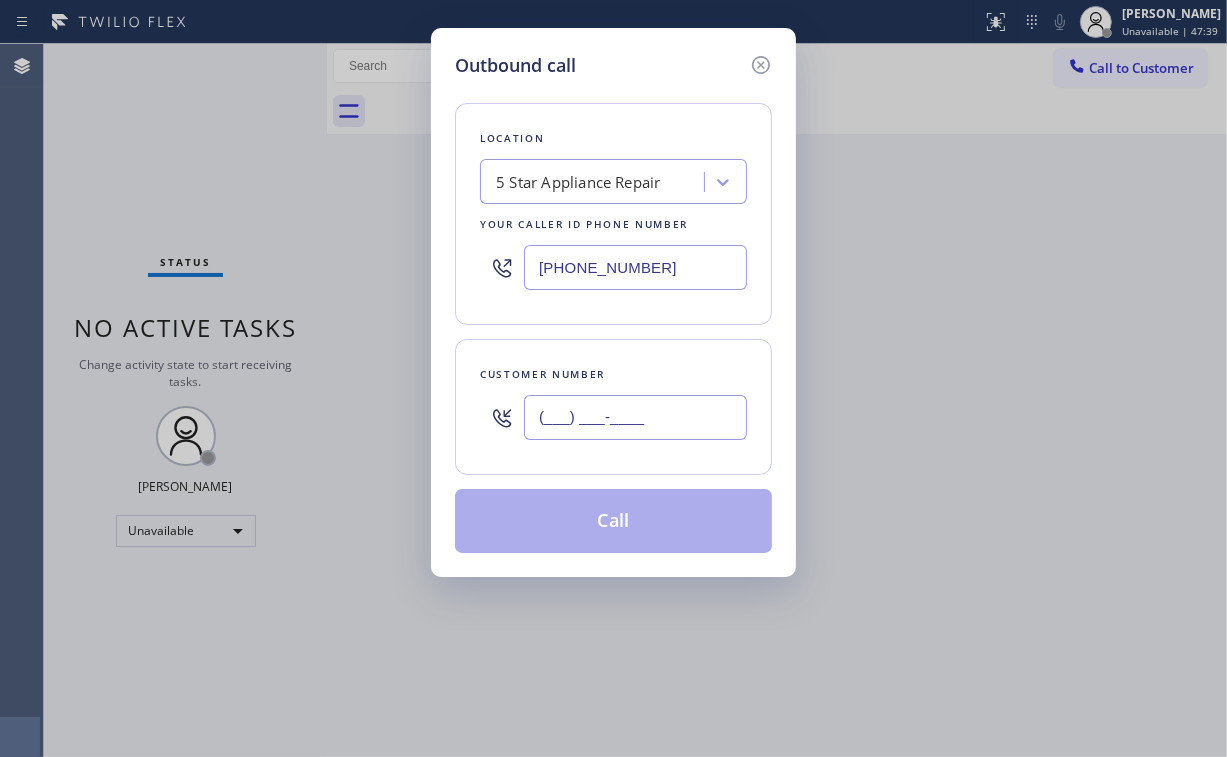 paste on "805) 990-1851" 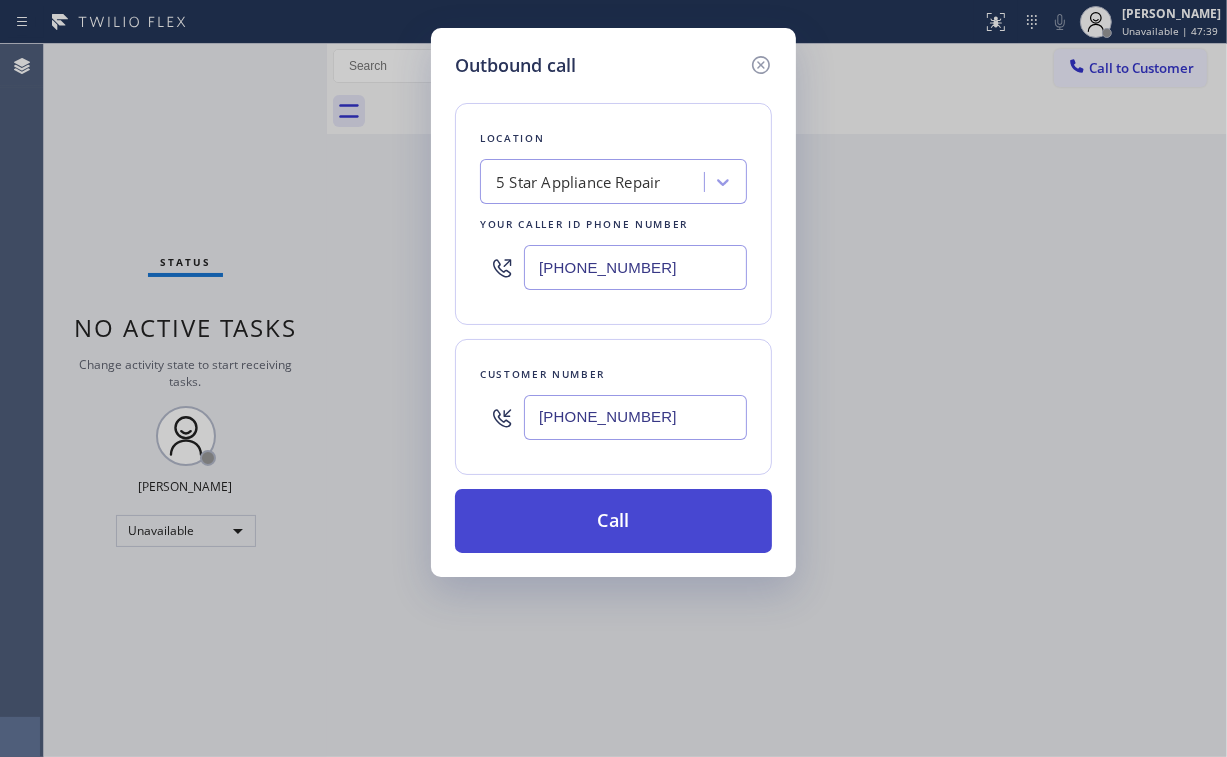 type on "[PHONE_NUMBER]" 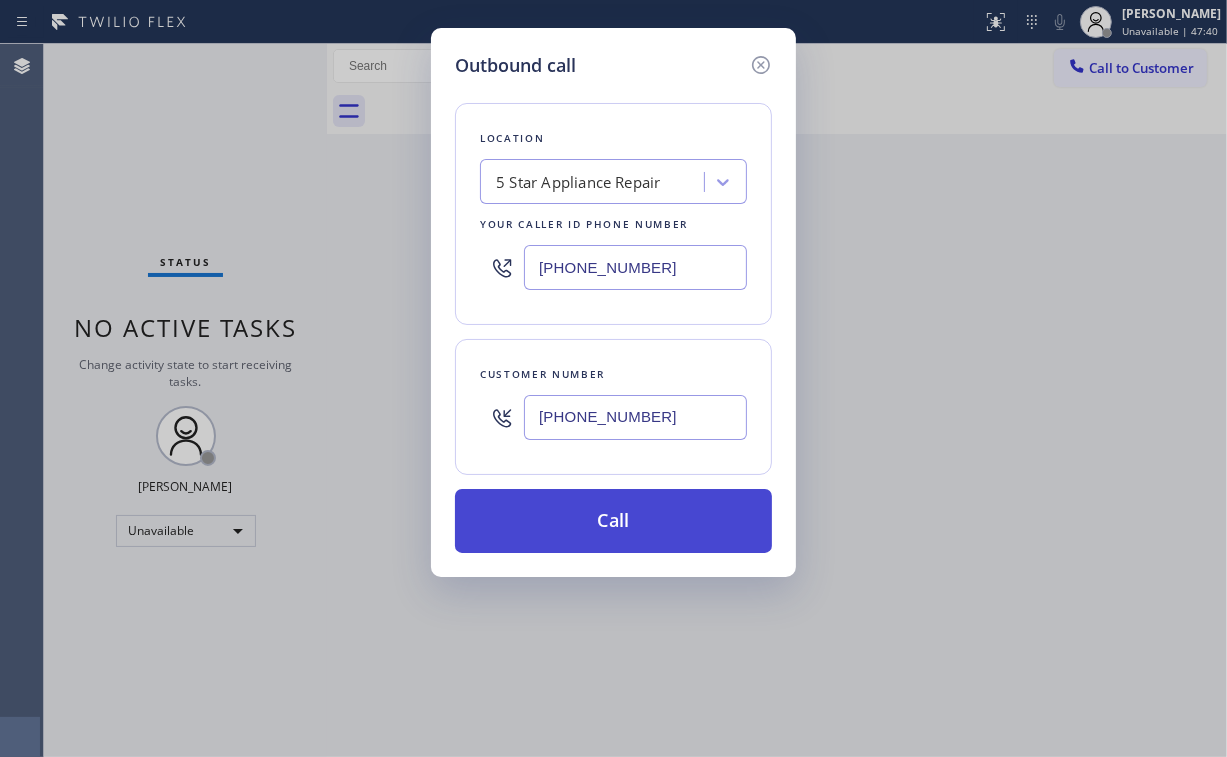 click on "Call" at bounding box center (613, 521) 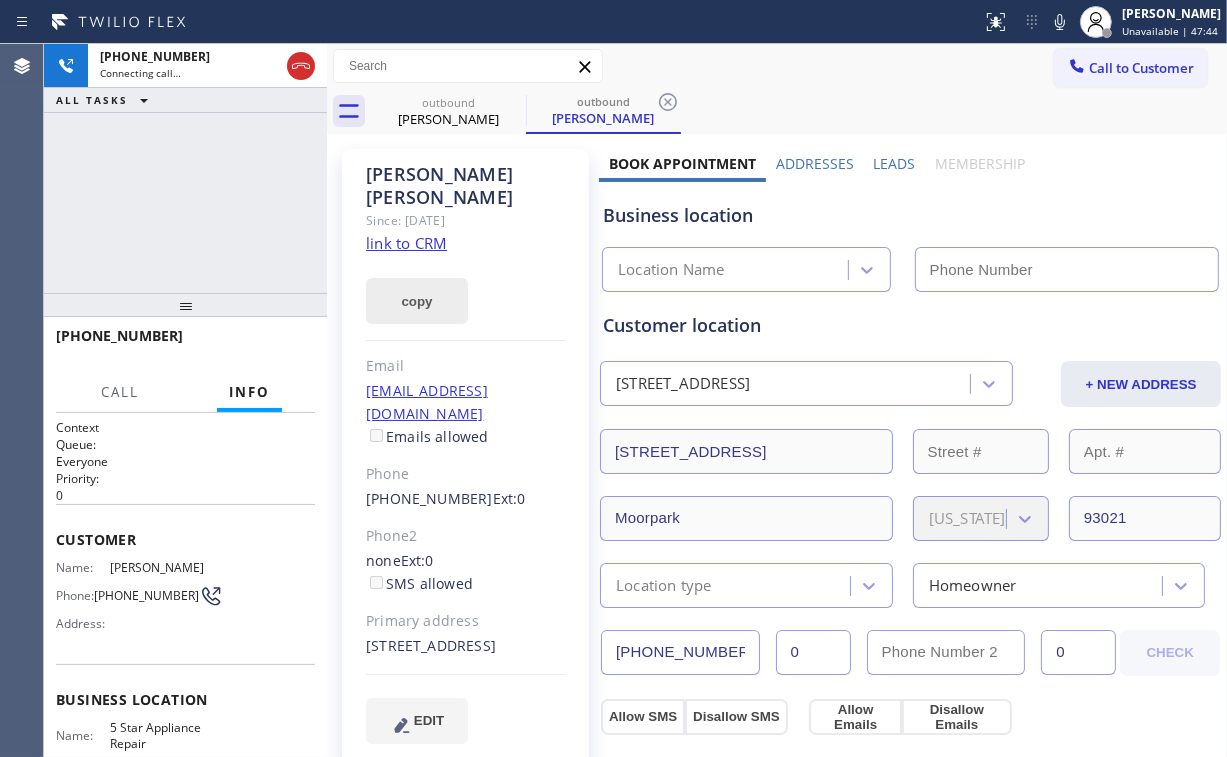 type on "[PHONE_NUMBER]" 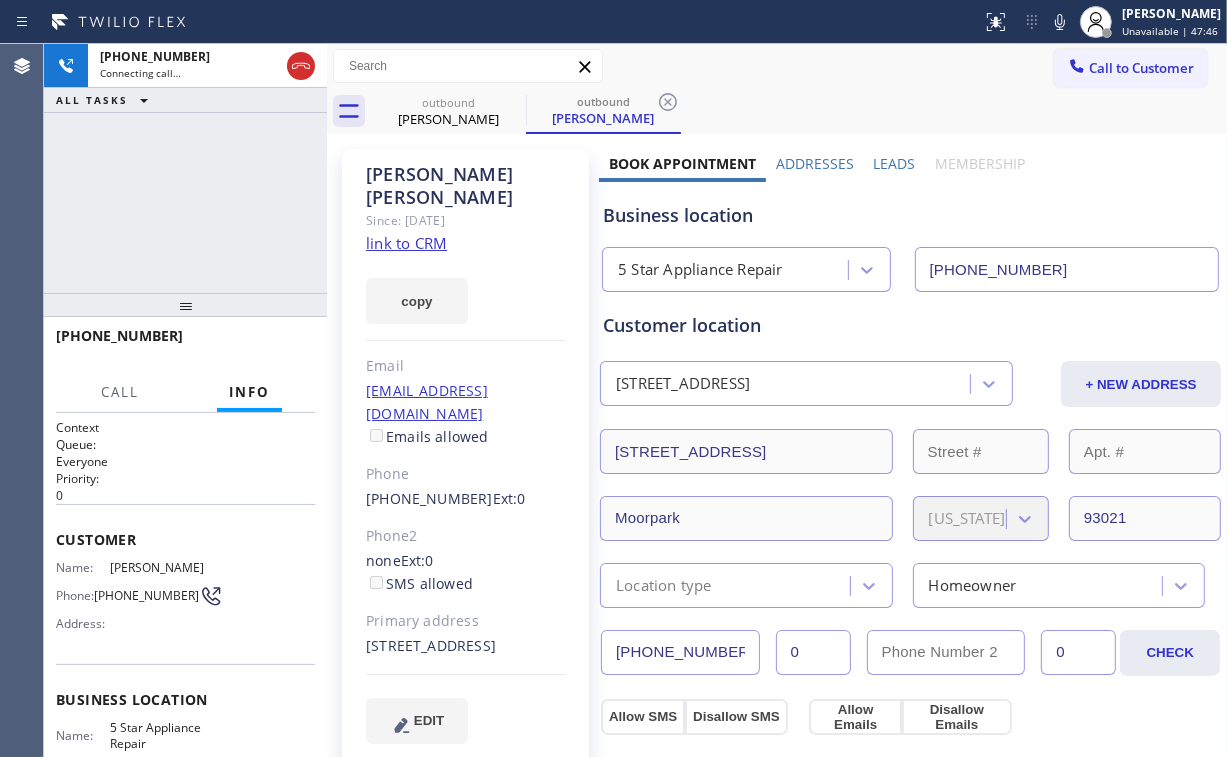 click on "[PHONE_NUMBER] Connecting call… ALL TASKS ALL TASKS ACTIVE TASKS TASKS IN WRAP UP" at bounding box center (185, 168) 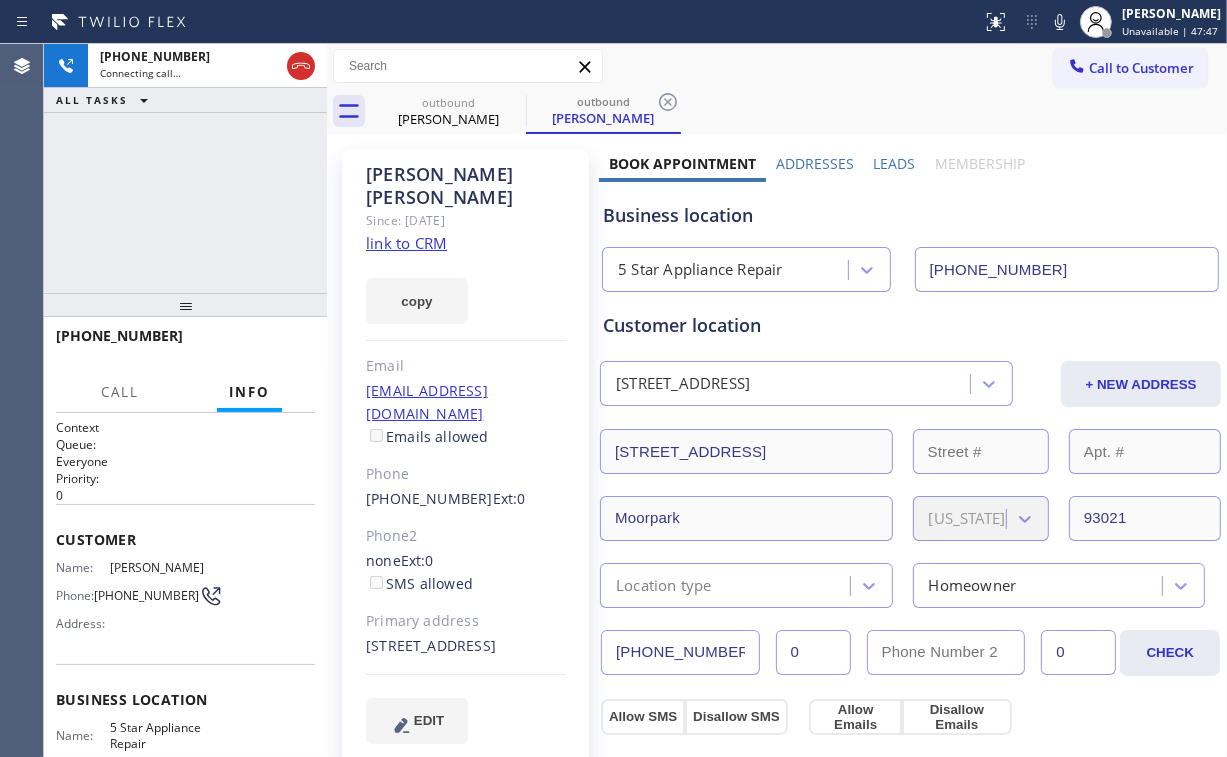 click on "[PHONE_NUMBER] Connecting call… ALL TASKS ALL TASKS ACTIVE TASKS TASKS IN WRAP UP" at bounding box center [185, 168] 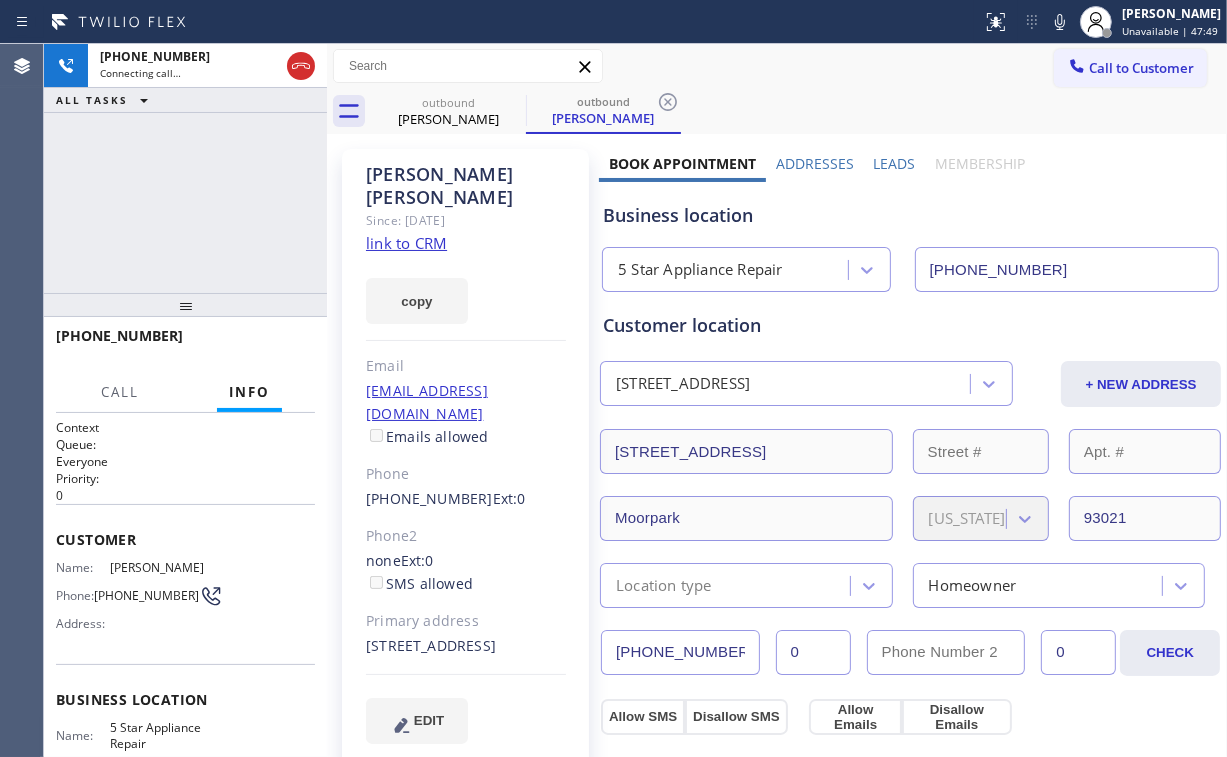 click on "[PHONE_NUMBER] Connecting call… ALL TASKS ALL TASKS ACTIVE TASKS TASKS IN WRAP UP" at bounding box center (185, 168) 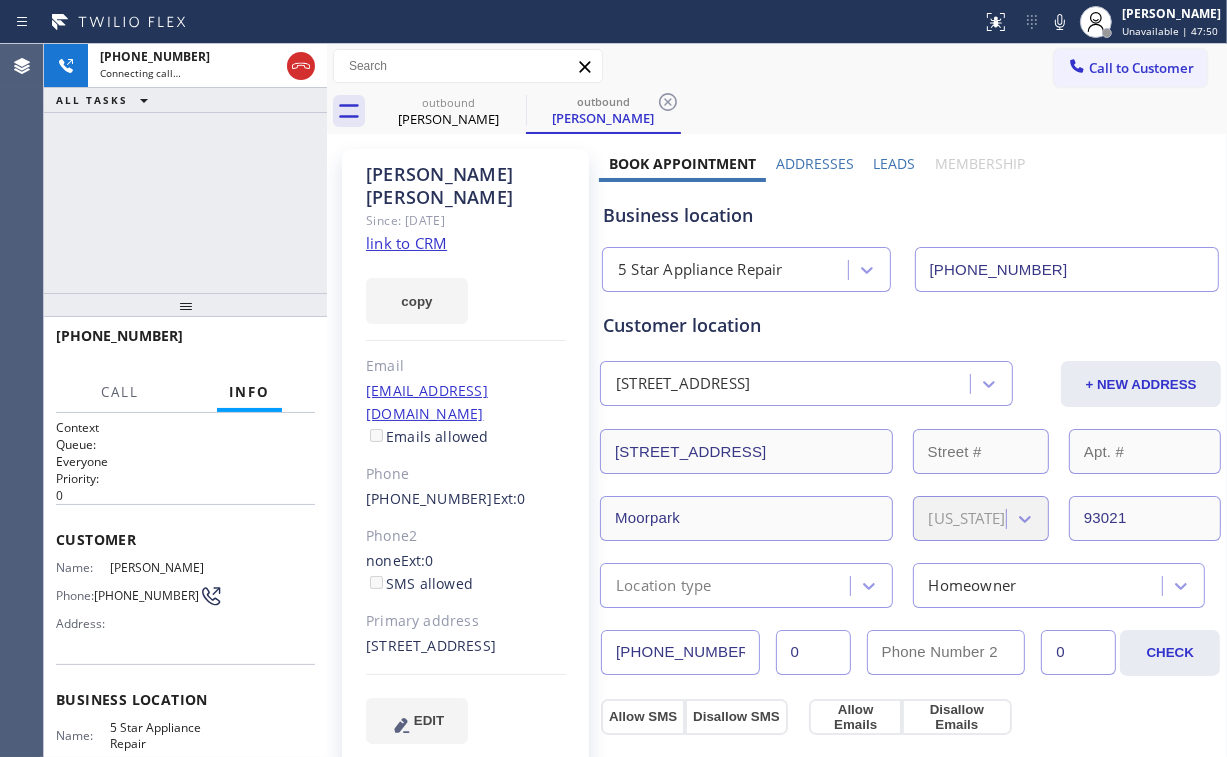 click on "[PHONE_NUMBER] Connecting call… ALL TASKS ALL TASKS ACTIVE TASKS TASKS IN WRAP UP" at bounding box center (185, 168) 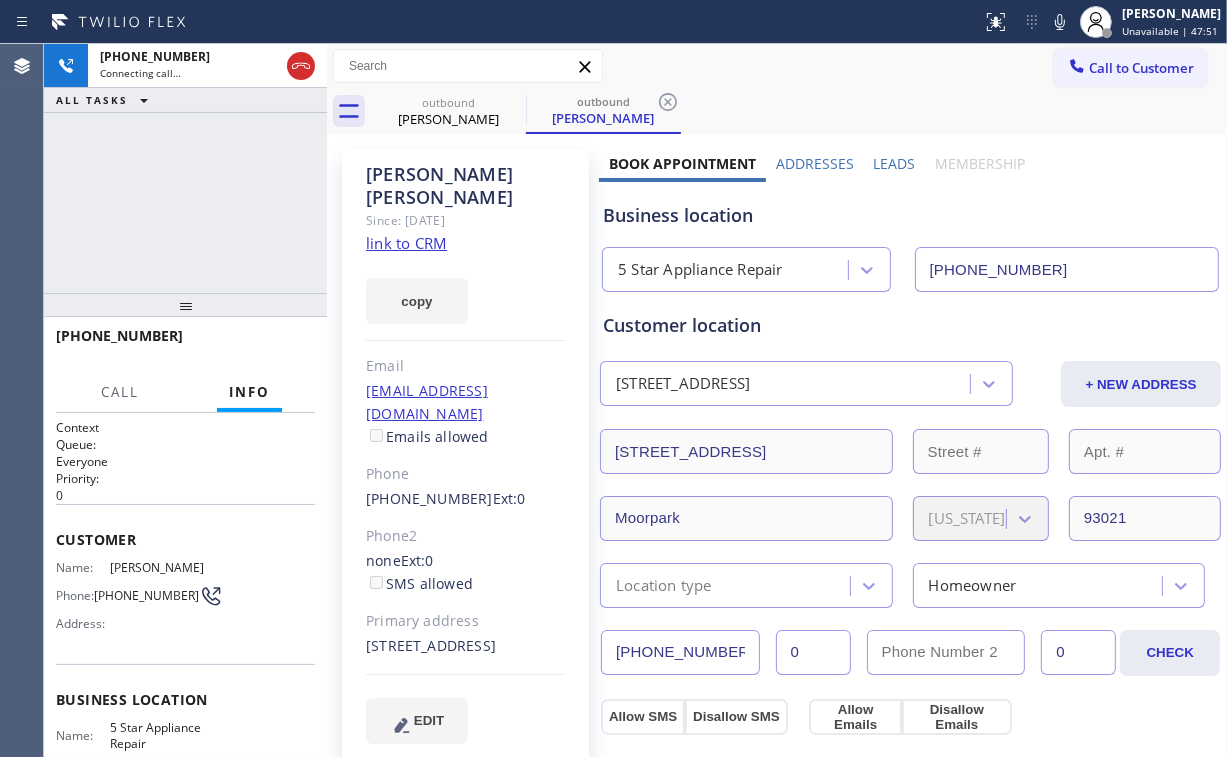 click on "[PHONE_NUMBER] Connecting call… ALL TASKS ALL TASKS ACTIVE TASKS TASKS IN WRAP UP" at bounding box center [185, 168] 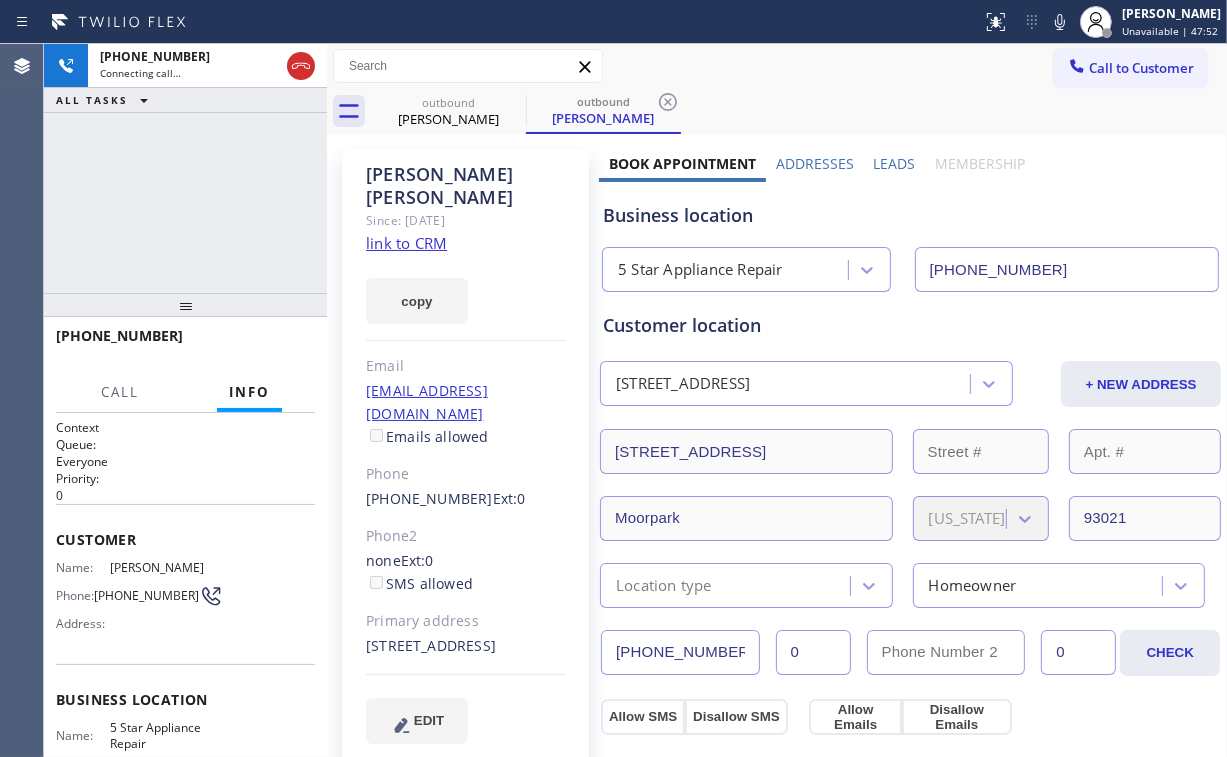 click on "[PHONE_NUMBER] Connecting call… ALL TASKS ALL TASKS ACTIVE TASKS TASKS IN WRAP UP" at bounding box center (185, 168) 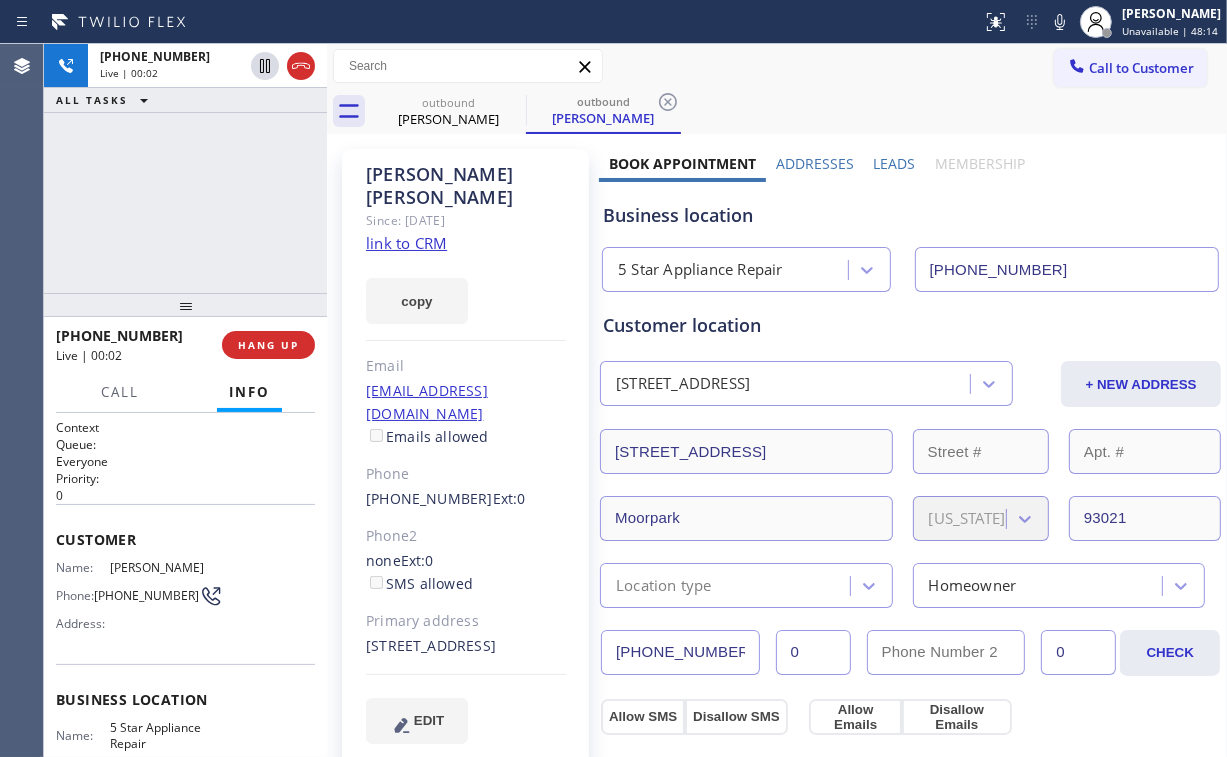 drag, startPoint x: 160, startPoint y: 228, endPoint x: 216, endPoint y: 340, distance: 125.21981 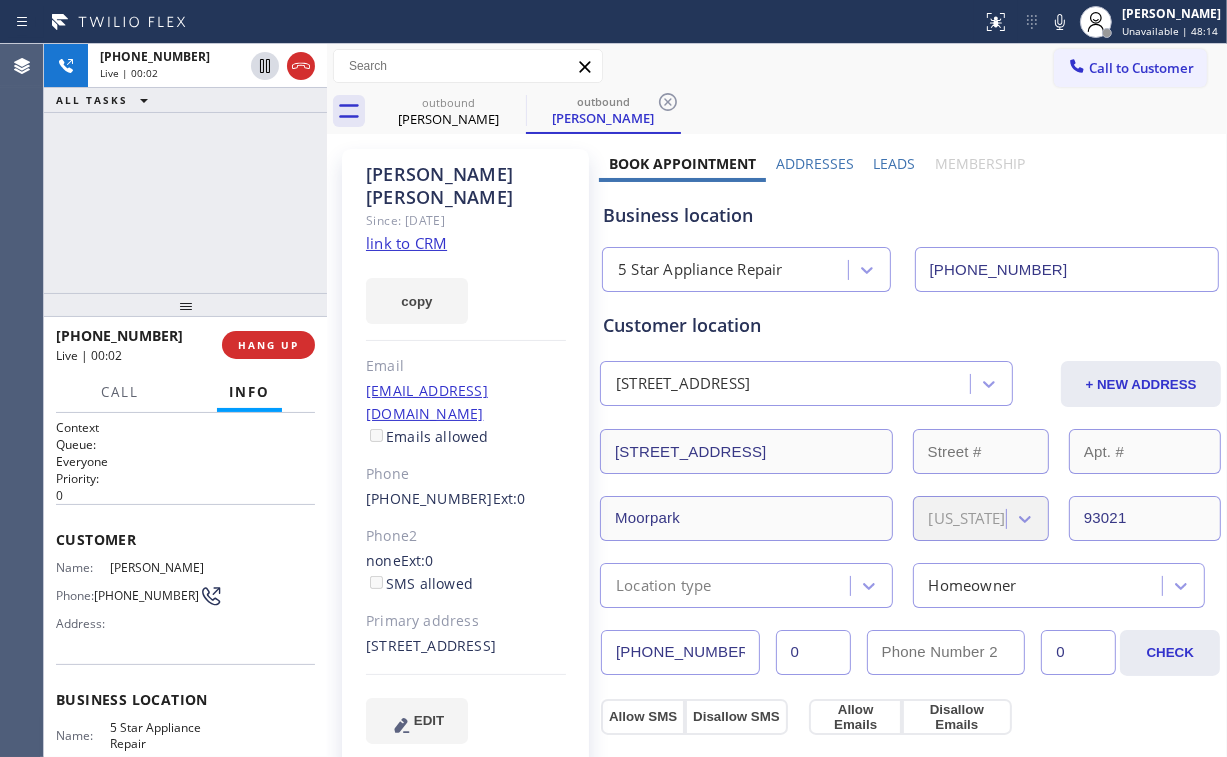 click on "[PHONE_NUMBER] Live | 00:02 ALL TASKS ALL TASKS ACTIVE TASKS TASKS IN WRAP UP" at bounding box center (185, 168) 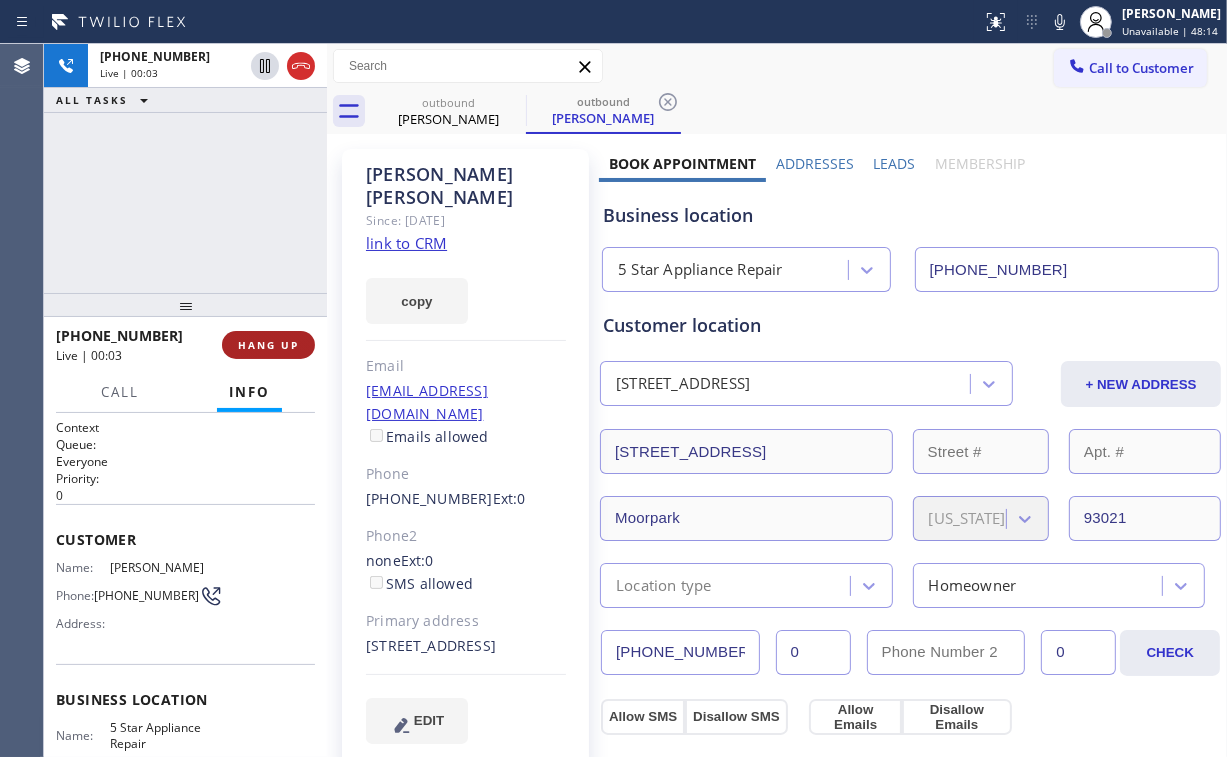 click on "HANG UP" at bounding box center (268, 345) 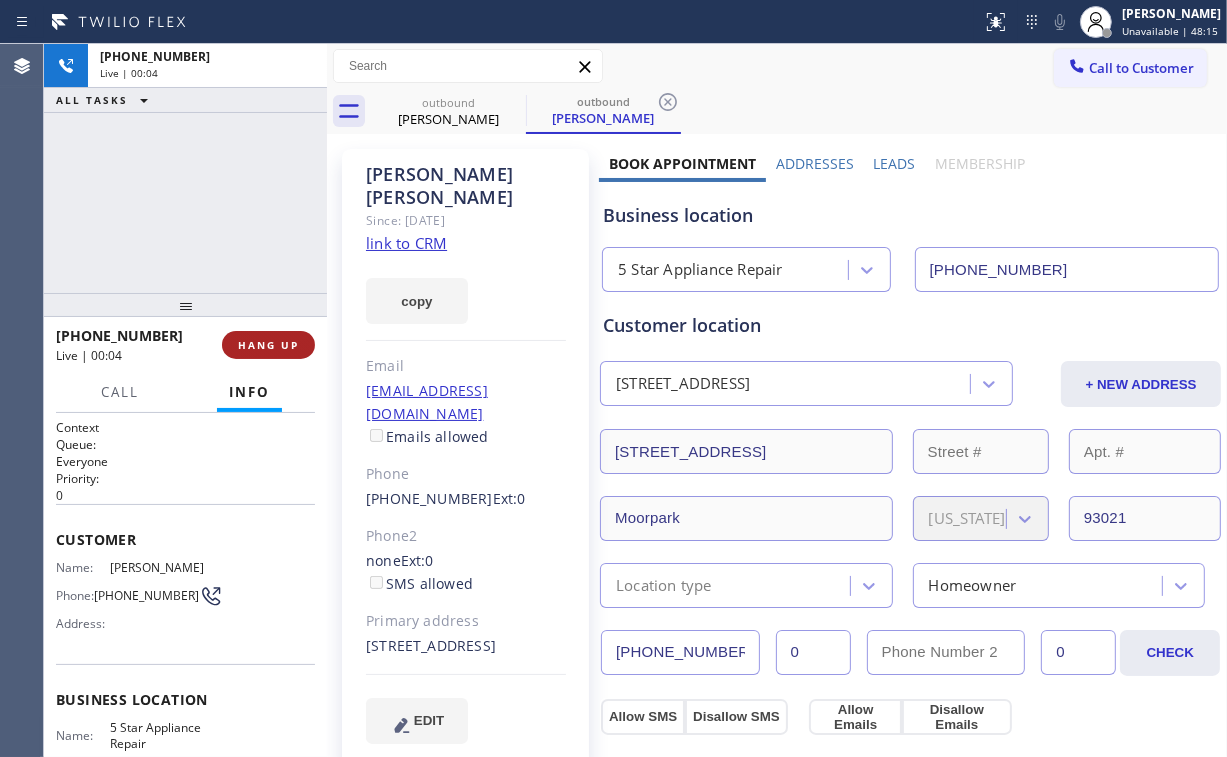 click on "HANG UP" at bounding box center [268, 345] 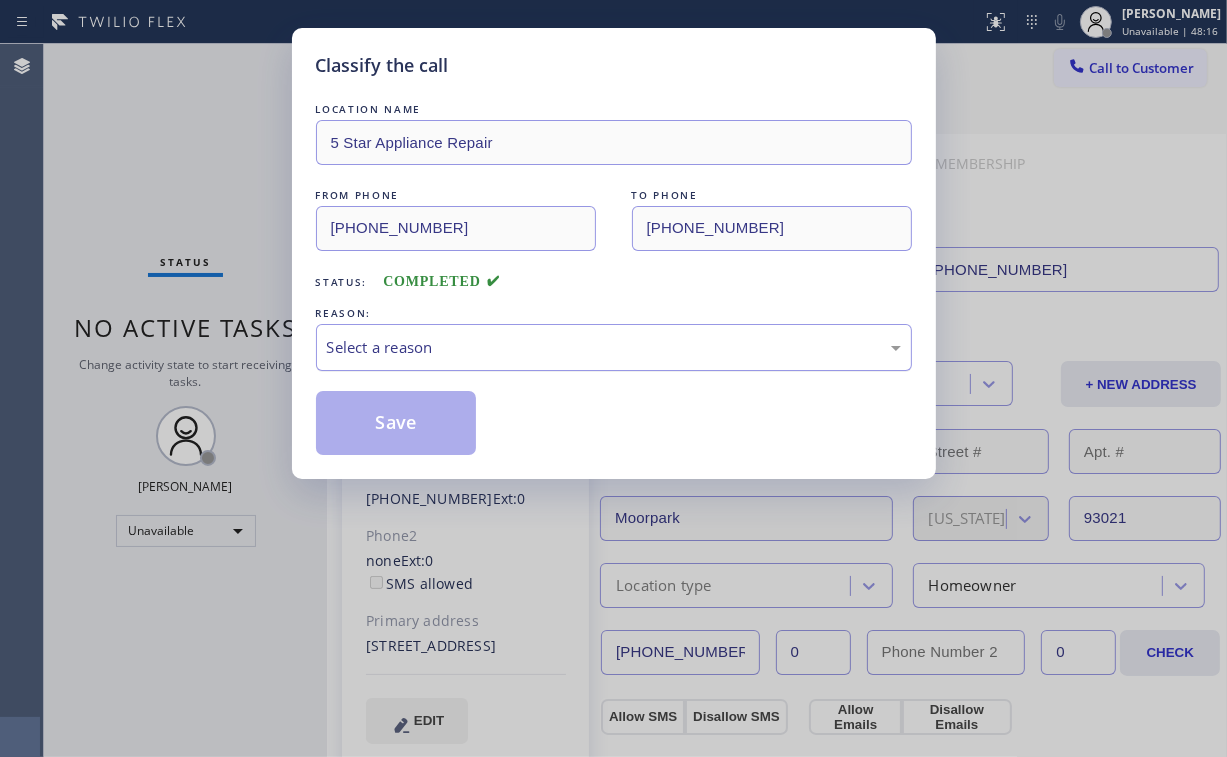 click on "Select a reason" at bounding box center (614, 347) 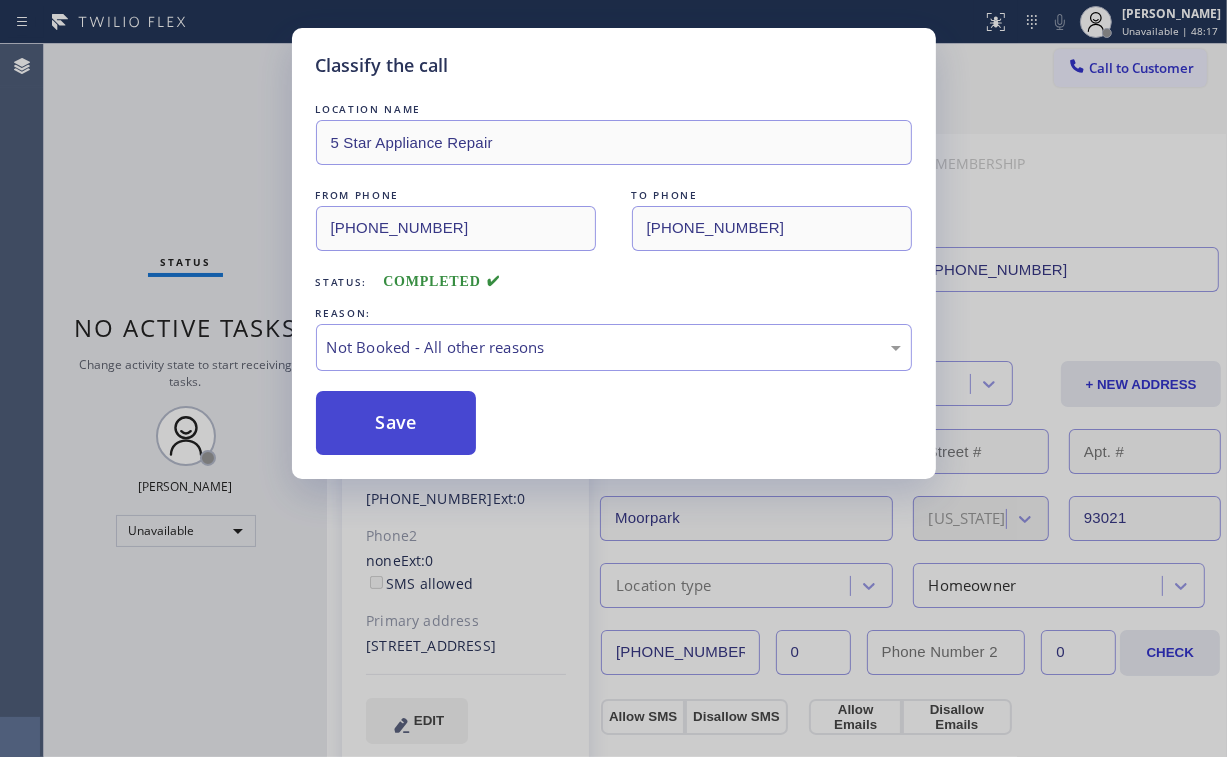 click on "Save" at bounding box center (396, 423) 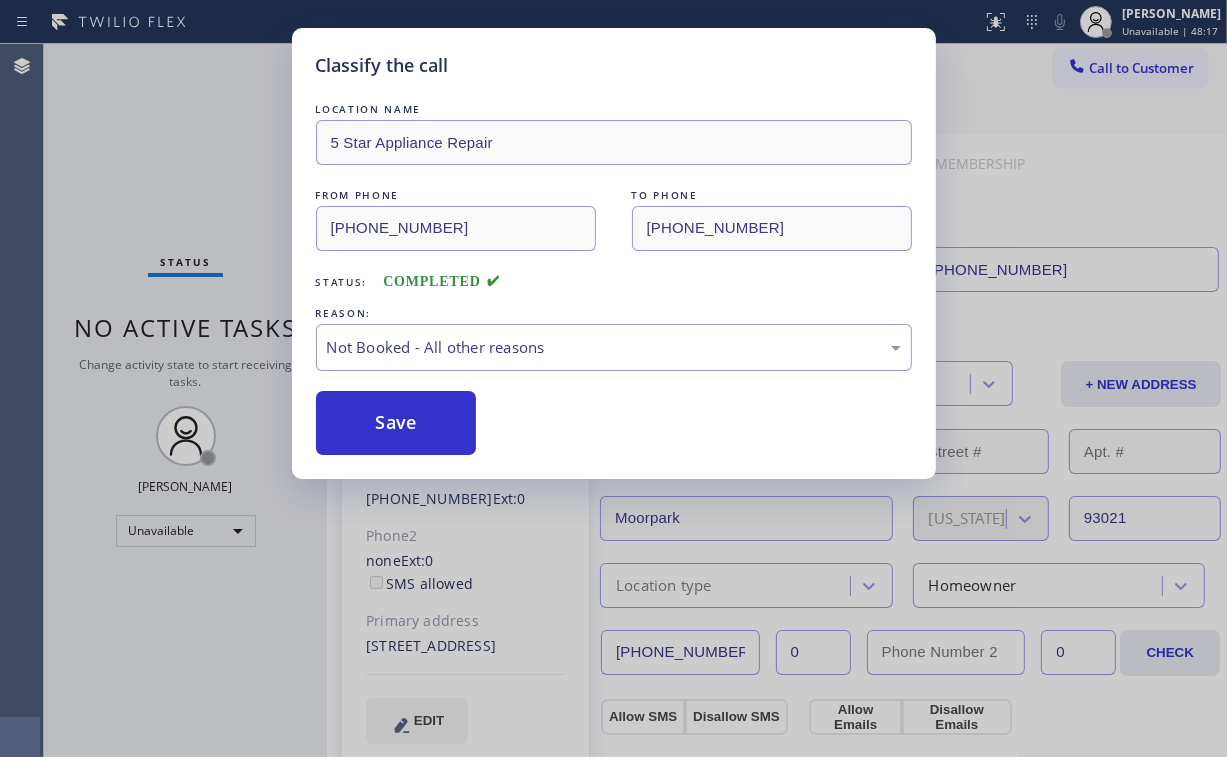 drag, startPoint x: 172, startPoint y: 135, endPoint x: 398, endPoint y: 620, distance: 535.07104 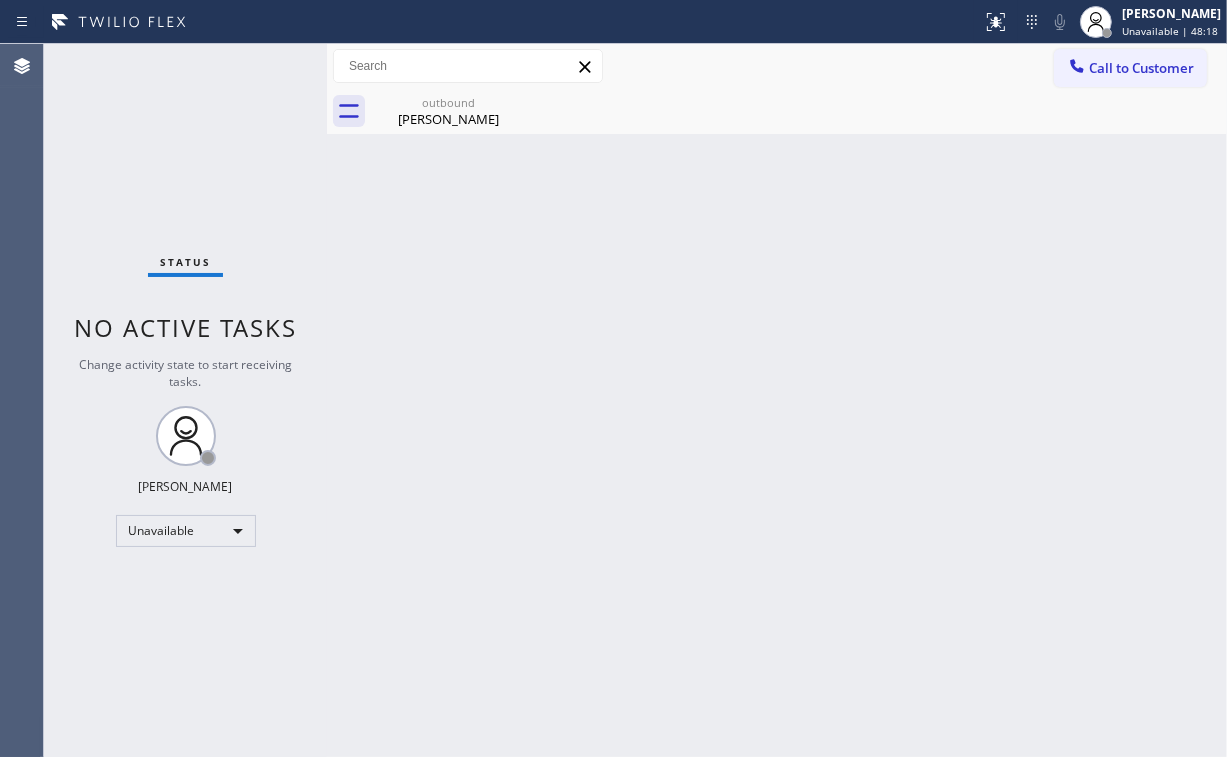 drag, startPoint x: 320, startPoint y: 267, endPoint x: 397, endPoint y: 180, distance: 116.18089 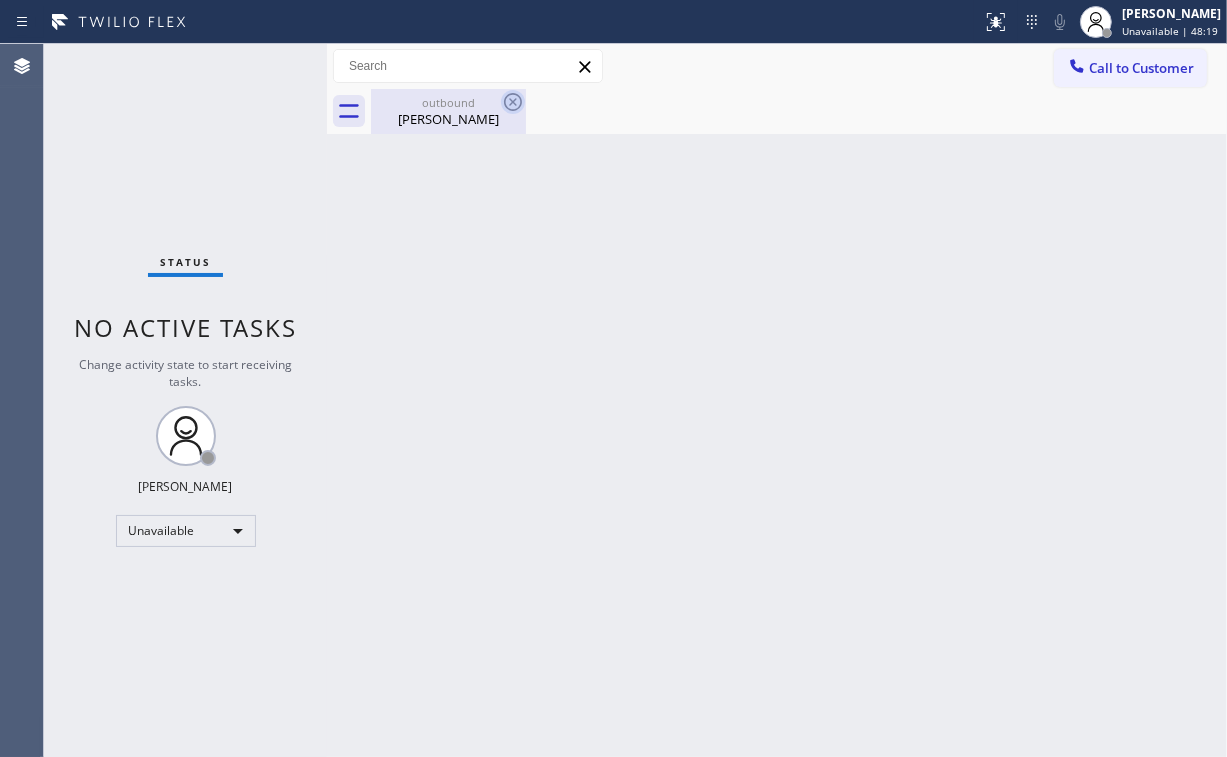 drag, startPoint x: 448, startPoint y: 108, endPoint x: 517, endPoint y: 104, distance: 69.115845 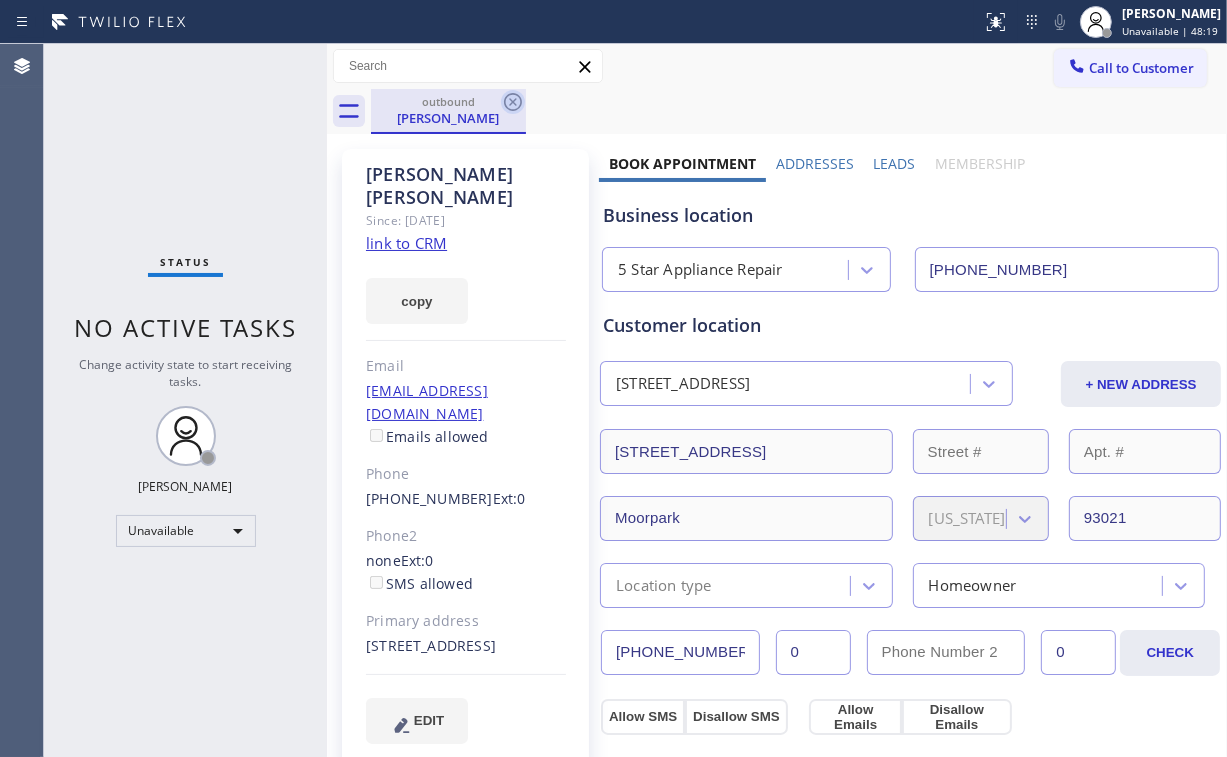 click 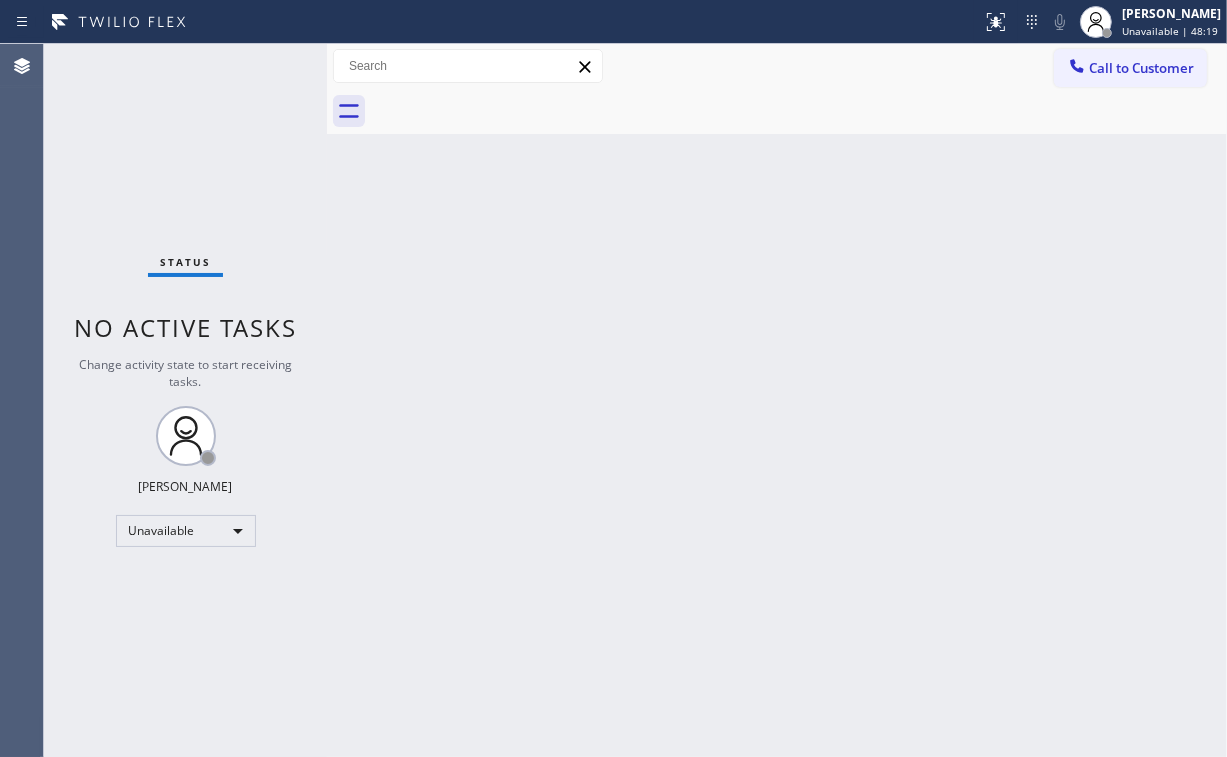 drag, startPoint x: 223, startPoint y: 117, endPoint x: 228, endPoint y: 0, distance: 117.10679 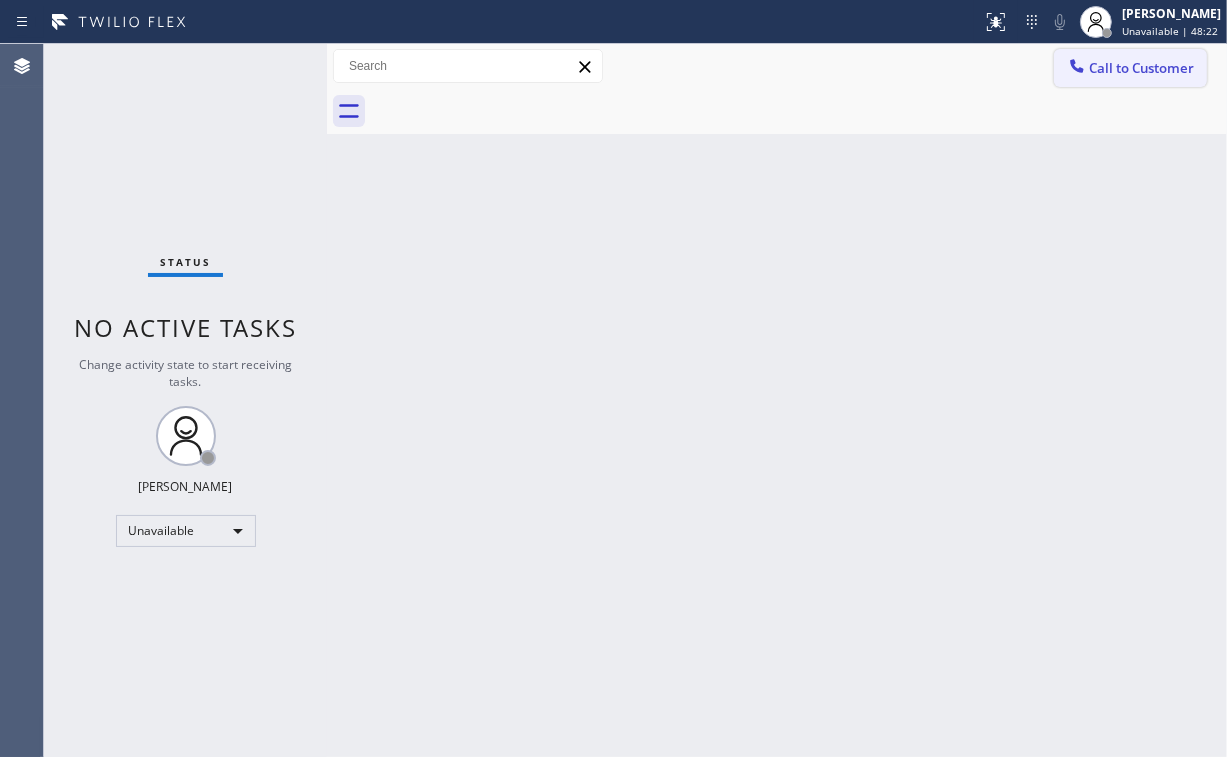 drag, startPoint x: 1156, startPoint y: 65, endPoint x: 1049, endPoint y: 144, distance: 133.00375 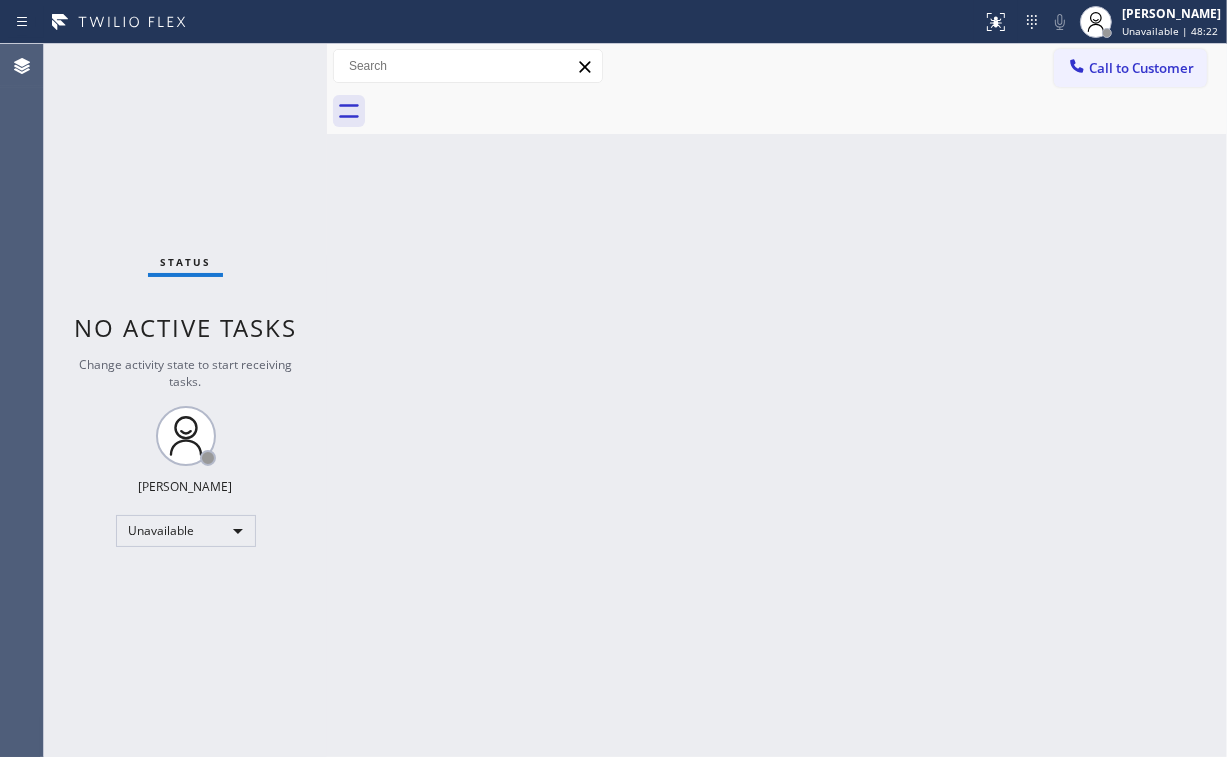 click on "Call to Customer" at bounding box center [1141, 68] 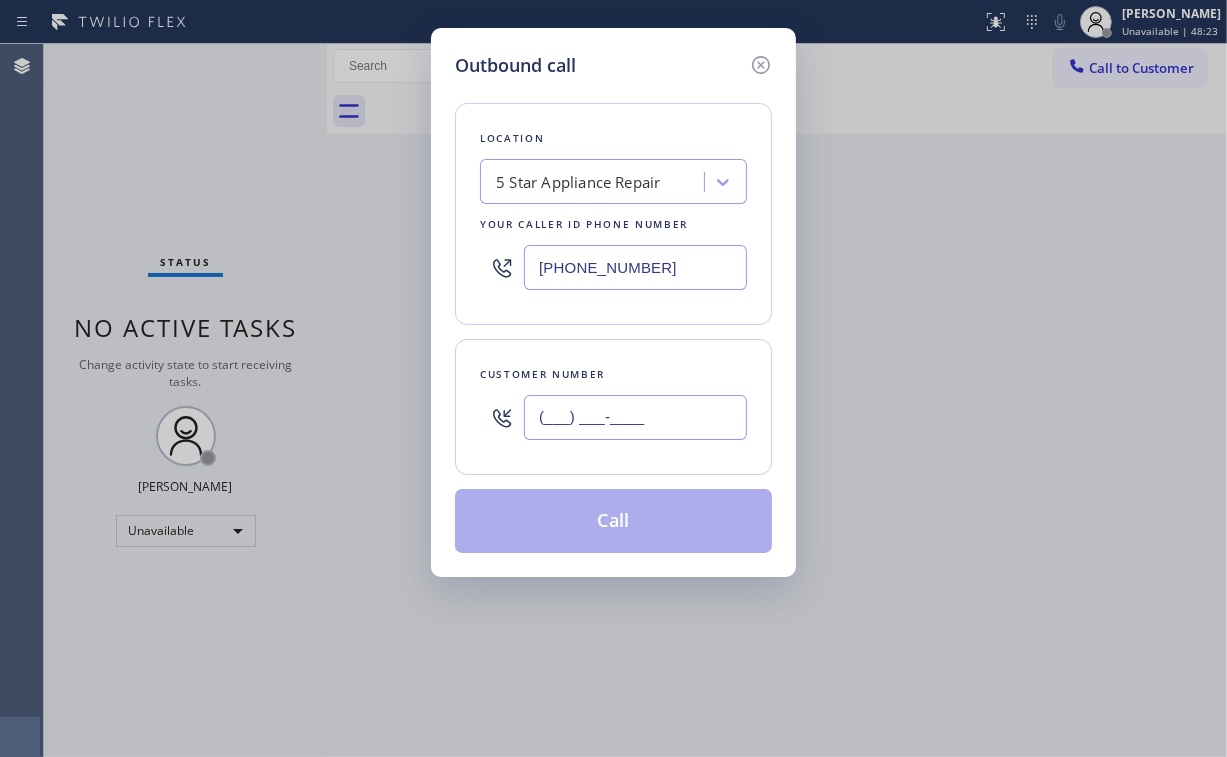 click on "(___) ___-____" at bounding box center (635, 417) 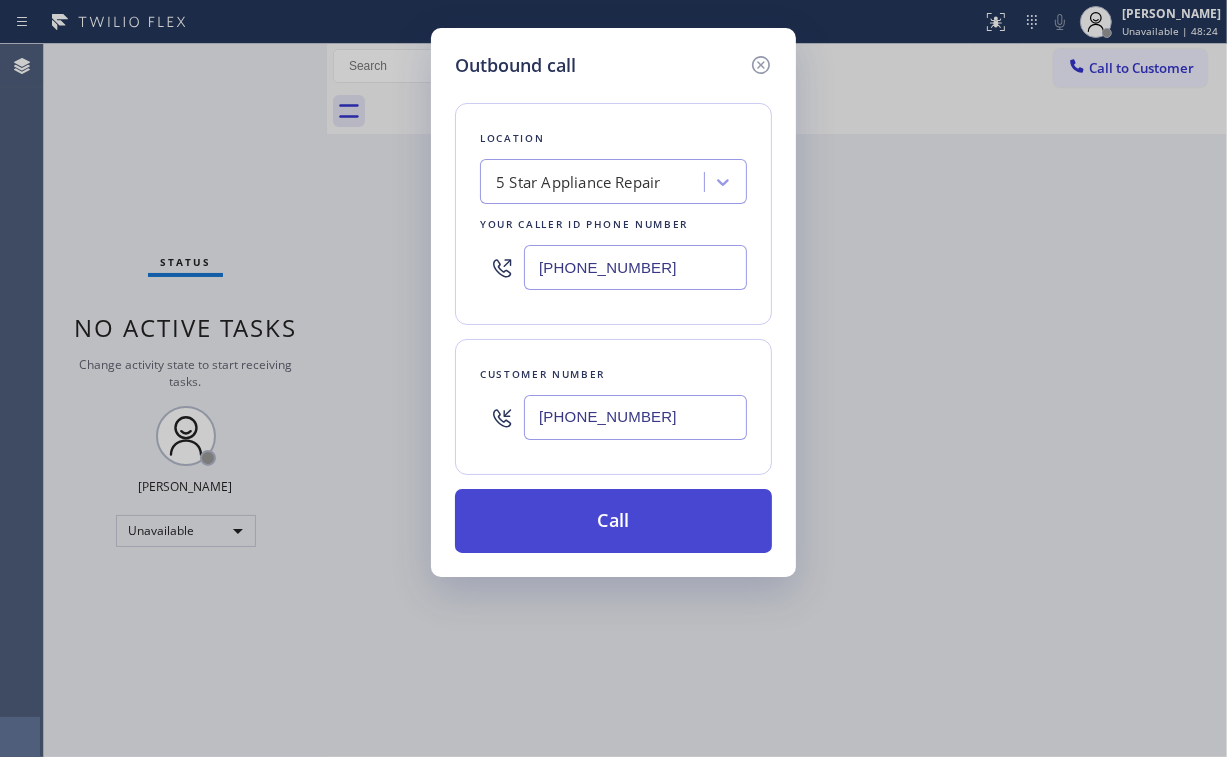 type on "[PHONE_NUMBER]" 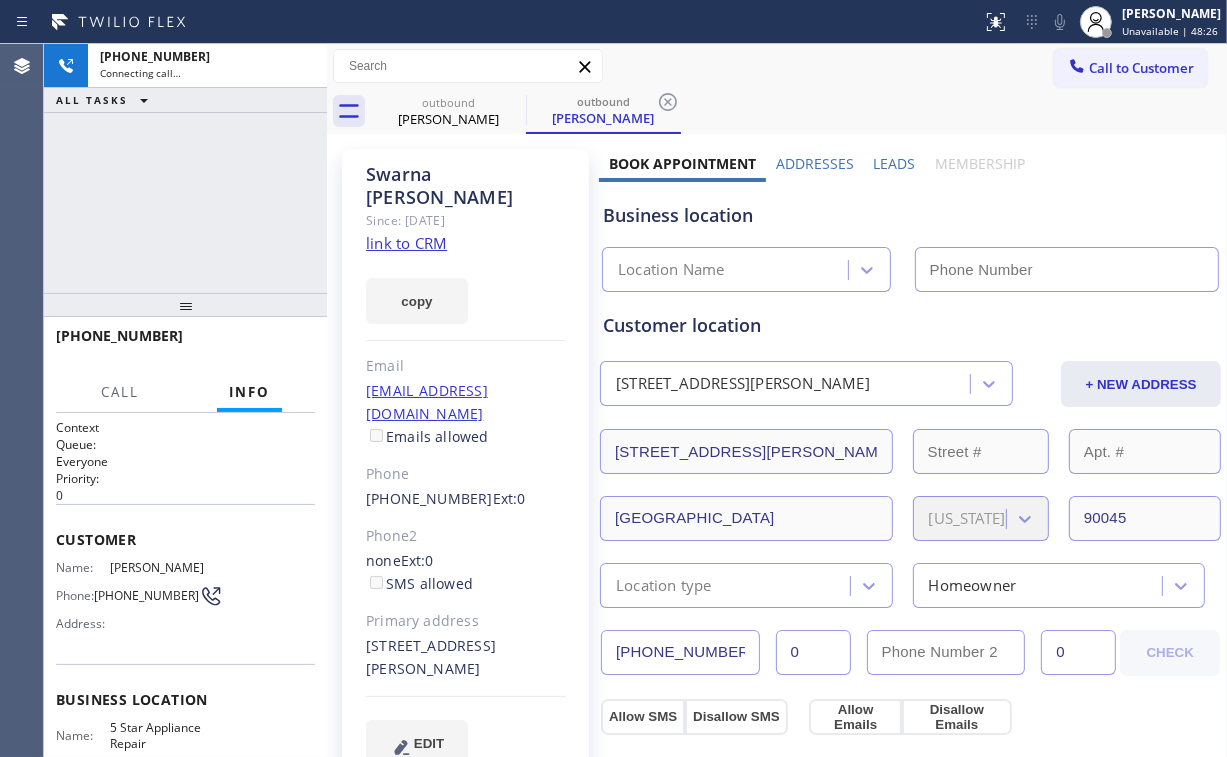 click on "[PHONE_NUMBER] Connecting call… ALL TASKS ALL TASKS ACTIVE TASKS TASKS IN WRAP UP" at bounding box center (185, 168) 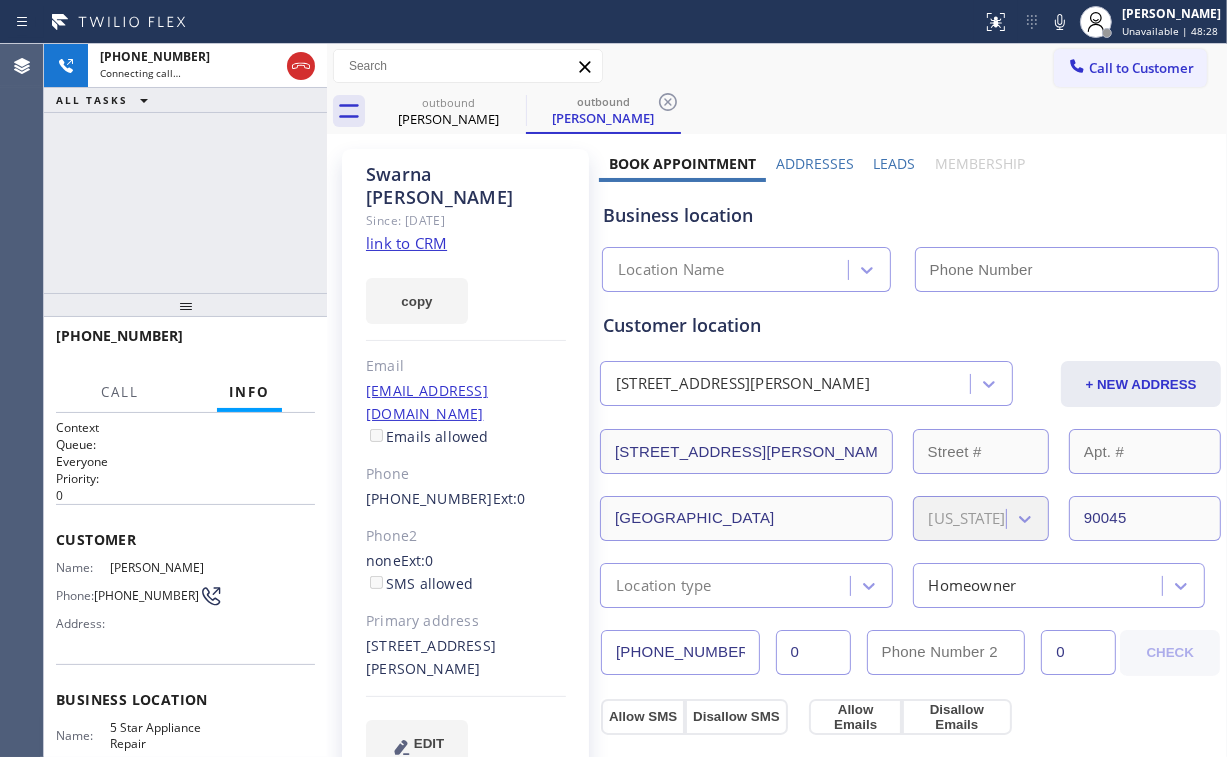type on "[PHONE_NUMBER]" 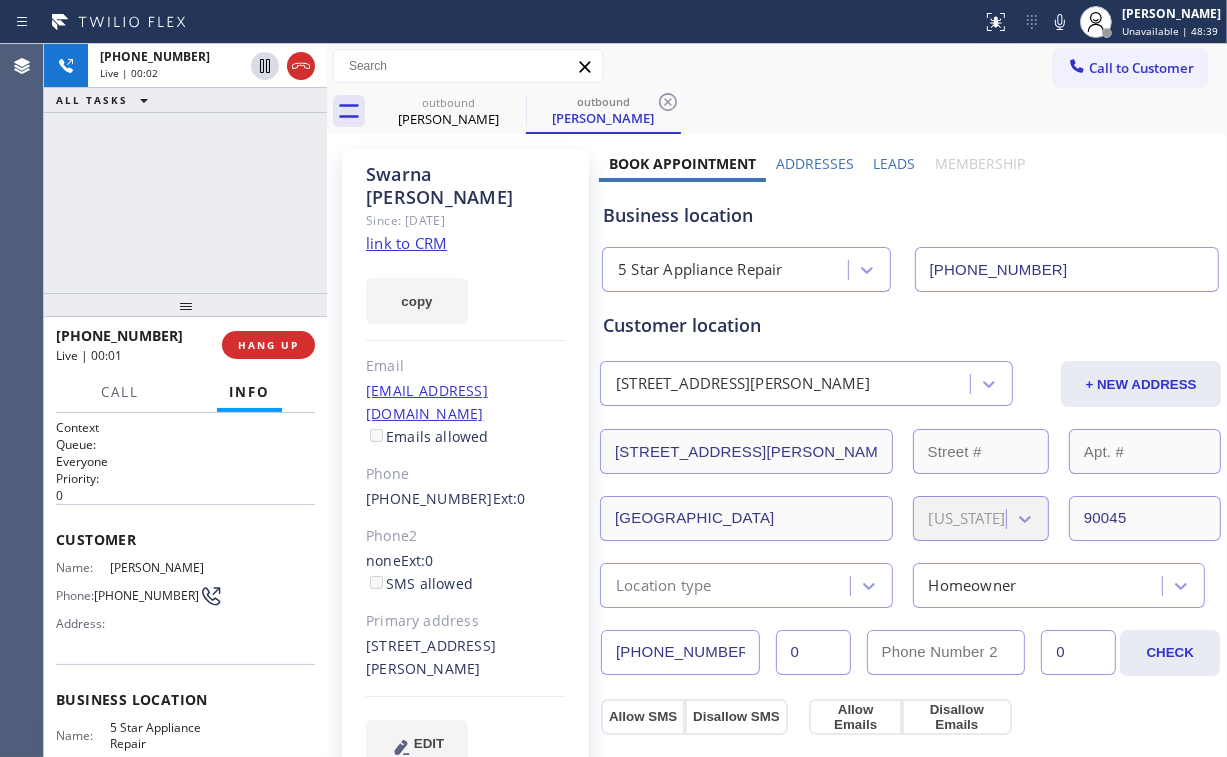 click on "[PHONE_NUMBER] Live | 00:02 ALL TASKS ALL TASKS ACTIVE TASKS TASKS IN WRAP UP" at bounding box center [185, 168] 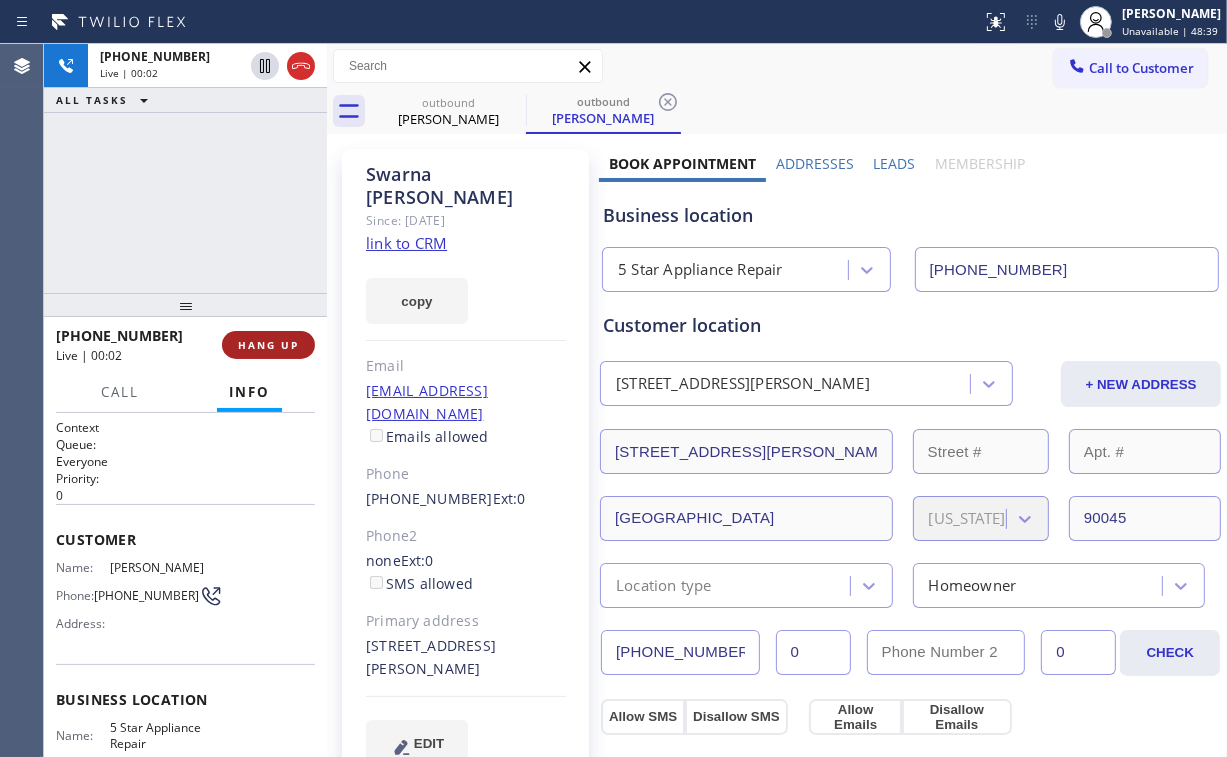 click on "HANG UP" at bounding box center (268, 345) 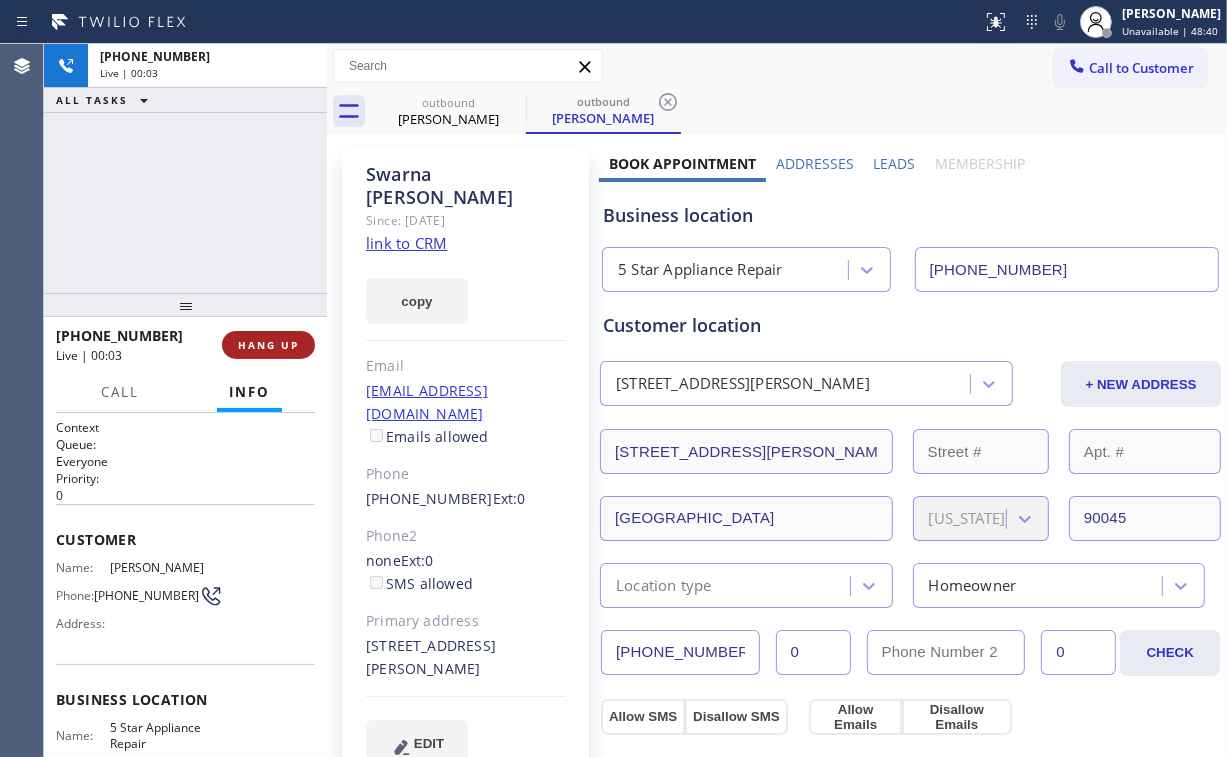 click on "HANG UP" at bounding box center (268, 345) 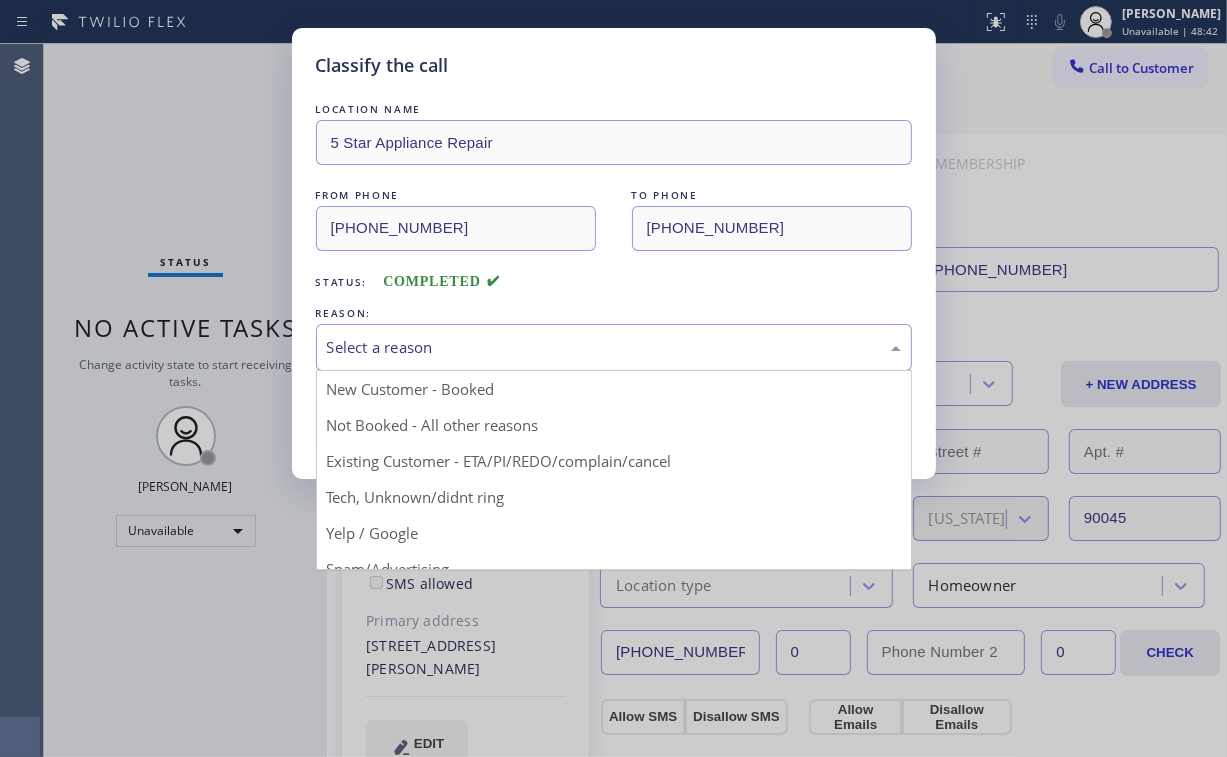 click on "Select a reason" at bounding box center [614, 347] 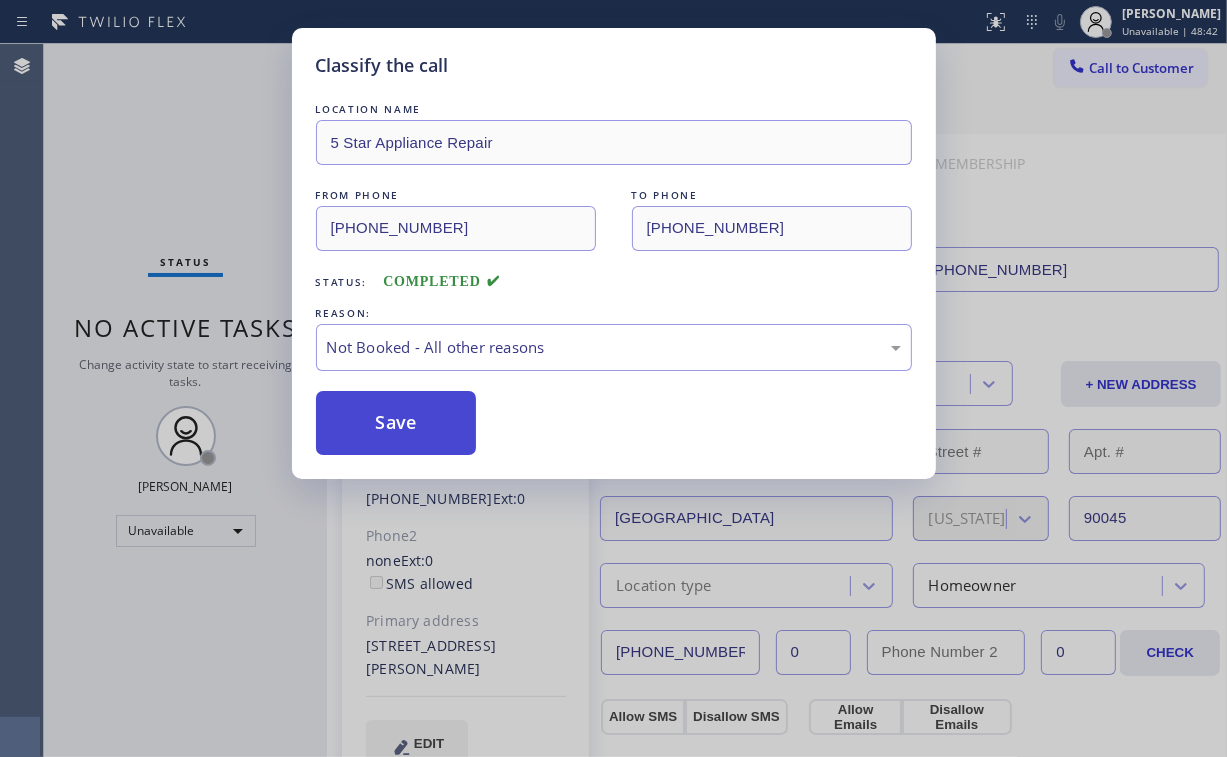 click on "Save" at bounding box center (396, 423) 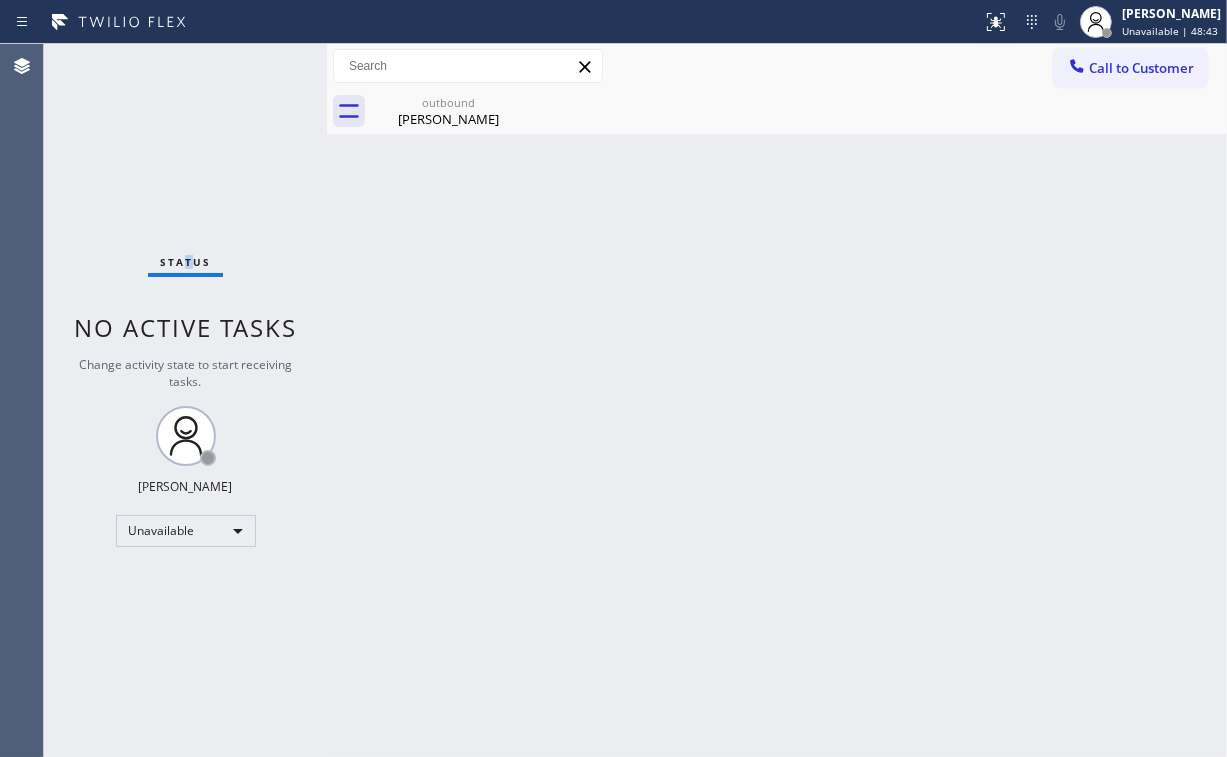 click on "Status   No active tasks     Change activity state to start receiving tasks.   [PERSON_NAME] Unavailable" at bounding box center [185, 400] 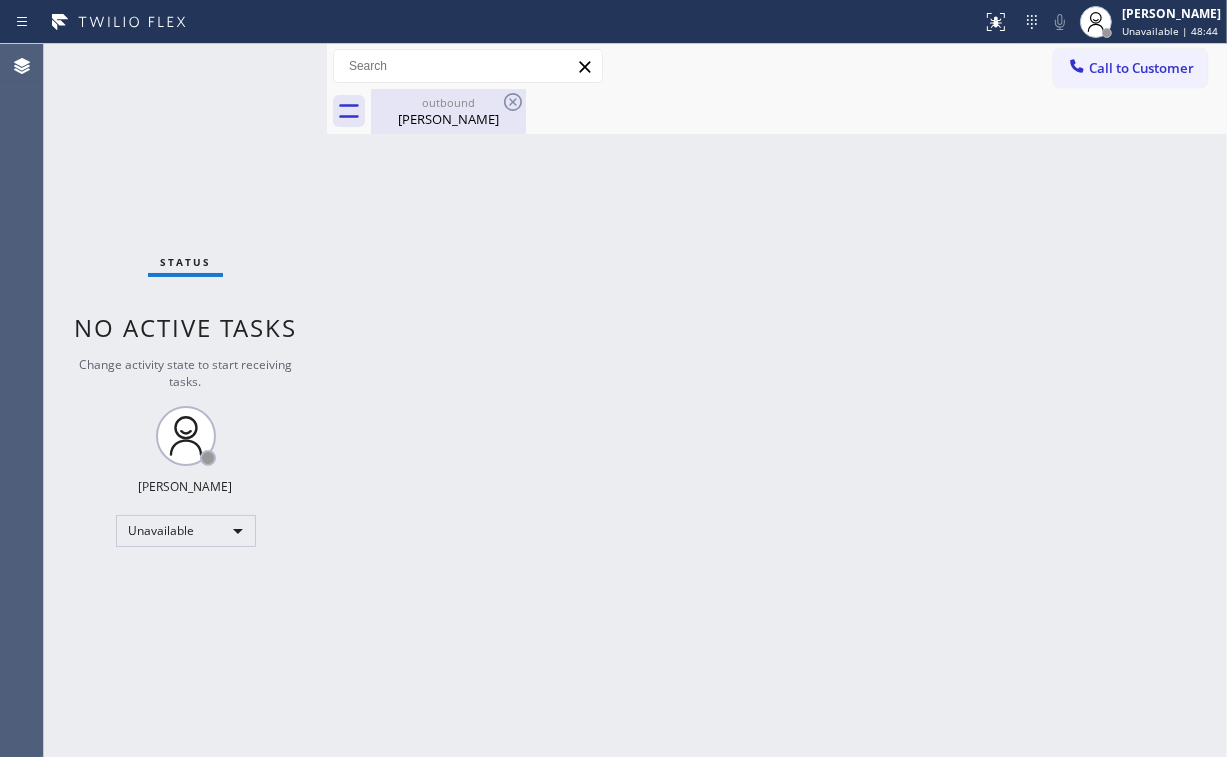 click on "[PERSON_NAME]" at bounding box center (448, 119) 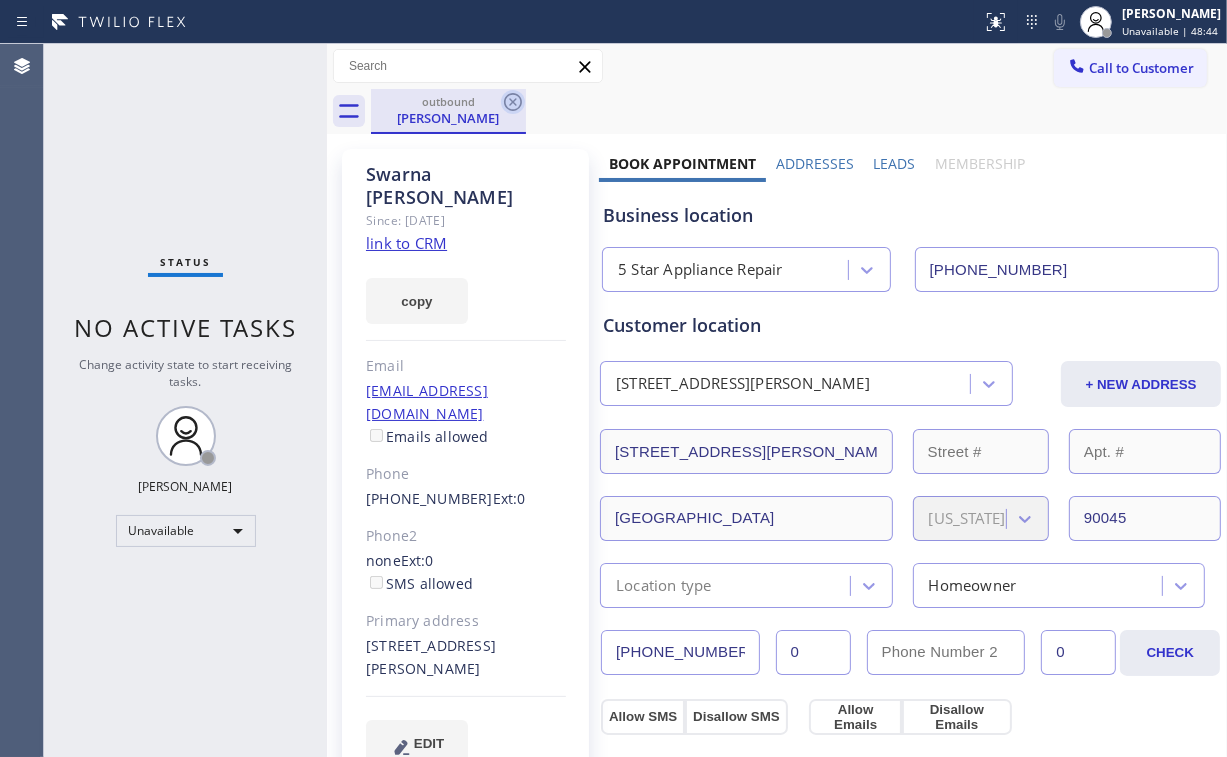 click 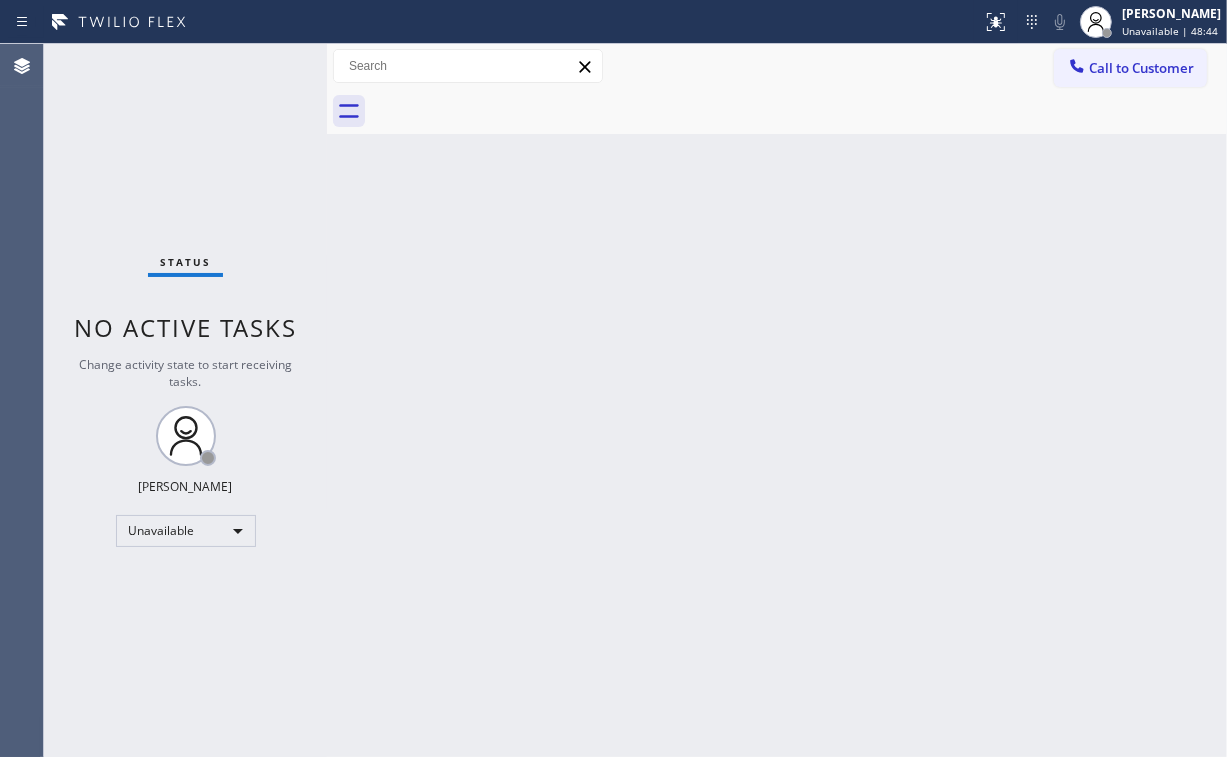 drag, startPoint x: 208, startPoint y: 132, endPoint x: 233, endPoint y: 5, distance: 129.43724 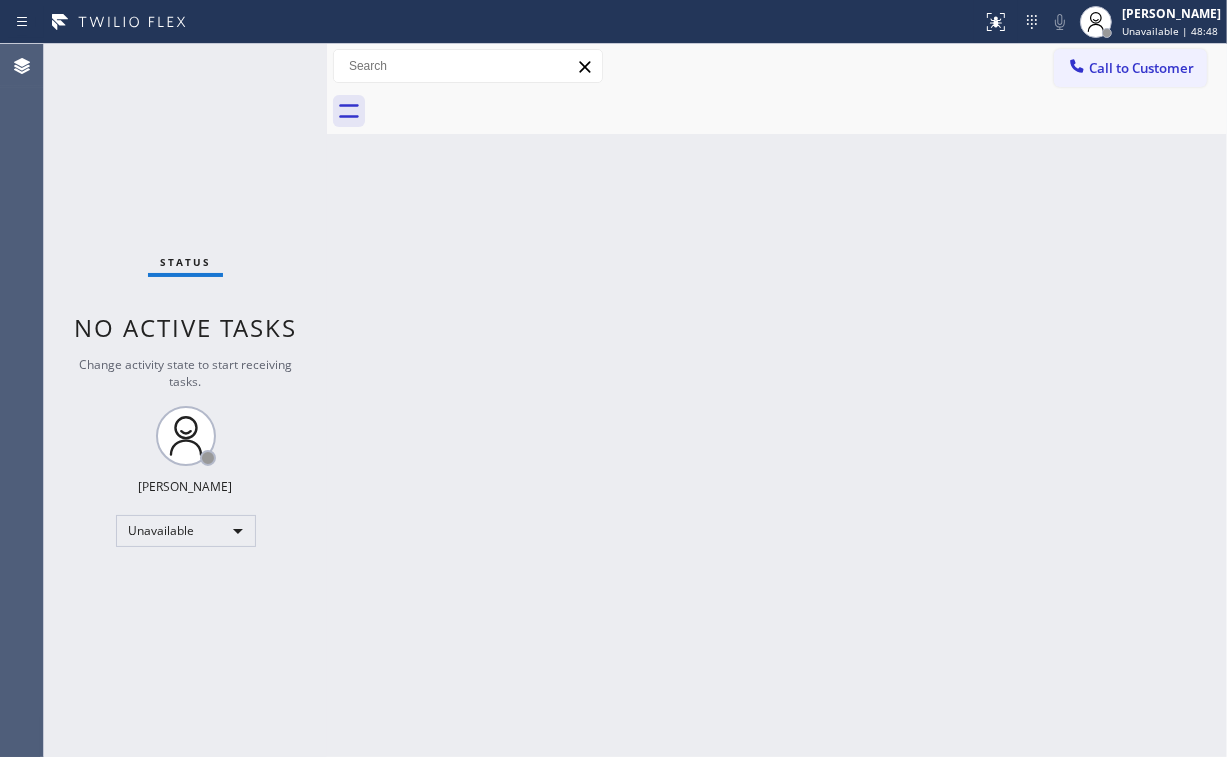 click 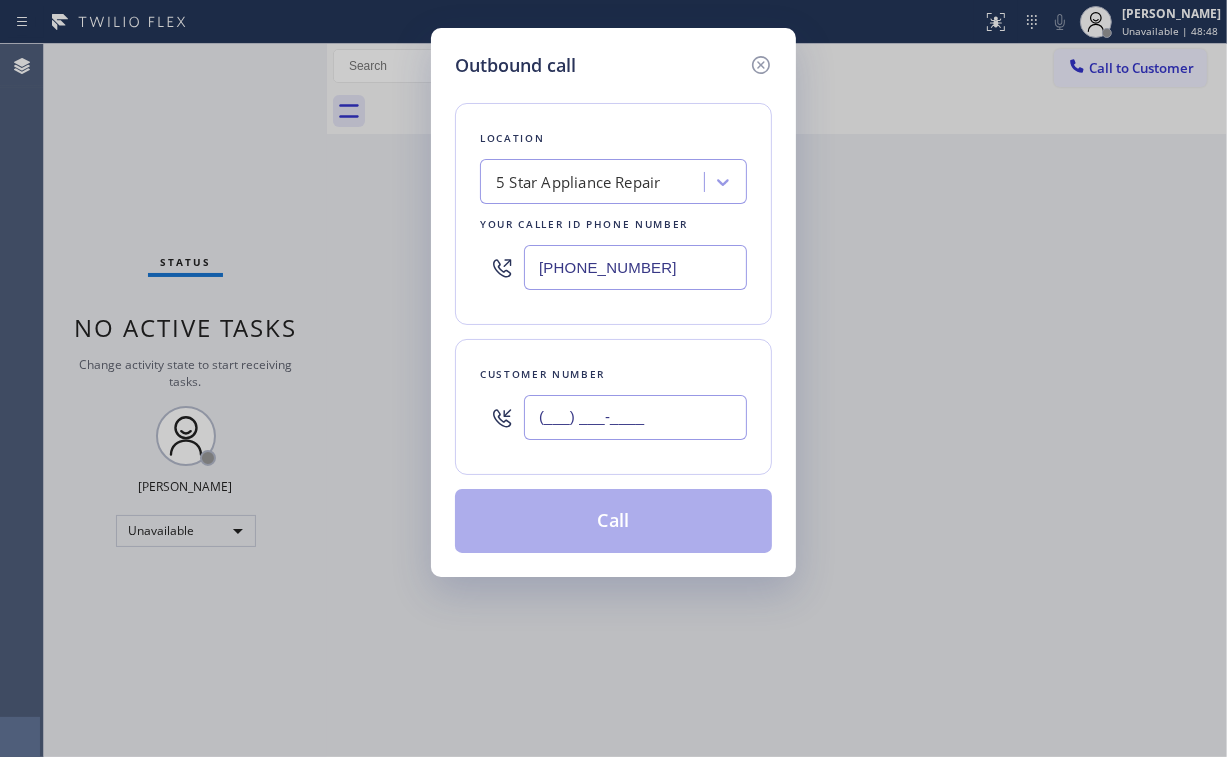 click on "(___) ___-____" at bounding box center (635, 417) 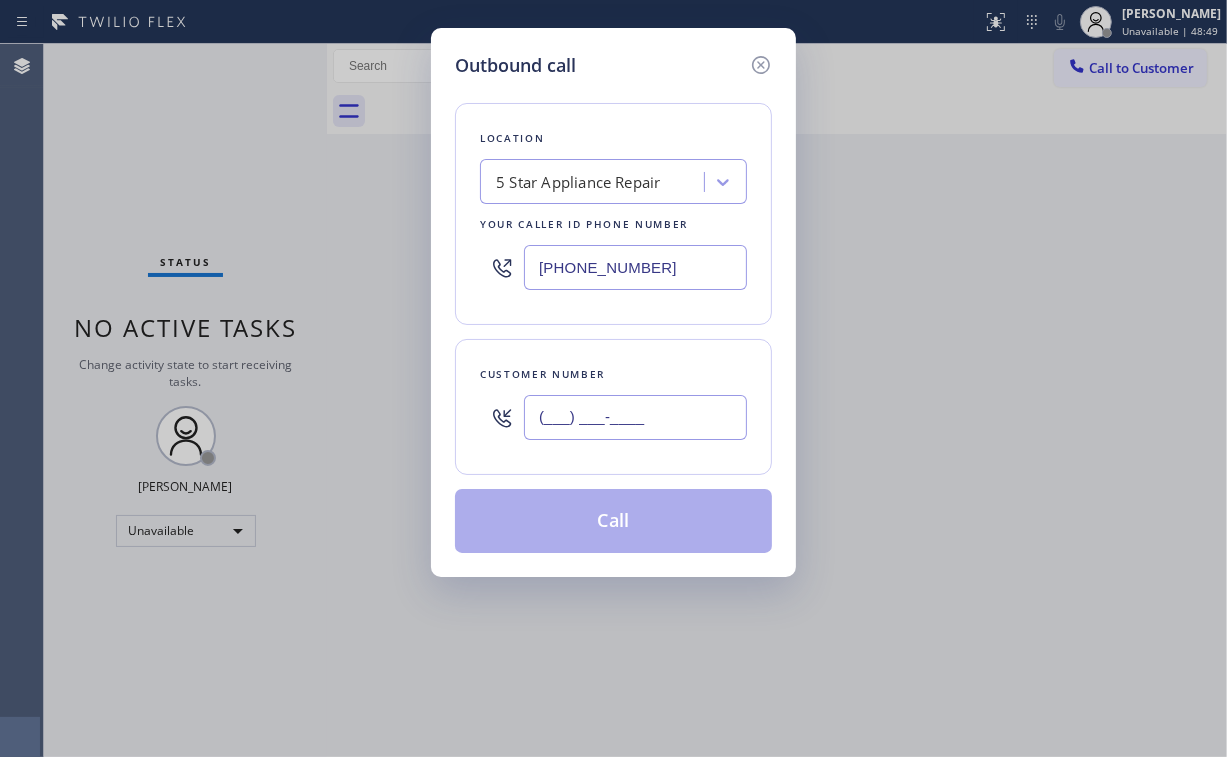 paste on "714) 749-2667" 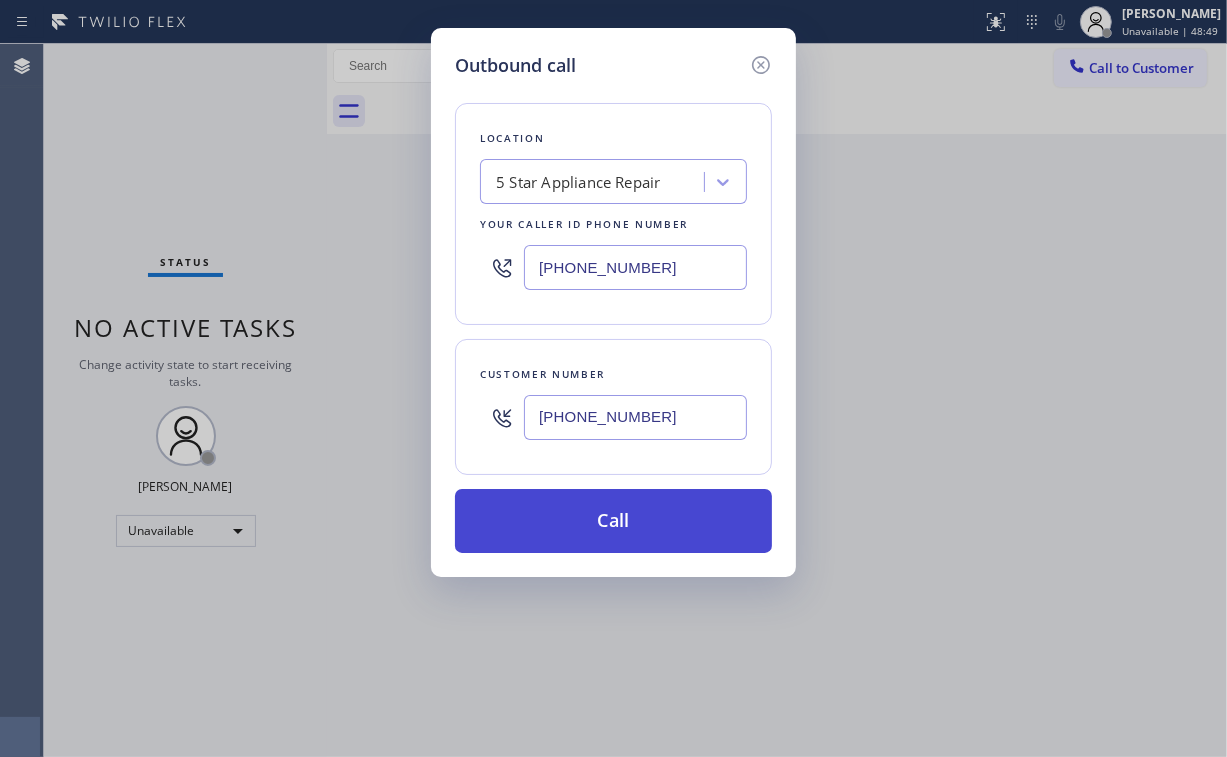 type on "[PHONE_NUMBER]" 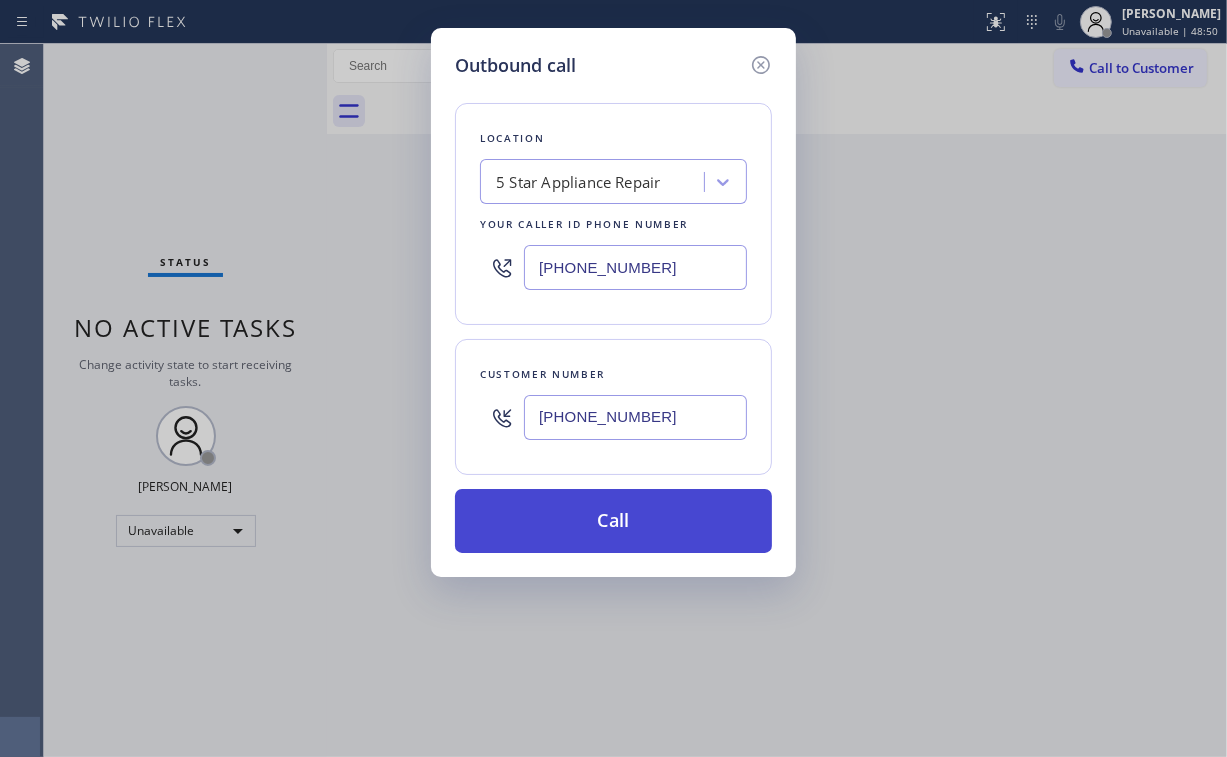 drag, startPoint x: 572, startPoint y: 528, endPoint x: 529, endPoint y: 700, distance: 177.29355 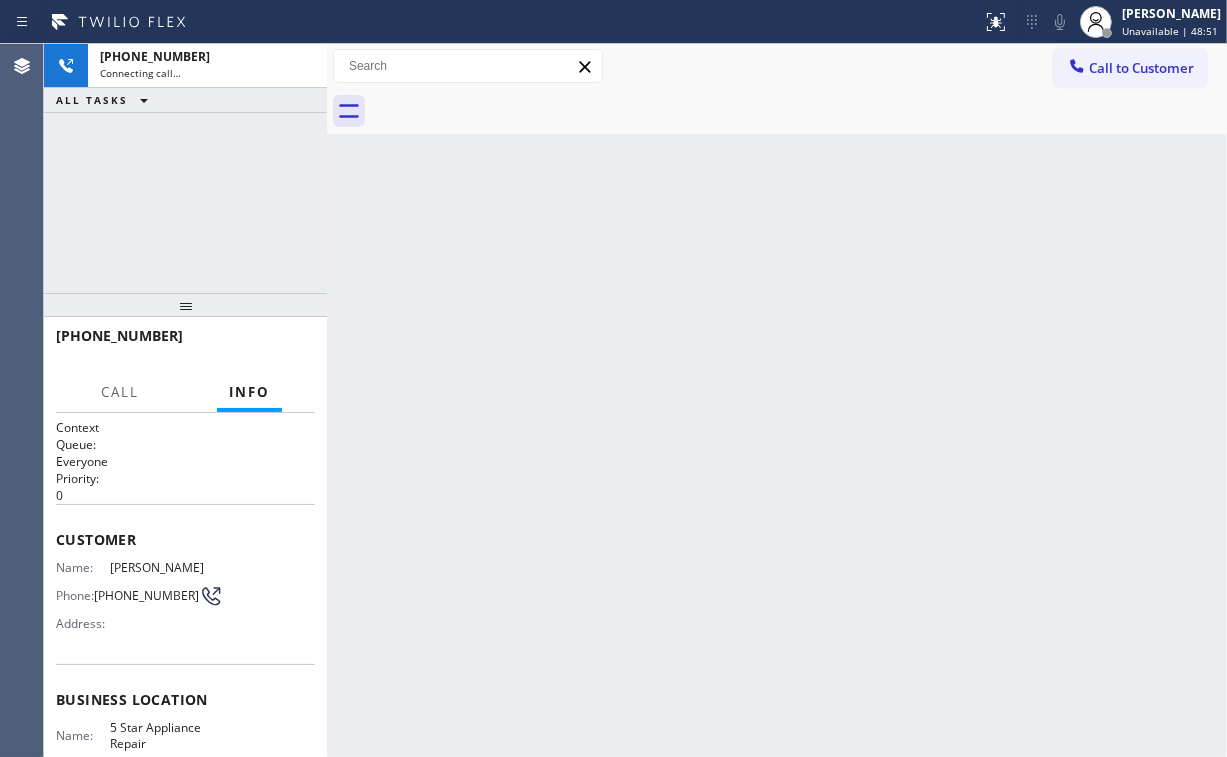 click on "[PHONE_NUMBER] Connecting call… ALL TASKS ALL TASKS ACTIVE TASKS TASKS IN WRAP UP" at bounding box center (185, 168) 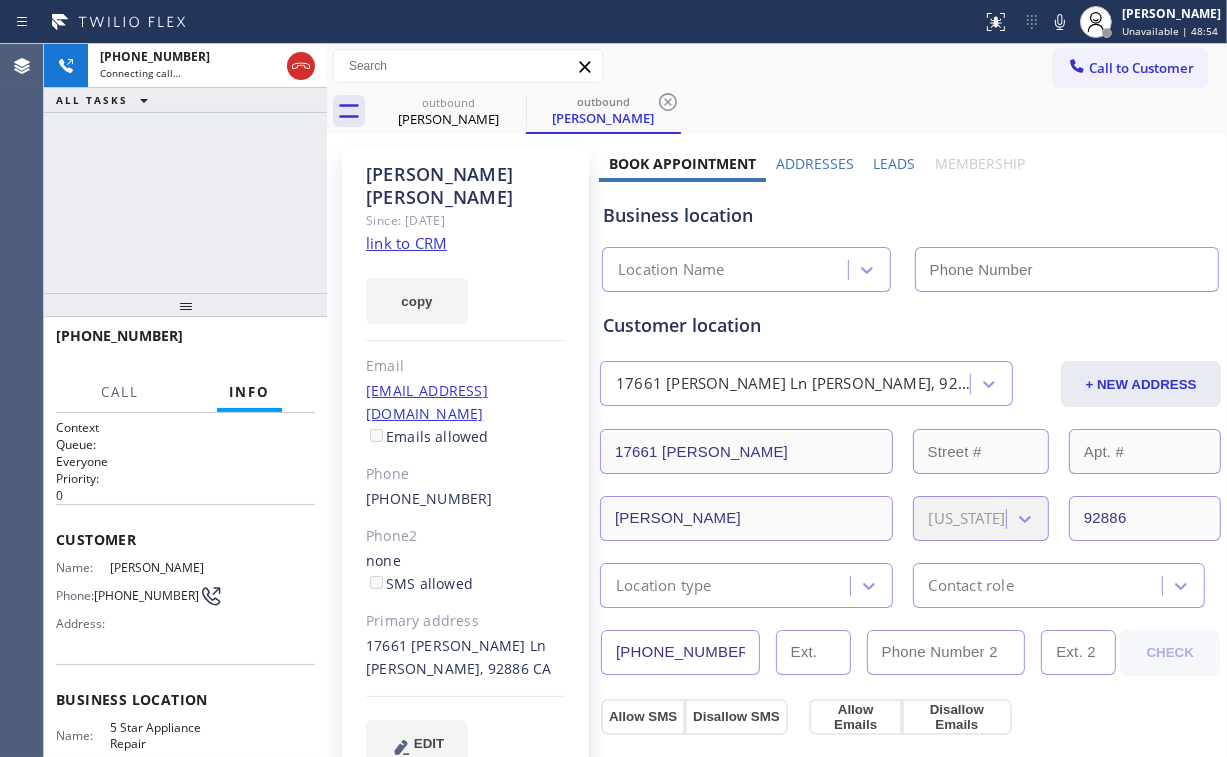 type on "[PHONE_NUMBER]" 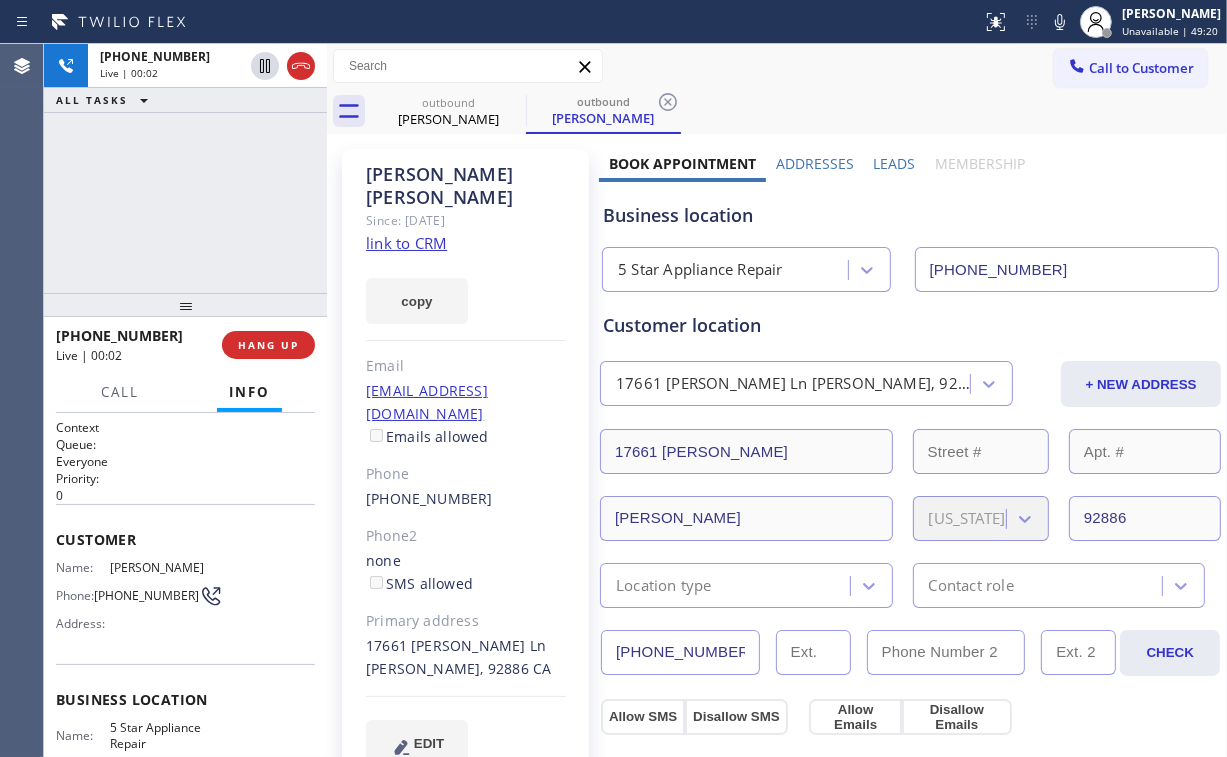 drag, startPoint x: 152, startPoint y: 210, endPoint x: 177, endPoint y: 205, distance: 25.495098 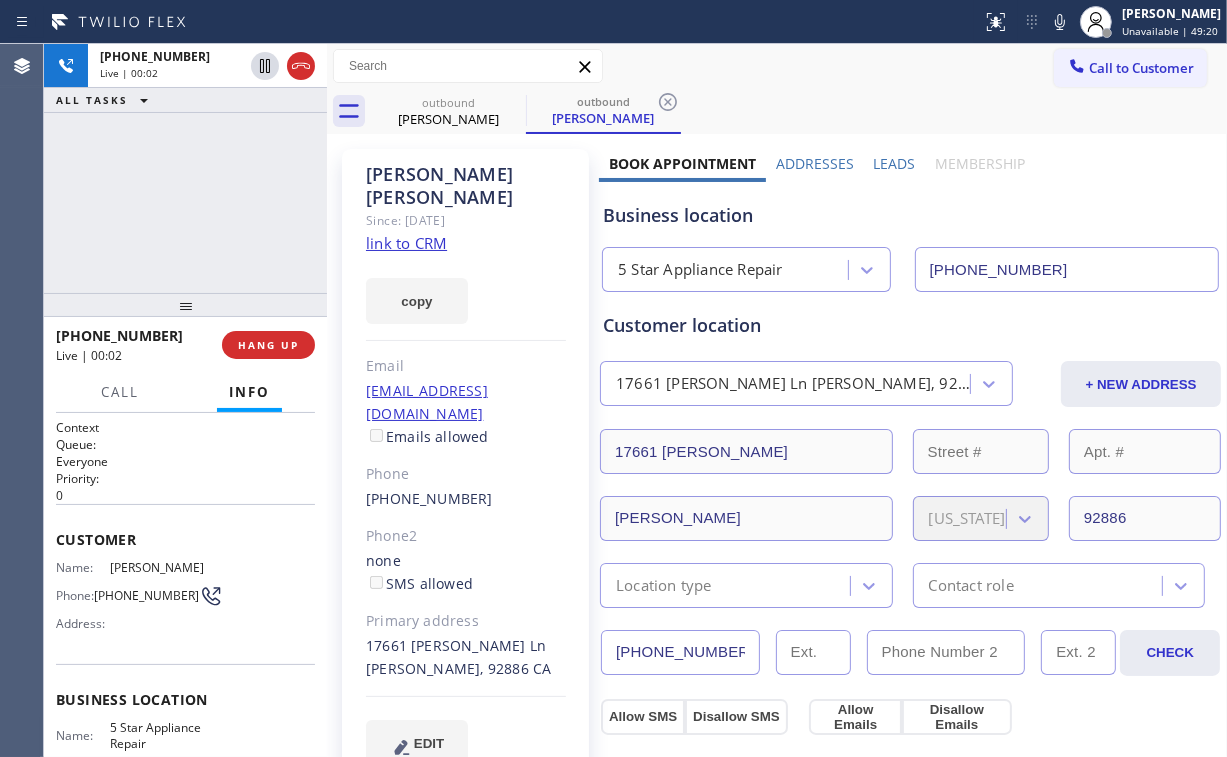 click on "[PHONE_NUMBER] Live | 00:02 ALL TASKS ALL TASKS ACTIVE TASKS TASKS IN WRAP UP" at bounding box center [185, 168] 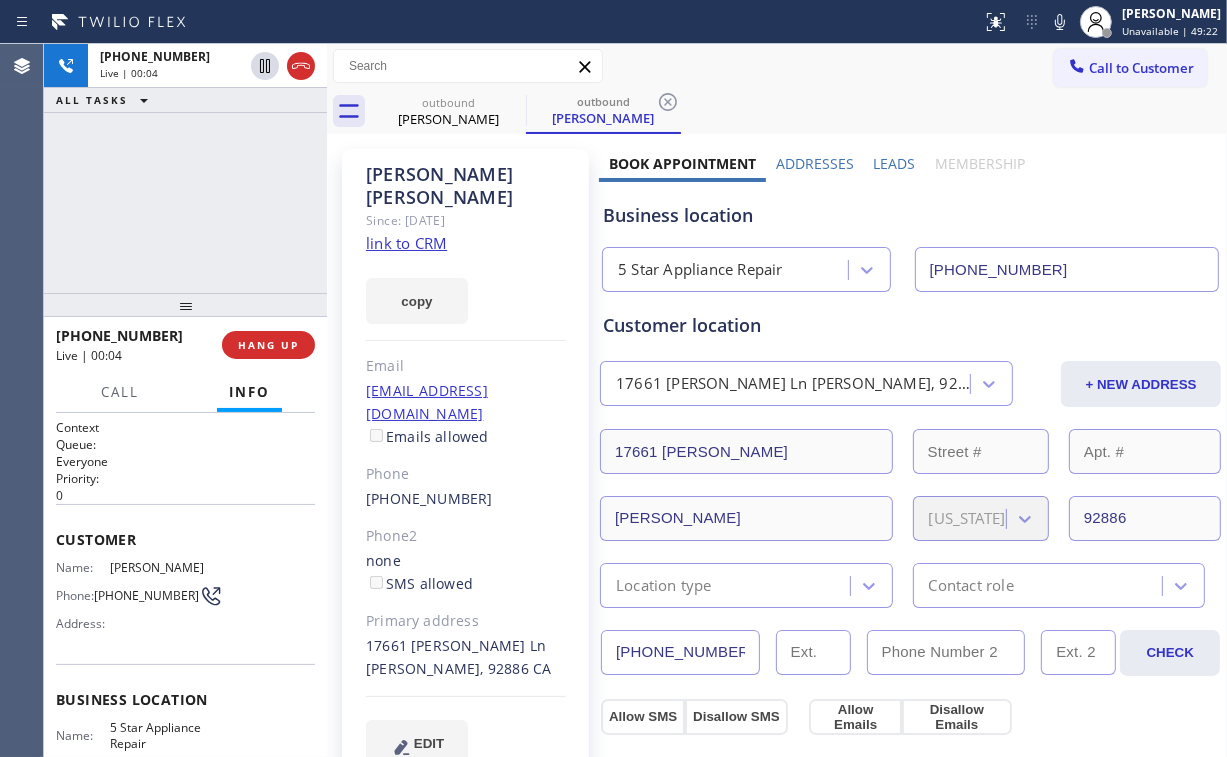 click on "[PHONE_NUMBER] Live | 00:04 ALL TASKS ALL TASKS ACTIVE TASKS TASKS IN WRAP UP" at bounding box center (185, 168) 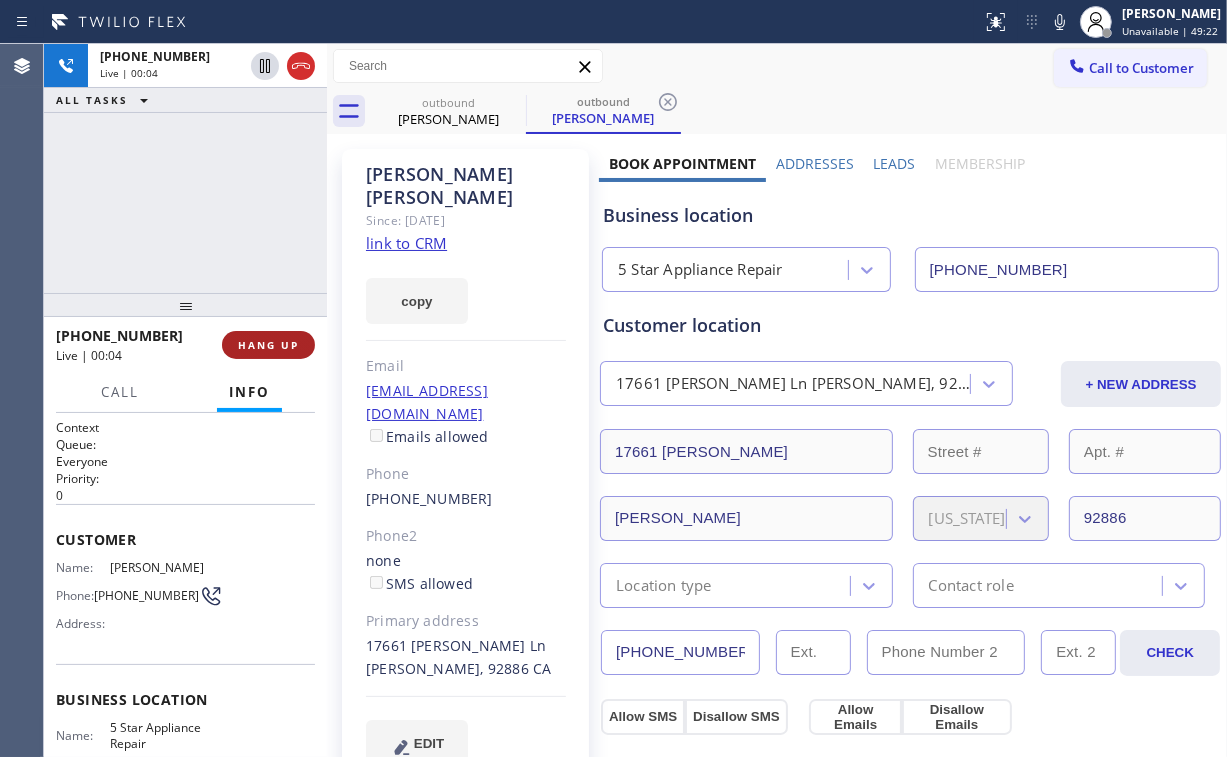 click on "HANG UP" at bounding box center (268, 345) 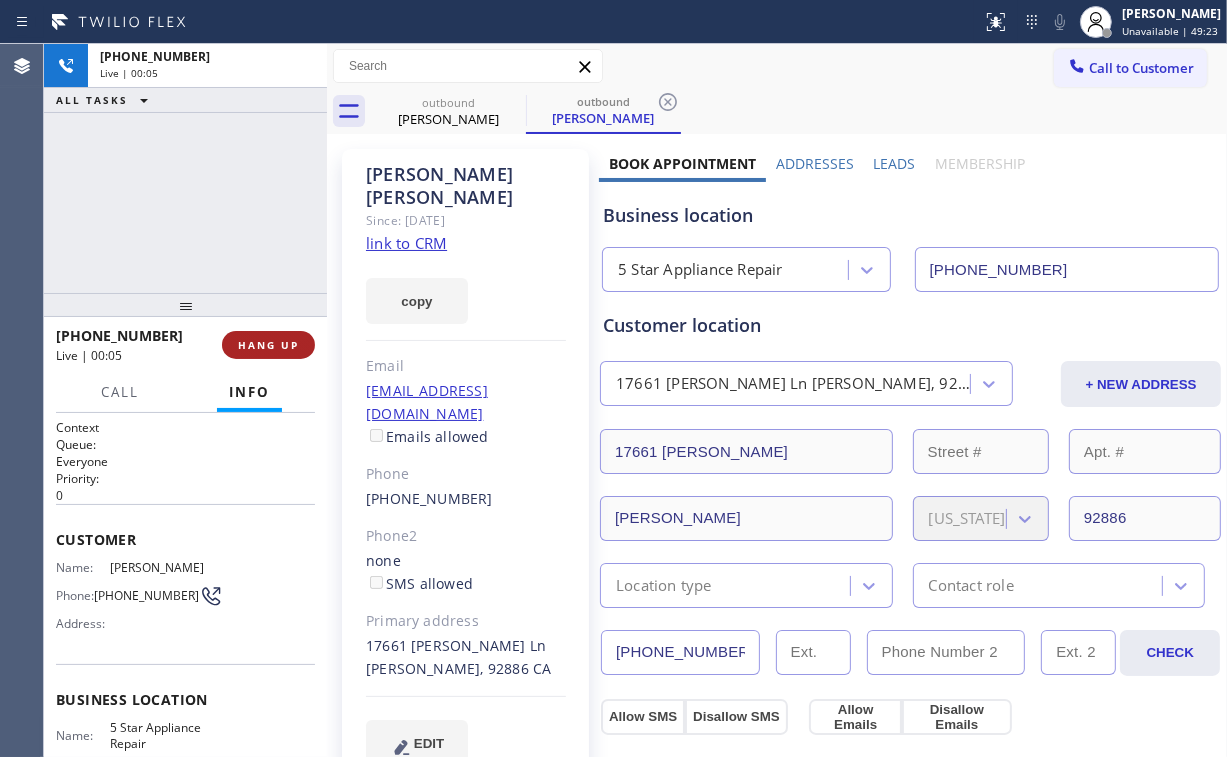 click on "HANG UP" at bounding box center (268, 345) 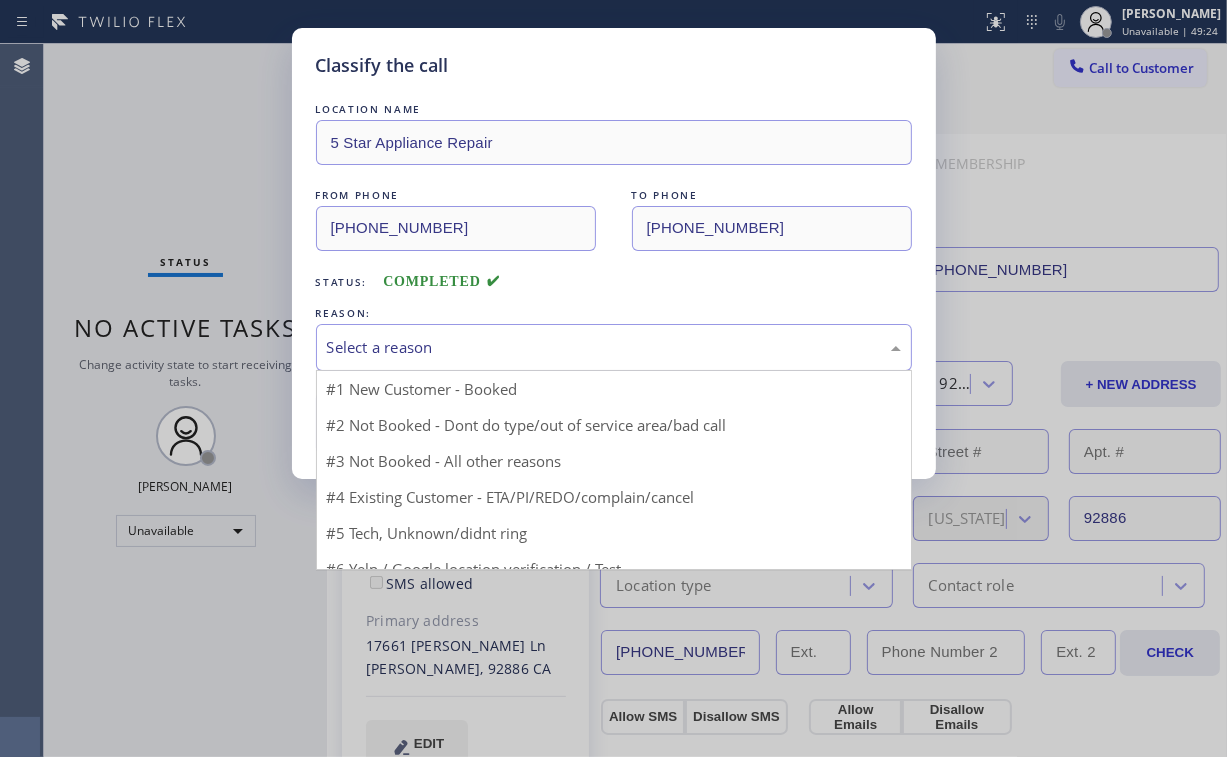 click on "Select a reason" at bounding box center [614, 347] 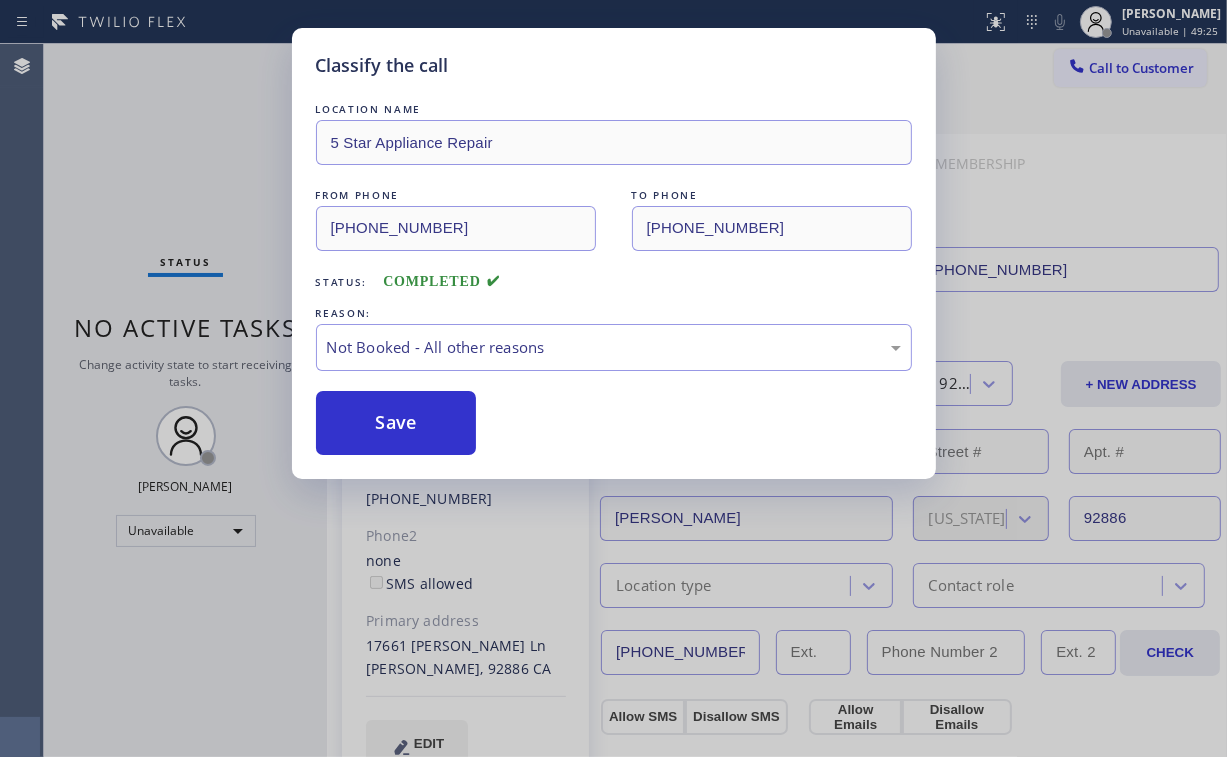 drag, startPoint x: 393, startPoint y: 425, endPoint x: 200, endPoint y: 188, distance: 305.6436 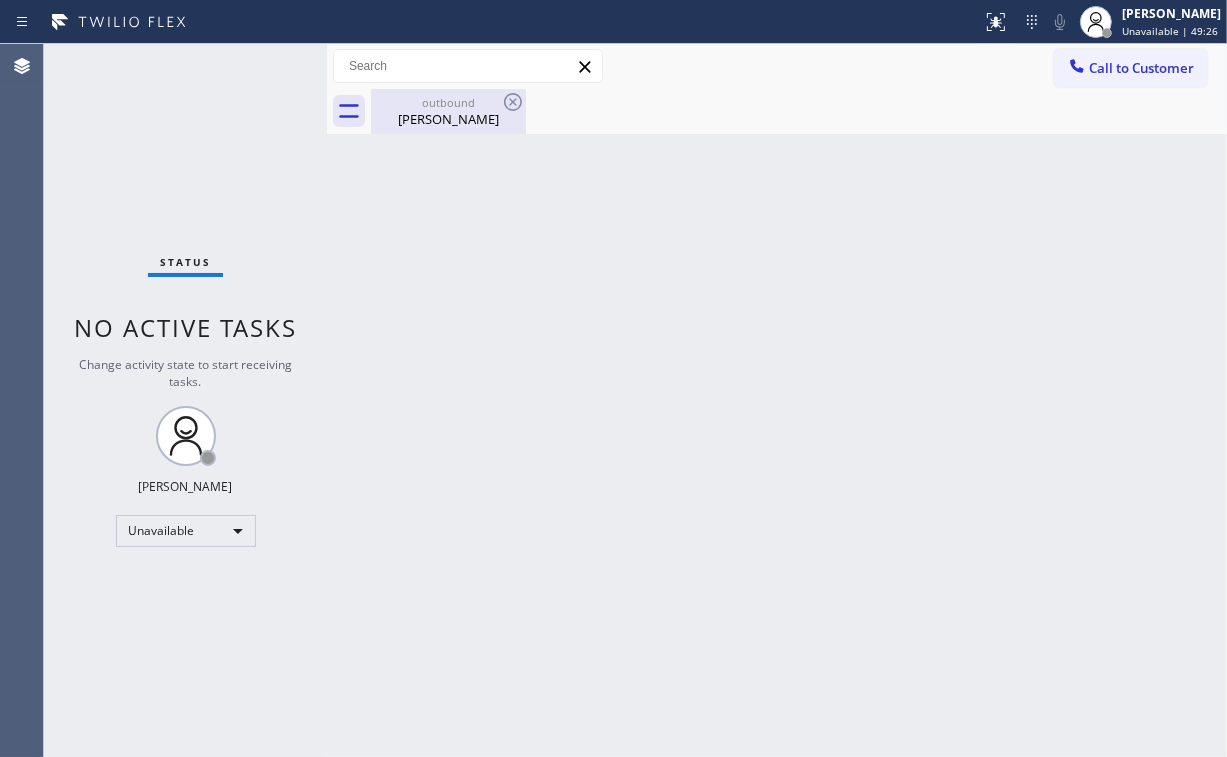 click on "[PERSON_NAME]" at bounding box center [448, 119] 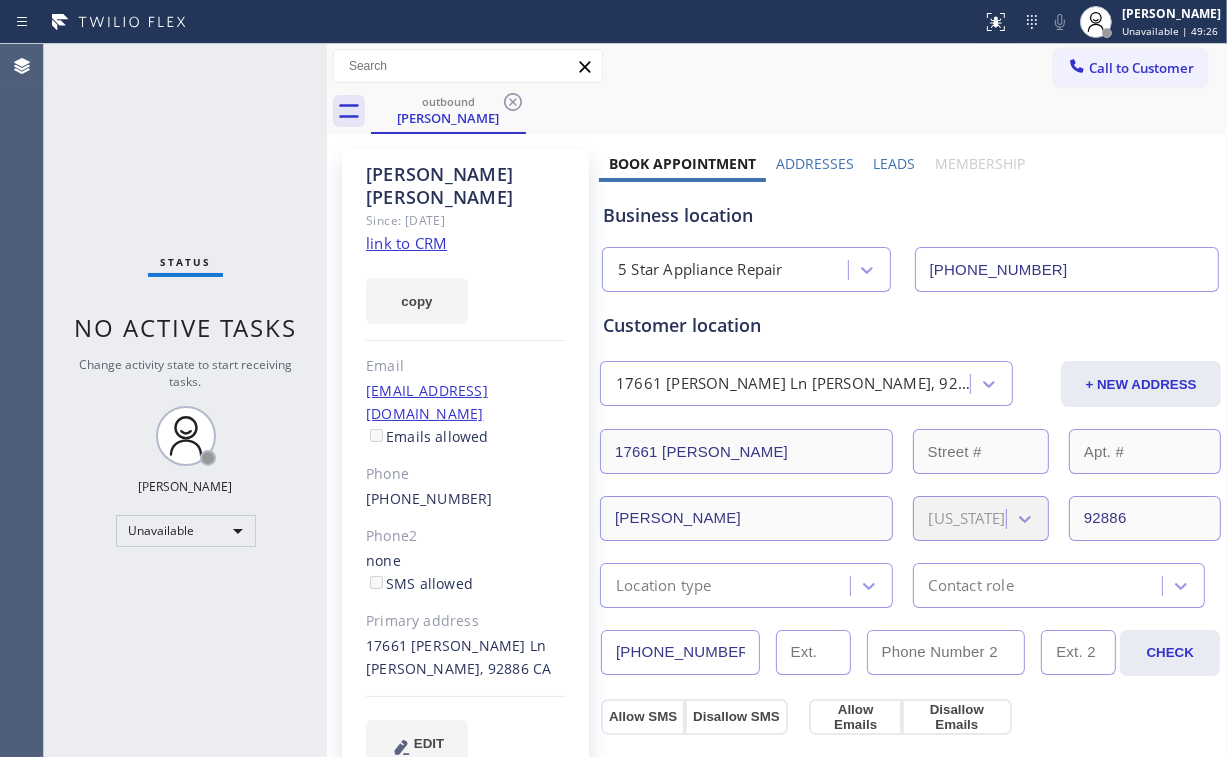 click 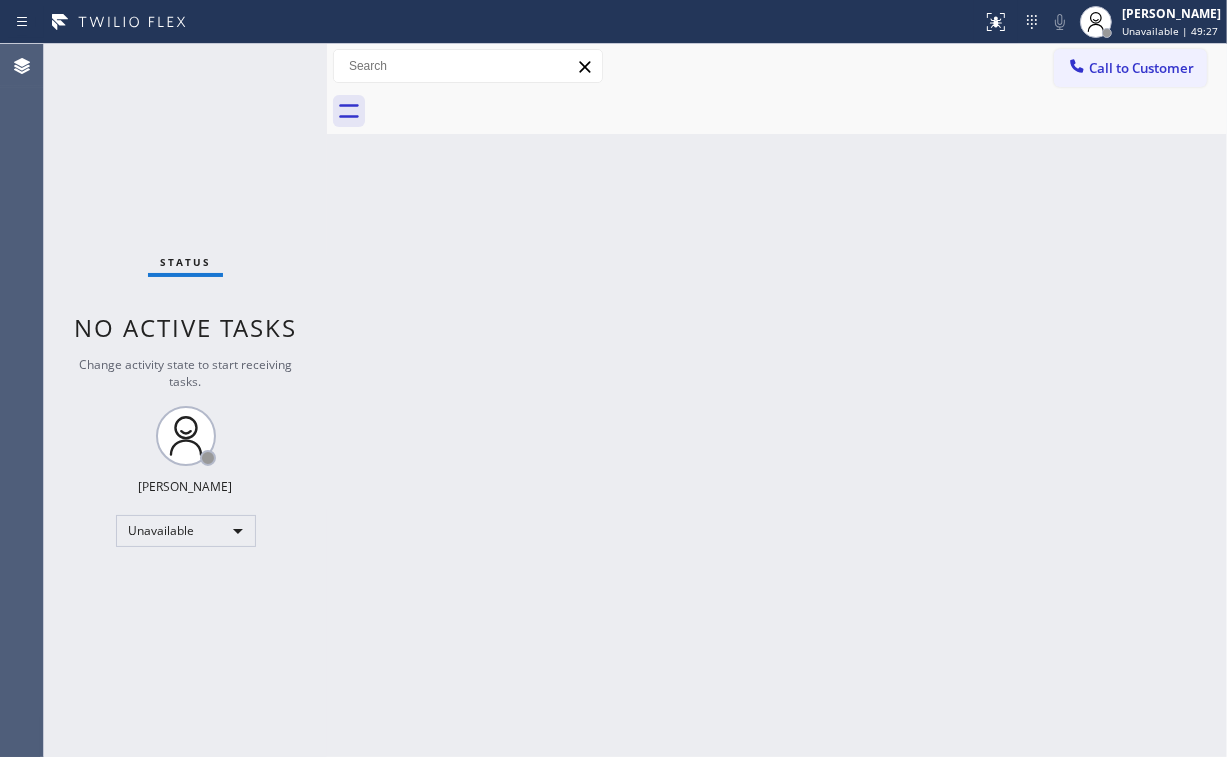 drag, startPoint x: 170, startPoint y: 137, endPoint x: 210, endPoint y: 12, distance: 131.24405 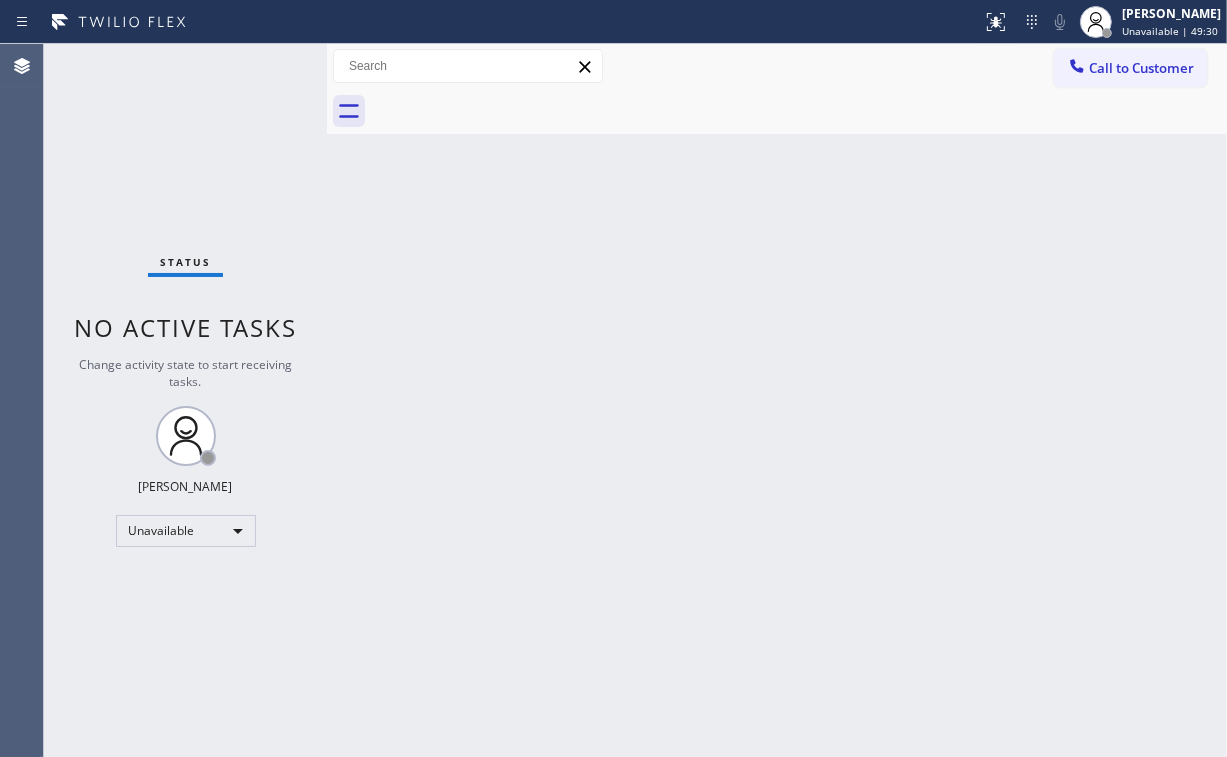 click on "Call to Customer" at bounding box center (1141, 68) 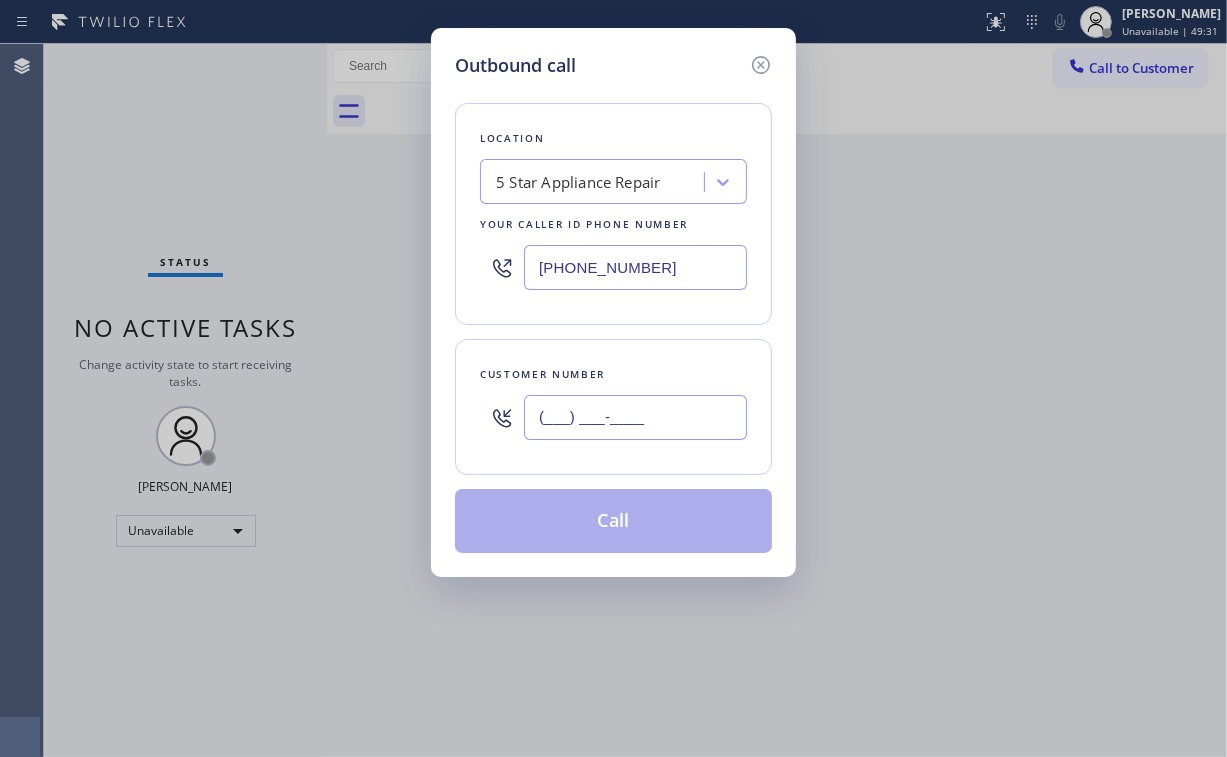 click on "(___) ___-____" at bounding box center [635, 417] 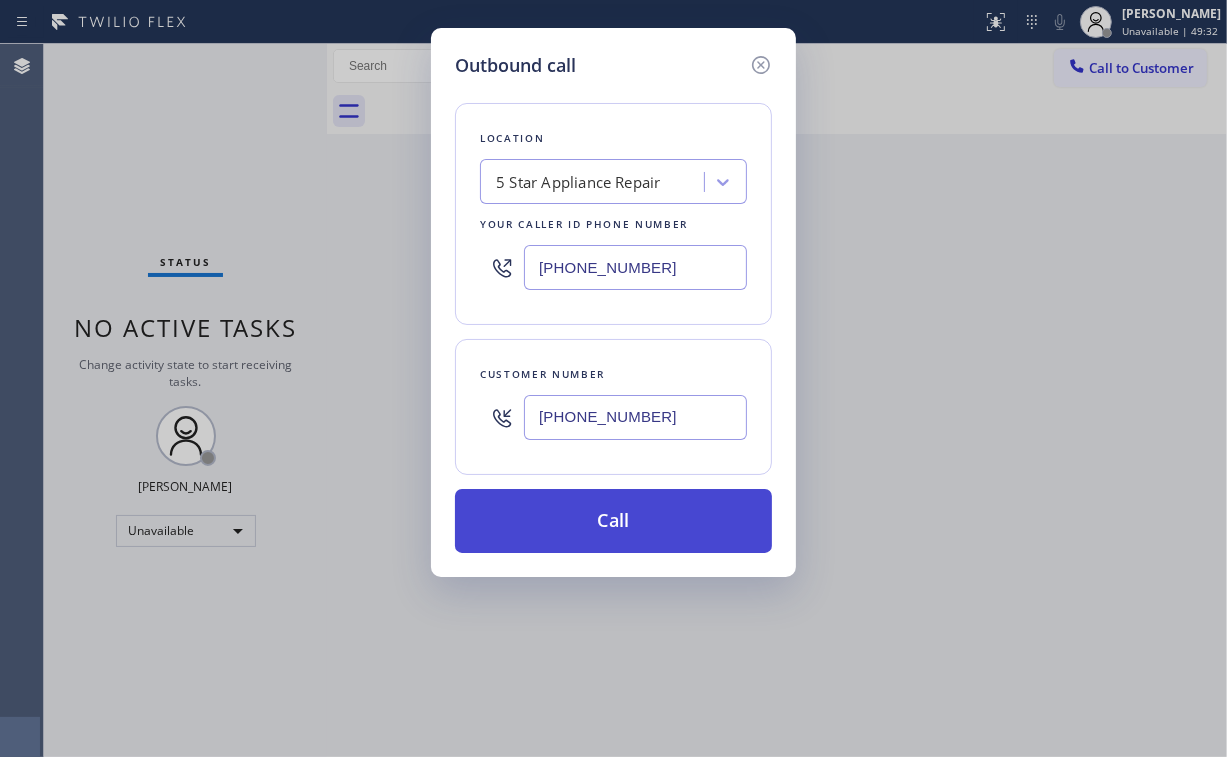 type on "[PHONE_NUMBER]" 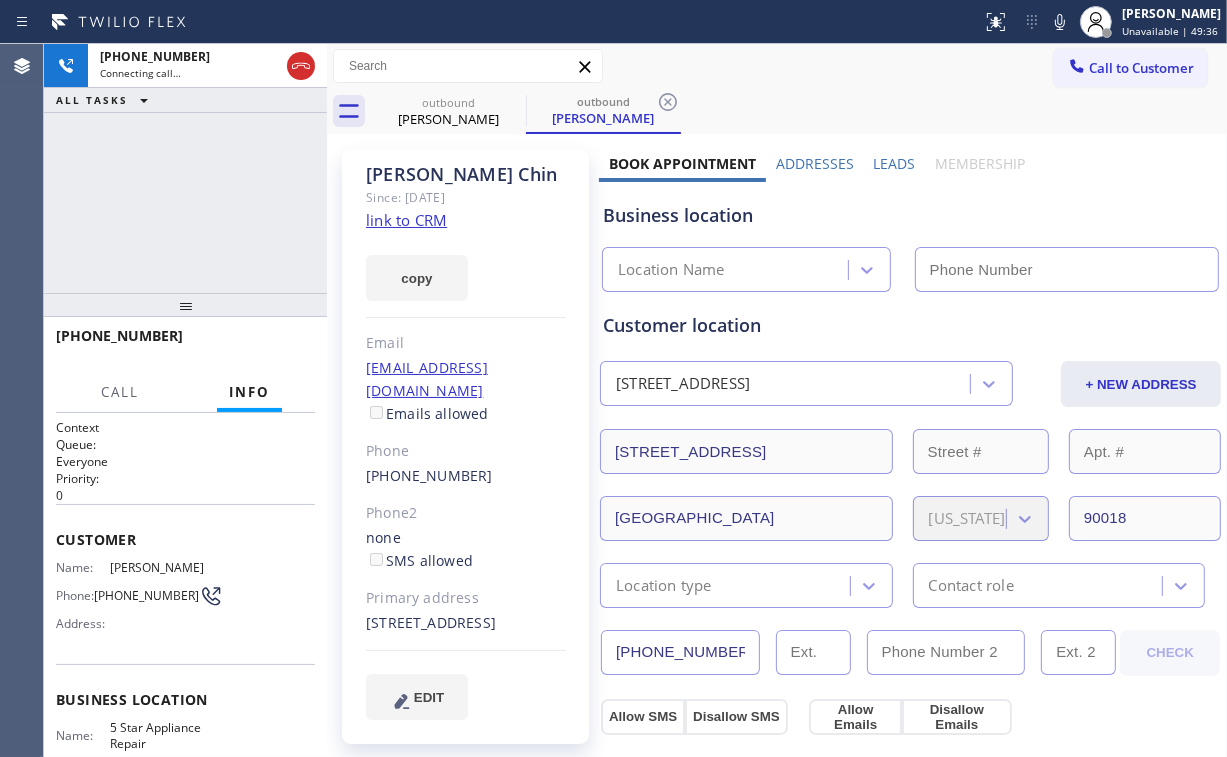 type on "[PHONE_NUMBER]" 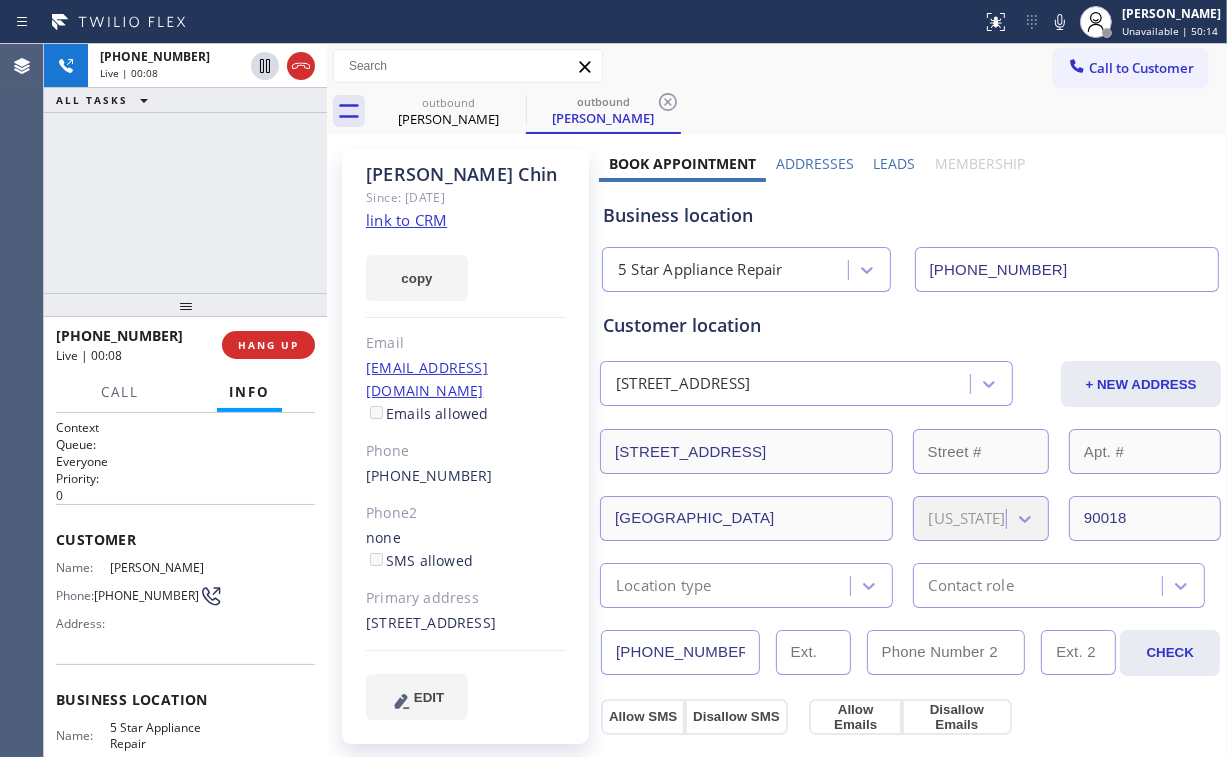 click on "[PHONE_NUMBER] Live | 00:08 ALL TASKS ALL TASKS ACTIVE TASKS TASKS IN WRAP UP" at bounding box center [185, 168] 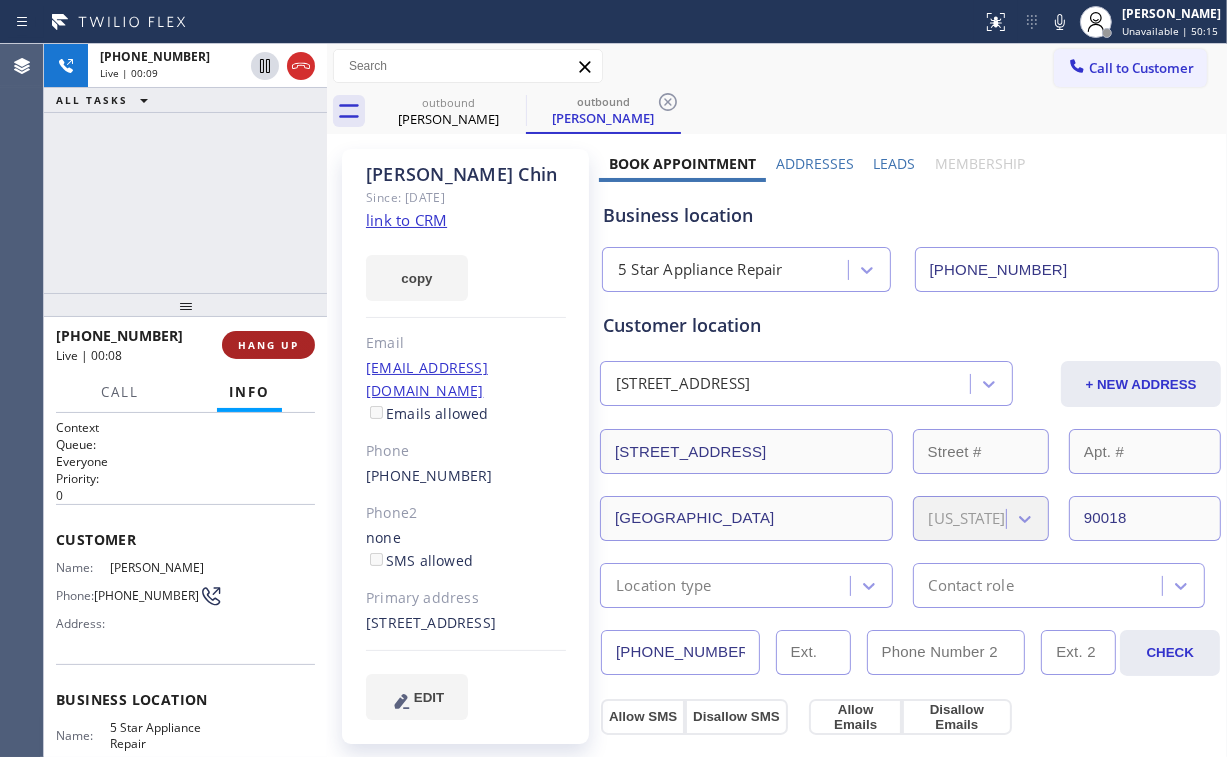 click on "HANG UP" at bounding box center (268, 345) 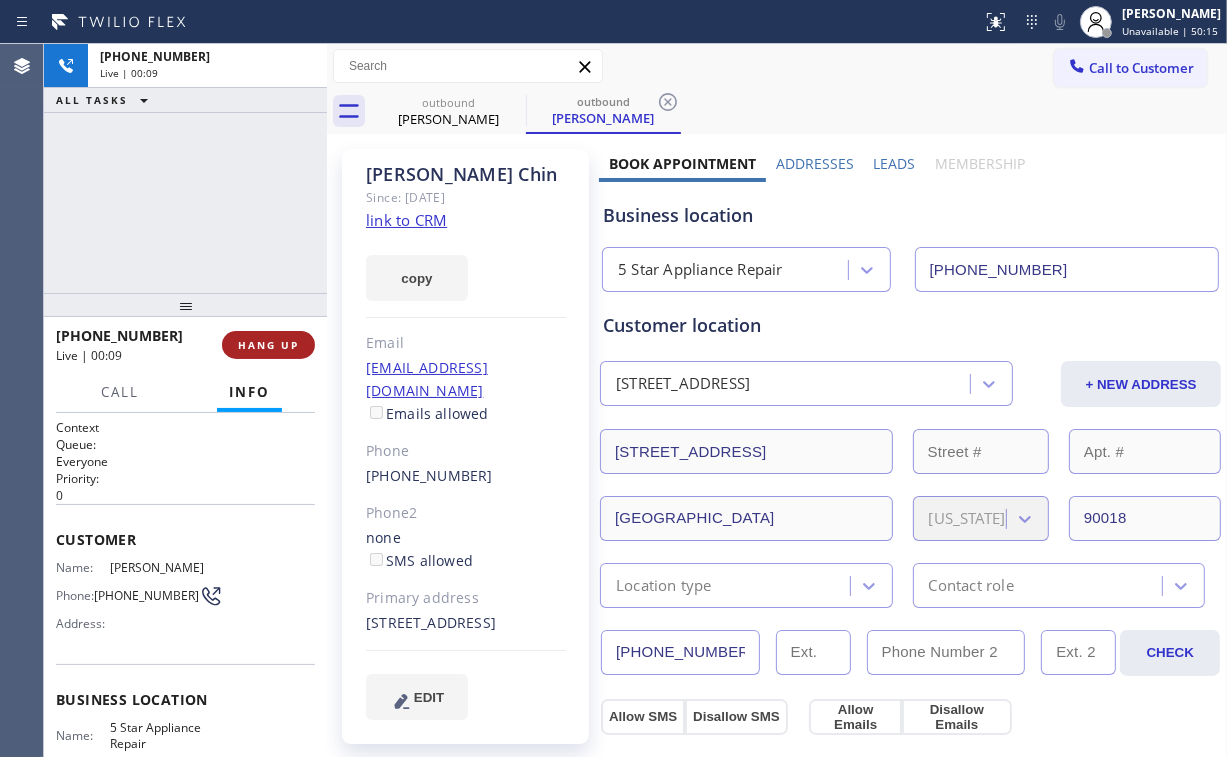 click on "HANG UP" at bounding box center (268, 345) 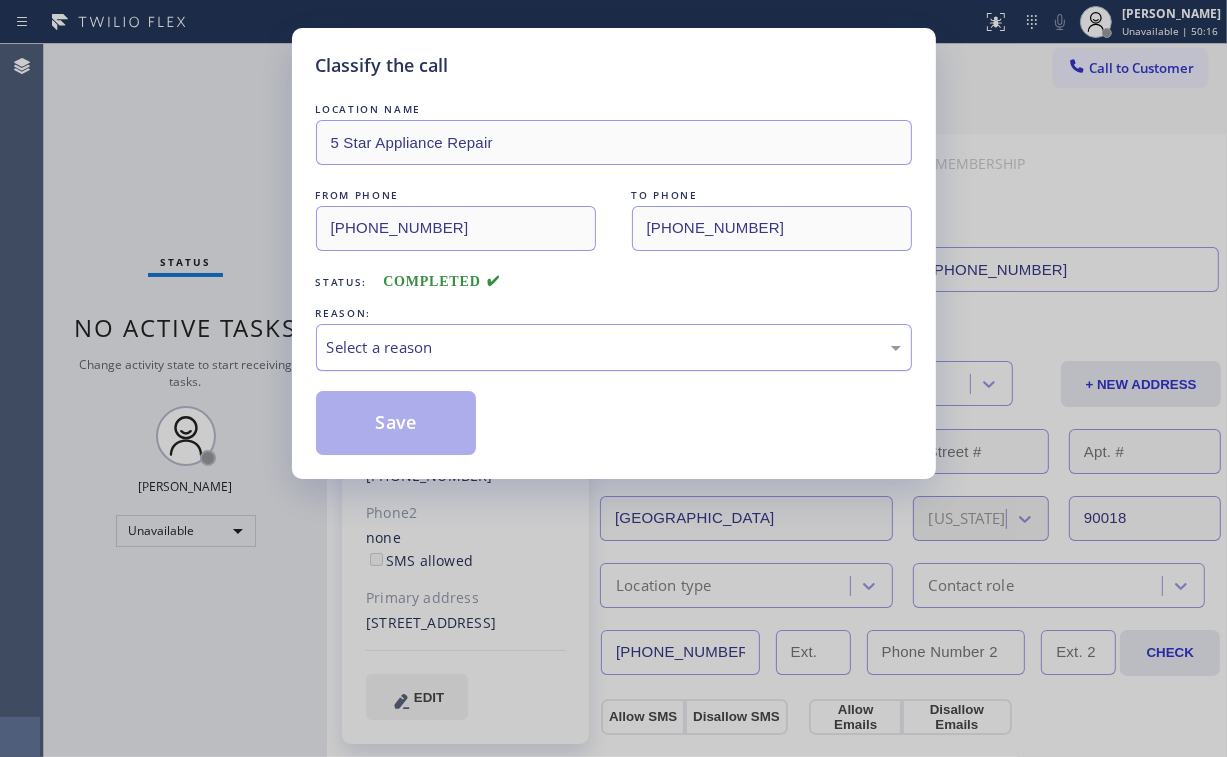 click on "Select a reason" at bounding box center [614, 347] 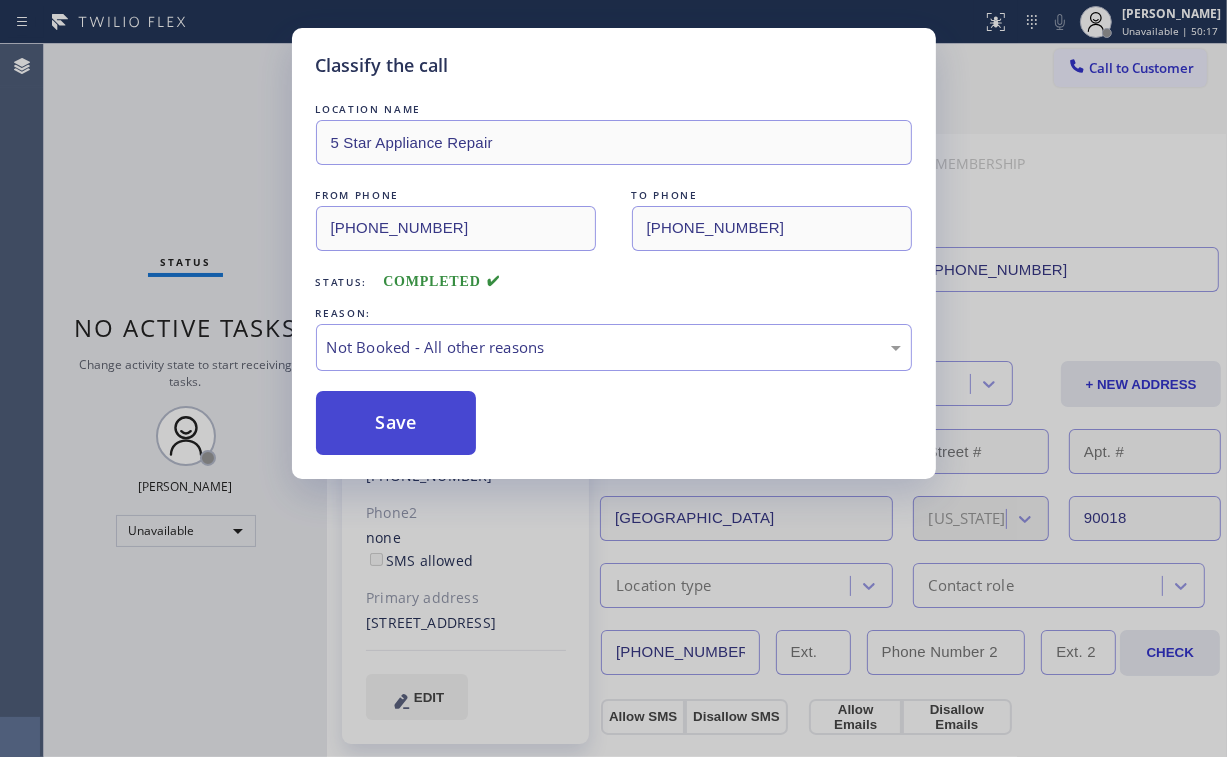 click on "Save" at bounding box center (396, 423) 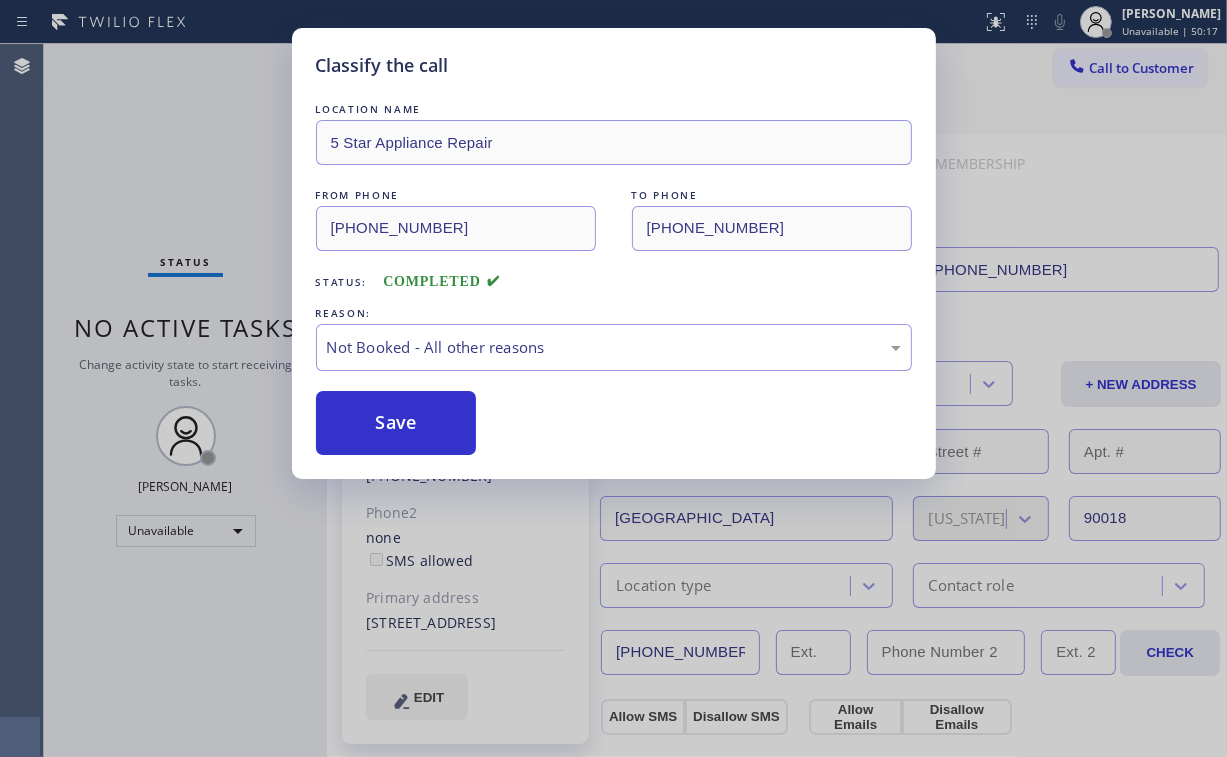drag, startPoint x: 173, startPoint y: 184, endPoint x: 166, endPoint y: 45, distance: 139.17615 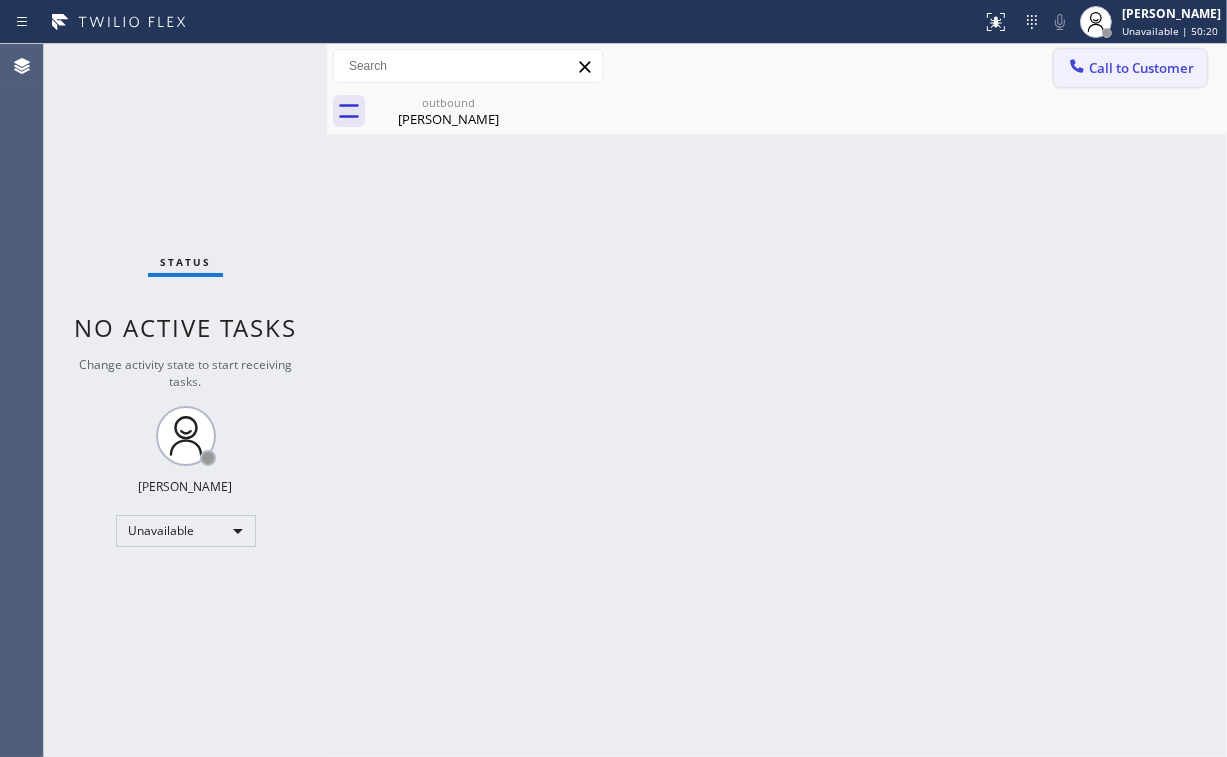 click on "Call to Customer" at bounding box center [1141, 68] 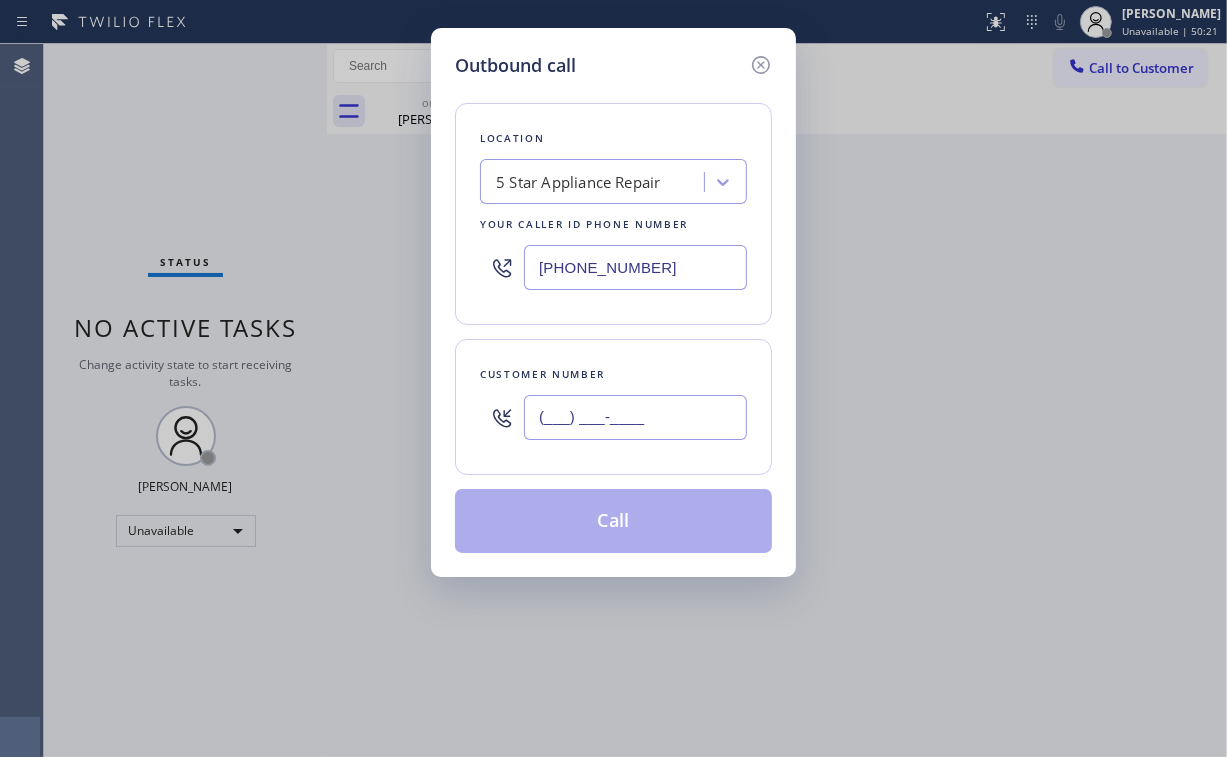 click on "(___) ___-____" at bounding box center (635, 417) 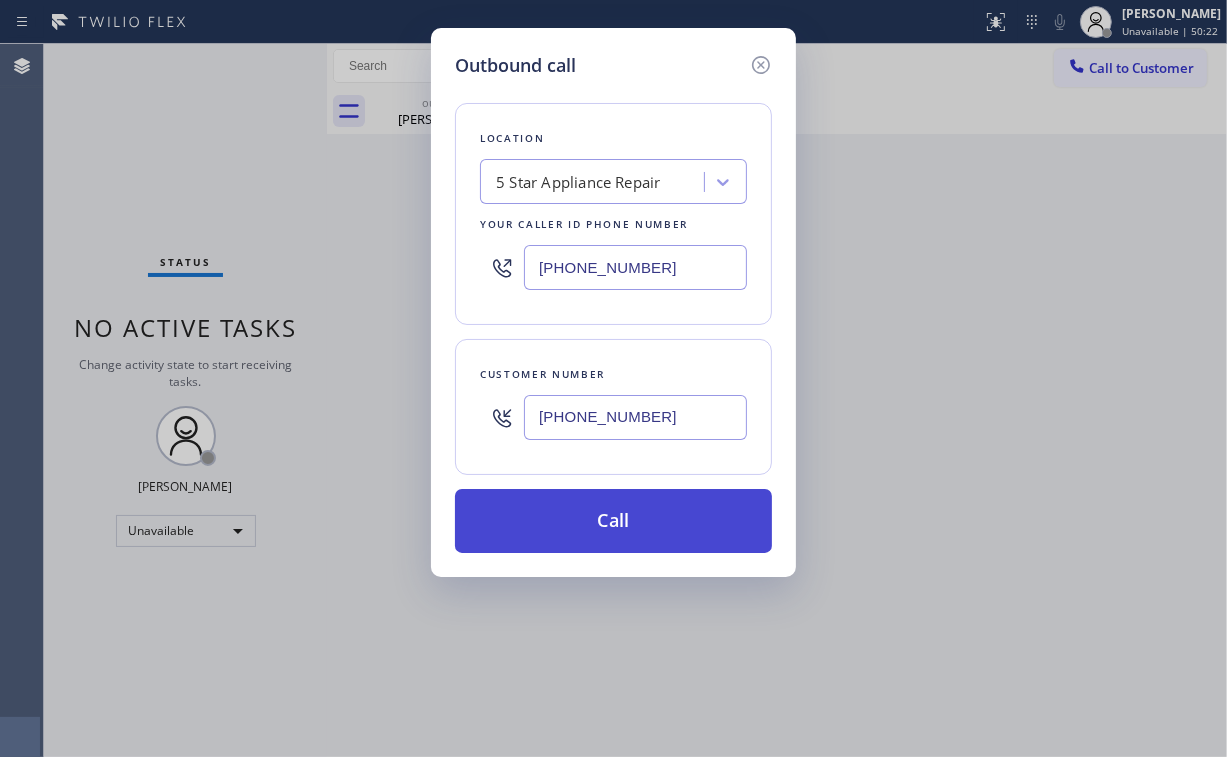 type on "[PHONE_NUMBER]" 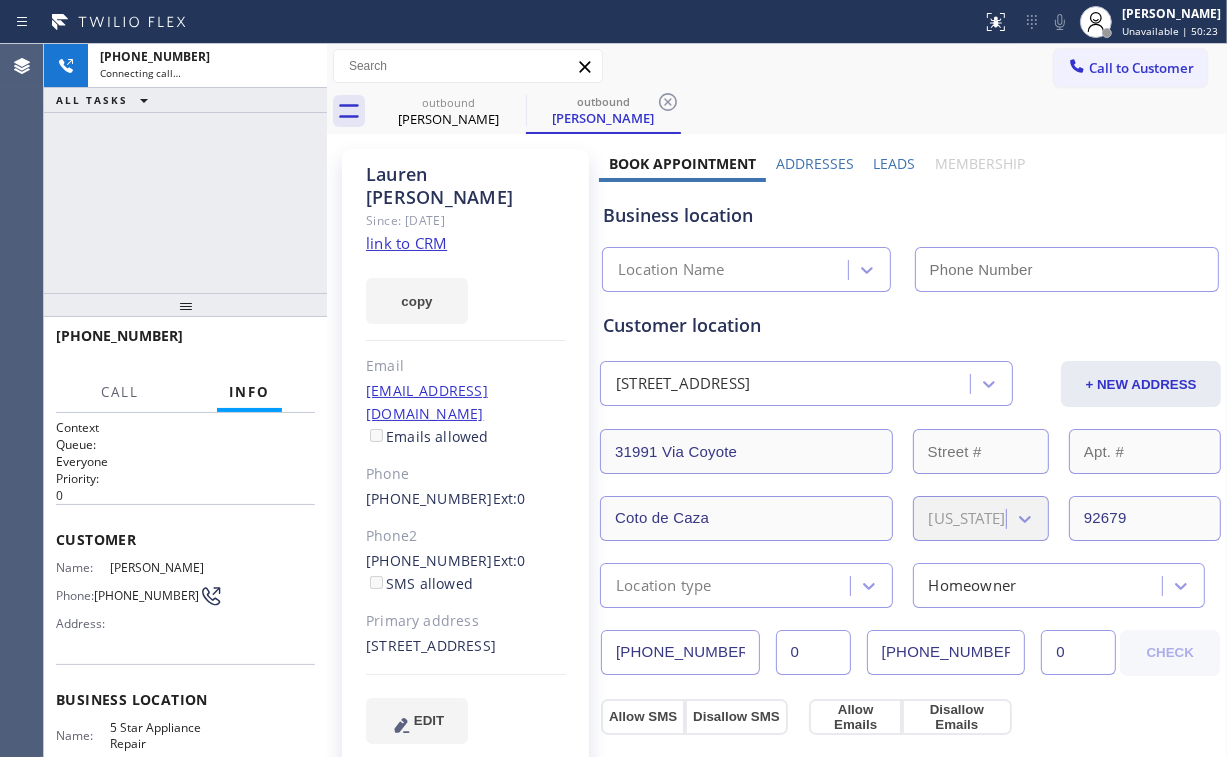 click on "[PHONE_NUMBER] Connecting call… ALL TASKS ALL TASKS ACTIVE TASKS TASKS IN WRAP UP" at bounding box center (185, 168) 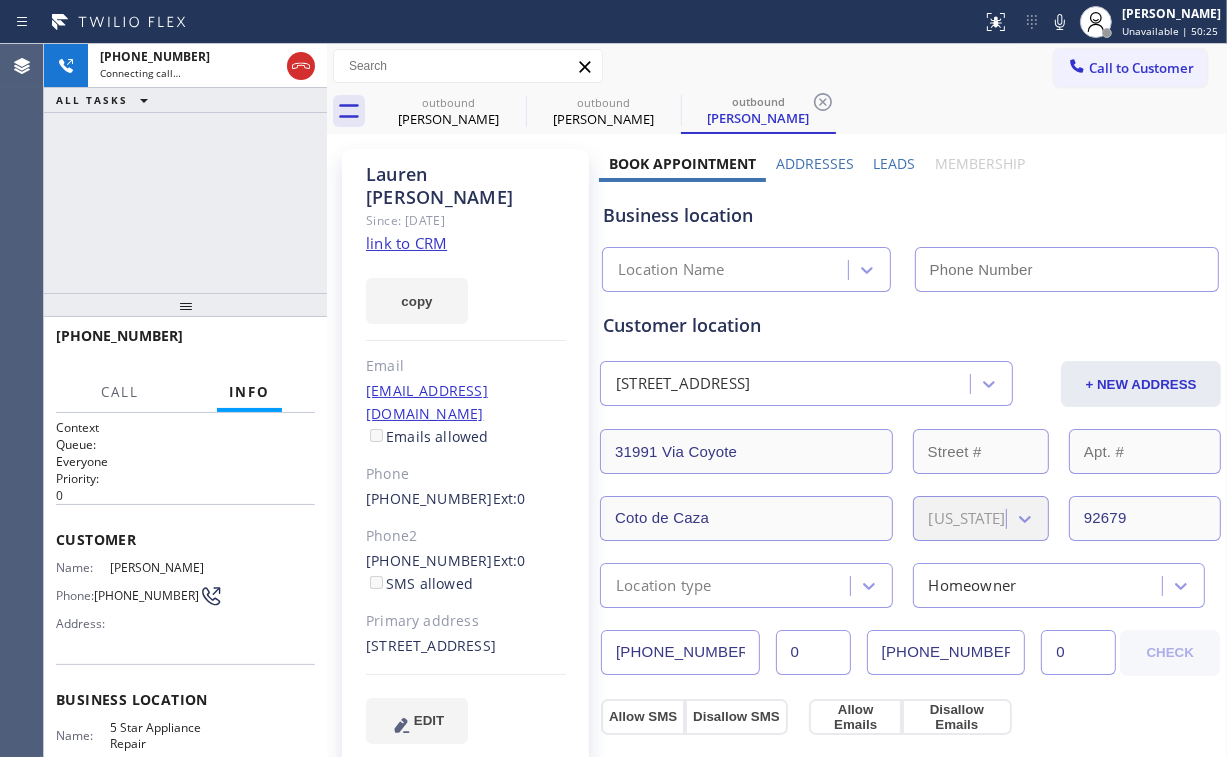type on "[PHONE_NUMBER]" 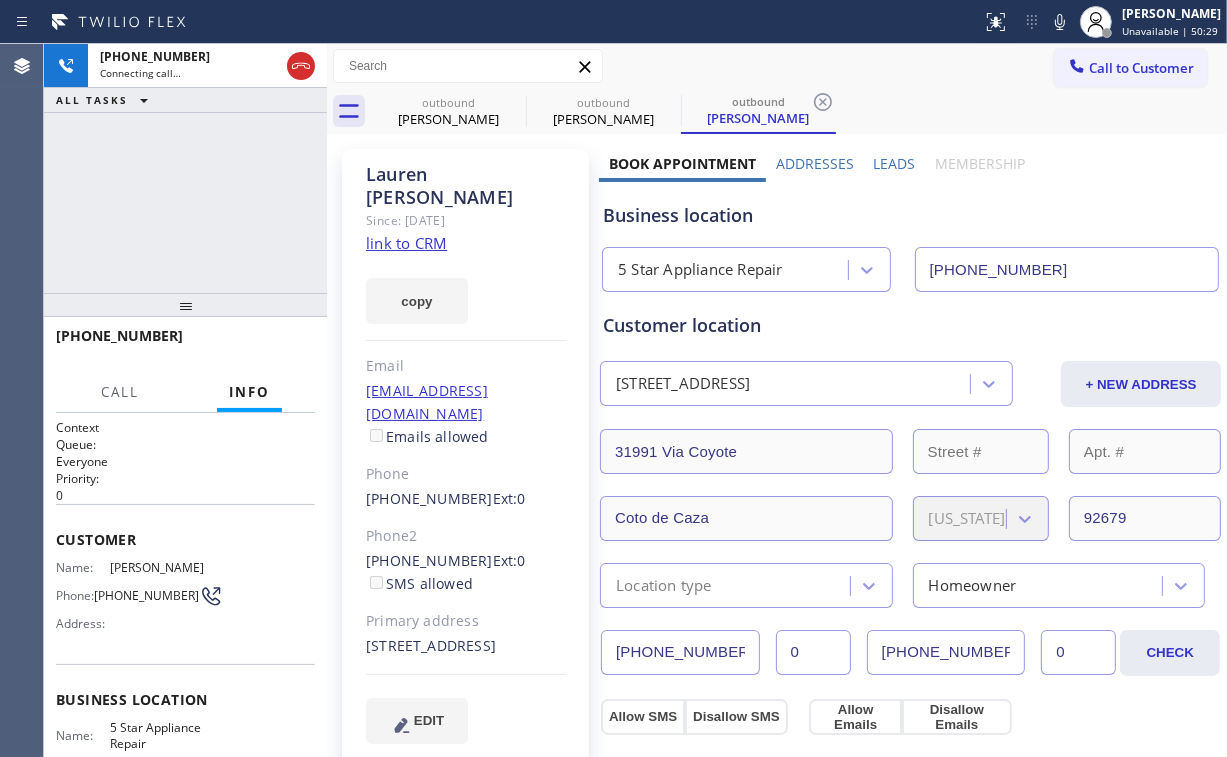 click on "[PHONE_NUMBER] Connecting call… ALL TASKS ALL TASKS ACTIVE TASKS TASKS IN WRAP UP" at bounding box center (185, 168) 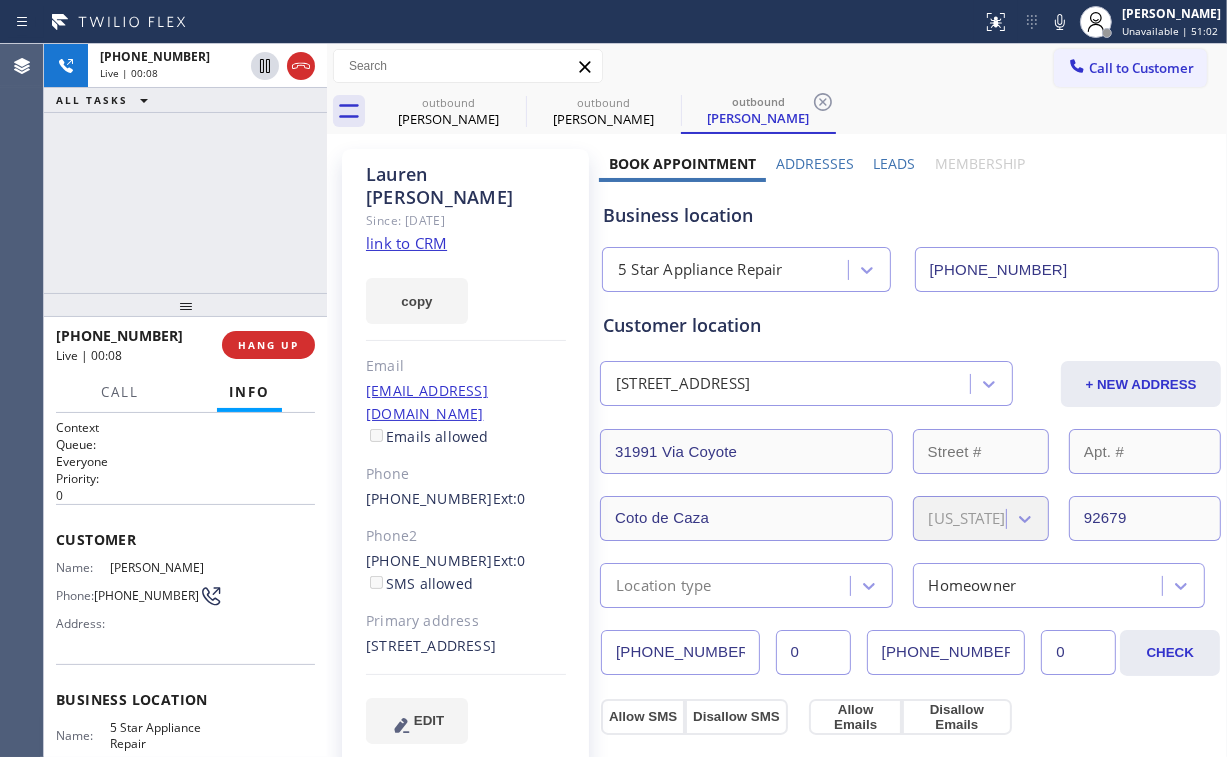 click on "[PHONE_NUMBER] Live | 00:08 ALL TASKS ALL TASKS ACTIVE TASKS TASKS IN WRAP UP" at bounding box center (185, 168) 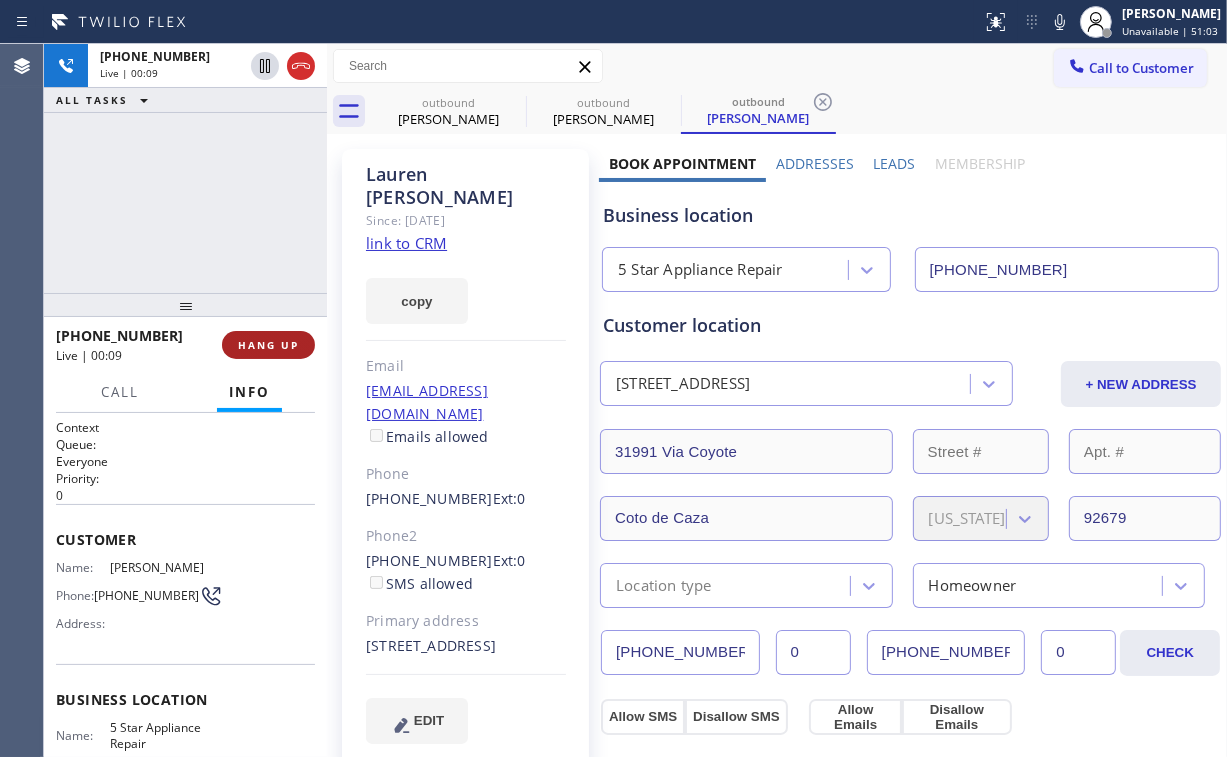 click on "HANG UP" at bounding box center (268, 345) 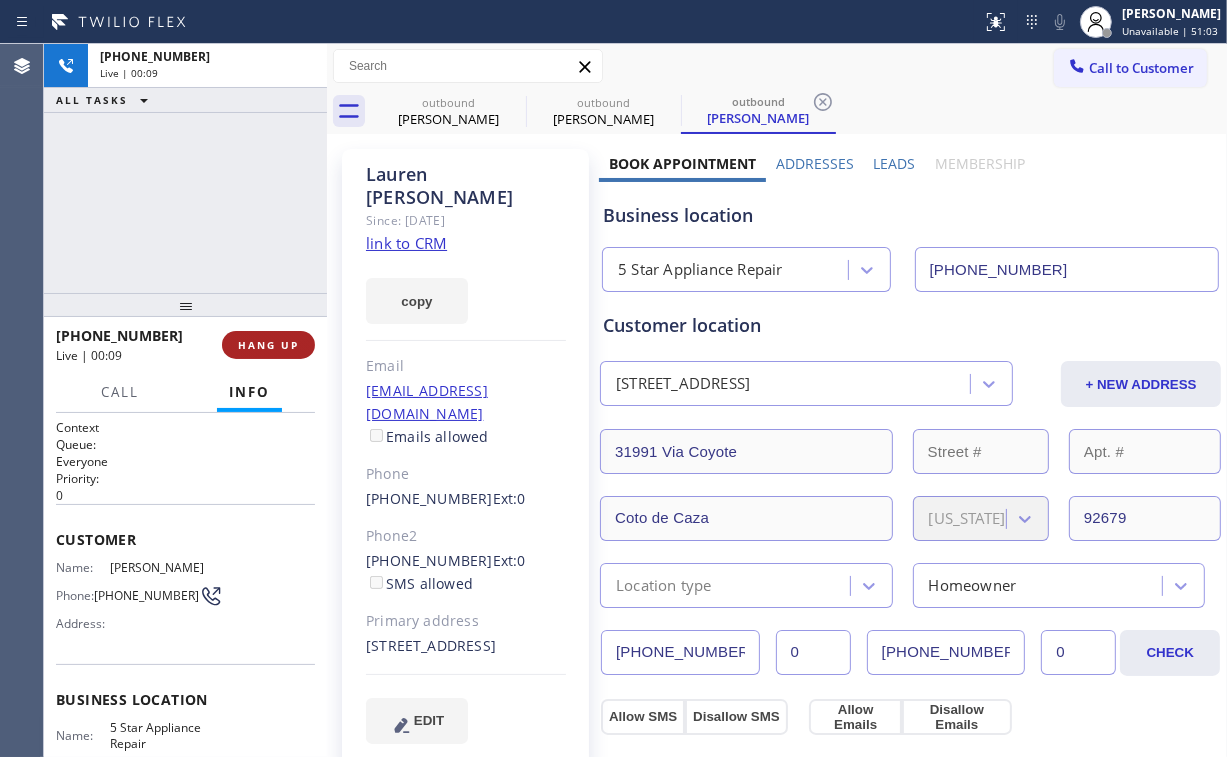 click on "HANG UP" at bounding box center (268, 345) 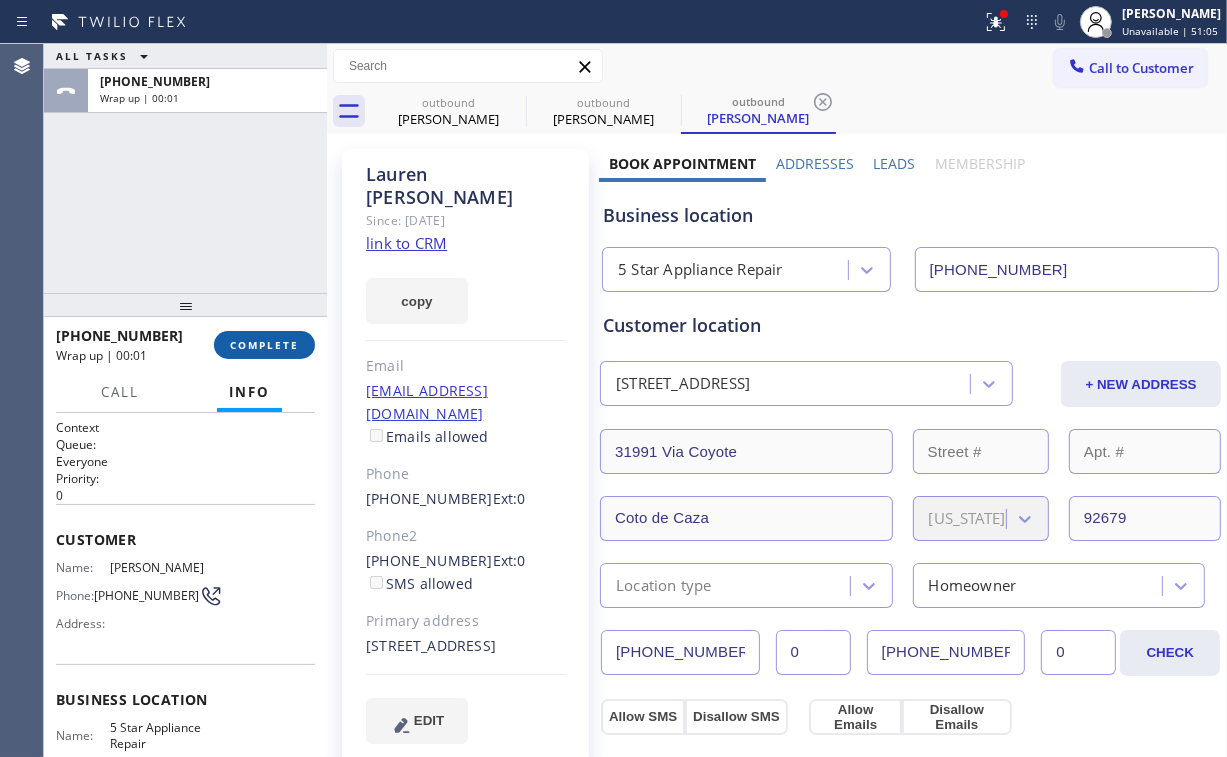 click on "COMPLETE" at bounding box center (264, 345) 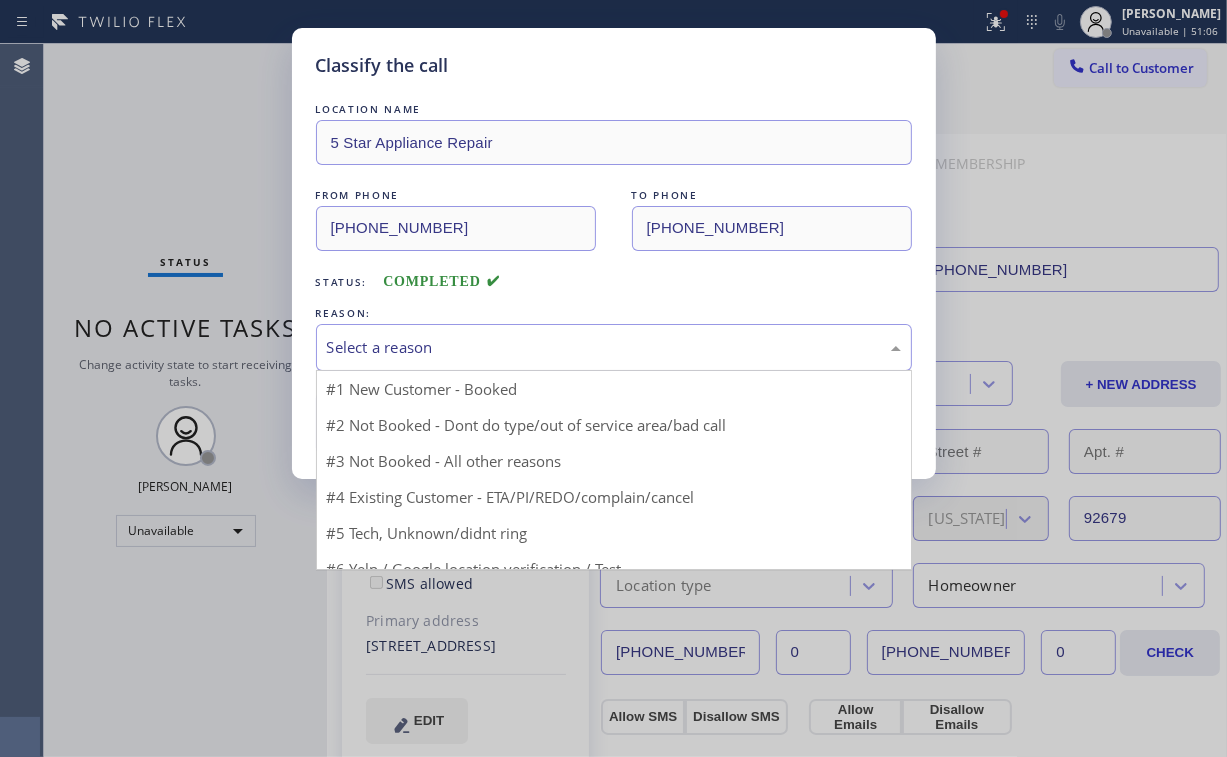 click on "Select a reason" at bounding box center [614, 347] 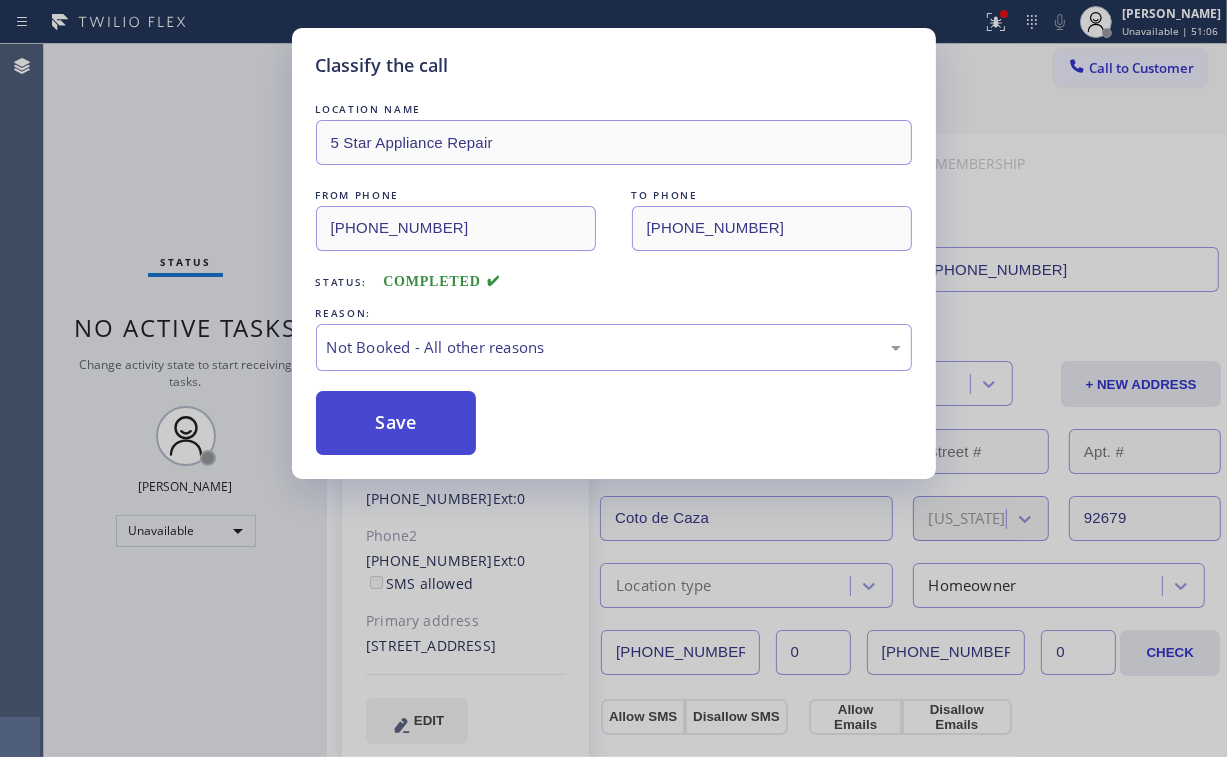 click on "Save" at bounding box center (396, 423) 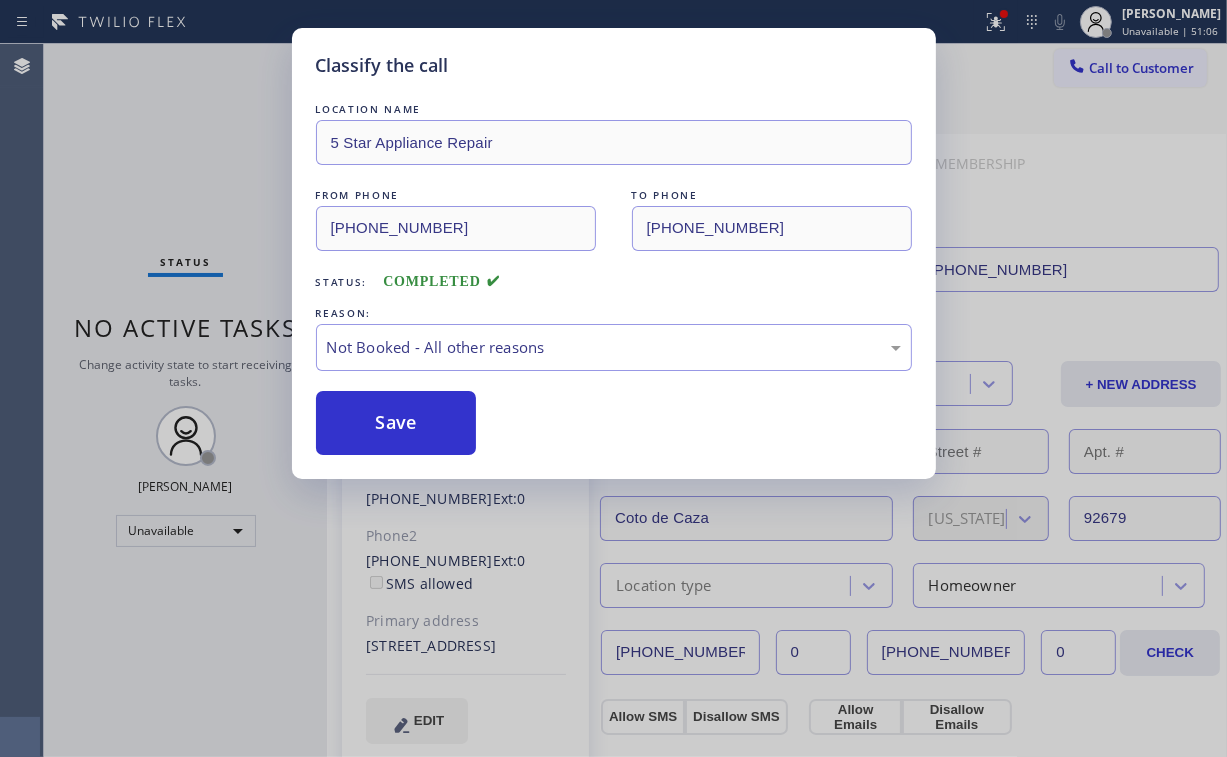 click on "Classify the call LOCATION NAME 5 Star Appliance Repair FROM PHONE [PHONE_NUMBER] TO PHONE [PHONE_NUMBER] Status: COMPLETED REASON: Not Booked - All other reasons Save" at bounding box center (613, 378) 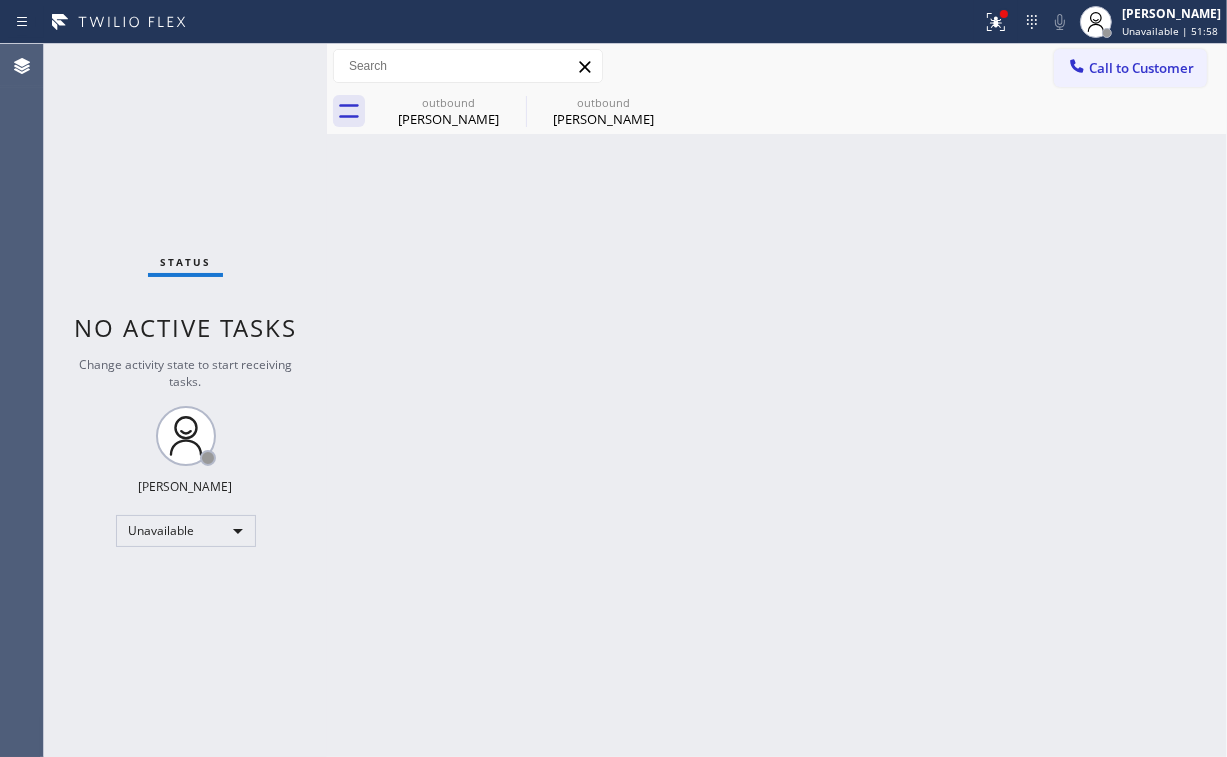 drag, startPoint x: 100, startPoint y: 107, endPoint x: 200, endPoint y: 6, distance: 142.13022 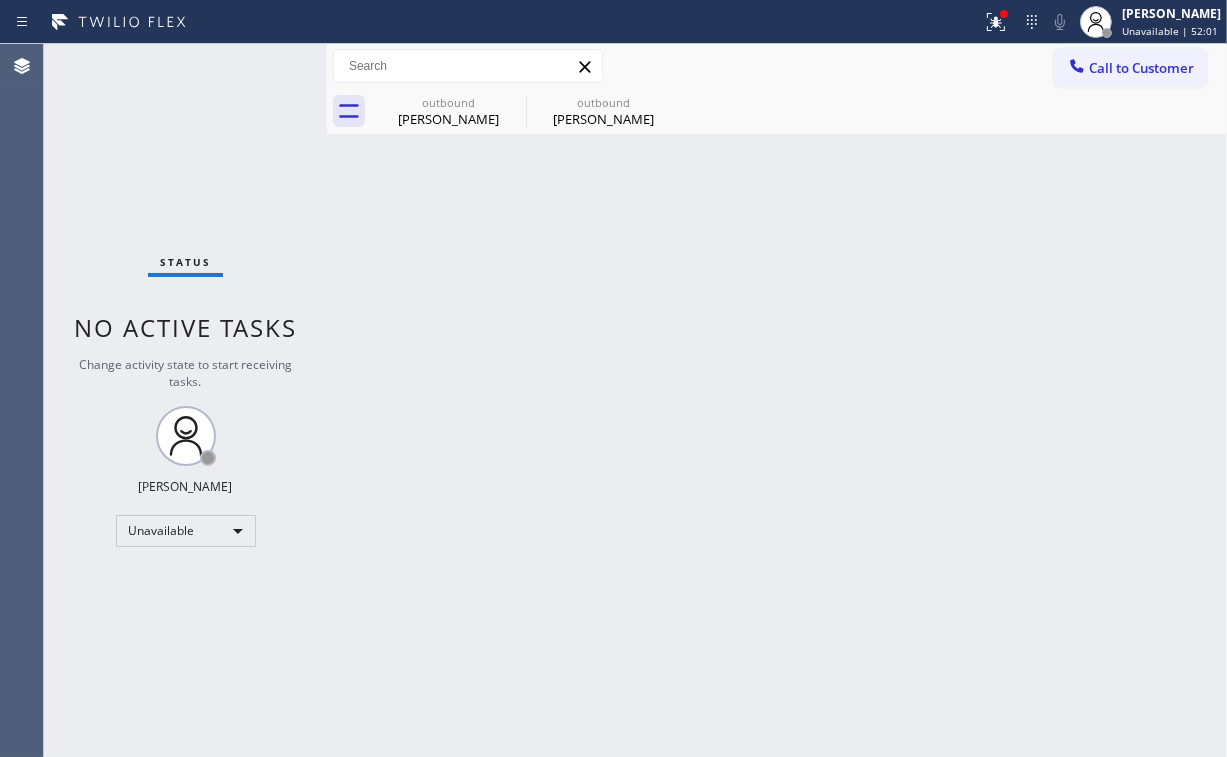 drag, startPoint x: 1012, startPoint y: 26, endPoint x: 959, endPoint y: 236, distance: 216.58485 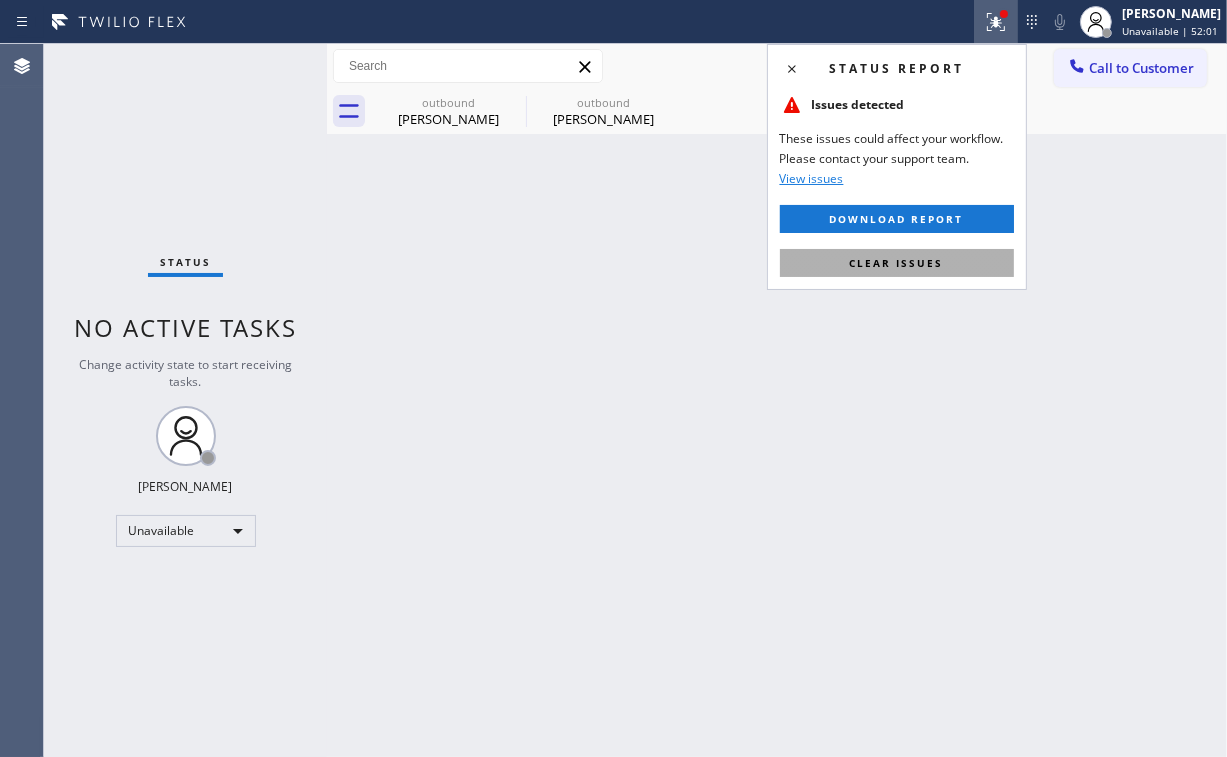 click on "Clear issues" at bounding box center [897, 263] 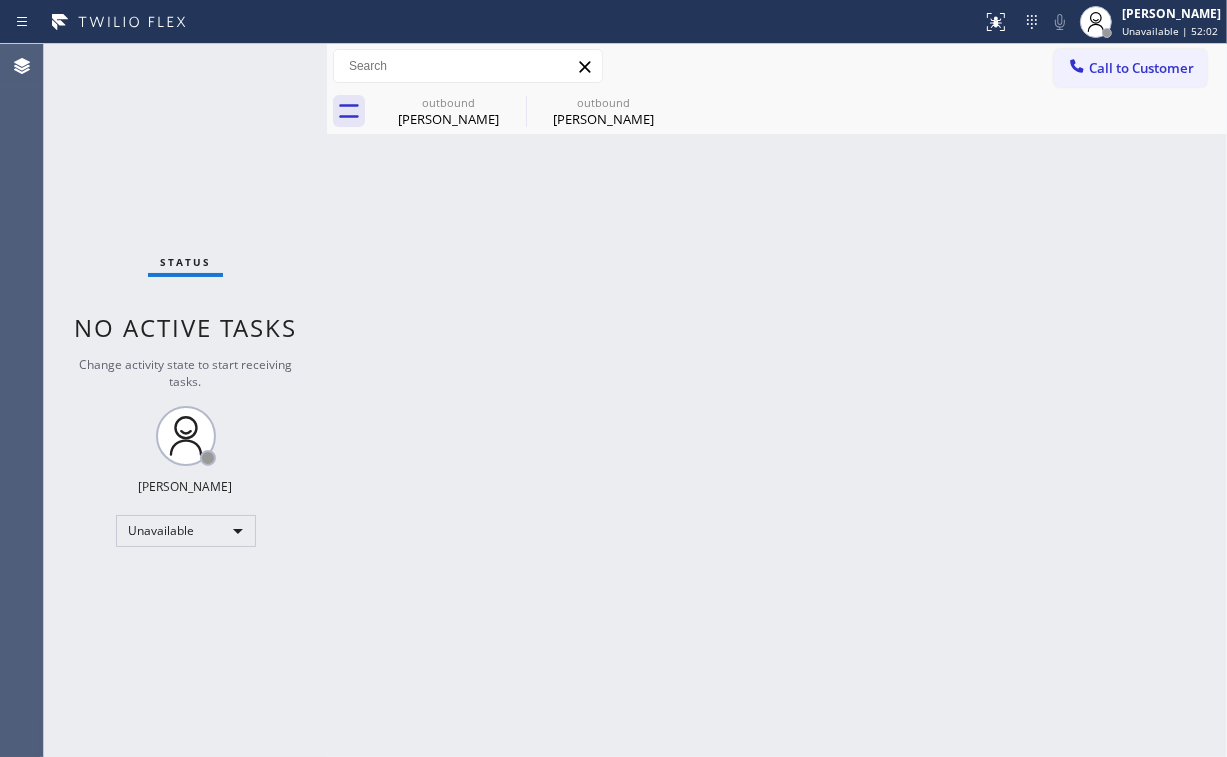 drag, startPoint x: 1069, startPoint y: 200, endPoint x: 1099, endPoint y: 116, distance: 89.19641 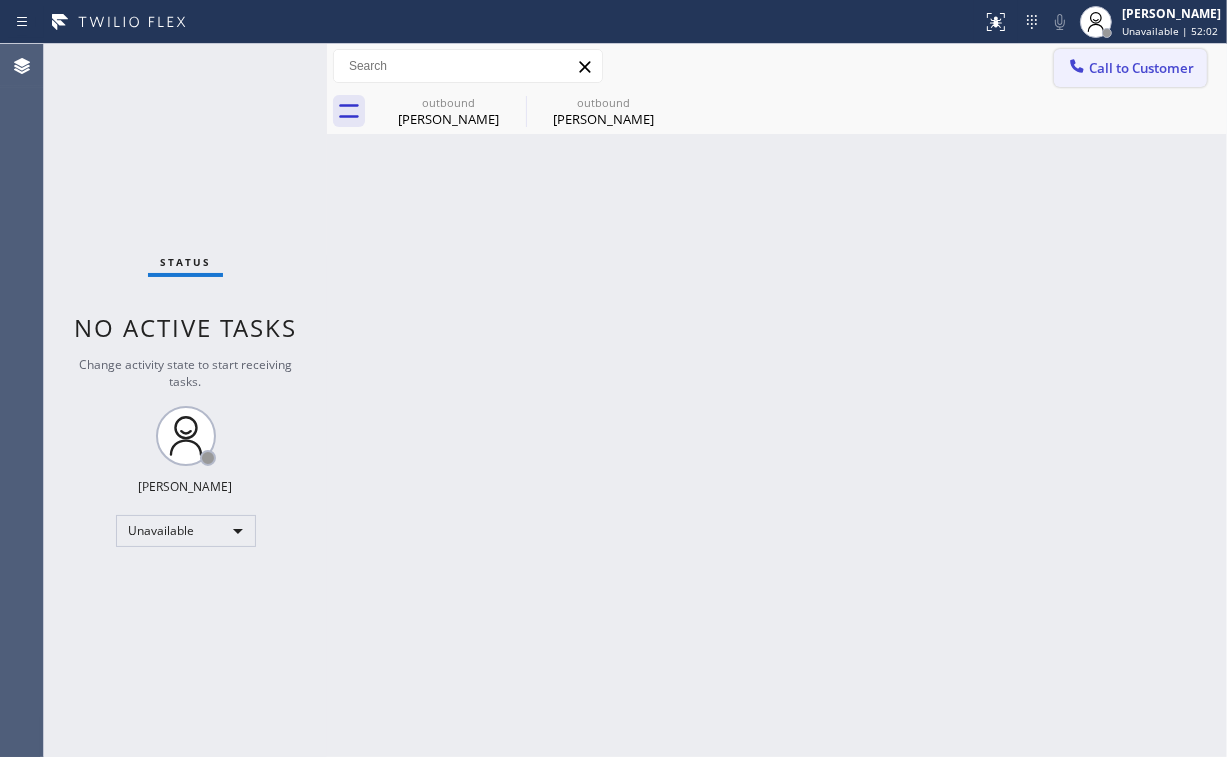 click on "Call to Customer" at bounding box center (1130, 68) 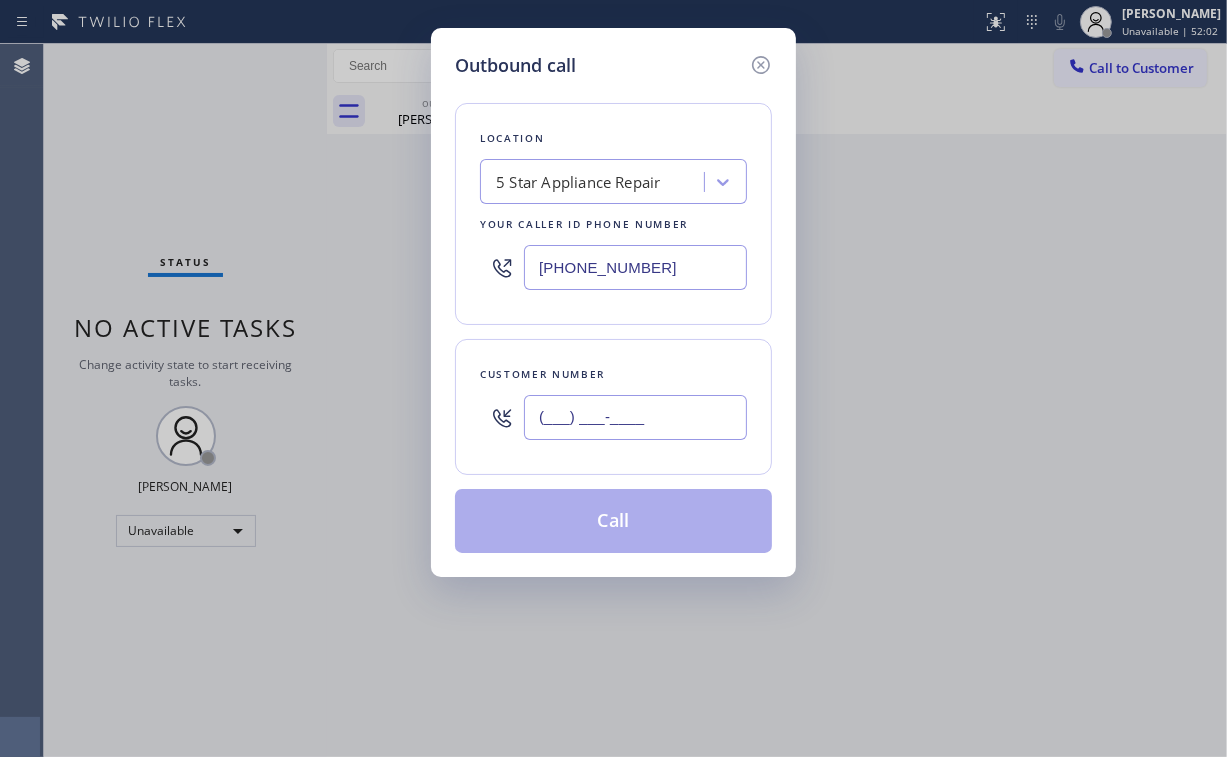 click on "(___) ___-____" at bounding box center [635, 417] 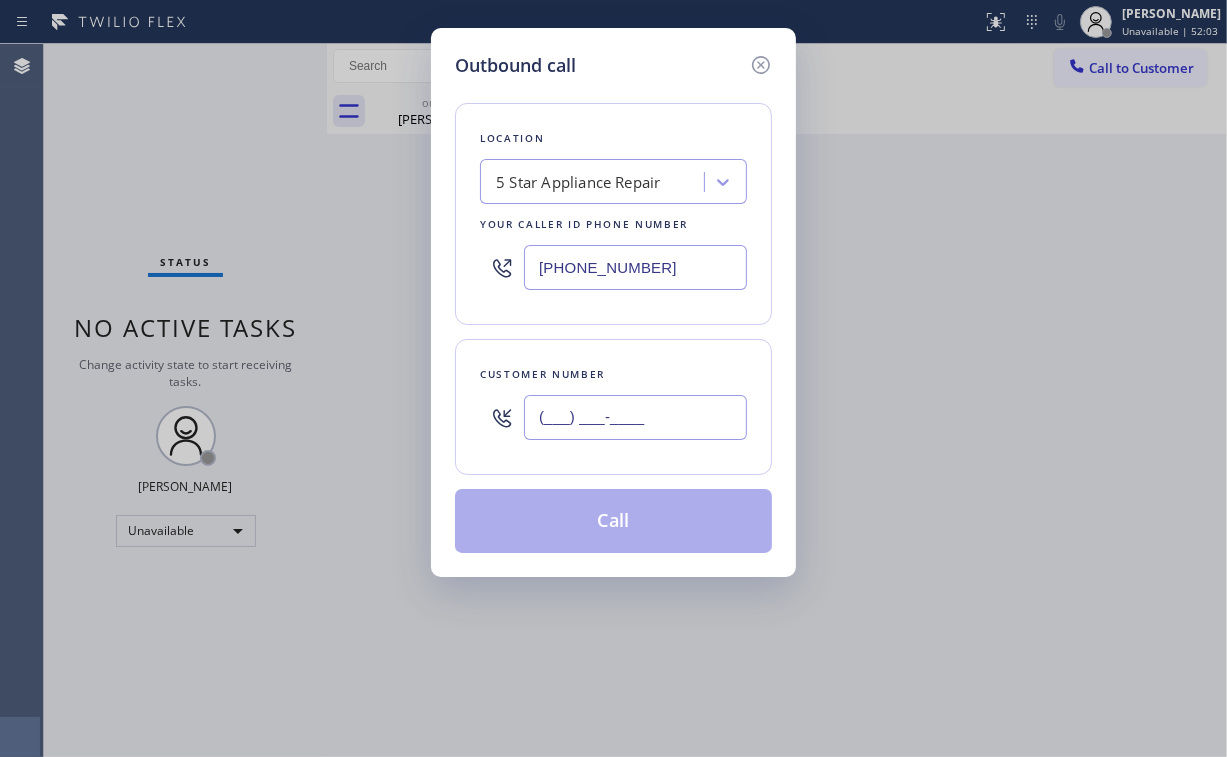 paste on "323) 445-6346" 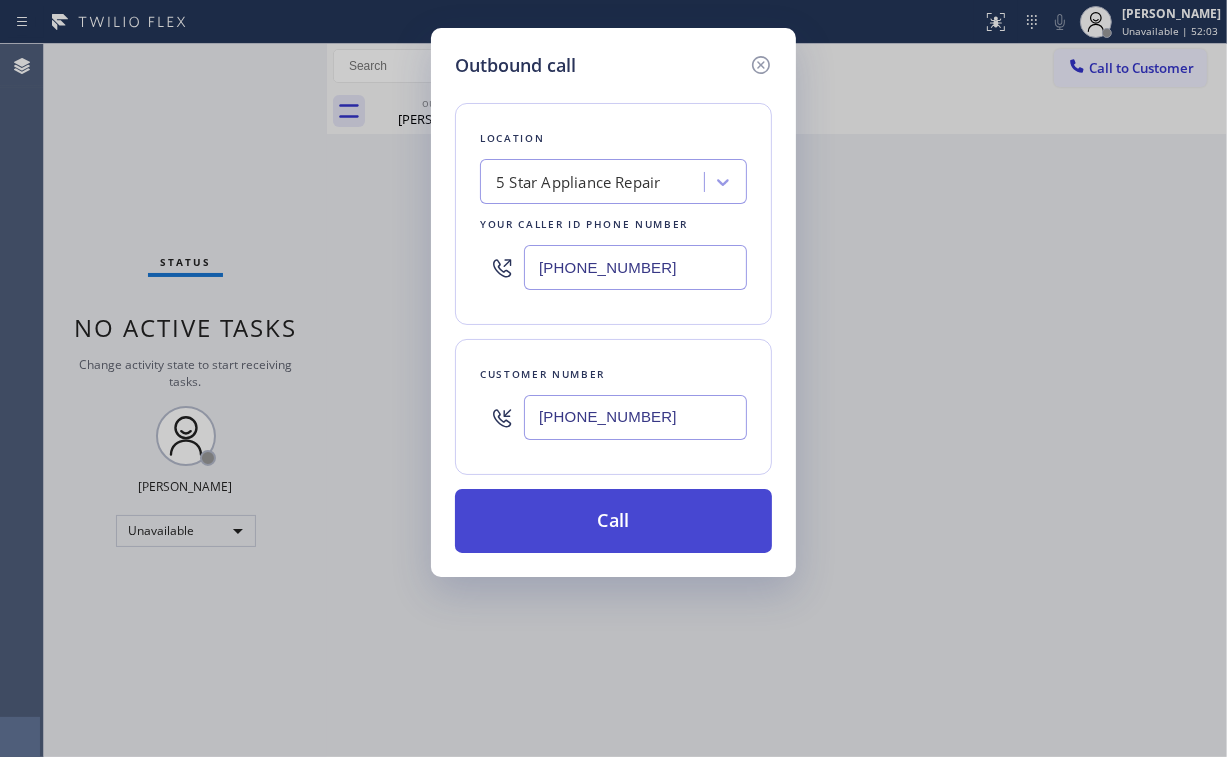 type on "[PHONE_NUMBER]" 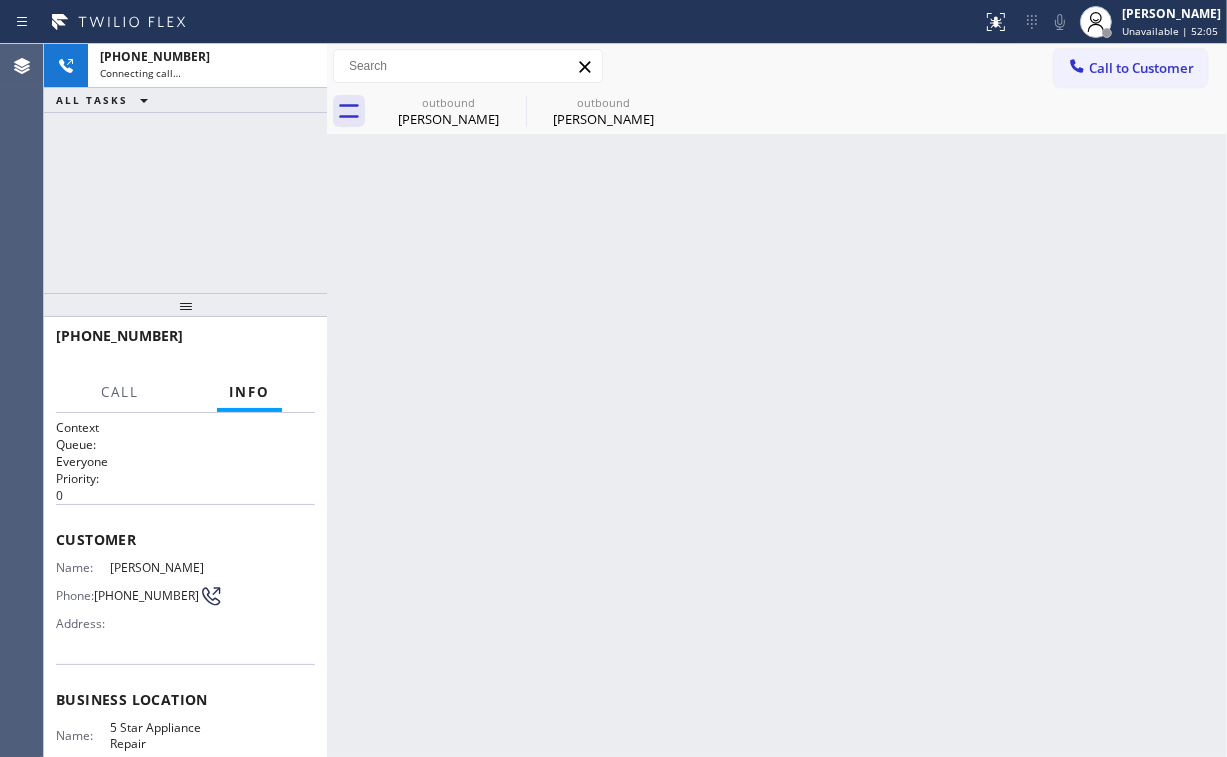 click on "[PHONE_NUMBER] Connecting call… ALL TASKS ALL TASKS ACTIVE TASKS TASKS IN WRAP UP" at bounding box center [185, 168] 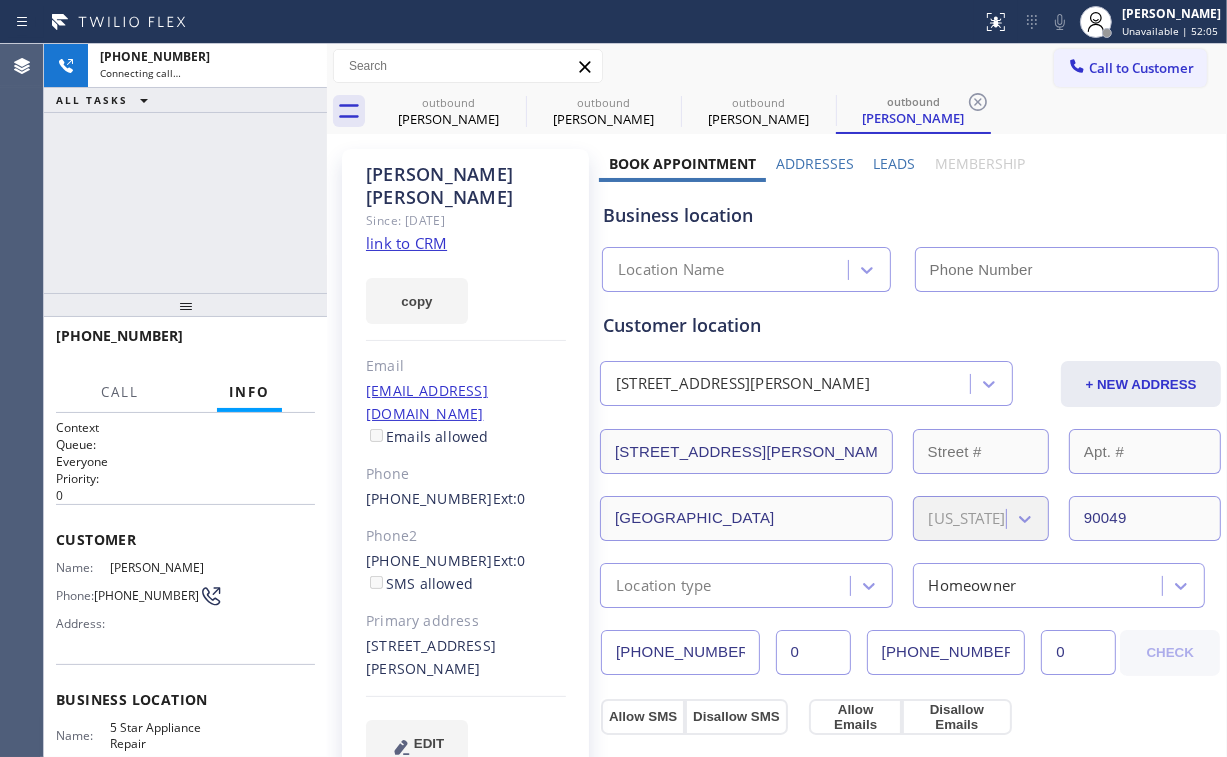 click on "[PERSON_NAME]" at bounding box center [448, 119] 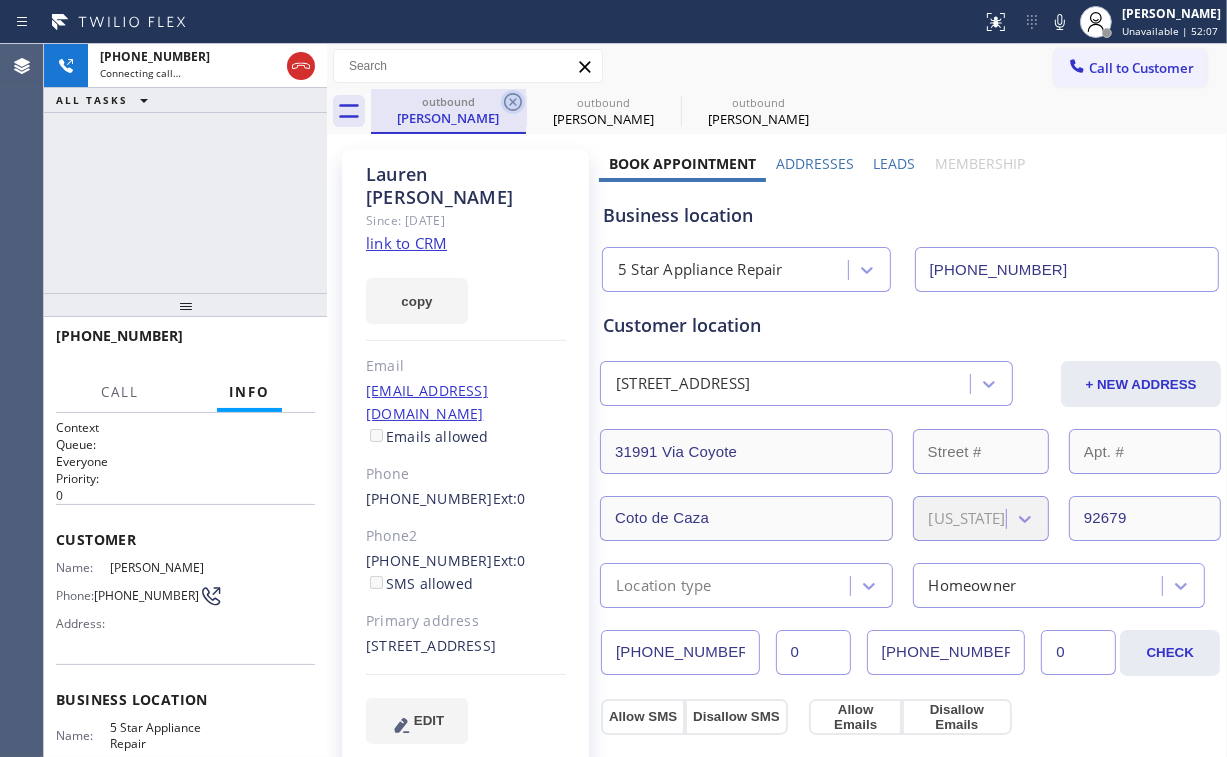 type on "[PHONE_NUMBER]" 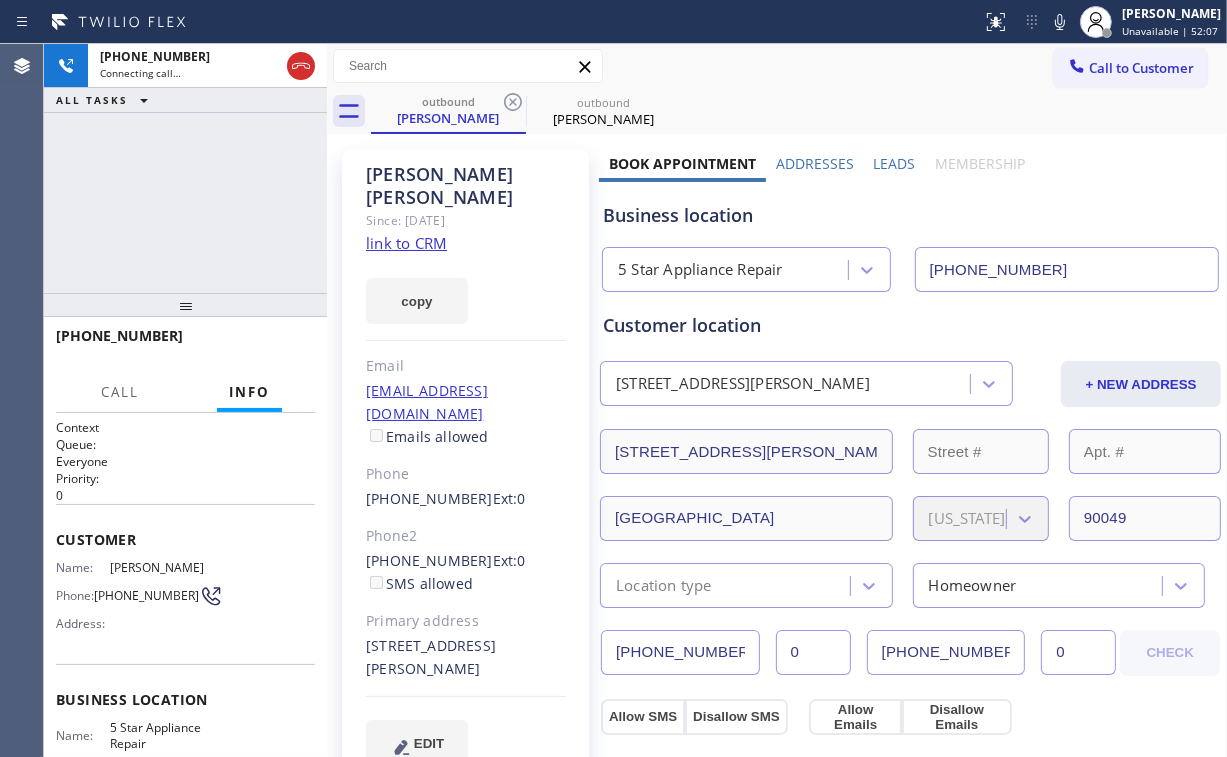 click on "[PHONE_NUMBER] Connecting call… ALL TASKS ALL TASKS ACTIVE TASKS TASKS IN WRAP UP" at bounding box center (185, 168) 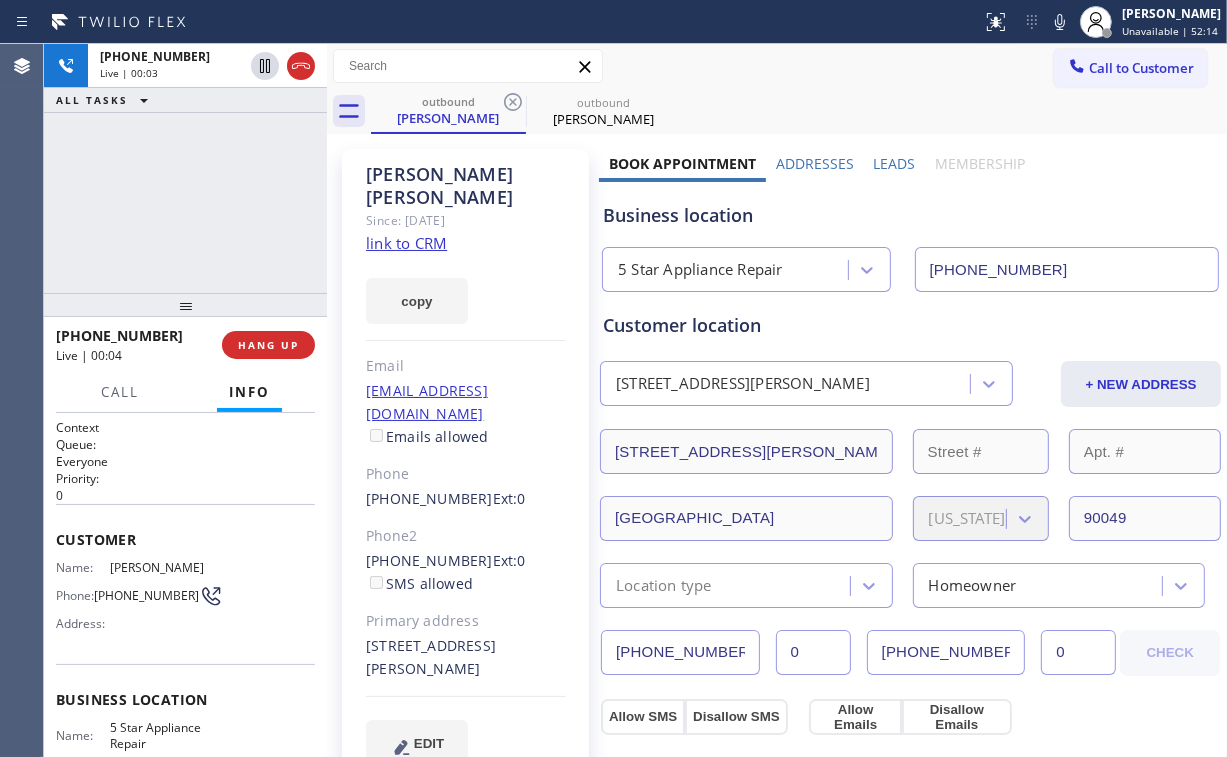 click on "[PHONE_NUMBER] Live | 00:03 ALL TASKS ALL TASKS ACTIVE TASKS TASKS IN WRAP UP" at bounding box center (185, 168) 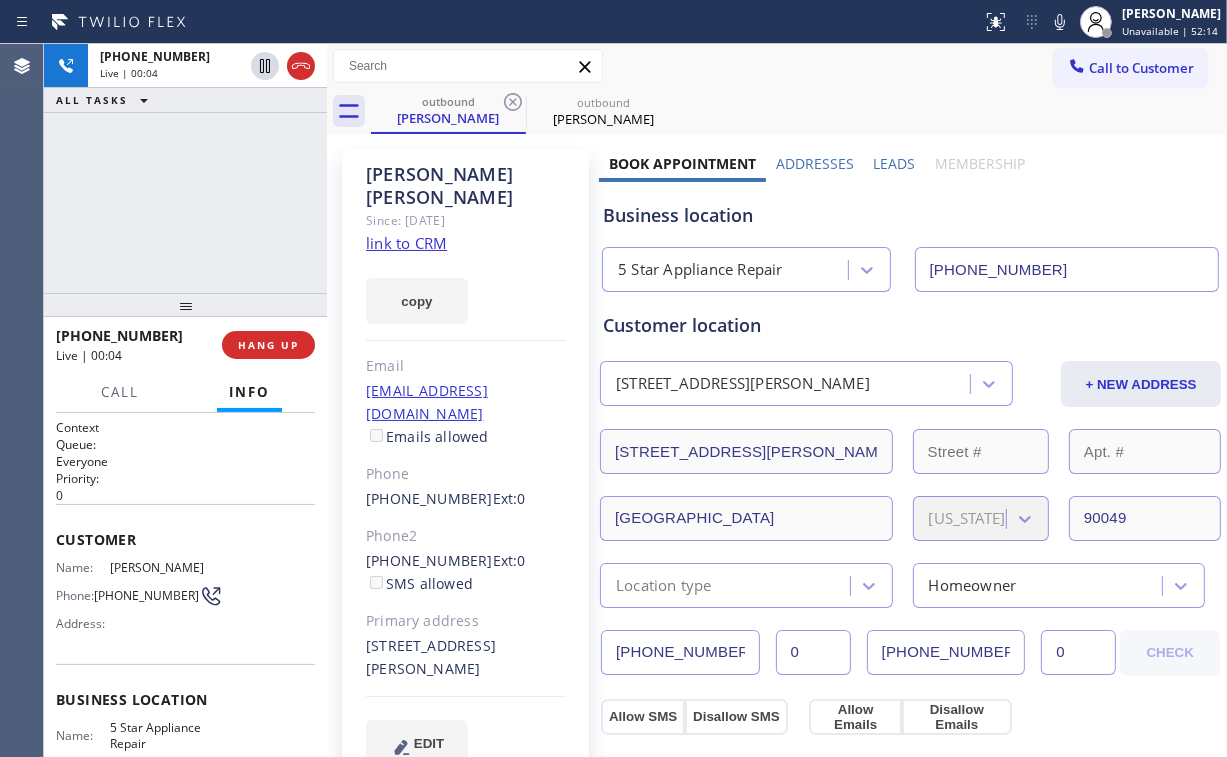 drag, startPoint x: 314, startPoint y: 370, endPoint x: 302, endPoint y: 362, distance: 14.422205 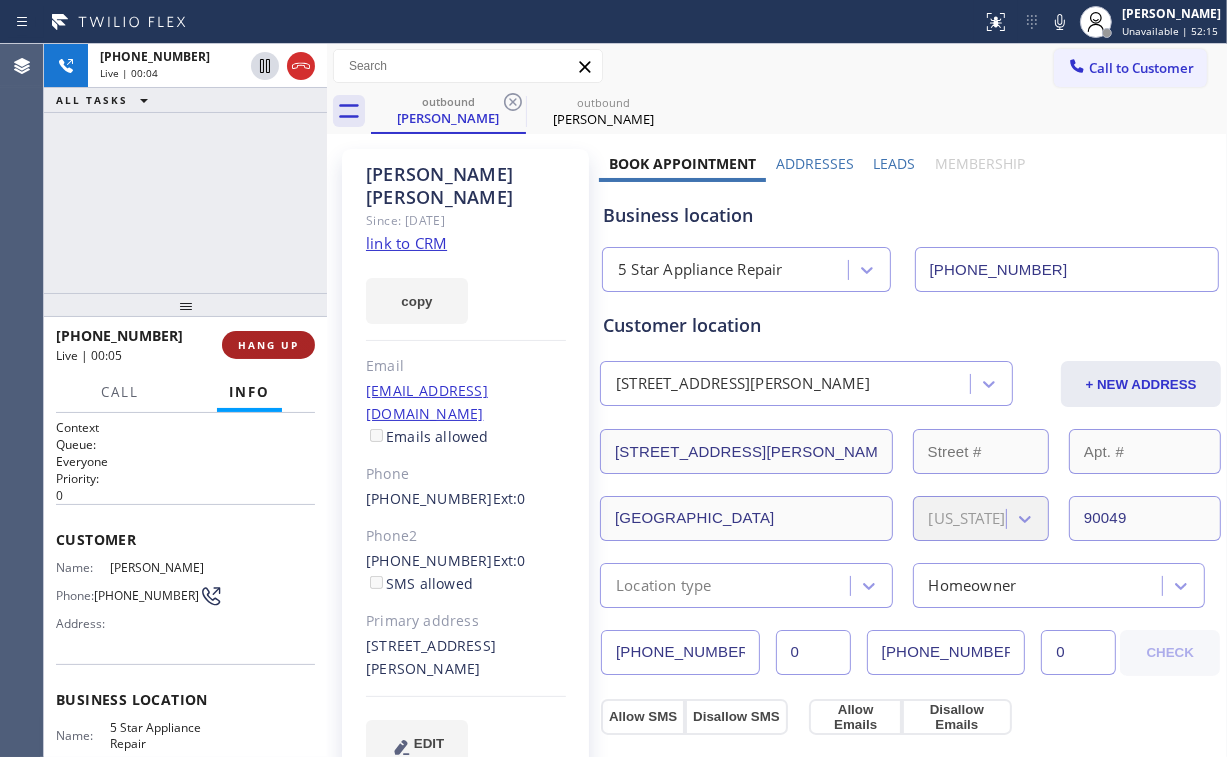 click on "HANG UP" at bounding box center (268, 345) 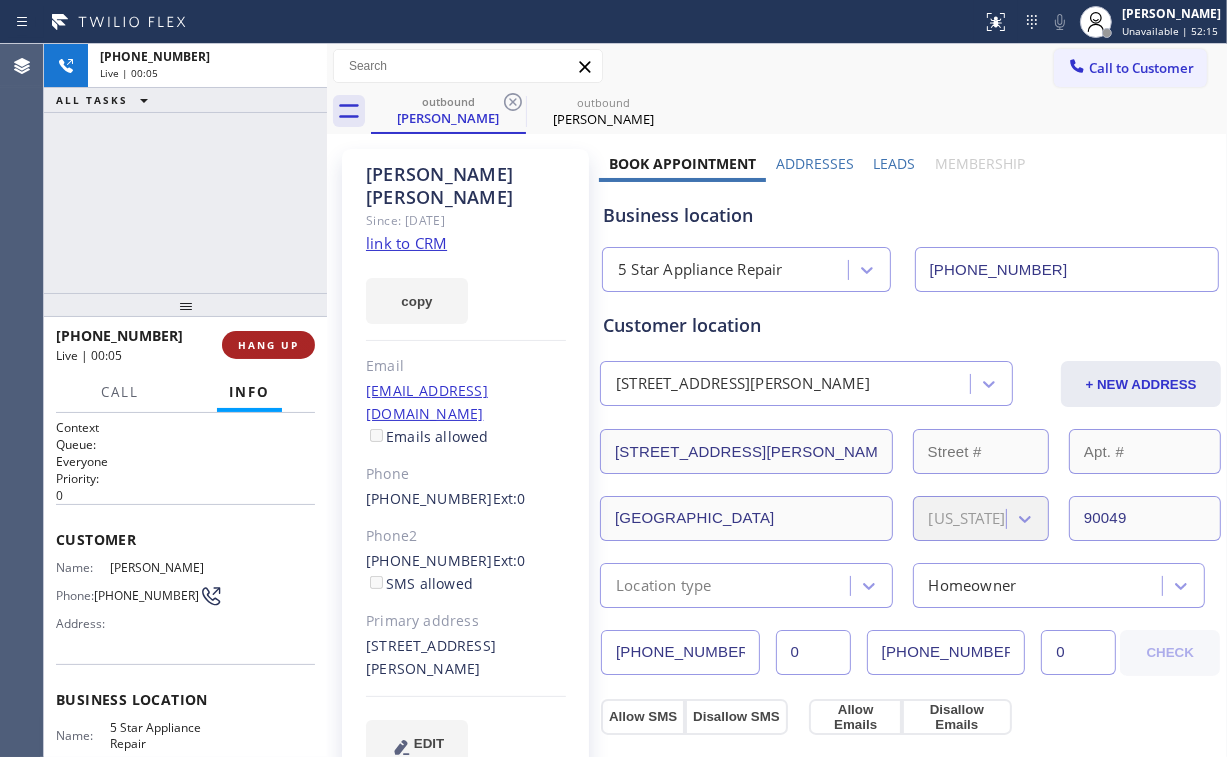 click on "HANG UP" at bounding box center [268, 345] 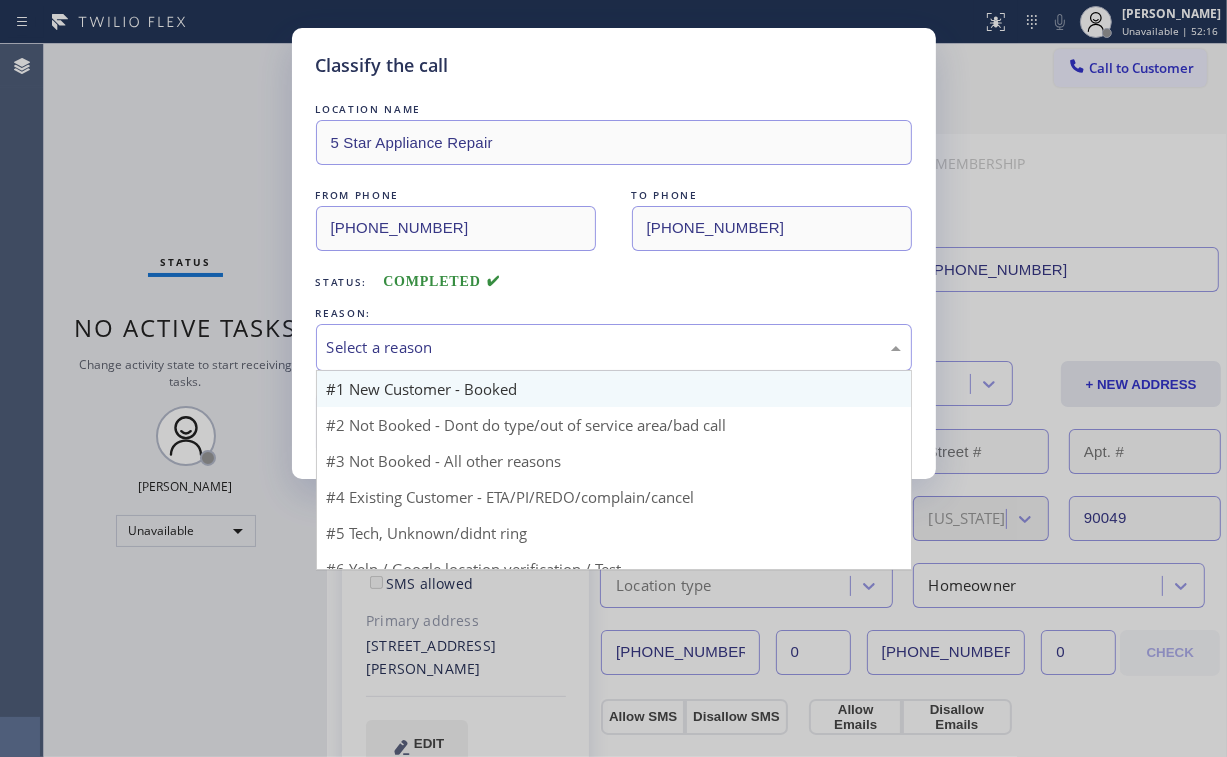 drag, startPoint x: 385, startPoint y: 343, endPoint x: 391, endPoint y: 371, distance: 28.635643 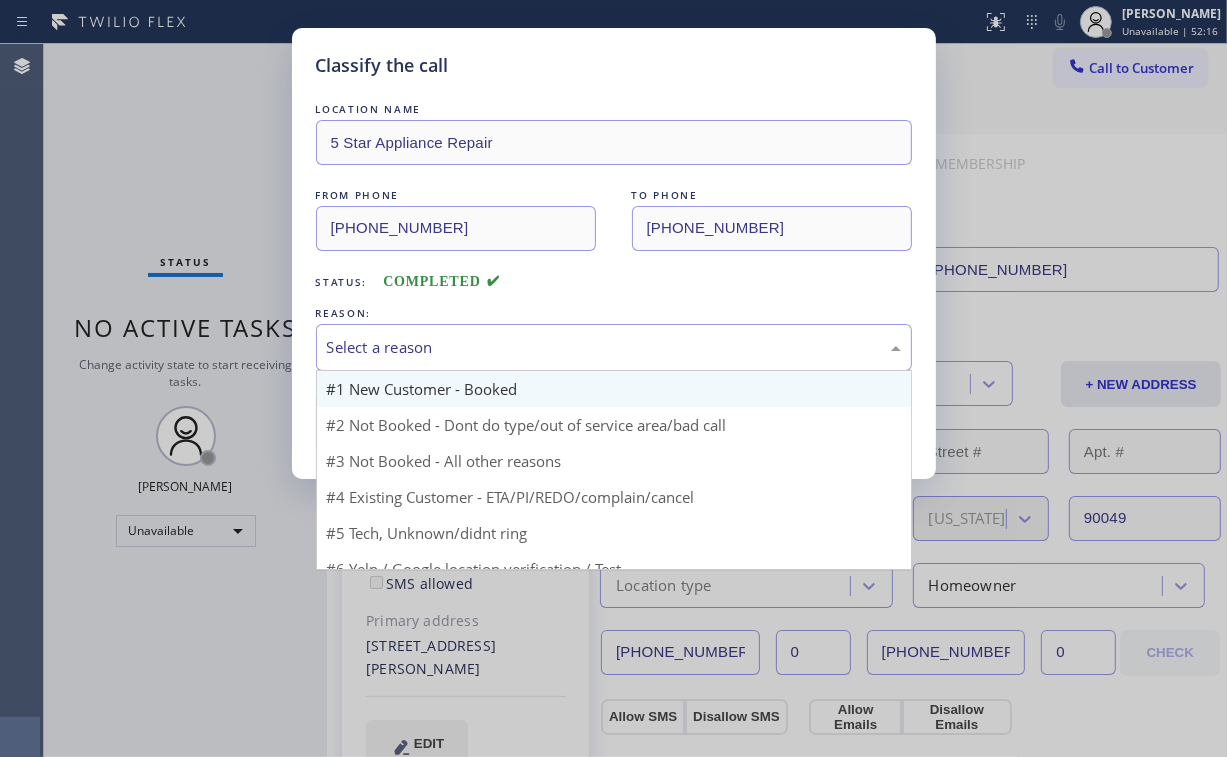click on "Select a reason" at bounding box center [614, 347] 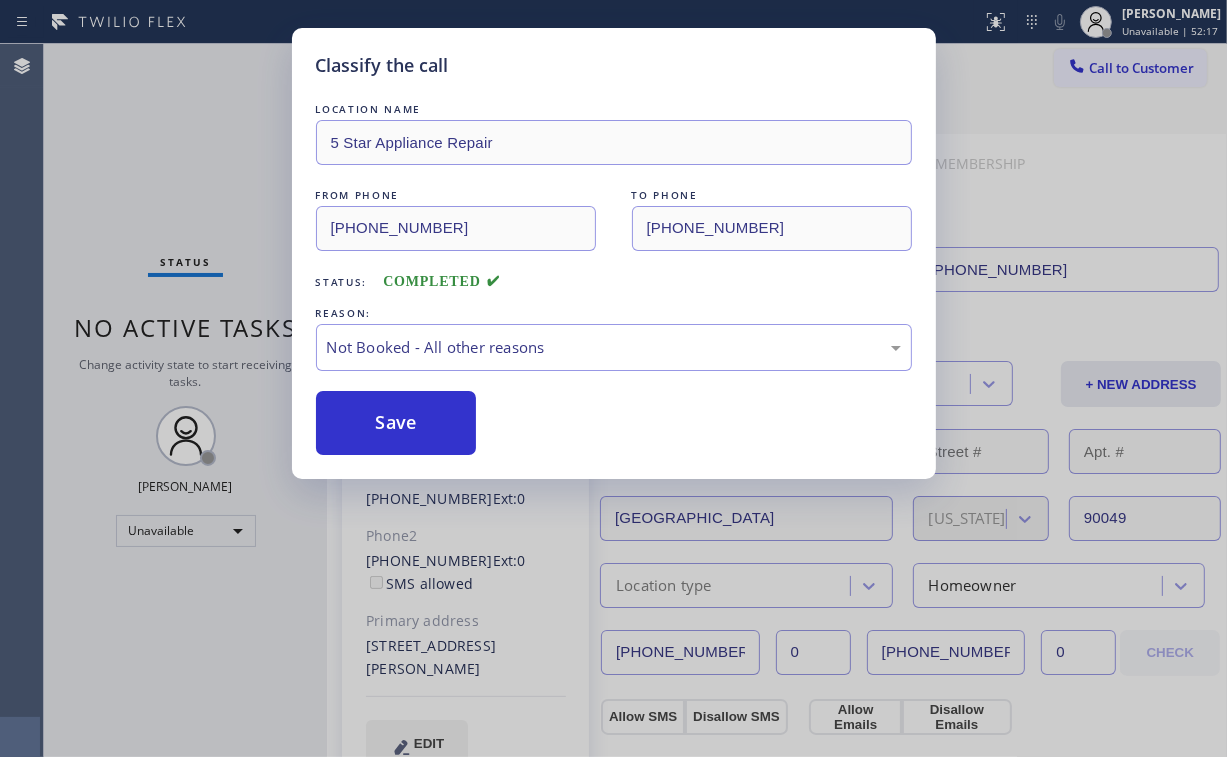 drag, startPoint x: 386, startPoint y: 426, endPoint x: 180, endPoint y: 180, distance: 320.86133 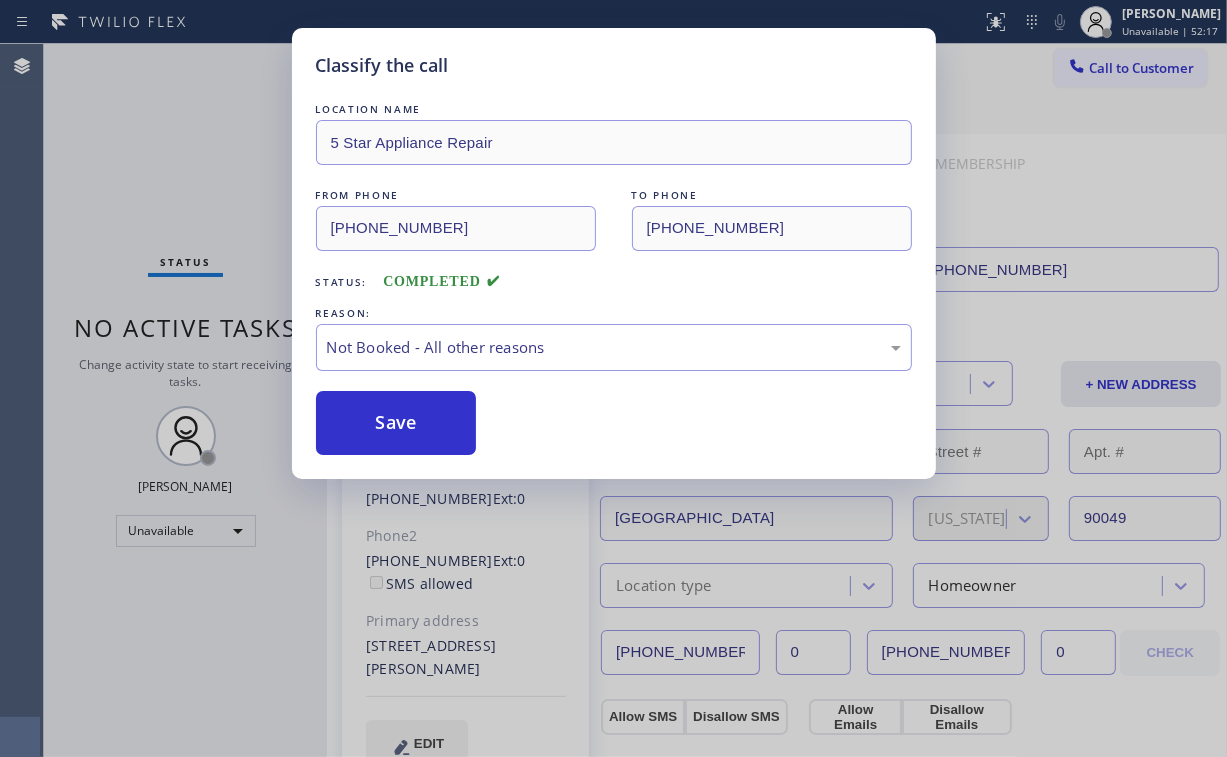 click on "Classify the call LOCATION NAME 5 Star Appliance Repair FROM PHONE [PHONE_NUMBER] TO PHONE [PHONE_NUMBER] Status: COMPLETED REASON: Not Booked - All other reasons Save" at bounding box center (613, 378) 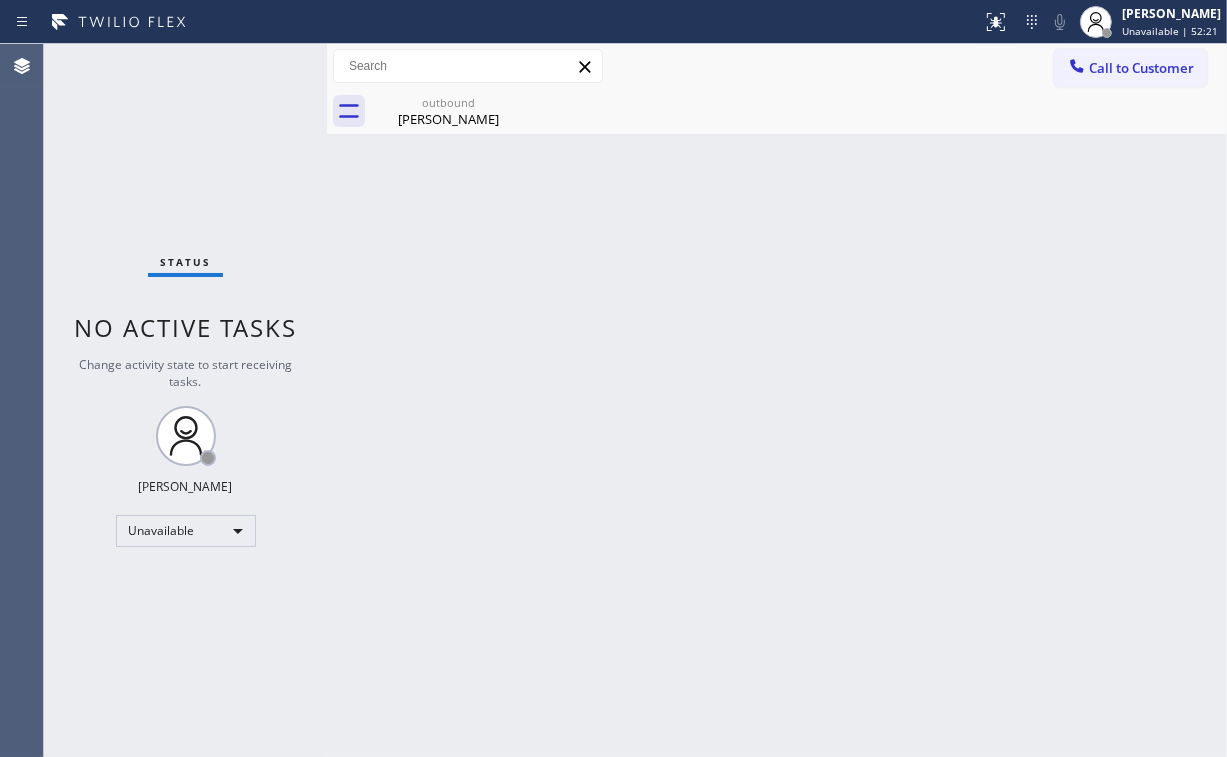 click on "Call to Customer" at bounding box center (1141, 68) 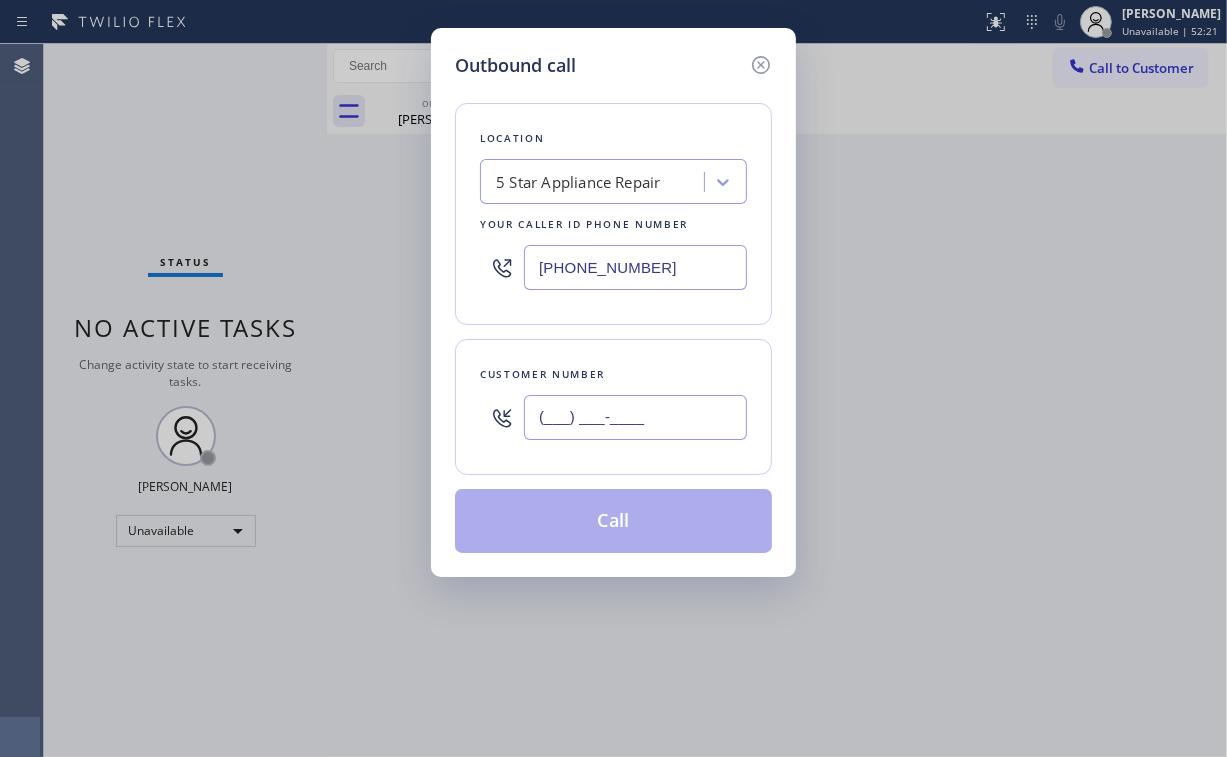 click on "(___) ___-____" at bounding box center [635, 417] 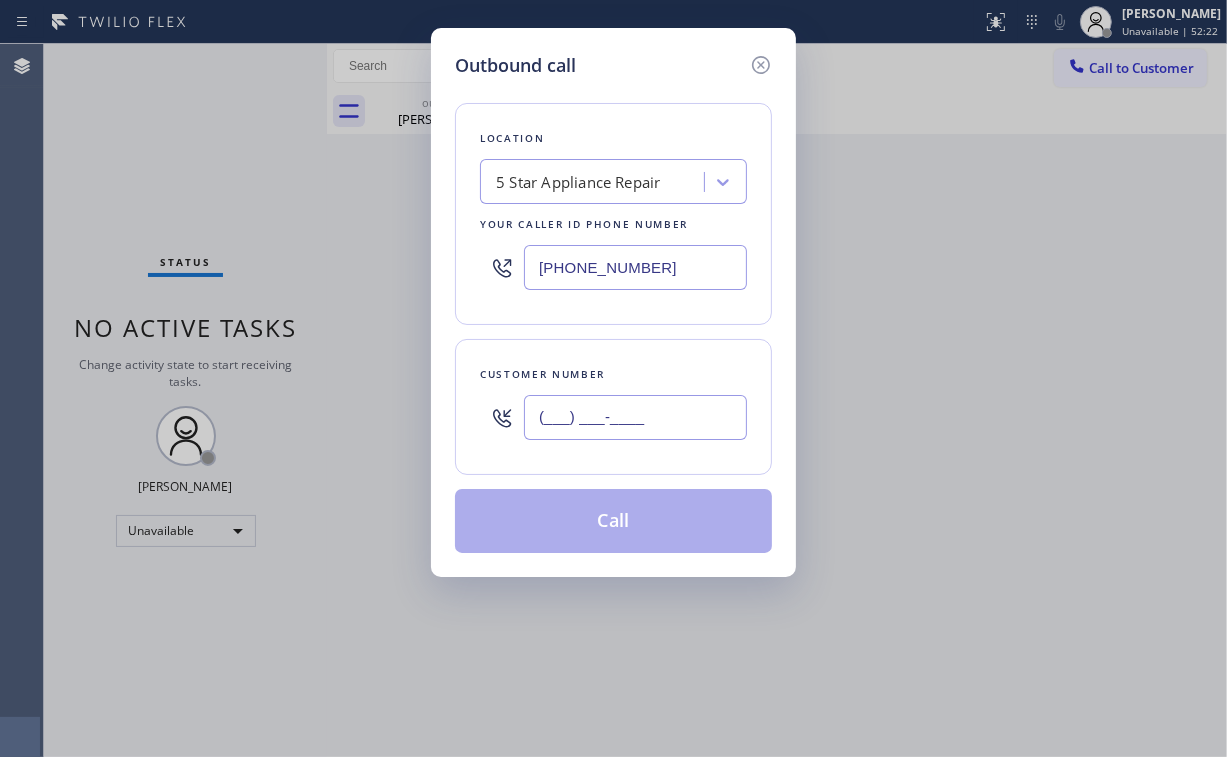 paste on "805) 368-2577" 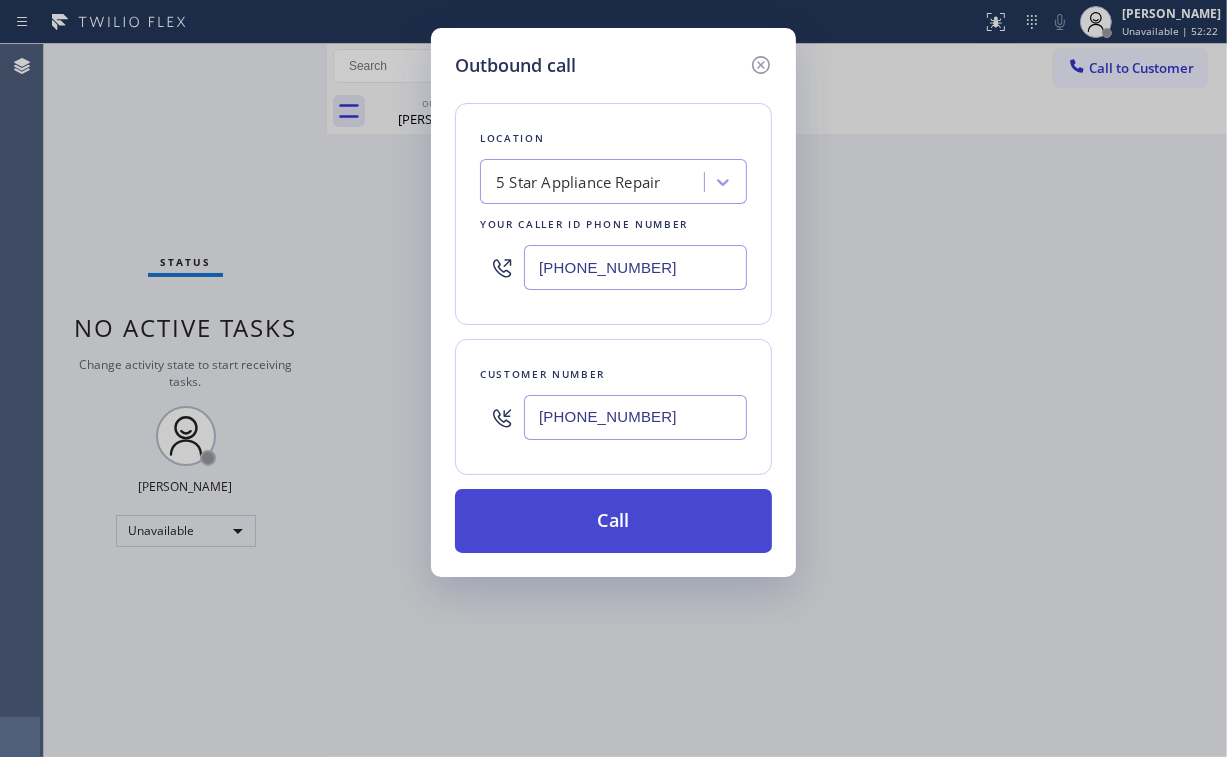 type on "[PHONE_NUMBER]" 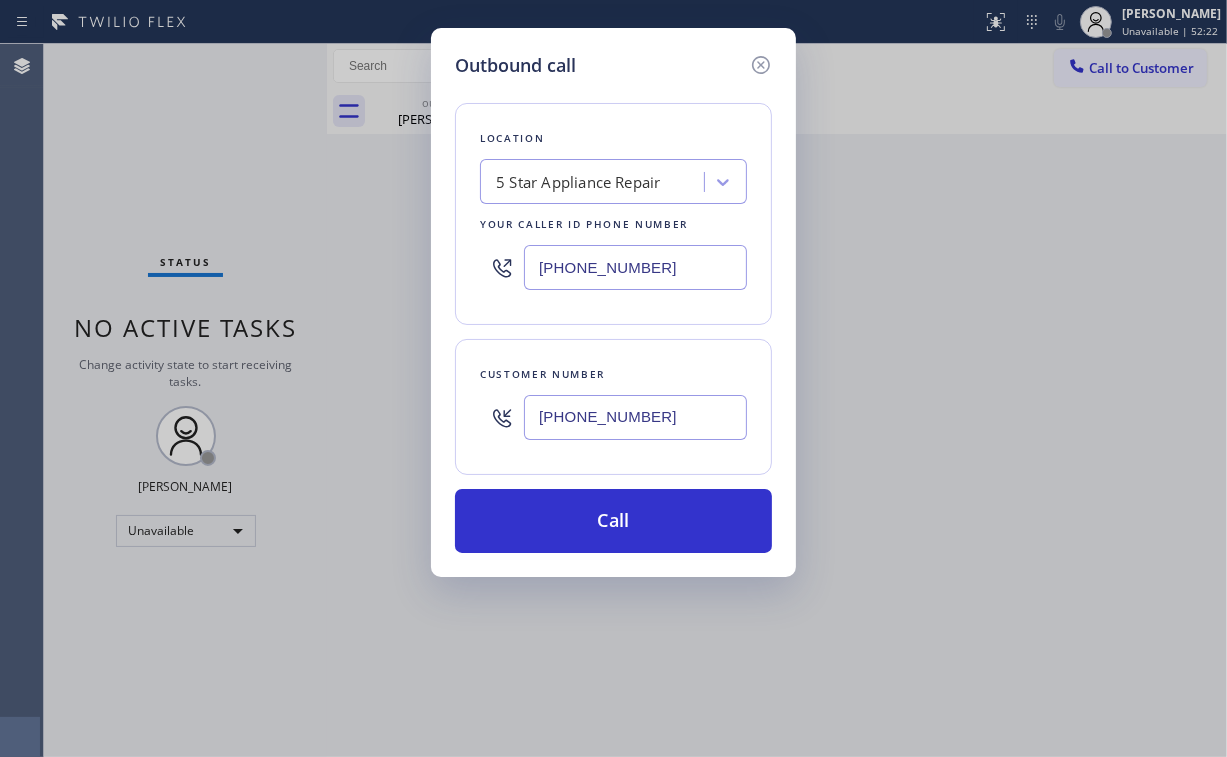 drag, startPoint x: 600, startPoint y: 522, endPoint x: 560, endPoint y: 635, distance: 119.870766 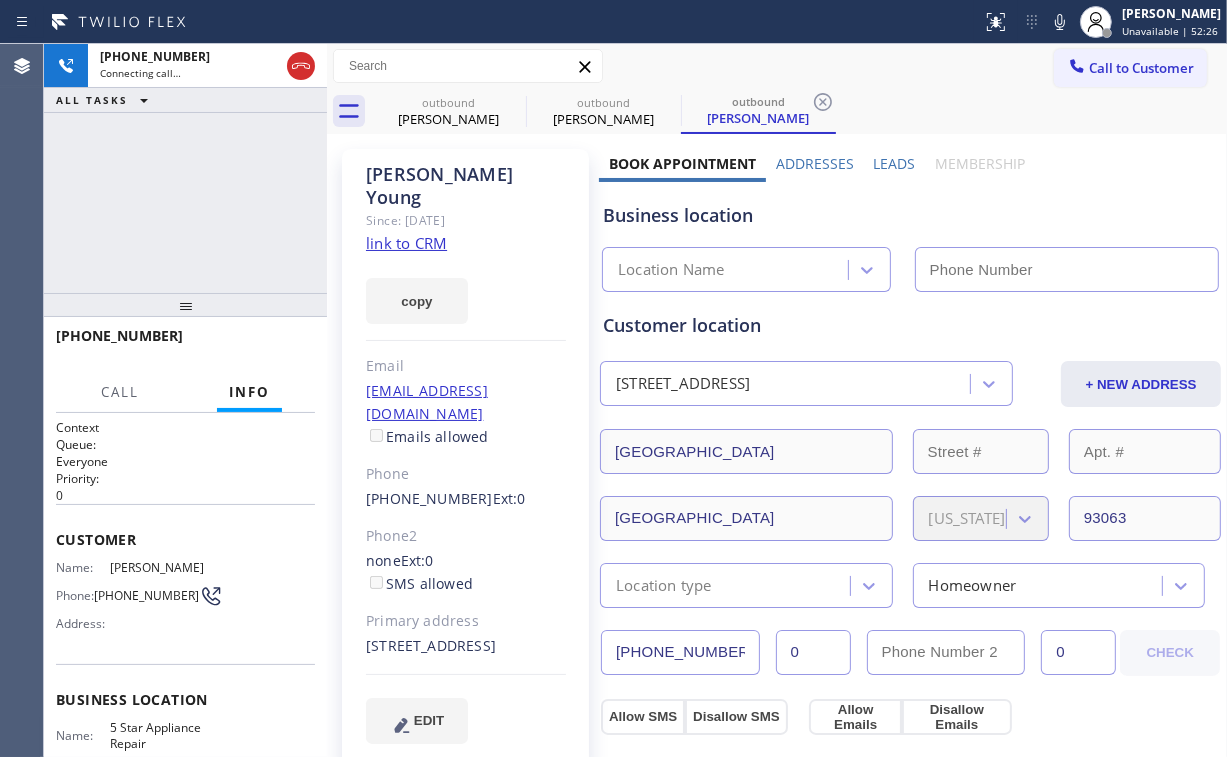 type on "[PHONE_NUMBER]" 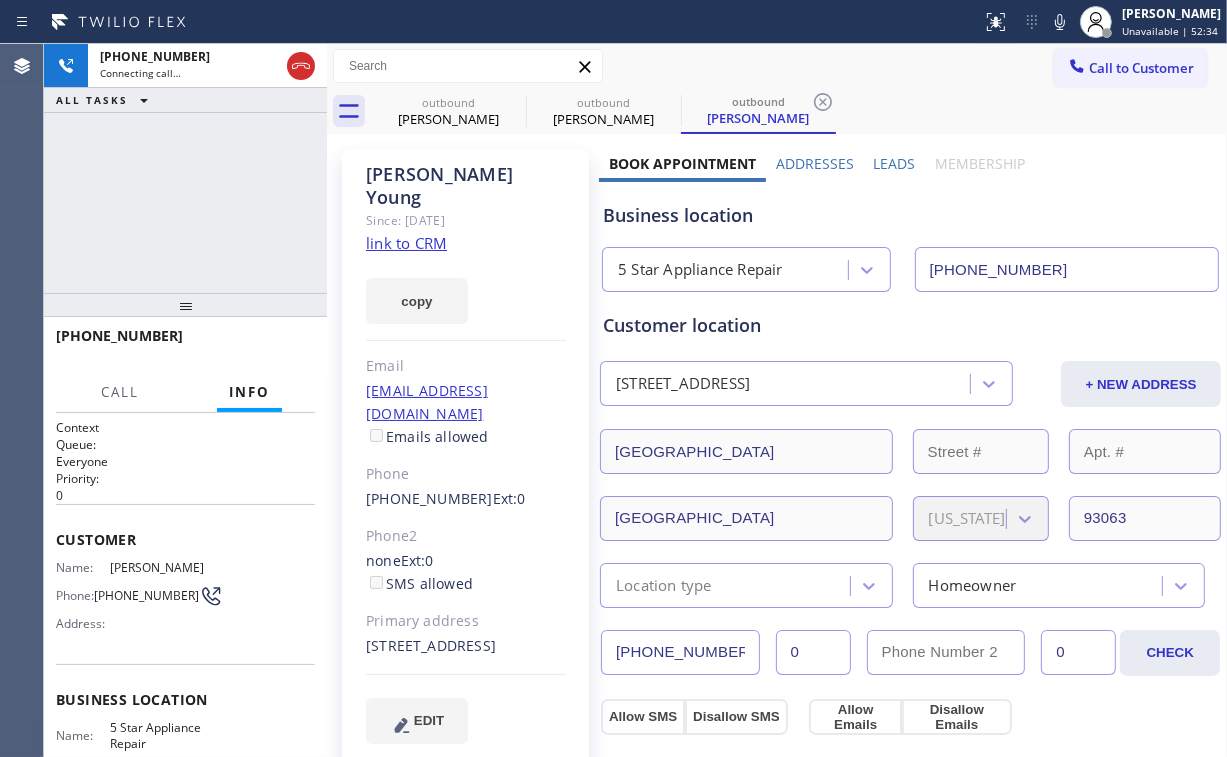 click on "[PHONE_NUMBER] Connecting call… ALL TASKS ALL TASKS ACTIVE TASKS TASKS IN WRAP UP" at bounding box center (185, 168) 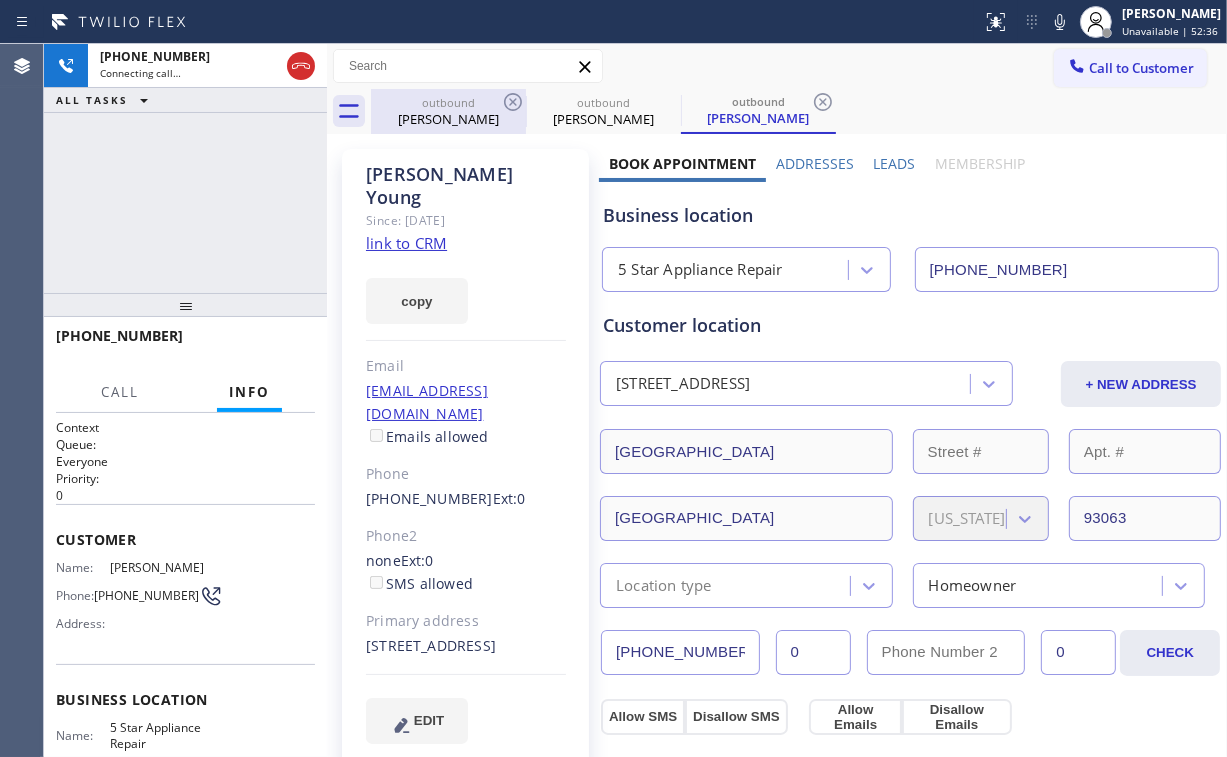 drag, startPoint x: 467, startPoint y: 99, endPoint x: 495, endPoint y: 100, distance: 28.01785 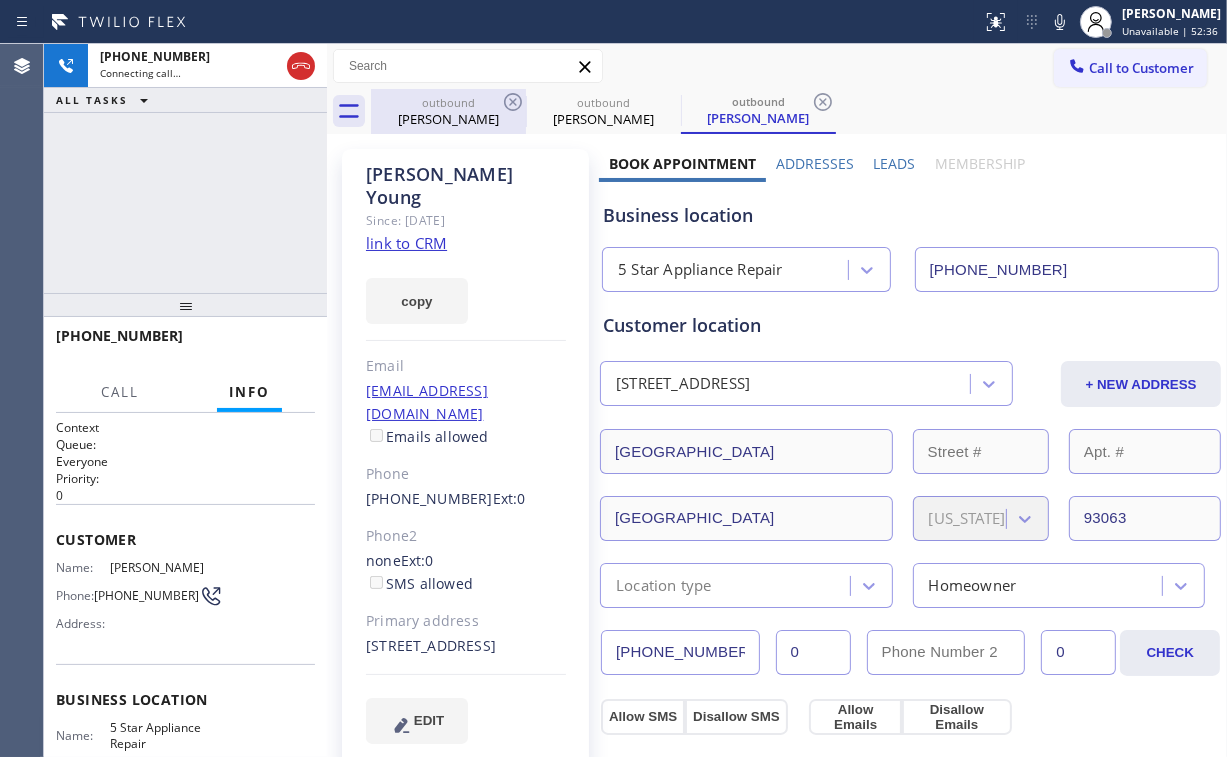 click on "outbound" at bounding box center [448, 102] 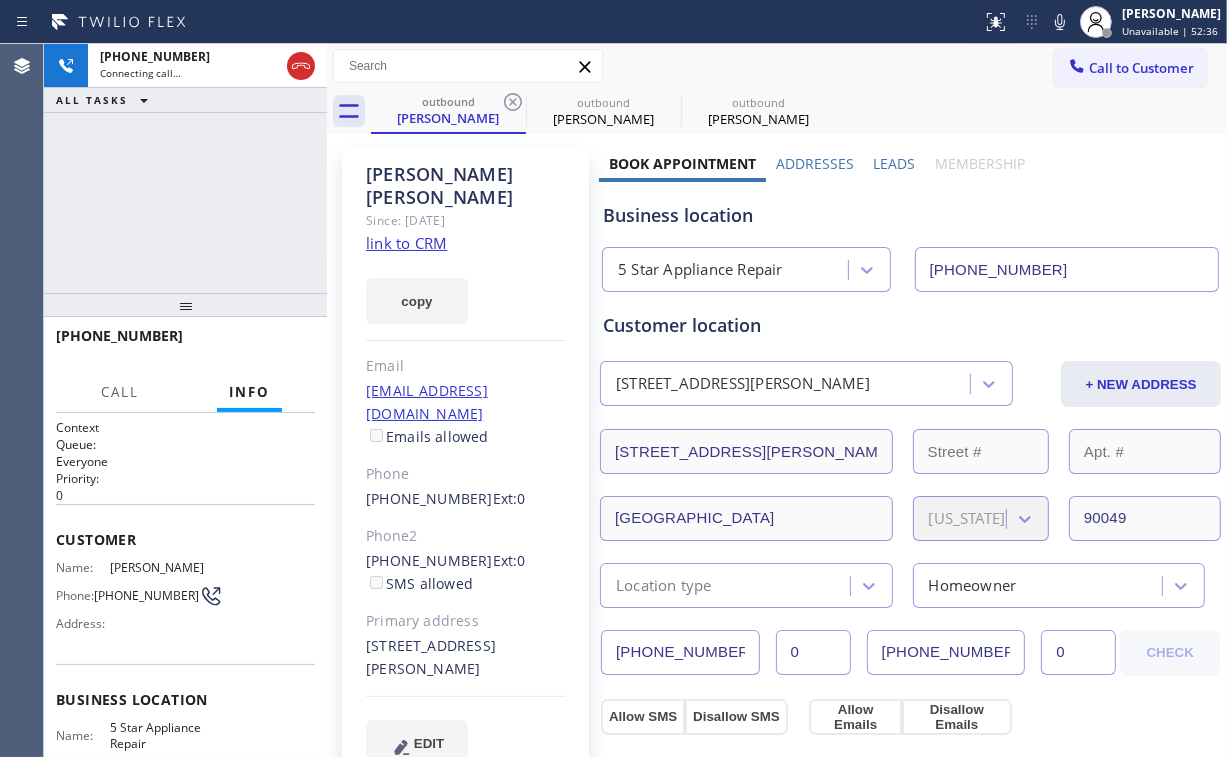 click 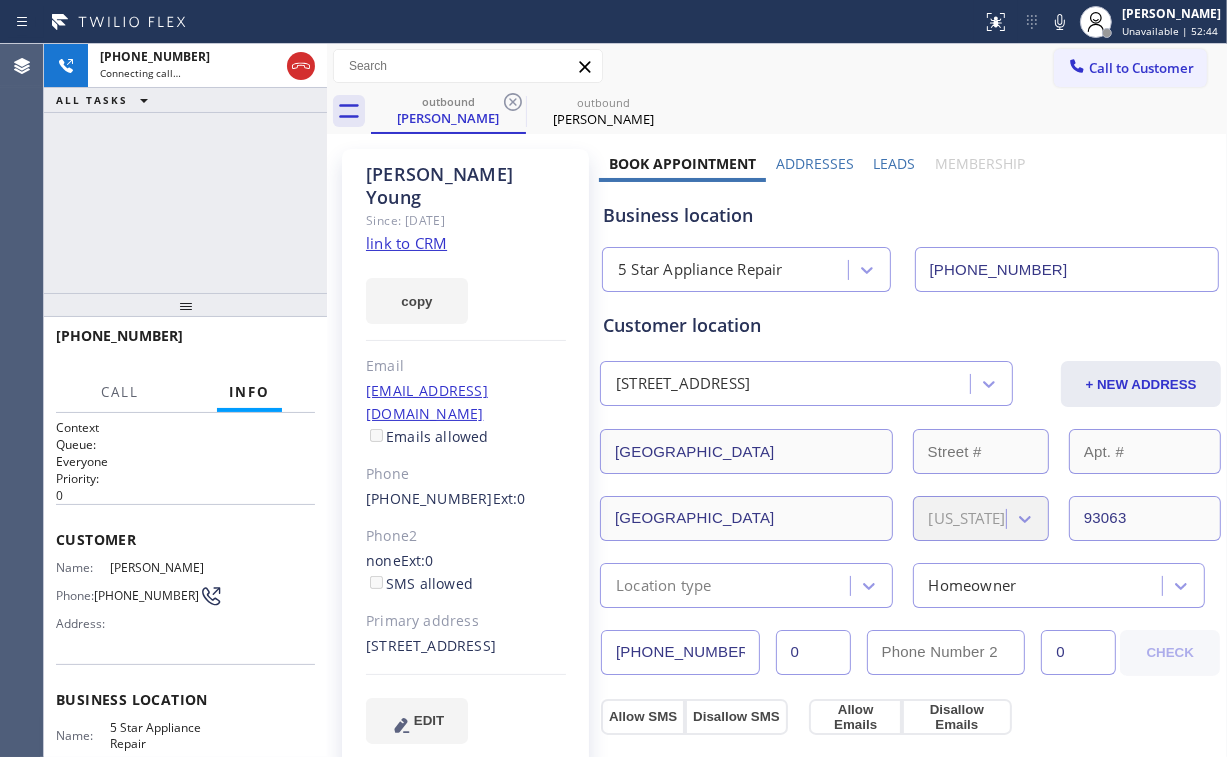 click on "[PHONE_NUMBER] Connecting call… ALL TASKS ALL TASKS ACTIVE TASKS TASKS IN WRAP UP" at bounding box center (185, 168) 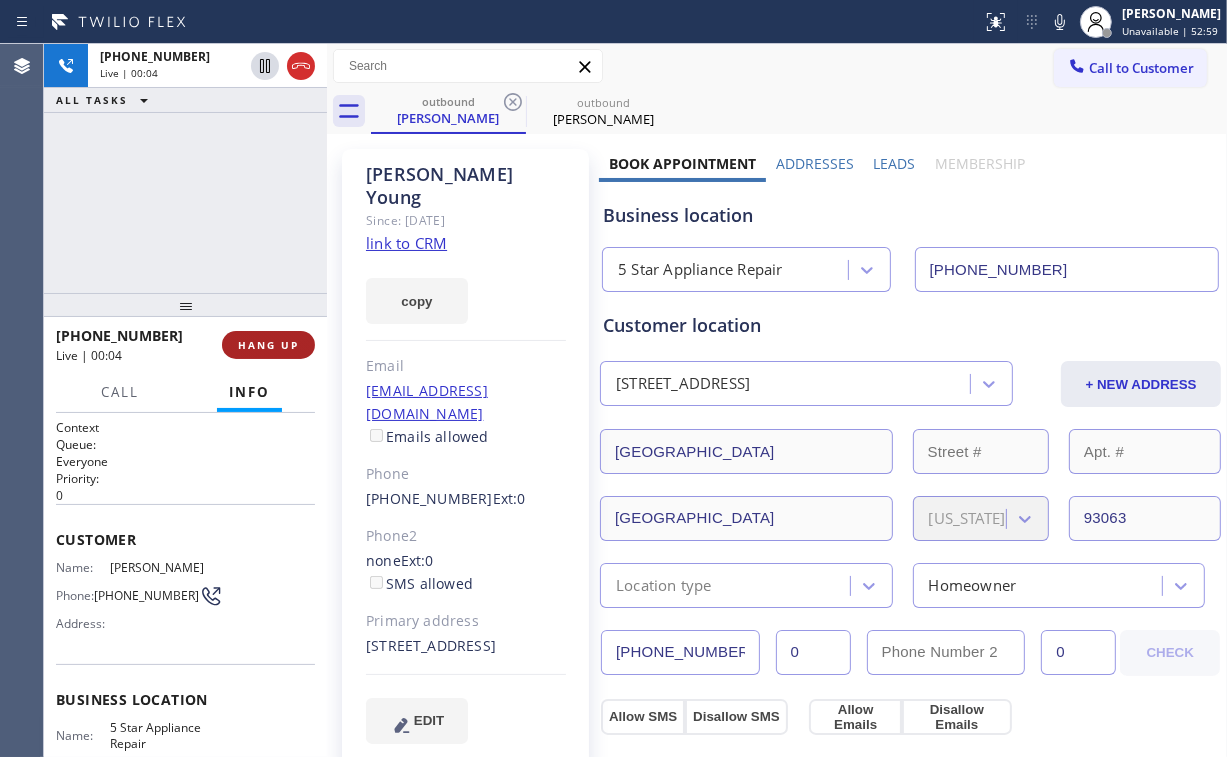 click on "HANG UP" at bounding box center (268, 345) 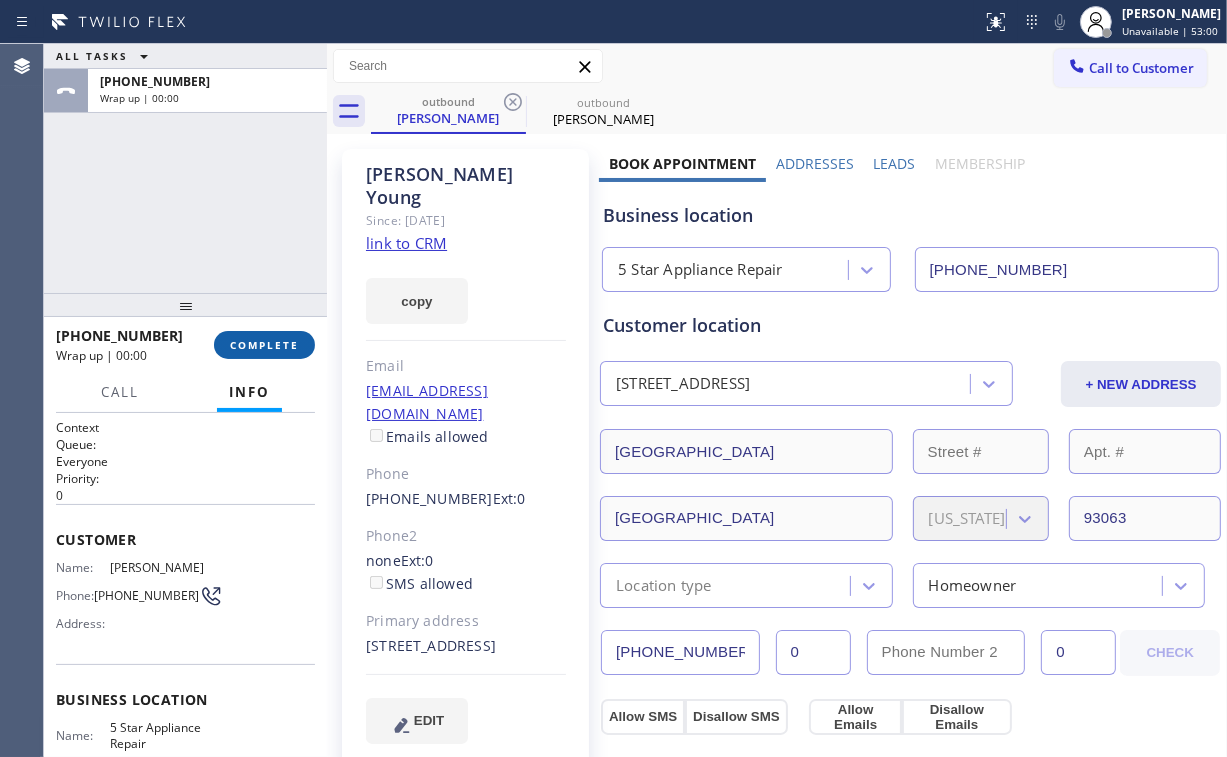 click on "COMPLETE" at bounding box center (264, 345) 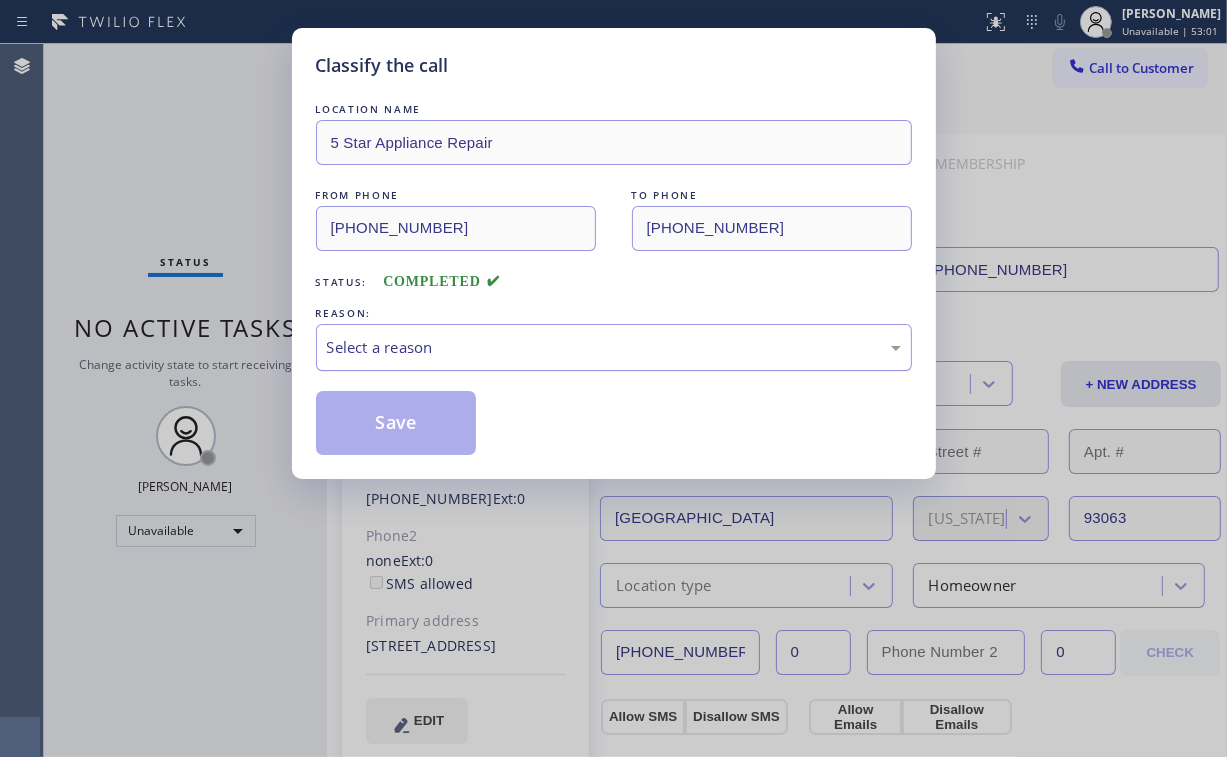 drag, startPoint x: 365, startPoint y: 352, endPoint x: 362, endPoint y: 368, distance: 16.27882 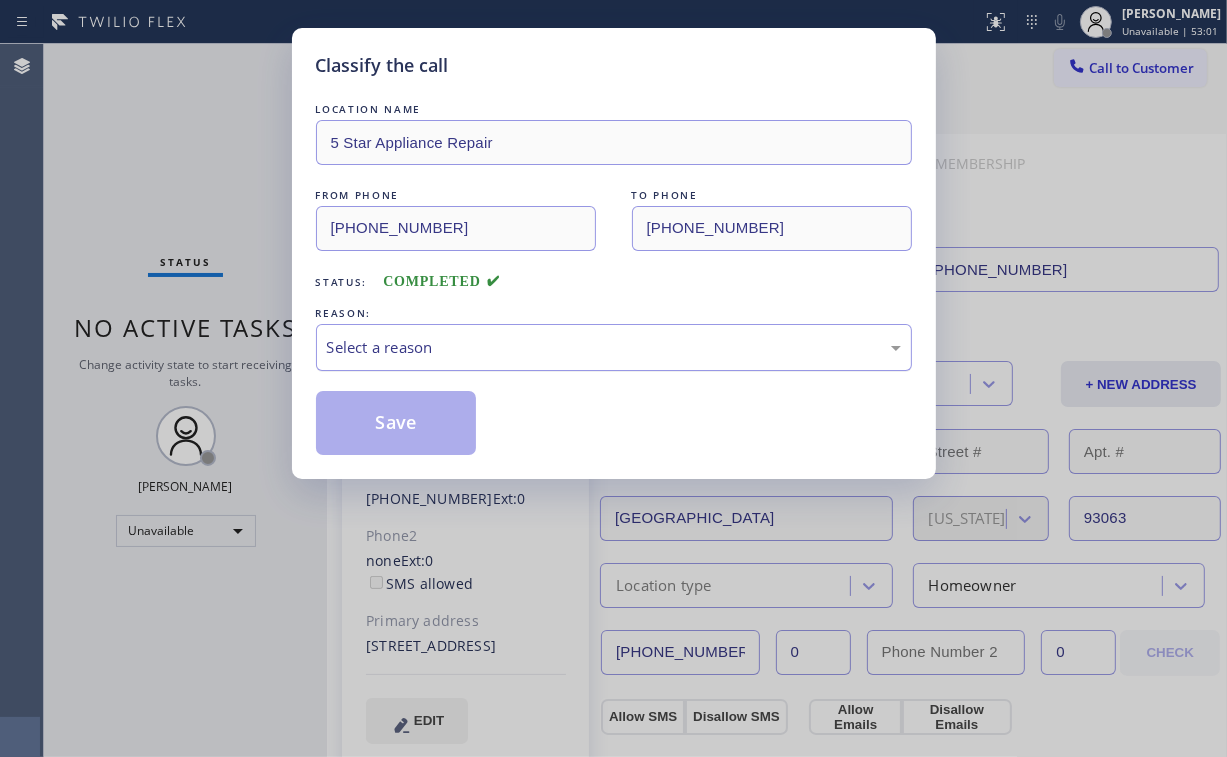 click on "Select a reason" at bounding box center (614, 347) 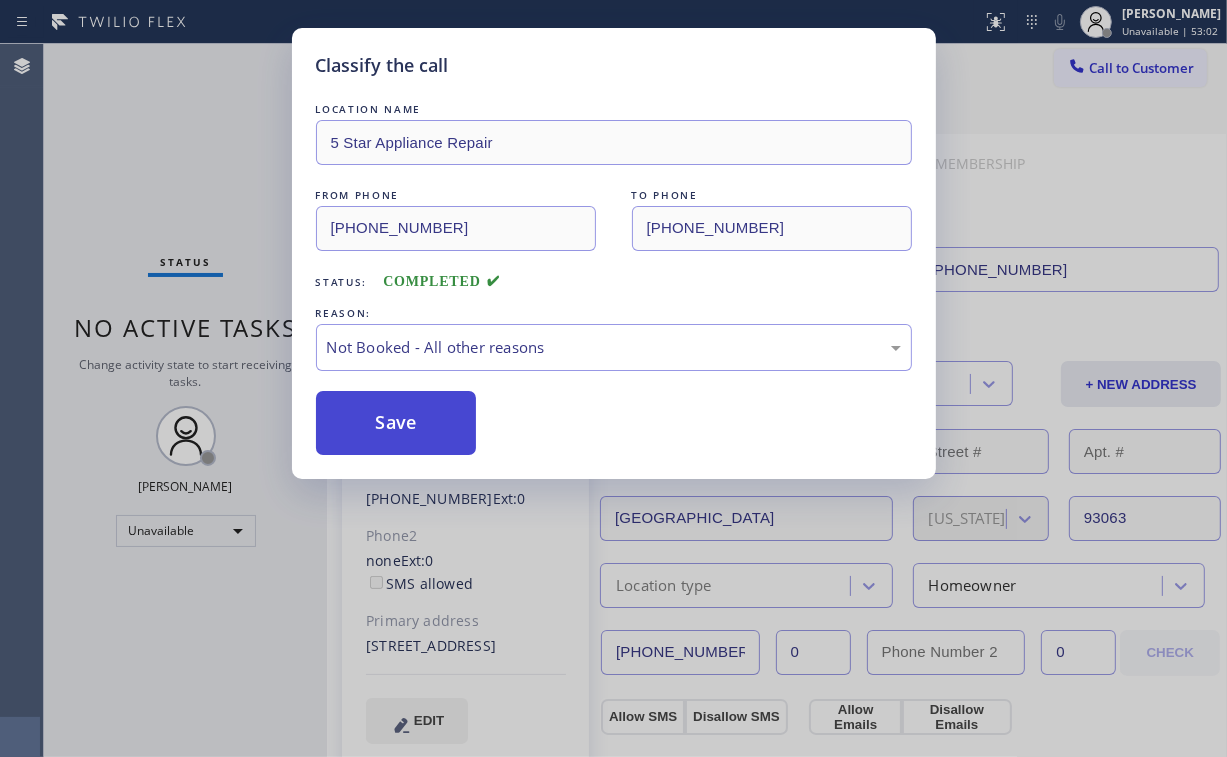 click on "Save" at bounding box center (396, 423) 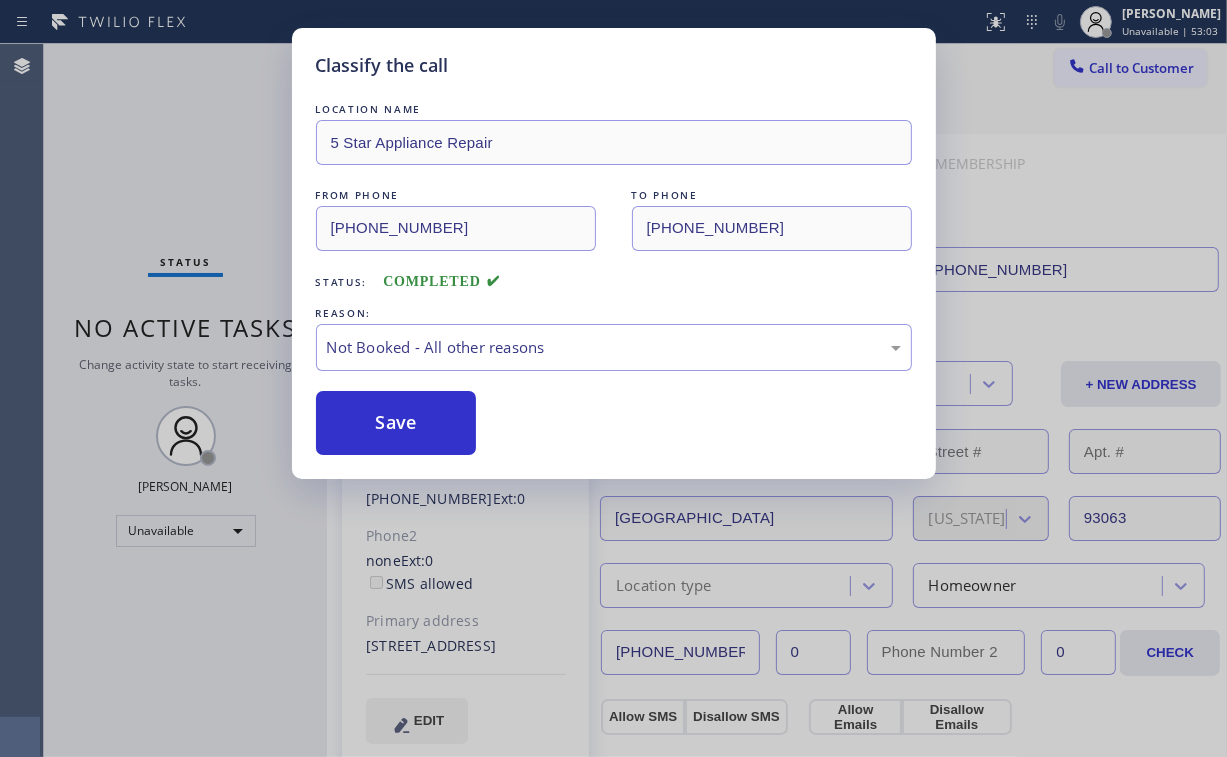 click on "Classify the call LOCATION NAME 5 Star Appliance Repair FROM PHONE [PHONE_NUMBER] TO PHONE [PHONE_NUMBER] Status: COMPLETED REASON: Not Booked - All other reasons Save" at bounding box center [613, 378] 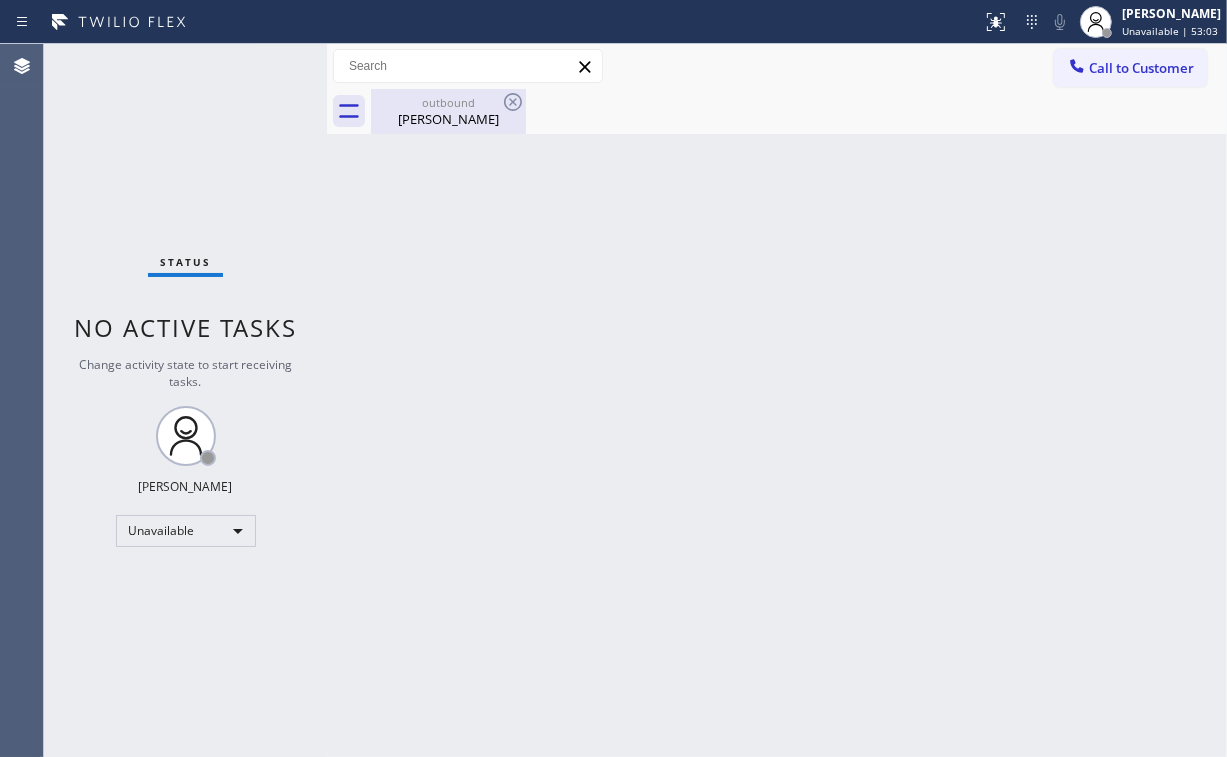 click on "[PERSON_NAME]" at bounding box center [448, 119] 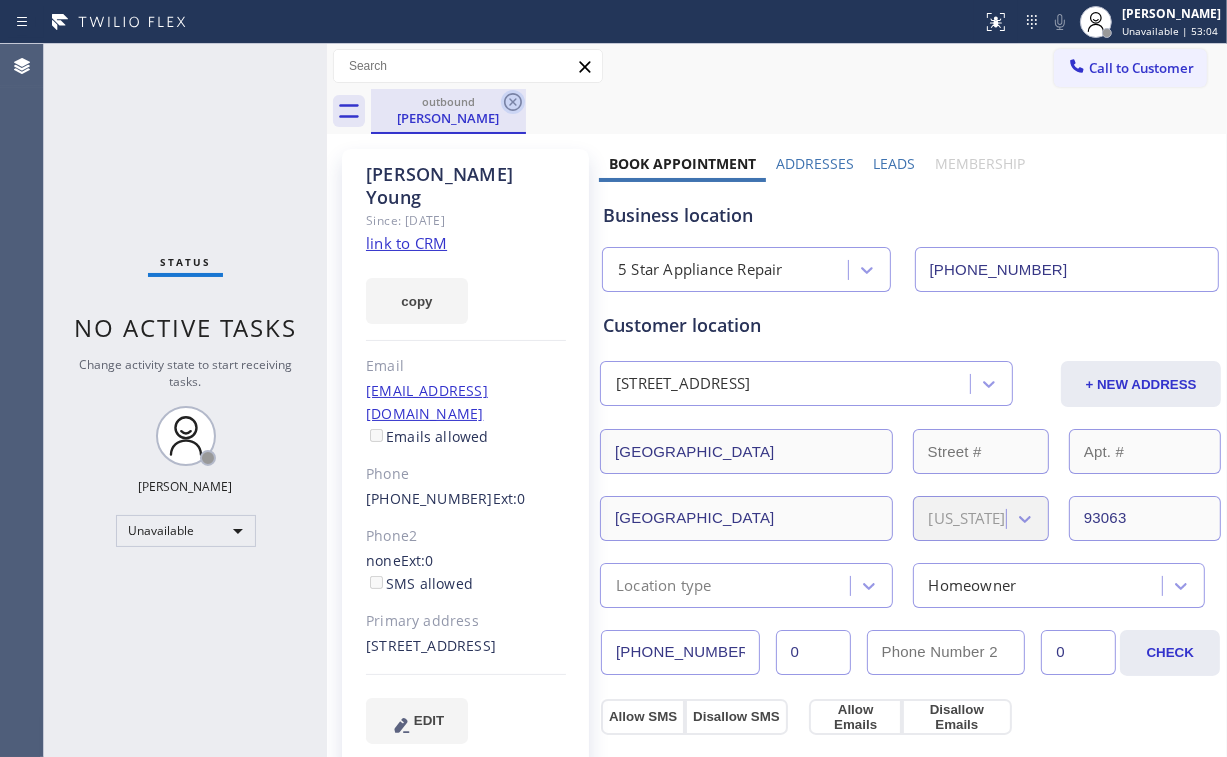 click 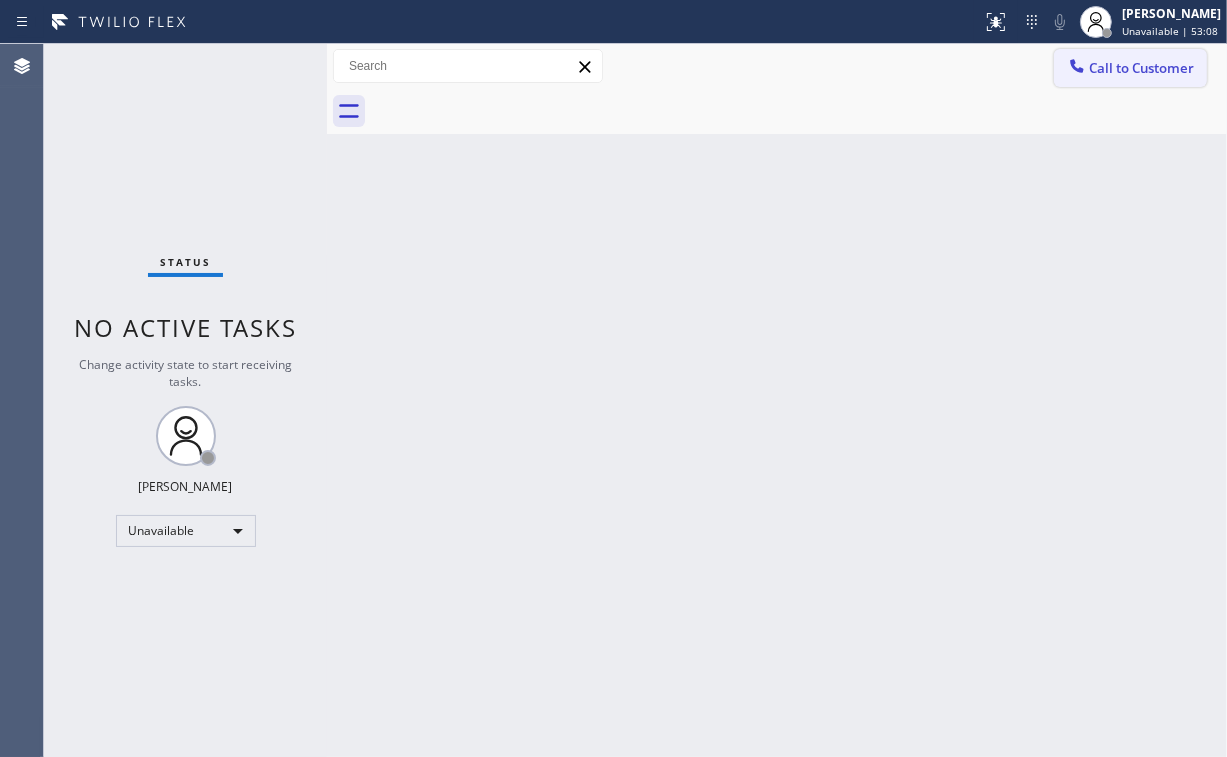 click on "Status report No issues detected If you experience an issue, please download the report and send it to your support team. Download report [PERSON_NAME] Unavailable | 53:08 Set your status Offline Available Unavailable Break Log out" at bounding box center (613, 22) 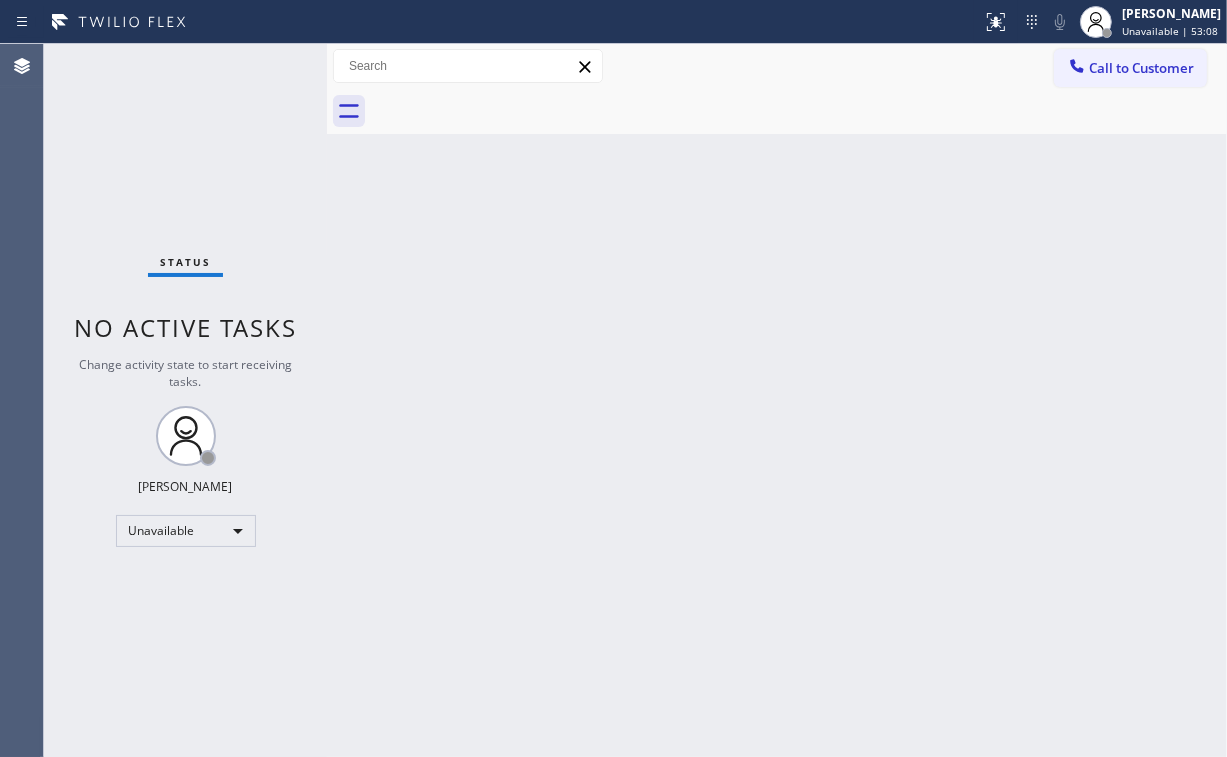 click on "Call to Customer" at bounding box center (1141, 68) 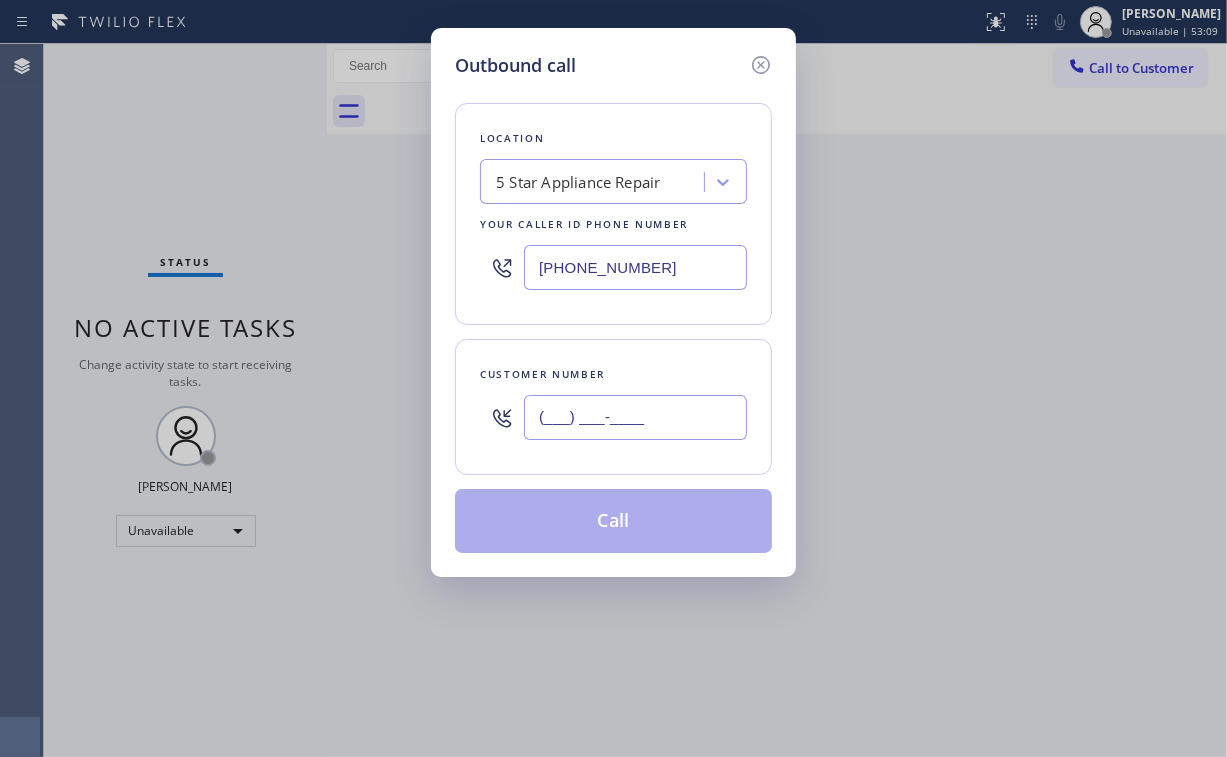 click on "(___) ___-____" at bounding box center (635, 417) 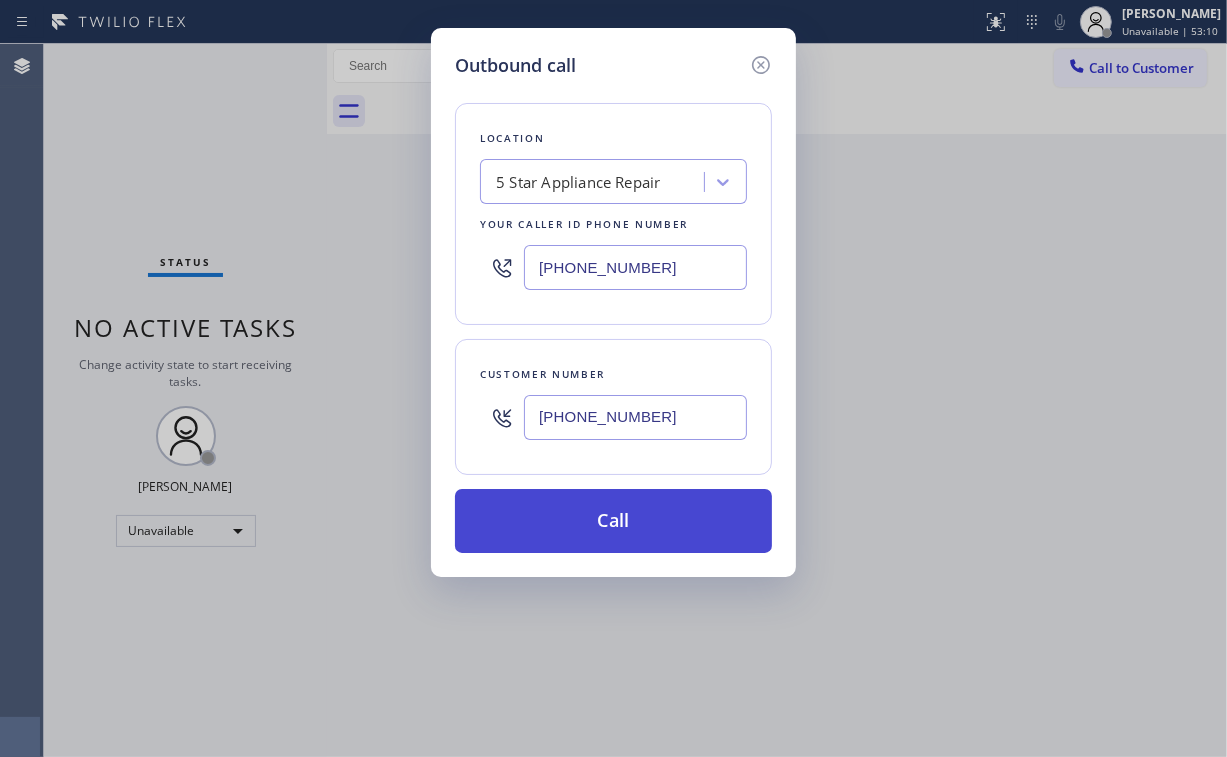 type on "[PHONE_NUMBER]" 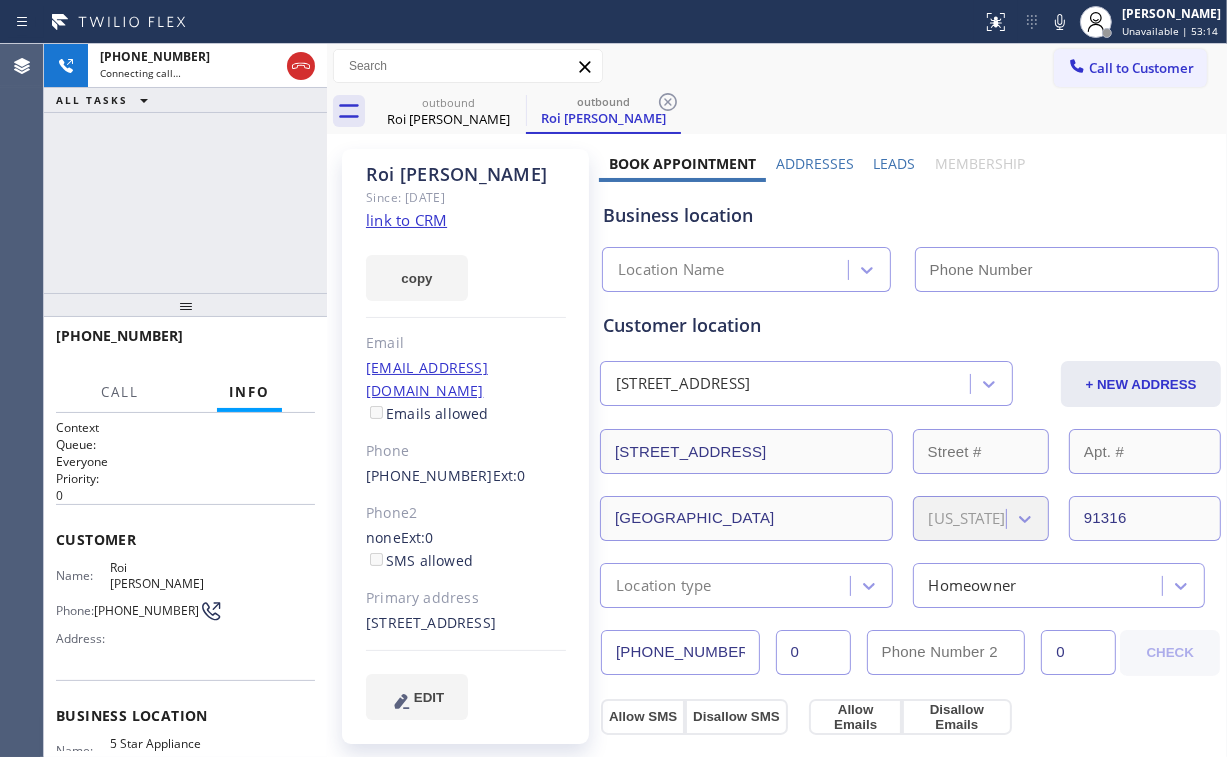type on "[PHONE_NUMBER]" 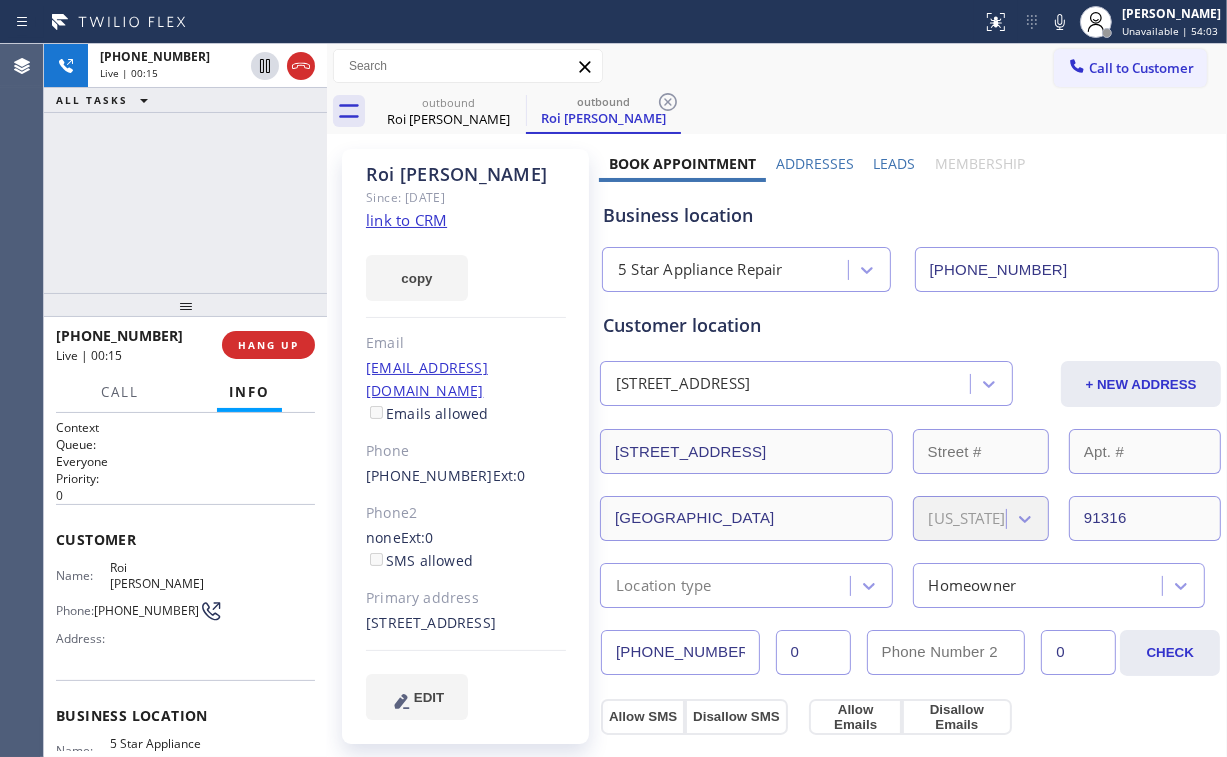 click on "[PHONE_NUMBER] Live | 00:15 ALL TASKS ALL TASKS ACTIVE TASKS TASKS IN WRAP UP" at bounding box center (185, 168) 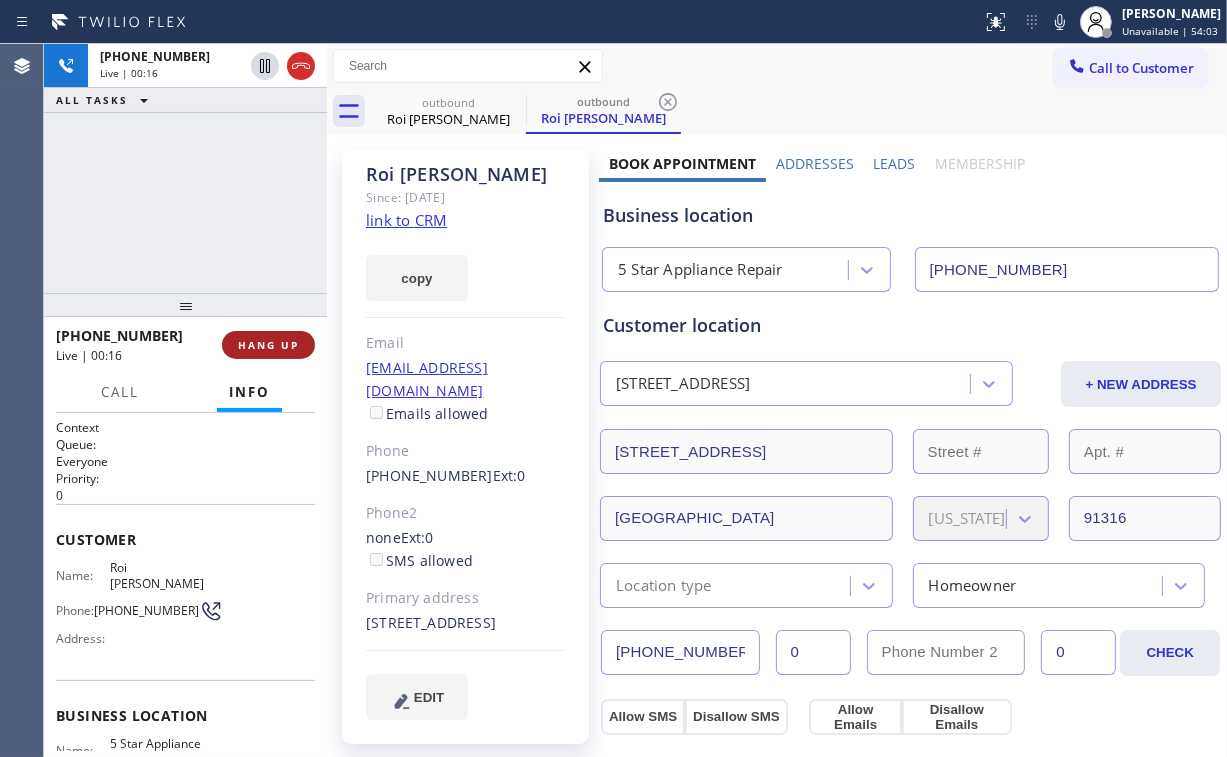 click on "HANG UP" at bounding box center [268, 345] 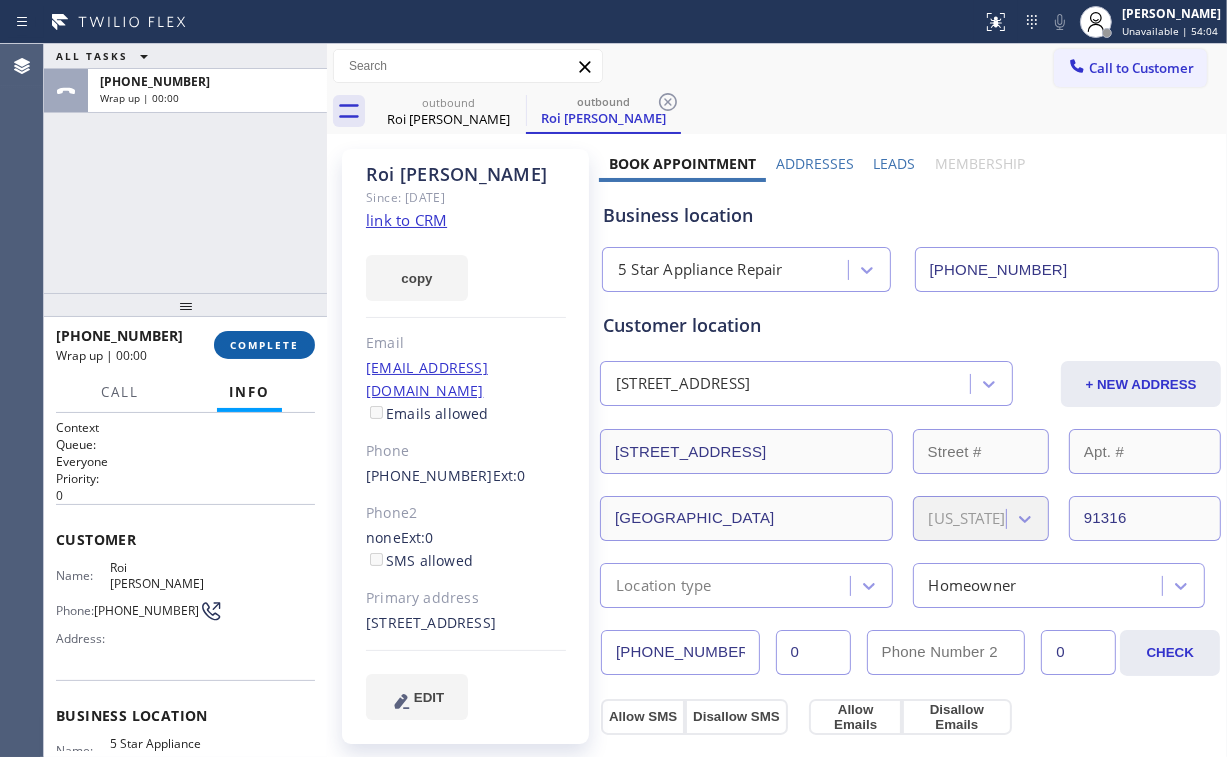 click on "COMPLETE" at bounding box center [264, 345] 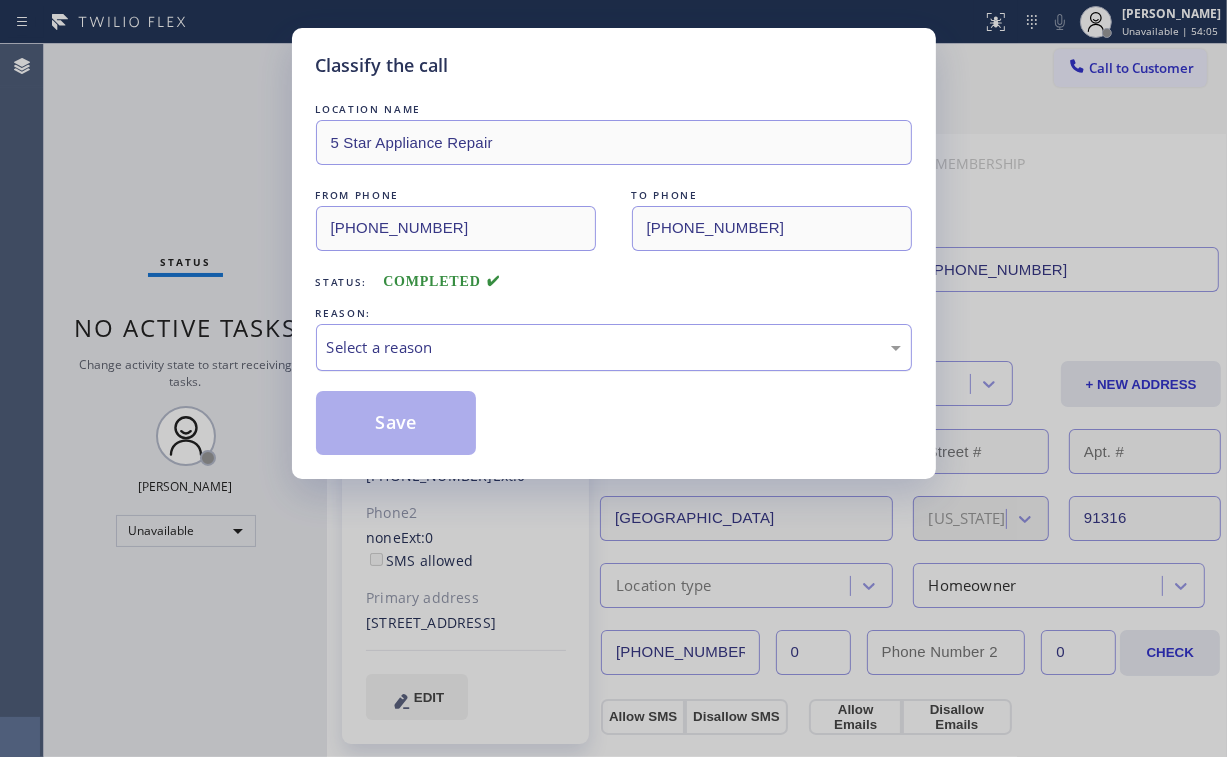 drag, startPoint x: 378, startPoint y: 344, endPoint x: 382, endPoint y: 362, distance: 18.439089 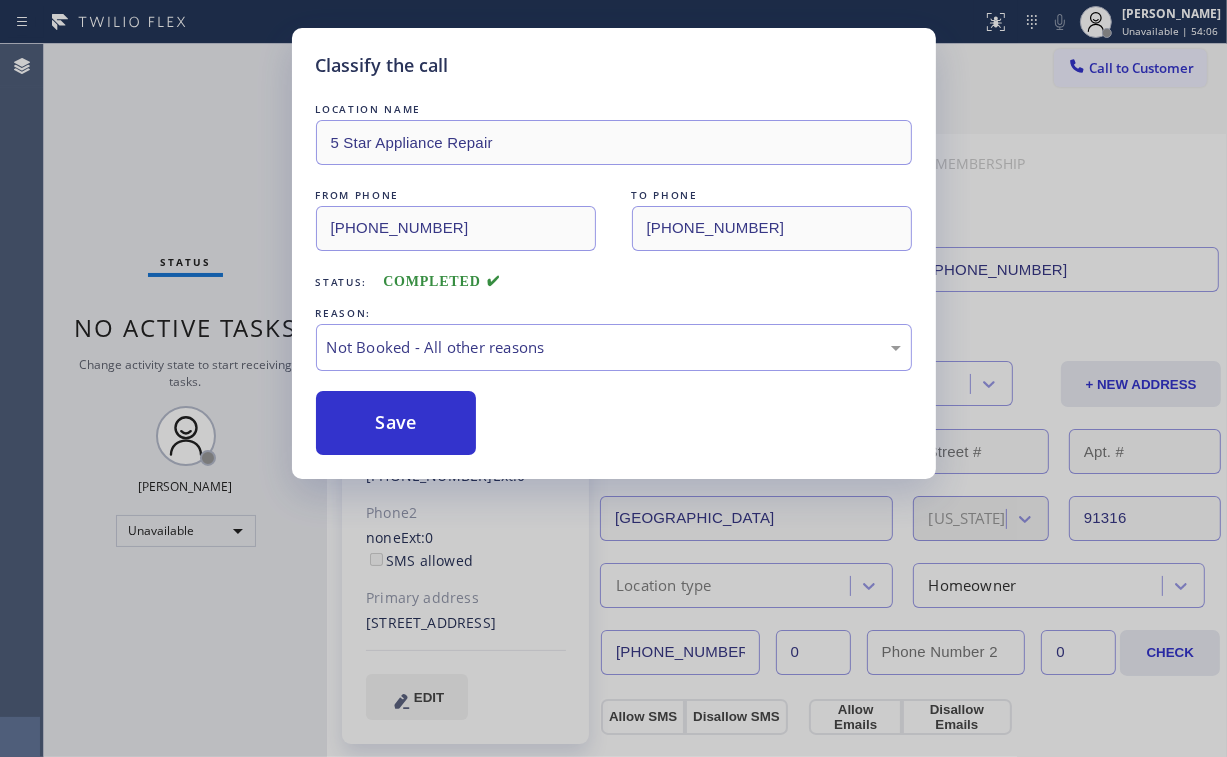 drag, startPoint x: 383, startPoint y: 418, endPoint x: 215, endPoint y: 225, distance: 255.87692 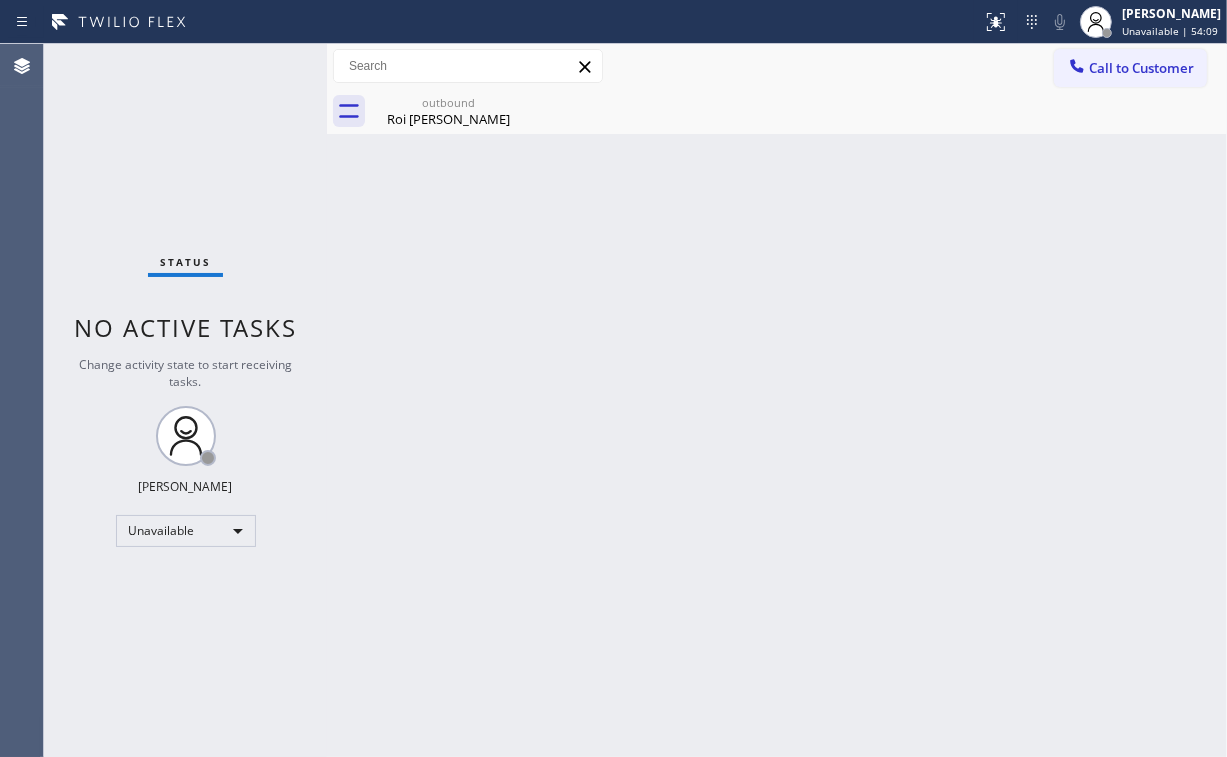 click on "Call to Customer" at bounding box center [1141, 68] 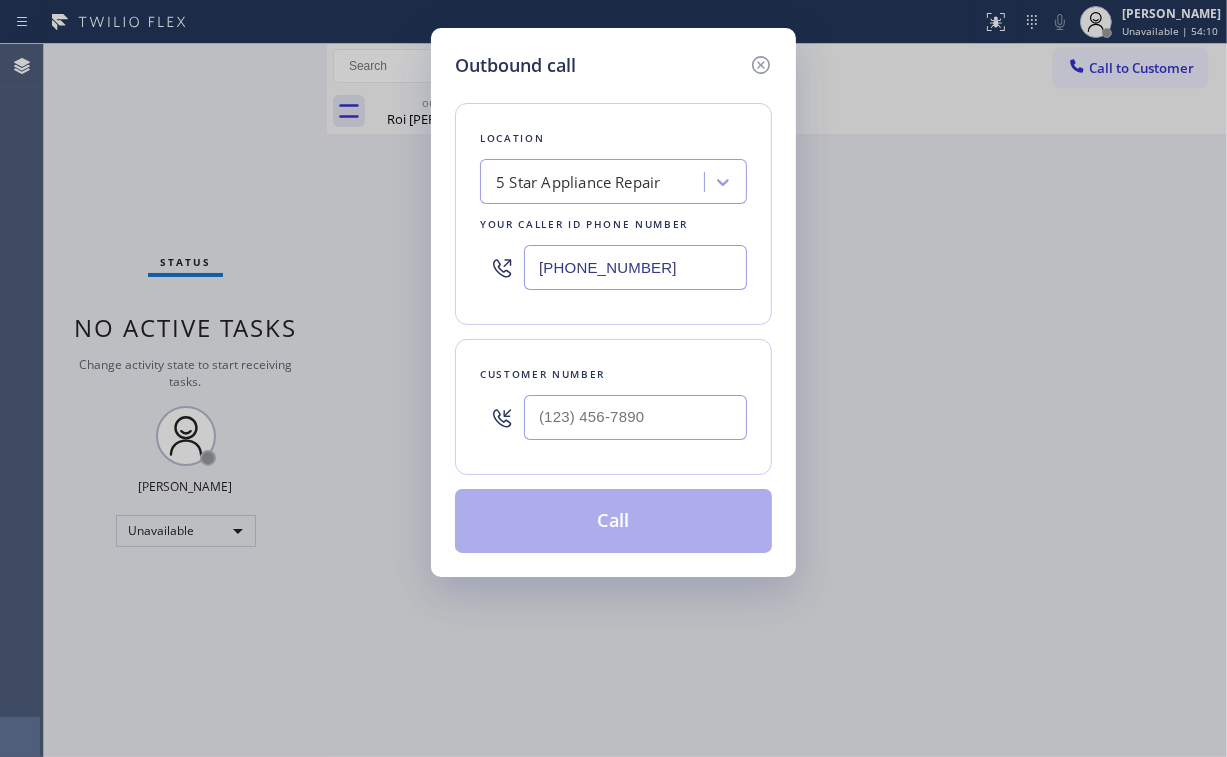 click on "[PHONE_NUMBER]" at bounding box center [635, 267] 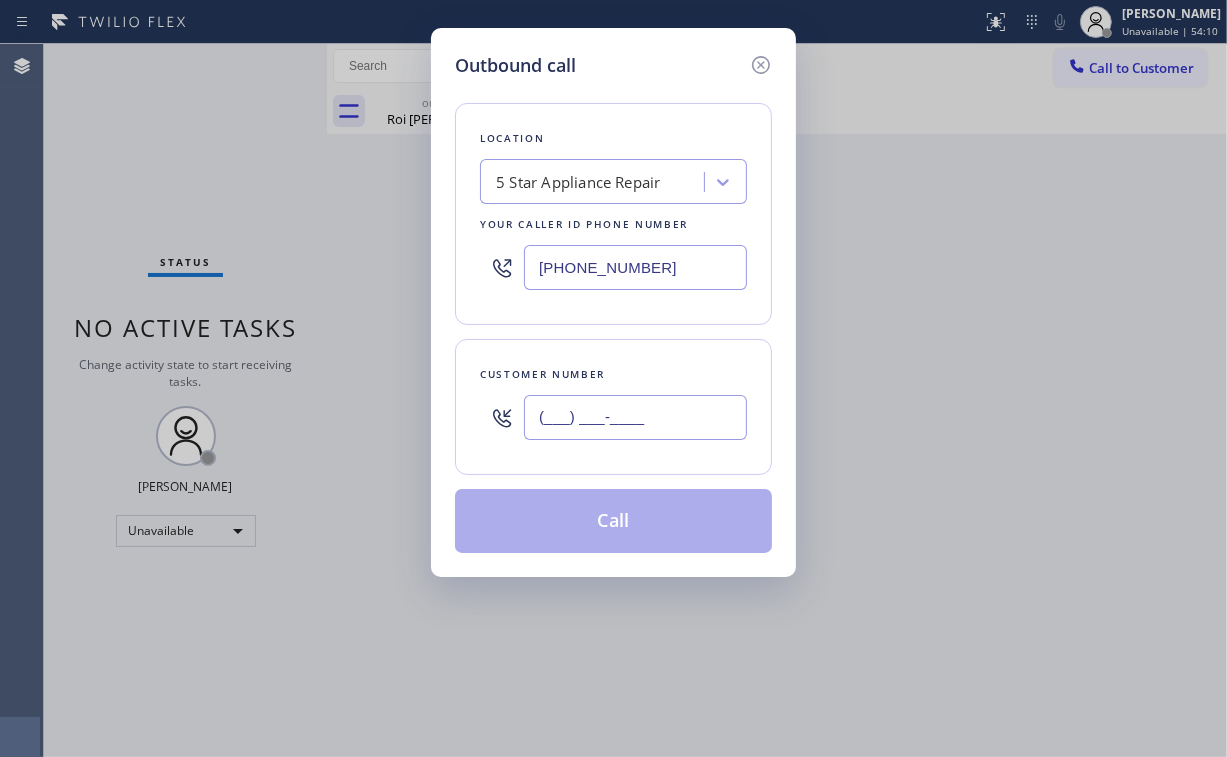 click on "(___) ___-____" at bounding box center [635, 417] 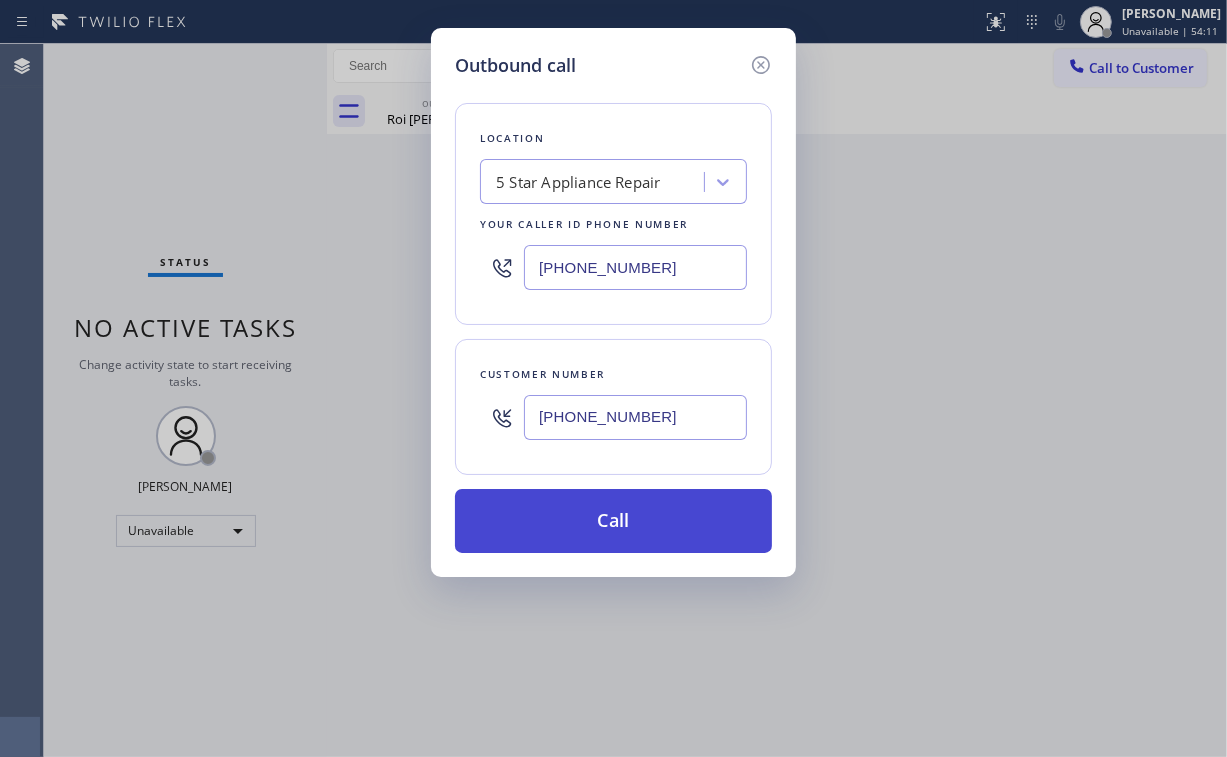 type on "[PHONE_NUMBER]" 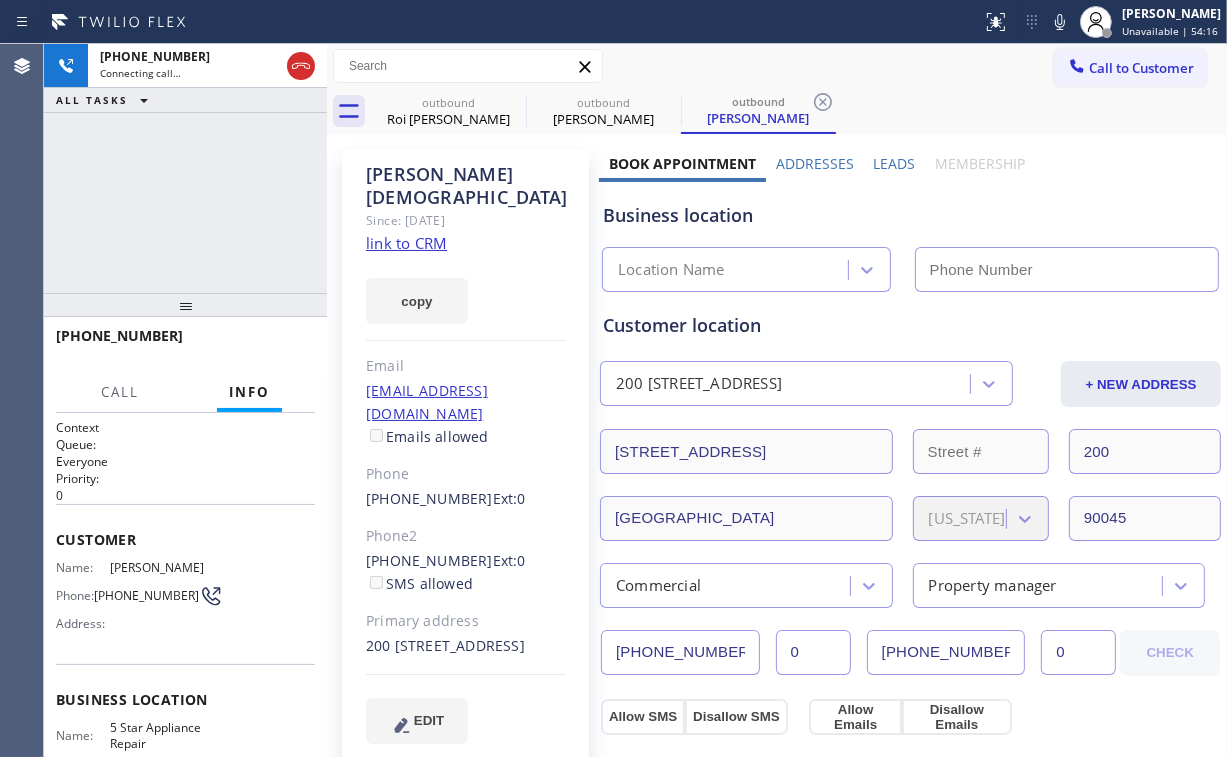 type on "[PHONE_NUMBER]" 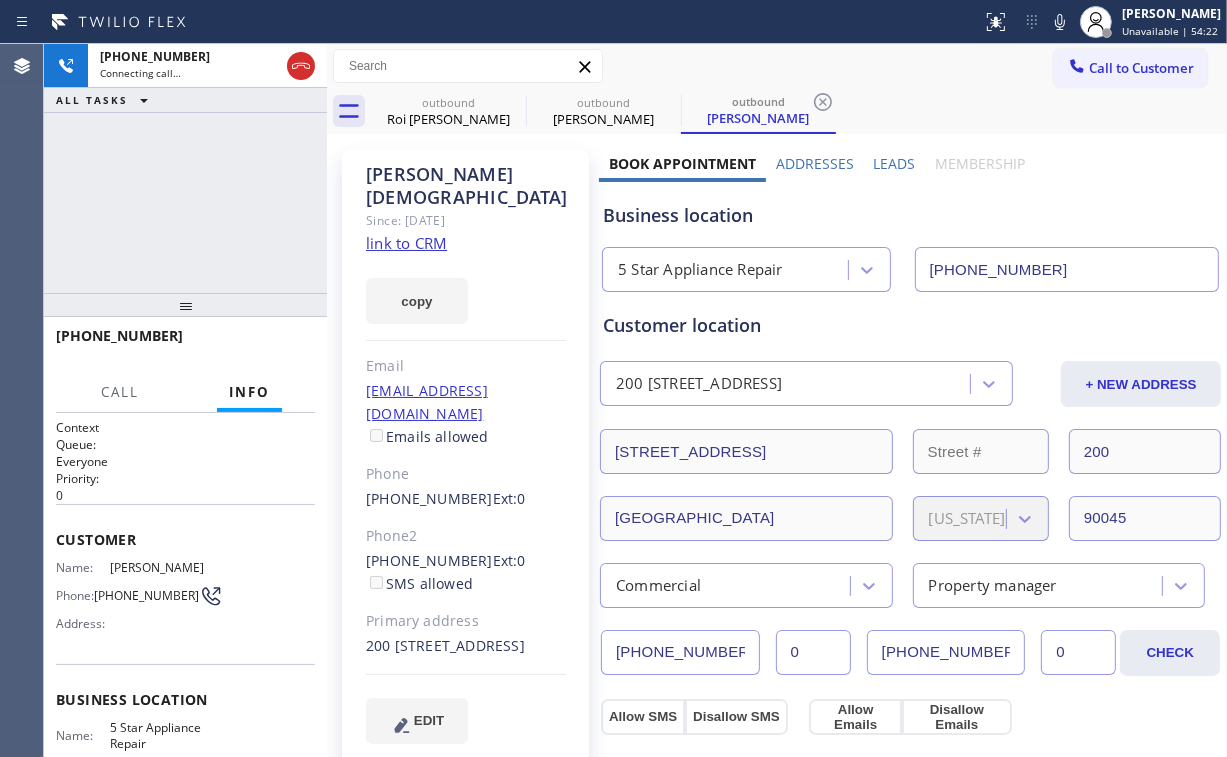 click on "[PHONE_NUMBER] Connecting call… ALL TASKS ALL TASKS ACTIVE TASKS TASKS IN WRAP UP" at bounding box center [185, 168] 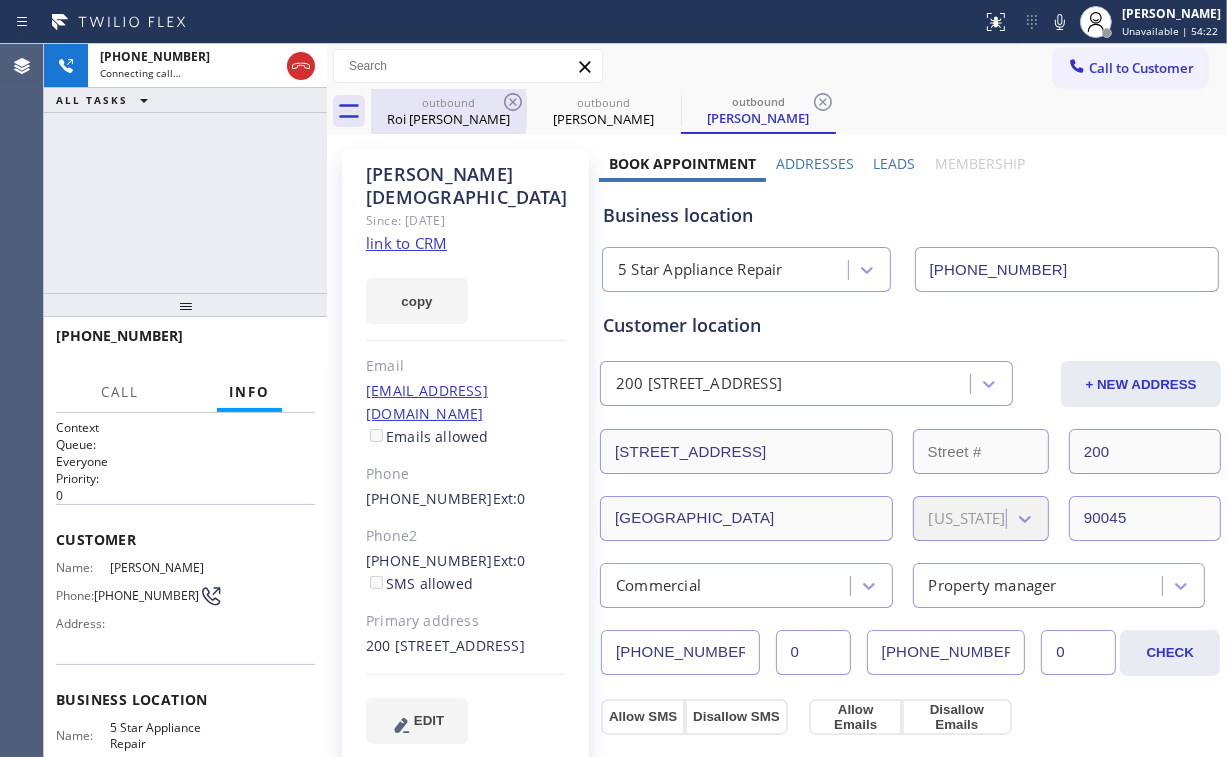 click on "outbound" at bounding box center [448, 102] 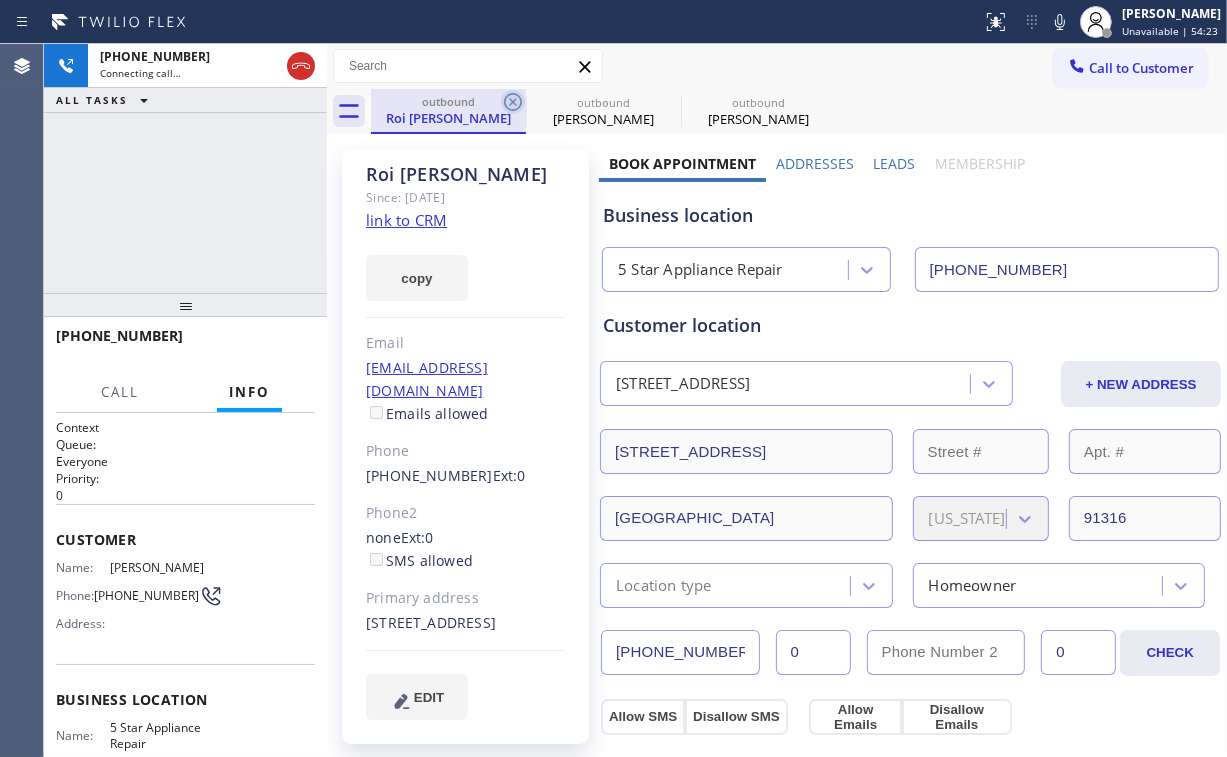 click 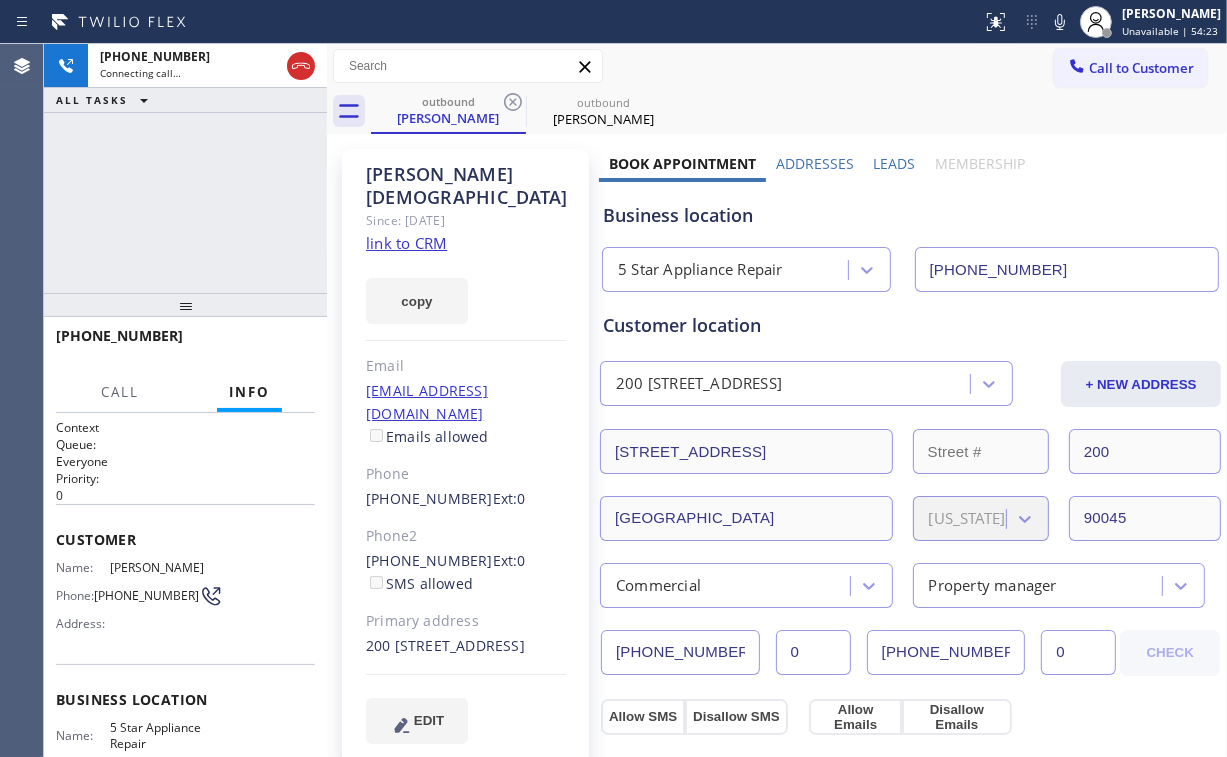 drag, startPoint x: 196, startPoint y: 172, endPoint x: 346, endPoint y: 437, distance: 304.5078 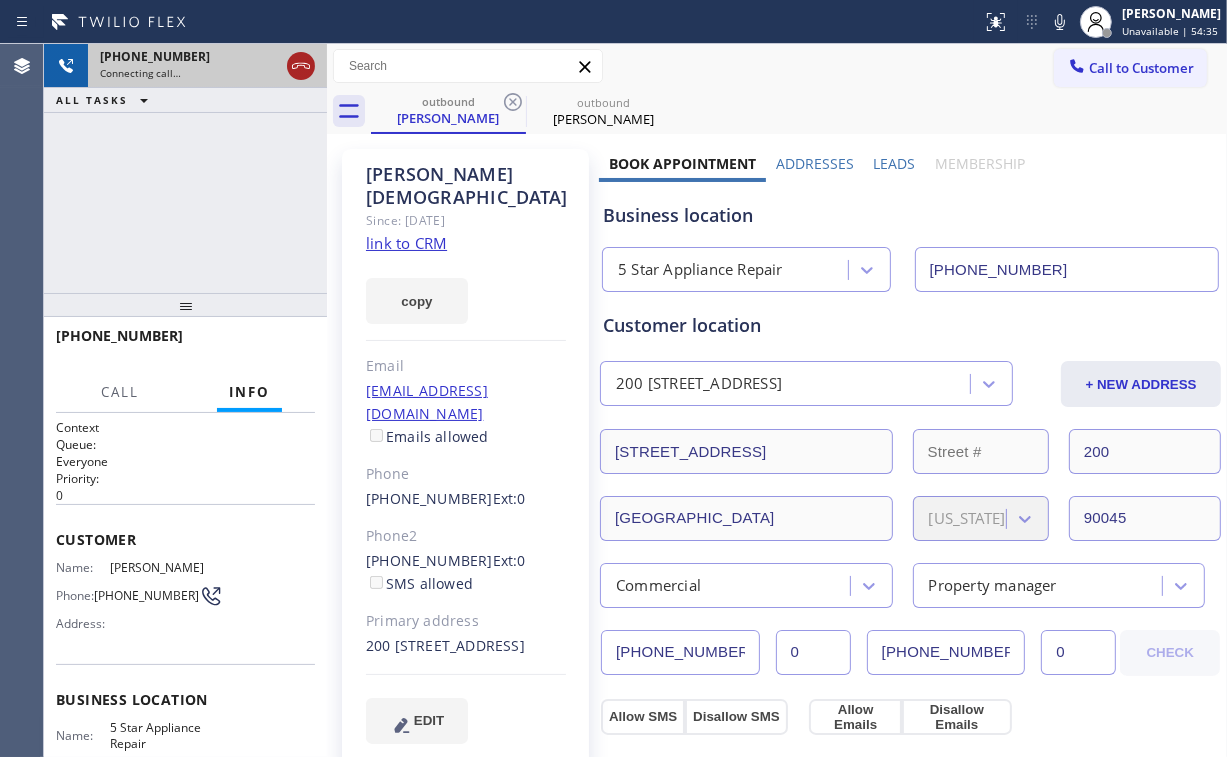 drag, startPoint x: 302, startPoint y: 64, endPoint x: 368, endPoint y: 95, distance: 72.91776 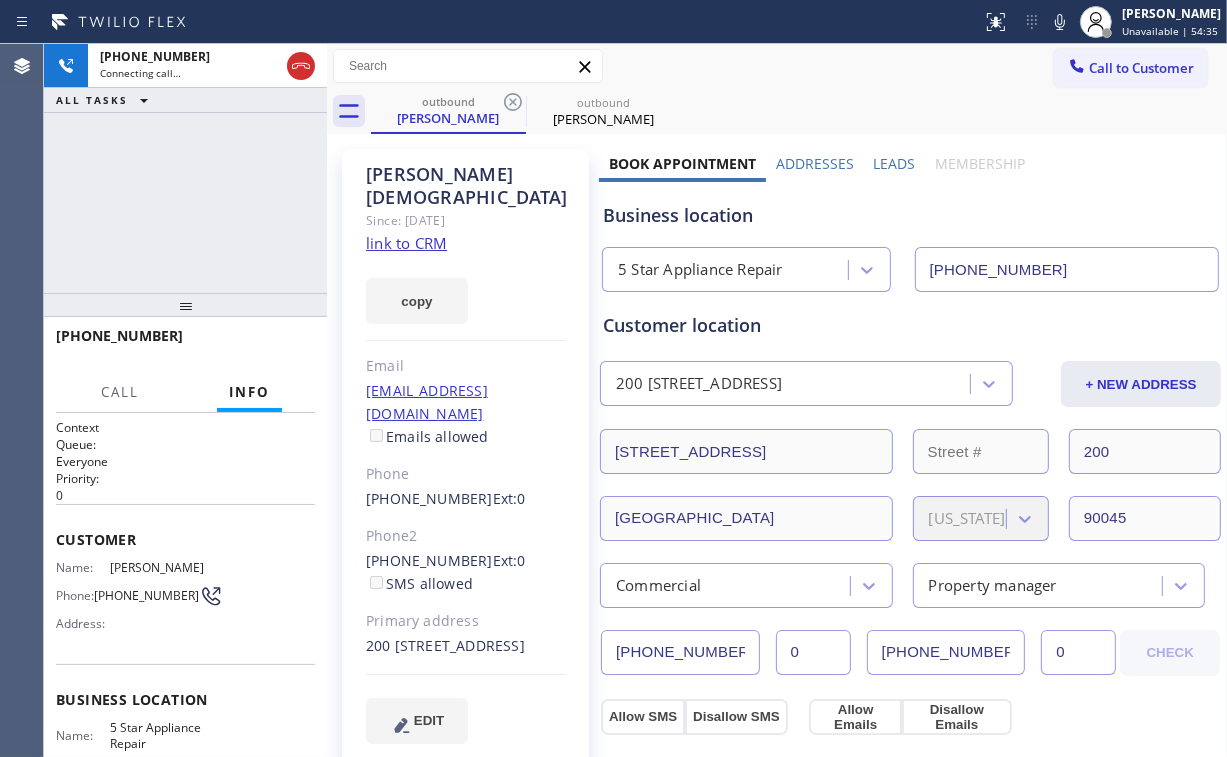 click 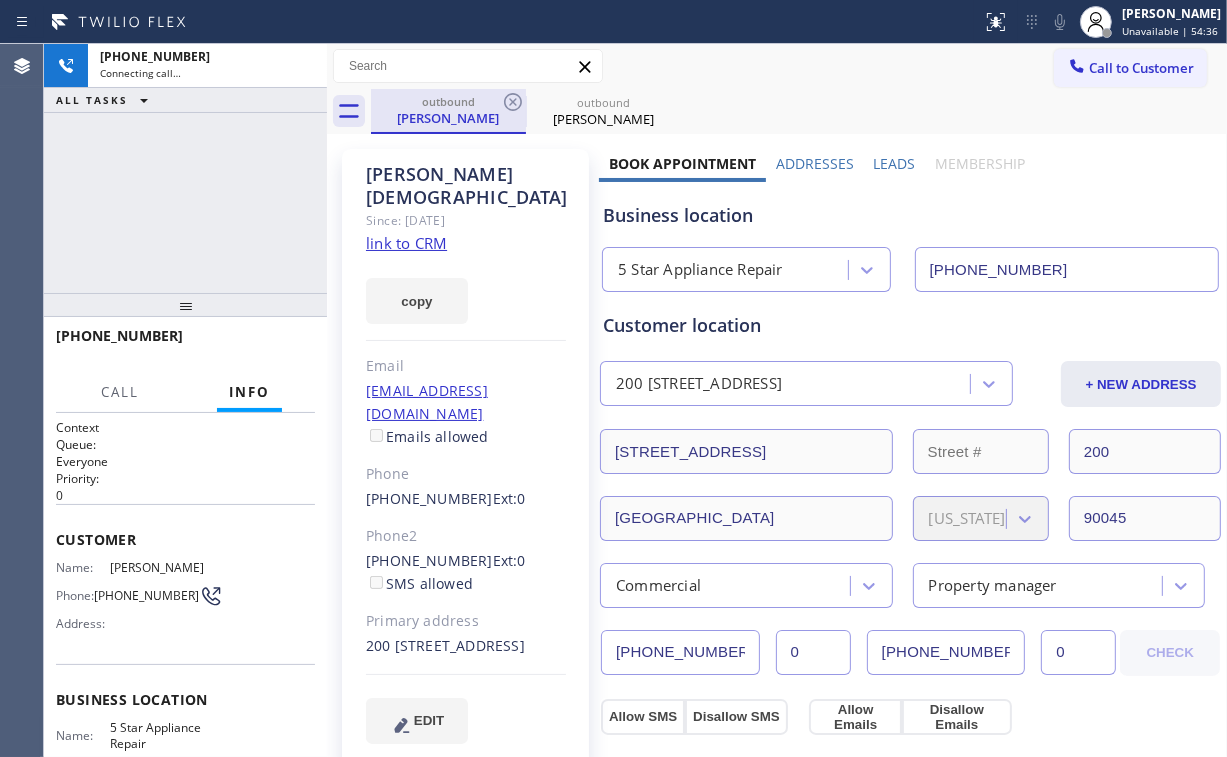 click on "[PERSON_NAME]" at bounding box center [448, 118] 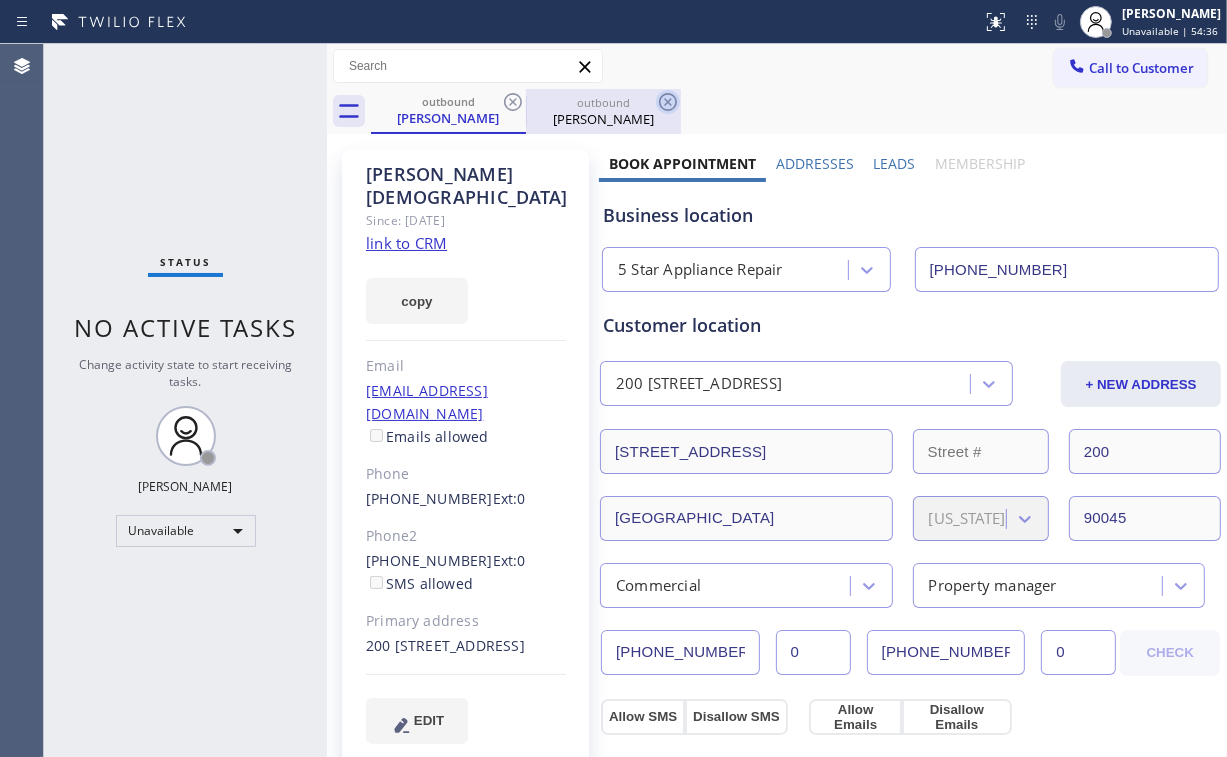 click 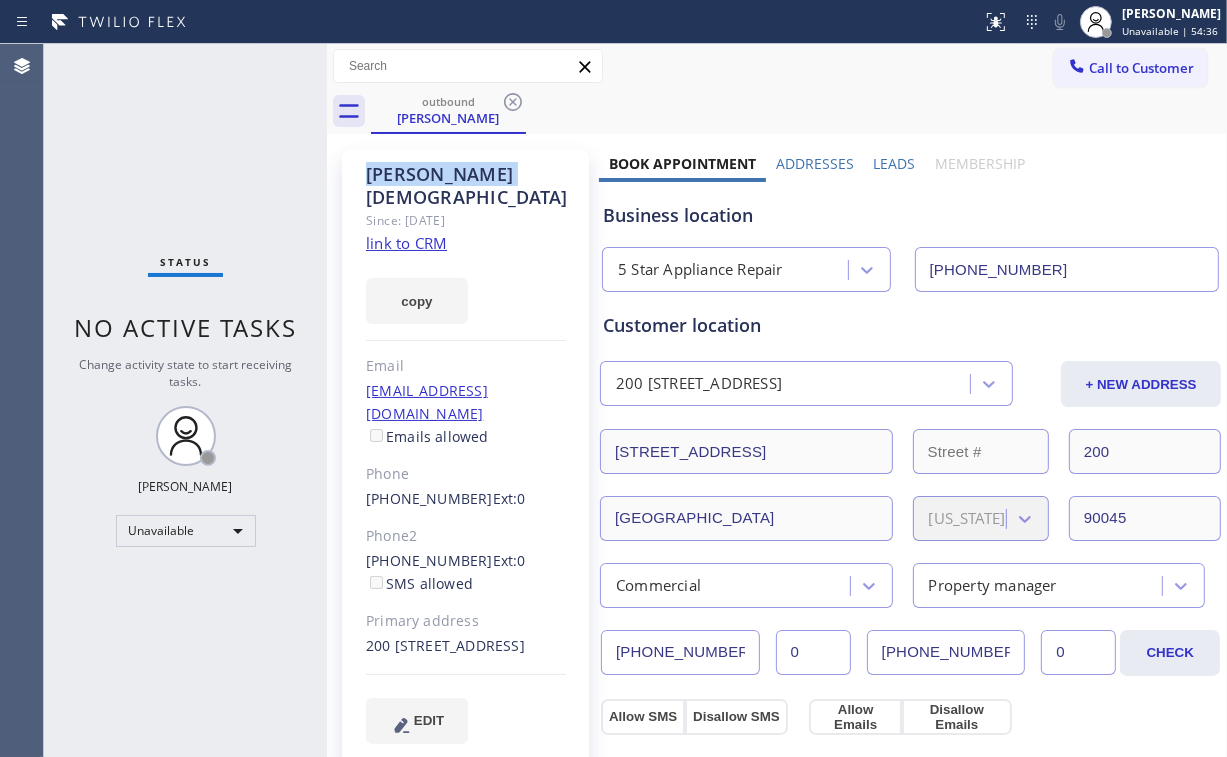 drag, startPoint x: 515, startPoint y: 100, endPoint x: 500, endPoint y: 115, distance: 21.213203 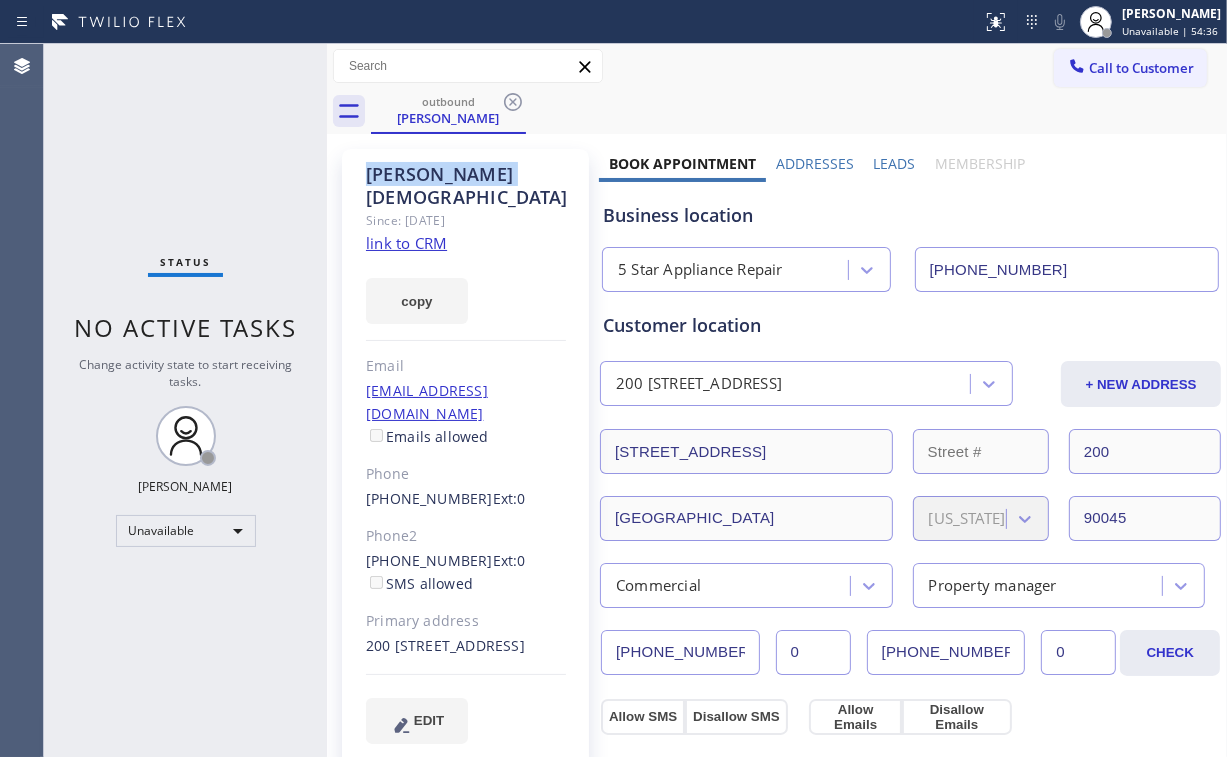 click 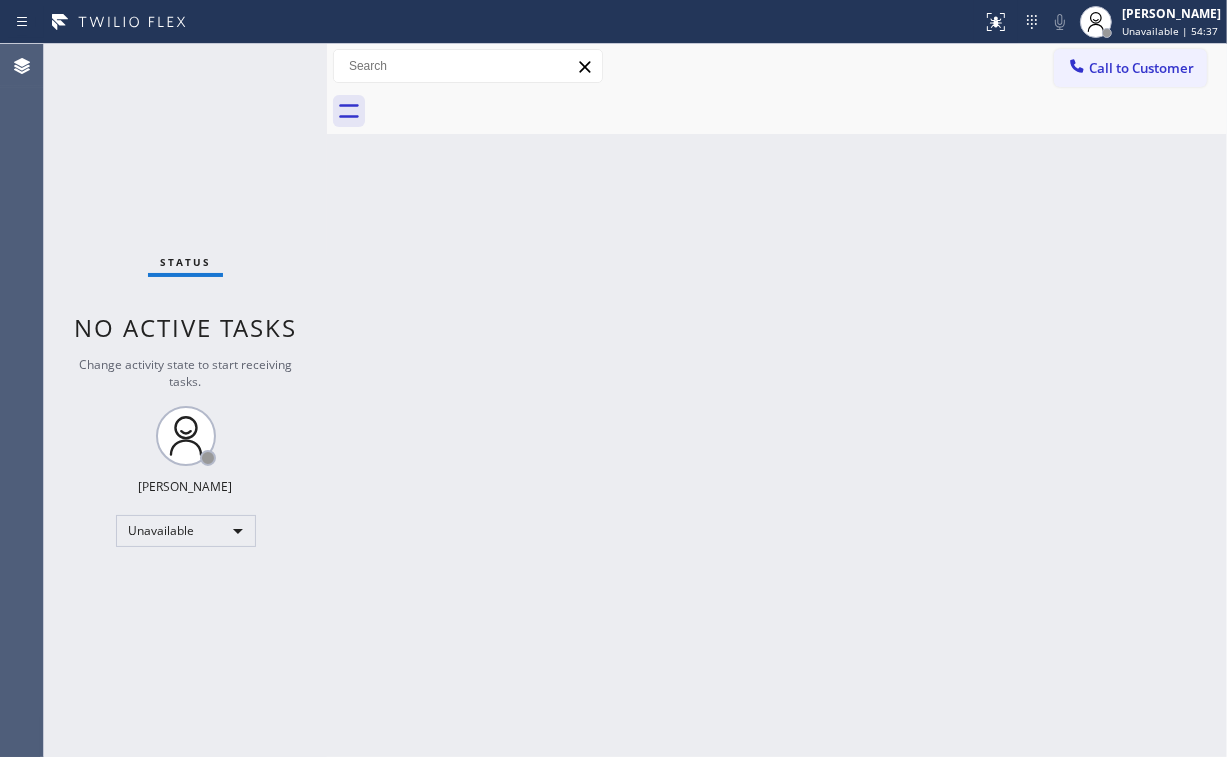 drag, startPoint x: 187, startPoint y: 144, endPoint x: 190, endPoint y: 76, distance: 68.06615 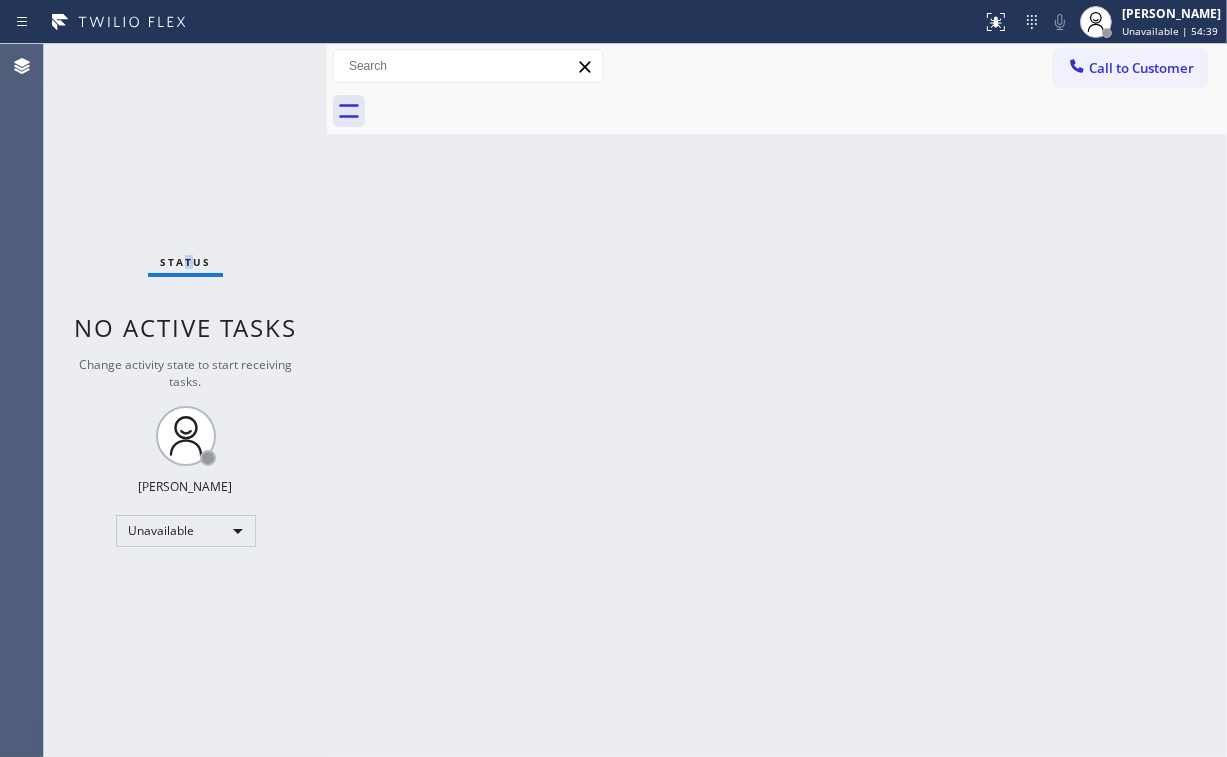 click on "Call to Customer" at bounding box center (1130, 68) 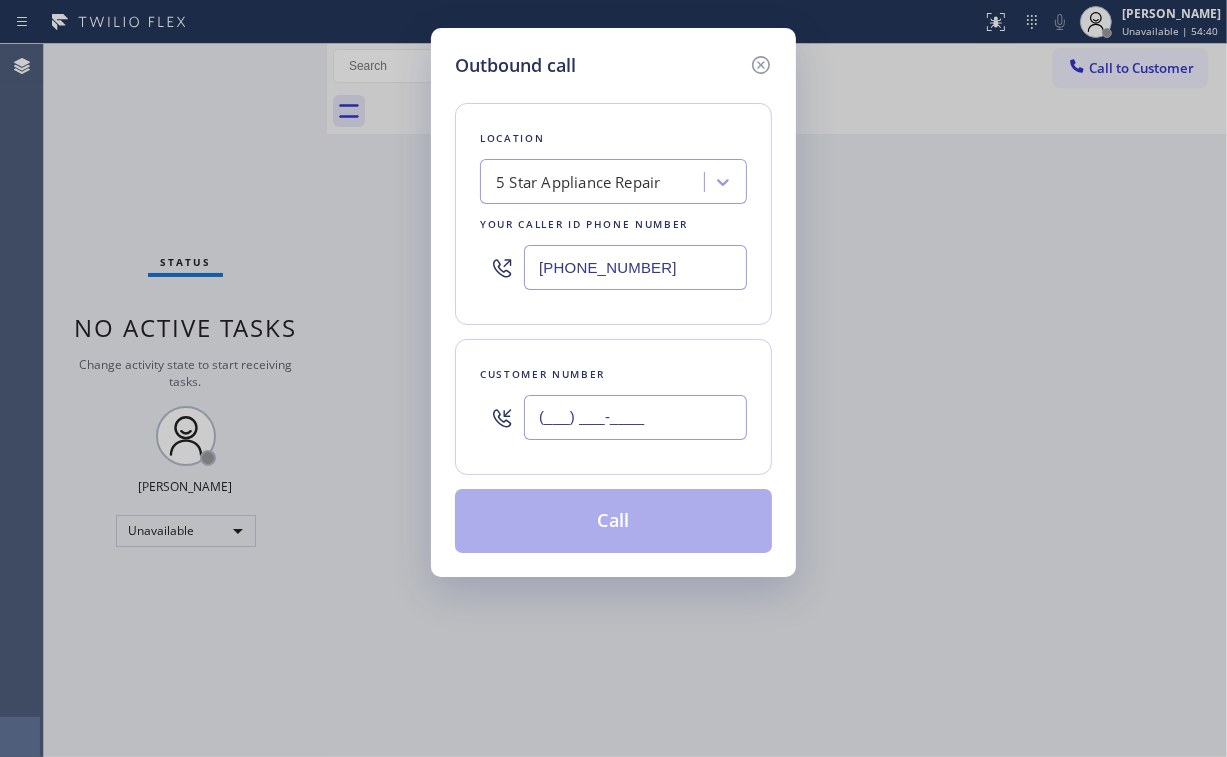 click on "(___) ___-____" at bounding box center (635, 417) 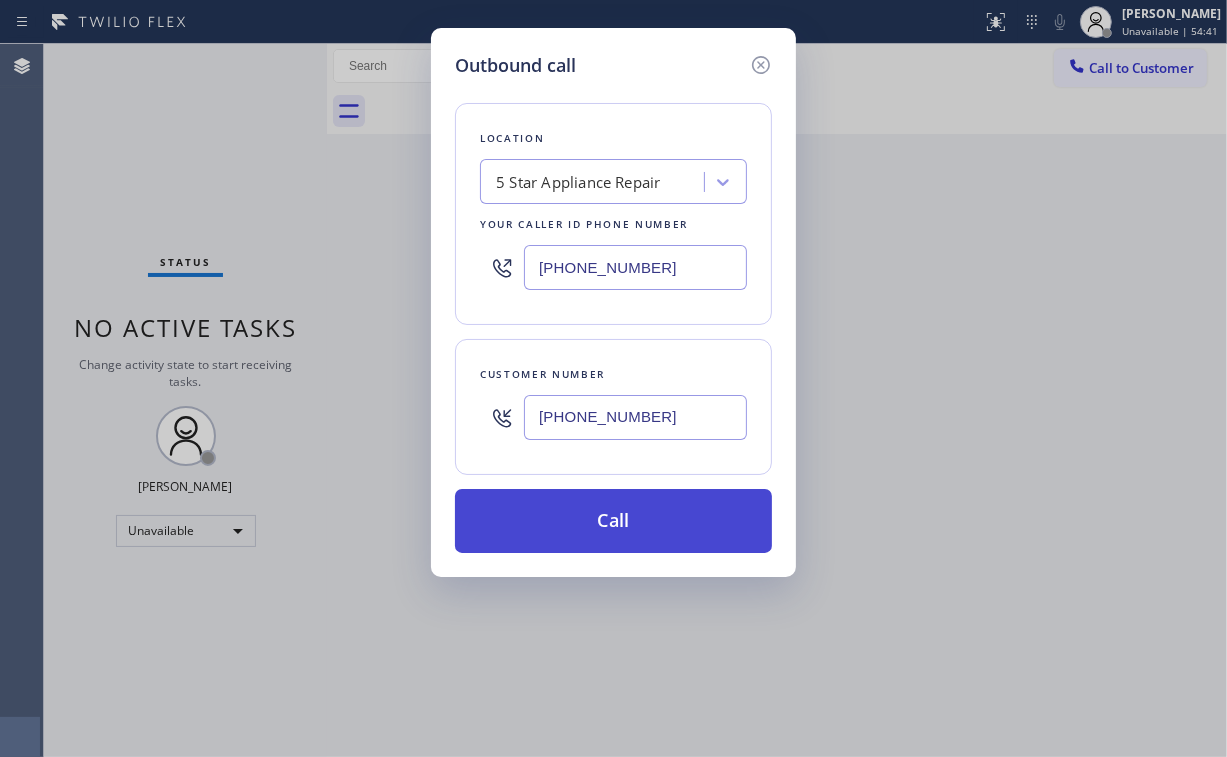 type on "[PHONE_NUMBER]" 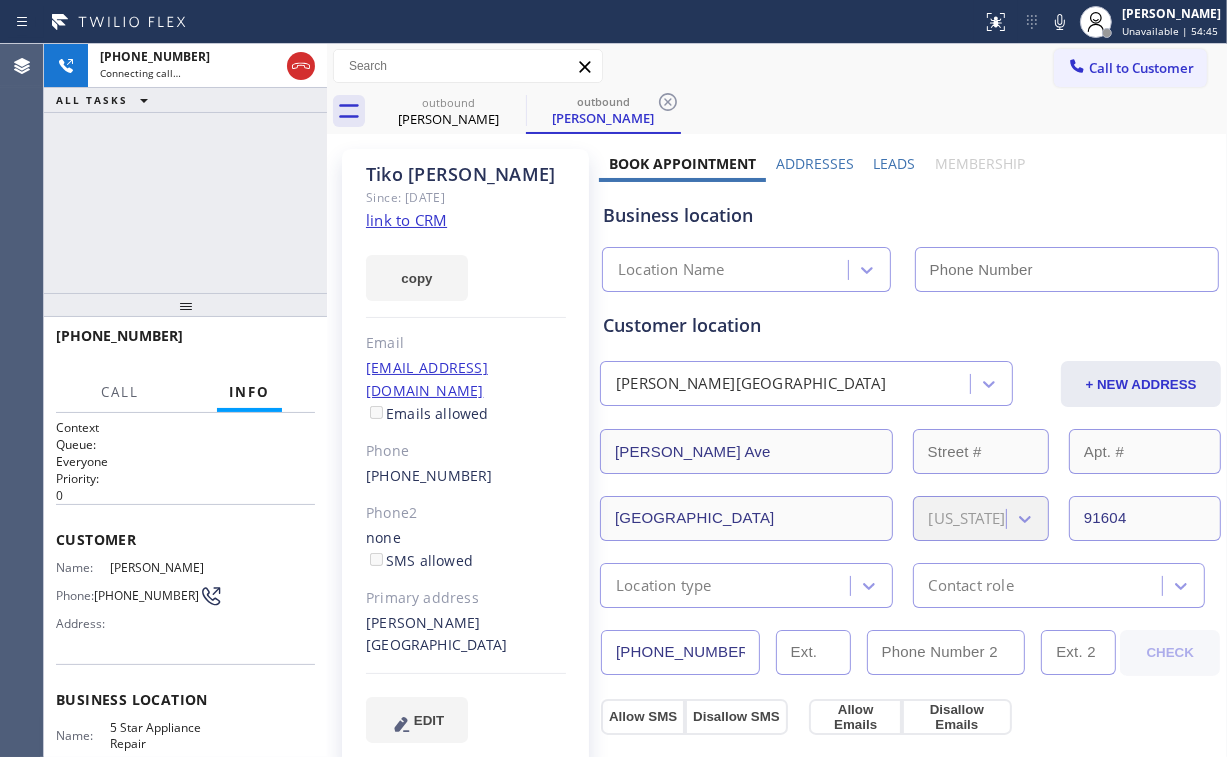 type on "[PHONE_NUMBER]" 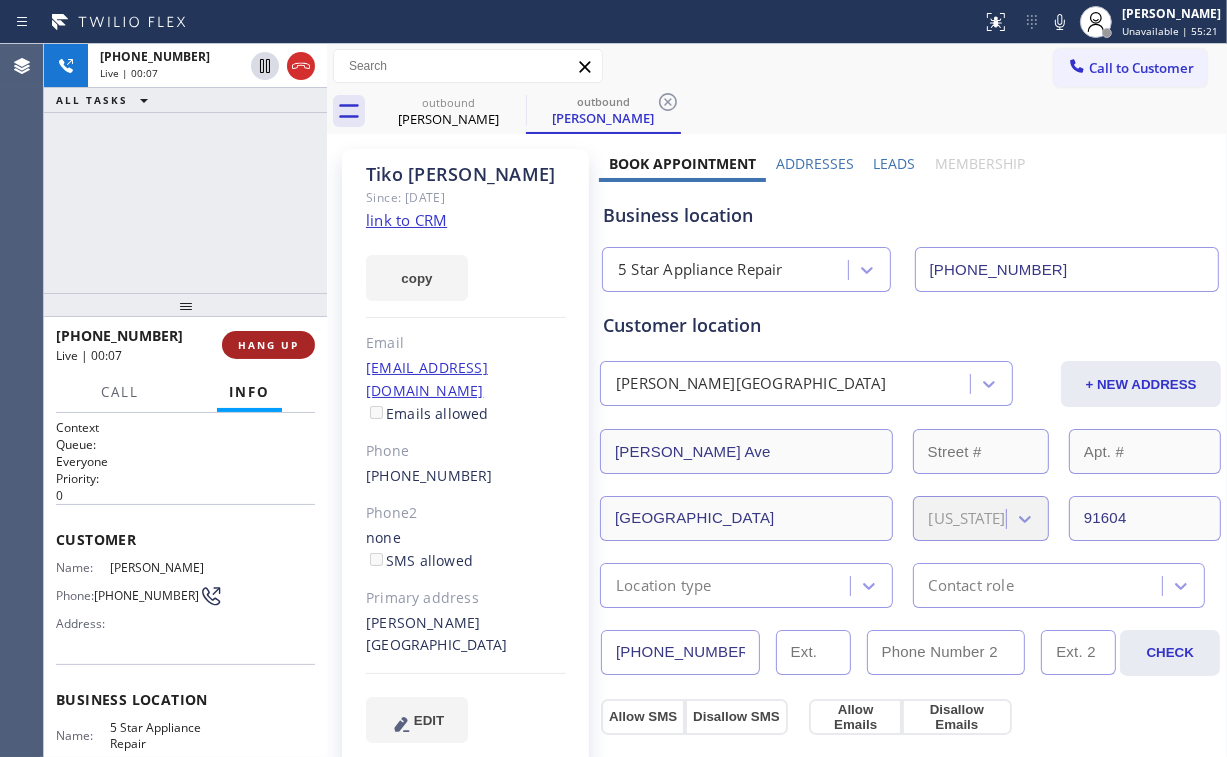 click on "HANG UP" at bounding box center [268, 345] 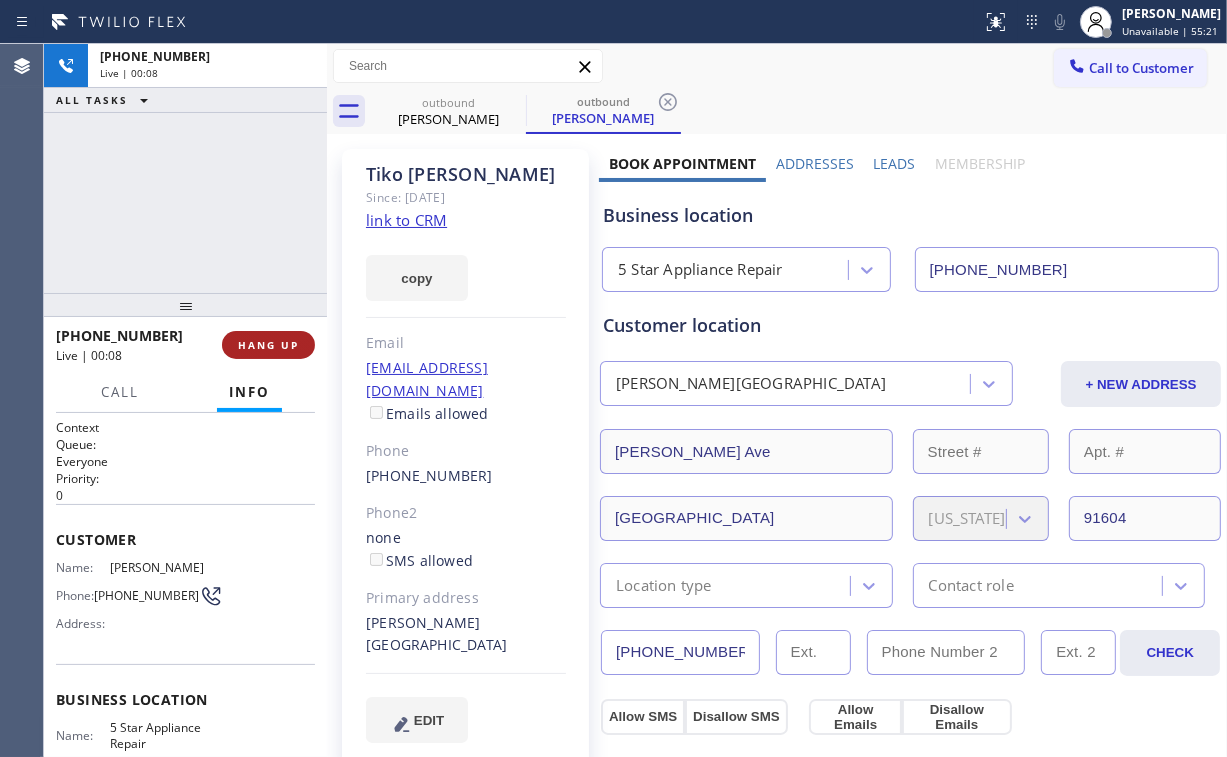 click on "HANG UP" at bounding box center (268, 345) 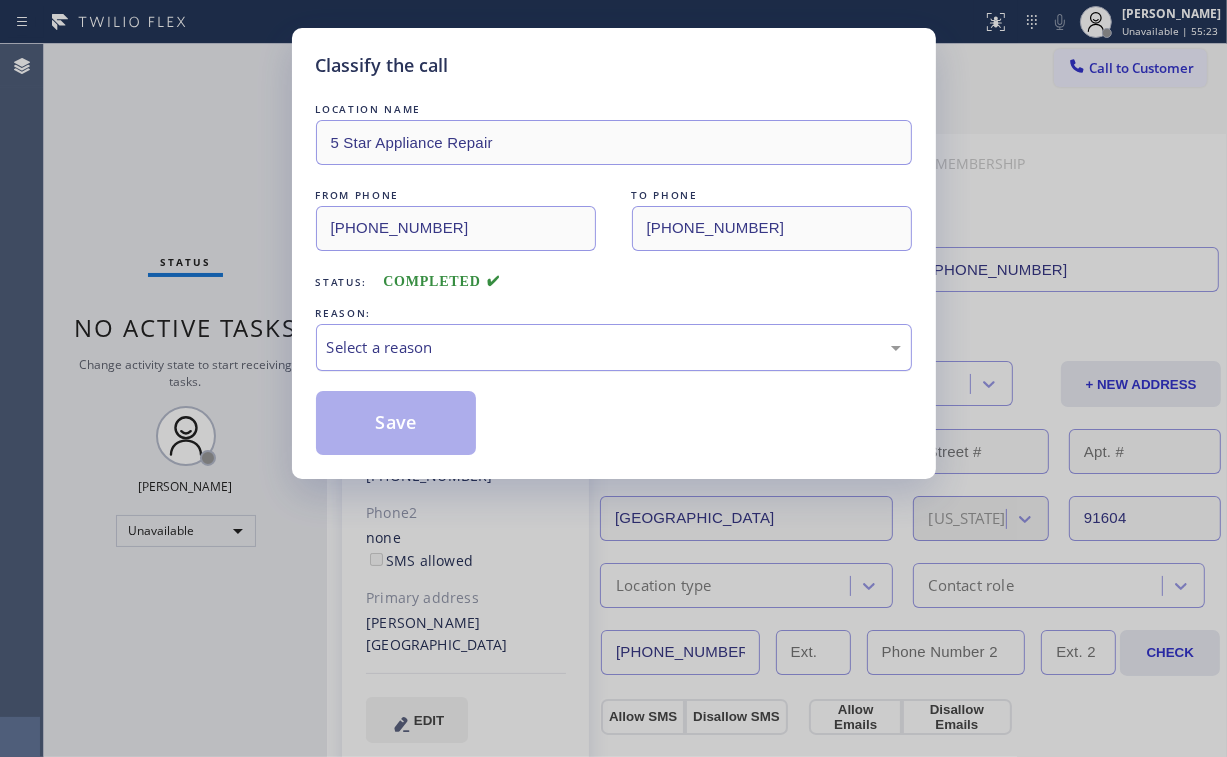 drag, startPoint x: 375, startPoint y: 343, endPoint x: 382, endPoint y: 364, distance: 22.135944 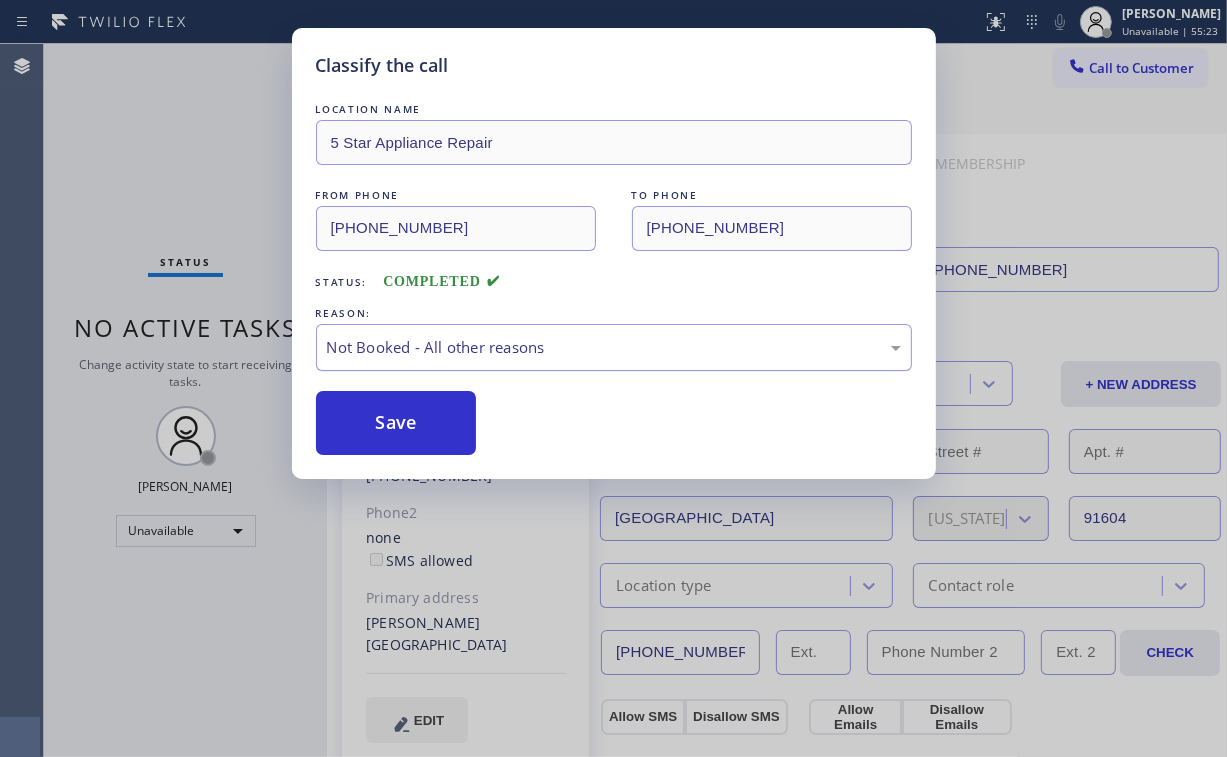 click on "Save" at bounding box center [396, 423] 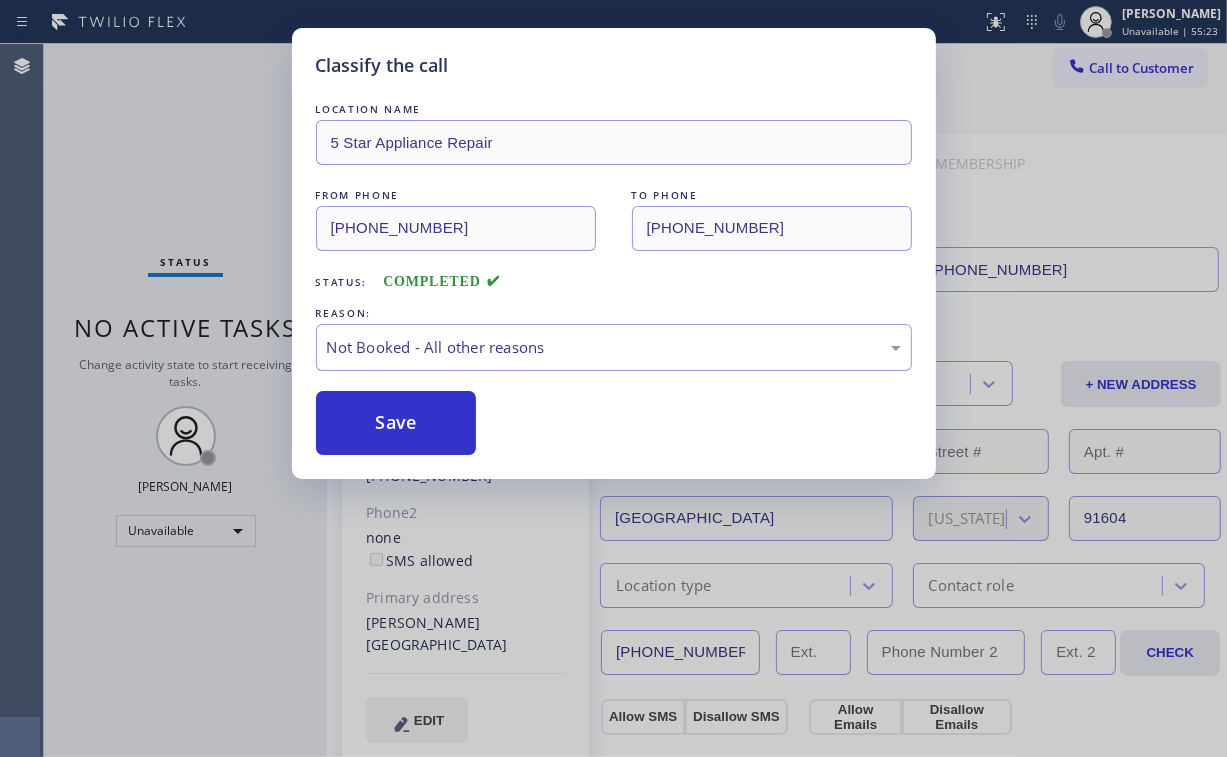 click on "Classify the call LOCATION NAME 5 Star Appliance Repair FROM PHONE [PHONE_NUMBER] TO PHONE [PHONE_NUMBER] Status: COMPLETED REASON: Not Booked - All other reasons Save" at bounding box center (613, 378) 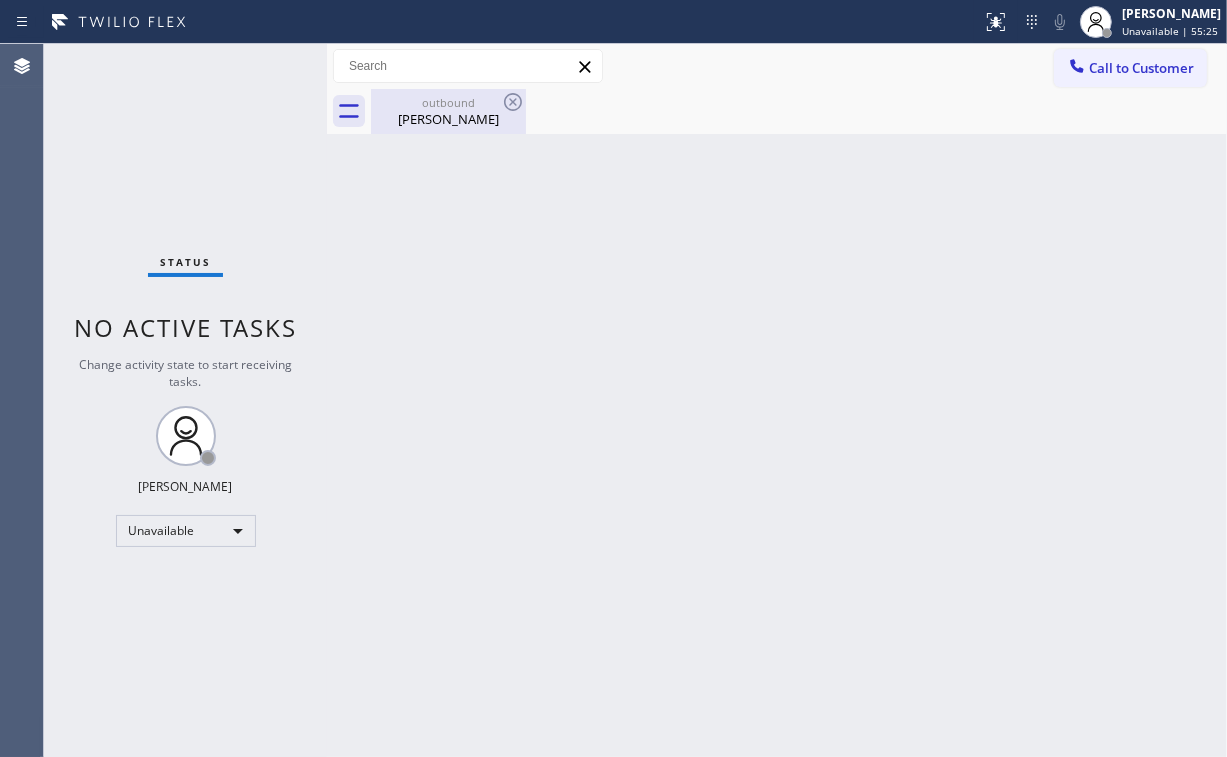 drag, startPoint x: 444, startPoint y: 107, endPoint x: 513, endPoint y: 112, distance: 69.18092 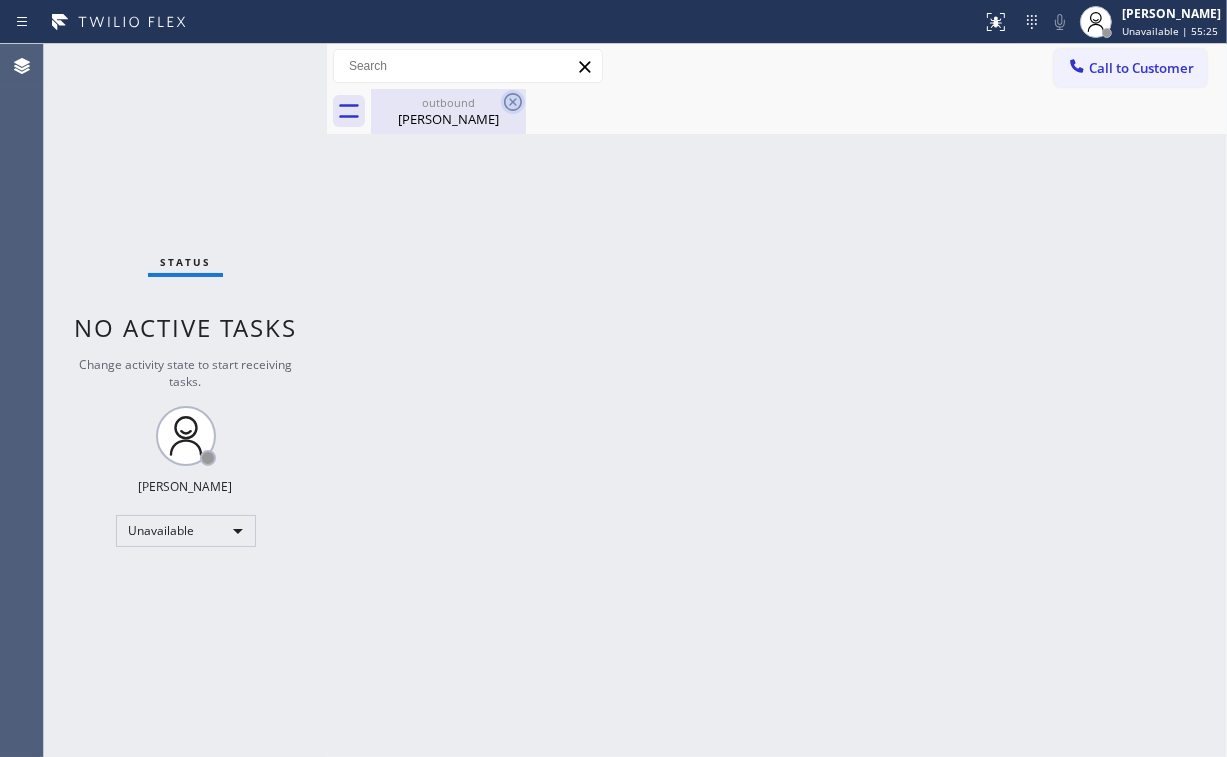 click on "outbound" at bounding box center (448, 102) 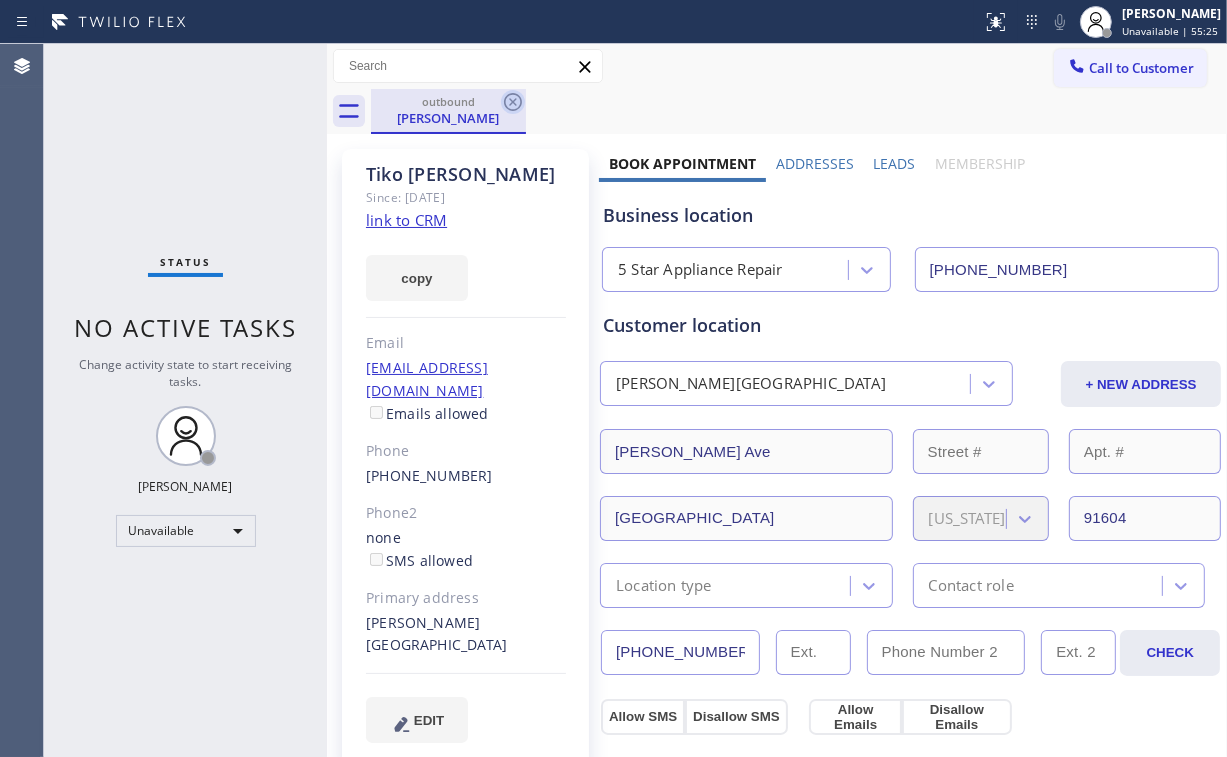 click 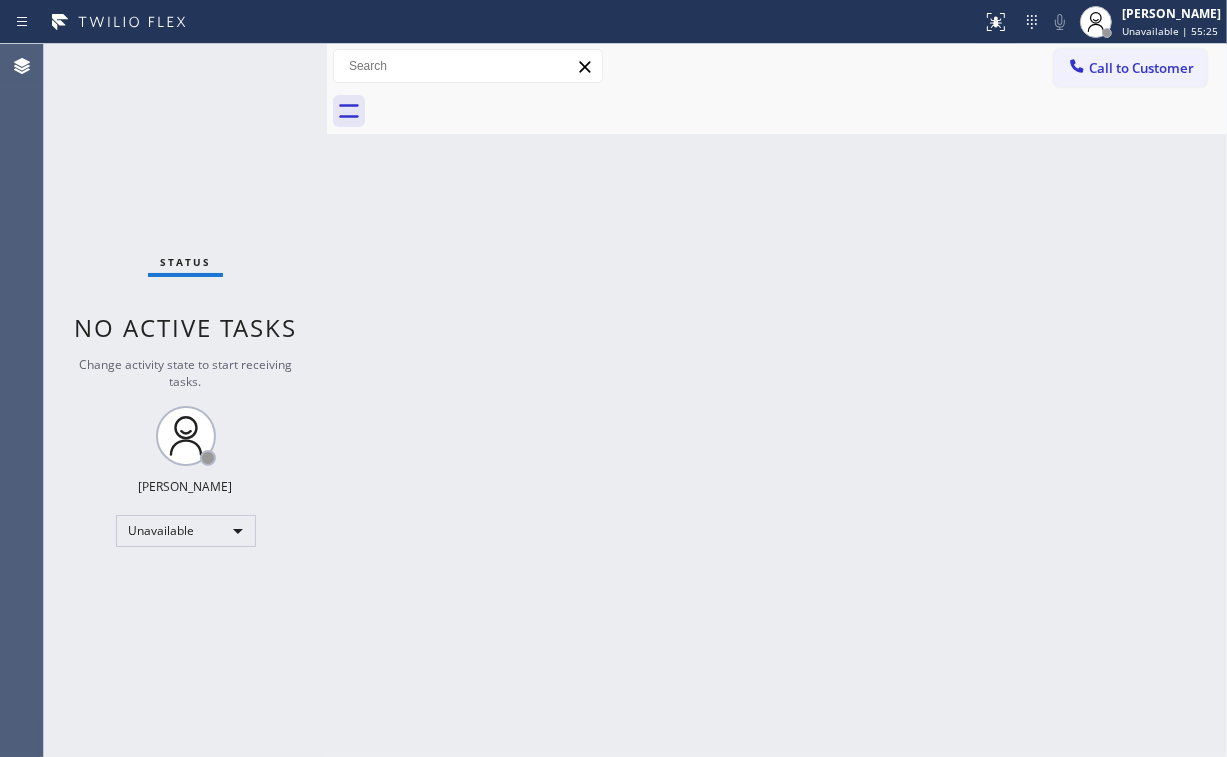 drag, startPoint x: 210, startPoint y: 137, endPoint x: 236, endPoint y: 25, distance: 114.97826 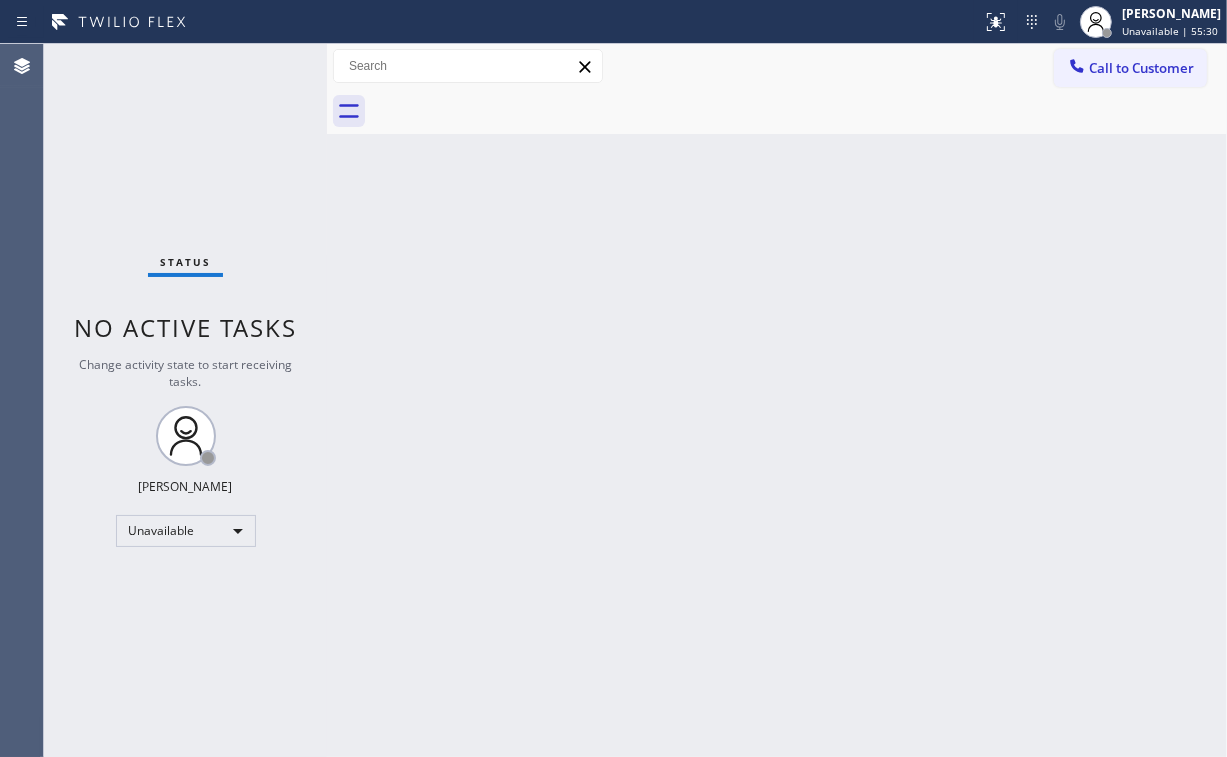 drag, startPoint x: 1134, startPoint y: 71, endPoint x: 766, endPoint y: 336, distance: 453.48538 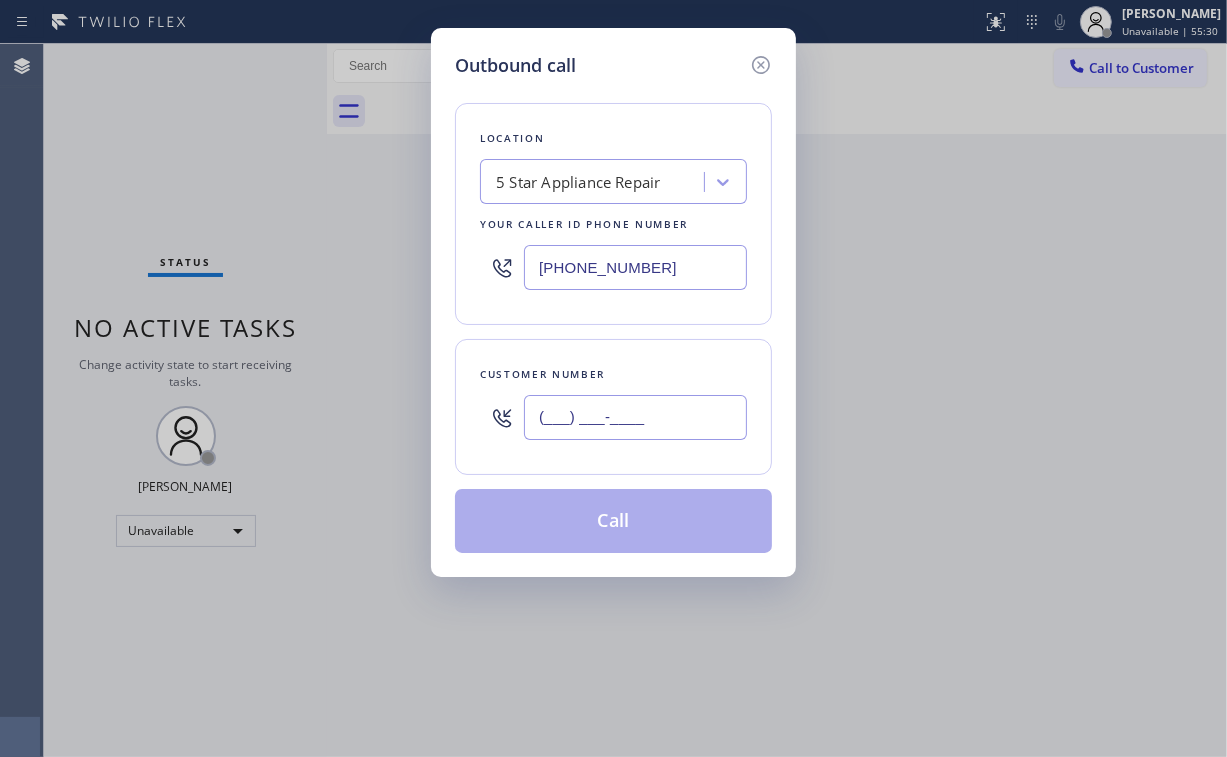 click on "(___) ___-____" at bounding box center [635, 417] 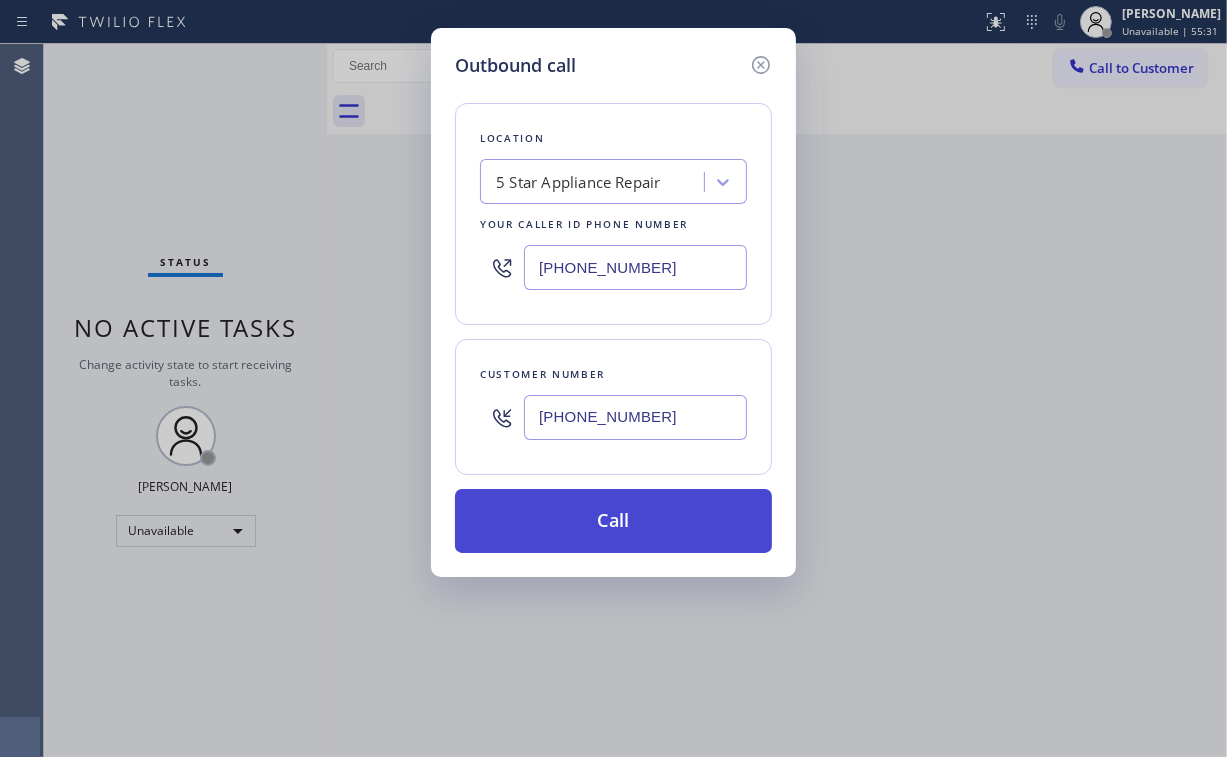 type on "[PHONE_NUMBER]" 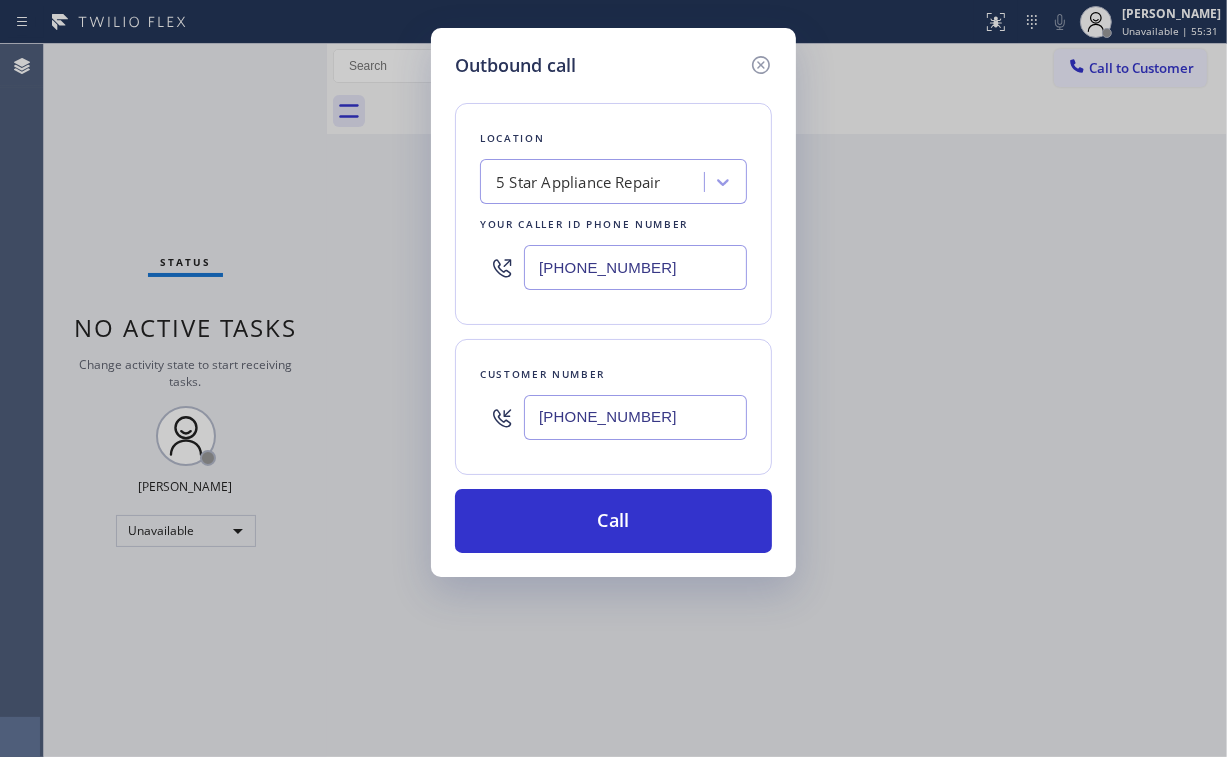drag, startPoint x: 616, startPoint y: 540, endPoint x: 578, endPoint y: 636, distance: 103.24728 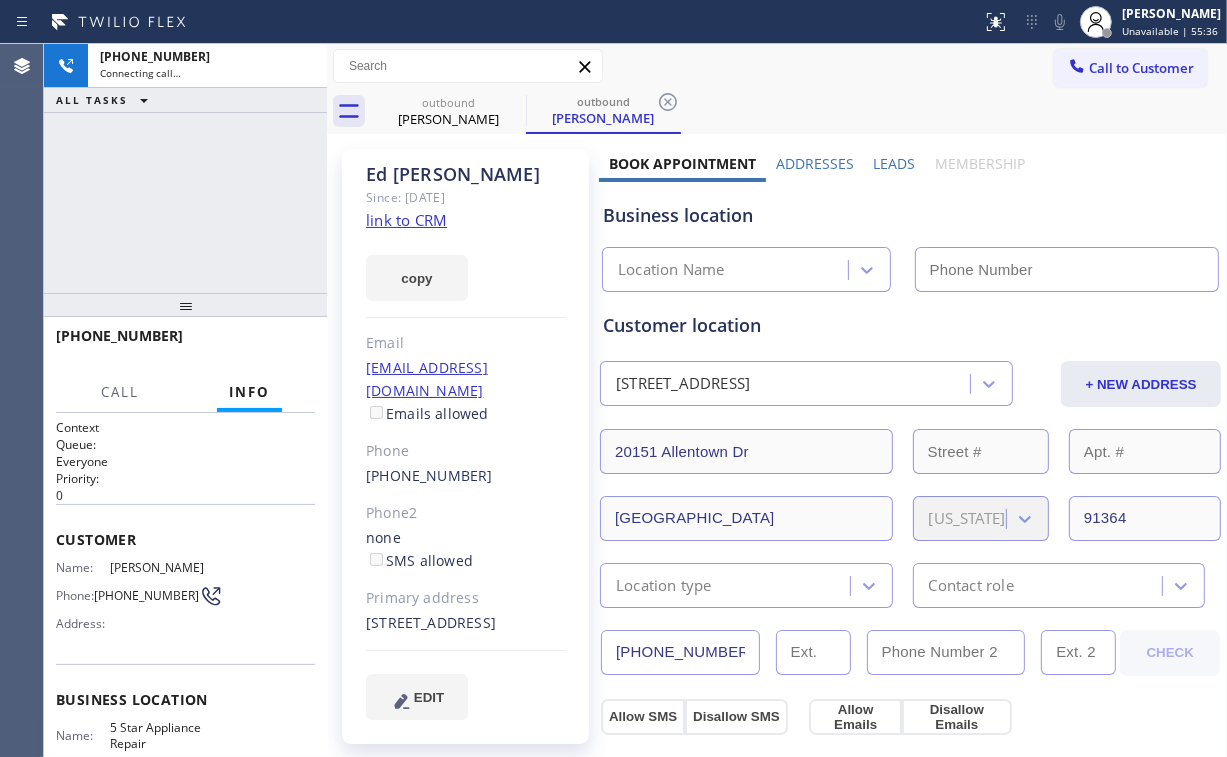 type on "[PHONE_NUMBER]" 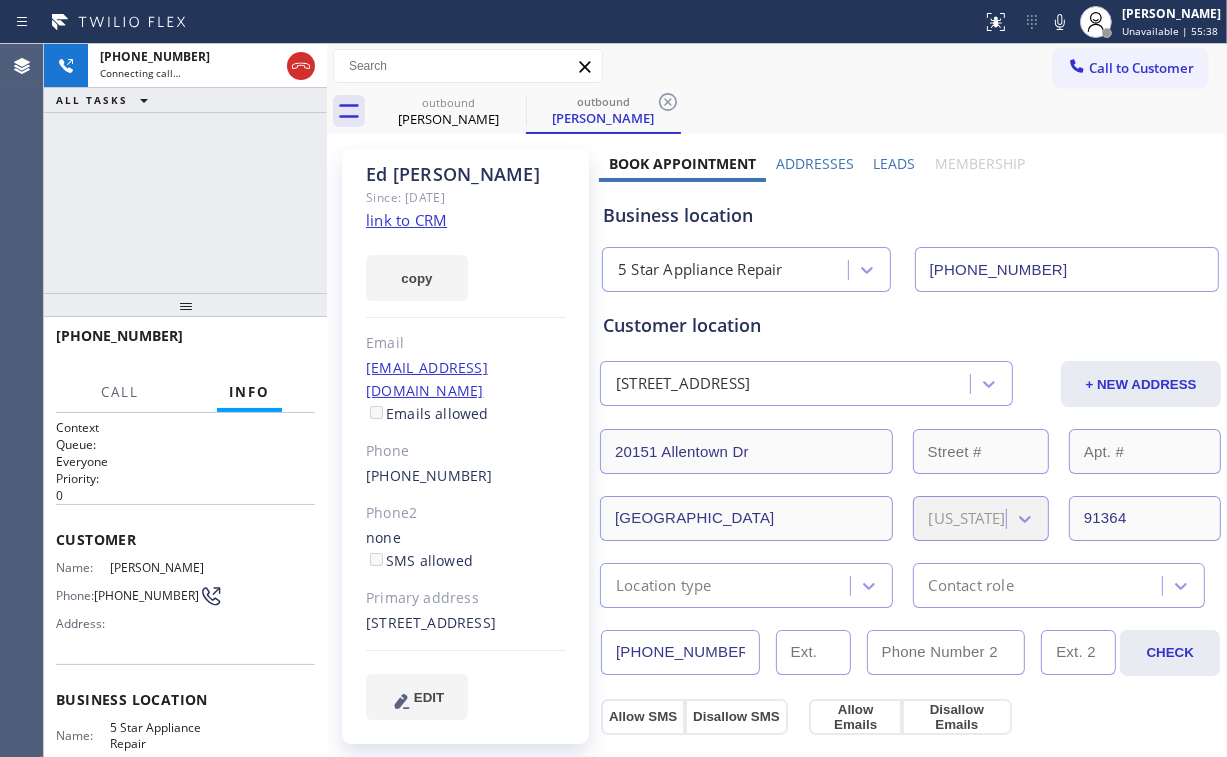 click on "[PHONE_NUMBER] Connecting call… ALL TASKS ALL TASKS ACTIVE TASKS TASKS IN WRAP UP" at bounding box center [185, 168] 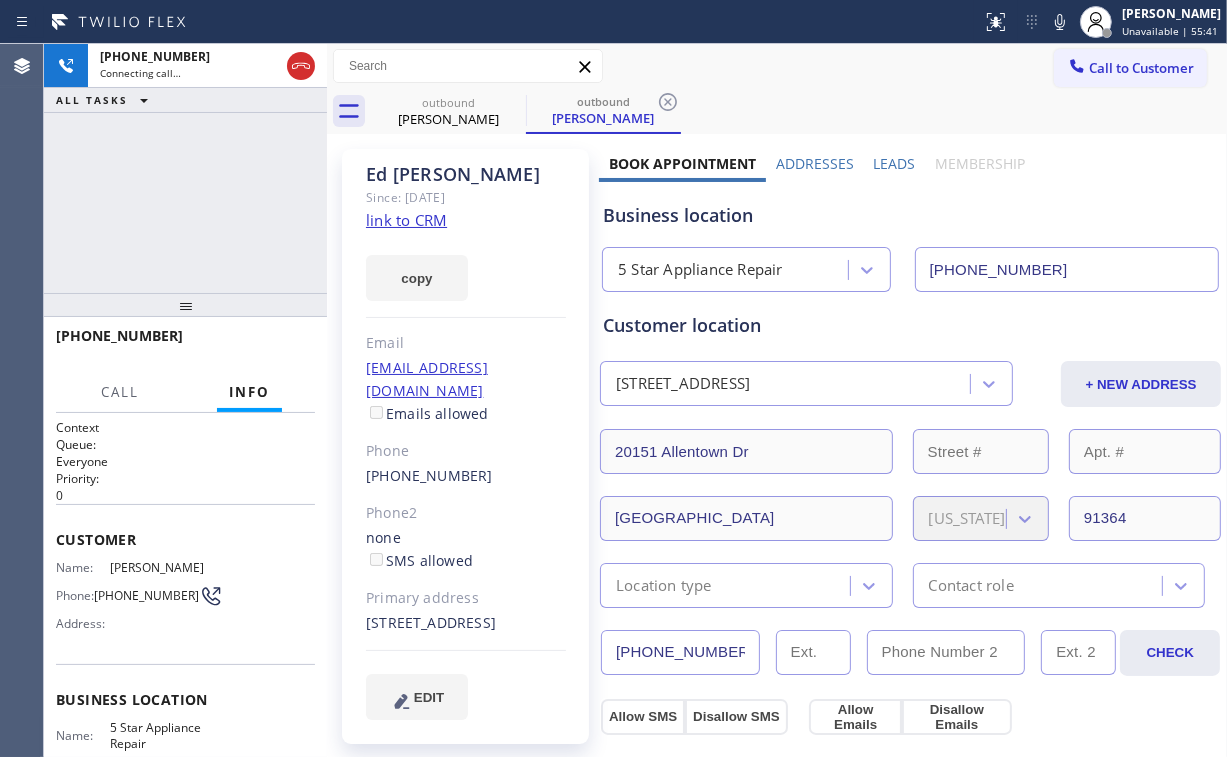 click on "[PHONE_NUMBER] Connecting call… ALL TASKS ALL TASKS ACTIVE TASKS TASKS IN WRAP UP" at bounding box center [185, 168] 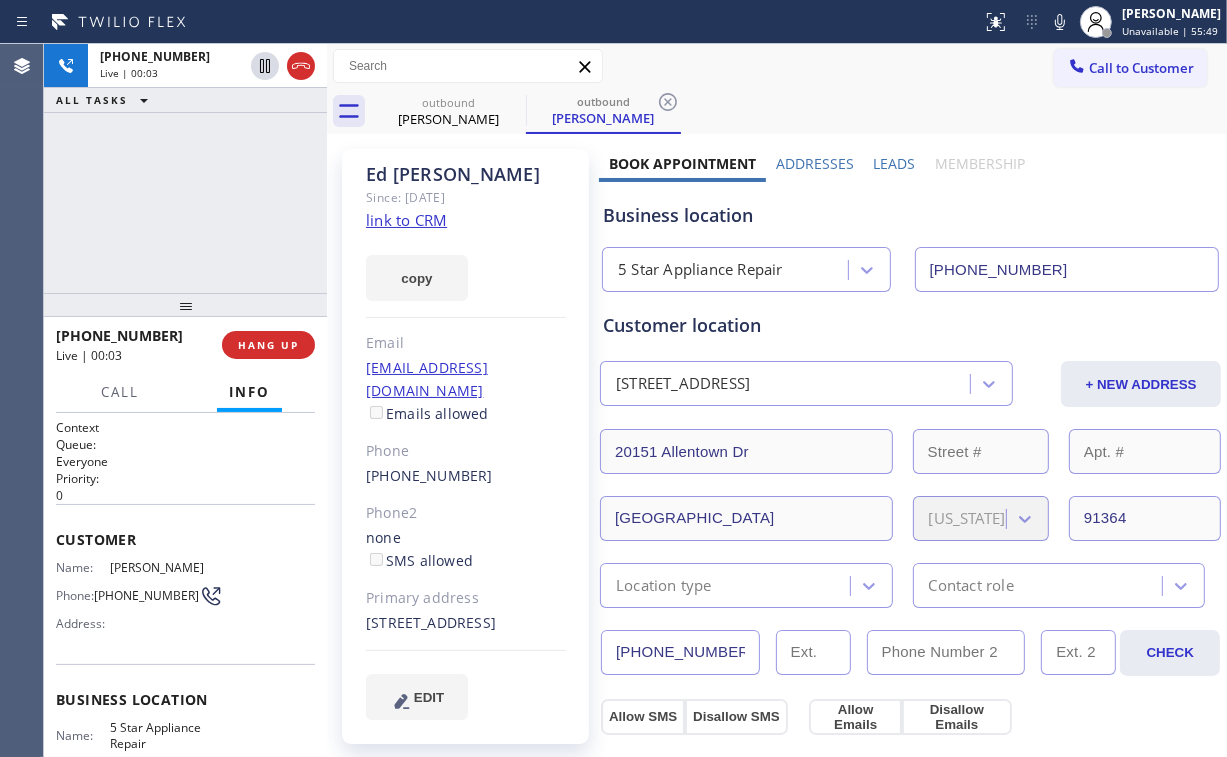 click on "[PHONE_NUMBER] Live | 00:03 ALL TASKS ALL TASKS ACTIVE TASKS TASKS IN WRAP UP" at bounding box center [185, 168] 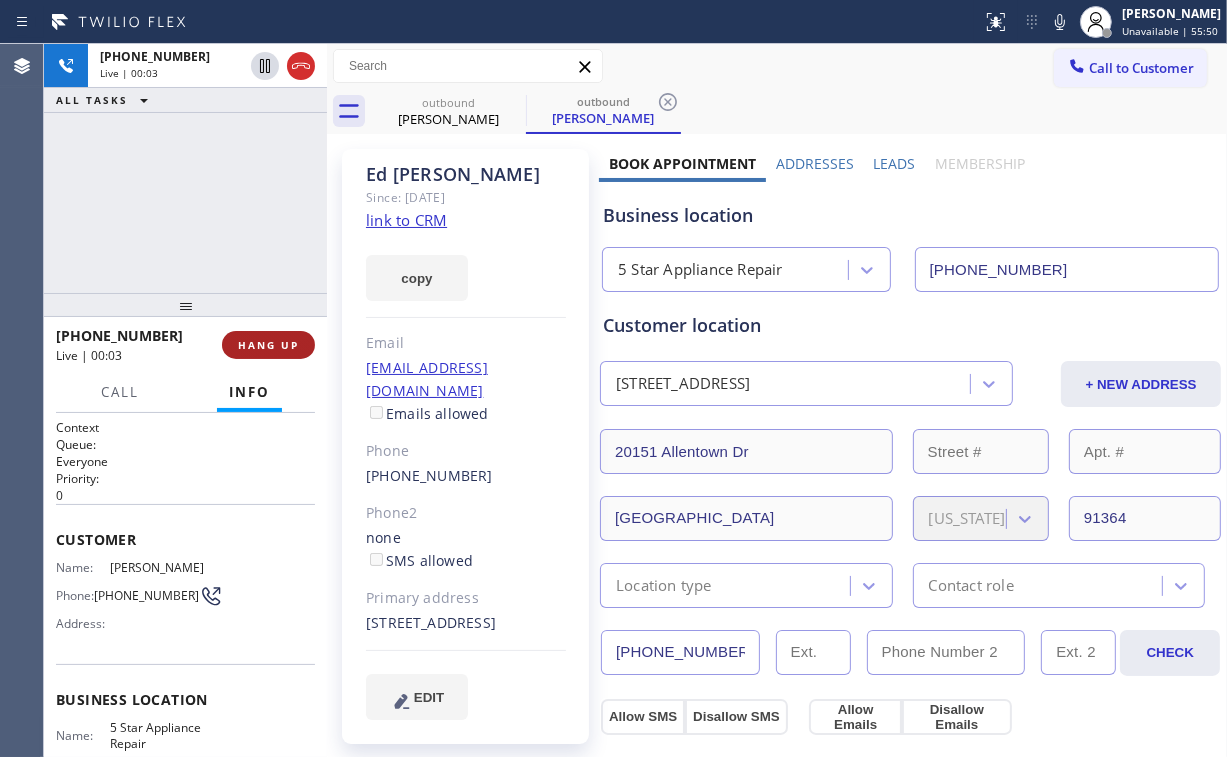 click on "HANG UP" at bounding box center [268, 345] 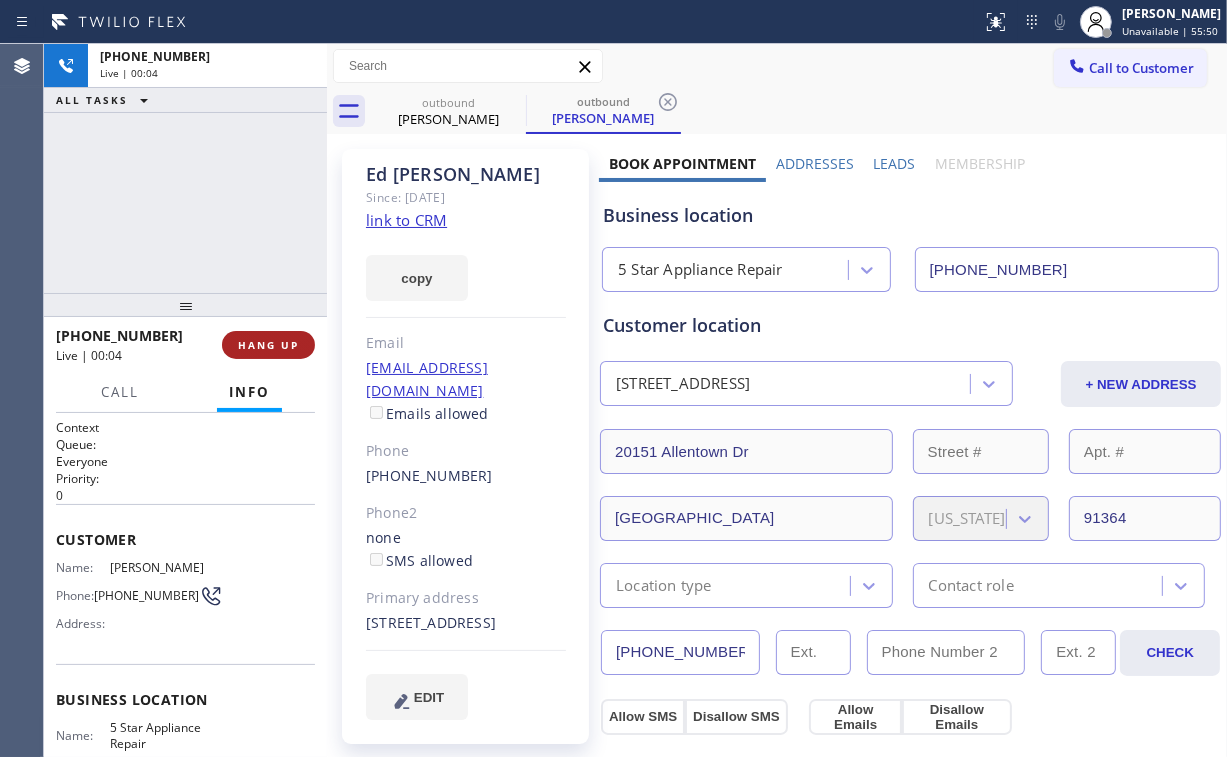 click on "HANG UP" at bounding box center [268, 345] 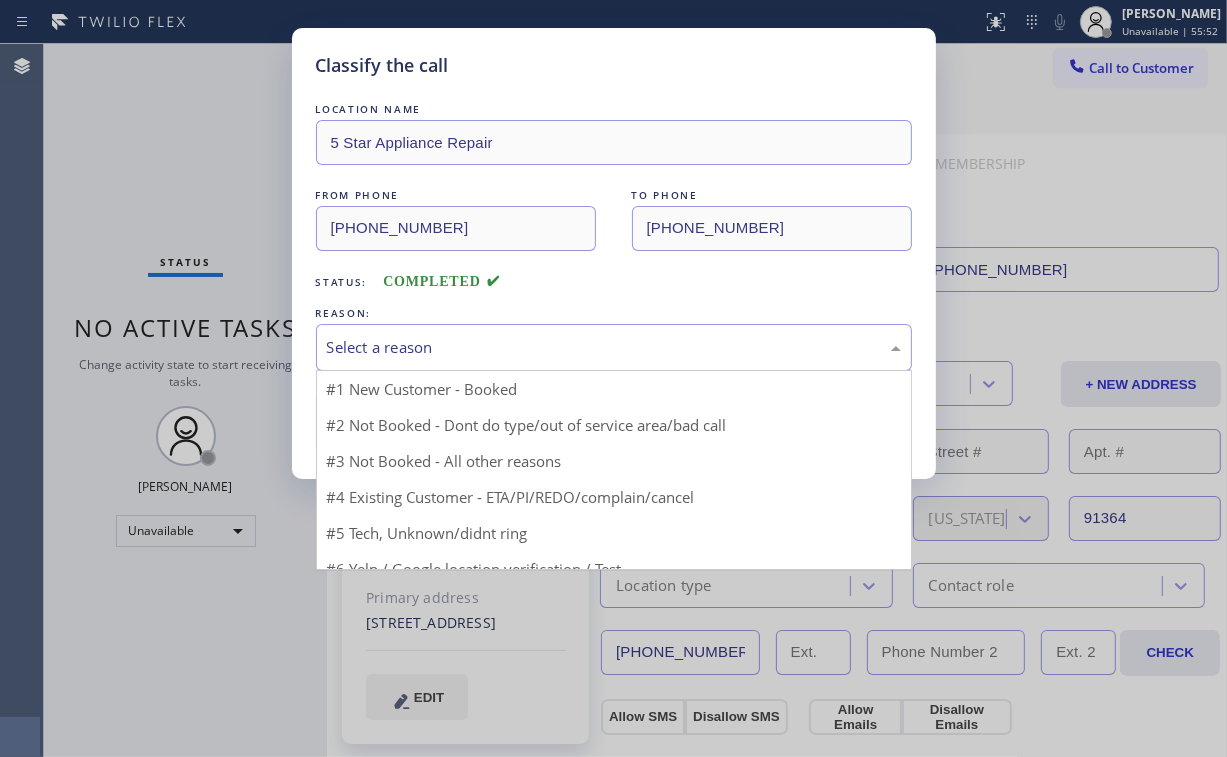 drag, startPoint x: 382, startPoint y: 332, endPoint x: 384, endPoint y: 360, distance: 28.071337 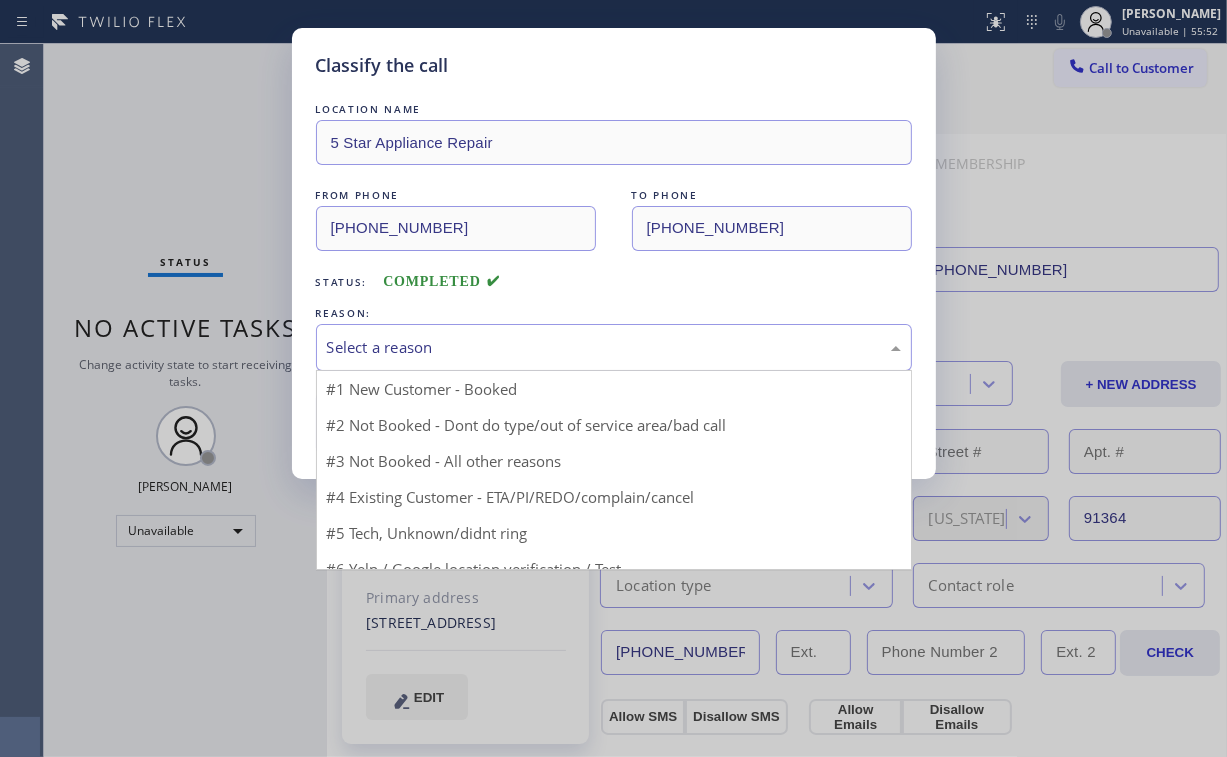 click on "Select a reason" at bounding box center (614, 347) 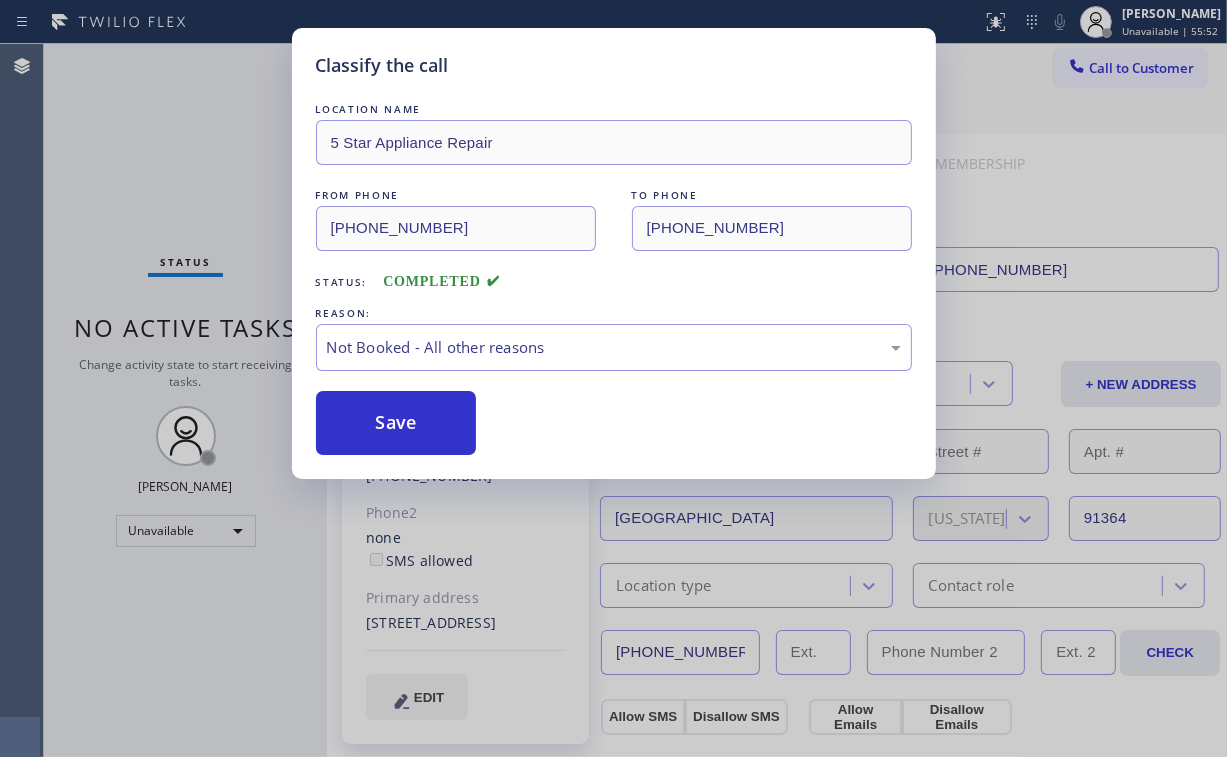 drag, startPoint x: 389, startPoint y: 419, endPoint x: 259, endPoint y: 224, distance: 234.36084 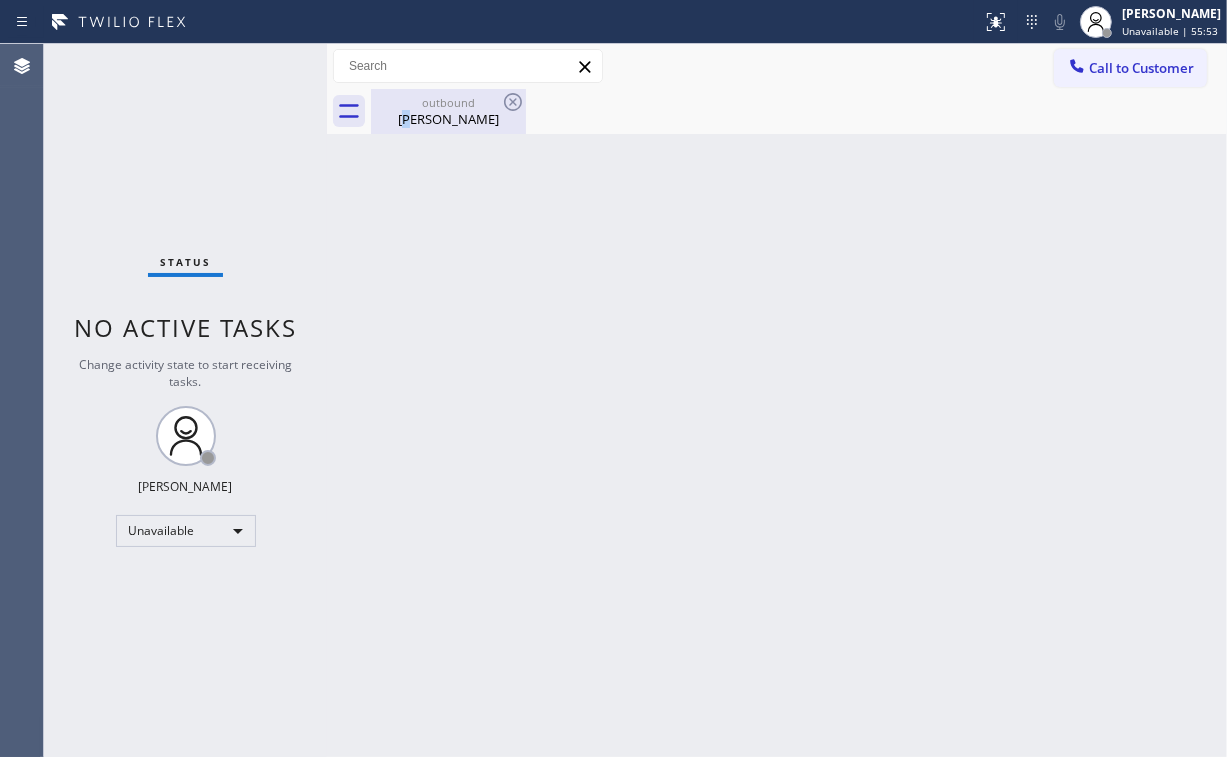 click on "[PERSON_NAME]" at bounding box center (448, 119) 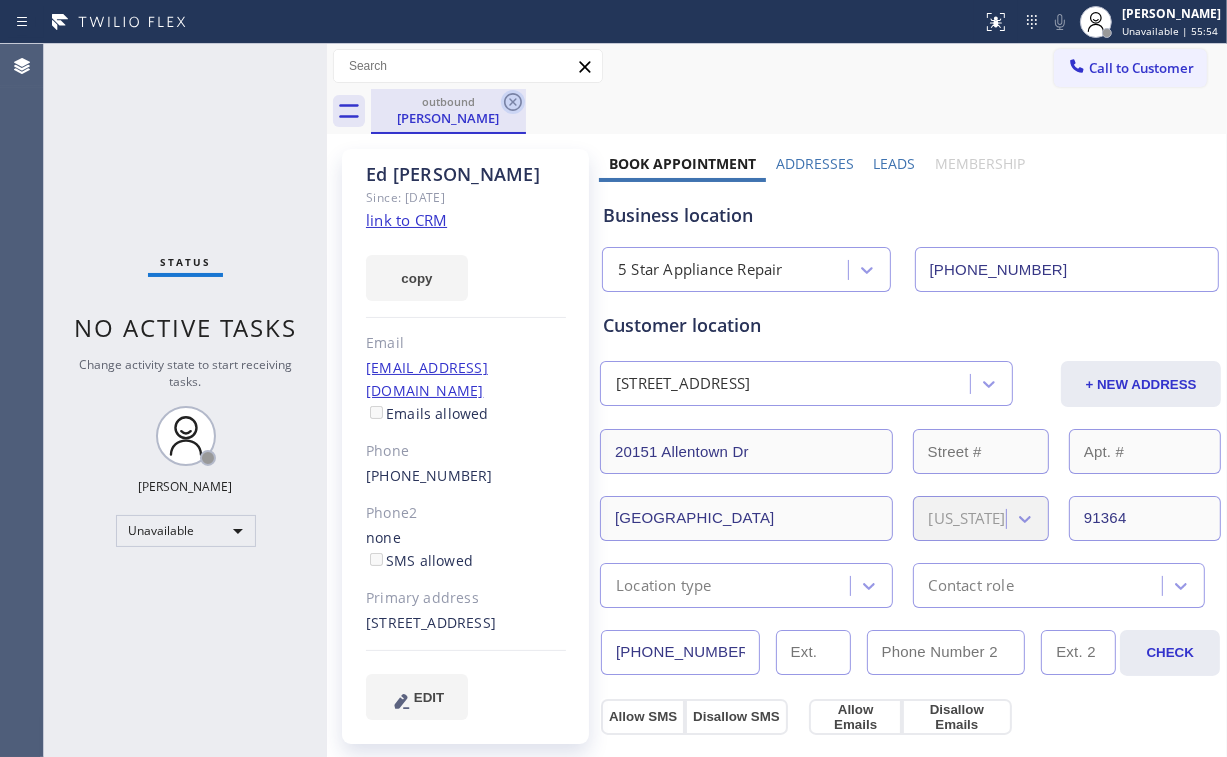 click 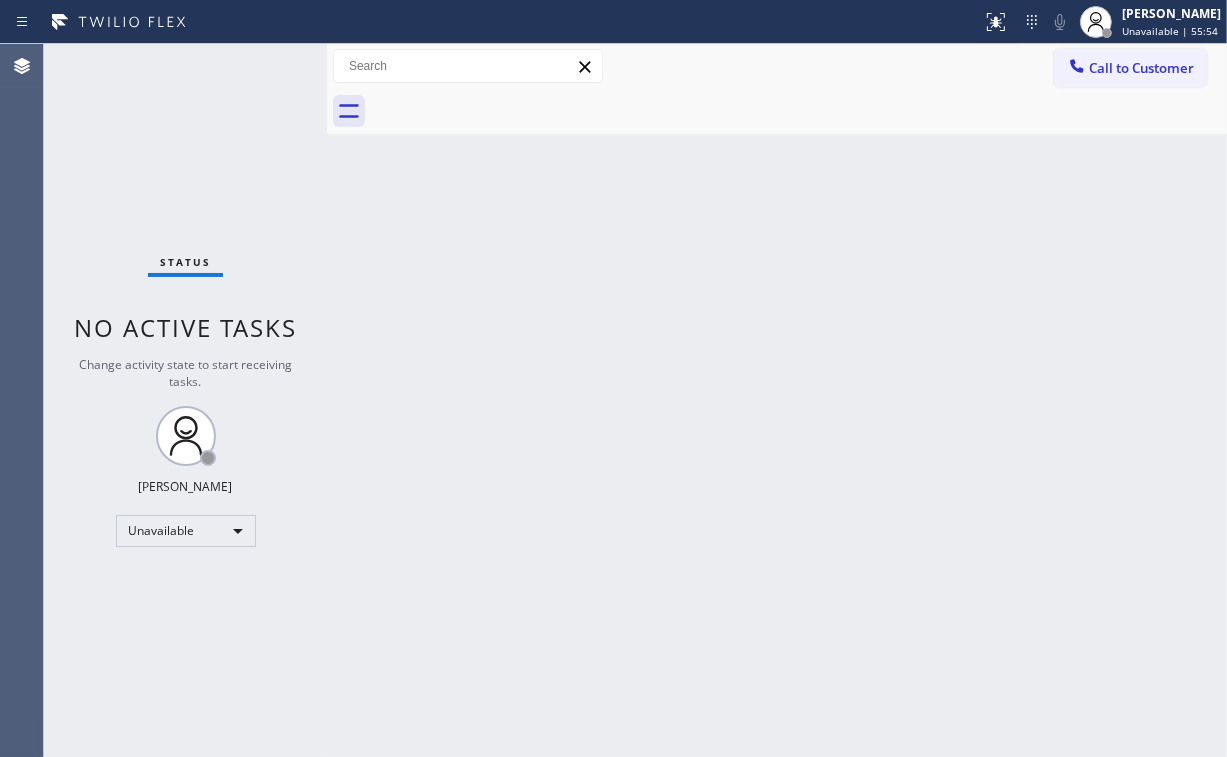 click on "Status   No active tasks     Change activity state to start receiving tasks.   [PERSON_NAME] Unavailable" at bounding box center (185, 400) 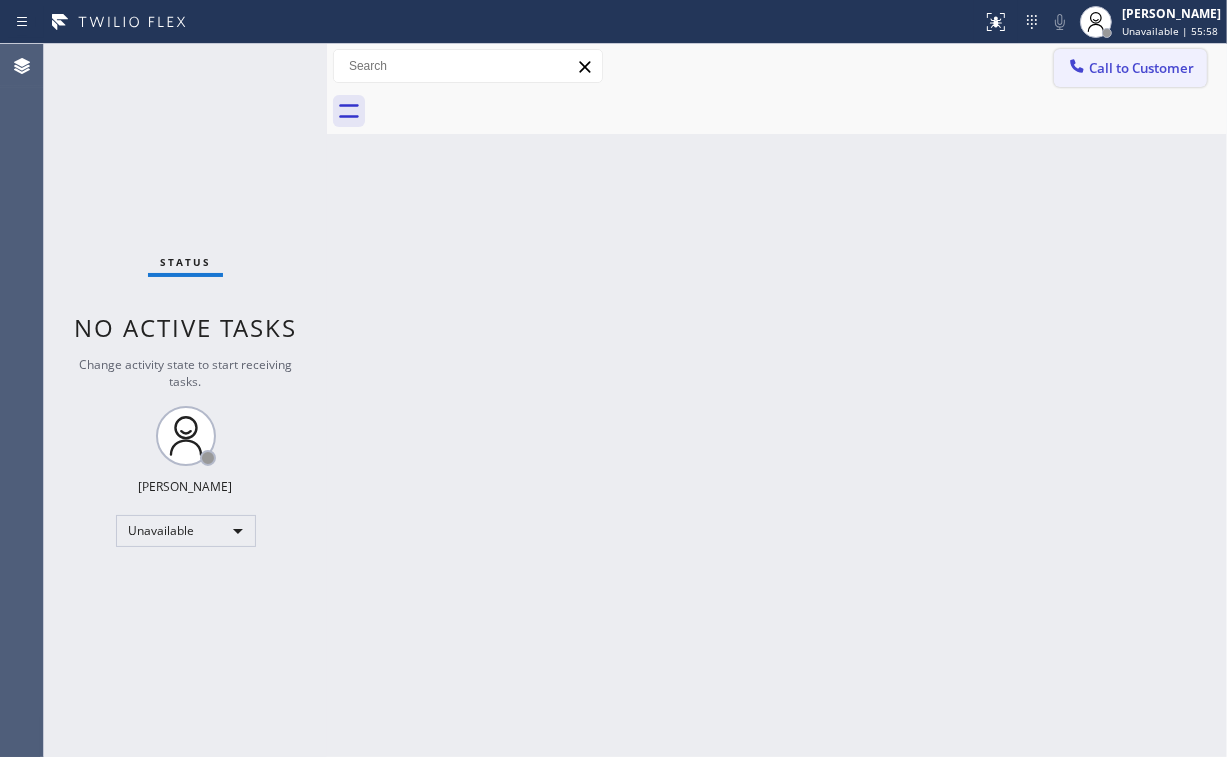 click on "Call to Customer" at bounding box center [1141, 68] 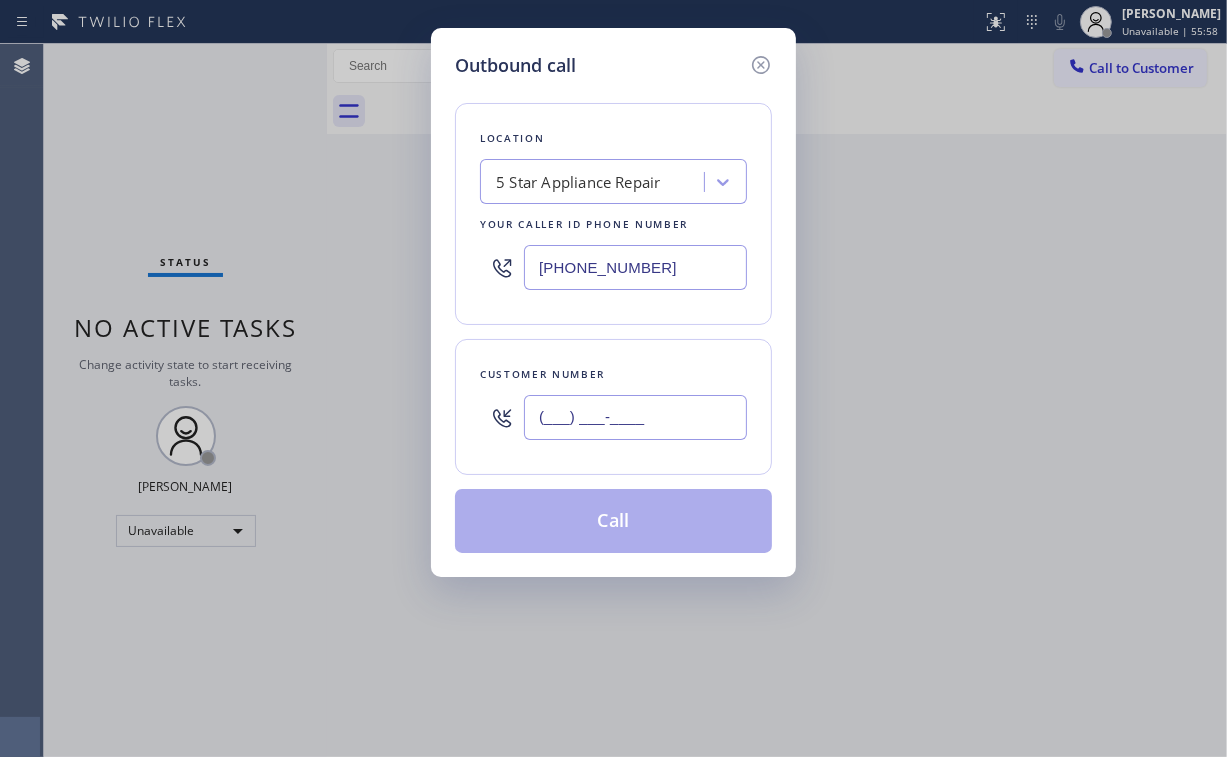 click on "(___) ___-____" at bounding box center (635, 417) 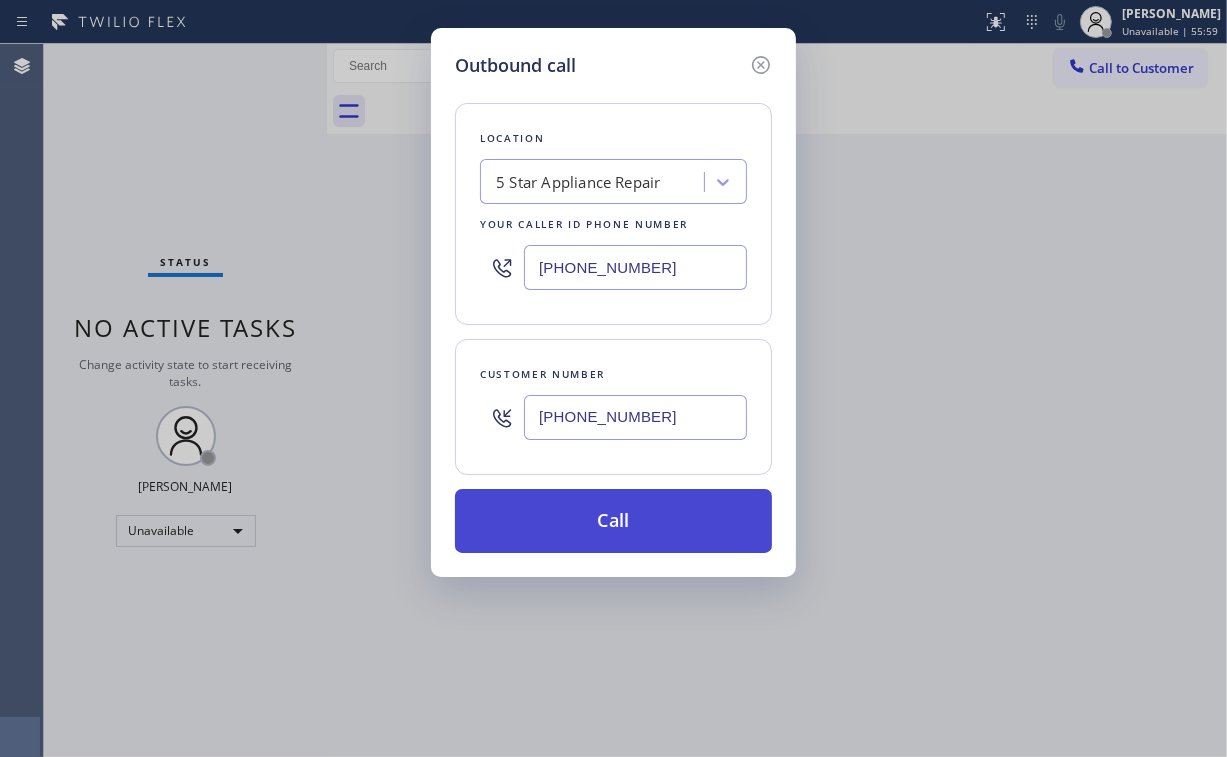 type on "[PHONE_NUMBER]" 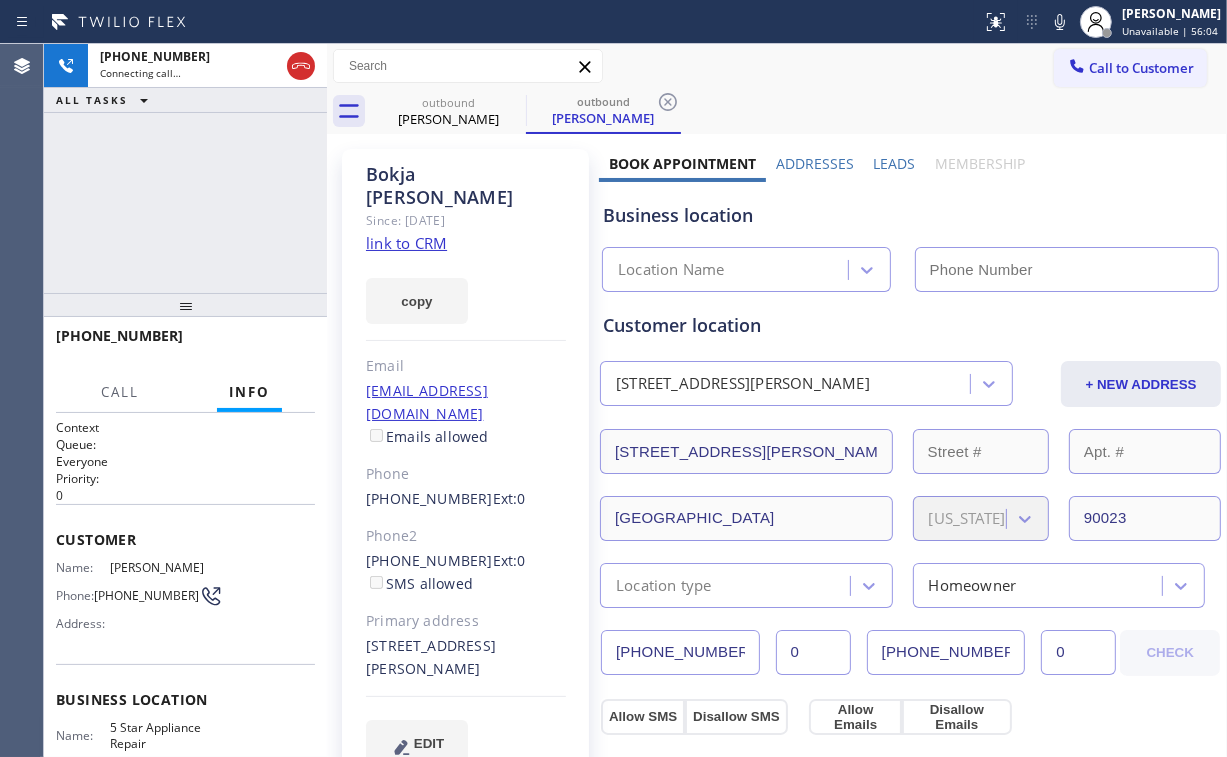 type on "[PHONE_NUMBER]" 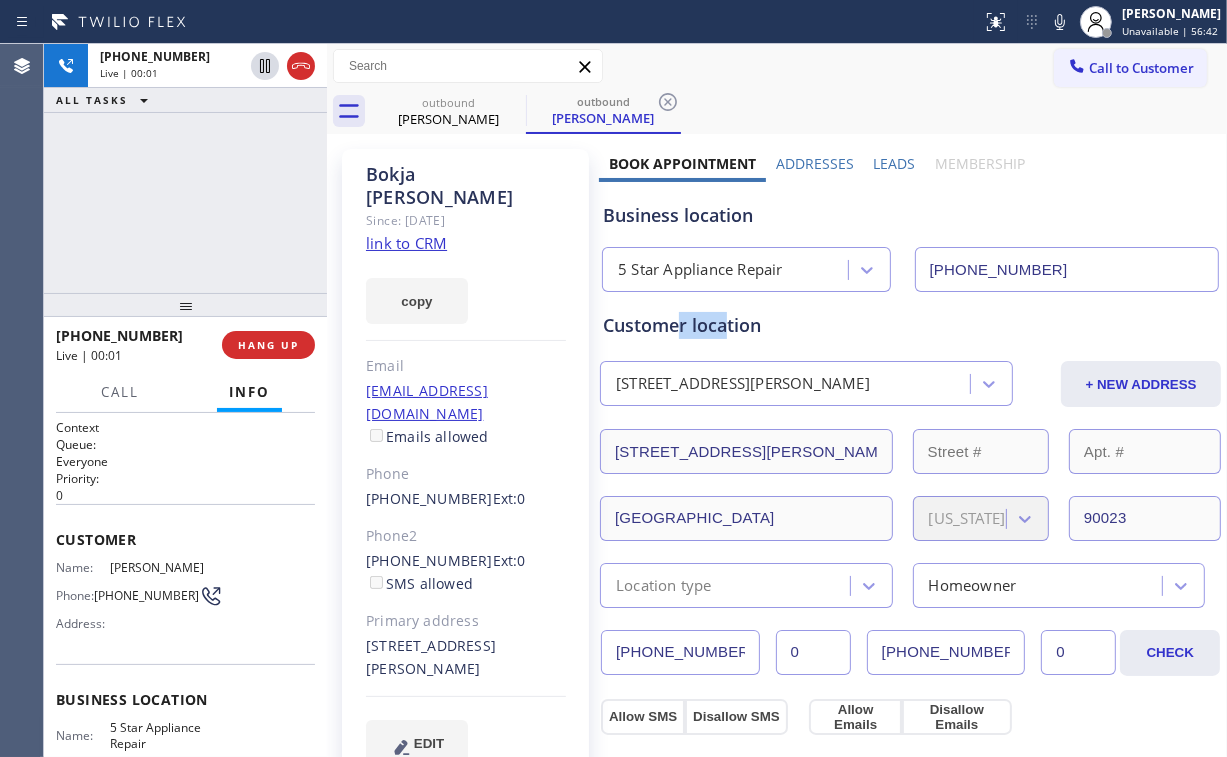 drag, startPoint x: 723, startPoint y: 329, endPoint x: 672, endPoint y: 304, distance: 56.797886 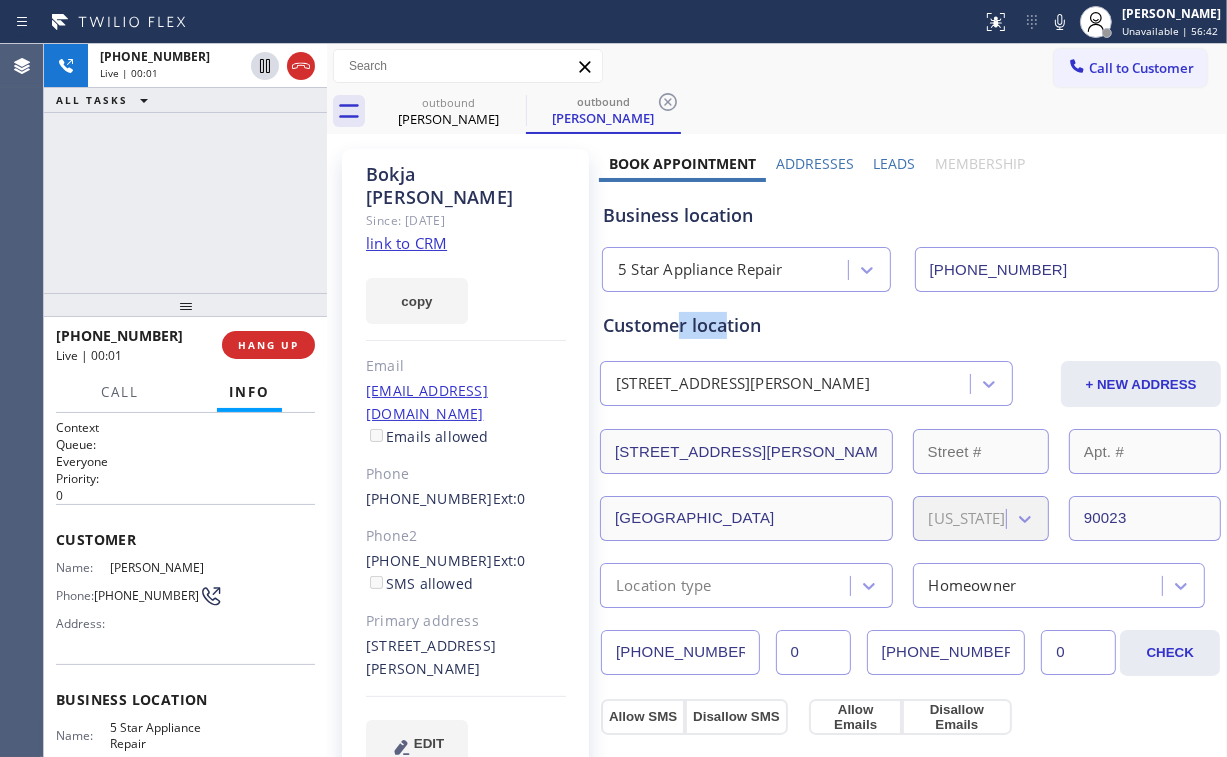 click on "Customer location  [STREET_ADDRESS][PERSON_NAME] + NEW ADDRESS [STREET_ADDRESS][PERSON_NAME][US_STATE] Location type Homeowner" at bounding box center [910, 450] 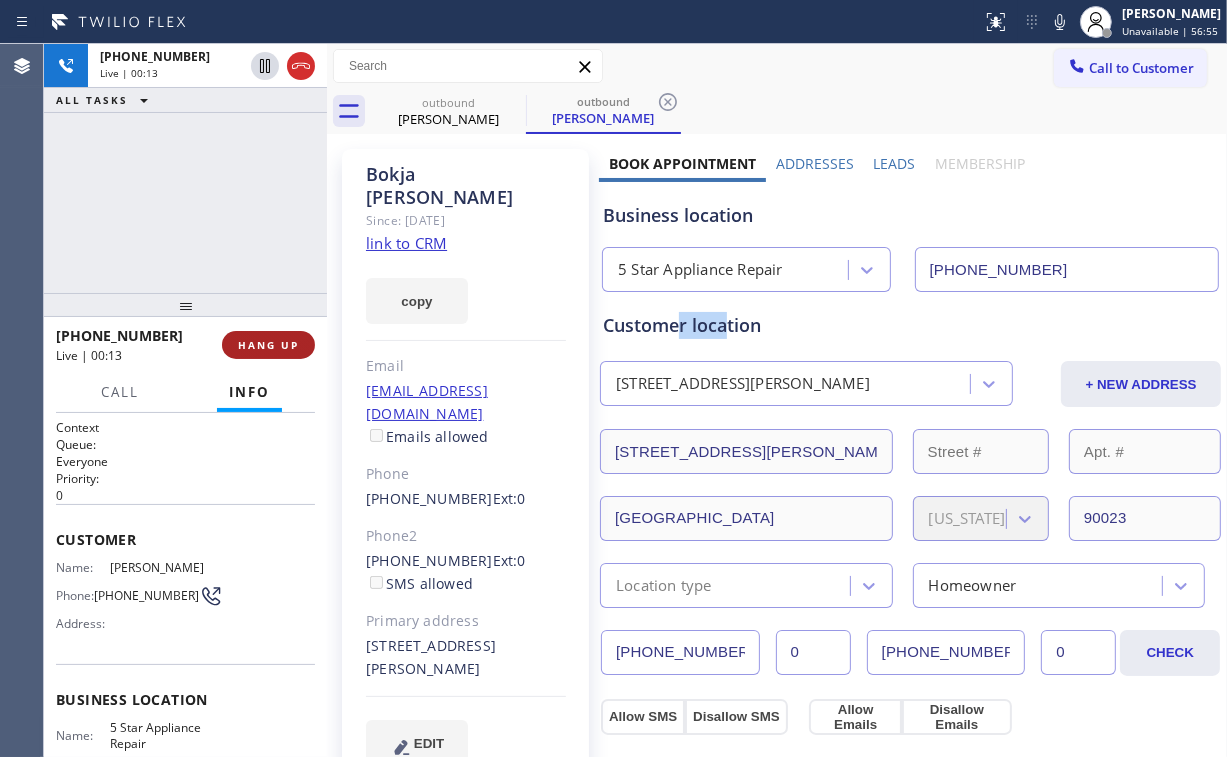 click on "HANG UP" at bounding box center (268, 345) 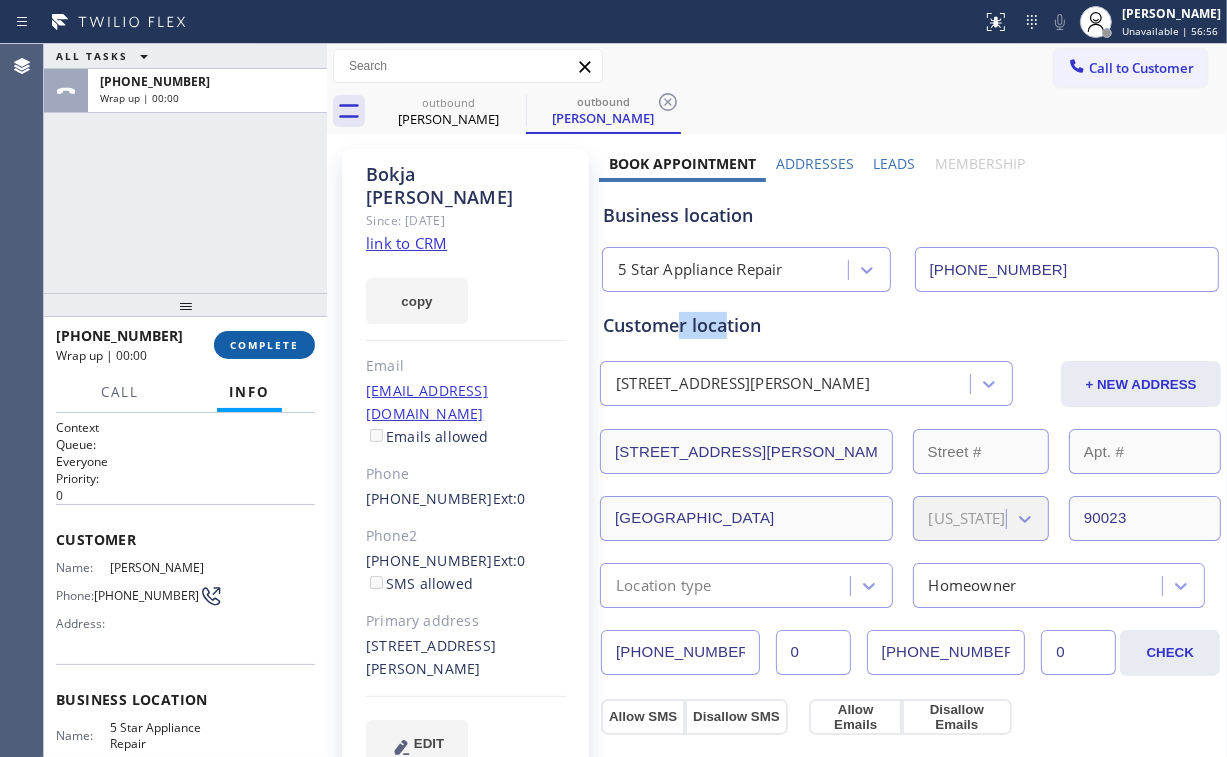 click on "COMPLETE" at bounding box center (264, 345) 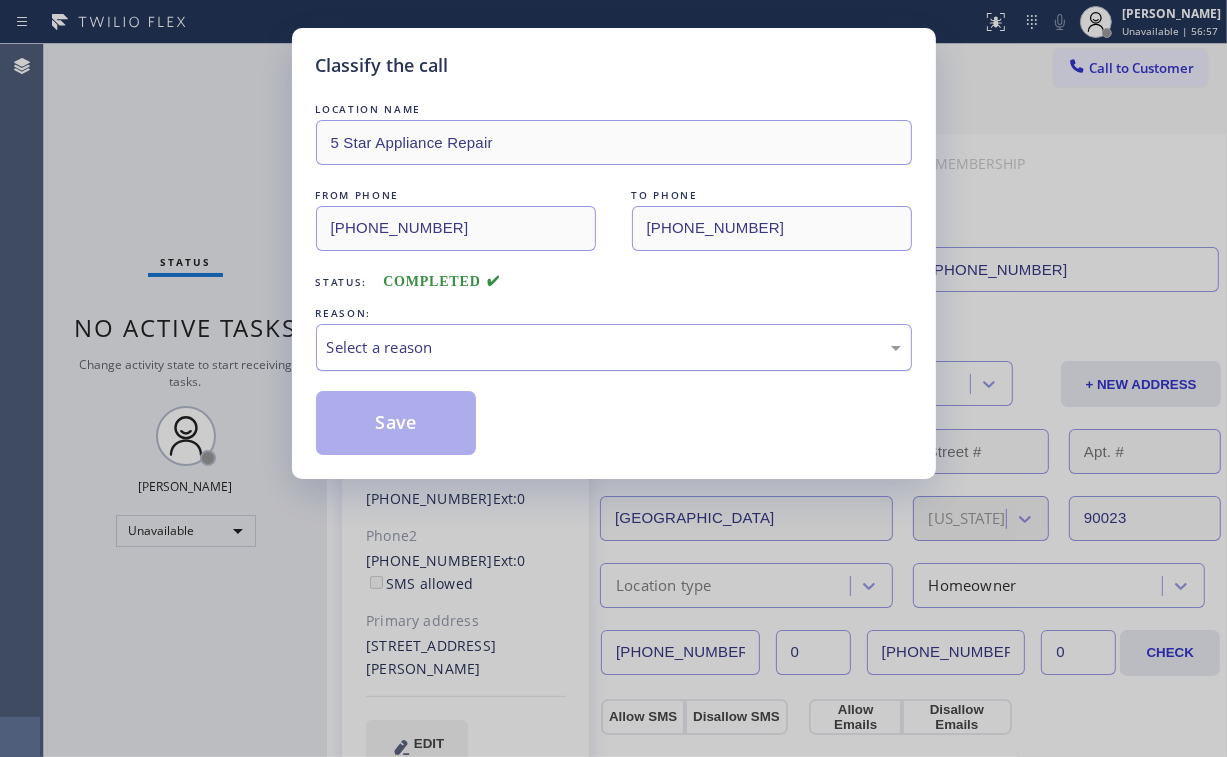 drag, startPoint x: 403, startPoint y: 343, endPoint x: 405, endPoint y: 364, distance: 21.095022 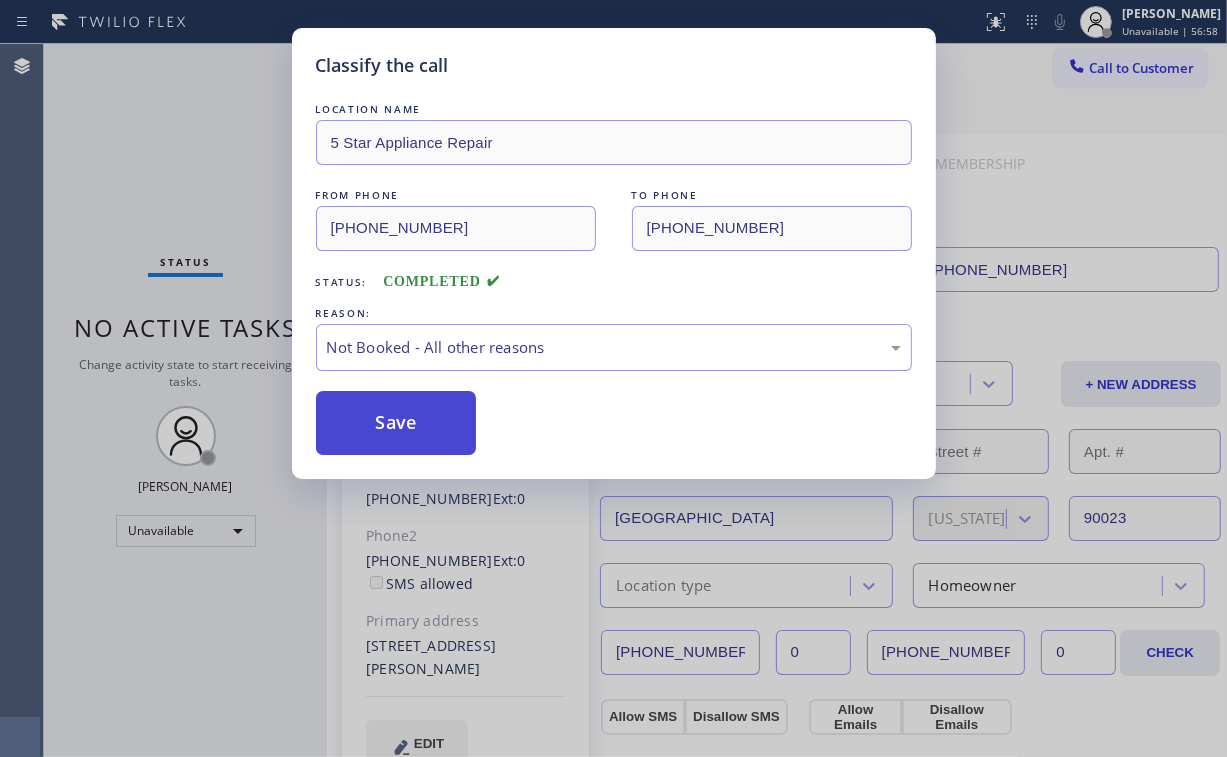 drag, startPoint x: 388, startPoint y: 430, endPoint x: 224, endPoint y: 280, distance: 222.2521 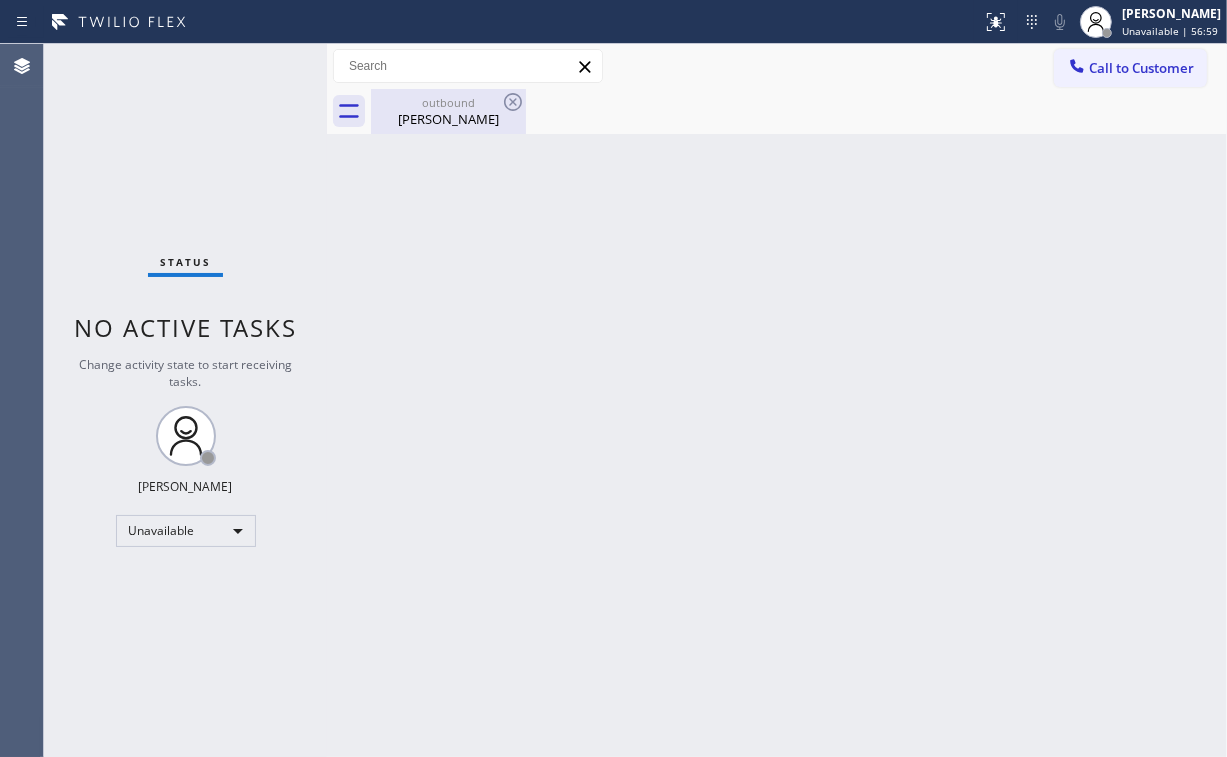 drag, startPoint x: 415, startPoint y: 113, endPoint x: 492, endPoint y: 112, distance: 77.00649 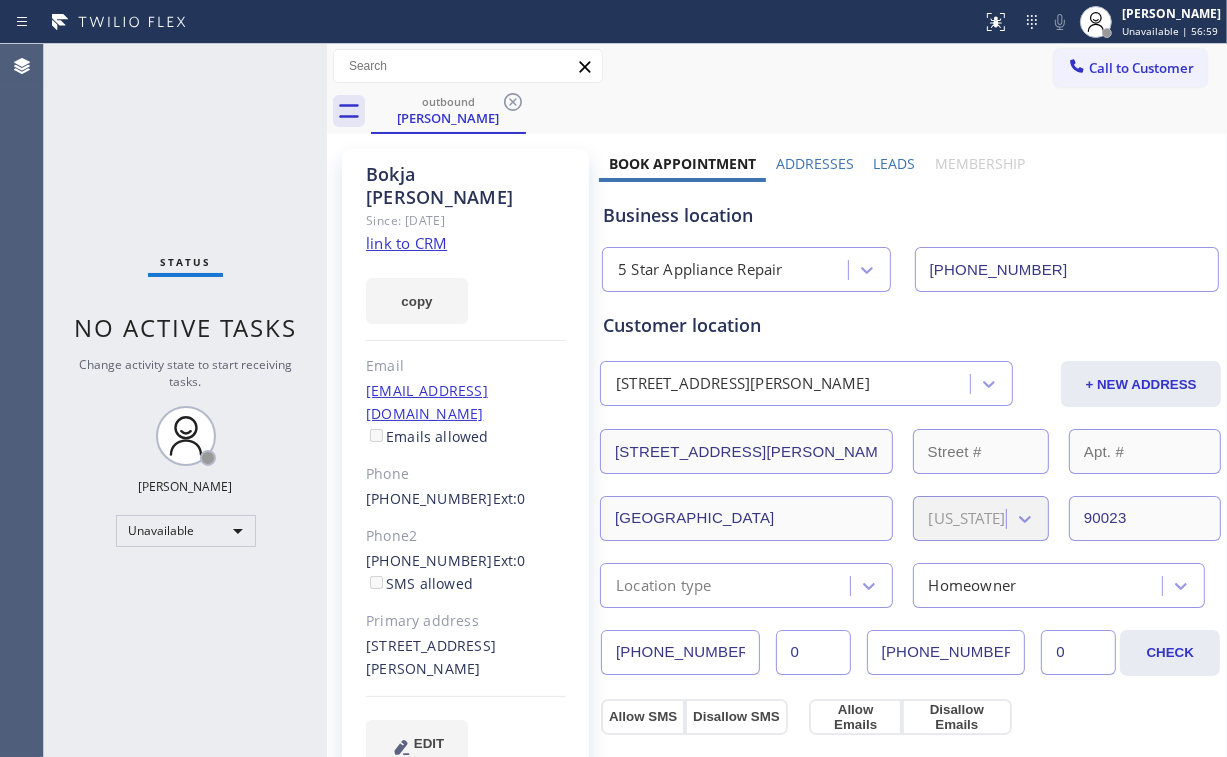 drag, startPoint x: 512, startPoint y: 100, endPoint x: 232, endPoint y: 134, distance: 282.05673 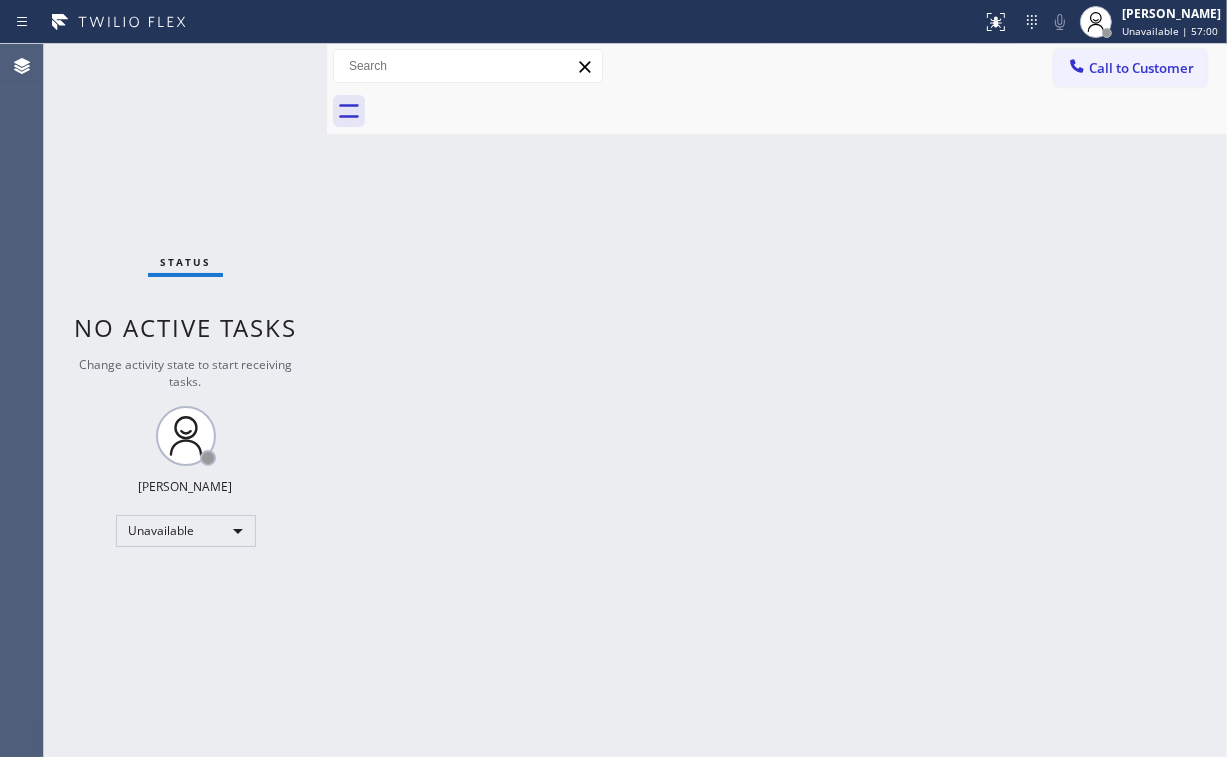 drag, startPoint x: 216, startPoint y: 136, endPoint x: 205, endPoint y: 118, distance: 21.095022 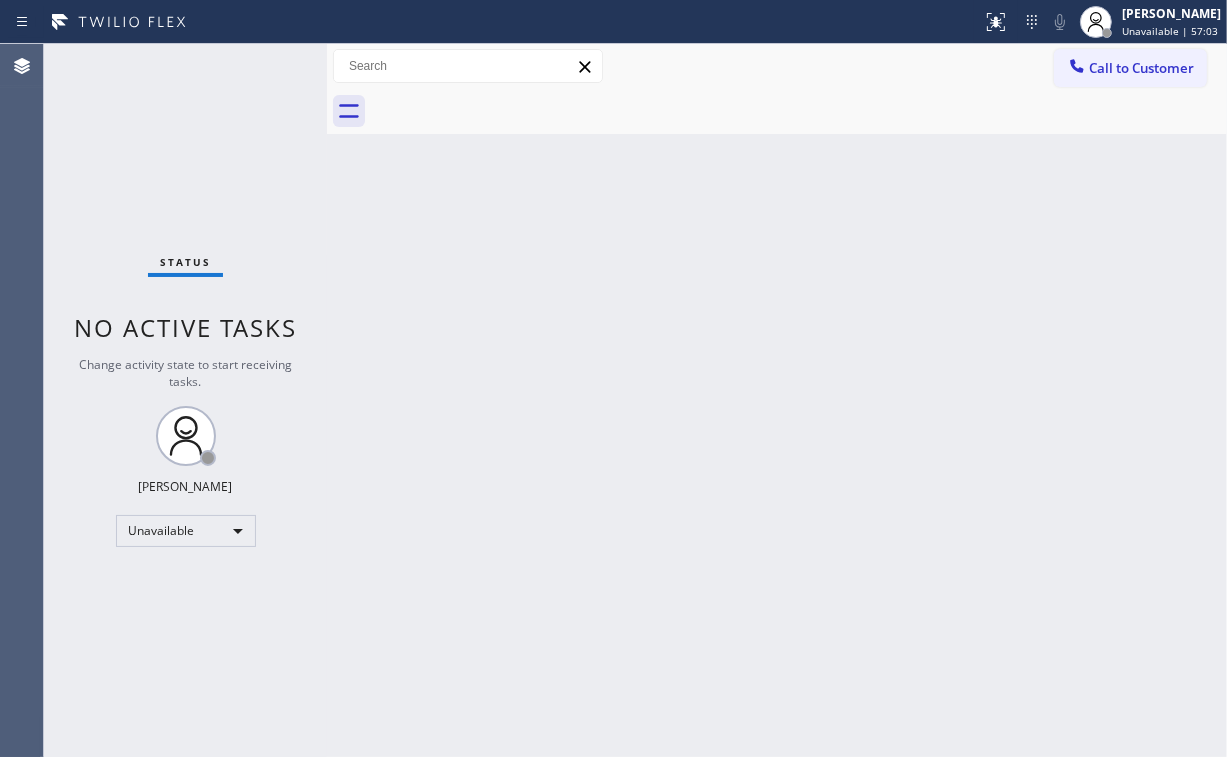 click on "Call to Customer" at bounding box center [1141, 68] 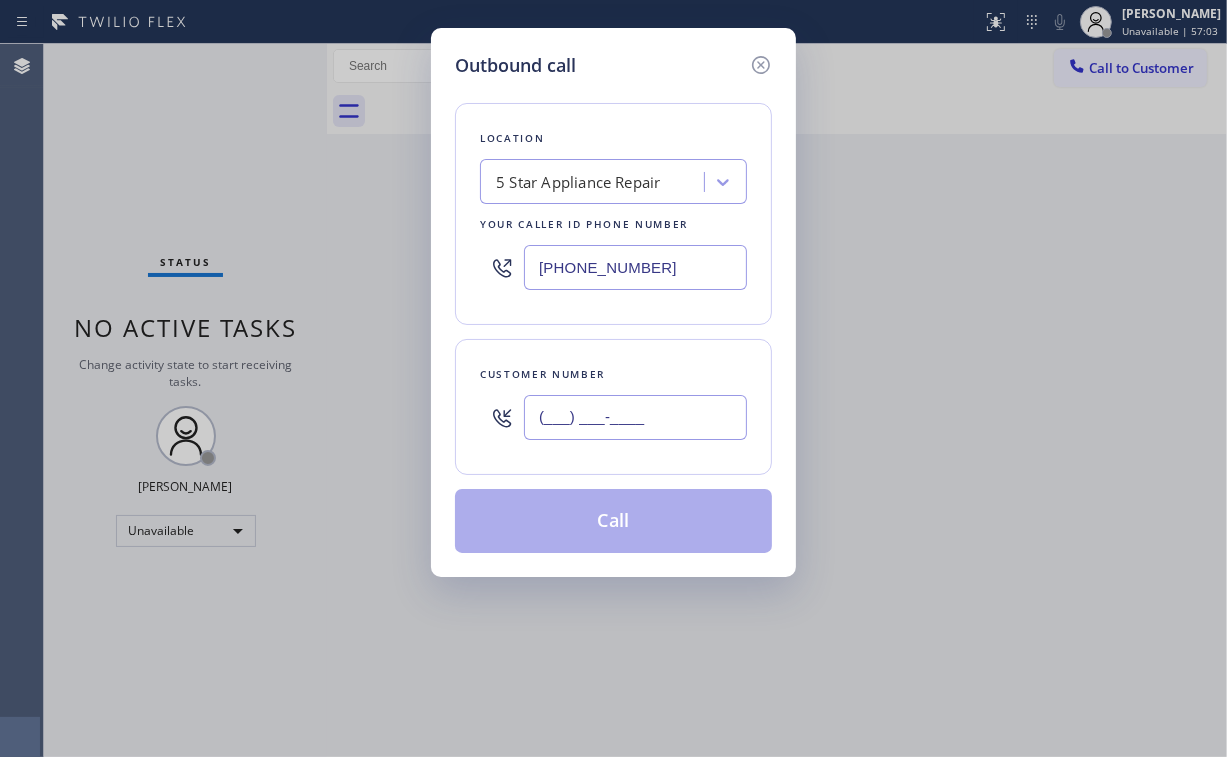 click on "(___) ___-____" at bounding box center [635, 417] 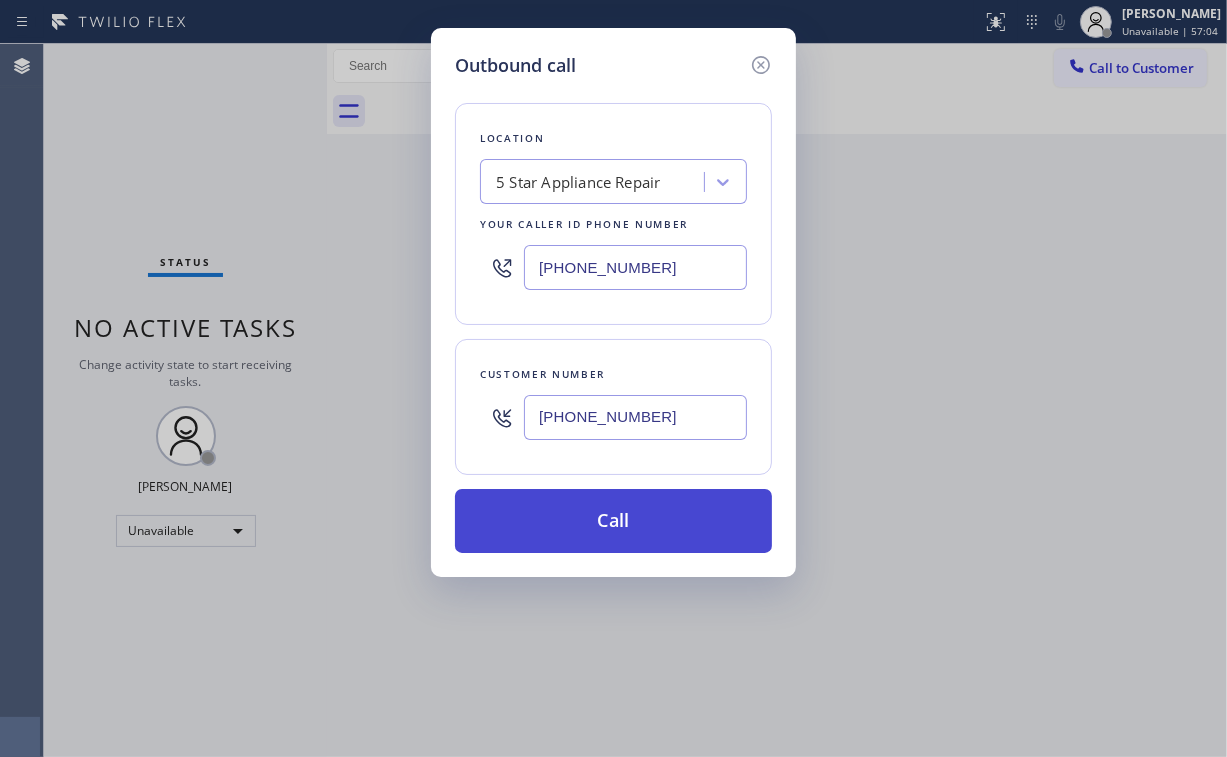 type on "[PHONE_NUMBER]" 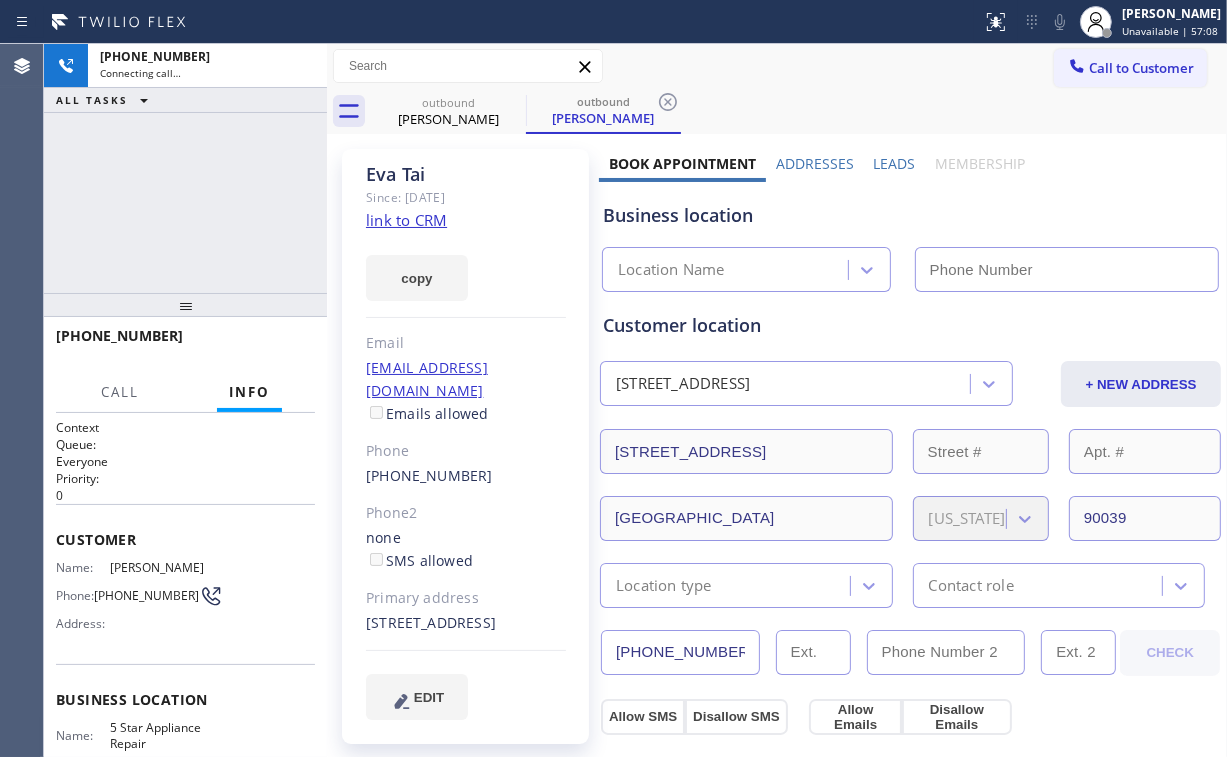 type on "[PHONE_NUMBER]" 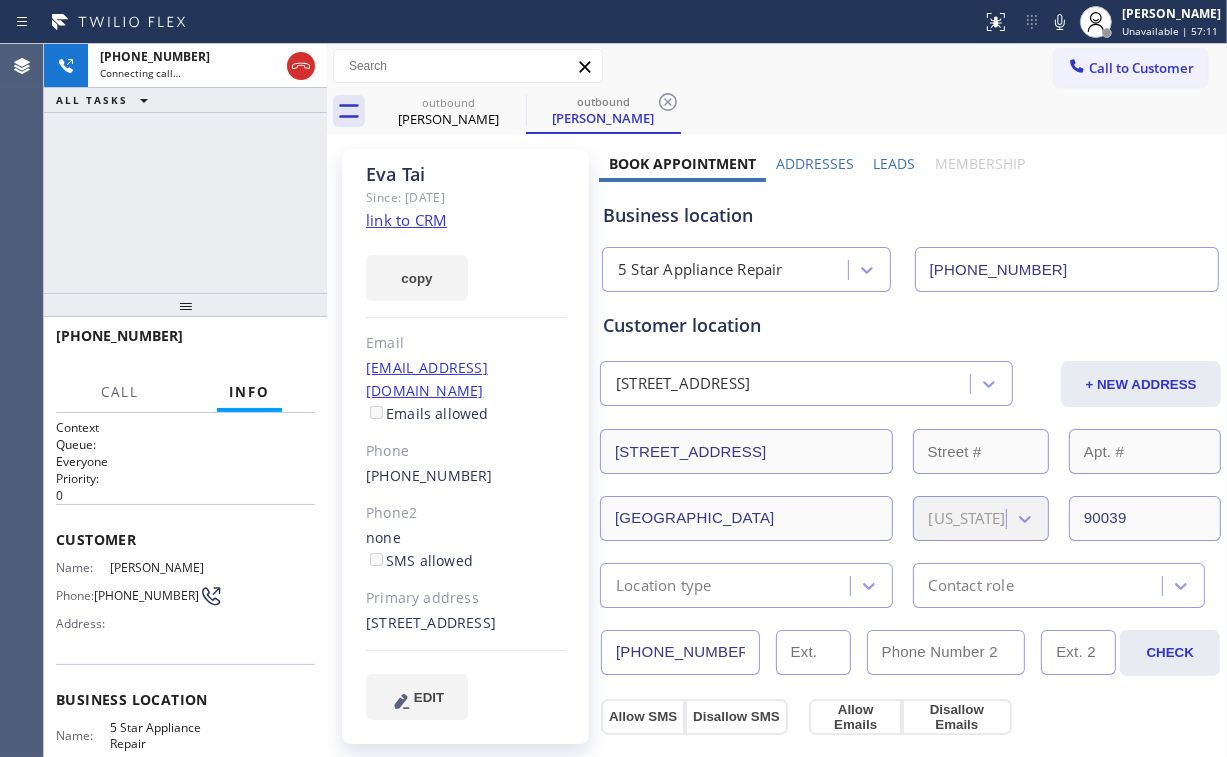 click on "[PHONE_NUMBER] Connecting call… ALL TASKS ALL TASKS ACTIVE TASKS TASKS IN WRAP UP" at bounding box center [185, 168] 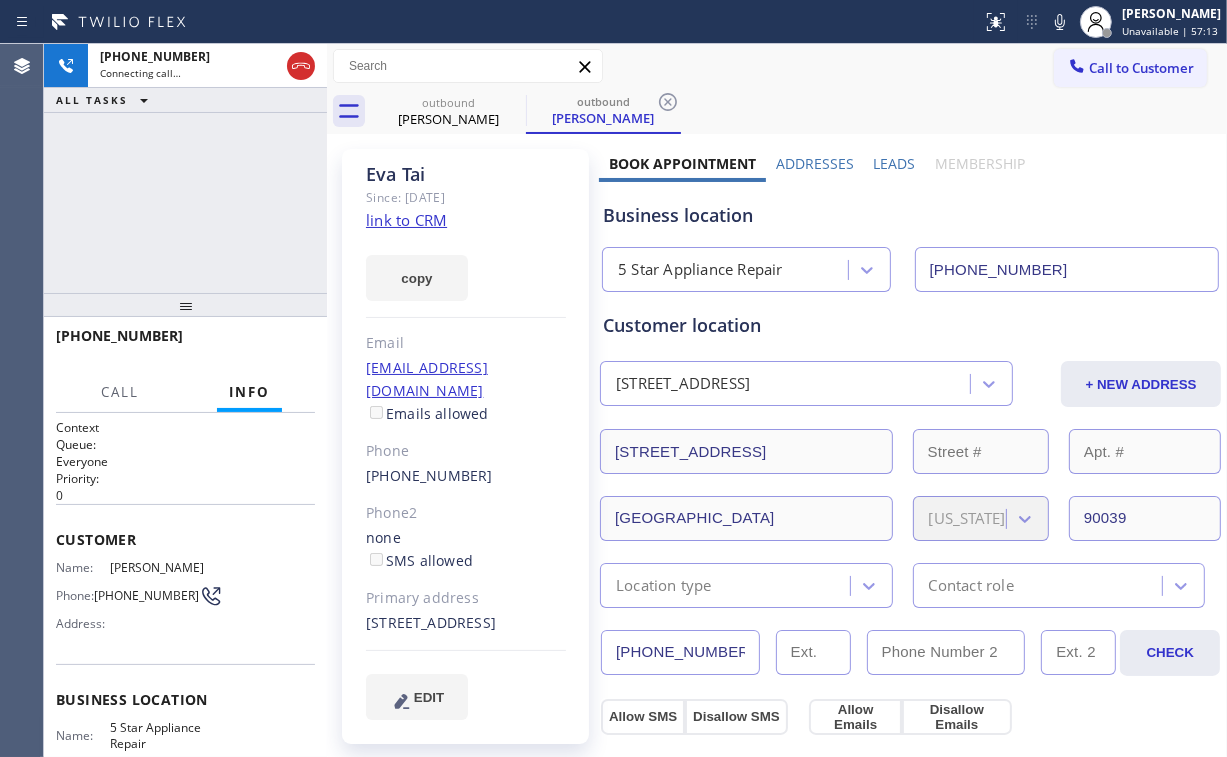 click on "[PHONE_NUMBER] Connecting call… ALL TASKS ALL TASKS ACTIVE TASKS TASKS IN WRAP UP" at bounding box center [185, 168] 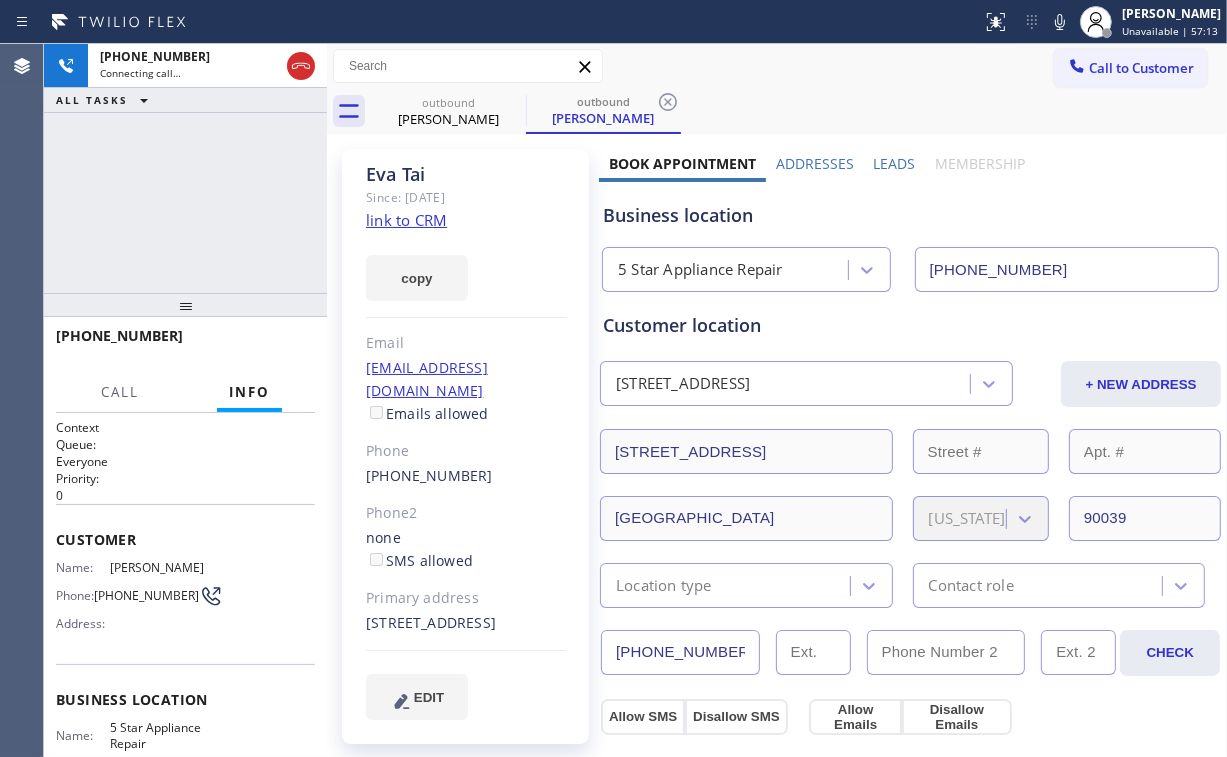 click on "[PHONE_NUMBER] Connecting call… ALL TASKS ALL TASKS ACTIVE TASKS TASKS IN WRAP UP" at bounding box center [185, 168] 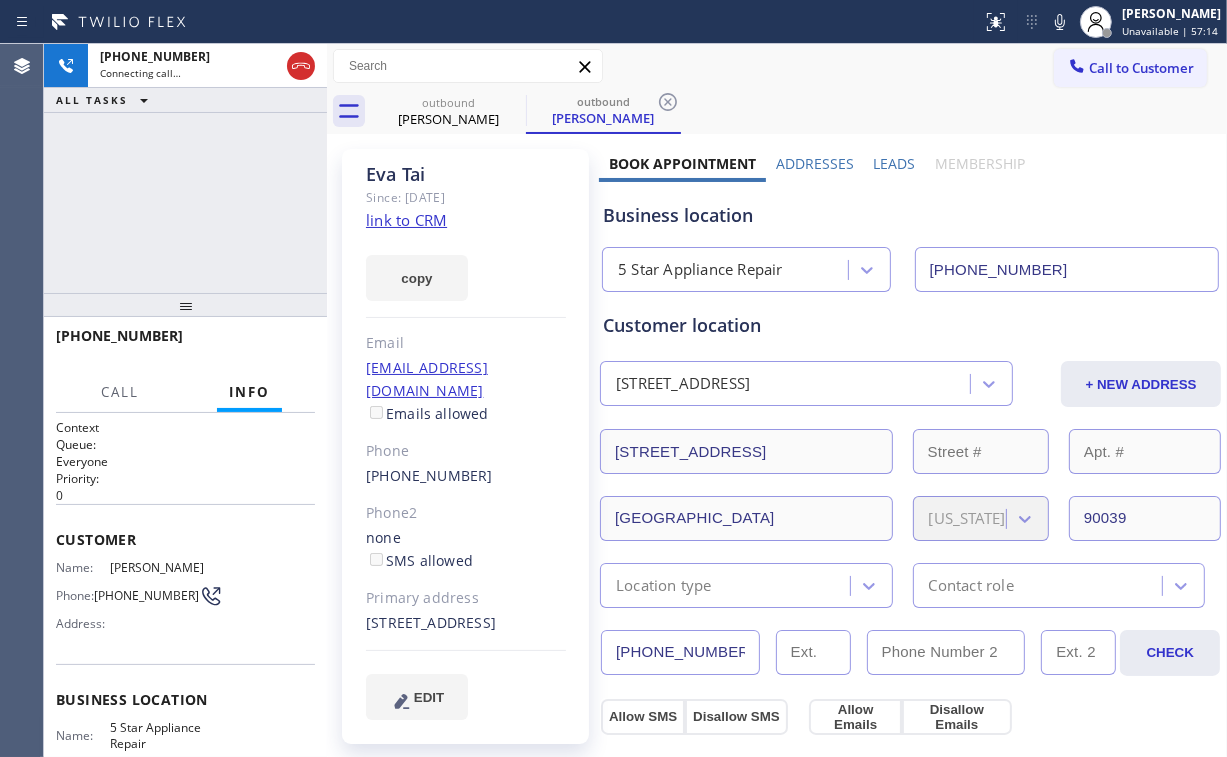 click on "[PHONE_NUMBER] Connecting call… ALL TASKS ALL TASKS ACTIVE TASKS TASKS IN WRAP UP" at bounding box center [185, 168] 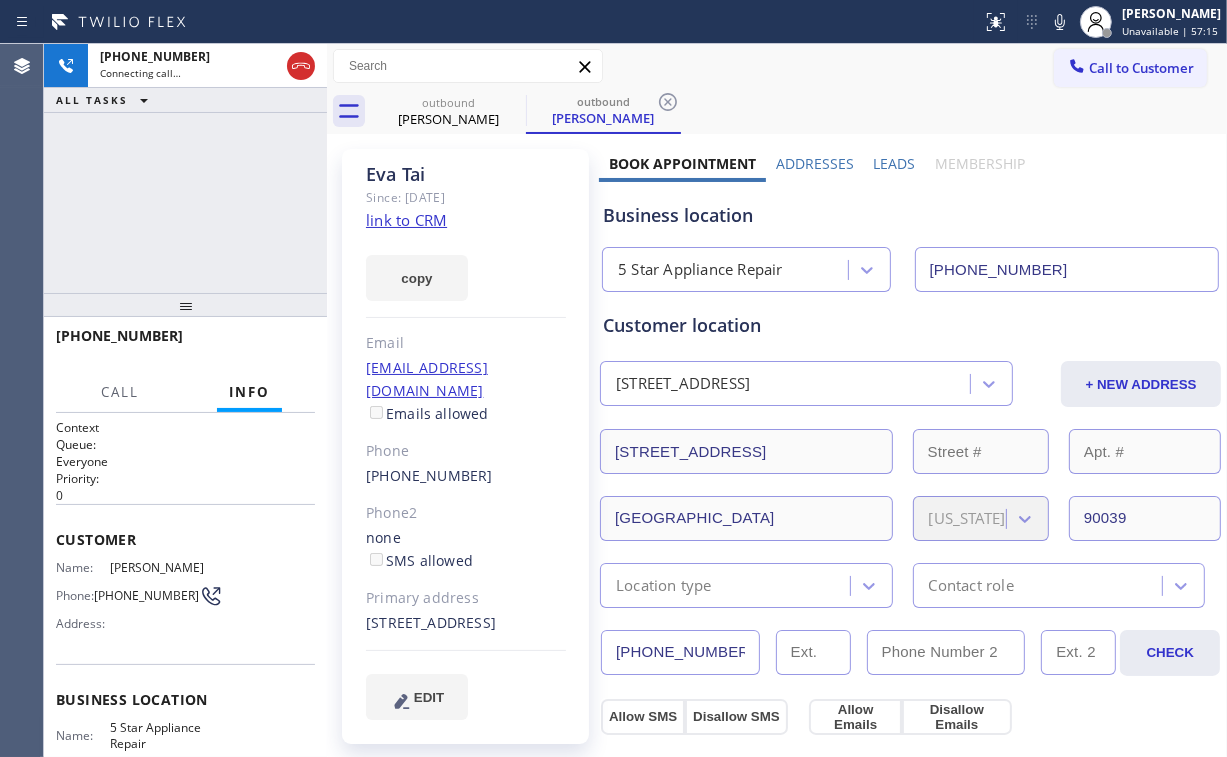 click on "[PHONE_NUMBER] Connecting call… ALL TASKS ALL TASKS ACTIVE TASKS TASKS IN WRAP UP" at bounding box center (185, 168) 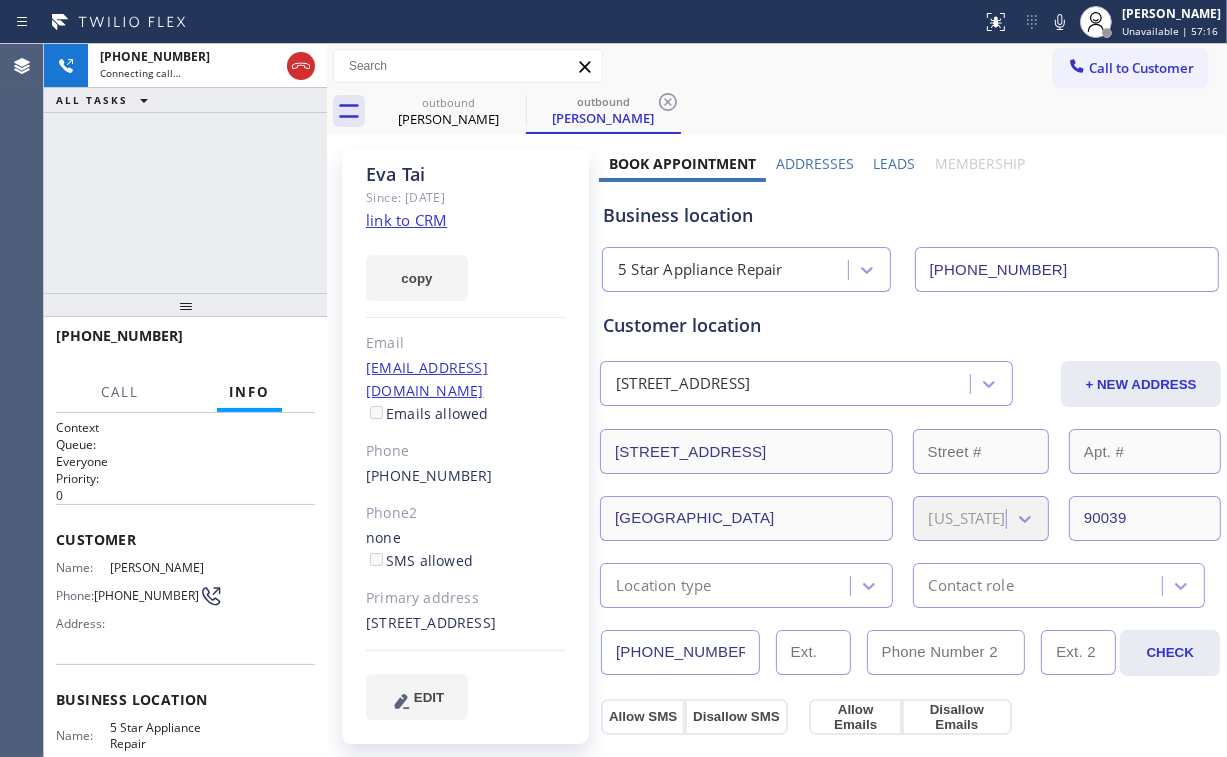 click on "[PHONE_NUMBER] Connecting call… ALL TASKS ALL TASKS ACTIVE TASKS TASKS IN WRAP UP" at bounding box center (185, 168) 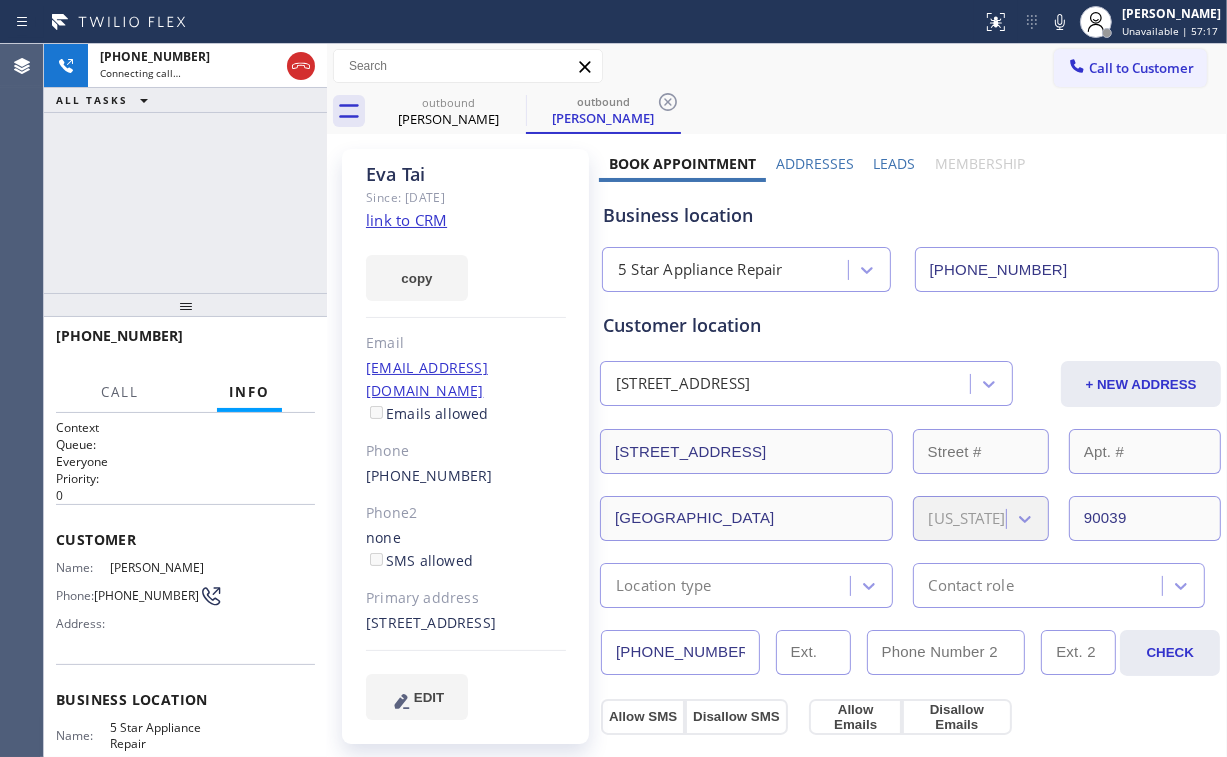 click on "[PHONE_NUMBER] Connecting call… ALL TASKS ALL TASKS ACTIVE TASKS TASKS IN WRAP UP" at bounding box center [185, 168] 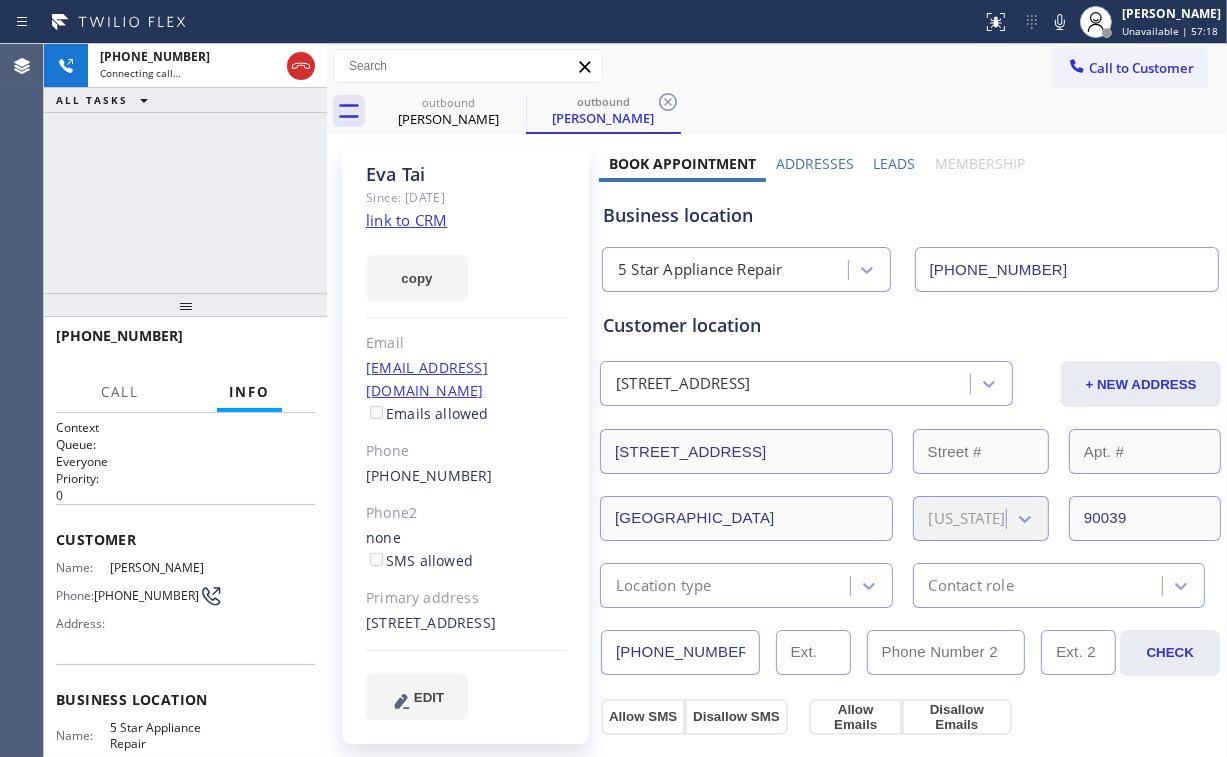 click on "[PHONE_NUMBER] Connecting call… ALL TASKS ALL TASKS ACTIVE TASKS TASKS IN WRAP UP" at bounding box center (185, 168) 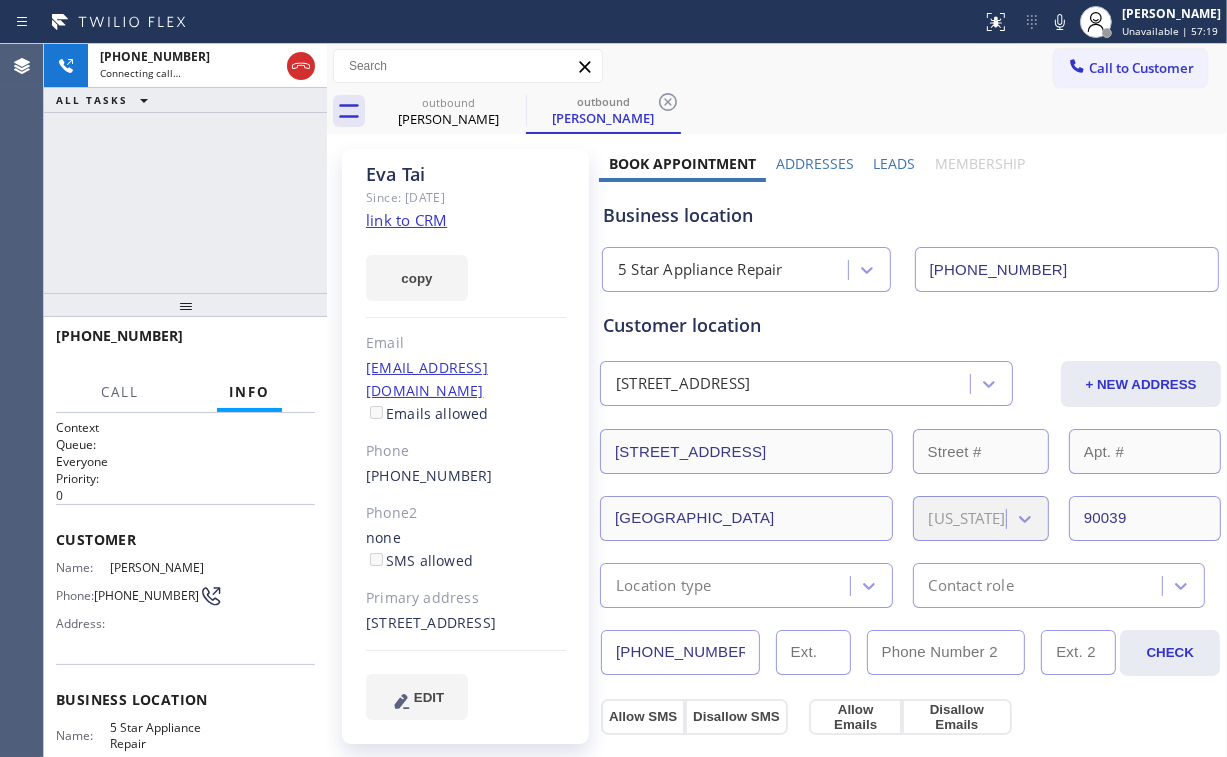 click on "[PHONE_NUMBER] Connecting call… ALL TASKS ALL TASKS ACTIVE TASKS TASKS IN WRAP UP" at bounding box center [185, 168] 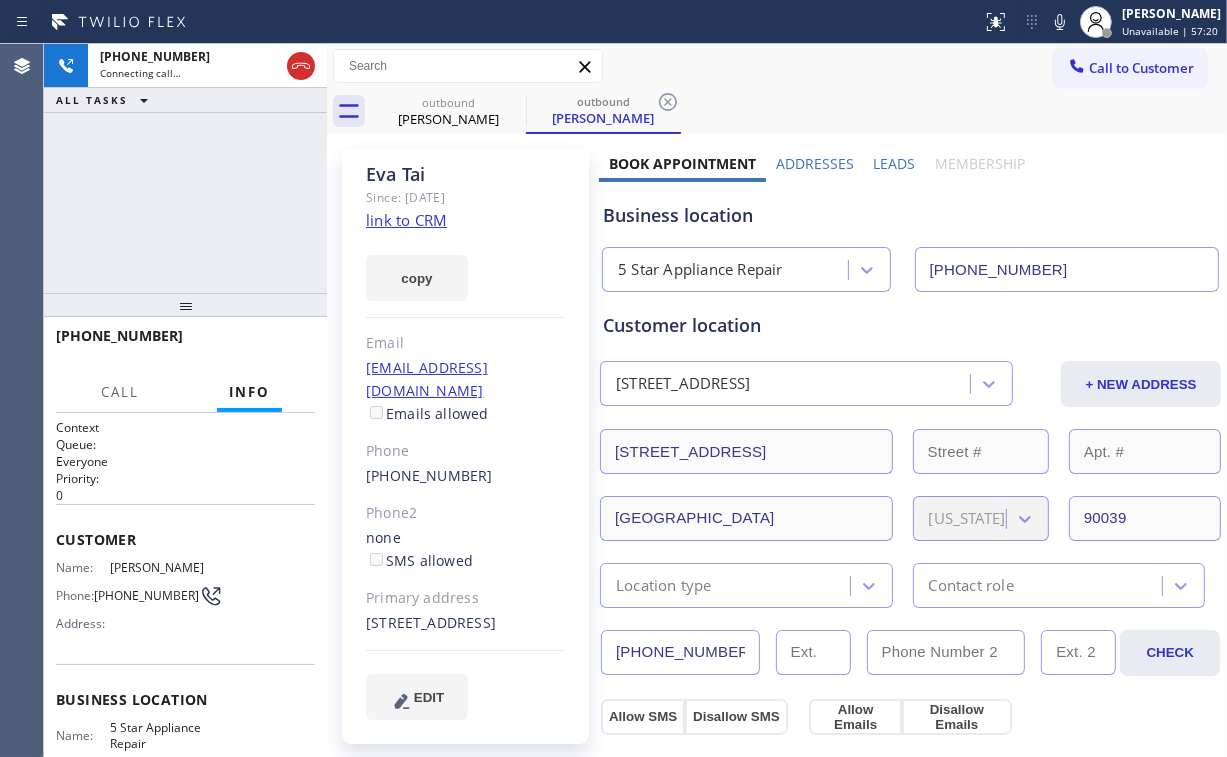 click on "[PHONE_NUMBER] Connecting call… ALL TASKS ALL TASKS ACTIVE TASKS TASKS IN WRAP UP" at bounding box center (185, 168) 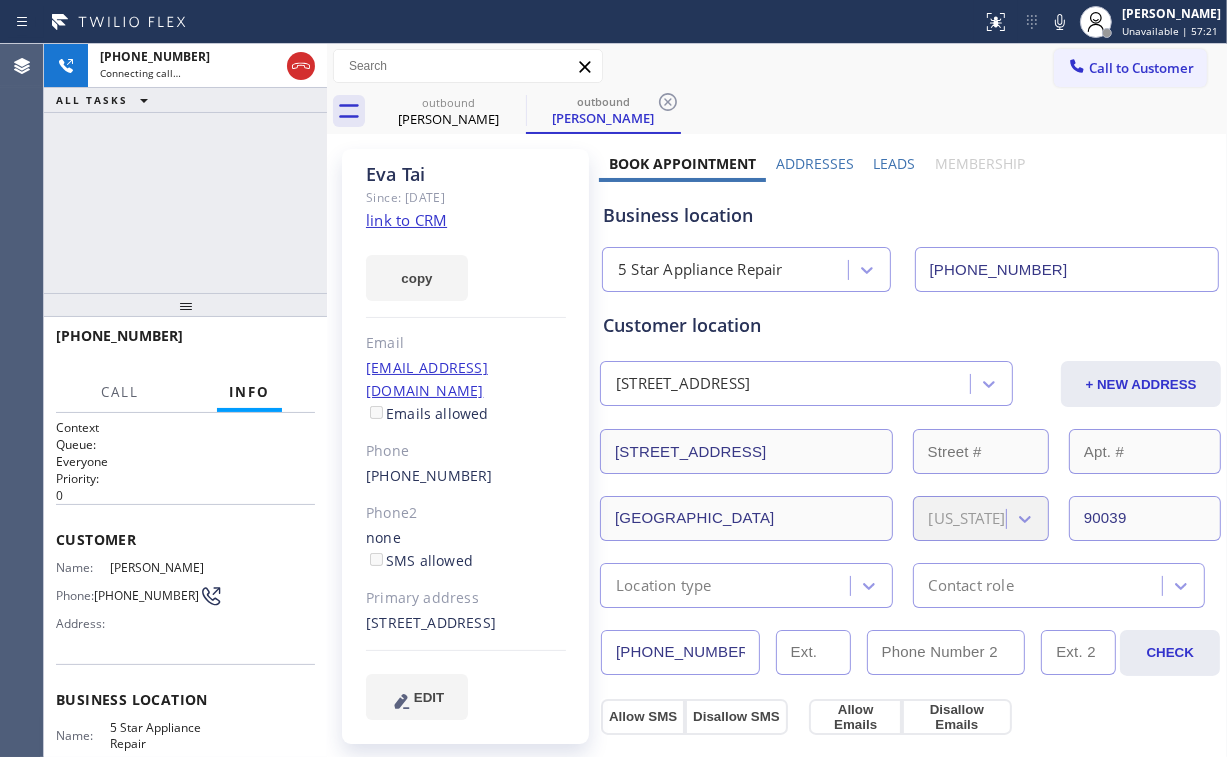 click on "[PHONE_NUMBER] Connecting call… ALL TASKS ALL TASKS ACTIVE TASKS TASKS IN WRAP UP" at bounding box center [185, 168] 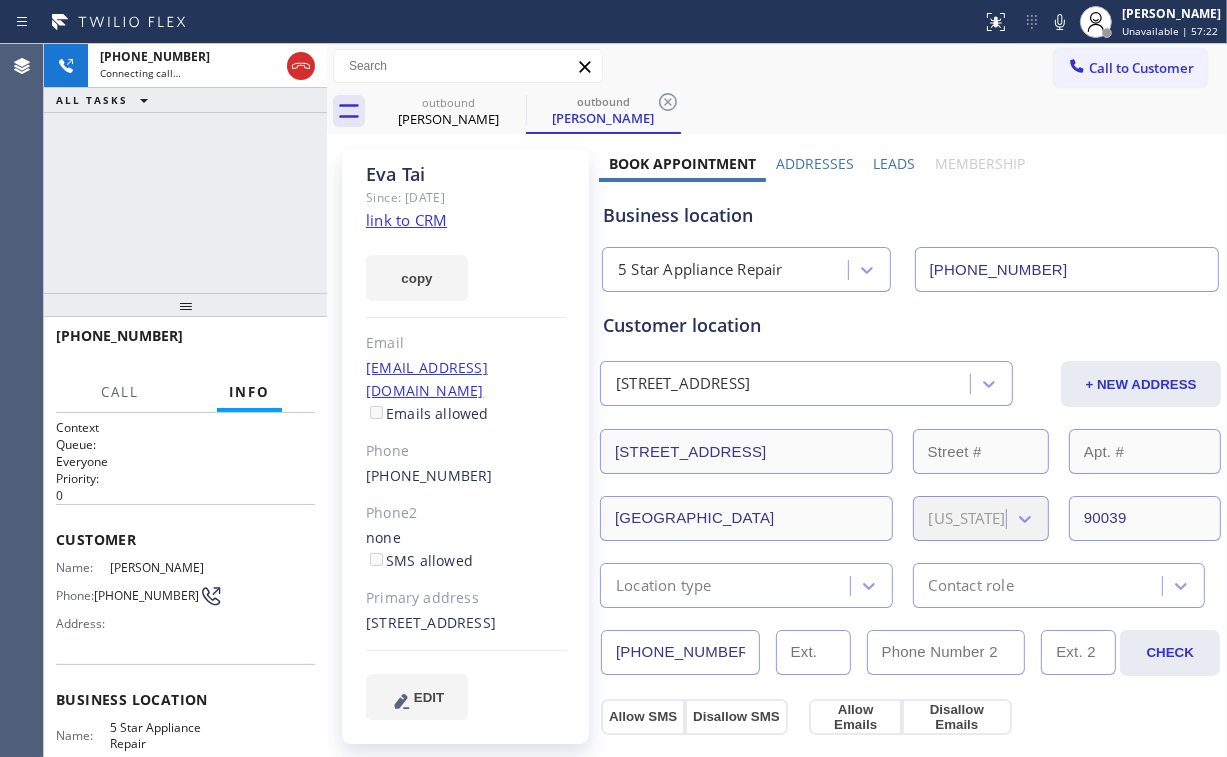click on "[PHONE_NUMBER] Connecting call… ALL TASKS ALL TASKS ACTIVE TASKS TASKS IN WRAP UP" at bounding box center (185, 168) 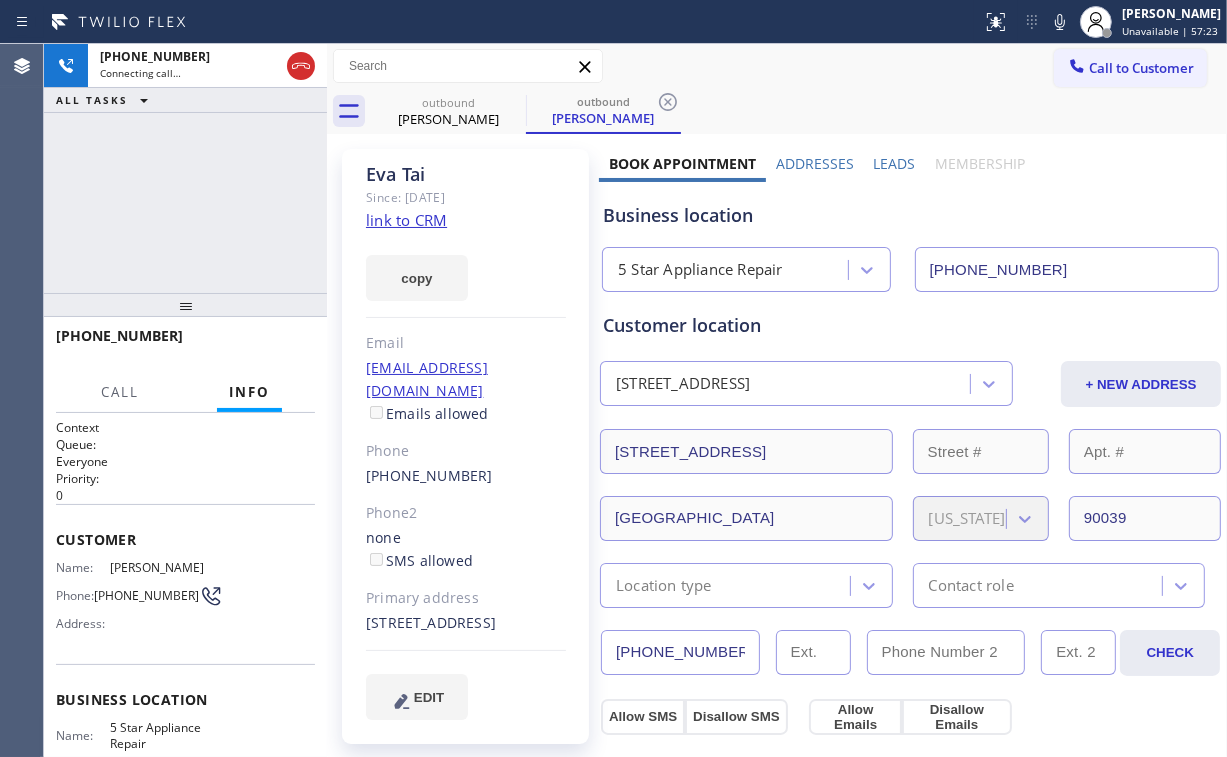 click on "[PHONE_NUMBER] Connecting call… ALL TASKS ALL TASKS ACTIVE TASKS TASKS IN WRAP UP" at bounding box center [185, 168] 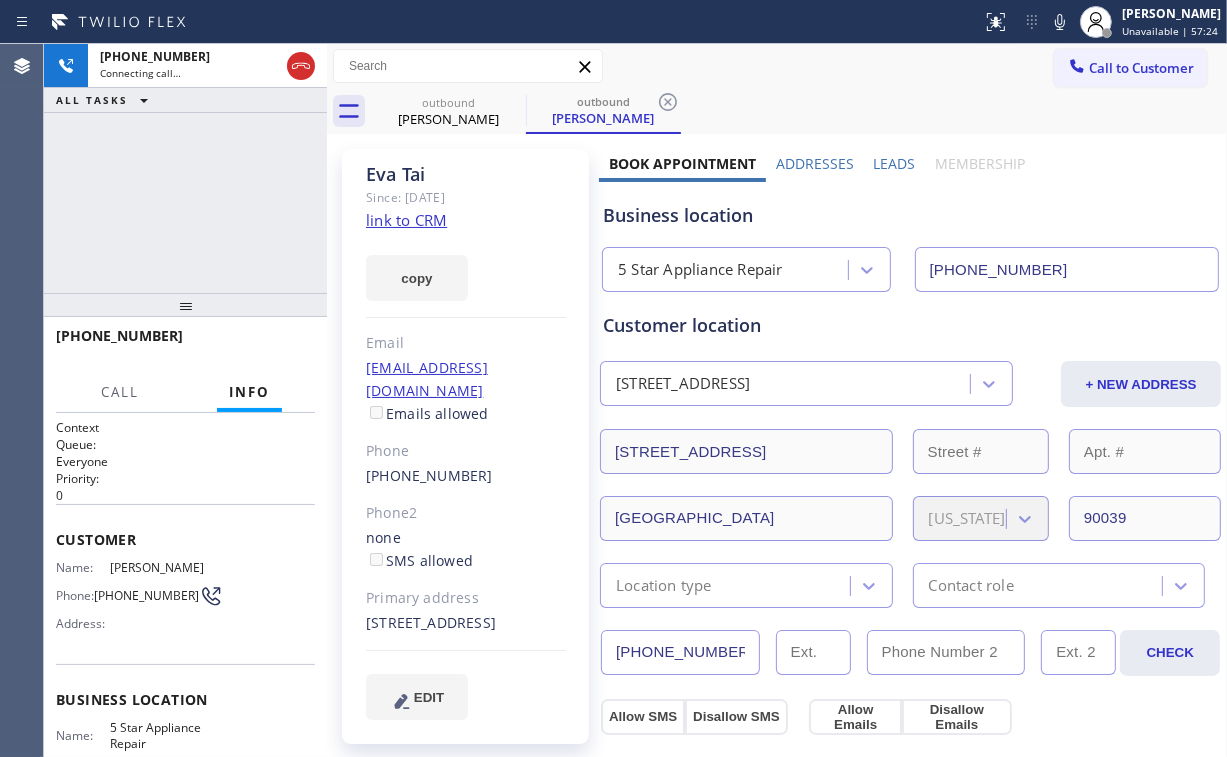 click on "[PHONE_NUMBER] Connecting call… ALL TASKS ALL TASKS ACTIVE TASKS TASKS IN WRAP UP" at bounding box center [185, 168] 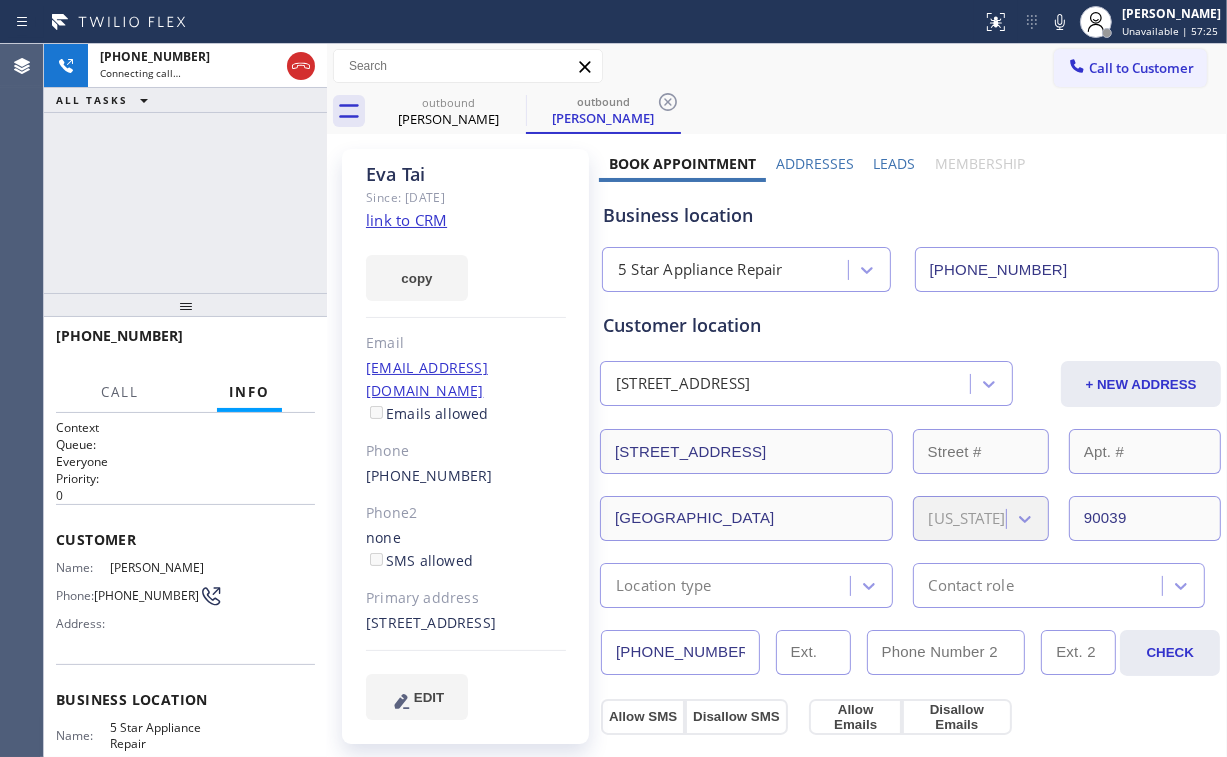 click on "[PHONE_NUMBER] Connecting call… ALL TASKS ALL TASKS ACTIVE TASKS TASKS IN WRAP UP" at bounding box center (185, 168) 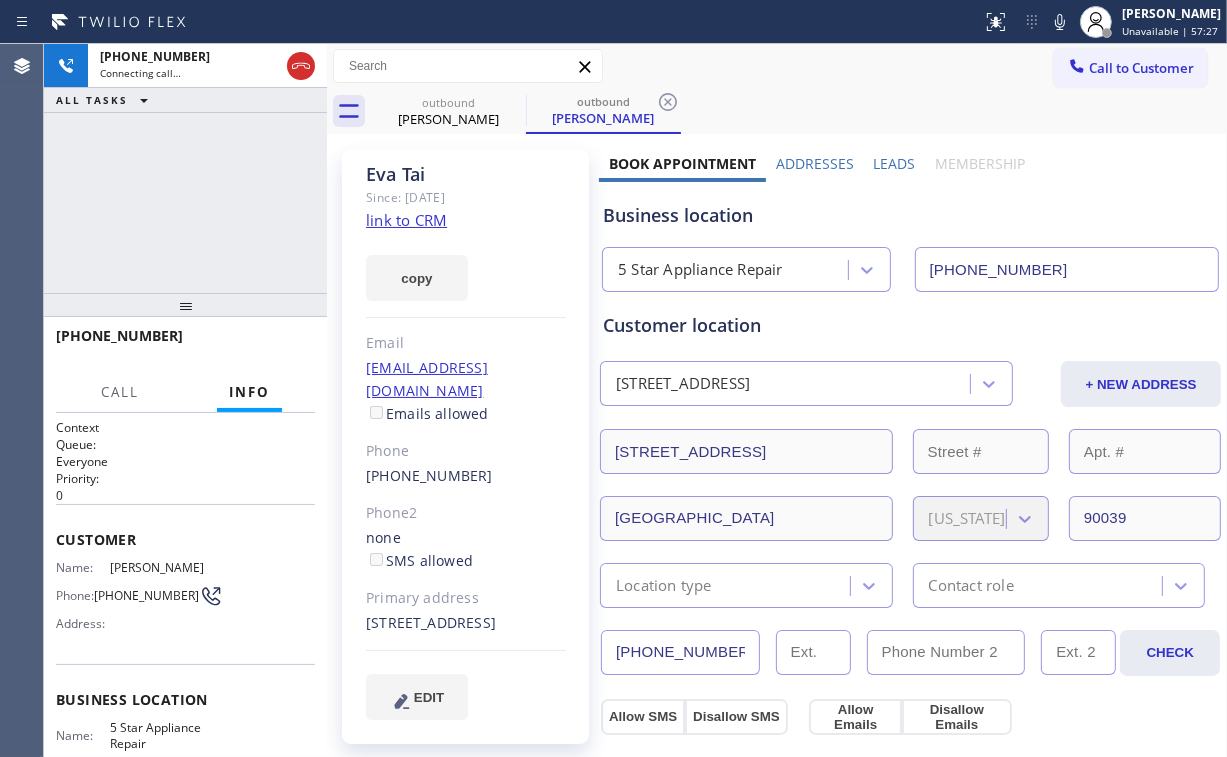 click on "[PHONE_NUMBER] Connecting call… ALL TASKS ALL TASKS ACTIVE TASKS TASKS IN WRAP UP" at bounding box center [185, 168] 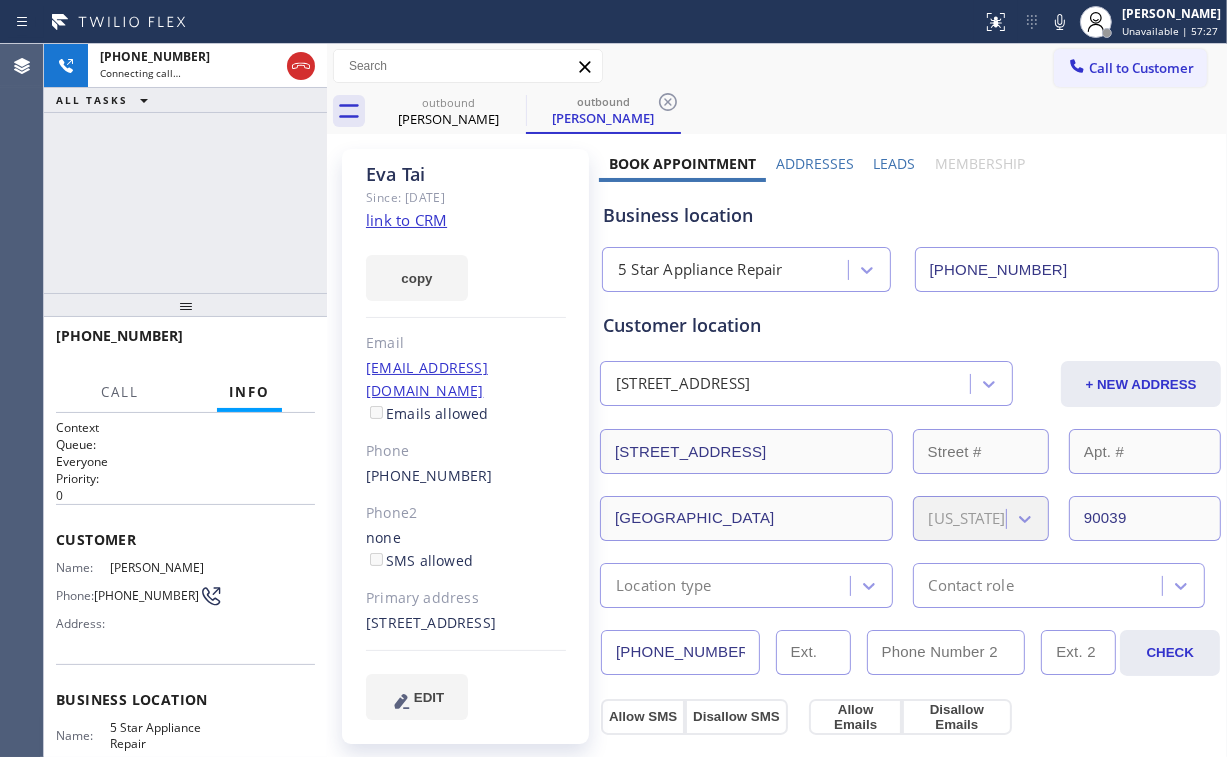 click on "[PHONE_NUMBER] Connecting call… ALL TASKS ALL TASKS ACTIVE TASKS TASKS IN WRAP UP" at bounding box center [185, 168] 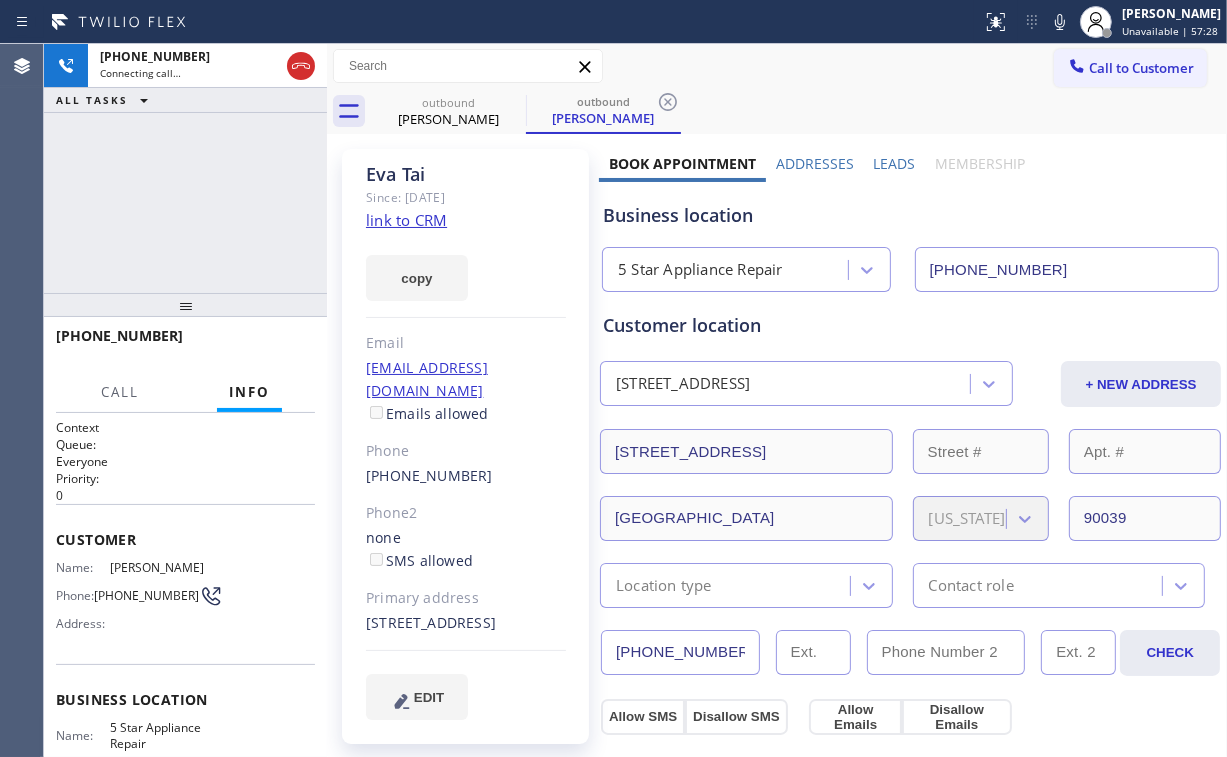 click on "[PHONE_NUMBER] Connecting call… ALL TASKS ALL TASKS ACTIVE TASKS TASKS IN WRAP UP" at bounding box center (185, 168) 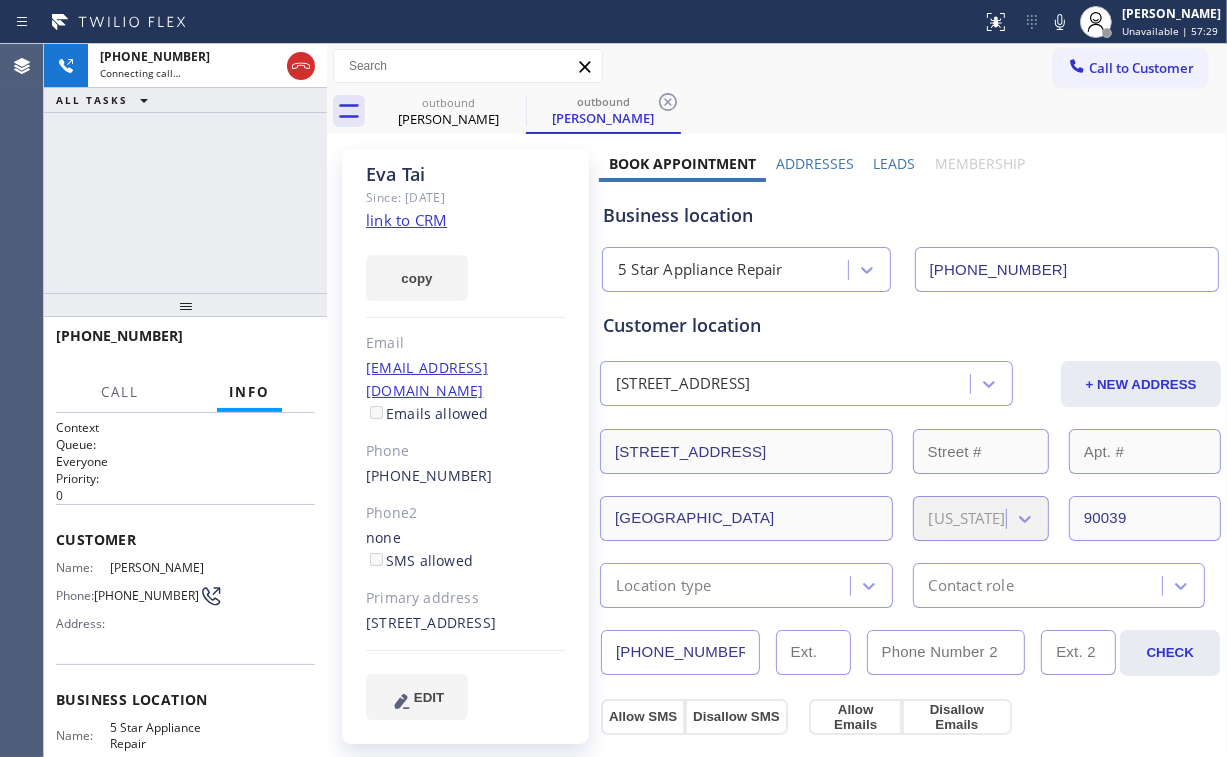 click on "[PHONE_NUMBER] Connecting call… ALL TASKS ALL TASKS ACTIVE TASKS TASKS IN WRAP UP" at bounding box center [185, 168] 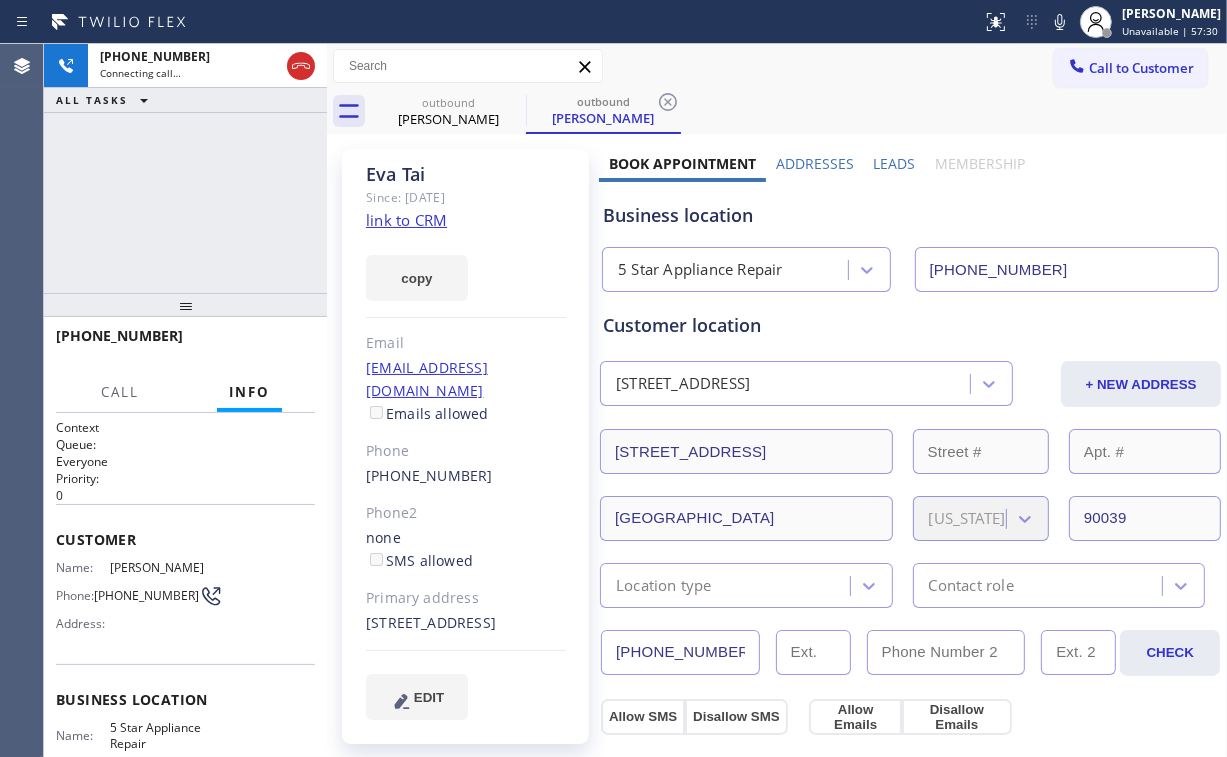click on "[PHONE_NUMBER] Connecting call… ALL TASKS ALL TASKS ACTIVE TASKS TASKS IN WRAP UP" at bounding box center (185, 168) 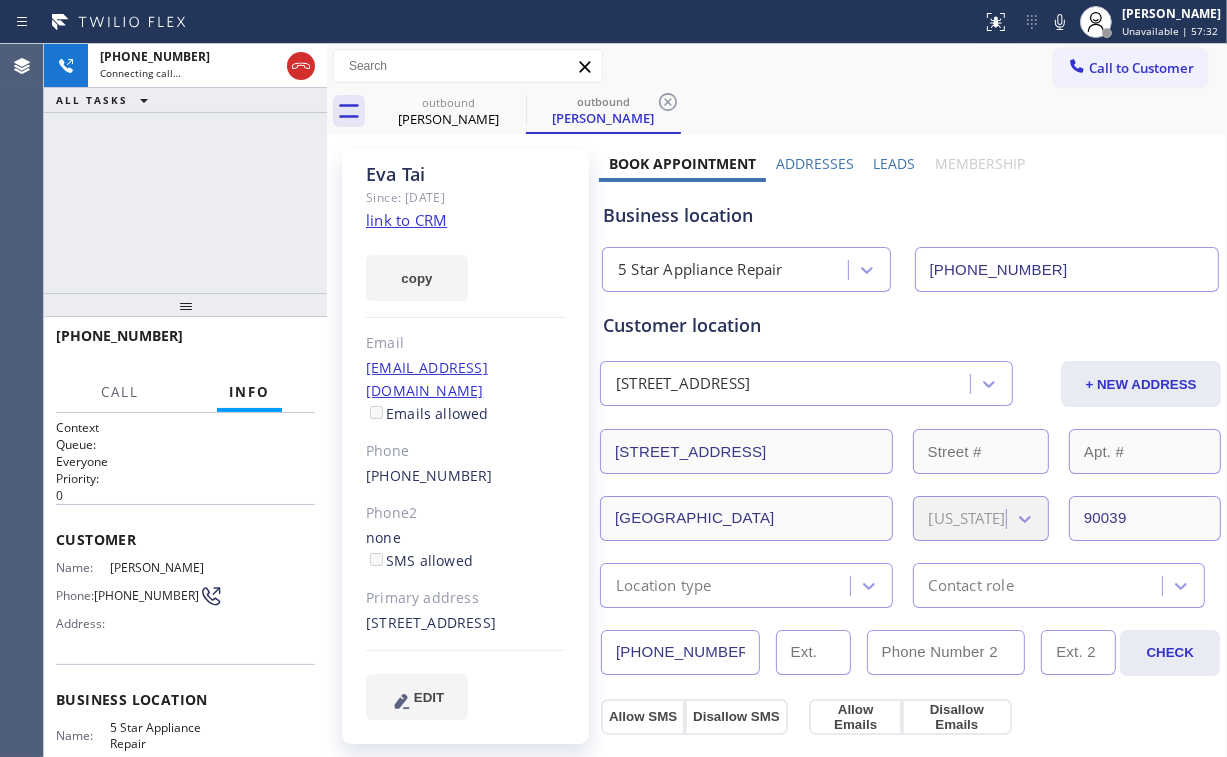 click on "[PHONE_NUMBER] Connecting call… ALL TASKS ALL TASKS ACTIVE TASKS TASKS IN WRAP UP" at bounding box center [185, 168] 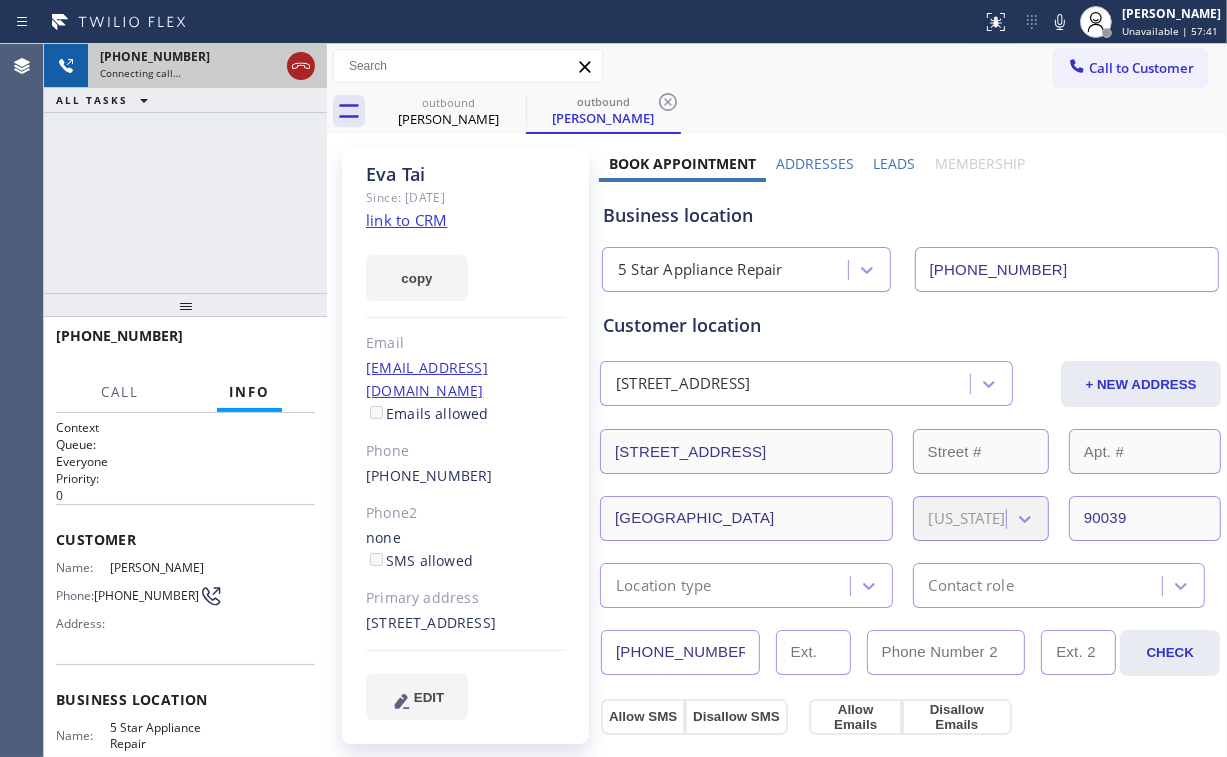 click 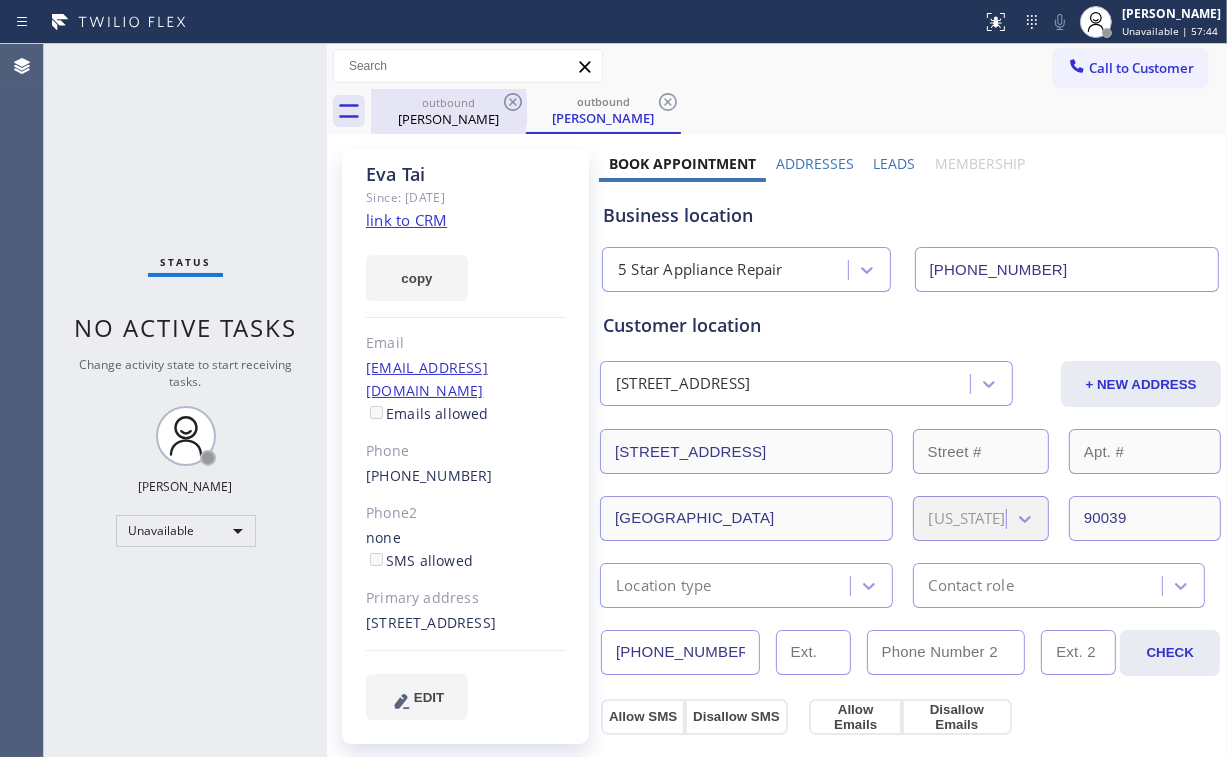 drag, startPoint x: 245, startPoint y: 153, endPoint x: 435, endPoint y: 106, distance: 195.72685 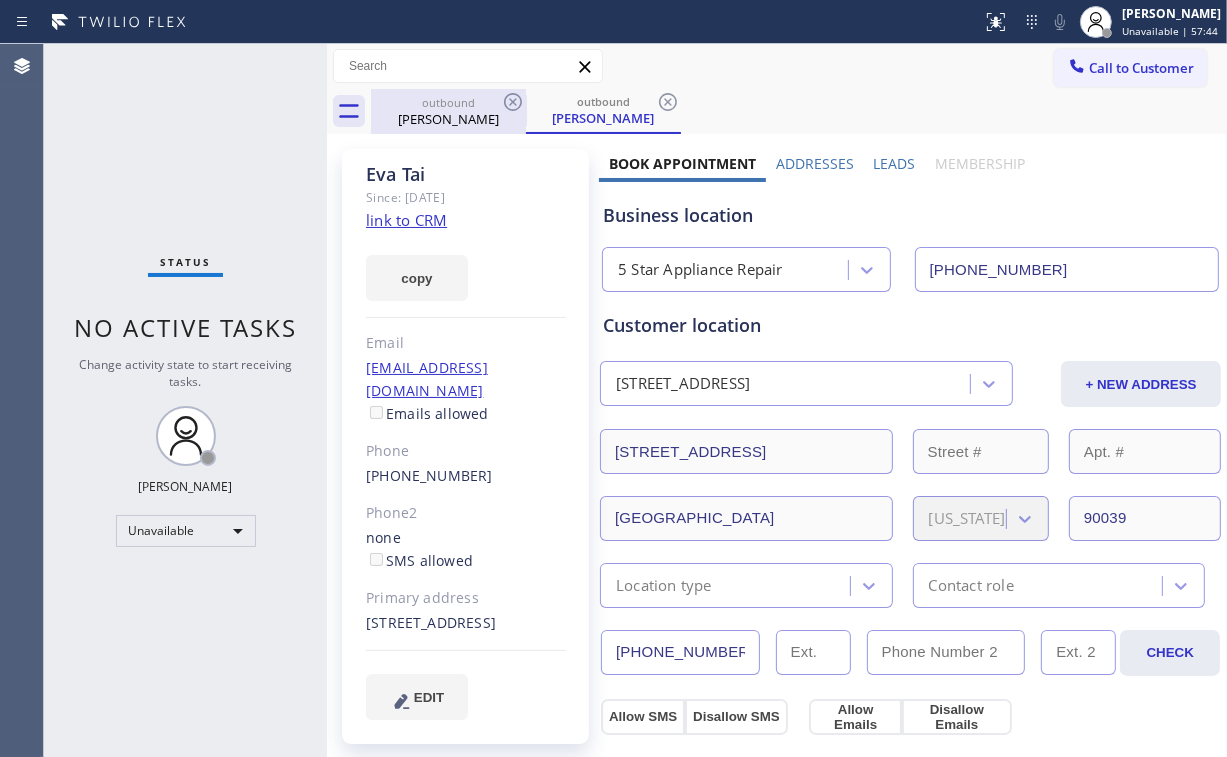 click on "Status   No active tasks     Change activity state to start receiving tasks.   [PERSON_NAME] Unavailable" at bounding box center (185, 400) 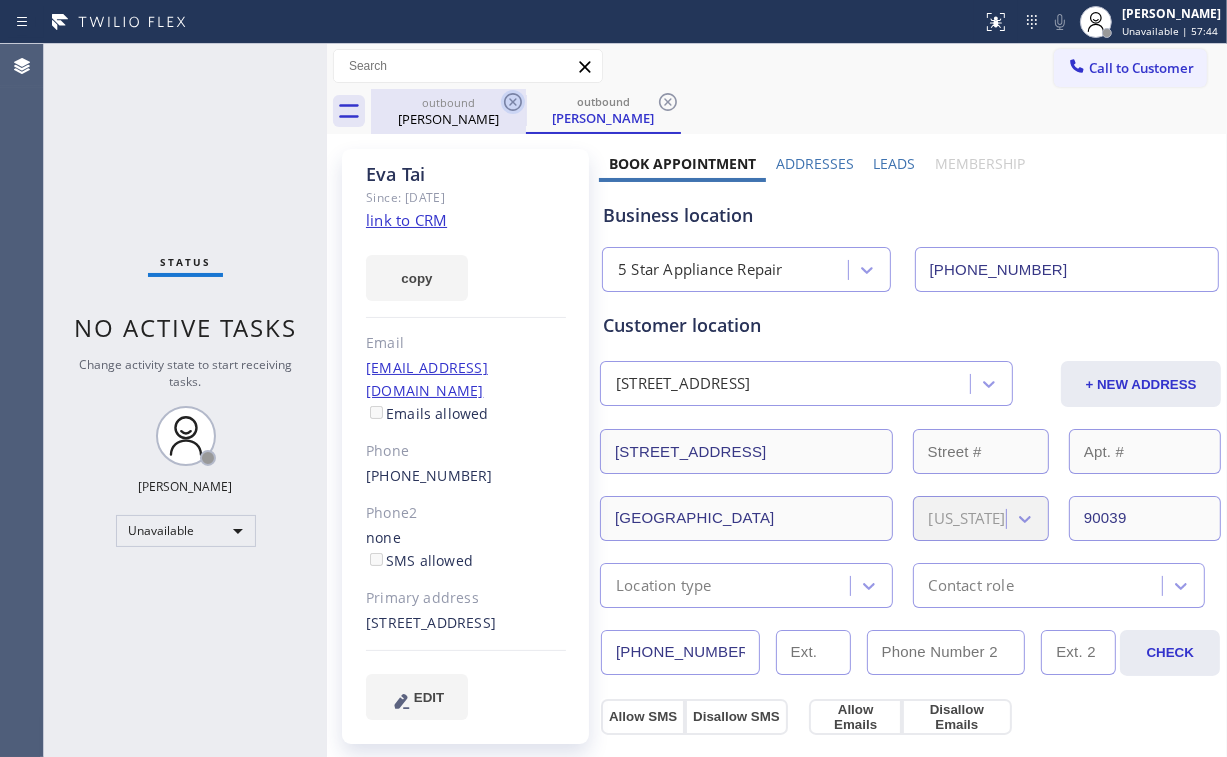 drag, startPoint x: 477, startPoint y: 104, endPoint x: 520, endPoint y: 100, distance: 43.185646 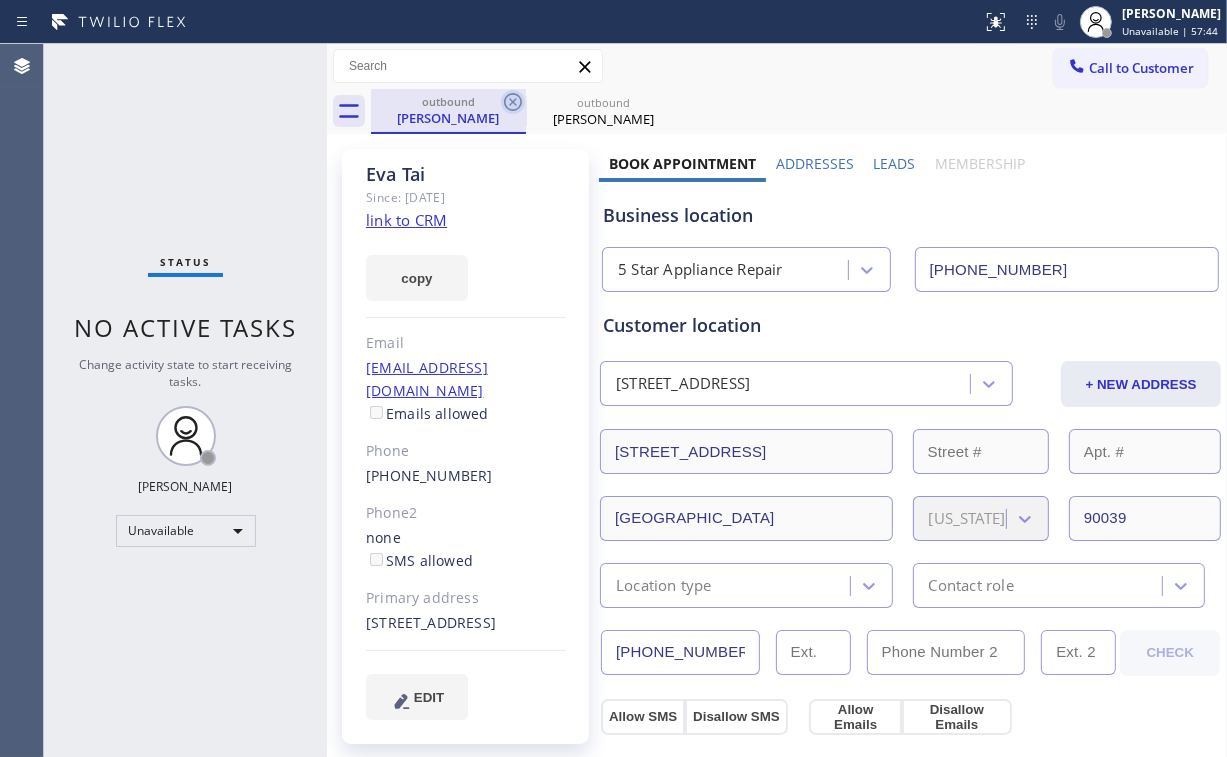 click 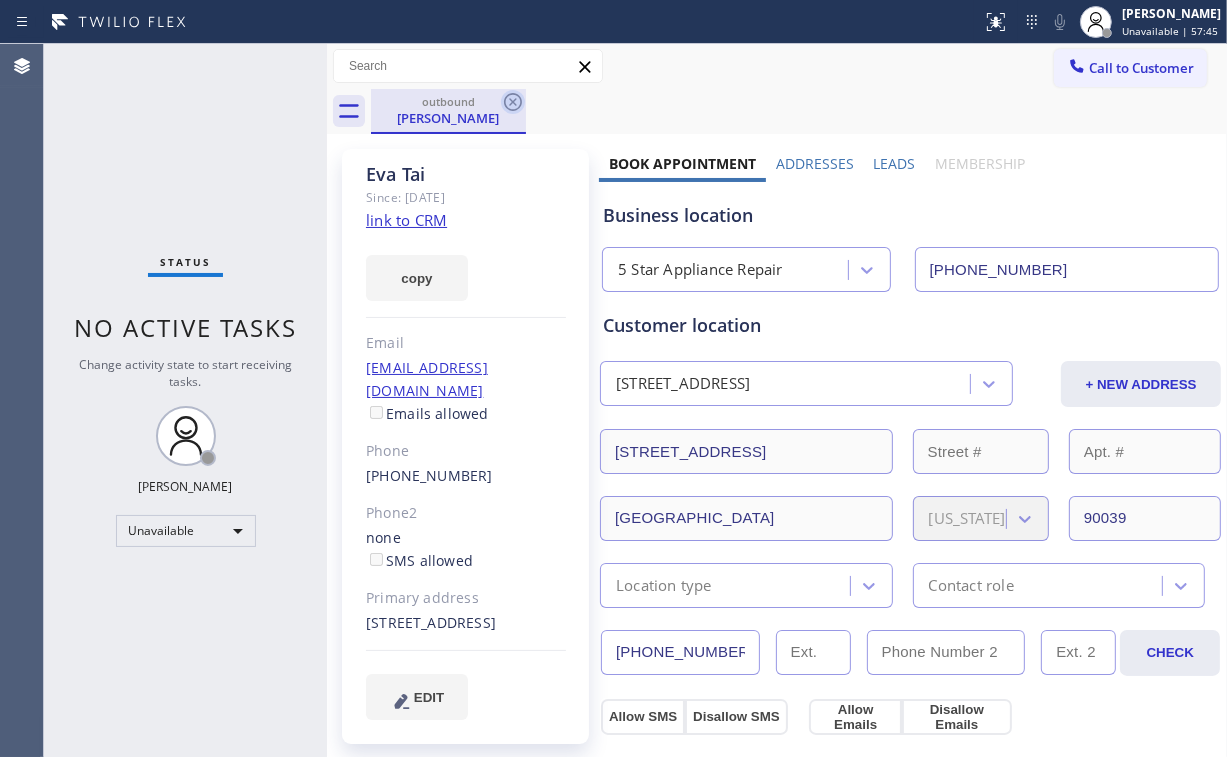 click 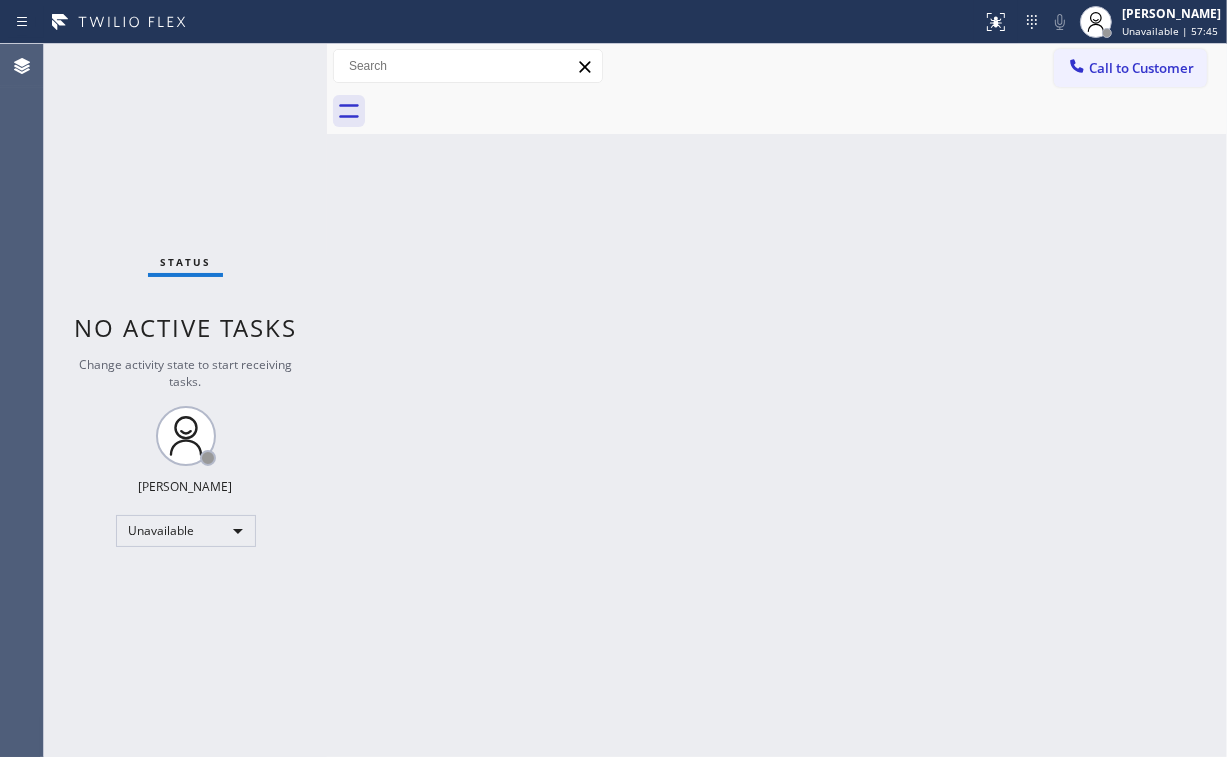 drag, startPoint x: 142, startPoint y: 182, endPoint x: 156, endPoint y: 36, distance: 146.6697 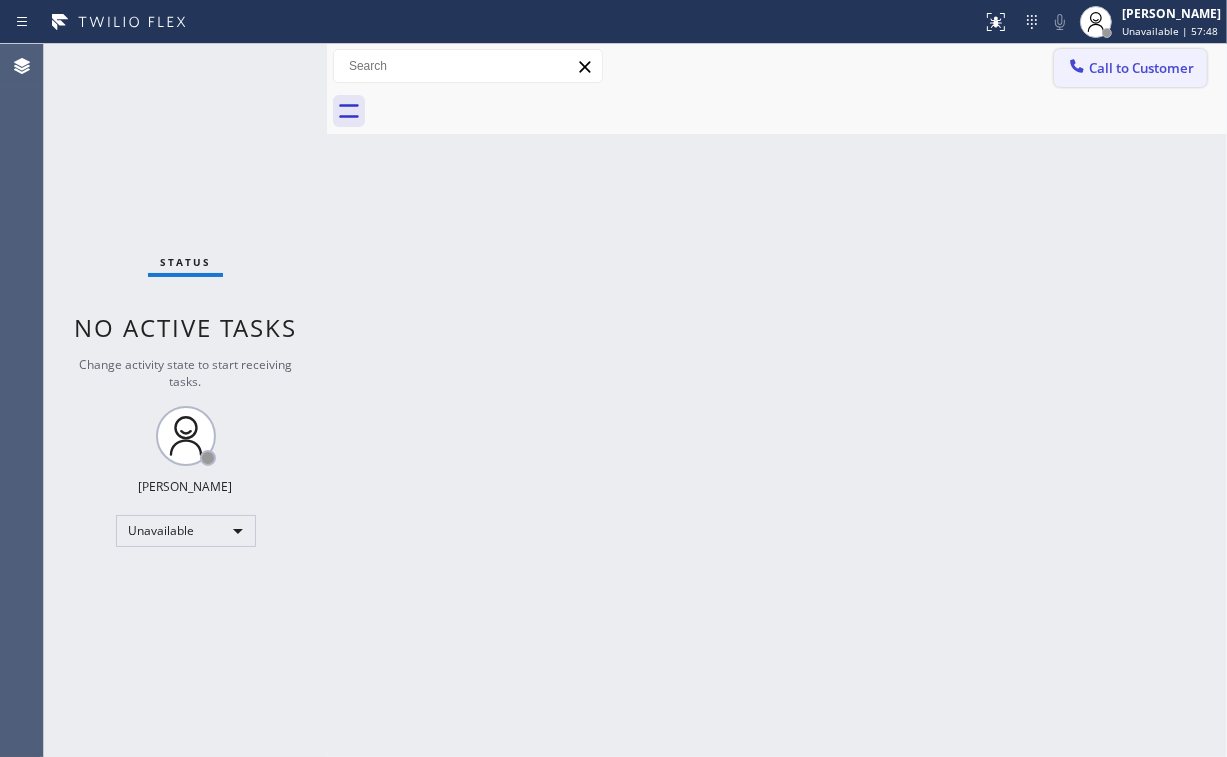 click on "Call to Customer" at bounding box center (1141, 68) 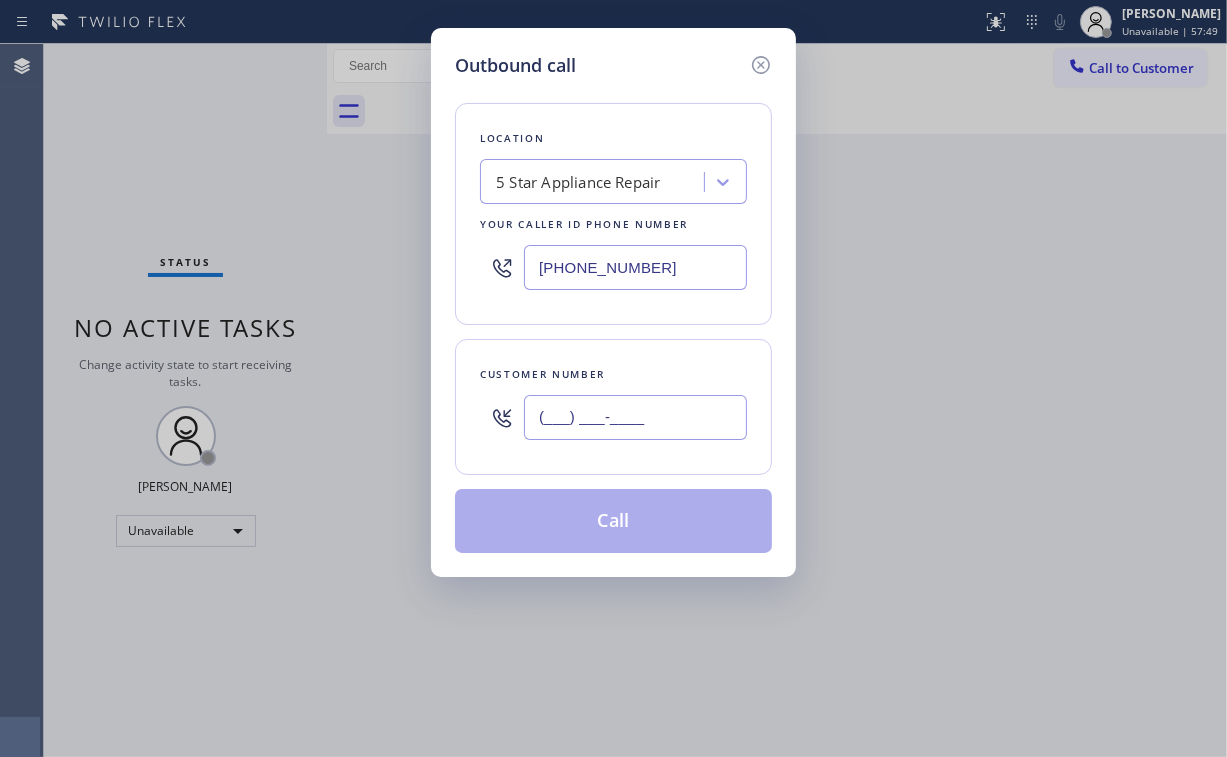 click on "(___) ___-____" at bounding box center (635, 417) 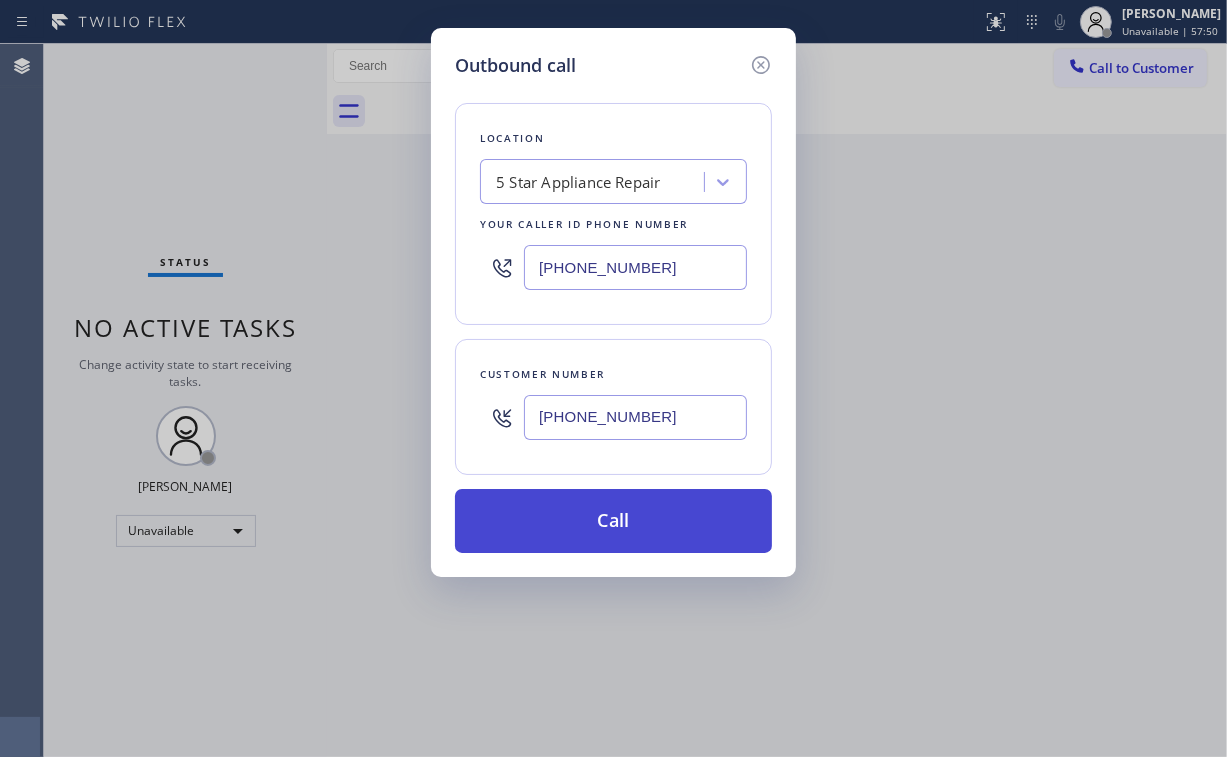 type on "[PHONE_NUMBER]" 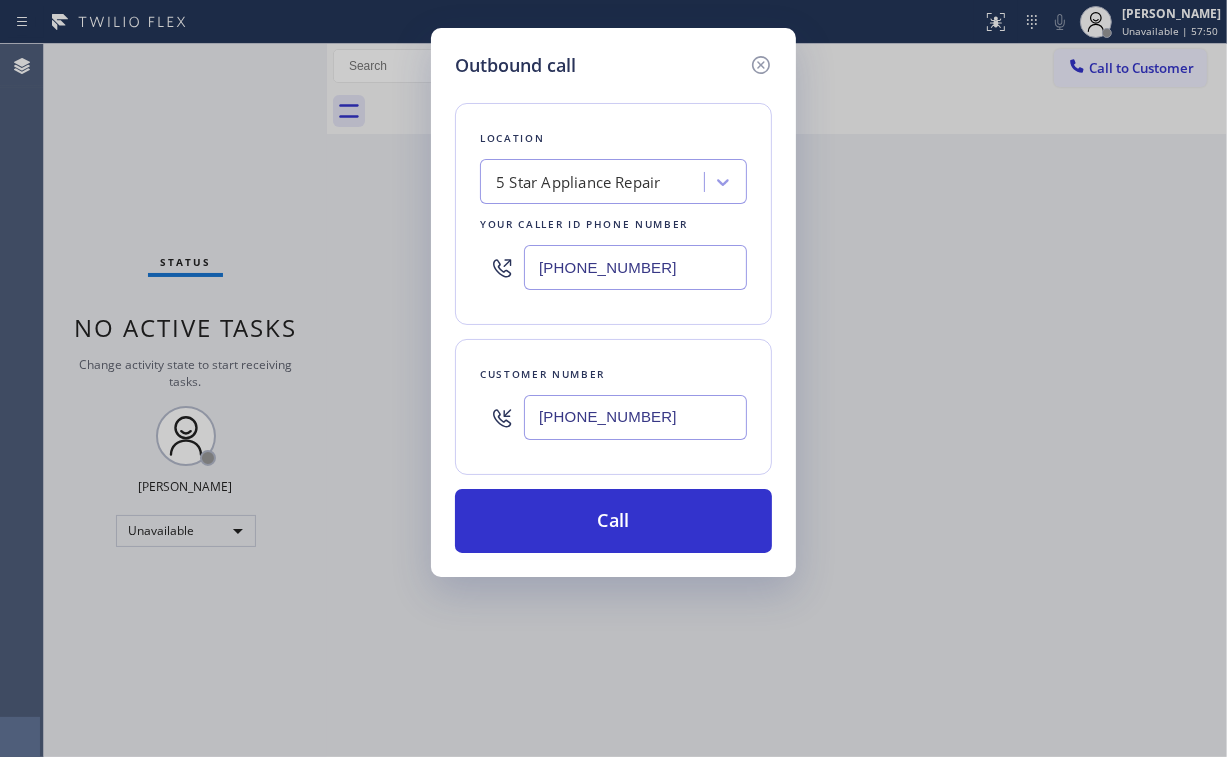 drag, startPoint x: 579, startPoint y: 515, endPoint x: 549, endPoint y: 688, distance: 175.5819 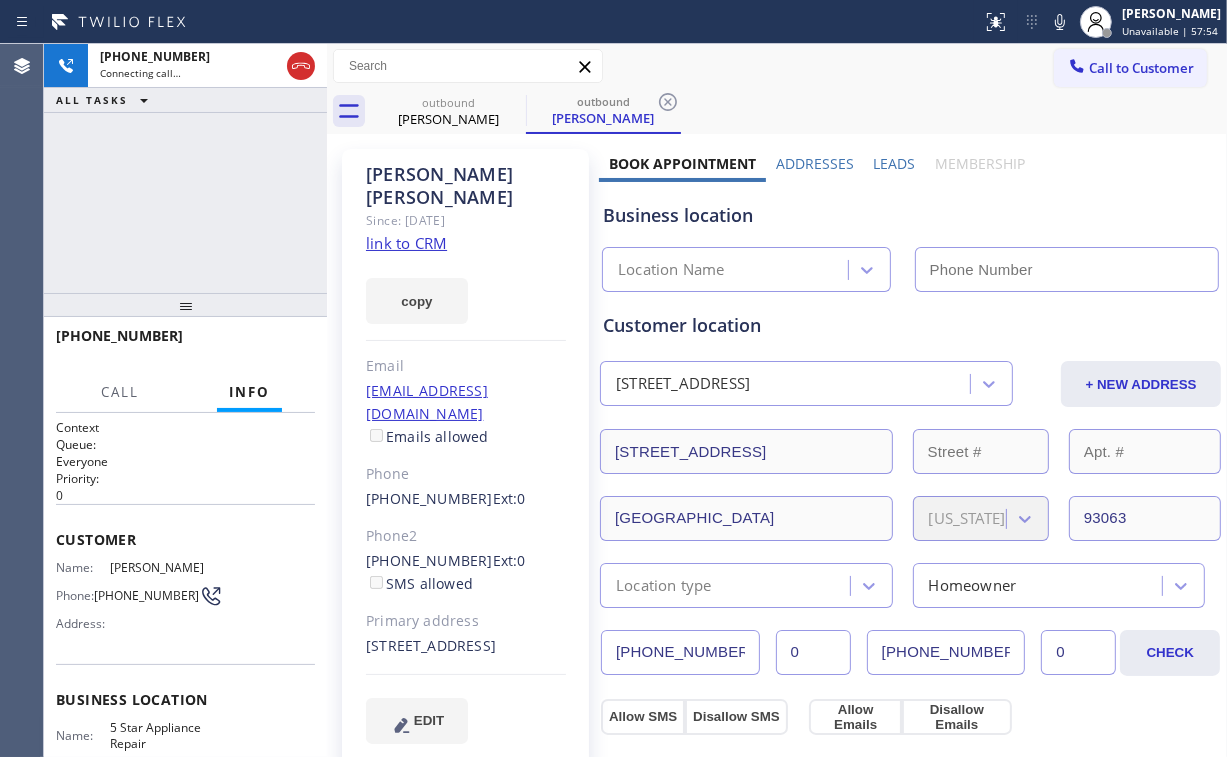 type on "[PHONE_NUMBER]" 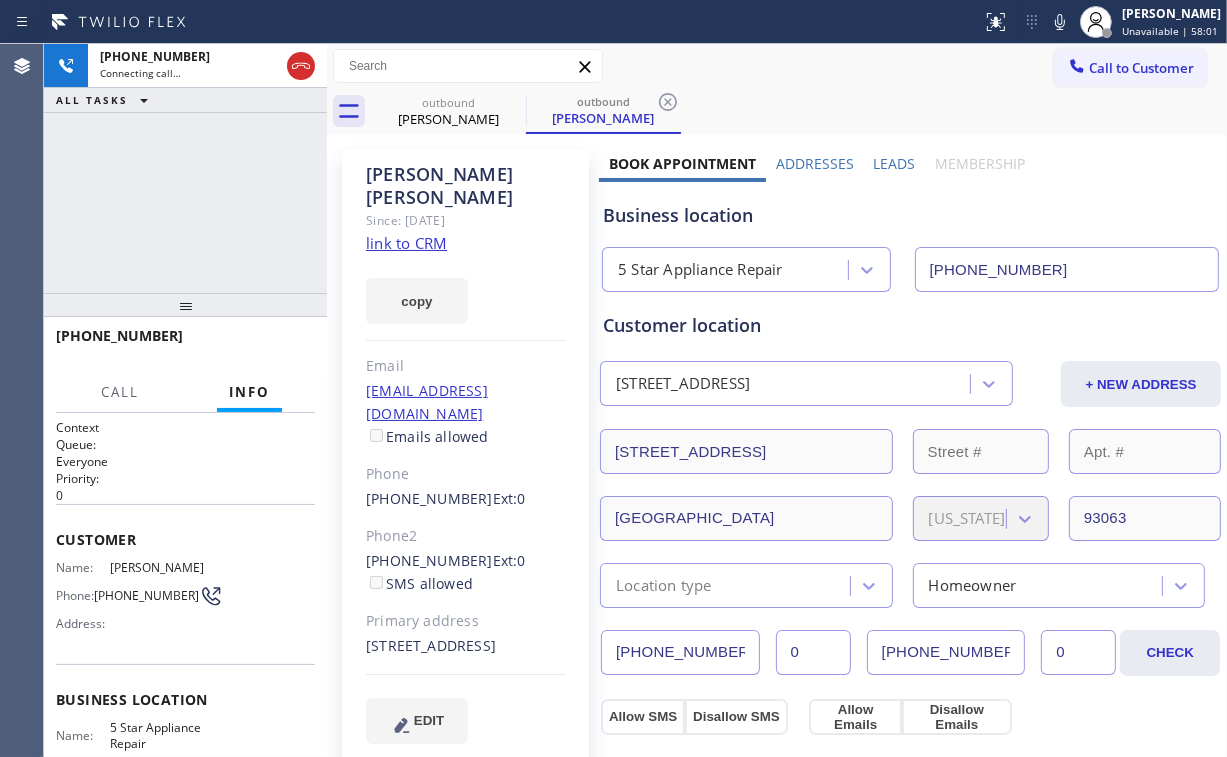 click on "[PHONE_NUMBER] Connecting call… ALL TASKS ALL TASKS ACTIVE TASKS TASKS IN WRAP UP" at bounding box center [185, 168] 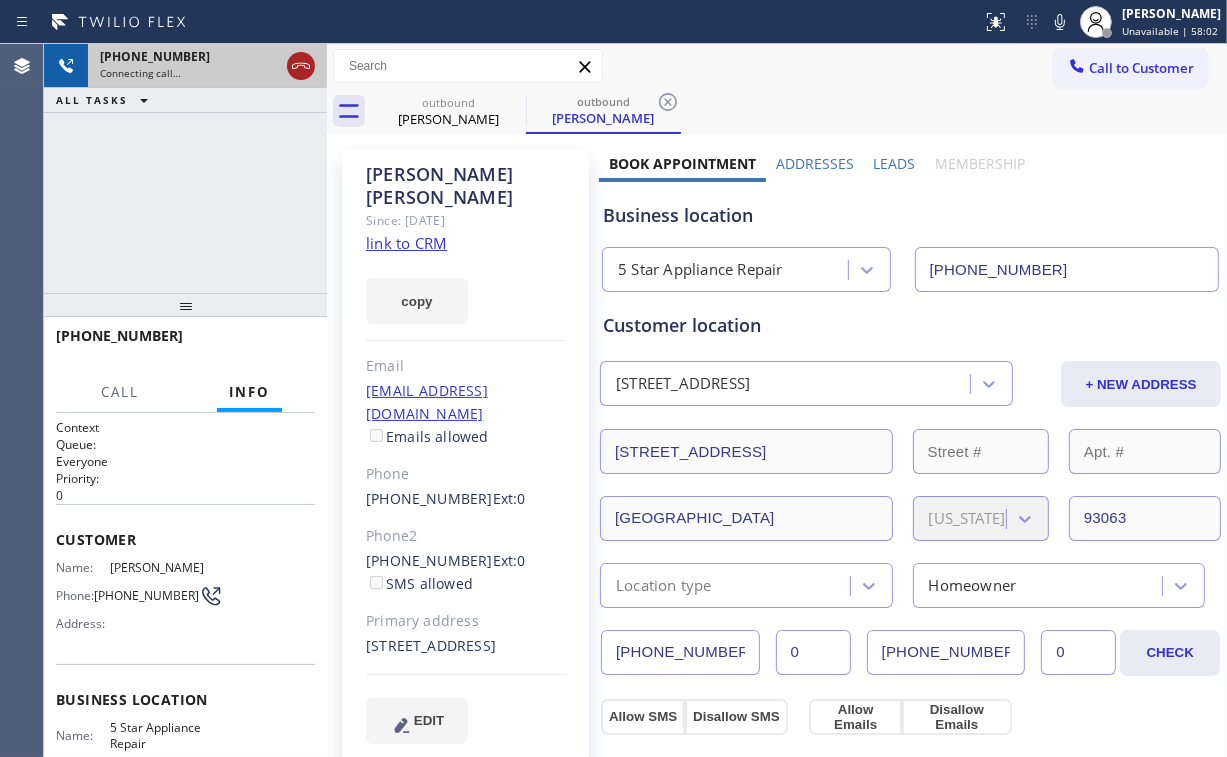 click 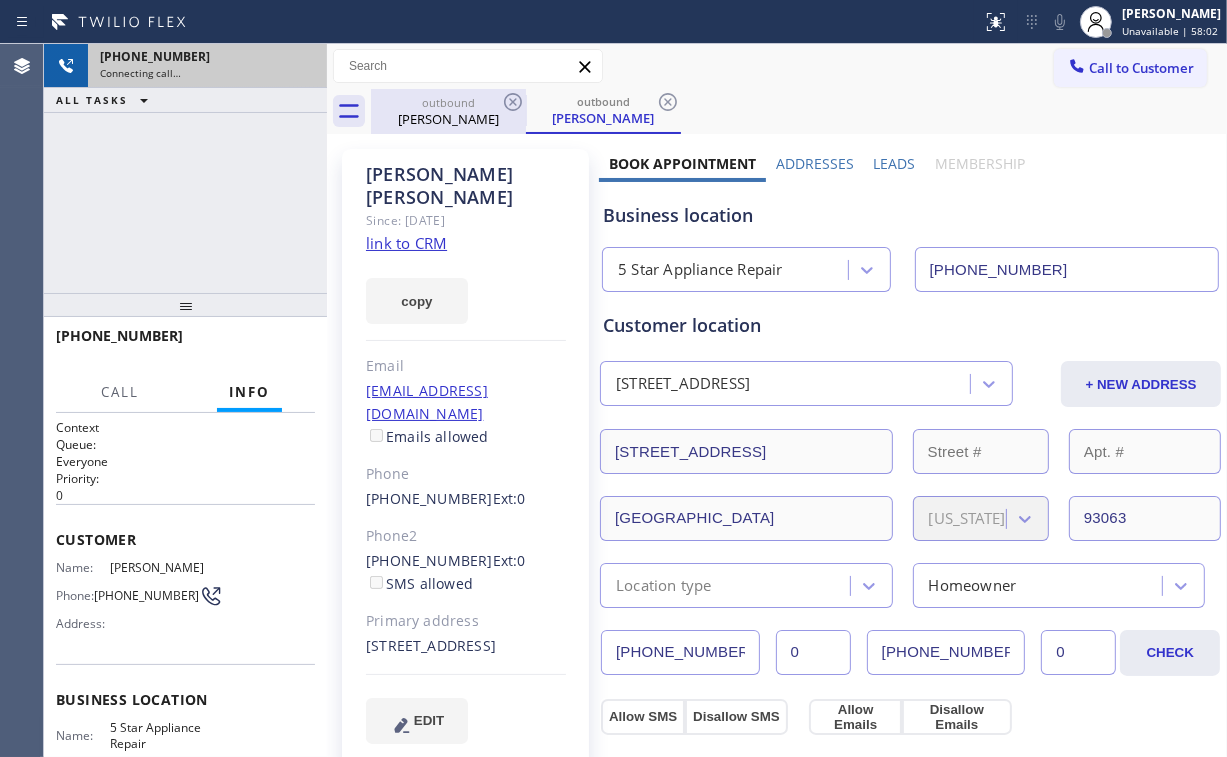 click on "[PERSON_NAME]" at bounding box center [448, 119] 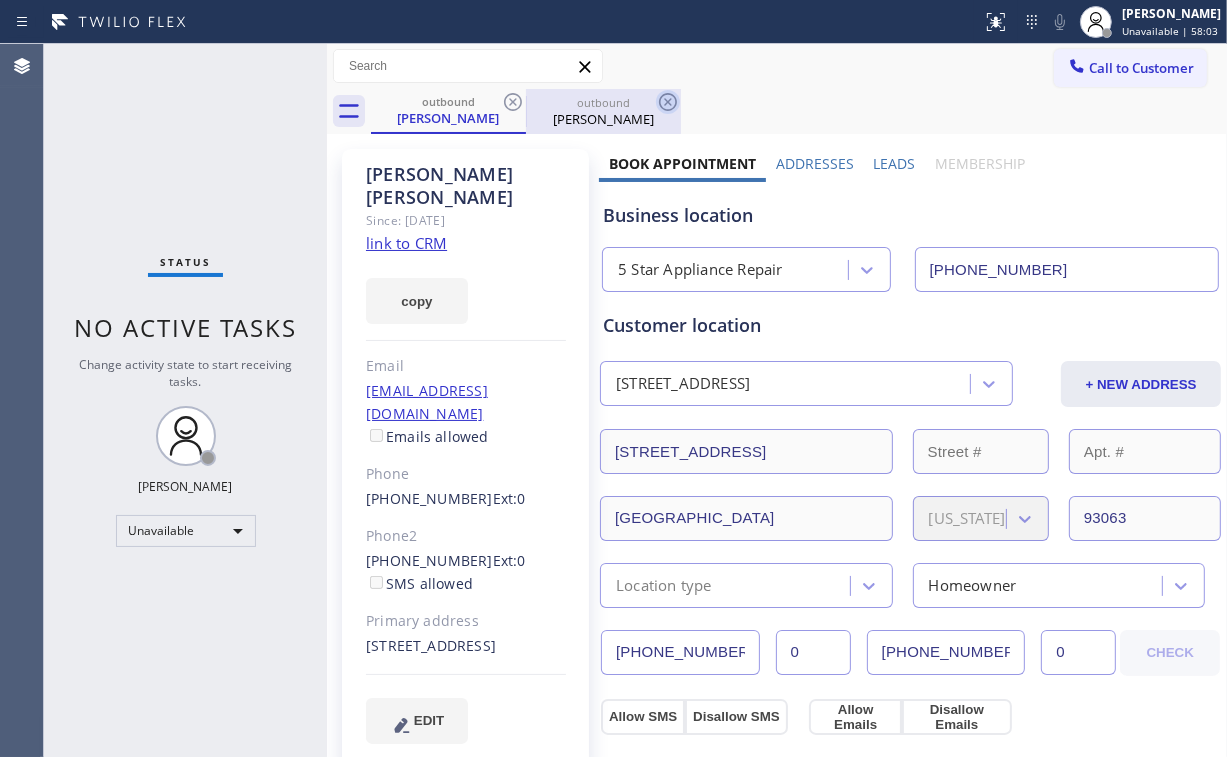 click 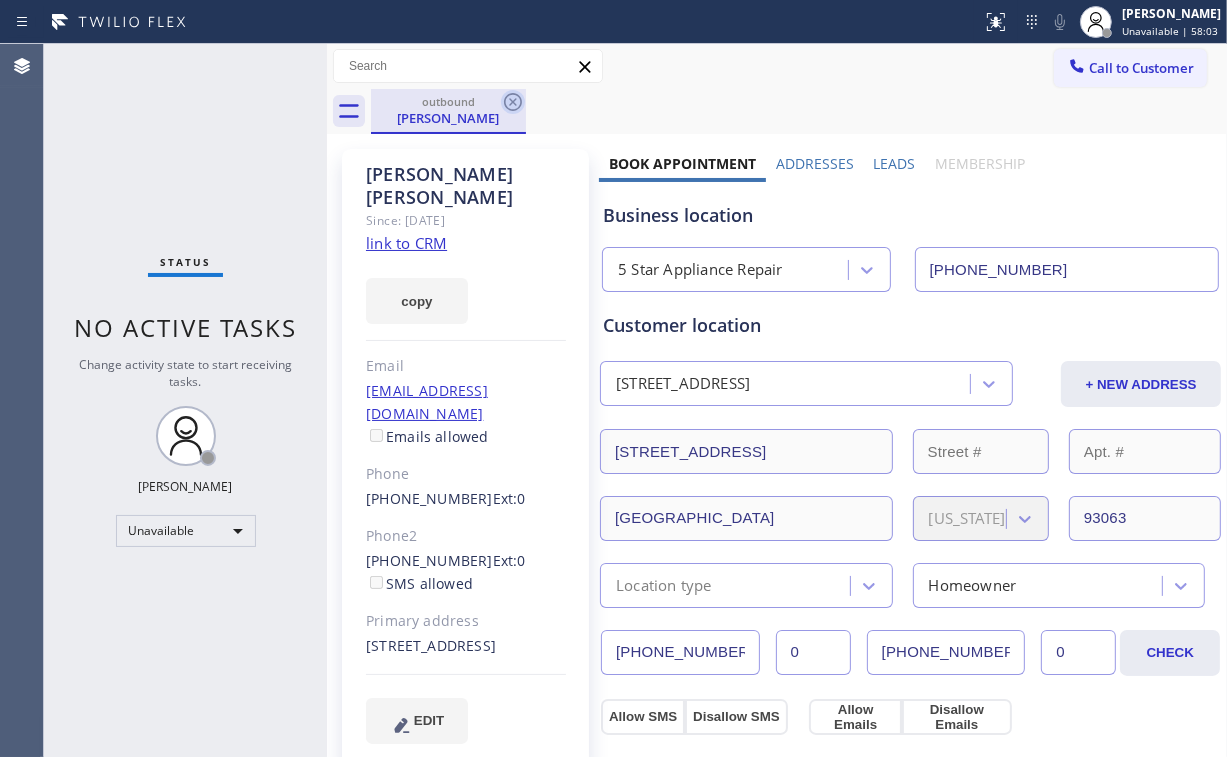 click 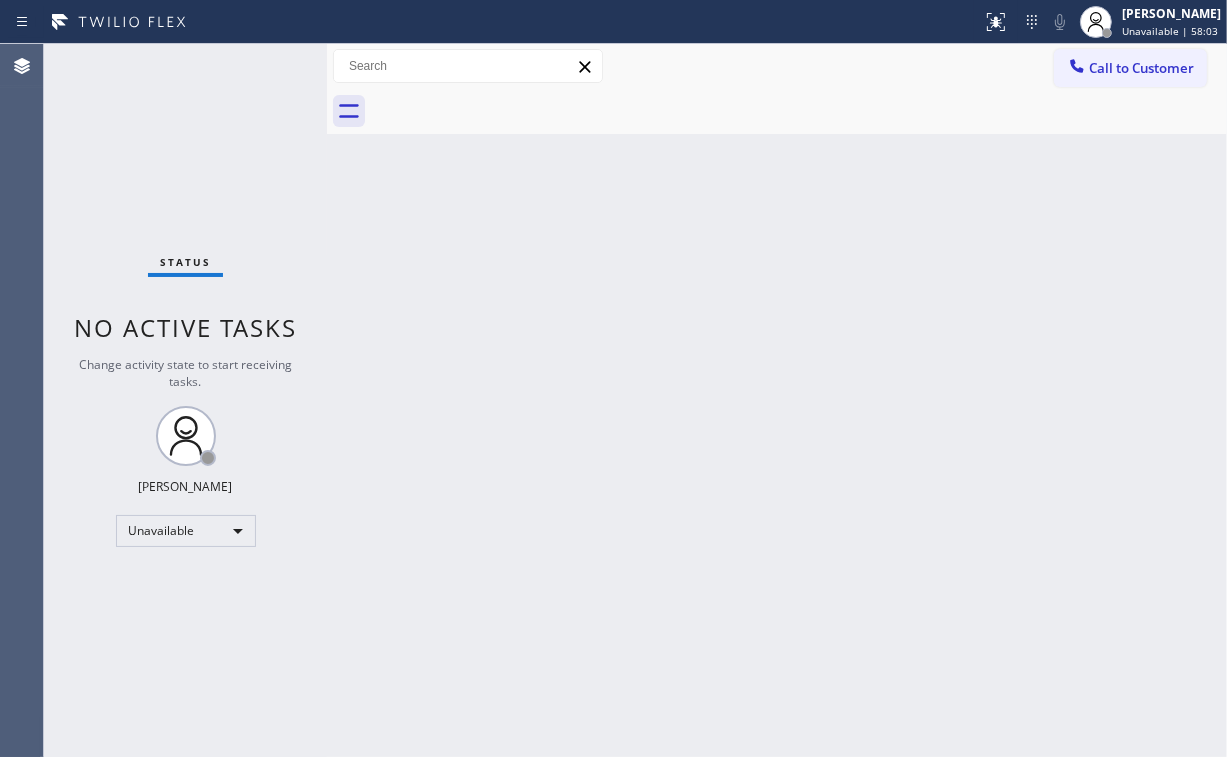 drag, startPoint x: 152, startPoint y: 147, endPoint x: 220, endPoint y: 118, distance: 73.92564 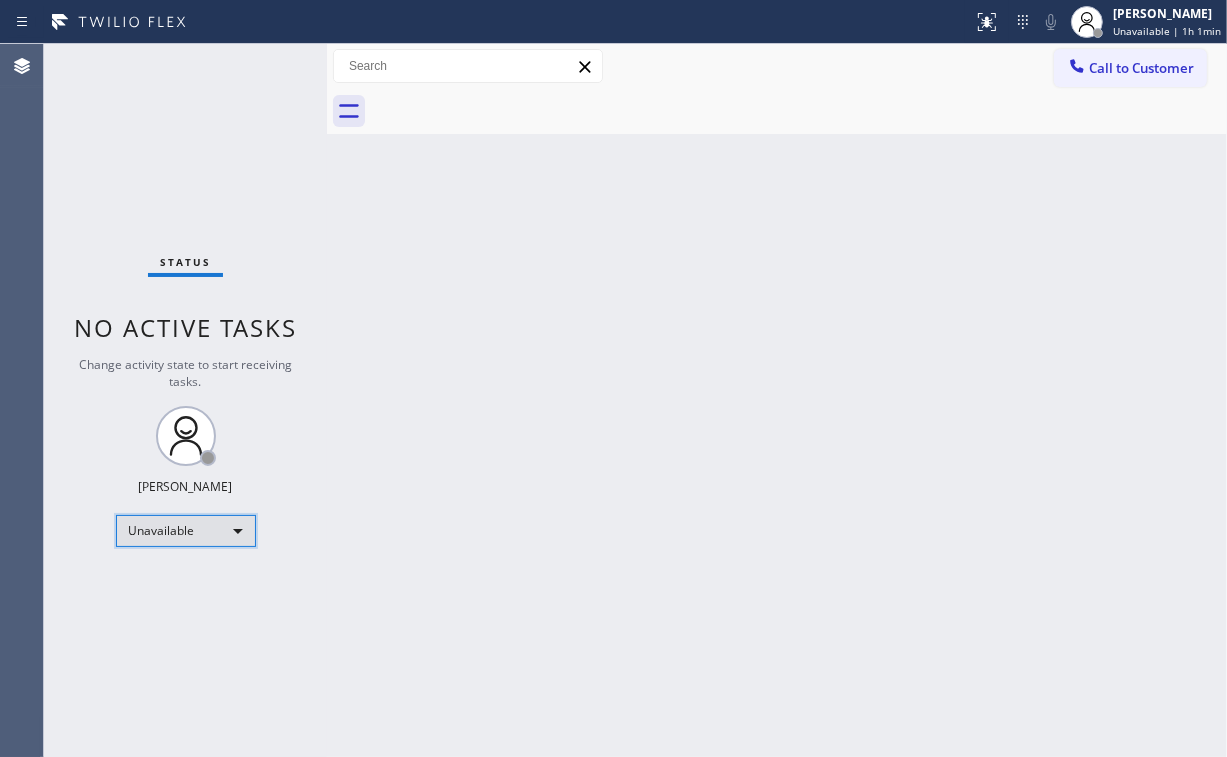 click on "Unavailable" at bounding box center [186, 531] 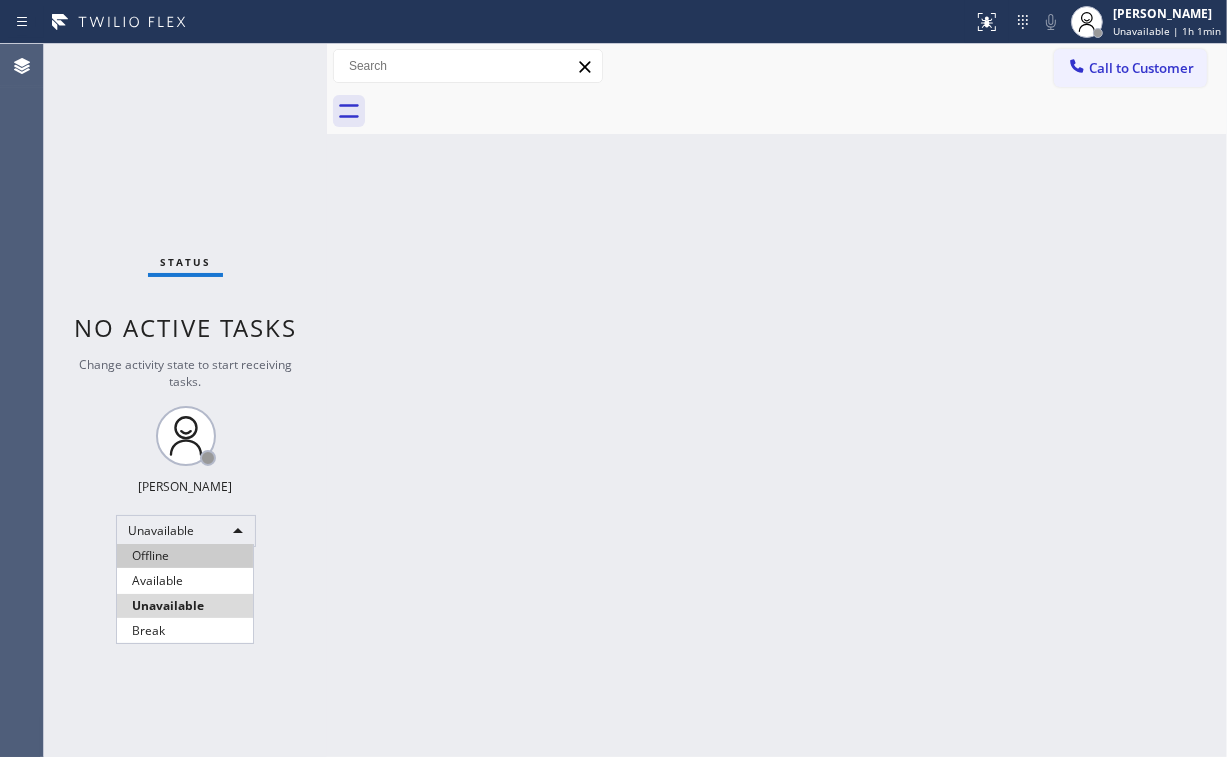 click on "Offline" at bounding box center (185, 556) 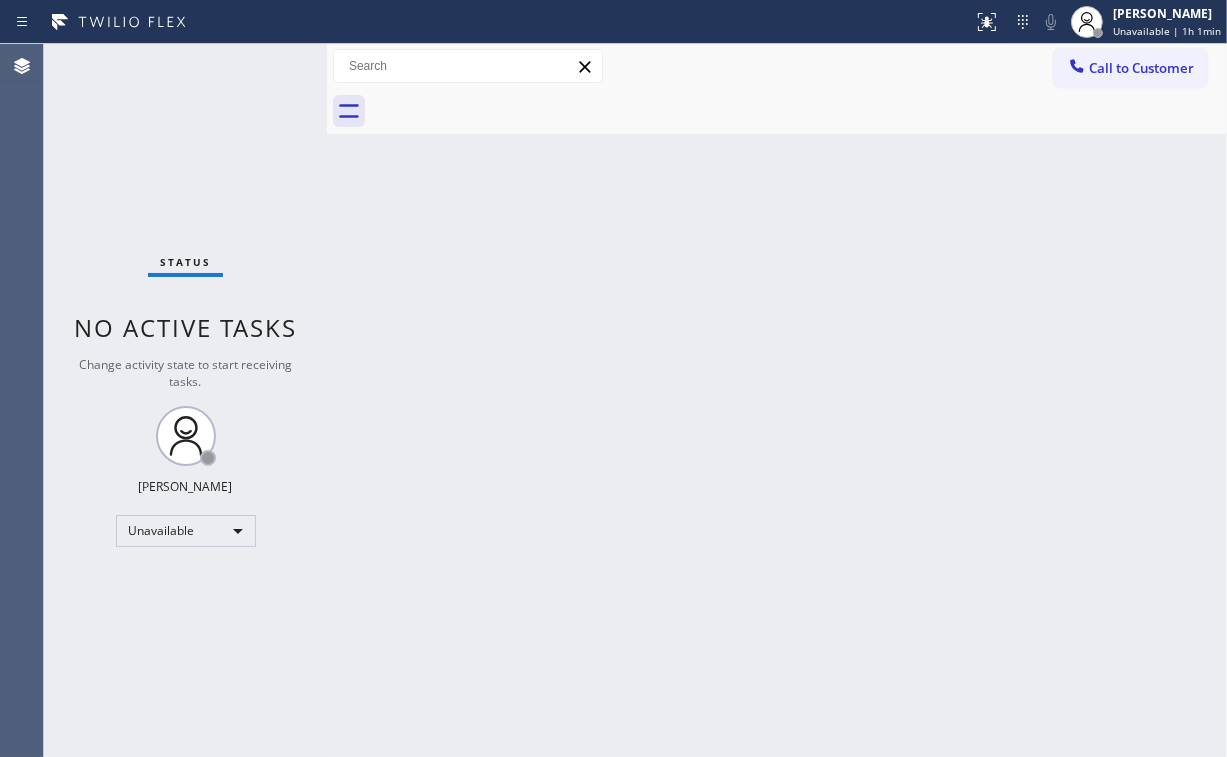 drag, startPoint x: 540, startPoint y: 508, endPoint x: 845, endPoint y: 281, distance: 380.20258 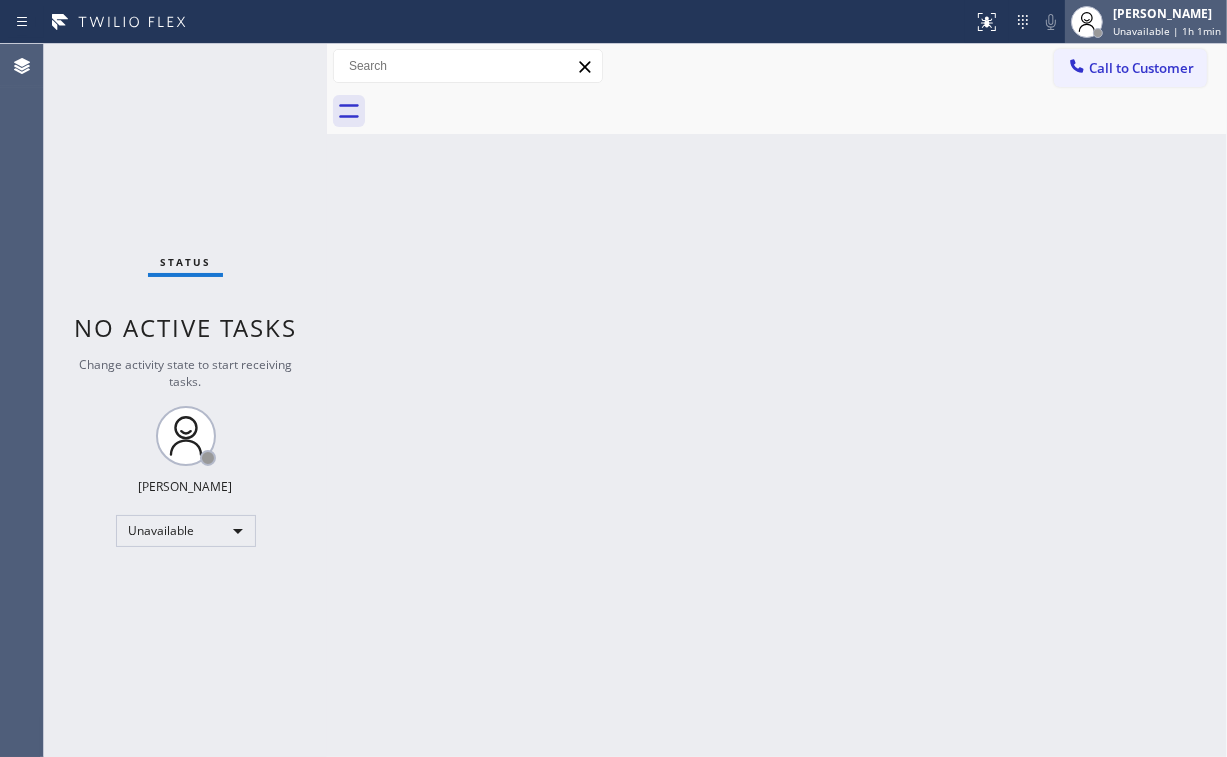 click on "[PERSON_NAME]" at bounding box center [1167, 13] 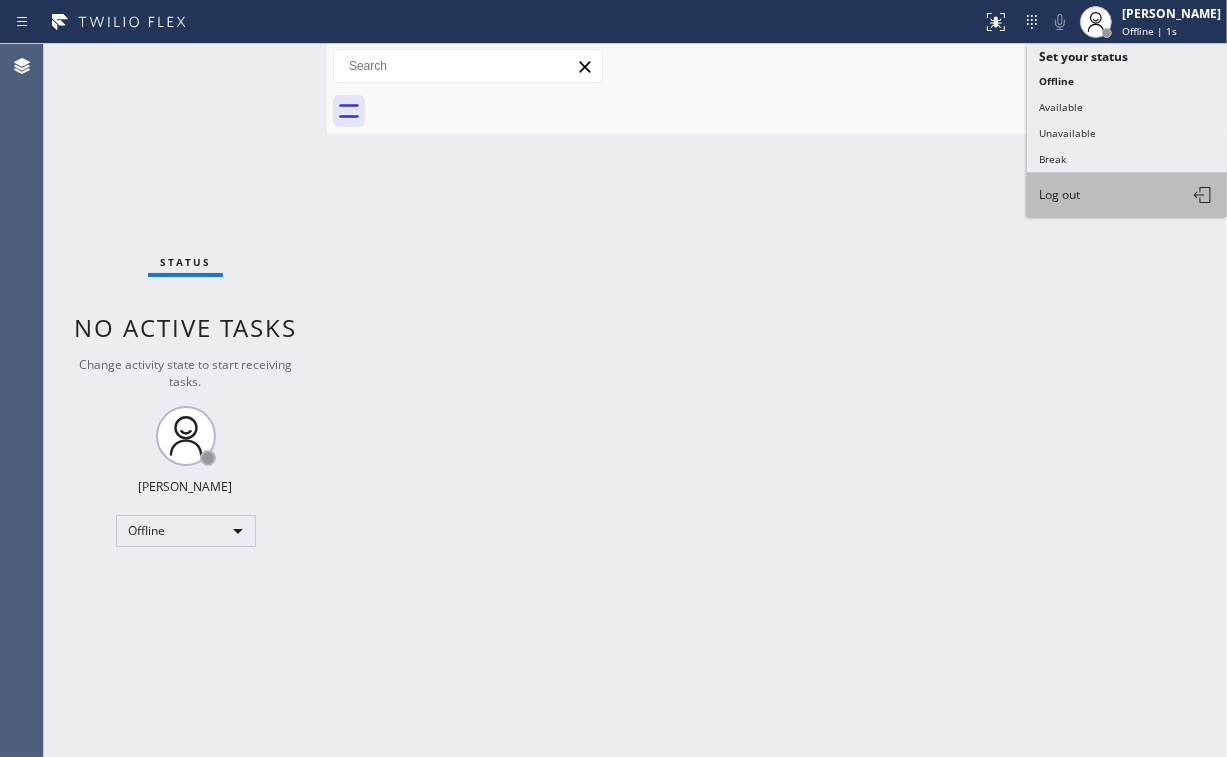 click on "Log out" at bounding box center [1059, 194] 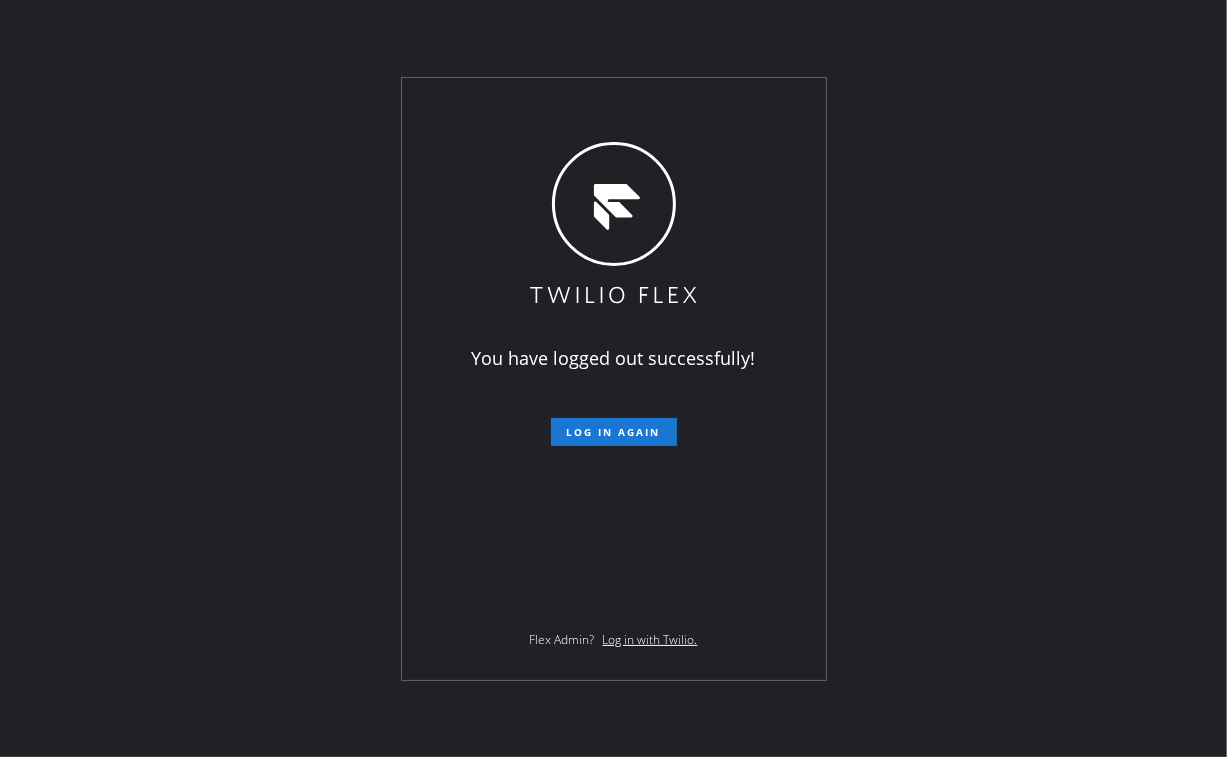 click on "You have logged out successfully! Log in again Flex Admin? Log in with Twilio." at bounding box center [613, 378] 